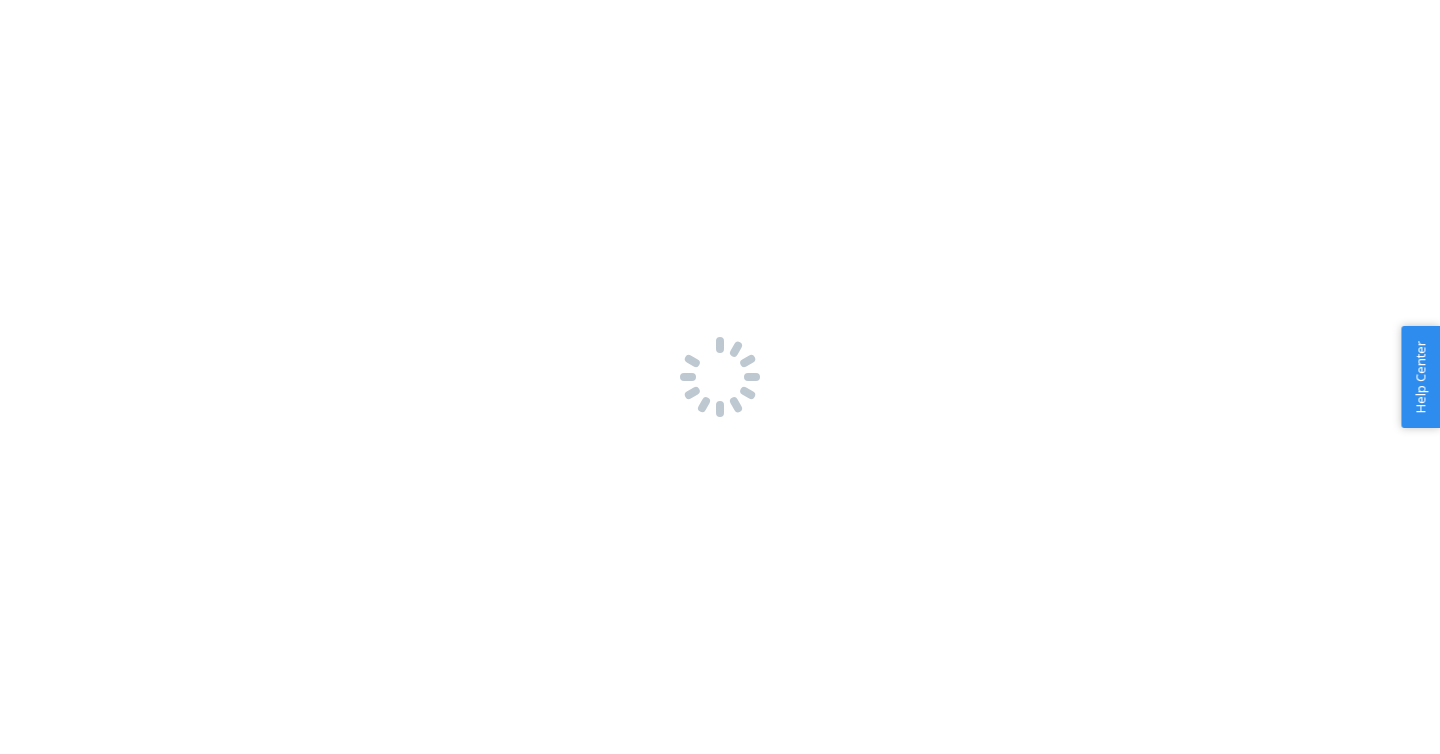 scroll, scrollTop: 0, scrollLeft: 0, axis: both 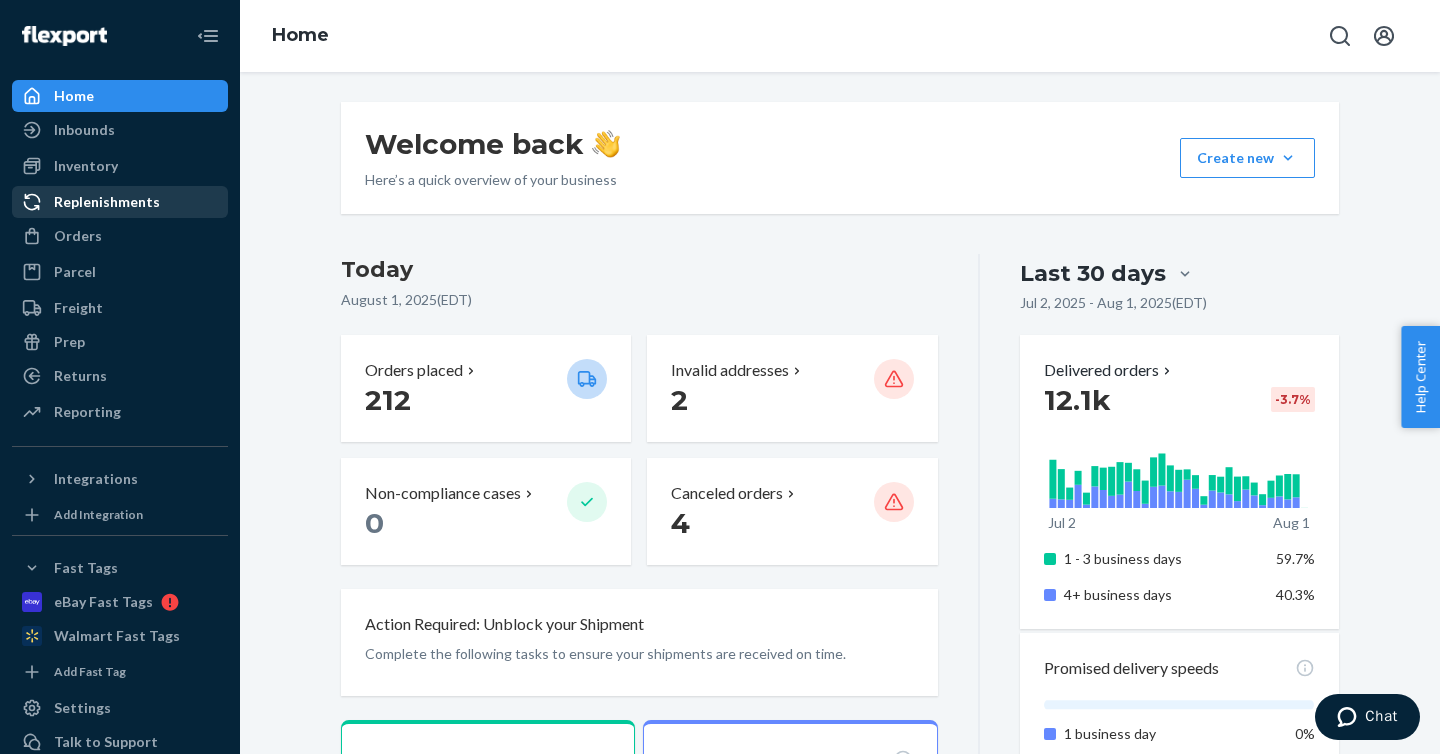 click on "Replenishments" at bounding box center [107, 202] 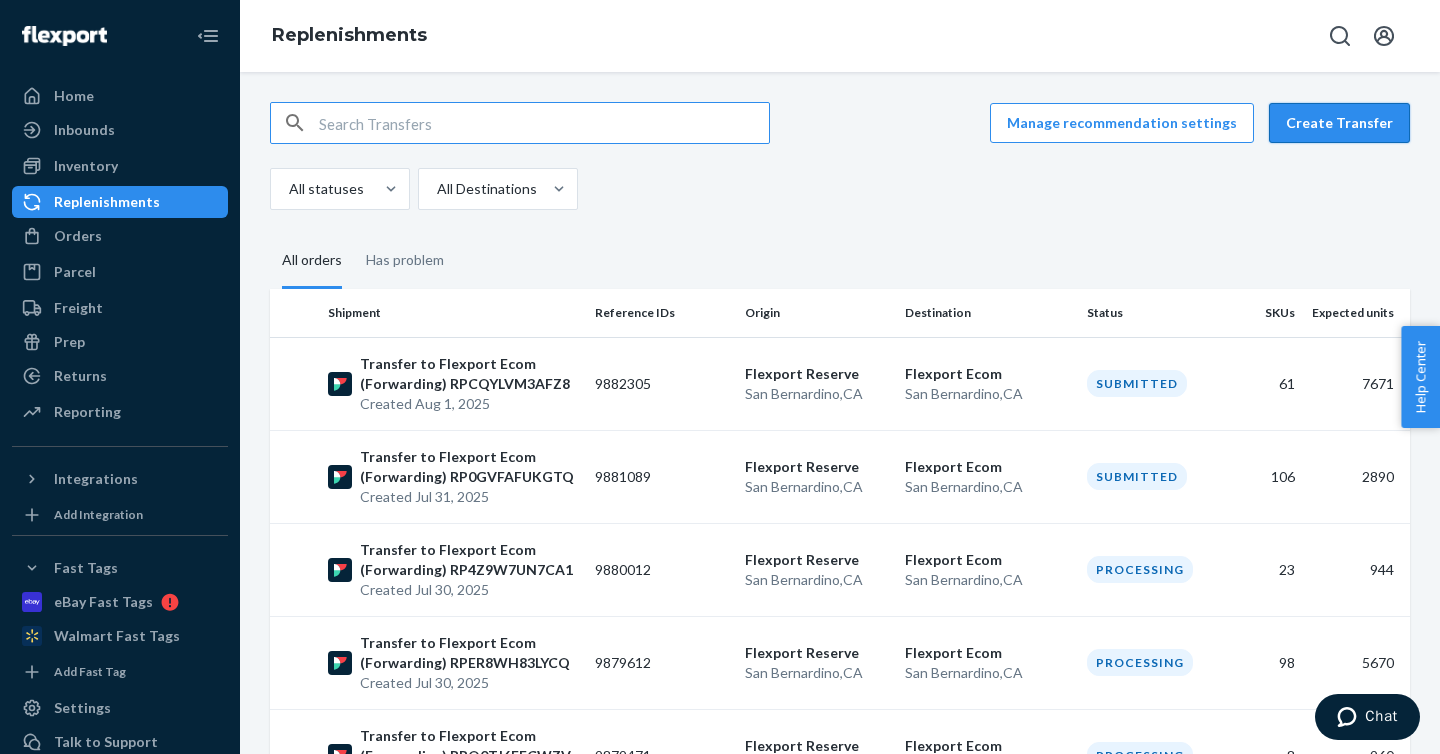 click on "Create Transfer" at bounding box center [1339, 123] 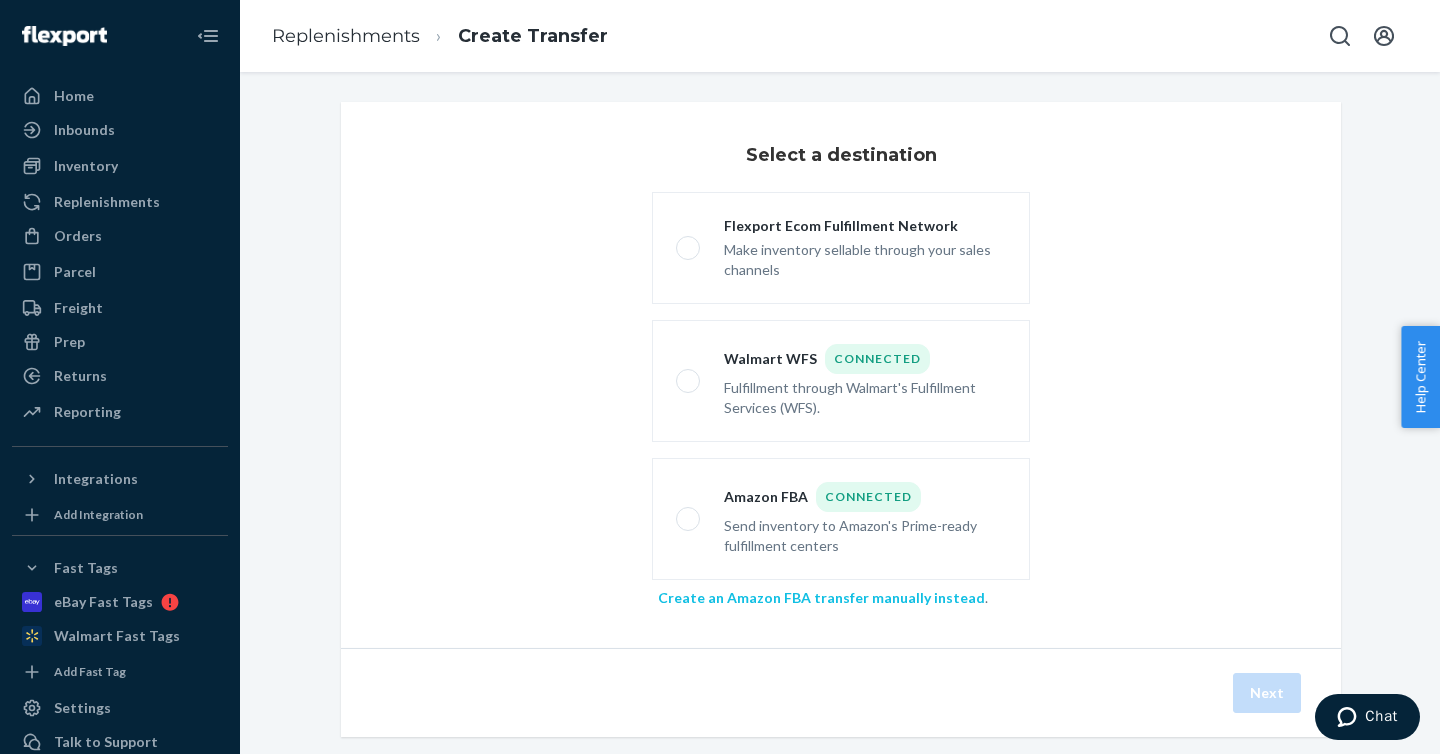 click on "Create an Amazon FBA transfer manually instead" at bounding box center (821, 597) 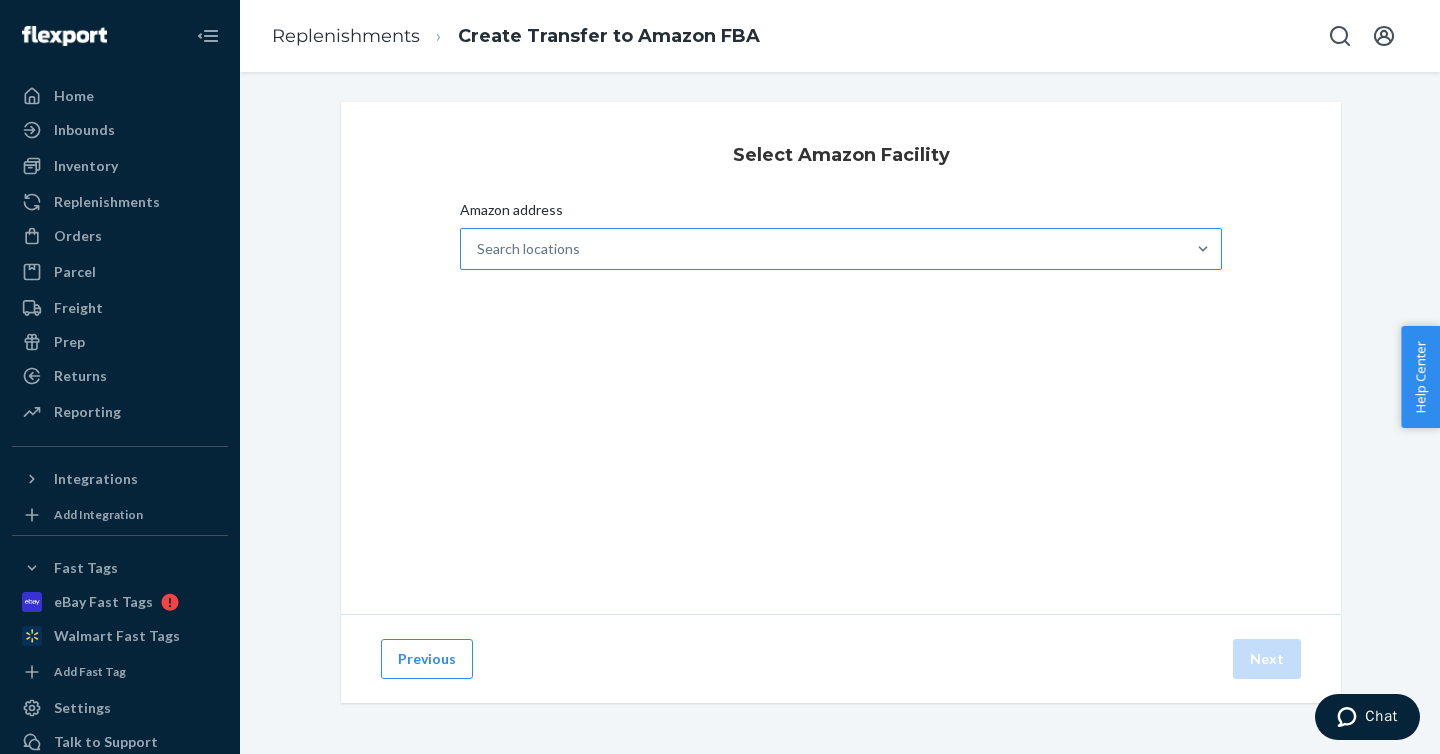 click on "Search locations" at bounding box center [823, 249] 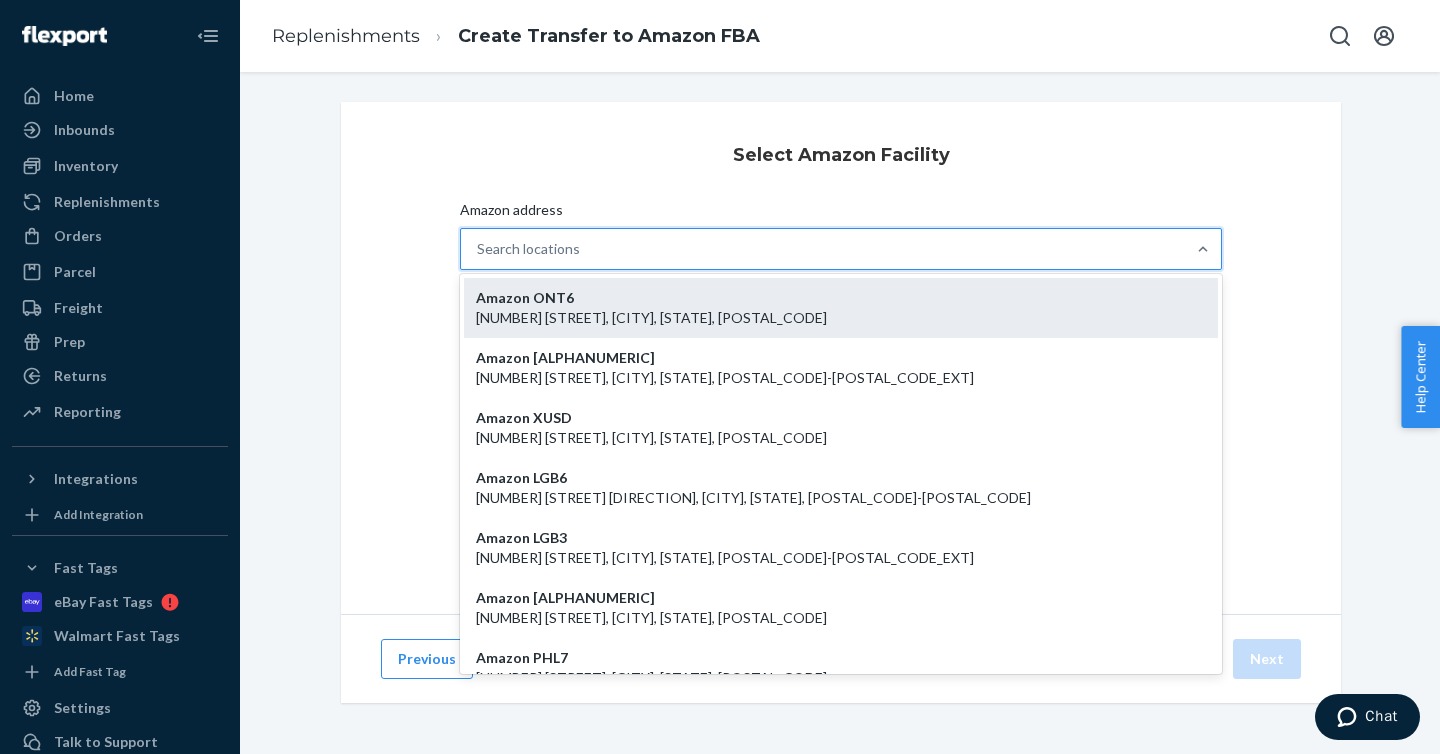 click on "[NUMBER] [STREET], [CITY], [STATE], [POSTAL_CODE]" at bounding box center [841, 318] 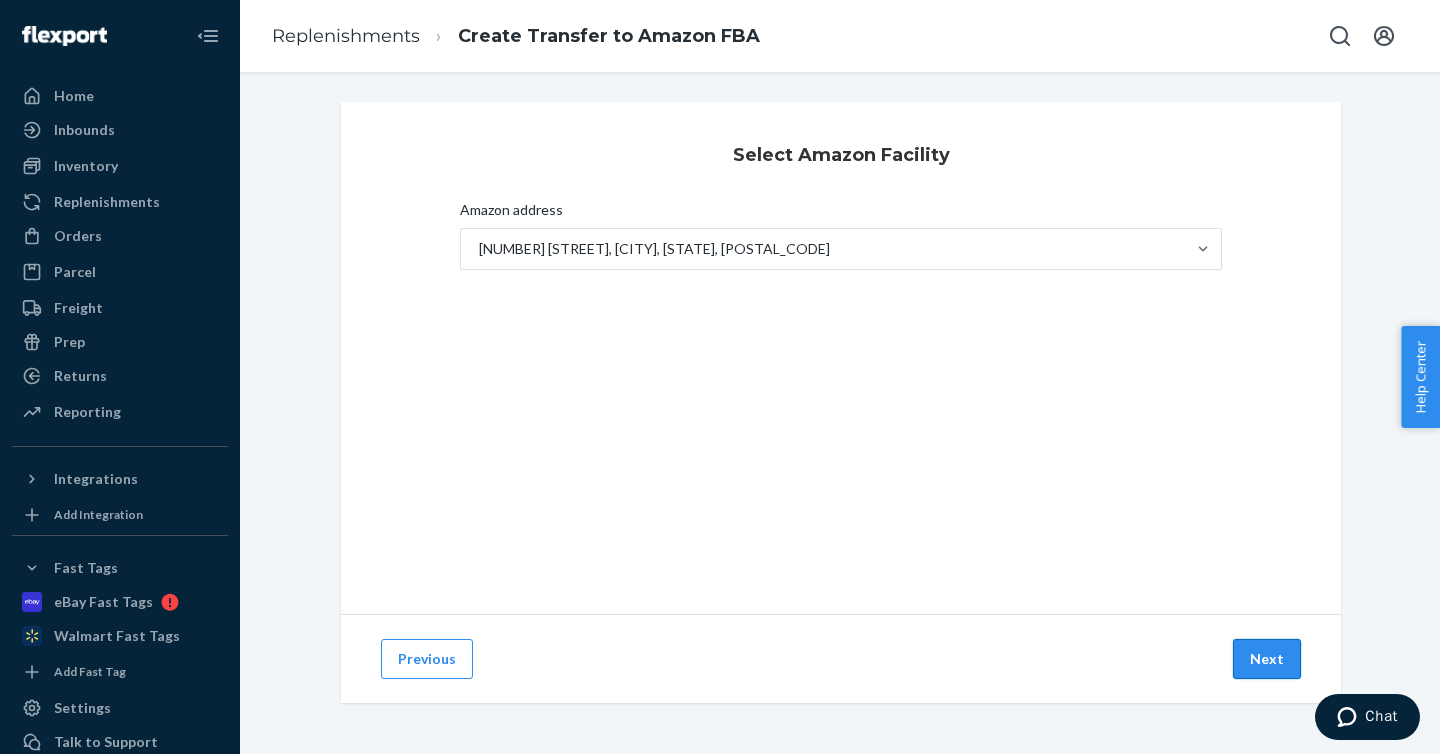 click on "Next" at bounding box center [1267, 659] 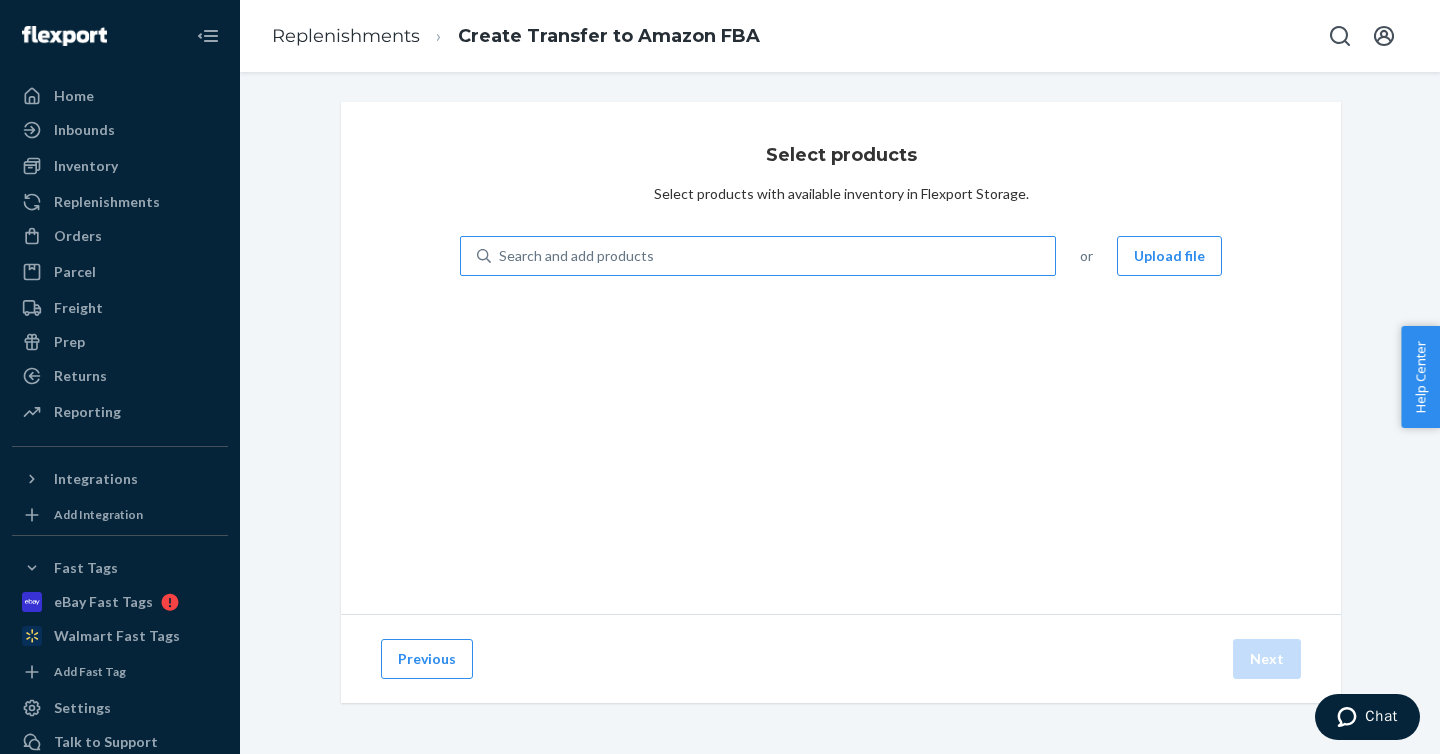 click on "Search and add products" at bounding box center (773, 256) 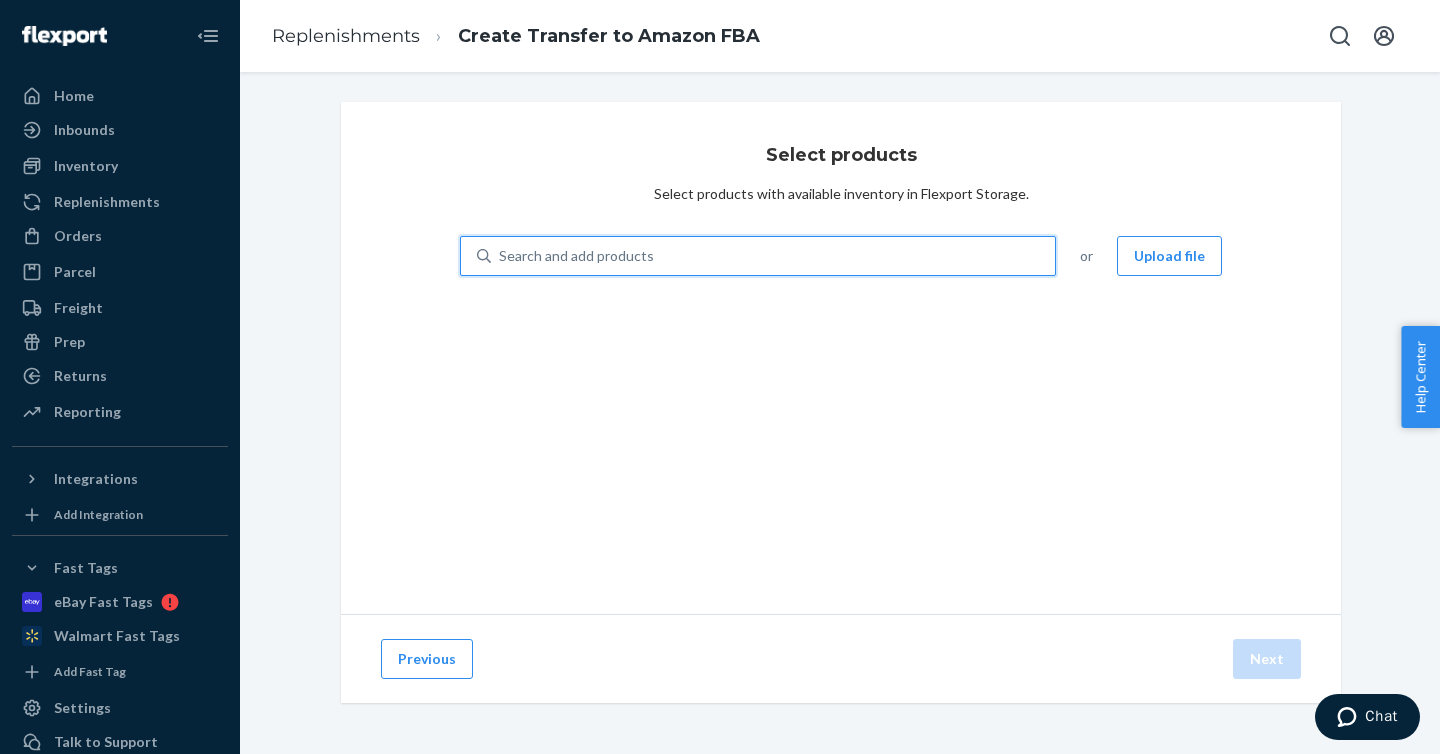 paste on "S-1500-T-CREAM" 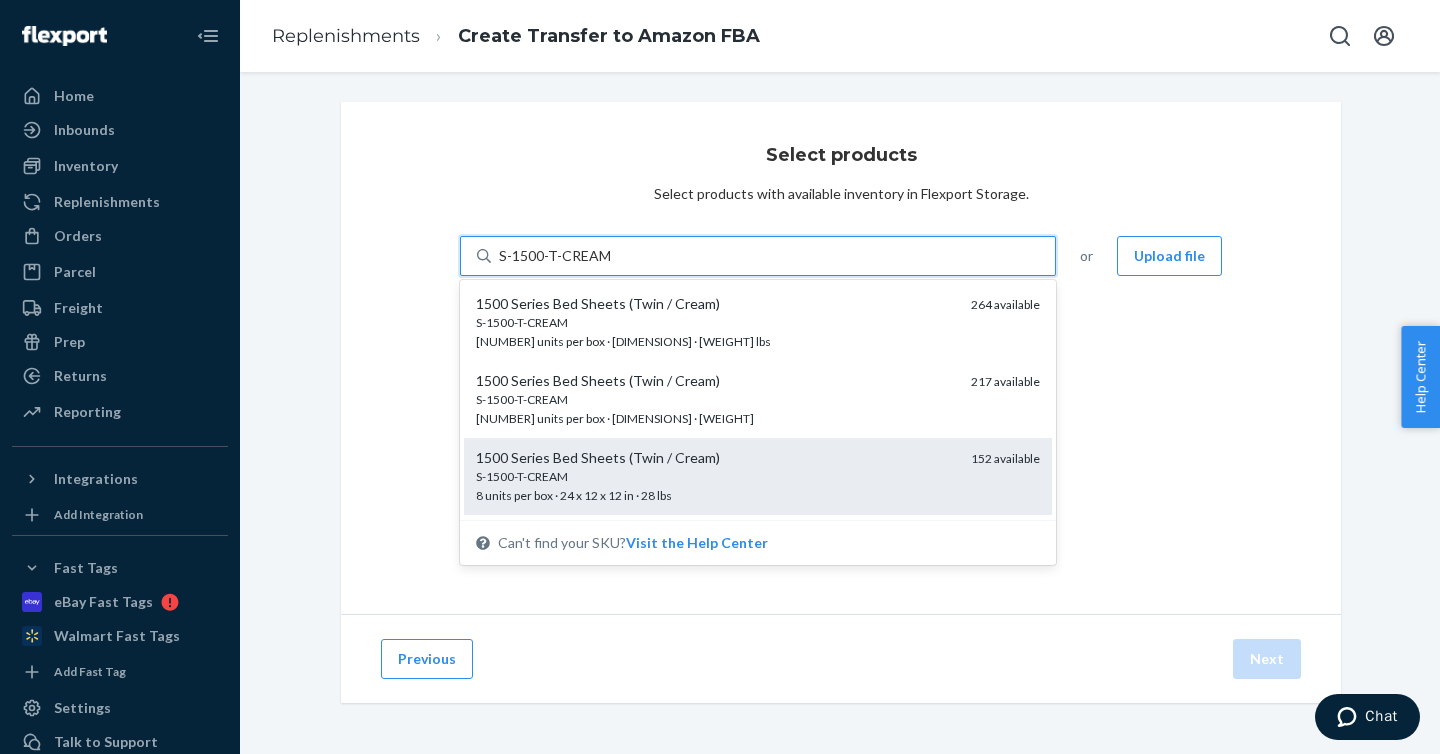 type on "S-1500-T-CREAM" 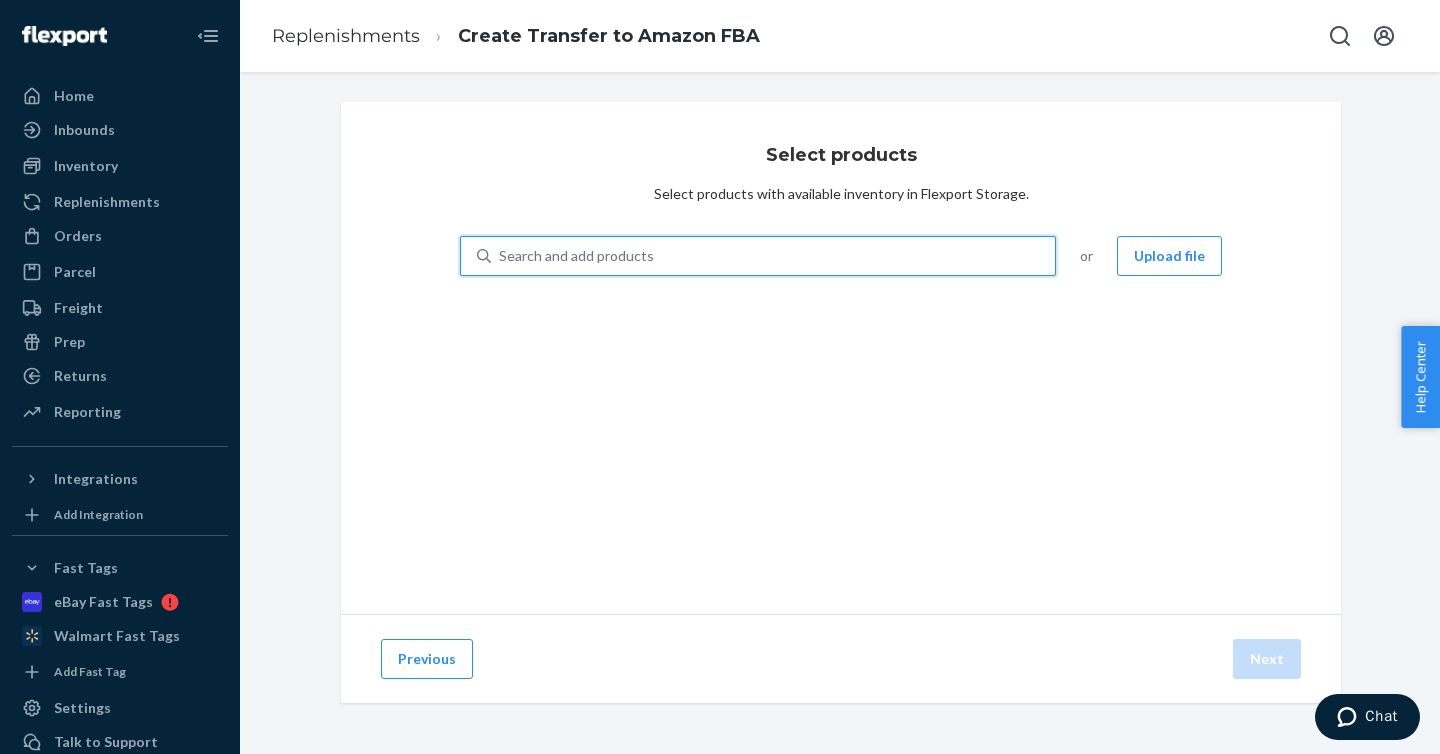 click on "Search and add products" at bounding box center [773, 256] 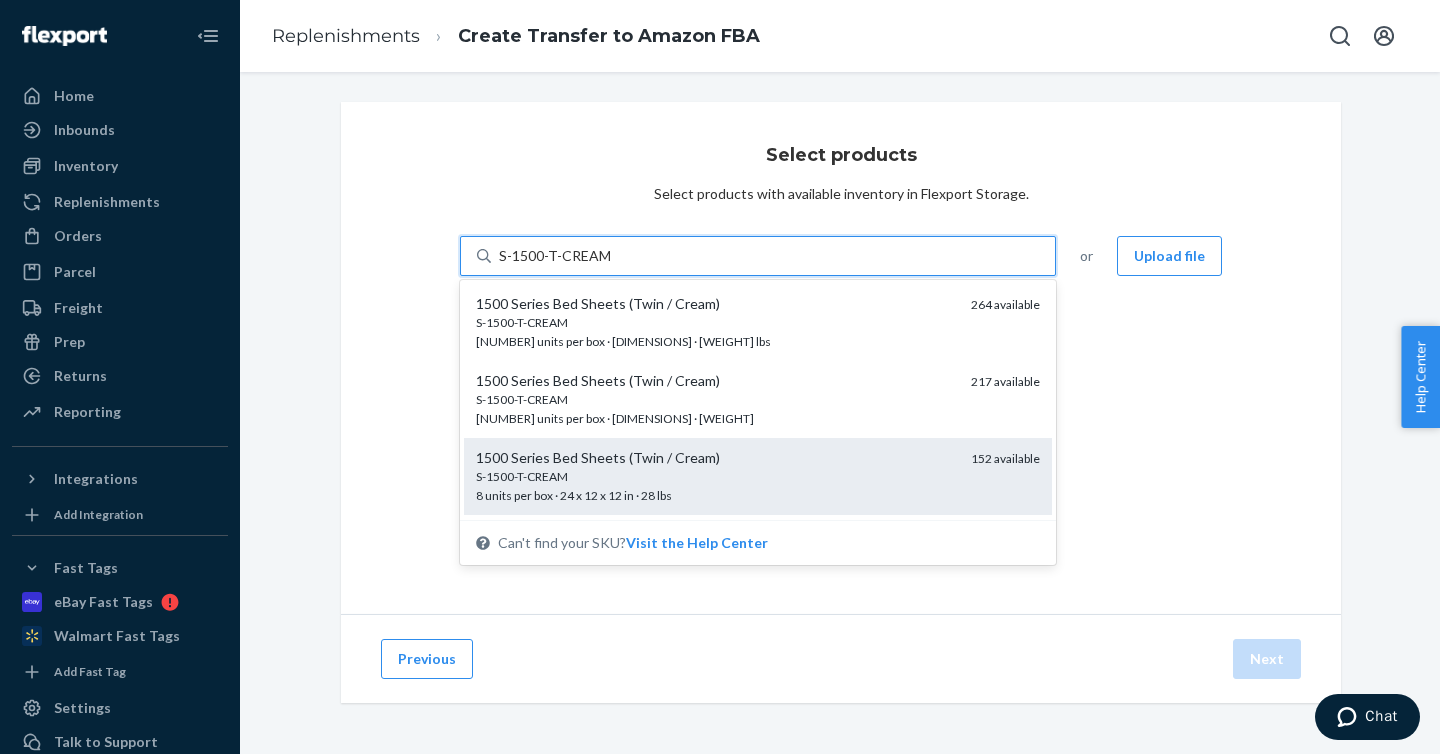 click on "S-1500-T-CREAM" at bounding box center (715, 476) 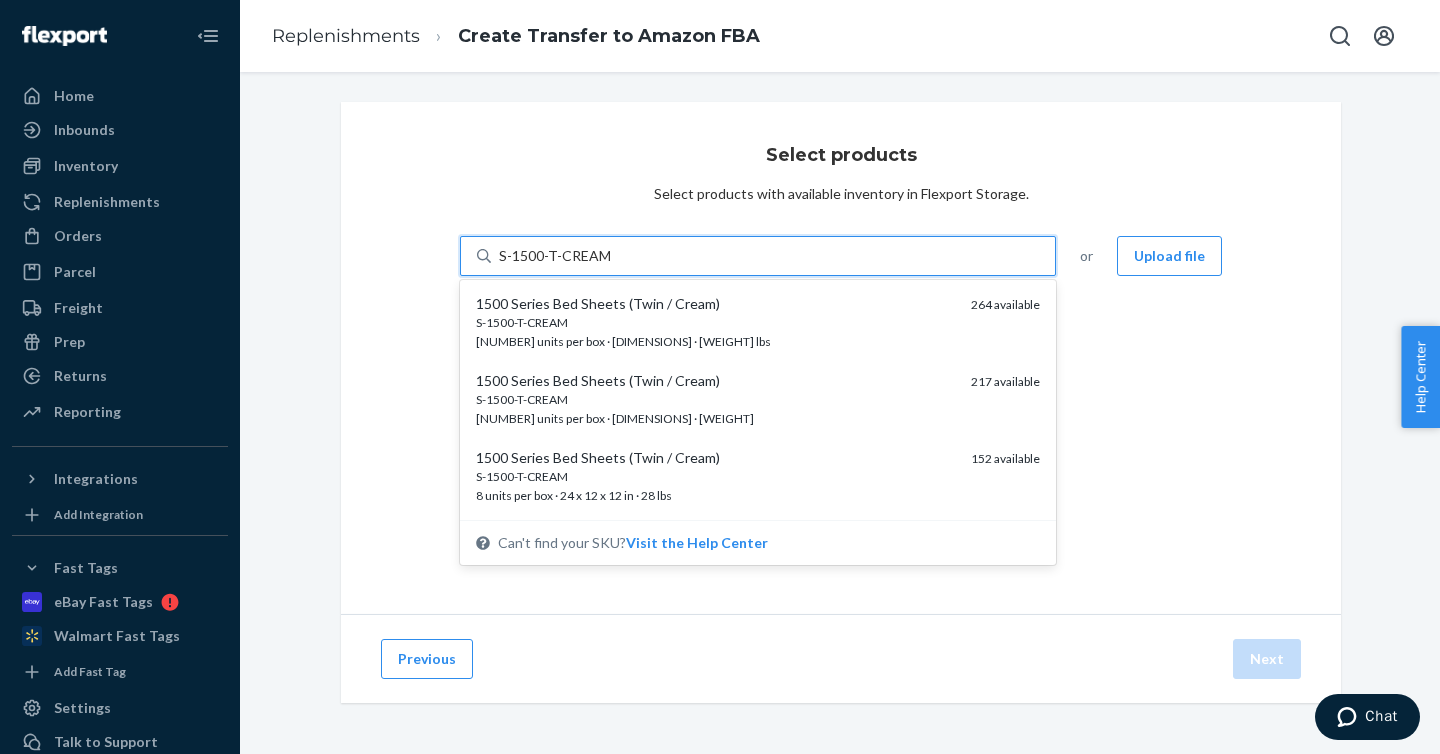type 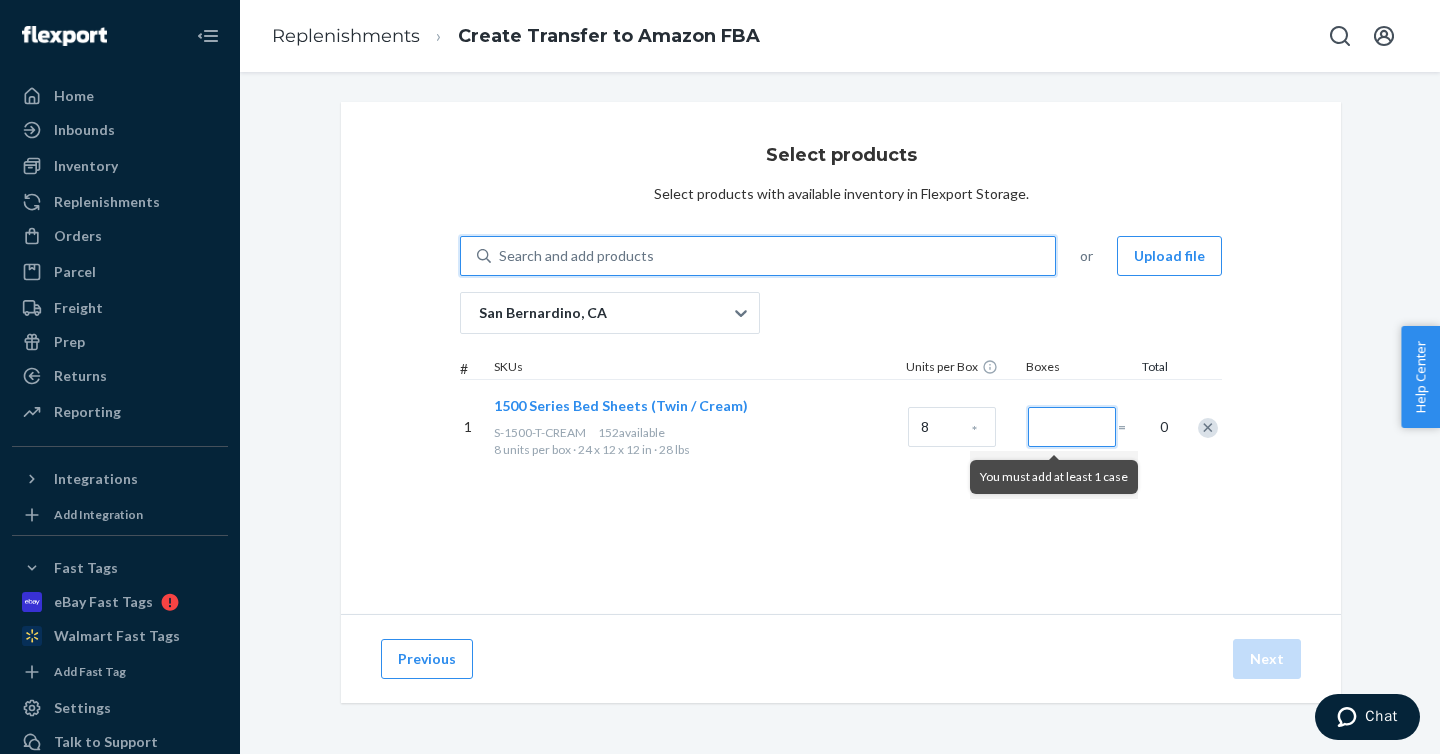 click at bounding box center (1072, 427) 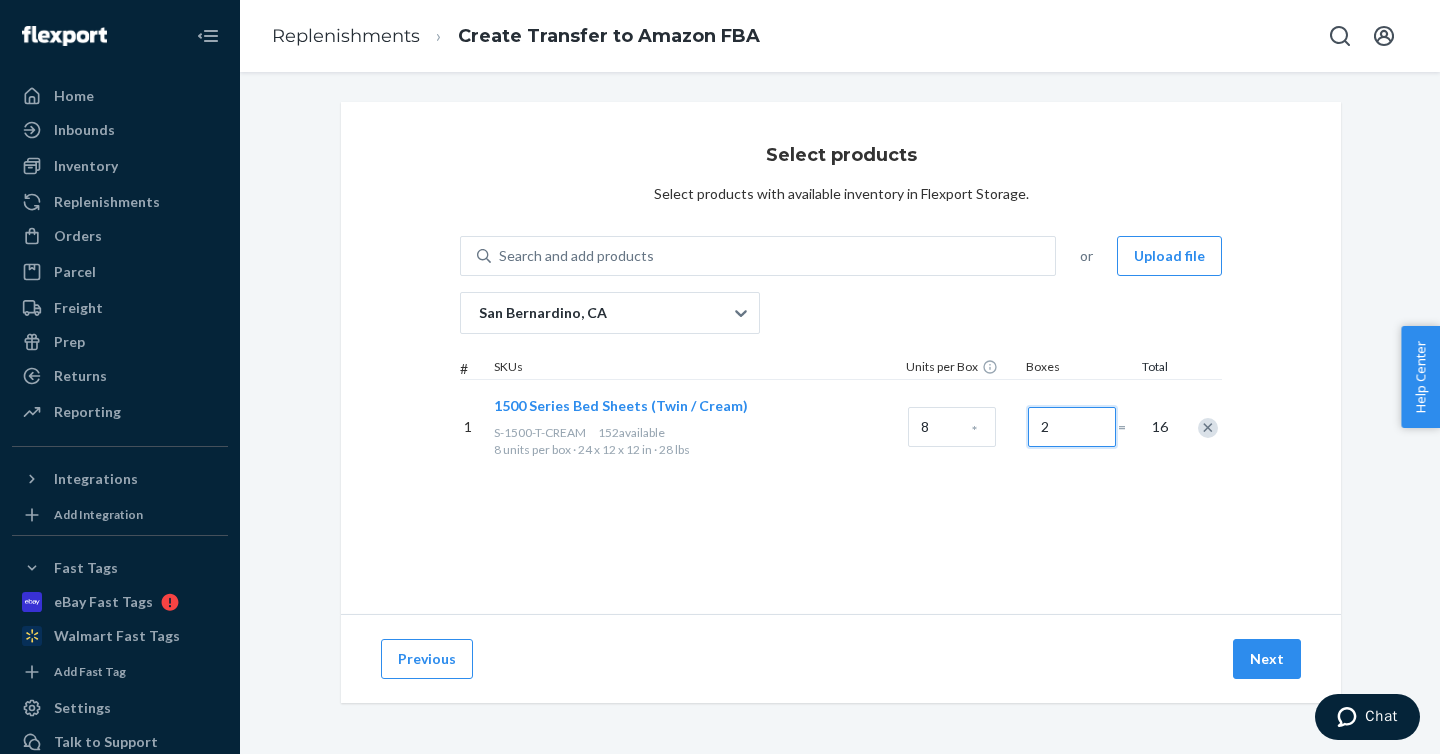 type on "2" 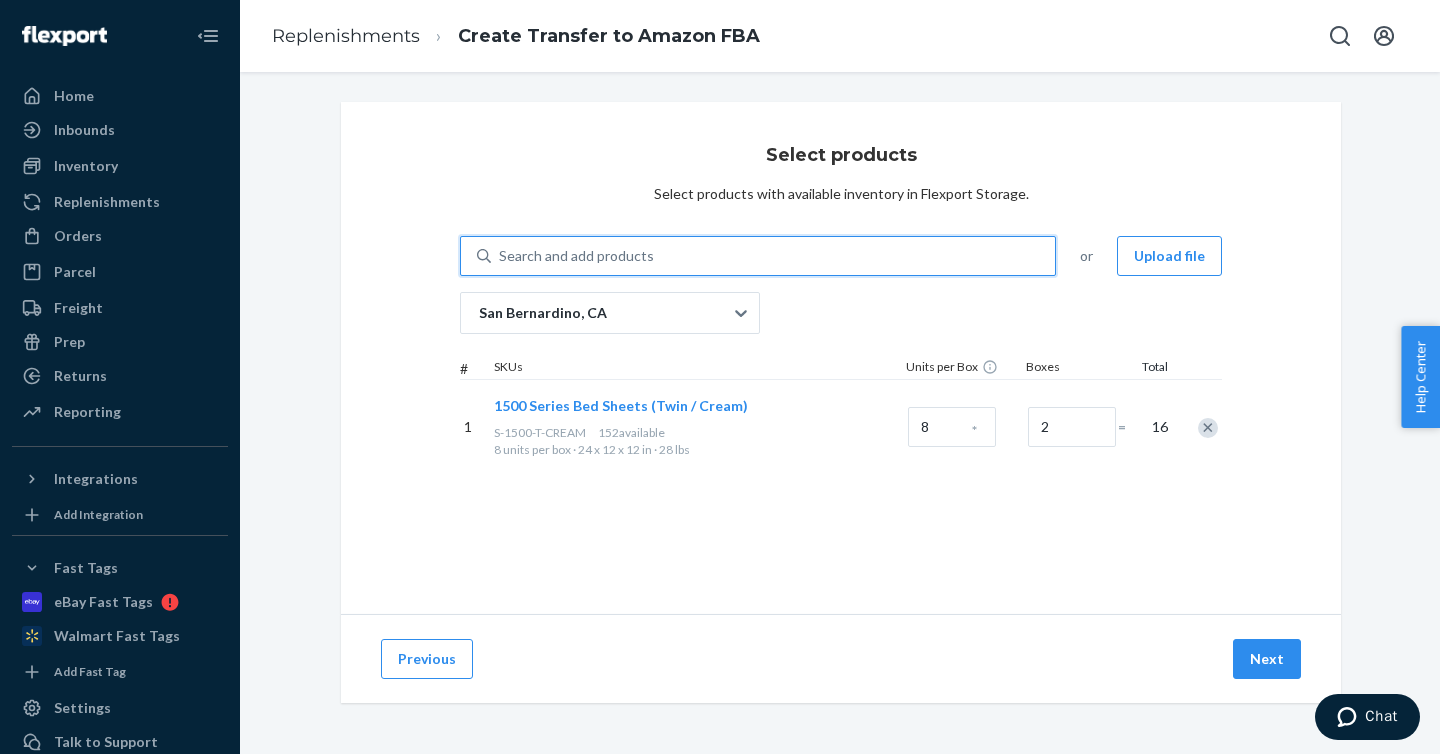 click on "Search and add products" at bounding box center (773, 256) 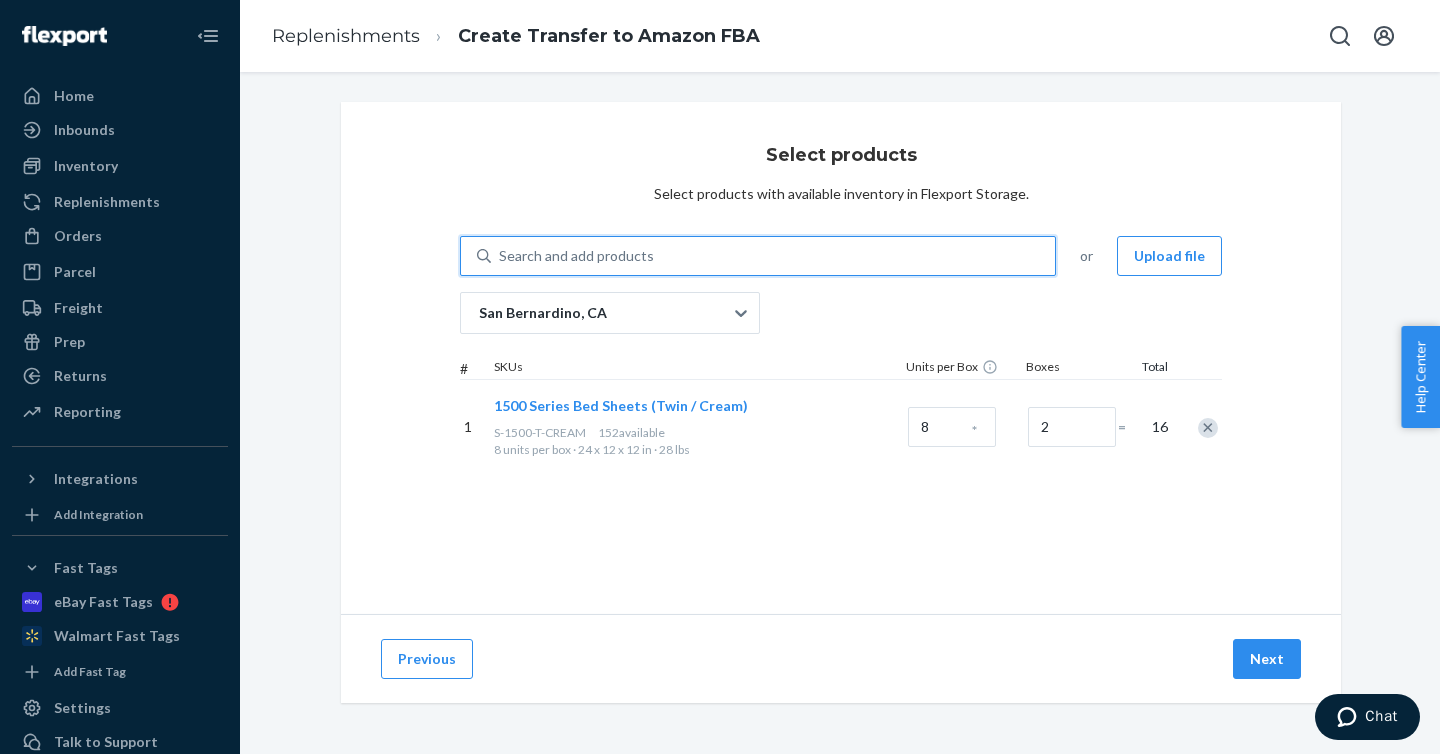paste on "[PRODUCT_CODE]" 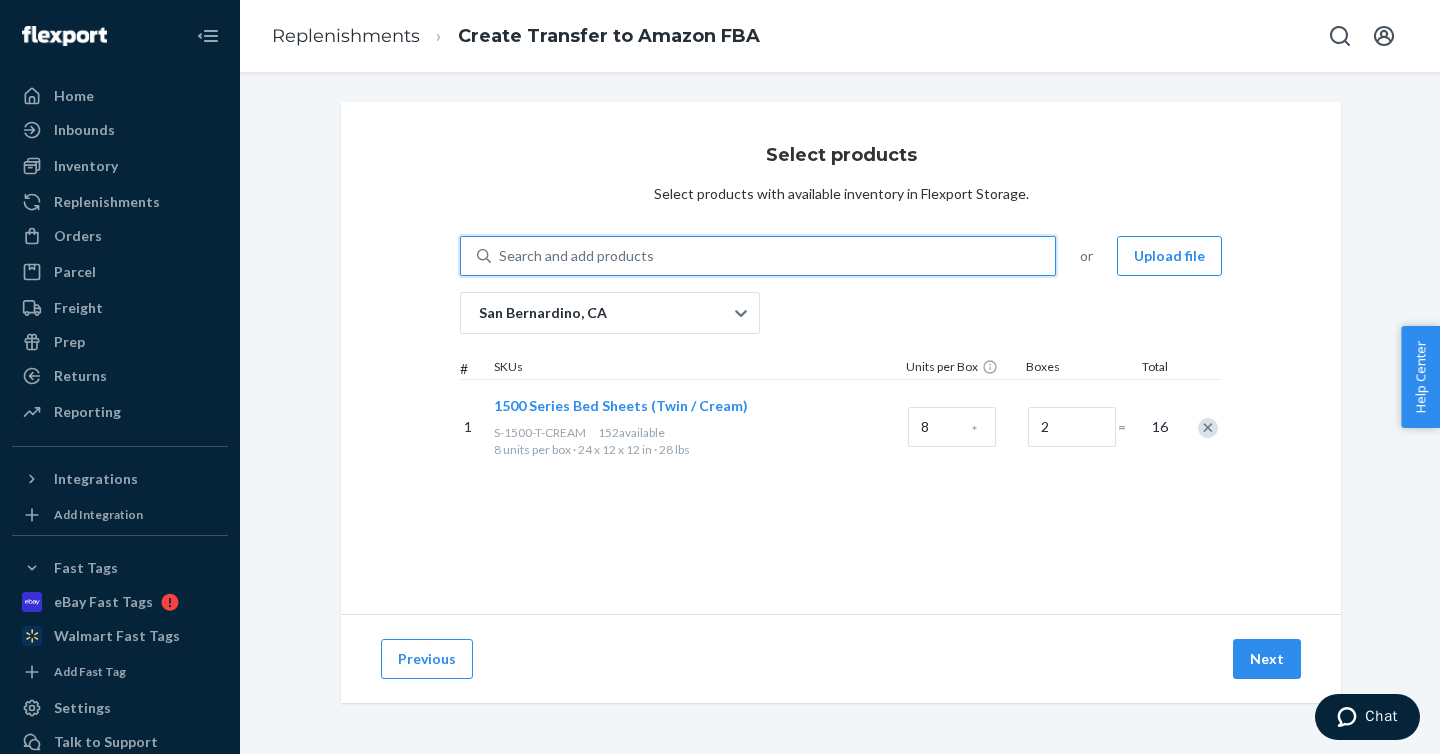 type on "[PRODUCT_CODE]" 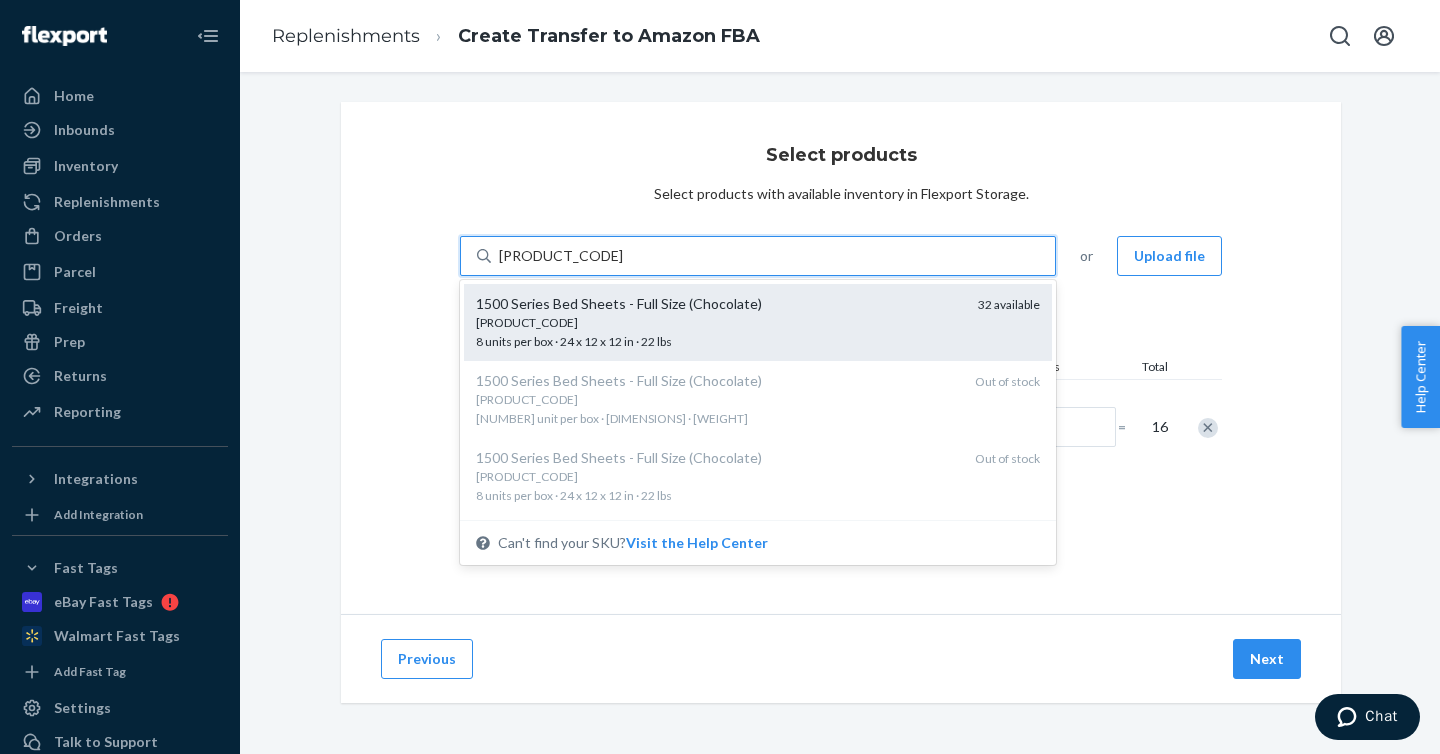click on "[PRODUCT_CODE]" at bounding box center [719, 322] 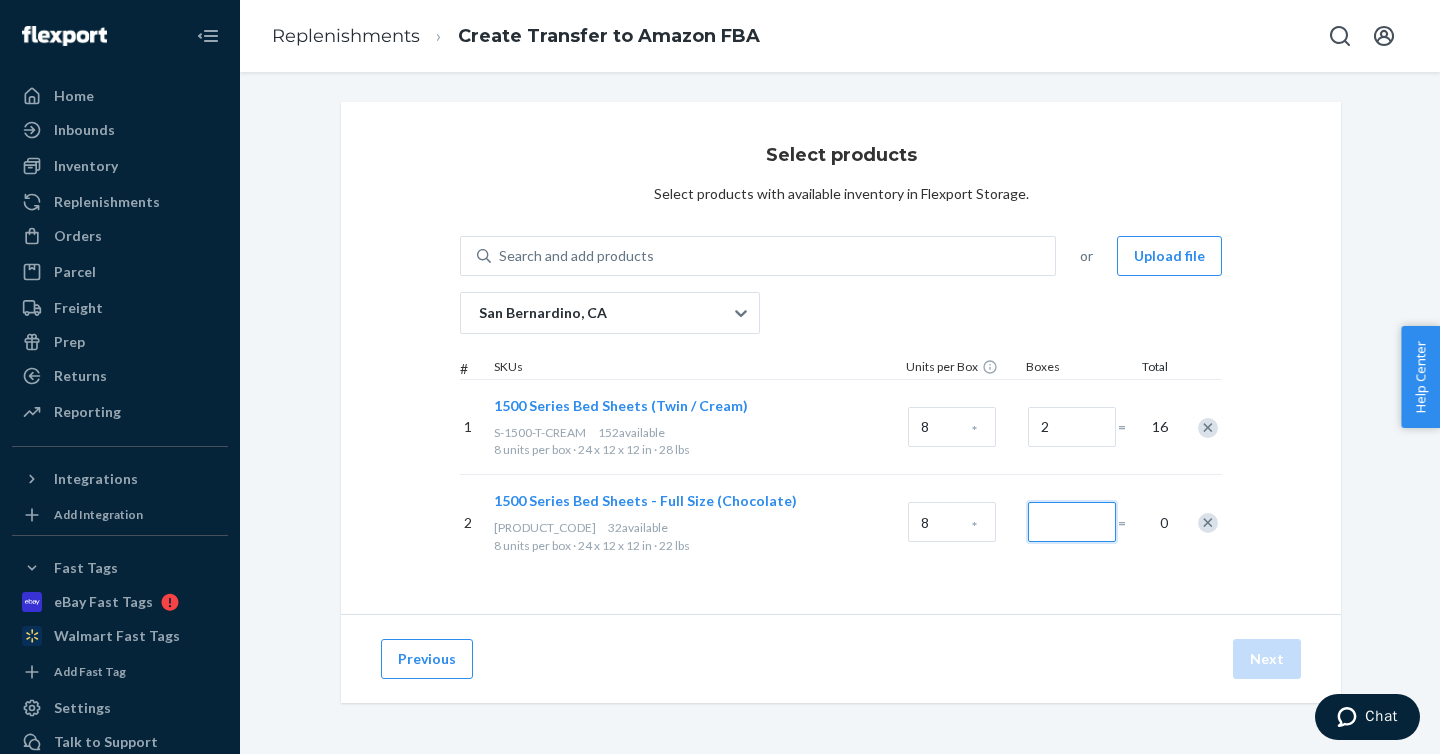 click at bounding box center [1072, 522] 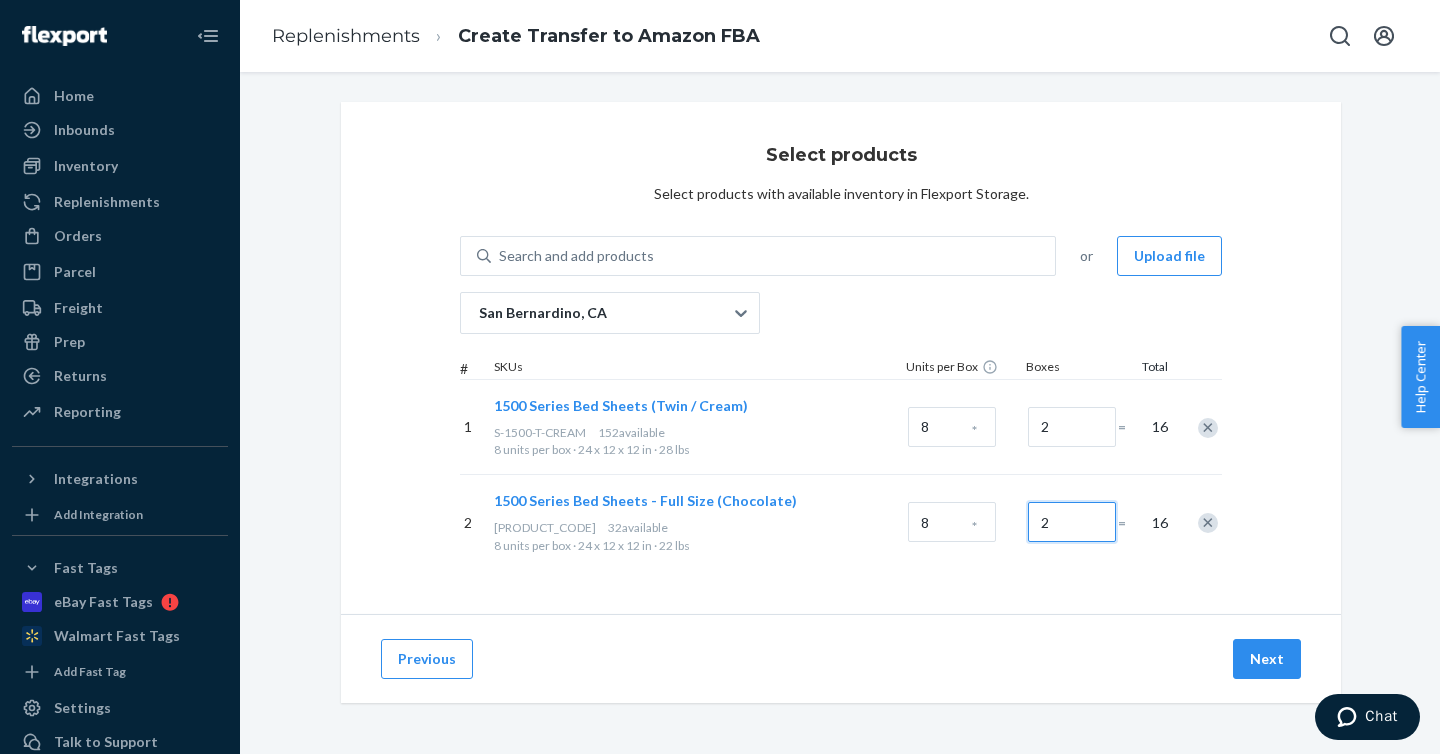 type on "2" 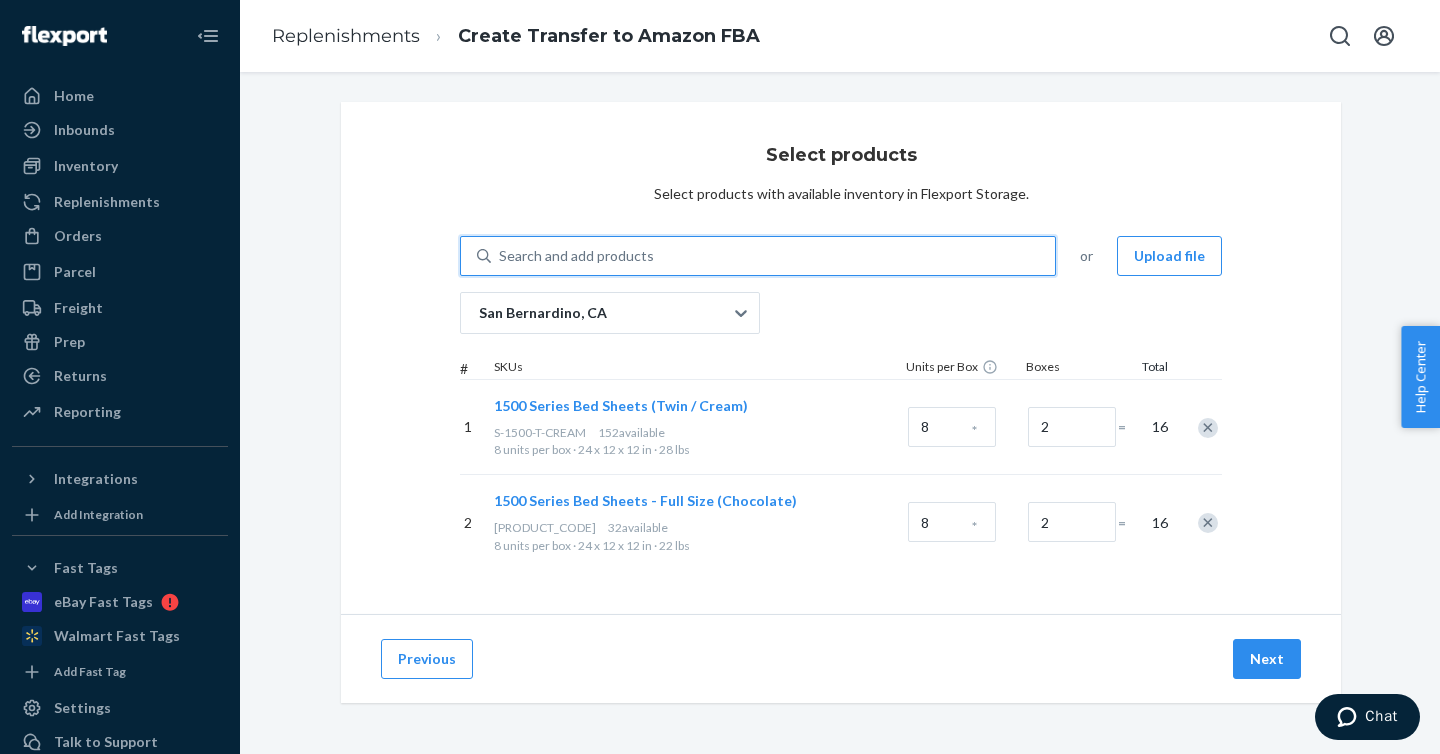 click on "Search and add products" at bounding box center (773, 256) 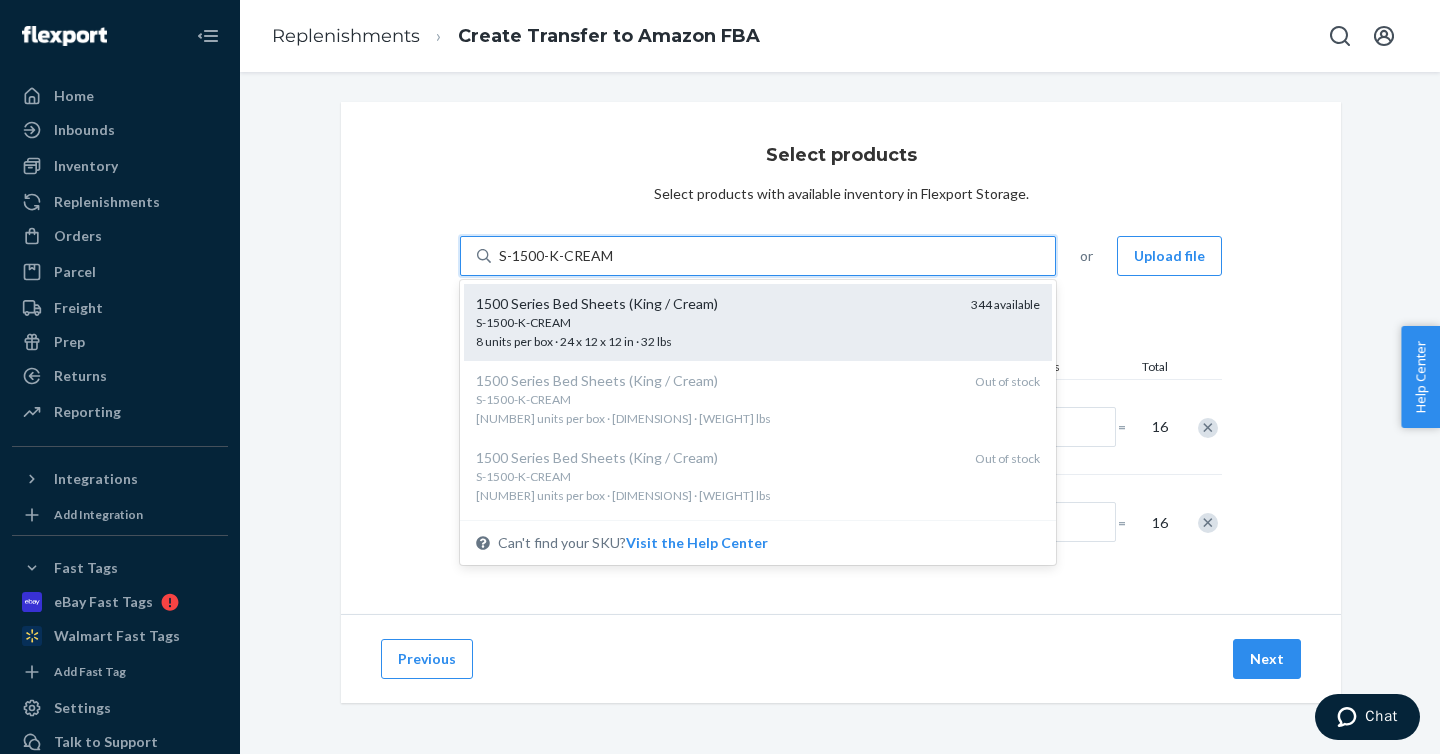 click on "S-1500-K-CREAM" at bounding box center [715, 322] 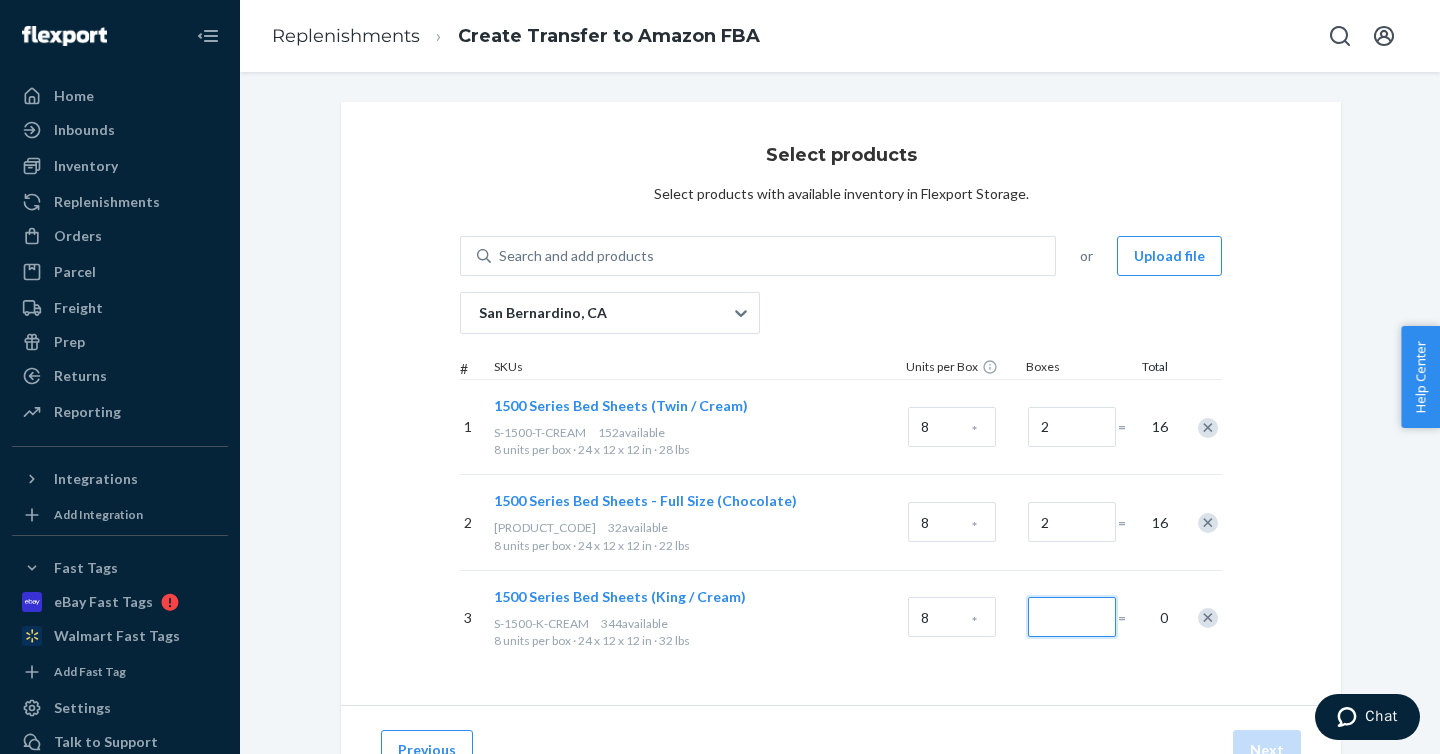 click at bounding box center [1072, 617] 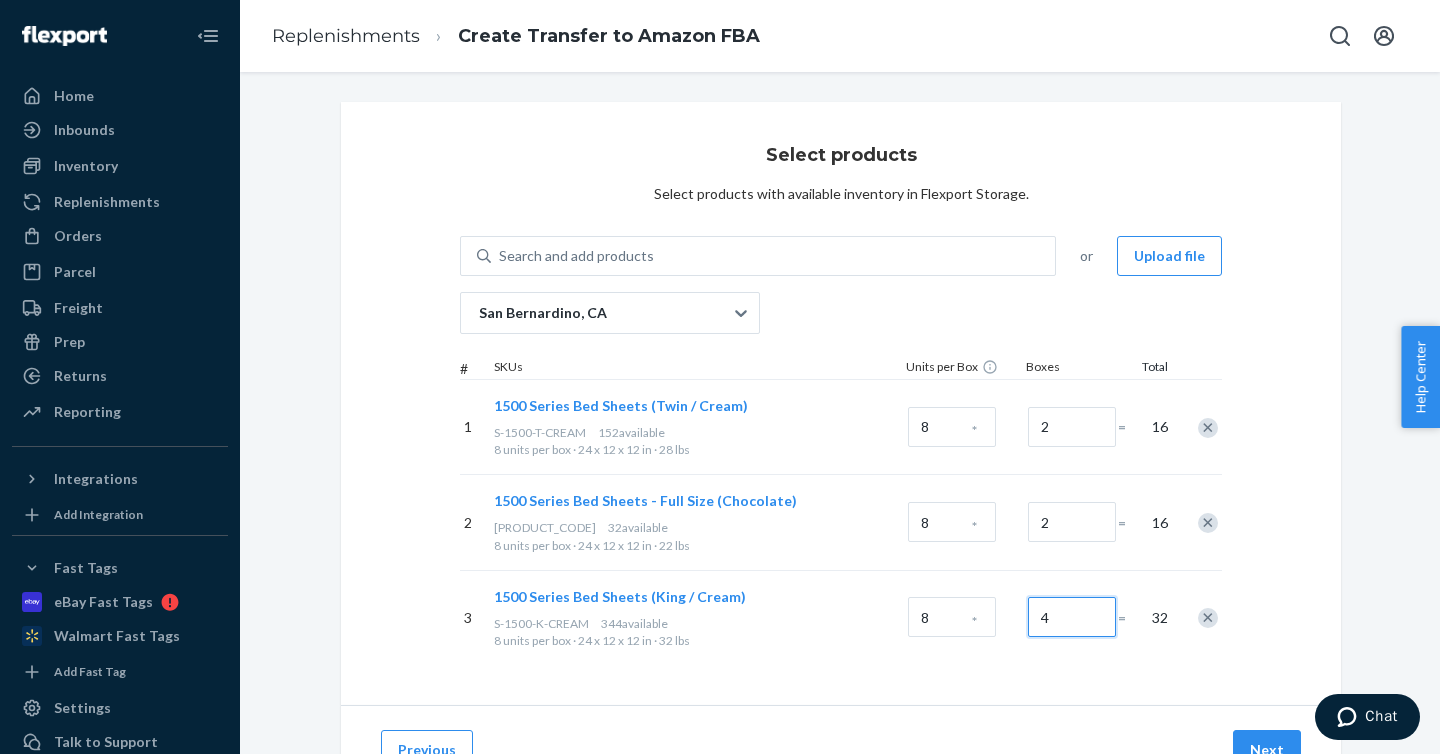 type on "4" 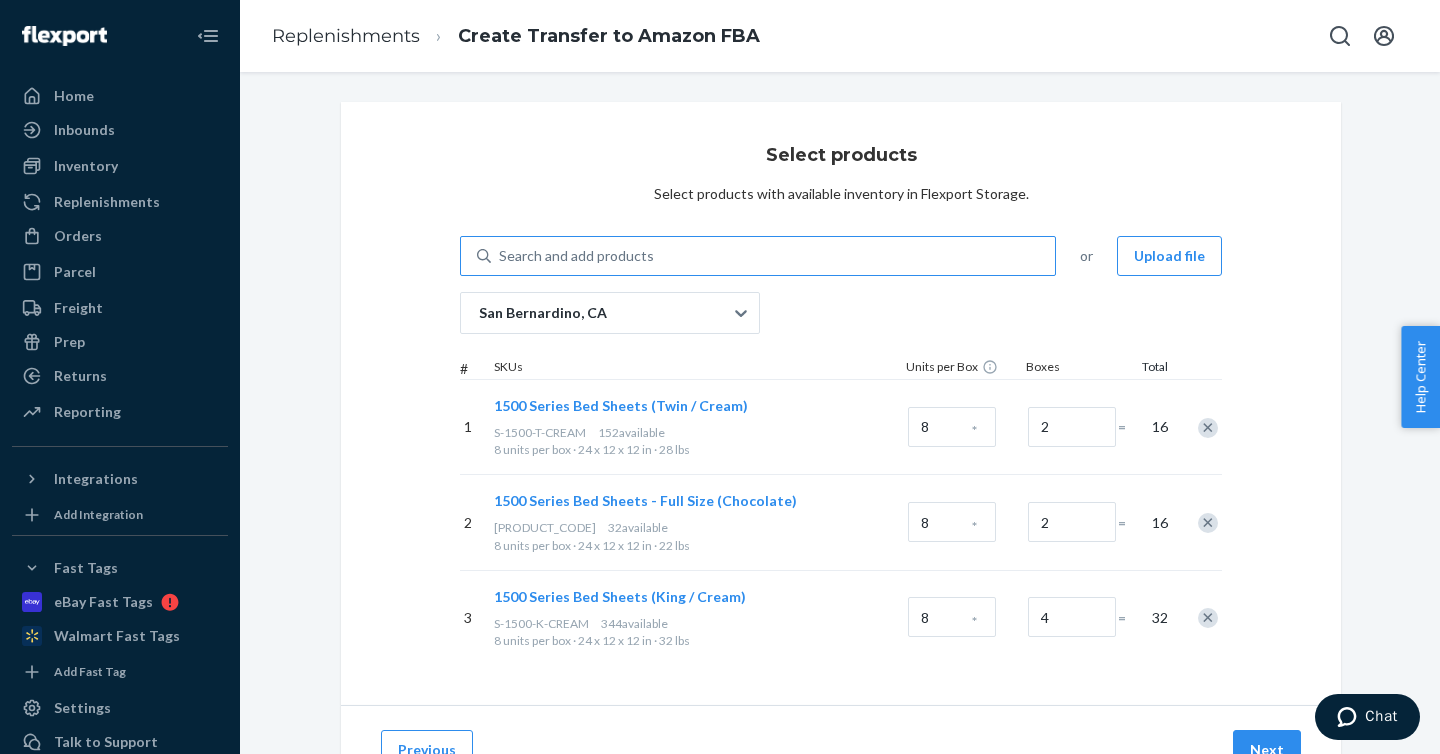 click on "Search and add products" at bounding box center [773, 256] 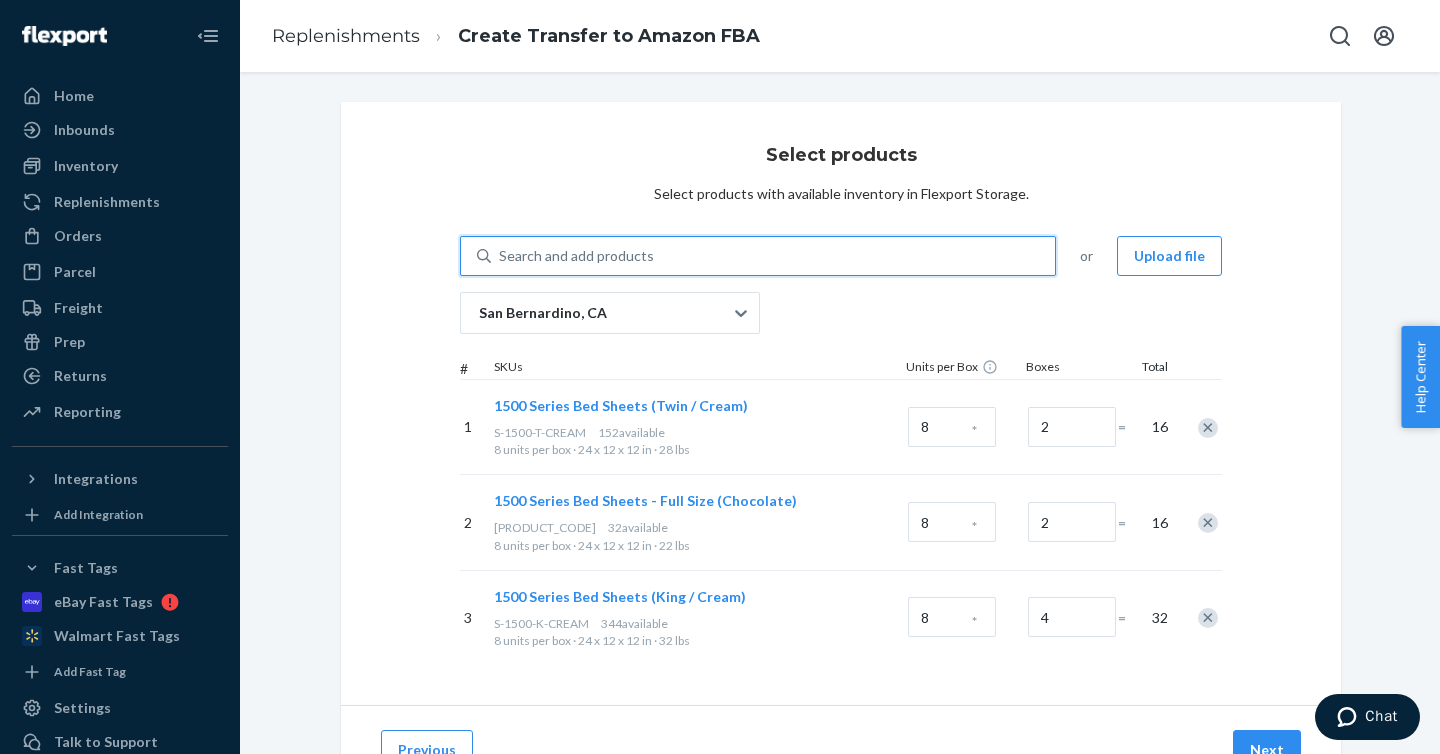 paste on "S-1500-K-BLACK" 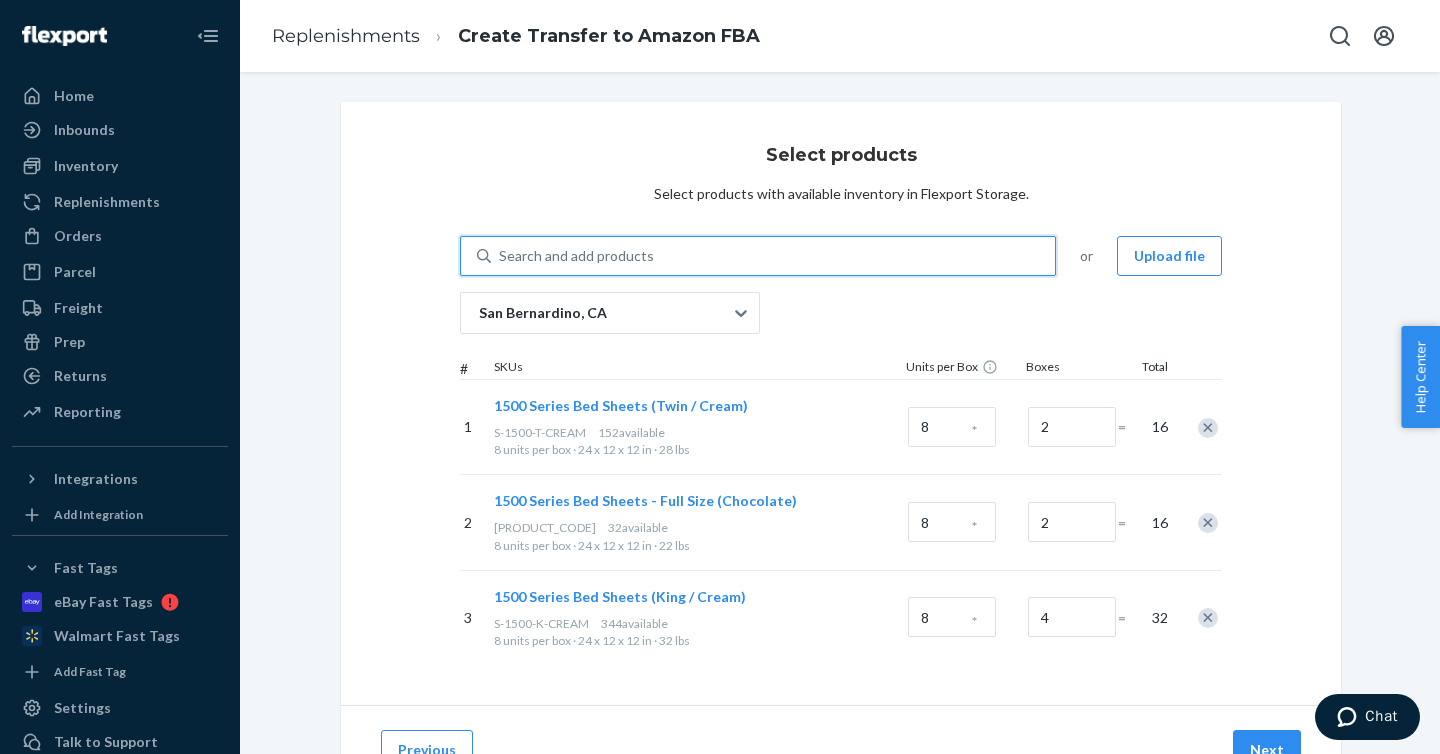 type on "S-1500-K-BLACK" 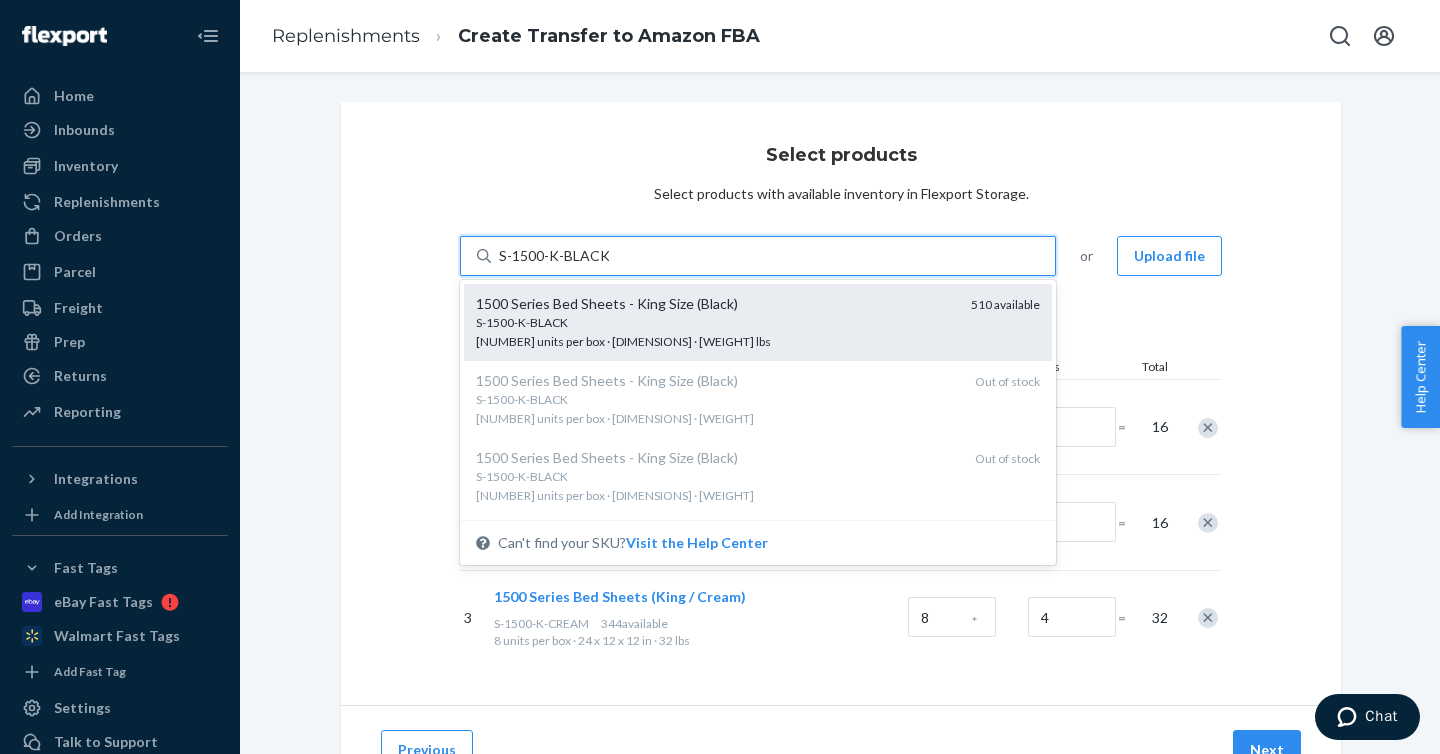 click on "S-1500-K-BLACK" at bounding box center (715, 322) 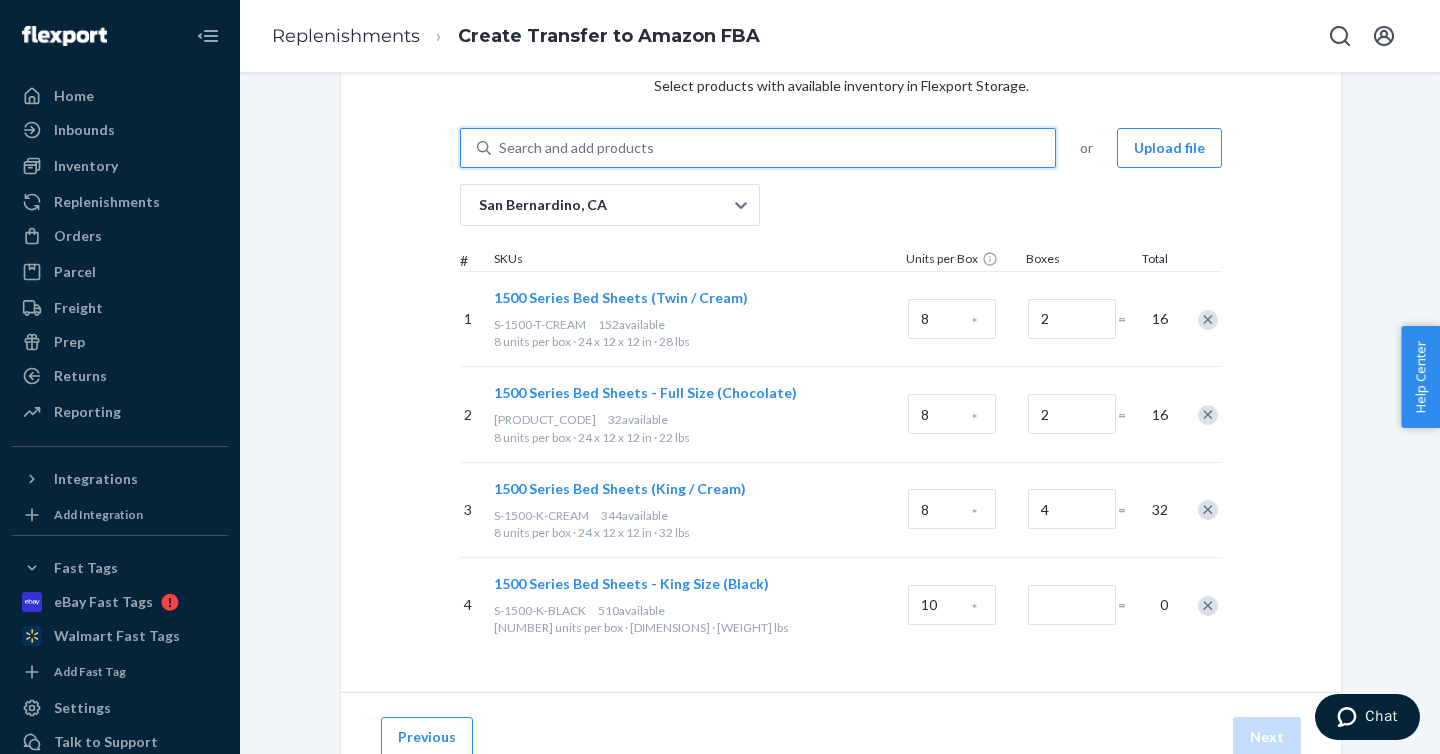 scroll, scrollTop: 130, scrollLeft: 0, axis: vertical 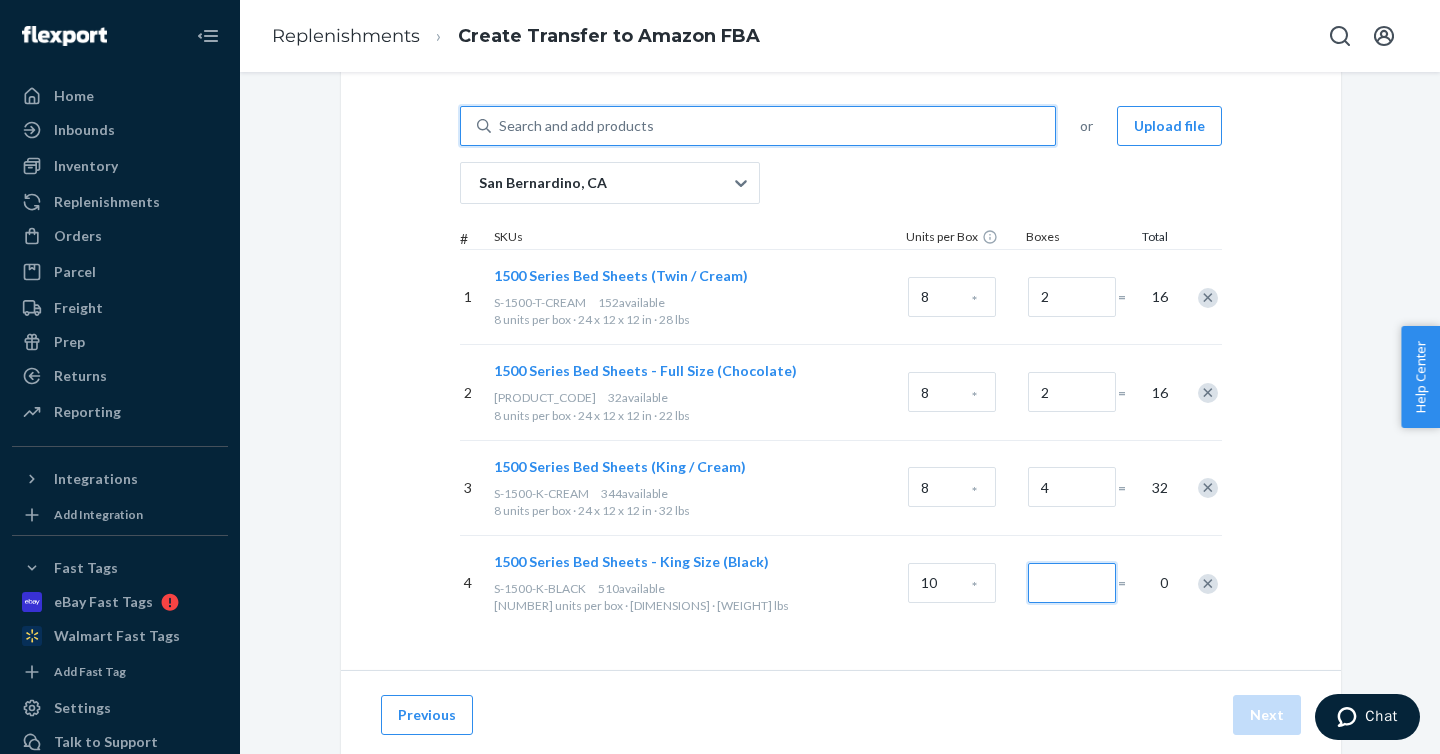 click at bounding box center [1072, 583] 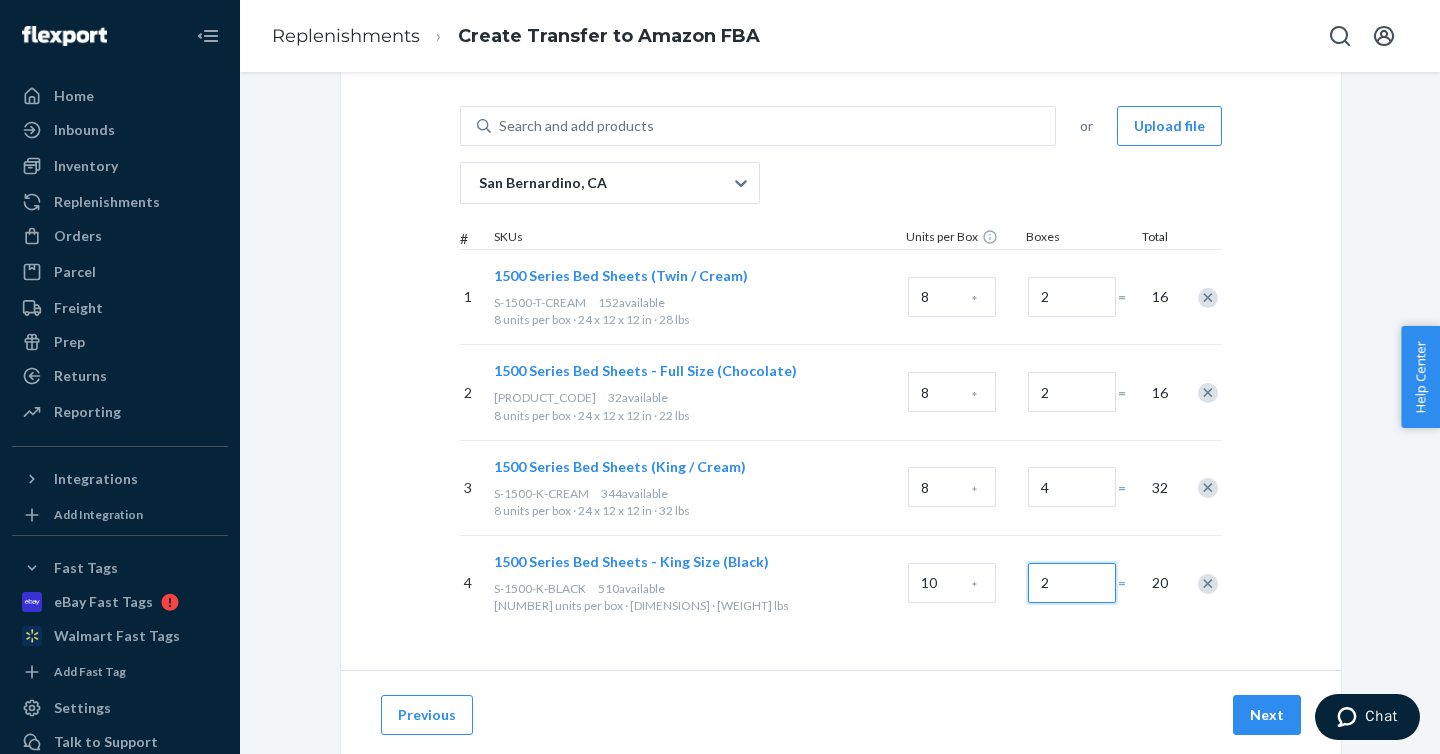 type on "2" 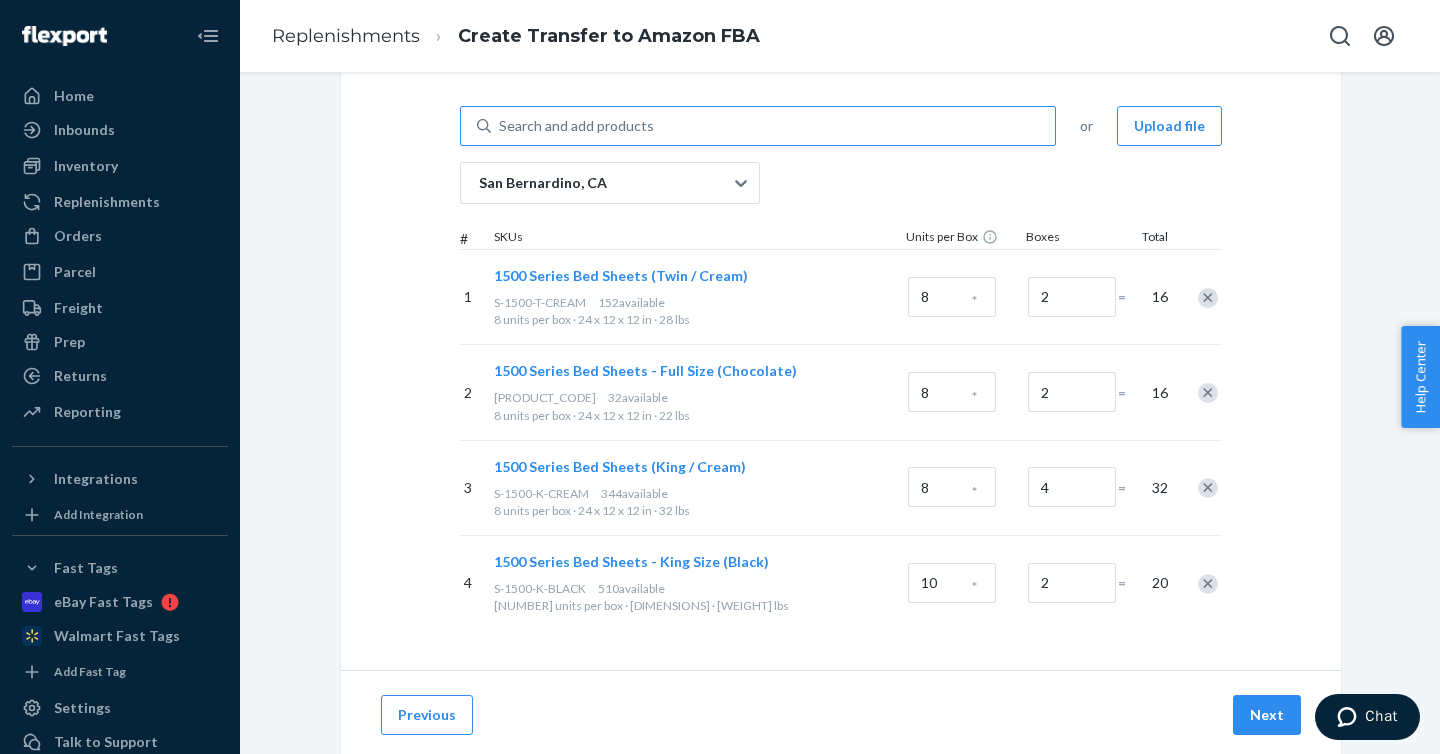 click on "Search and add products" at bounding box center [773, 126] 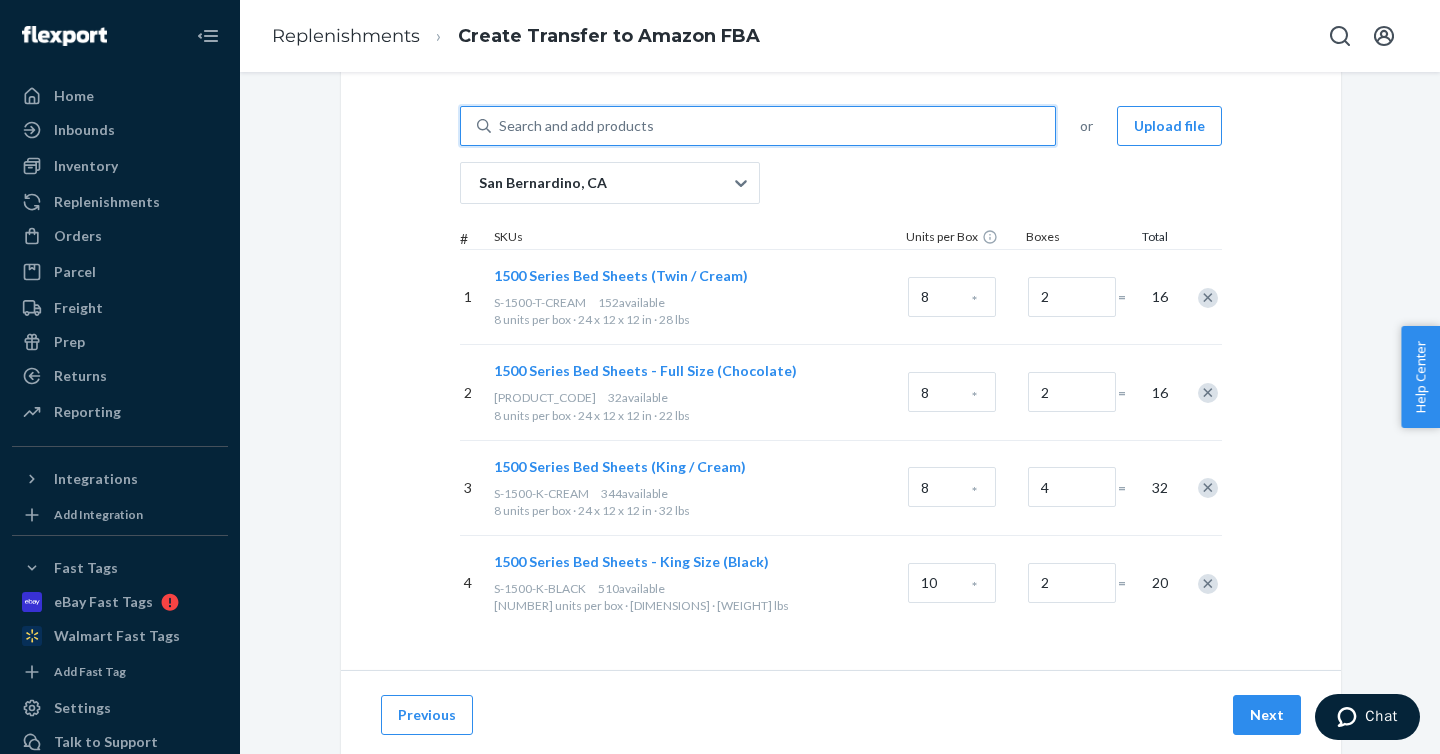 paste on "S-1500-K-PURPLE" 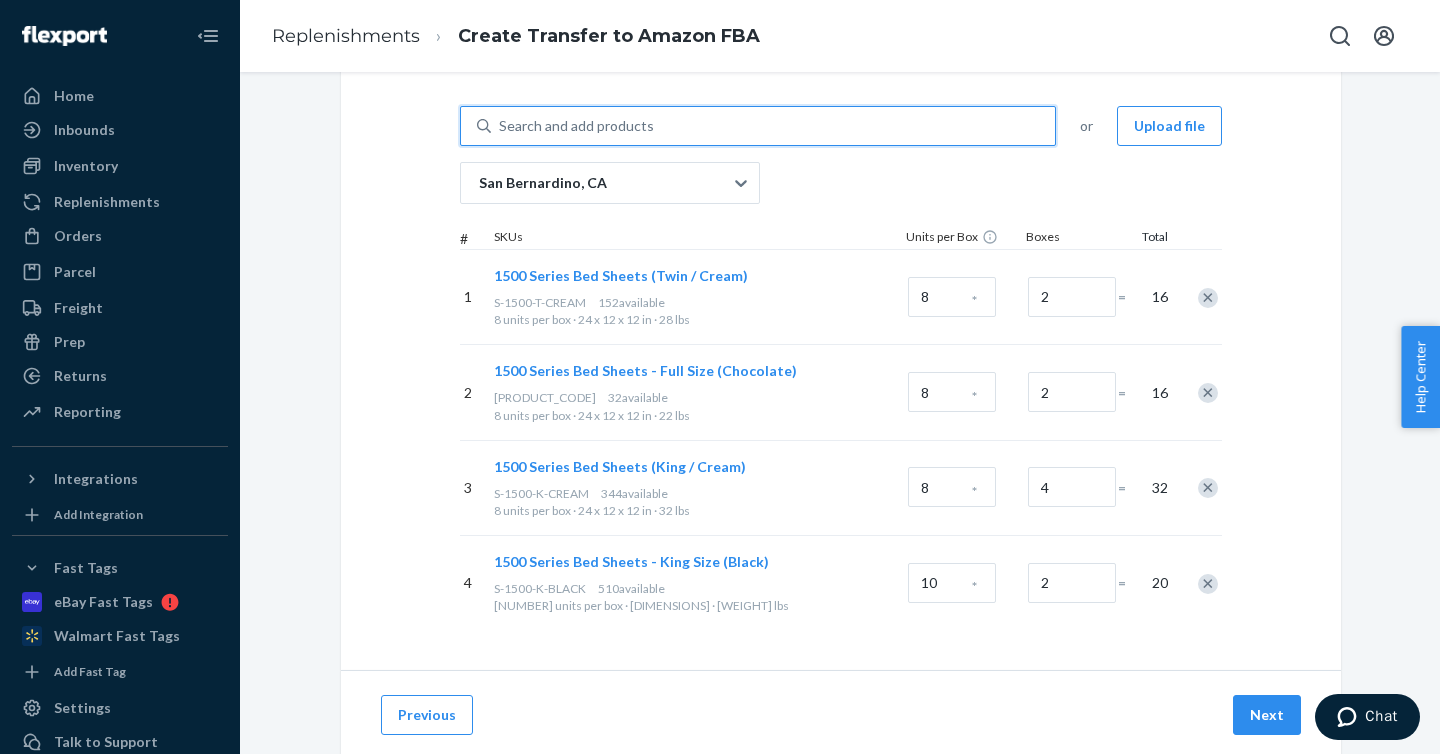 type on "S-1500-K-PURPLE" 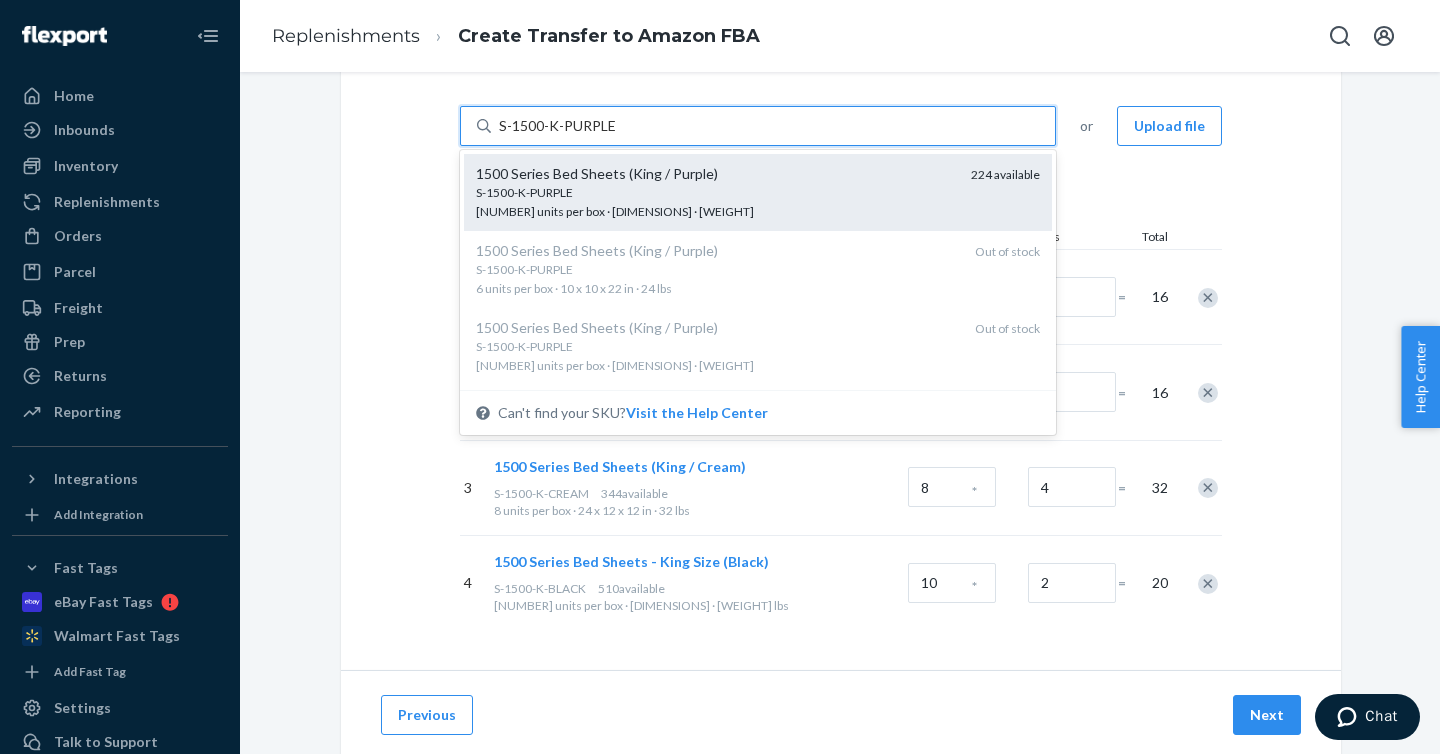 click on "S-1500-K-PURPLE" at bounding box center (715, 192) 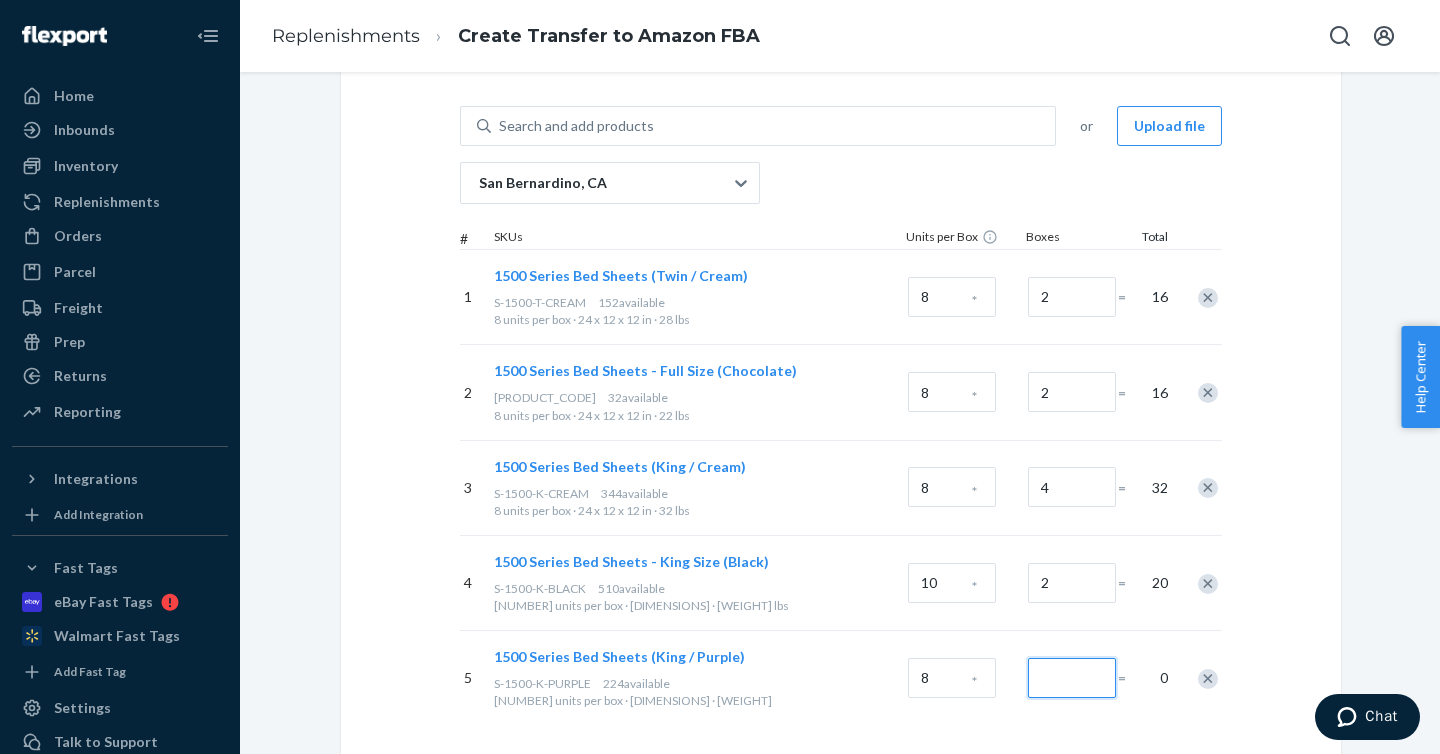 click at bounding box center [1072, 678] 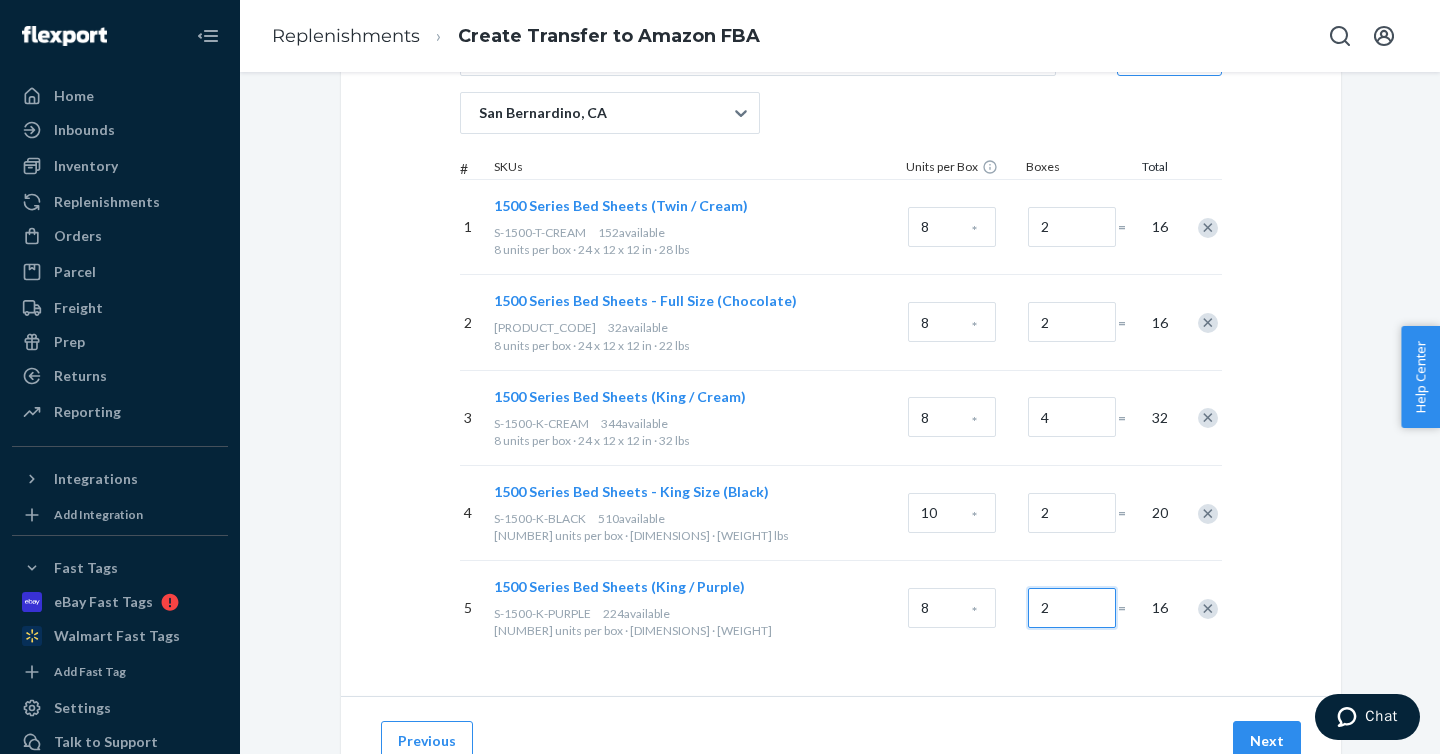 scroll, scrollTop: 204, scrollLeft: 0, axis: vertical 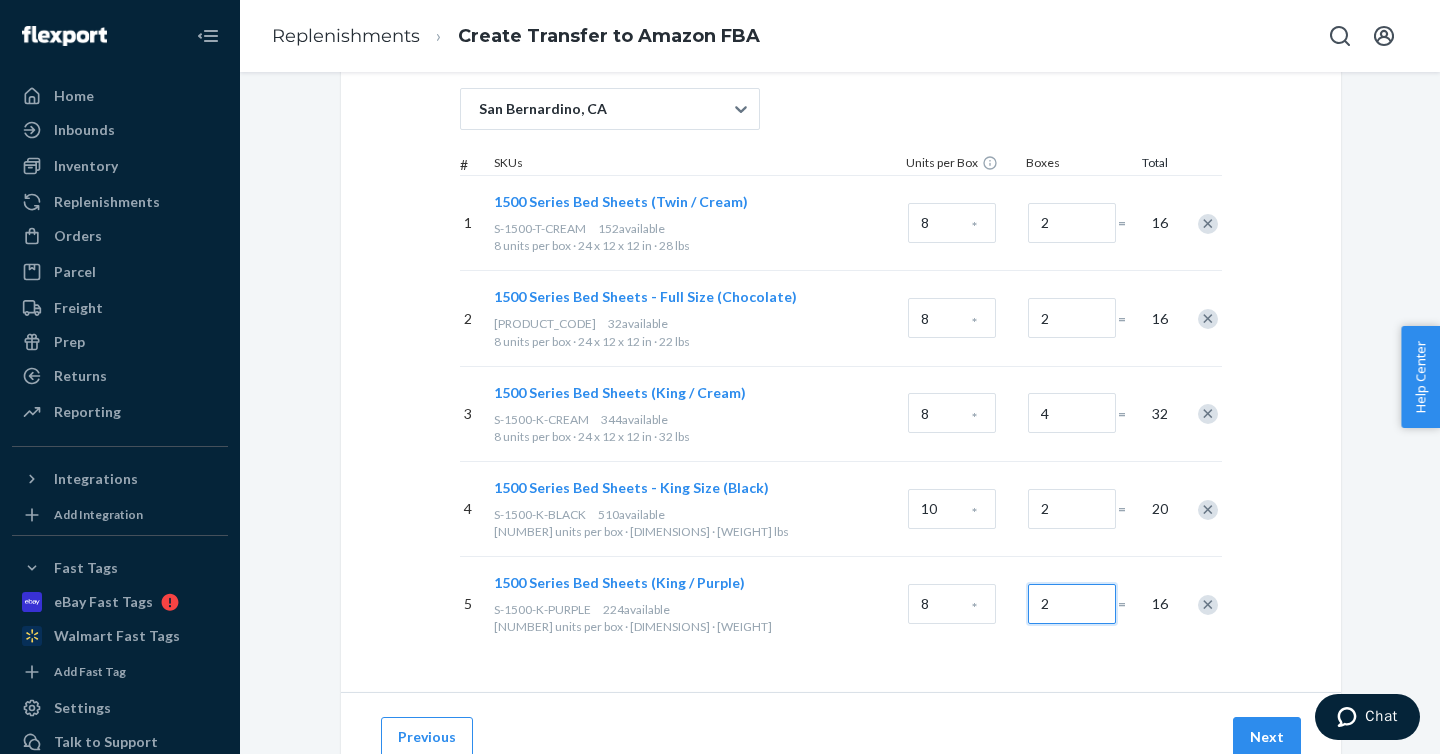 type on "2" 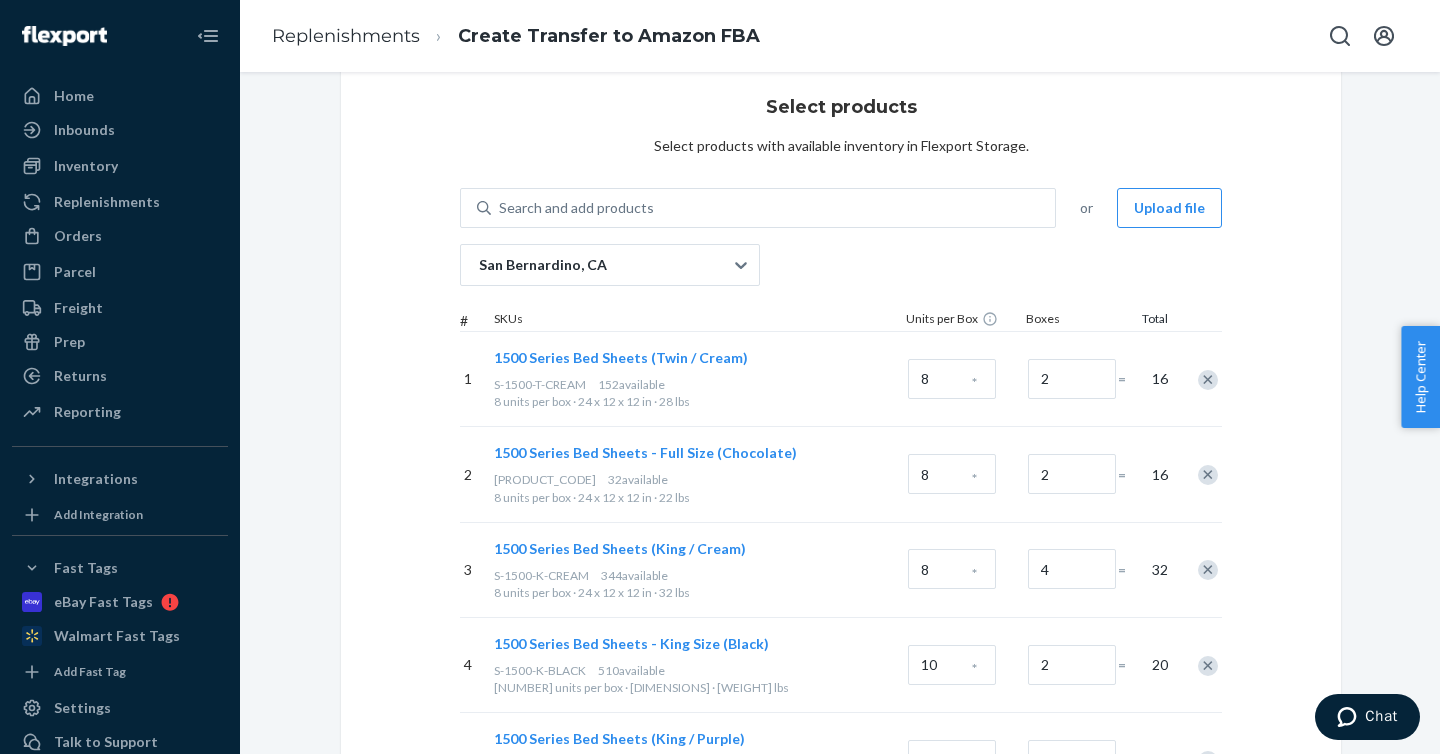 scroll, scrollTop: 2, scrollLeft: 0, axis: vertical 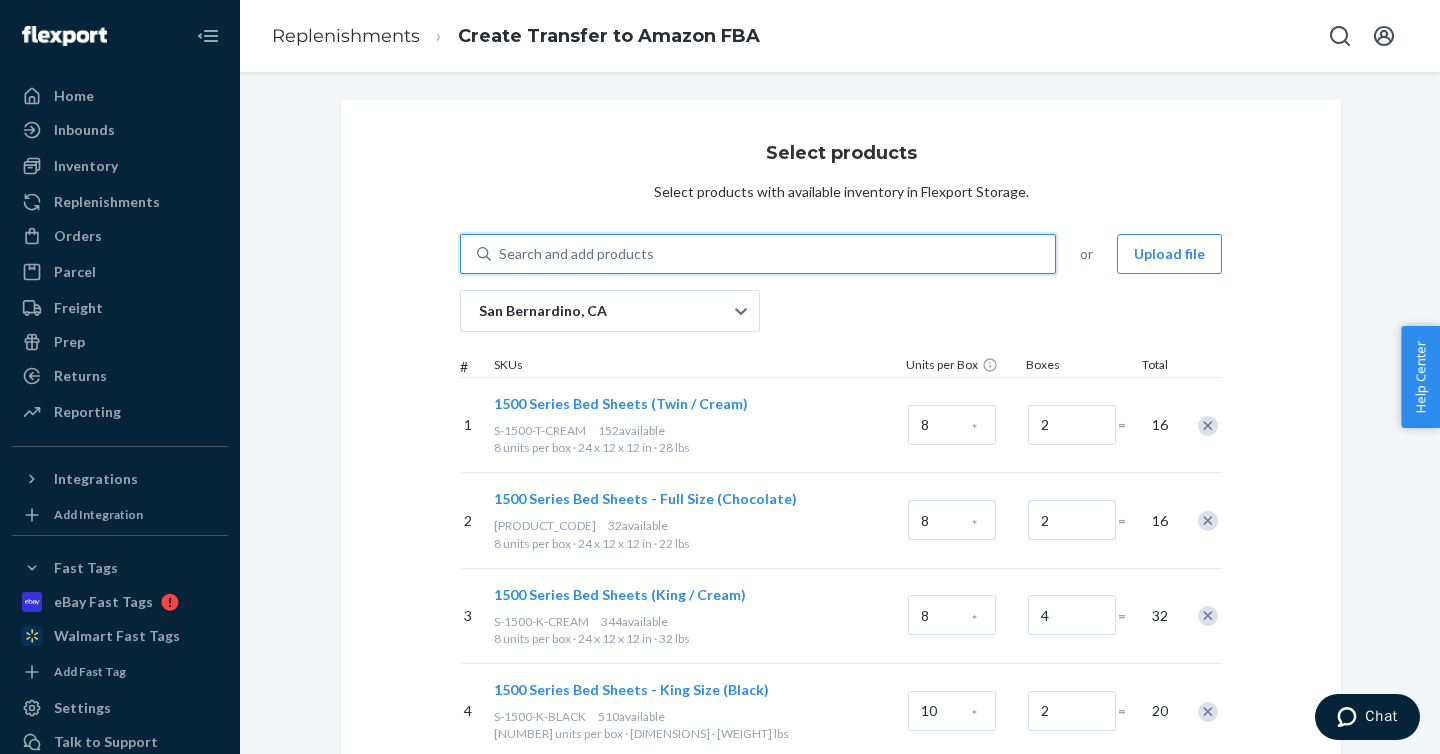 click on "Search and add products" at bounding box center [773, 254] 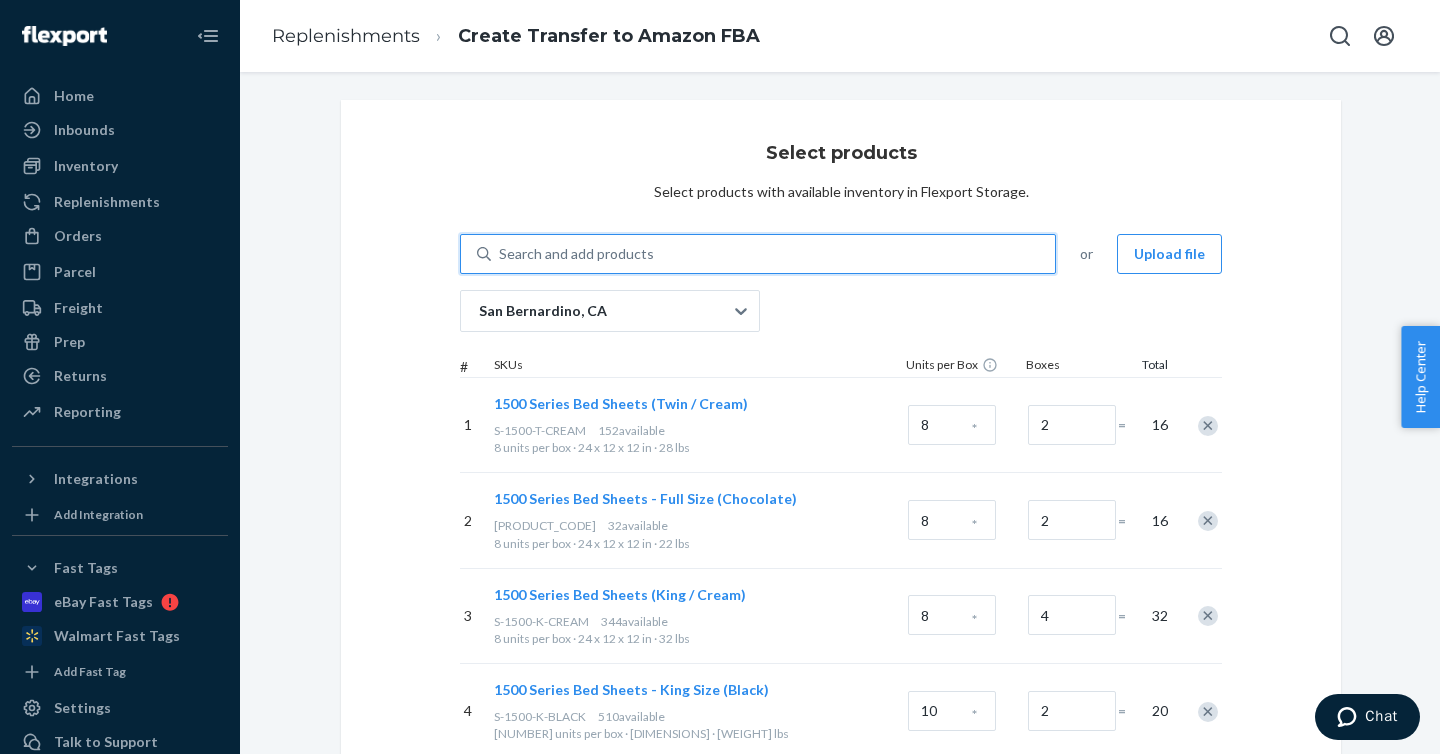 click on "0 results available. Use Up and Down to choose options, press Enter to select the currently focused option, press Escape to exit the menu, press Tab to select the option and exit the menu. Search and add products" at bounding box center (500, 254) 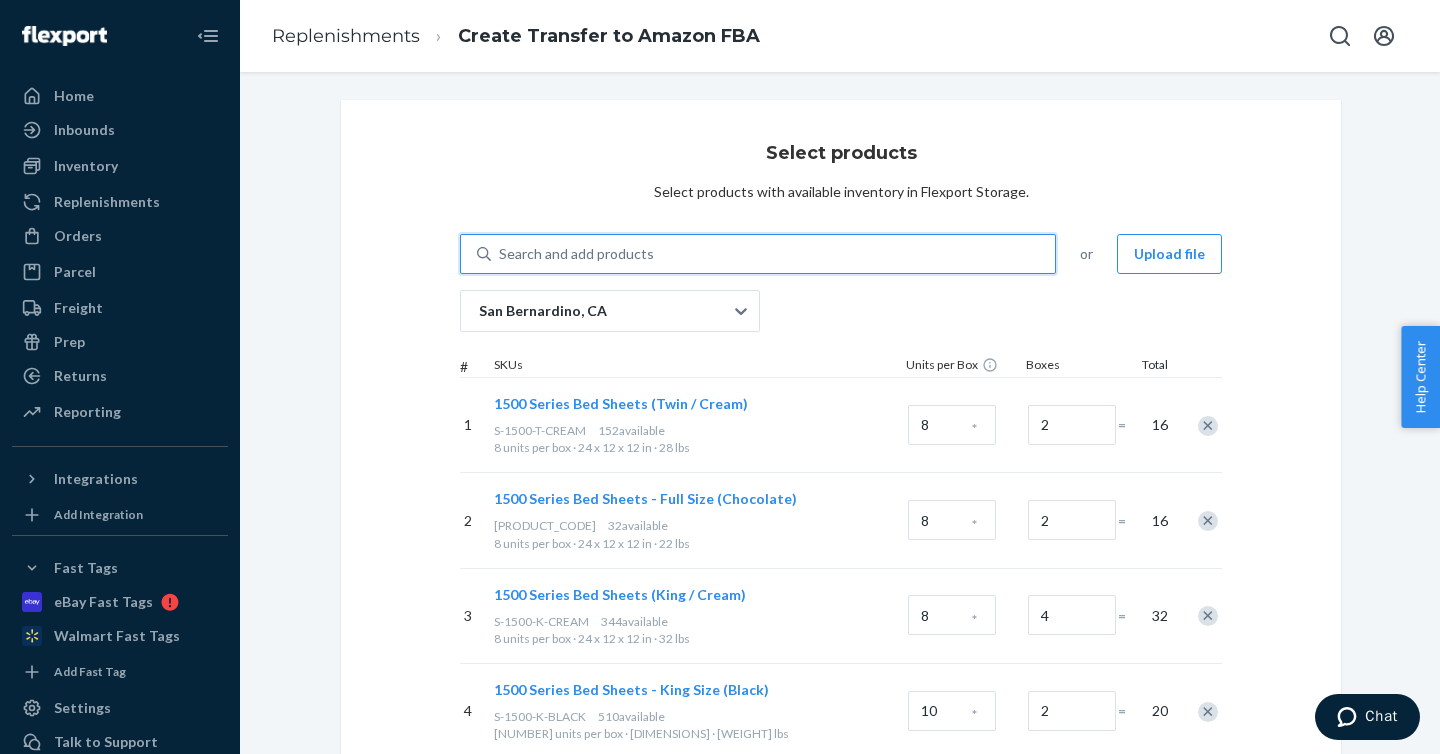 type on "[PRODUCT_CODE]" 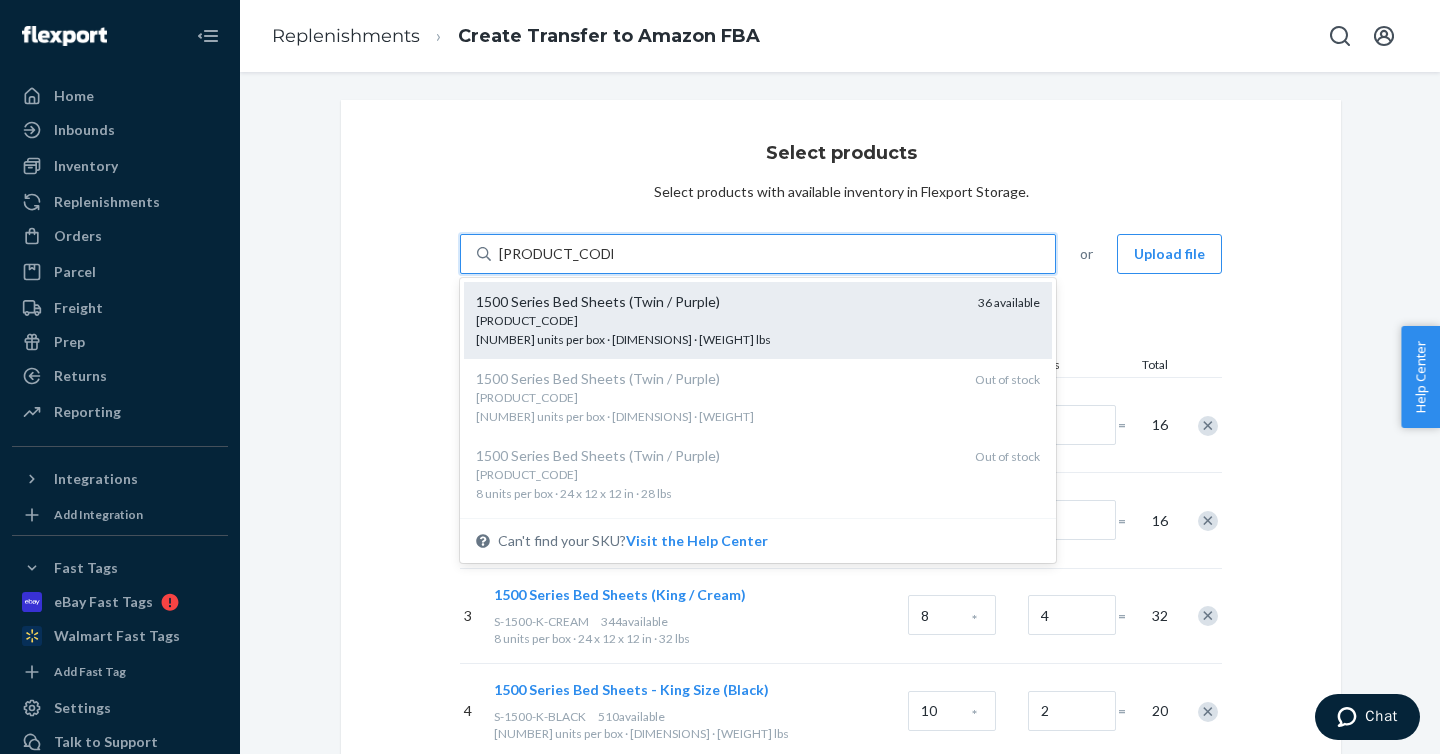 click on "[PRODUCT_CODE]" at bounding box center [719, 320] 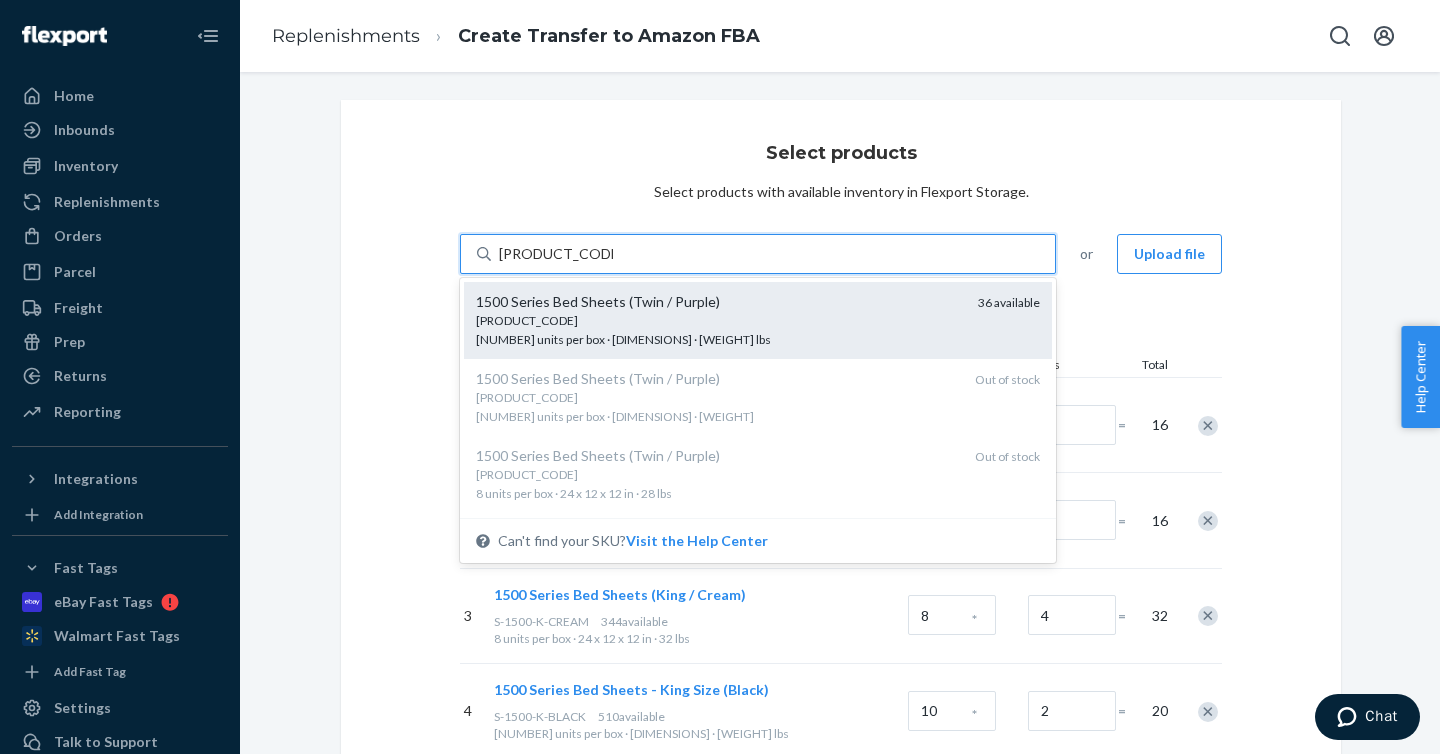 click on "[PRODUCT_CODE]" at bounding box center [556, 254] 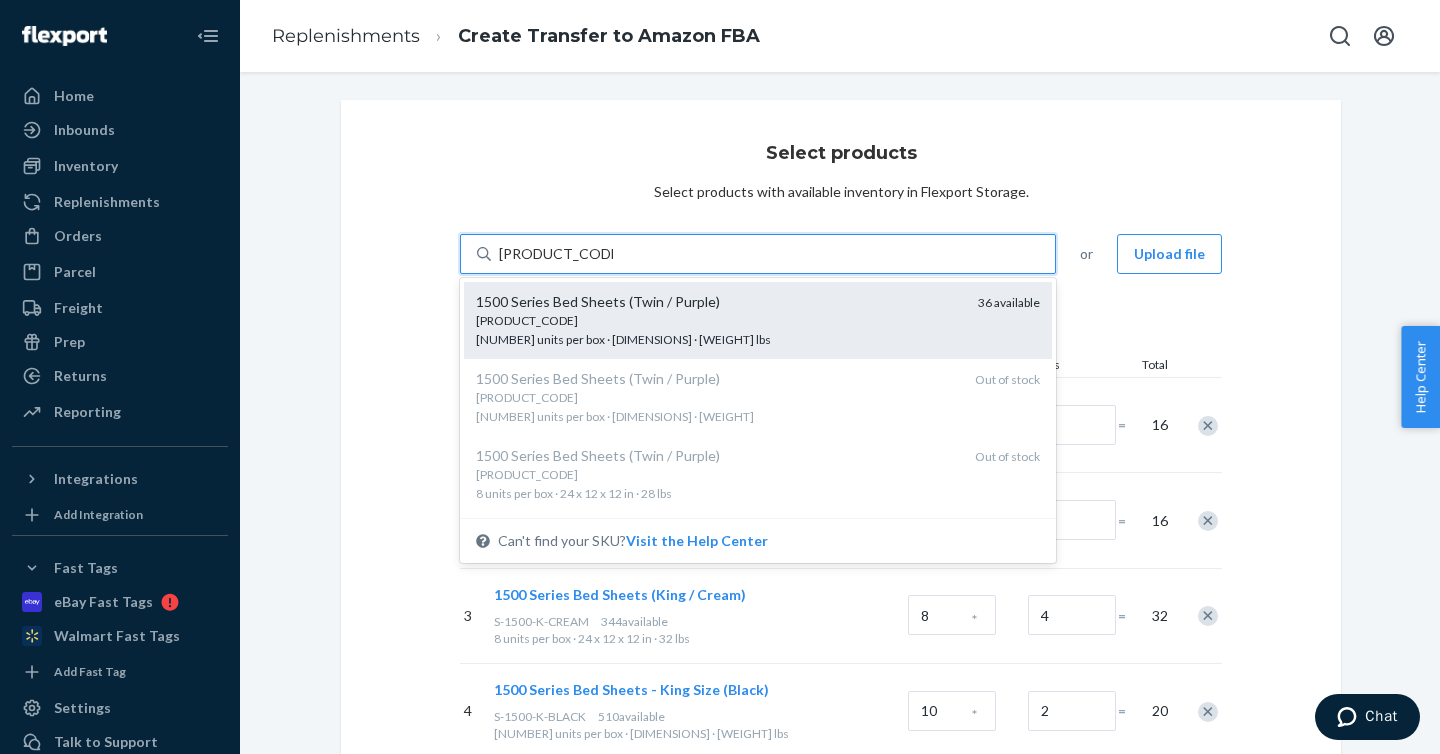 type 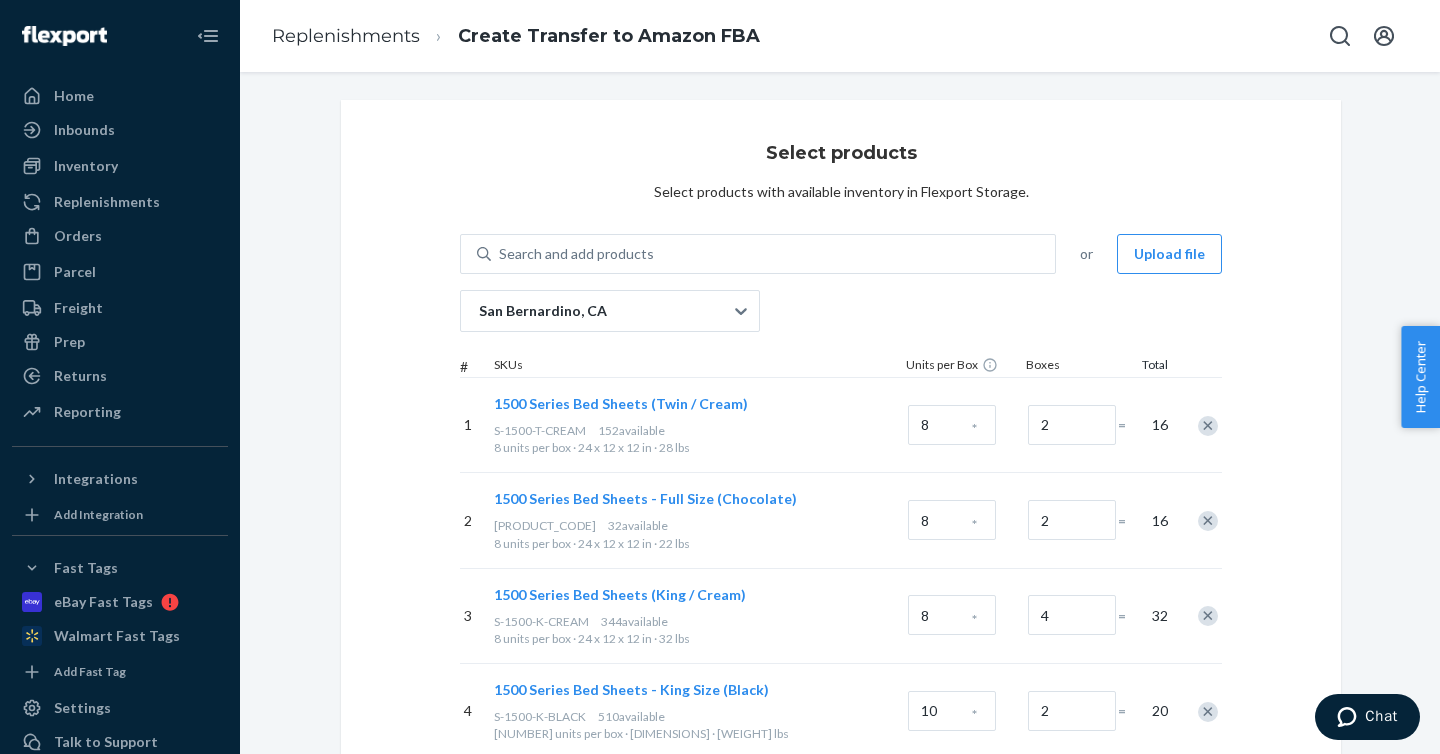 scroll, scrollTop: 326, scrollLeft: 0, axis: vertical 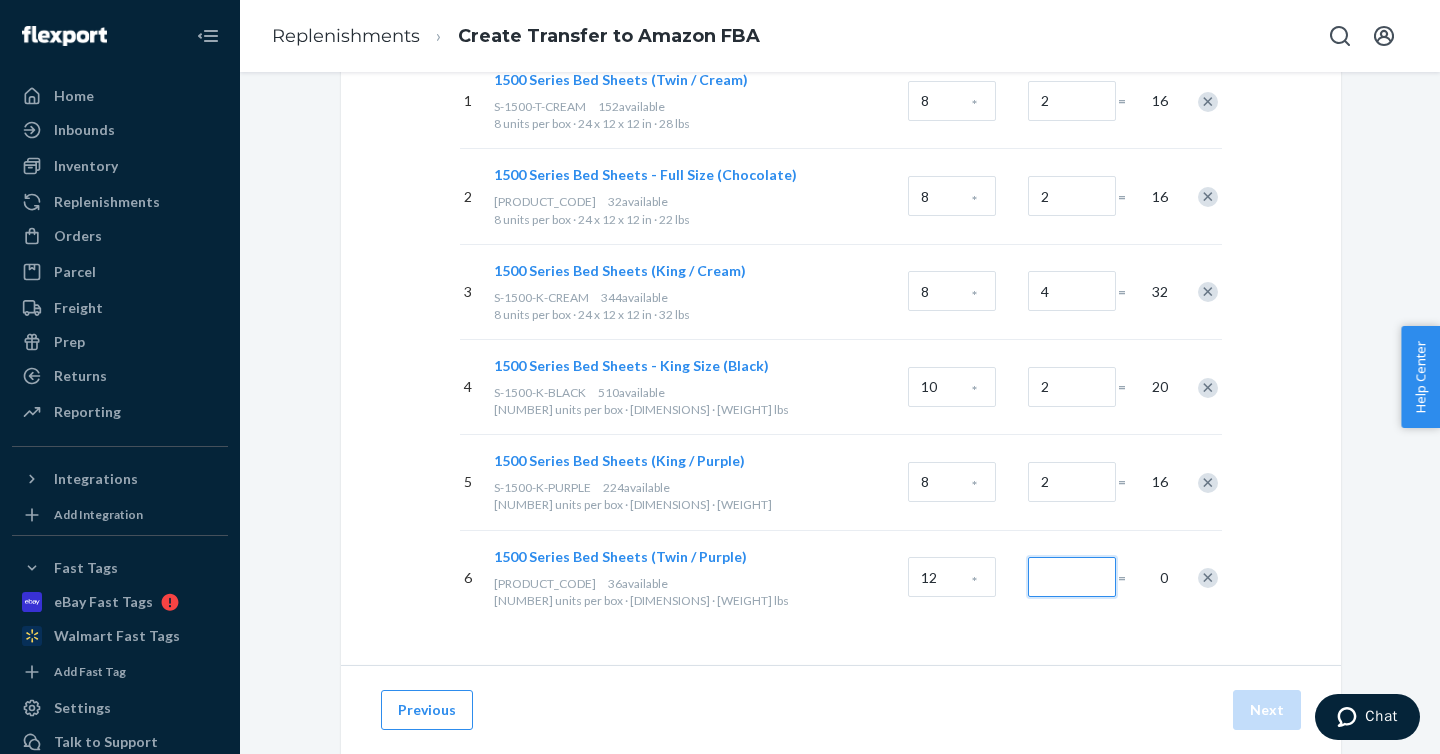 click at bounding box center (1072, 577) 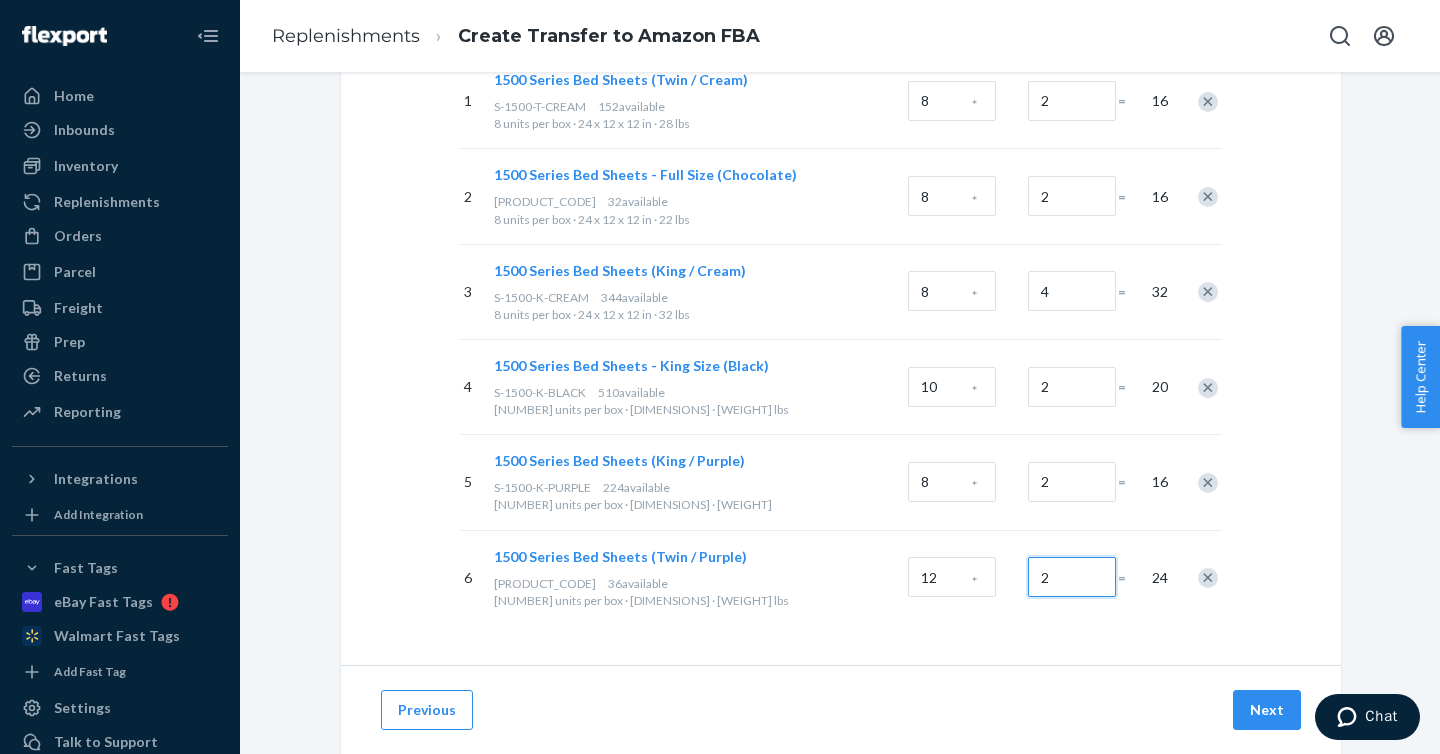 type on "2" 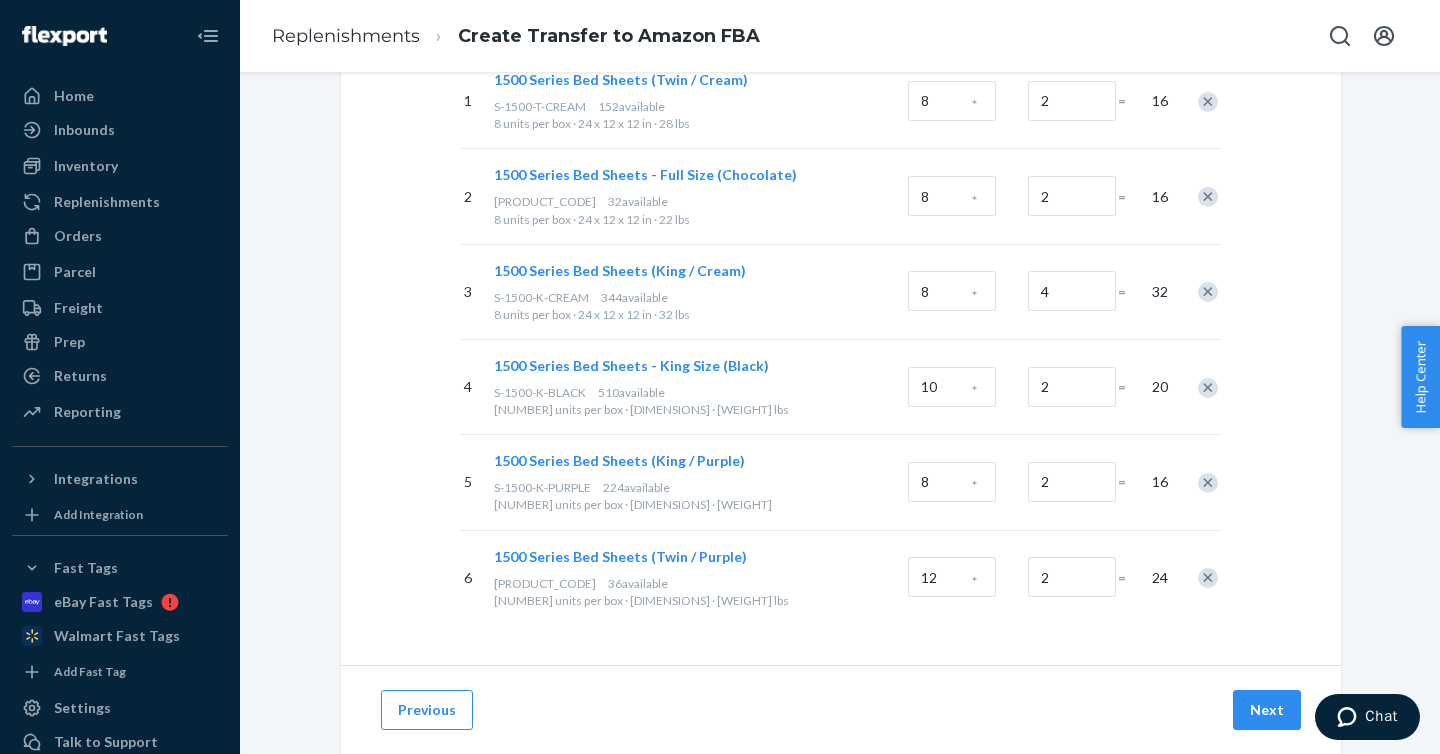 click on "[CITY], [STATE] # SKUs Units per Box Boxes Total 1   1500 Series Bed Sheets (Twin / Cream) S-1500-T-CREAM [NUMBER]  available   [NUMBER] units per box · [DIMENSIONS] · [WEIGHT] [NUMBER] * [NUMBER] = [NUMBER] 2   1500 Series Bed Sheets - Full Size (Chocolate) S-1500-F-CHOCOLATE [NUMBER]  available   [NUMBER] units per box · [DIMENSIONS] · [WEIGHT] [NUMBER] * [NUMBER] = [NUMBER] 3   1500 Series Bed Sheets (King / Cream) S-1500-K-CREAM [NUMBER]  available   [NUMBER] units per box · [DIMENSIONS] · [WEIGHT] [NUMBER] * [NUMBER] = [NUMBER] 4   1500 Series Bed Sheets - King Size (Black) S-1500-K-BLACK [NUMBER]  available   [NUMBER] units per box · [DIMENSIONS] · [WEIGHT] [NUMBER] * [NUMBER] = [NUMBER] 5   1500 Series Bed Sheets (King / Purple) S-1500-K-PURPLE [NUMBER]  available   [NUMBER] units per box · [DIMENSIONS] · [WEIGHT] [NUMBER] * [NUMBER] = [NUMBER] 6   1500 Series Bed Sheets (Twin / Purple) S-1500-T-PURPLE [NUMBER]  available   [NUMBER] units per box · [DIMENSIONS] · [WEIGHT] [NUMBER] * [NUMBER] = [NUMBER]" at bounding box center (841, 220) 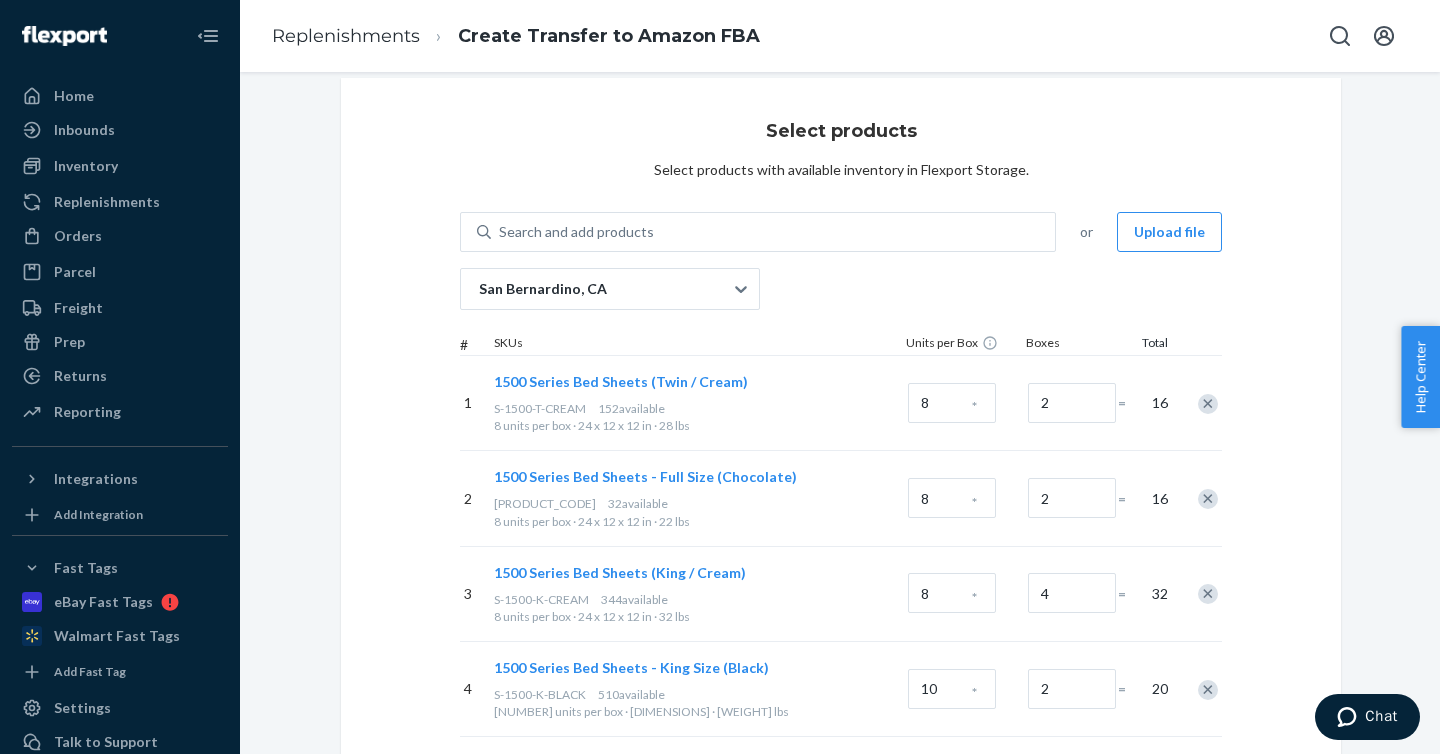 scroll, scrollTop: 0, scrollLeft: 0, axis: both 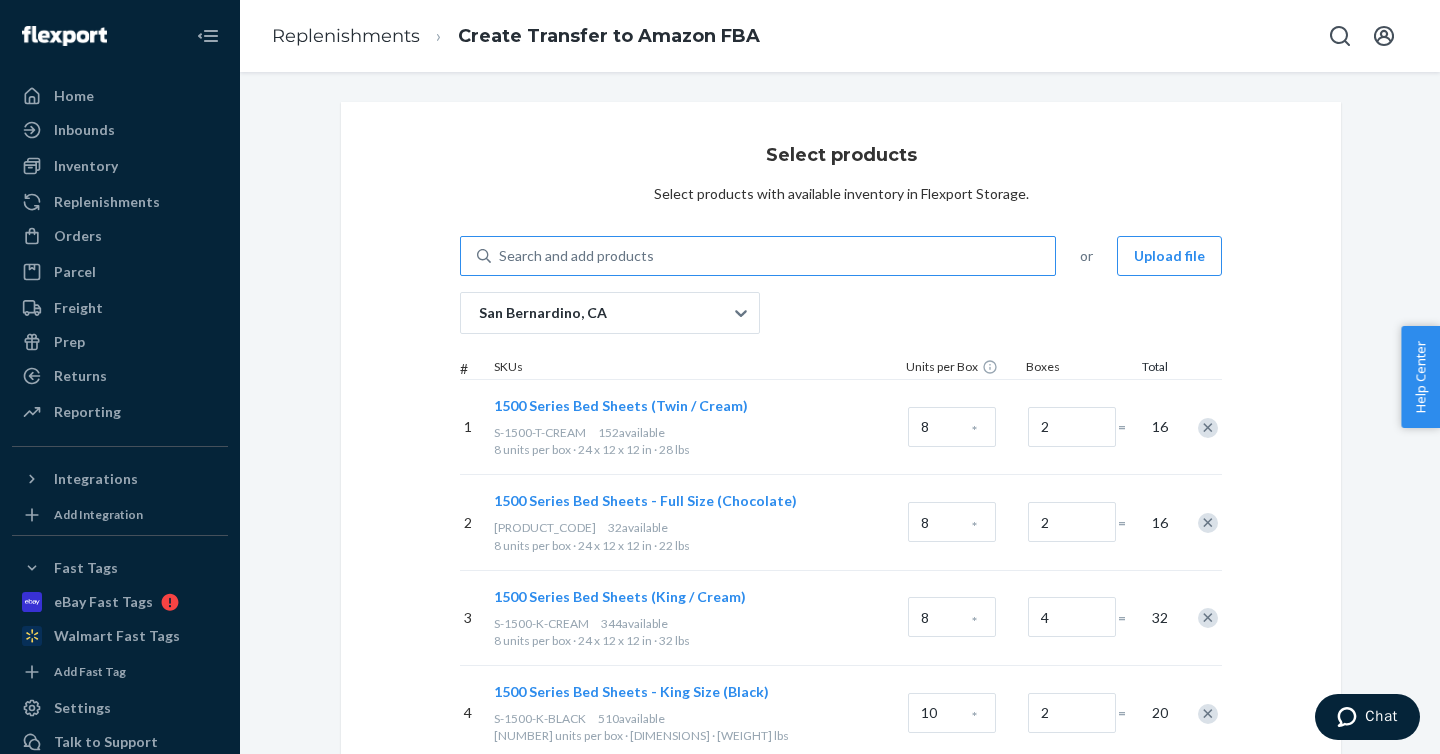 click on "Search and add products" at bounding box center [773, 256] 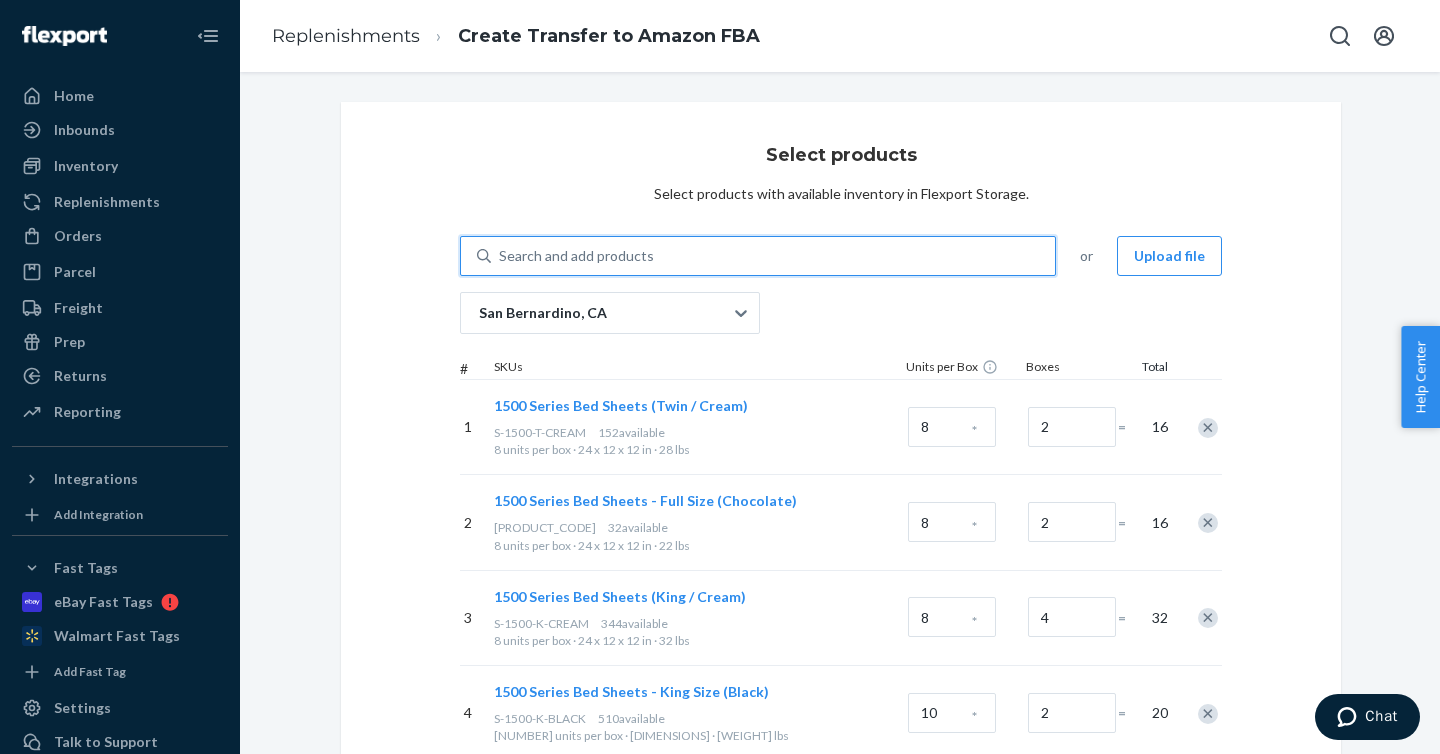 paste on "S-1500-T-SAGEGREEN" 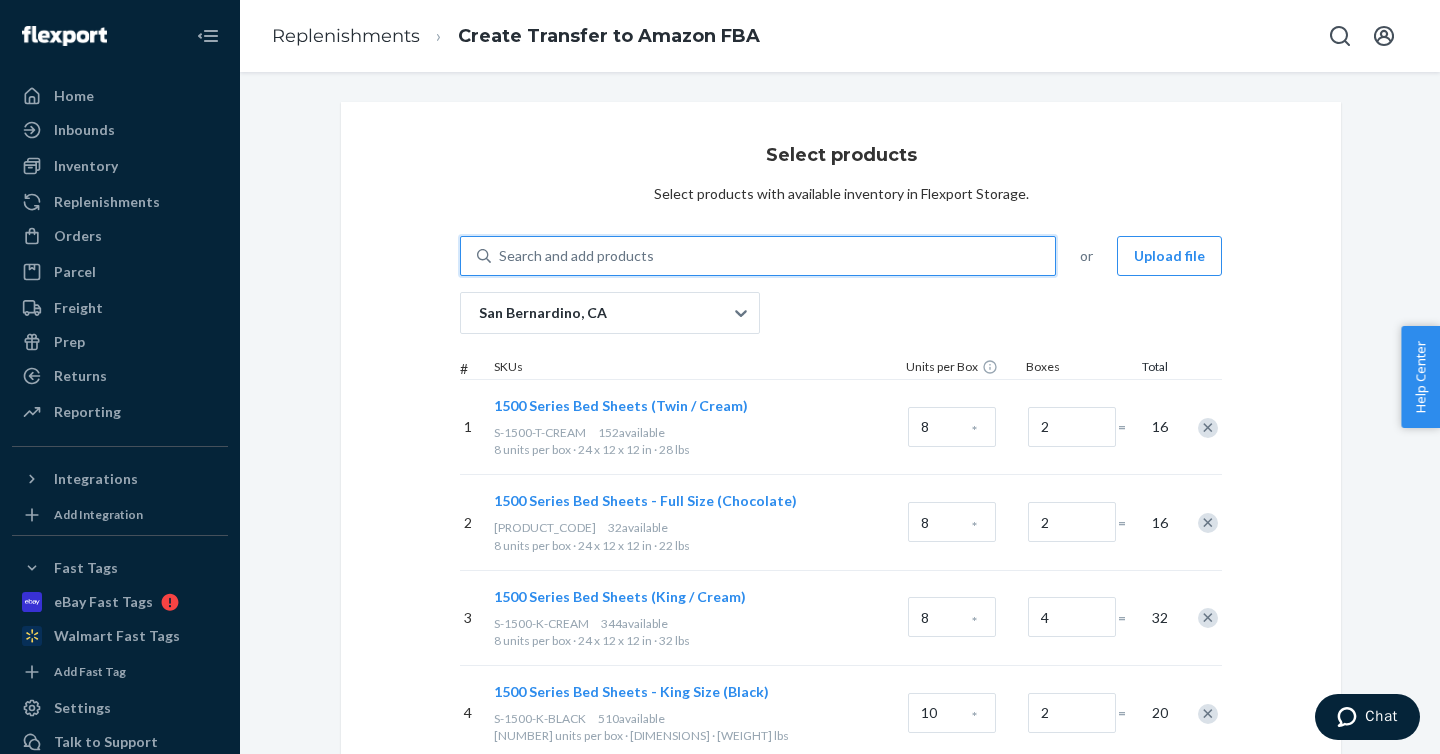 type on "S-1500-T-SAGEGREEN" 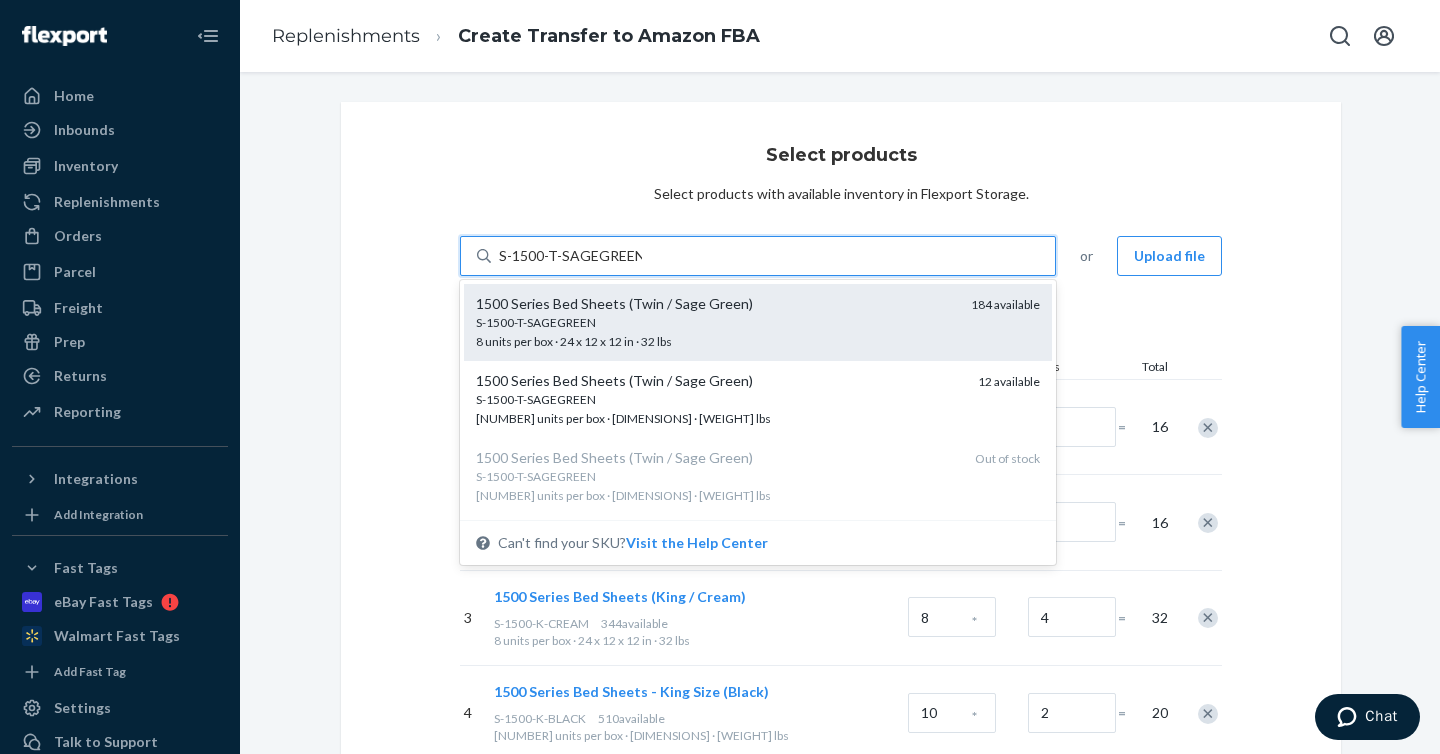 click on "S-1500-T-SAGEGREEN" at bounding box center (715, 322) 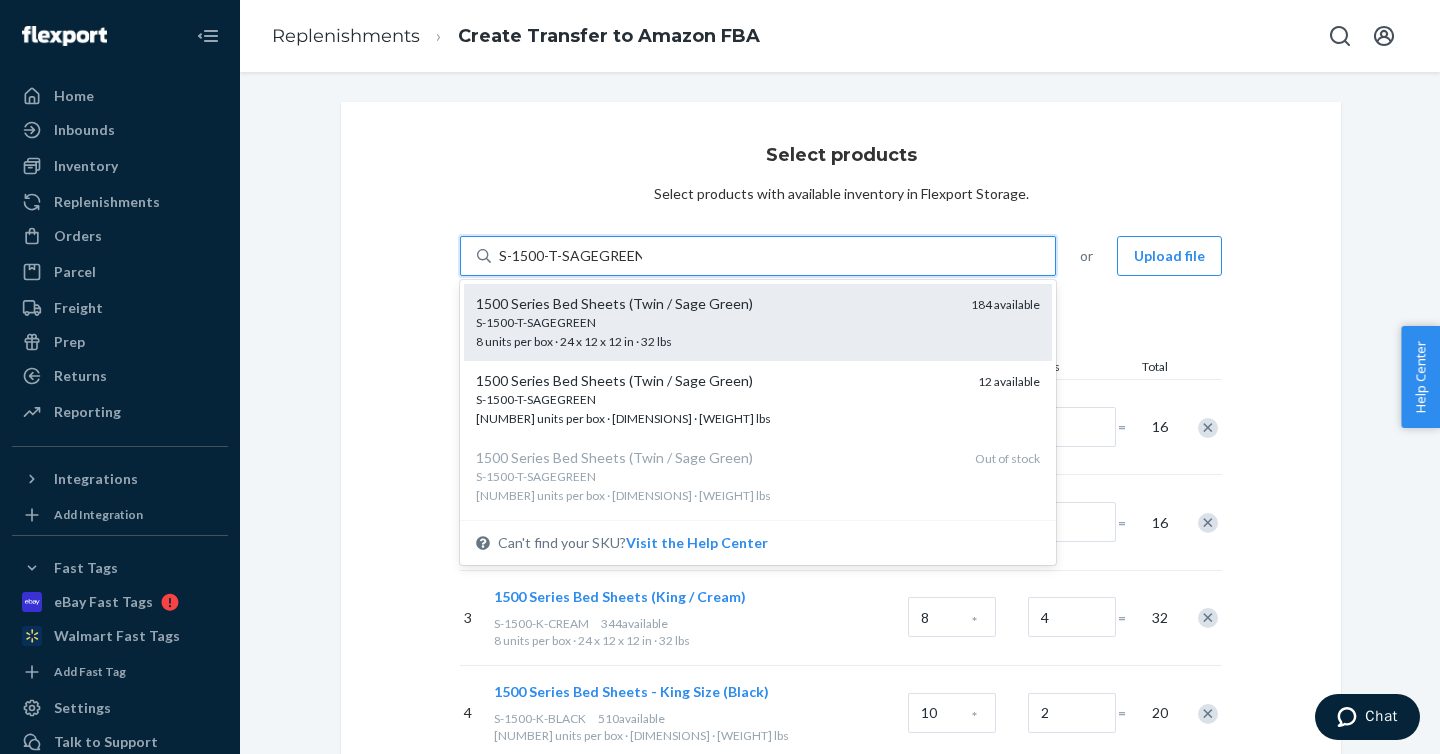 type 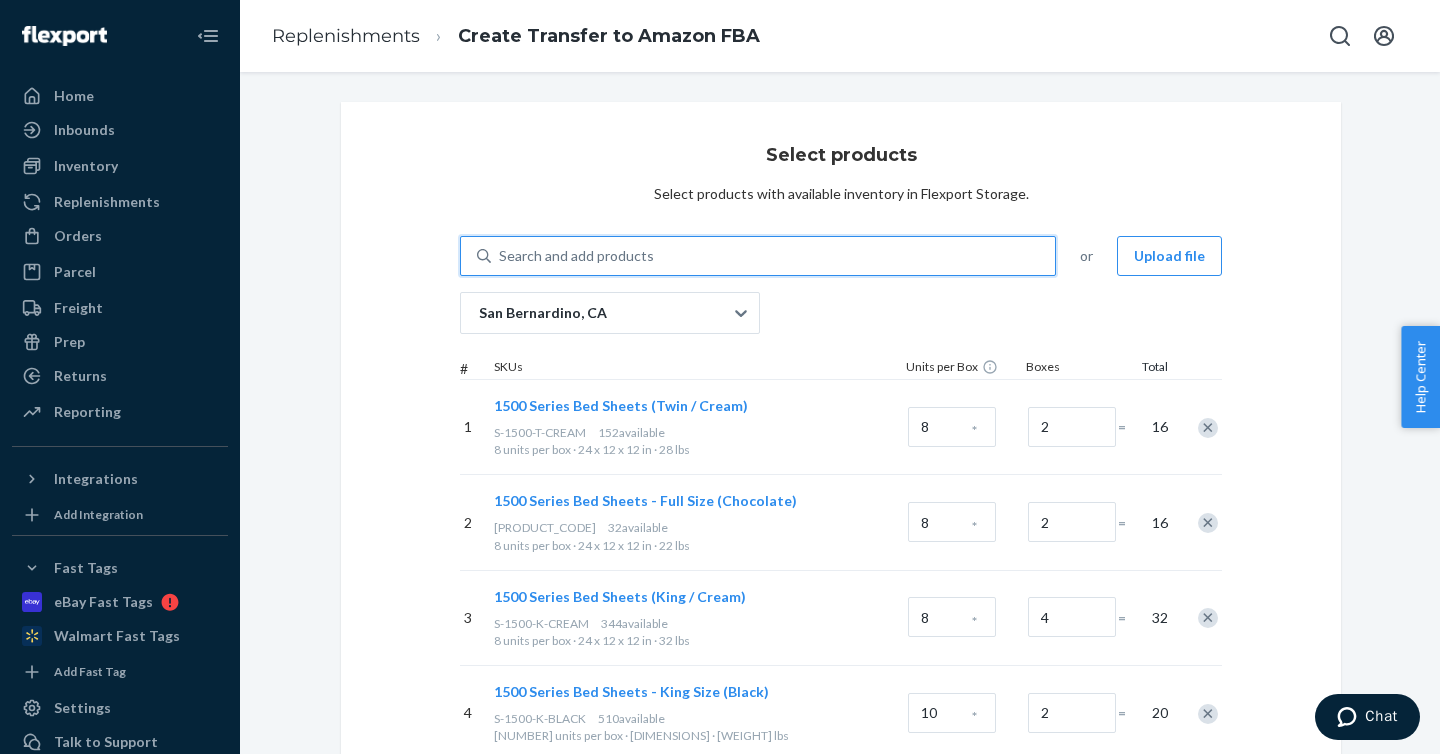 scroll, scrollTop: 421, scrollLeft: 0, axis: vertical 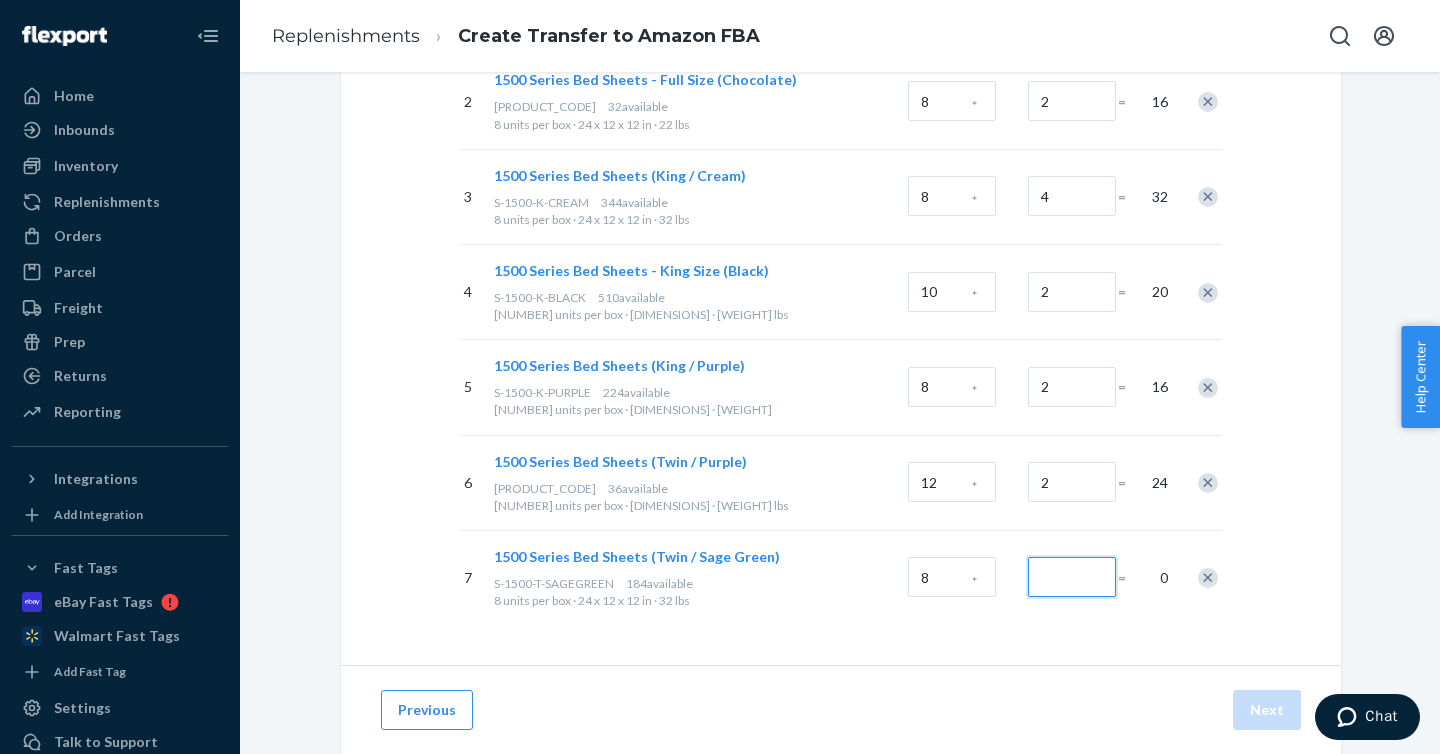 click at bounding box center (1072, 577) 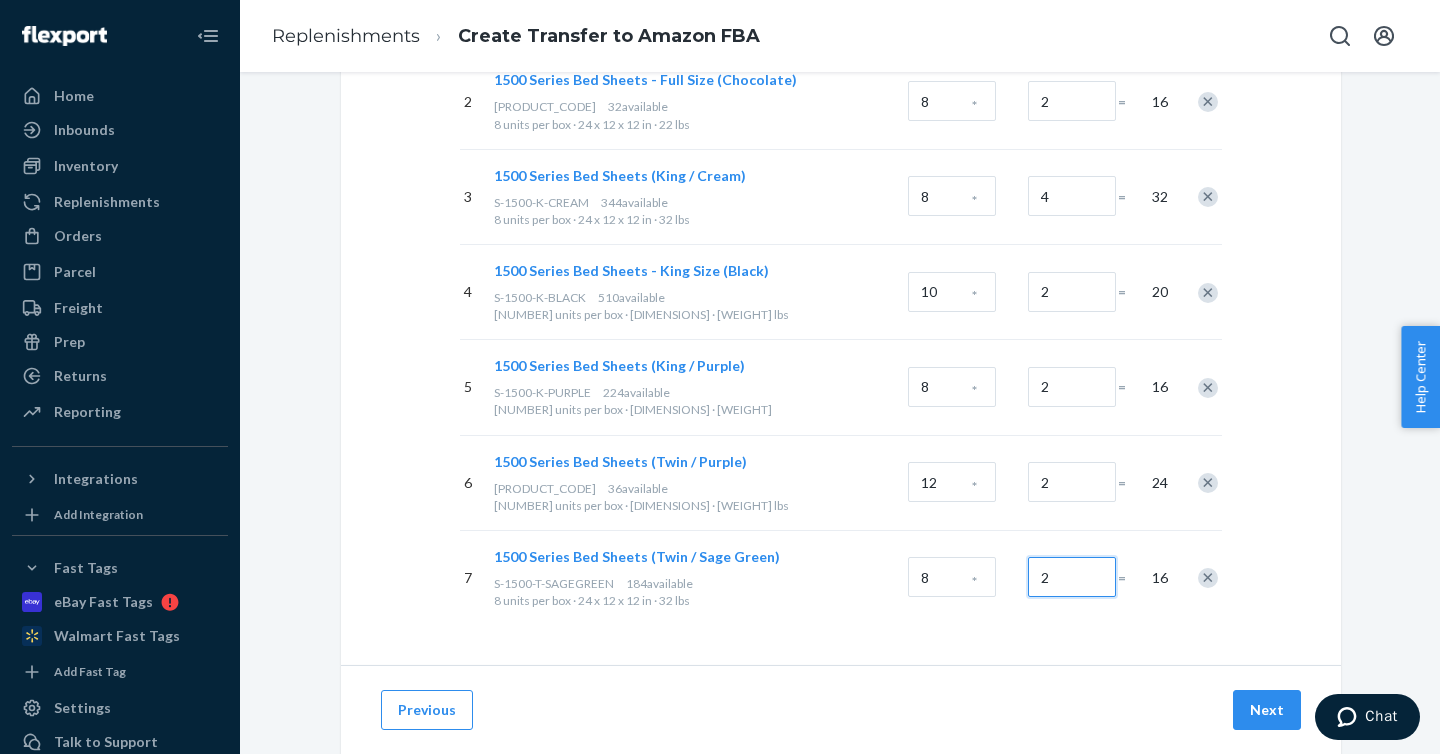 type on "2" 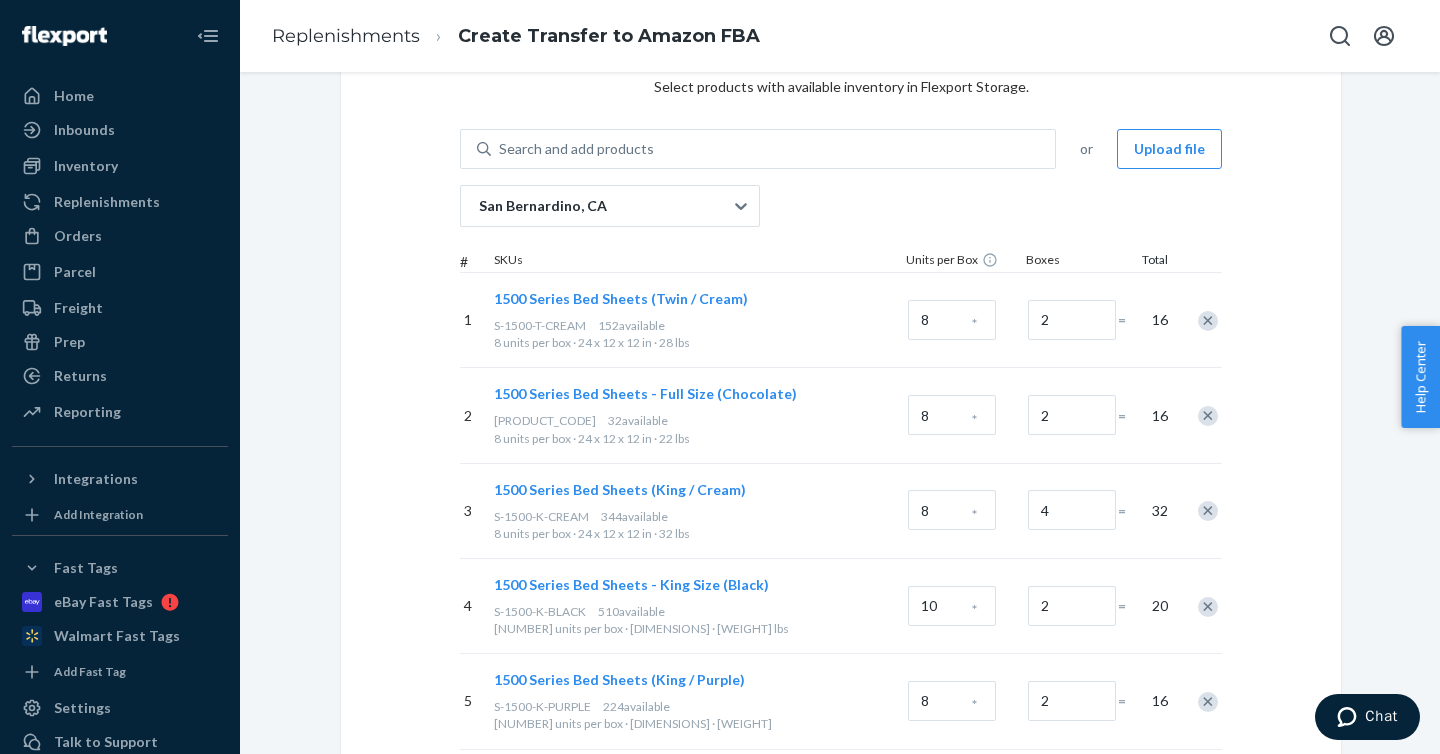 scroll, scrollTop: 0, scrollLeft: 0, axis: both 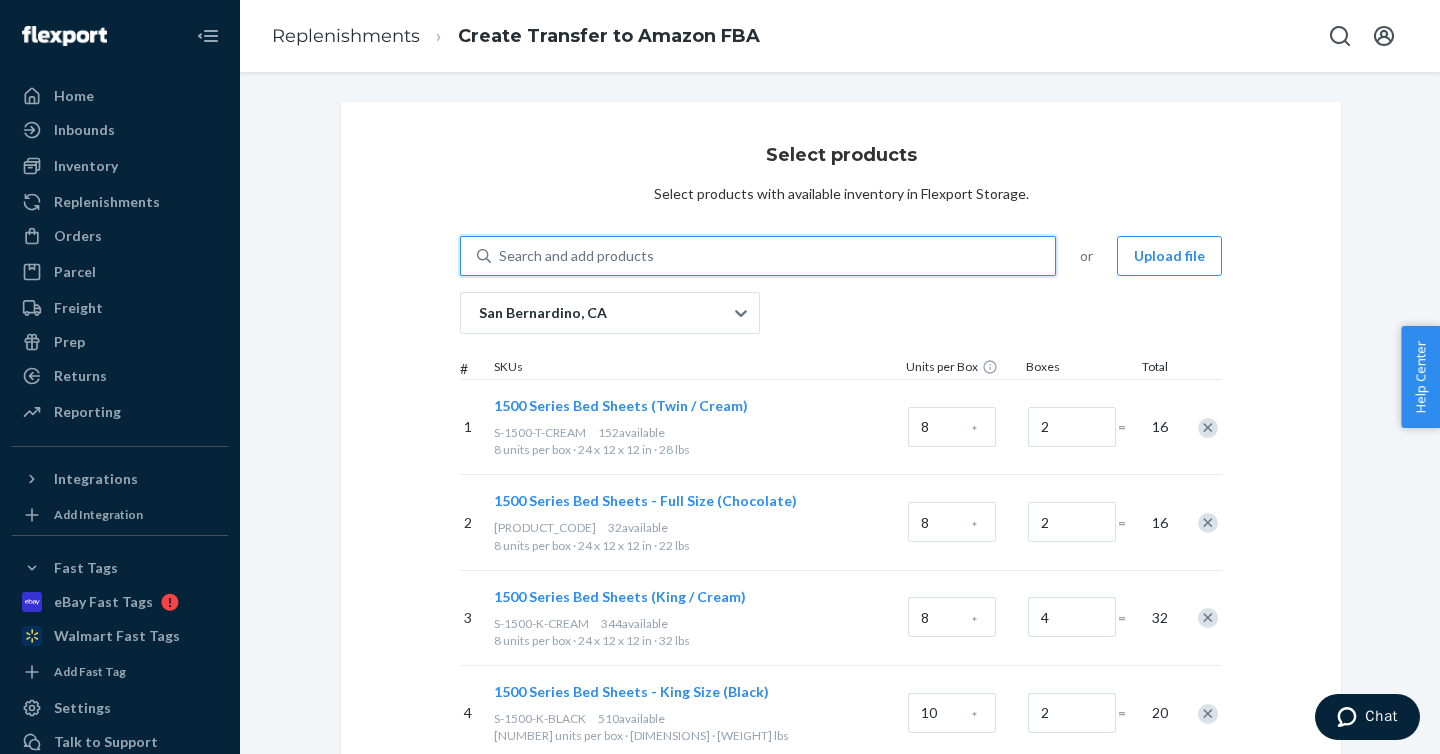 click on "Search and add products" at bounding box center [773, 256] 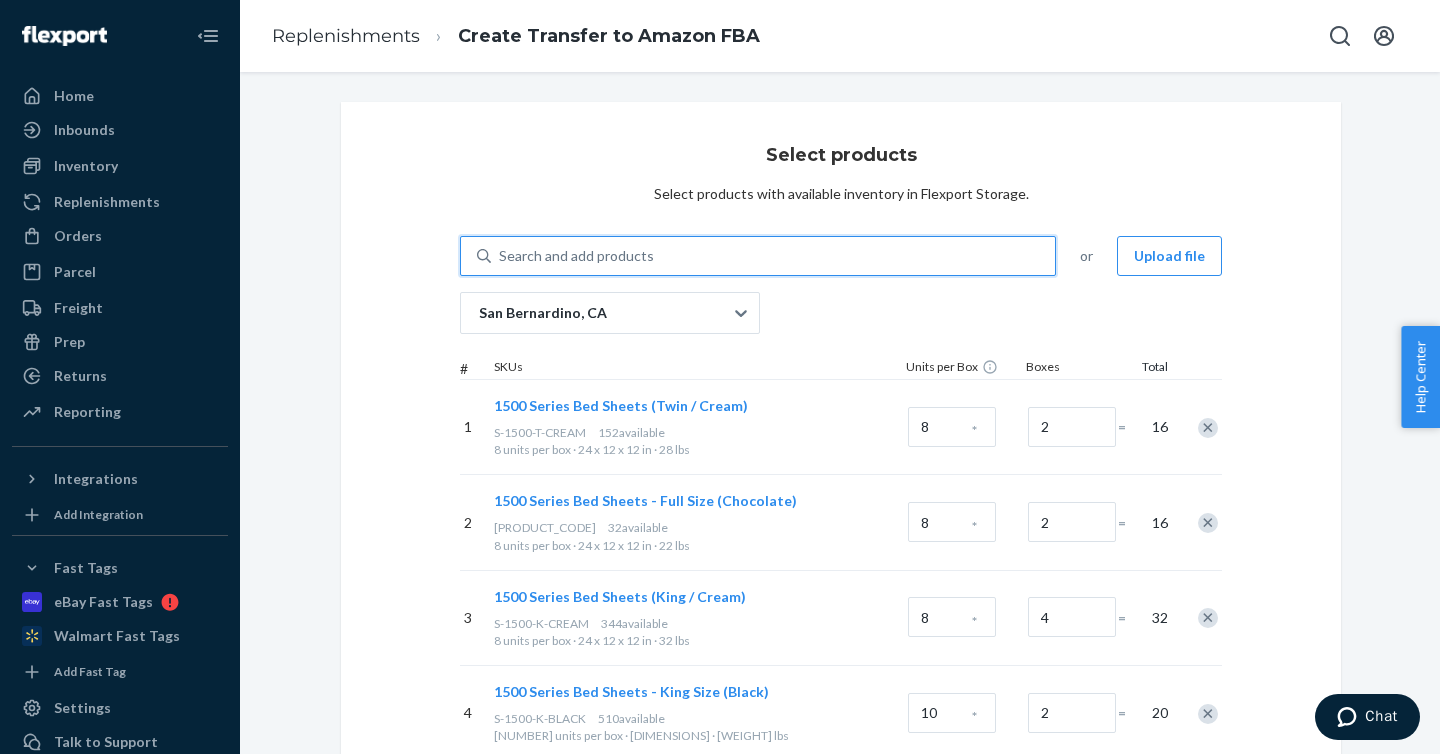 paste on "PC-1500-K-NAVYBLUE" 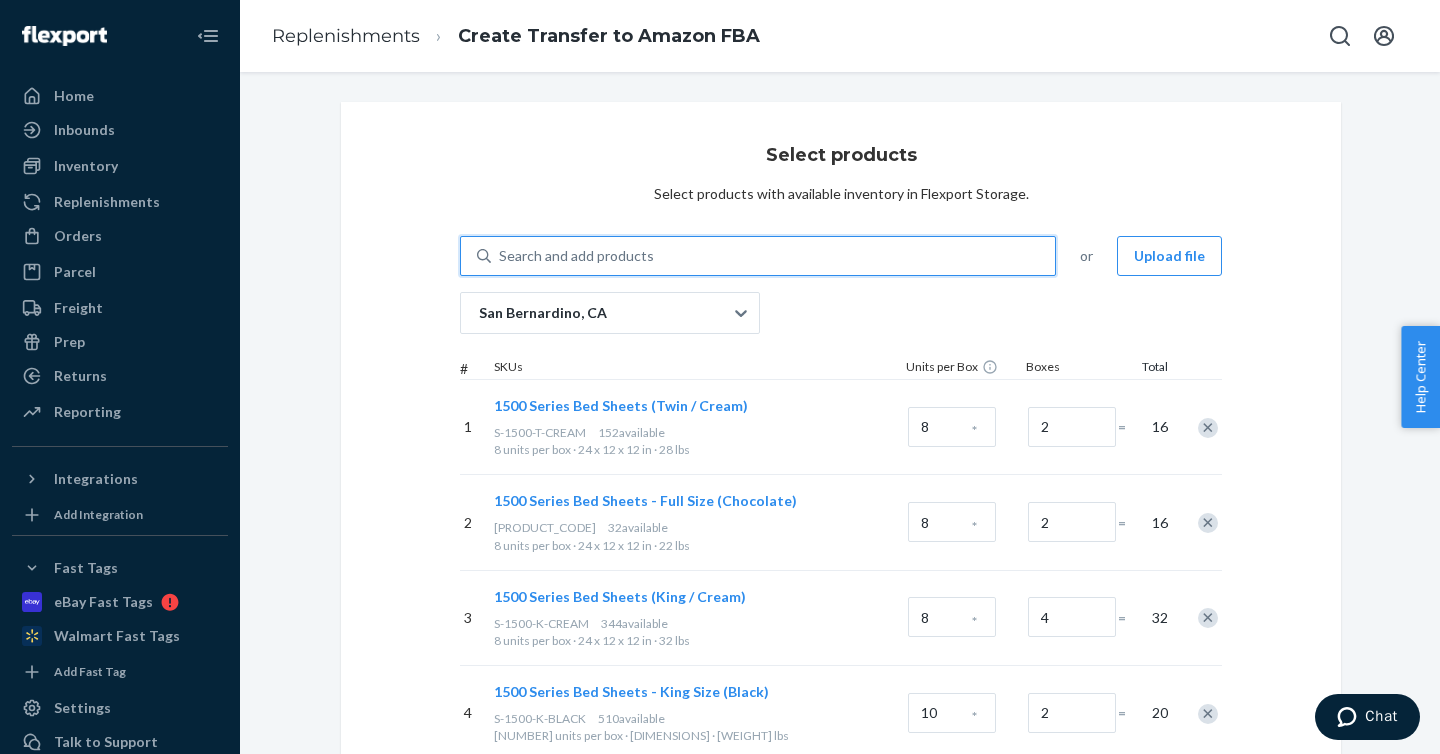 type on "PC-1500-K-NAVYBLUE" 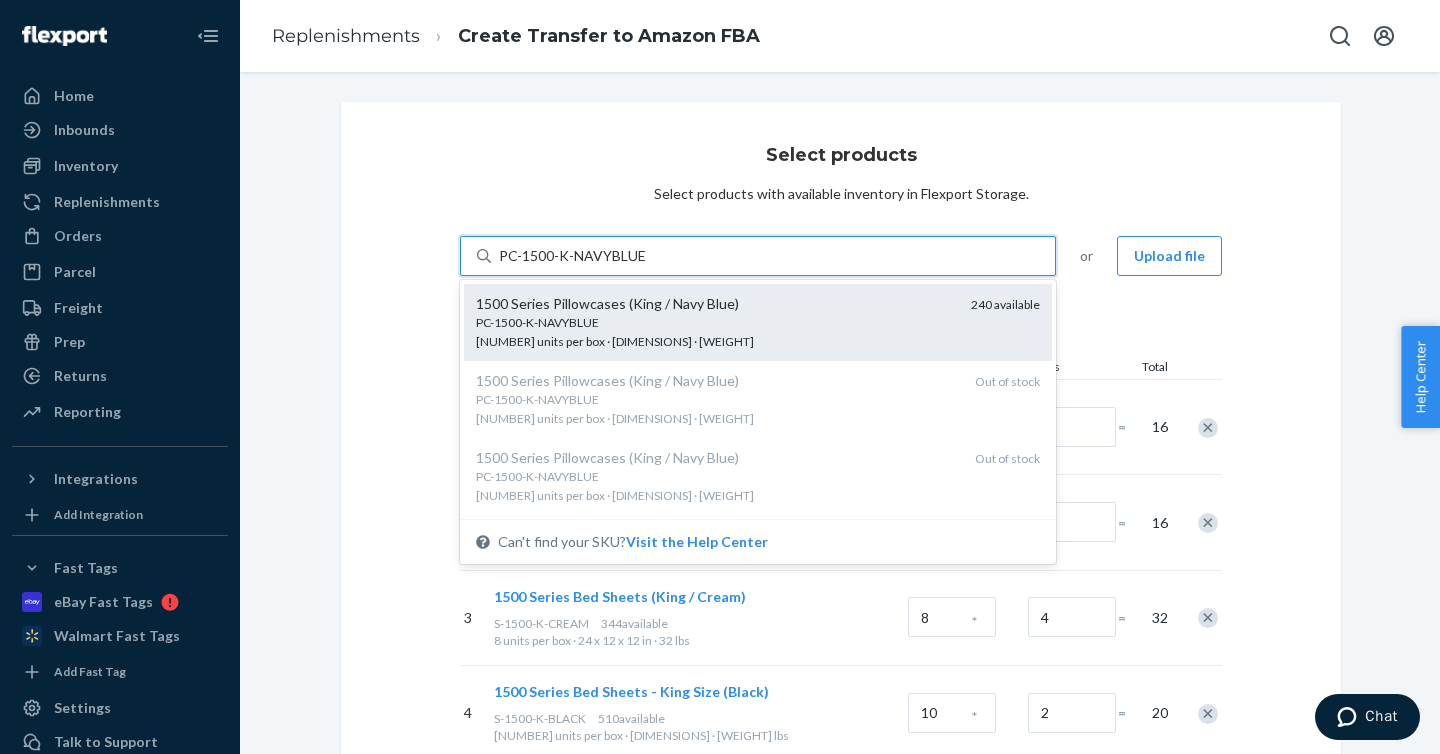 click on "[PRODUCT_CODE] [NUMBER] units per box · [DIMENSIONS] · [WEIGHT] lbs" at bounding box center [715, 332] 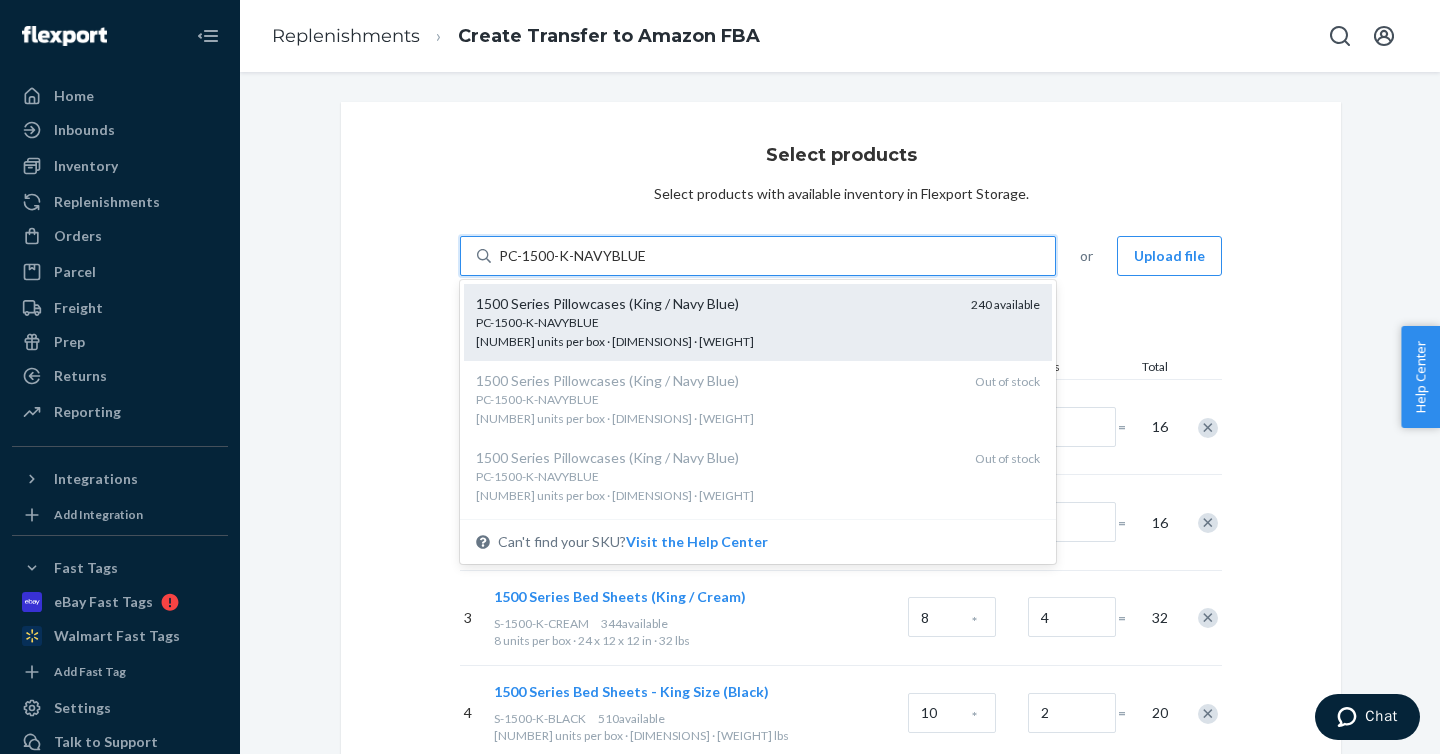 click on "PC-1500-K-NAVYBLUE" at bounding box center (572, 256) 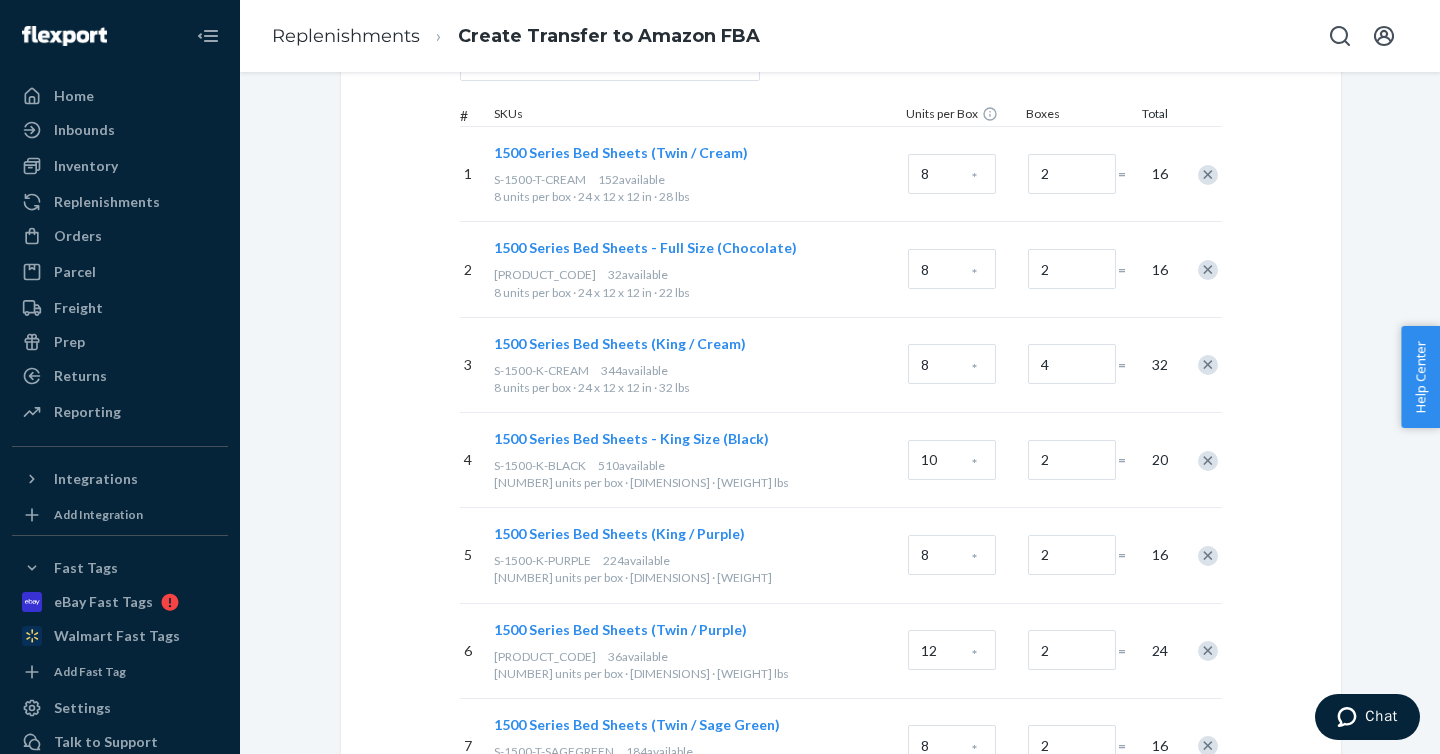 scroll, scrollTop: 516, scrollLeft: 0, axis: vertical 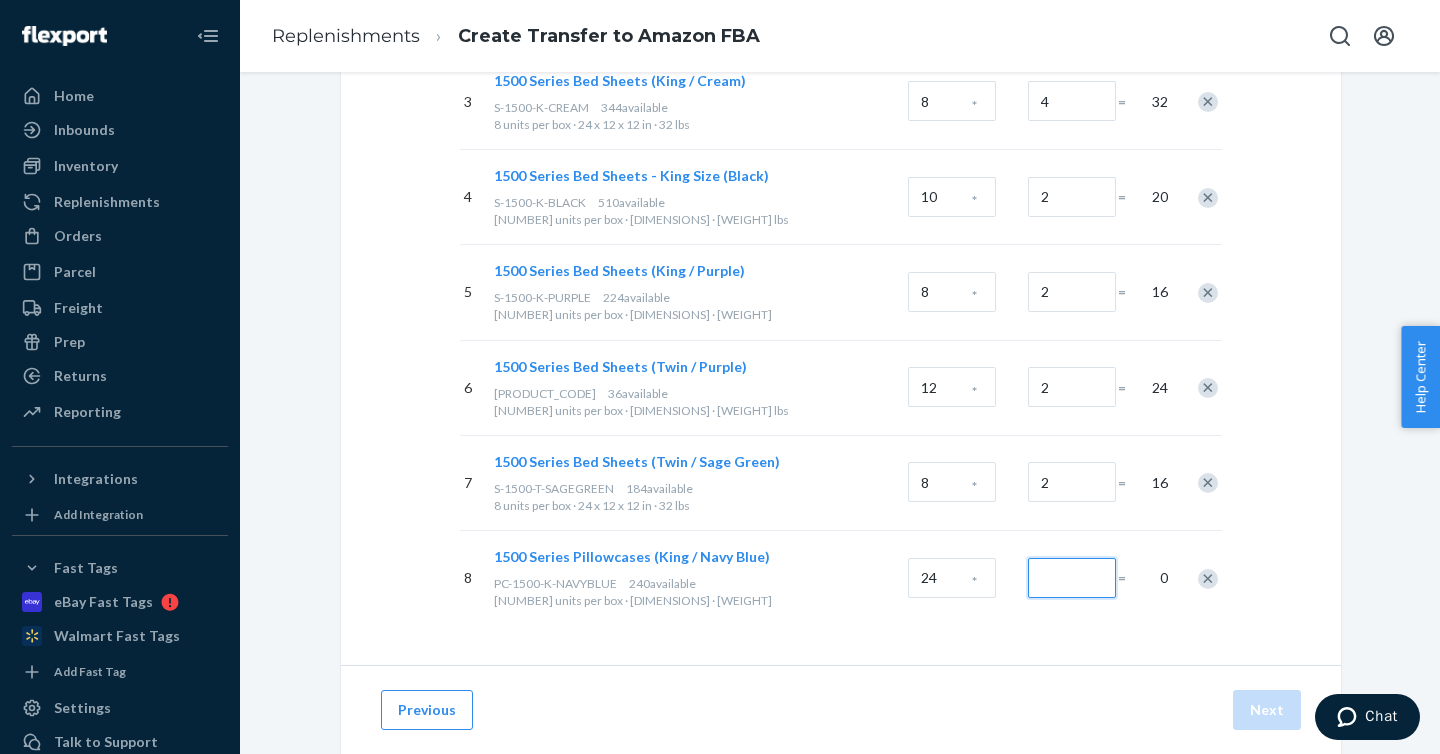 click at bounding box center [1072, 578] 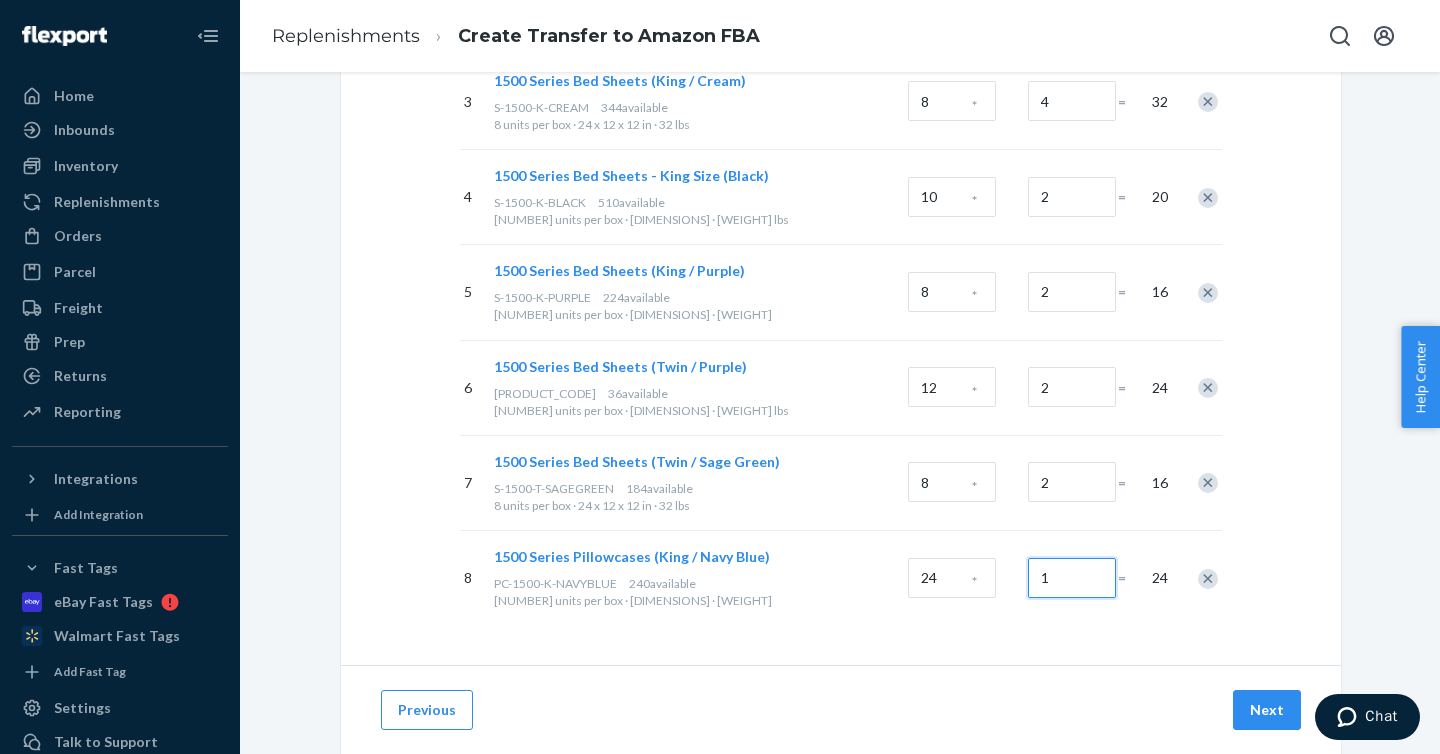 type on "1" 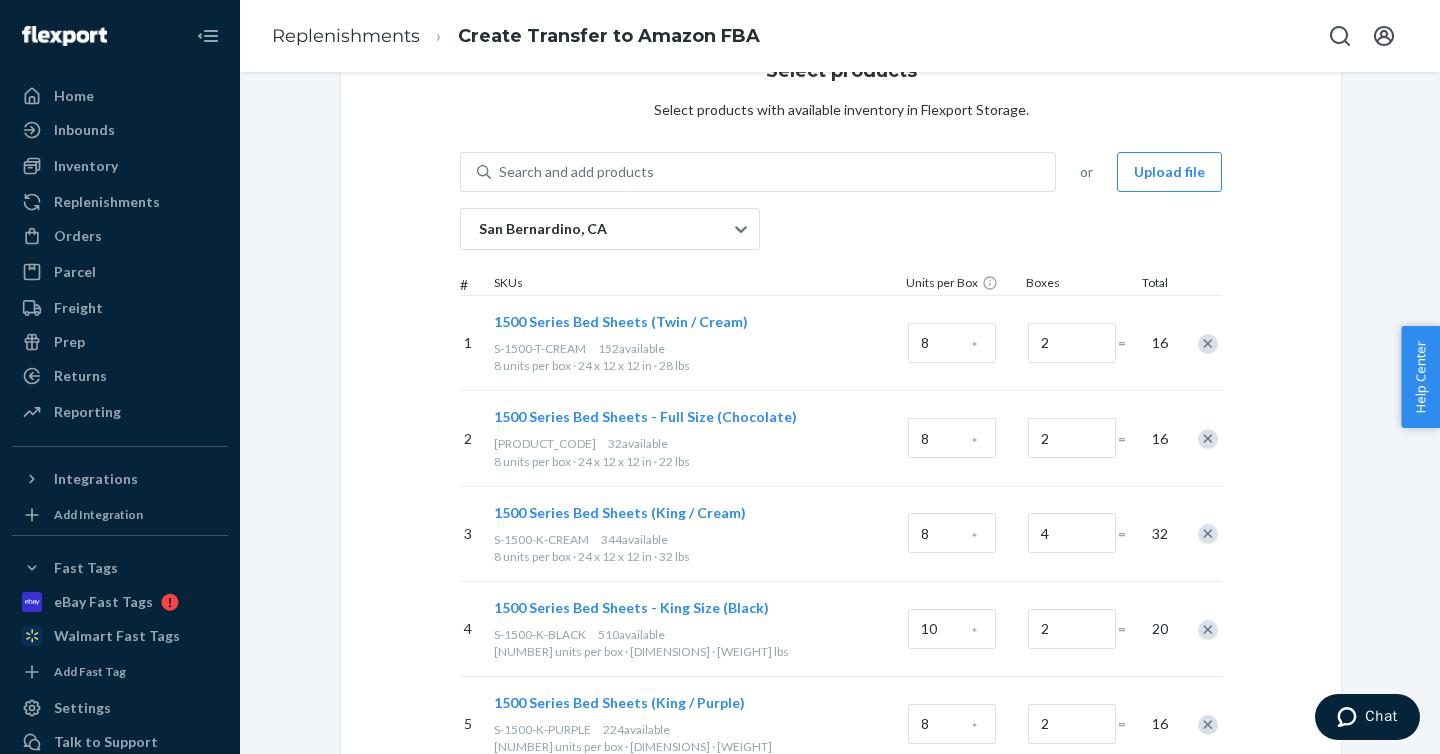 scroll, scrollTop: 0, scrollLeft: 0, axis: both 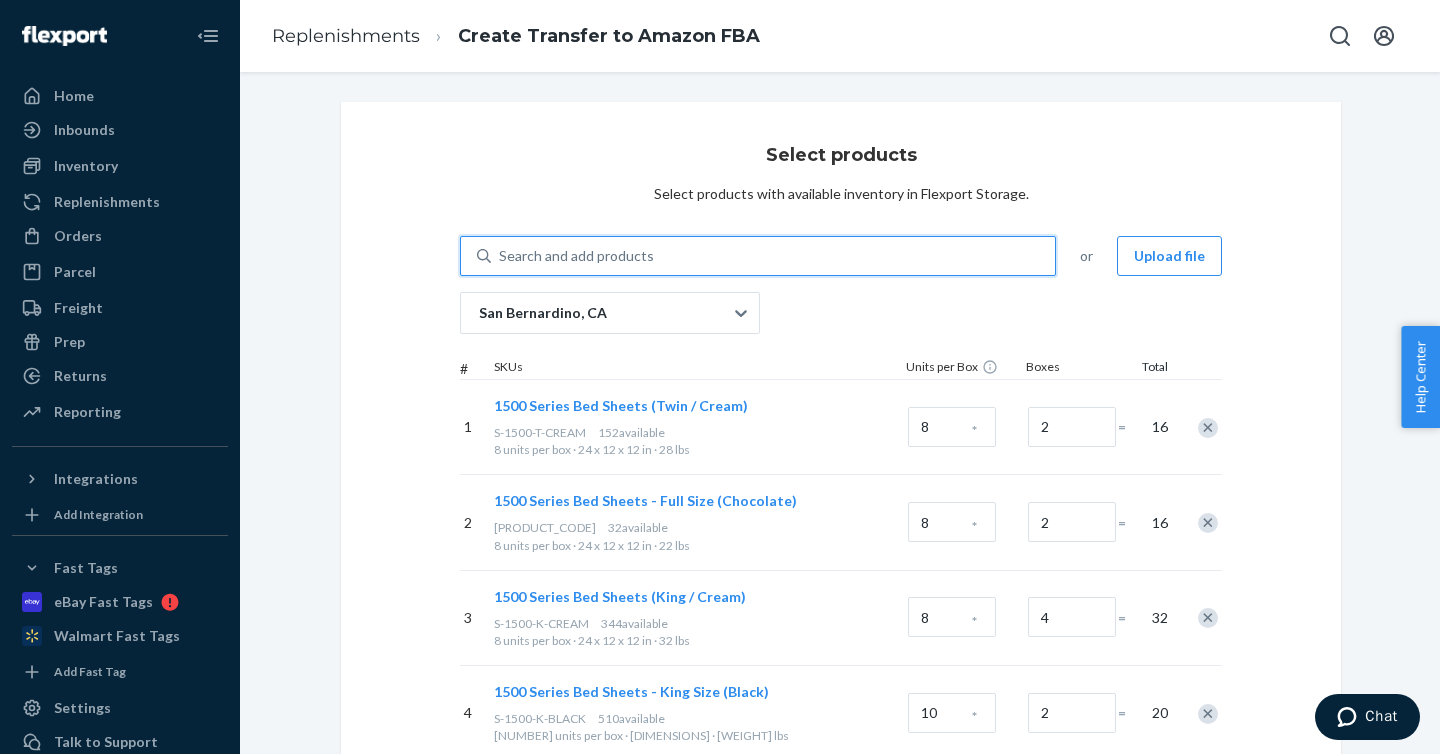 click on "Search and add products" at bounding box center (576, 256) 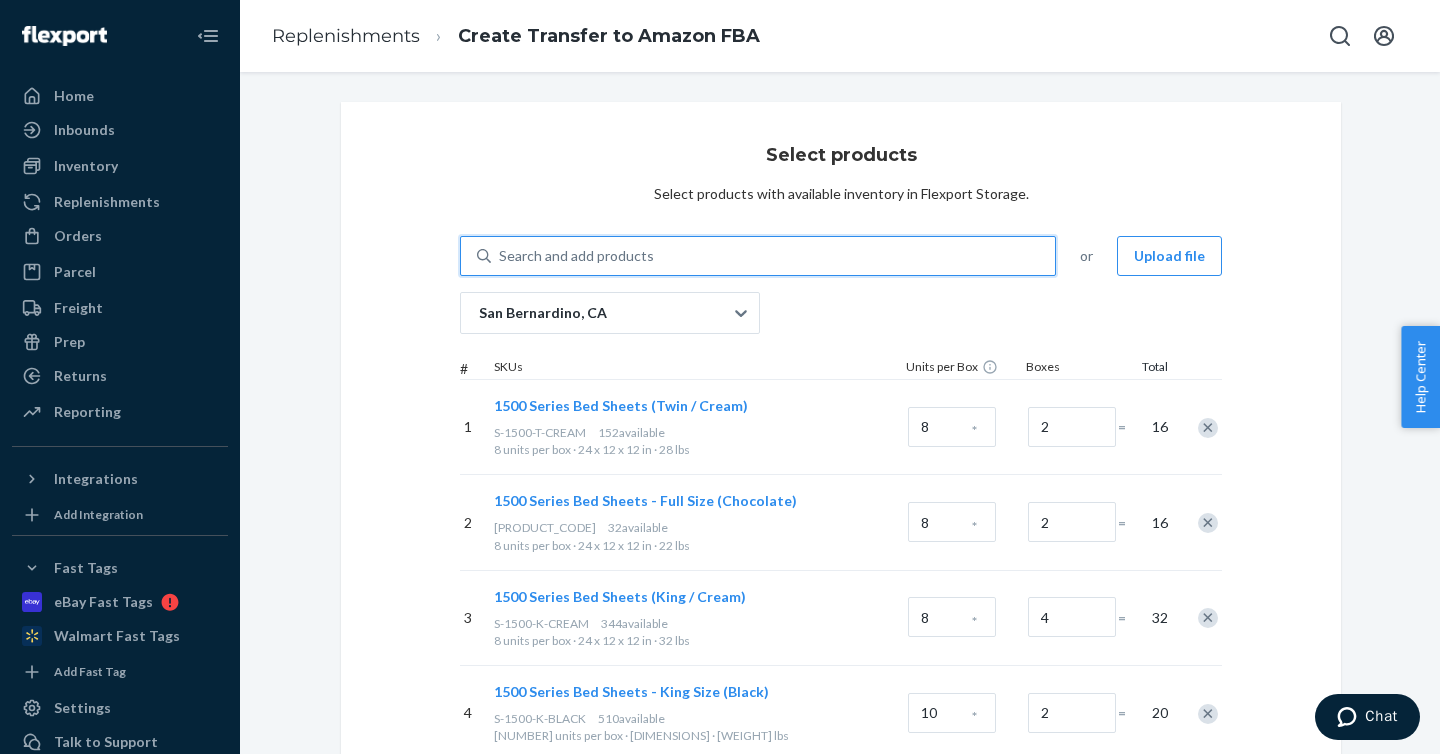 click on "0 results available. Use Up and Down to choose options, press Enter to select the currently focused option, press Escape to exit the menu, press Tab to select the option and exit the menu. Search and add products" at bounding box center (500, 256) 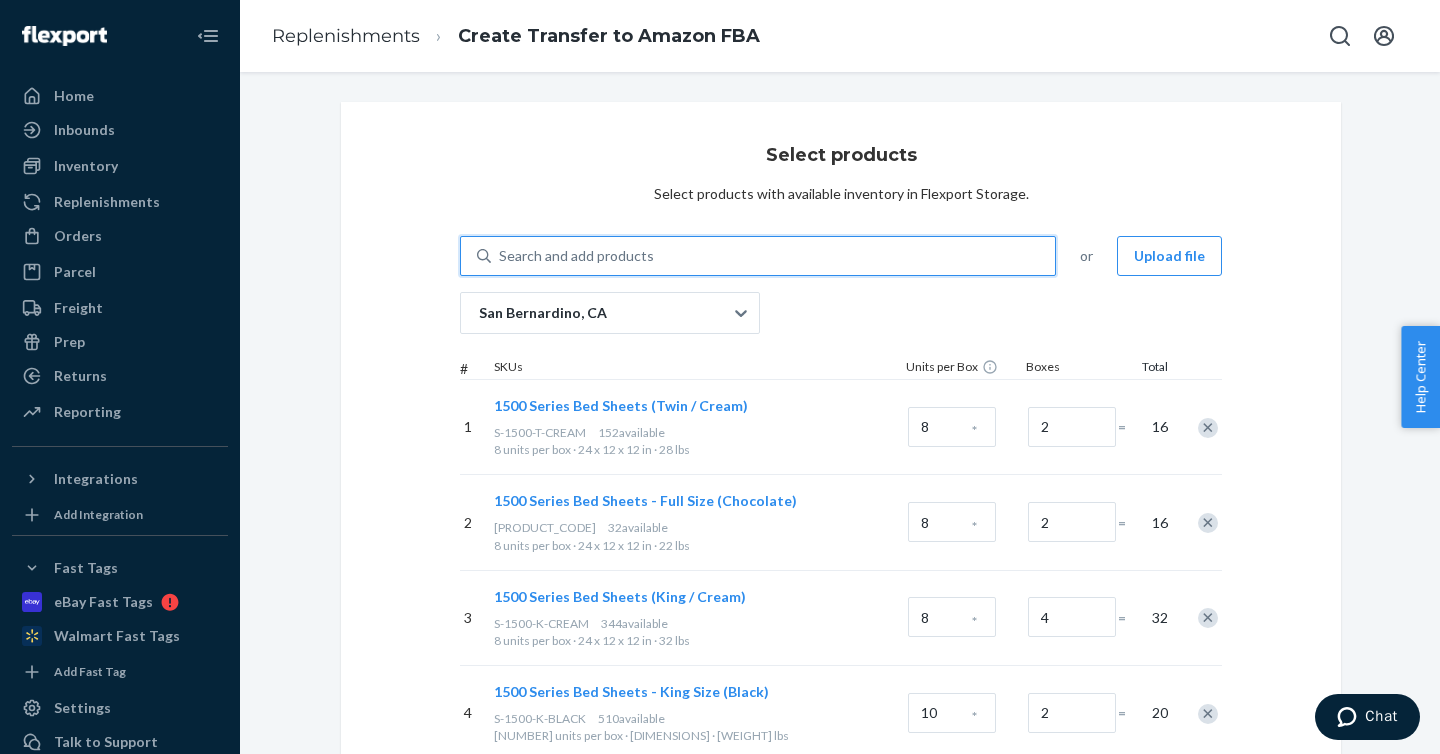 paste on "PC-1500-S-TAUPE" 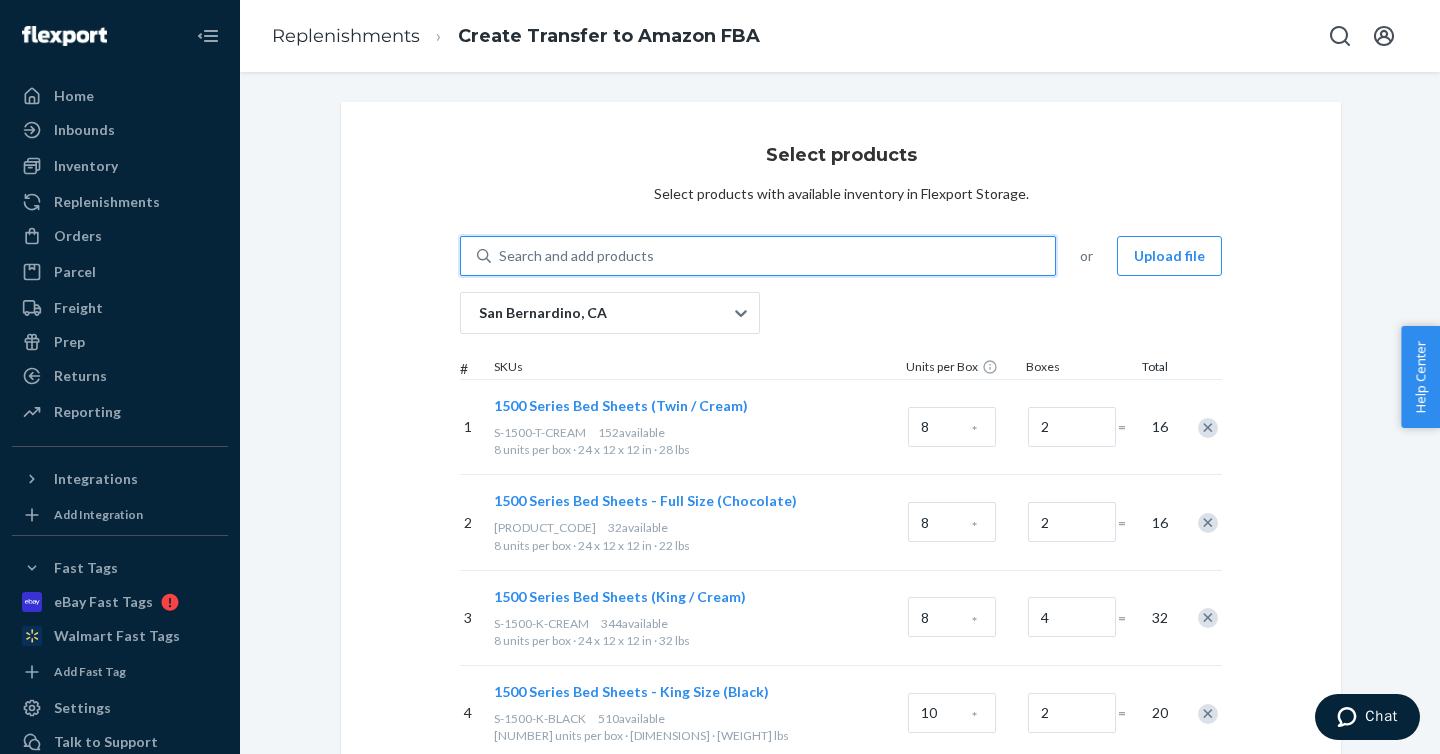 type on "PC-1500-S-TAUPE" 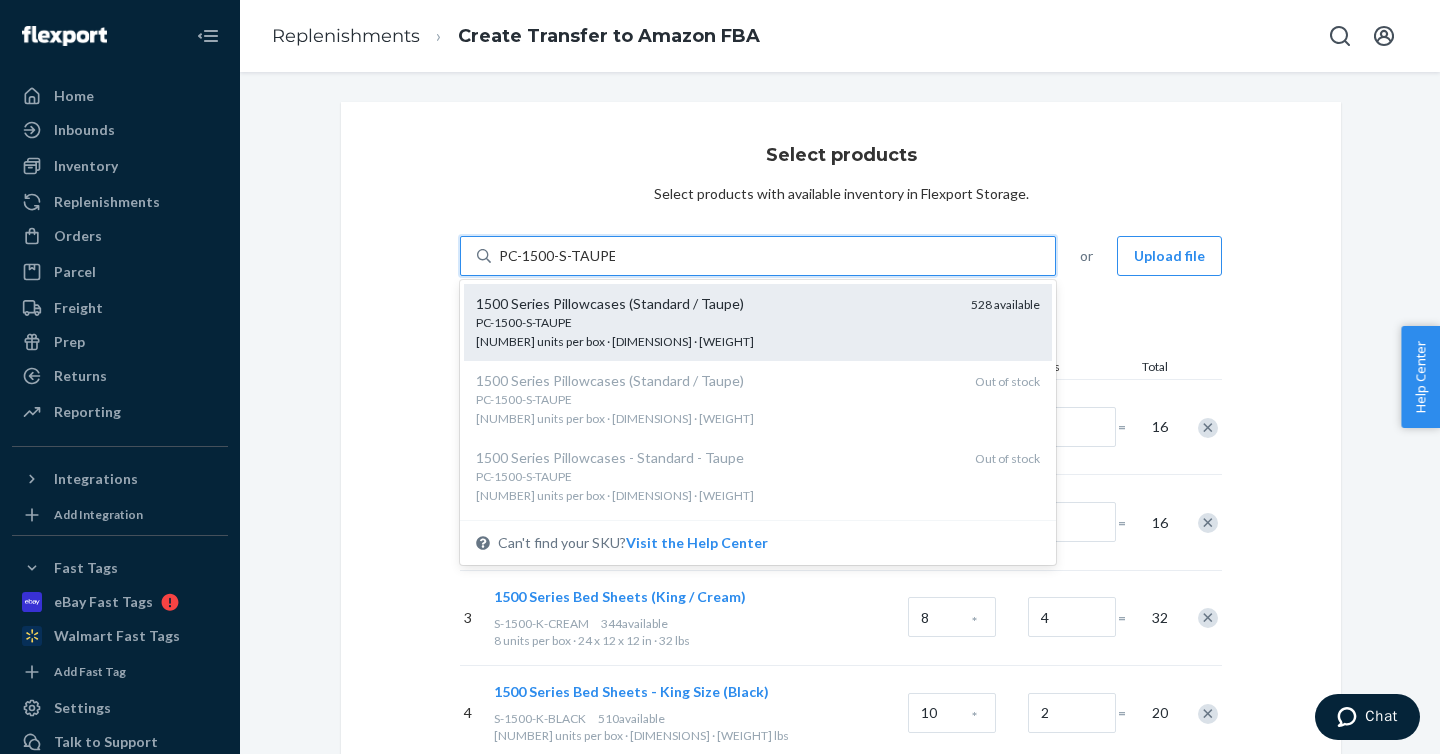 click on "PC-1500-S-TAUPE" at bounding box center [715, 322] 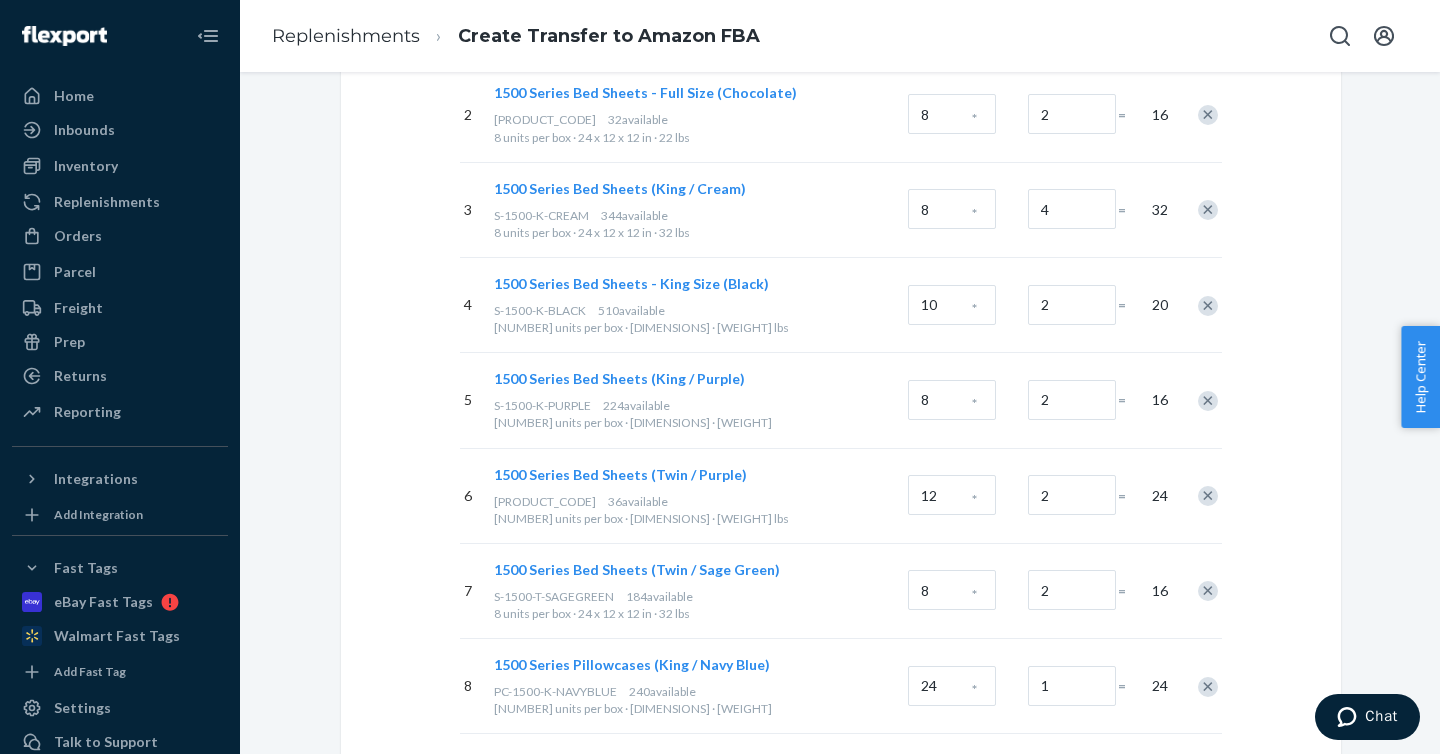 scroll, scrollTop: 611, scrollLeft: 0, axis: vertical 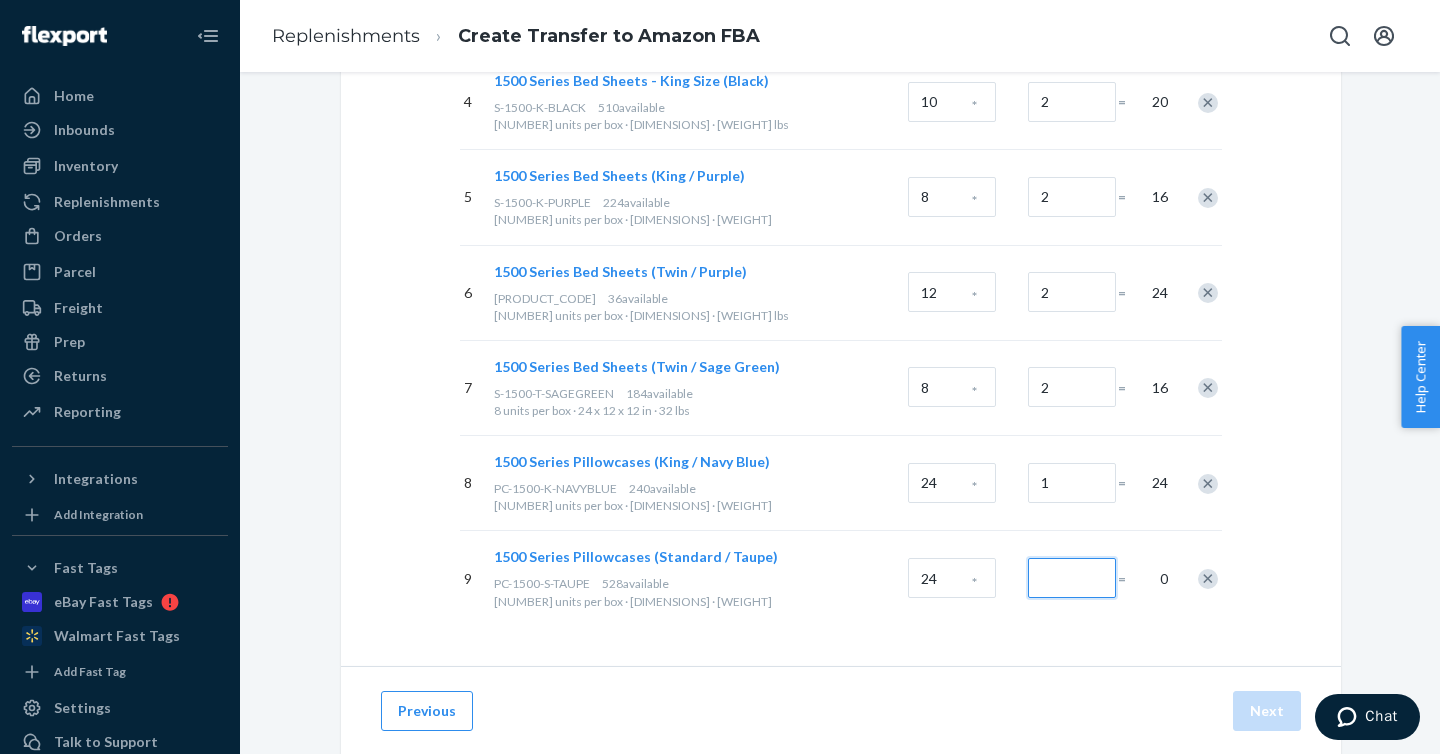 click at bounding box center [1072, 578] 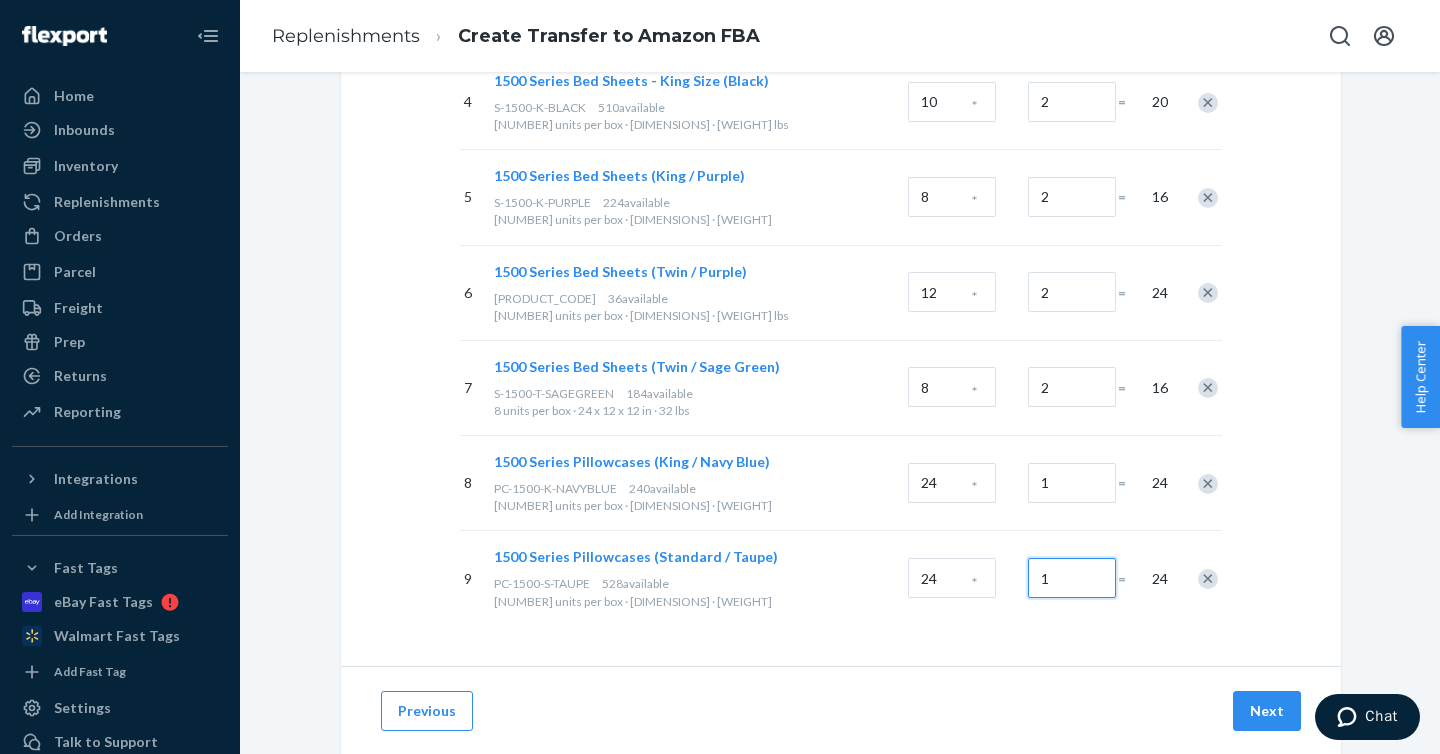 type on "1" 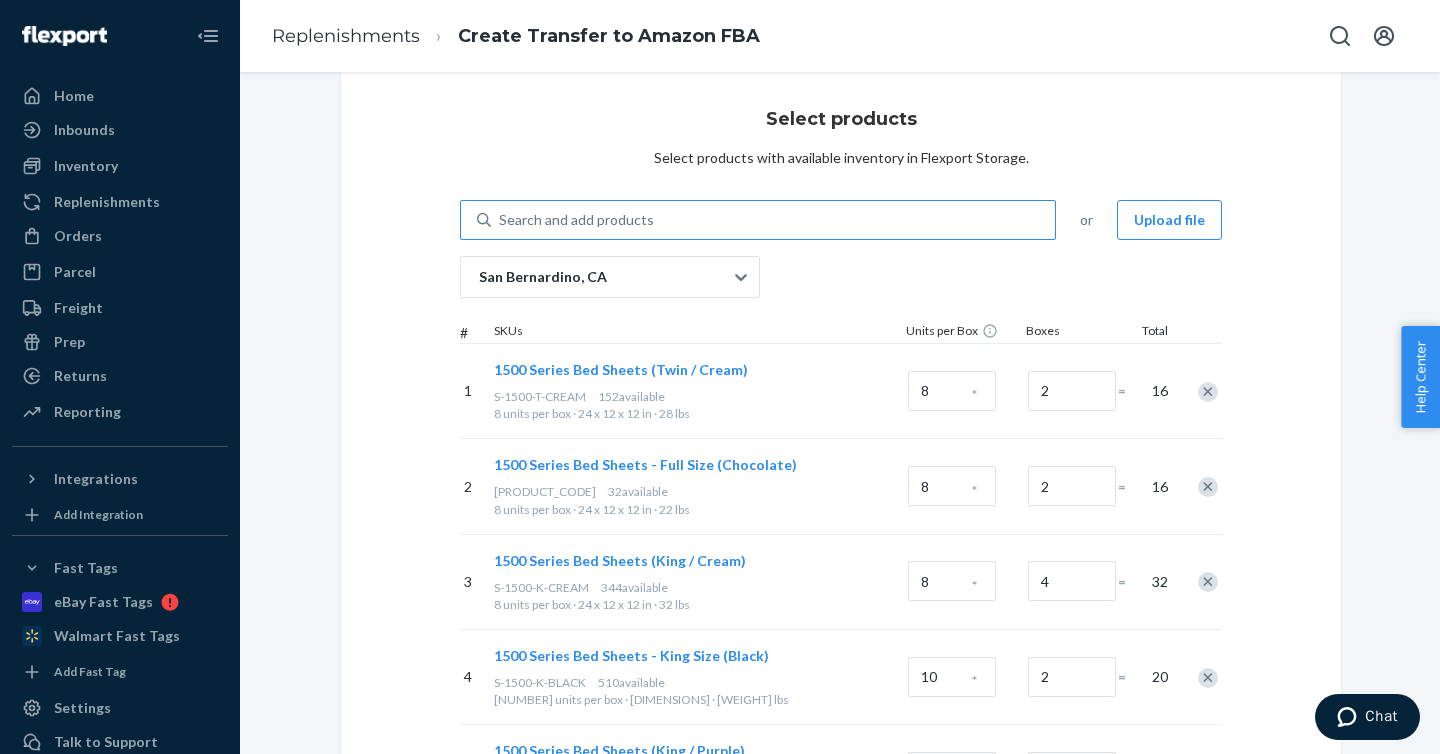scroll, scrollTop: 0, scrollLeft: 0, axis: both 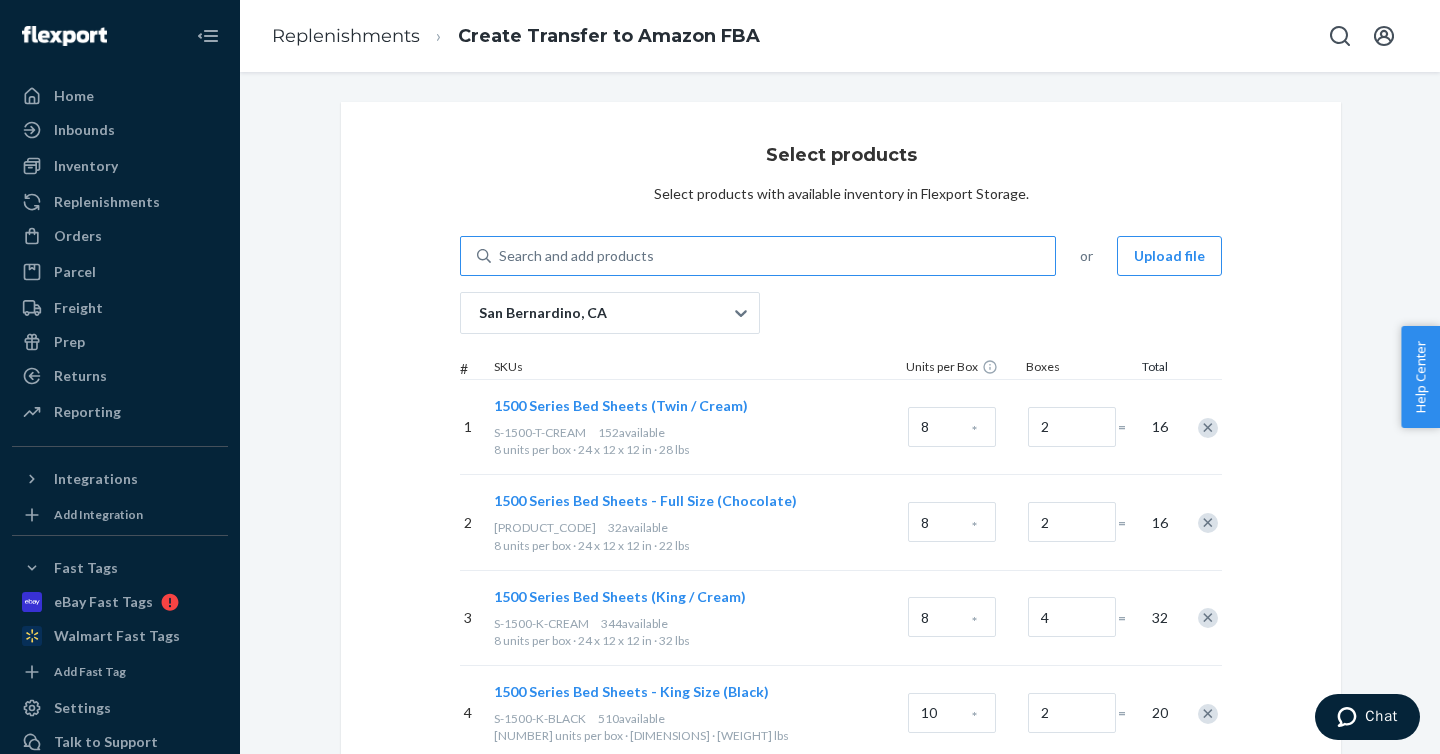 click on "Search and add products" at bounding box center [773, 256] 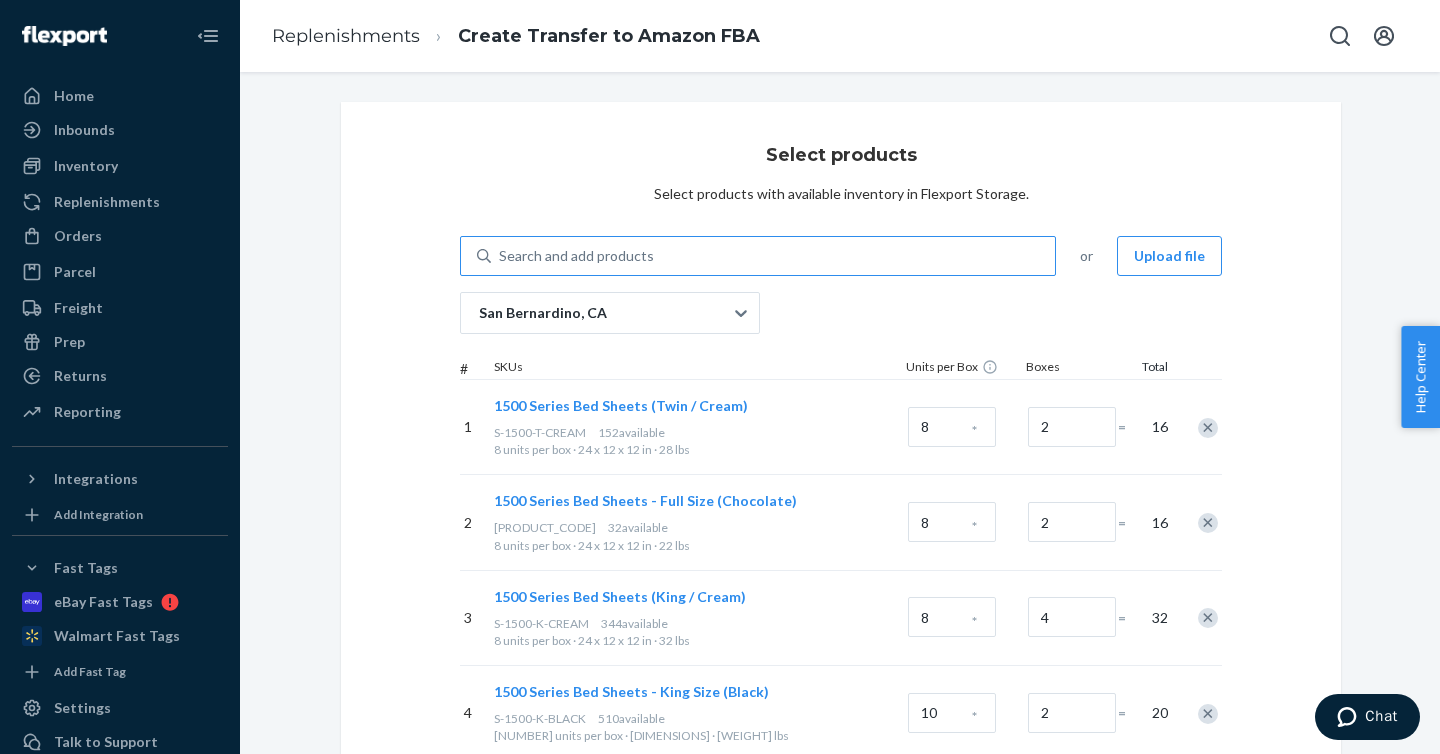 click on "Search and add products" at bounding box center [500, 256] 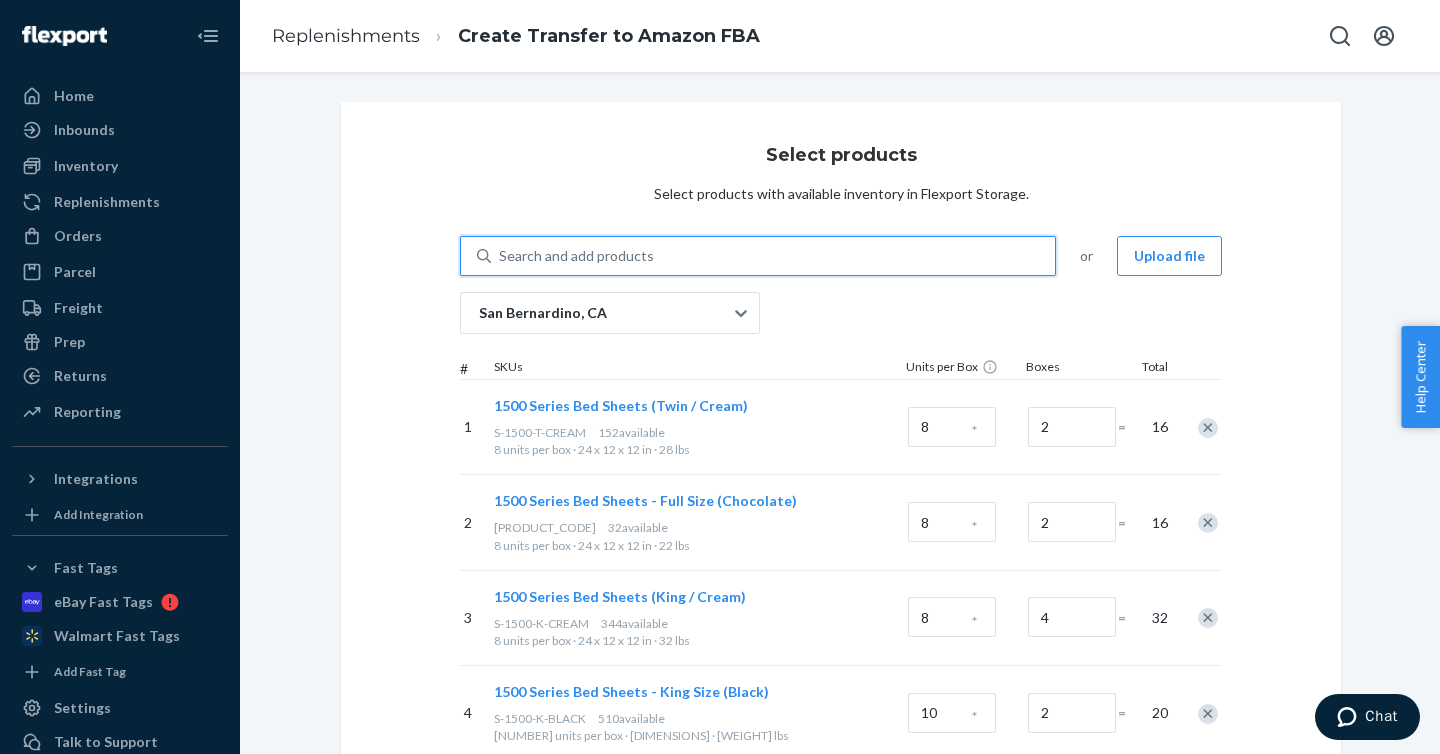 paste on "S-1500-CK-PASTELYELLOW" 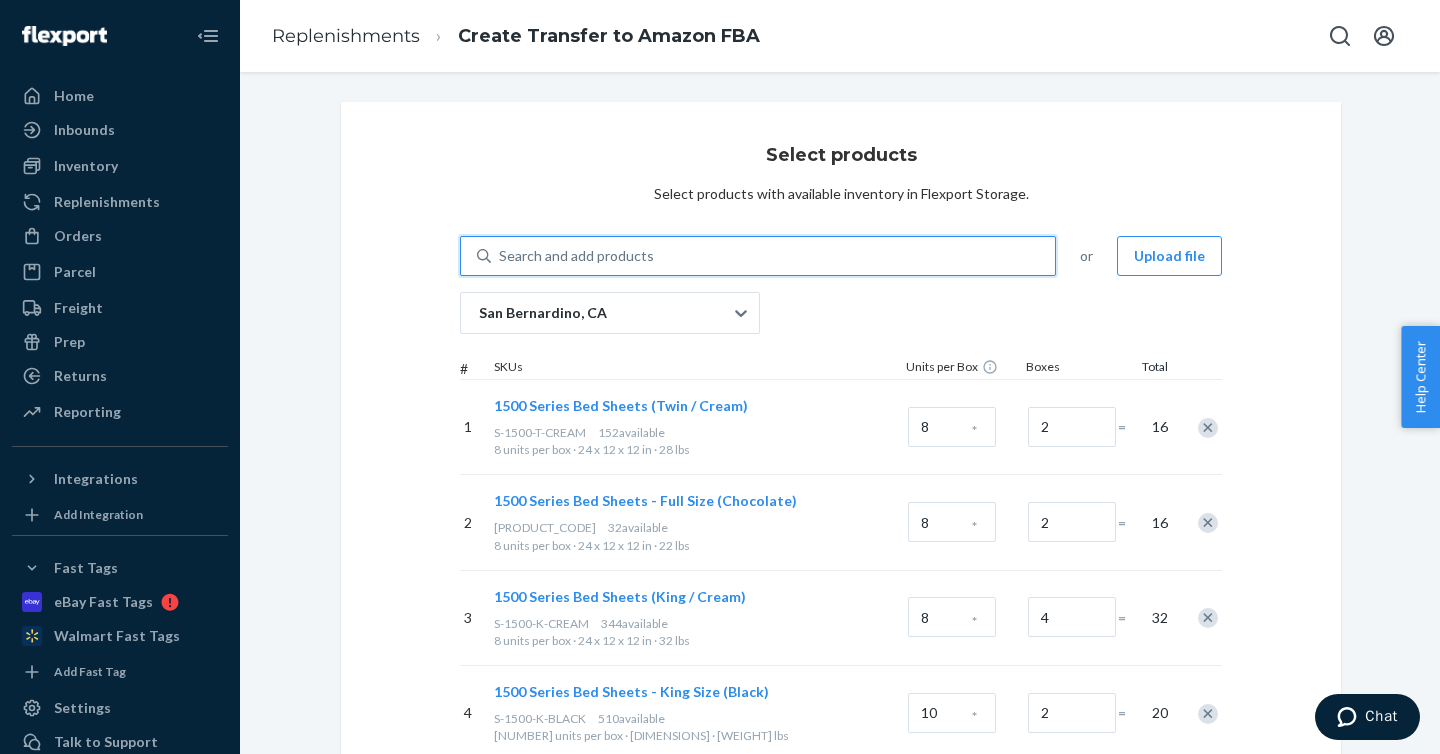 type on "S-1500-CK-PASTELYELLOW" 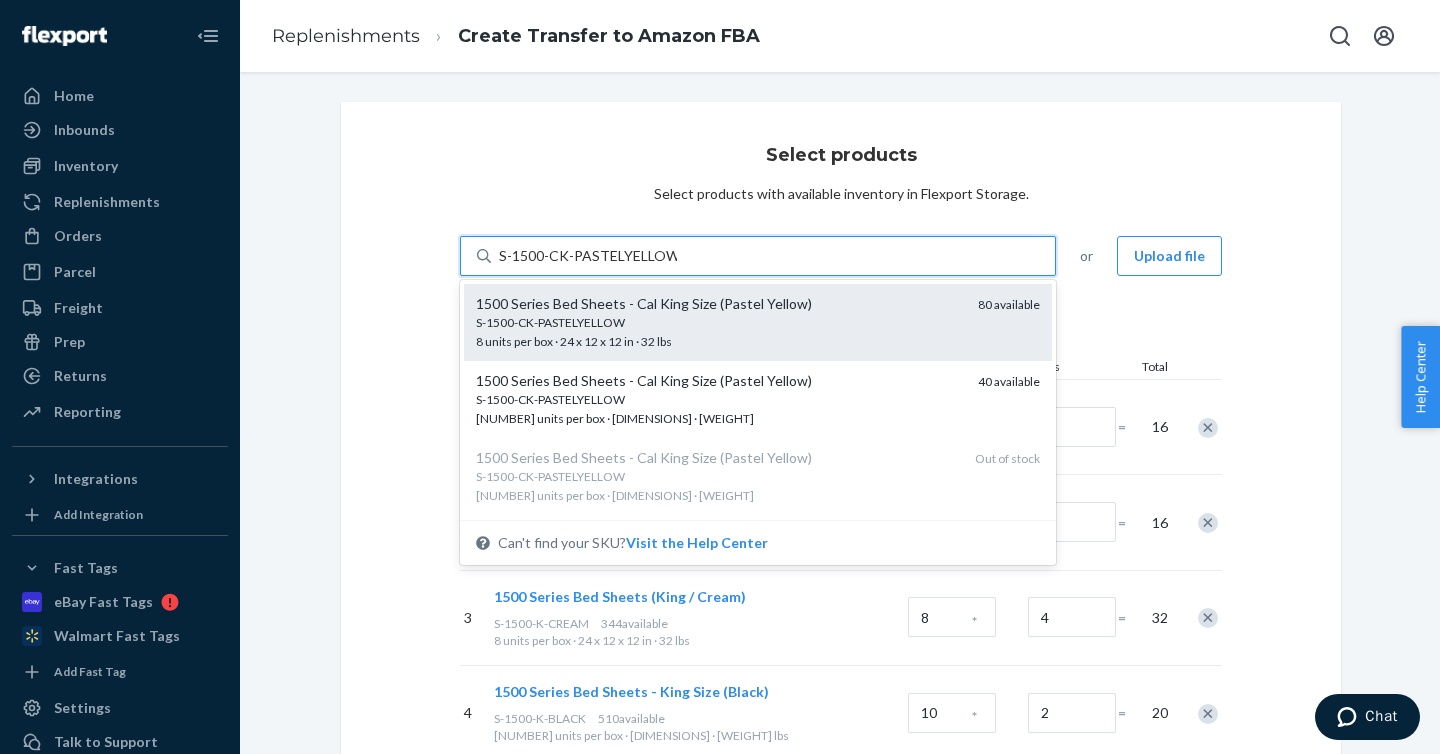 click on "S-1500-CK-PASTELYELLOW 8 units per box · 24 x 12 x 12 in · 32 lbs" at bounding box center (719, 332) 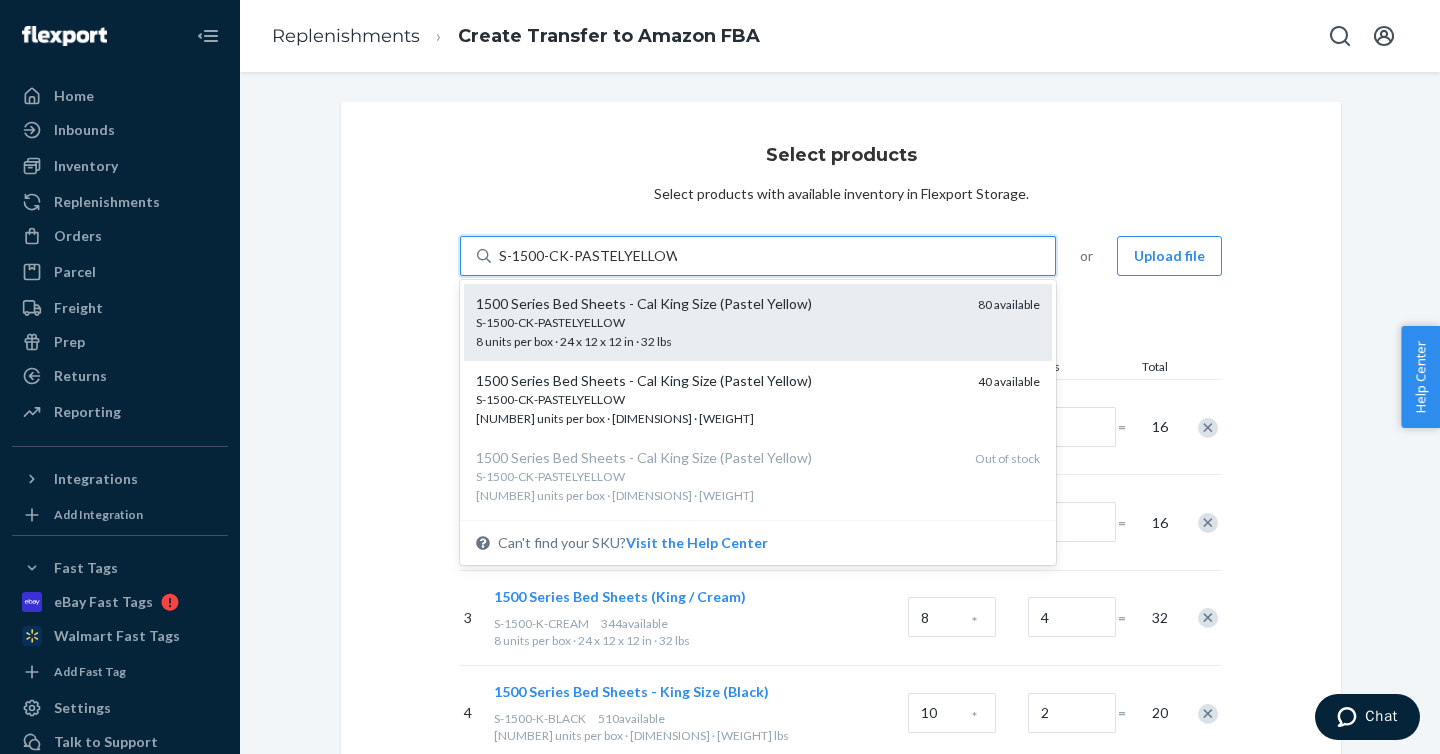 click on "S-1500-CK-PASTELYELLOW" at bounding box center [588, 256] 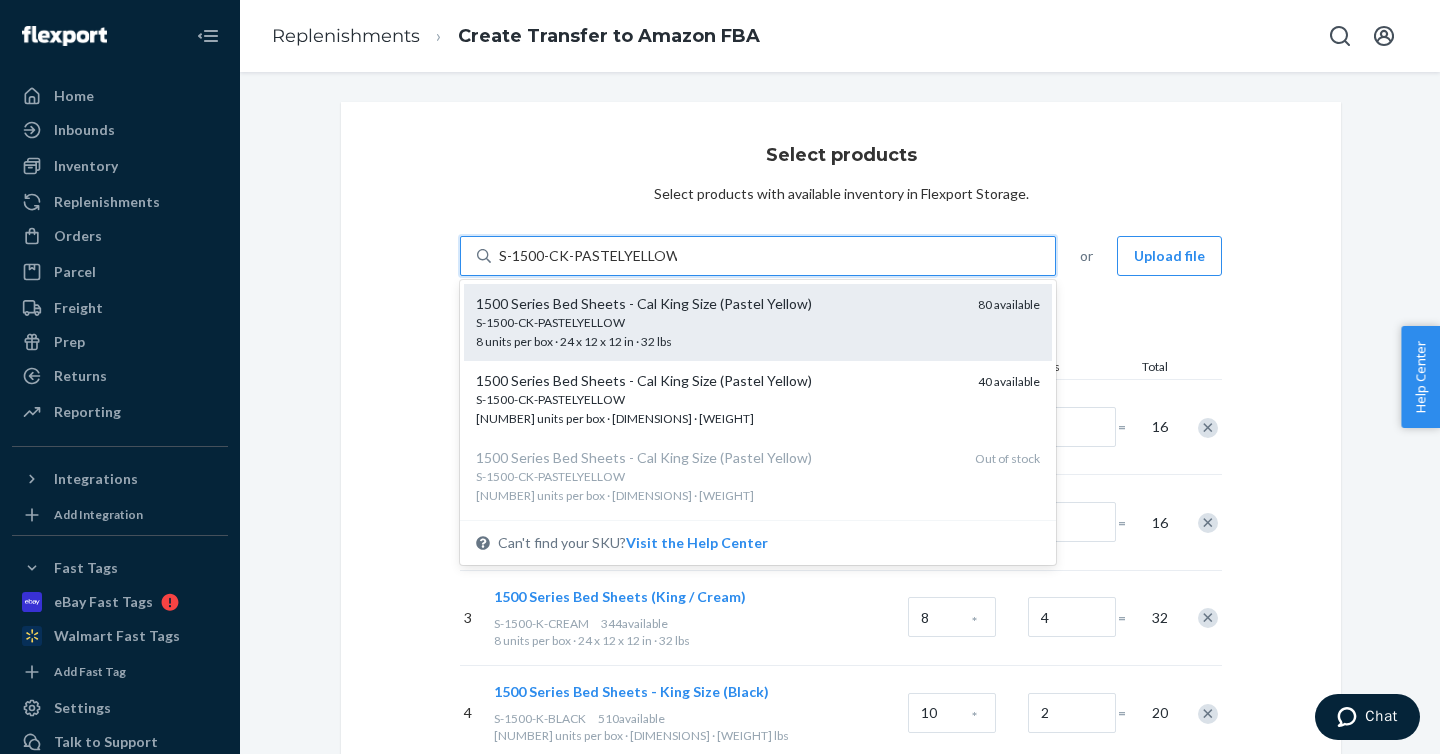 type 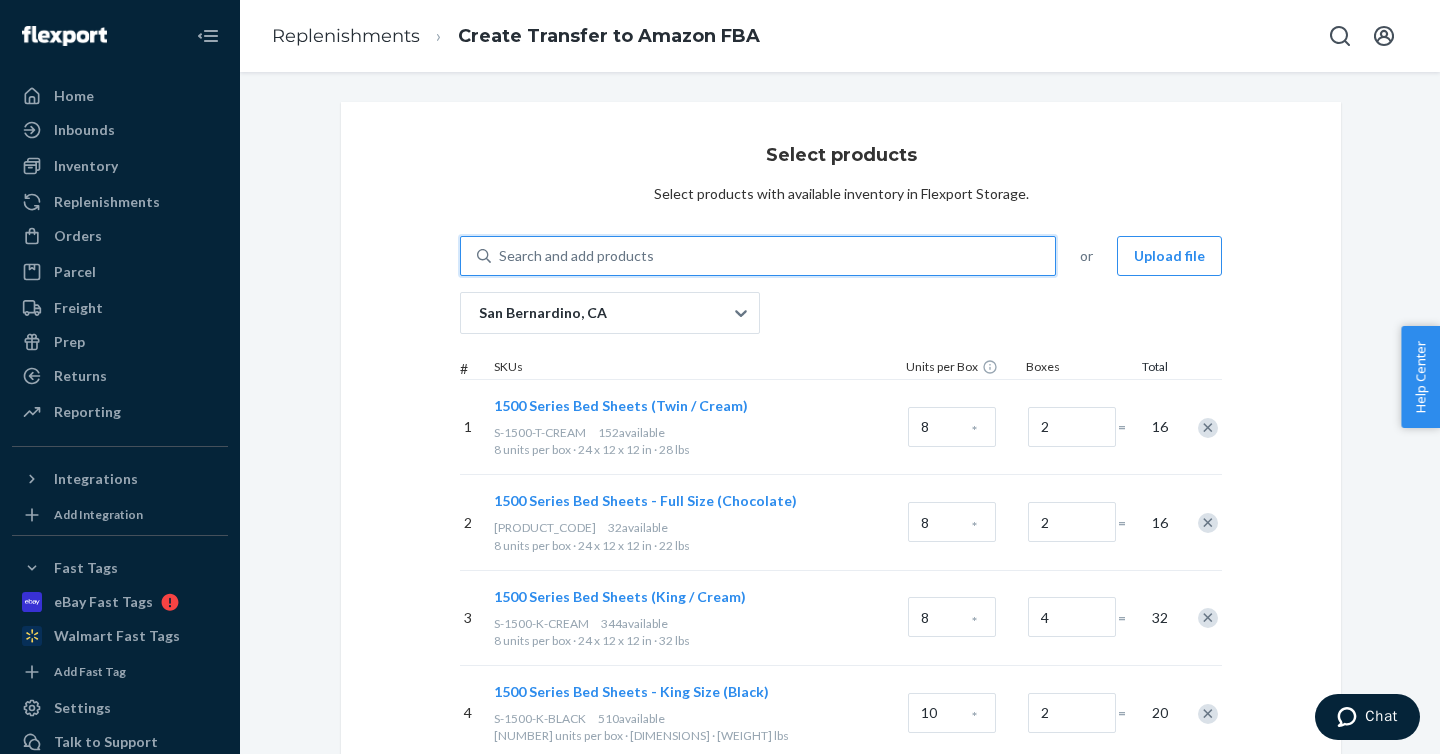 scroll, scrollTop: 707, scrollLeft: 0, axis: vertical 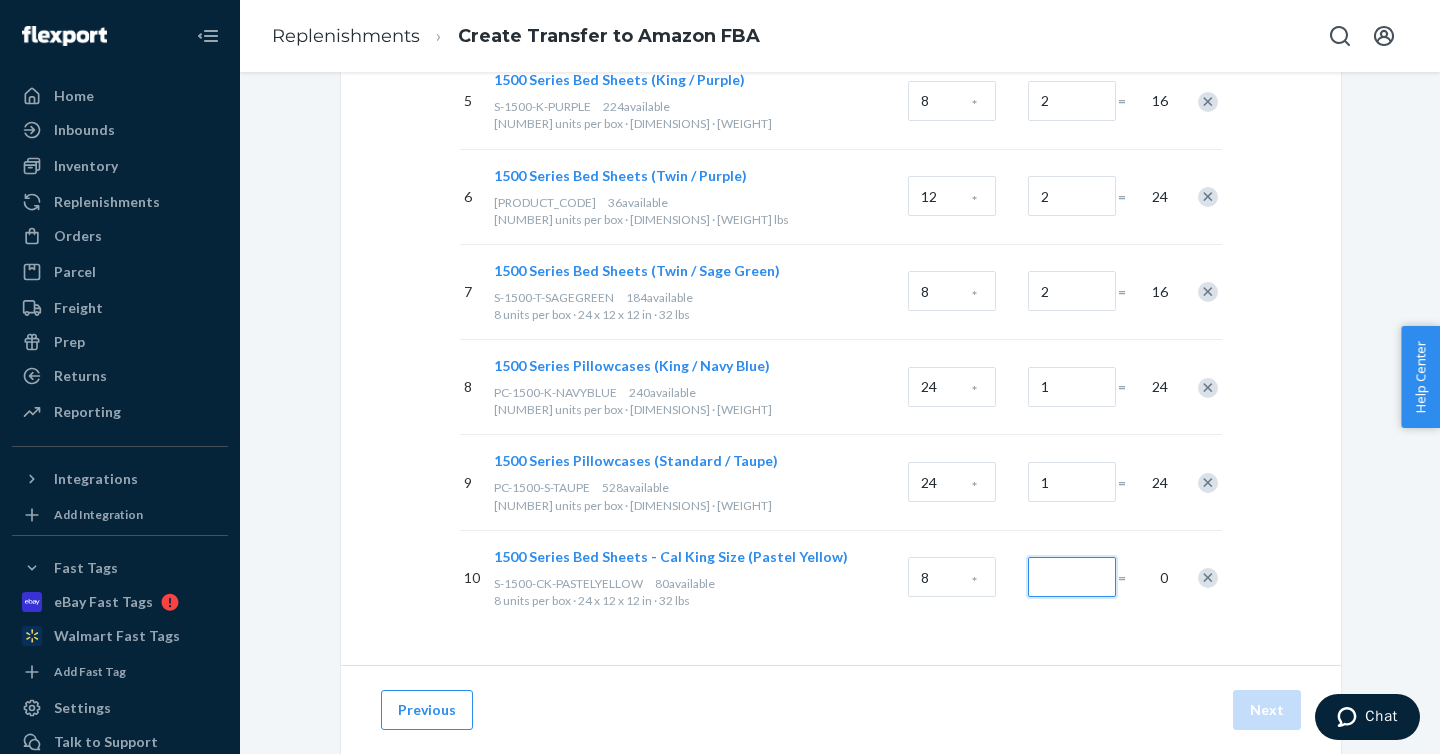 click at bounding box center [1072, 577] 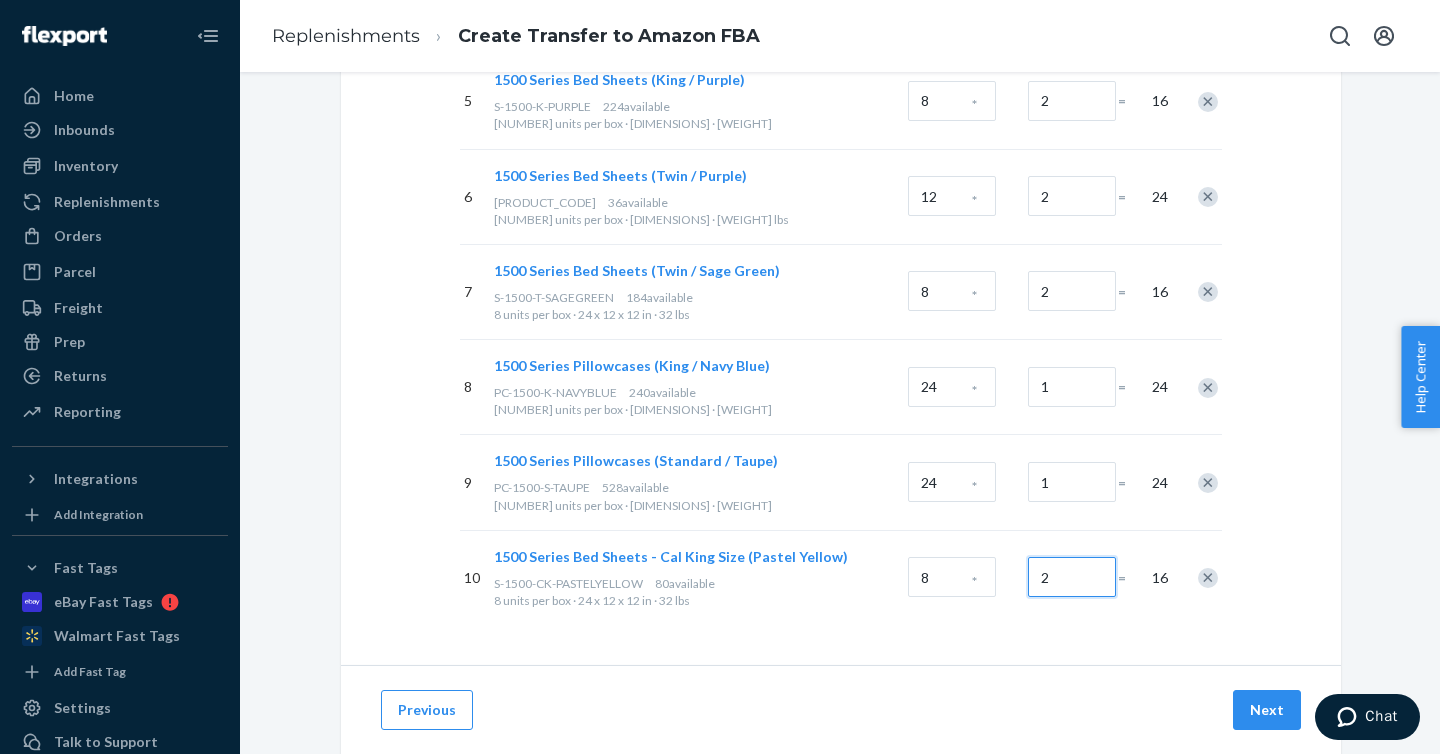 type on "2" 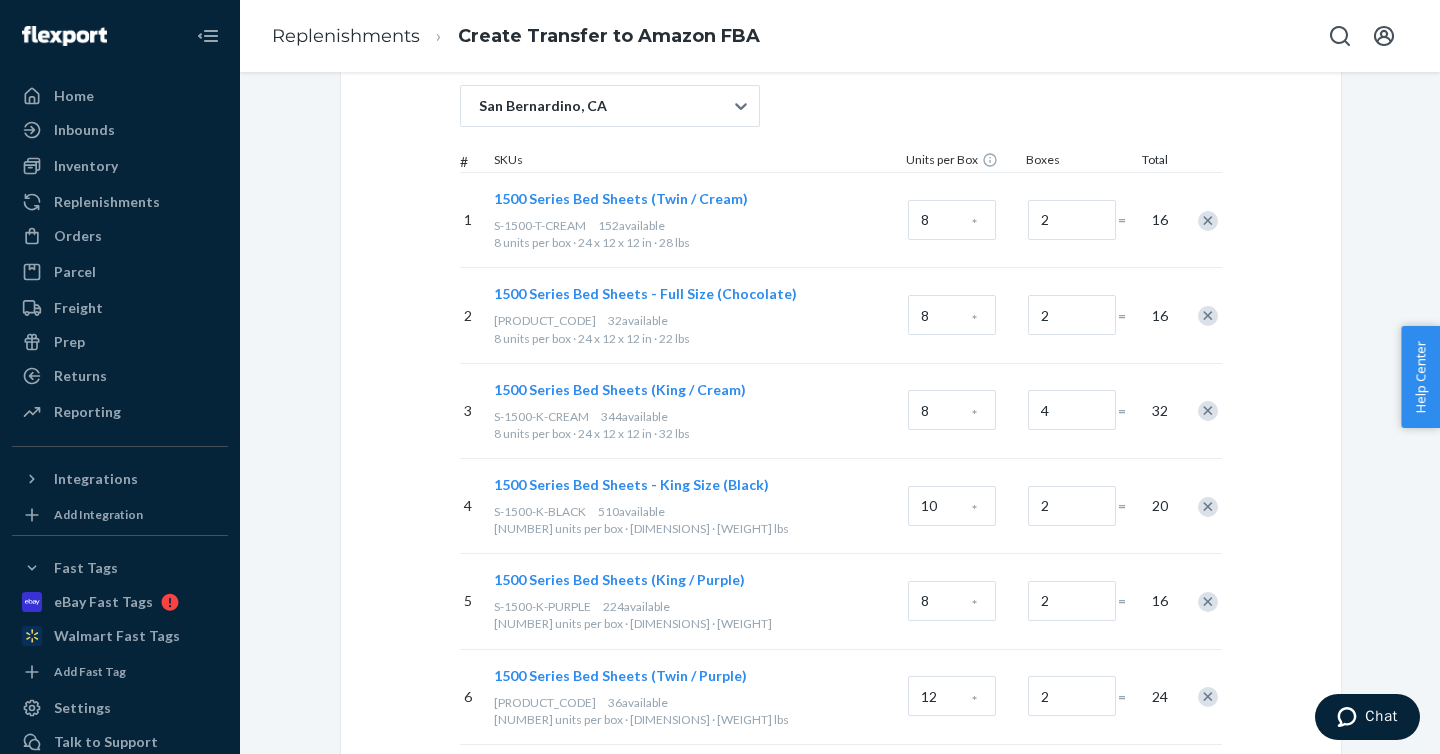 scroll, scrollTop: 86, scrollLeft: 0, axis: vertical 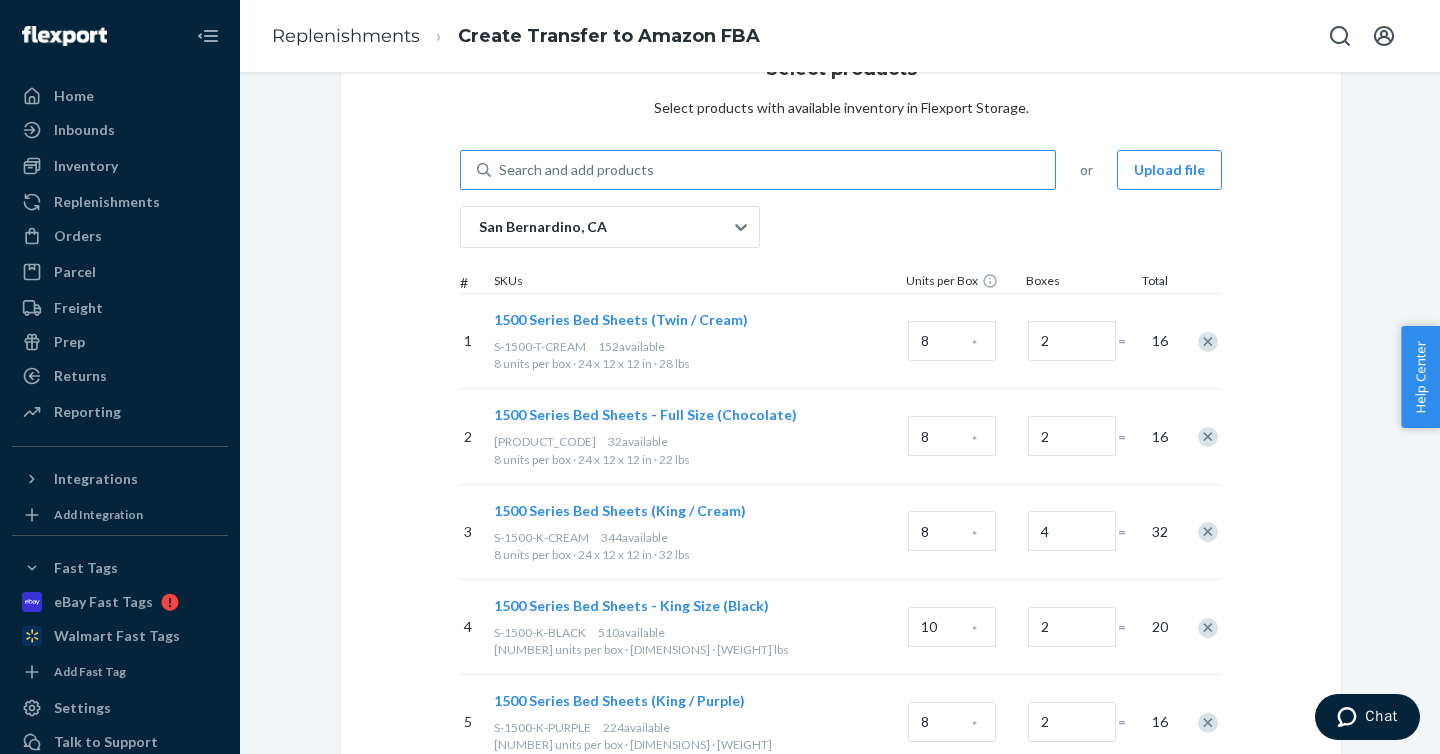 click on "Search and add products" at bounding box center [773, 170] 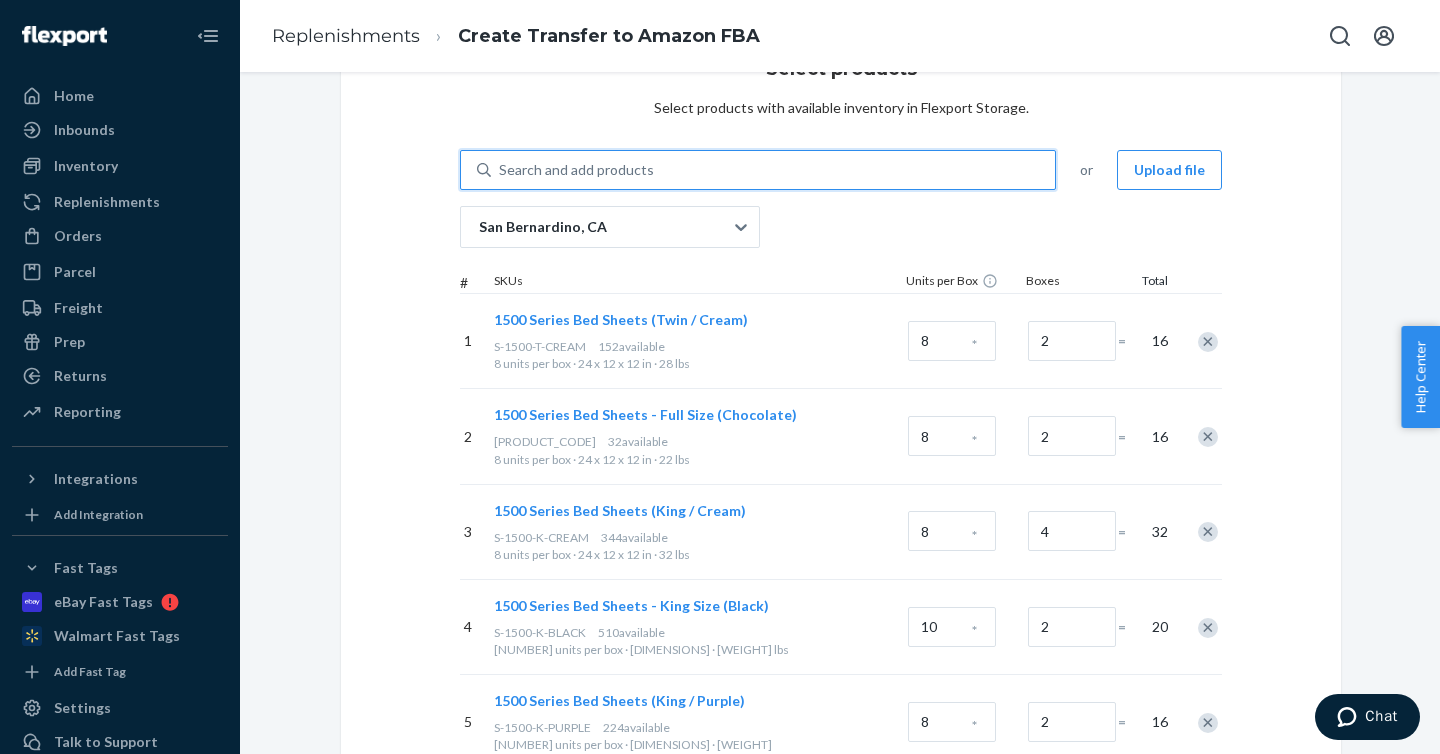 paste on "S-1500-T-FUCHSIA" 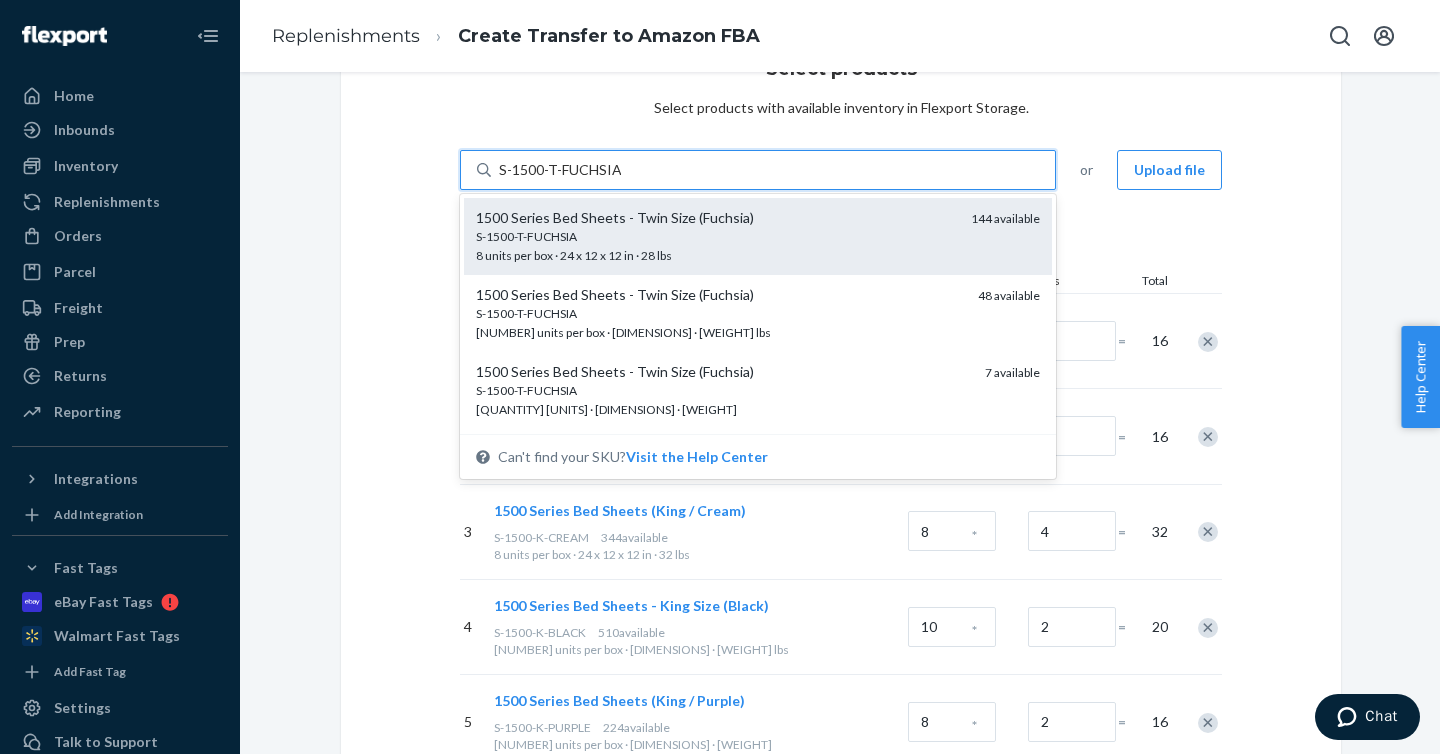 click on "S-1500-T-FUCHSIA" at bounding box center [715, 236] 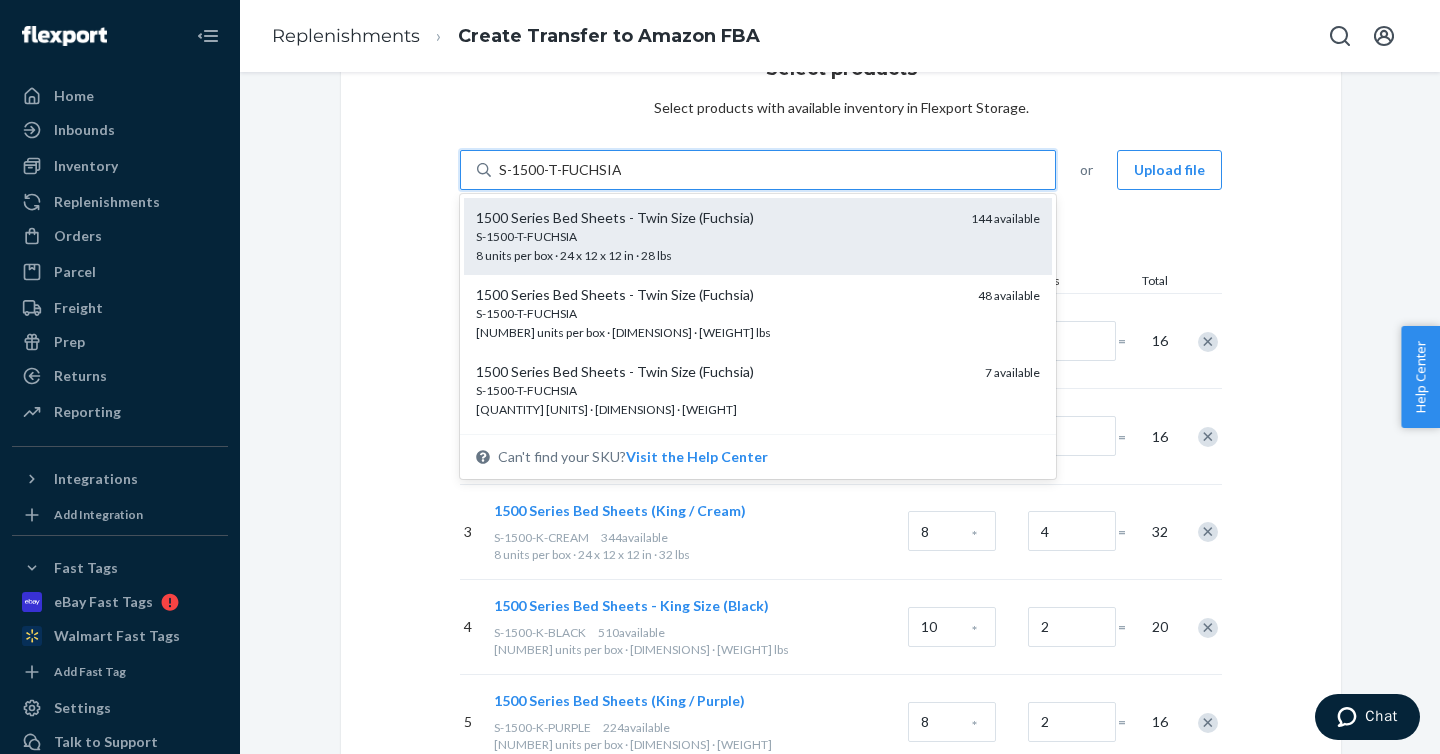 click on "S-1500-T-FUCHSIA" at bounding box center [560, 170] 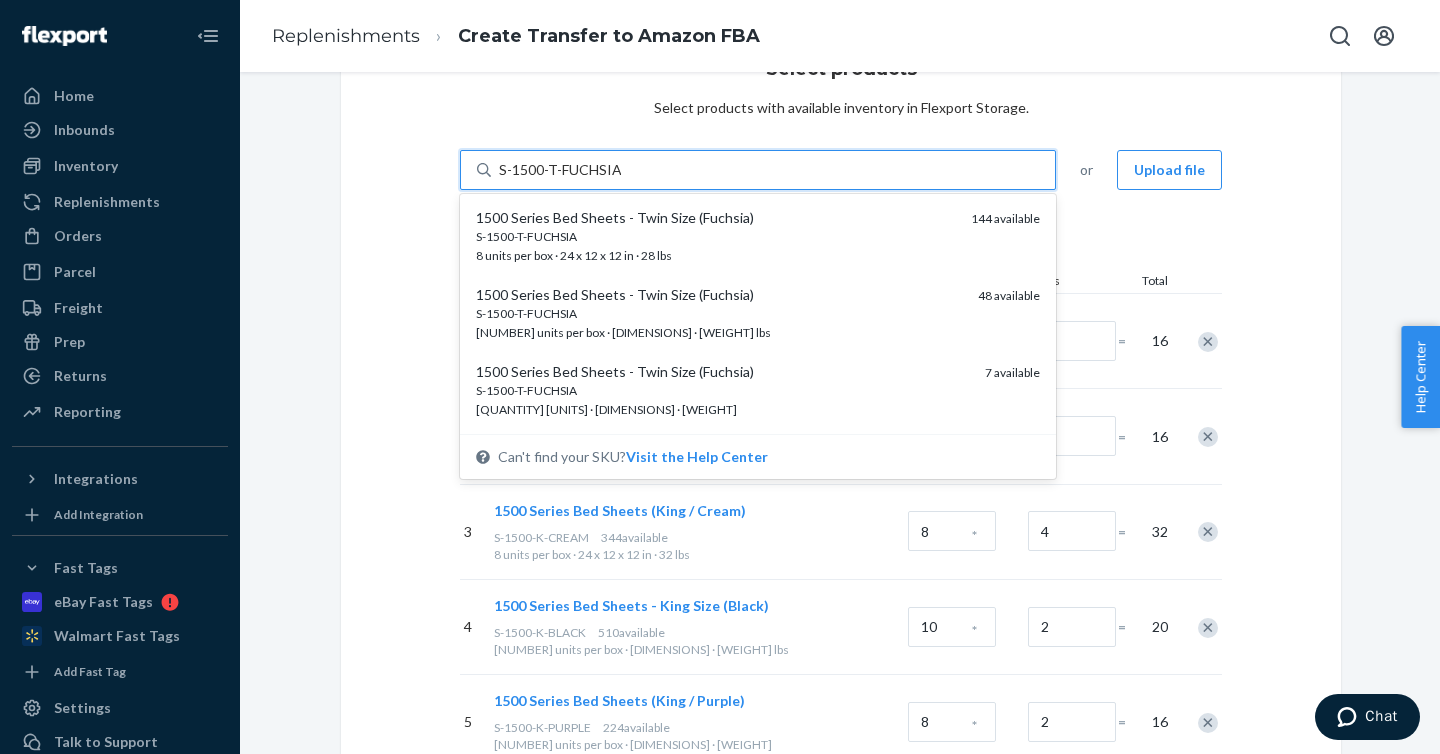 type 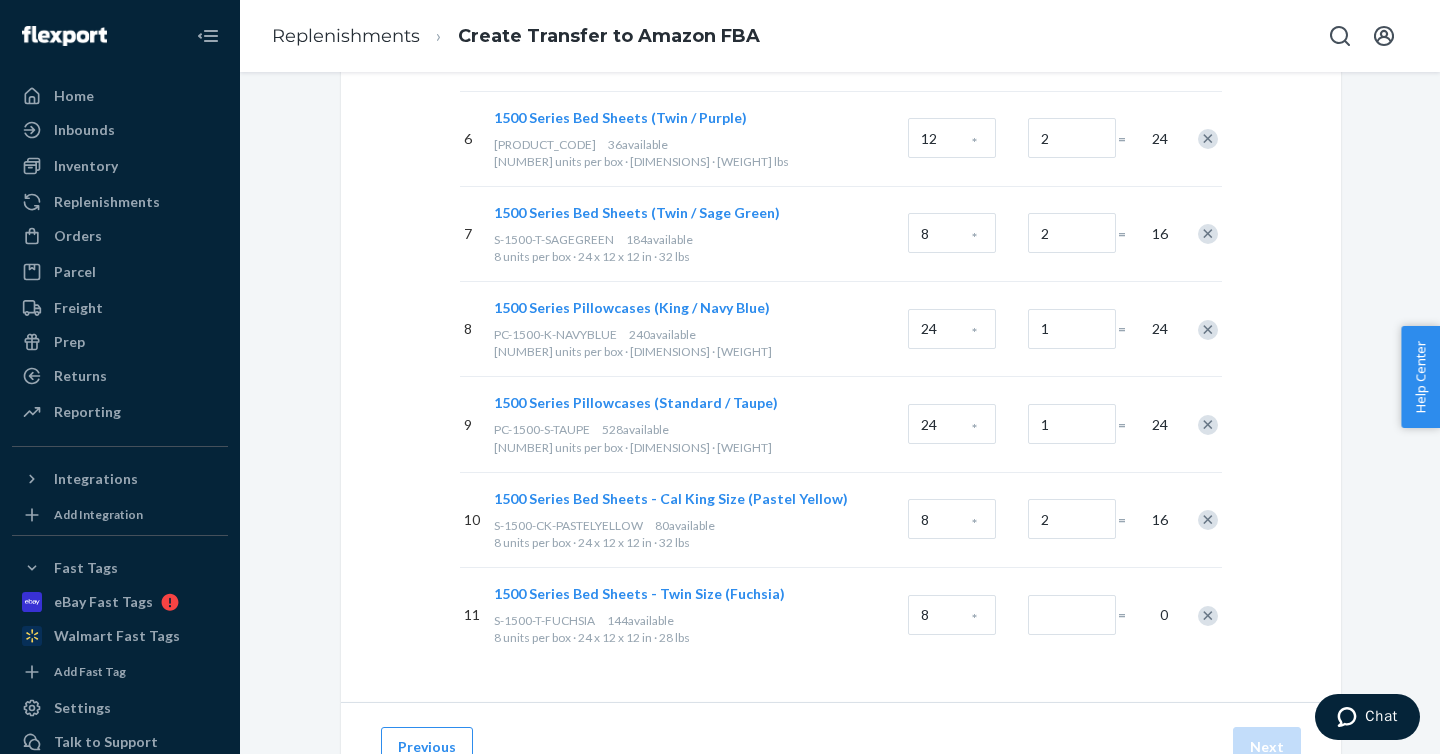 scroll, scrollTop: 802, scrollLeft: 0, axis: vertical 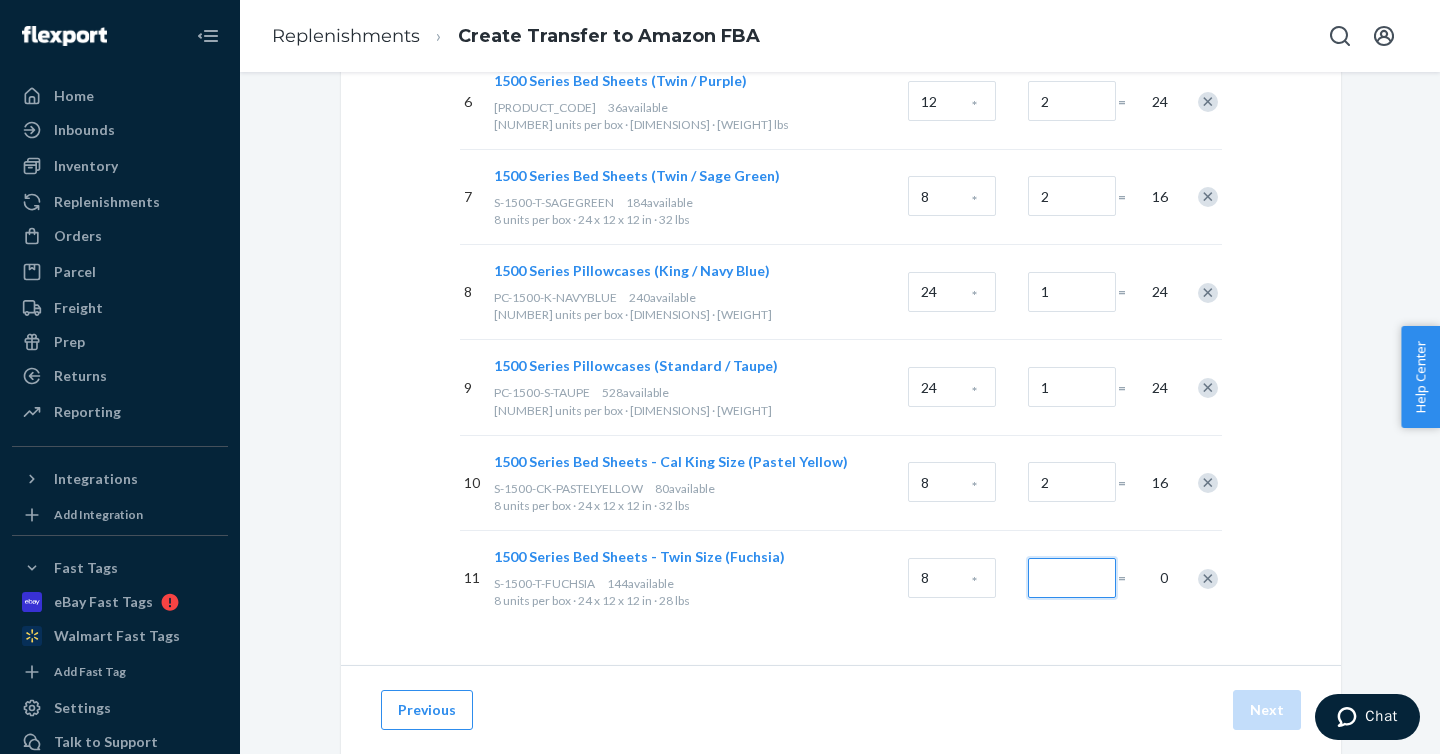 click at bounding box center [1072, 578] 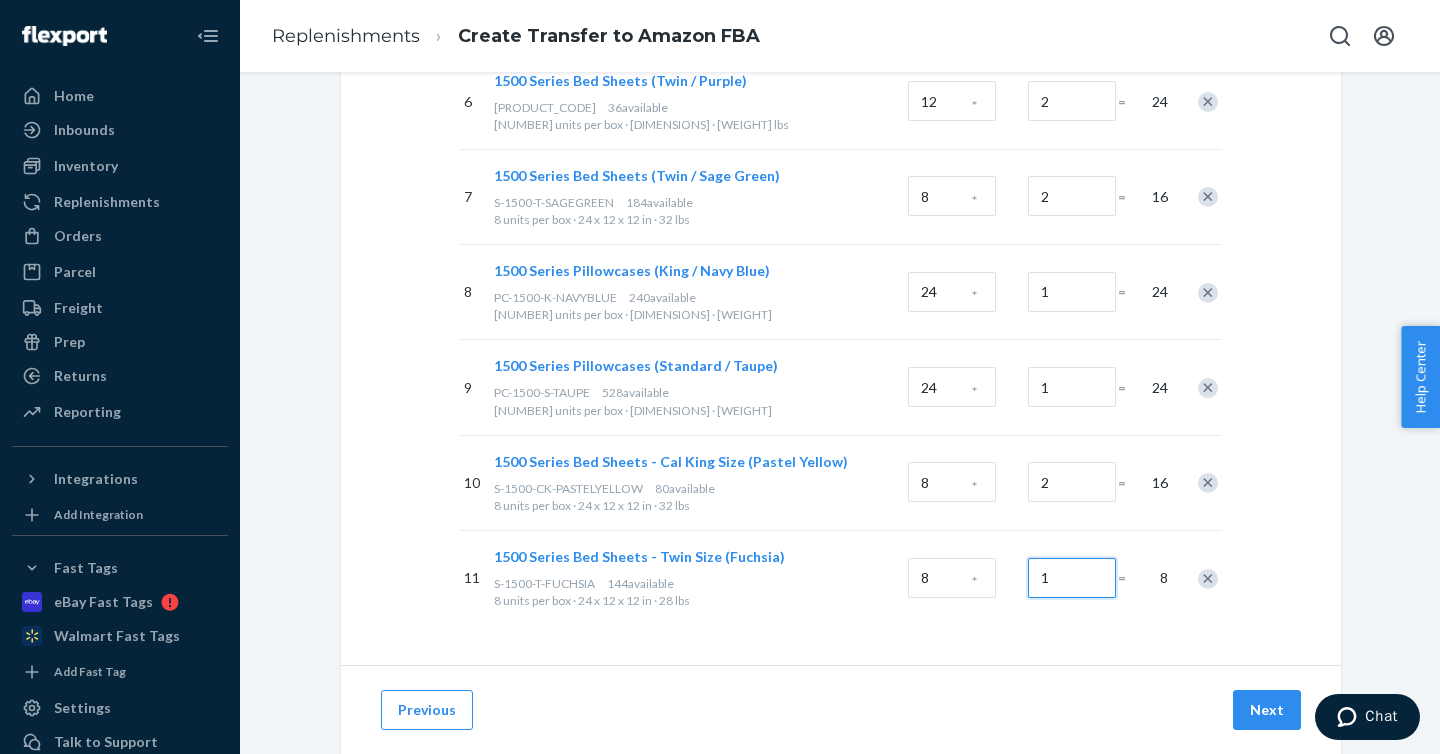type on "1" 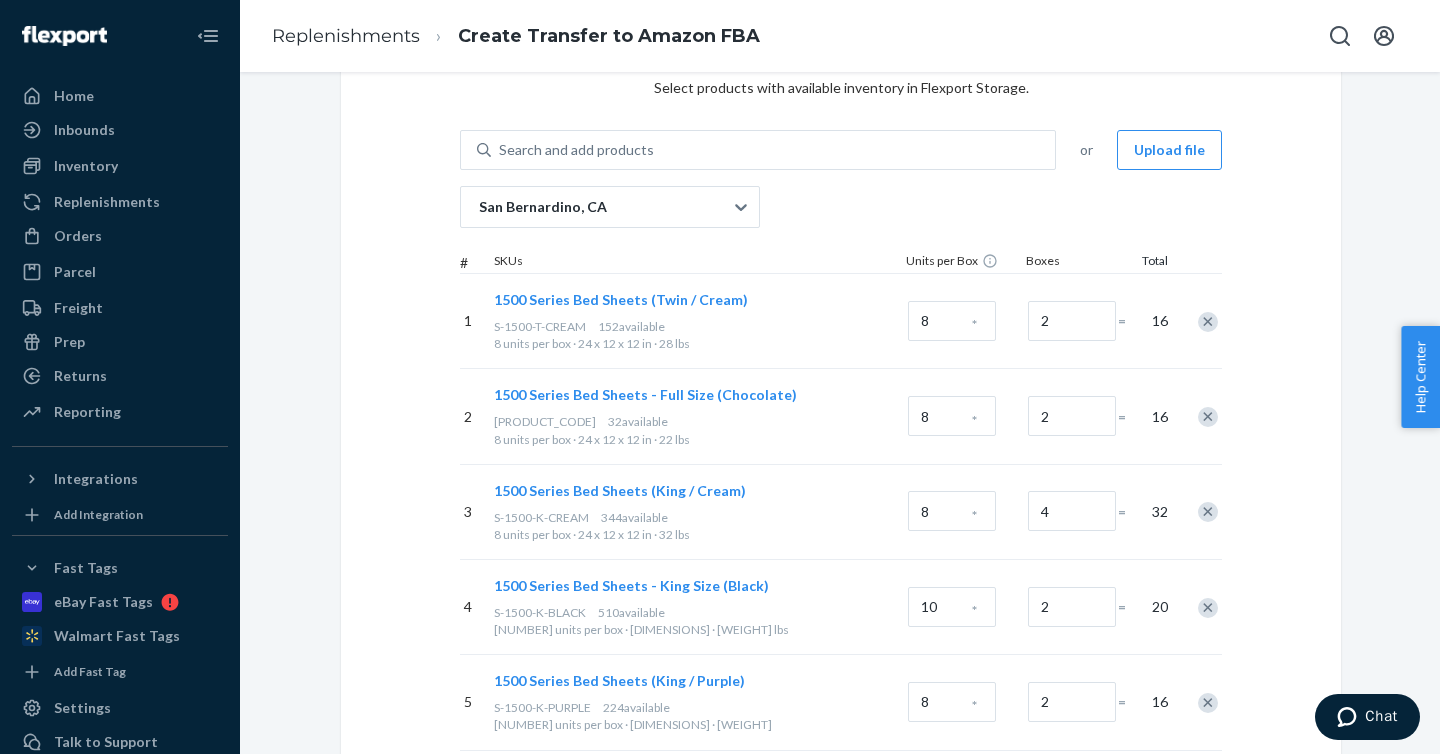scroll, scrollTop: 0, scrollLeft: 0, axis: both 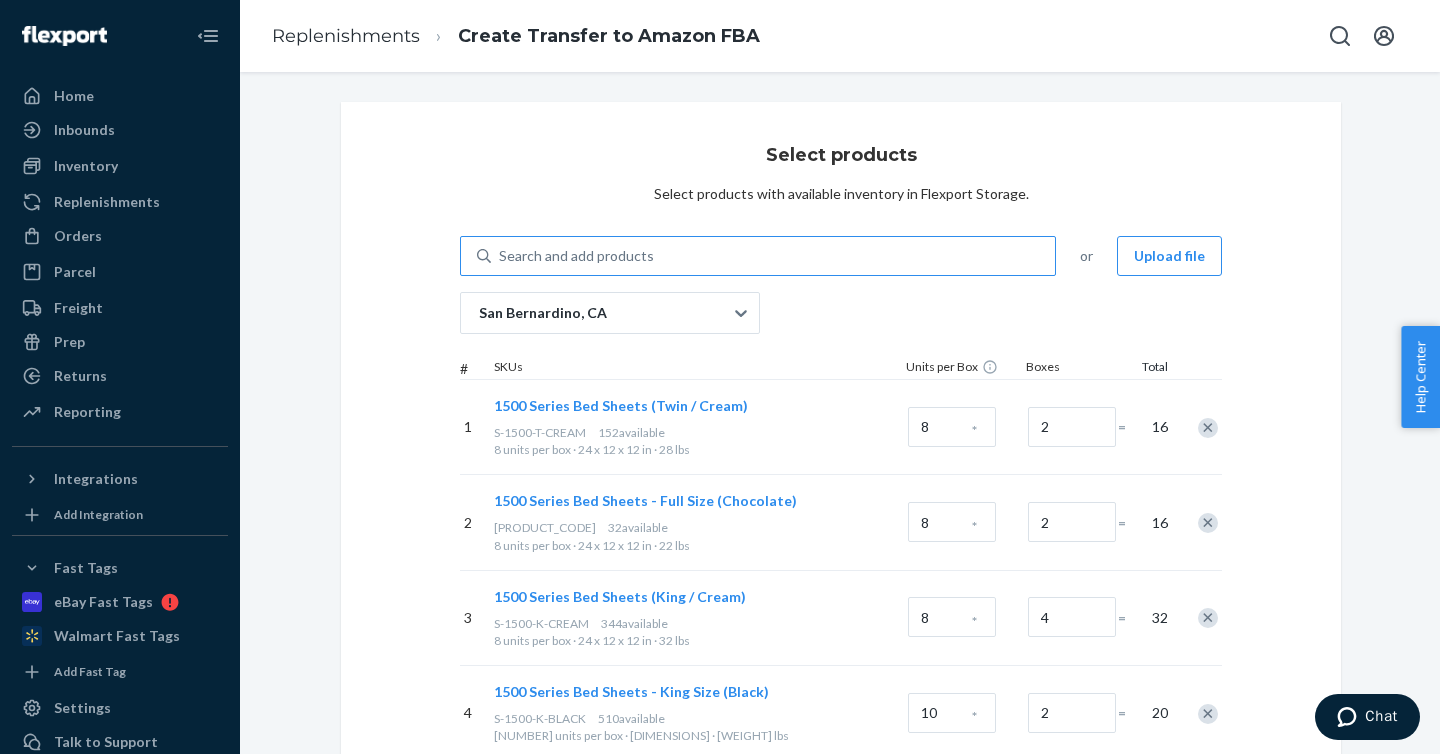 click on "Search and add products" at bounding box center (773, 256) 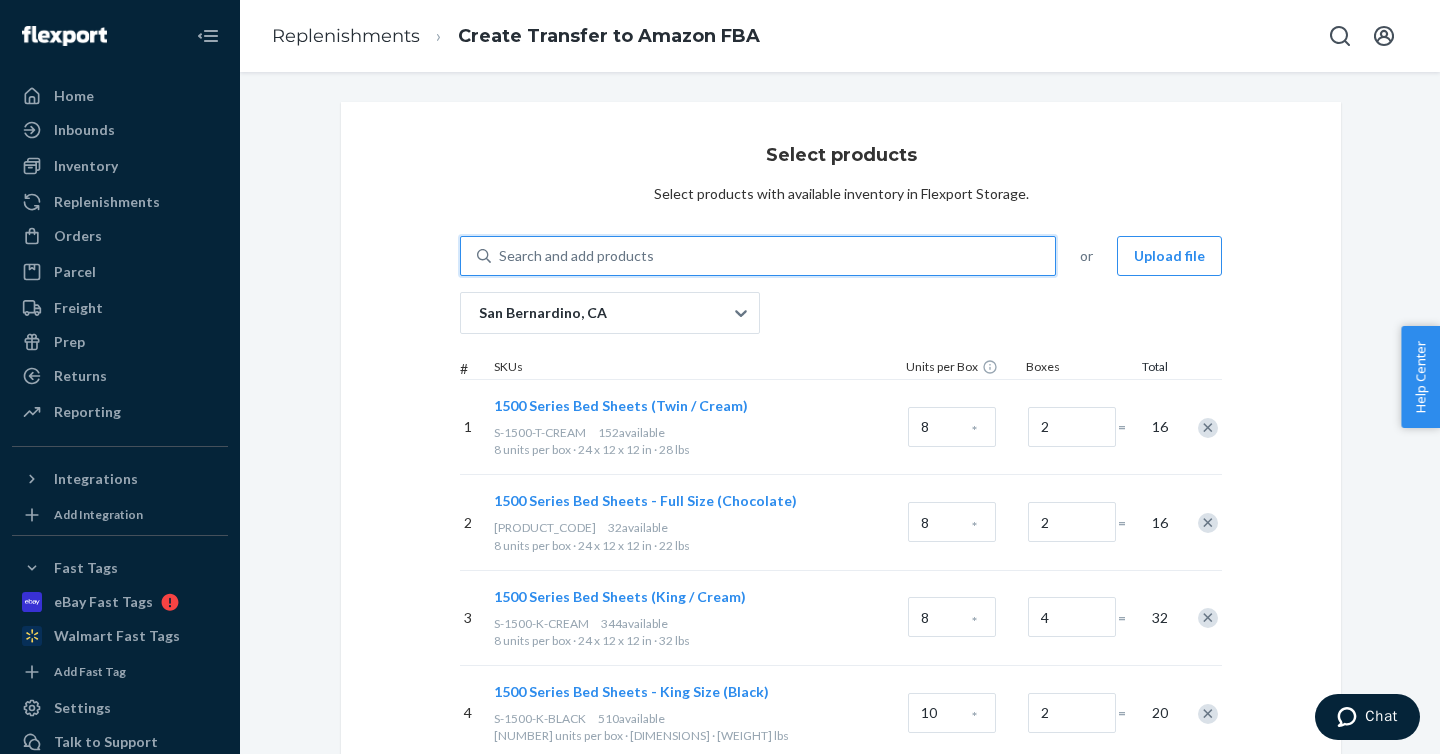 paste on "S-1500-T-PASTELGREEN" 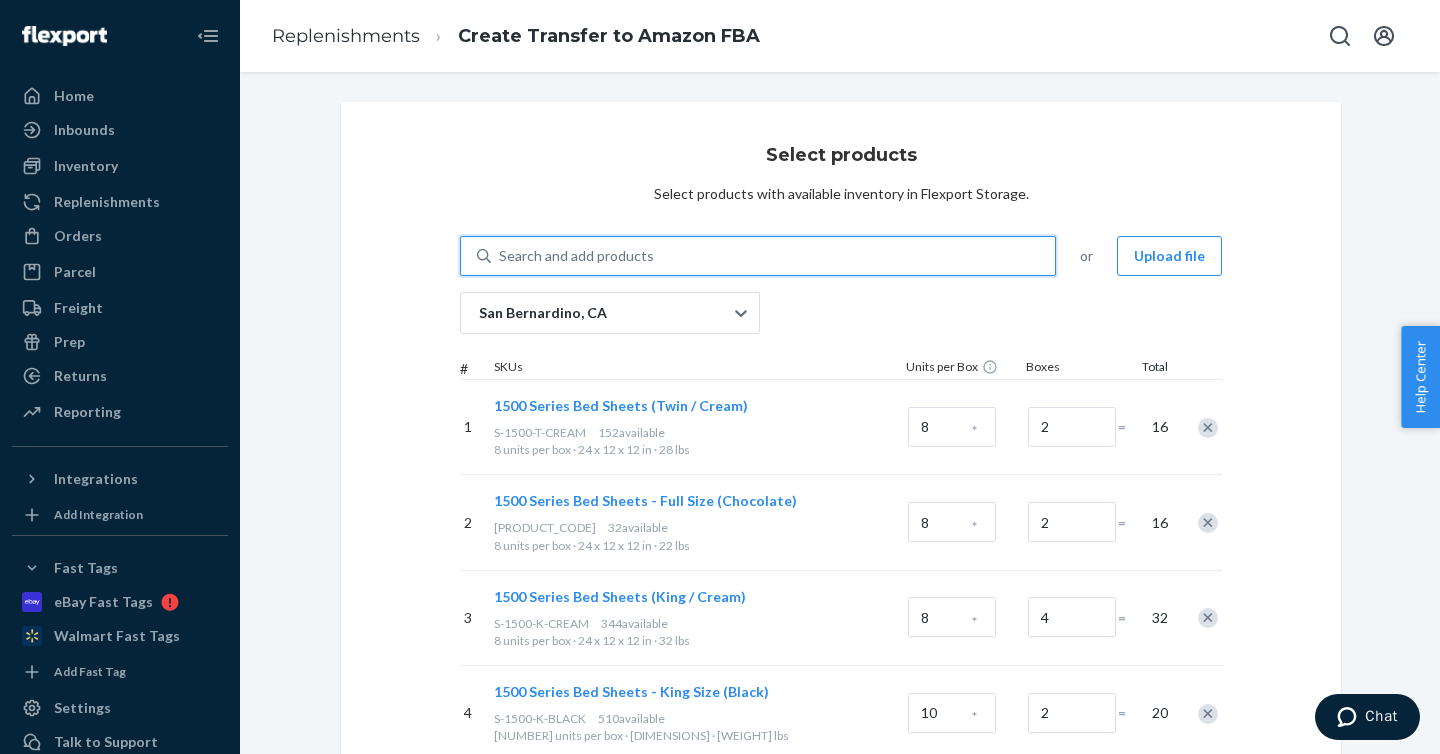 type on "S-1500-T-PASTELGREEN" 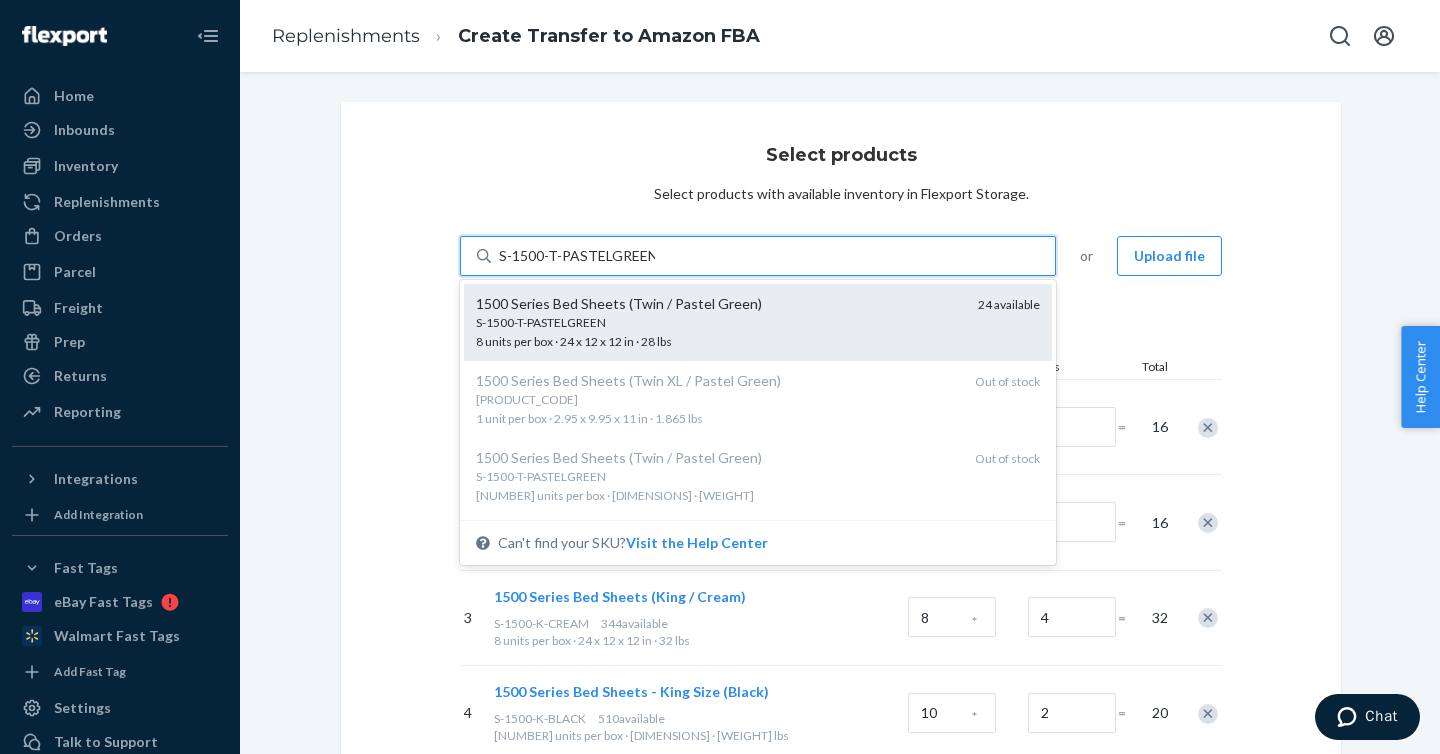 click on "S-1500-T-PASTELGREEN" at bounding box center (719, 322) 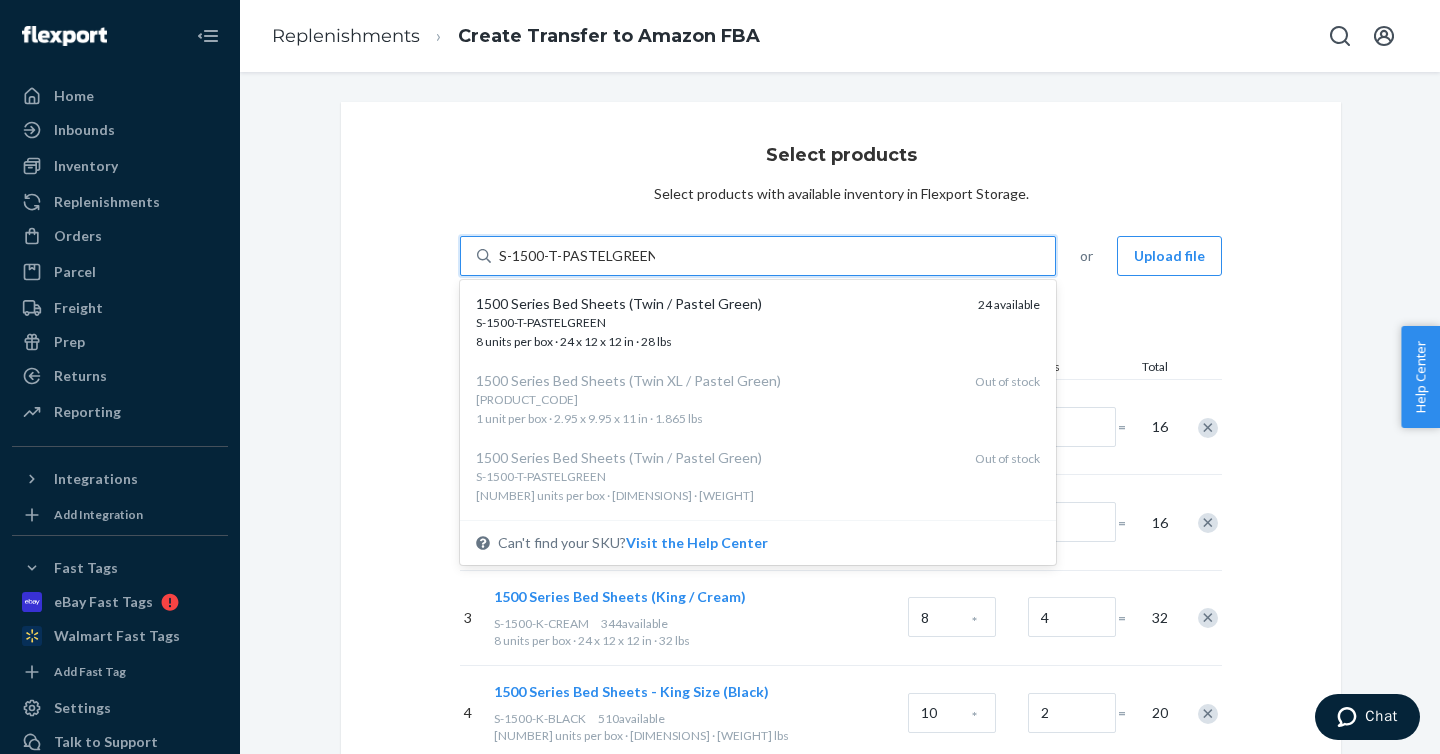 type 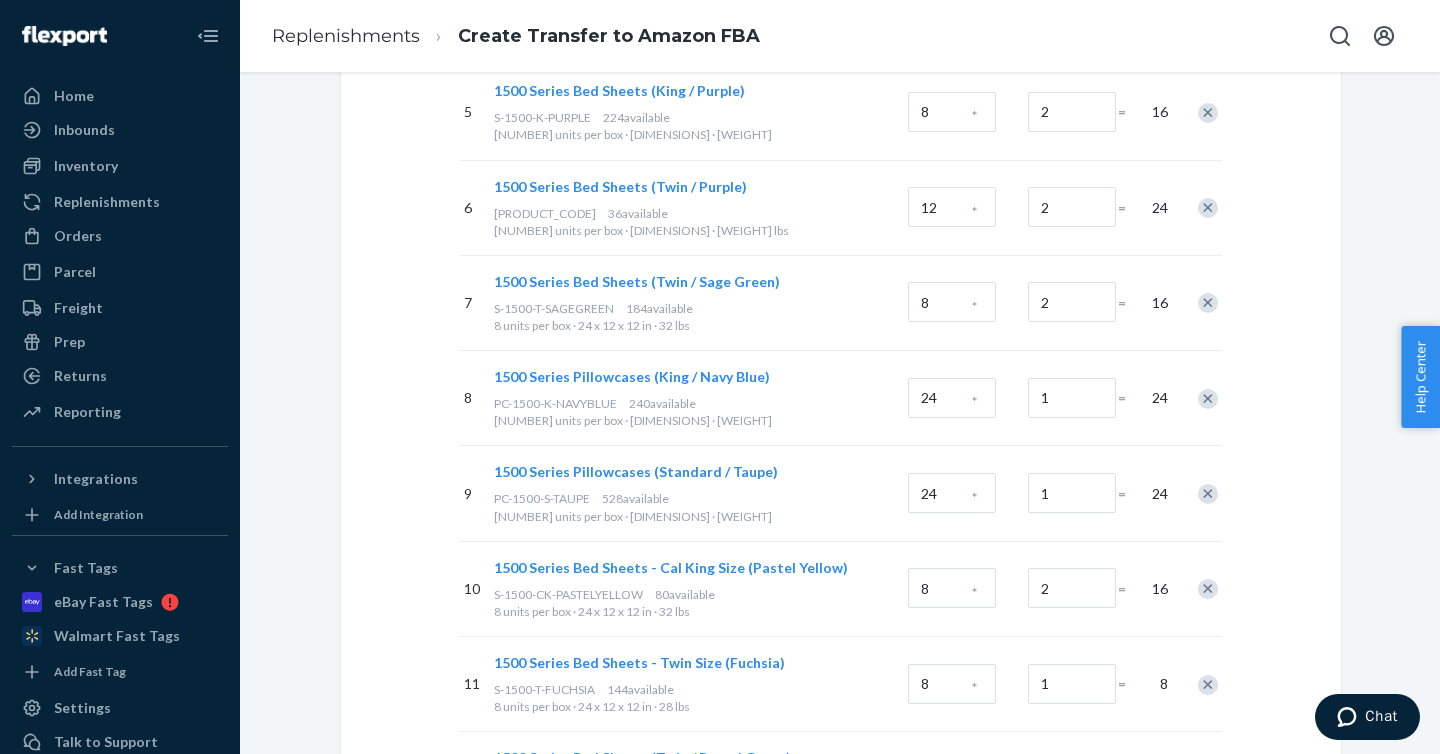 scroll, scrollTop: 897, scrollLeft: 0, axis: vertical 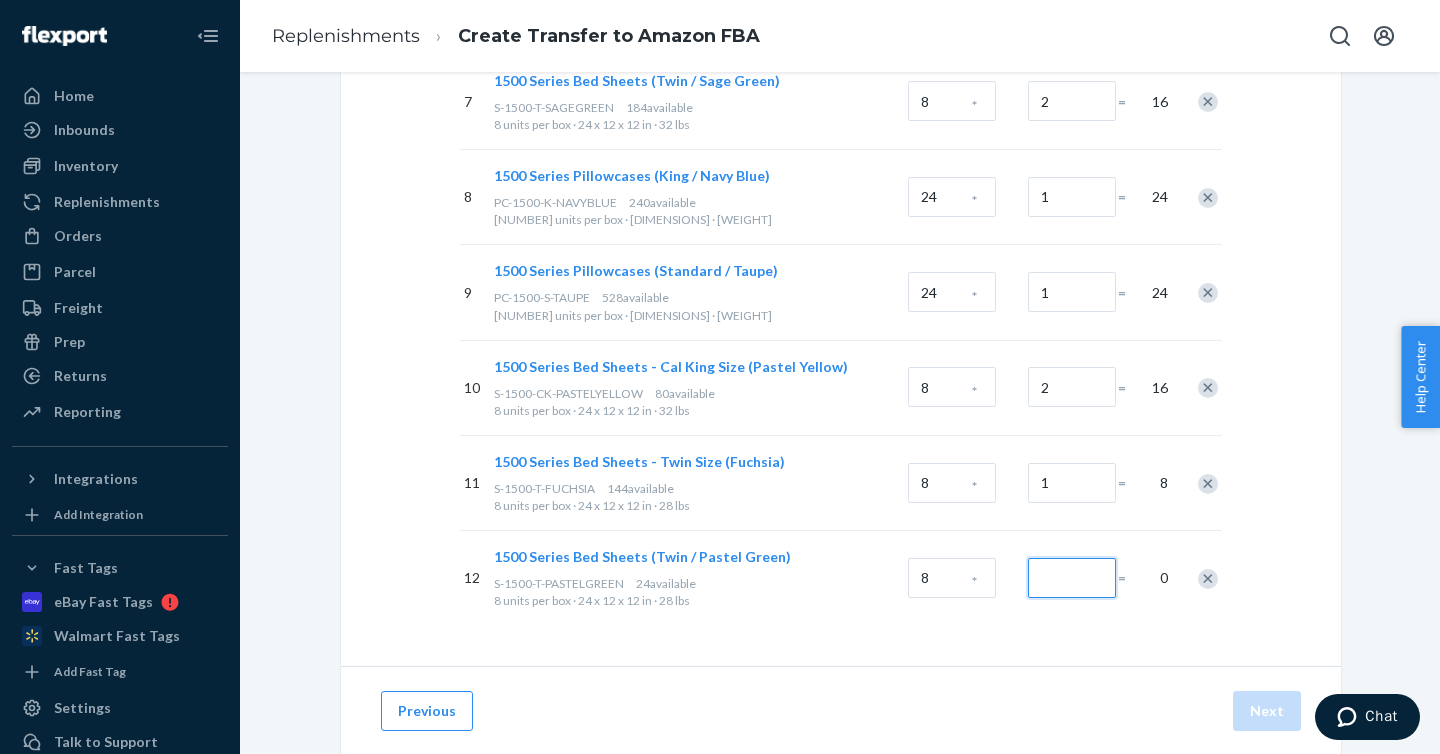 click at bounding box center (1072, 578) 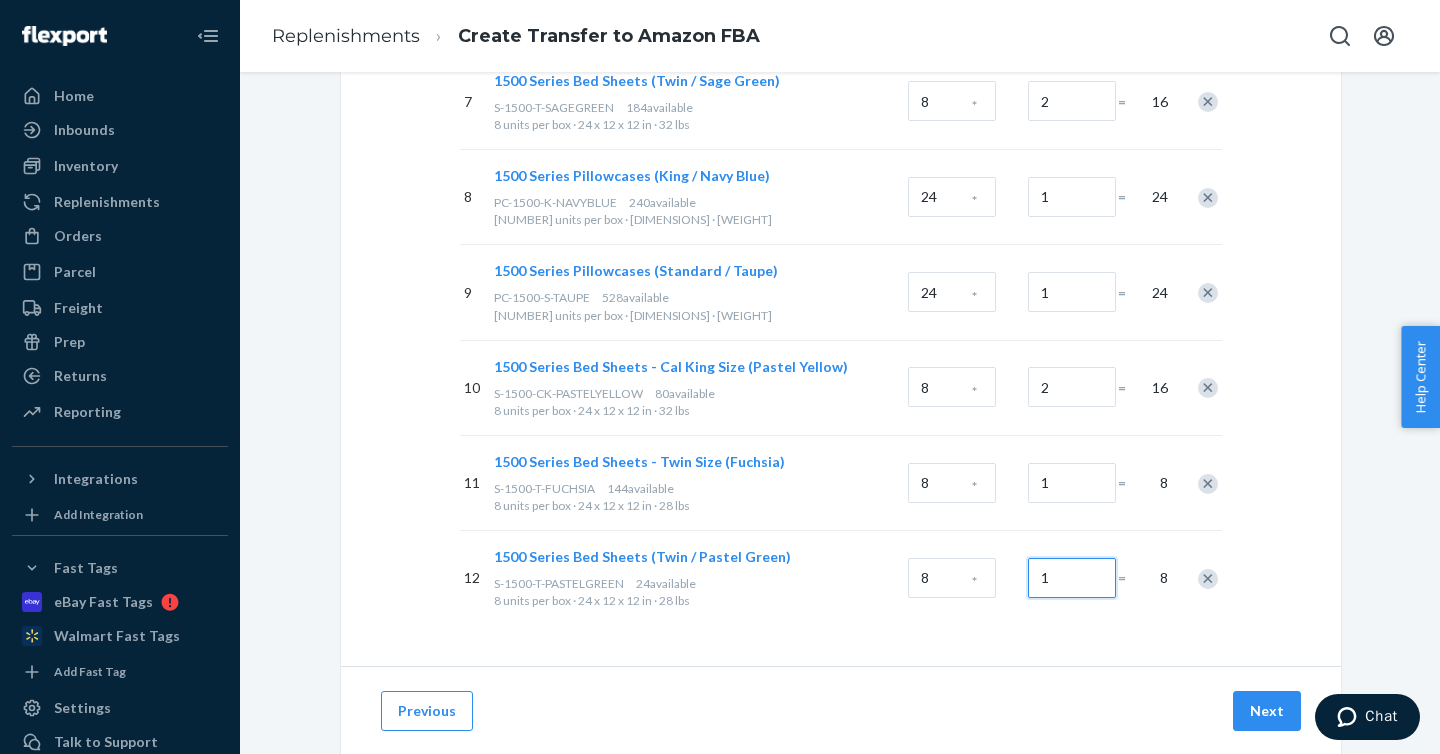 type on "1" 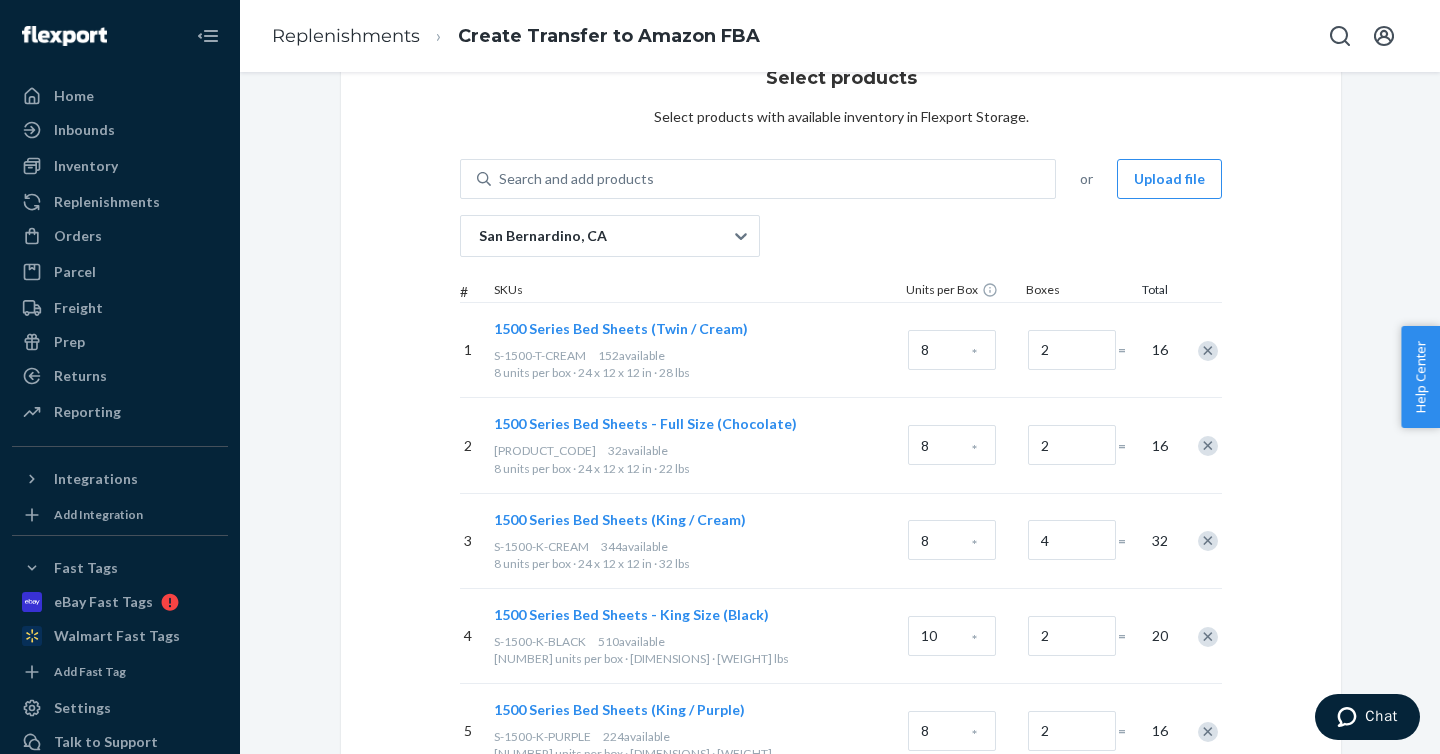 scroll, scrollTop: 18, scrollLeft: 0, axis: vertical 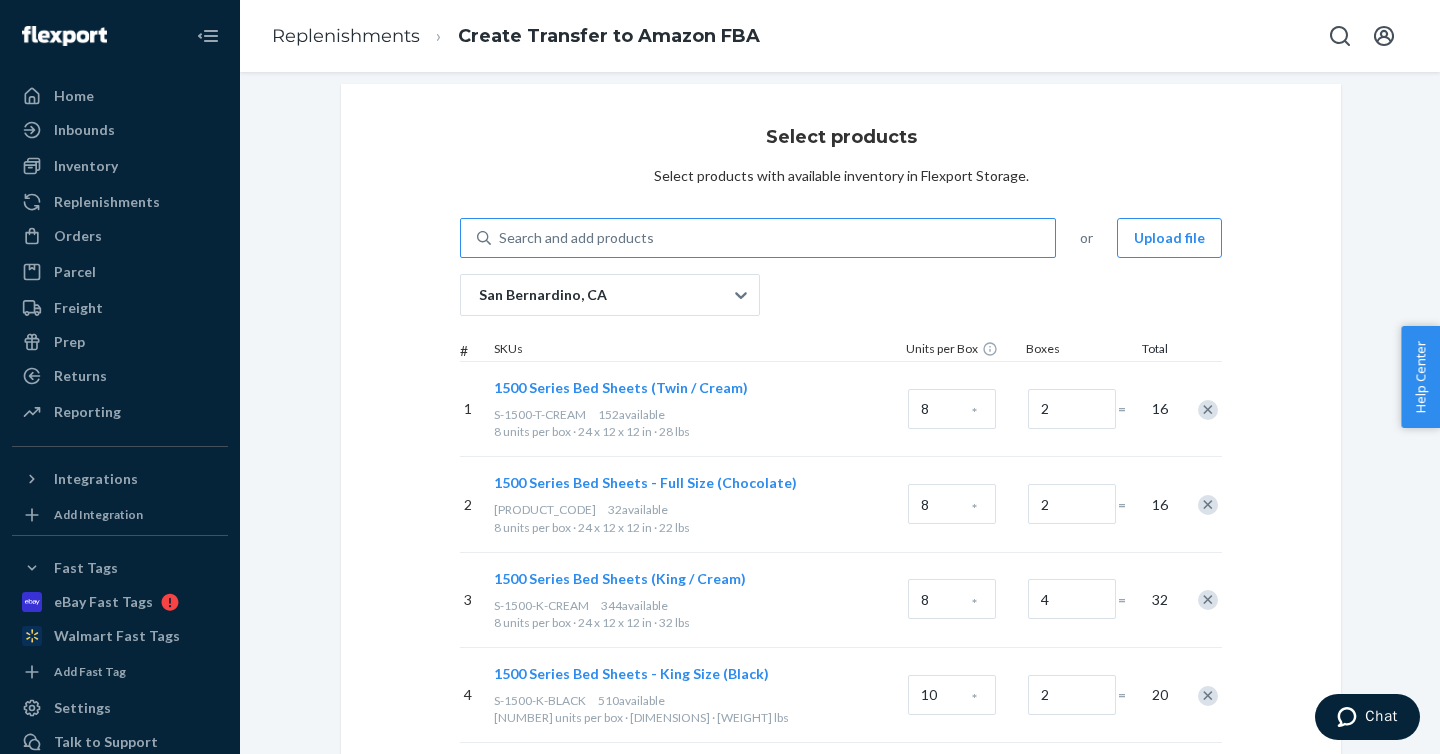 click on "Search and add products" at bounding box center (773, 238) 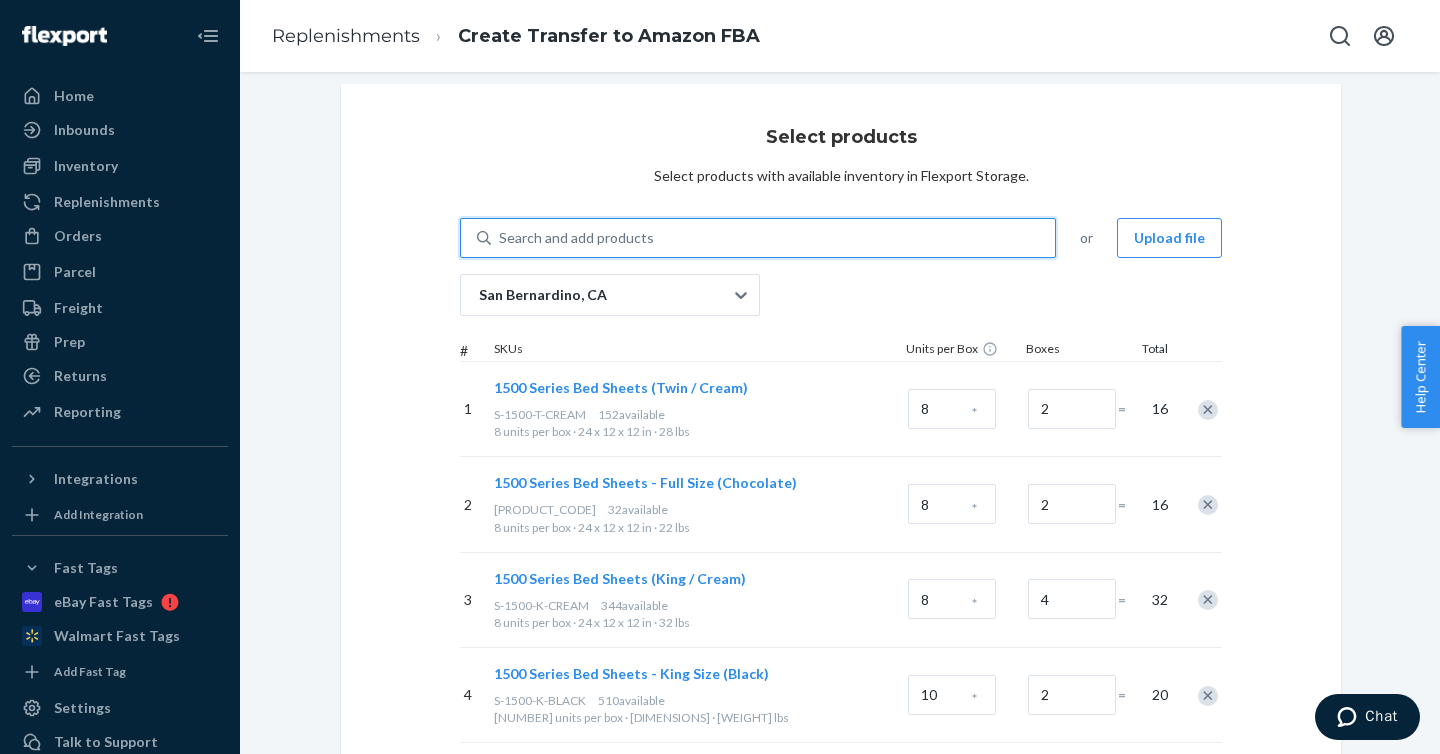 paste on "S-1500-SK-CHOCOLATE" 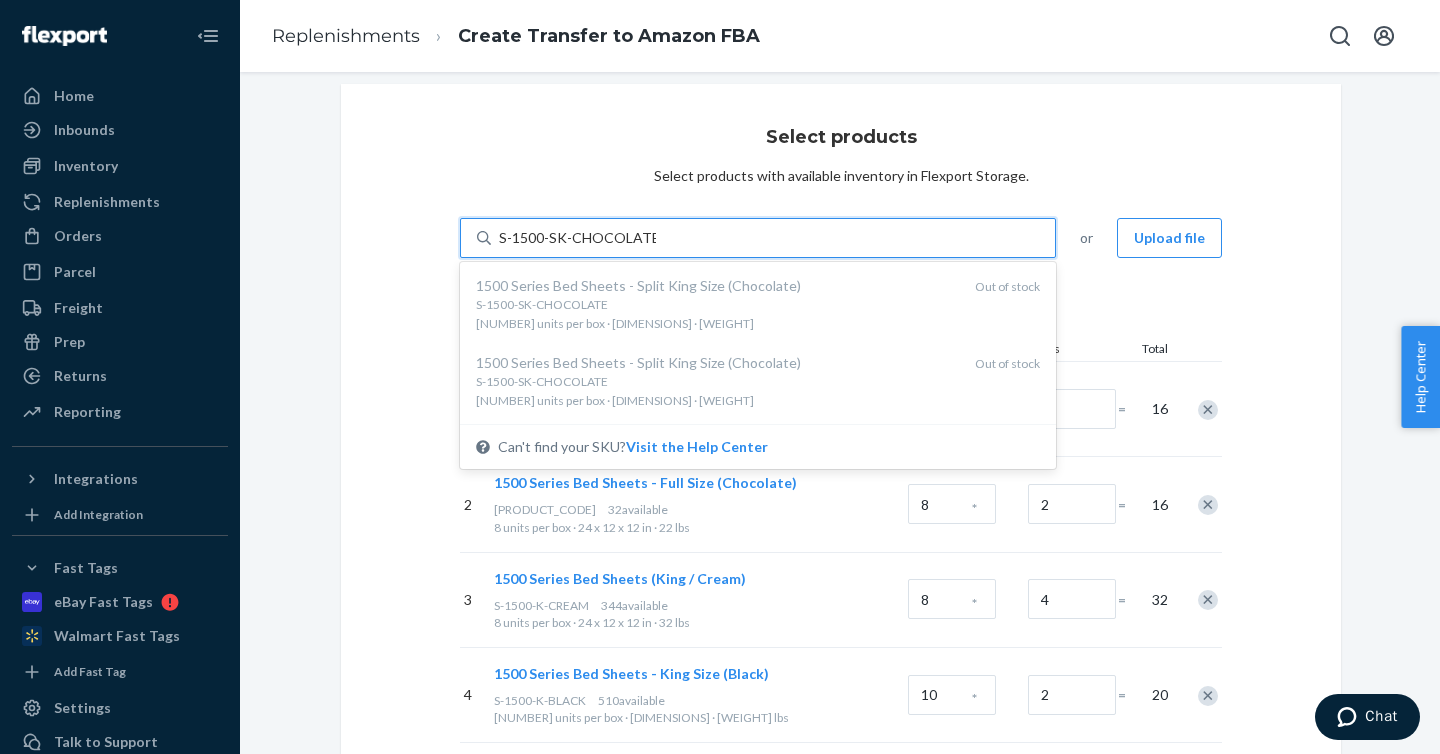 type on "S-1500-SK-CHOCOLATE" 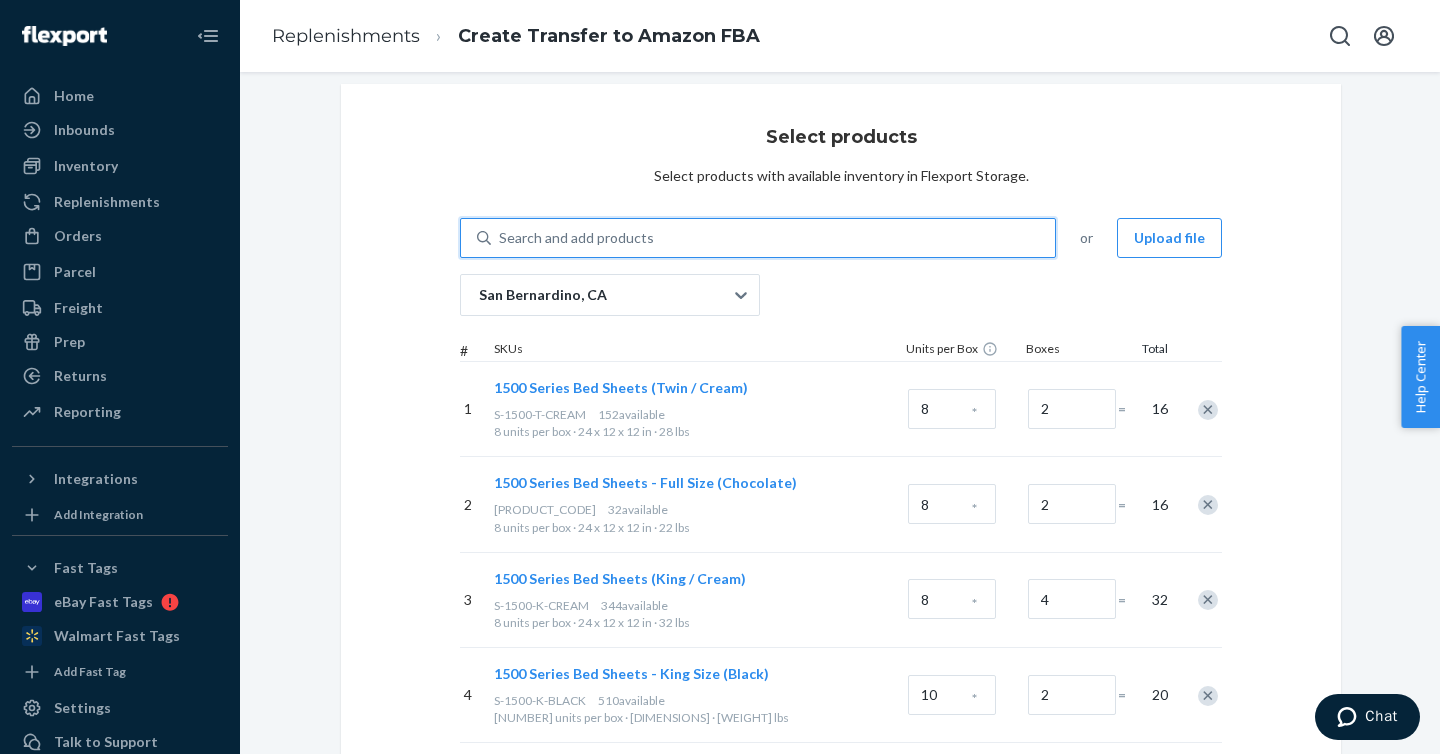 click on "Search and add products" at bounding box center (773, 238) 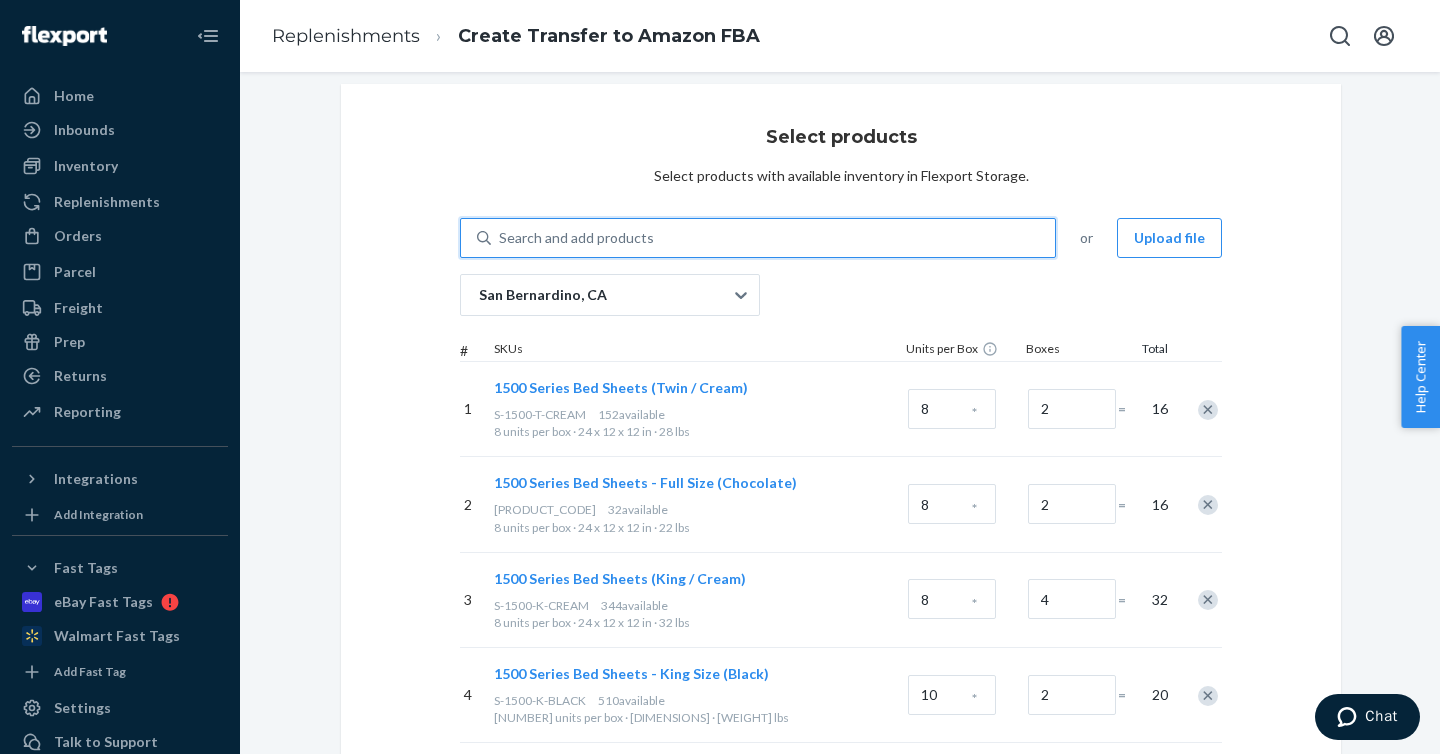 type on "S-1500-SK-PASTELGREEN" 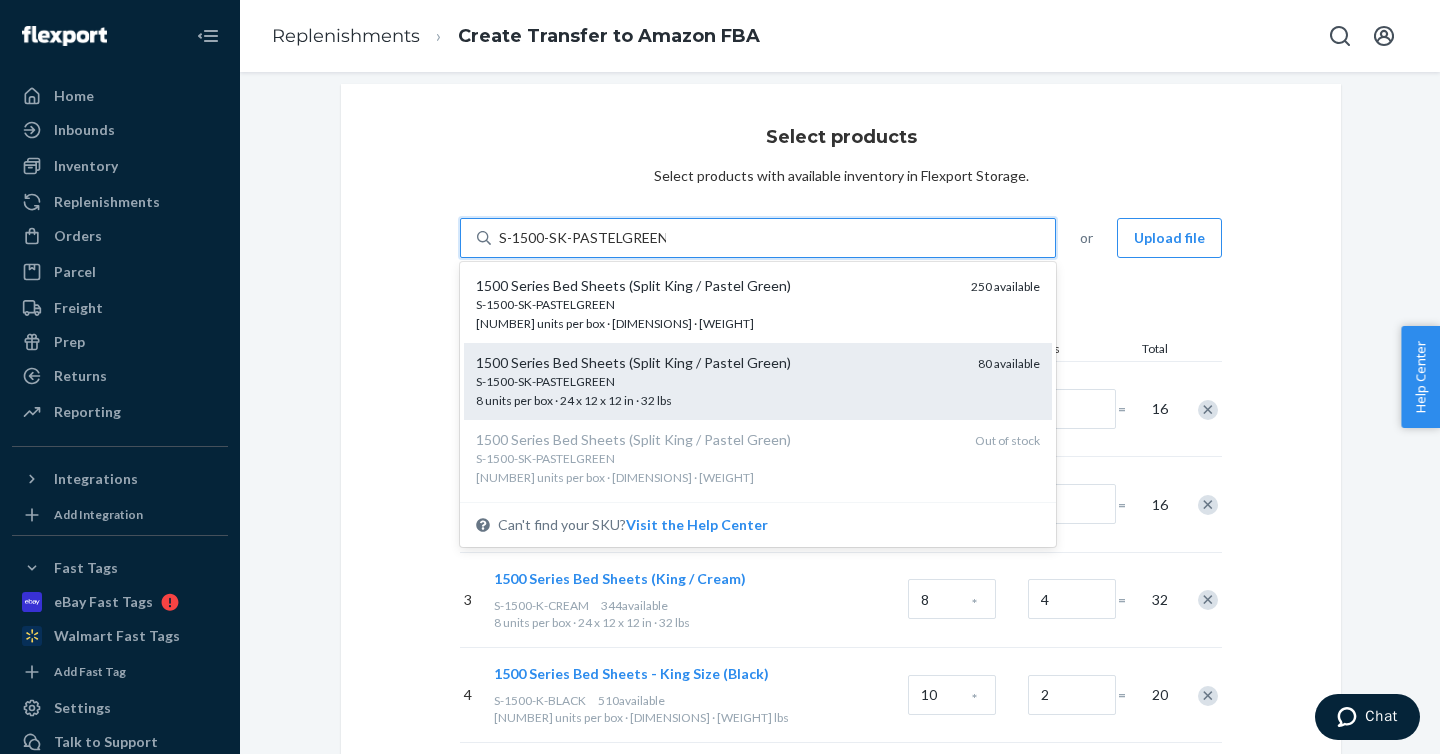 click on "S-1500-SK-PASTELGREEN" at bounding box center (719, 381) 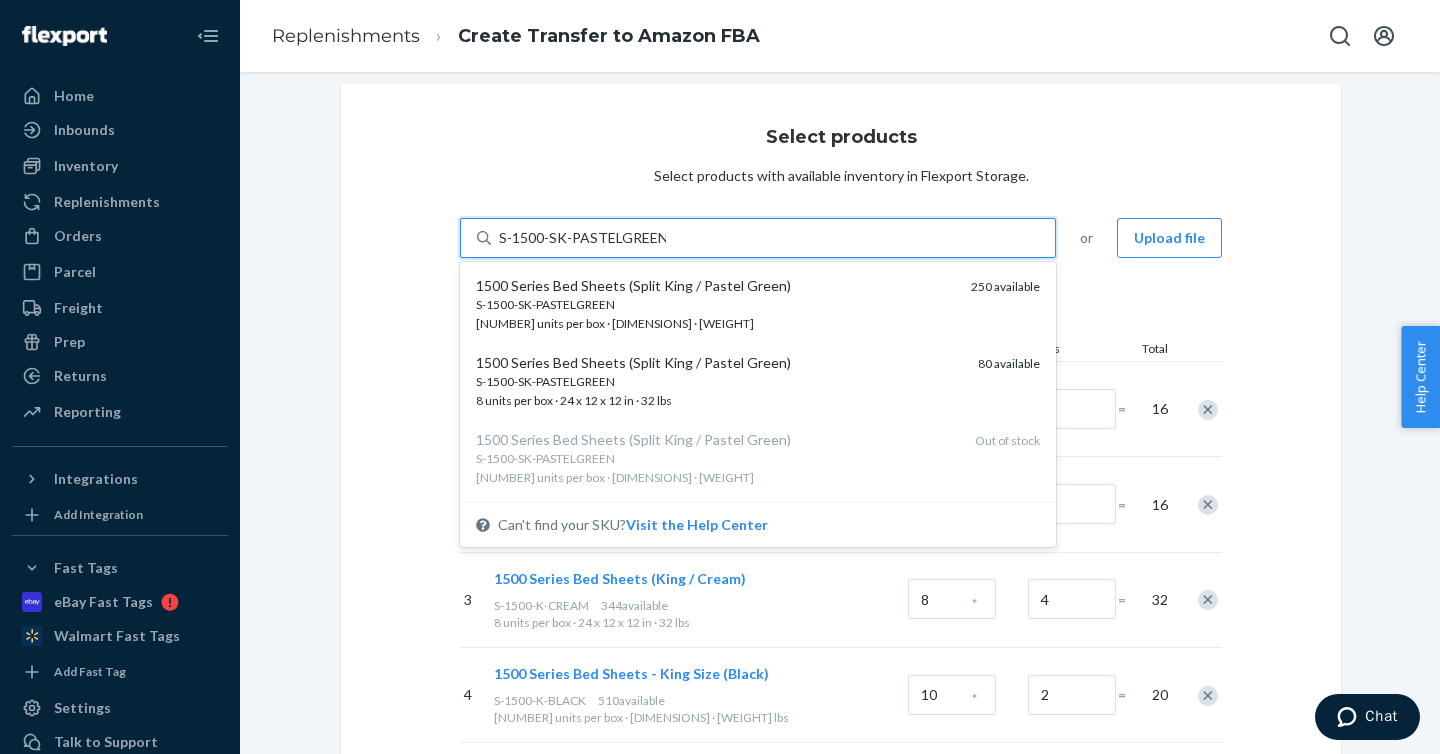 type 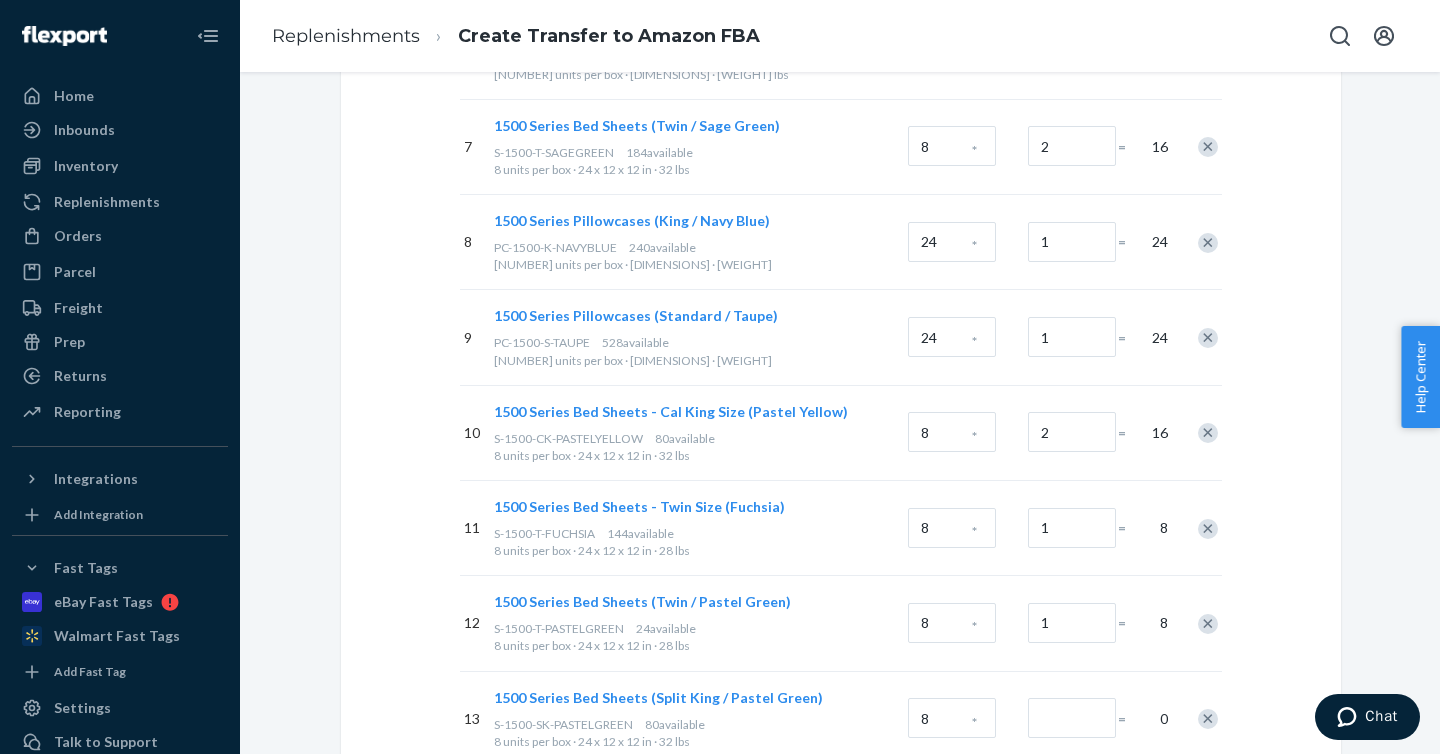 scroll, scrollTop: 993, scrollLeft: 0, axis: vertical 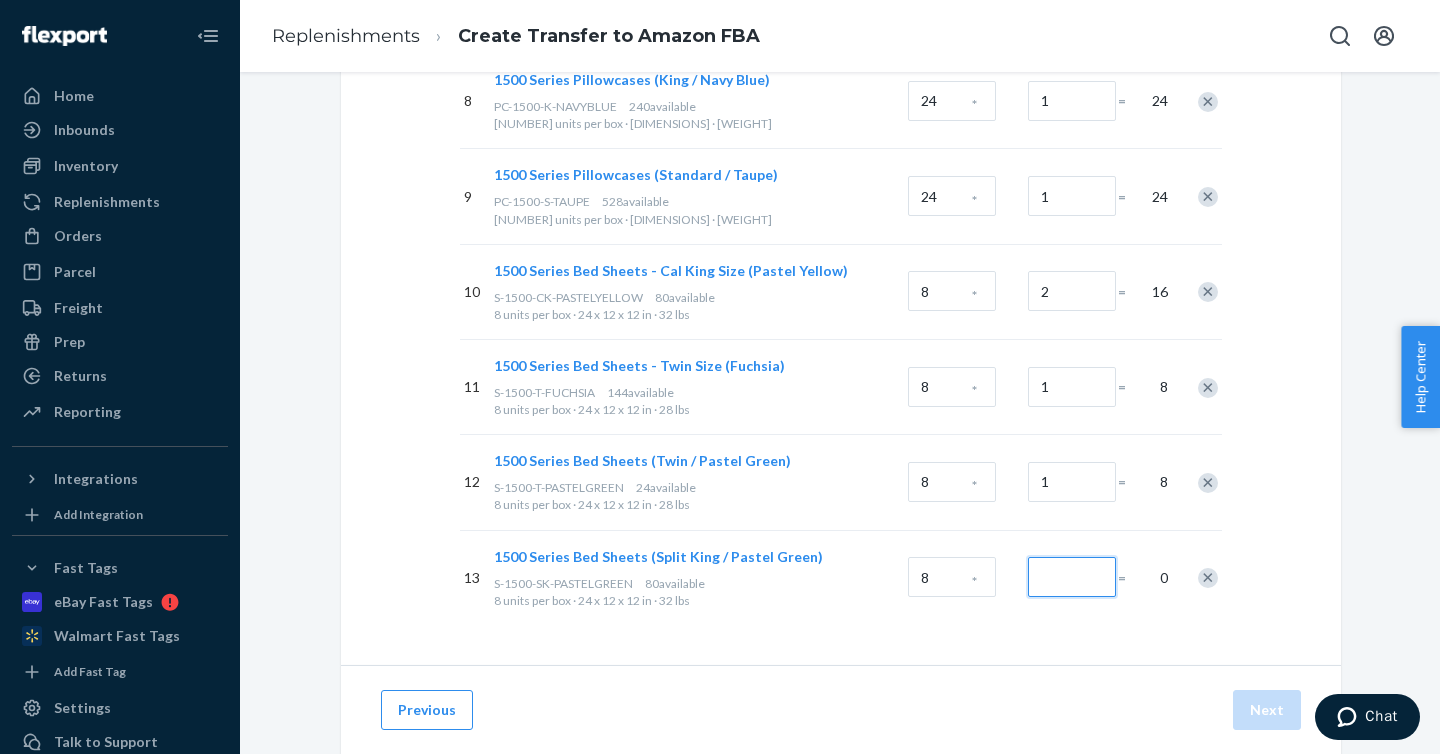 click at bounding box center [1072, 577] 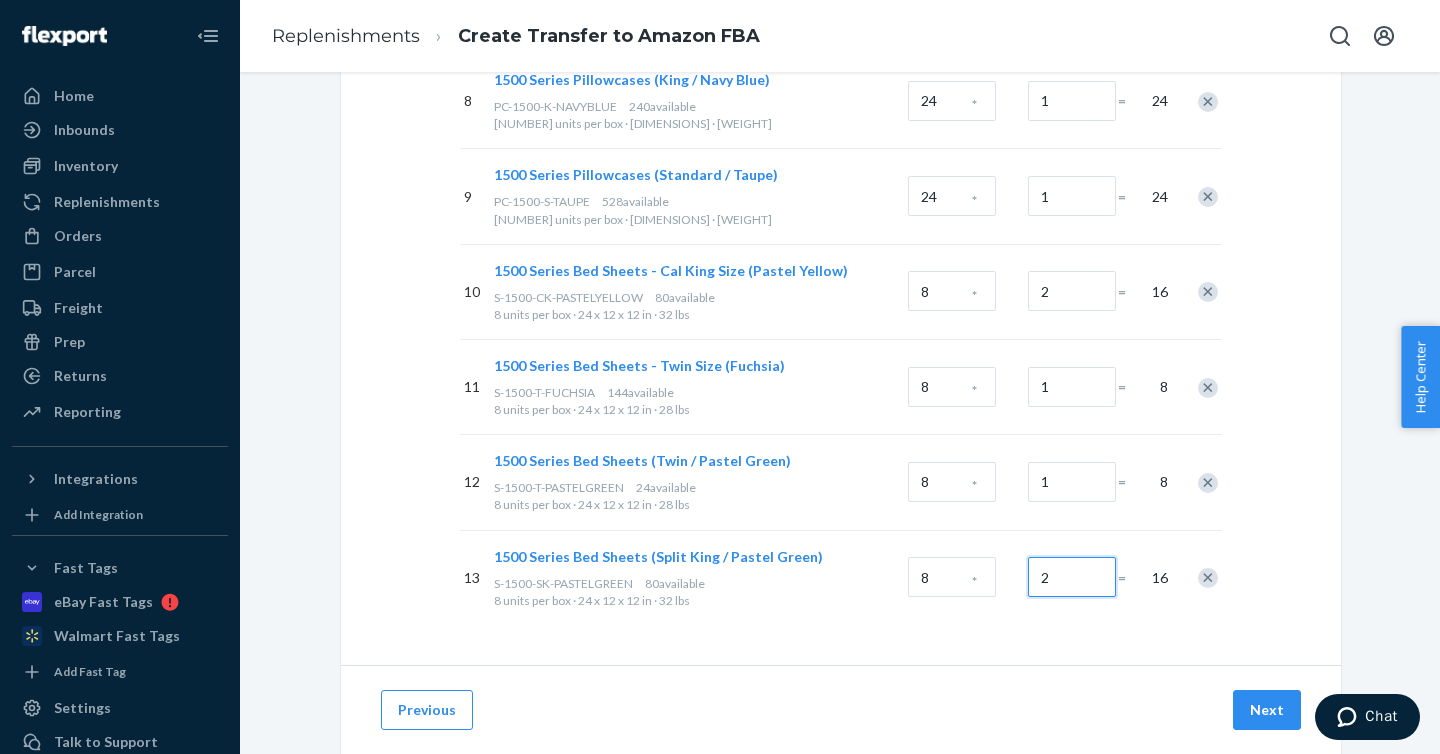 type on "2" 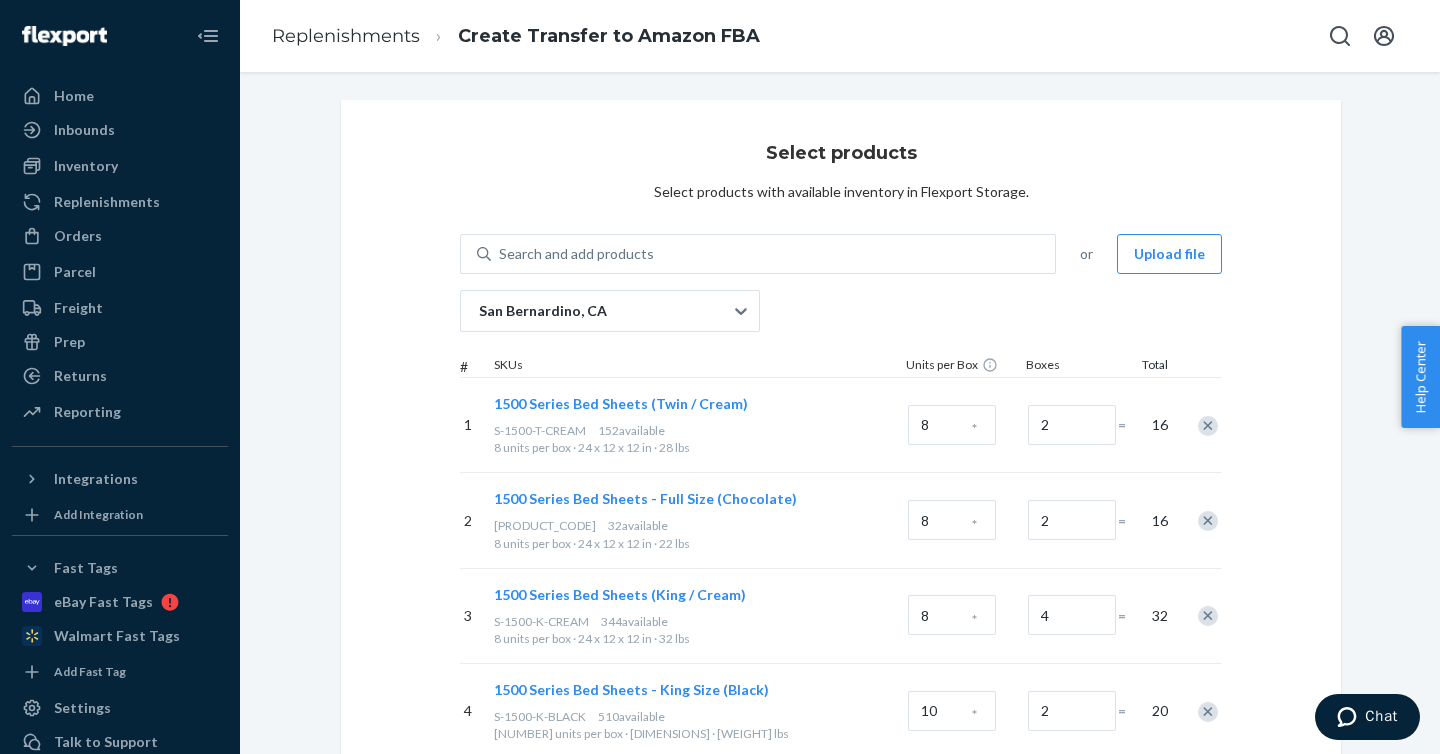 scroll, scrollTop: 0, scrollLeft: 0, axis: both 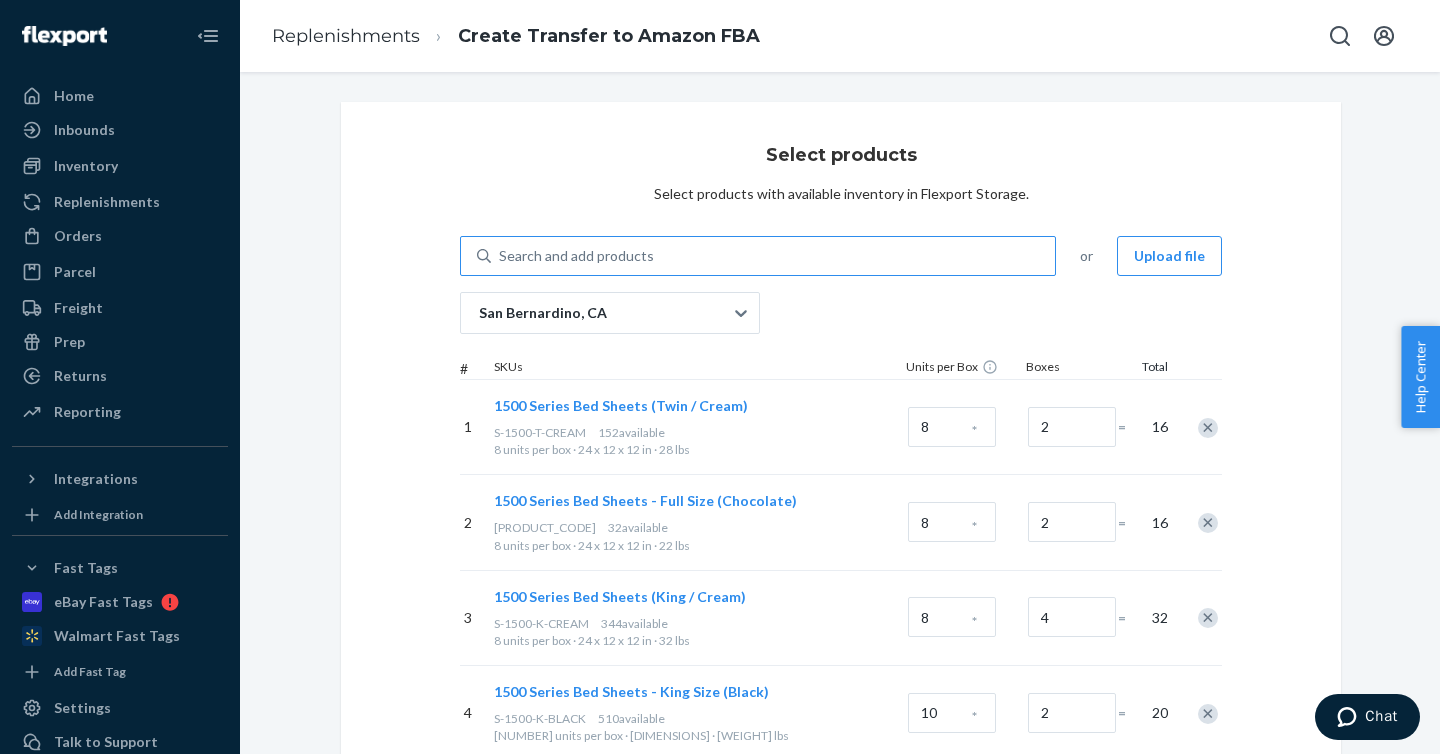click on "Search and add products" at bounding box center [773, 256] 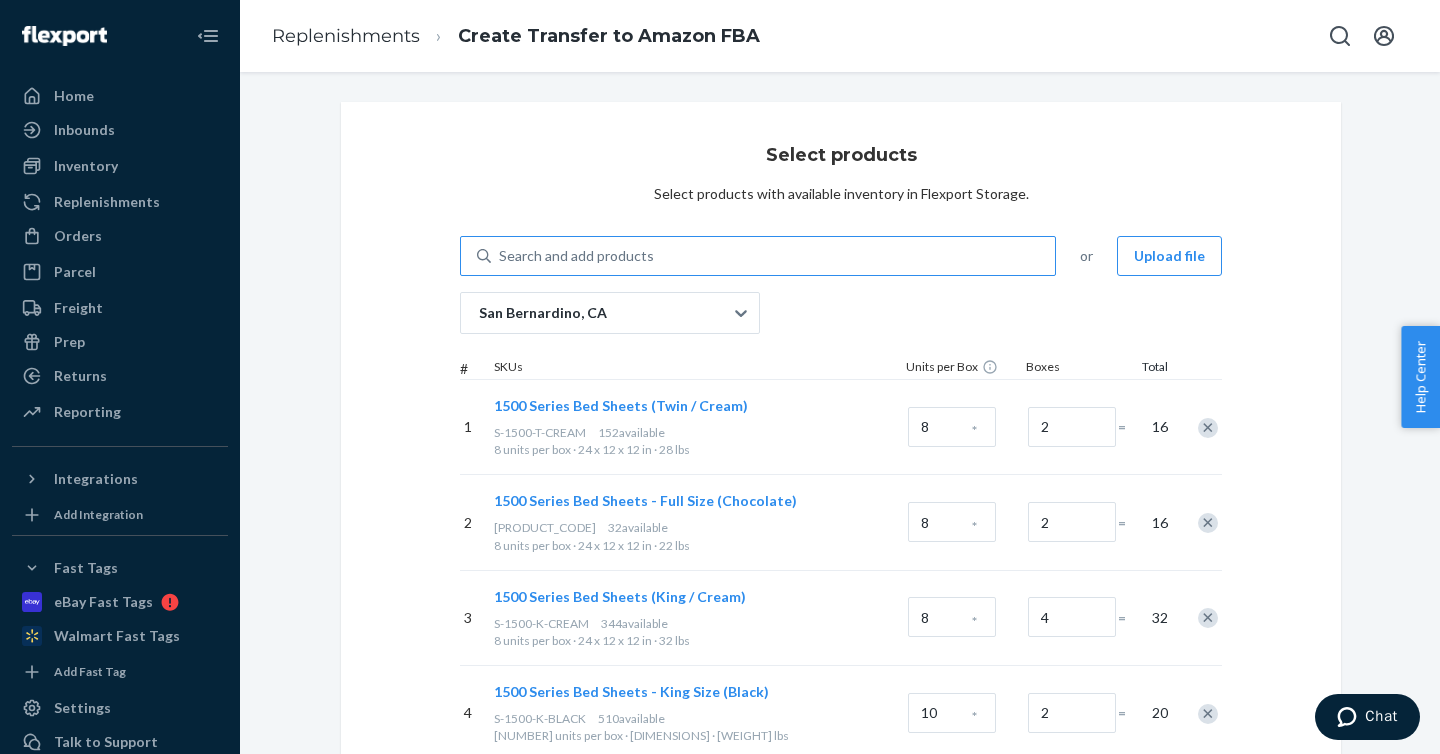click on "Search and add products" at bounding box center (500, 256) 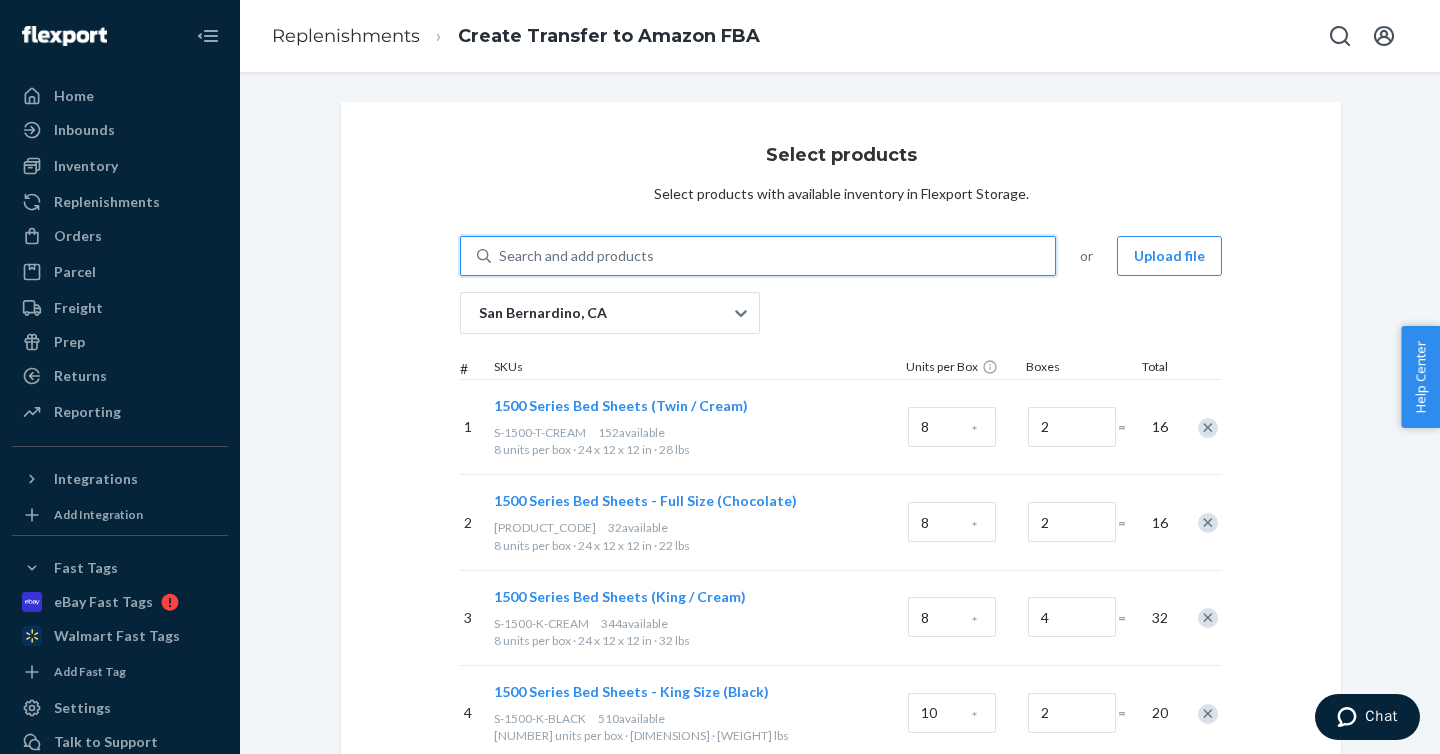 paste on "S-1500-SK-LIMEGREEN" 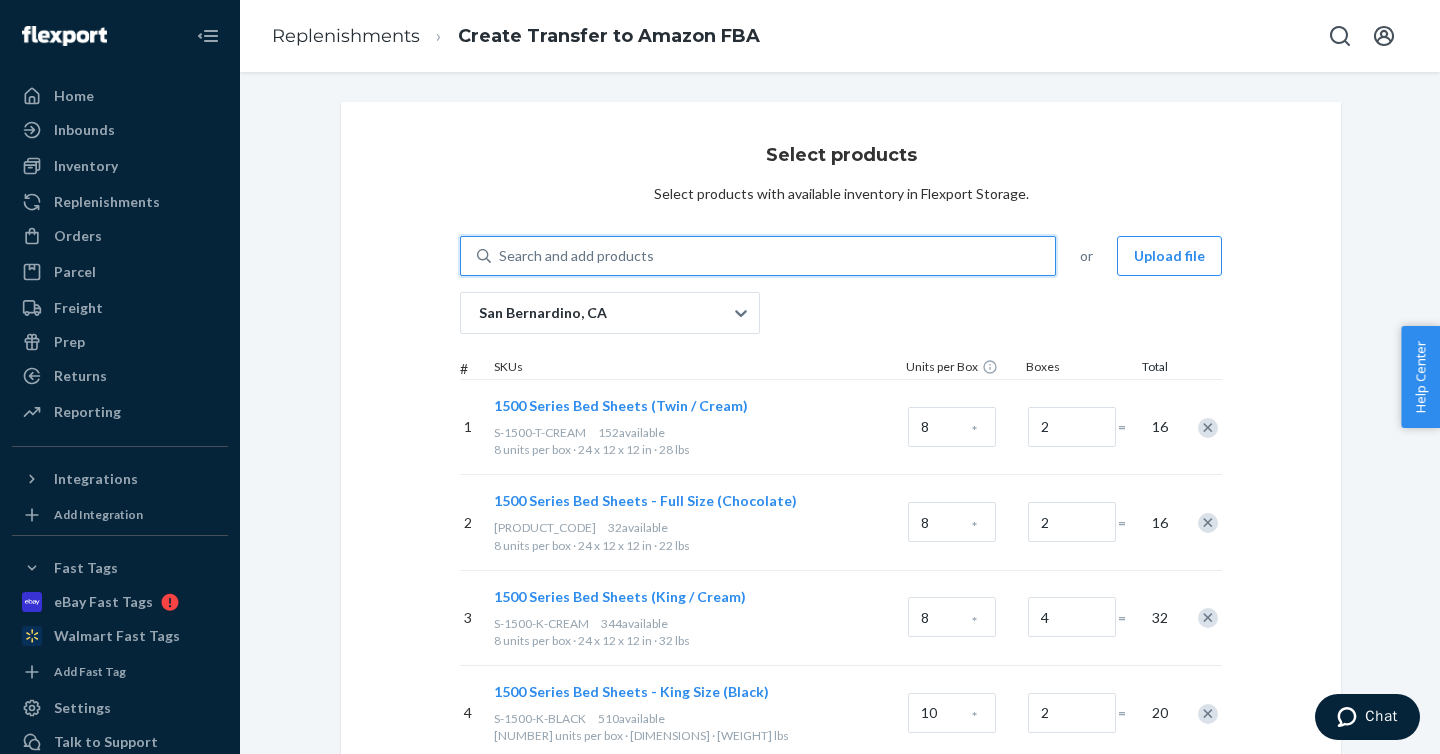 type on "S-1500-SK-LIMEGREEN" 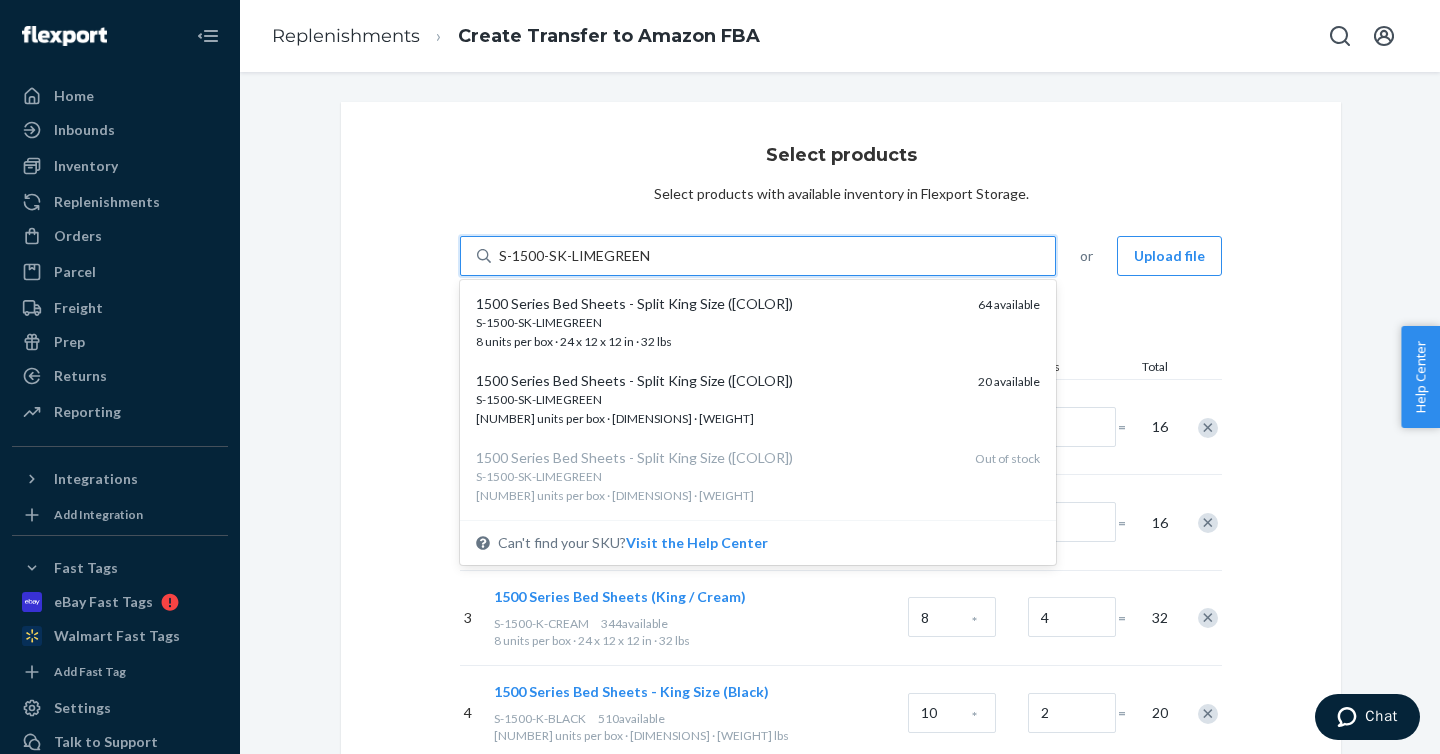 click on "S-1500-SK-LIMEGREEN" at bounding box center [719, 322] 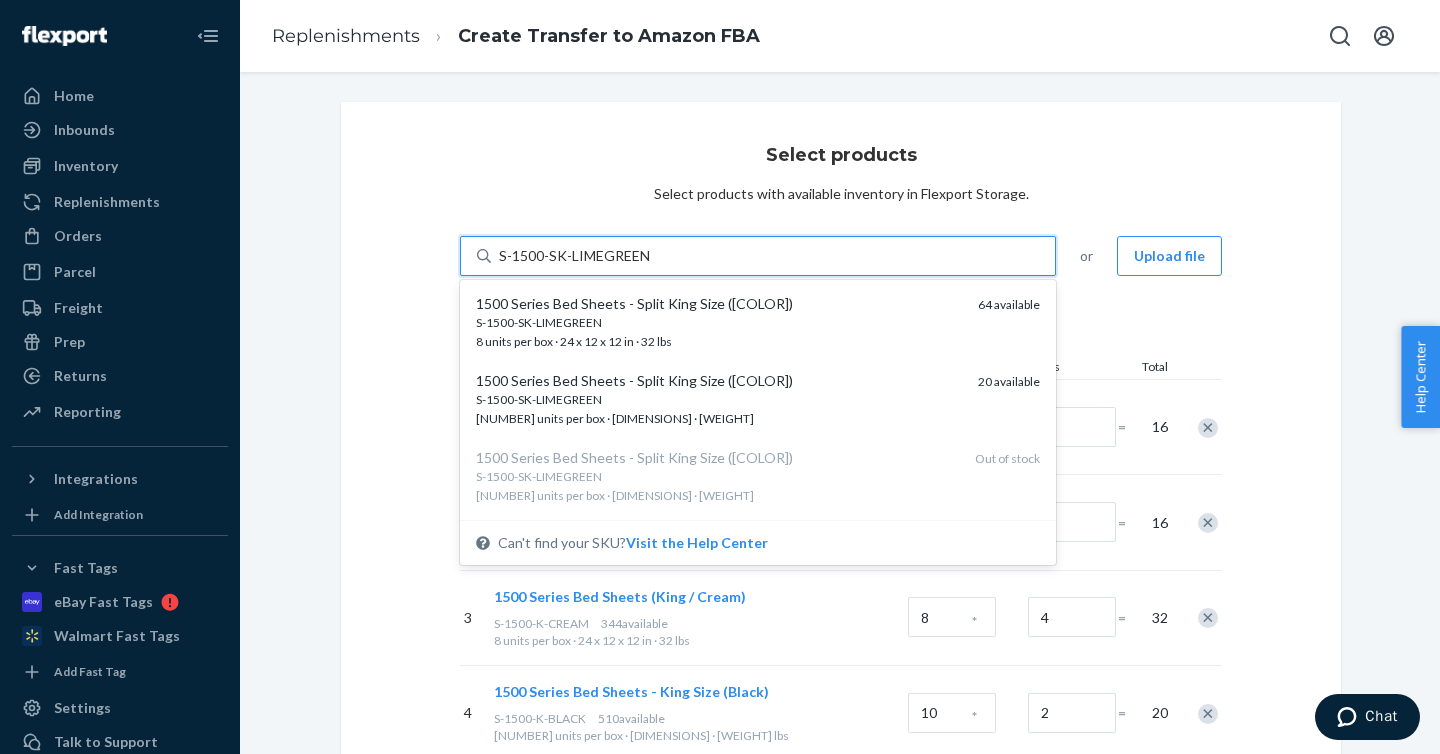 click on "S-1500-SK-LIMEGREEN" at bounding box center (575, 256) 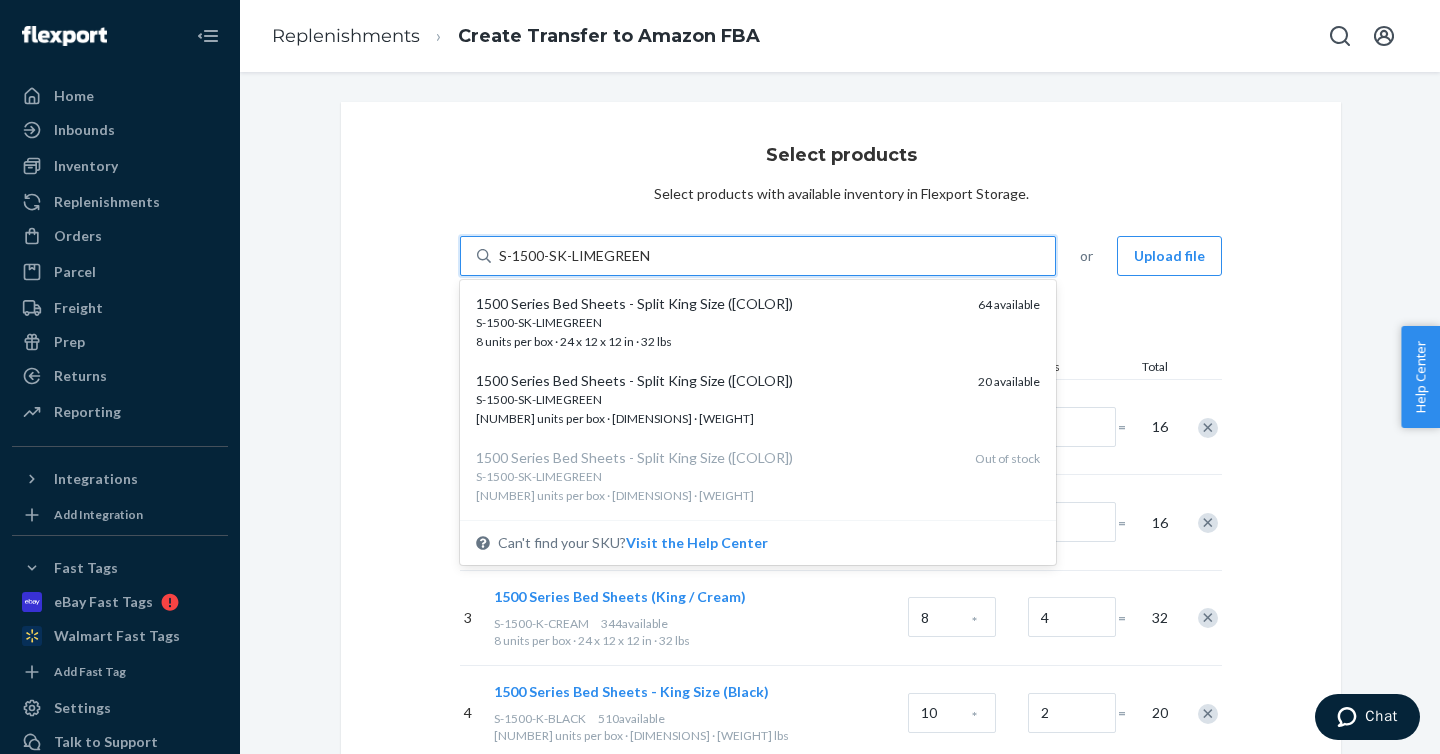 type 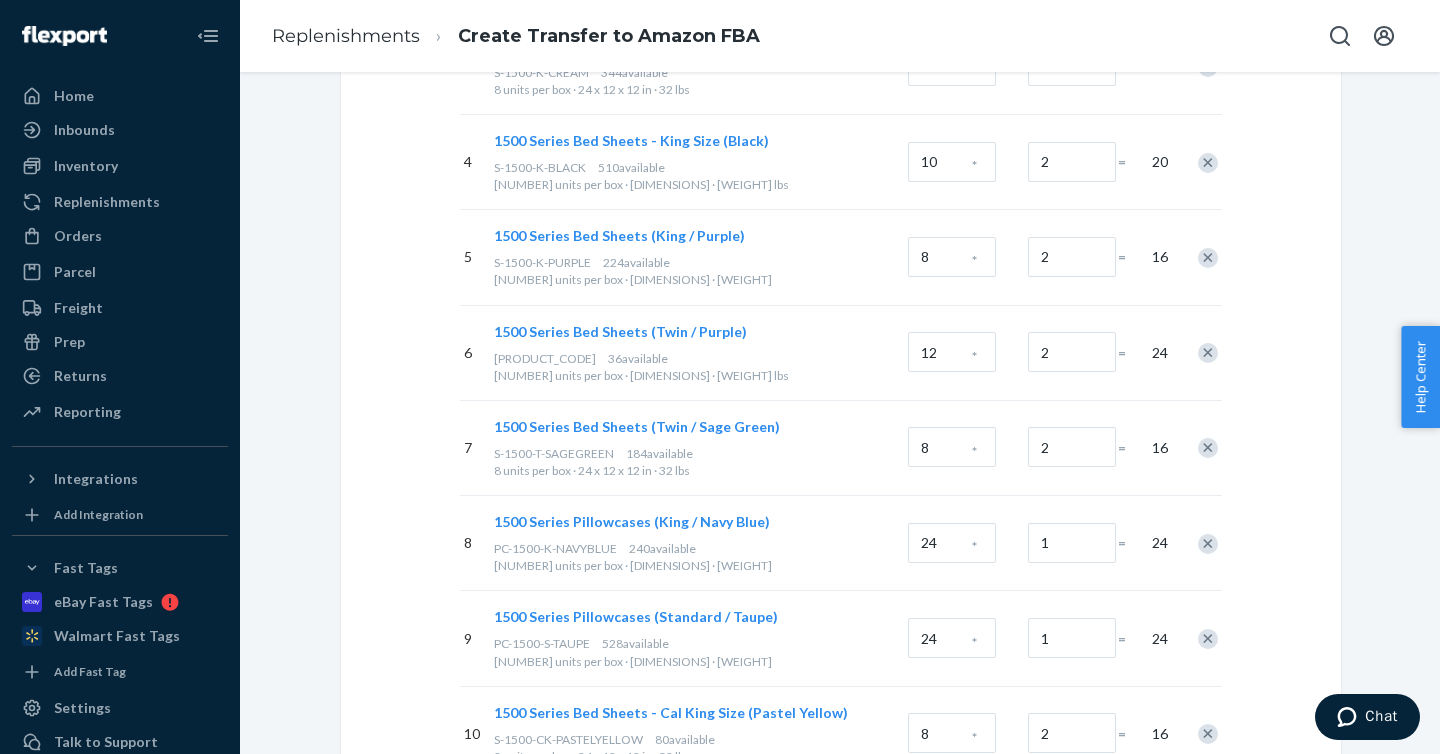 scroll, scrollTop: 1088, scrollLeft: 0, axis: vertical 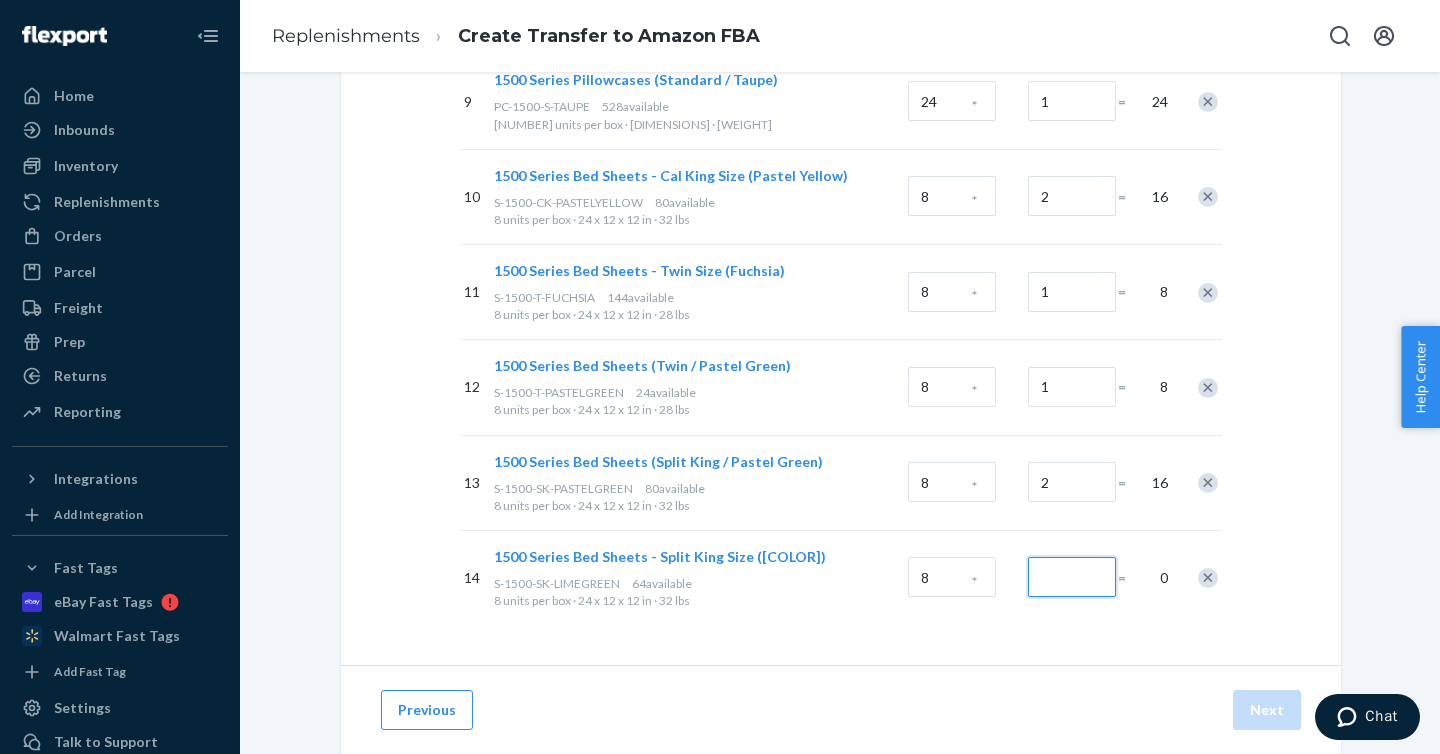 click at bounding box center (1072, 577) 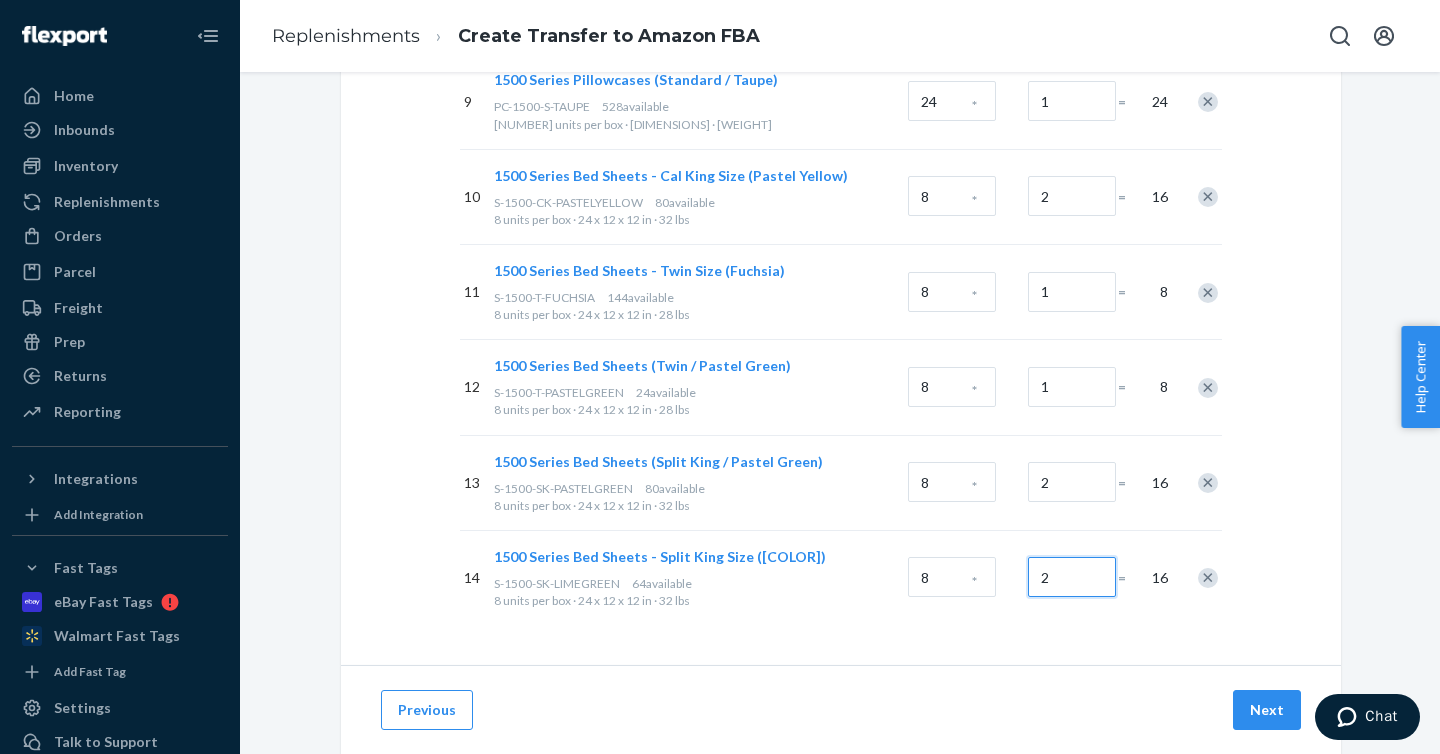 type on "2" 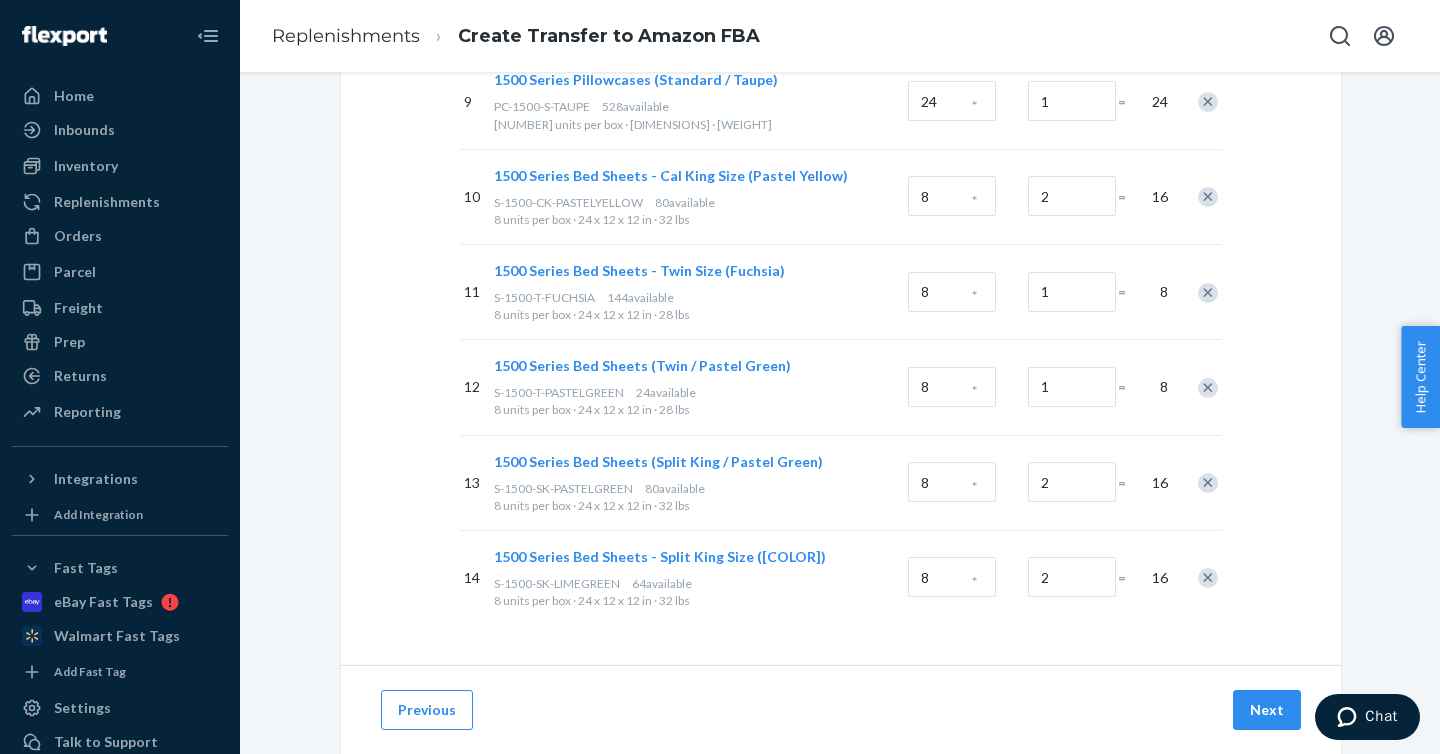 click on "San Bernardino, [STATE] # SKUs Units per Box Boxes Total 1   1500 Series Bed Sheets (Twin / Cream) S-1500-T-CREAM [NUMBER]  available   [NUMBER] units per box · [DIMENSIONS] · [WEIGHT] [NUMBER] * [NUMBER] = [NUMBER] 2   1500 Series Bed Sheets - Full Size (Chocolate) S-1500-F-CHOCOLATE [NUMBER]  available   [NUMBER] units per box · [DIMENSIONS] · [WEIGHT] [NUMBER] * [NUMBER] = [NUMBER] 3   1500 Series Bed Sheets (King / Cream) S-1500-K-CREAM [NUMBER]  available   [NUMBER] units per box · [DIMENSIONS] · [WEIGHT] [NUMBER] * [NUMBER] = [NUMBER] 4   1500 Series Bed Sheets - King Size (Black) S-1500-K-BLACK [NUMBER]  available   [NUMBER] units per box · [DIMENSIONS] · [WEIGHT] [NUMBER] * [NUMBER] = [NUMBER] 5   1500 Series Bed Sheets (King / Purple) S-1500-K-PURPLE [NUMBER]  available   [NUMBER] units per box · [DIMENSIONS] · [WEIGHT] [NUMBER] * [NUMBER] = [NUMBER] 6   1500 Series Bed Sheets (Twin / Purple) S-1500-T-PURPLE [NUMBER]  available   [NUMBER] units per box · [DIMENSIONS] · [WEIGHT] [NUMBER] * [NUMBER] = [NUMBER] 7   1500 Series Bed Sheets (Twin / Sage Green) [NUMBER]" at bounding box center (841, -161) 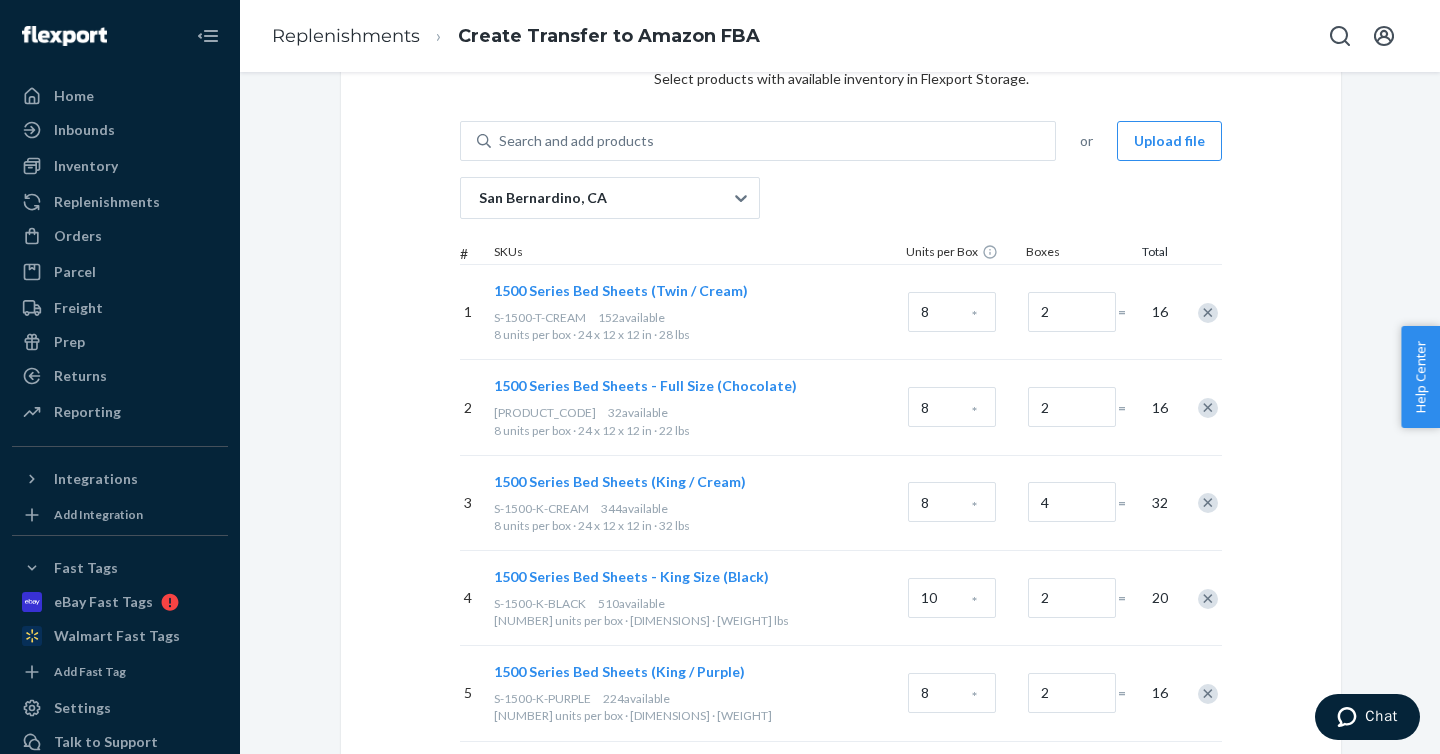 scroll, scrollTop: 98, scrollLeft: 0, axis: vertical 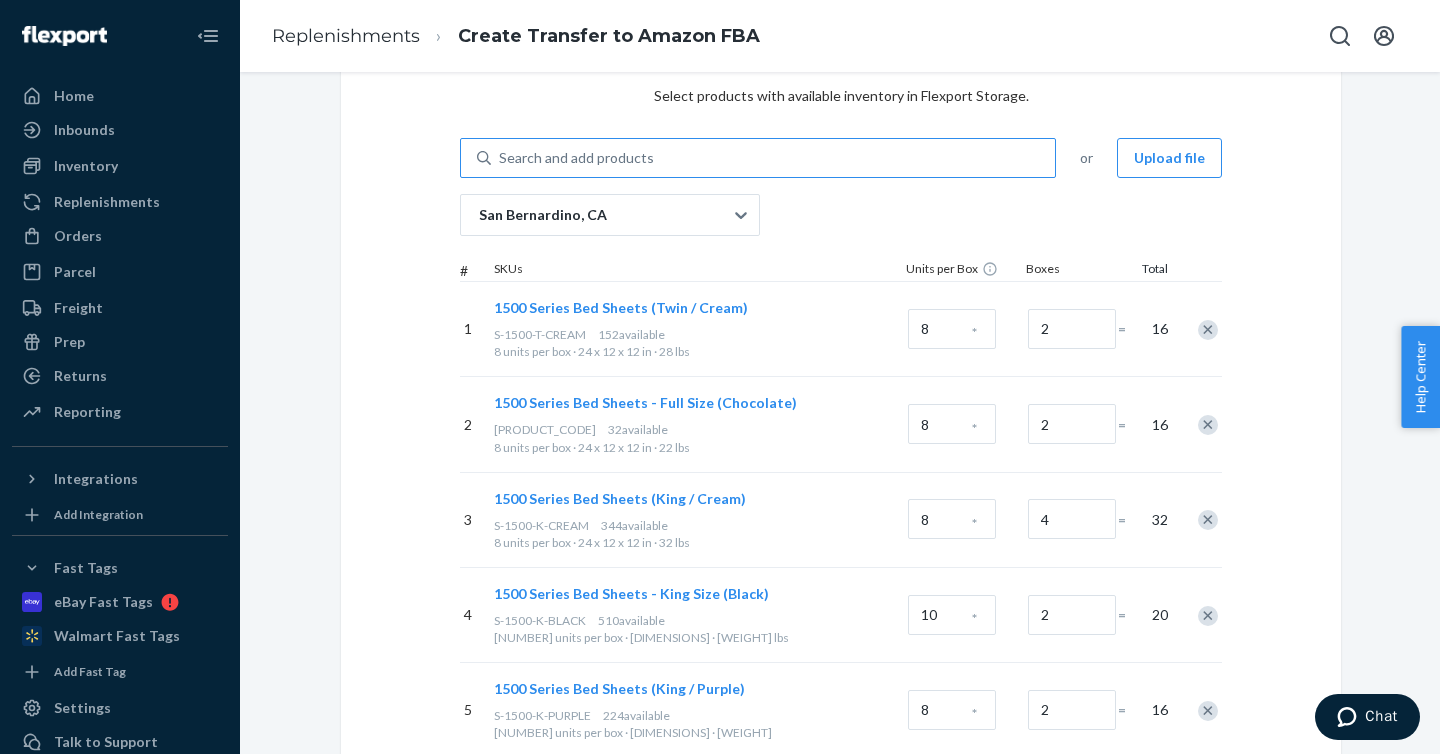 click on "Search and add products" at bounding box center (773, 158) 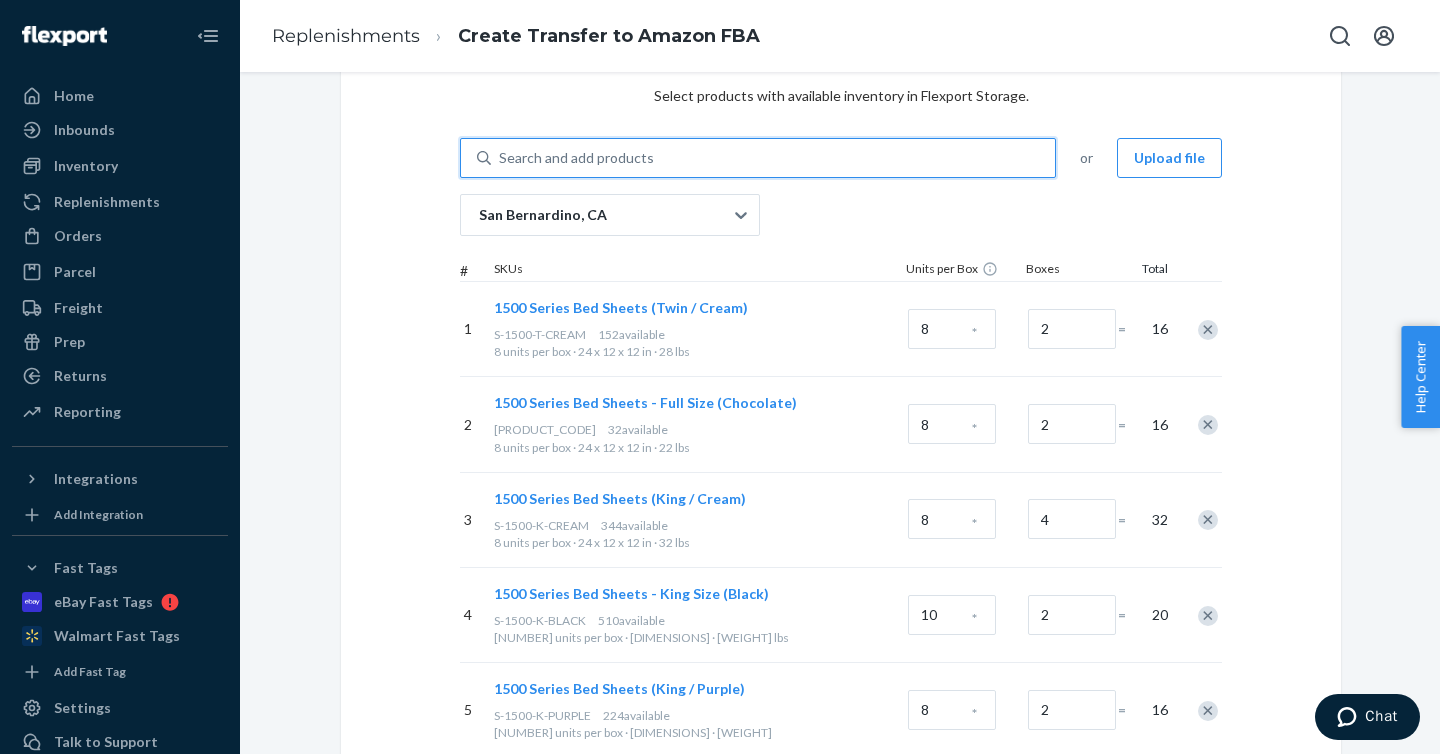 paste on "PC-1500-S-PASTELGREEN" 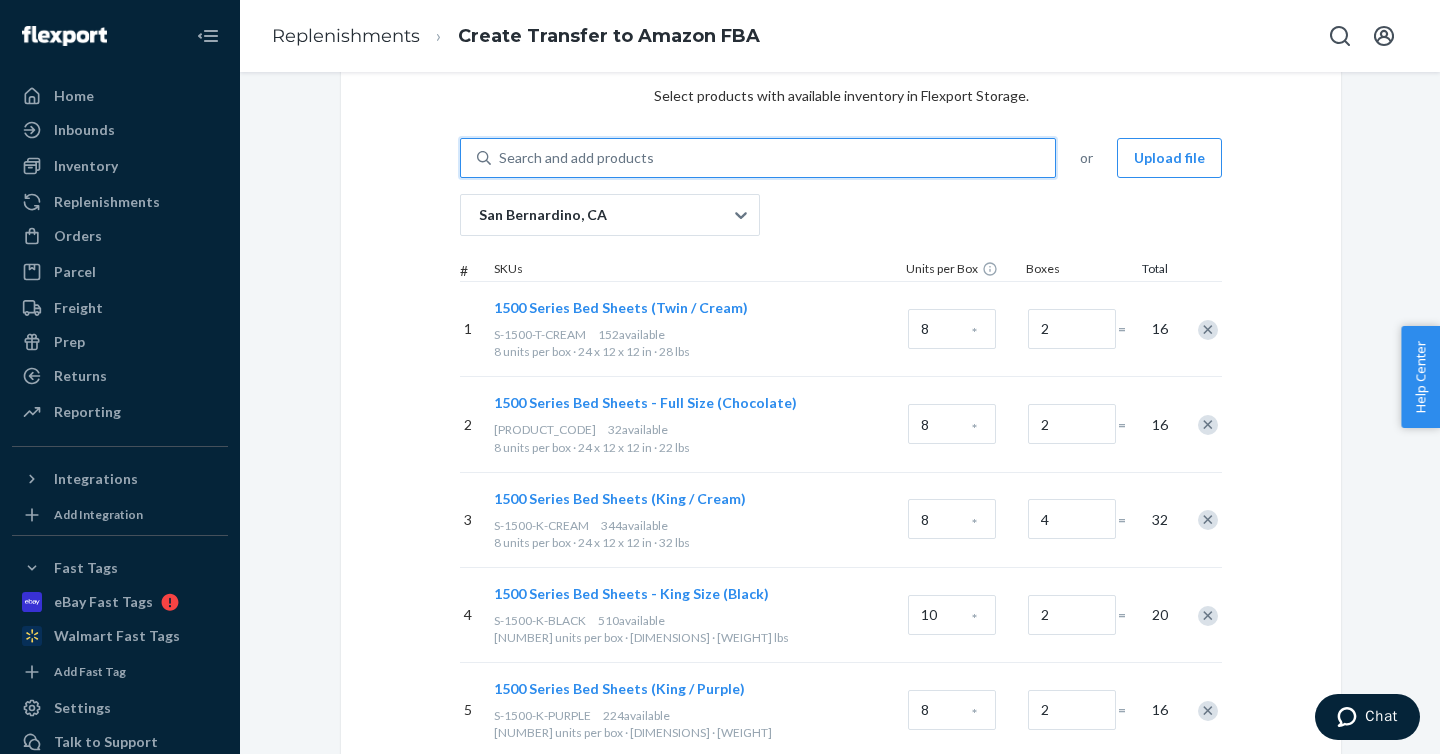 type on "PC-1500-S-PASTELGREEN" 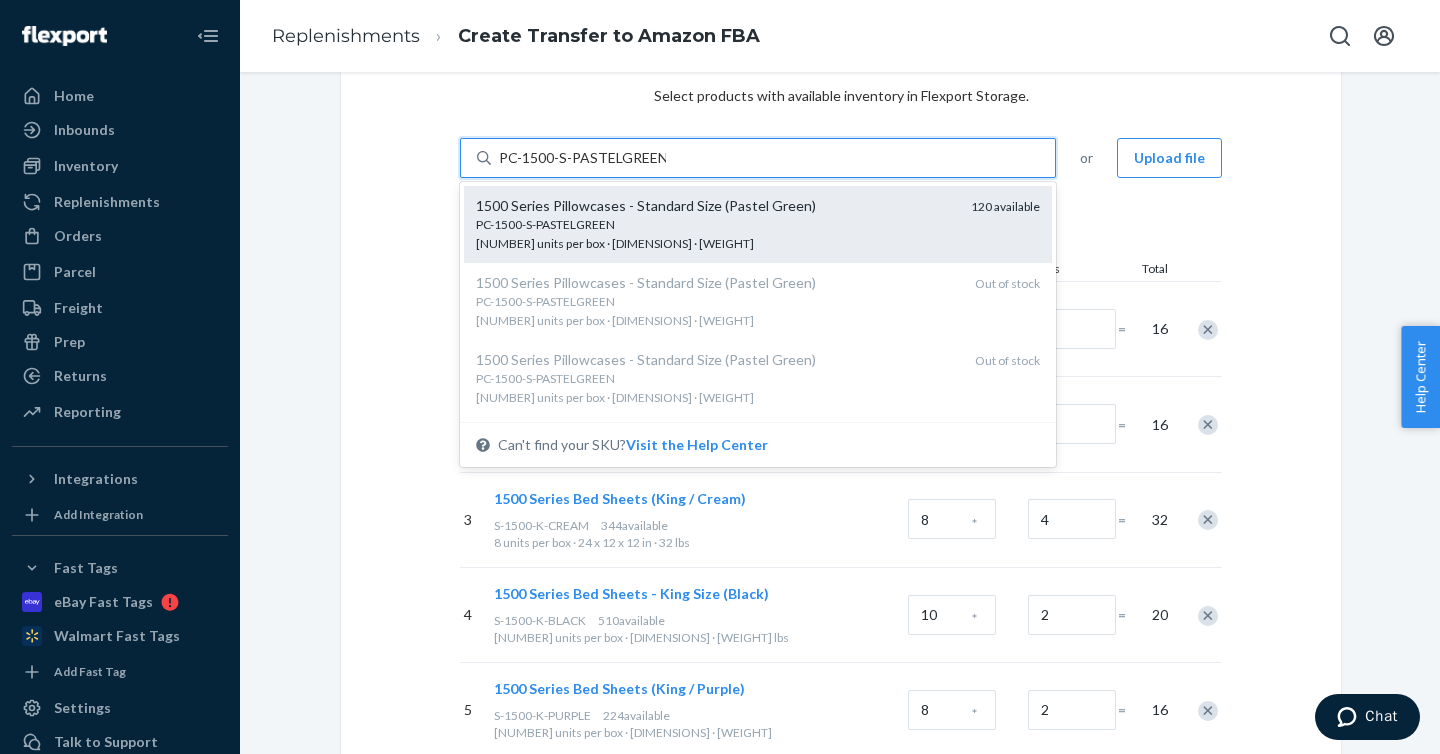 click on "PC-1500-S-PASTELGREEN" at bounding box center [715, 224] 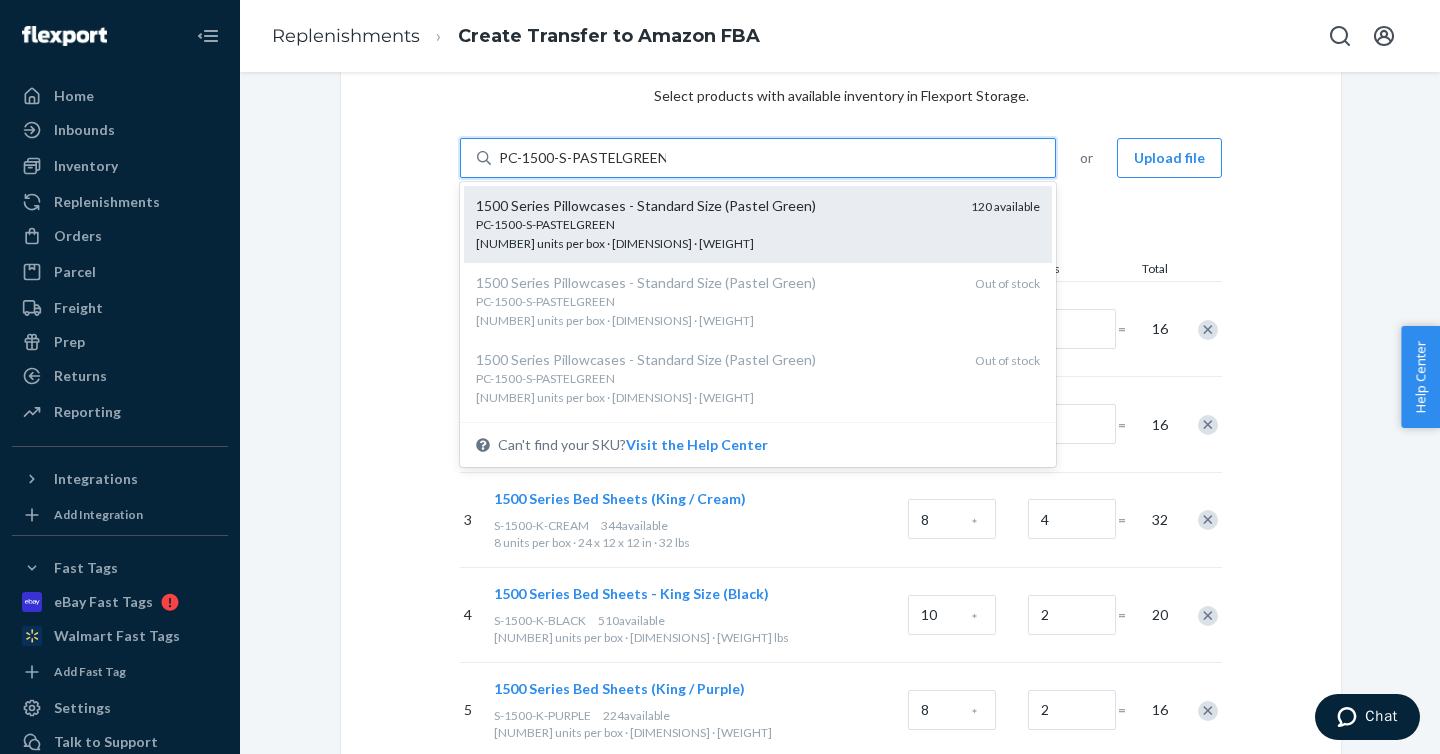 click on "PC-1500-S-PASTELGREEN" at bounding box center [582, 158] 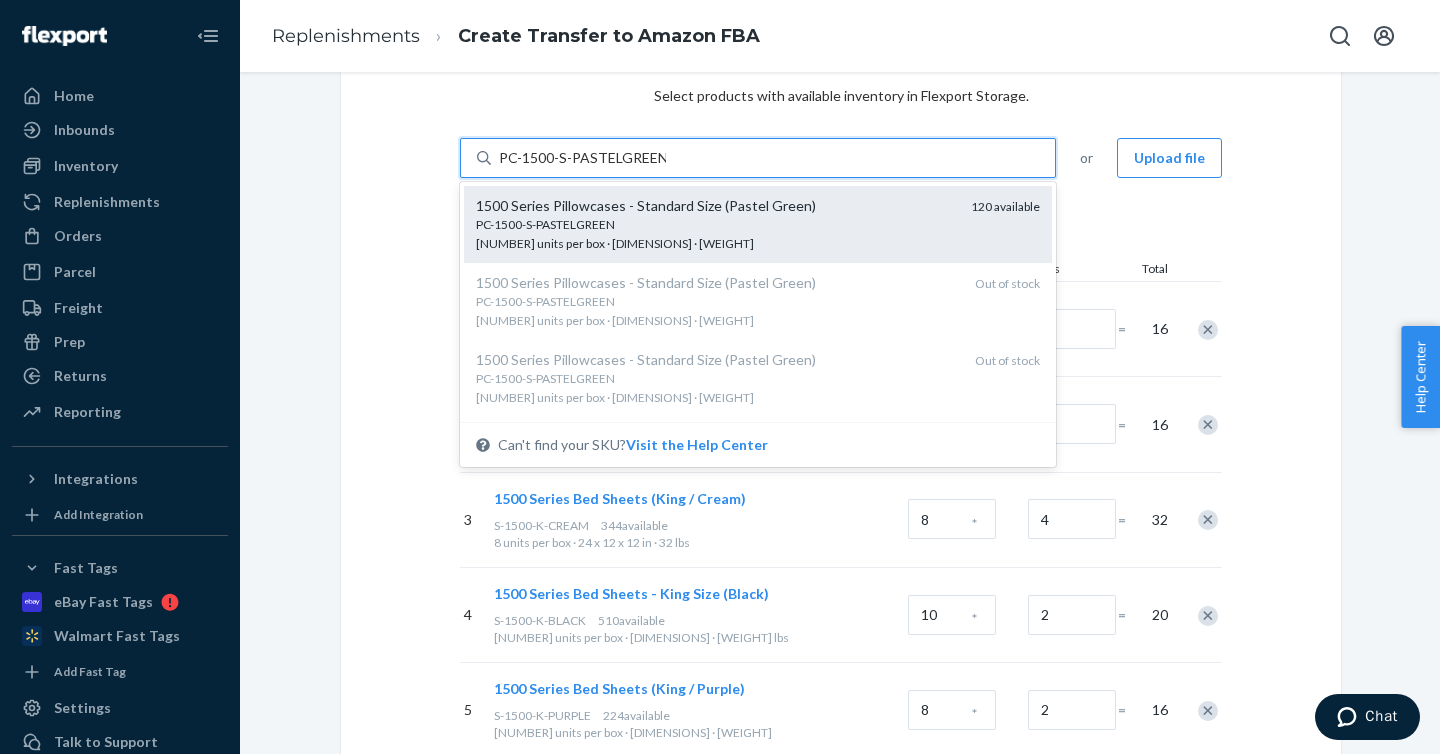 type 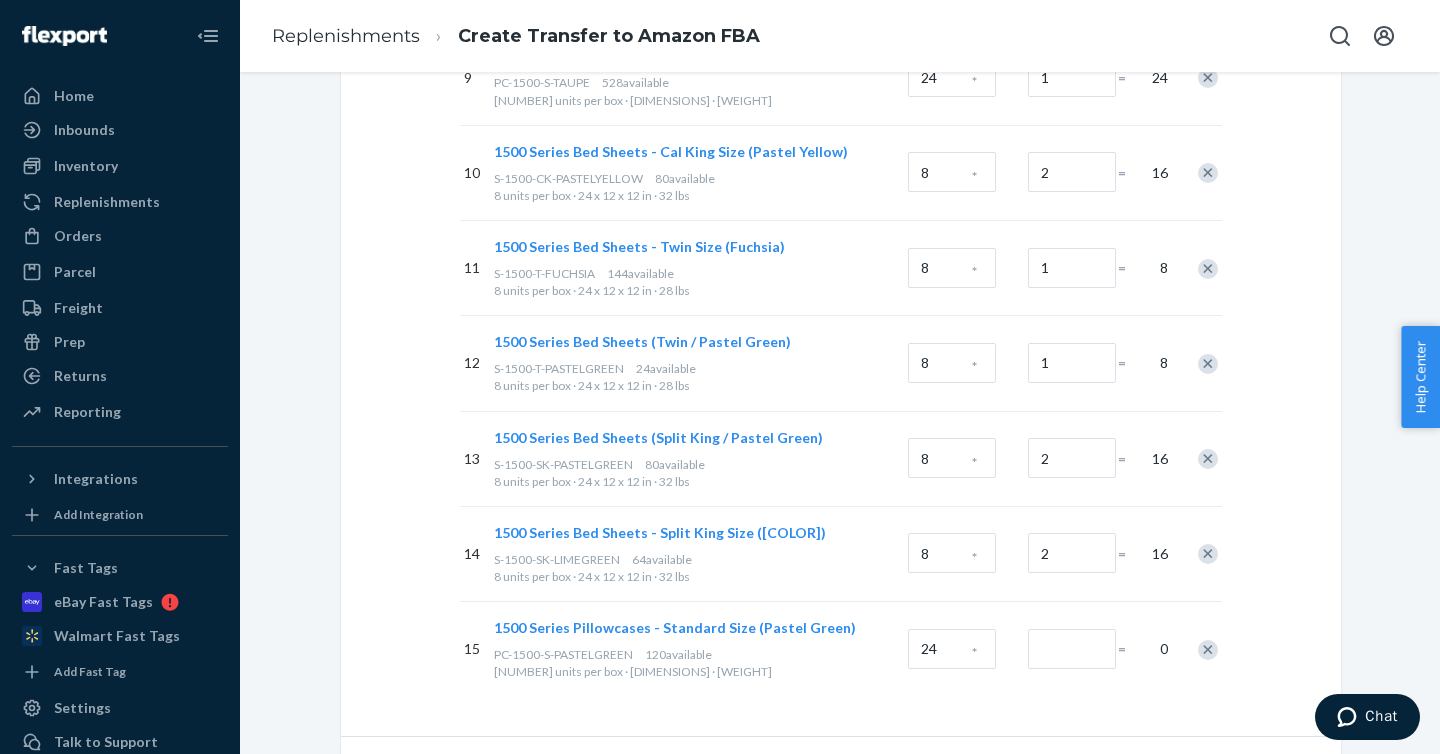 scroll, scrollTop: 1183, scrollLeft: 0, axis: vertical 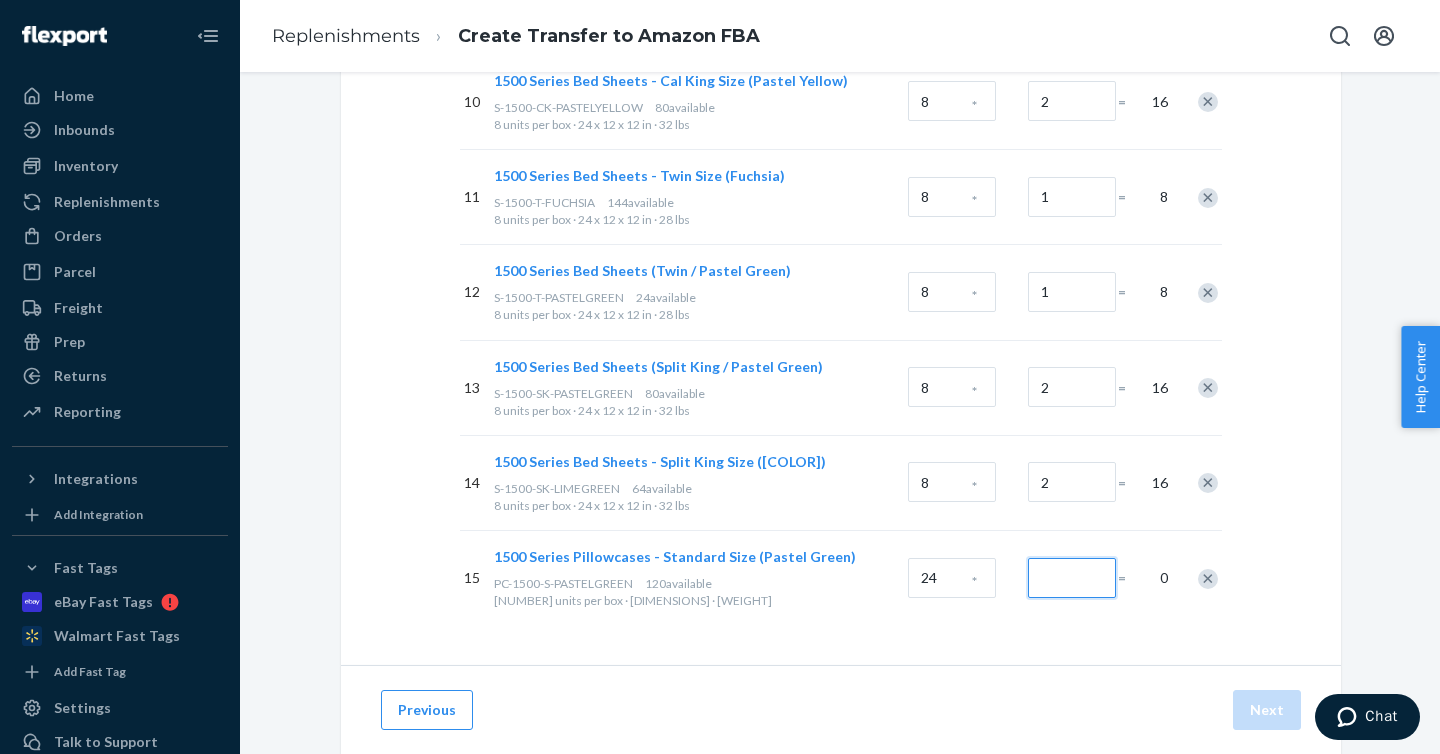 click at bounding box center (1072, 578) 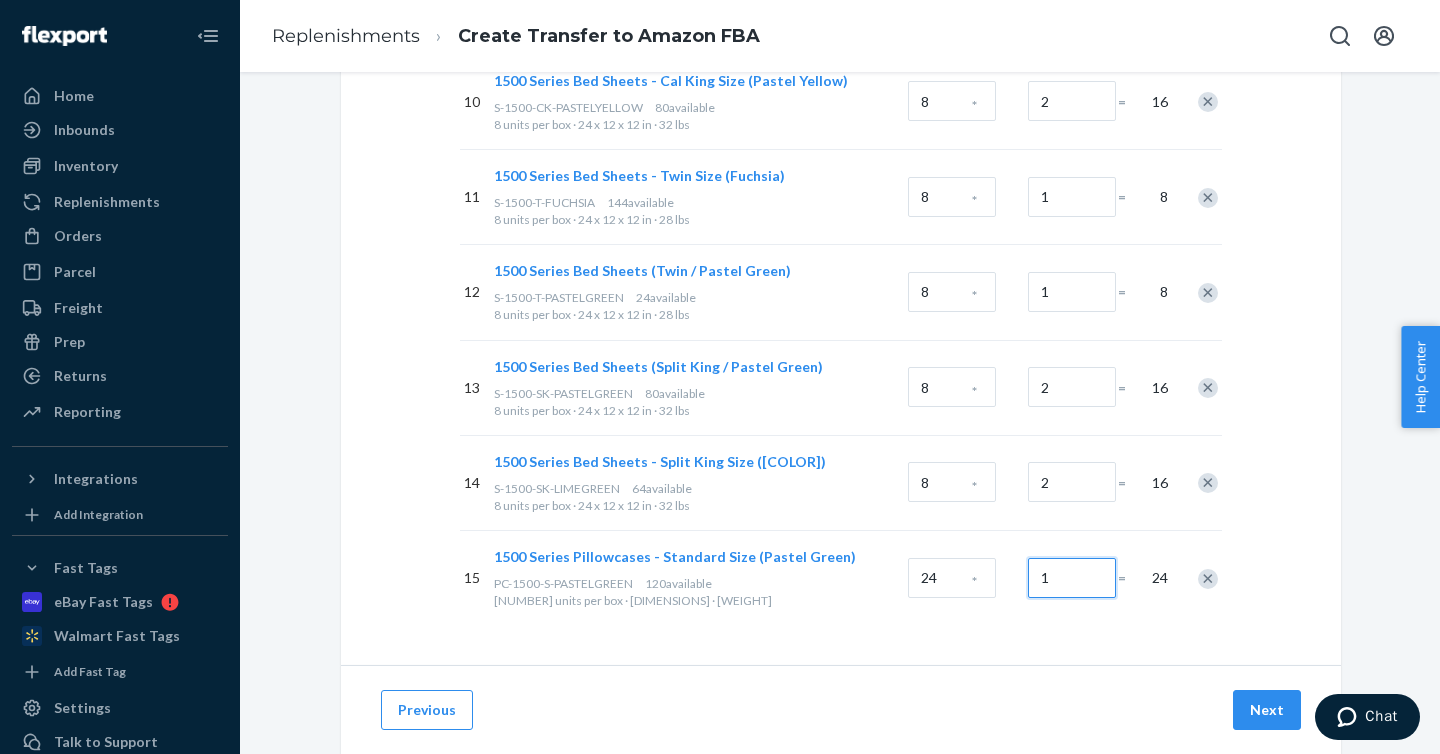 type on "1" 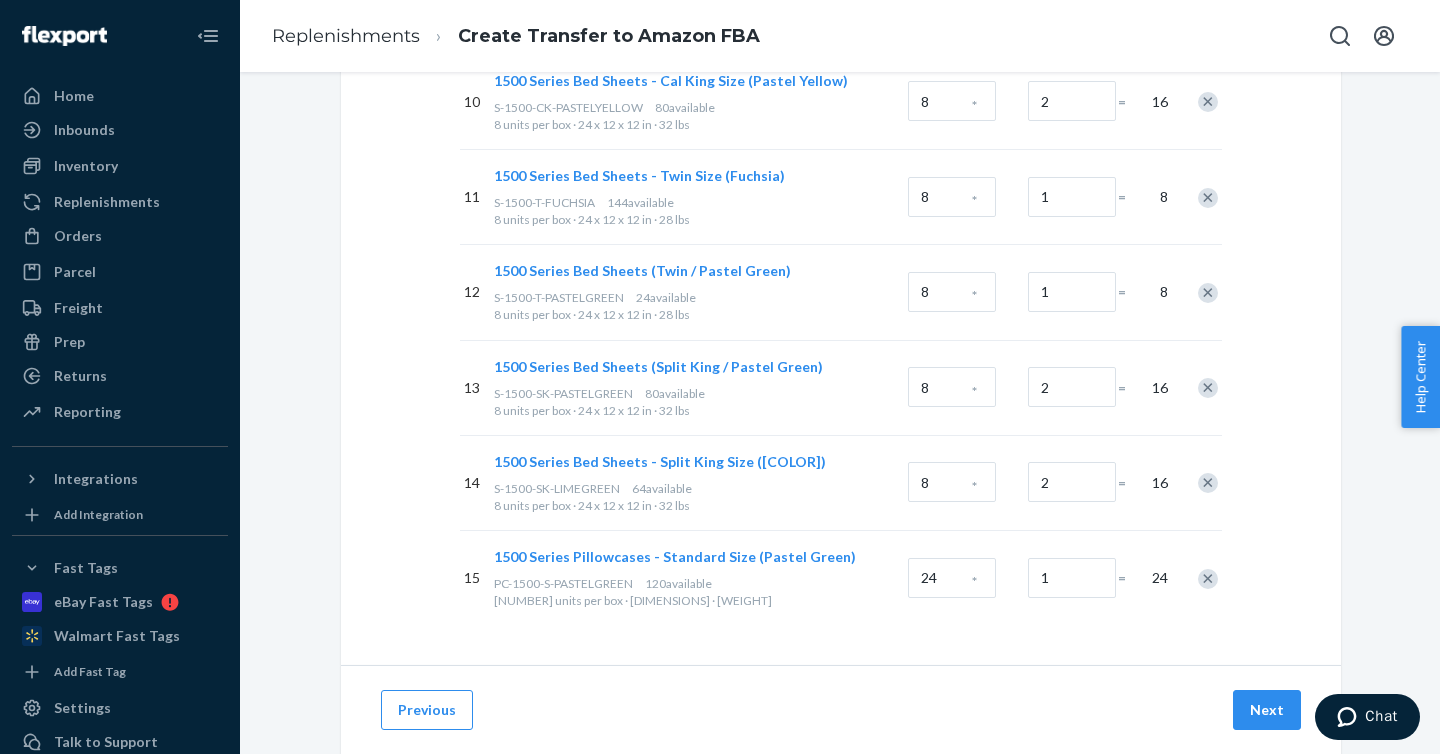 click on "San Bernardino, [STATE] # SKUs Units per Box Boxes Total 1   1500 Series Bed Sheets (Twin / Cream) S-1500-T-CREAM [NUMBER]  available   [NUMBER] units per box · [DIMENSIONS] · [WEIGHT] [NUMBER] * [NUMBER] = [NUMBER] 2   1500 Series Bed Sheets - Full Size (Chocolate) S-1500-F-CHOCOLATE [NUMBER]  available   [NUMBER] units per box · [DIMENSIONS] · [WEIGHT] [NUMBER] * [NUMBER] = [NUMBER] 3   1500 Series Bed Sheets (King / Cream) S-1500-K-CREAM [NUMBER]  available   [NUMBER] units per box · [DIMENSIONS] · [WEIGHT] [NUMBER] * [NUMBER] = [NUMBER] 4   1500 Series Bed Sheets - King Size (Black) S-1500-K-BLACK [NUMBER]  available   [NUMBER] units per box · [DIMENSIONS] · [WEIGHT] [NUMBER] * [NUMBER] = [NUMBER] 5   1500 Series Bed Sheets (King / Purple) S-1500-K-PURPLE [NUMBER]  available   [NUMBER] units per box · [DIMENSIONS] · [WEIGHT] [NUMBER] * [NUMBER] = [NUMBER] 6   1500 Series Bed Sheets (Twin / Purple) S-1500-T-PURPLE [NUMBER]  available   [NUMBER] units per box · [DIMENSIONS] · [WEIGHT] [NUMBER] * [NUMBER] = [NUMBER] 7   1500 Series Bed Sheets (Twin / Sage Green) [NUMBER]" at bounding box center [841, -208] 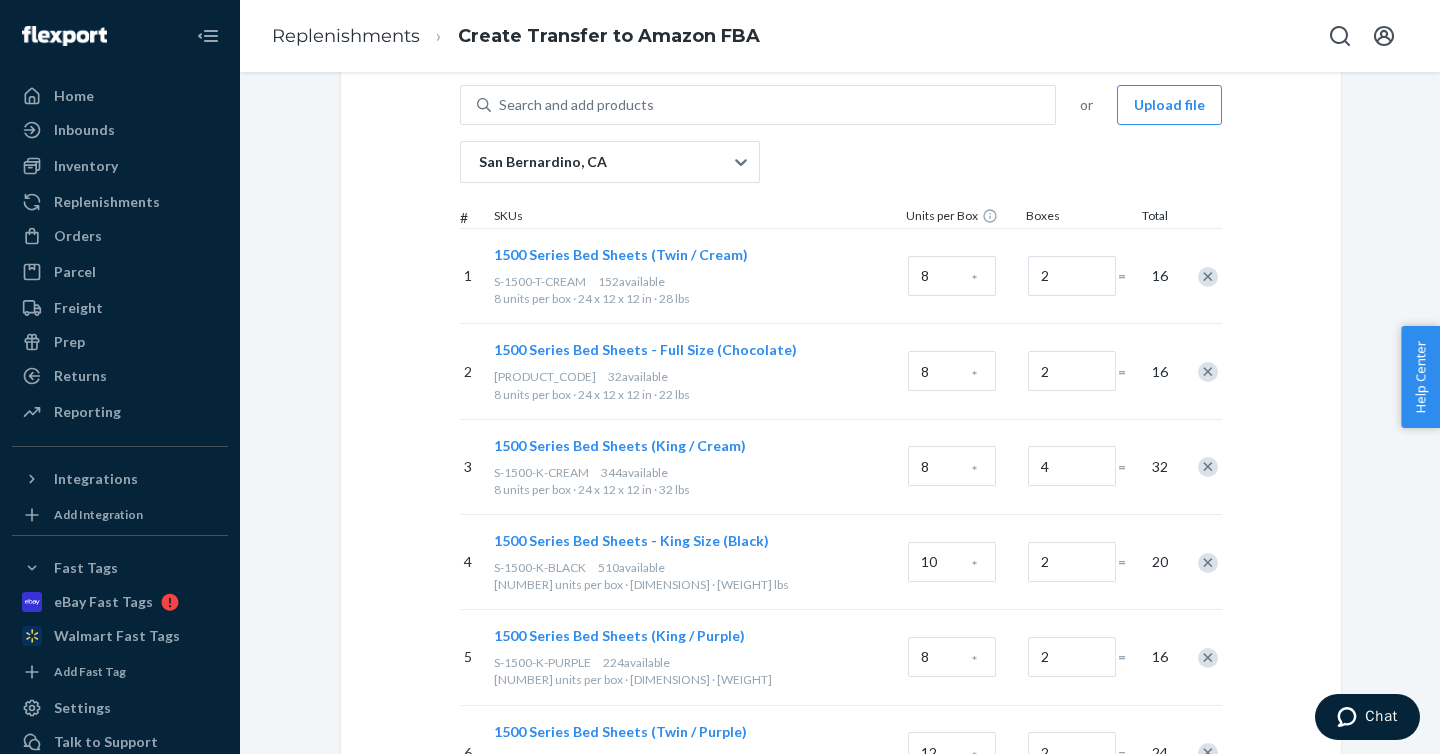 scroll, scrollTop: 134, scrollLeft: 0, axis: vertical 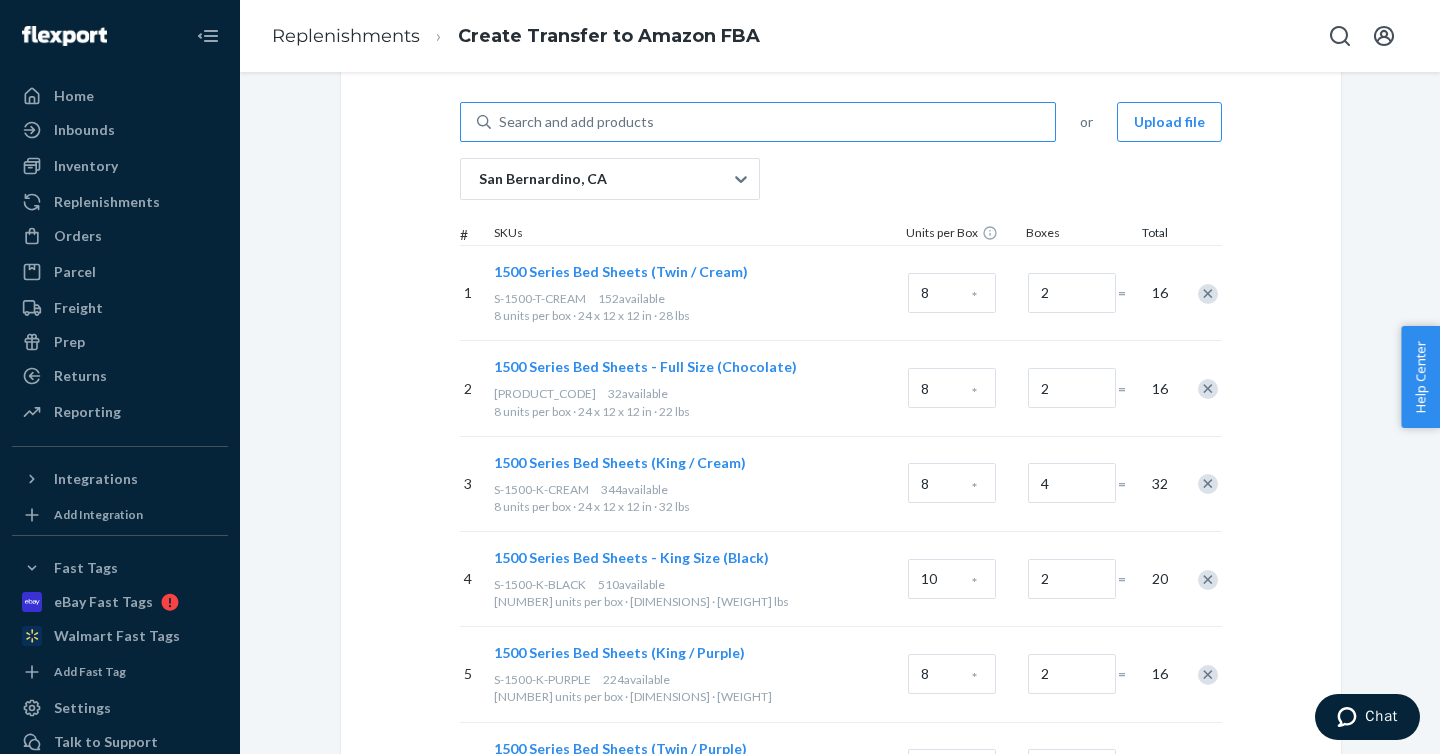 click on "Search and add products" at bounding box center (576, 122) 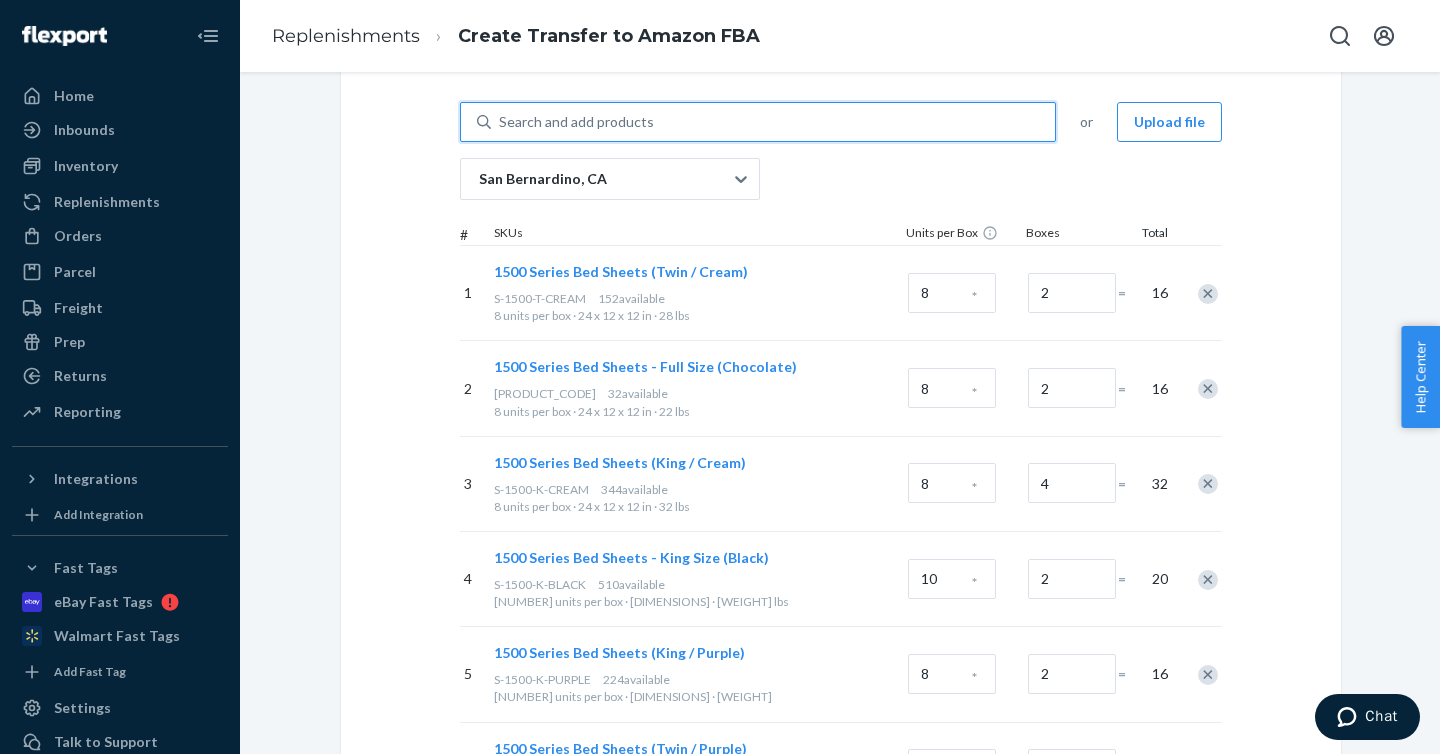 paste on "MP-70-TWIN" 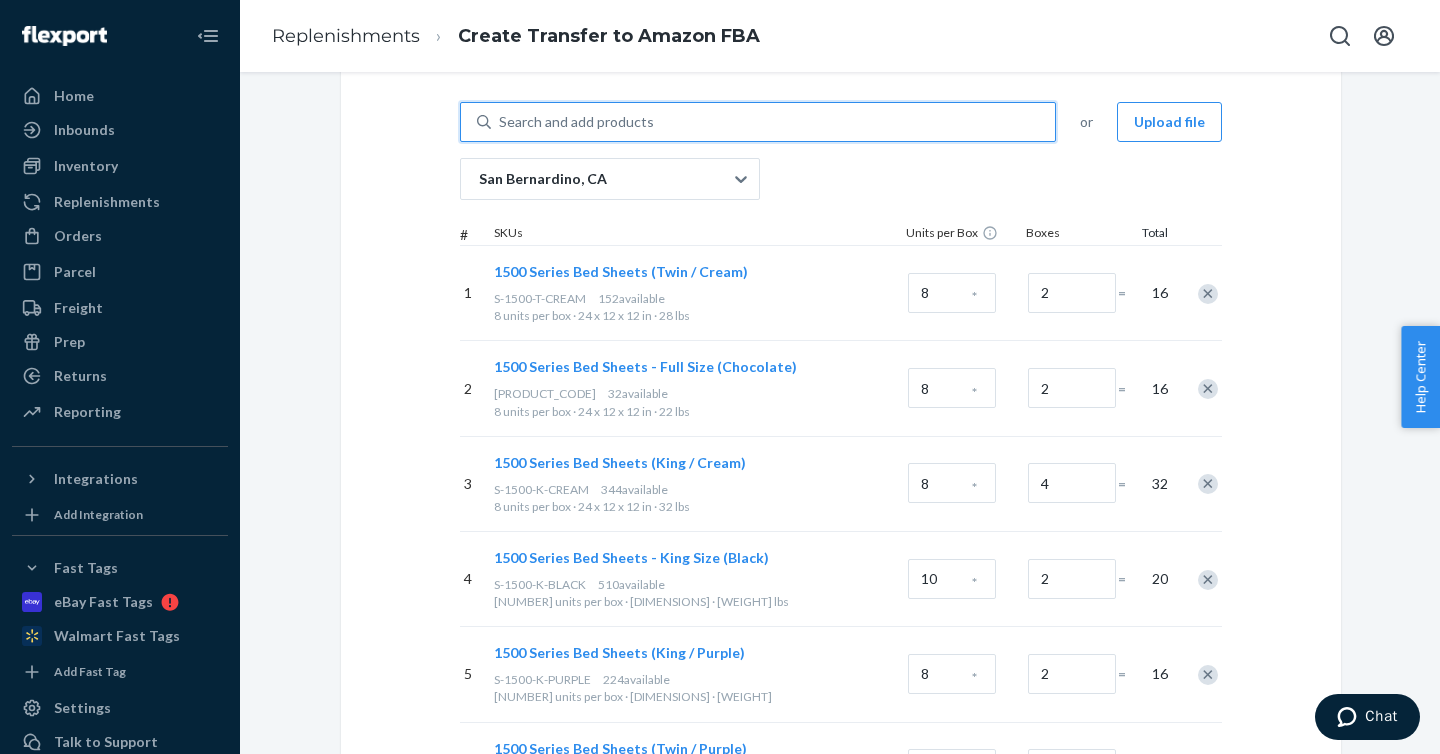 type on "MP-70-TWIN" 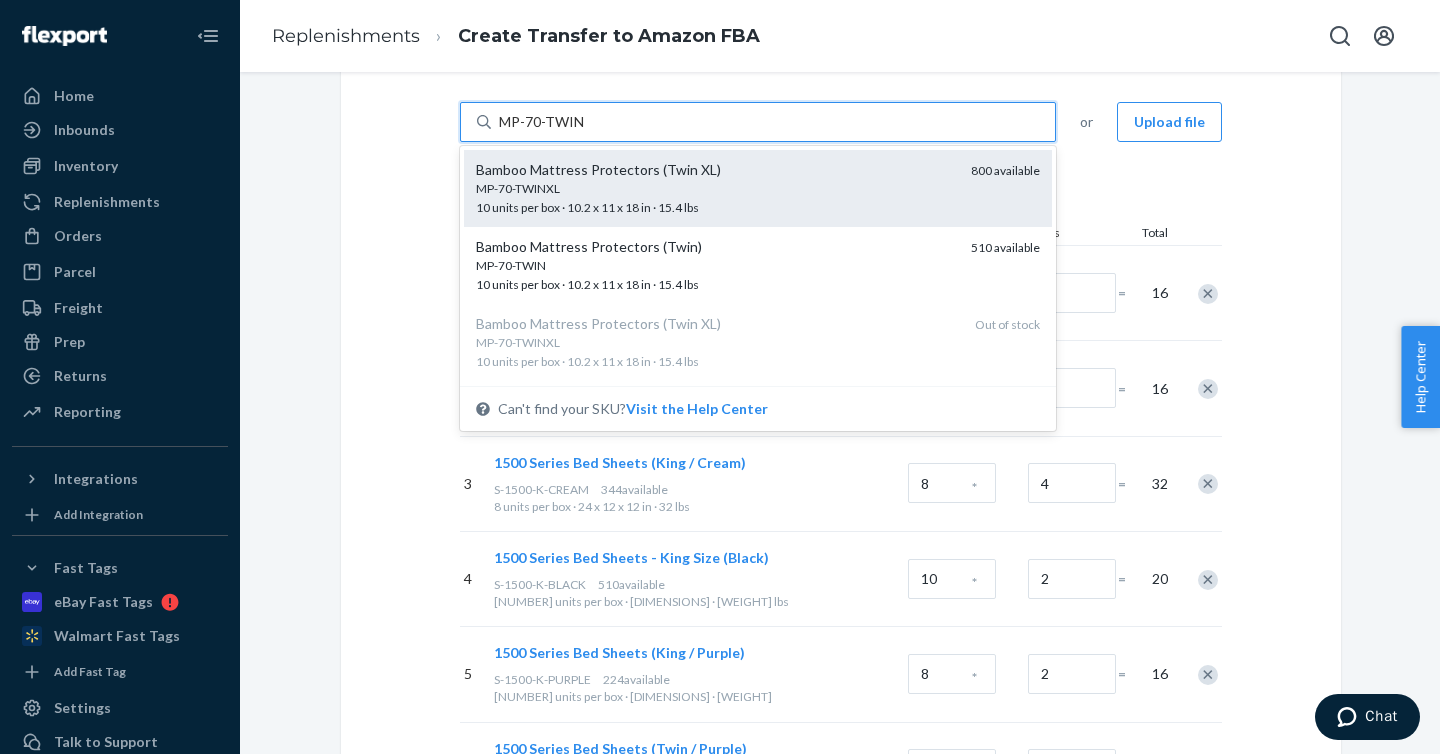click on "MP-70-TWINXL" at bounding box center [715, 188] 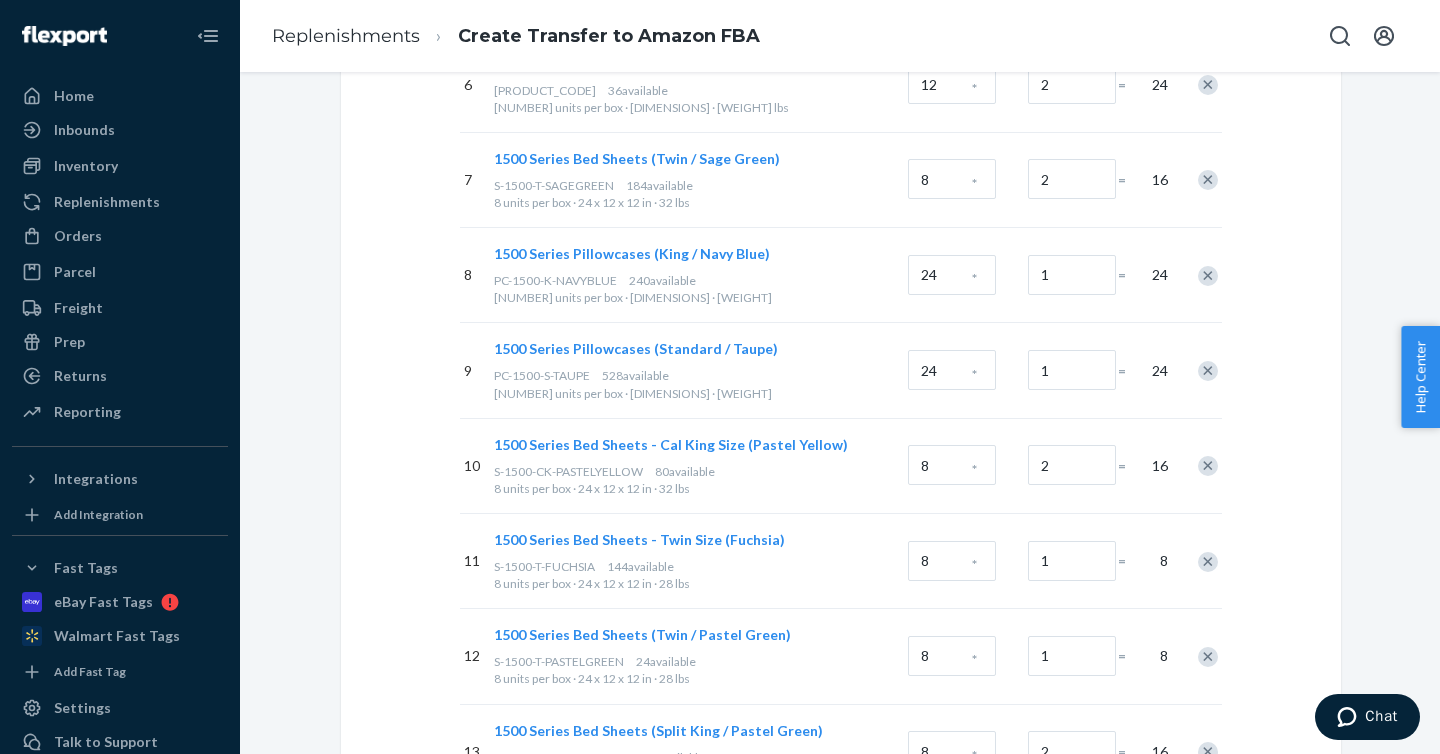 scroll, scrollTop: 1189, scrollLeft: 0, axis: vertical 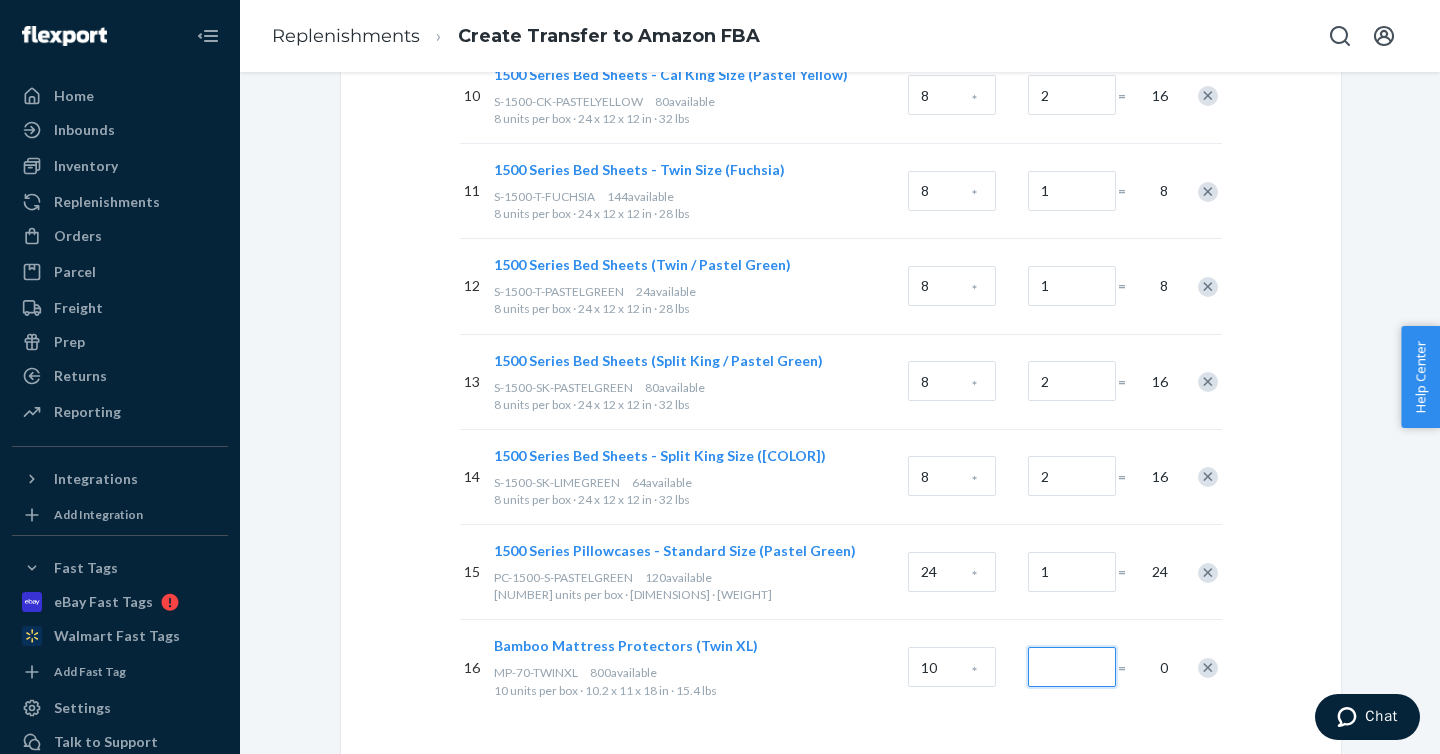 click at bounding box center [1072, 667] 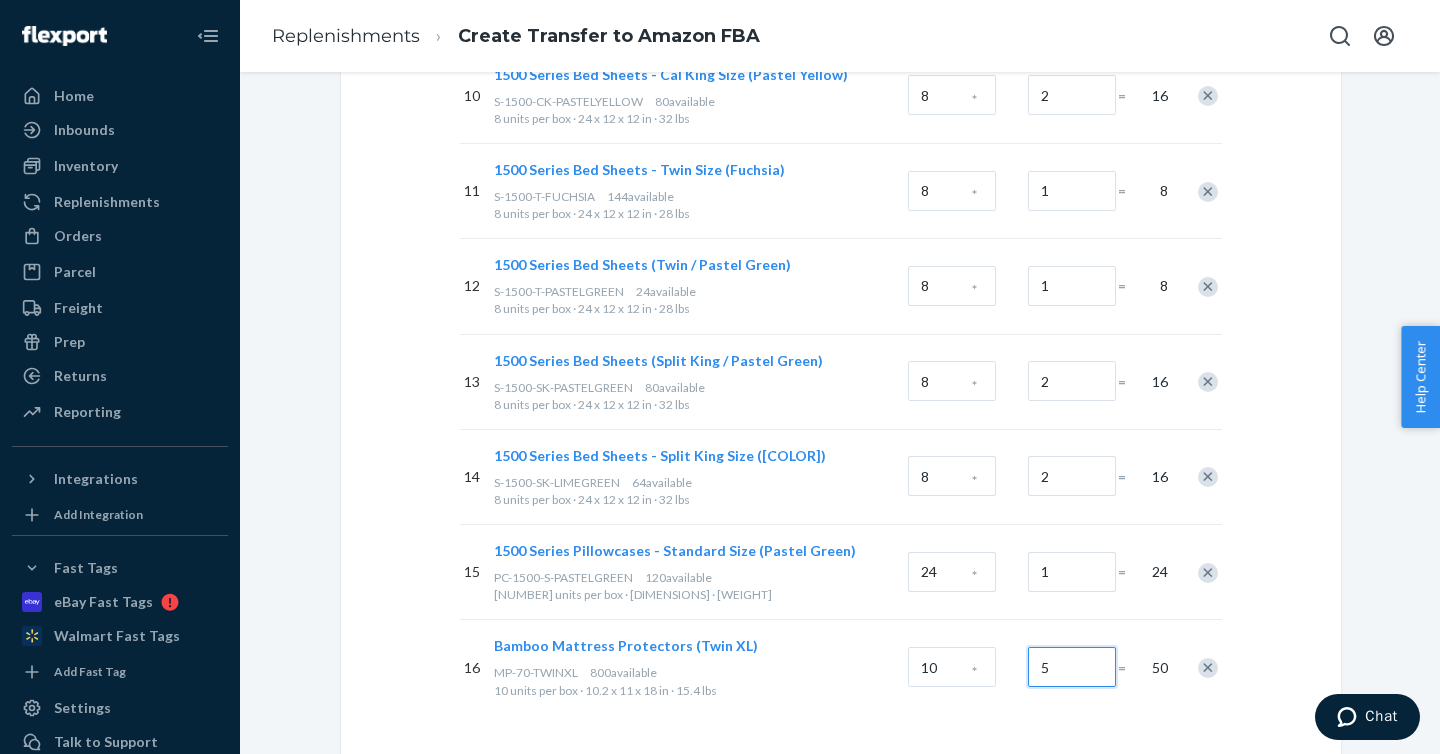 type on "5" 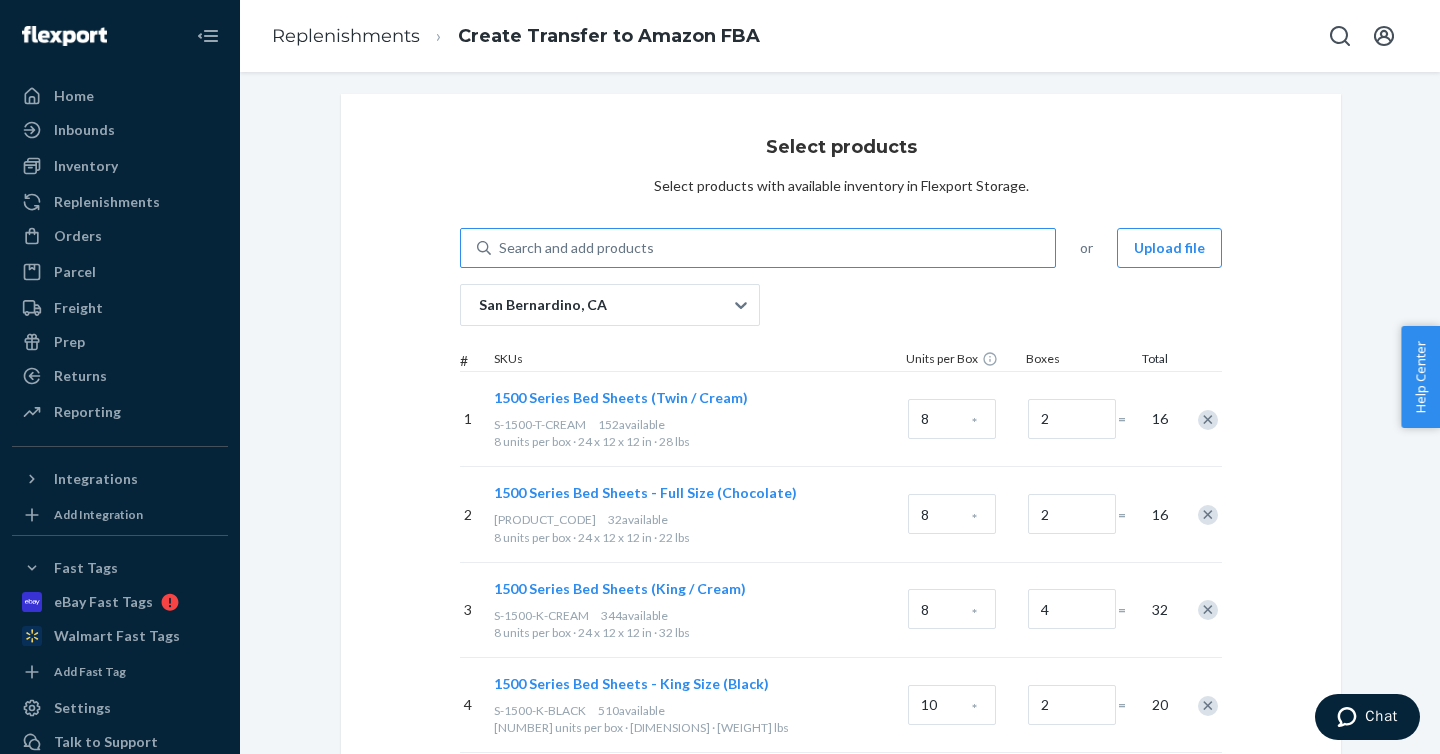 scroll, scrollTop: 0, scrollLeft: 0, axis: both 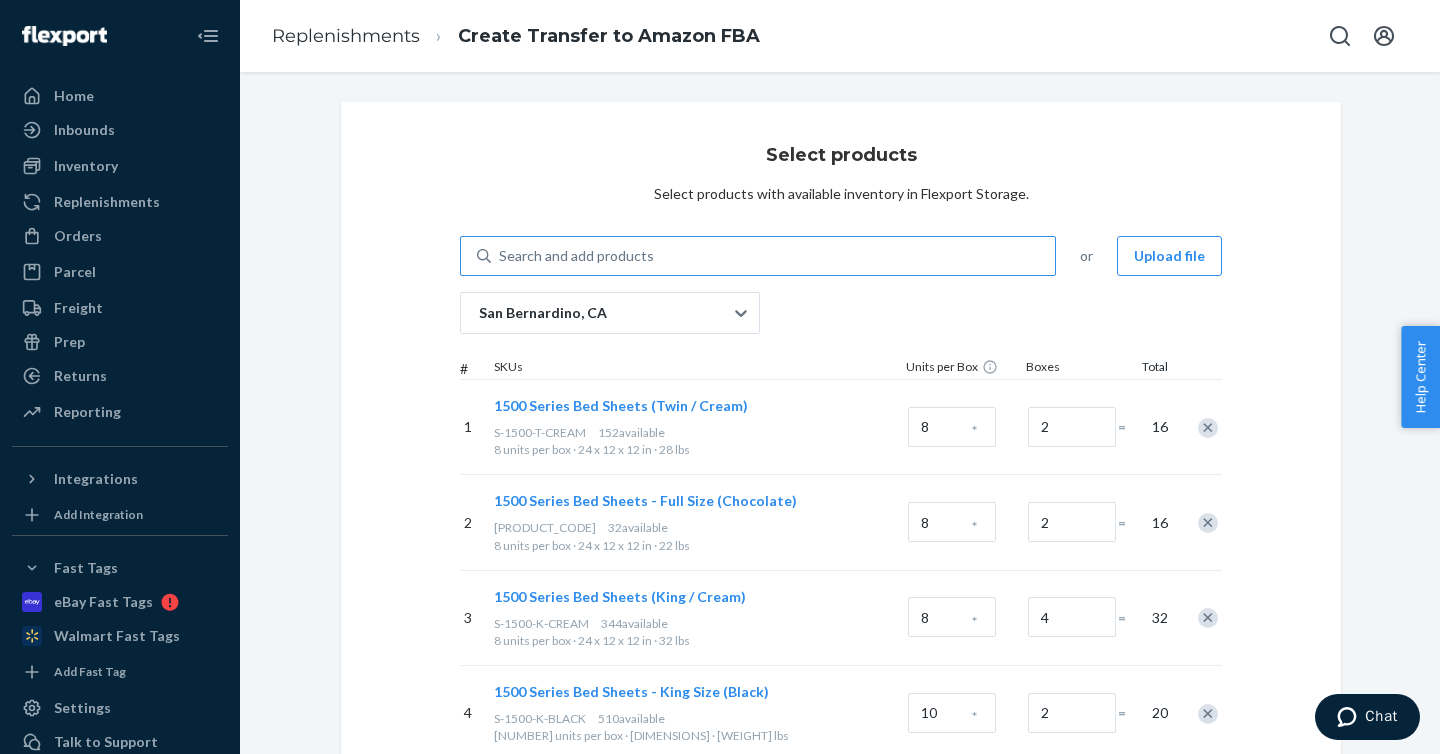 click on "Search and add products" at bounding box center [773, 256] 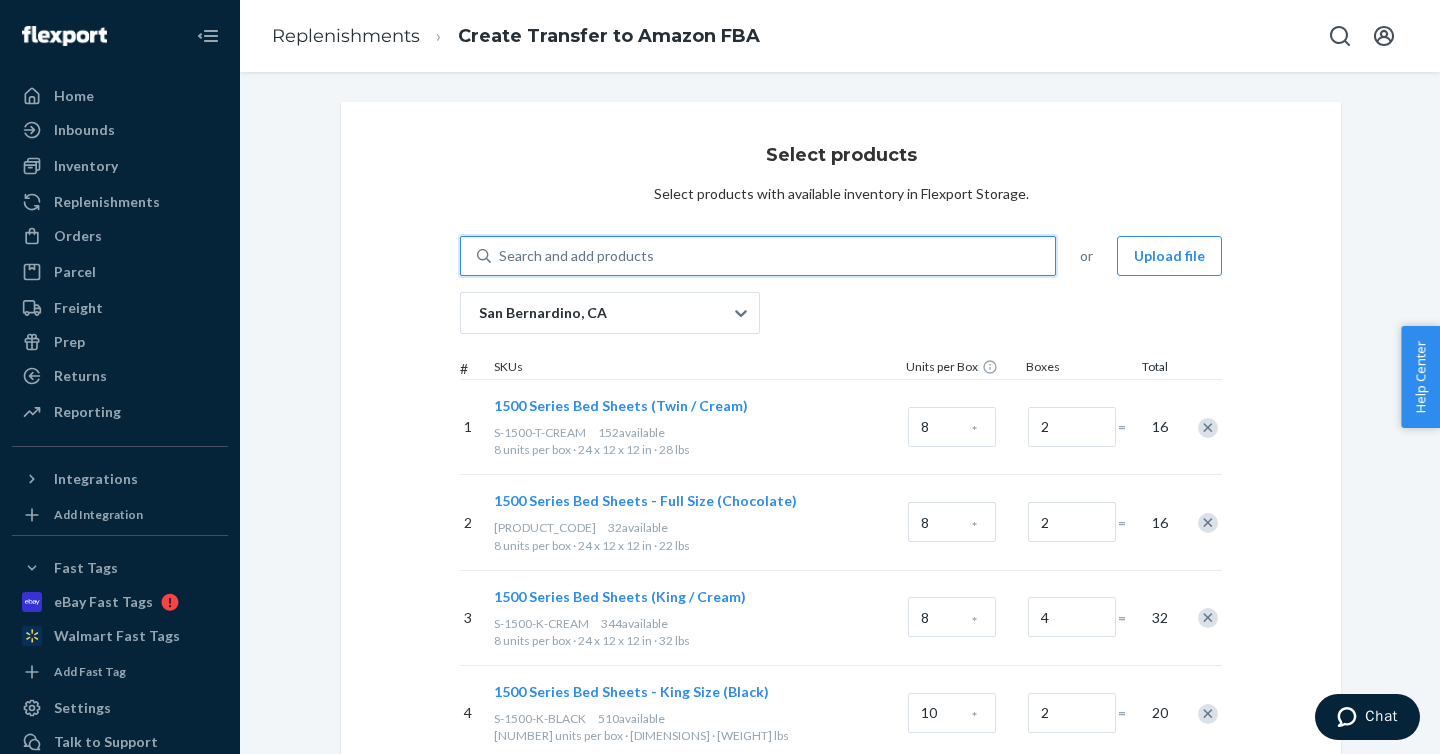 paste on "MP-70-CALKING" 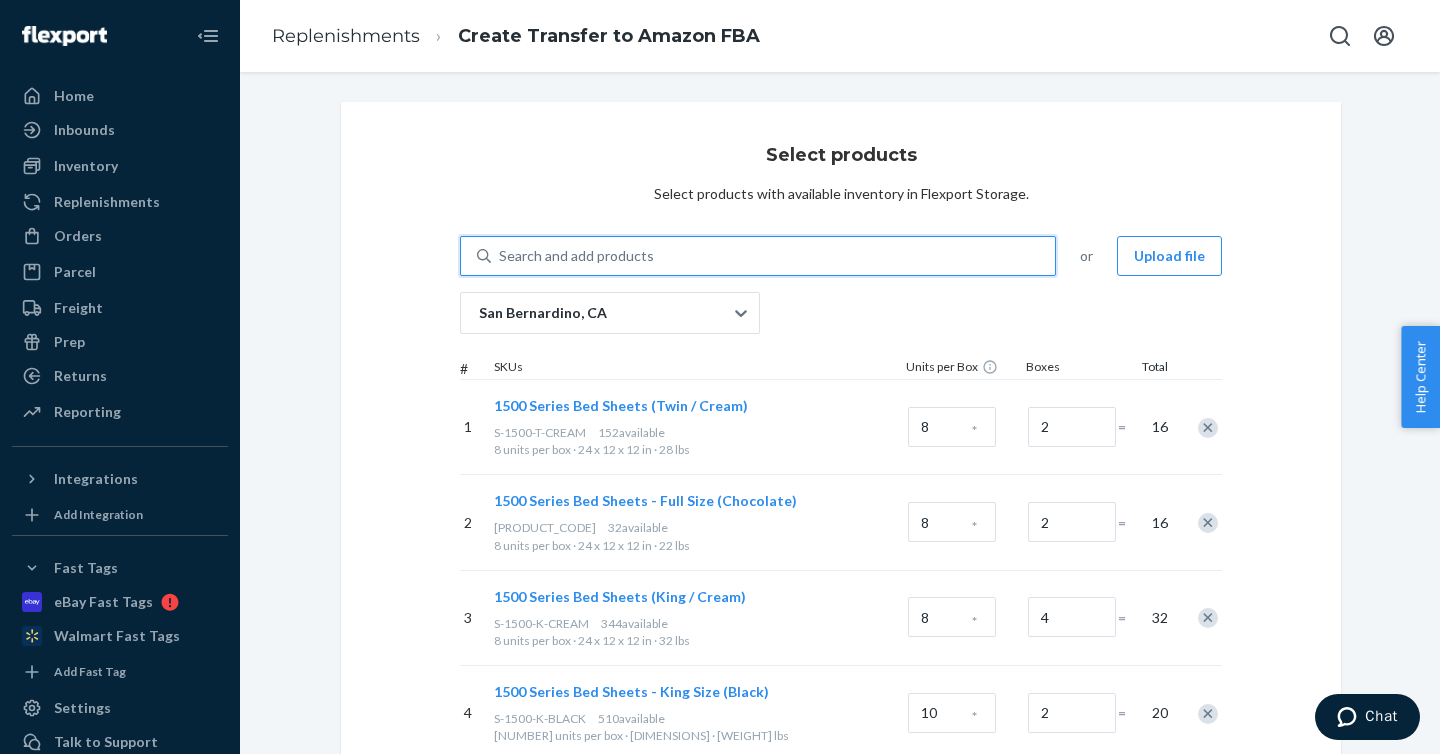 type on "MP-70-CALKING" 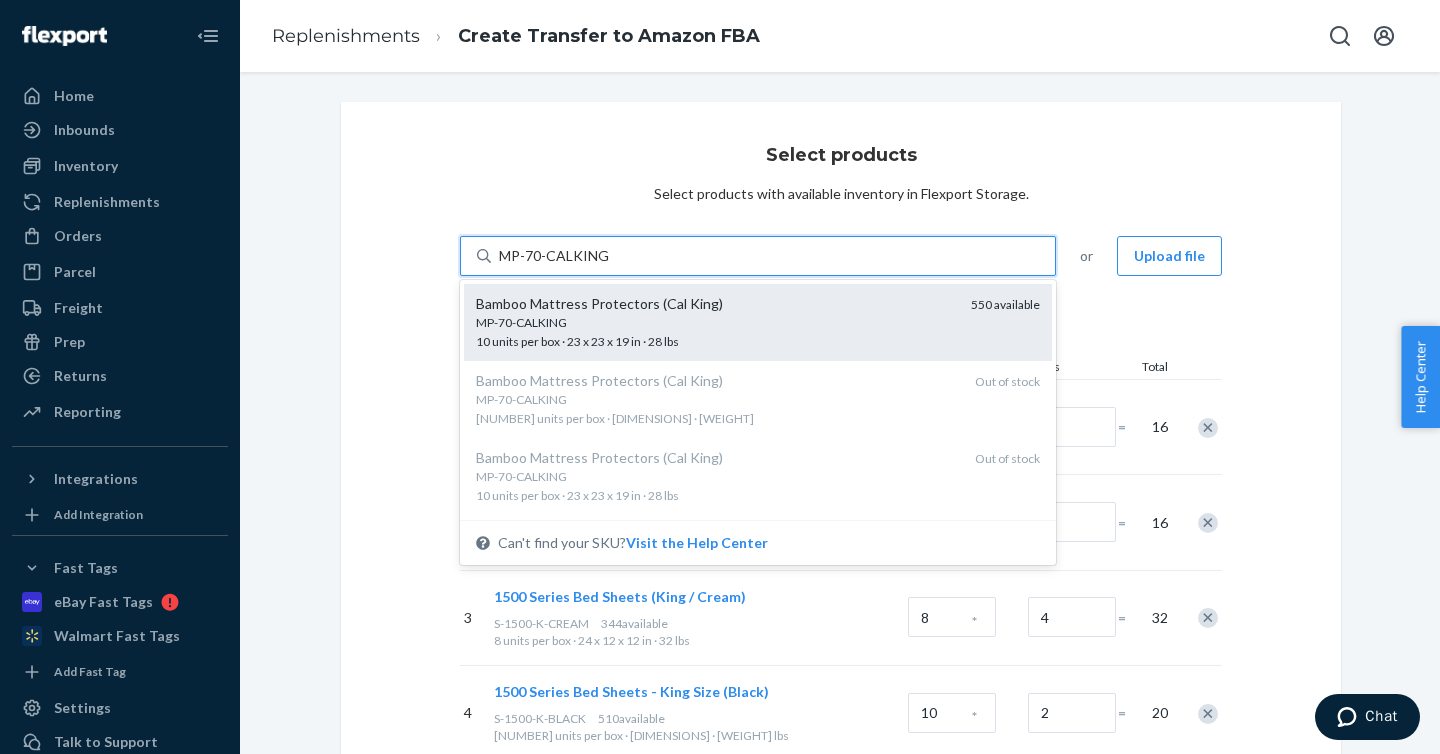 click on "Bamboo Mattress Protectors (Cal King)" at bounding box center [715, 304] 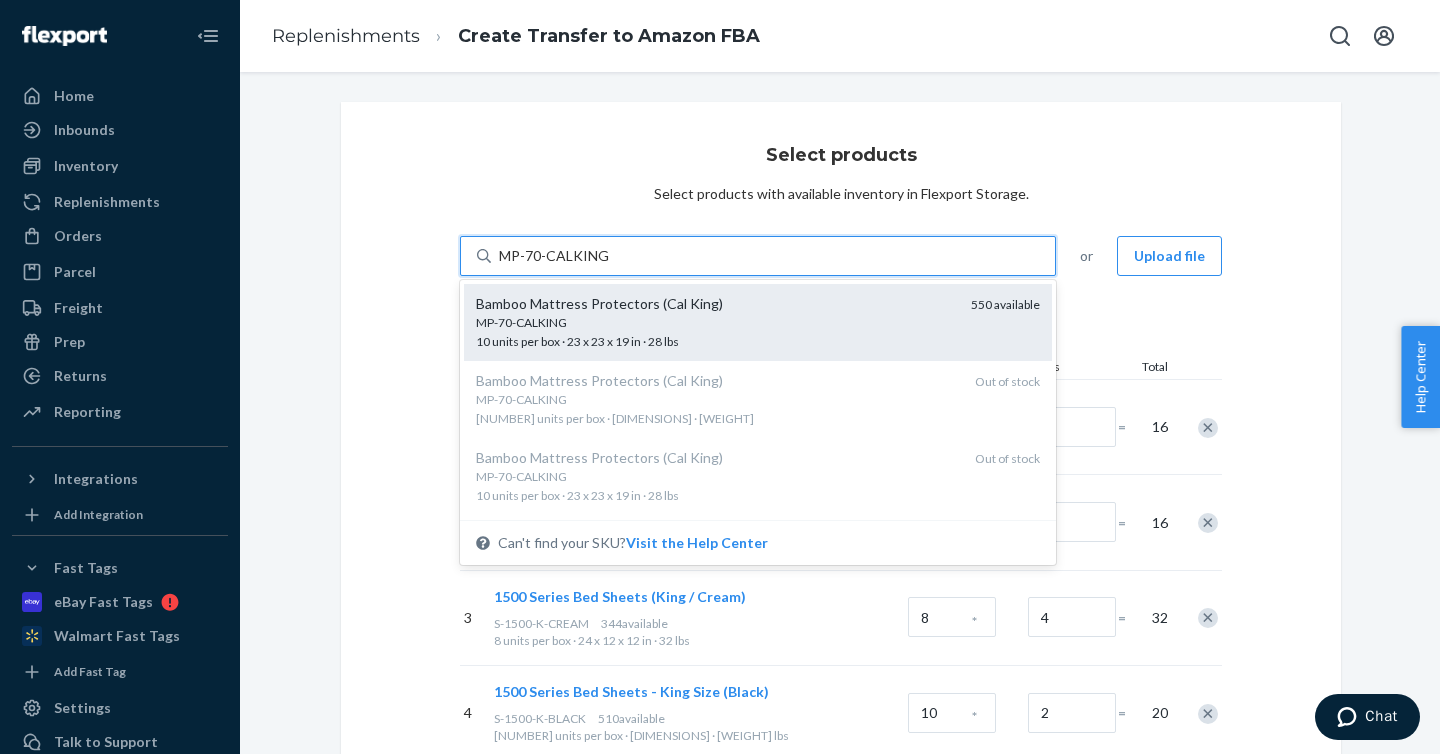 click on "MP-70-CALKING" at bounding box center (554, 256) 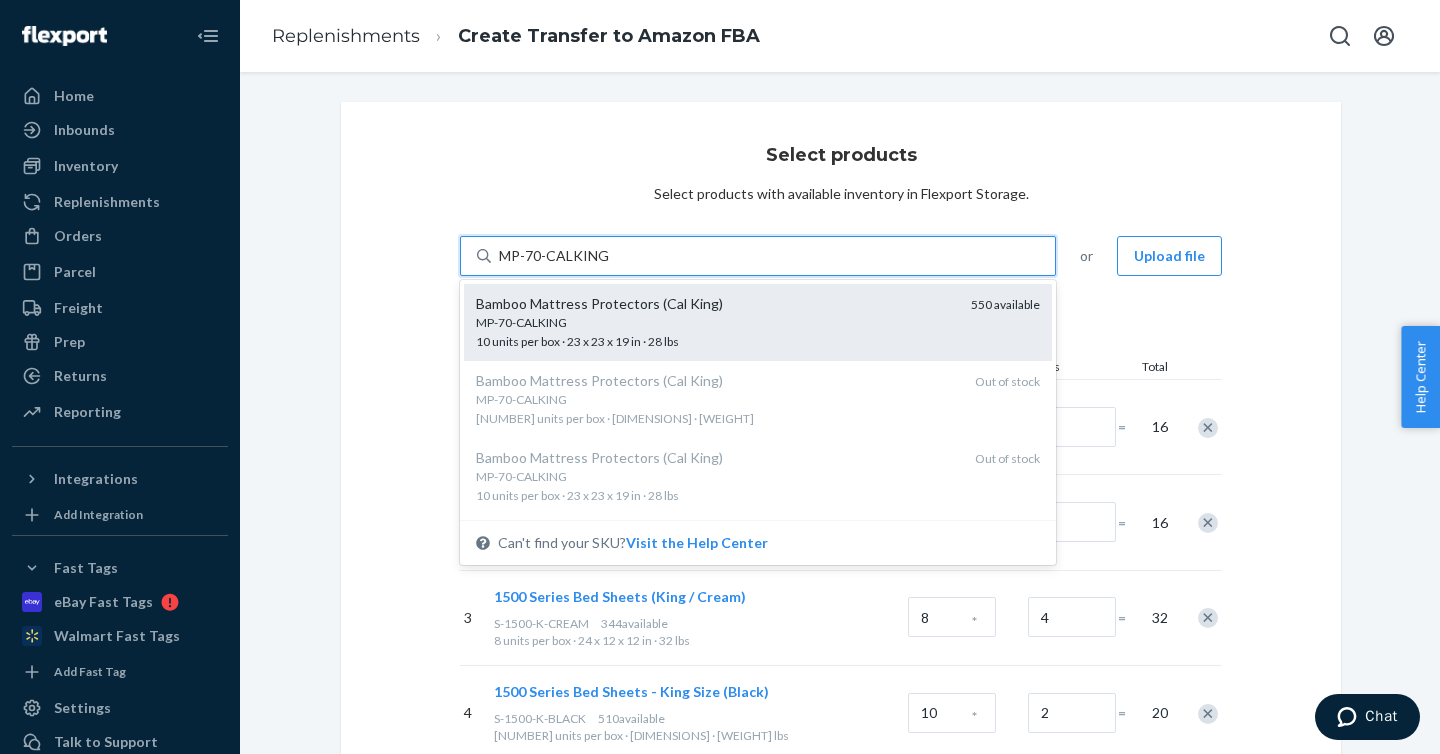 type 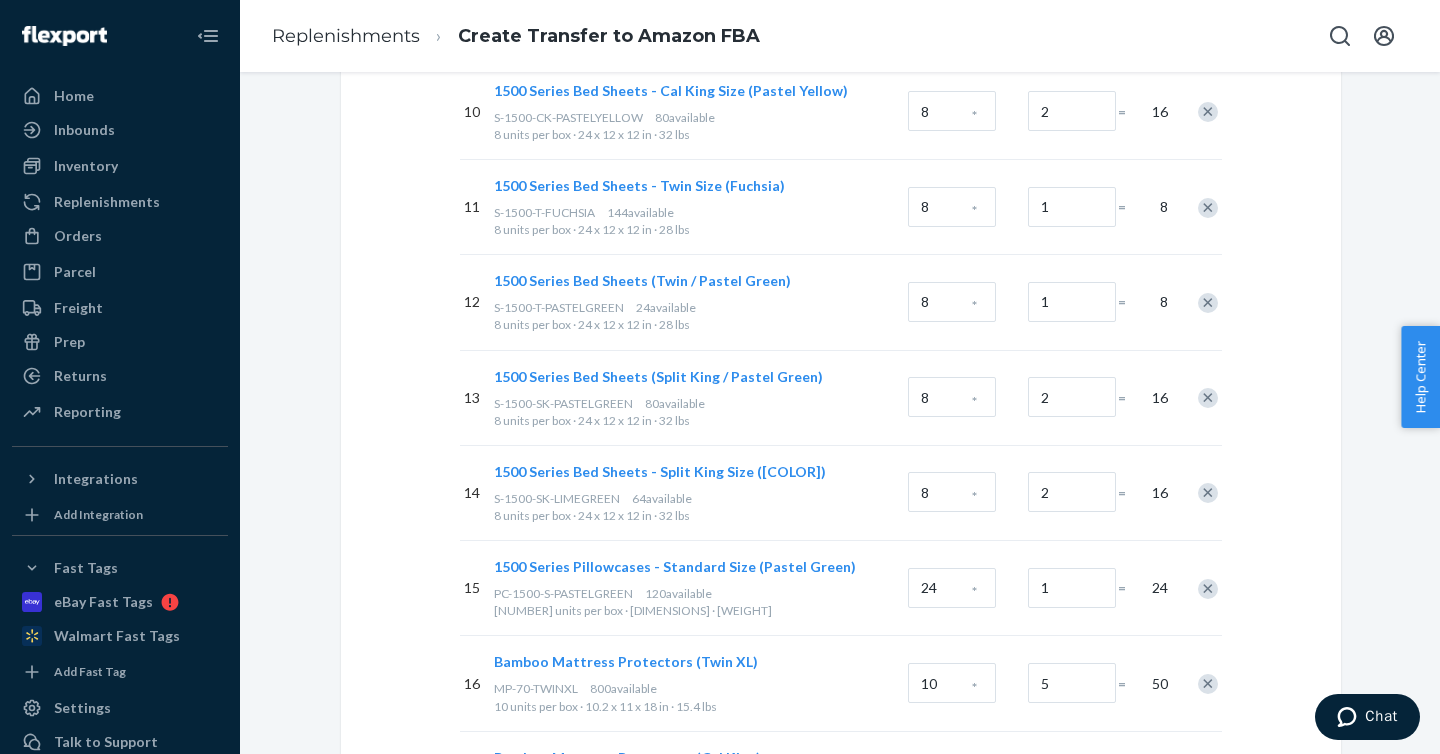 scroll, scrollTop: 1374, scrollLeft: 0, axis: vertical 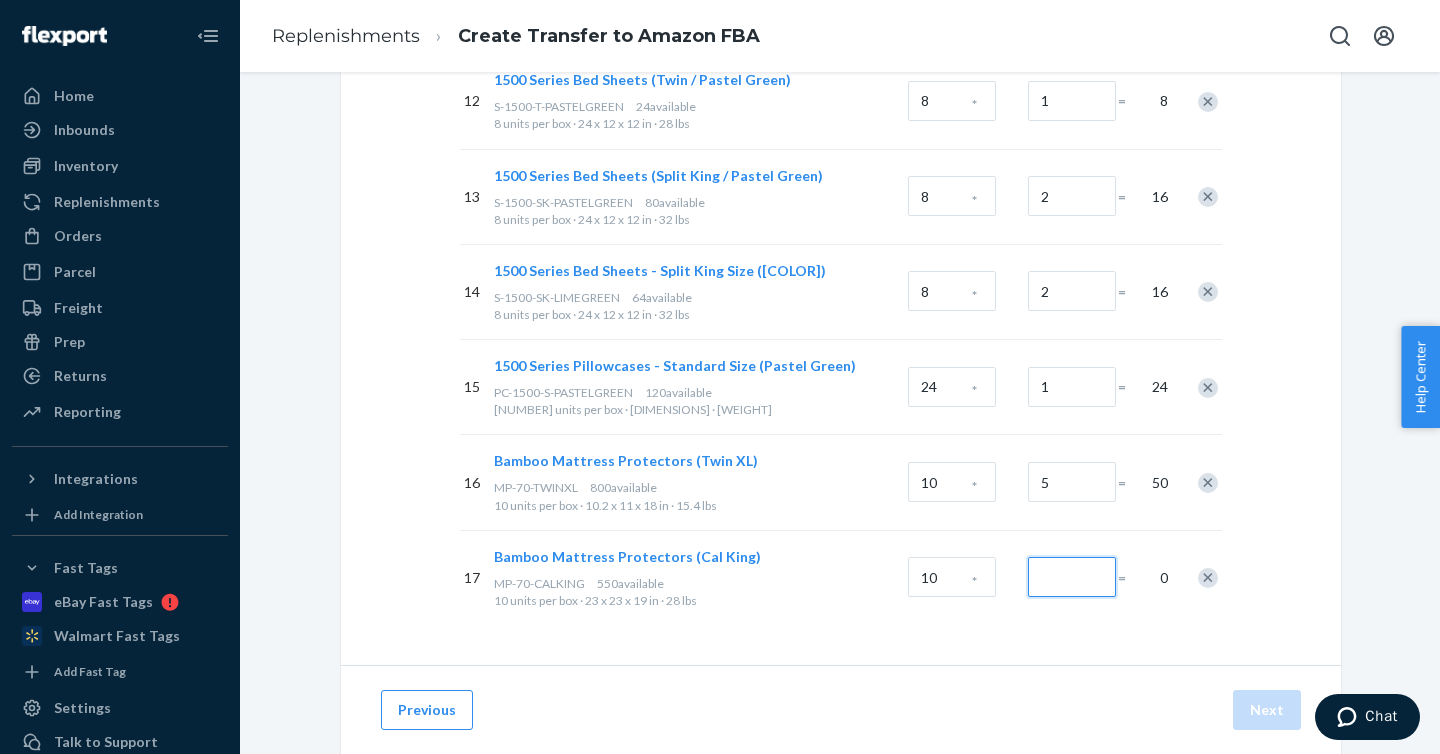 click at bounding box center [1072, 577] 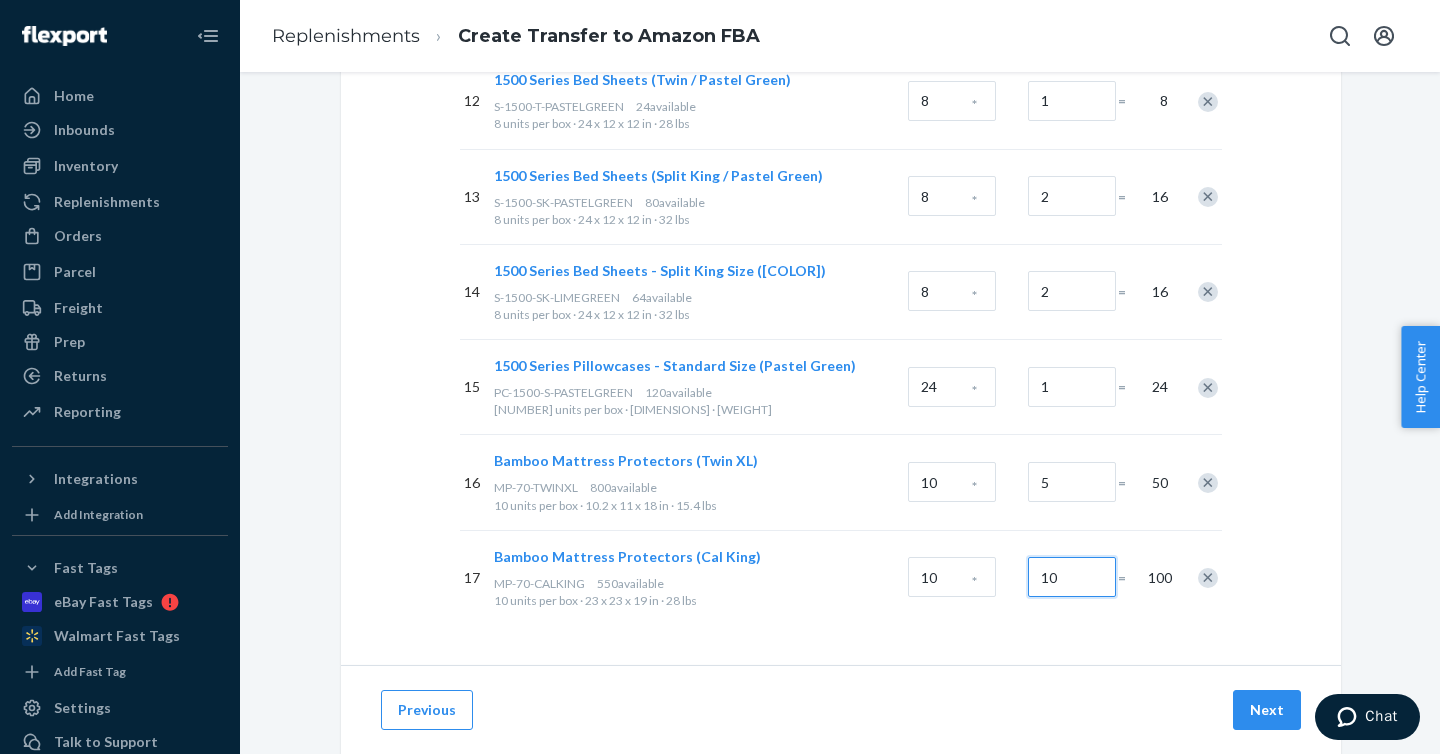 type on "10" 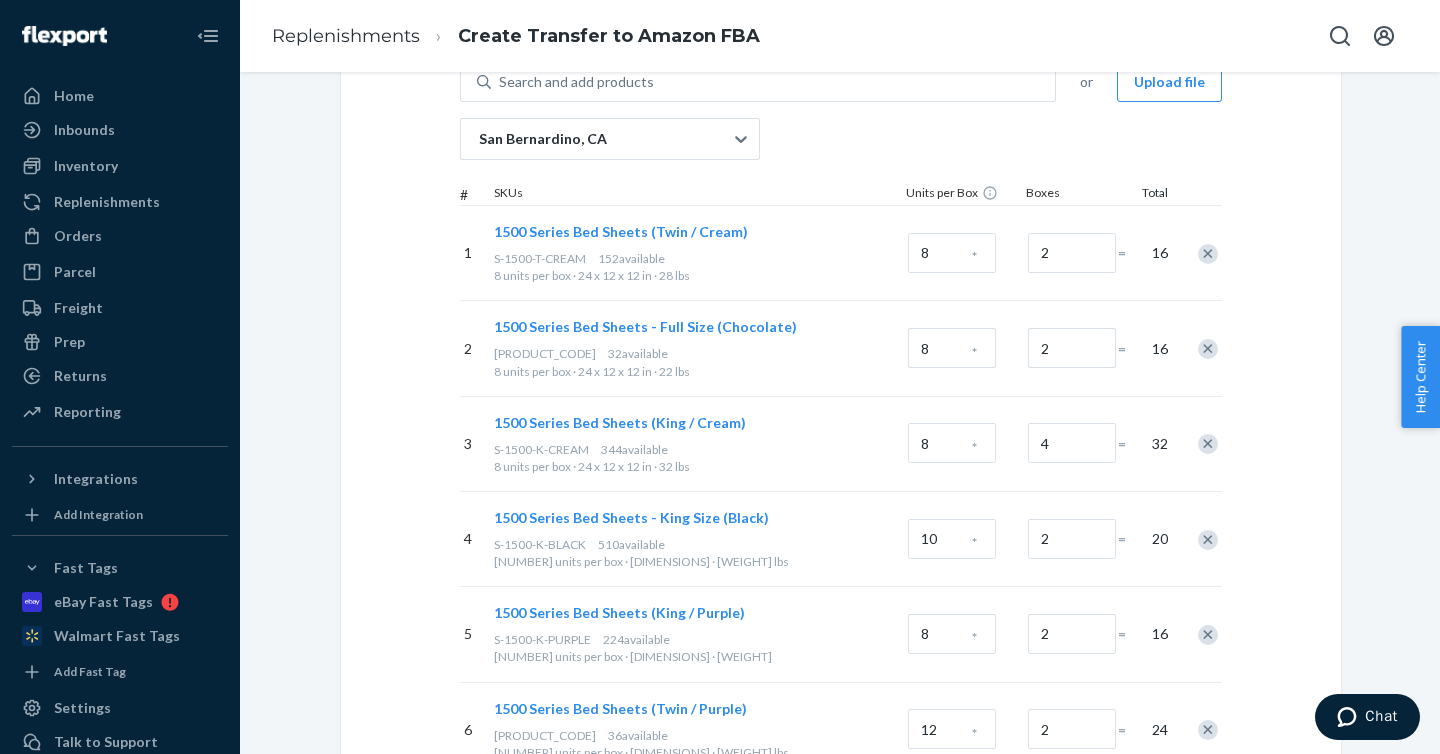 scroll, scrollTop: 0, scrollLeft: 0, axis: both 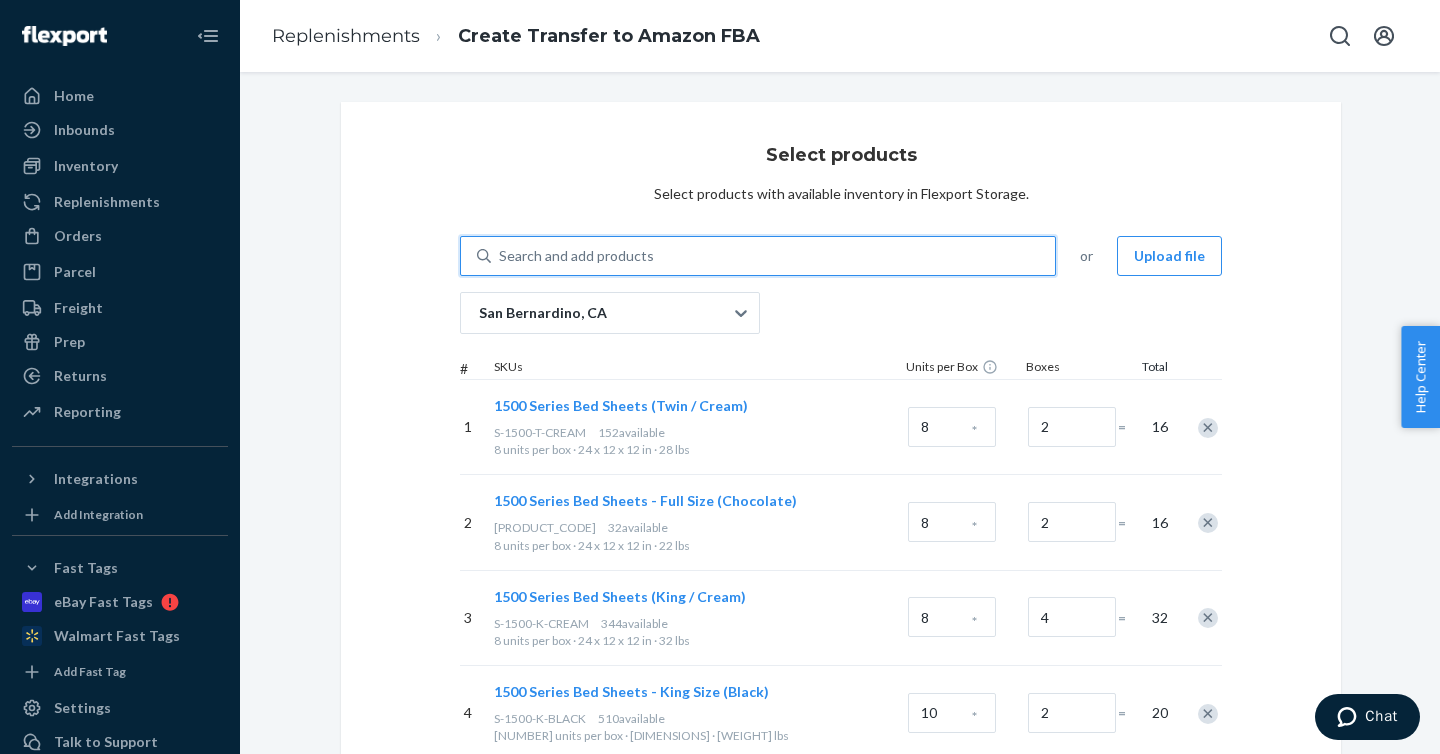 click on "Search and add products" at bounding box center [576, 256] 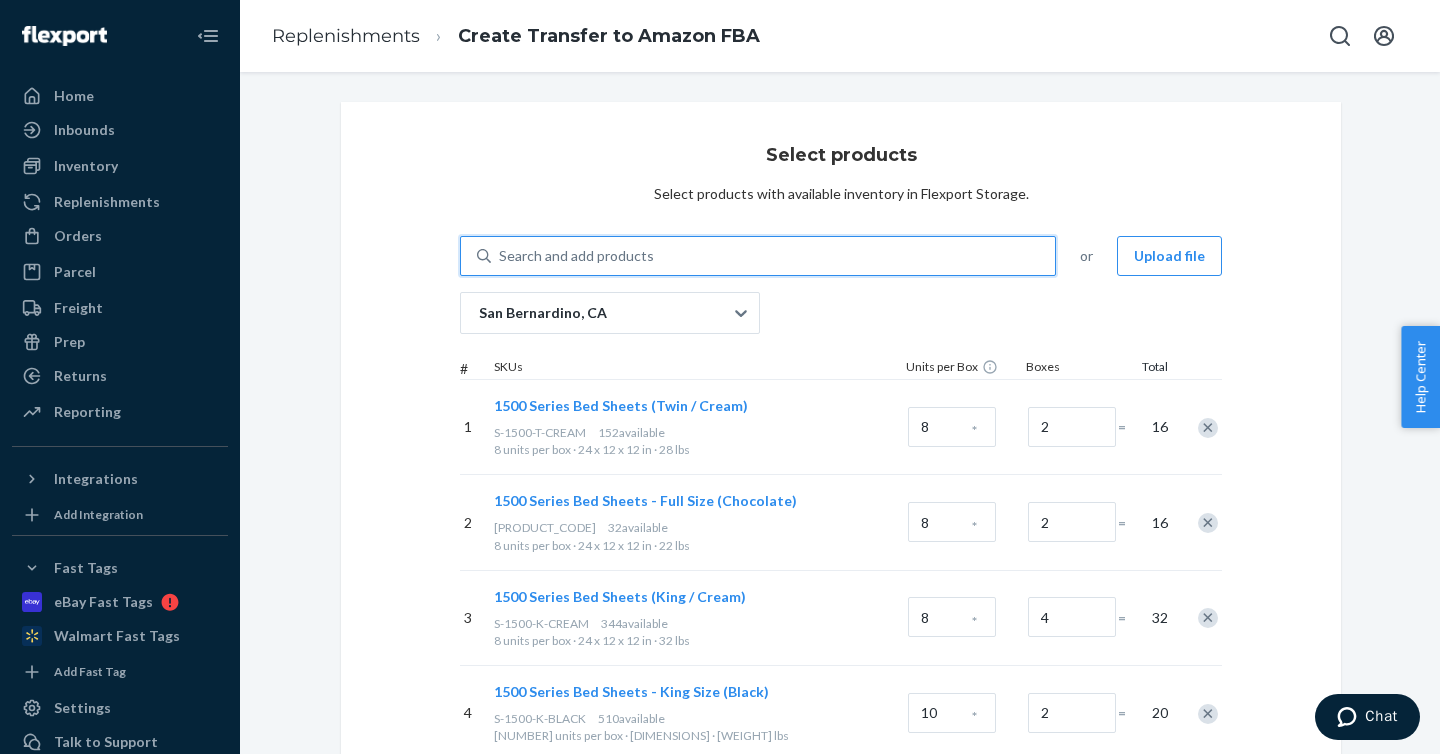 paste on "PC-B-60-K-CHOCOLATE" 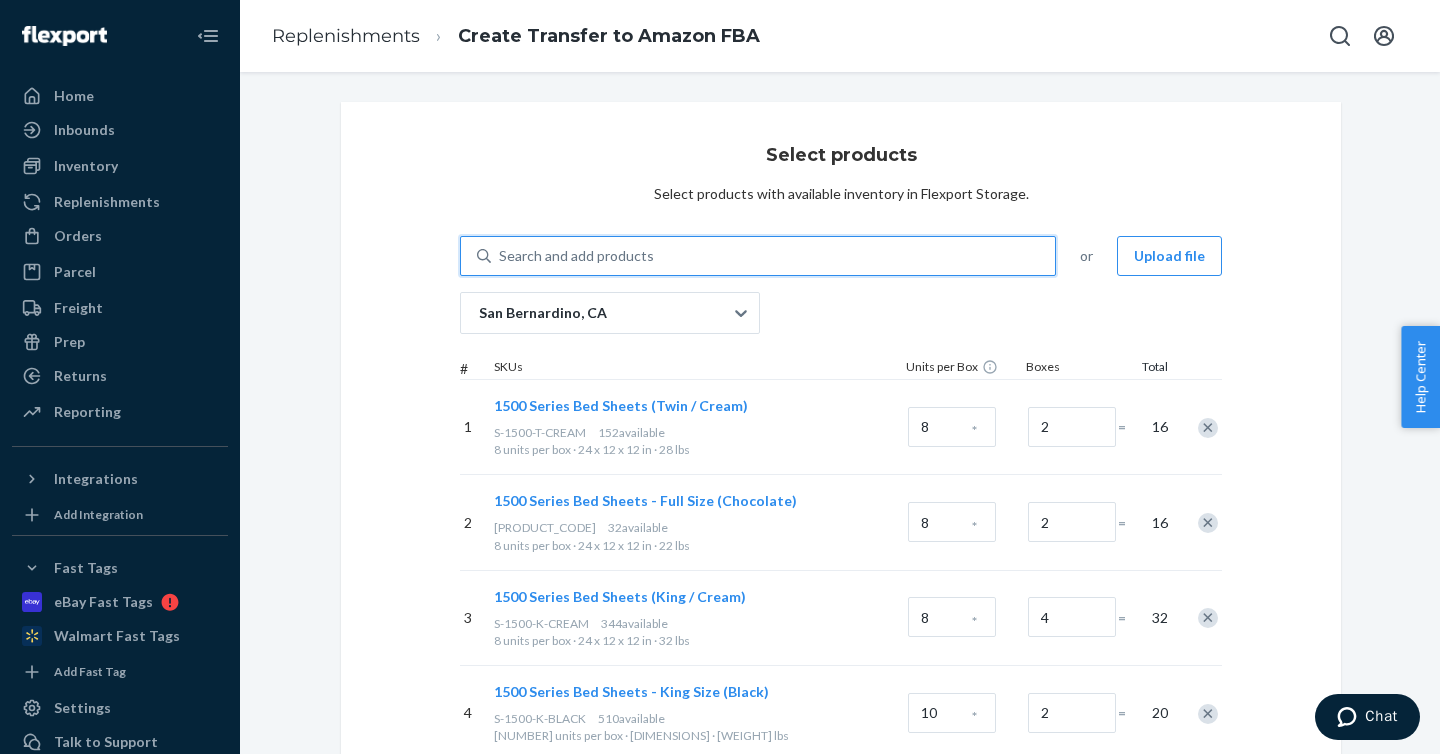 type on "PC-B-60-K-CHOCOLATE" 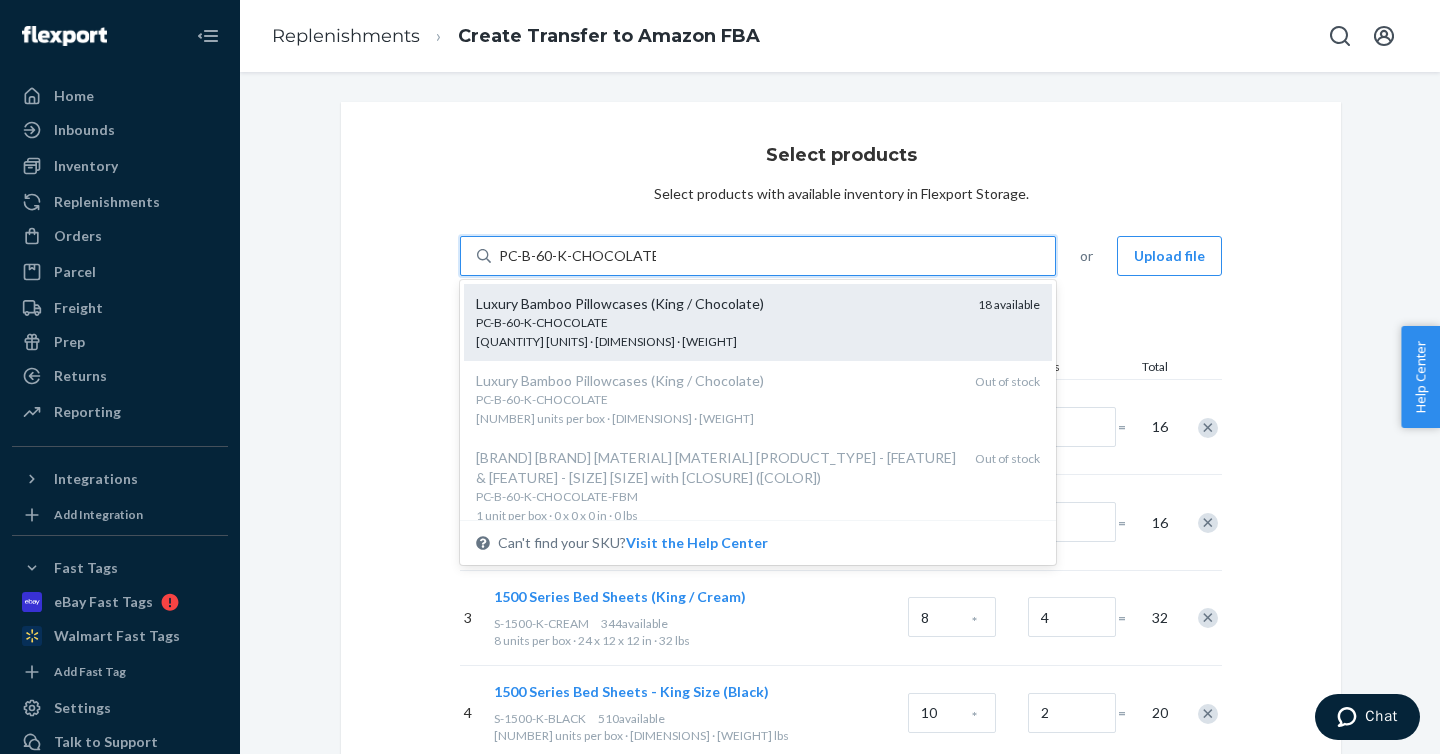 click on "PC-B-60-K-CHOCOLATE" at bounding box center [719, 322] 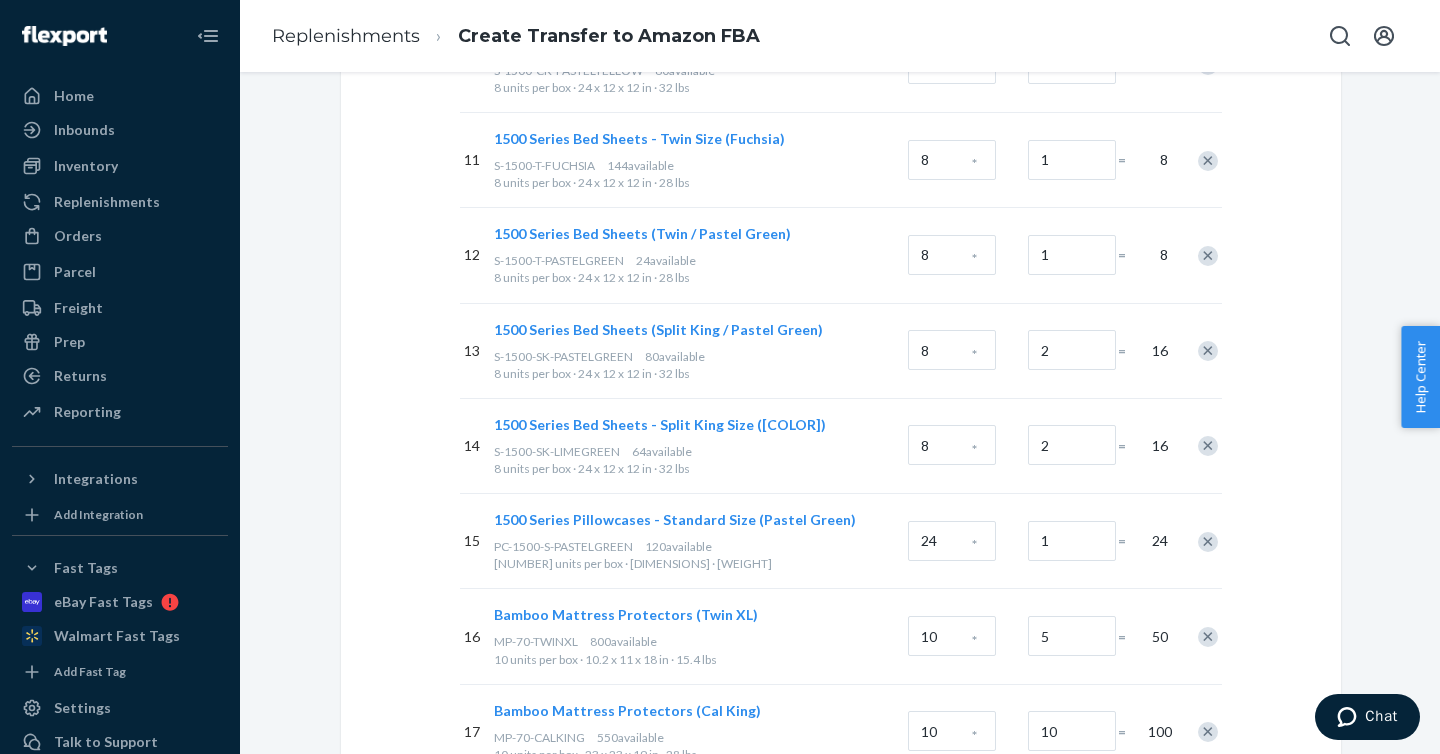 scroll, scrollTop: 1521, scrollLeft: 0, axis: vertical 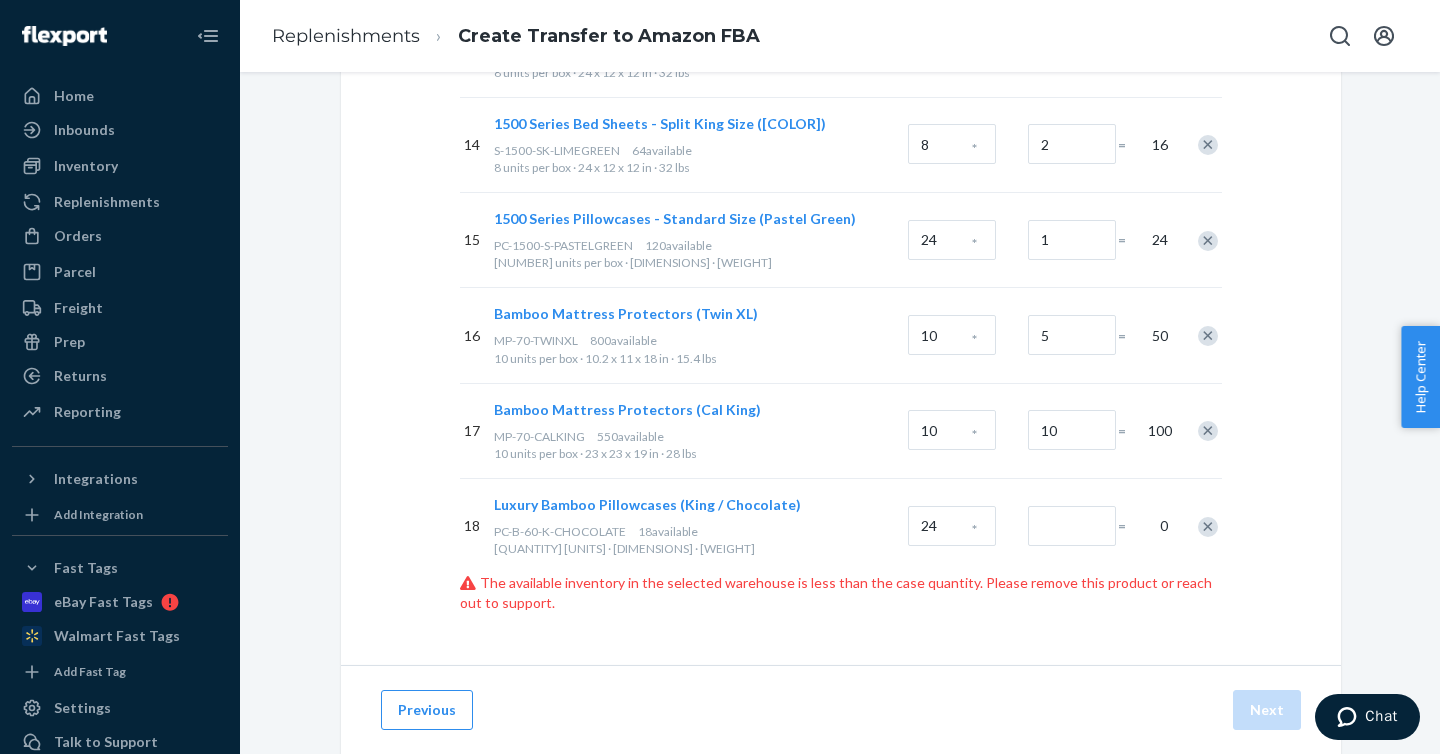 click at bounding box center (1208, 527) 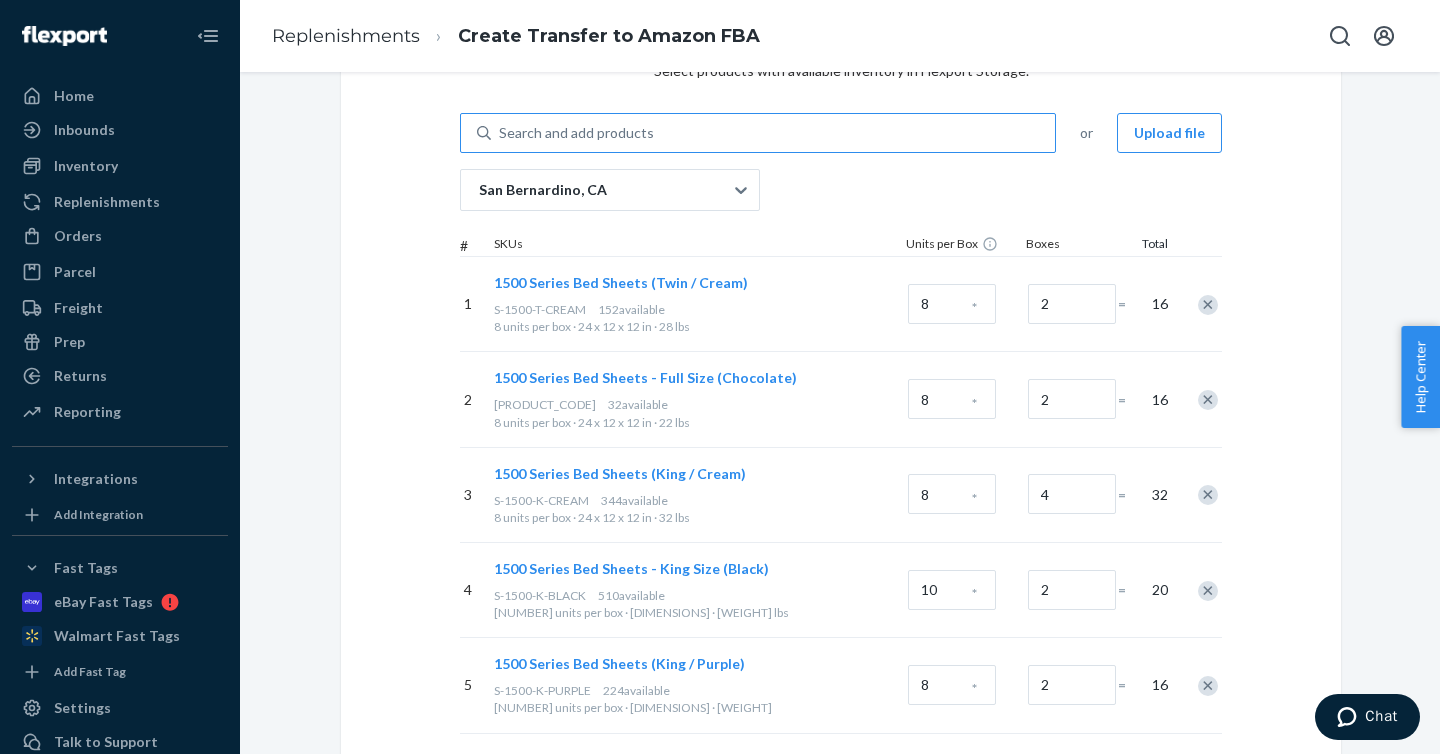 scroll, scrollTop: 0, scrollLeft: 0, axis: both 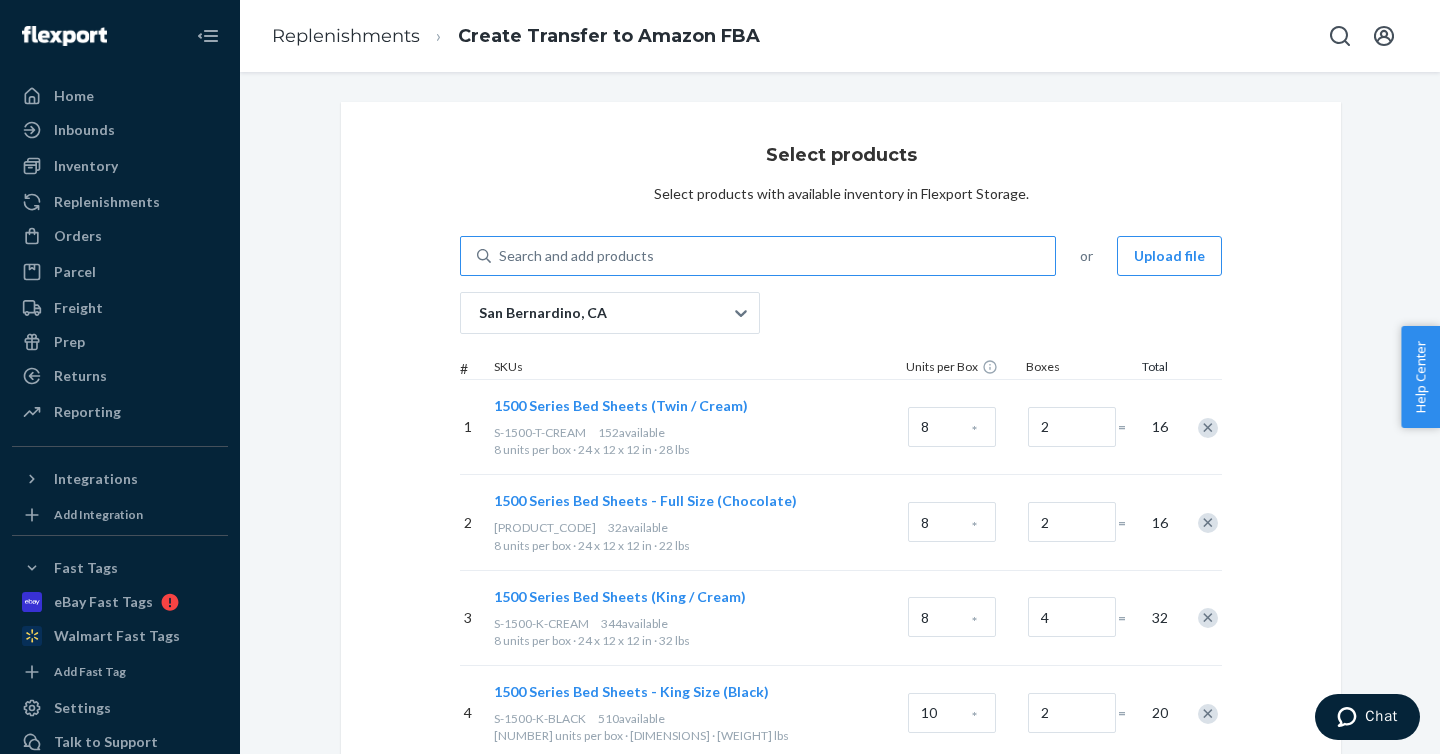 click on "Search and add products" at bounding box center (773, 256) 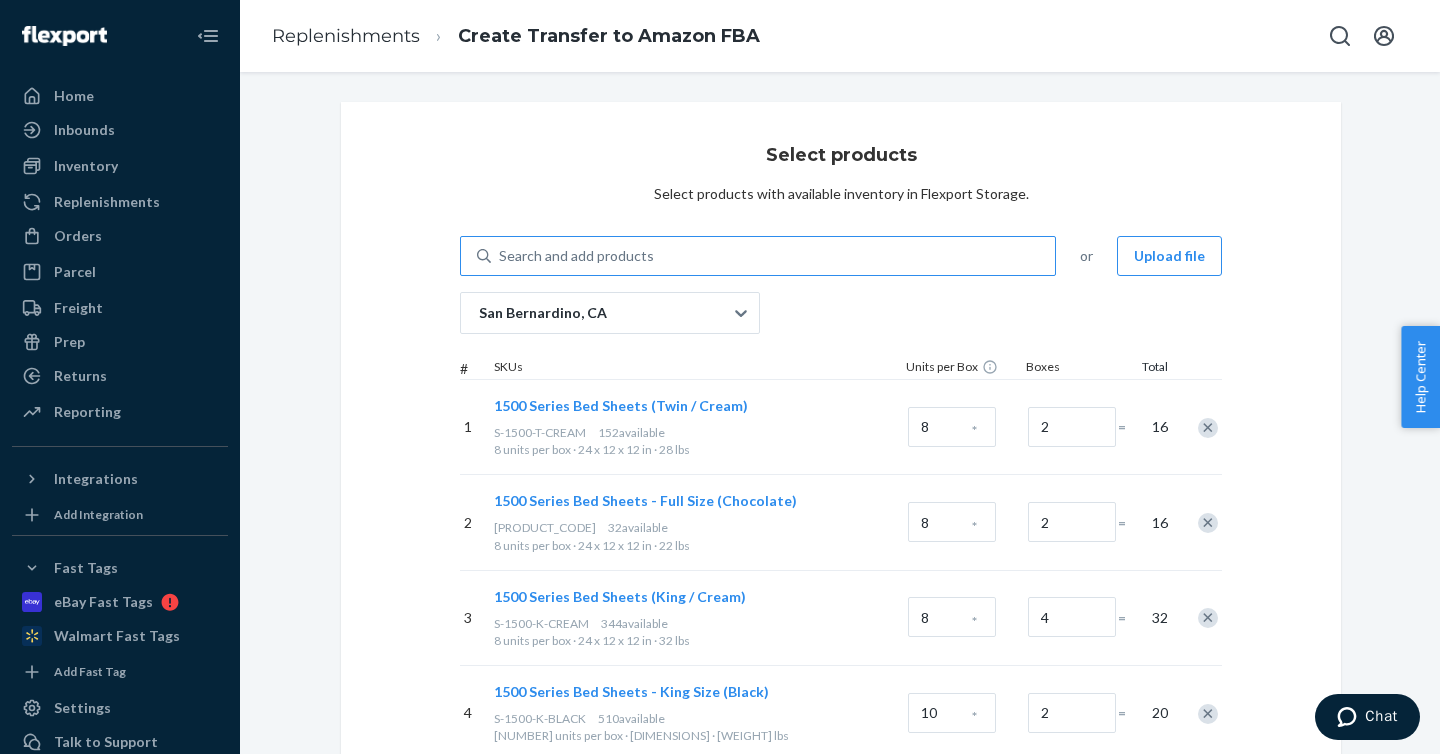 click on "Search and add products" at bounding box center [500, 256] 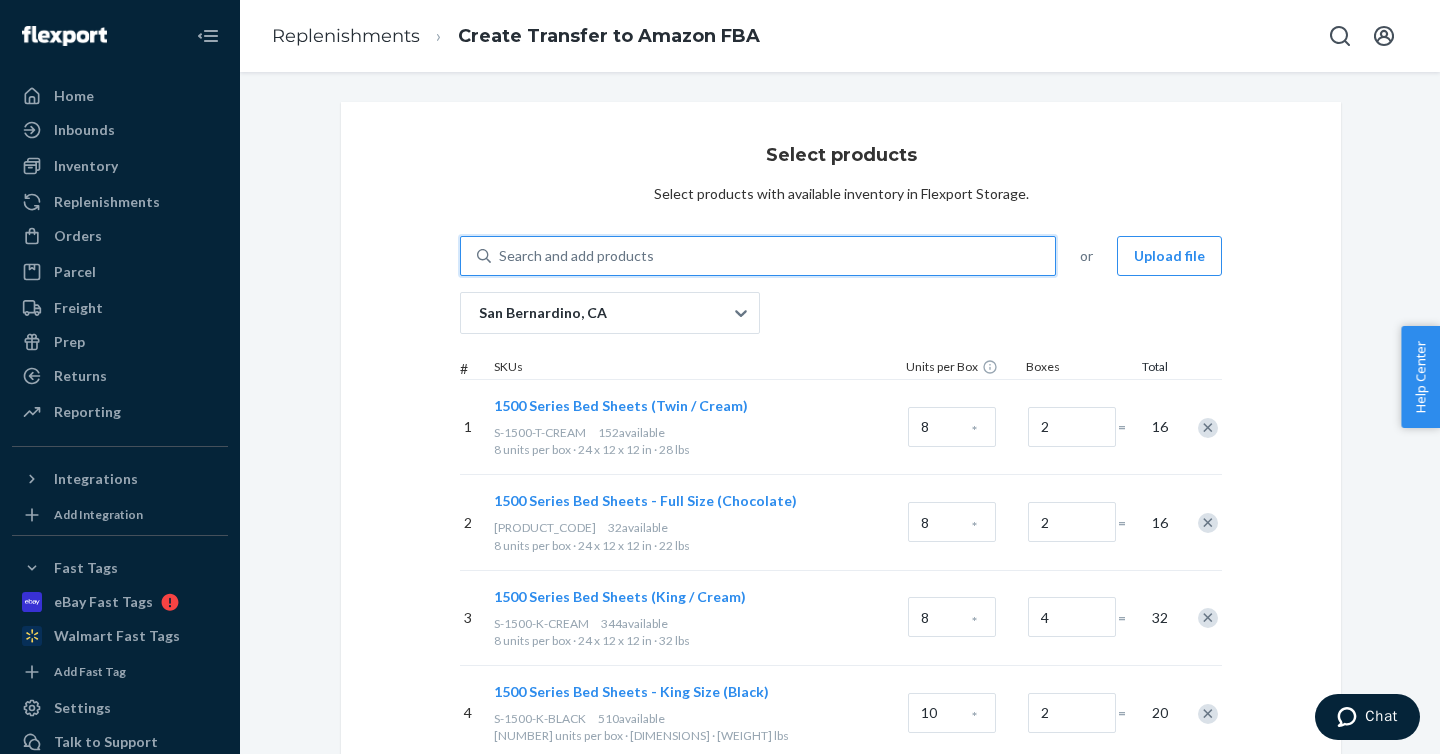 paste on "PC-B-60-K-TAN" 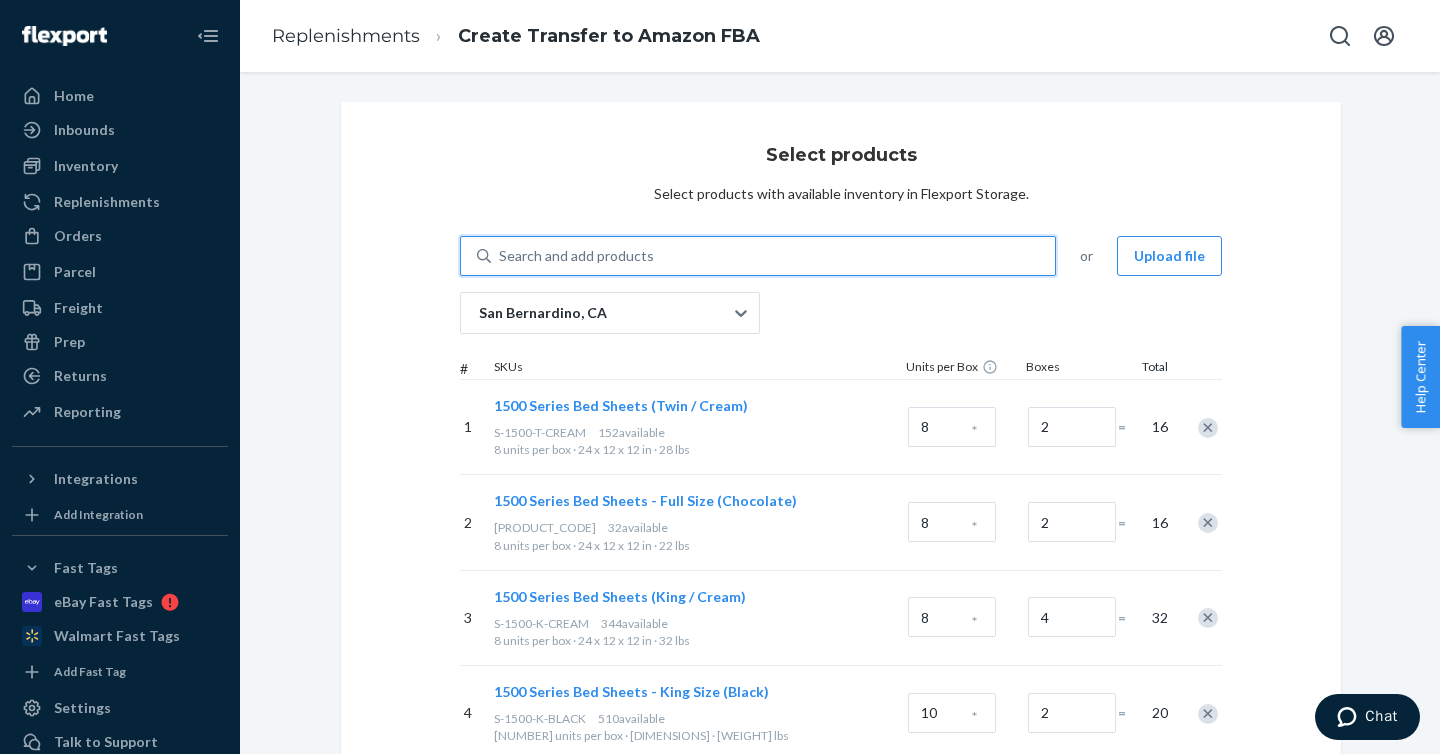 type on "PC-B-60-K-TAN" 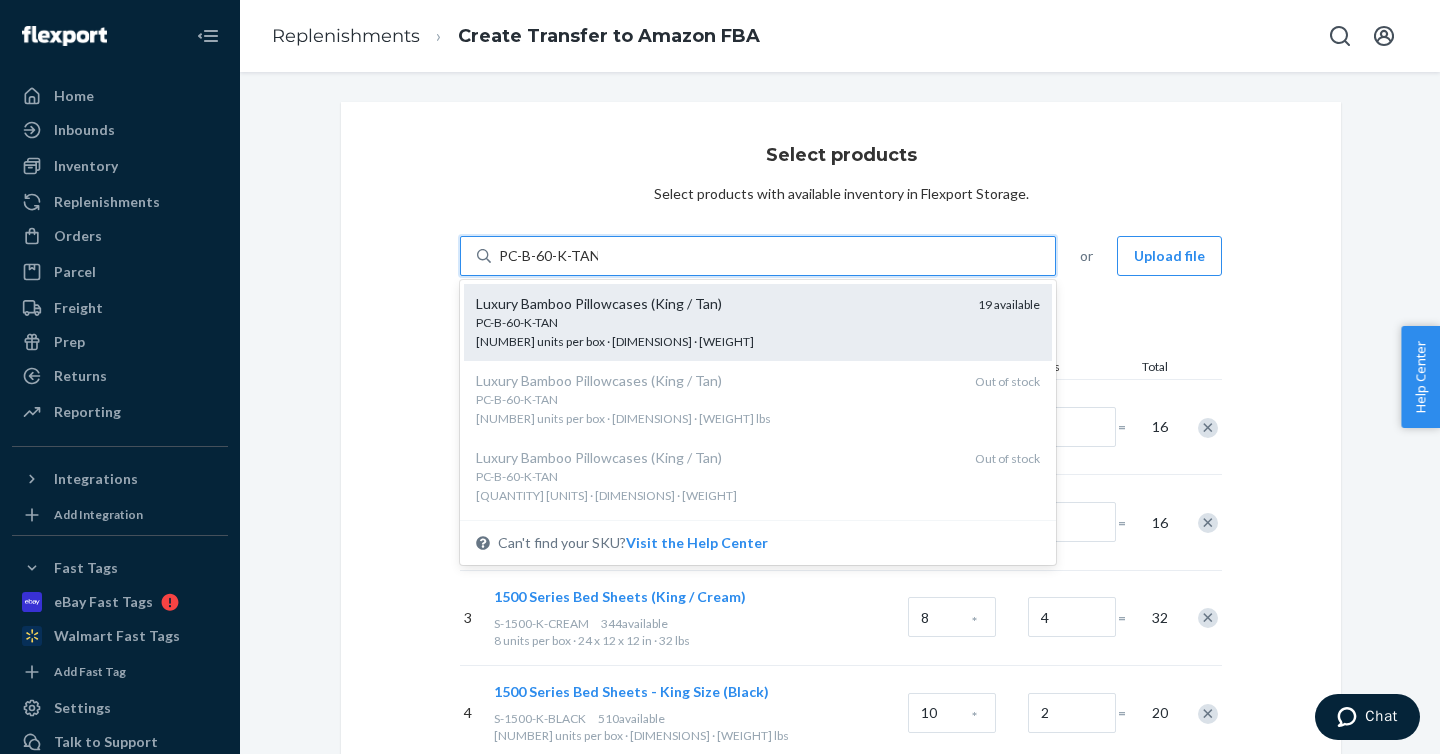 click on "[PRODUCT_CODE] [NUMBER] units per box · [DIMENSIONS] · [WEIGHT]" at bounding box center [719, 332] 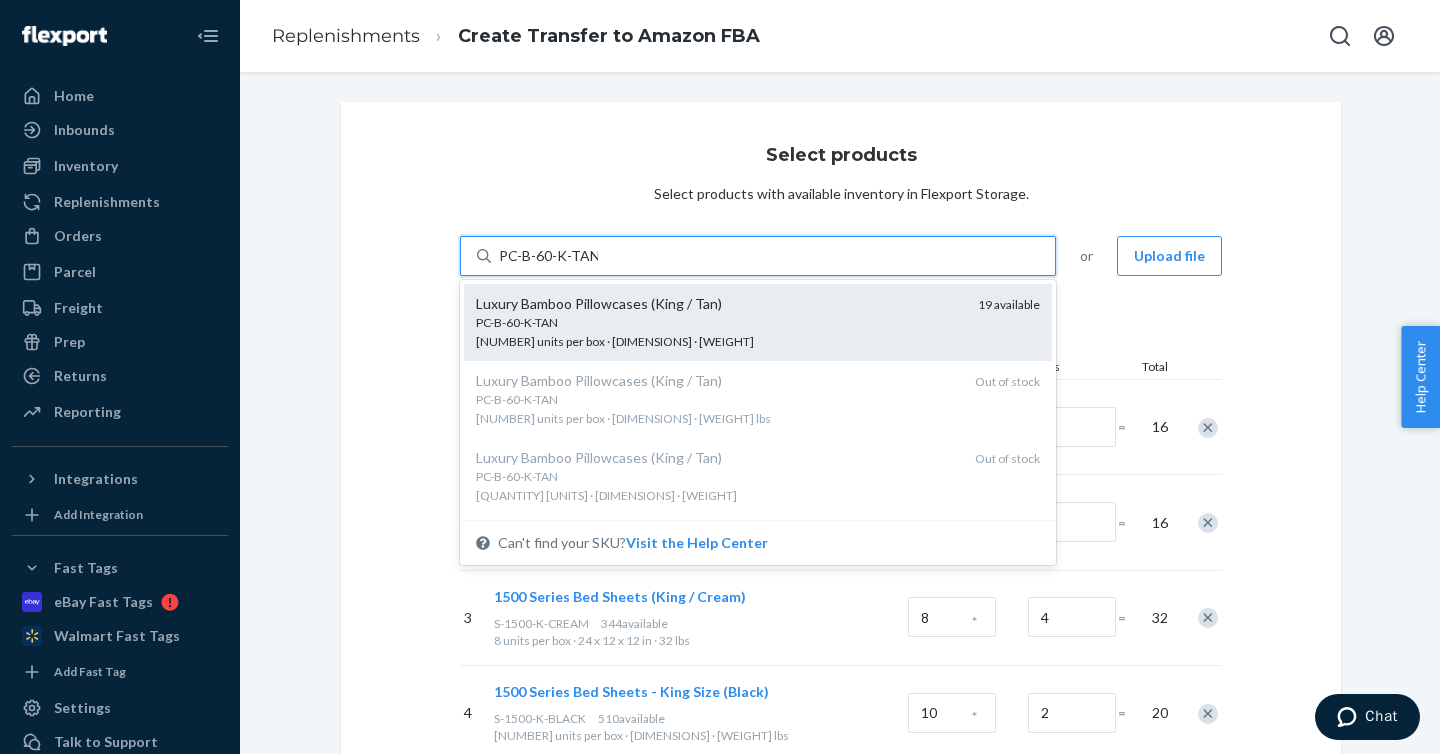 type 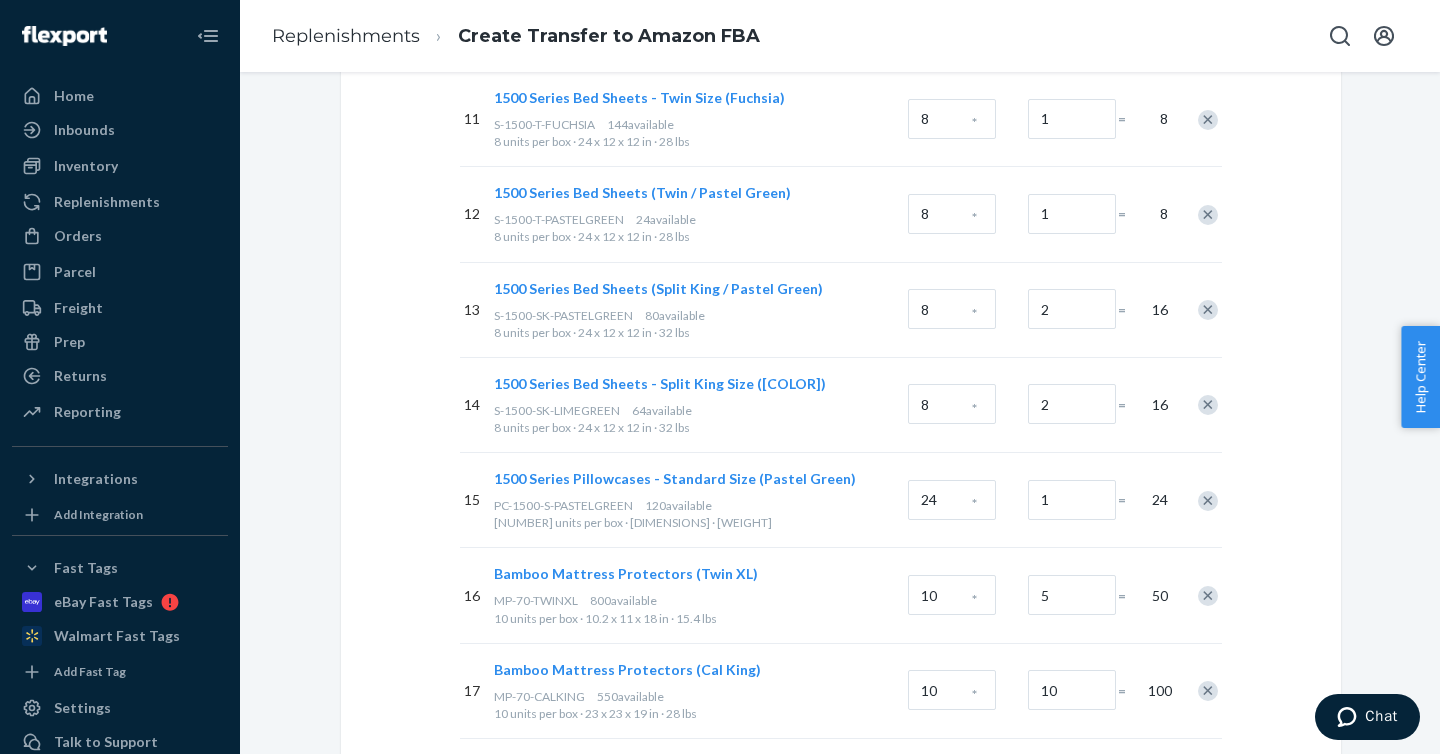 scroll, scrollTop: 1469, scrollLeft: 0, axis: vertical 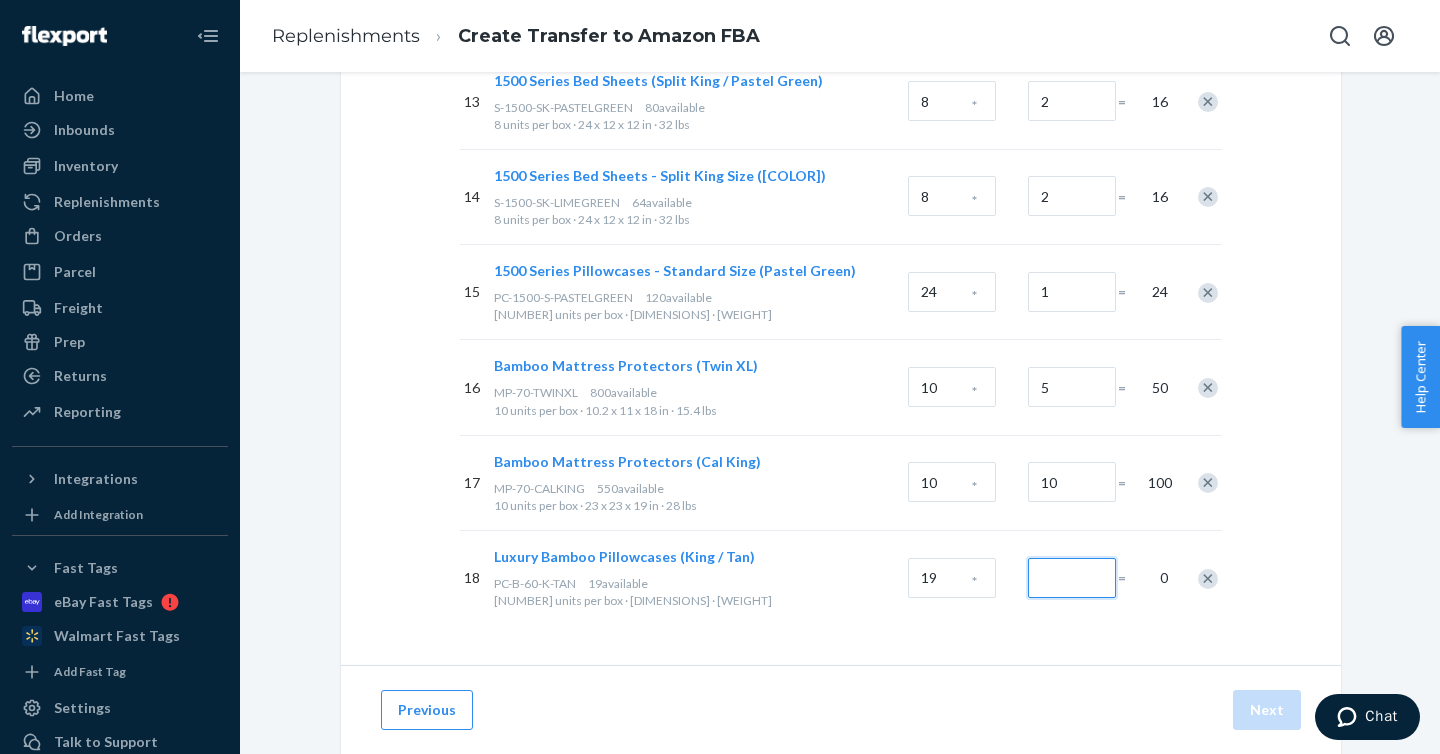click at bounding box center (1072, 578) 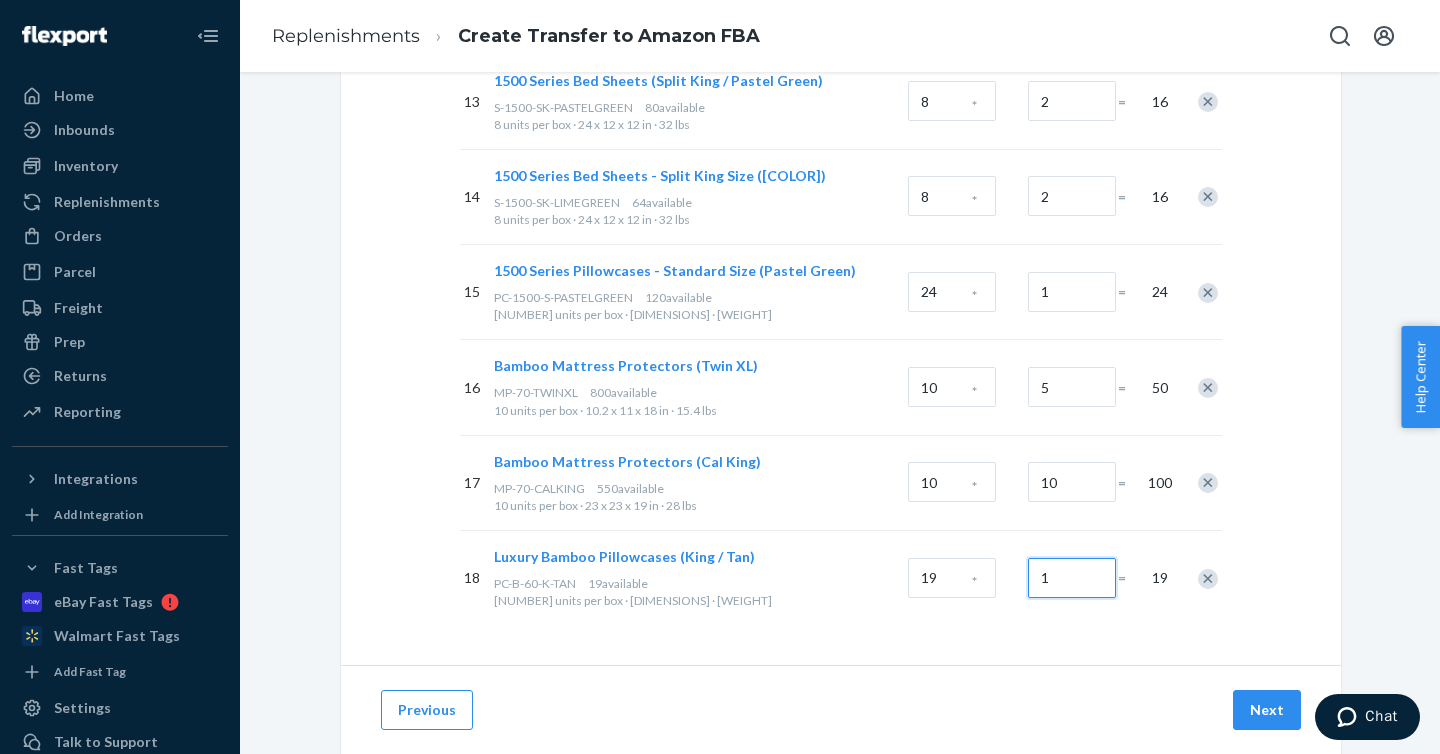 type on "1" 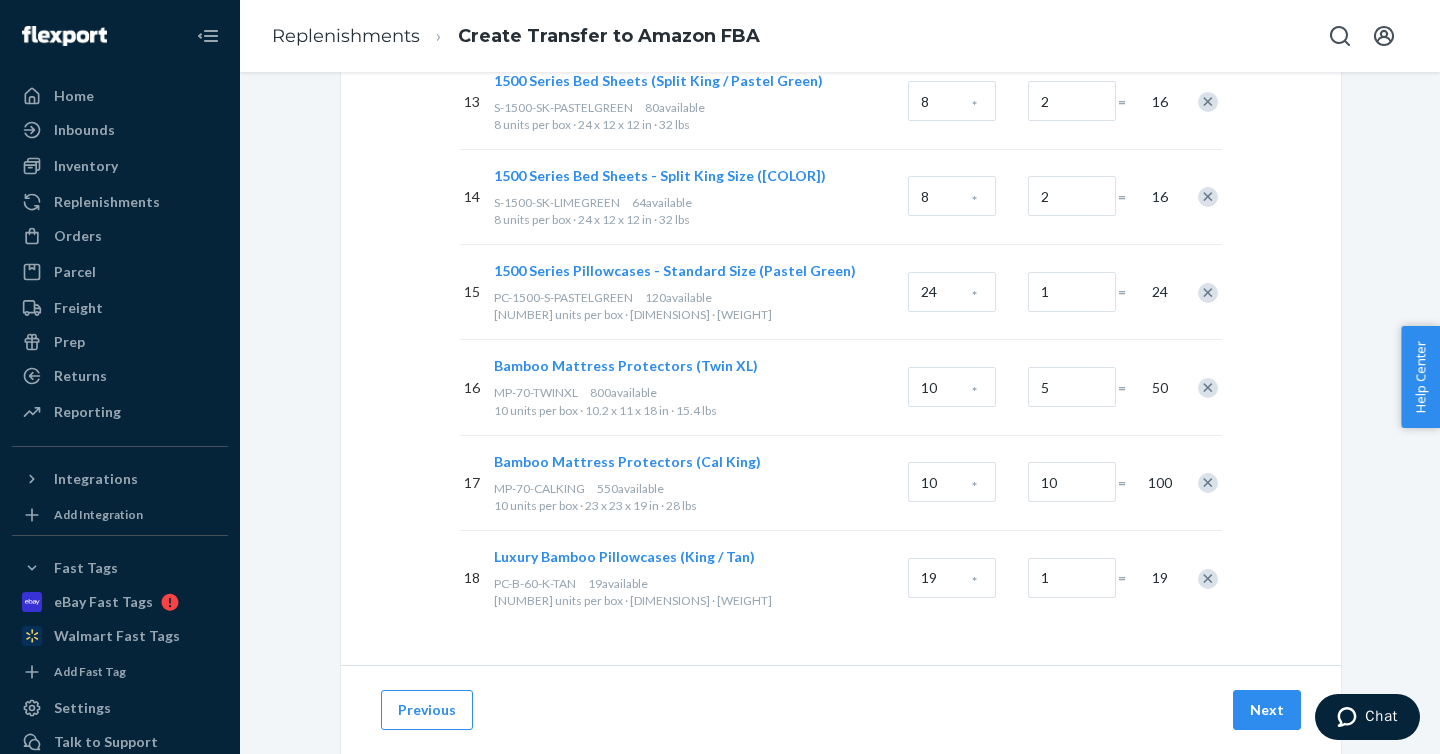 click on "San Bernardino, [STATE] # SKUs Units per Box Boxes Total 1   1500 Series Bed Sheets (Twin / Cream) S-1500-T-CREAM [NUMBER]  available   [NUMBER] units per box · [DIMENSIONS] · [WEIGHT] [NUMBER] * [NUMBER] = [NUMBER] 2   1500 Series Bed Sheets - Full Size (Chocolate) S-1500-F-CHOCOLATE [NUMBER]  available   [NUMBER] units per box · [DIMENSIONS] · [WEIGHT] [NUMBER] * [NUMBER] = [NUMBER] 3   1500 Series Bed Sheets (King / Cream) S-1500-K-CREAM [NUMBER]  available   [NUMBER] units per box · [DIMENSIONS] · [WEIGHT] [NUMBER] * [NUMBER] = [NUMBER] 4   1500 Series Bed Sheets - King Size (Black) S-1500-K-BLACK [NUMBER]  available   [NUMBER] units per box · [DIMENSIONS] · [WEIGHT] [NUMBER] * [NUMBER] = [NUMBER] 5   1500 Series Bed Sheets (King / Purple) S-1500-K-PURPLE [NUMBER]  available   [NUMBER] units per box · [DIMENSIONS] · [WEIGHT] [NUMBER] * [NUMBER] = [NUMBER] 6   1500 Series Bed Sheets (Twin / Purple) S-1500-T-PURPLE [NUMBER]  available   [NUMBER] units per box · [DIMENSIONS] · [WEIGHT] [NUMBER] * [NUMBER] = [NUMBER] 7   1500 Series Bed Sheets (Twin / Sage Green) [NUMBER]" at bounding box center [841, -351] 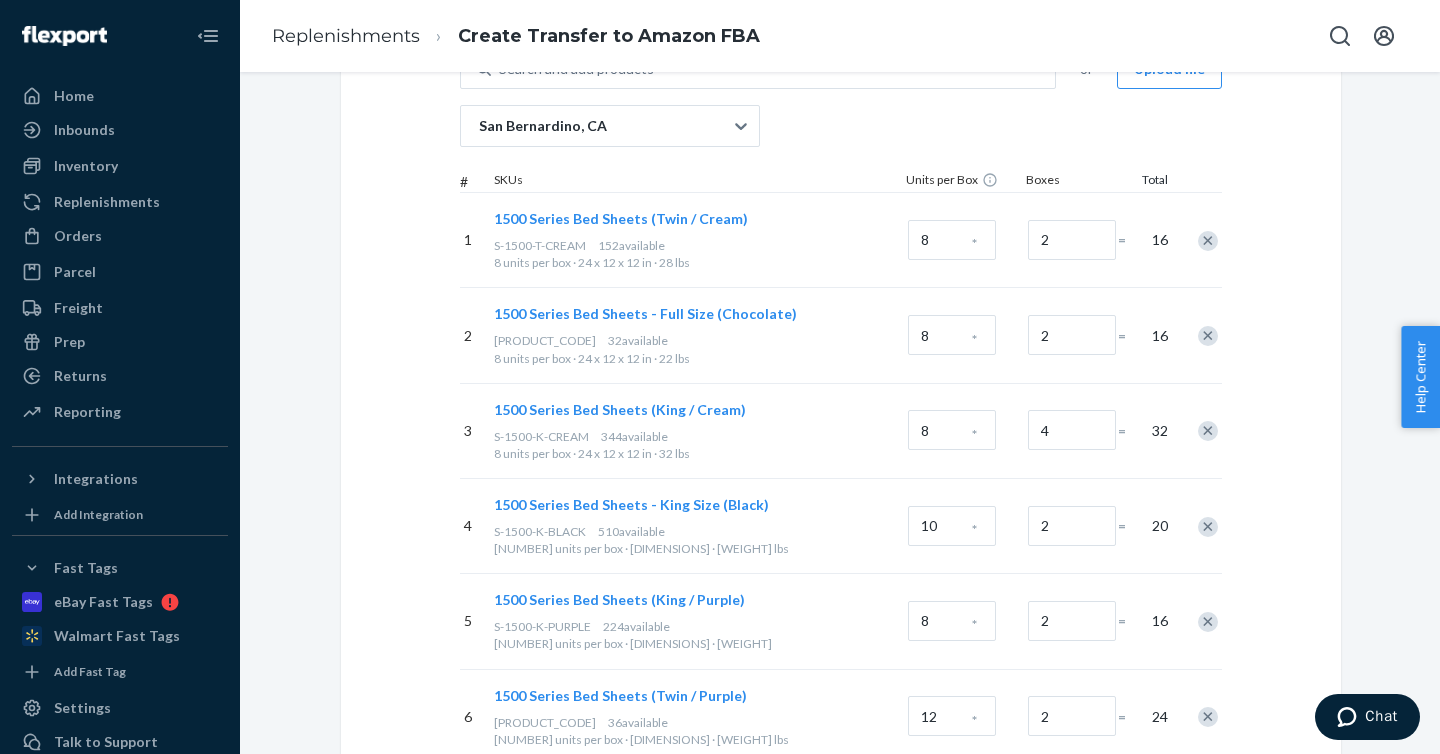 scroll, scrollTop: 0, scrollLeft: 0, axis: both 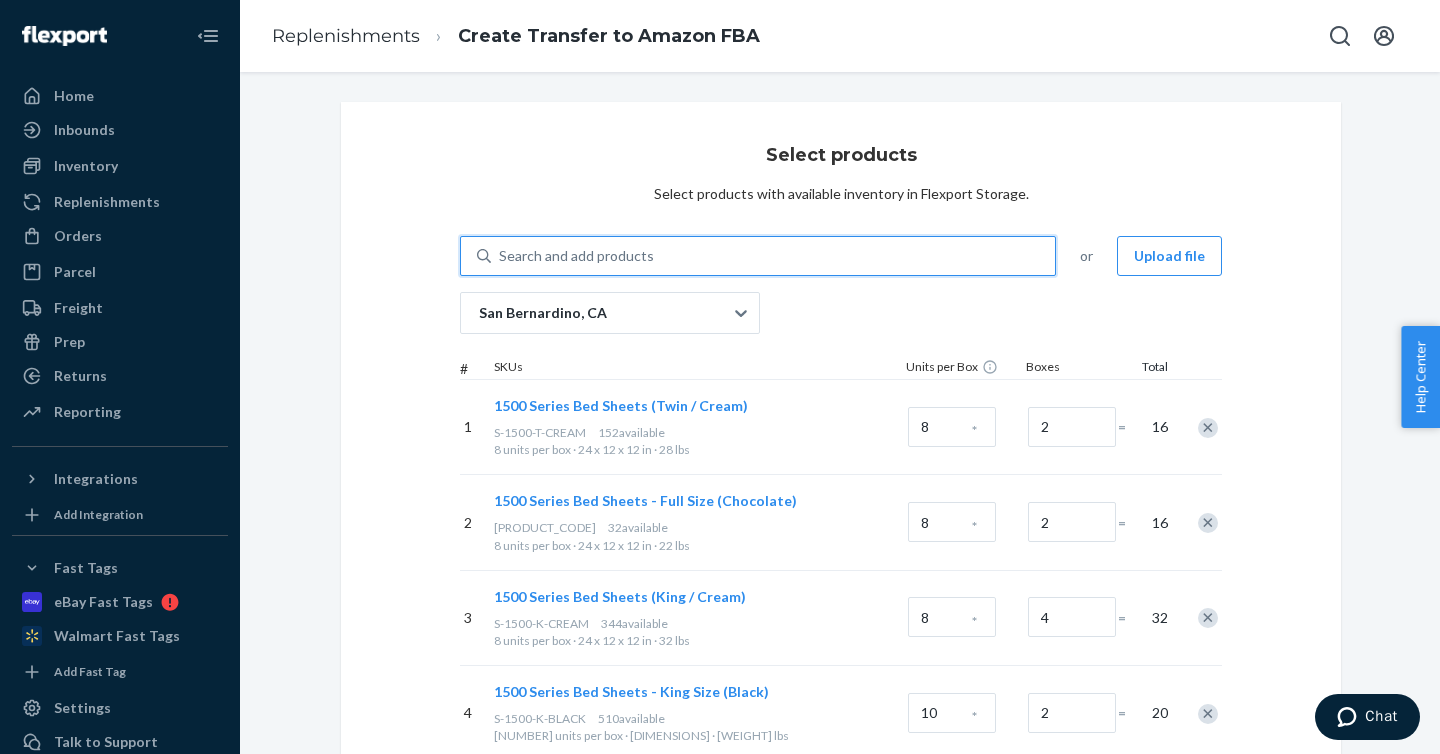 click on "Search and add products" at bounding box center [773, 256] 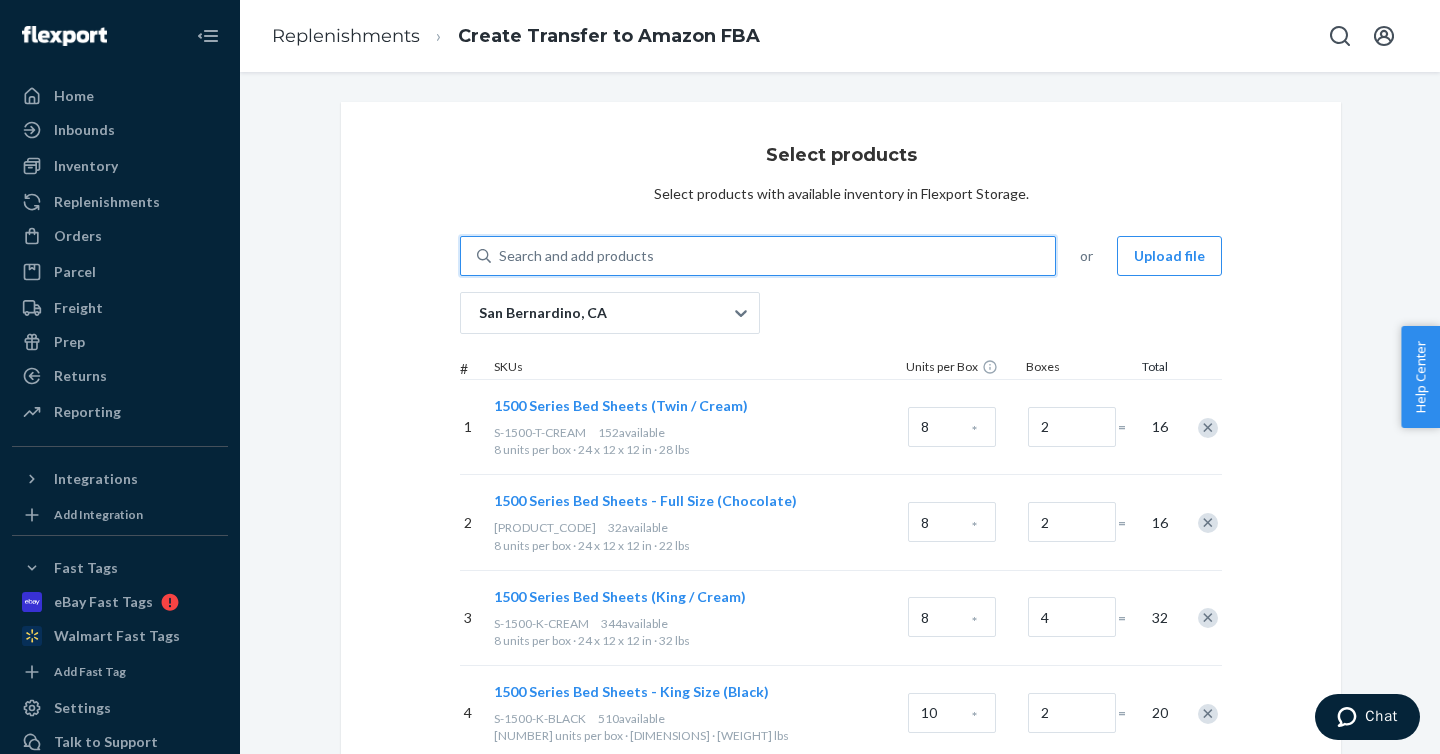 click on "0 results available. Use Up and Down to choose options, press Enter to select the currently focused option, press Escape to exit the menu, press Tab to select the option and exit the menu. Search and add products" at bounding box center (500, 256) 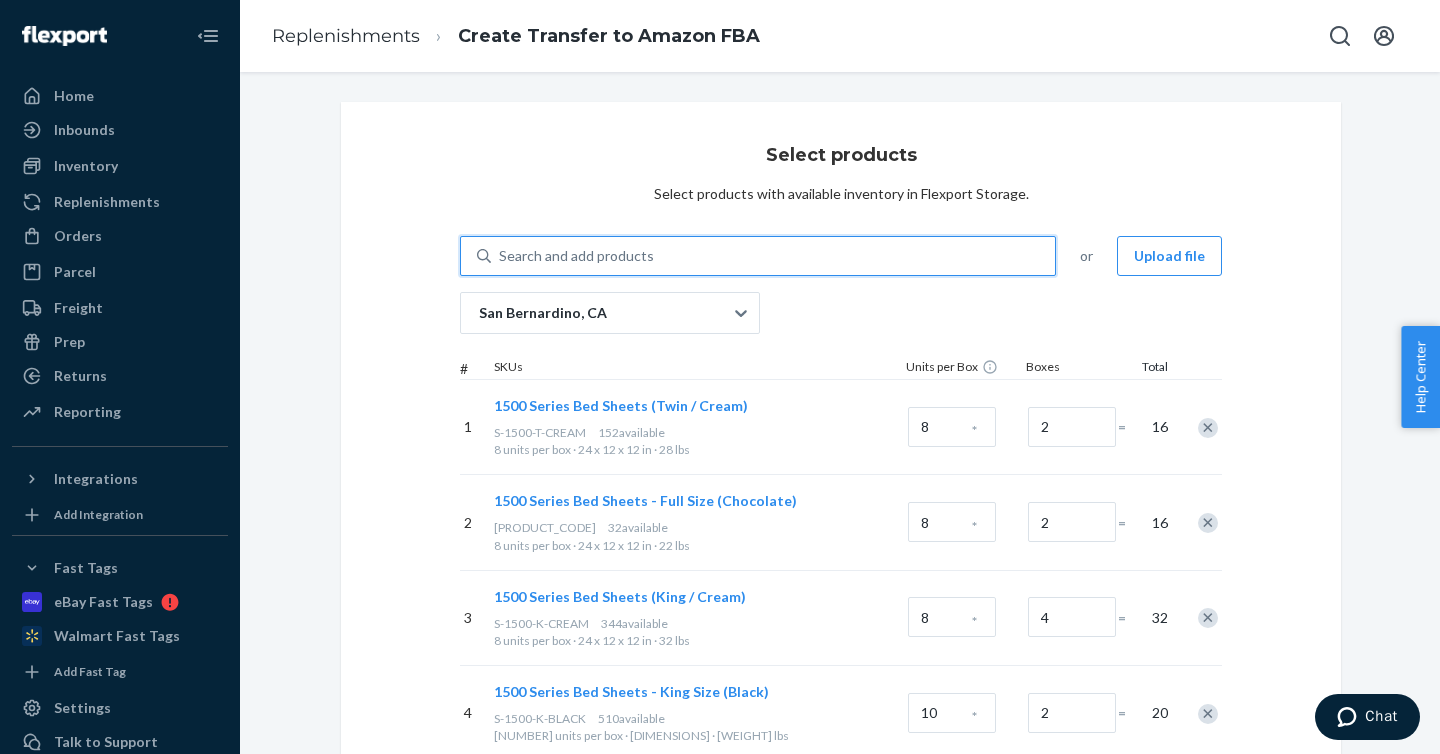 paste on "PC-B-60-S-BLACK" 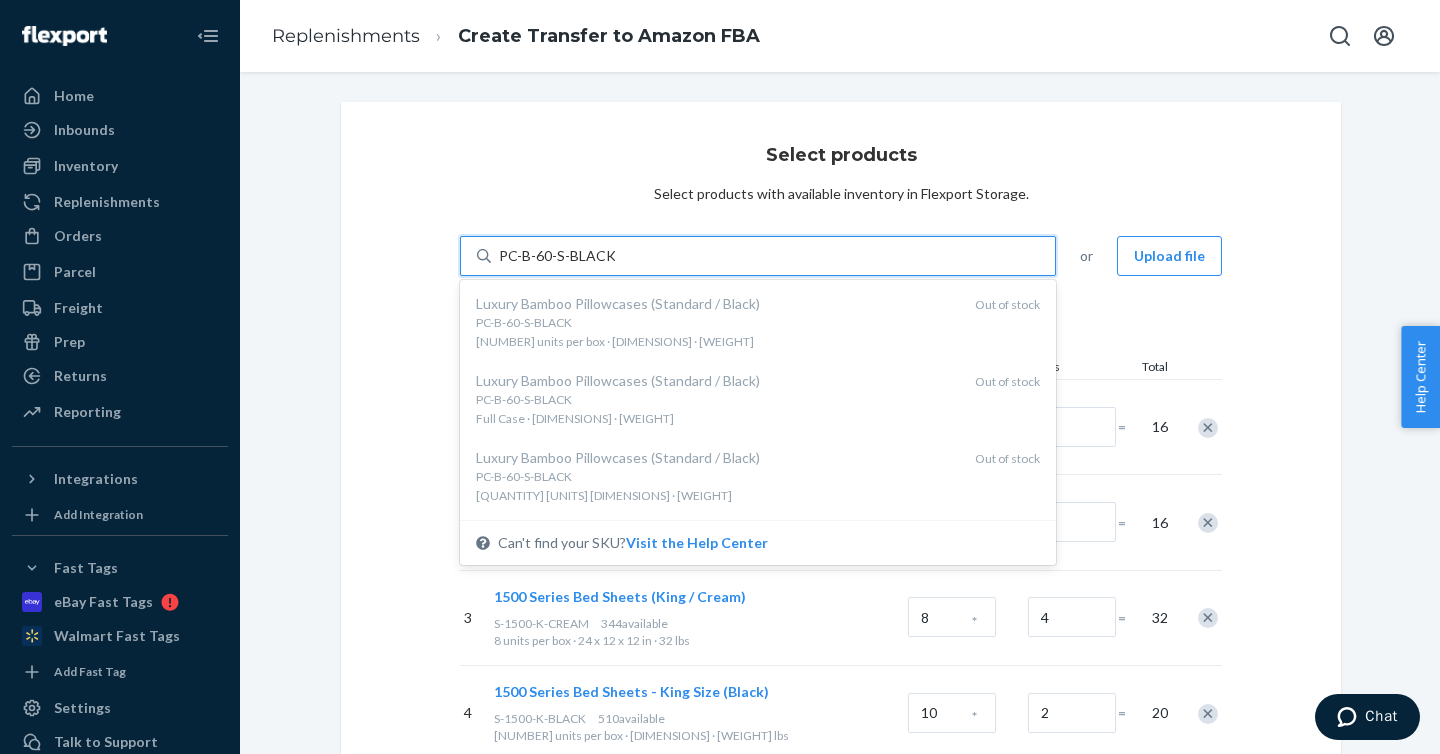 type on "PC-B-60-S-BLACK" 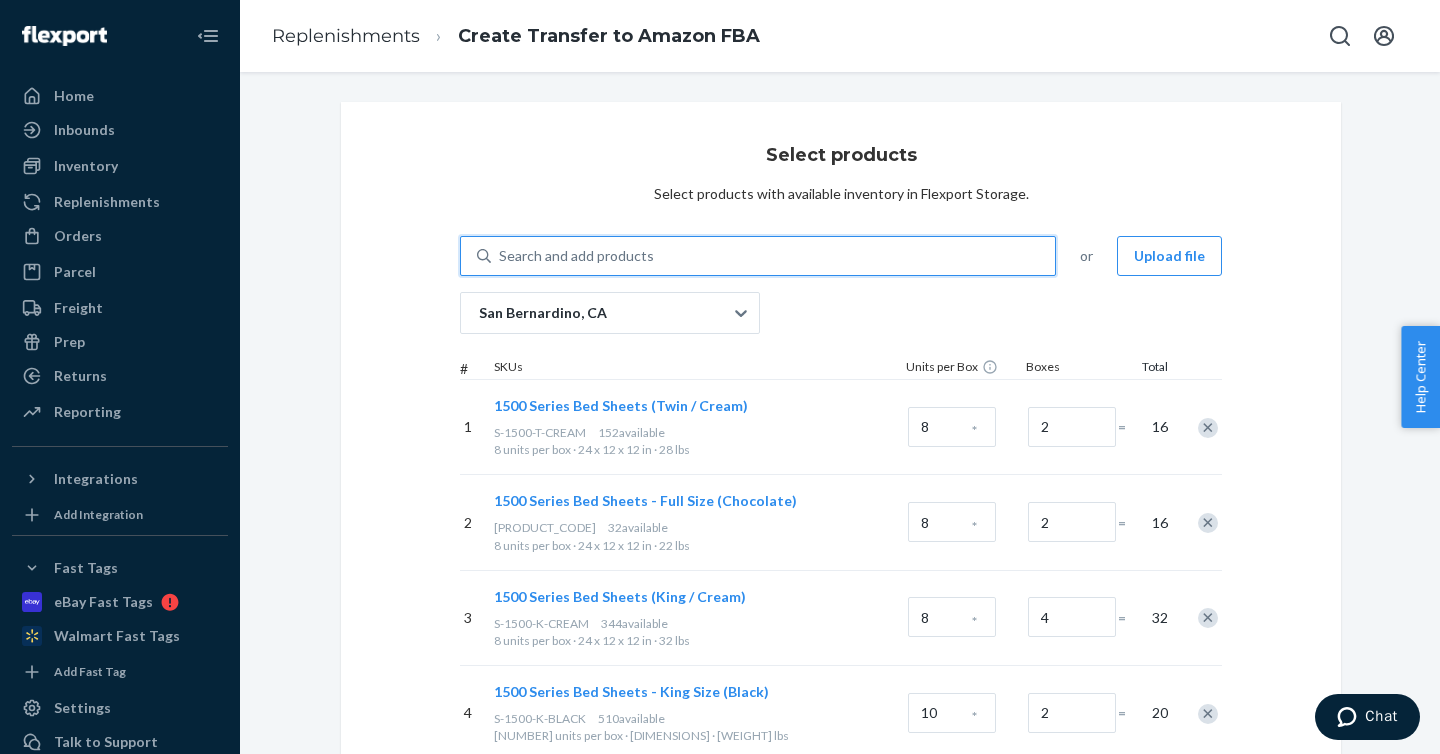 click on "Search and add products" at bounding box center (773, 256) 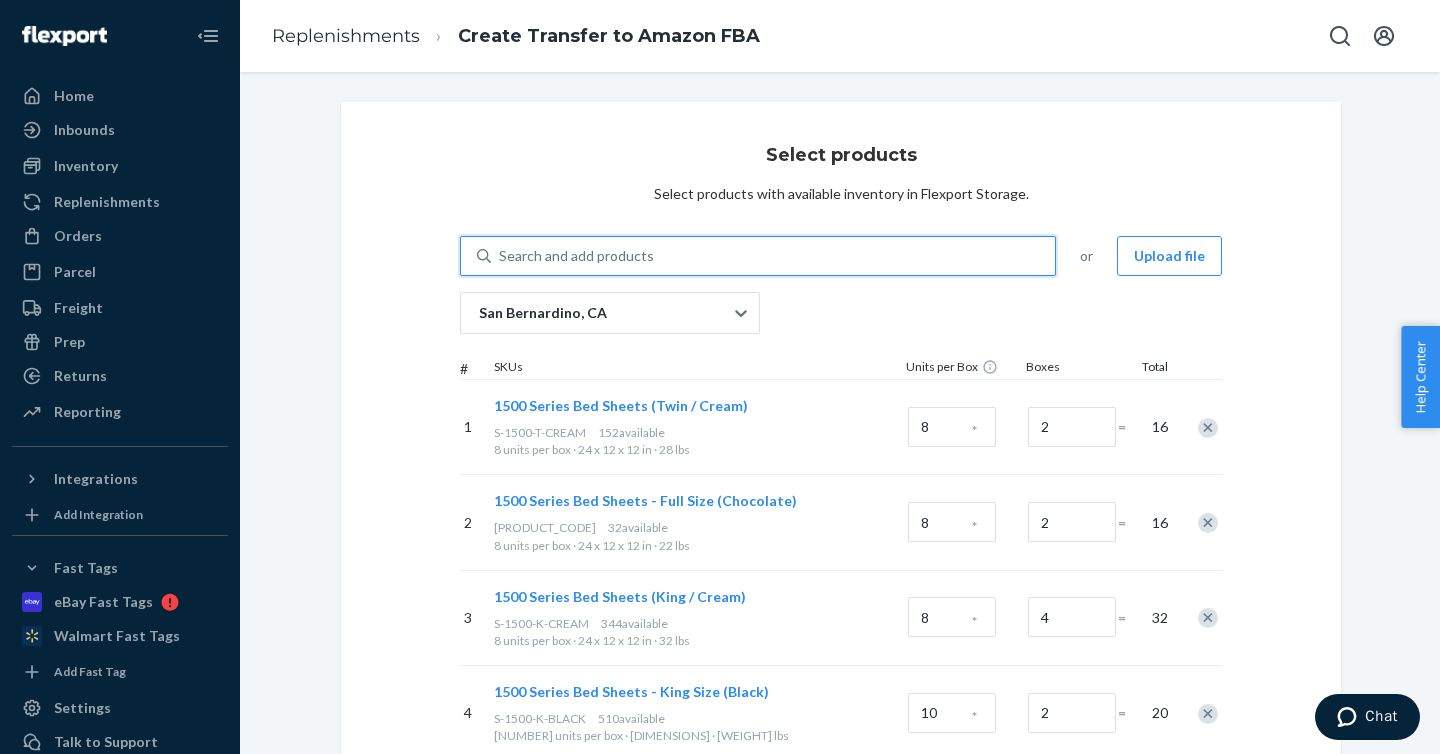 paste on "PC-B-60-S-TAN" 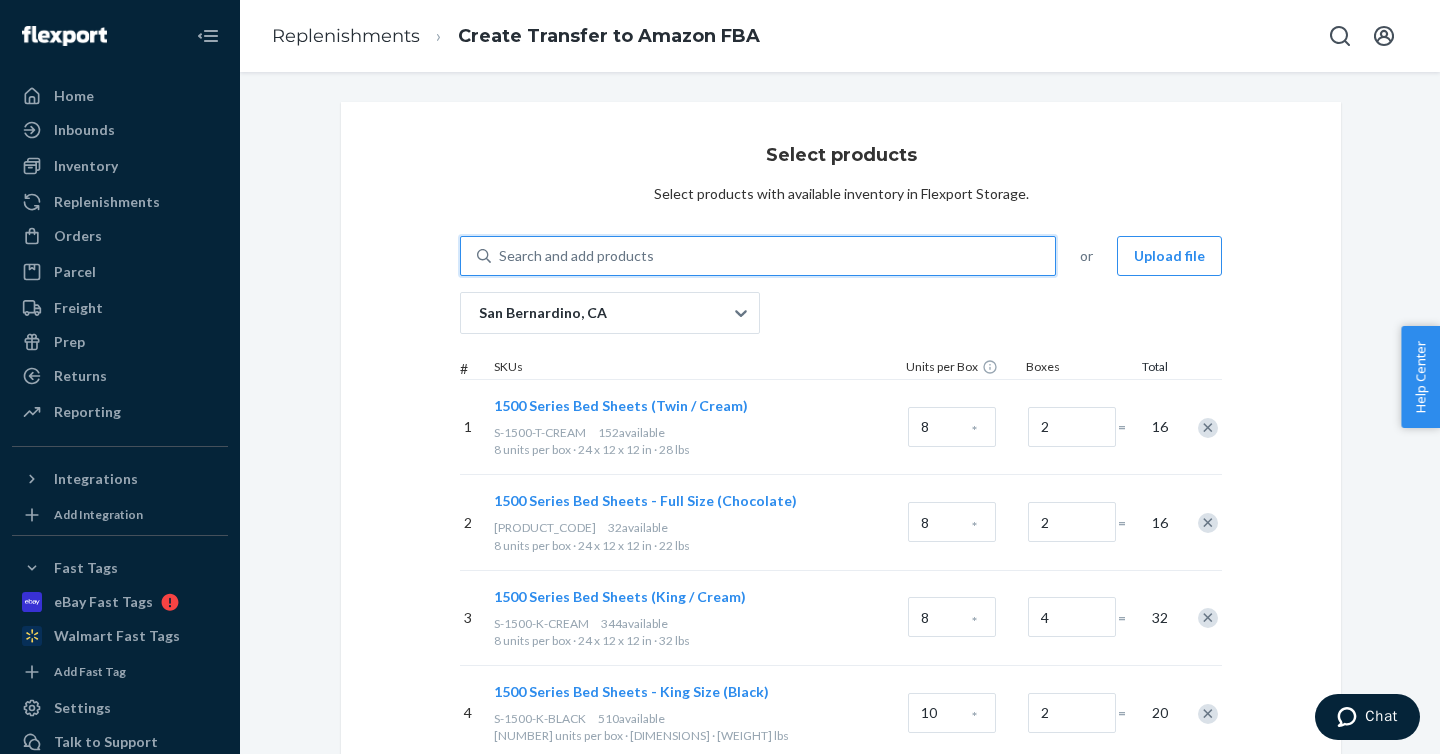 type on "PC-B-60-S-TAN" 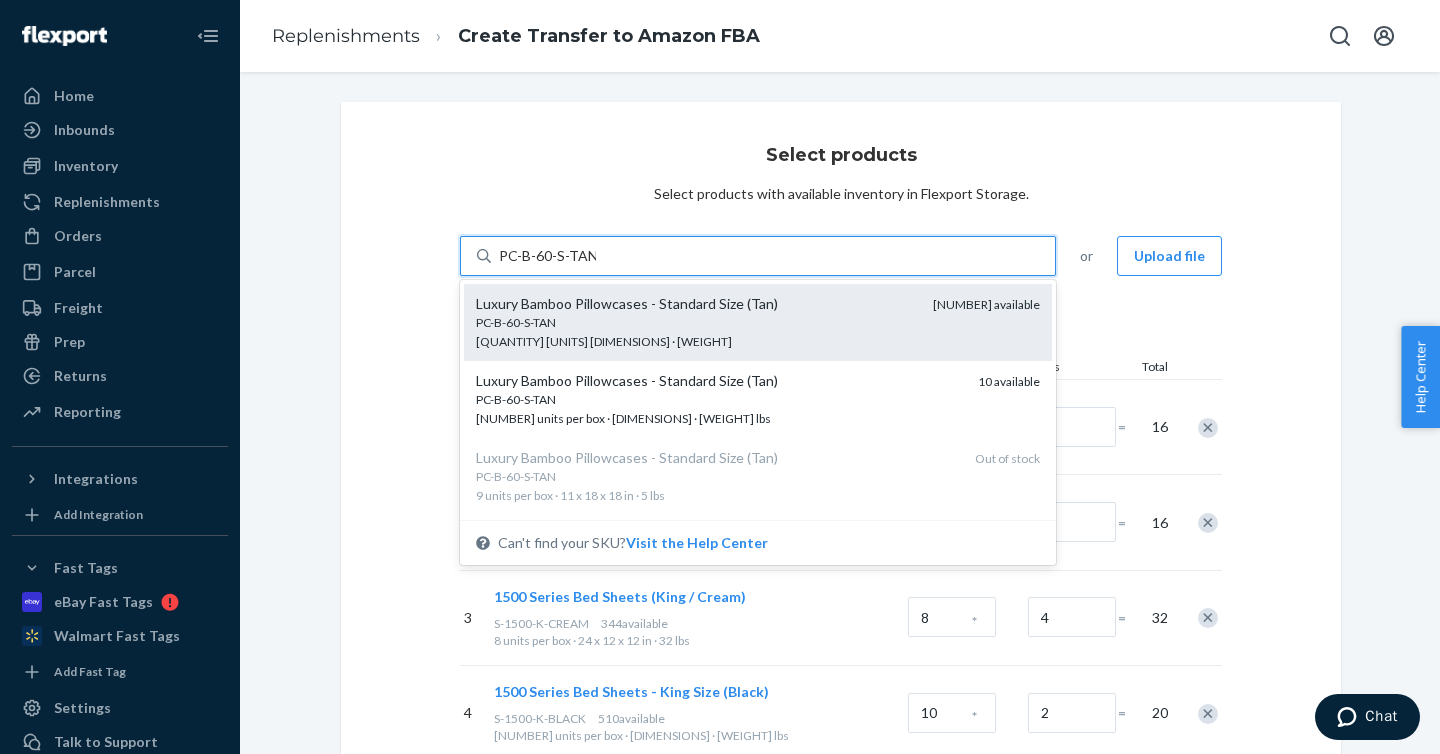 click on "PC-B-60-S-TAN" at bounding box center (696, 322) 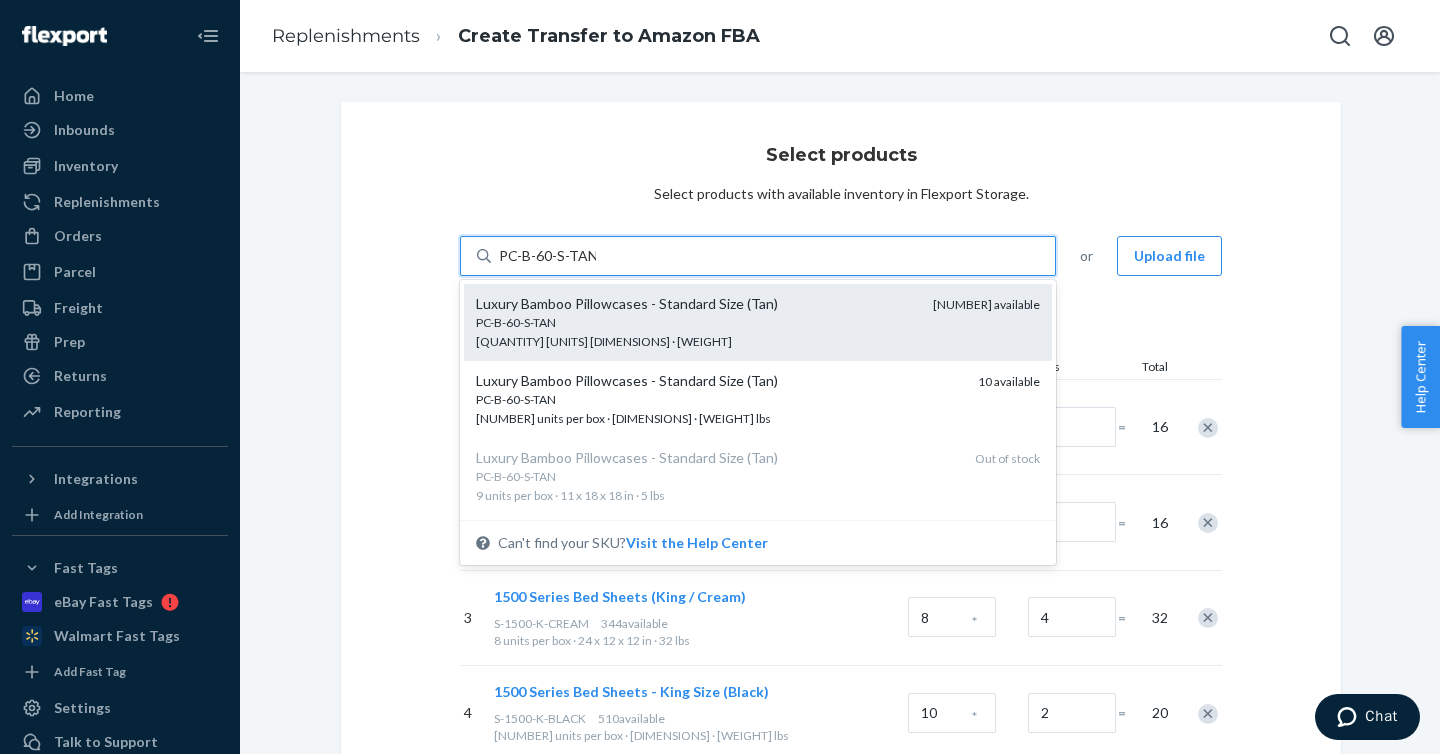 type 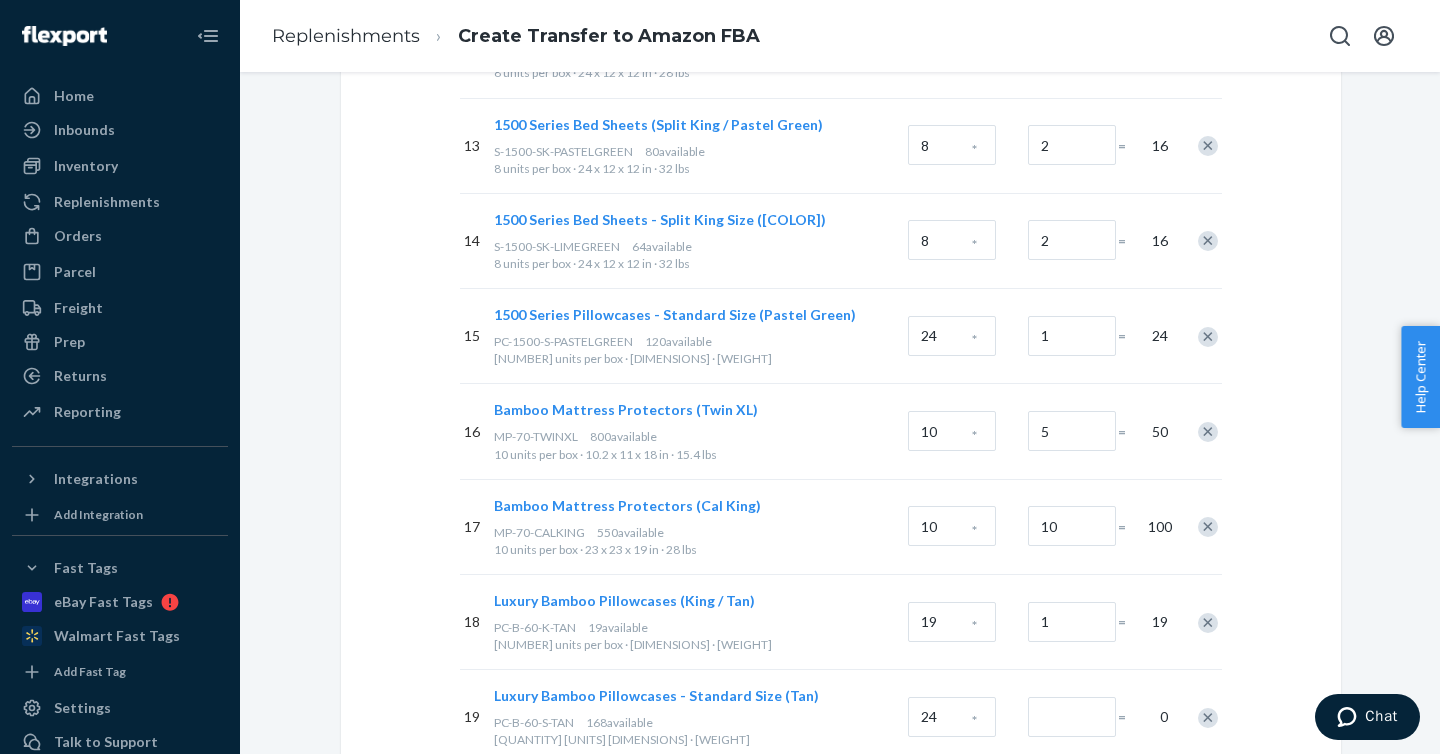 scroll, scrollTop: 1564, scrollLeft: 0, axis: vertical 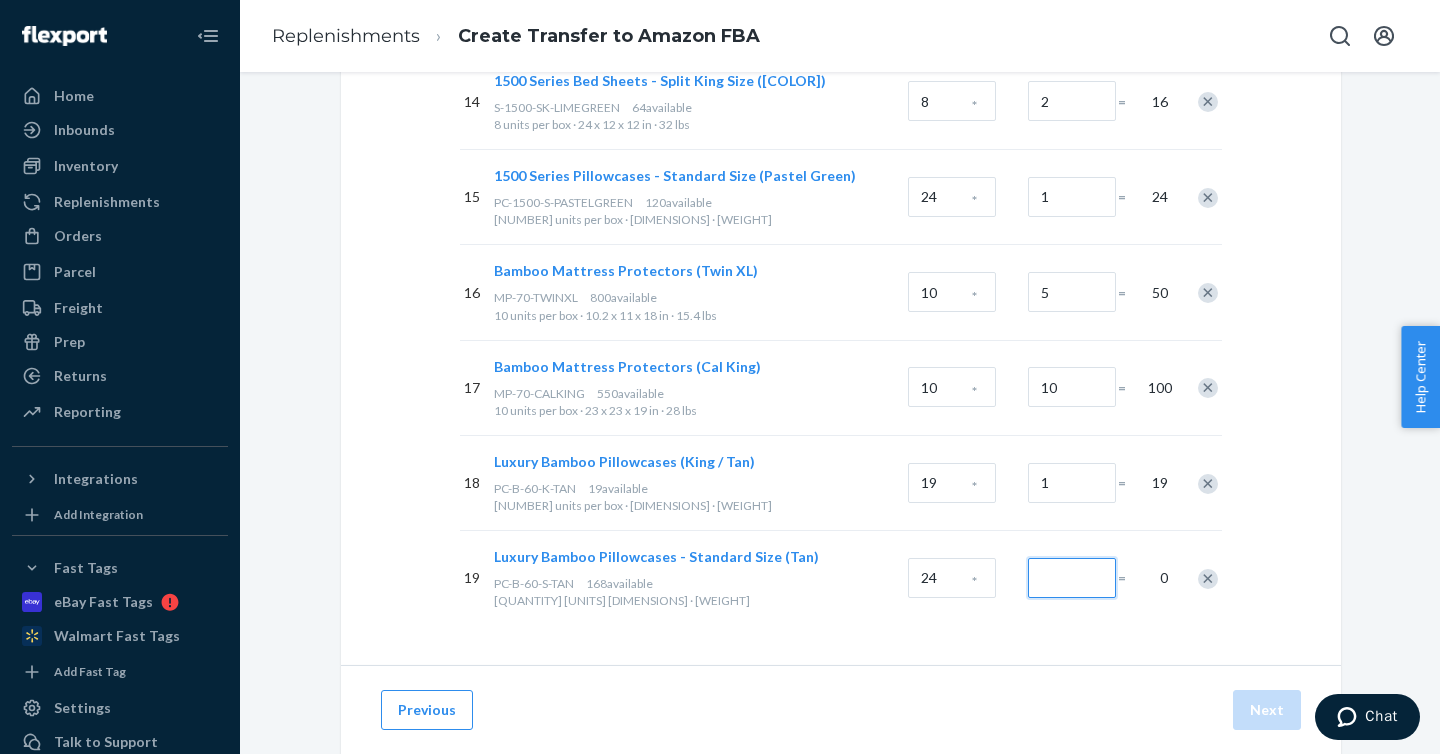 click at bounding box center (1072, 578) 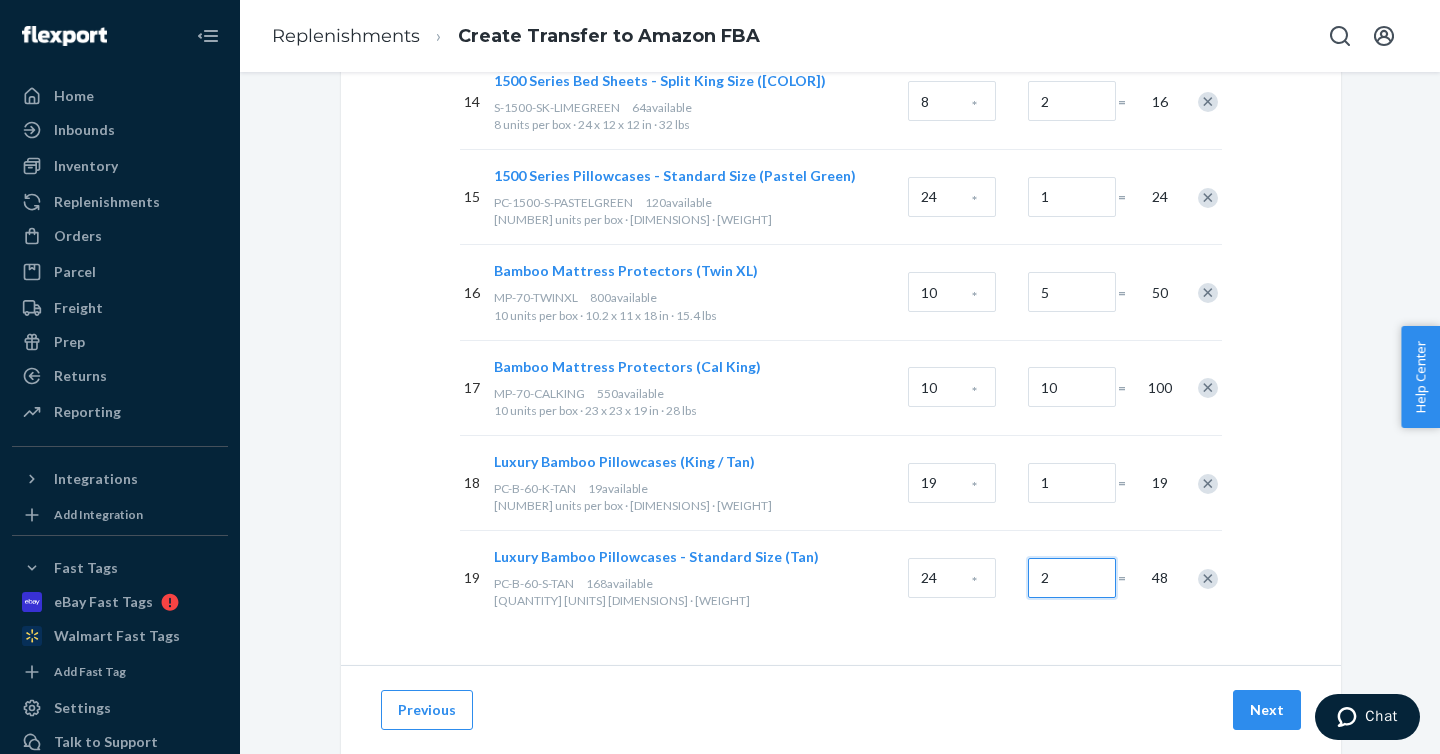 type on "2" 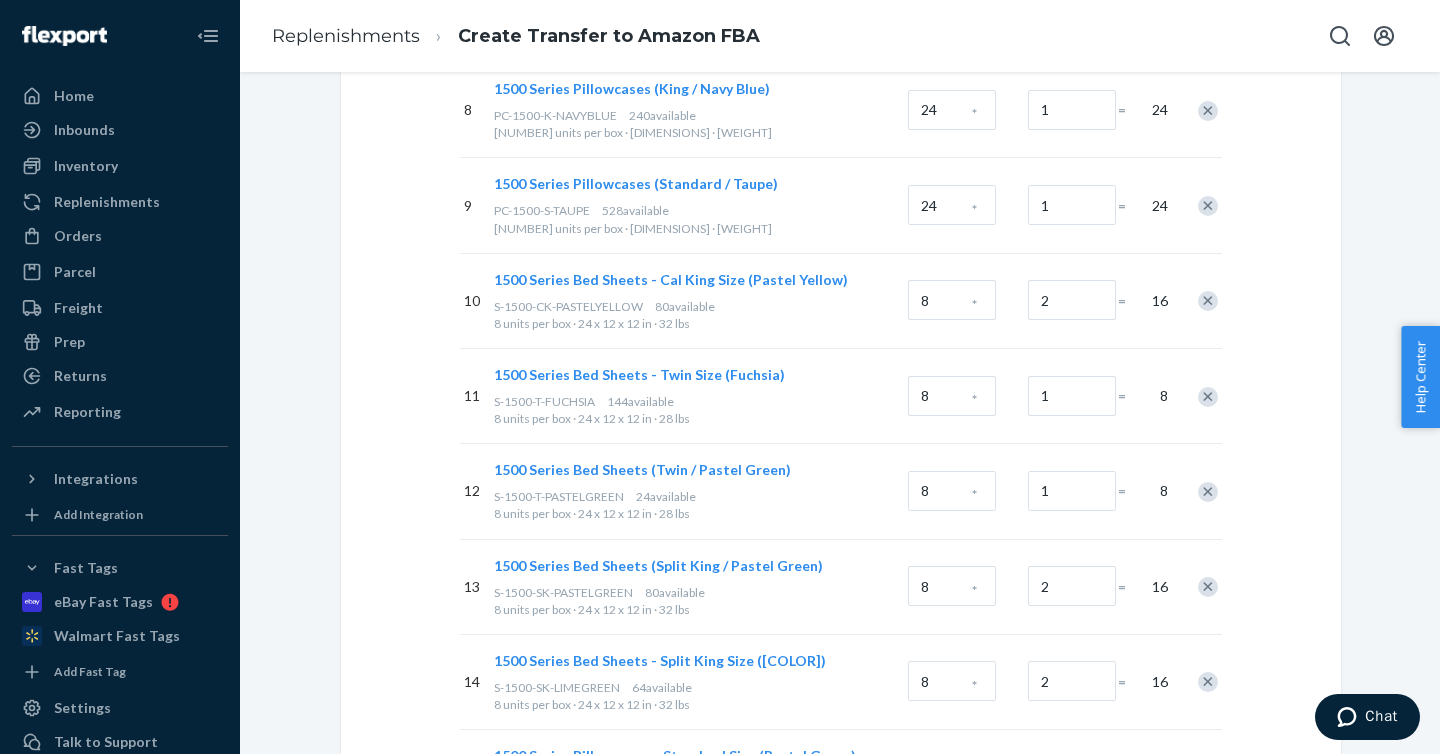 scroll, scrollTop: 0, scrollLeft: 0, axis: both 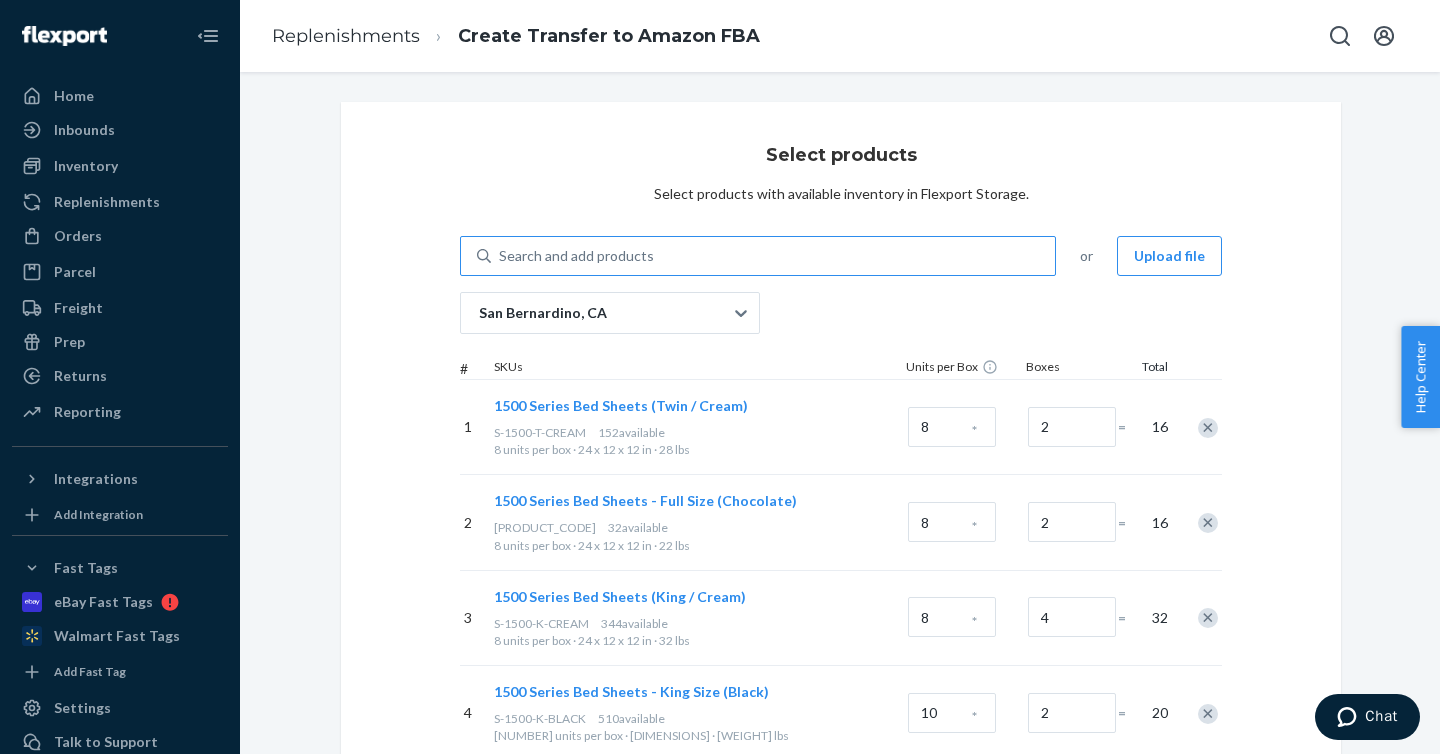 click on "Search and add products" at bounding box center [773, 256] 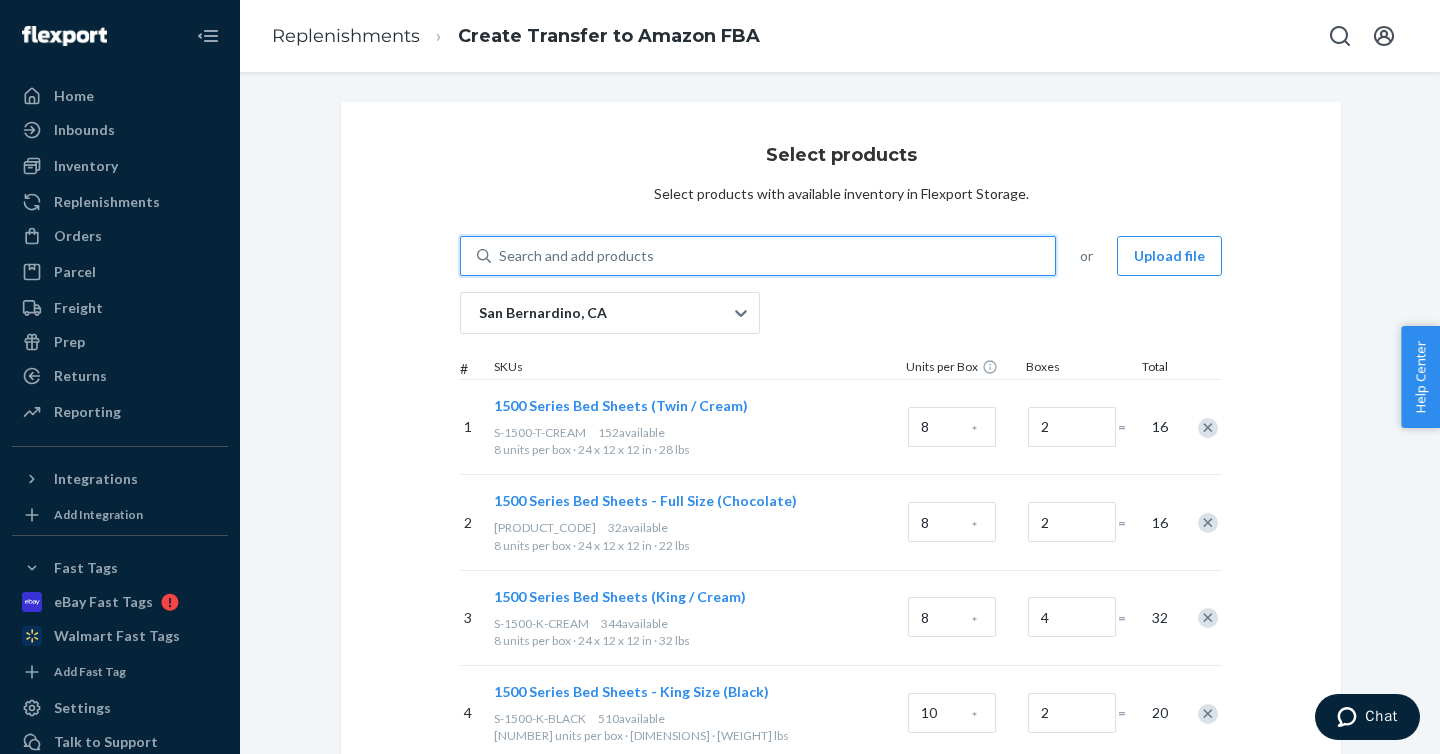 paste on "S-1500-SK-BLACK" 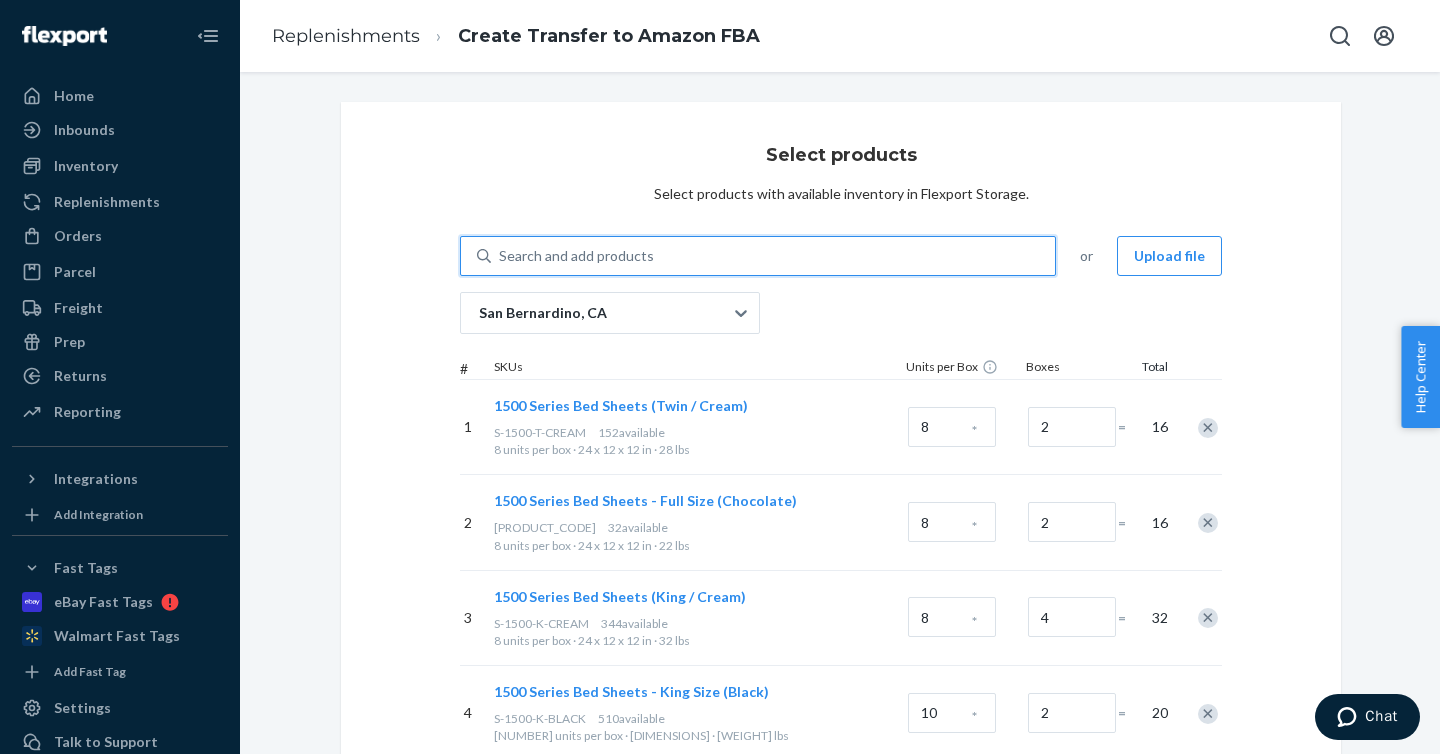 type on "S-1500-SK-BLACK" 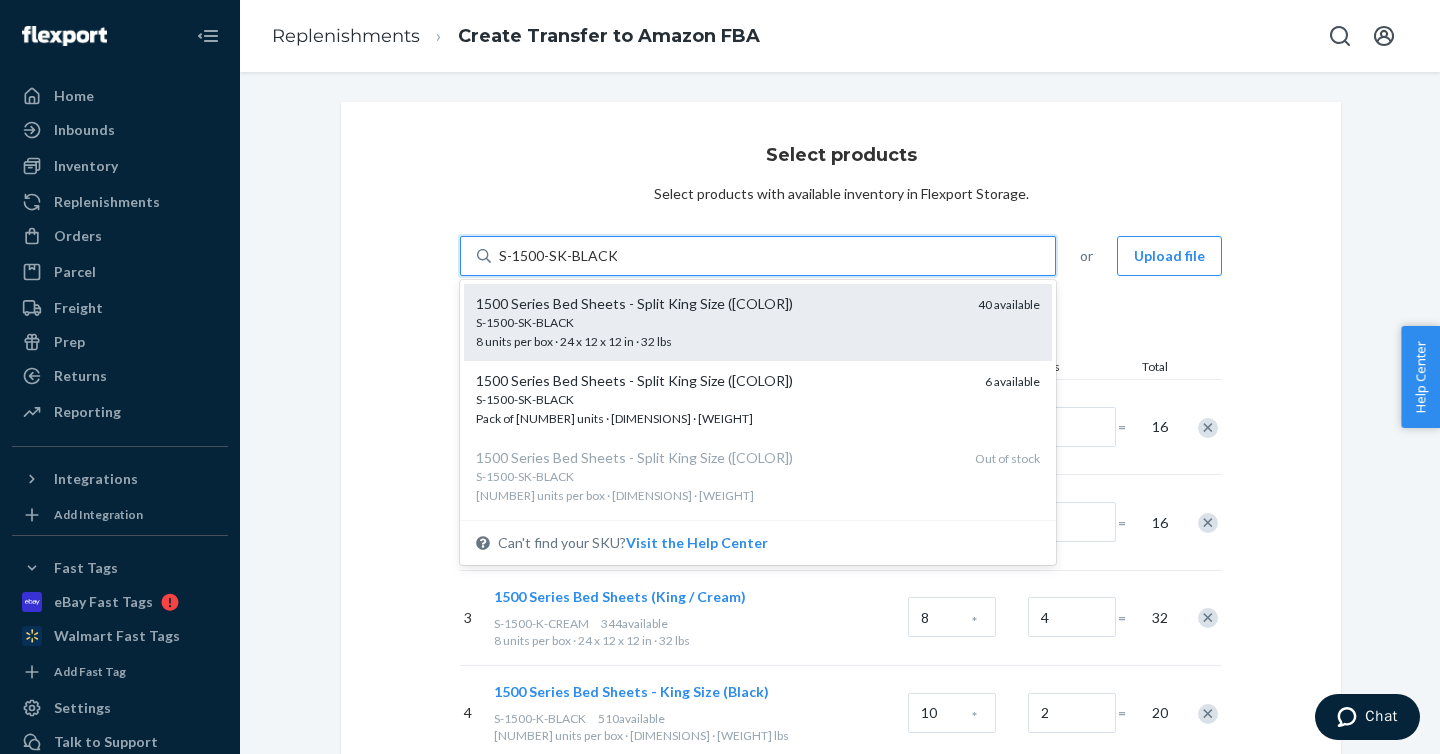 click on "S-1500-SK-BLACK" at bounding box center [719, 322] 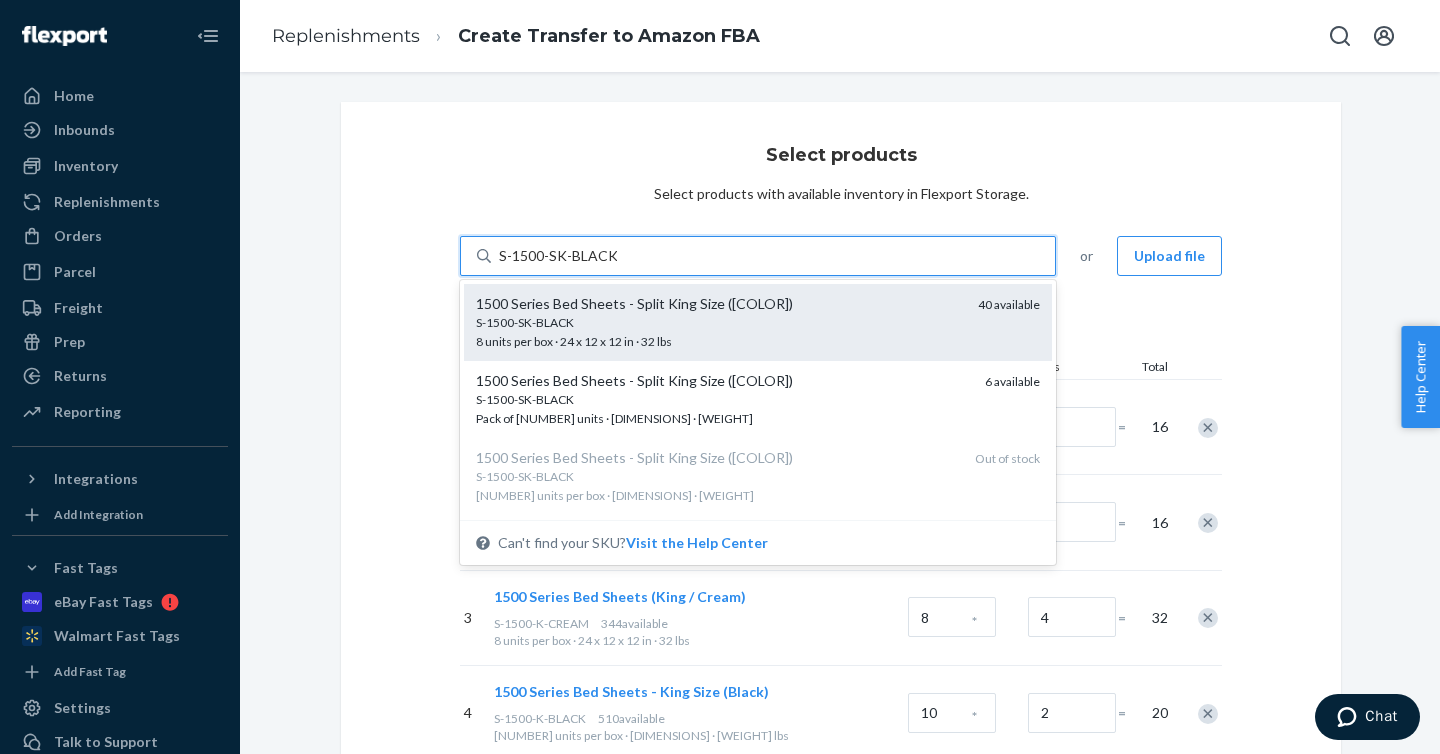 click on "S-1500-SK-BLACK" at bounding box center (558, 256) 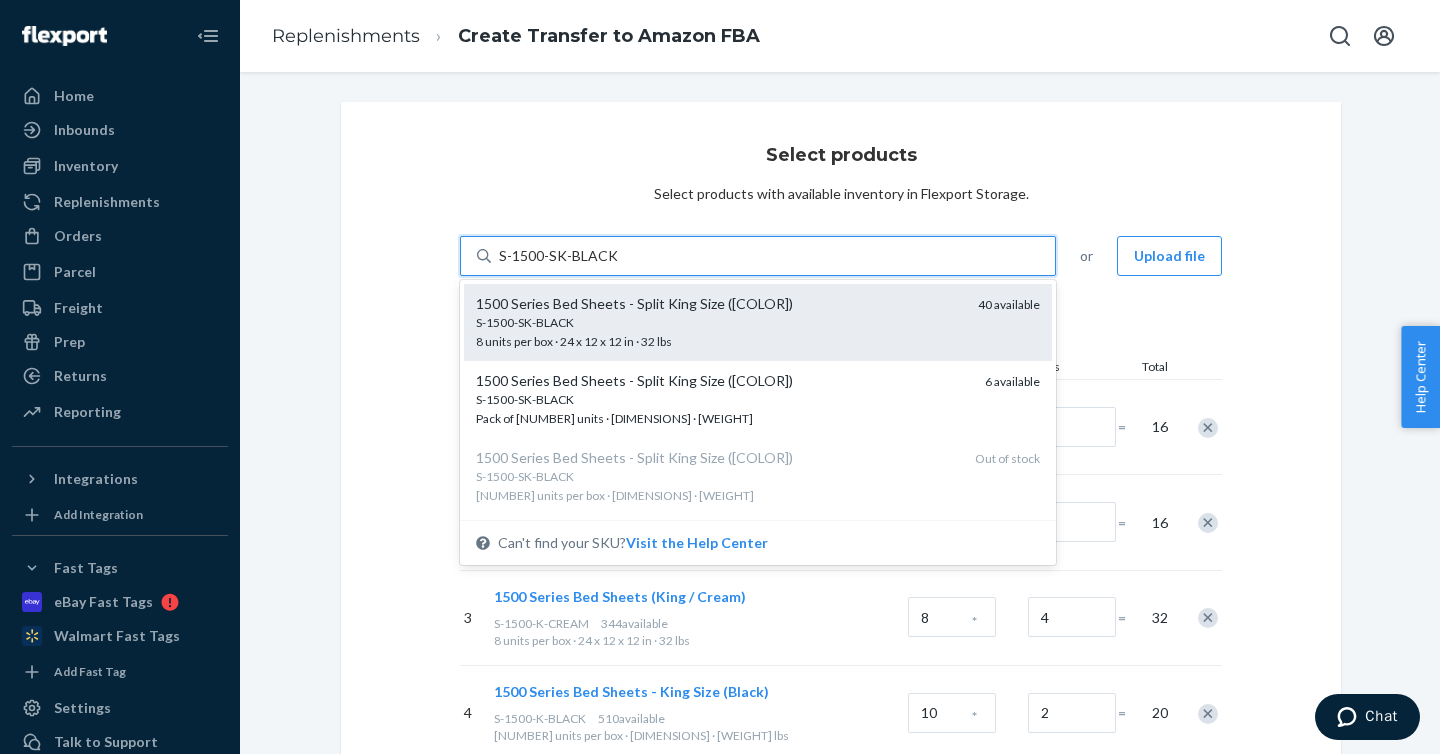 type 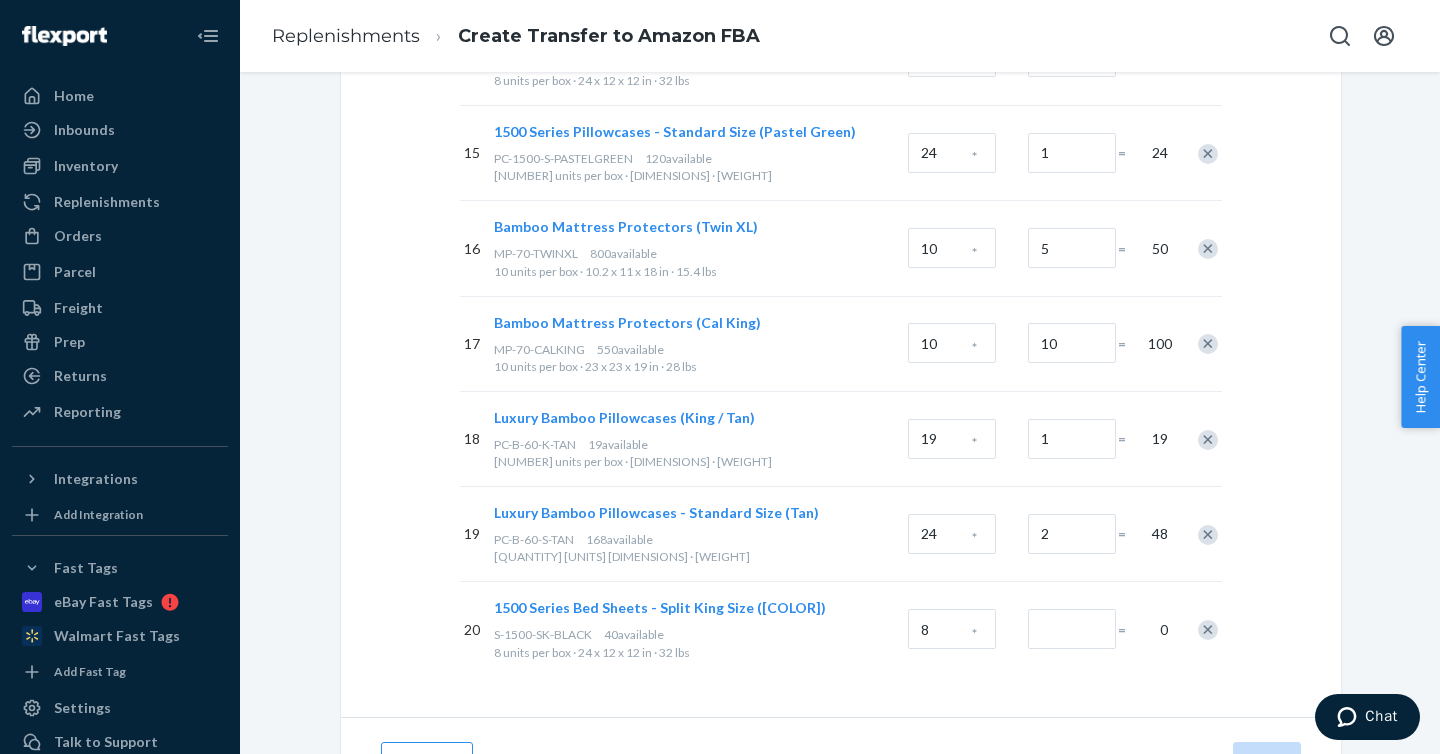 scroll, scrollTop: 1660, scrollLeft: 0, axis: vertical 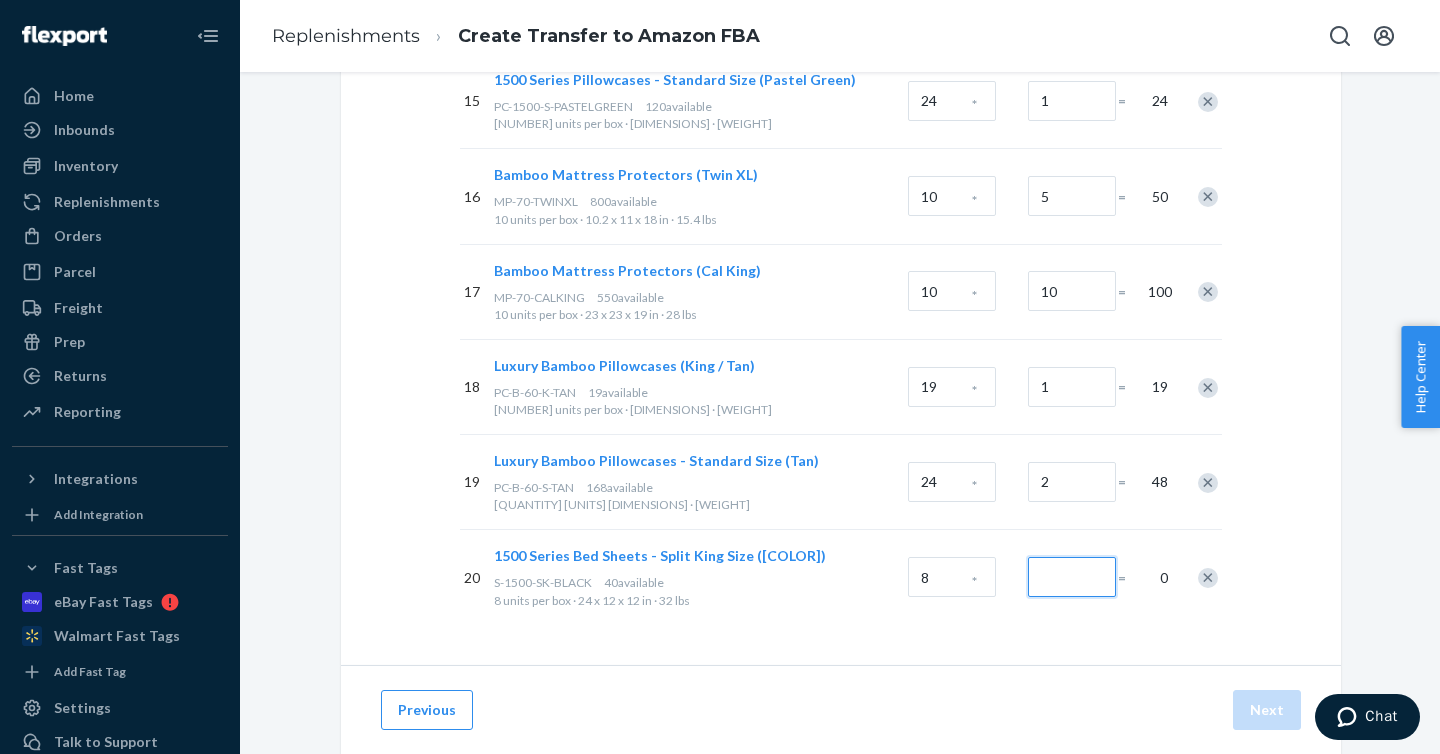 click at bounding box center (1072, 577) 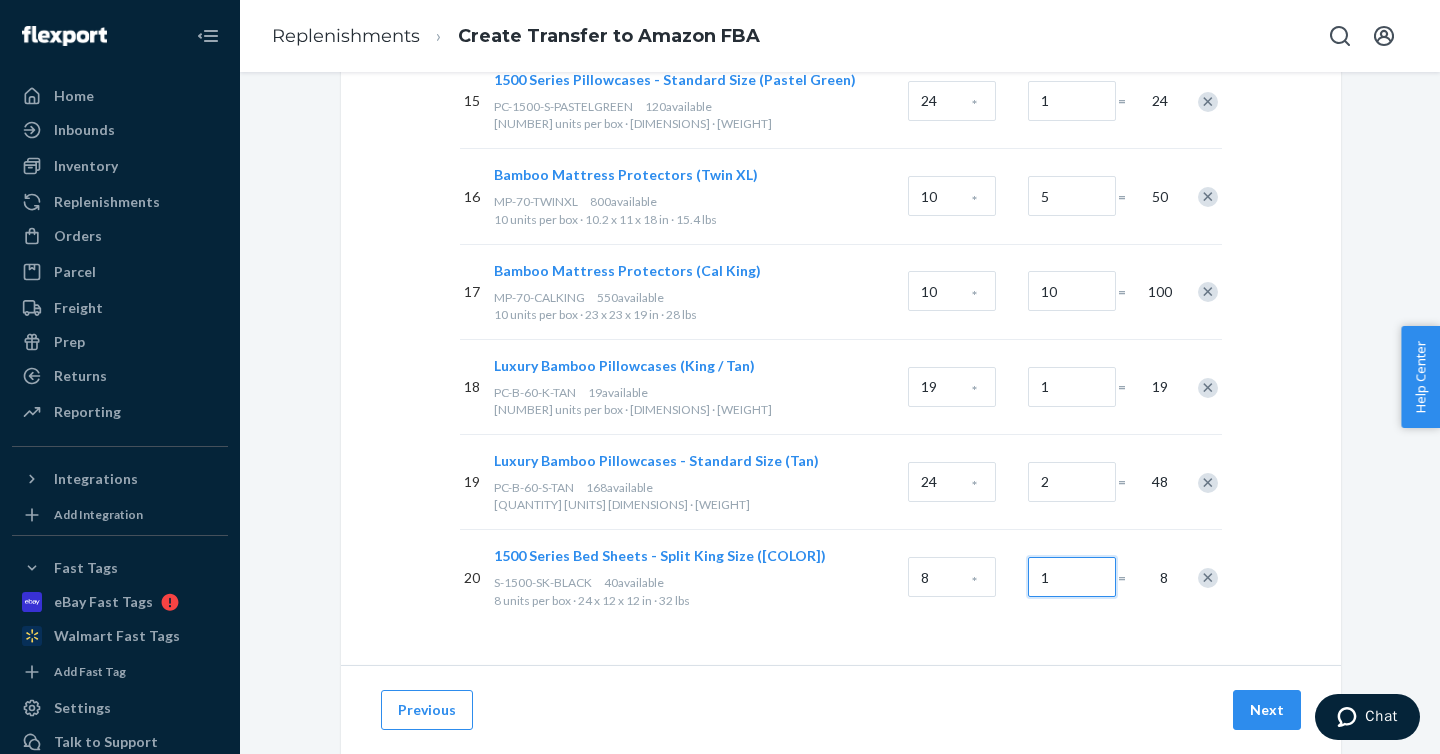 type on "1" 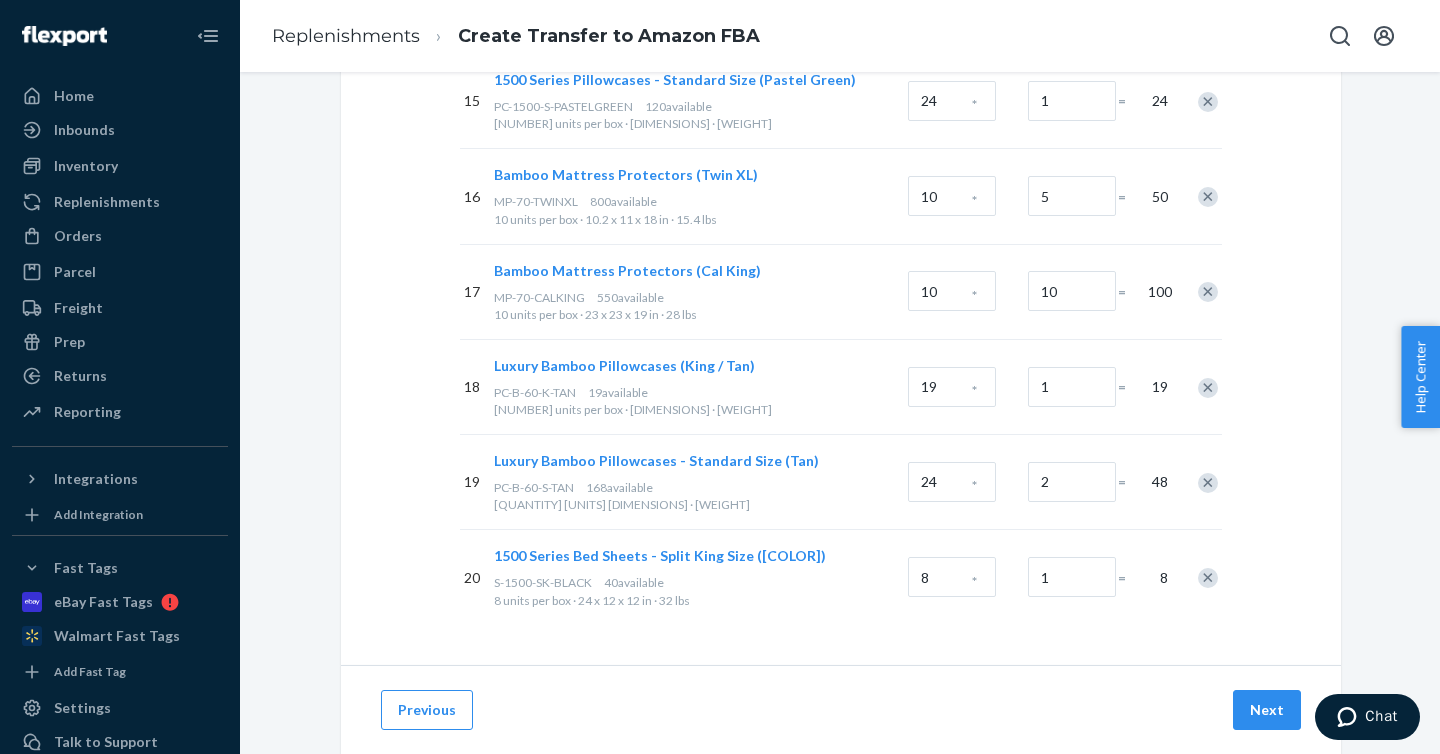 click on "San Bernardino, [STATE] # SKUs Units per Box Boxes Total 1   1500 Series Bed Sheets (Twin / Cream) S-1500-T-CREAM [NUMBER]  available   [NUMBER] units per box · [DIMENSIONS] · [WEIGHT] [NUMBER] * [NUMBER] = [NUMBER] 2   1500 Series Bed Sheets - Full Size (Chocolate) S-1500-F-CHOCOLATE [NUMBER]  available   [NUMBER] units per box · [DIMENSIONS] · [WEIGHT] [NUMBER] * [NUMBER] = [NUMBER] 3   1500 Series Bed Sheets (King / Cream) S-1500-K-CREAM [NUMBER]  available   [NUMBER] units per box · [DIMENSIONS] · [WEIGHT] [NUMBER] * [NUMBER] = [NUMBER] 4   1500 Series Bed Sheets - King Size (Black) S-1500-K-BLACK [NUMBER]  available   [NUMBER] units per box · [DIMENSIONS] · [WEIGHT] [NUMBER] * [NUMBER] = [NUMBER] 5   1500 Series Bed Sheets (King / Purple) S-1500-K-PURPLE [NUMBER]  available   [NUMBER] units per box · [DIMENSIONS] · [WEIGHT] [NUMBER] * [NUMBER] = [NUMBER] 6   1500 Series Bed Sheets (Twin / Purple) S-1500-T-PURPLE [NUMBER]  available   [NUMBER] units per box · [DIMENSIONS] · [WEIGHT] [NUMBER] * [NUMBER] = [NUMBER] 7   1500 Series Bed Sheets (Twin / Sage Green) [NUMBER]" at bounding box center [841, -447] 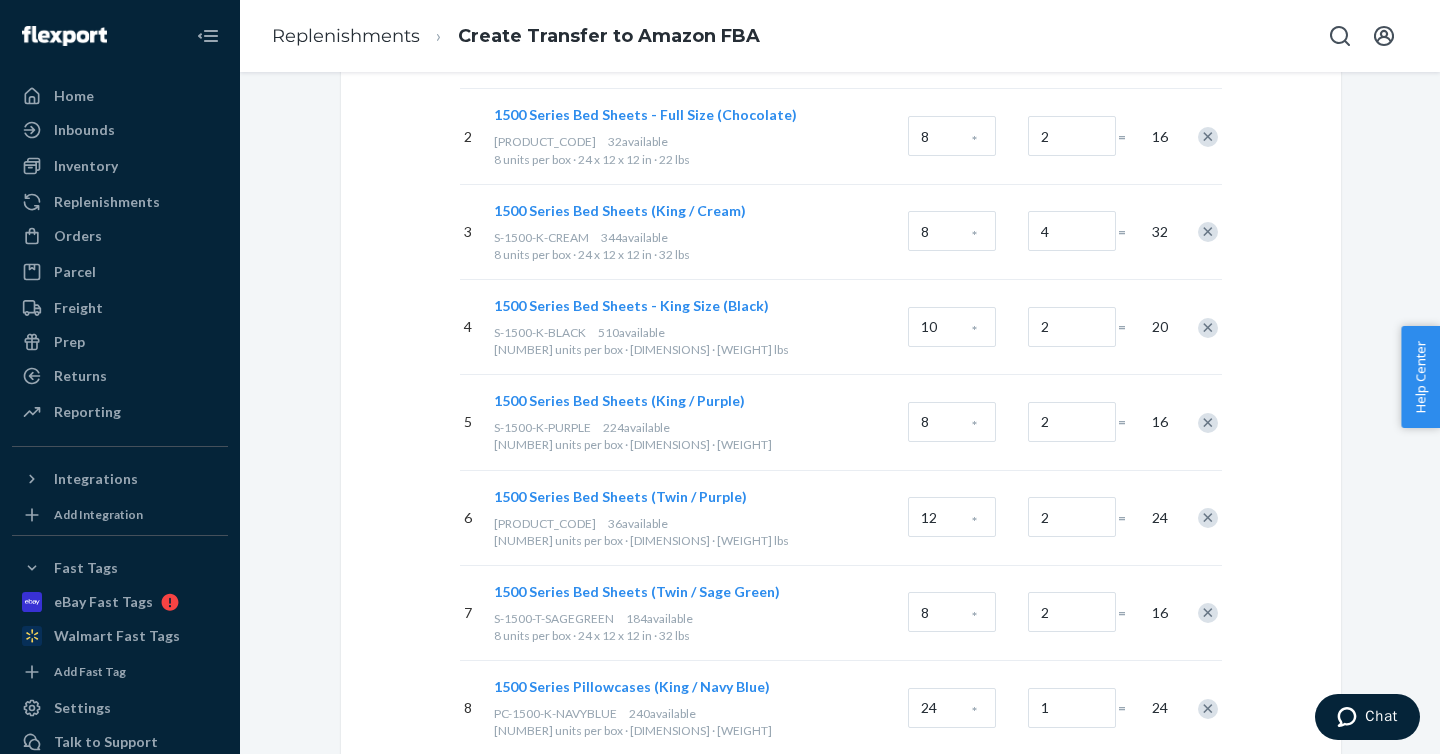 scroll, scrollTop: 0, scrollLeft: 0, axis: both 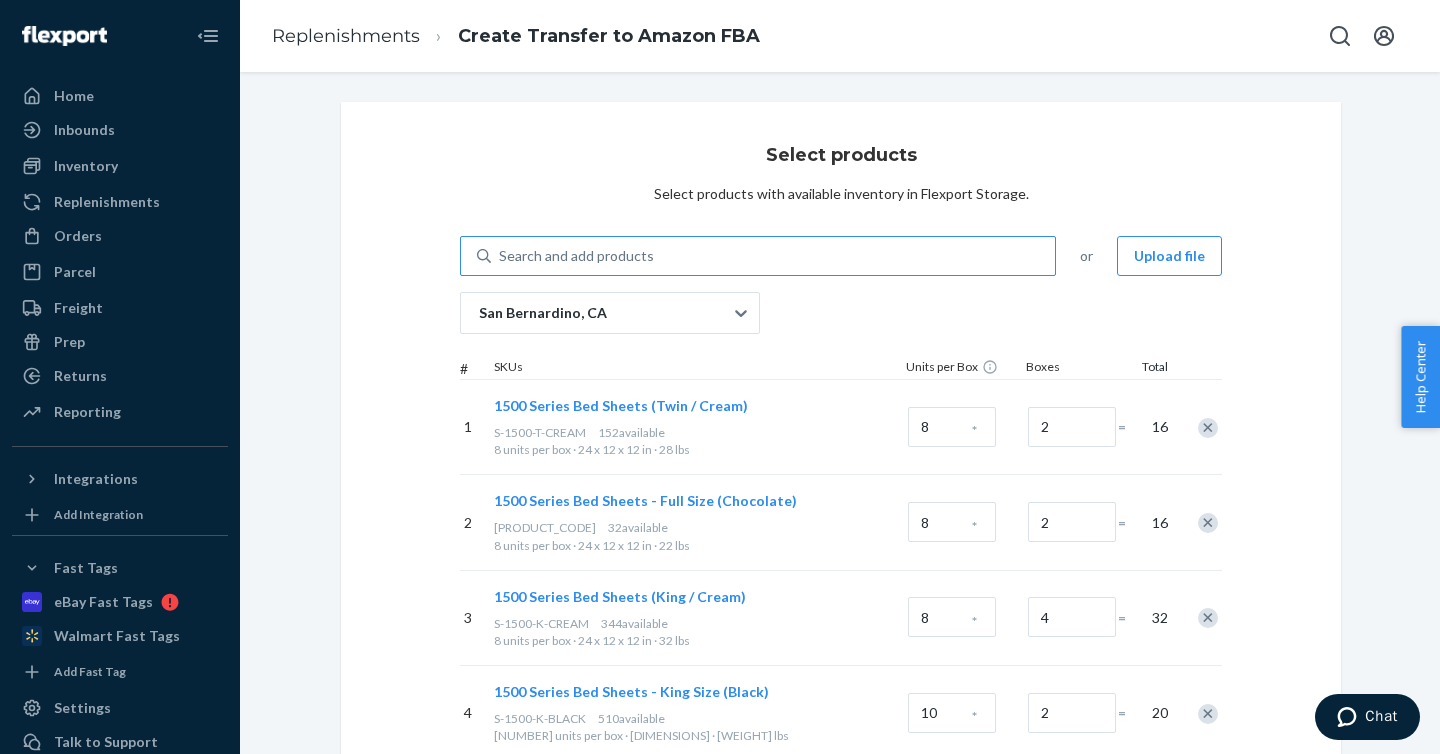 click on "Search and add products" at bounding box center (773, 256) 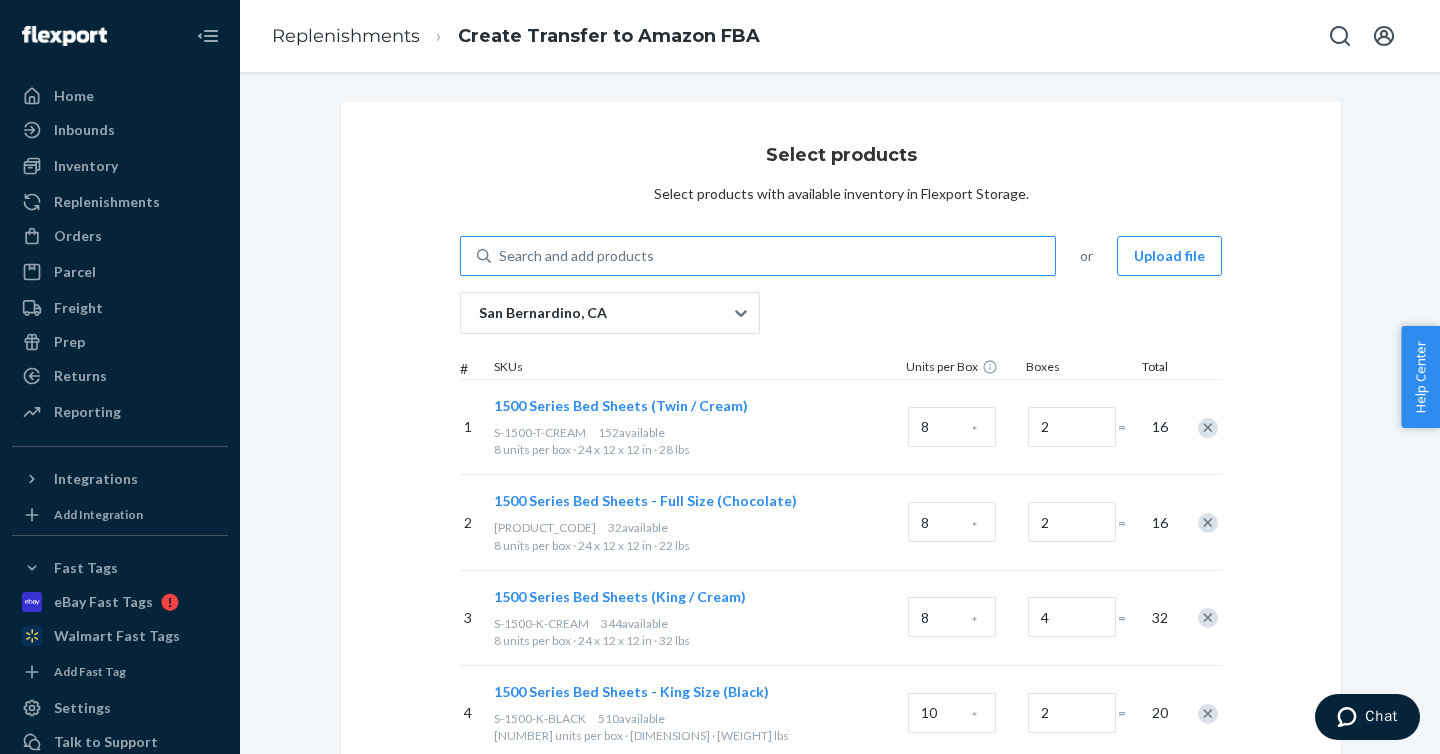 click on "Search and add products" at bounding box center (500, 256) 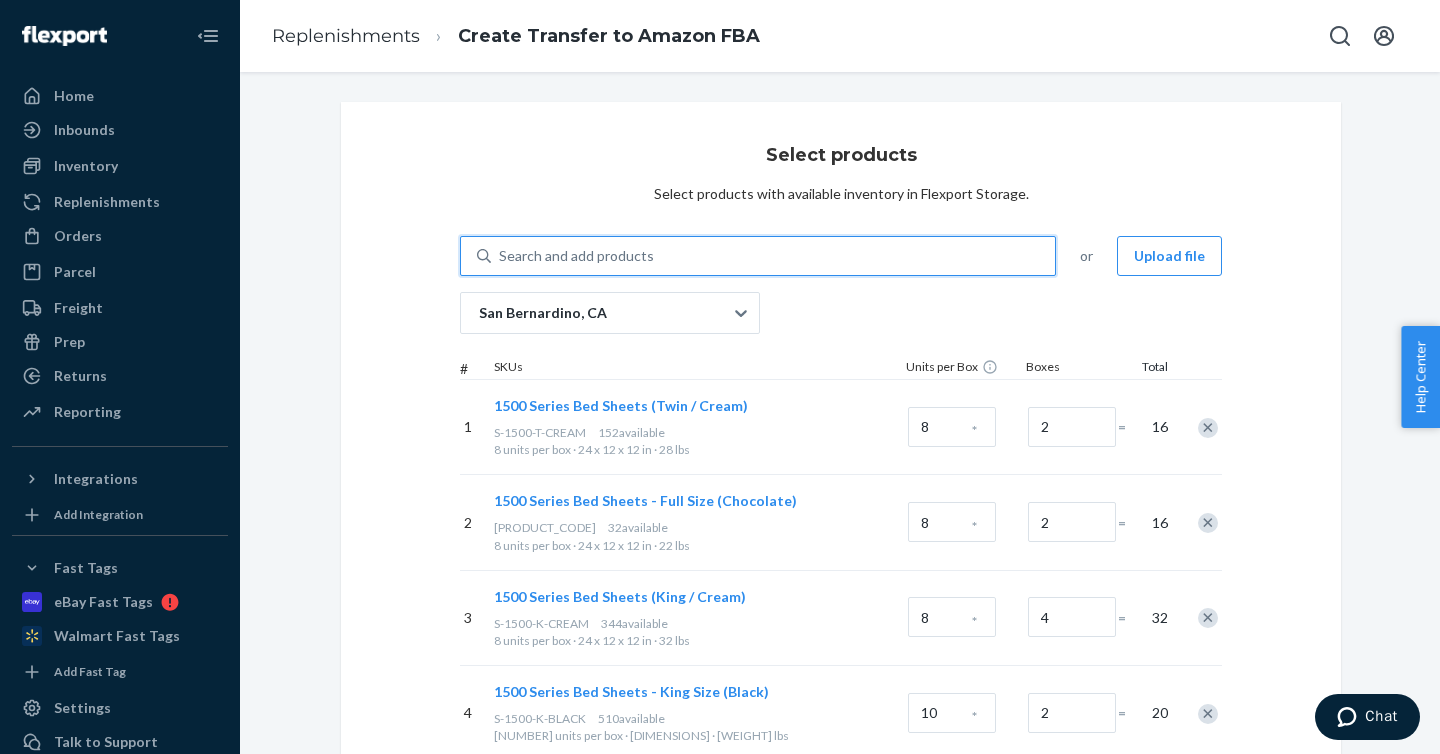click on "Search and add products" at bounding box center (773, 256) 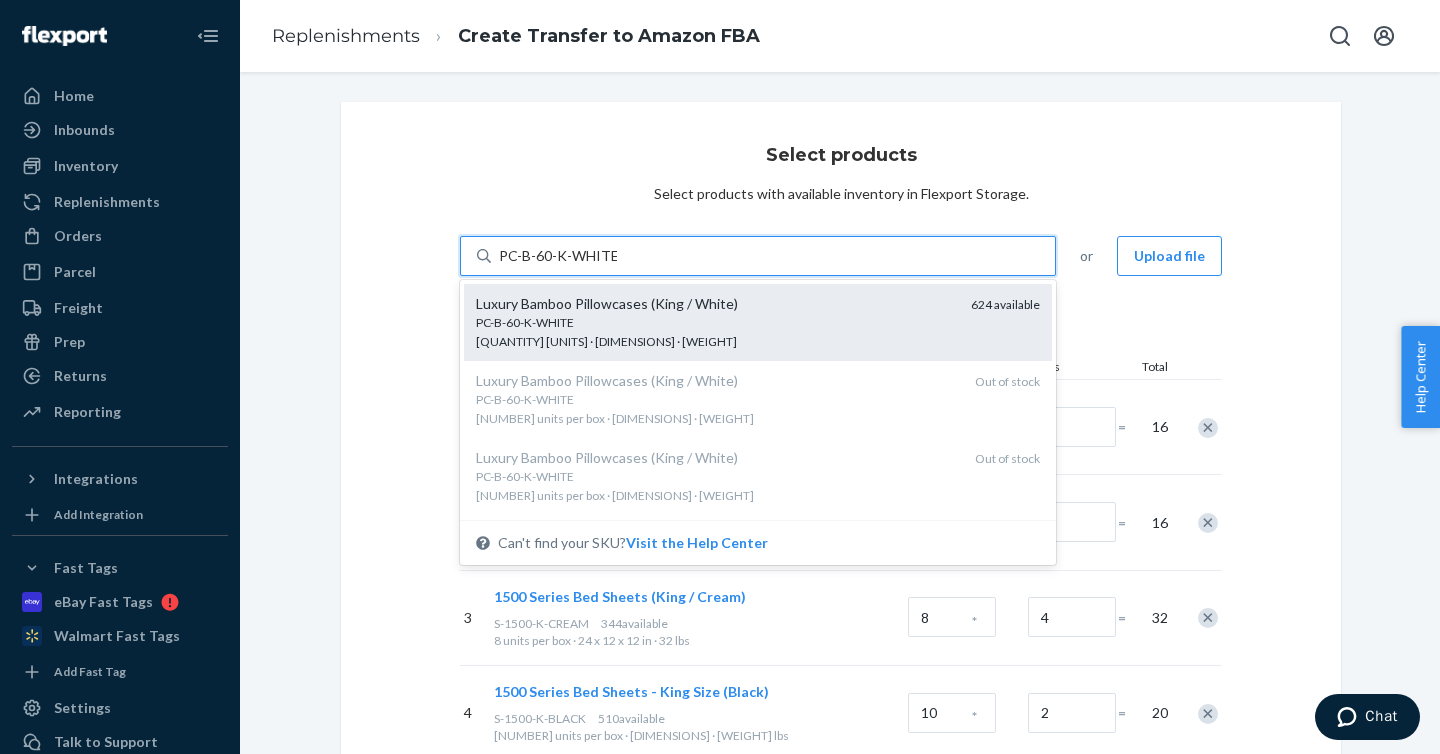 click on "PC-B-60-K-WHITE" at bounding box center (715, 322) 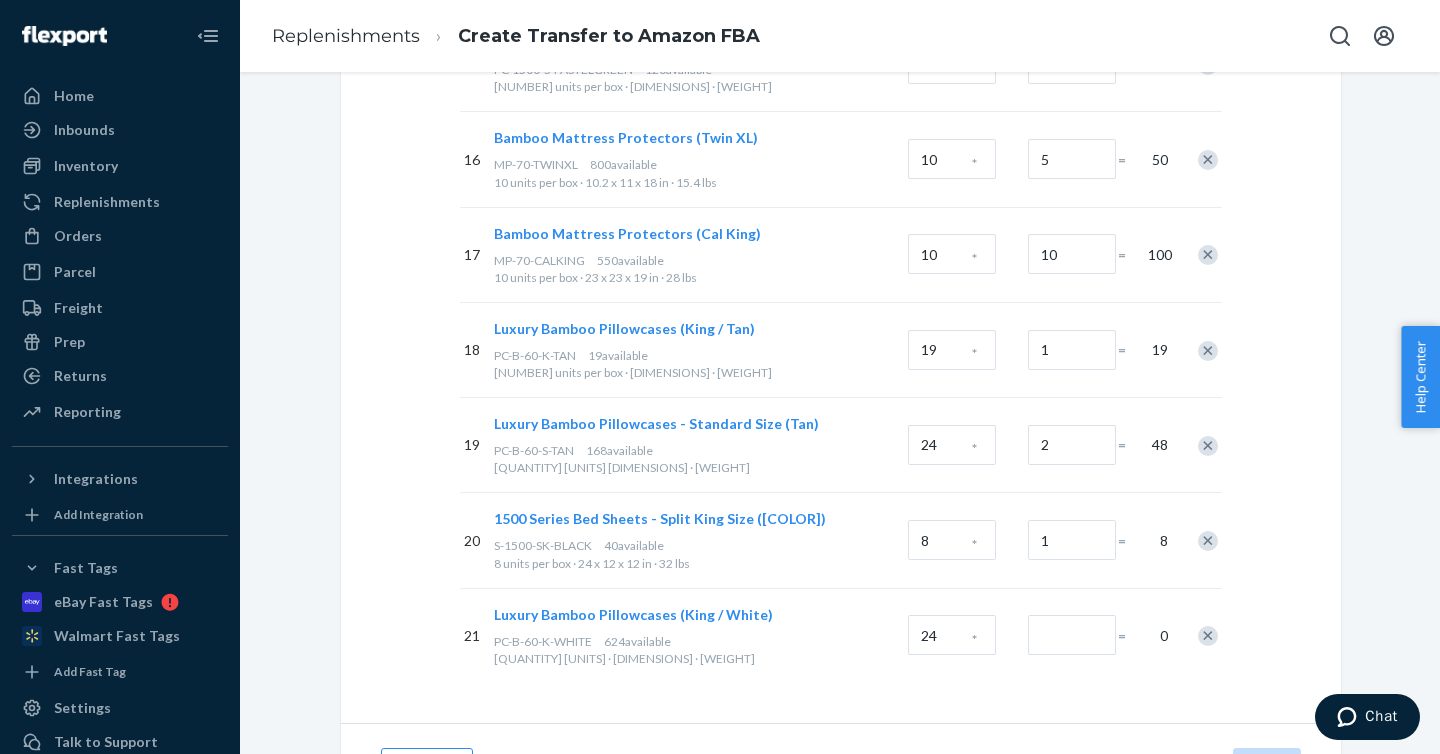 scroll, scrollTop: 1755, scrollLeft: 0, axis: vertical 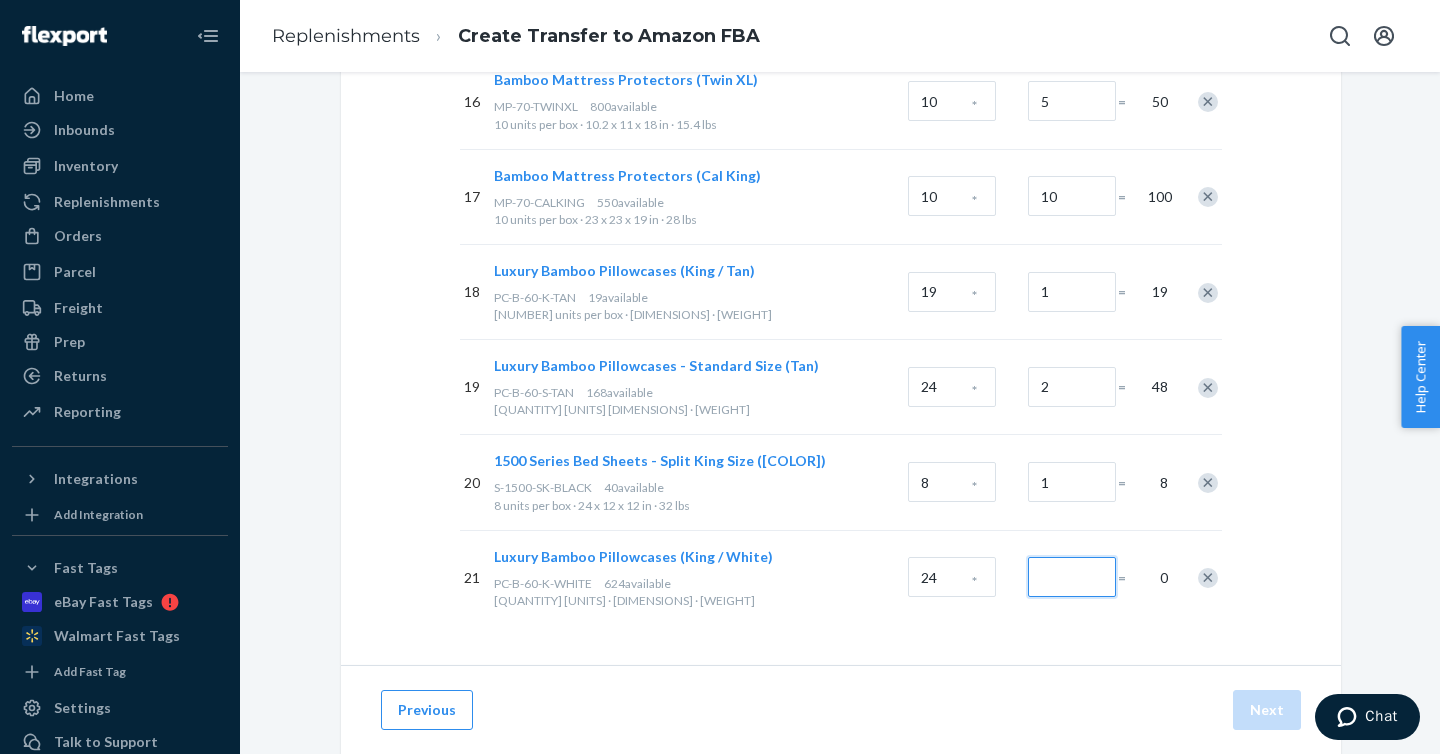 click at bounding box center [1072, 577] 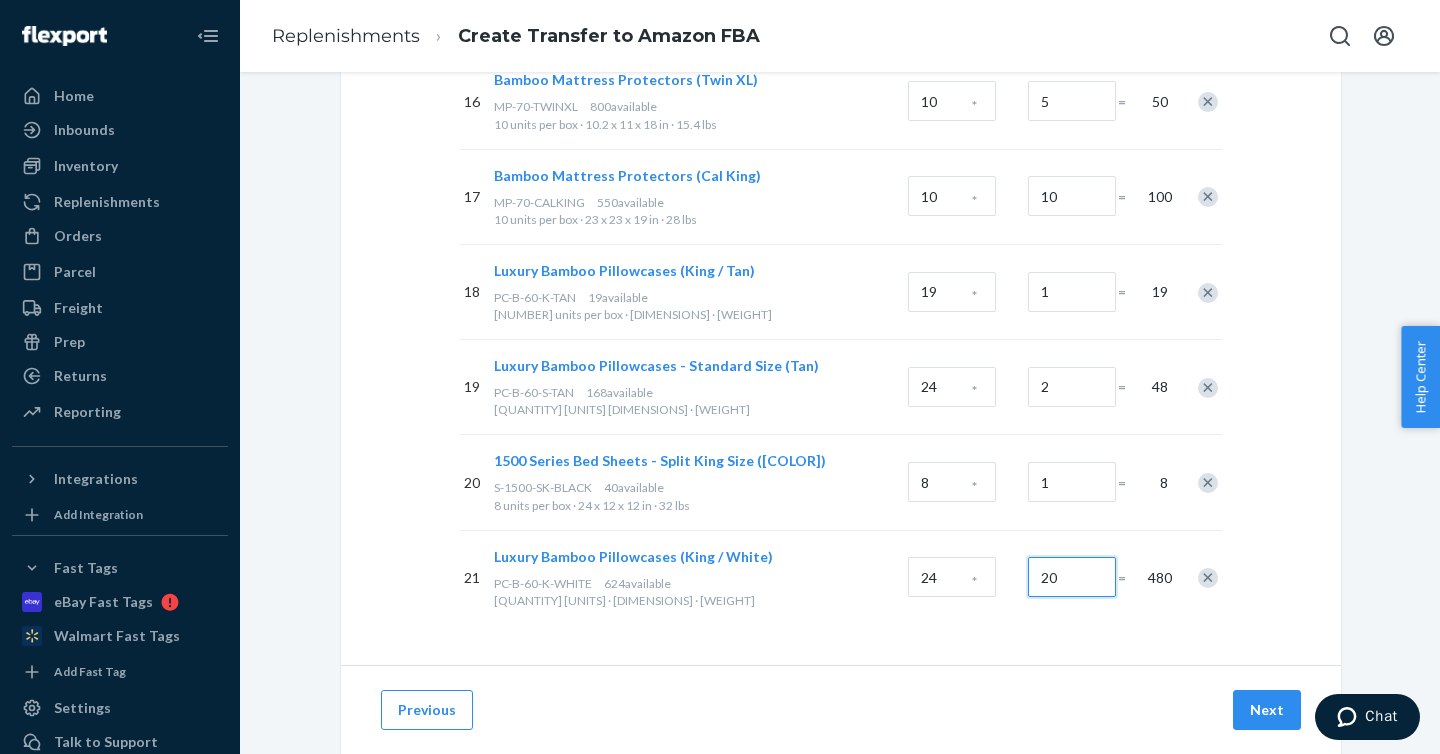 type on "20" 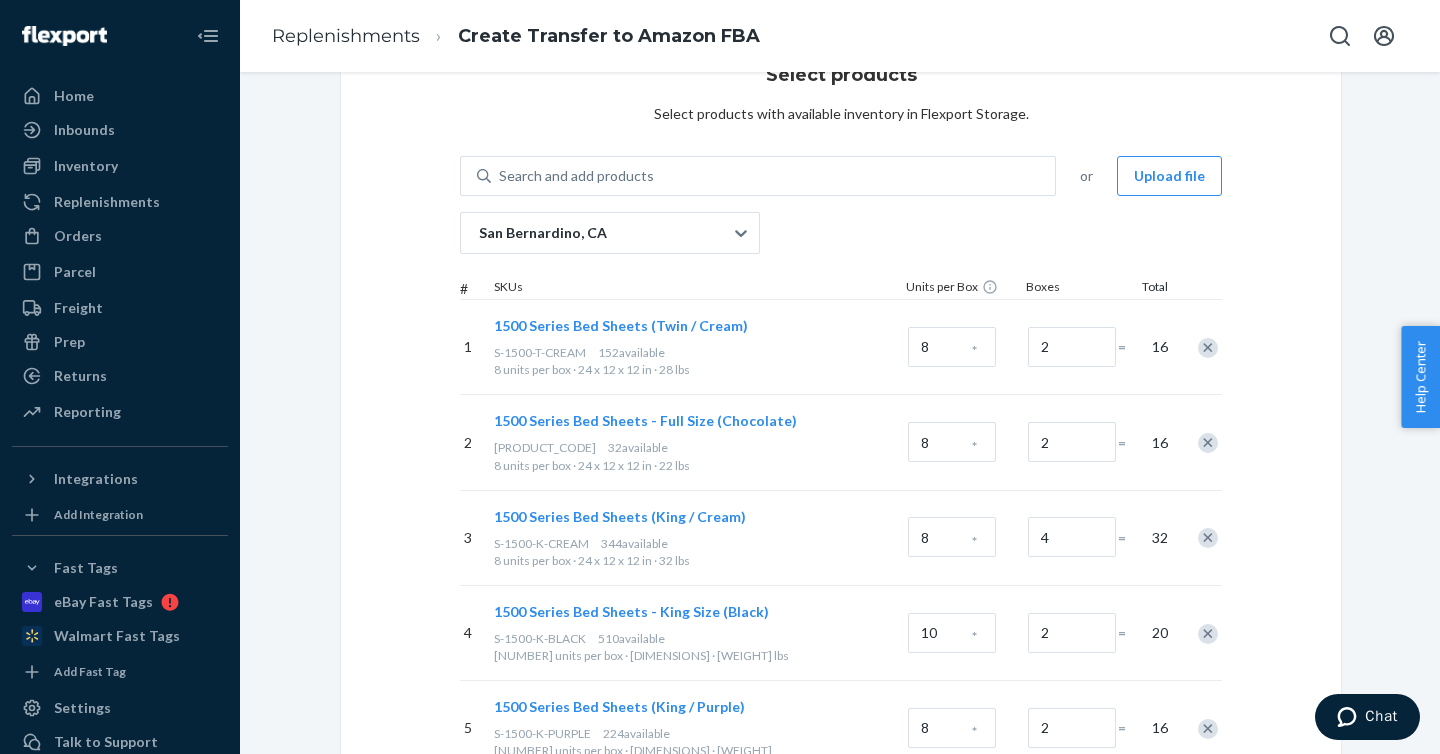 scroll, scrollTop: 0, scrollLeft: 0, axis: both 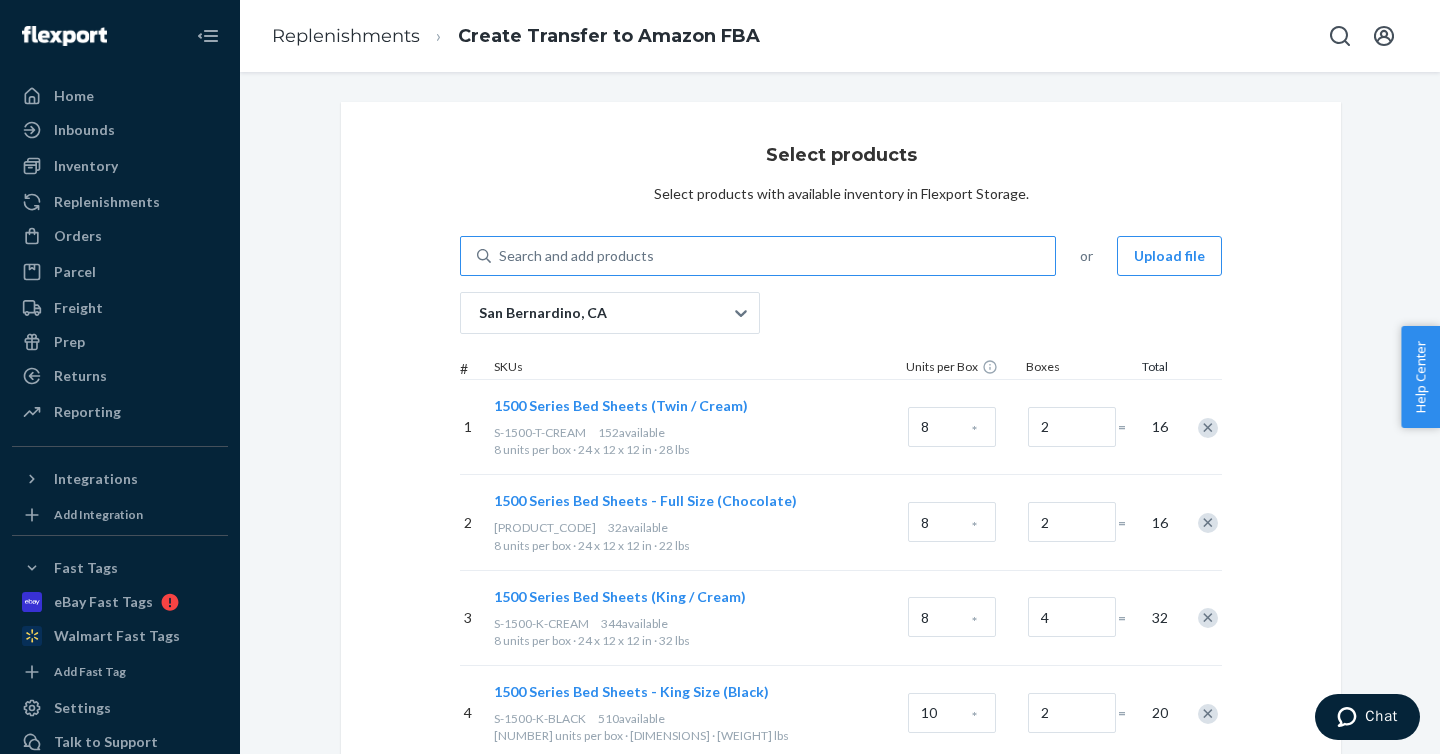 click on "Search and add products" at bounding box center (576, 256) 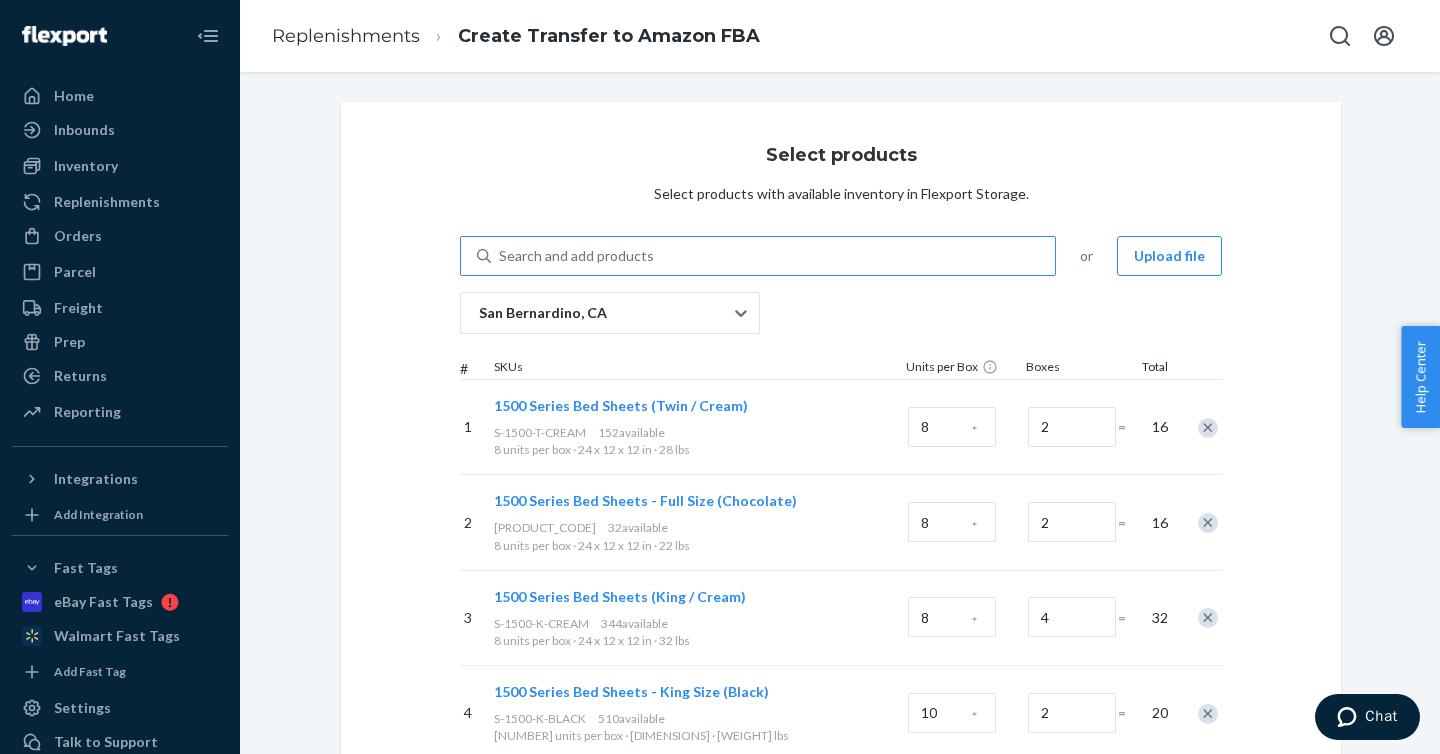 click on "Search and add products" at bounding box center (500, 256) 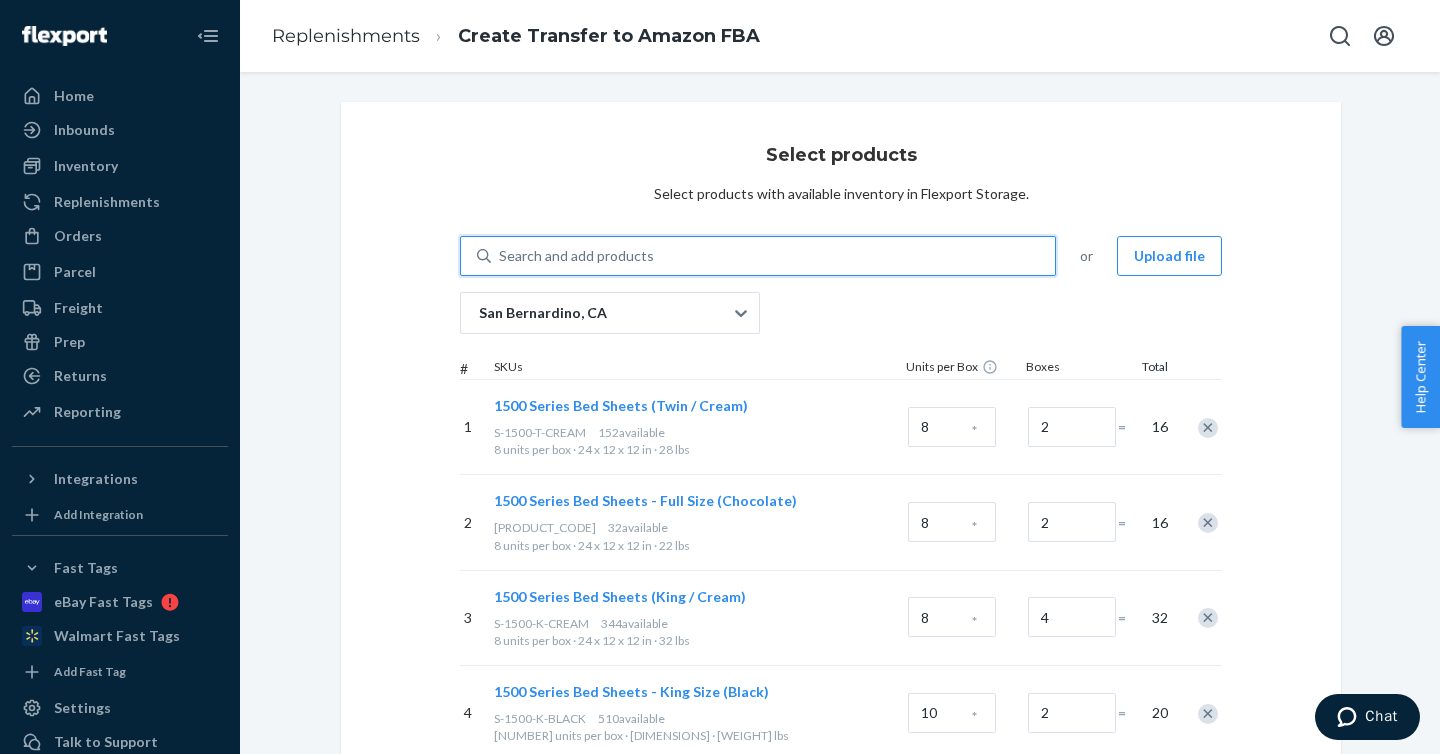 paste on "MP-70-TWINXL" 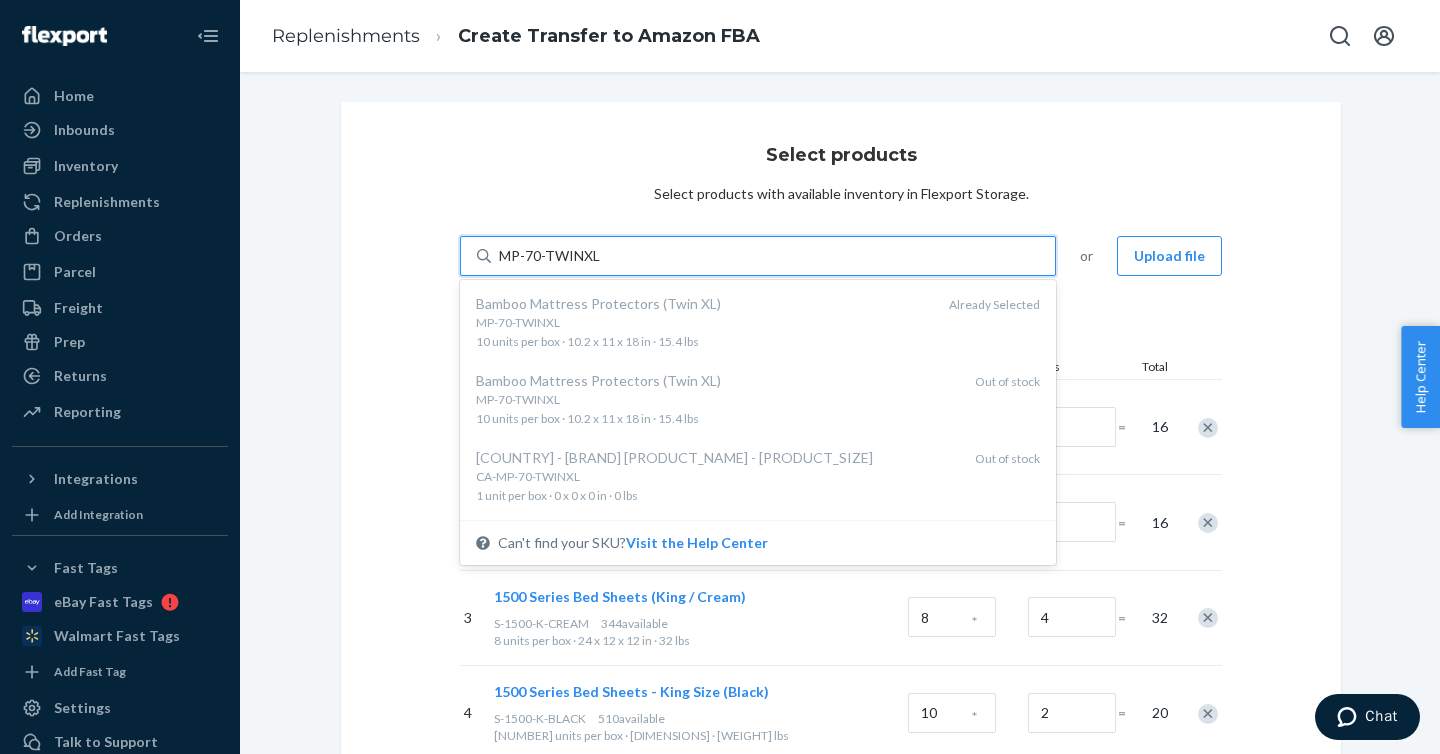 type on "MP-70-TWINXL" 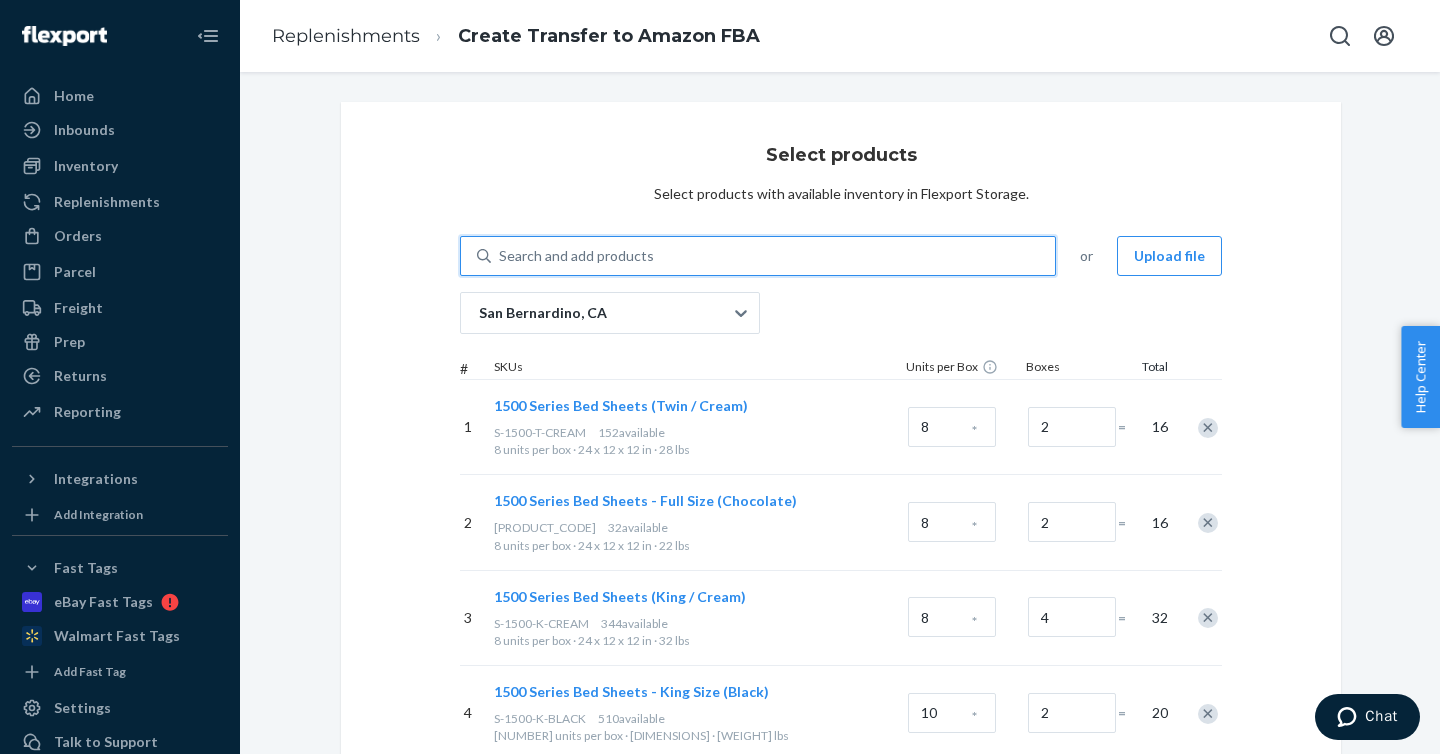 click on "Search and add products" at bounding box center (576, 256) 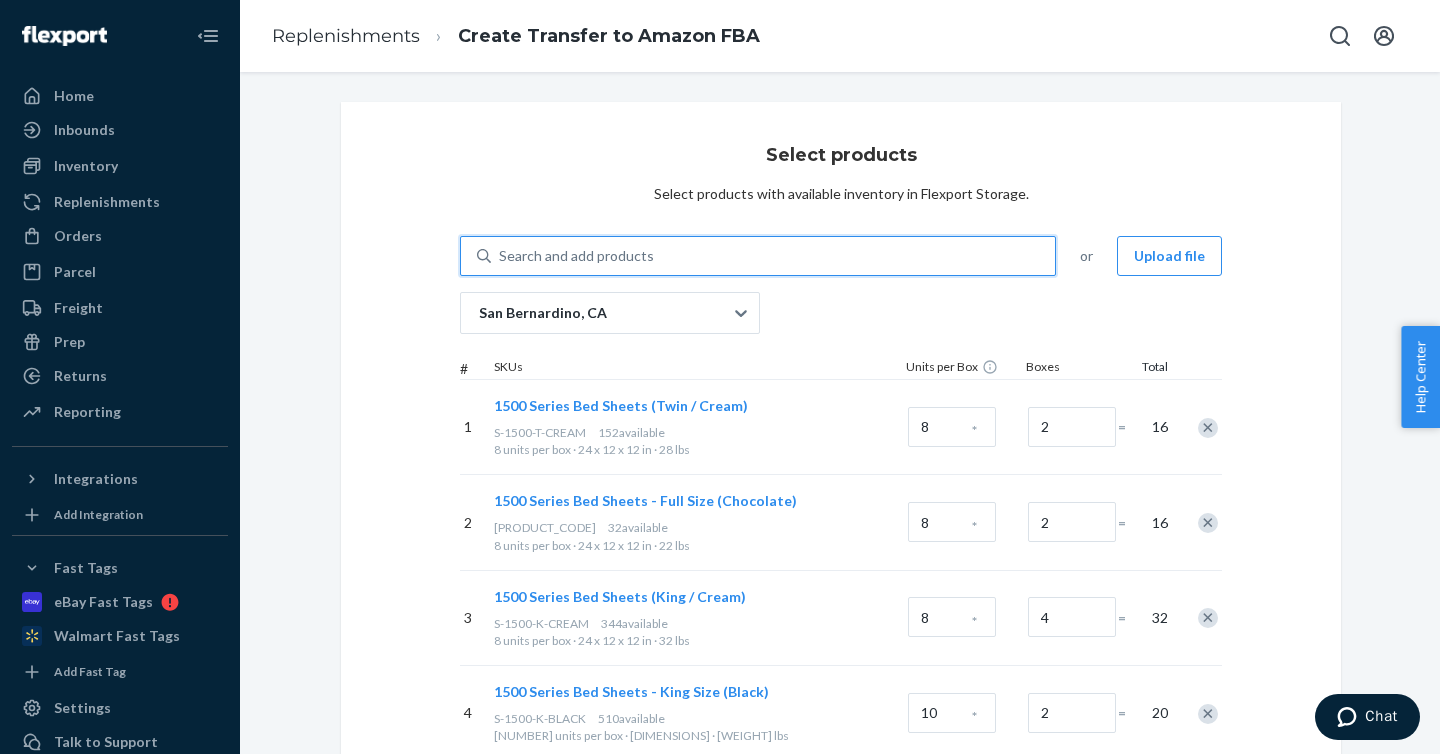 paste on "D-B-L-KCK-WHITE" 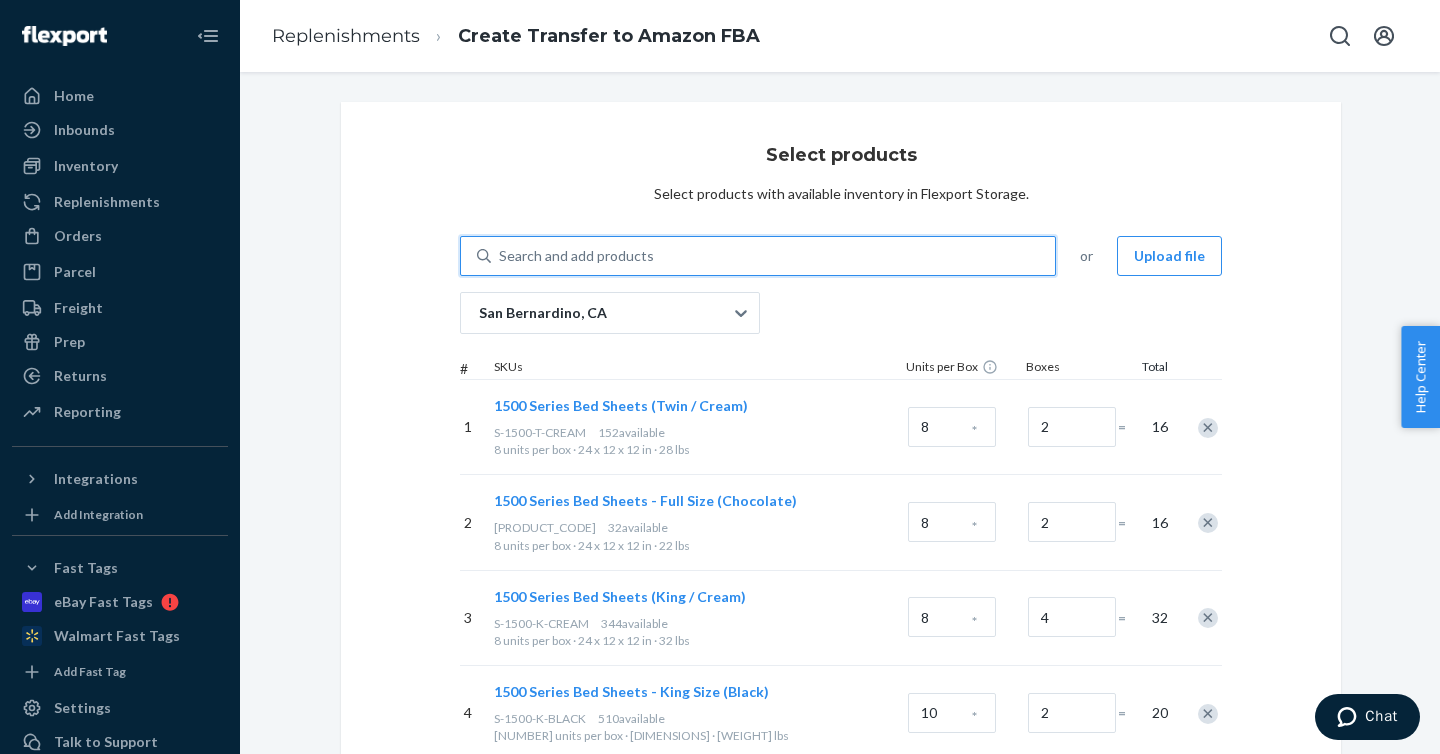 type on "D-B-L-KCK-WHITE" 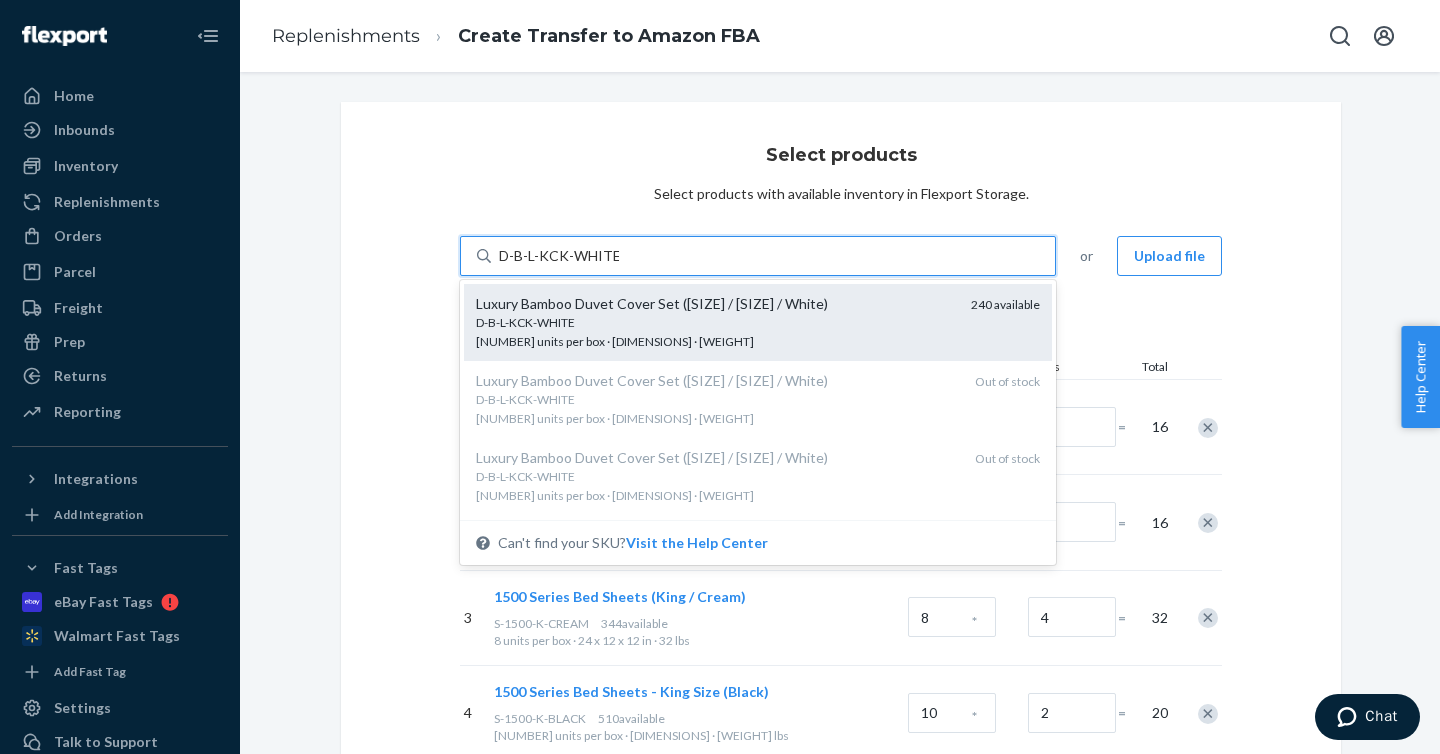 click on "D-B-L-KCK-WHITE 12 units per box · 22 x 12 x 9 in · 18 lbs" at bounding box center (715, 331) 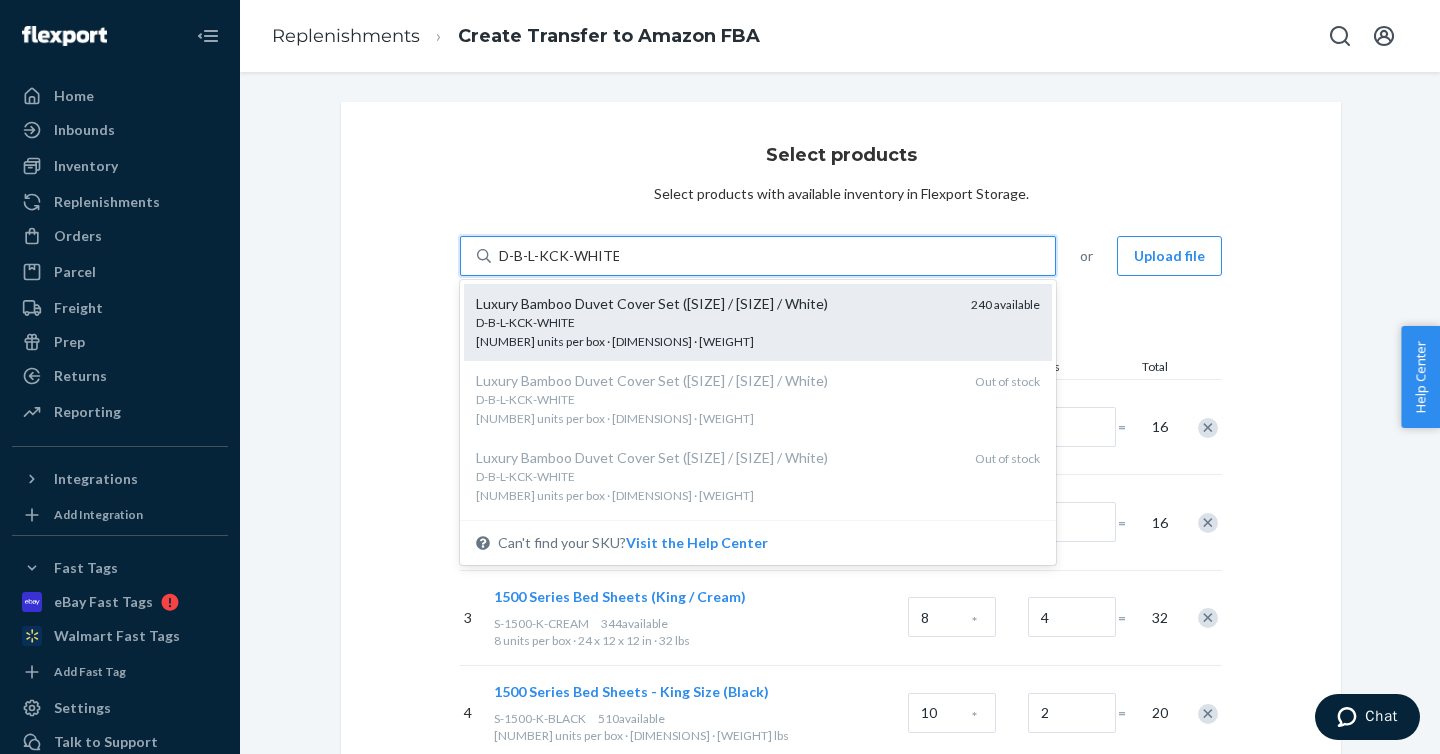 click on "D-B-L-KCK-WHITE" at bounding box center [559, 256] 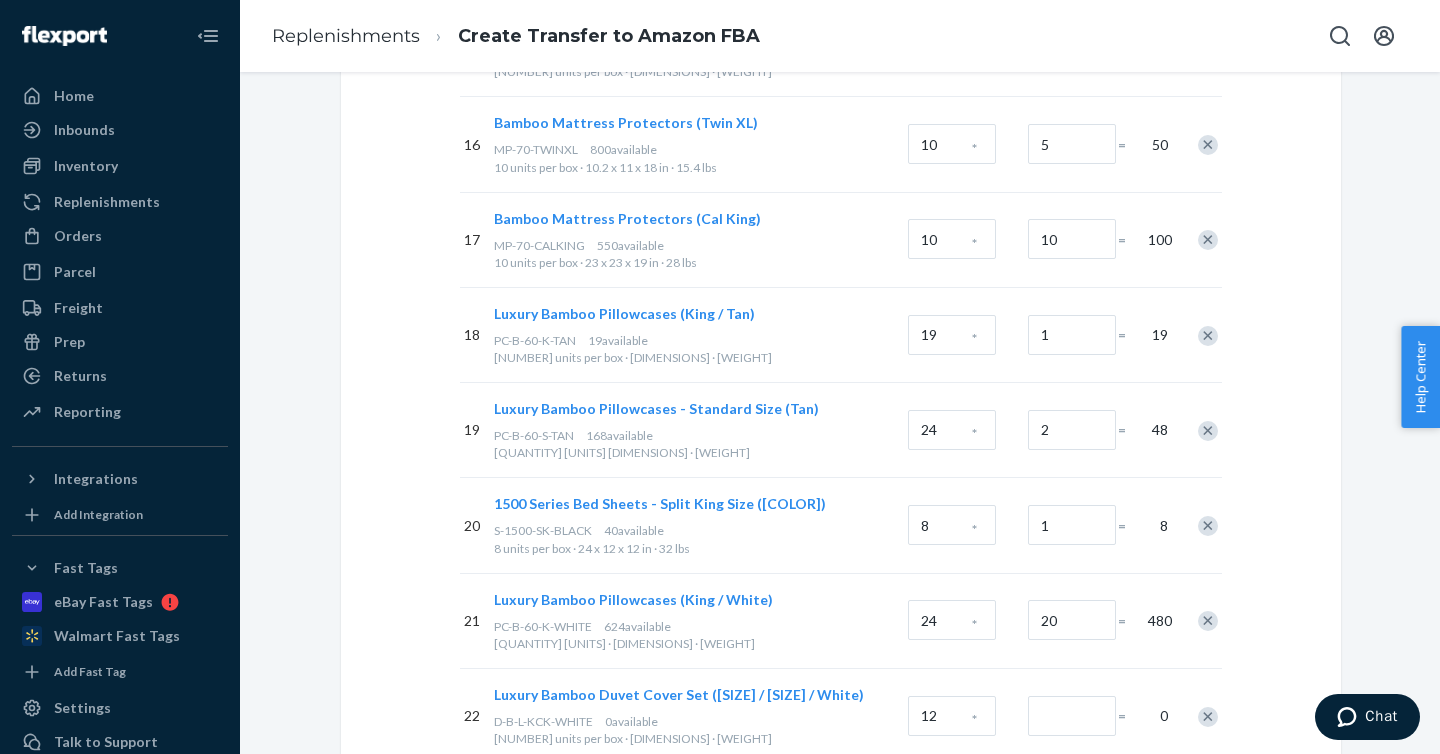 scroll, scrollTop: 1850, scrollLeft: 0, axis: vertical 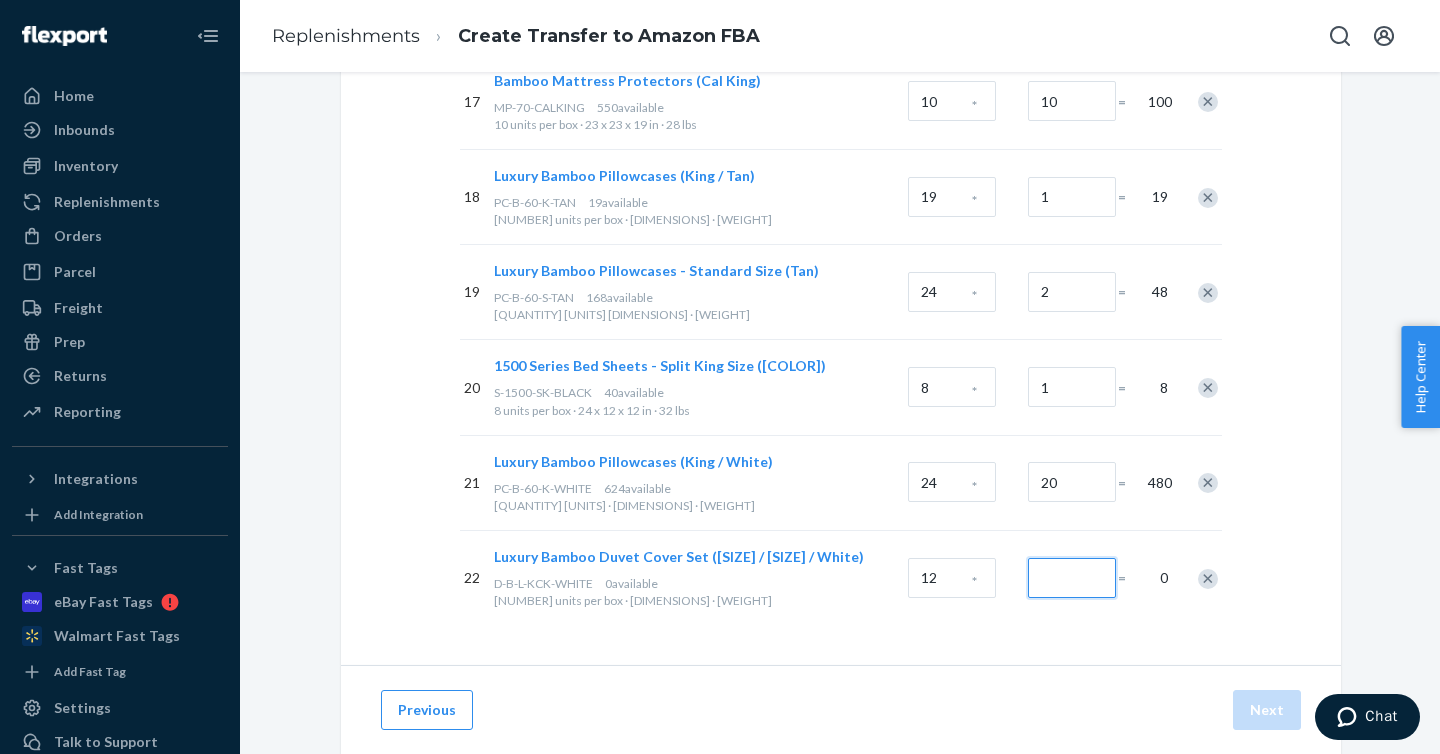 click at bounding box center [1072, 578] 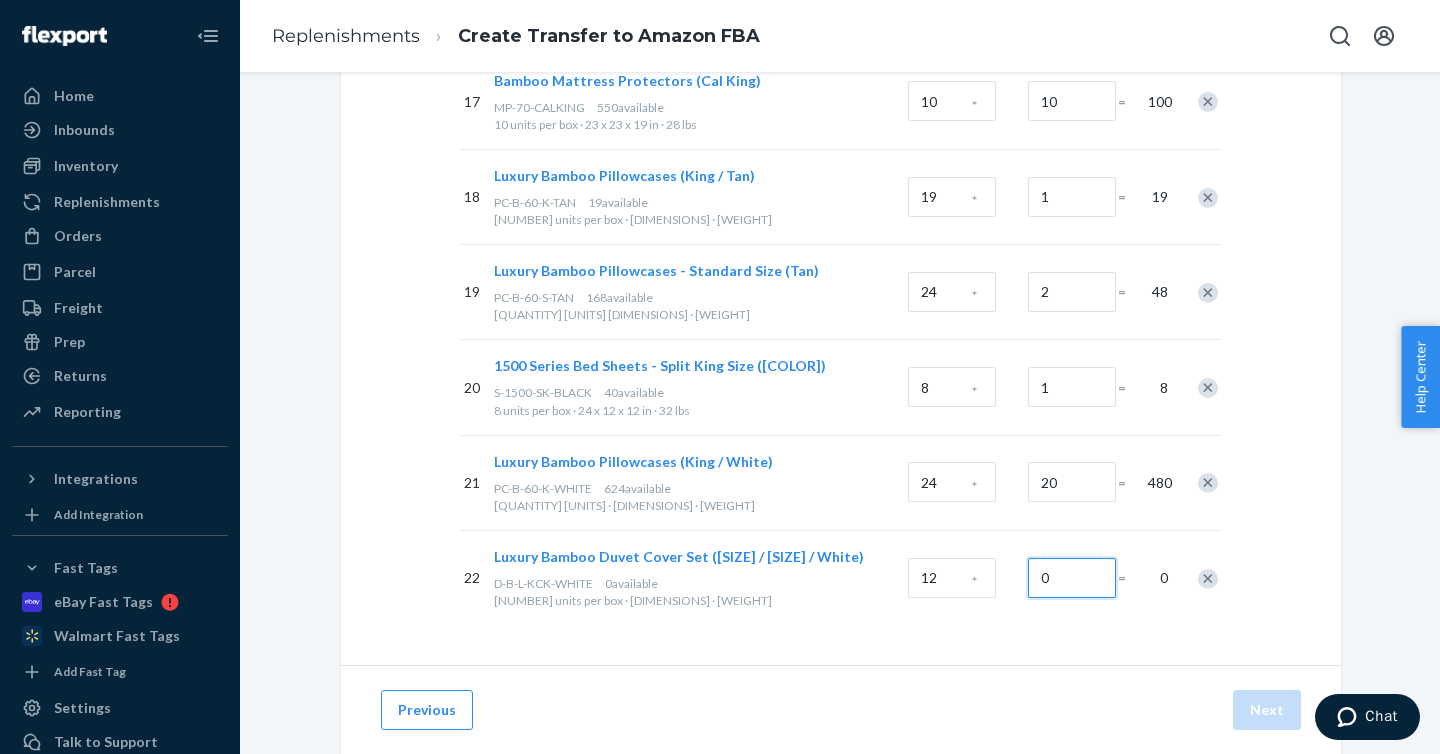 type on "0" 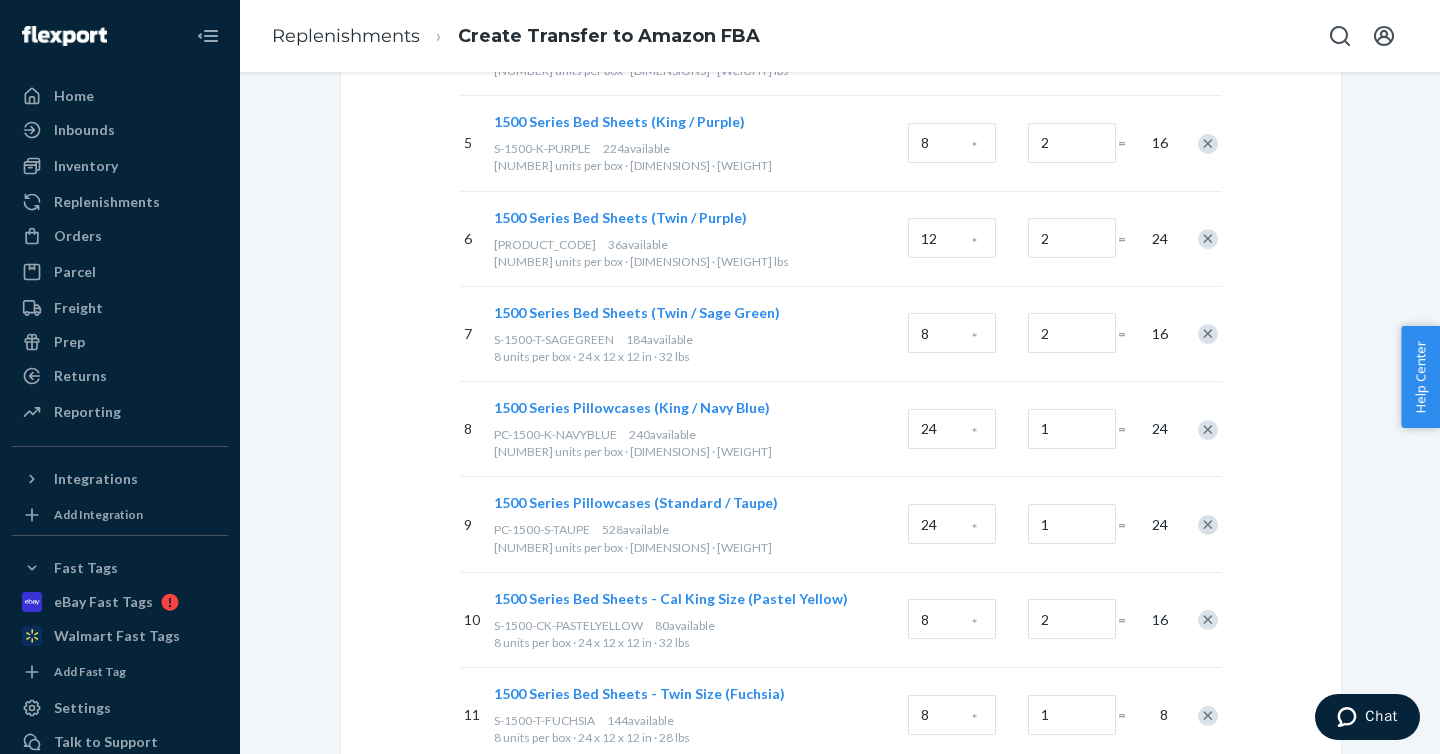 scroll, scrollTop: 0, scrollLeft: 0, axis: both 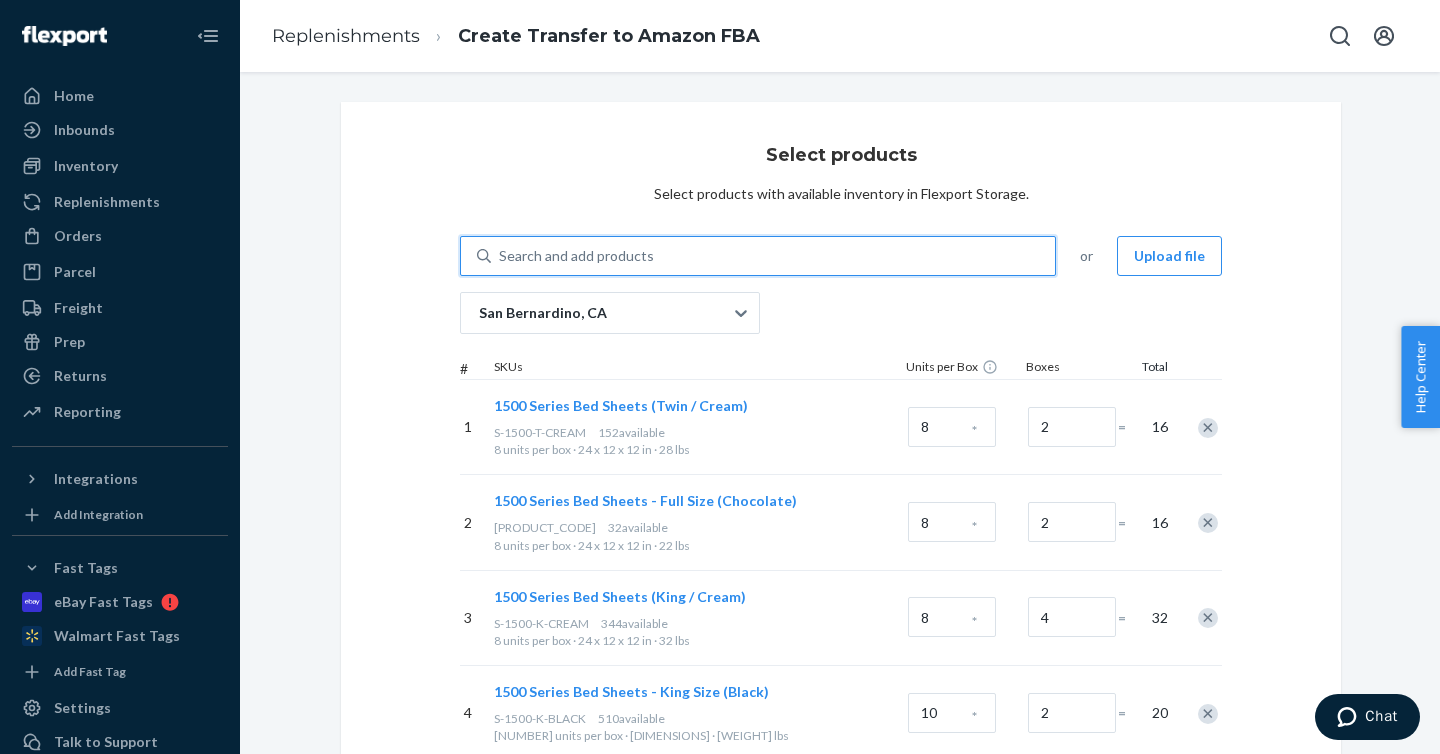 click on "Search and add products" at bounding box center (773, 256) 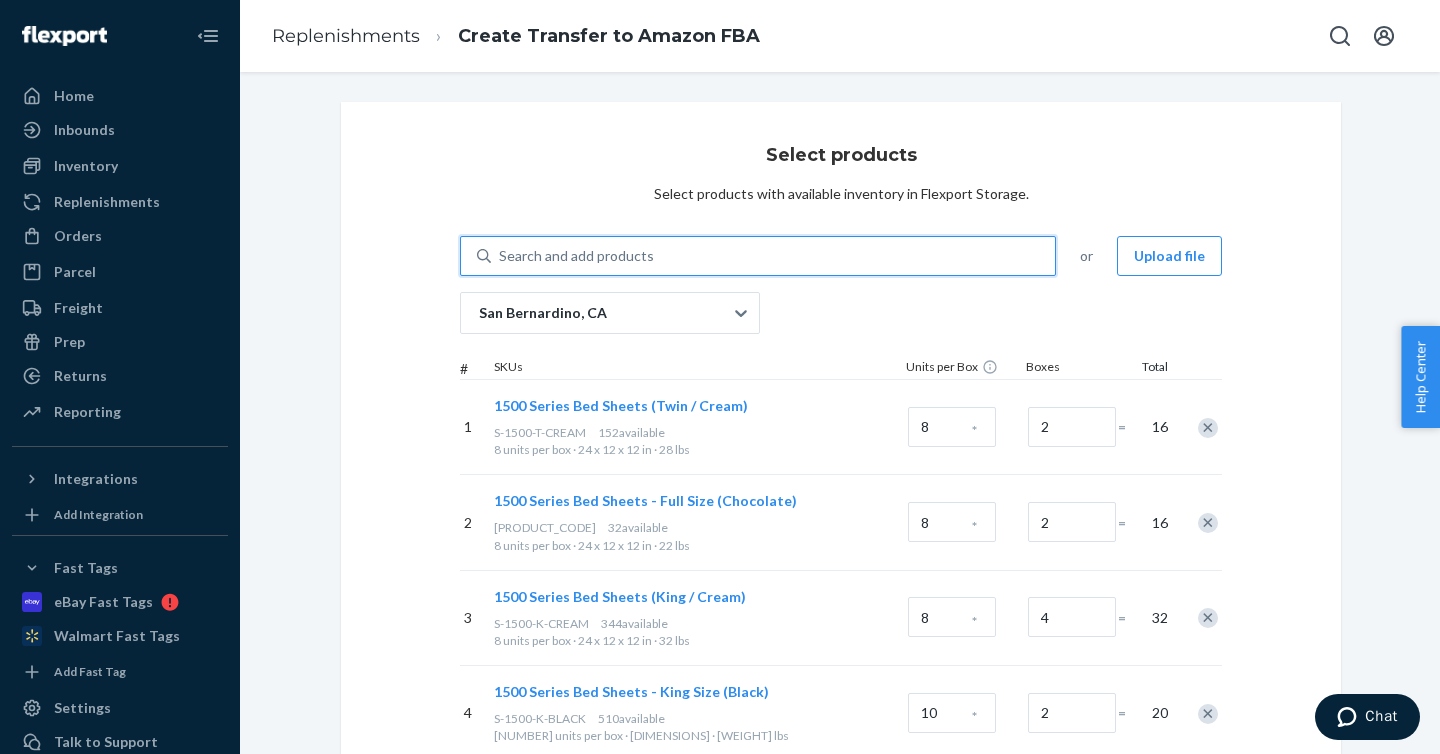click on "0 results available. Use Up and Down to choose options, press Enter to select the currently focused option, press Escape to exit the menu, press Tab to select the option and exit the menu. Search and add products" at bounding box center [500, 256] 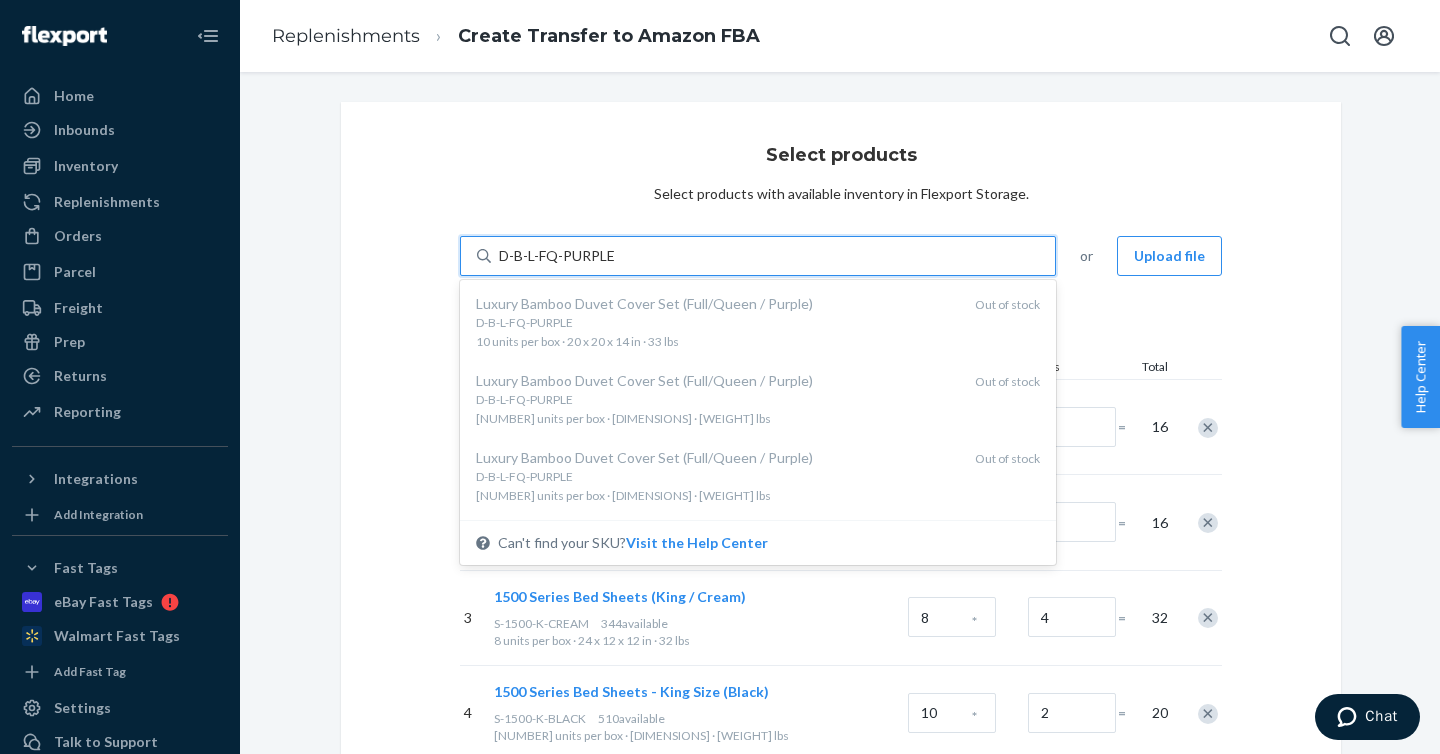 type on "D-B-L-FQ-PURPLE" 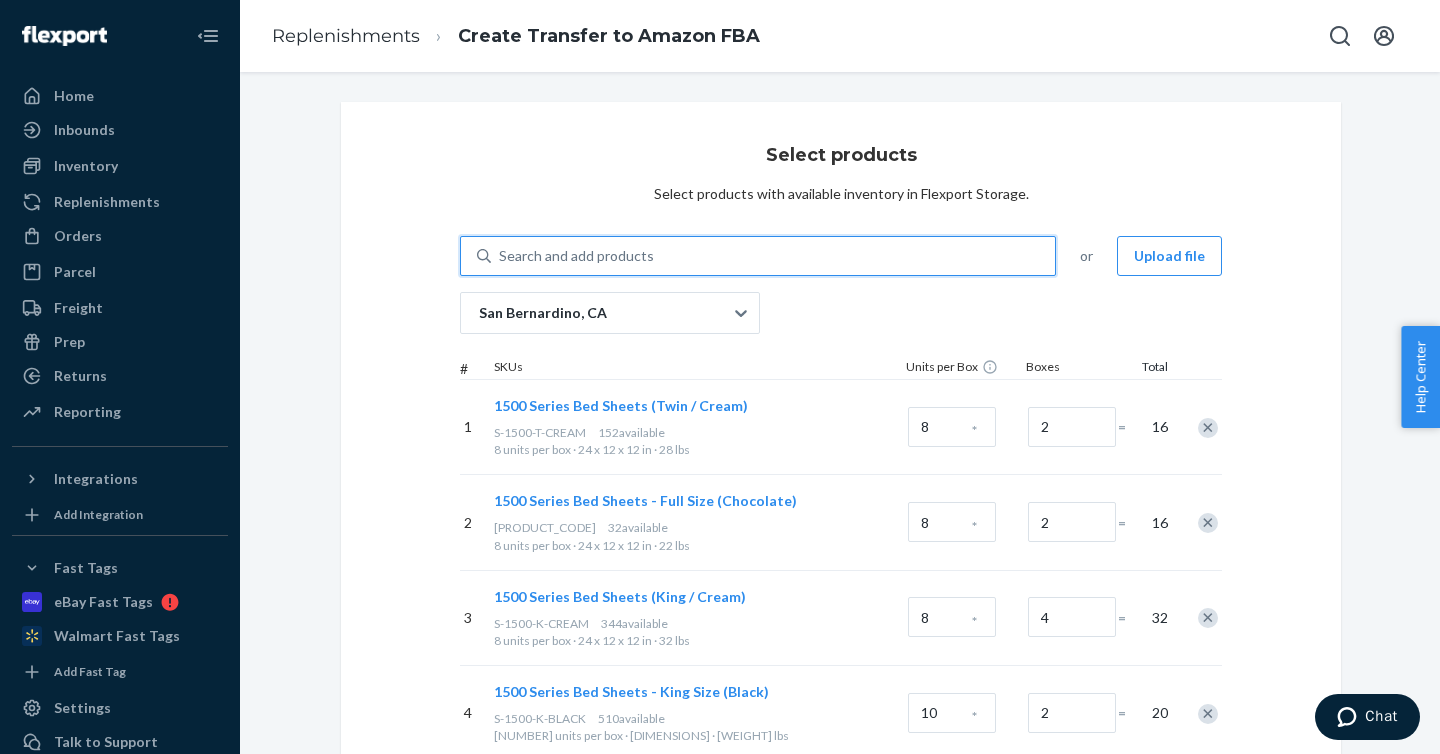 click on "Search and add products" at bounding box center [773, 256] 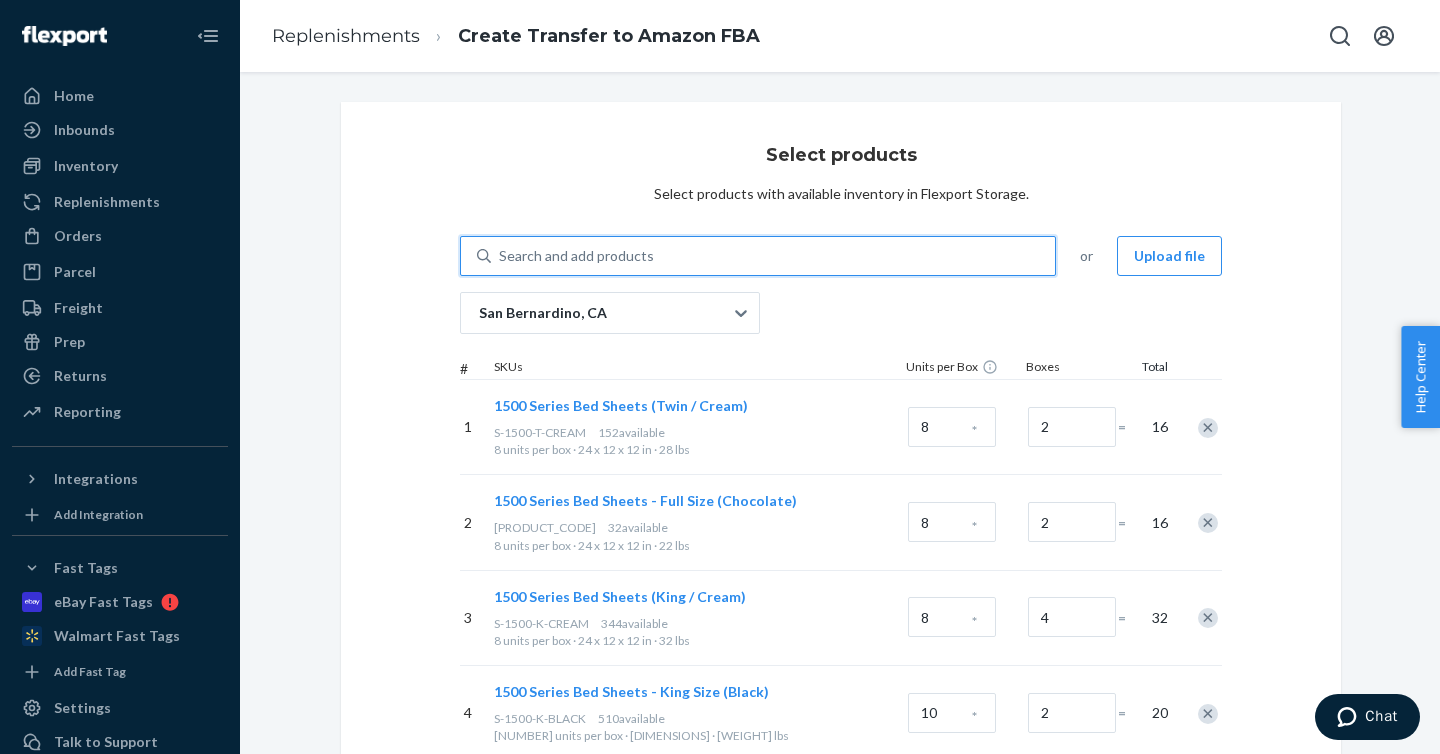 click on "0 results available. Select is focused ,type to refine list, press Down to open the menu,  Search and add products" at bounding box center (500, 256) 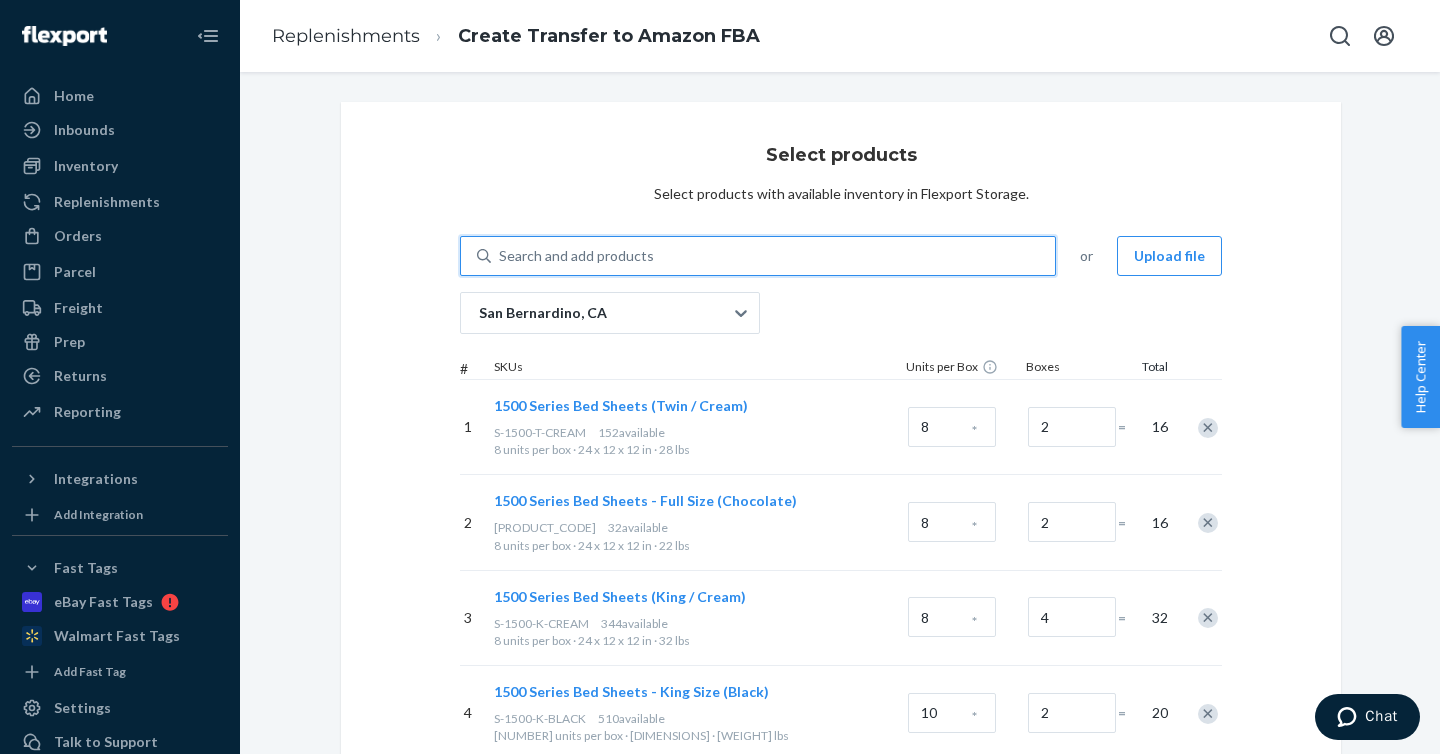 click on "0 results available. Use Up and Down to choose options, press Enter to select the currently focused option, press Escape to exit the menu, press Tab to select the option and exit the menu. Search and add products" at bounding box center [500, 256] 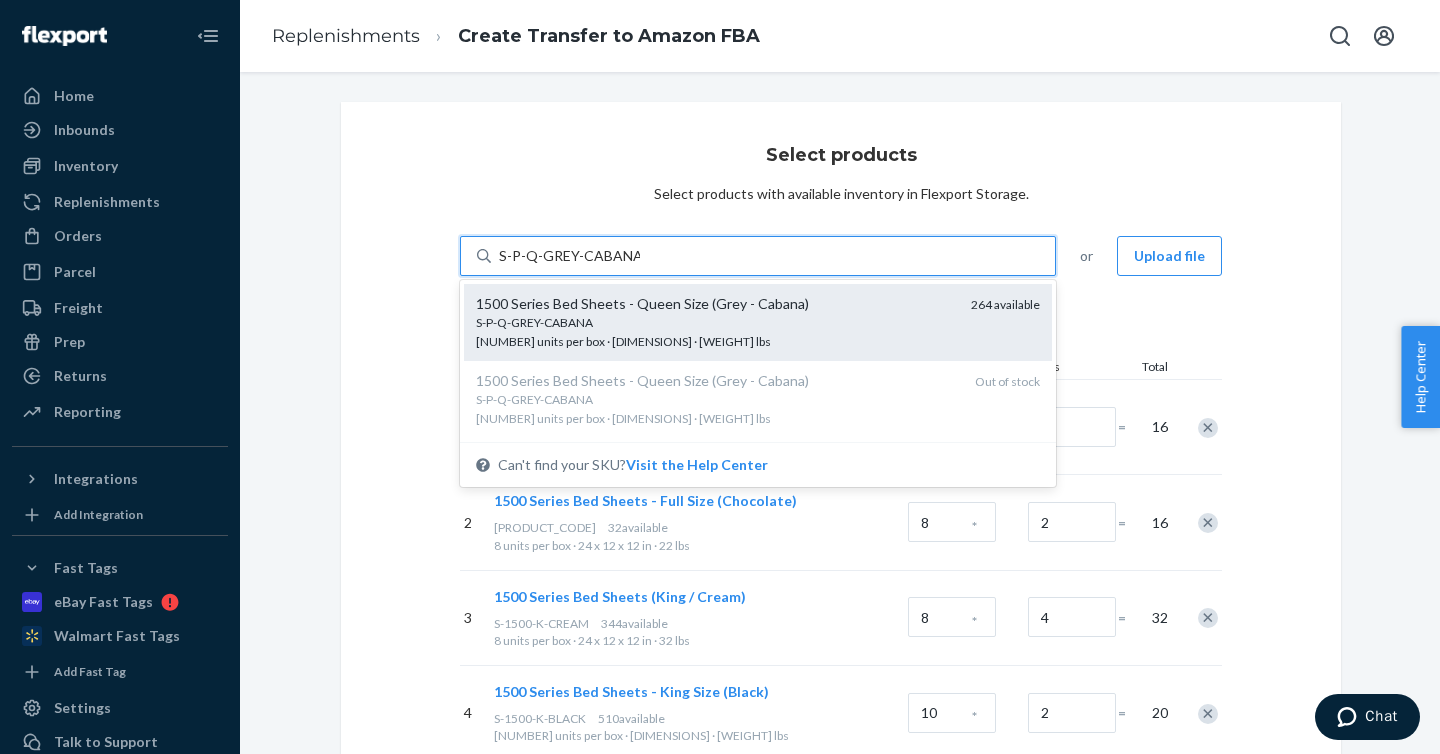 click on "S-P-Q-GREY-CABANA 8 units per box · 22 x 12 x 12 in · 29 lbs" at bounding box center (715, 331) 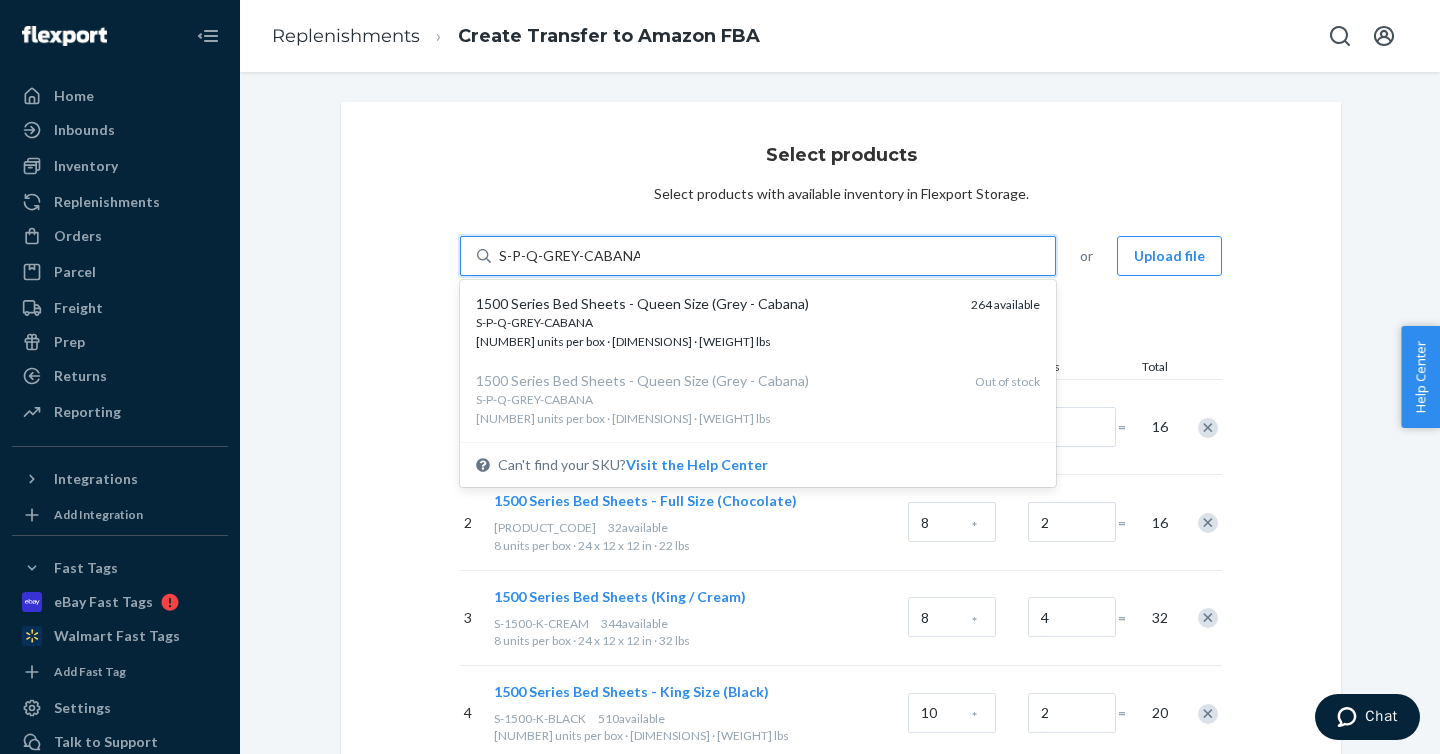 type 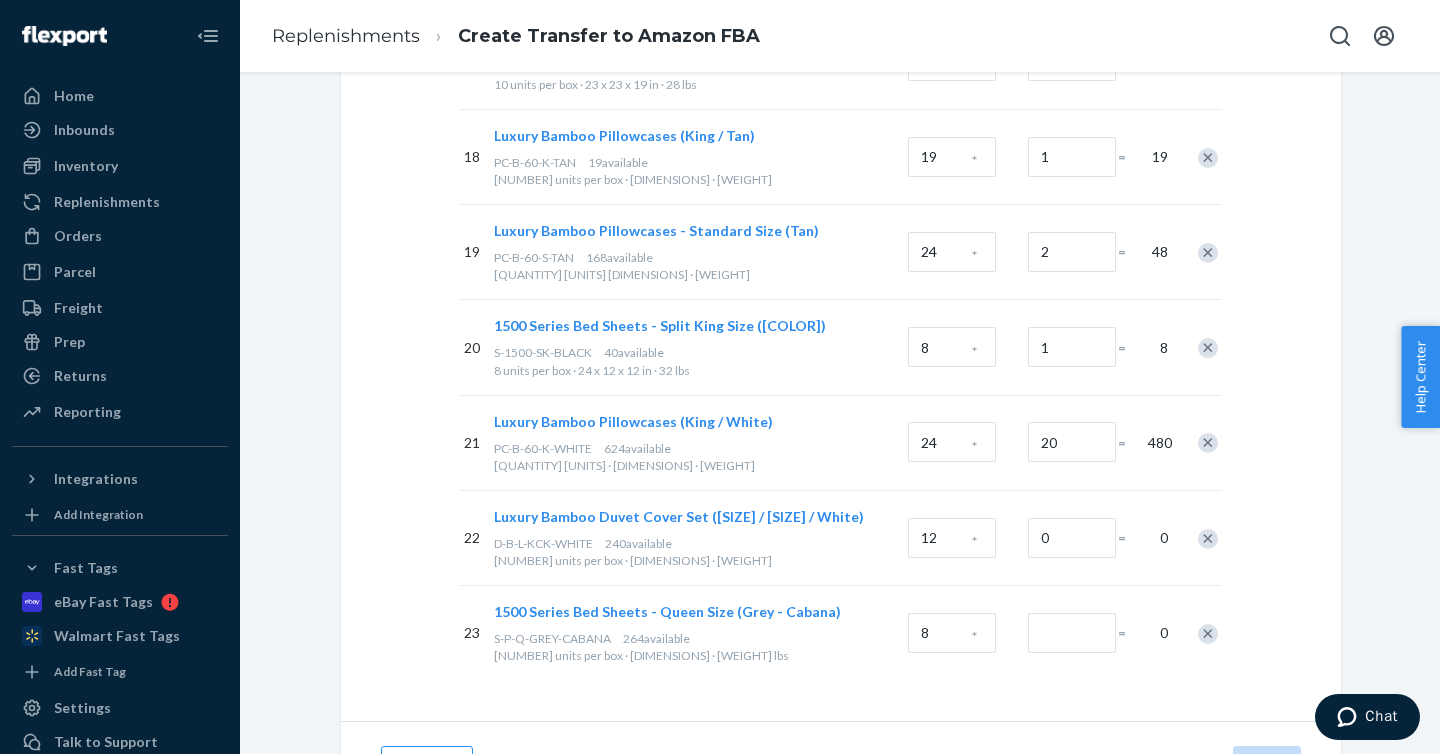 scroll, scrollTop: 1945, scrollLeft: 0, axis: vertical 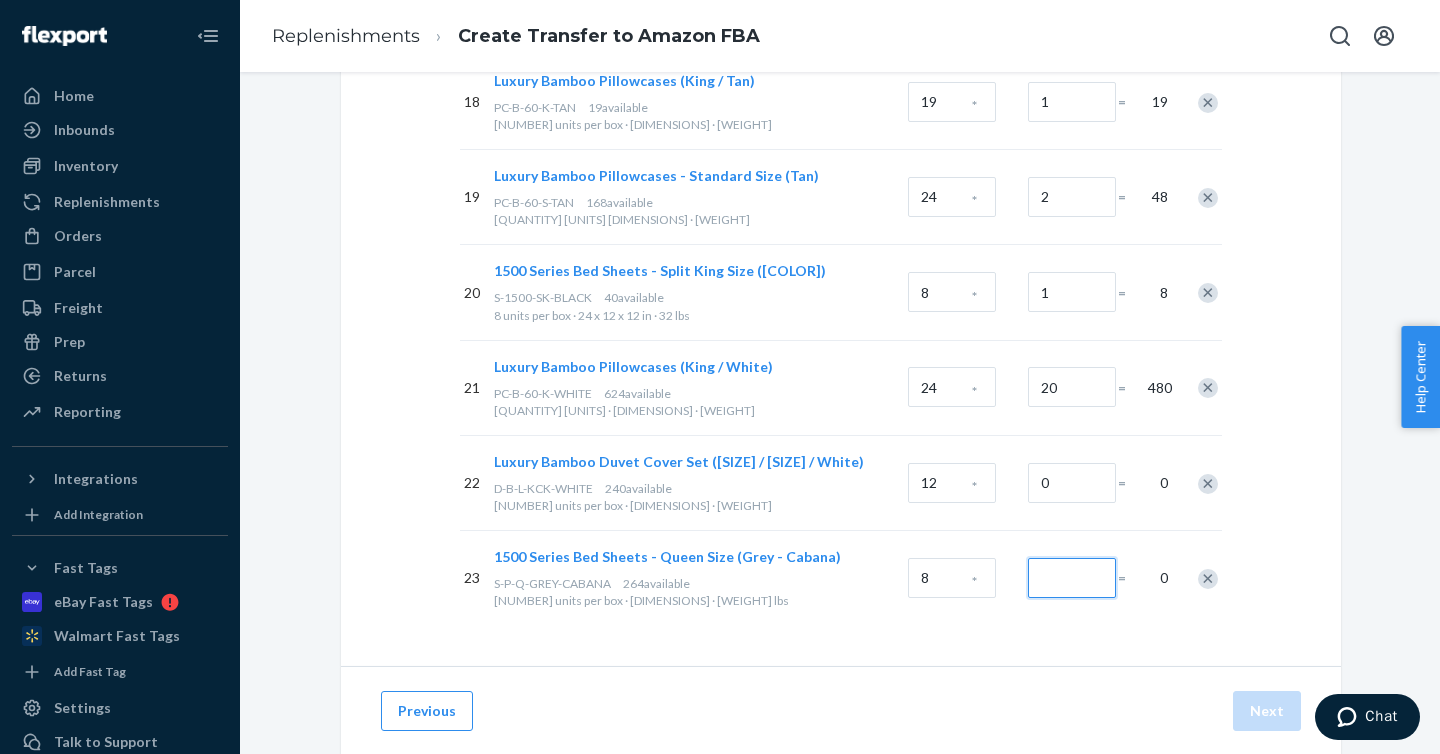 click at bounding box center [1072, 578] 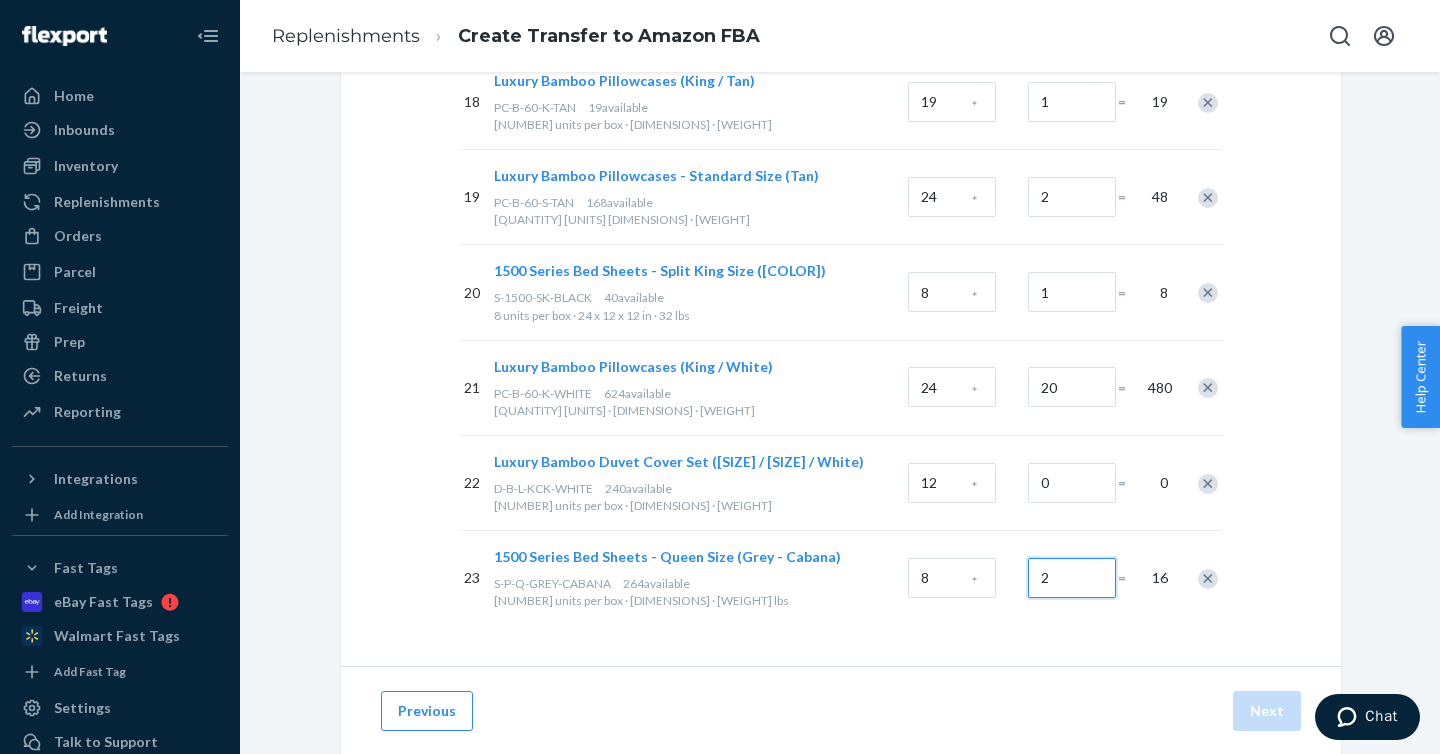 type on "2" 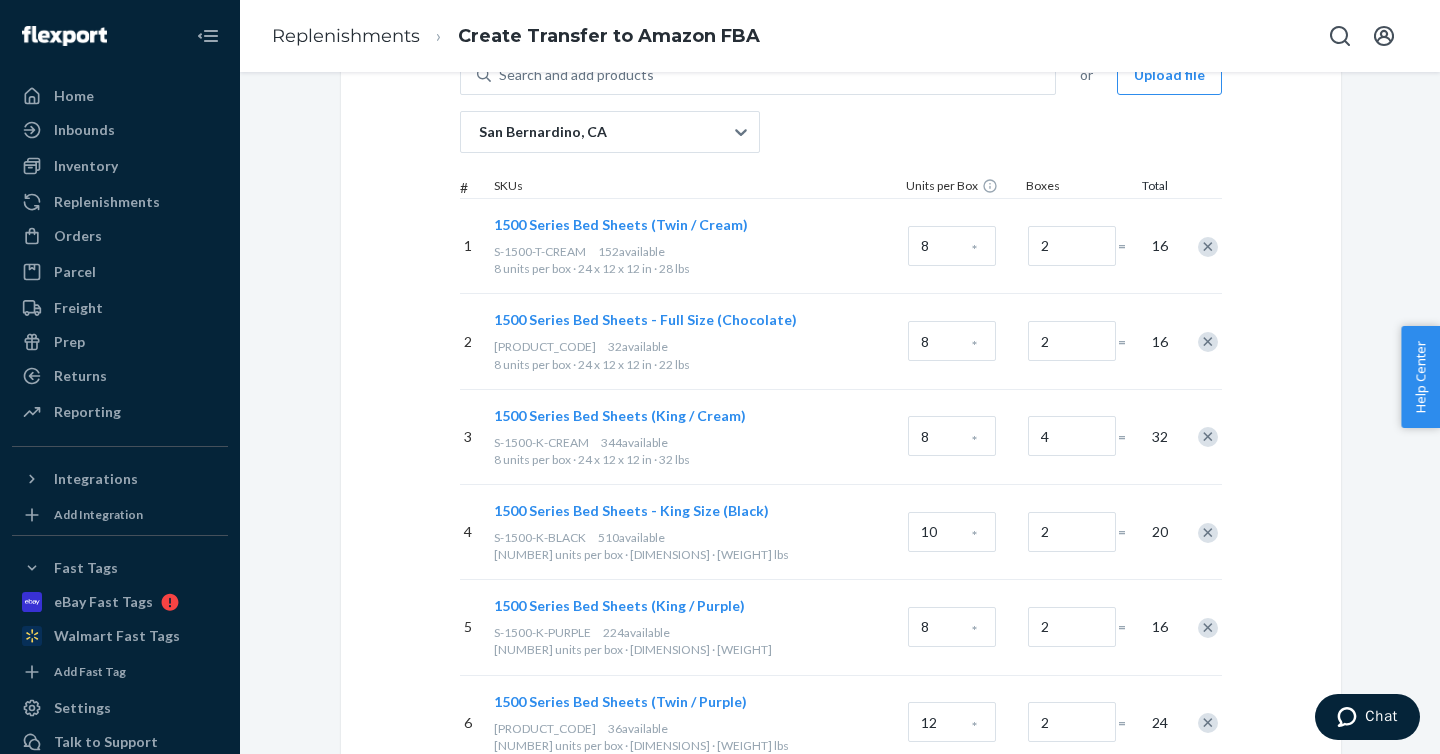 scroll, scrollTop: 0, scrollLeft: 0, axis: both 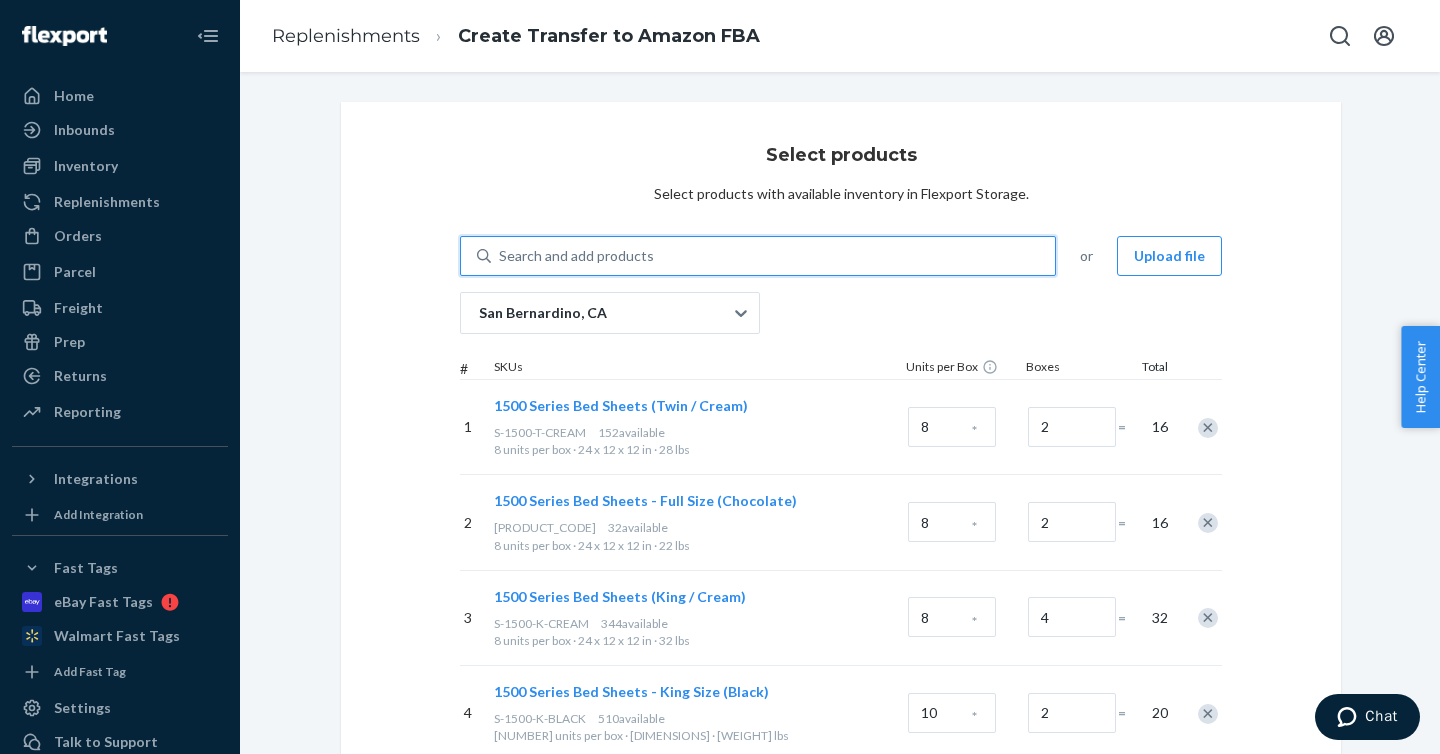 click on "Search and add products" at bounding box center [773, 256] 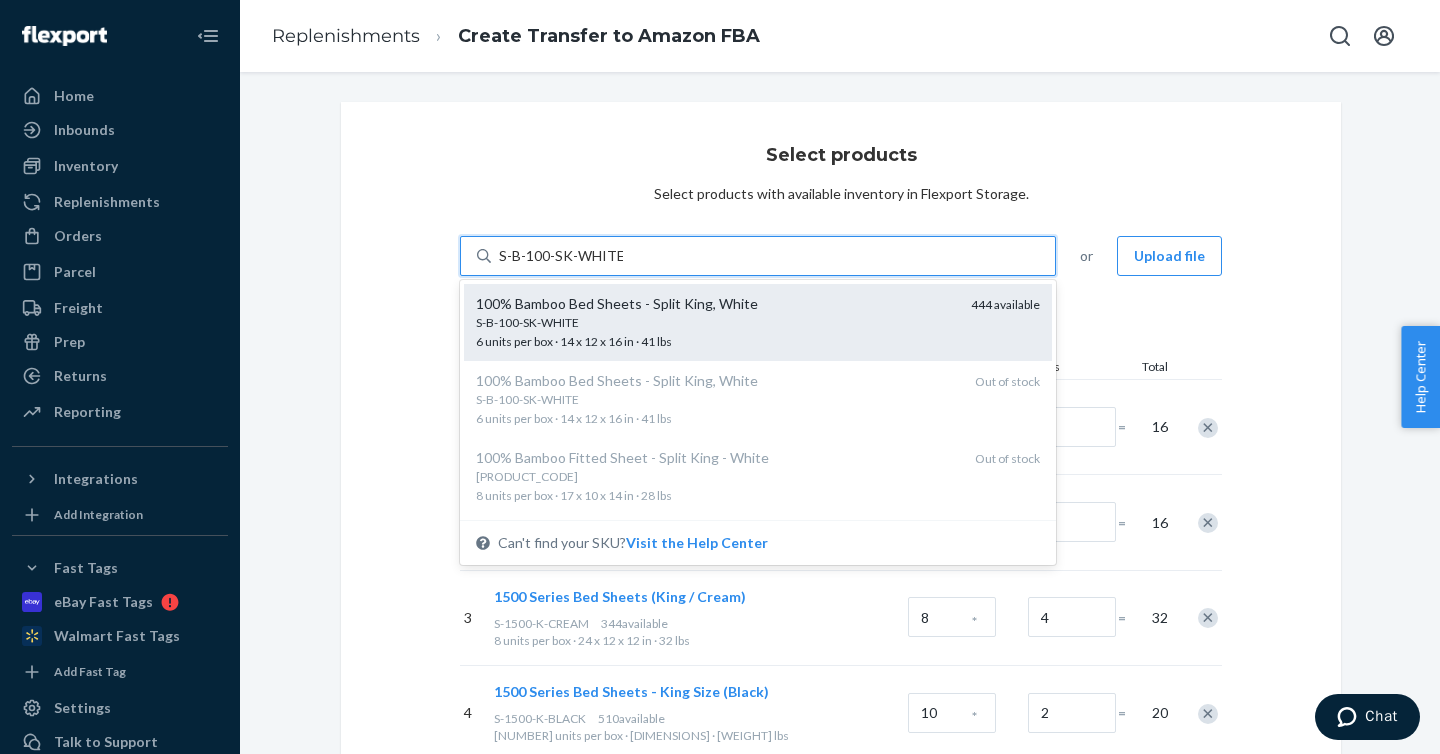 click on "S-B-100-SK-WHITE" at bounding box center [715, 322] 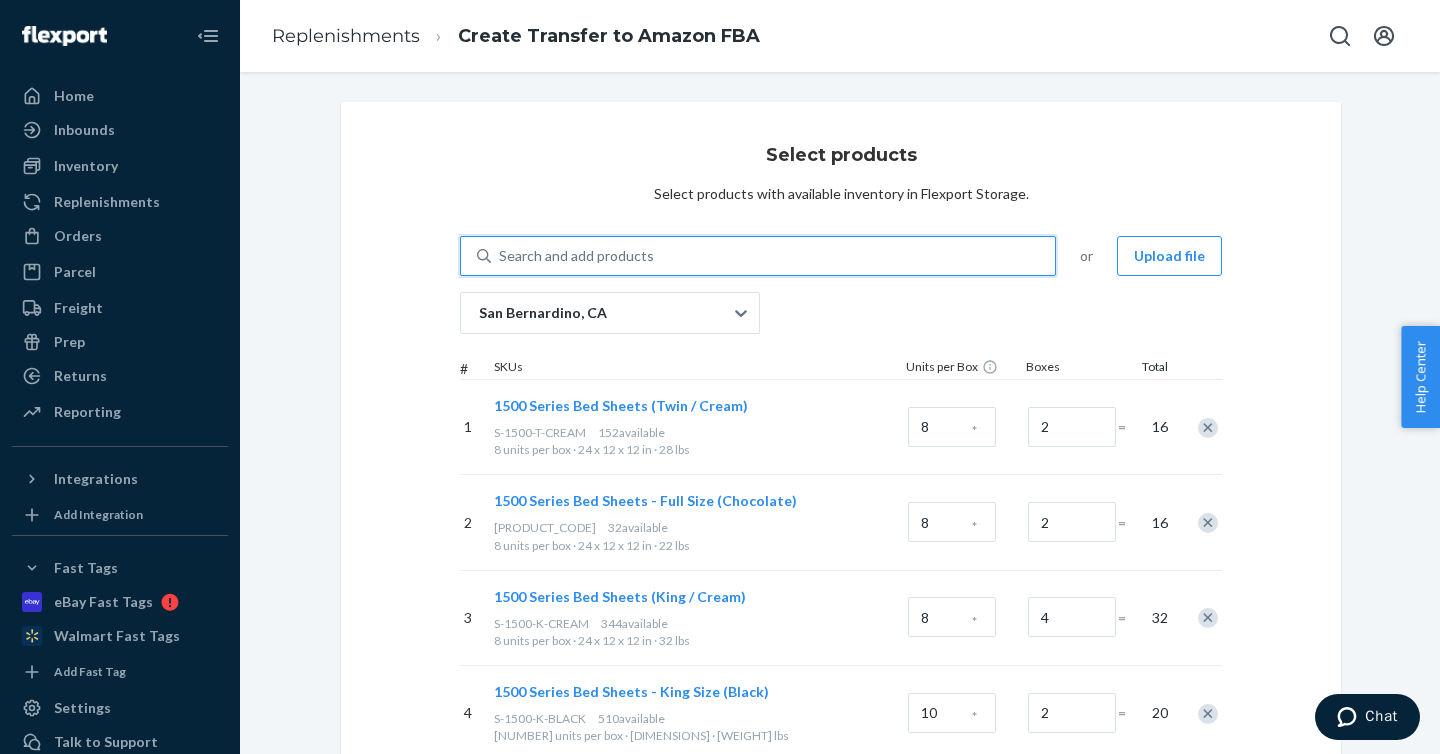 click on "Search and add products" at bounding box center (773, 256) 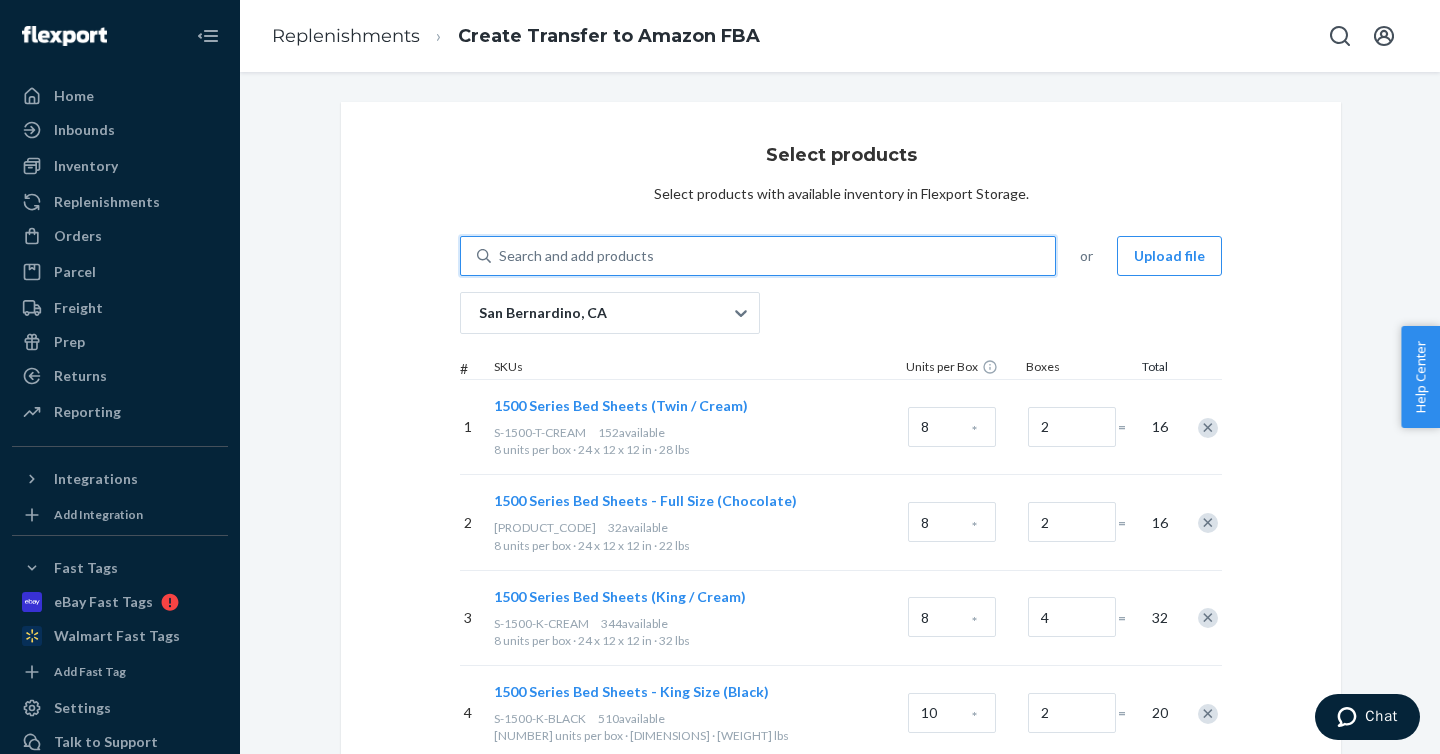 click on "0 results available. Select is focused ,type to refine list, press Down to open the menu,  Search and add products" at bounding box center [500, 256] 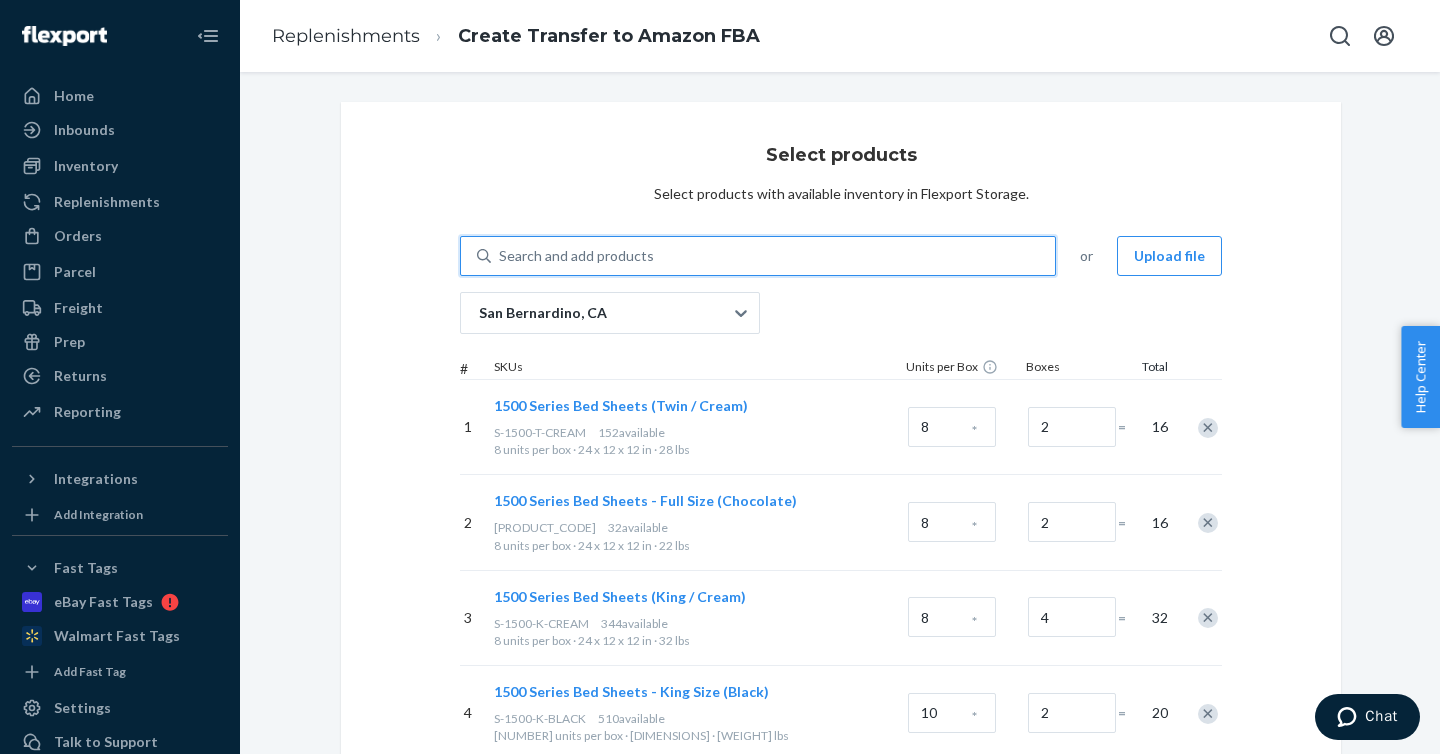 paste on "S-B-100-SK-ROYALBLUE" 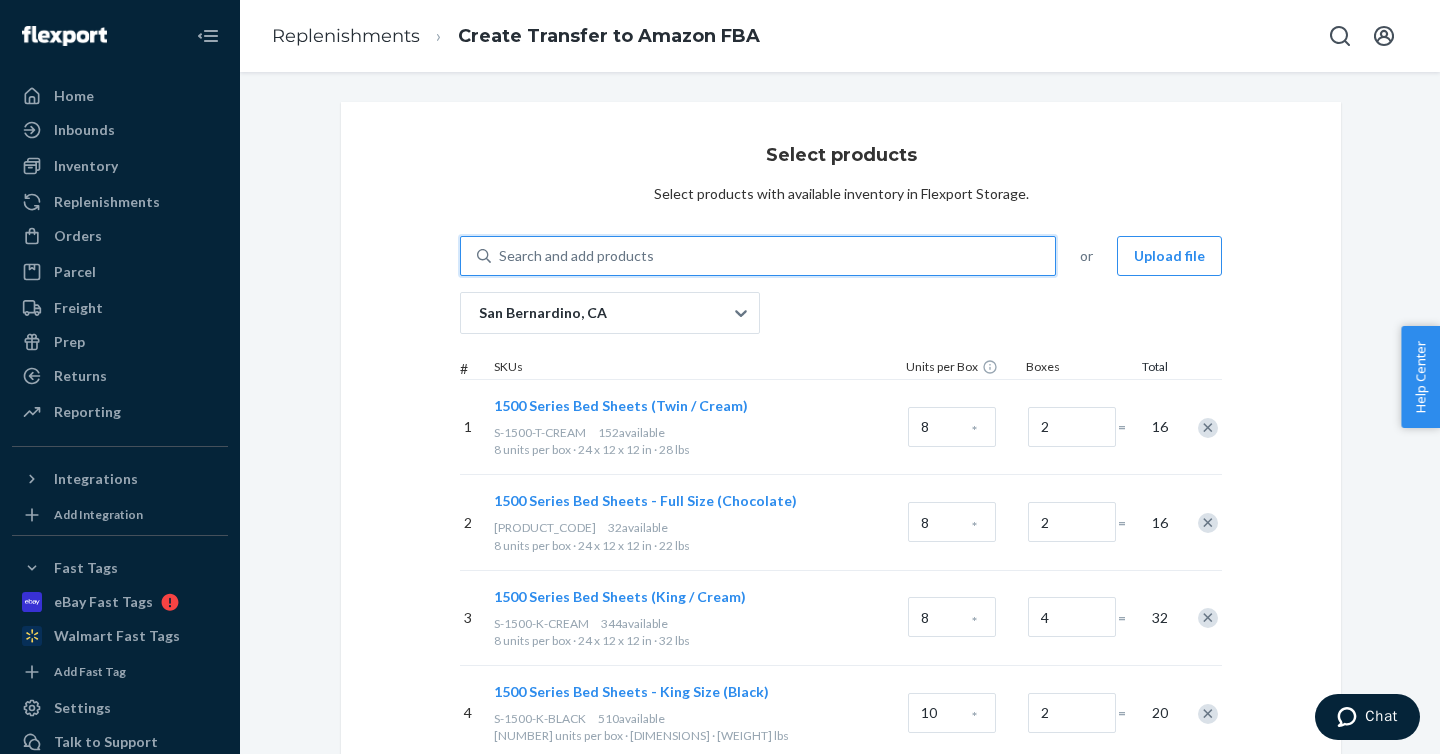 type on "S-B-100-SK-ROYALBLUE" 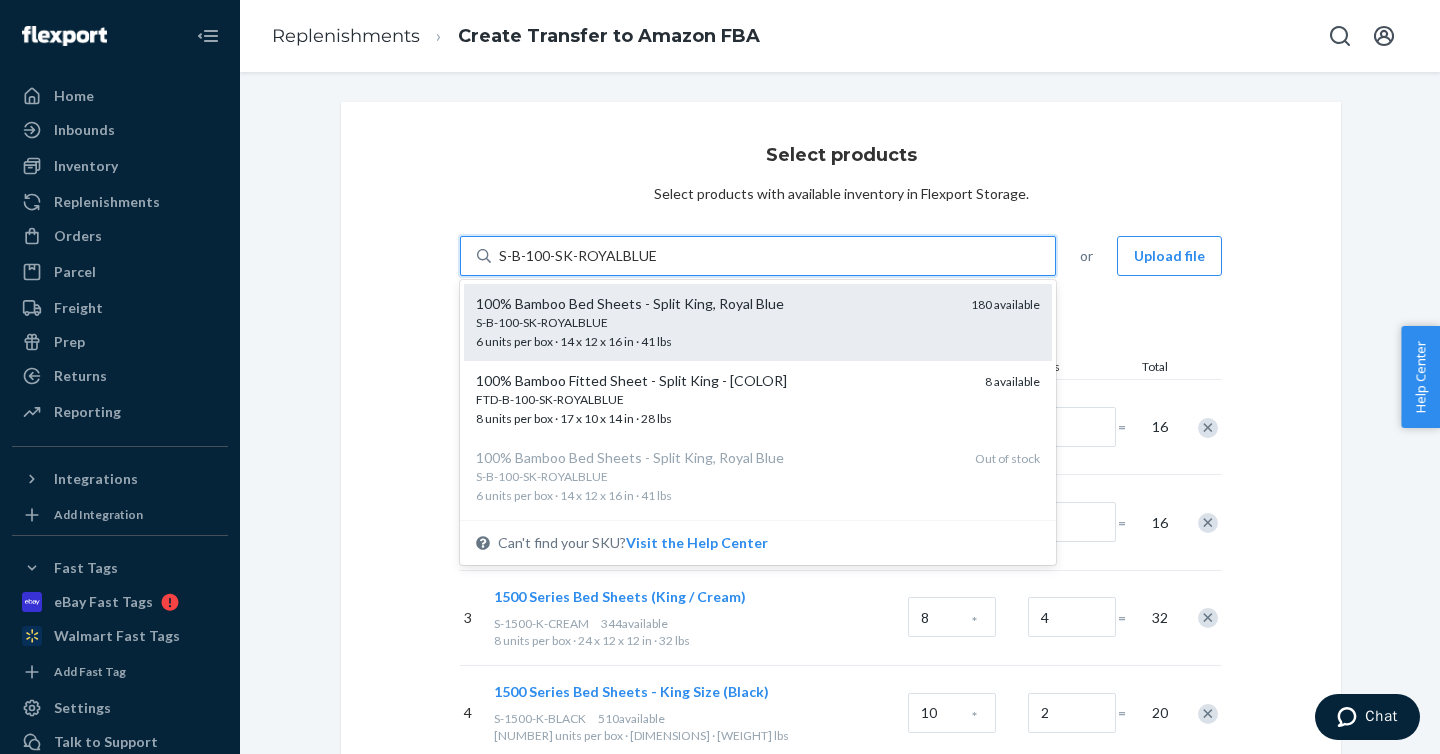 click on "[PRODUCT_CODE] [DIMENSIONS] · [WEIGHT] lbs" at bounding box center [715, 332] 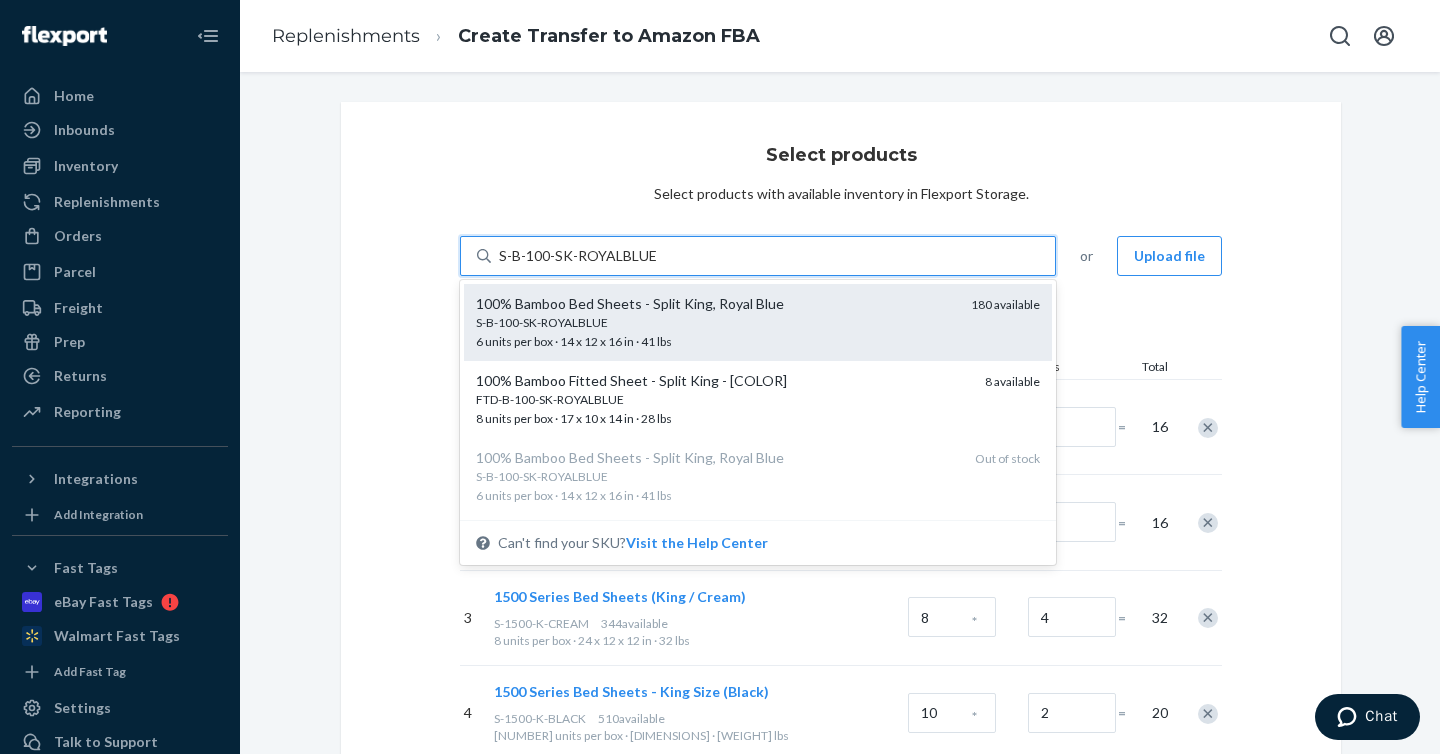 type 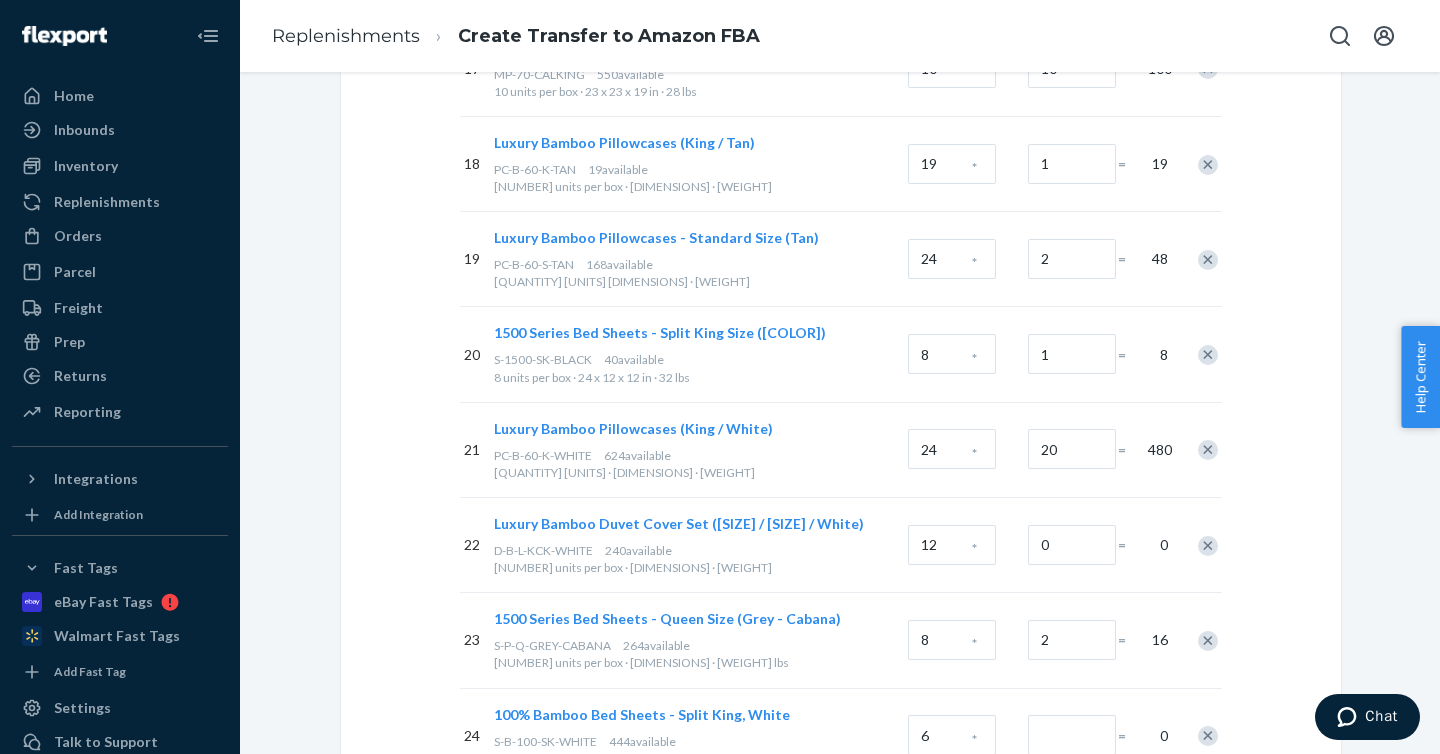 scroll, scrollTop: 2136, scrollLeft: 0, axis: vertical 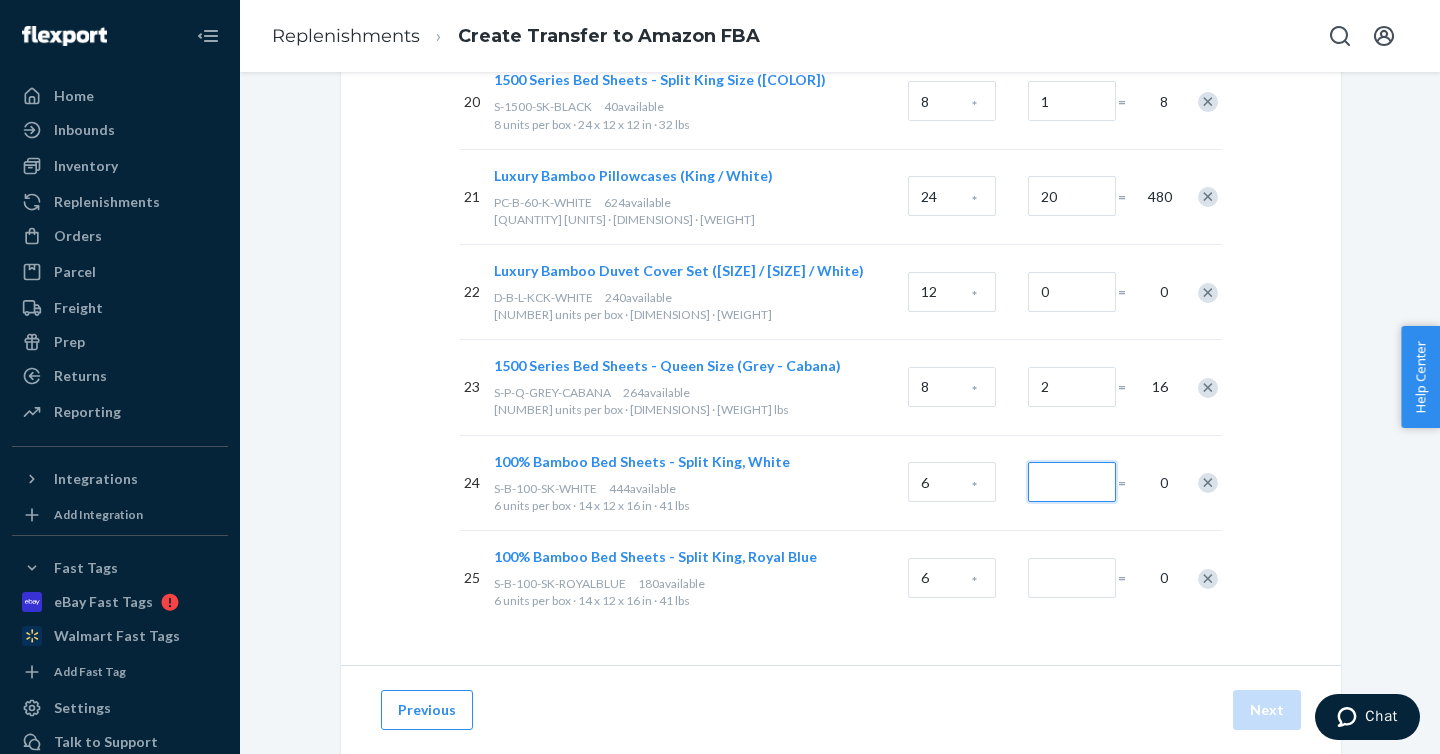 click at bounding box center [1072, 482] 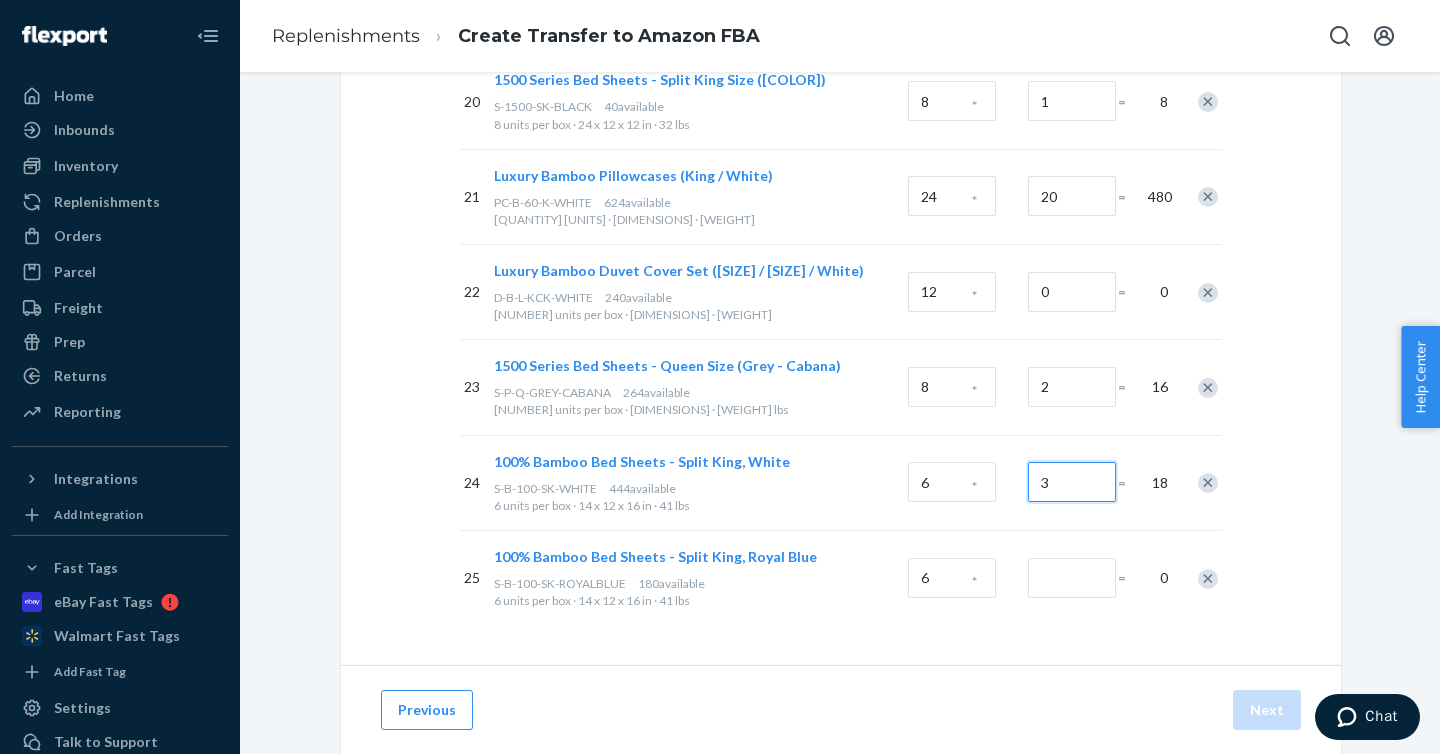 type on "3" 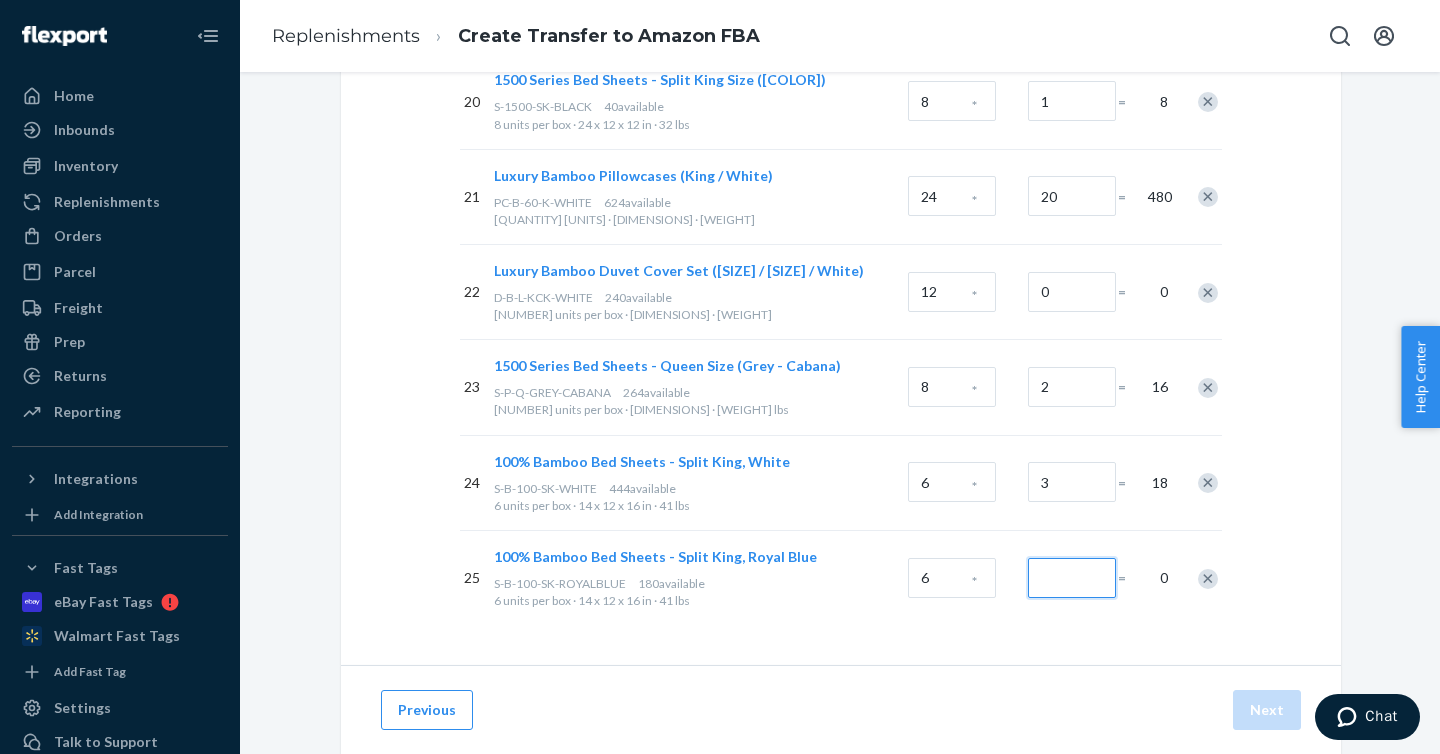 click at bounding box center (1072, 578) 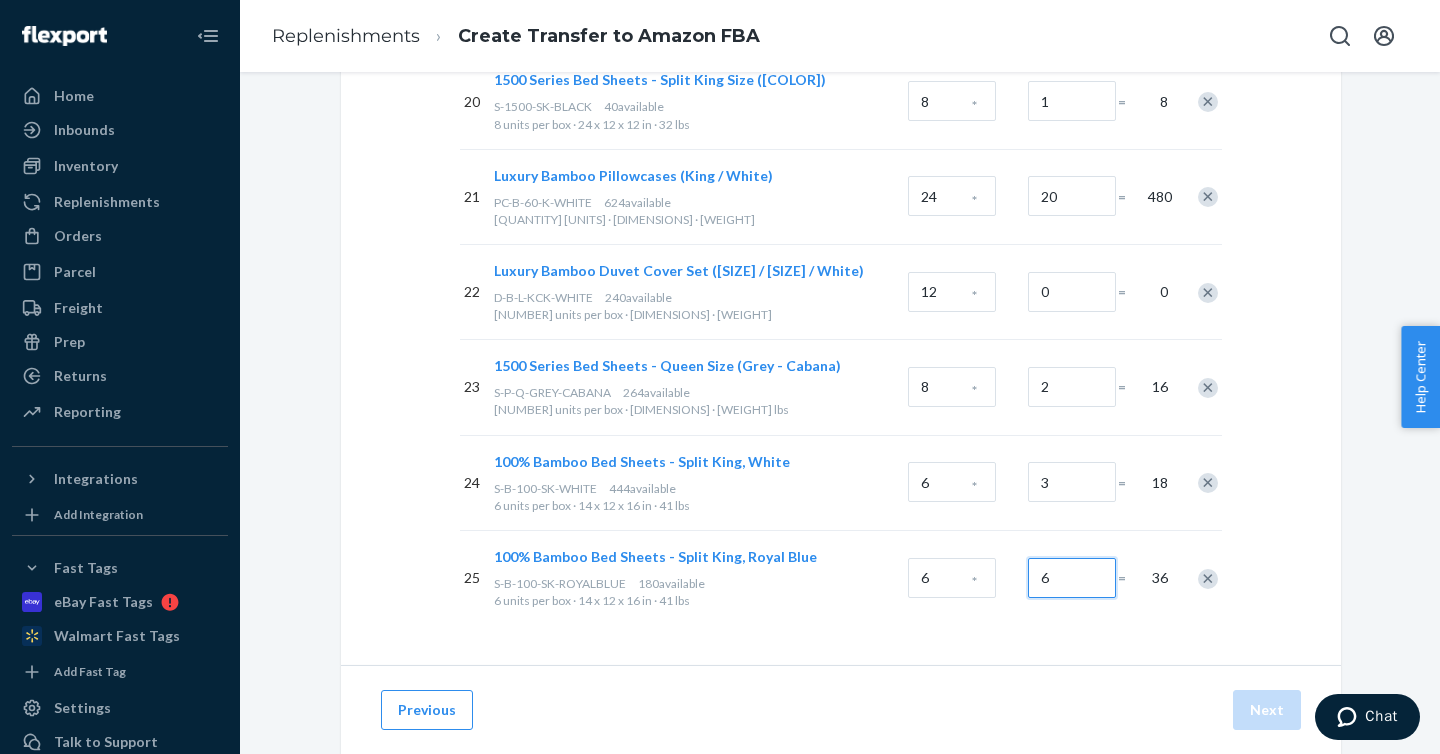 type on "6" 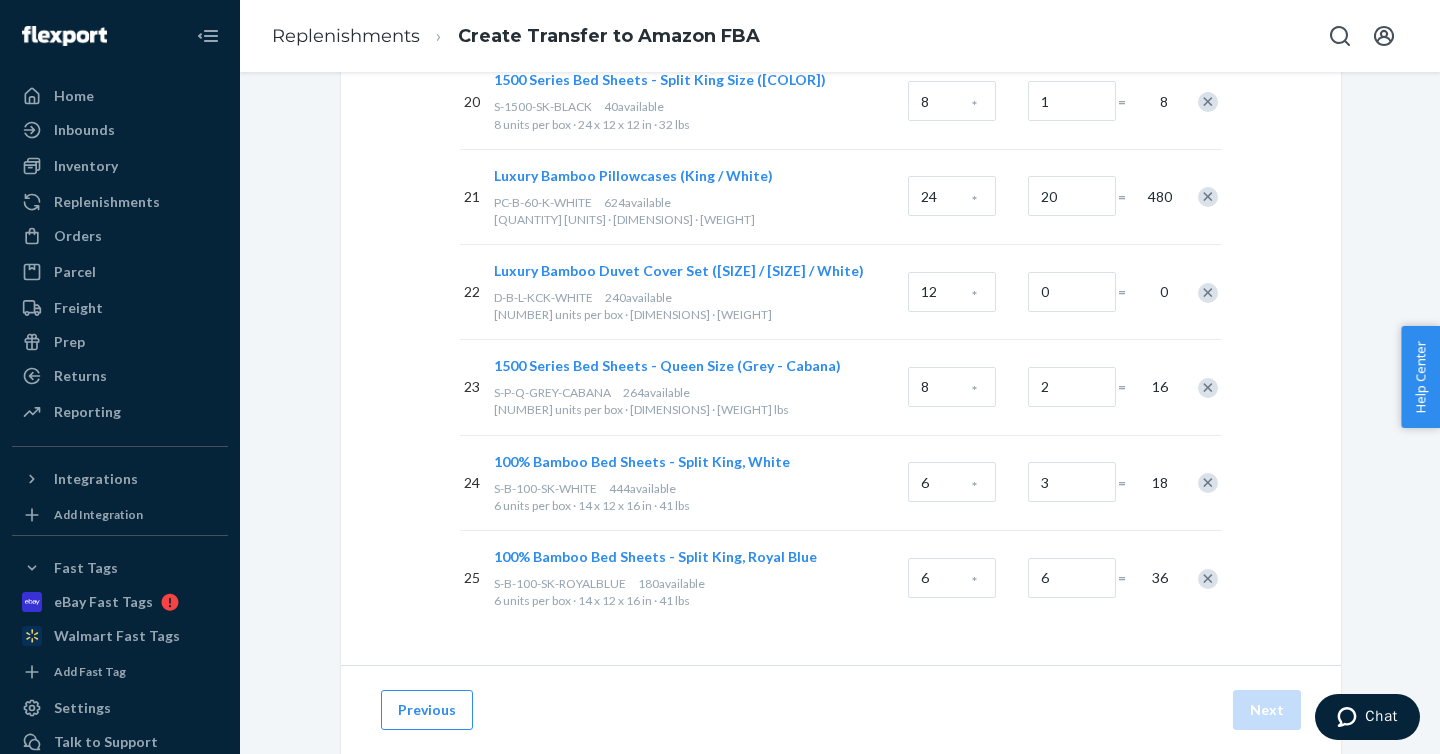 click on "San Bernardino, [STATE] # SKUs Units per Box Boxes Total 1   1500 Series Bed Sheets (Twin / Cream) S-1500-T-CREAM [NUMBER]  available   [NUMBER] units per box · [DIMENSIONS] · [WEIGHT] [NUMBER] * [NUMBER] = [NUMBER] 2   1500 Series Bed Sheets - Full Size (Chocolate) S-1500-F-CHOCOLATE [NUMBER]  available   [NUMBER] units per box · [DIMENSIONS] · [WEIGHT] [NUMBER] * [NUMBER] = [NUMBER] 3   1500 Series Bed Sheets (King / Cream) S-1500-K-CREAM [NUMBER]  available   [NUMBER] units per box · [DIMENSIONS] · [WEIGHT] [NUMBER] * [NUMBER] = [NUMBER] 4   1500 Series Bed Sheets - King Size (Black) S-1500-K-BLACK [NUMBER]  available   [NUMBER] units per box · [DIMENSIONS] · [WEIGHT] [NUMBER] * [NUMBER] = [NUMBER] 5   1500 Series Bed Sheets (King / Purple) S-1500-K-PURPLE [NUMBER]  available   [NUMBER] units per box · [DIMENSIONS] · [WEIGHT] [NUMBER] * [NUMBER] = [NUMBER] 6   1500 Series Bed Sheets (Twin / Purple) S-1500-T-PURPLE [NUMBER]  available   [NUMBER] units per box · [DIMENSIONS] · [WEIGHT] [NUMBER] * [NUMBER] = [NUMBER] 7   1500 Series Bed Sheets (Twin / Sage Green) [NUMBER]" at bounding box center (841, -685) 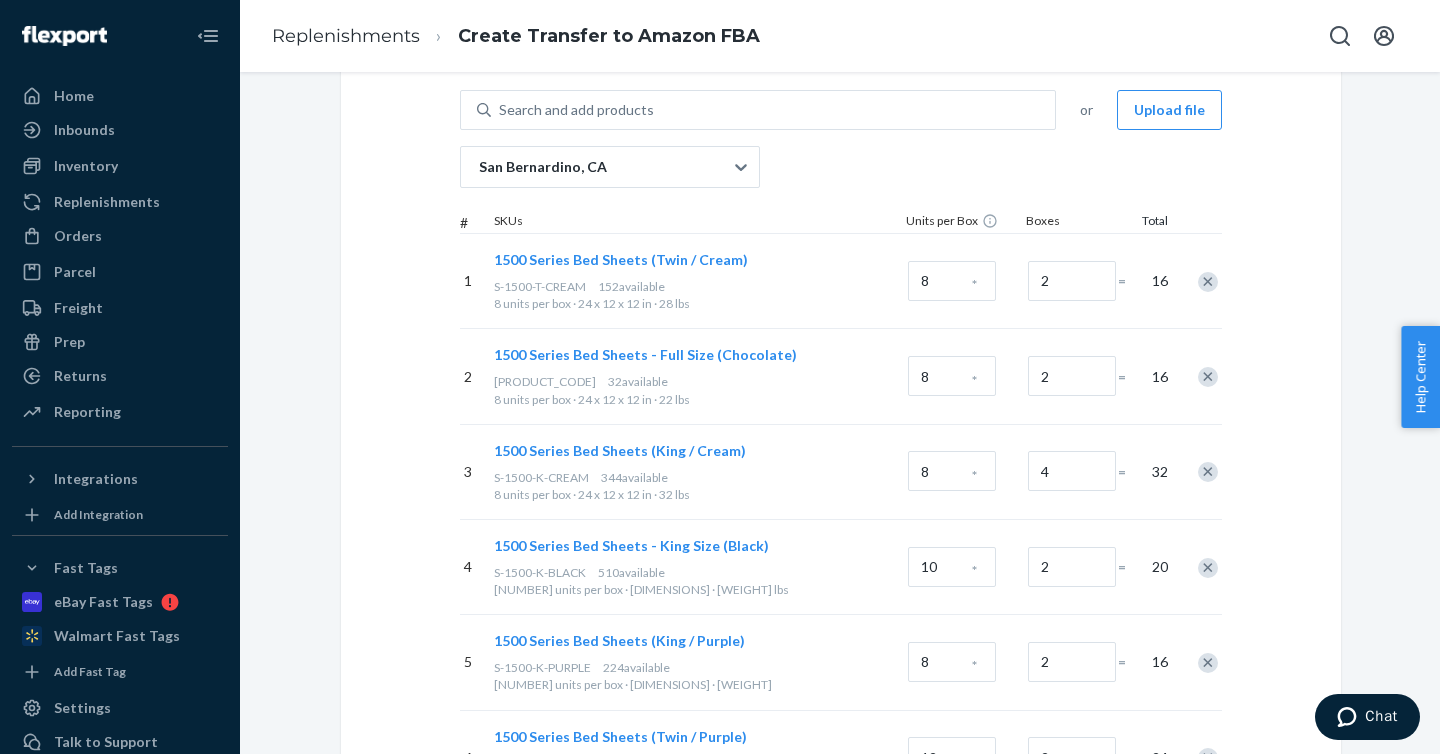 scroll, scrollTop: 0, scrollLeft: 0, axis: both 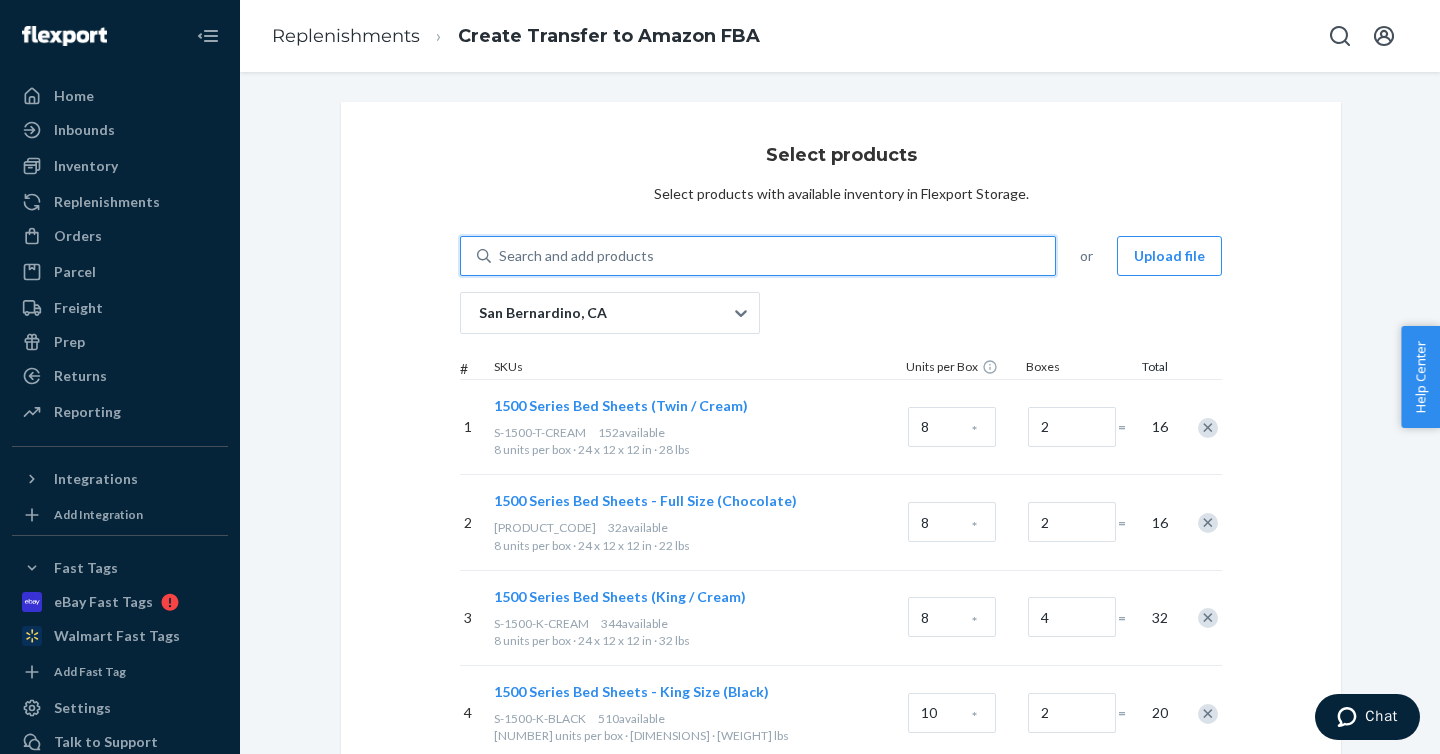 click on "Search and add products" at bounding box center [773, 256] 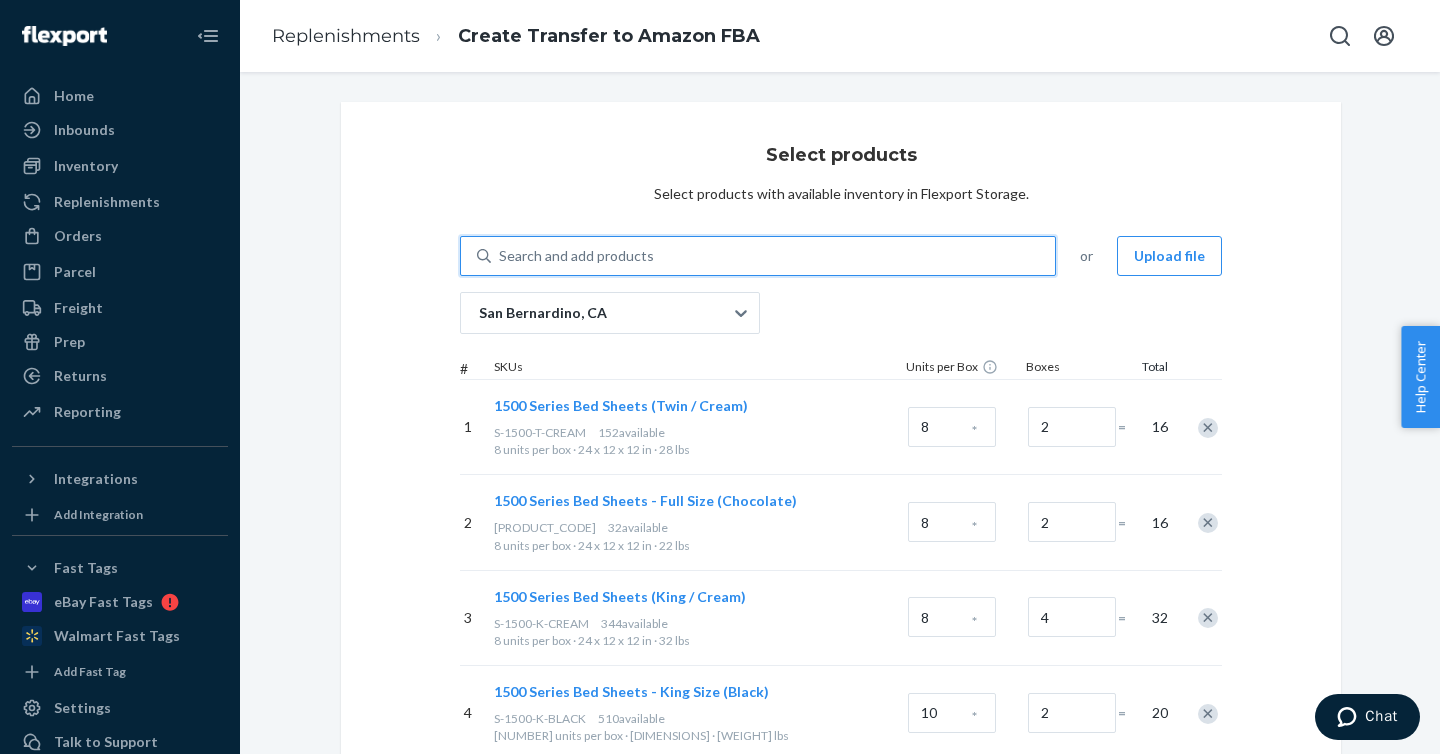 type on "S-B-100-T-GREY" 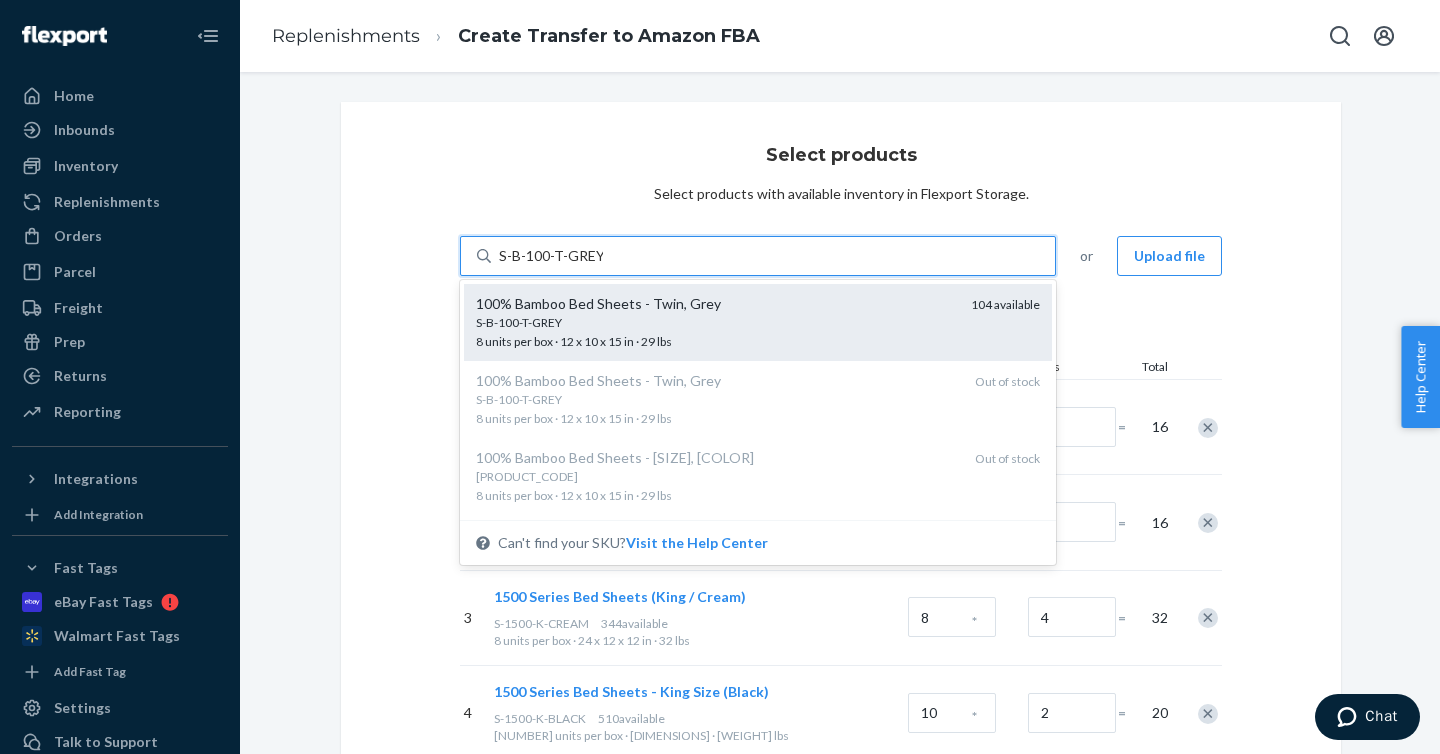 click on "S-B-100-T-GREY" at bounding box center [715, 322] 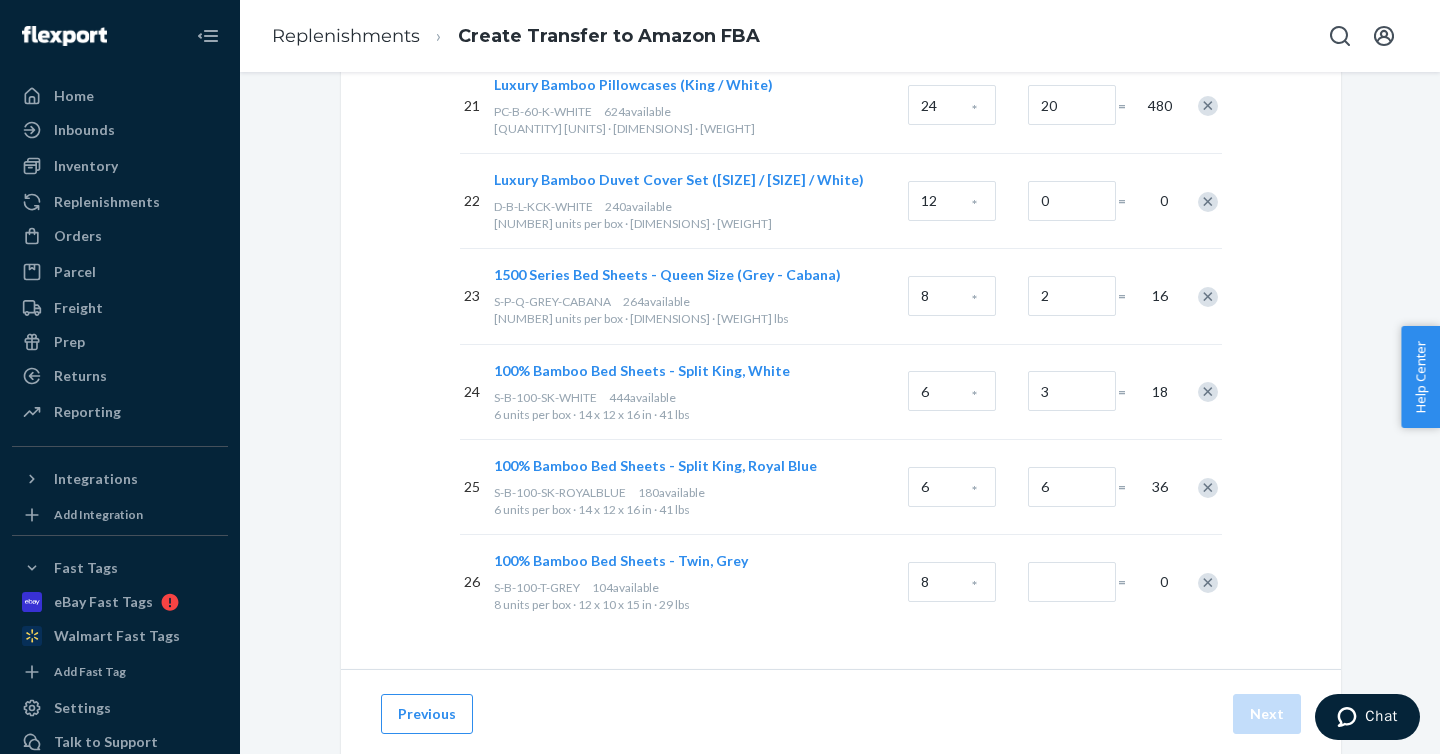 scroll, scrollTop: 2231, scrollLeft: 0, axis: vertical 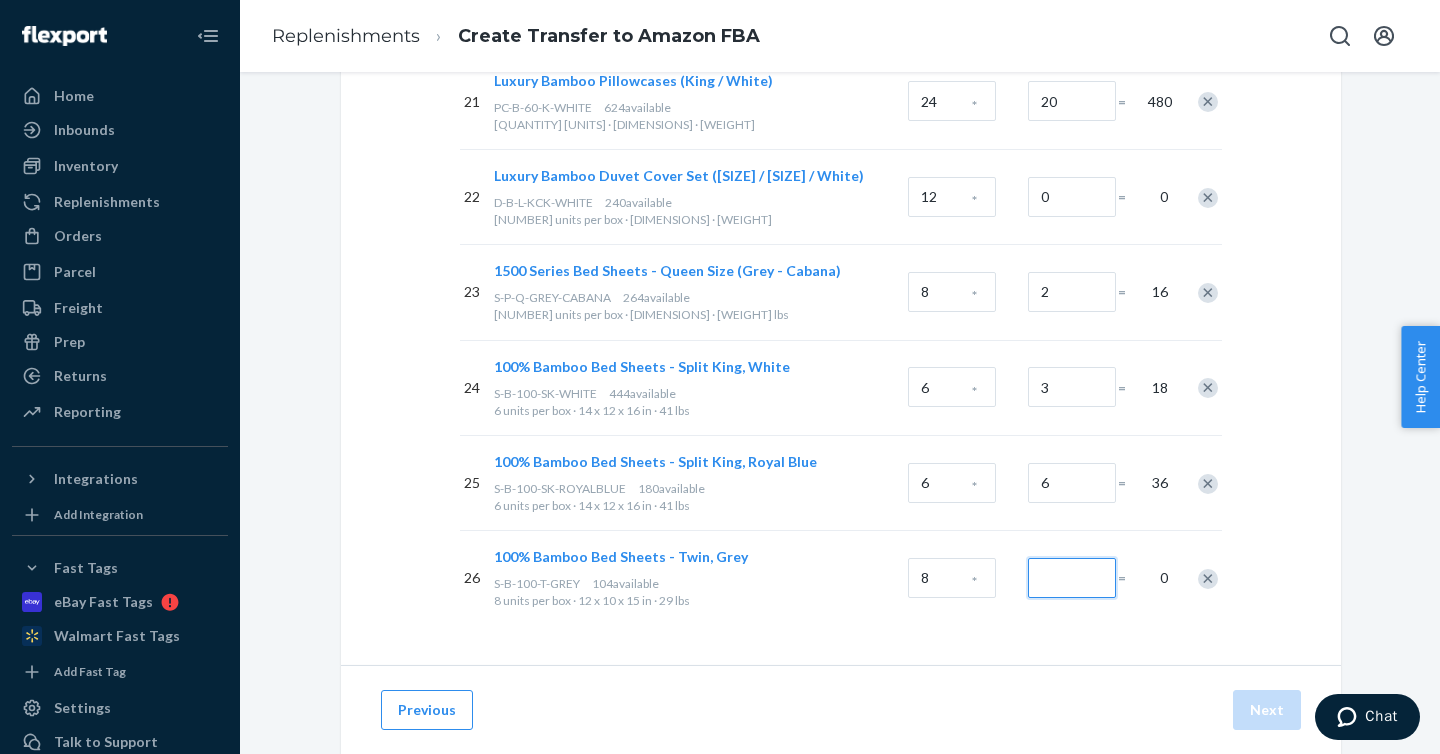 click at bounding box center (1072, 578) 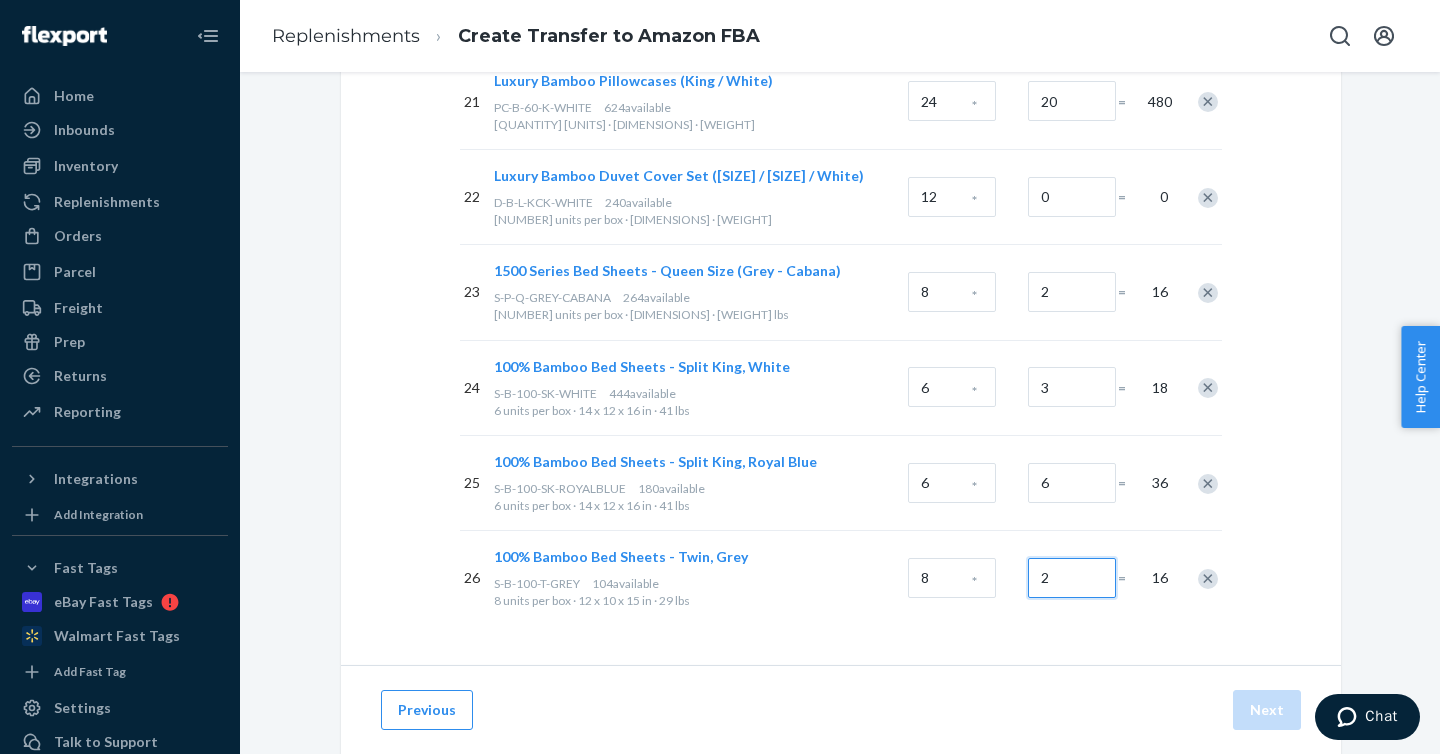 type on "2" 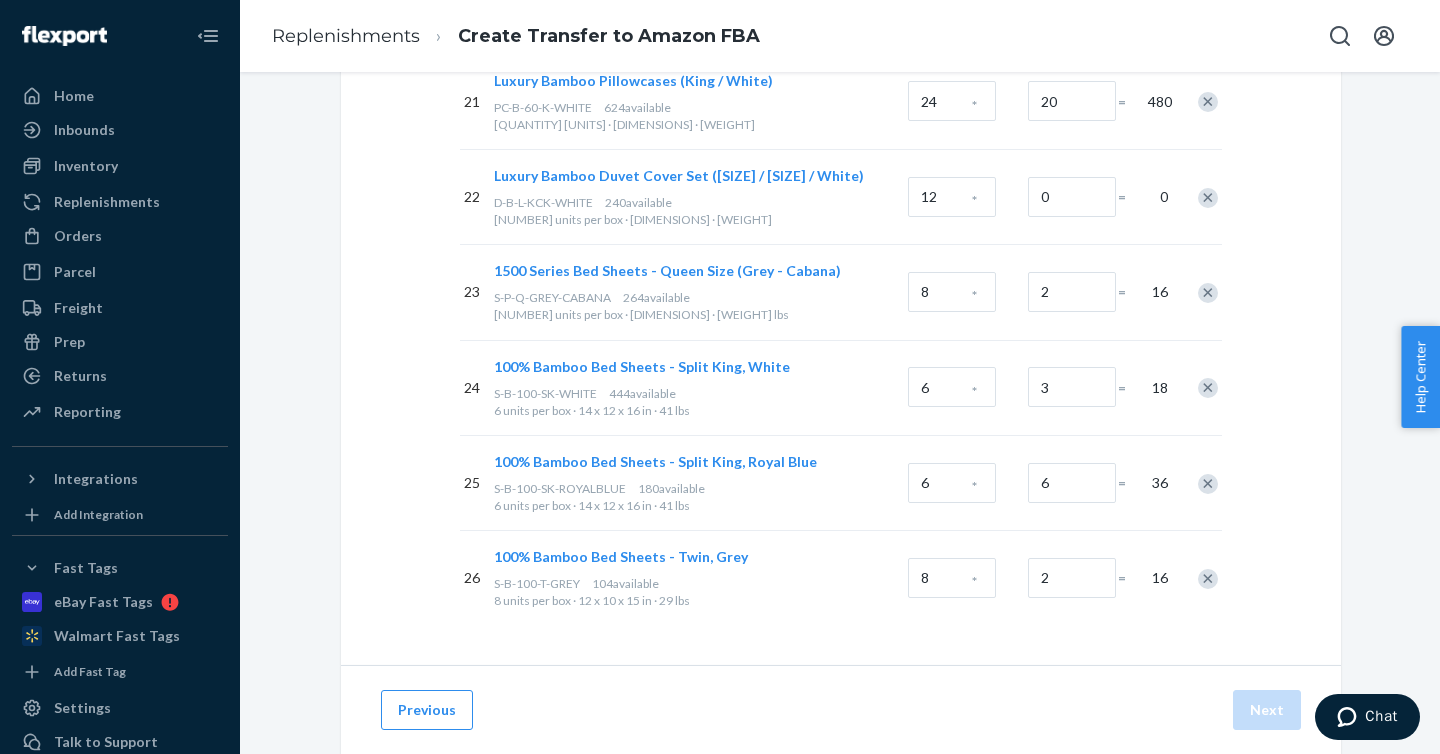 click on "San Bernardino, [STATE] # SKUs Units per Box Boxes Total 1   1500 Series Bed Sheets (Twin / Cream) S-1500-T-CREAM [NUMBER]  available   [NUMBER] units per box · [DIMENSIONS] · [WEIGHT] [NUMBER] * [NUMBER] = [NUMBER] 2   1500 Series Bed Sheets - Full Size (Chocolate) S-1500-F-CHOCOLATE [NUMBER]  available   [NUMBER] units per box · [DIMENSIONS] · [WEIGHT] [NUMBER] * [NUMBER] = [NUMBER] 3   1500 Series Bed Sheets (King / Cream) S-1500-K-CREAM [NUMBER]  available   [NUMBER] units per box · [DIMENSIONS] · [WEIGHT] [NUMBER] * [NUMBER] = [NUMBER] 4   1500 Series Bed Sheets - King Size (Black) S-1500-K-BLACK [NUMBER]  available   [NUMBER] units per box · [DIMENSIONS] · [WEIGHT] [NUMBER] * [NUMBER] = [NUMBER] 5   1500 Series Bed Sheets (King / Purple) S-1500-K-PURPLE [NUMBER]  available   [NUMBER] units per box · [DIMENSIONS] · [WEIGHT] [NUMBER] * [NUMBER] = [NUMBER] 6   1500 Series Bed Sheets (Twin / Purple) S-1500-T-PURPLE [NUMBER]  available   [NUMBER] units per box · [DIMENSIONS] · [WEIGHT] [NUMBER] * [NUMBER] = [NUMBER] 7   1500 Series Bed Sheets (Twin / Sage Green) [NUMBER]" at bounding box center (841, -732) 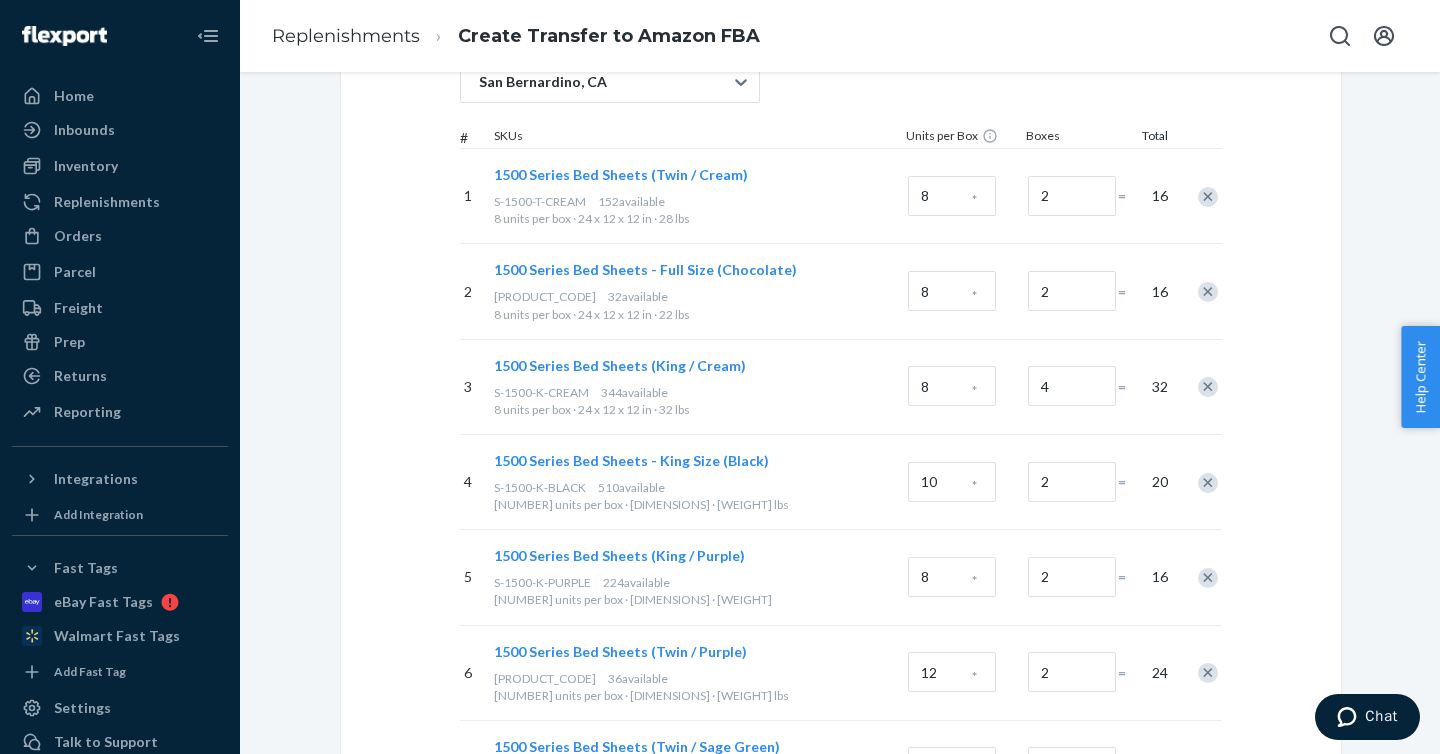 scroll, scrollTop: 0, scrollLeft: 0, axis: both 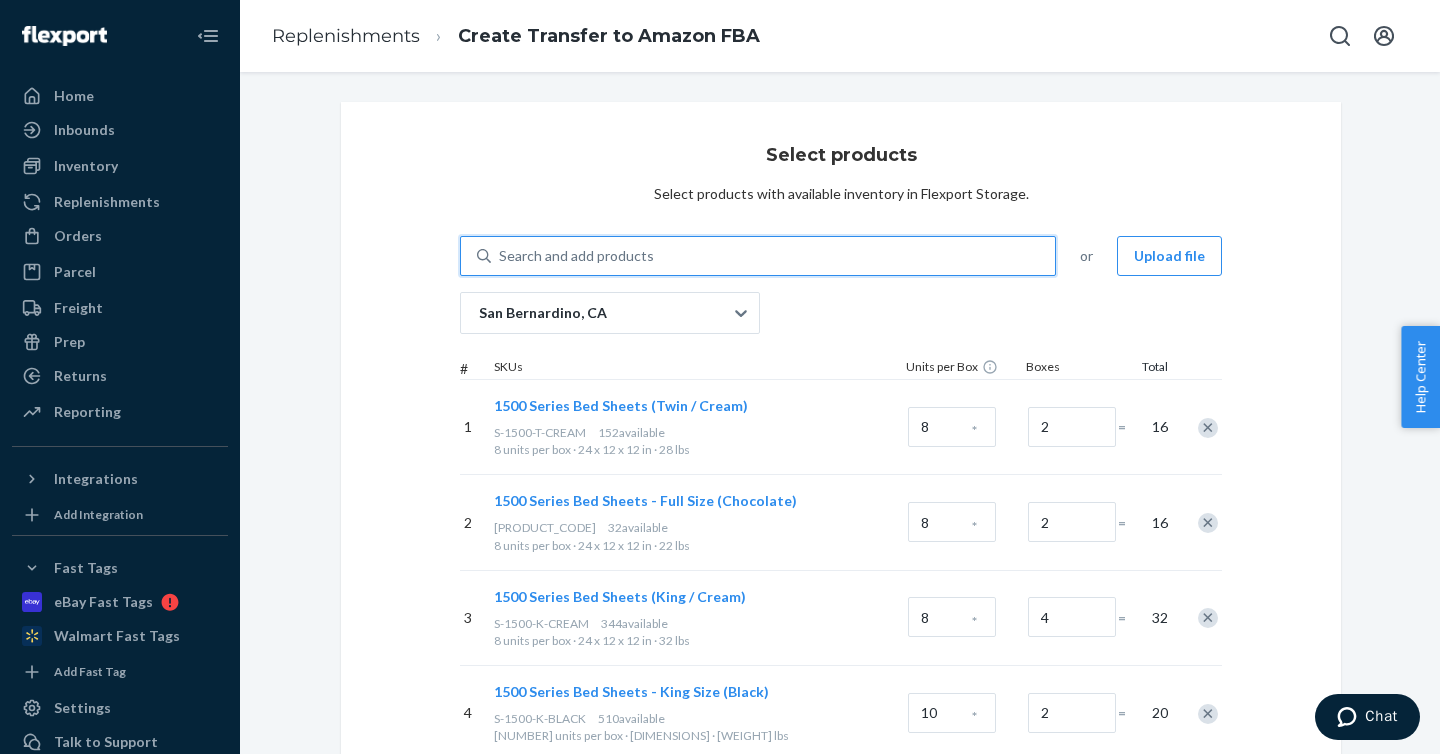 click on "Search and add products" at bounding box center [773, 256] 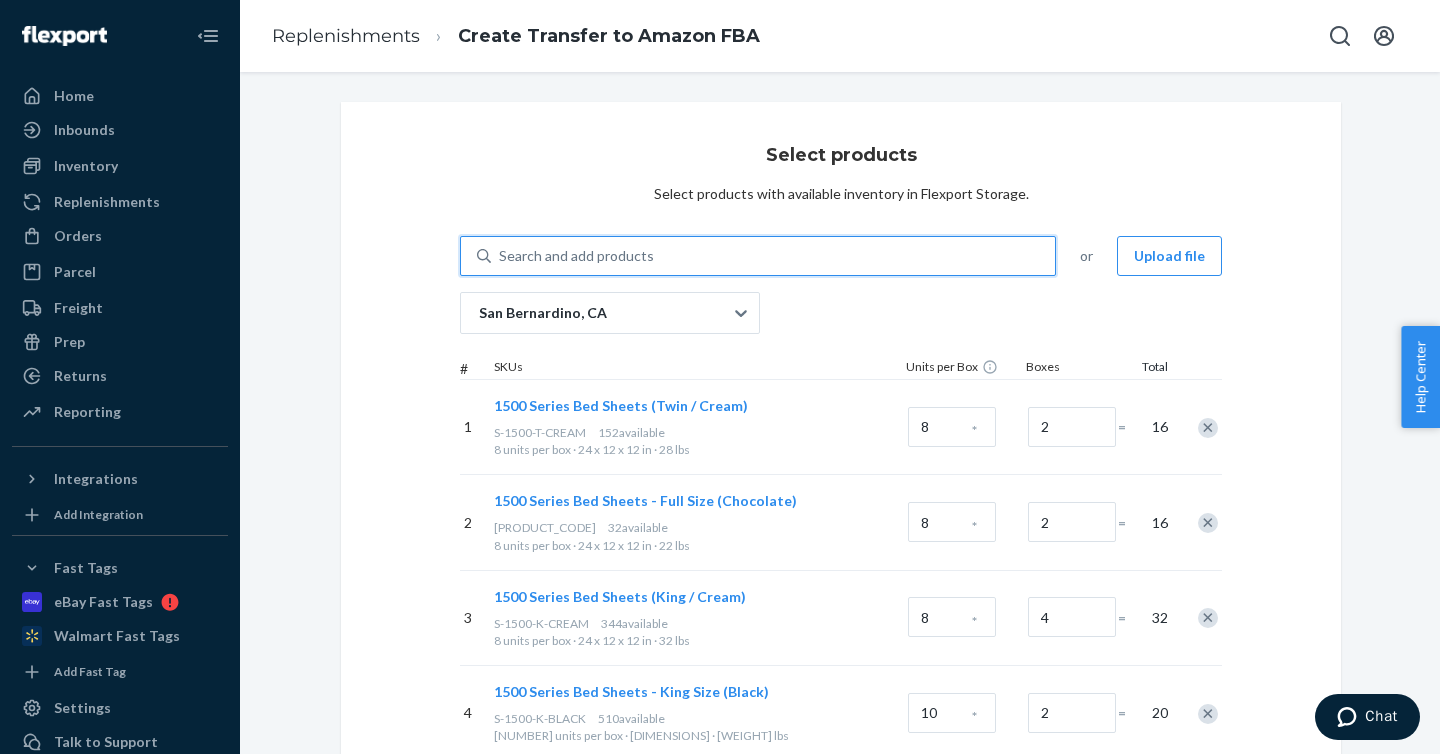 click on "Search and add products" at bounding box center (773, 256) 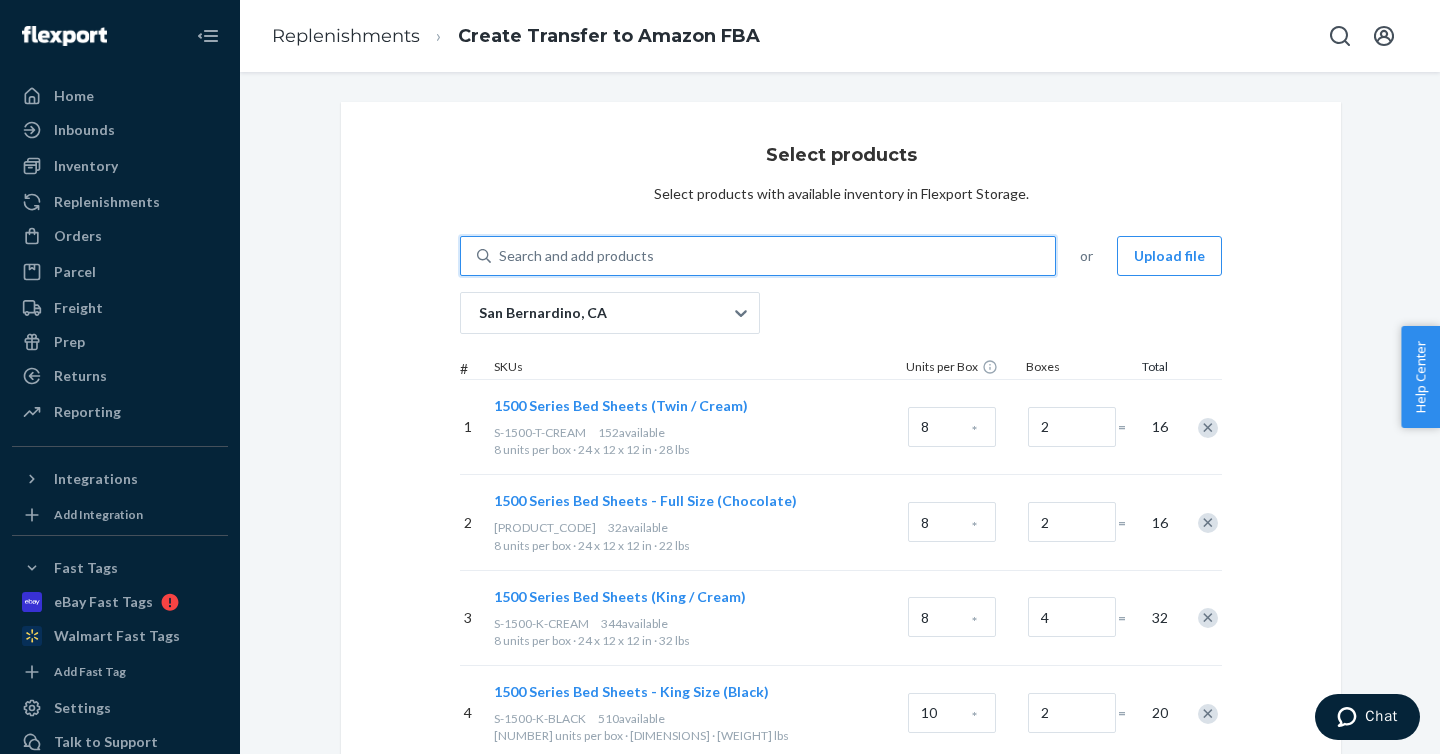 paste on "S-B-100-Q-SILVER" 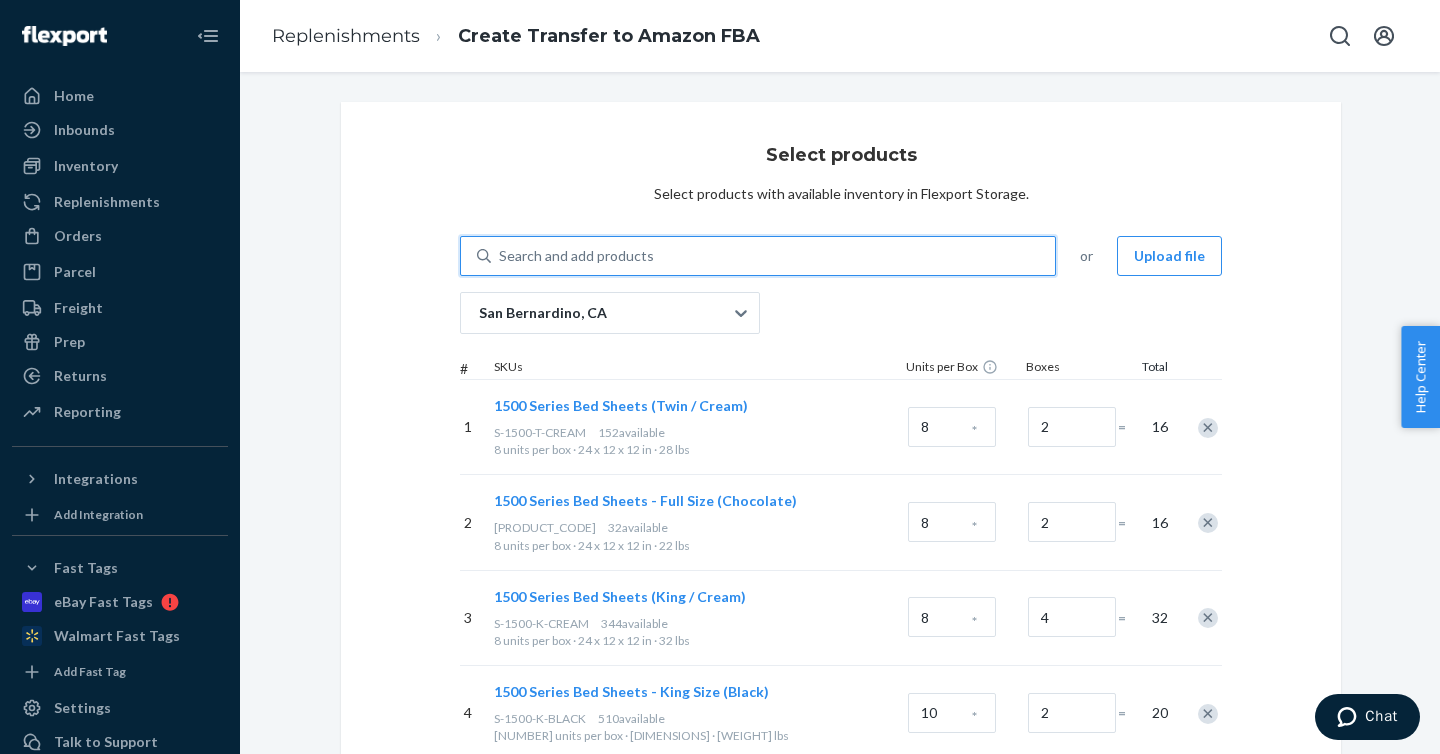 type on "S-B-100-Q-SILVER" 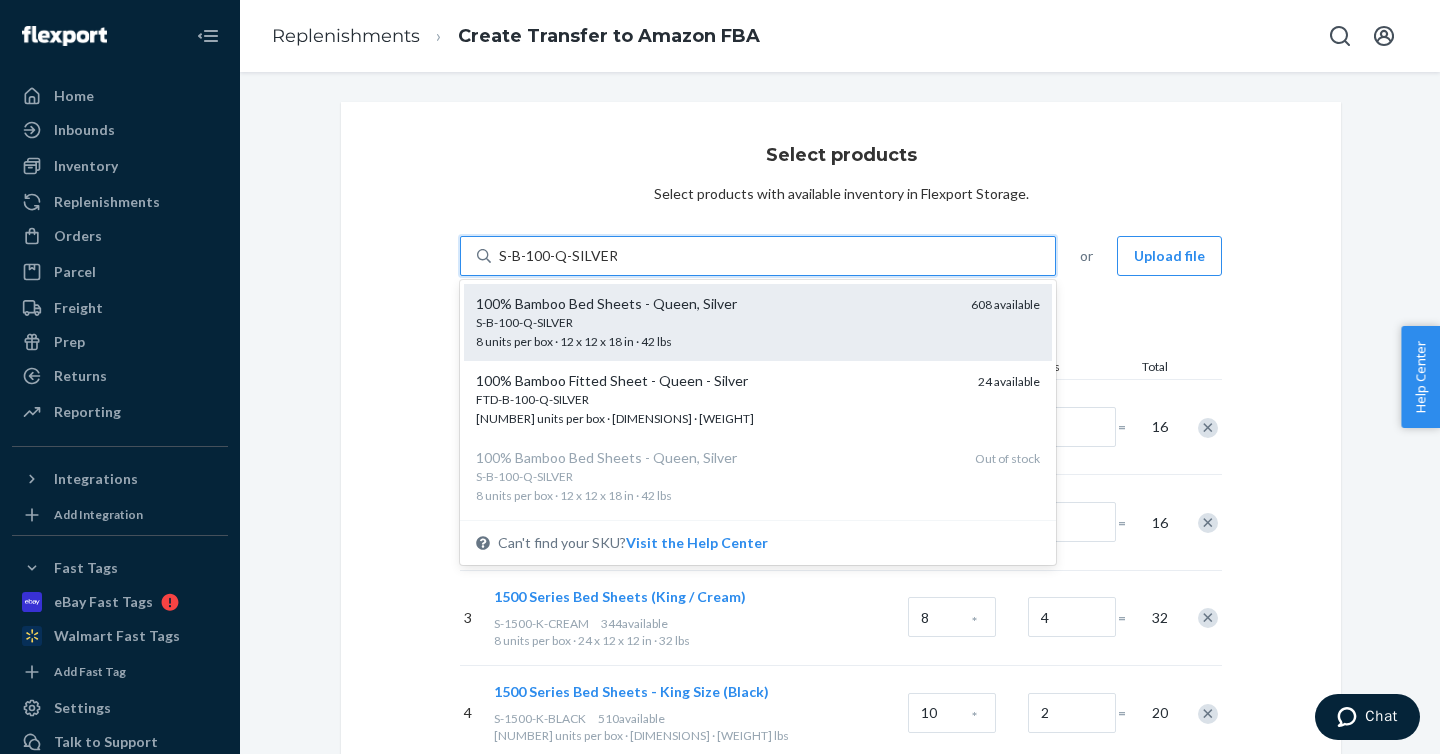 click on "S-B-100-Q-SILVER" at bounding box center [715, 322] 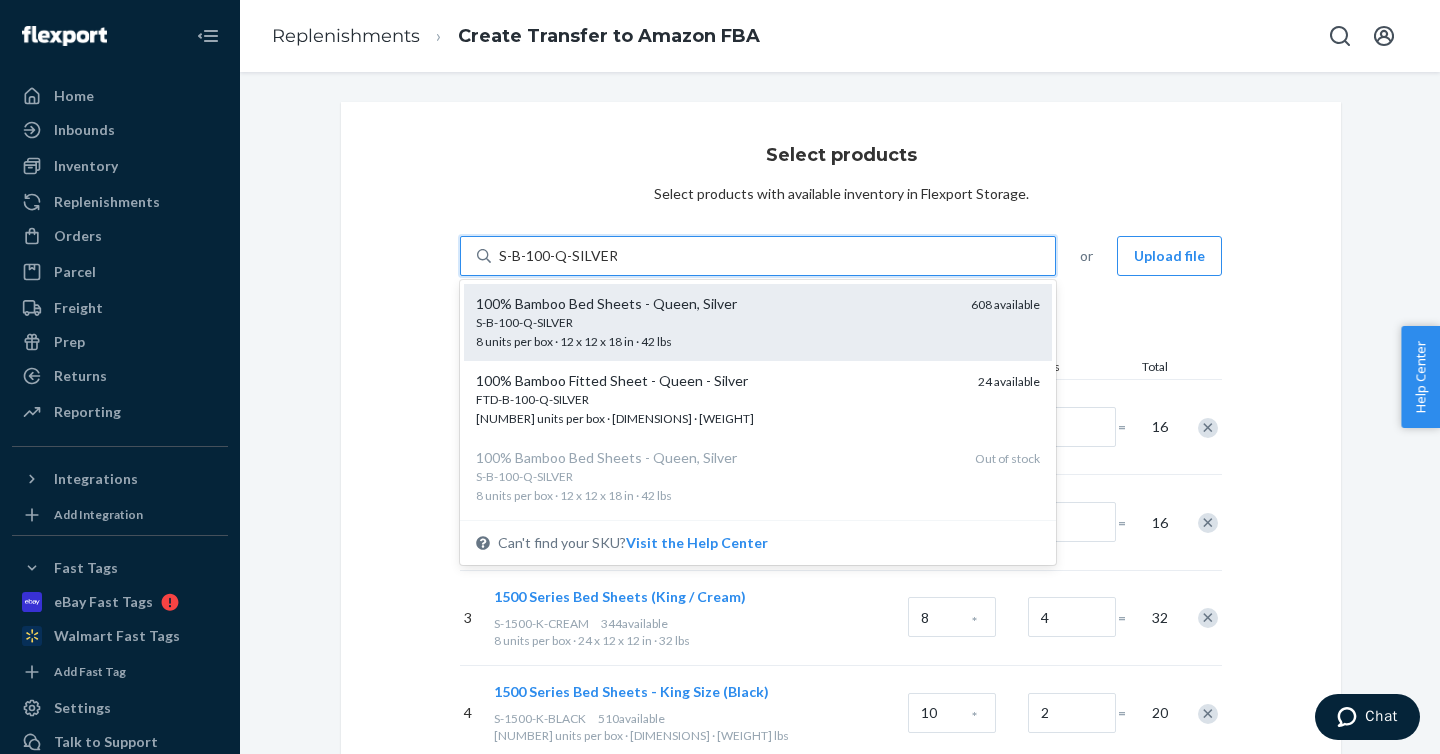 click on "S-B-100-Q-SILVER" at bounding box center (558, 256) 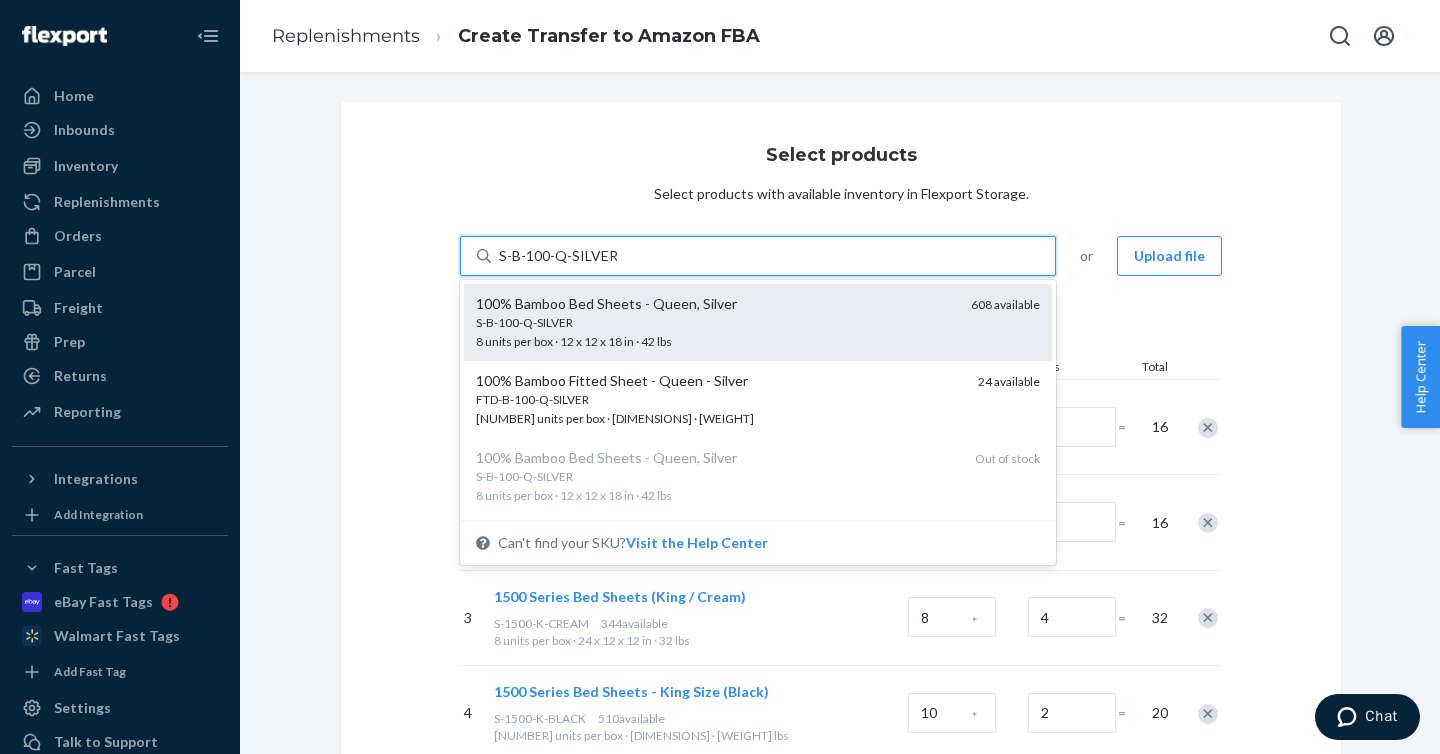 type 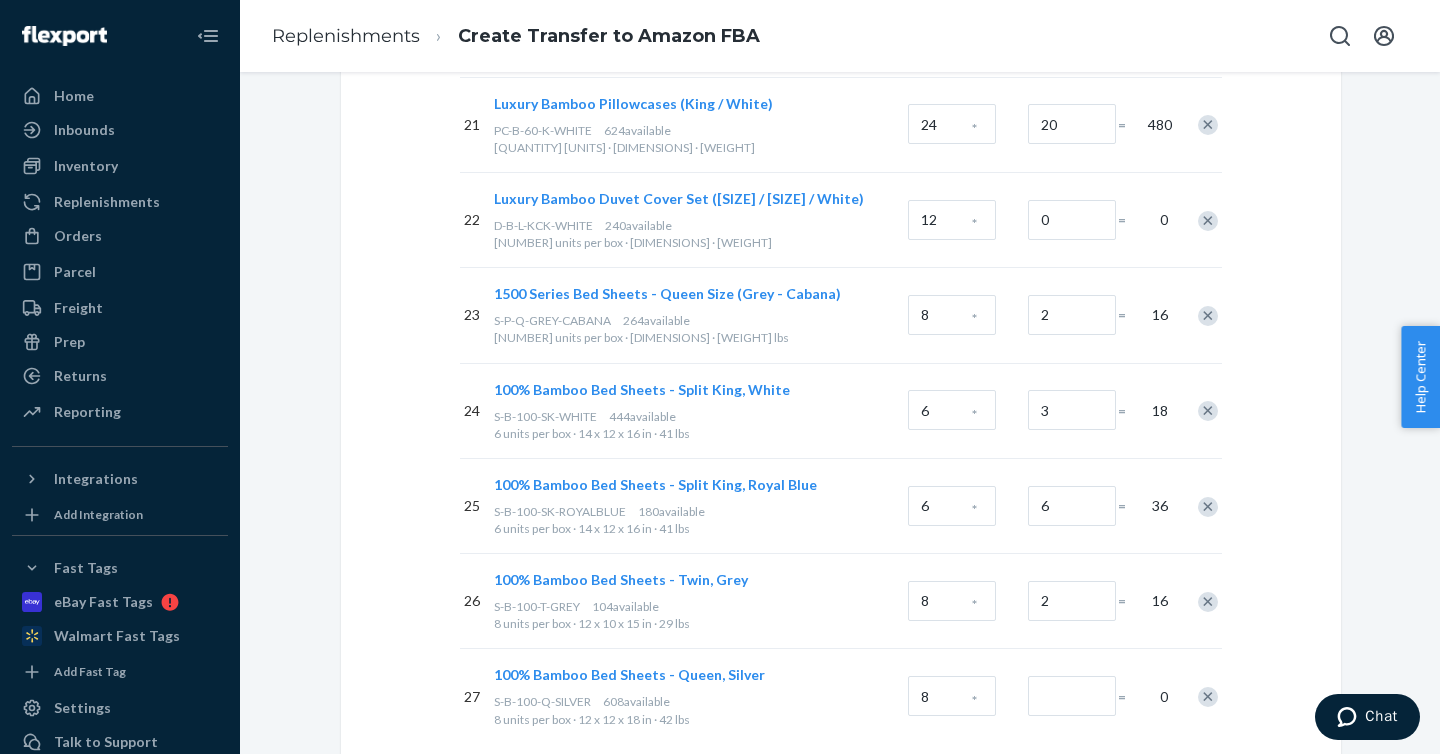scroll, scrollTop: 2326, scrollLeft: 0, axis: vertical 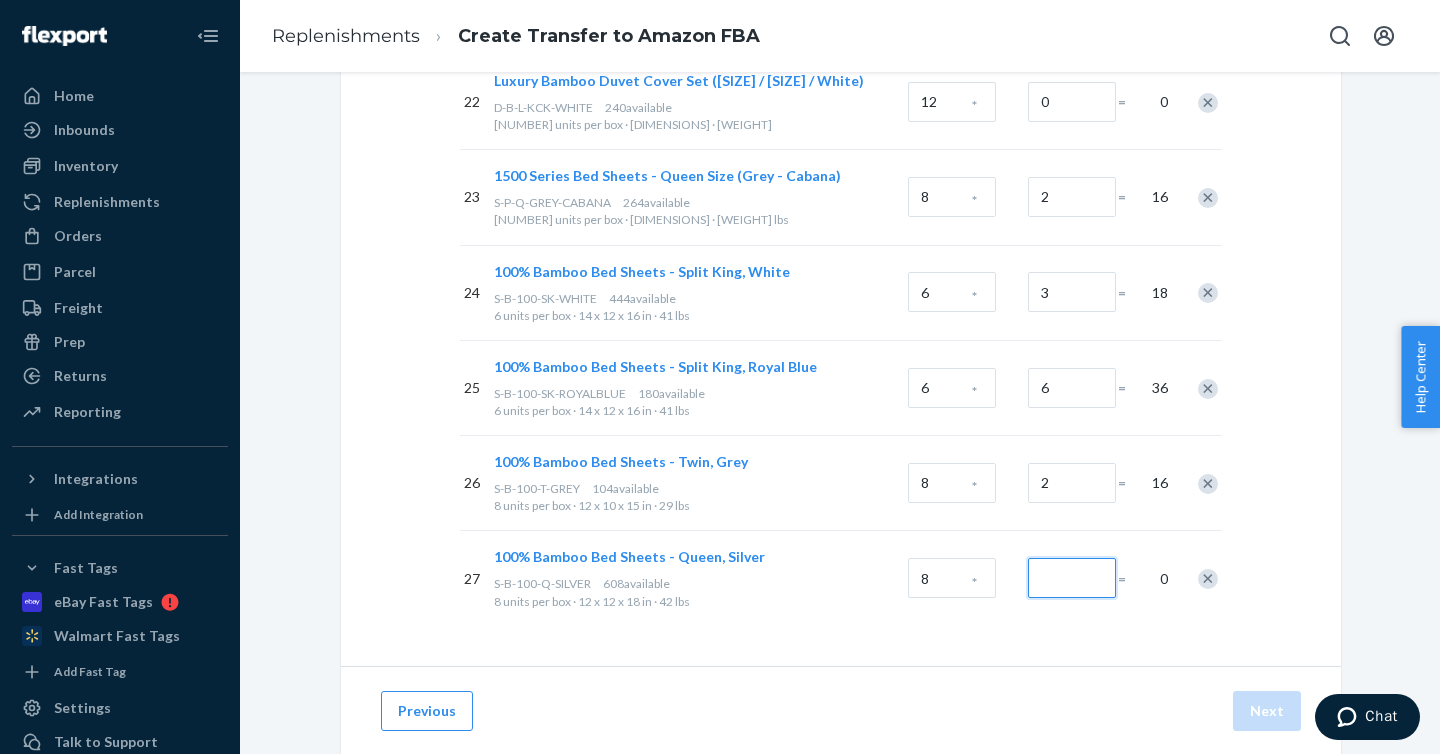 click at bounding box center [1072, 578] 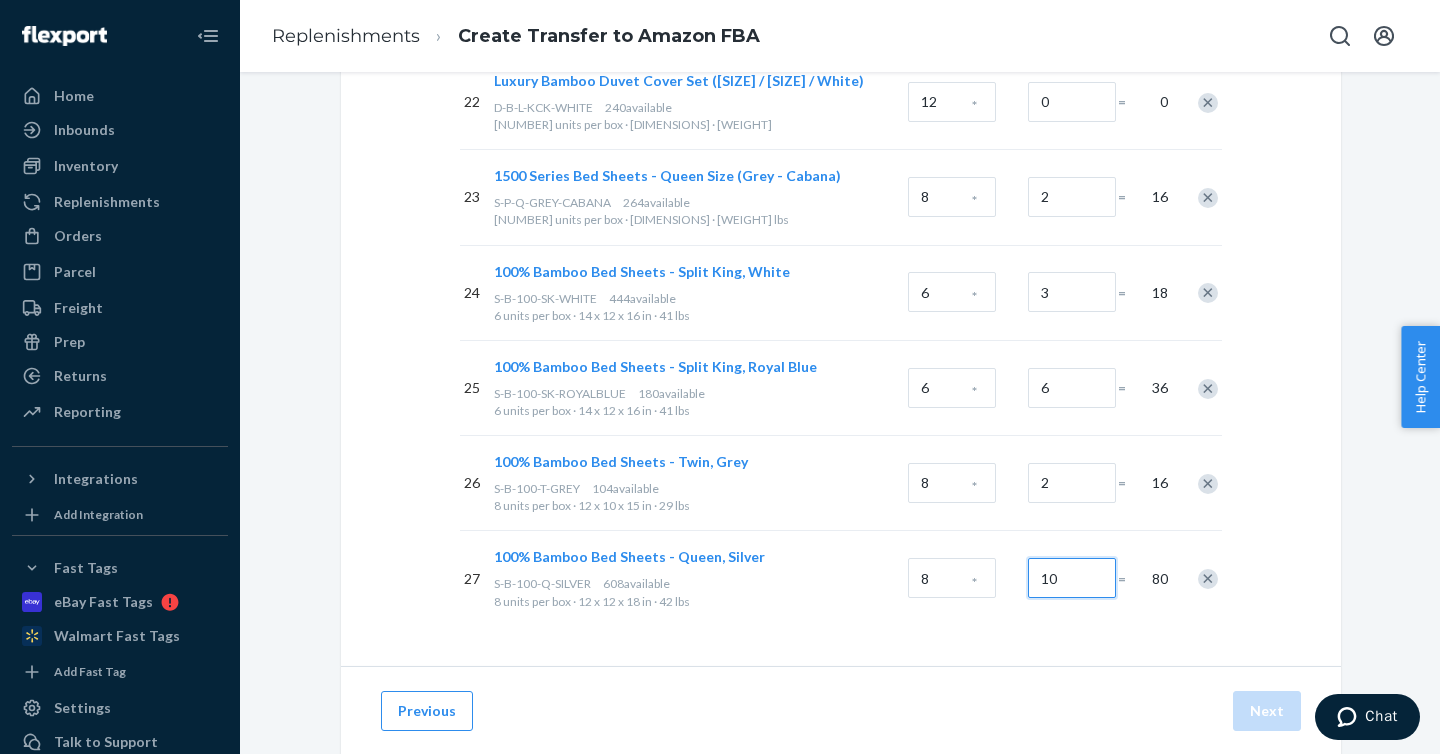 type on "10" 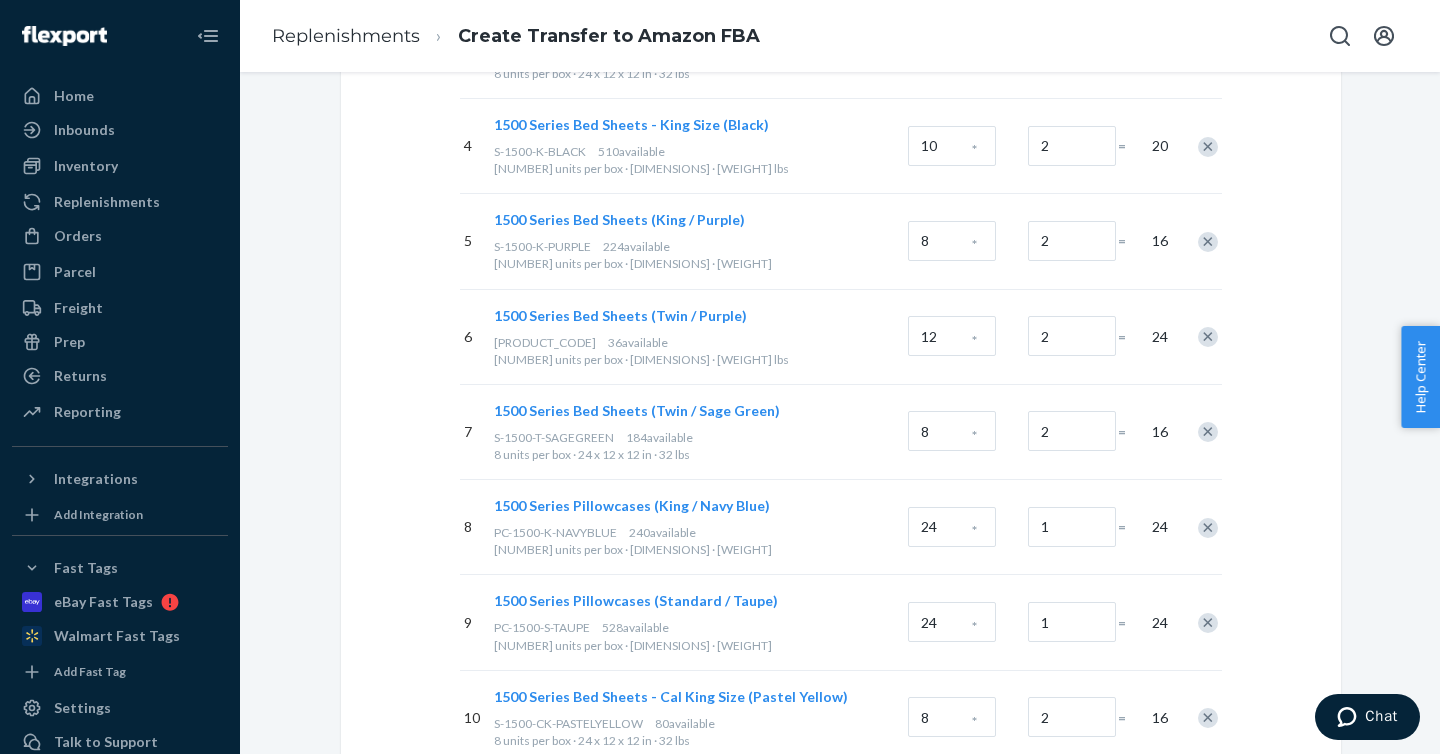 scroll, scrollTop: 0, scrollLeft: 0, axis: both 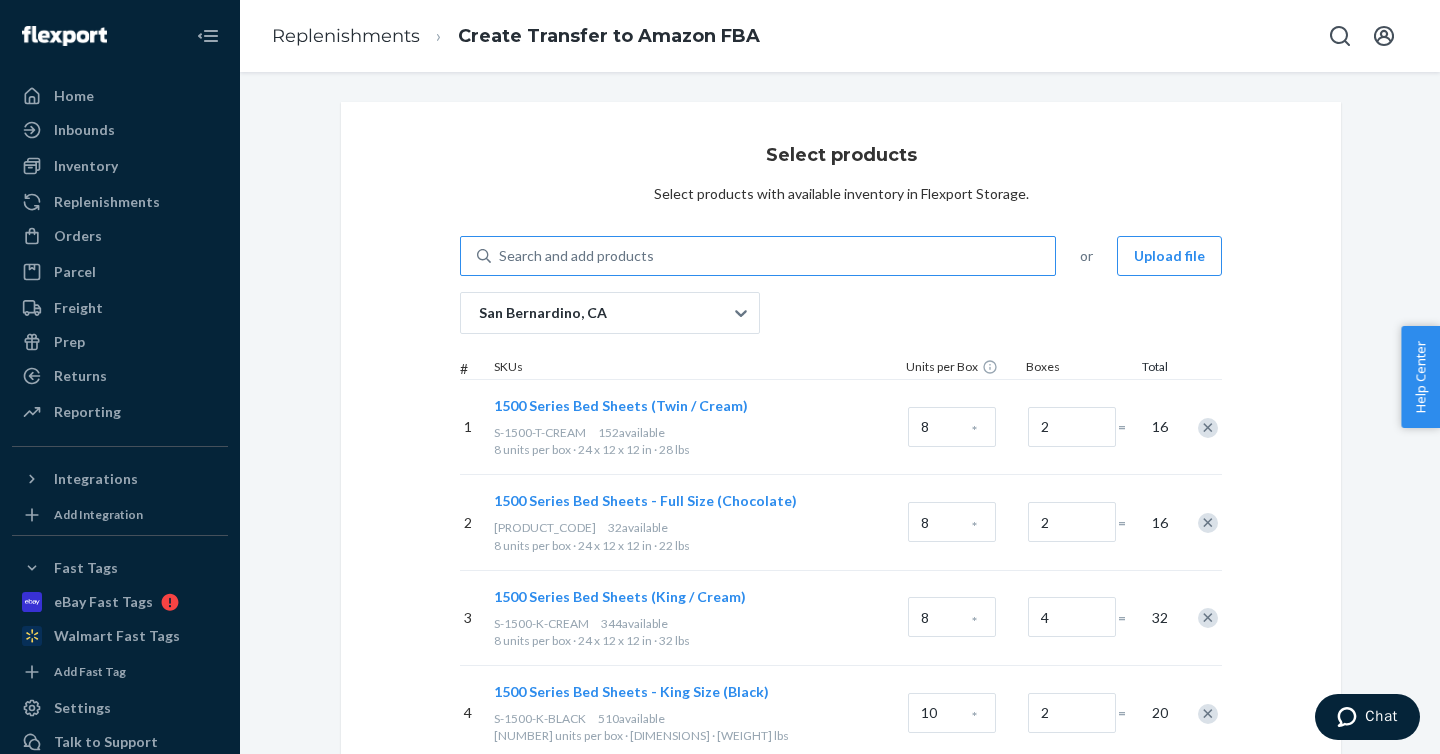 click on "Search and add products" at bounding box center (773, 256) 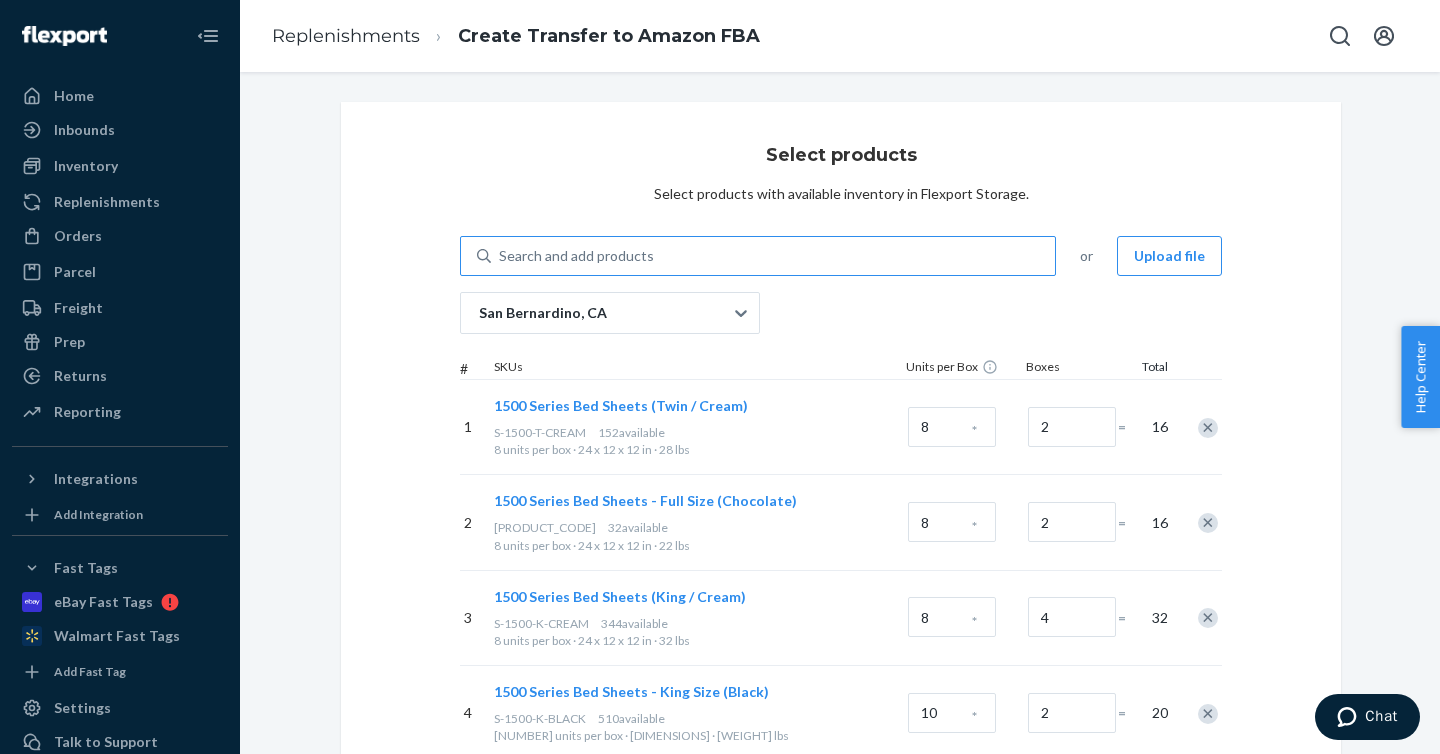 click on "Search and add products" at bounding box center [500, 256] 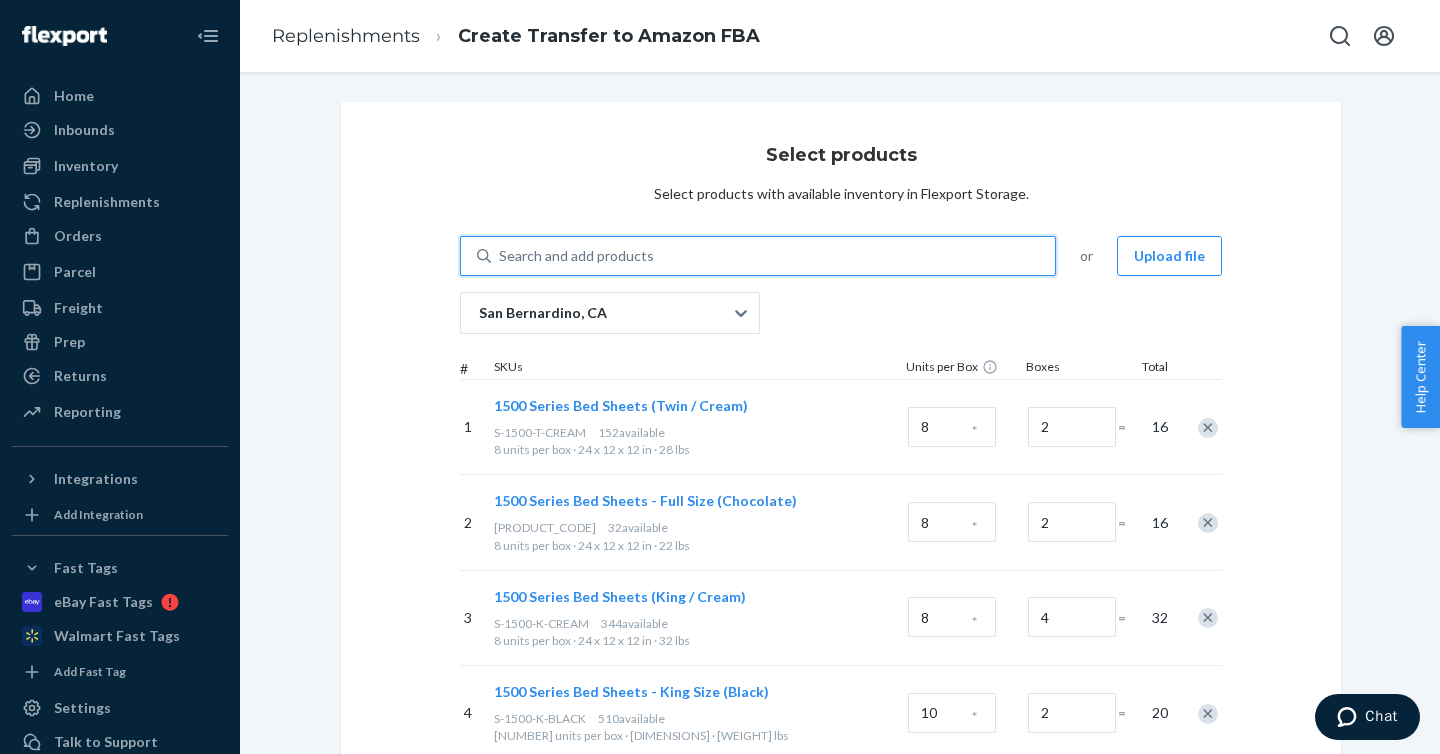 paste on "S-B-100-Q-CREAM" 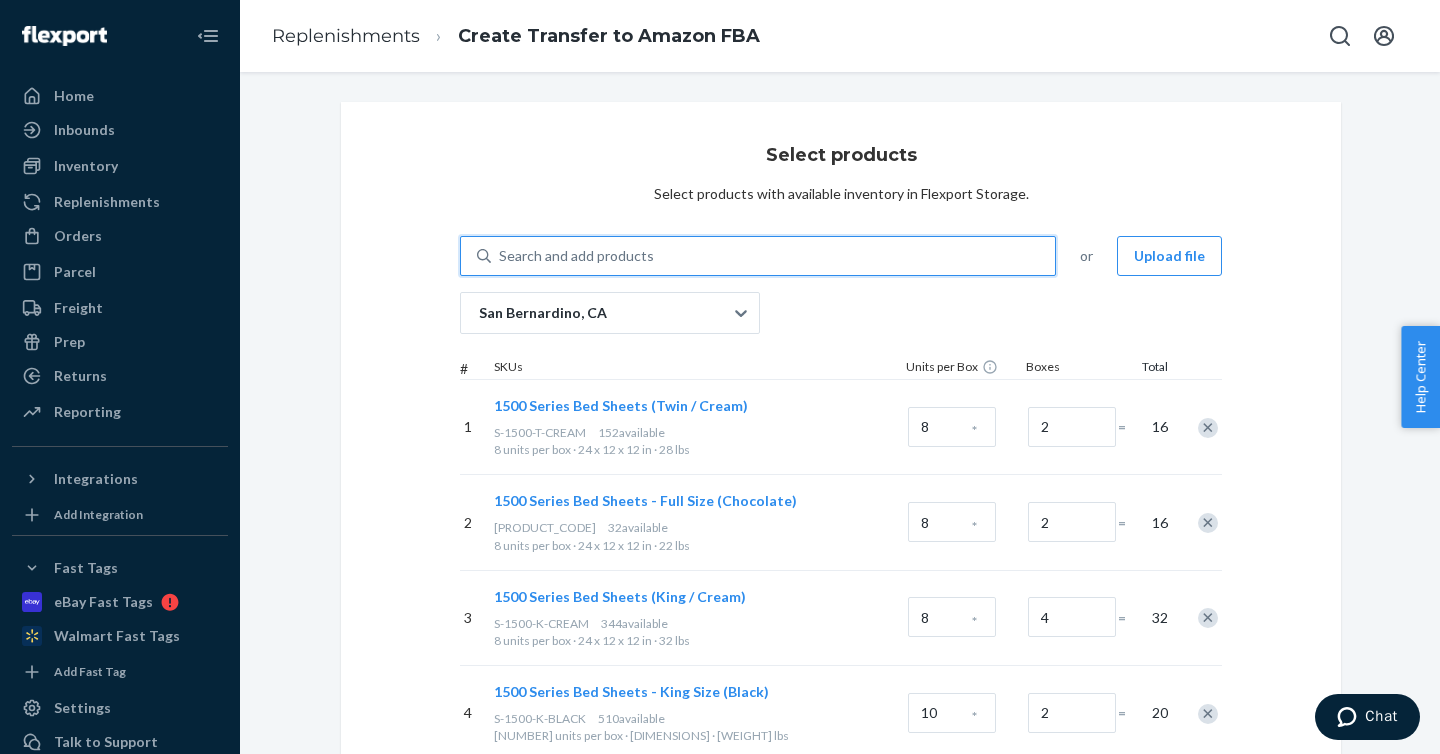 type on "S-B-100-Q-CREAM" 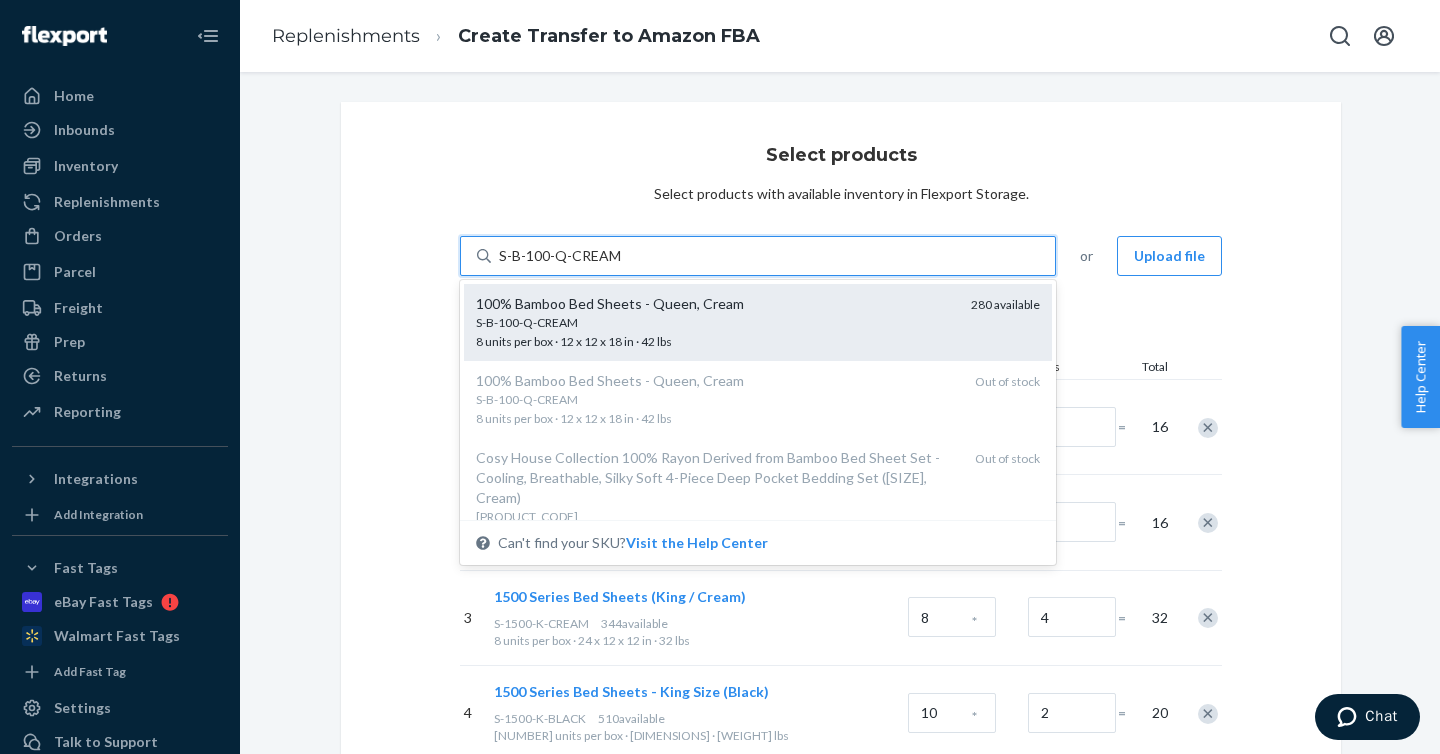 click on "S-B-100-Q-CREAM" at bounding box center [715, 322] 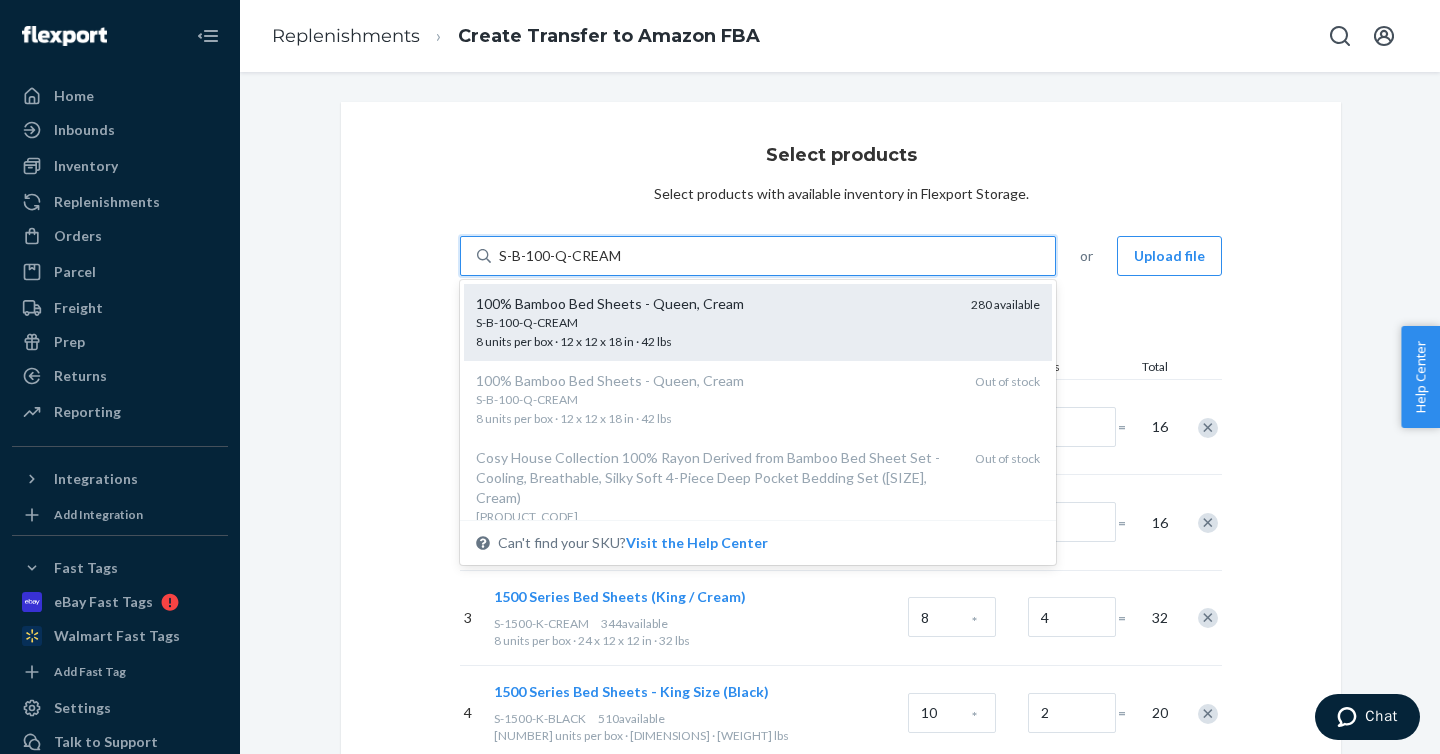 click on "S-B-100-Q-CREAM" at bounding box center (560, 256) 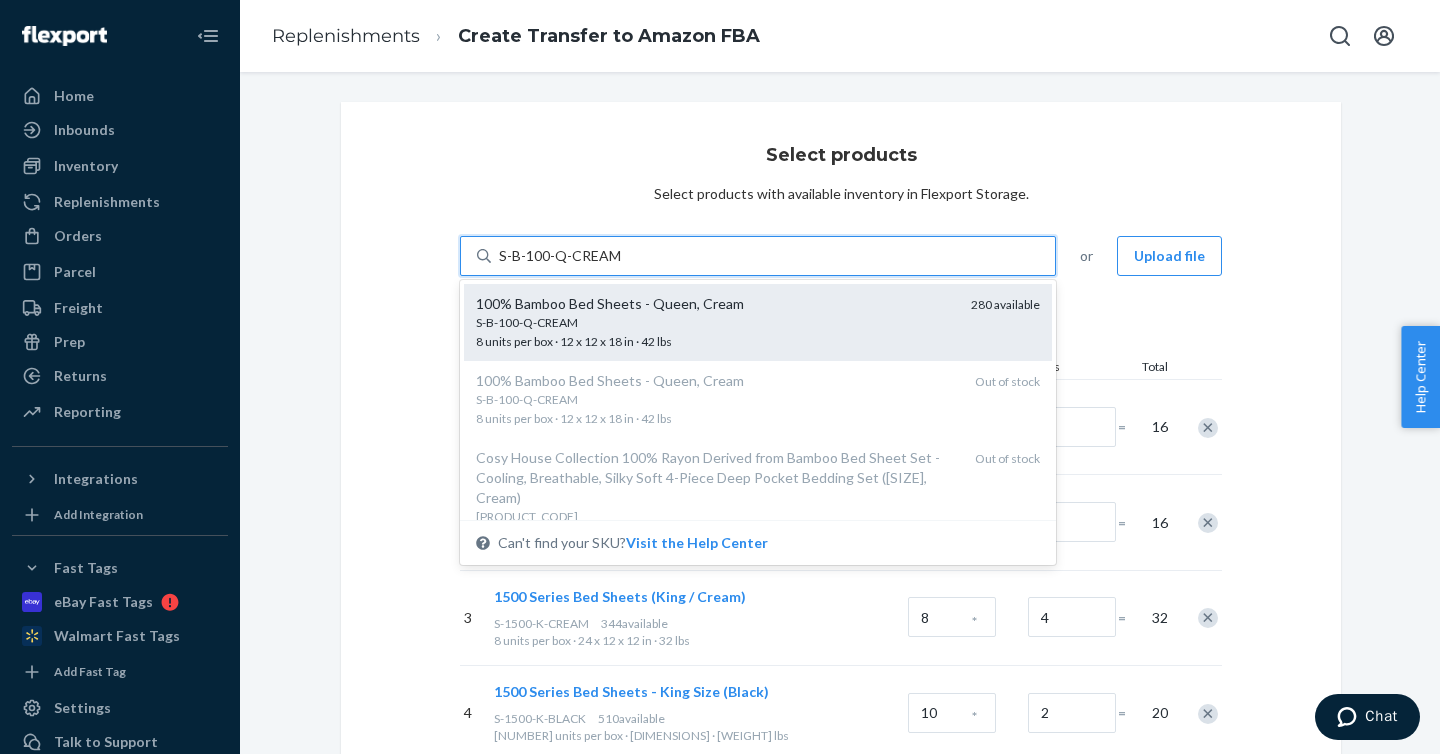 type 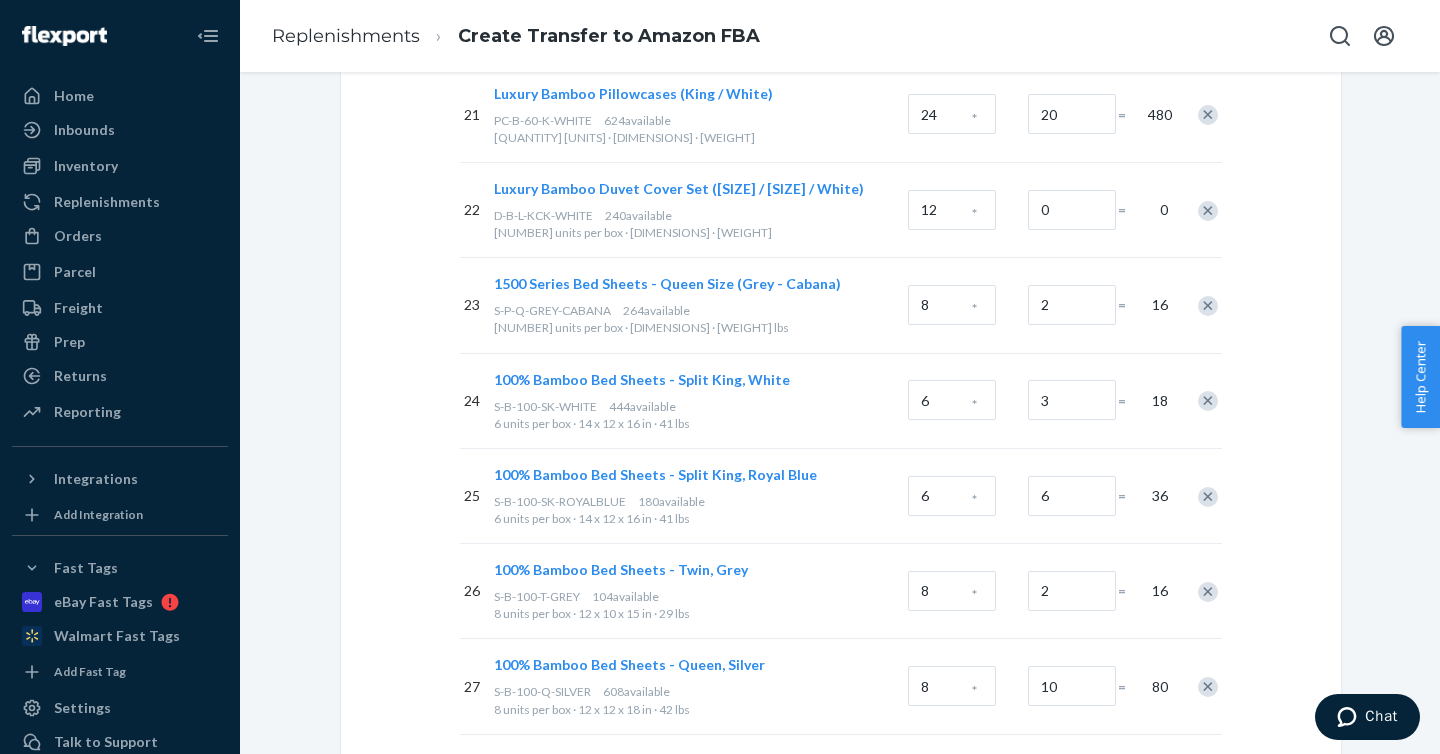 scroll, scrollTop: 2387, scrollLeft: 0, axis: vertical 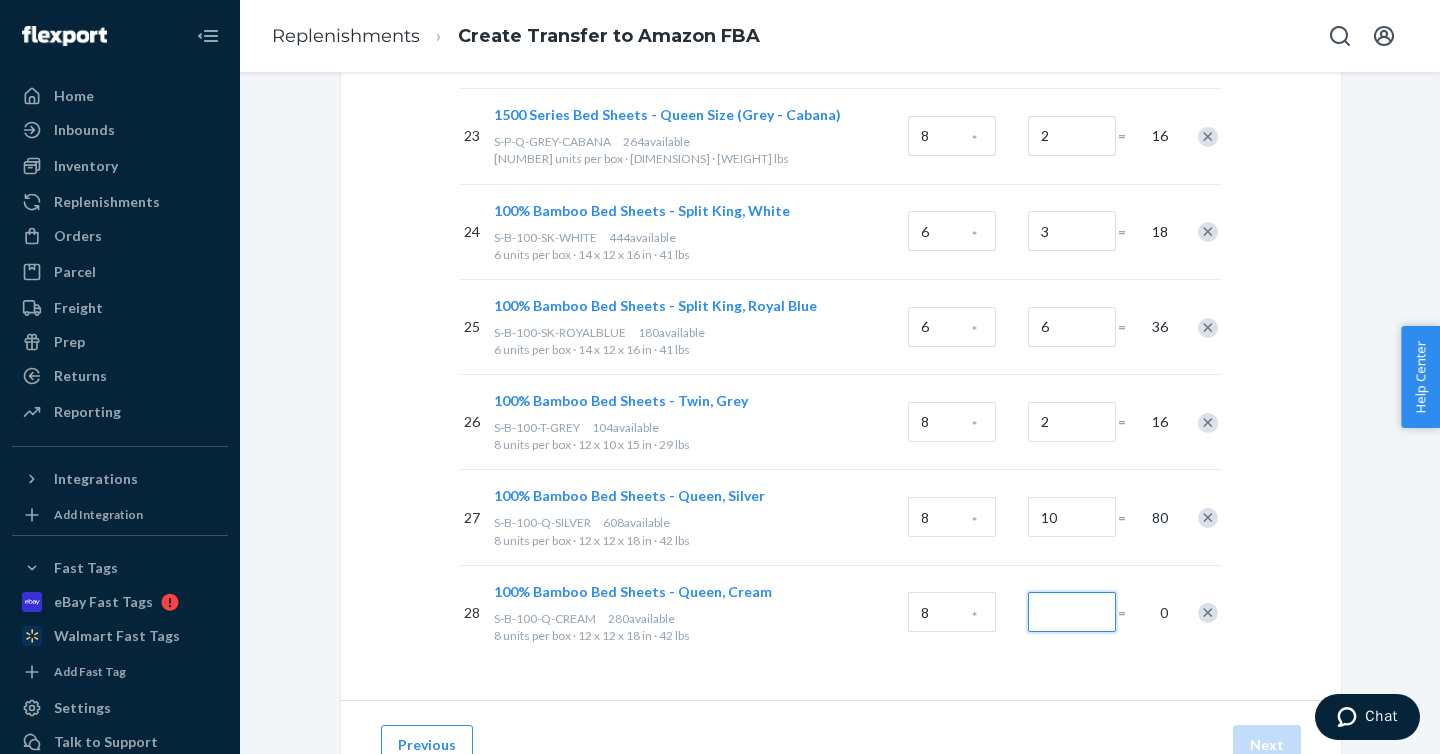 click at bounding box center (1072, 612) 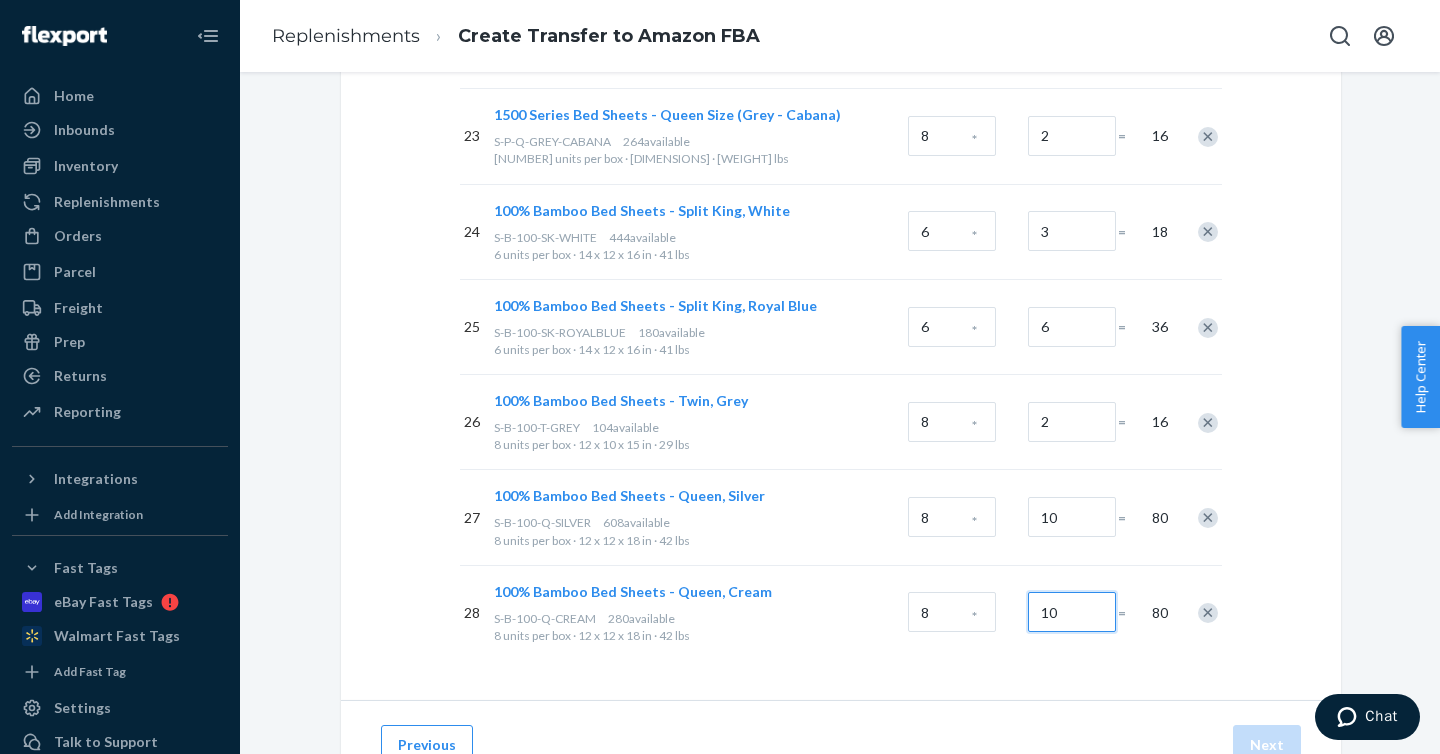 type on "10" 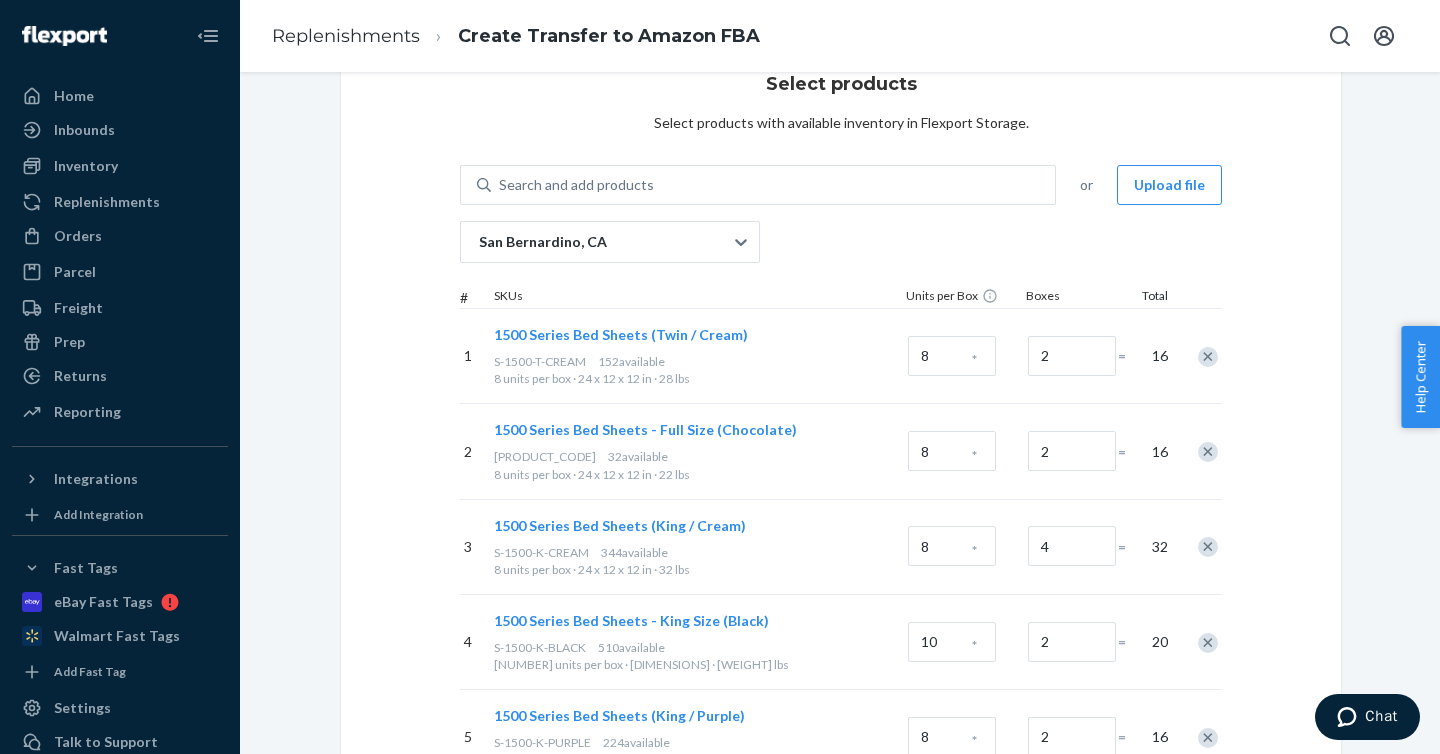 scroll, scrollTop: 0, scrollLeft: 0, axis: both 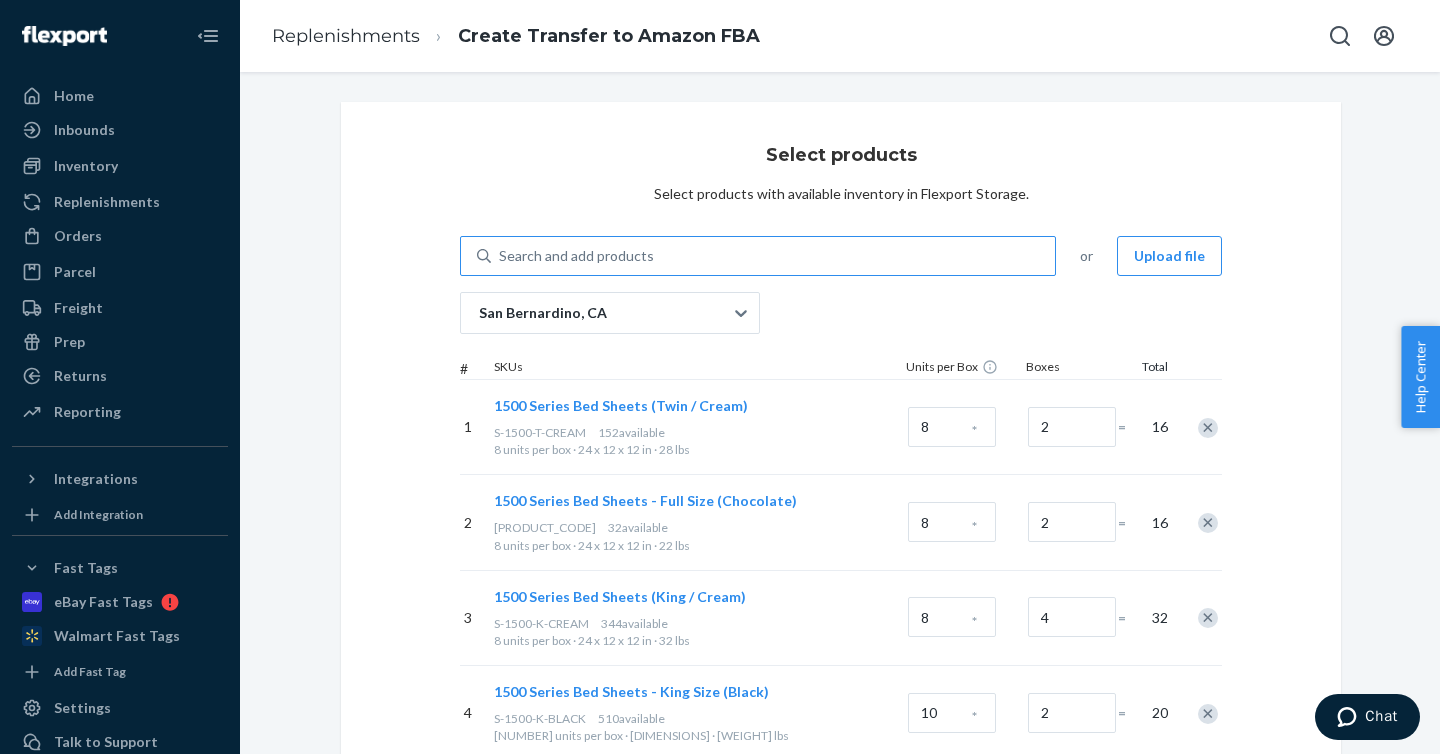 click on "Search and add products" at bounding box center [773, 256] 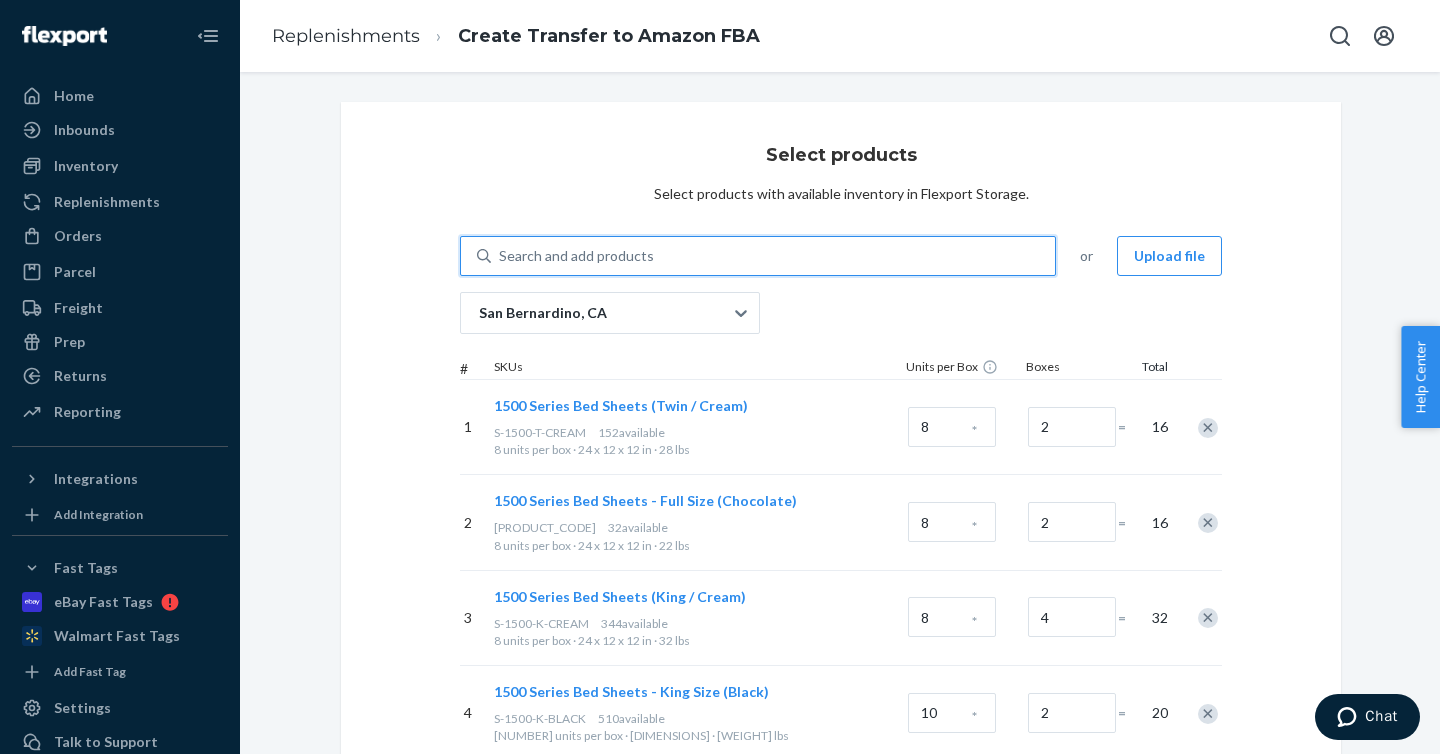 paste on "S-B-100-CK-SAGEGREEN" 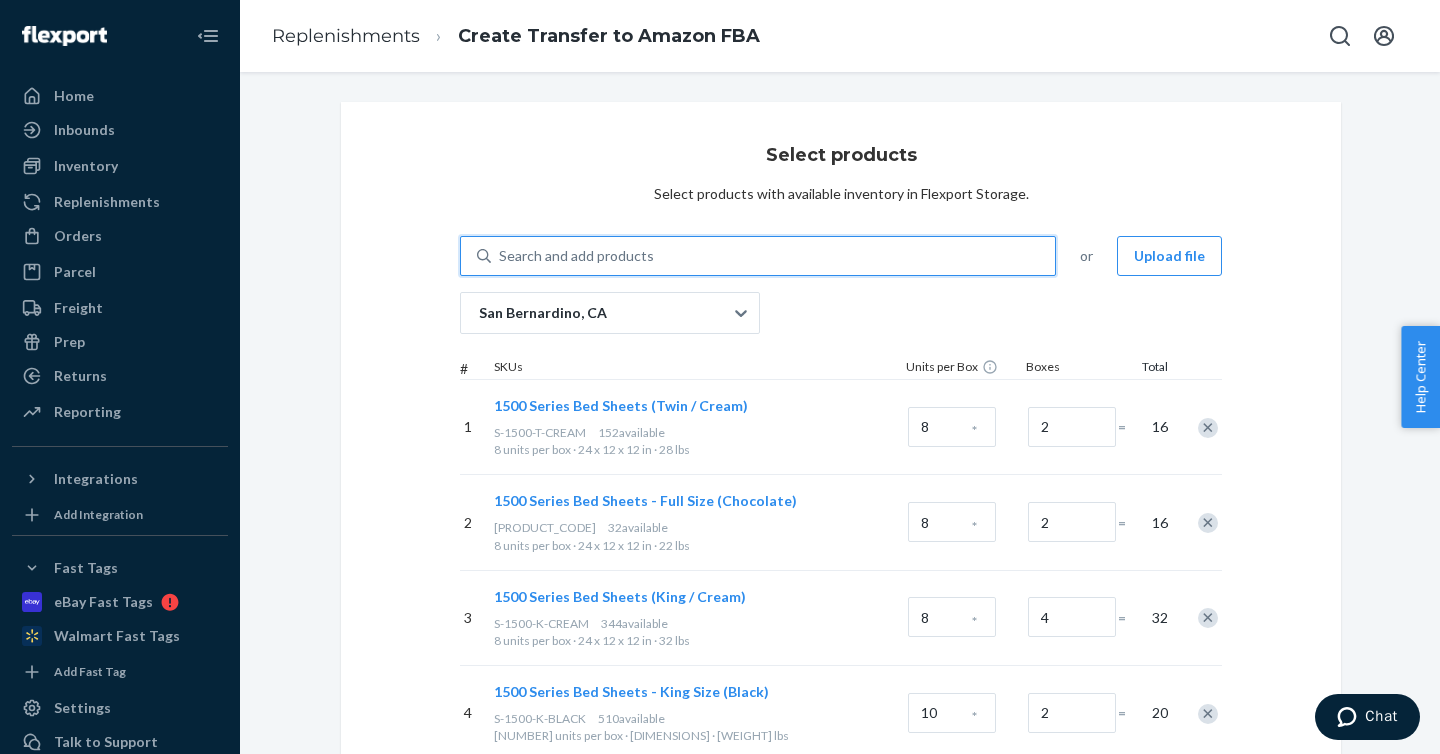type on "S-B-100-CK-SAGEGREEN" 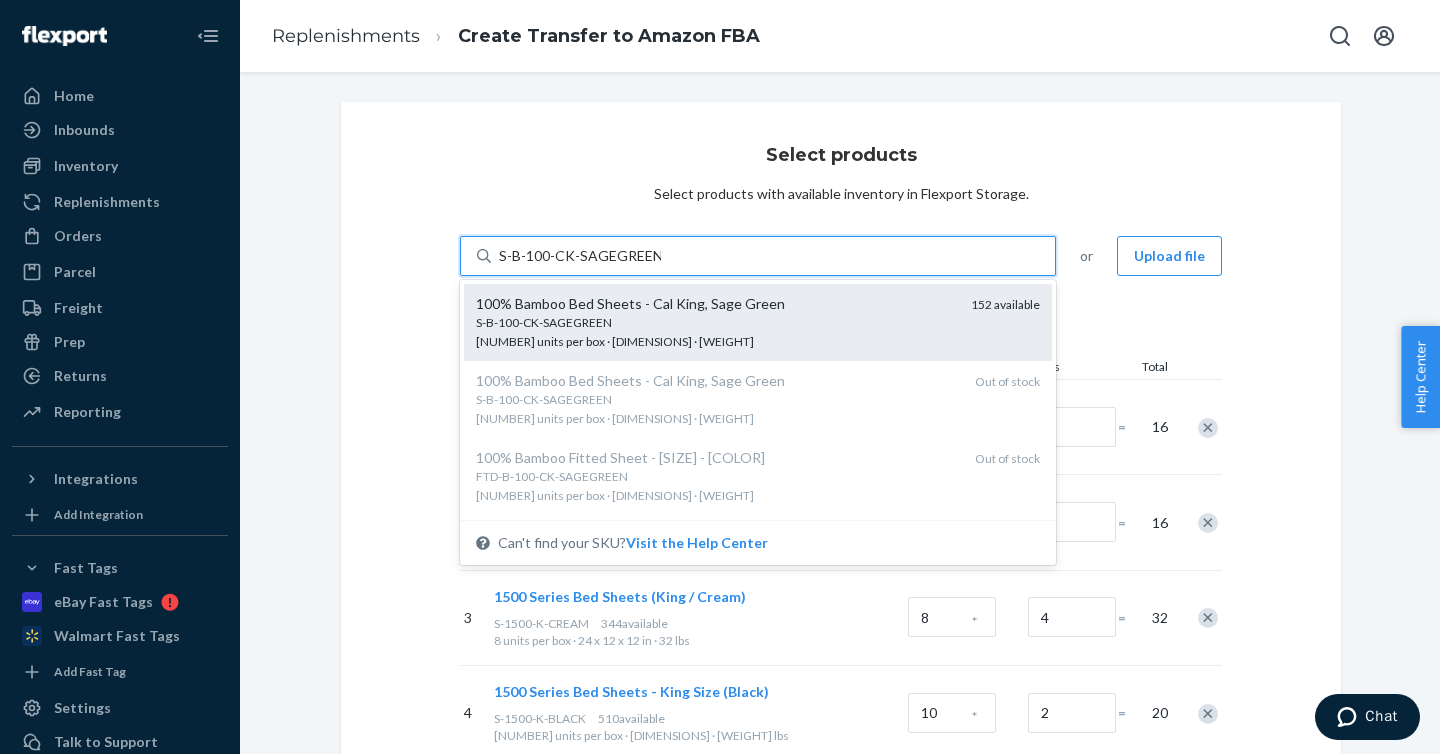 click on "100% Bamboo Bed Sheets - Cal King, Sage Green" at bounding box center [715, 304] 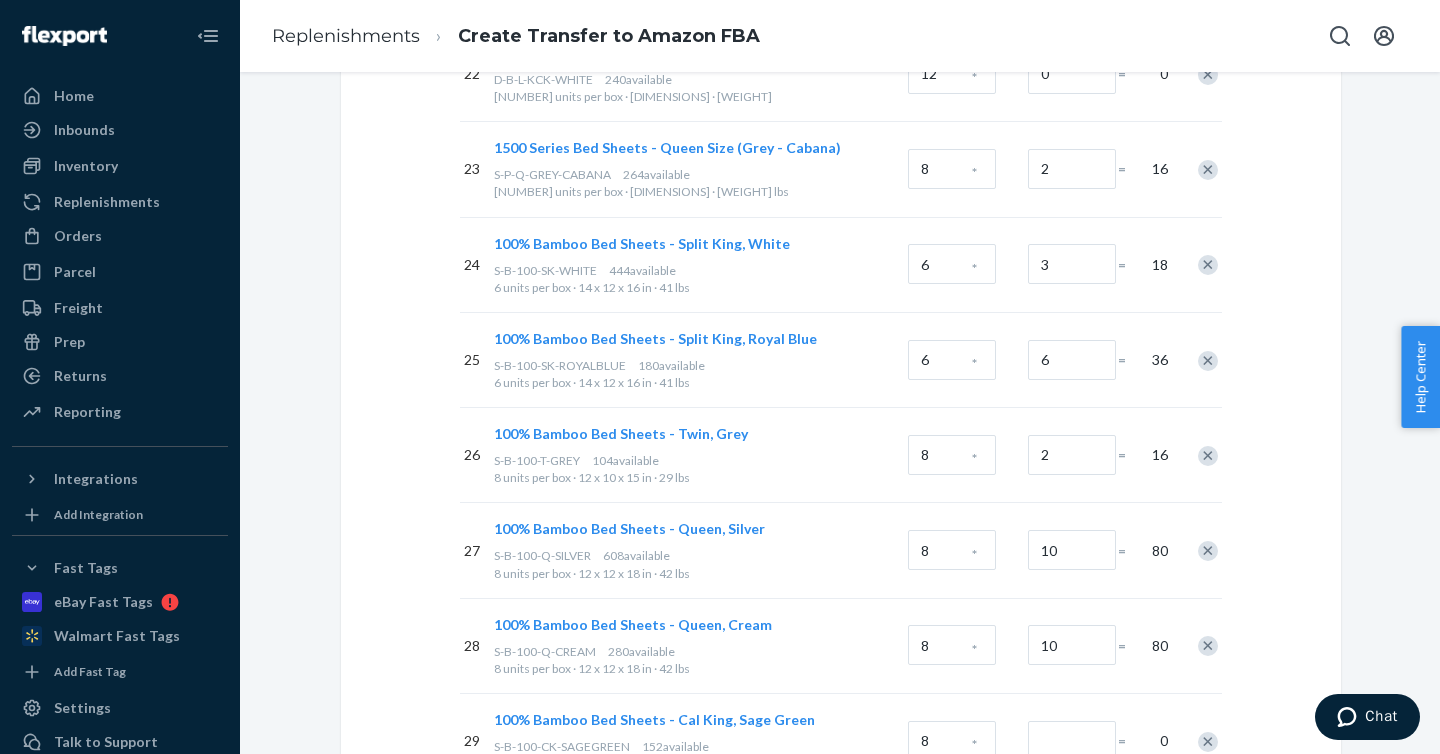 scroll, scrollTop: 2517, scrollLeft: 0, axis: vertical 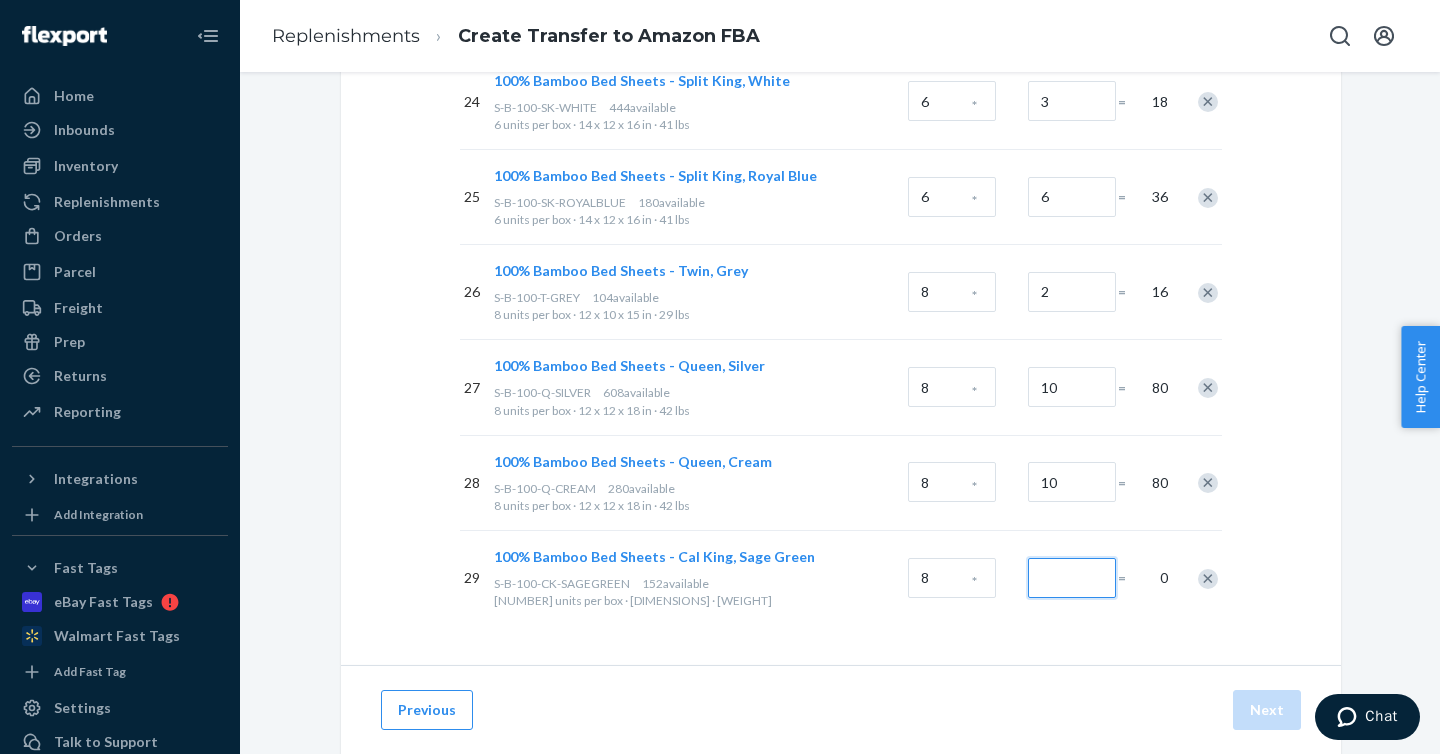 click at bounding box center [1072, 578] 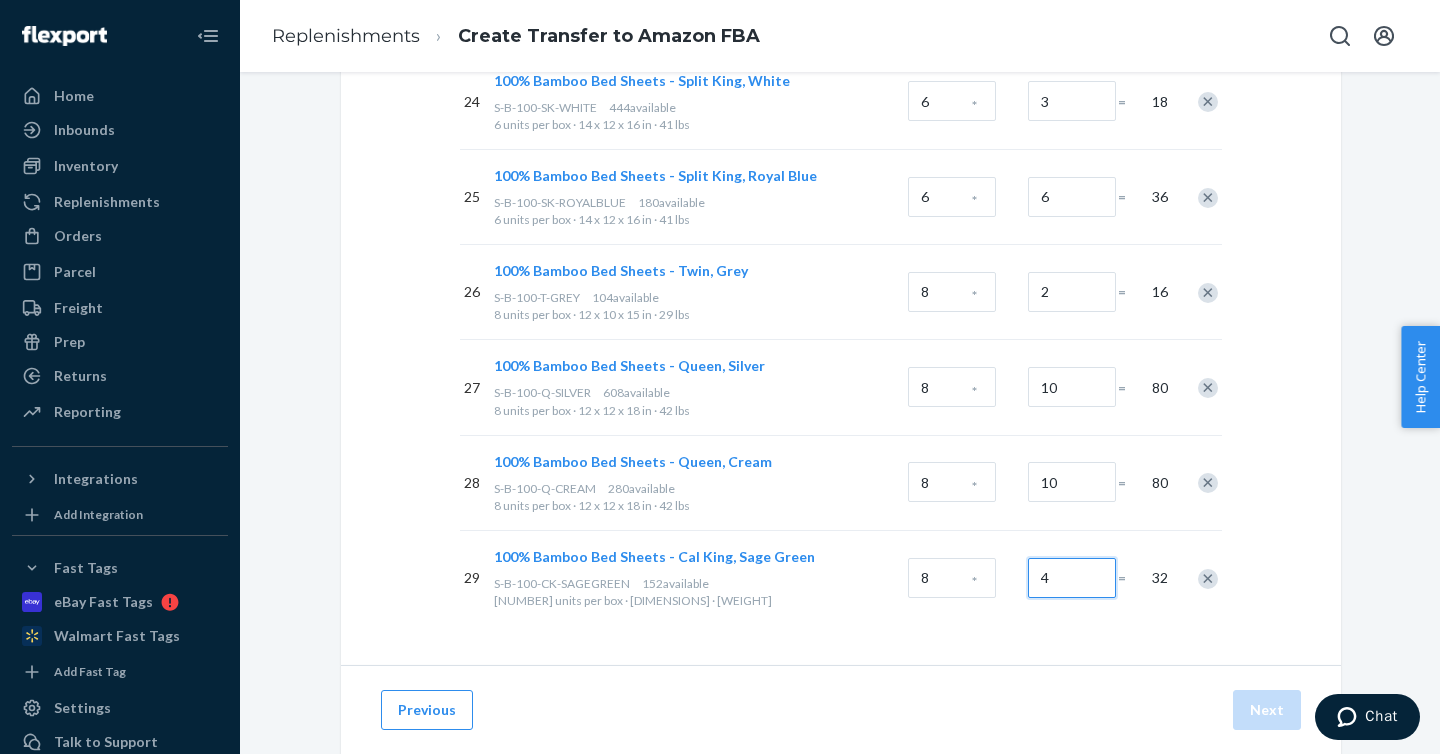 type on "4" 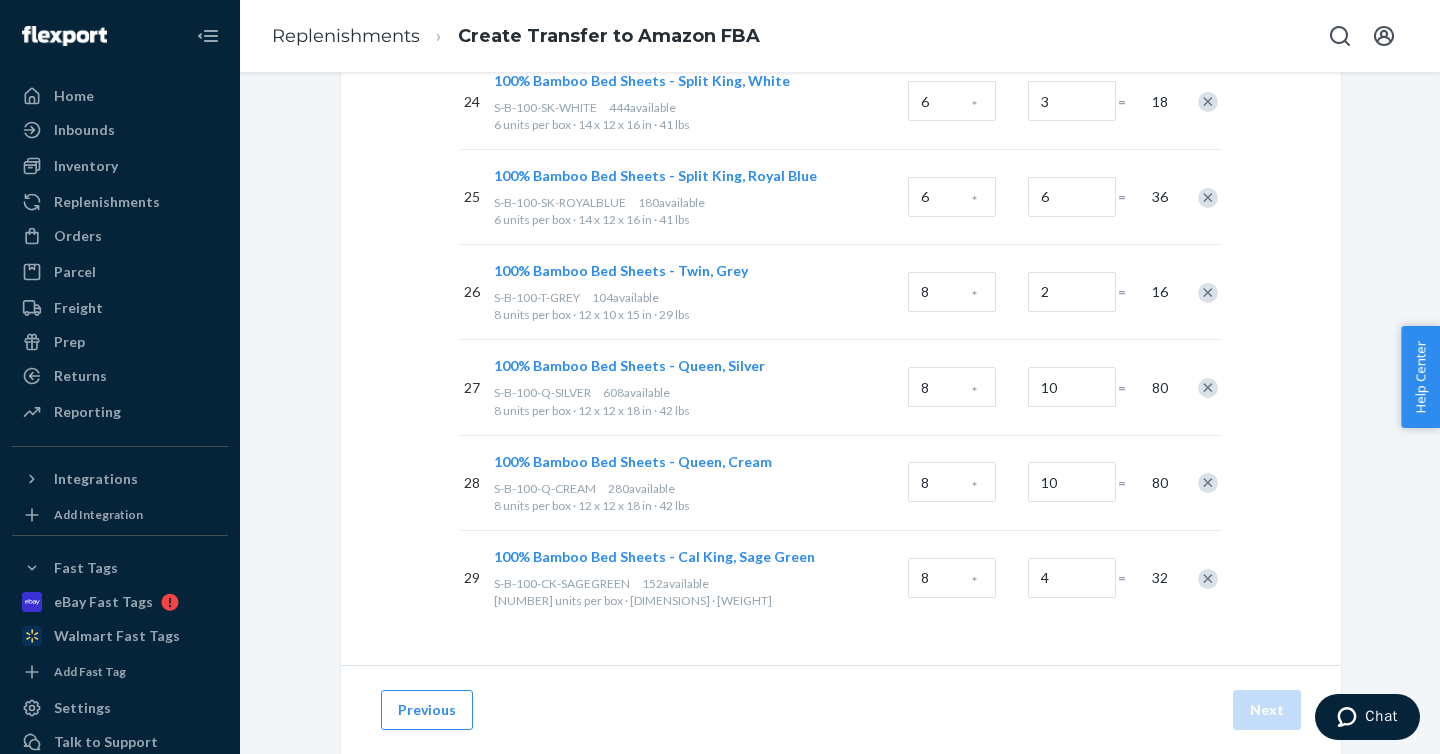 click on "Previous Next" at bounding box center [841, 709] 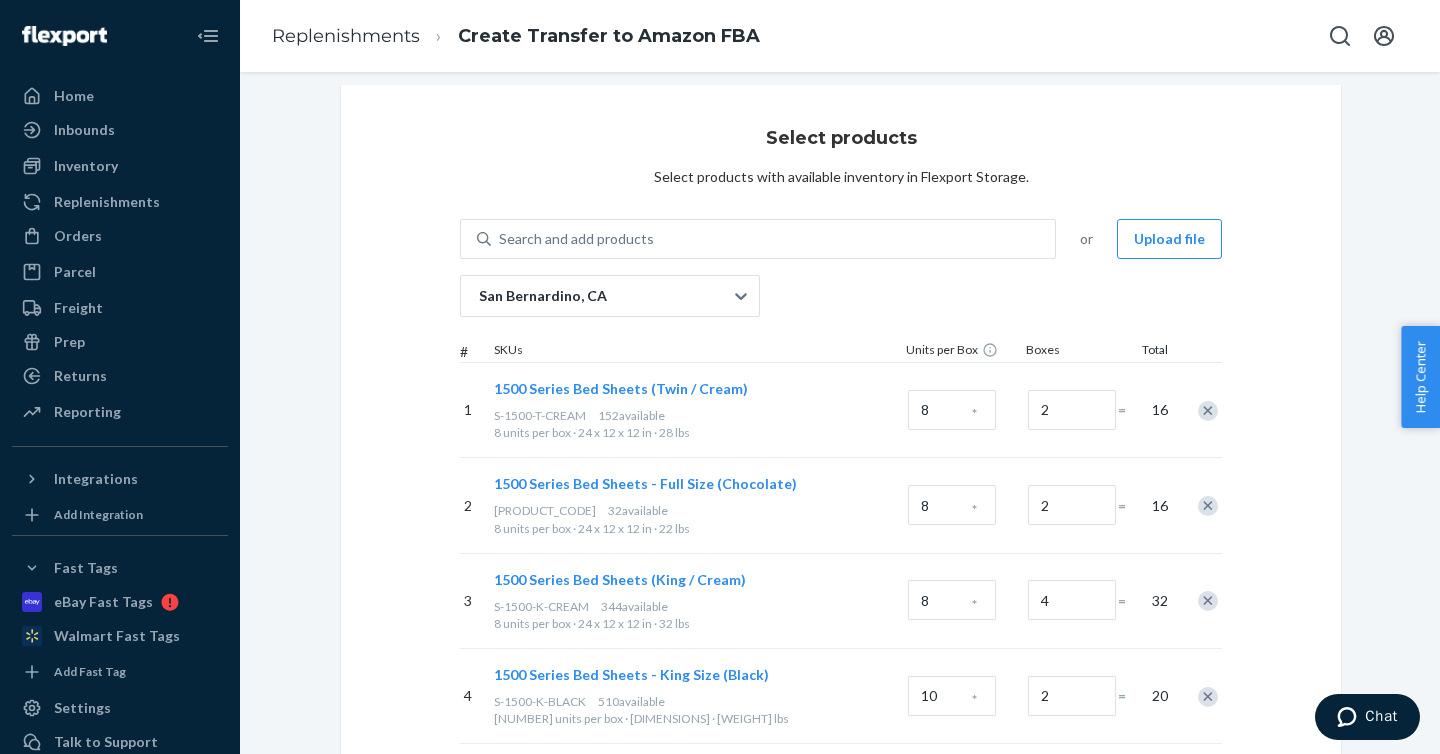 scroll, scrollTop: 0, scrollLeft: 0, axis: both 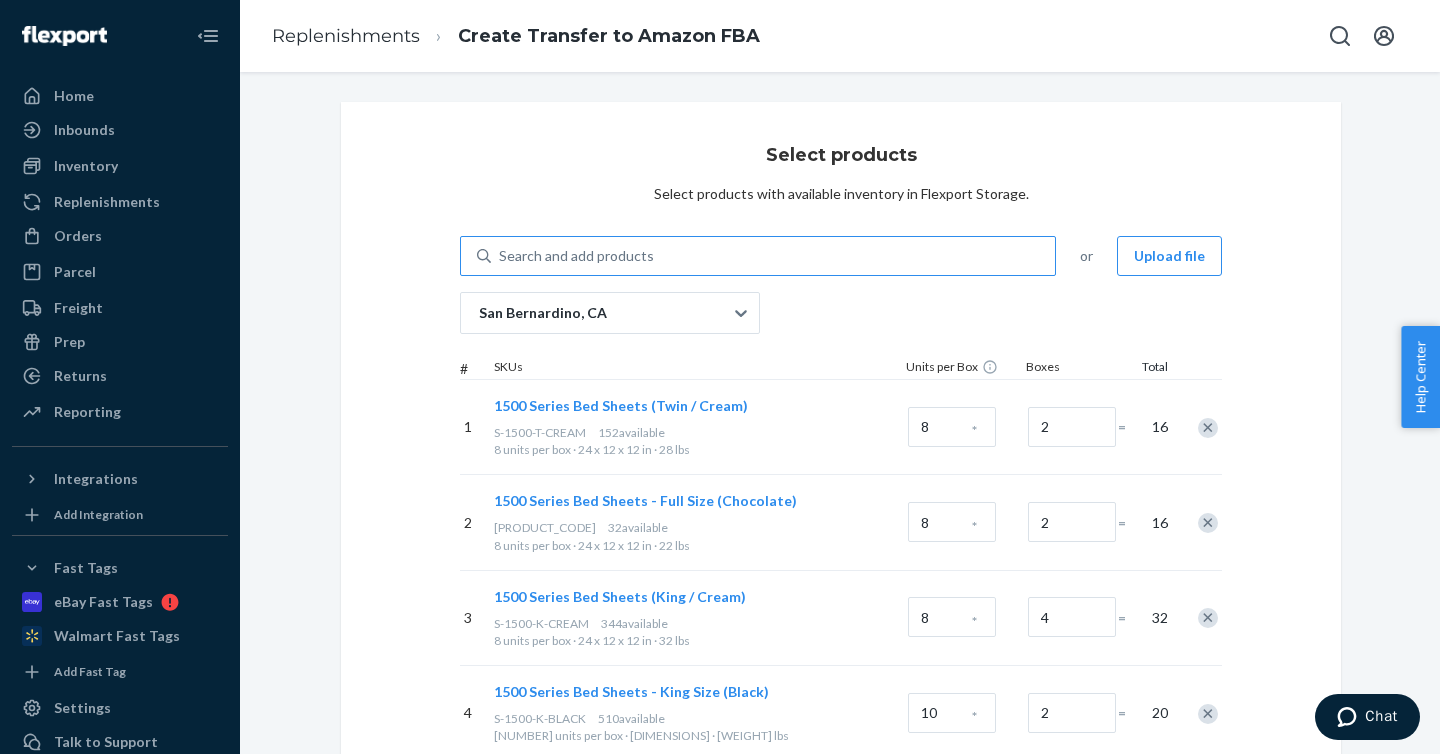 click on "Search and add products" at bounding box center (773, 256) 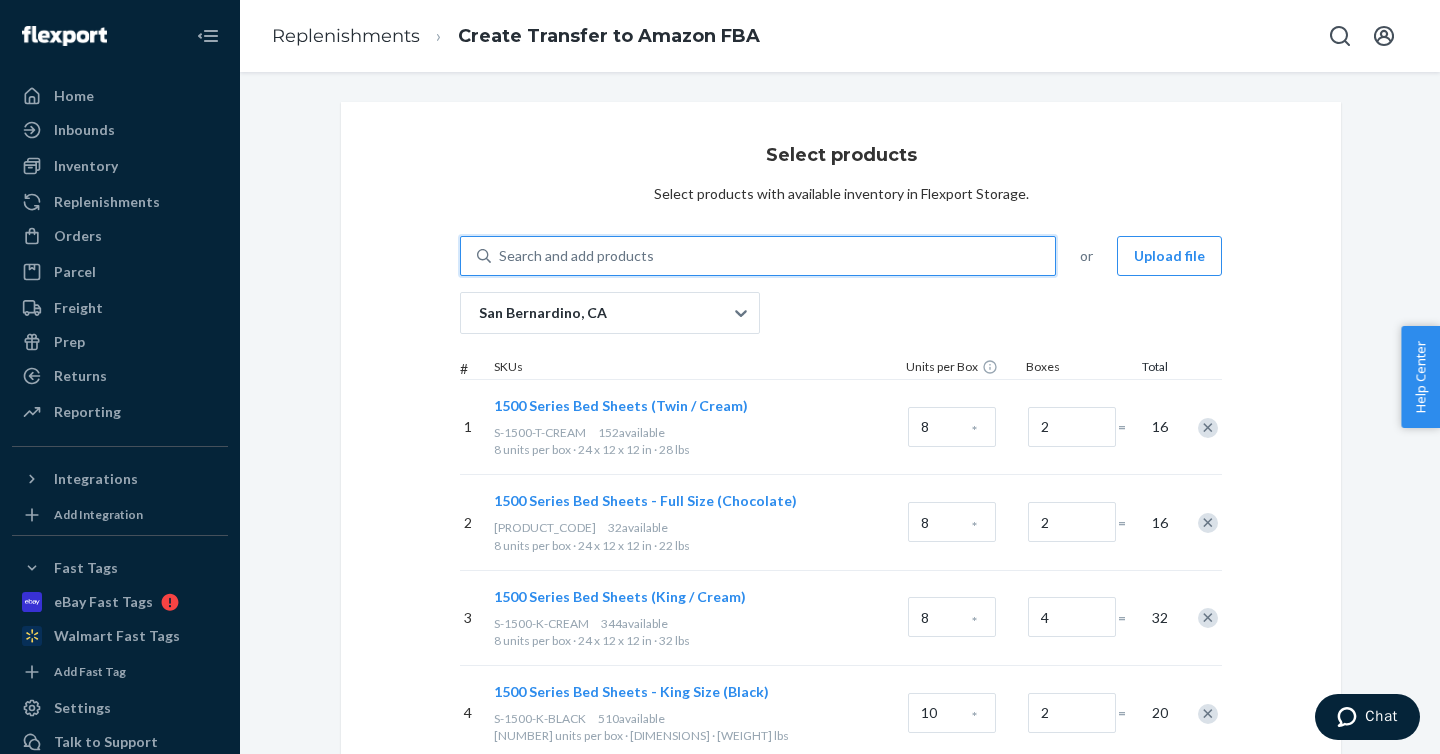 click on "Search and add products" at bounding box center (773, 256) 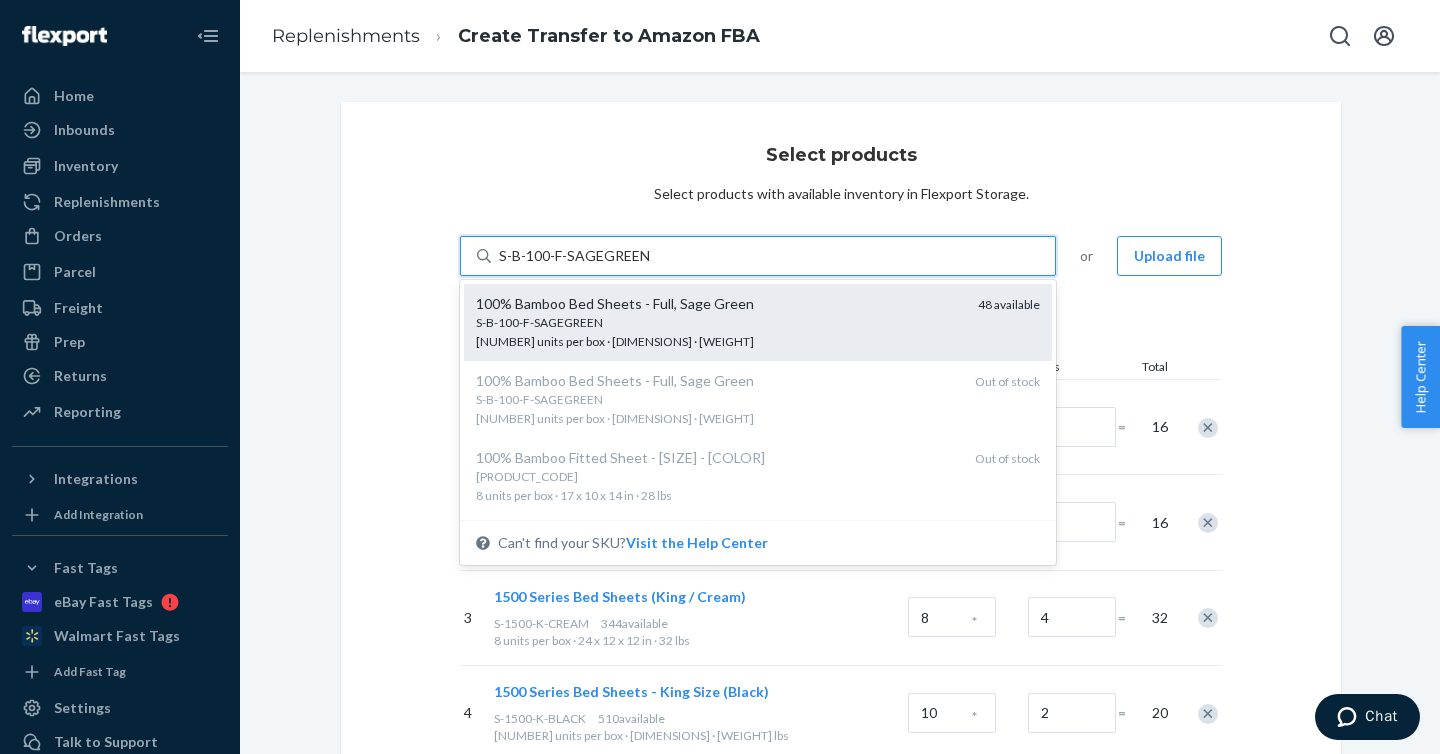 click on "S-B-100-F-SAGEGREEN" at bounding box center [719, 322] 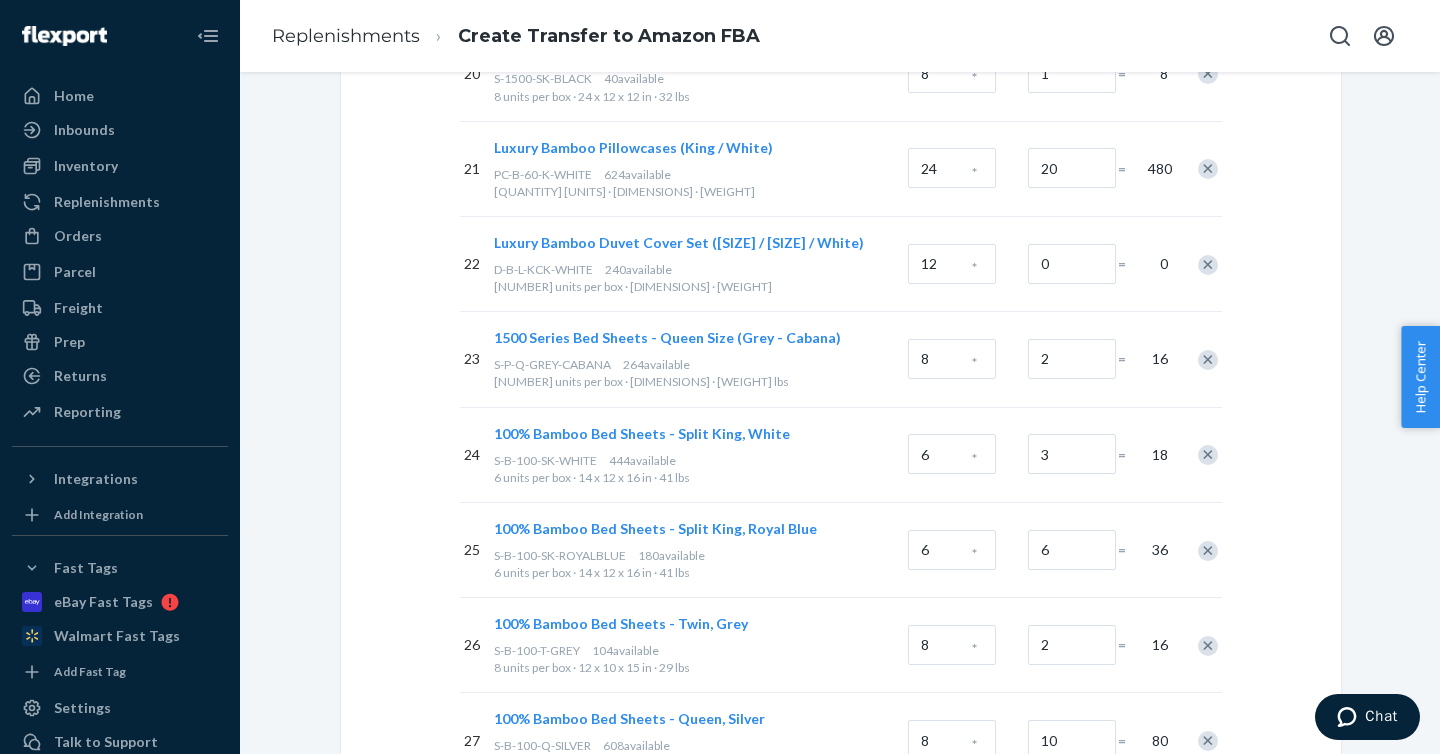 scroll, scrollTop: 2612, scrollLeft: 0, axis: vertical 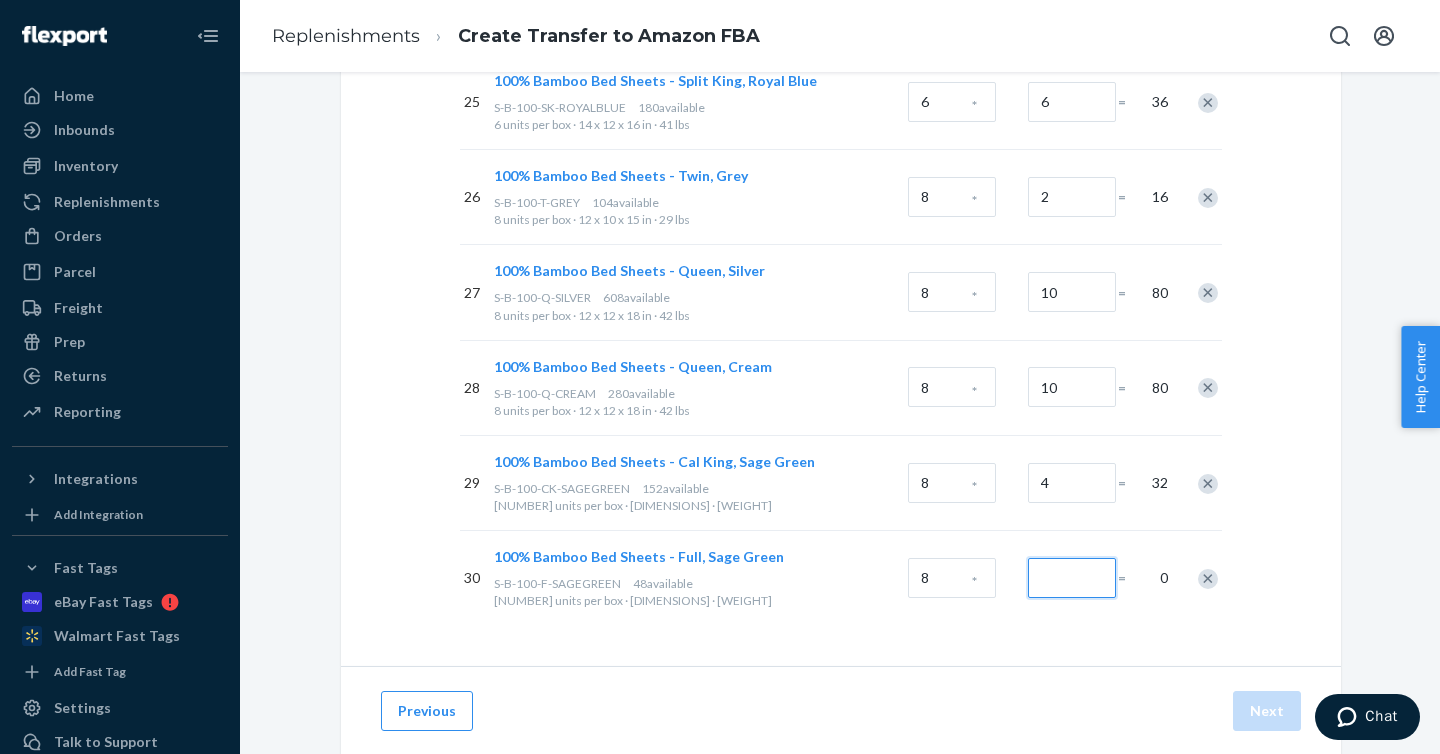 click at bounding box center (1072, 578) 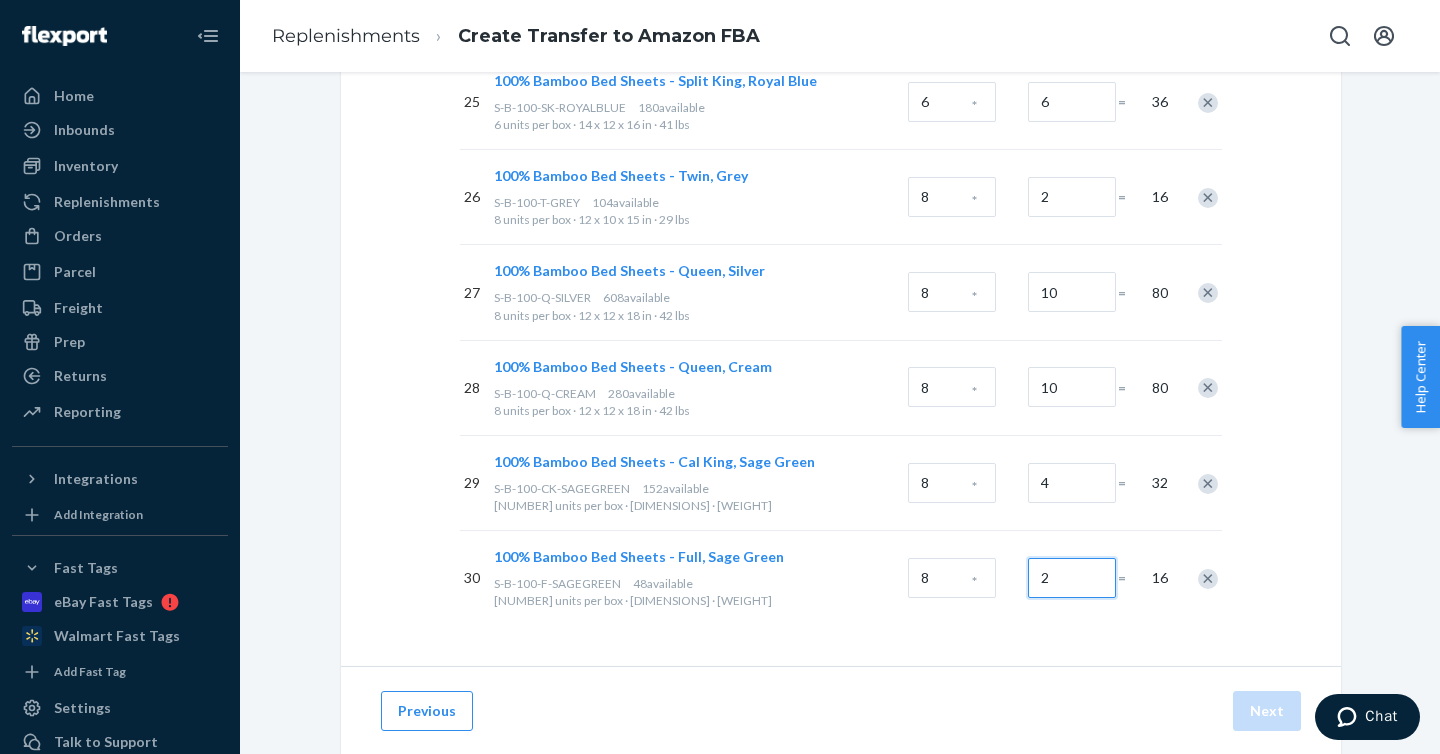 type on "2" 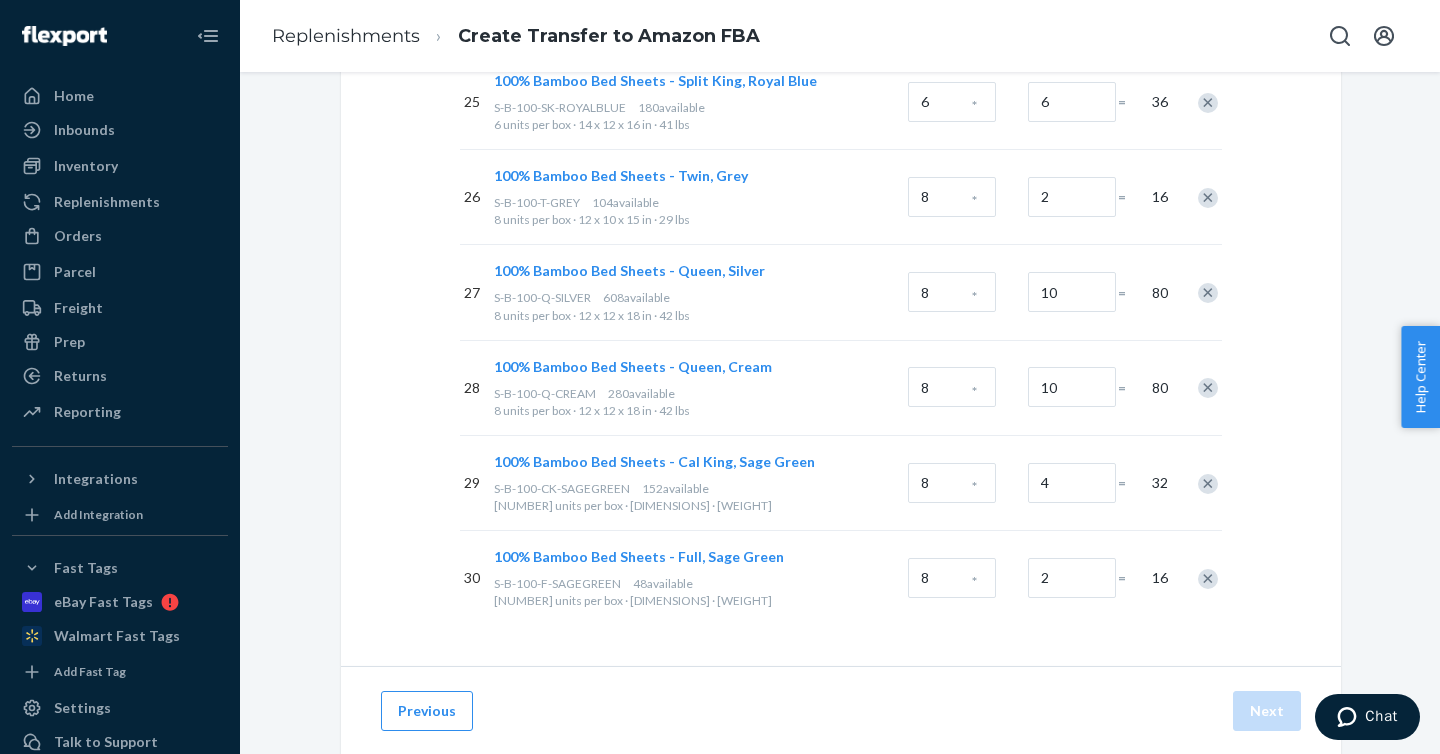 click on "San Bernardino, [STATE] # SKUs Units per Box Boxes Total 1   1500 Series Bed Sheets (Twin / Cream) S-1500-T-CREAM [NUMBER]  available   [NUMBER] units per box · [DIMENSIONS] · [WEIGHT] [NUMBER] * [NUMBER] = [NUMBER] 2   1500 Series Bed Sheets - Full Size (Chocolate) S-1500-F-CHOCOLATE [NUMBER]  available   [NUMBER] units per box · [DIMENSIONS] · [WEIGHT] [NUMBER] * [NUMBER] = [NUMBER] 3   1500 Series Bed Sheets (King / Cream) S-1500-K-CREAM [NUMBER]  available   [NUMBER] units per box · [DIMENSIONS] · [WEIGHT] [NUMBER] * [NUMBER] = [NUMBER] 4   1500 Series Bed Sheets - King Size (Black) S-1500-K-BLACK [NUMBER]  available   [NUMBER] units per box · [DIMENSIONS] · [WEIGHT] [NUMBER] * [NUMBER] = [NUMBER] 5   1500 Series Bed Sheets (King / Purple) S-1500-K-PURPLE [NUMBER]  available   [NUMBER] units per box · [DIMENSIONS] · [WEIGHT] [NUMBER] * [NUMBER] = [NUMBER] 6   1500 Series Bed Sheets (Twin / Purple) S-1500-T-PURPLE [NUMBER]  available   [NUMBER] units per box · [DIMENSIONS] · [WEIGHT] [NUMBER] * [NUMBER] = [NUMBER] 7   1500 Series Bed Sheets (Twin / Sage Green) [NUMBER]" at bounding box center (841, -922) 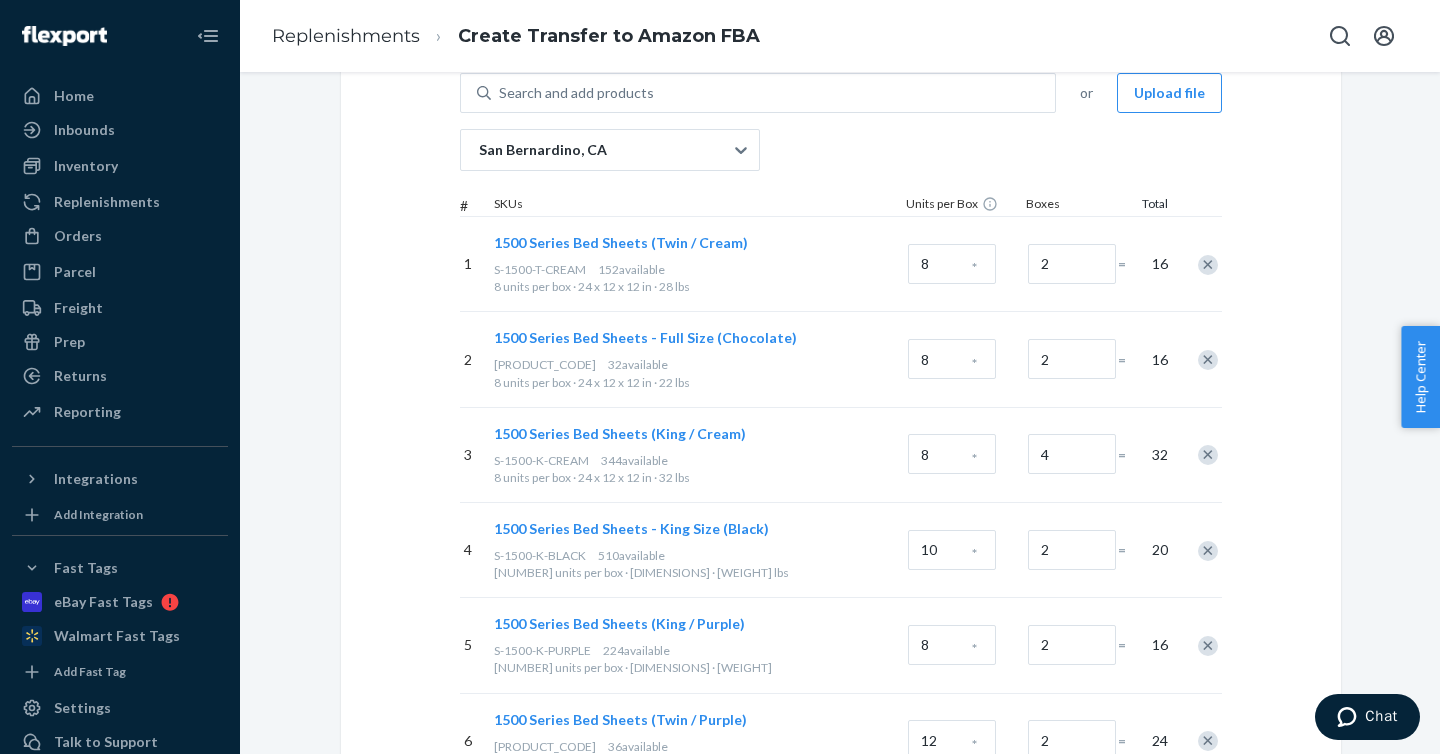 scroll, scrollTop: 0, scrollLeft: 0, axis: both 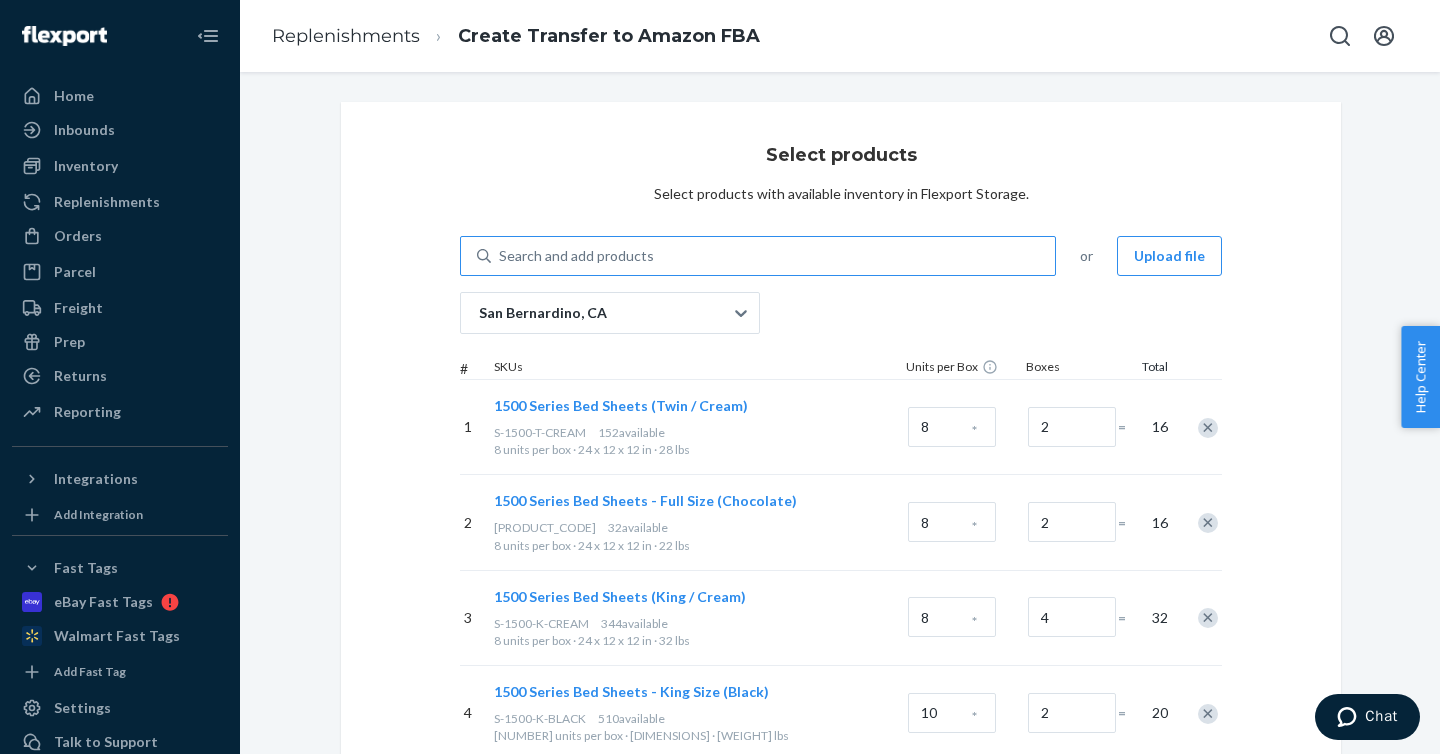 click on "Search and add products" at bounding box center [773, 256] 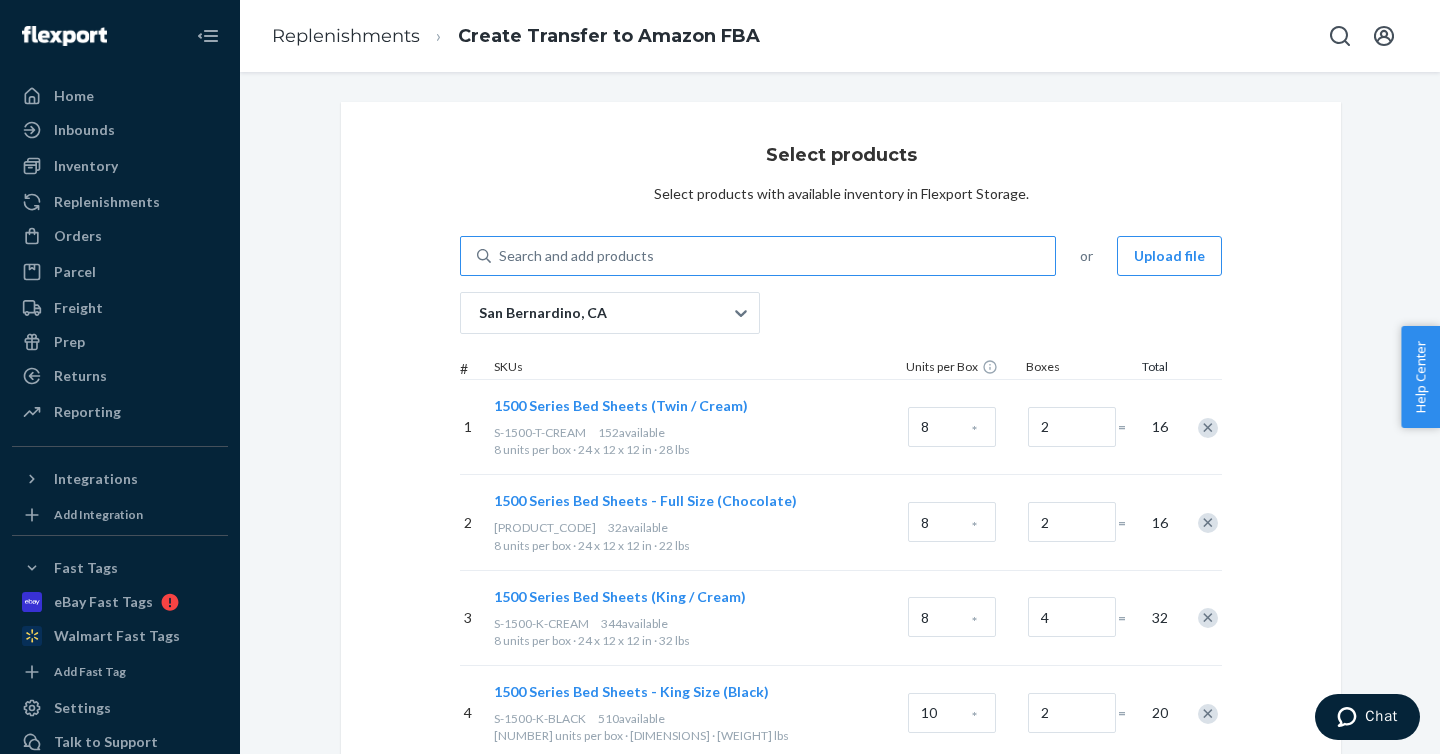 click on "Search and add products" at bounding box center [500, 256] 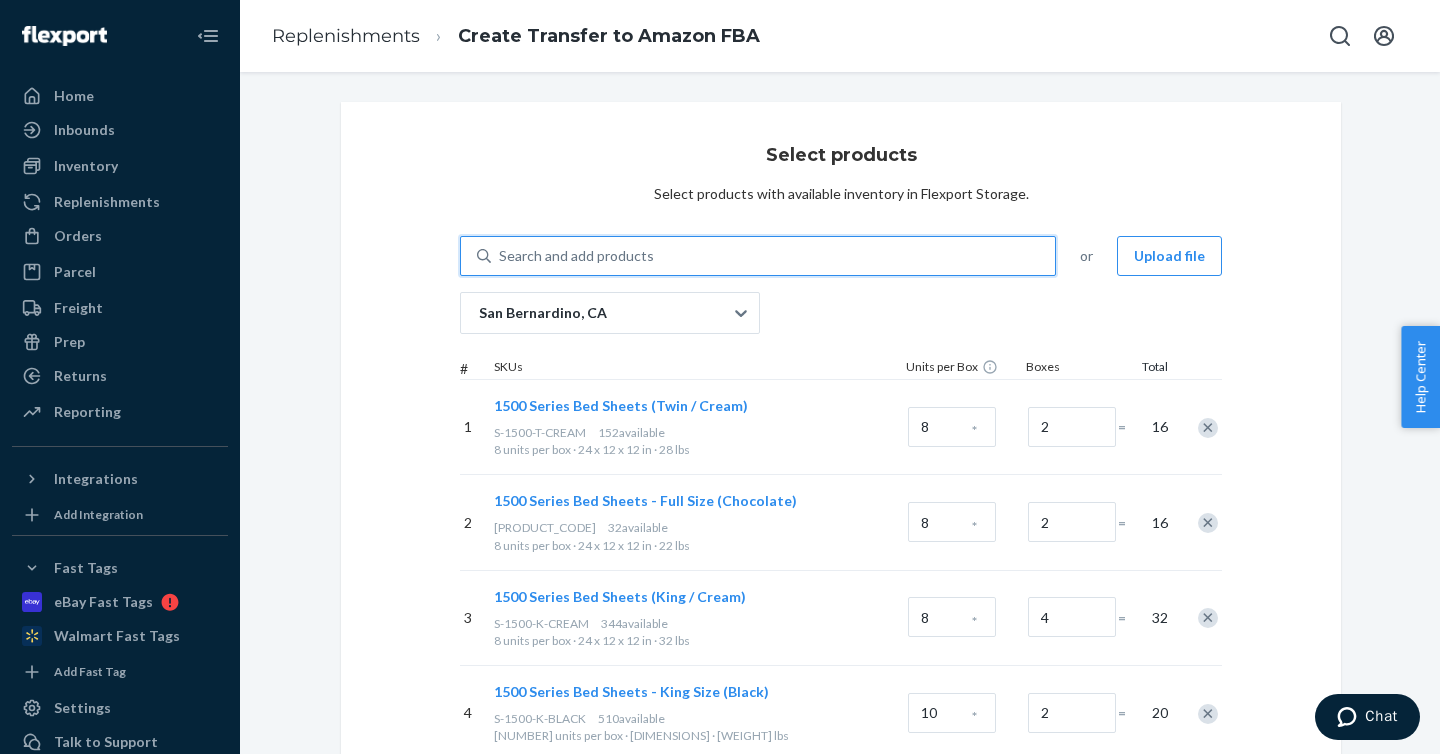 paste on "S-B-100-F-ROYALBLUE" 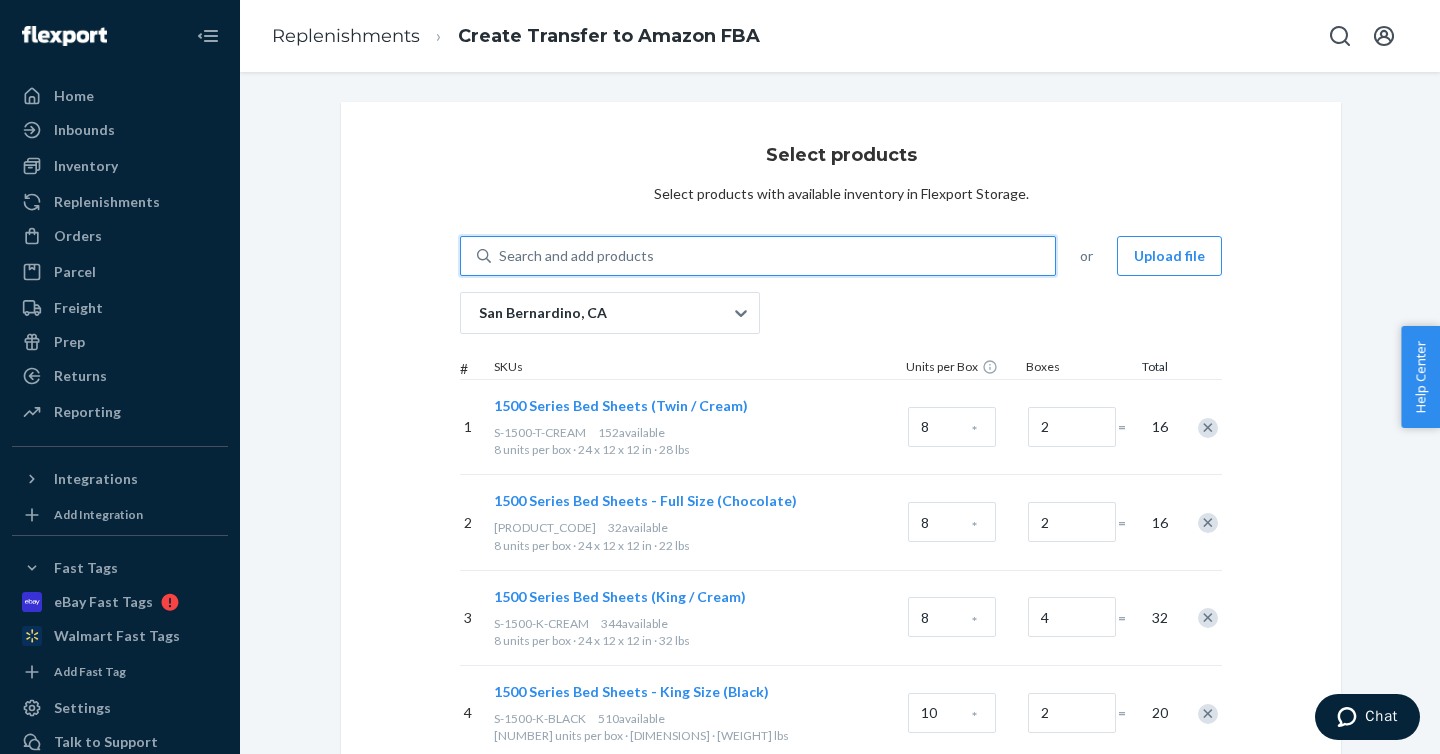 type on "S-B-100-F-ROYALBLUE" 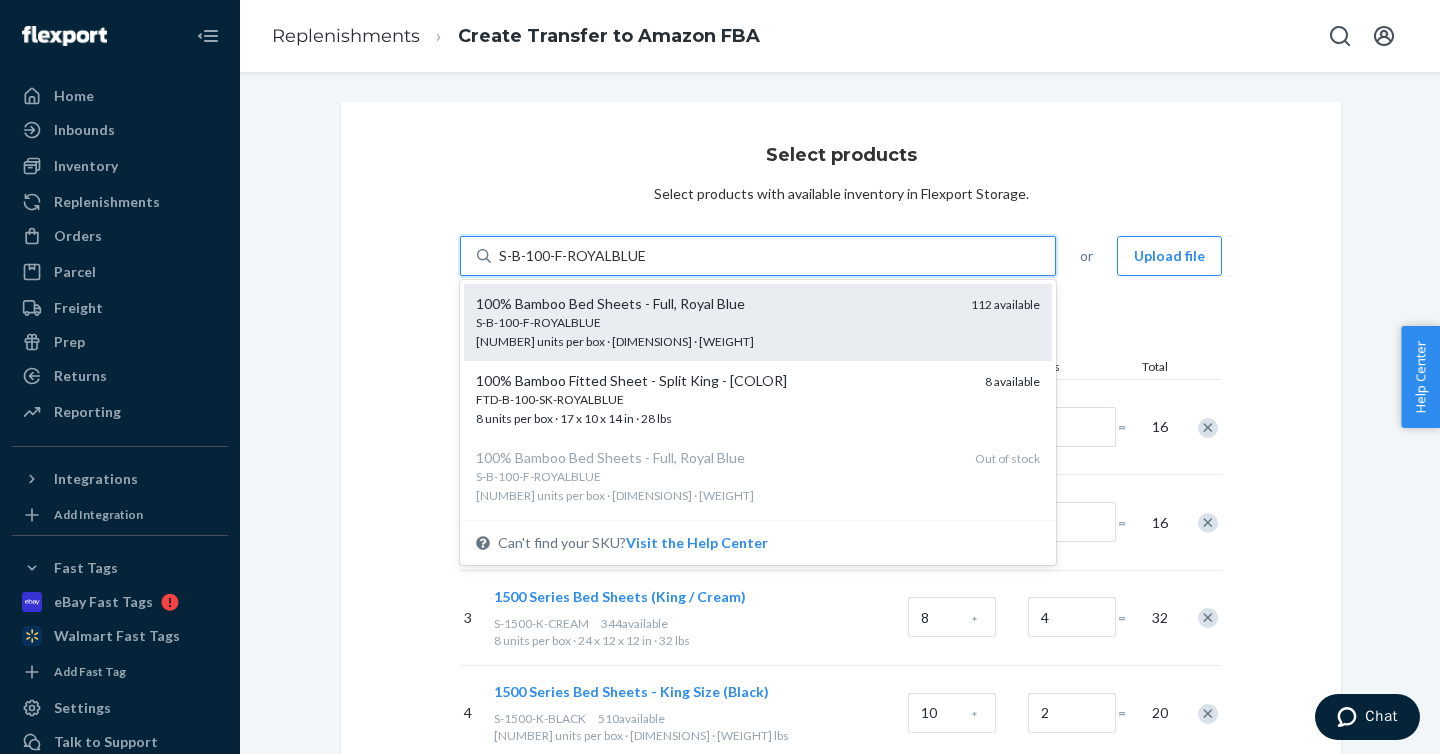 click on "S-B-100-F-ROYALBLUE" at bounding box center (715, 322) 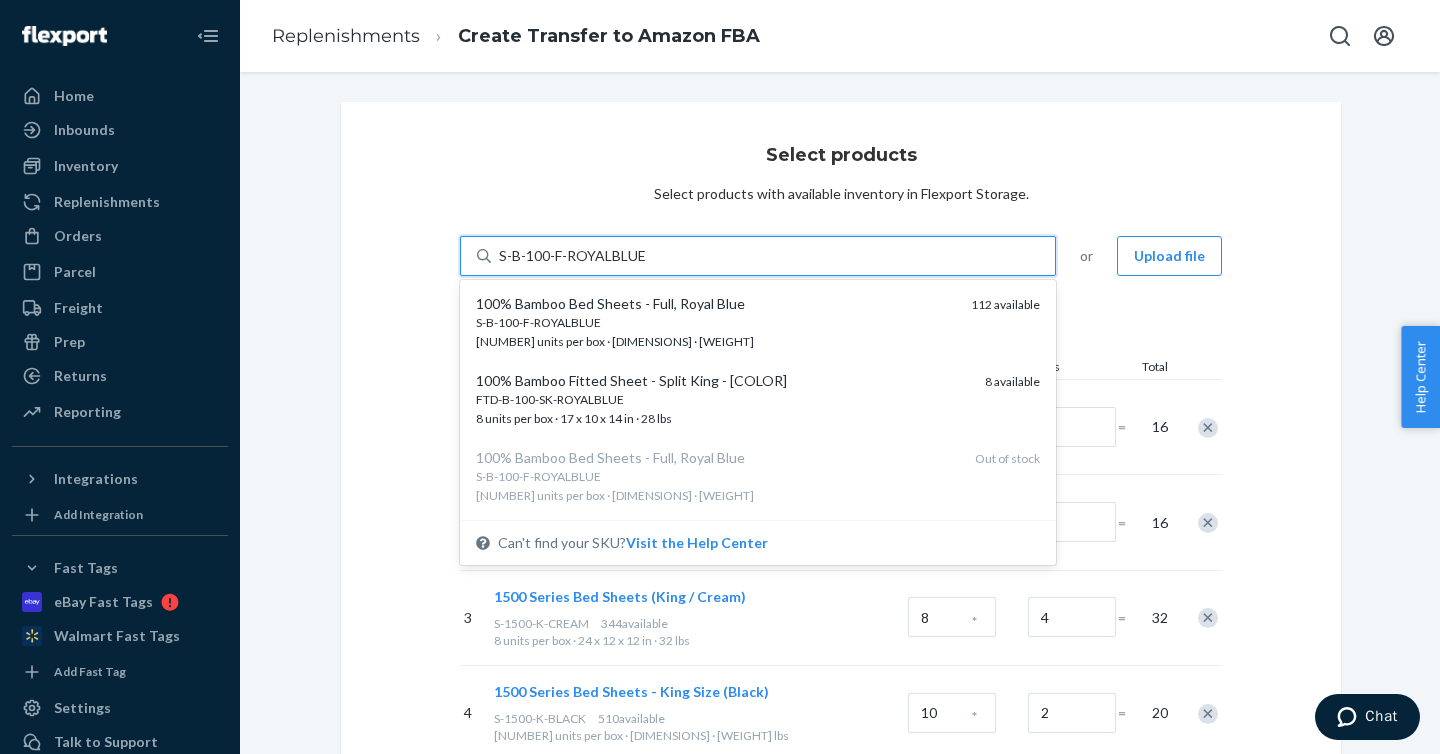 type 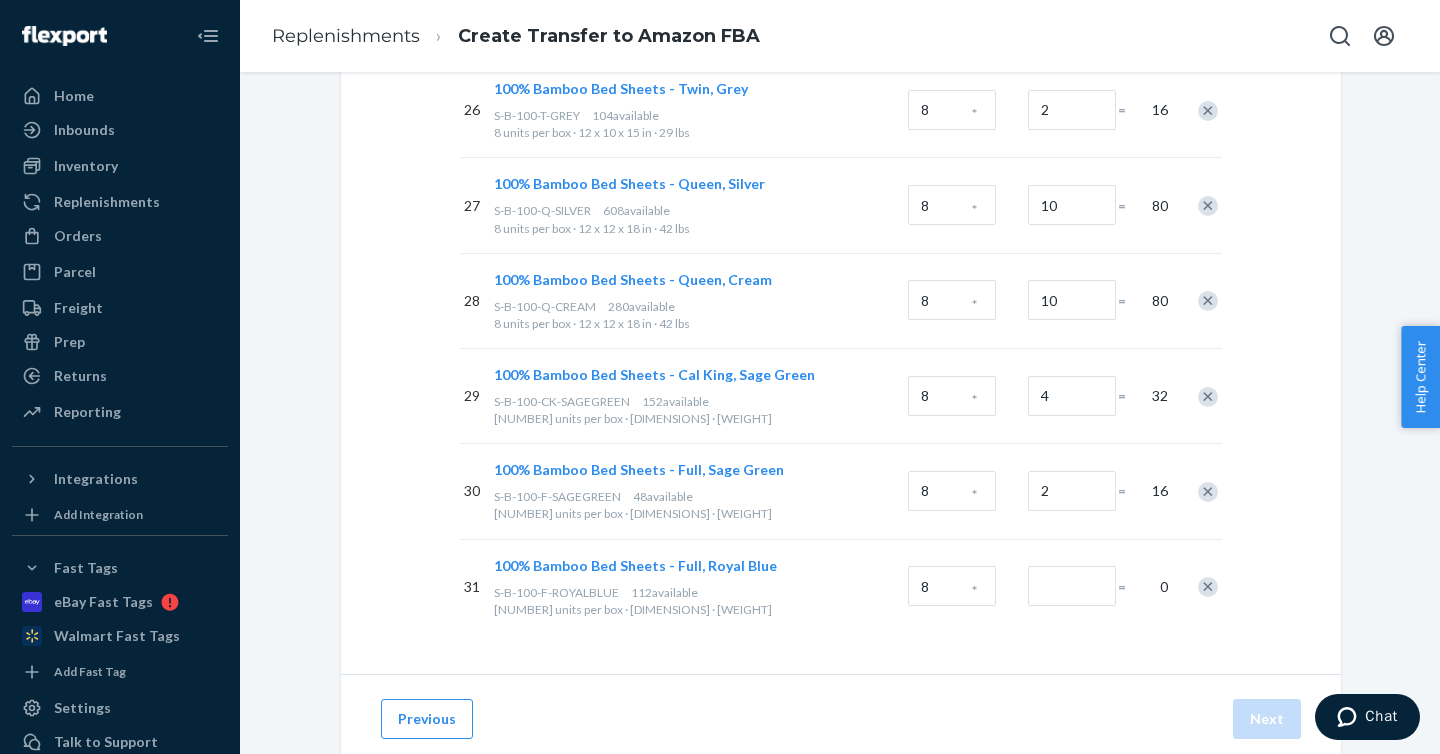 scroll, scrollTop: 2708, scrollLeft: 0, axis: vertical 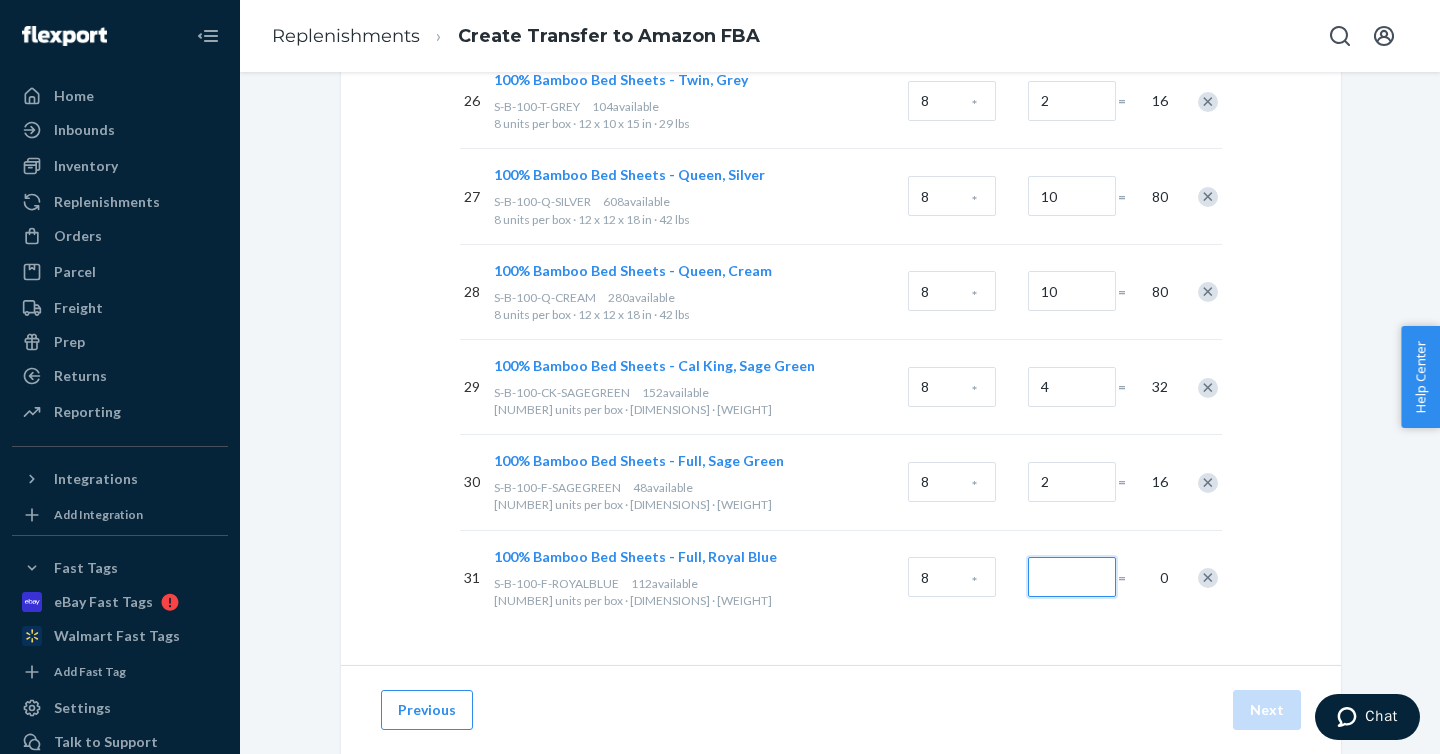click at bounding box center (1072, 577) 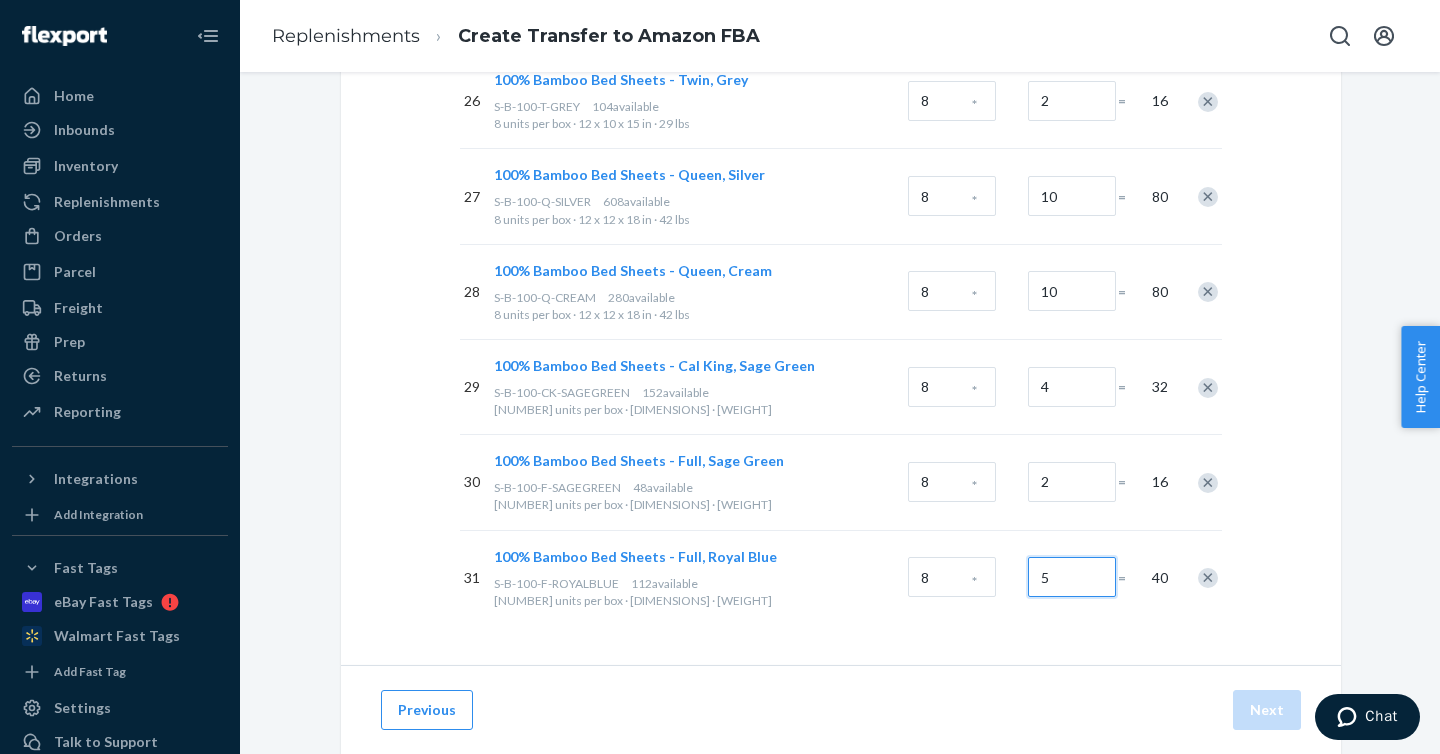 type on "5" 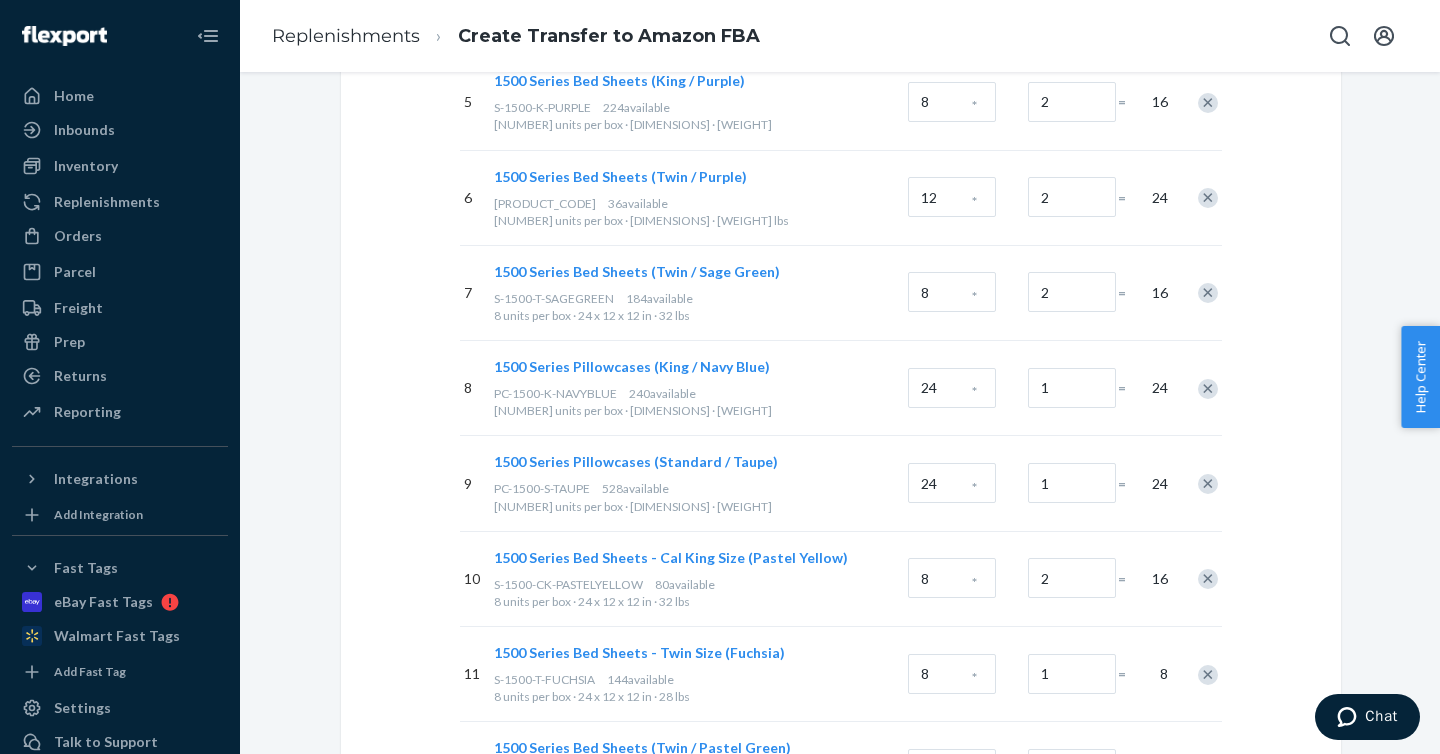 scroll, scrollTop: 0, scrollLeft: 0, axis: both 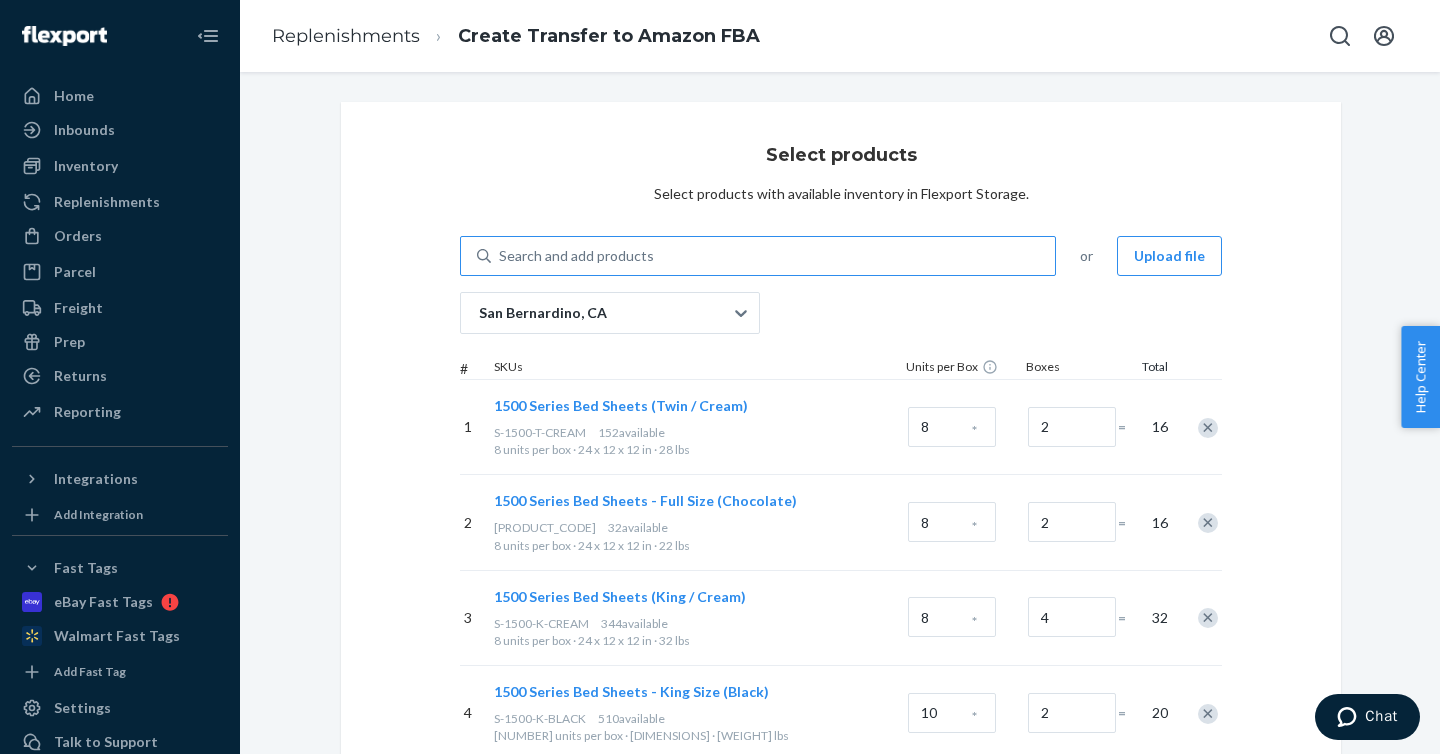click on "Search and add products" at bounding box center (576, 256) 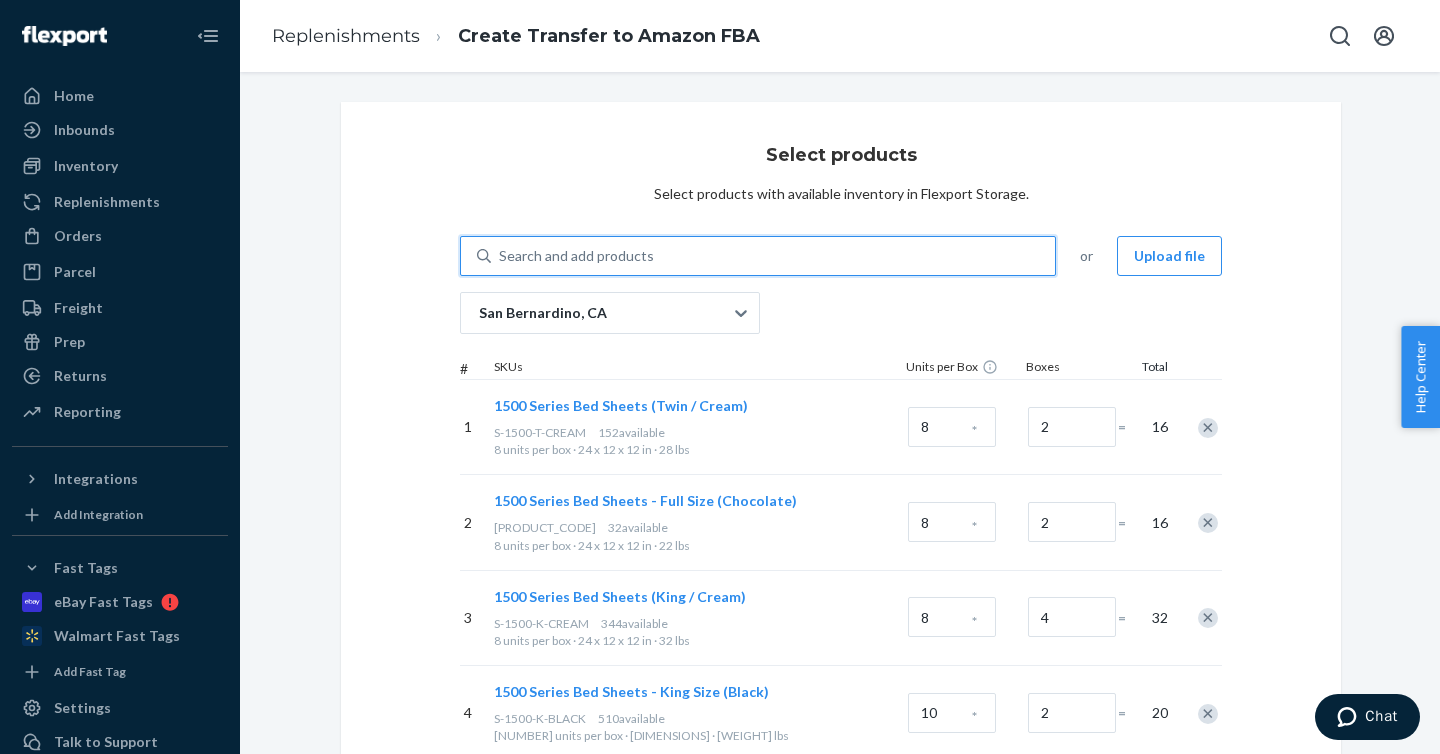 click on "Search and add products" at bounding box center [576, 256] 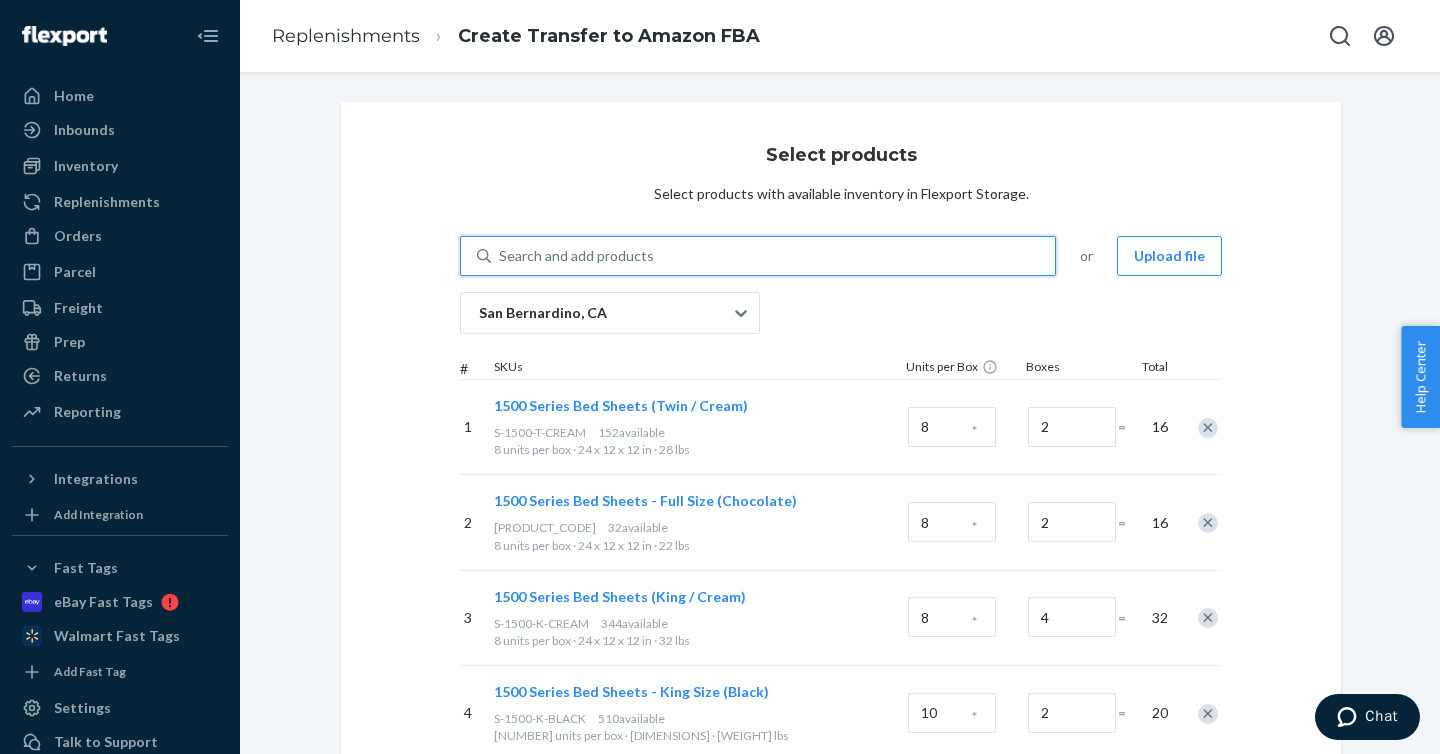paste on "S-B-100-F-CREAM" 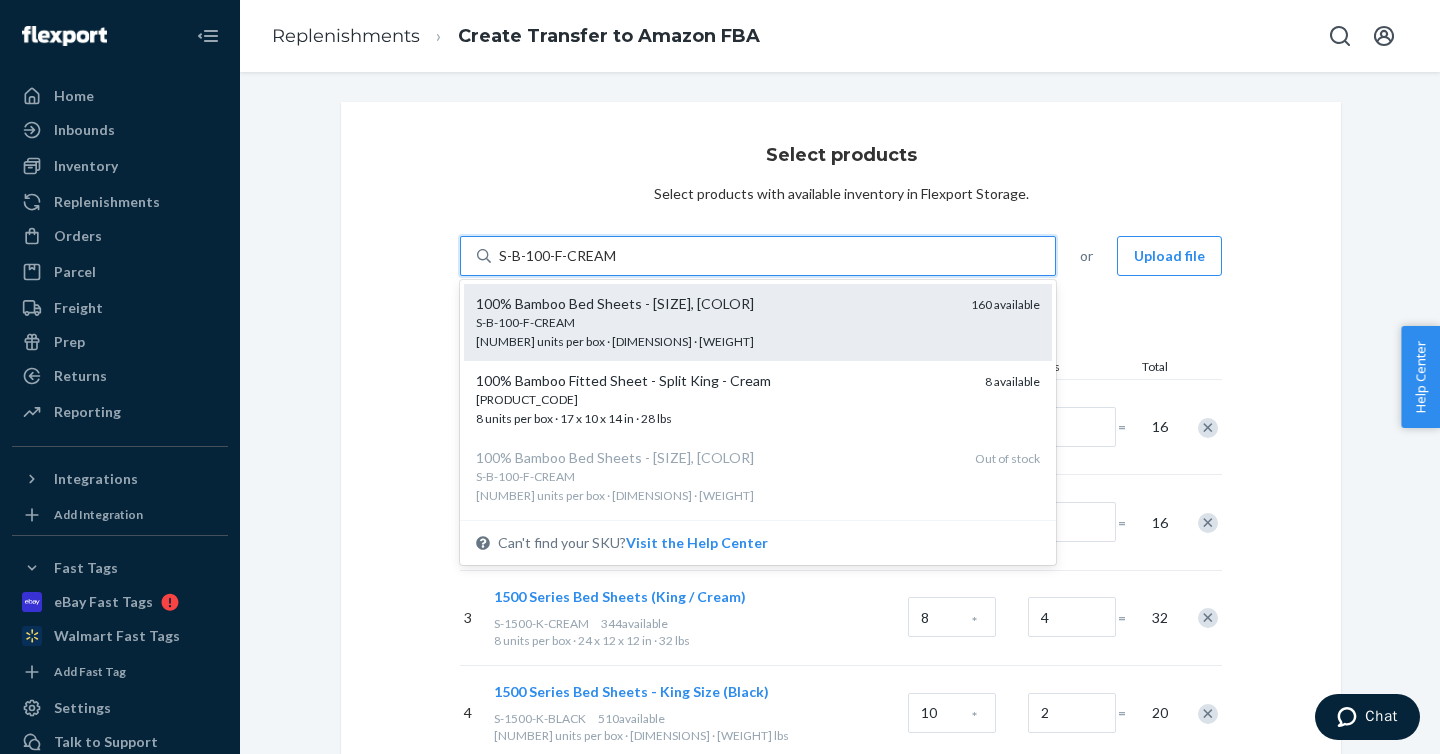click on "S-B-100-F-CREAM" at bounding box center (715, 322) 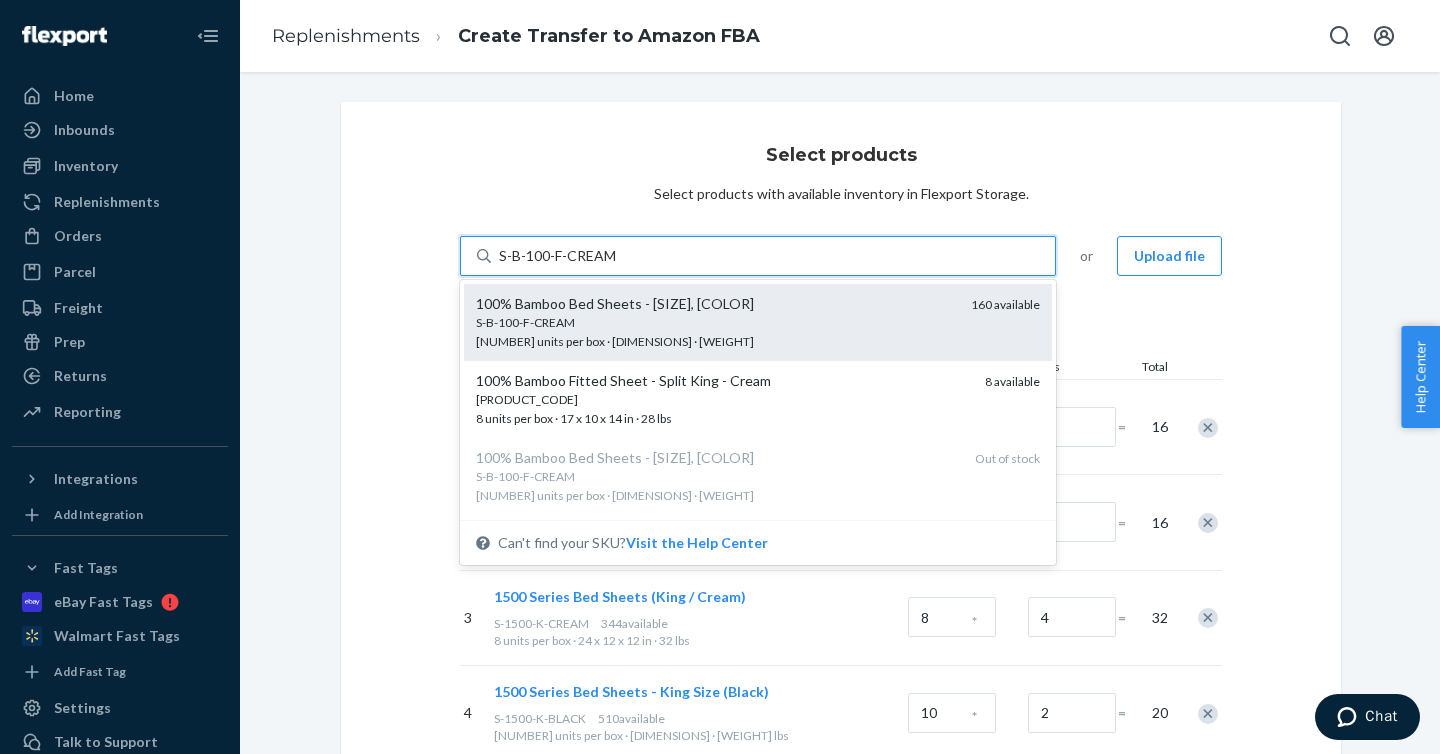 click on "S-B-100-F-CREAM" at bounding box center [558, 256] 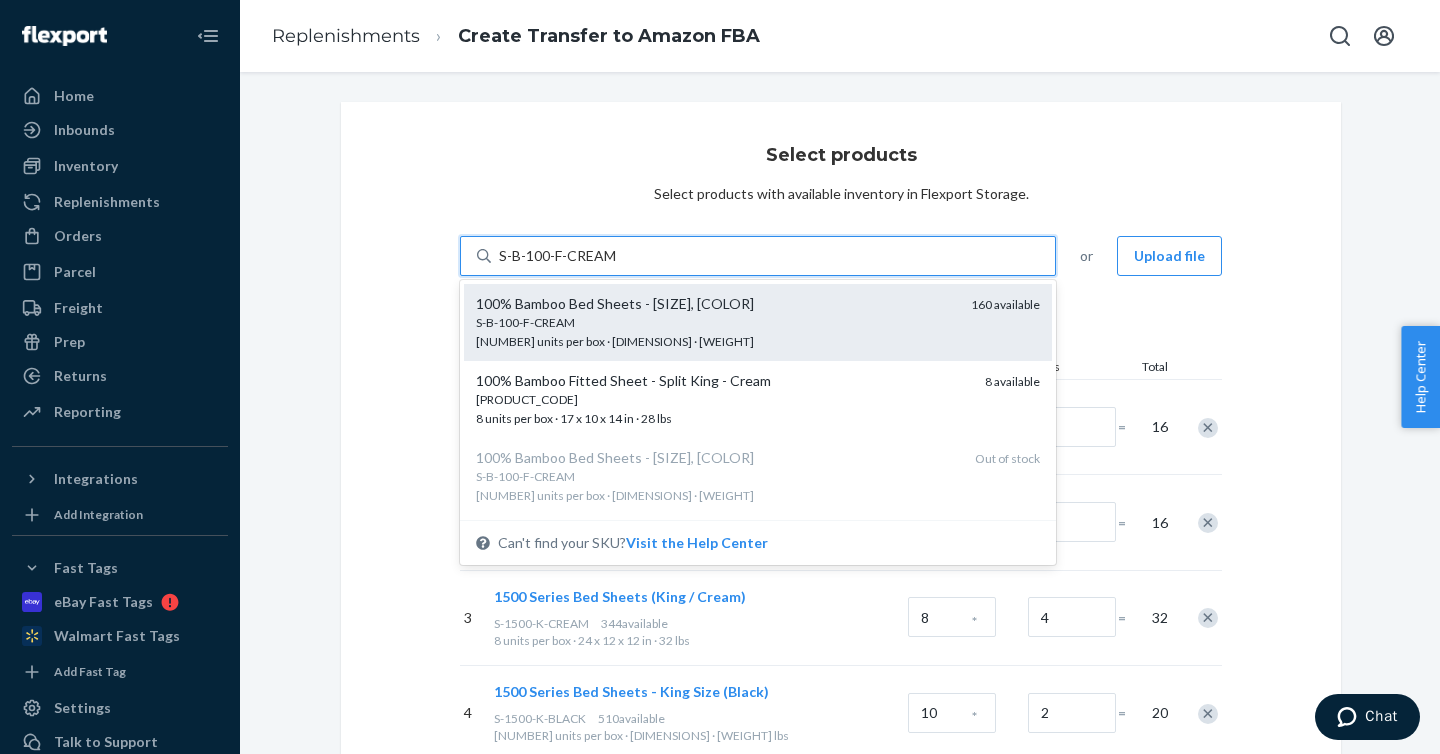 type 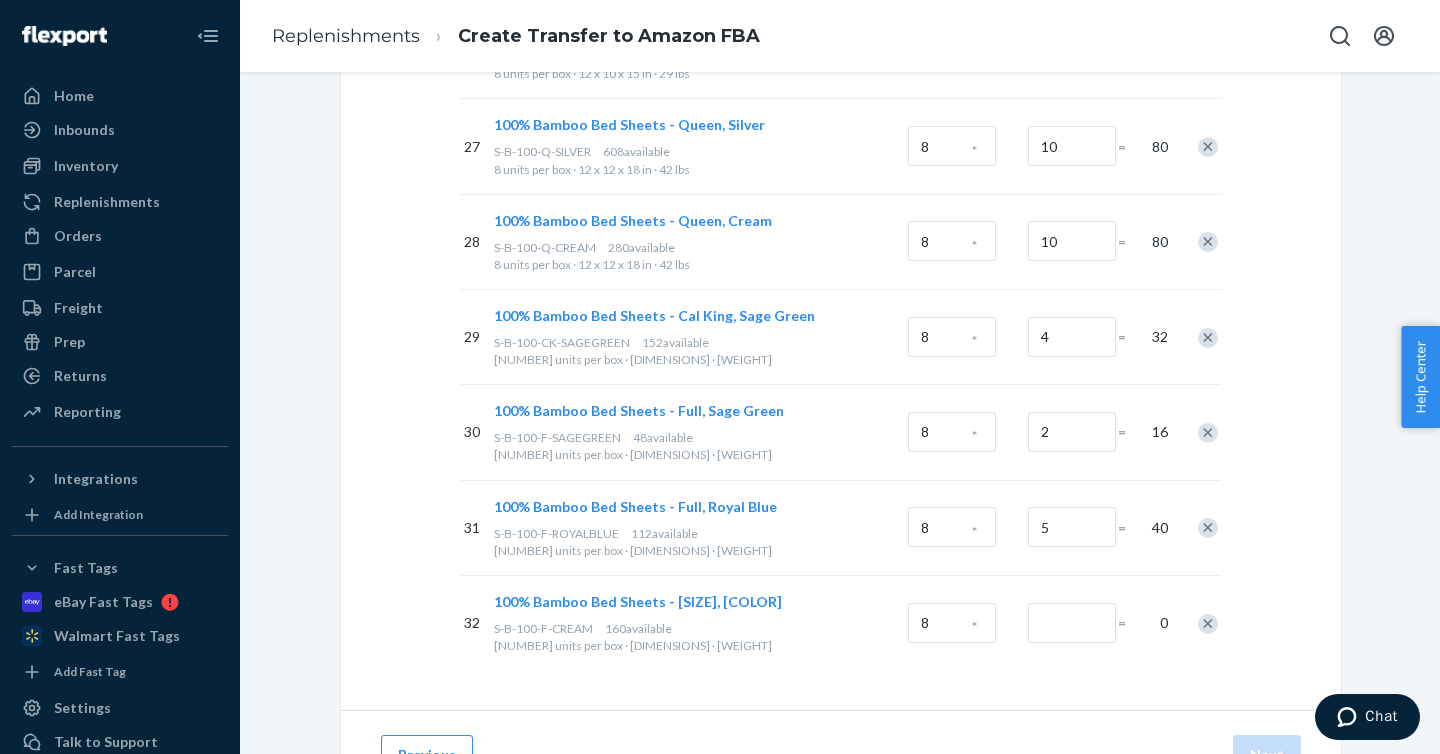 scroll, scrollTop: 2803, scrollLeft: 0, axis: vertical 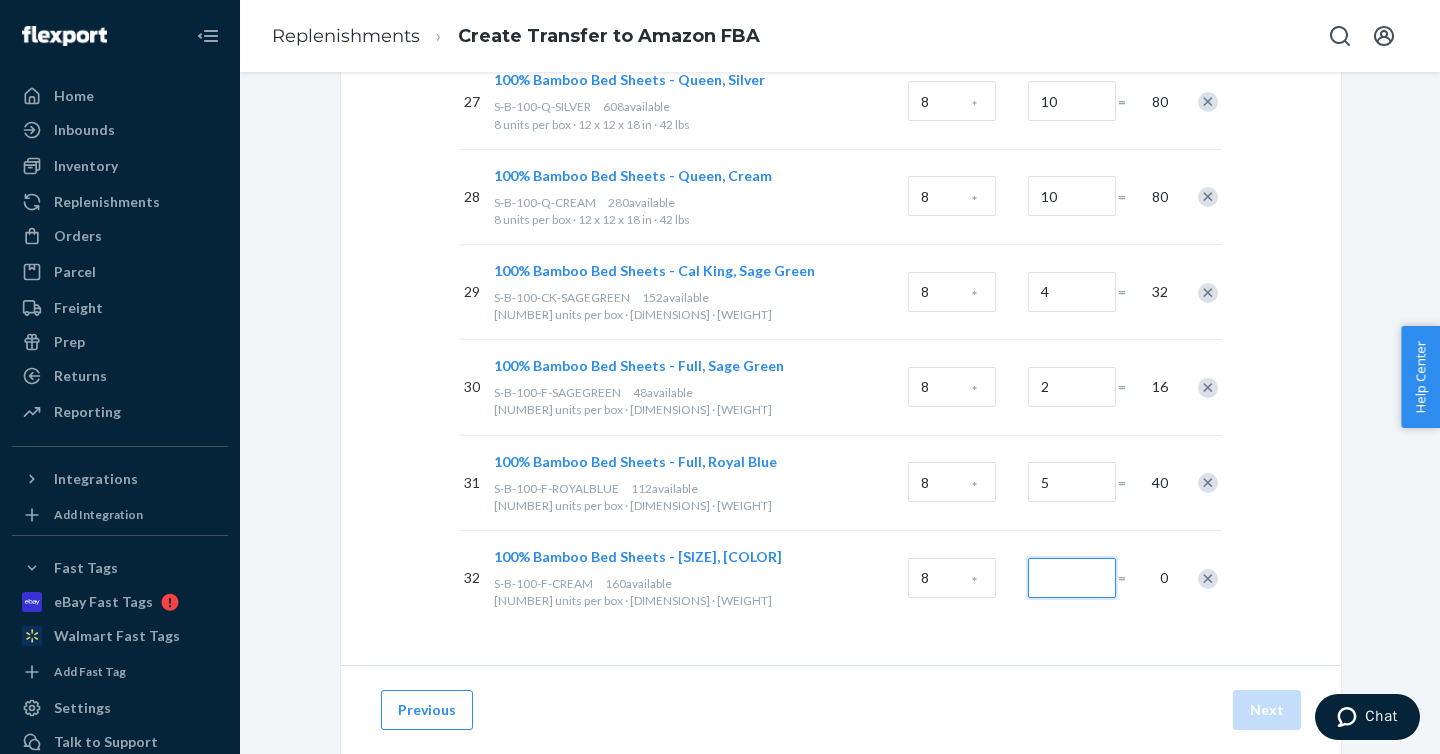 click at bounding box center (1072, 578) 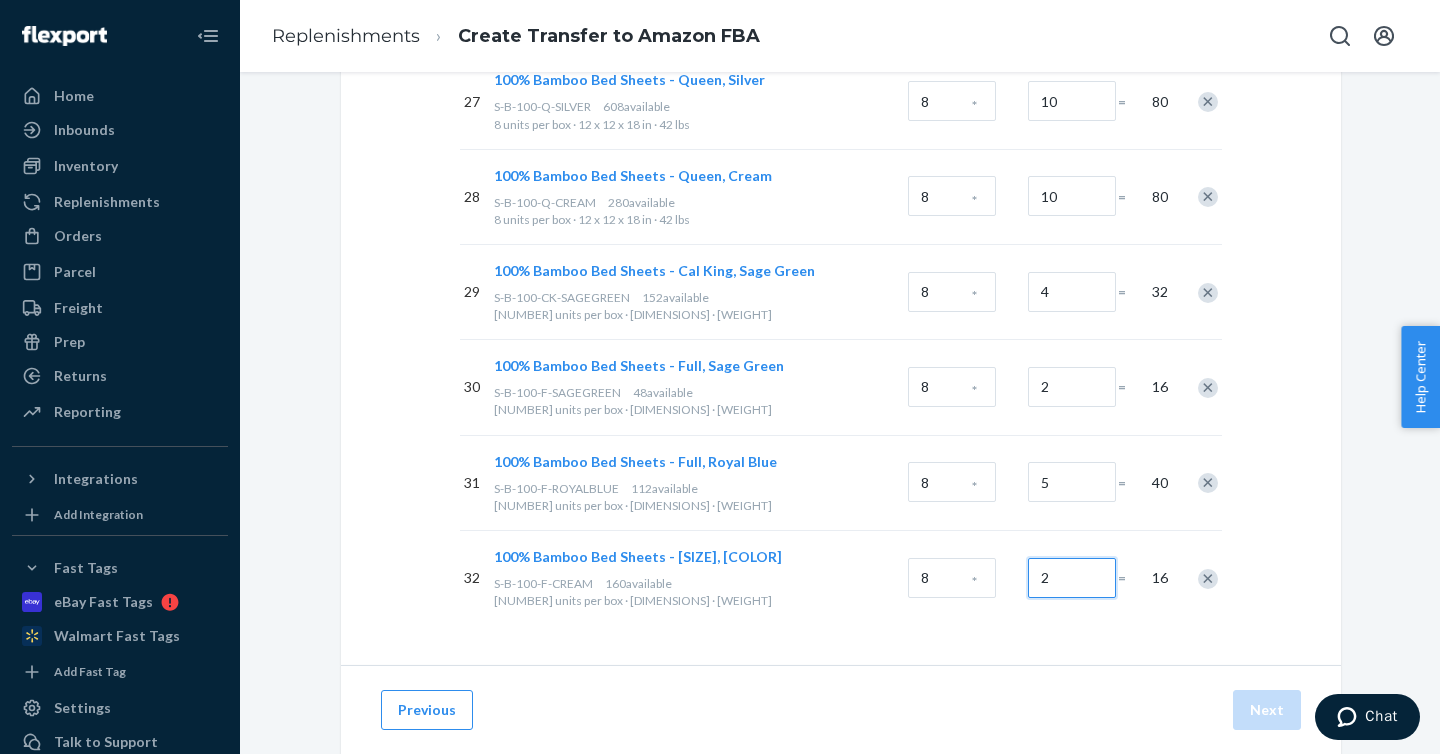 type on "2" 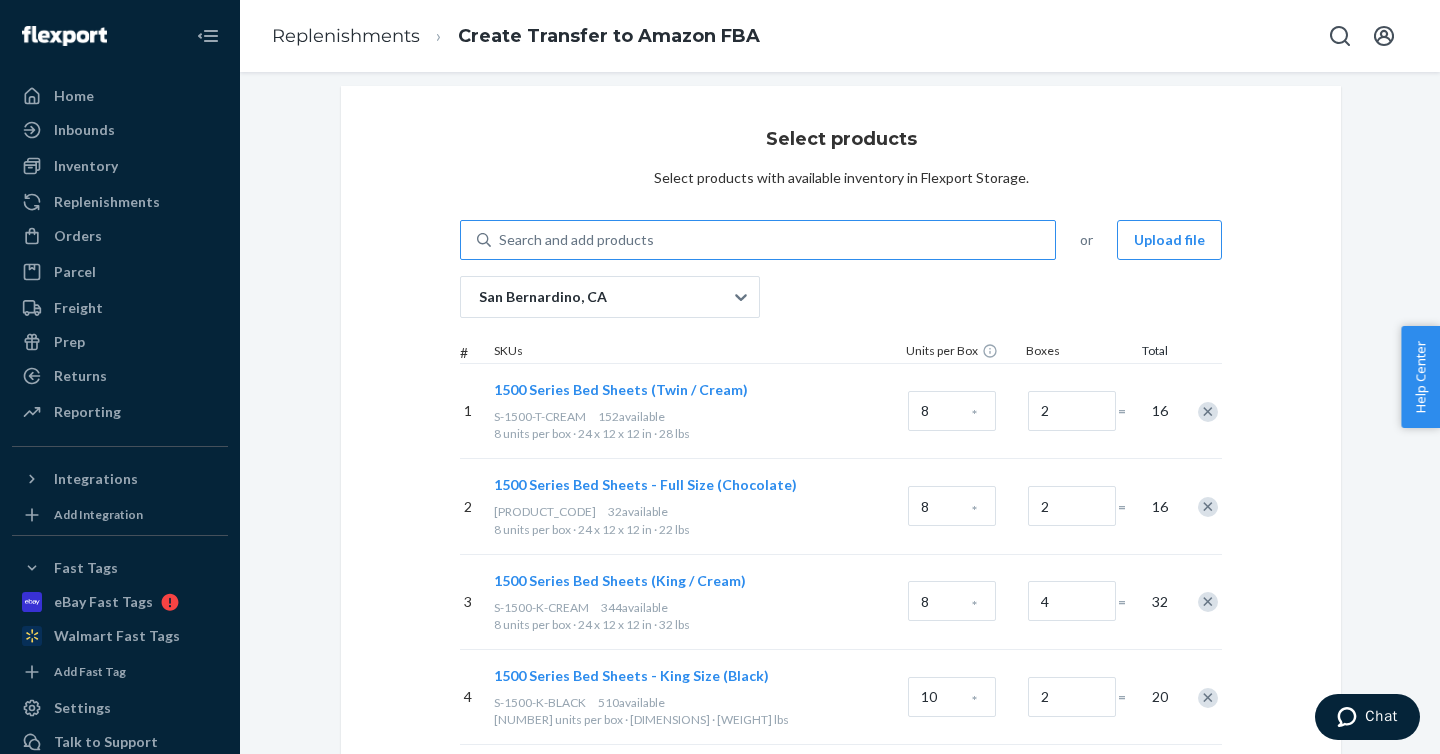 scroll, scrollTop: 0, scrollLeft: 0, axis: both 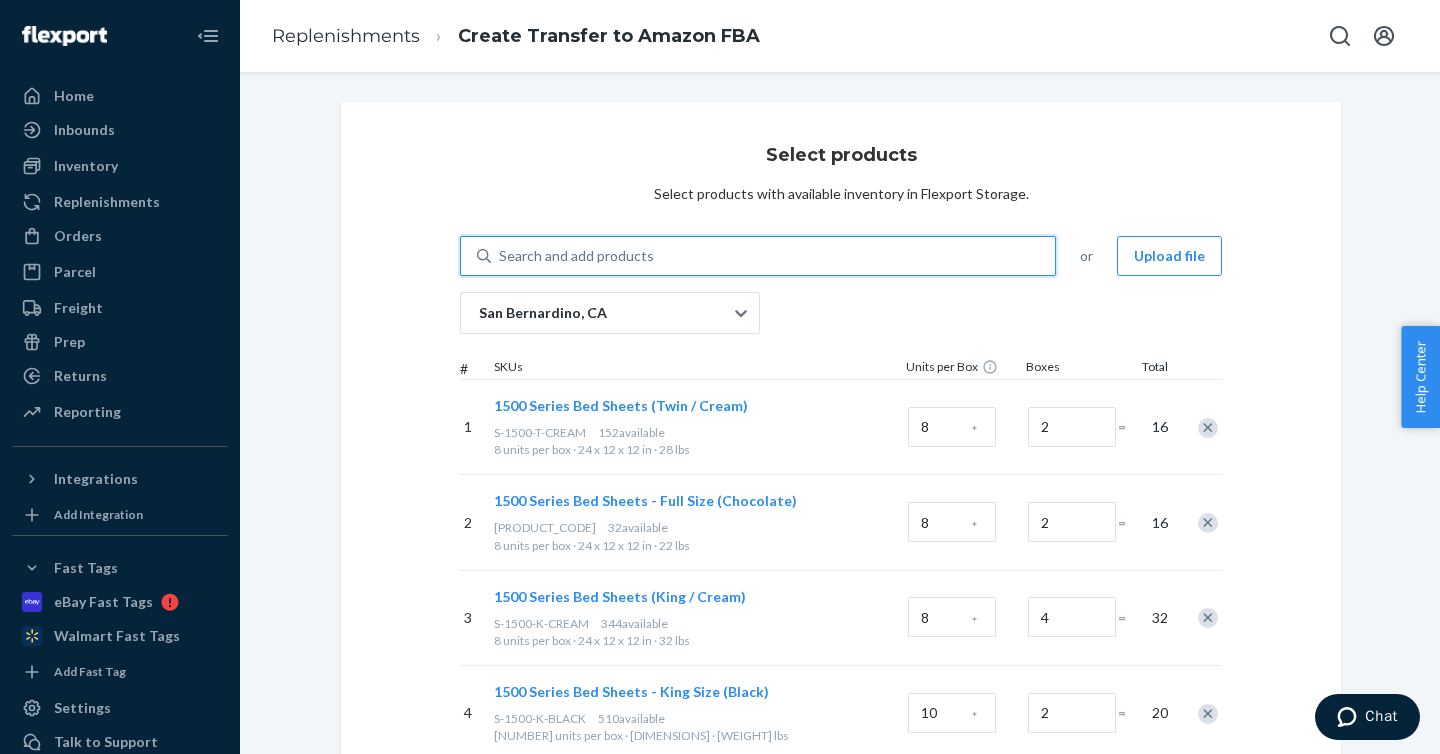 click on "Search and add products" at bounding box center (773, 256) 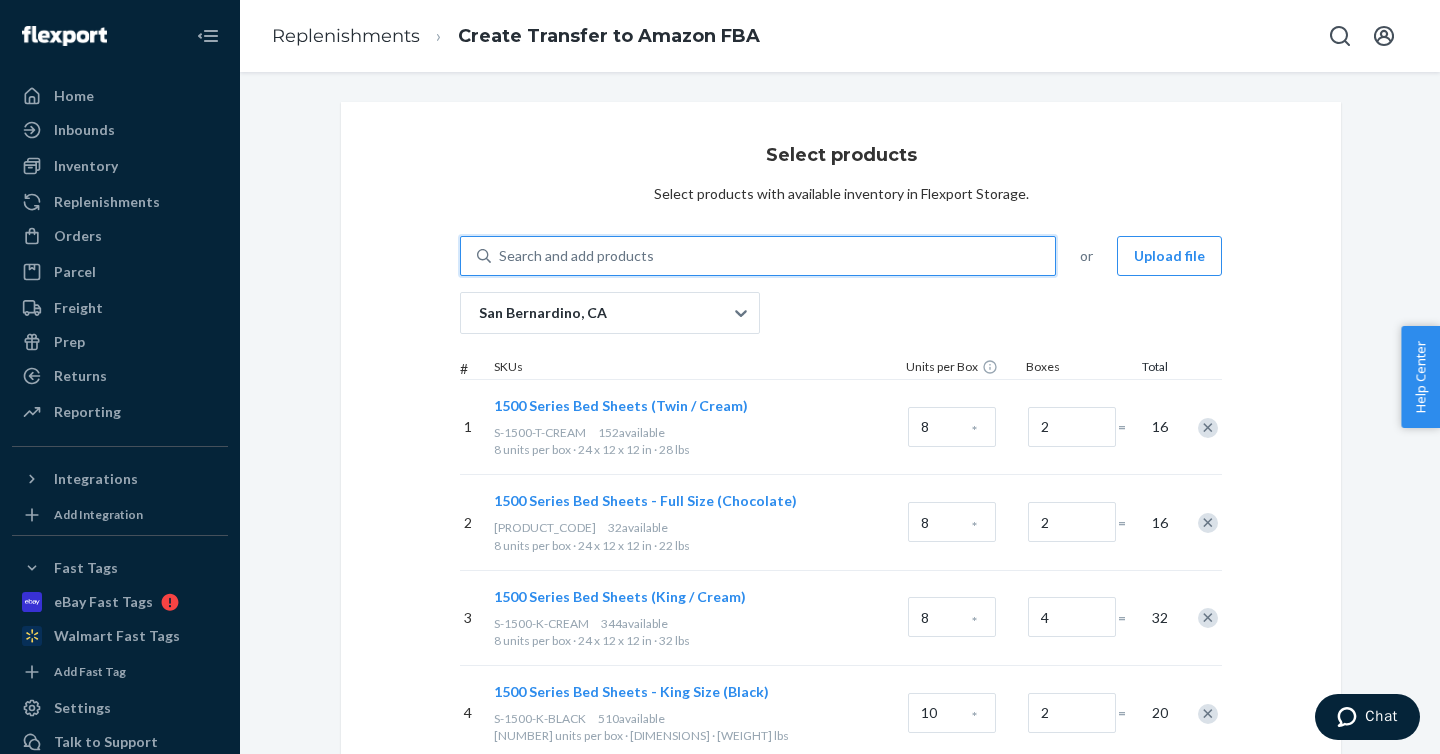 click on "0 results available. Use Up and Down to choose options, press Enter to select the currently focused option, press Escape to exit the menu, press Tab to select the option and exit the menu. Search and add products" at bounding box center [500, 256] 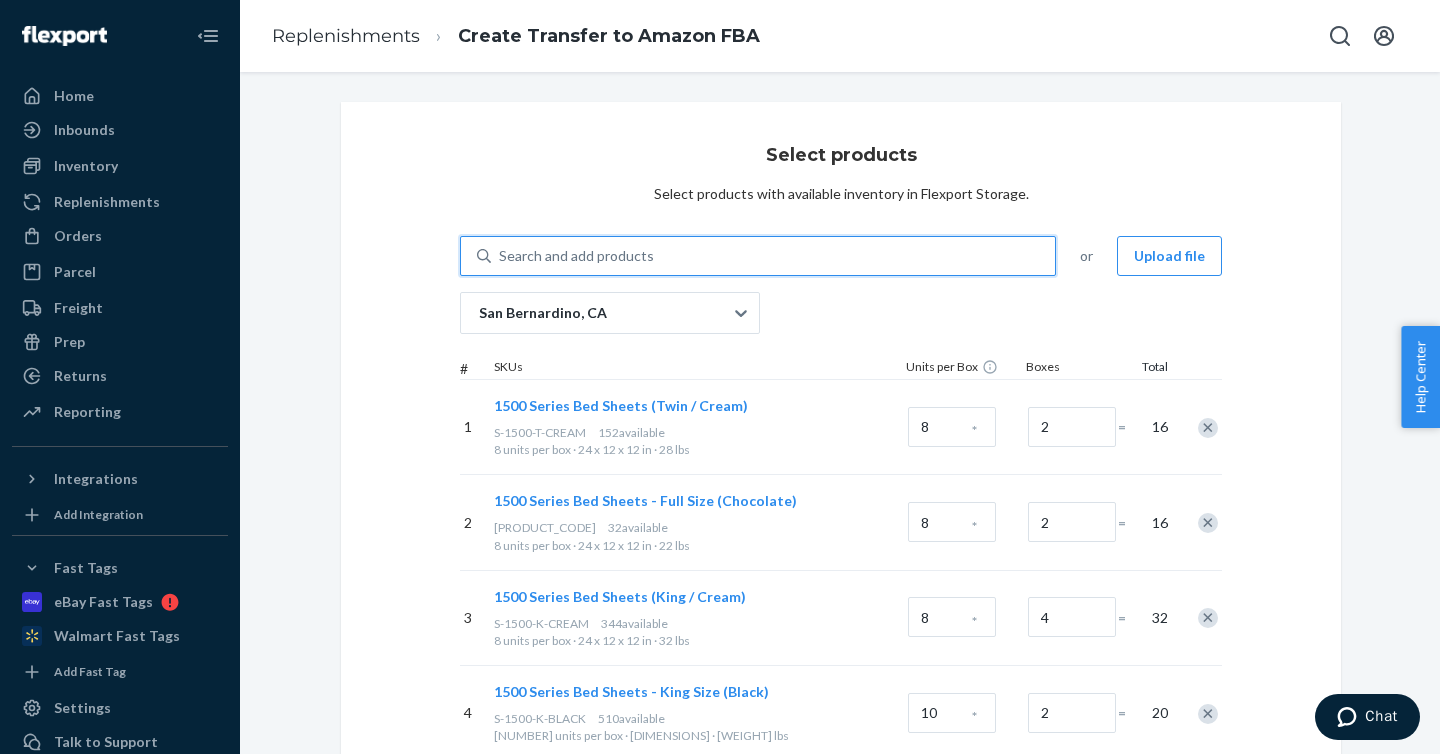 paste on "S-B-100-T-WHITE" 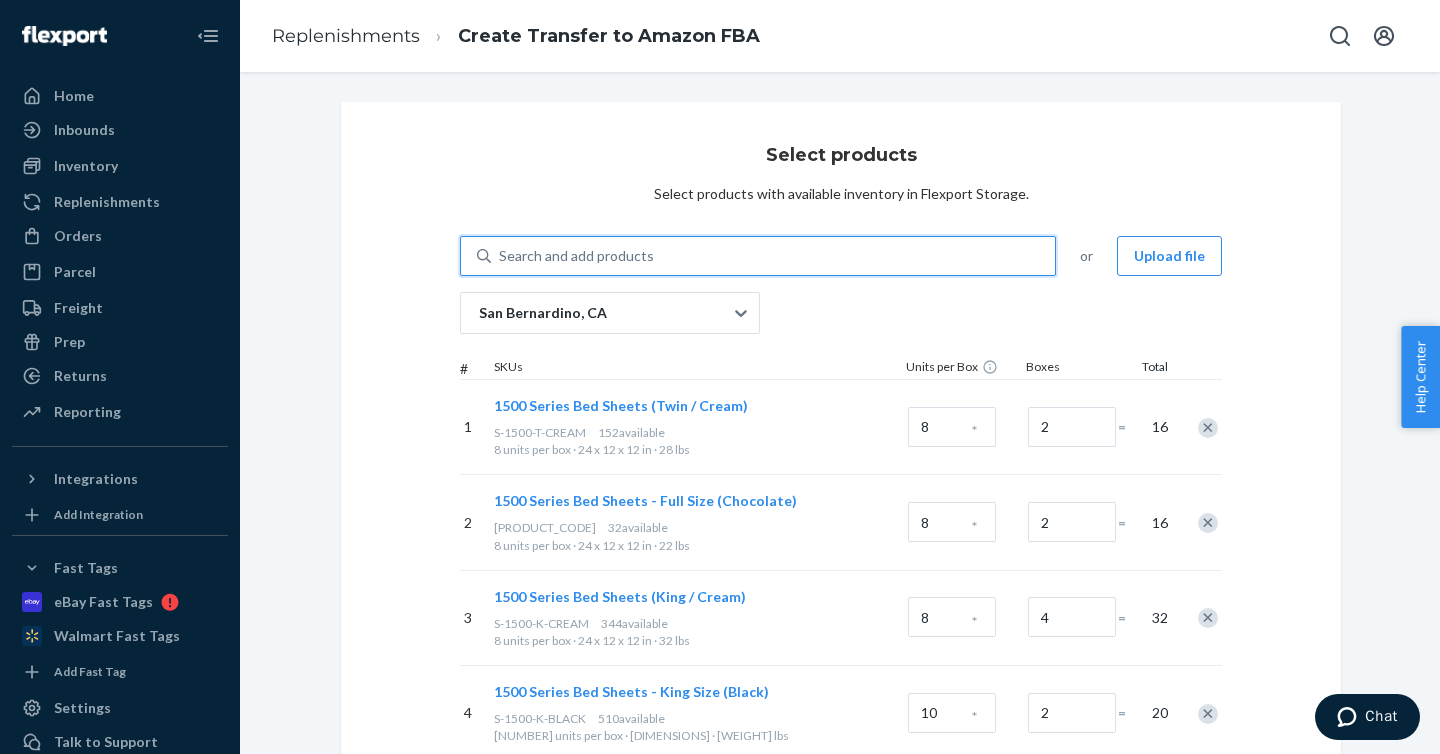 type on "S-B-100-T-WHITE" 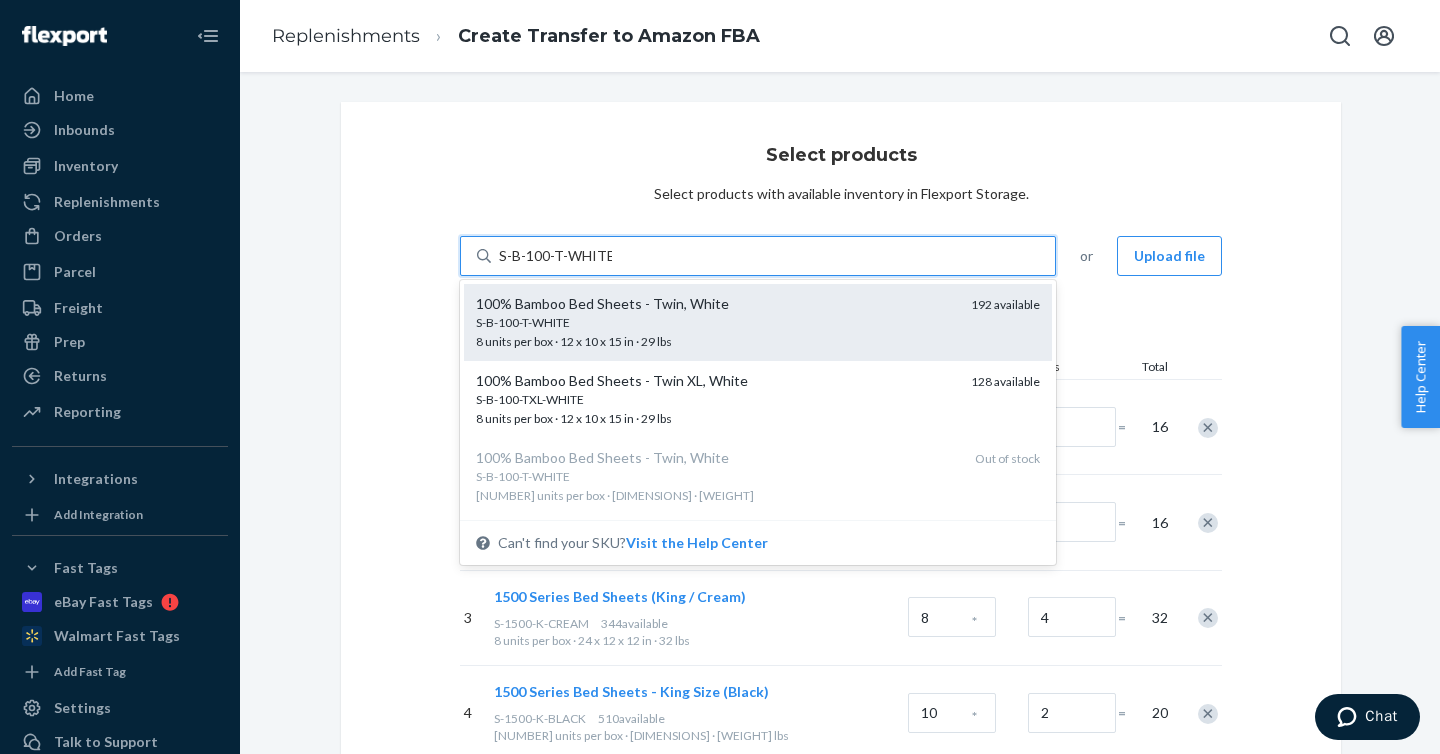 click on "S-B-100-T-WHITE" at bounding box center (715, 322) 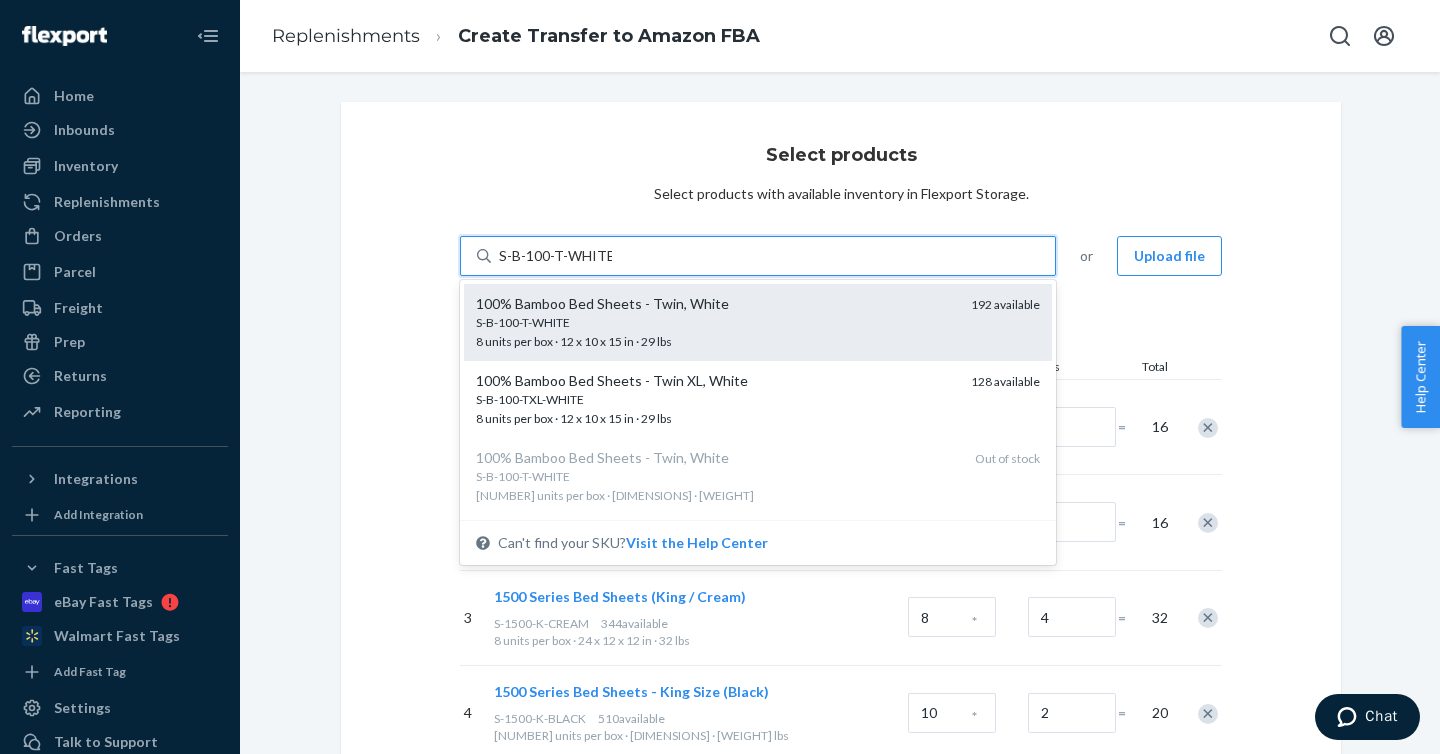 click on "S-B-100-T-WHITE" at bounding box center [555, 256] 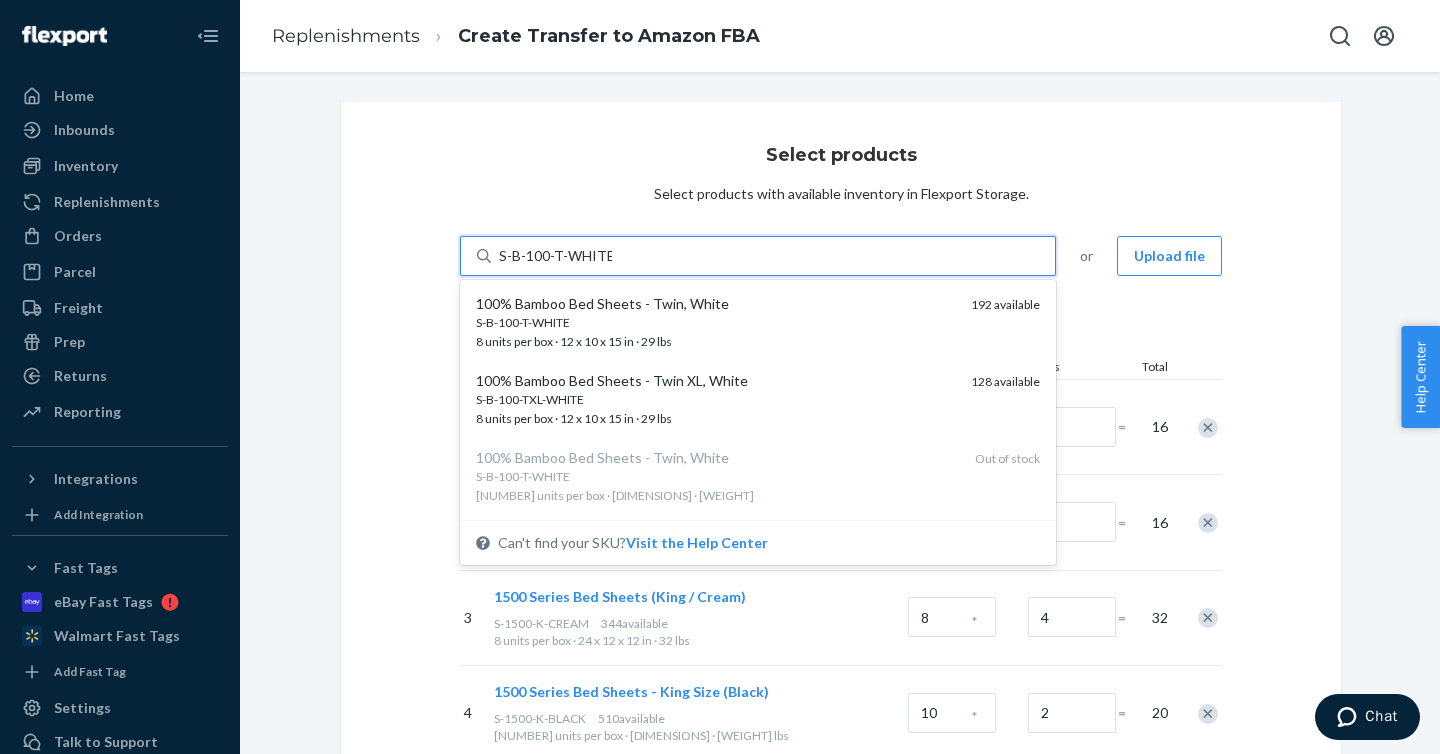 type 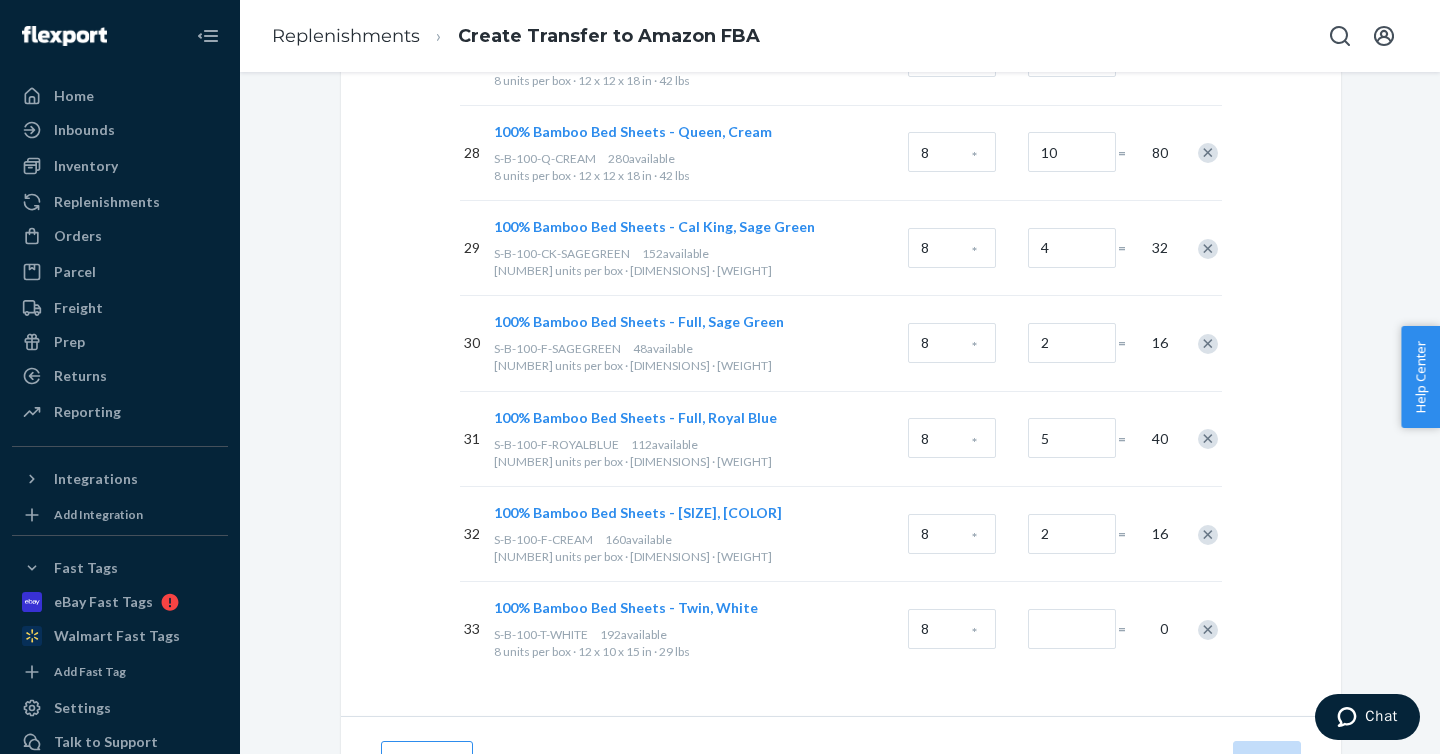 scroll, scrollTop: 2849, scrollLeft: 0, axis: vertical 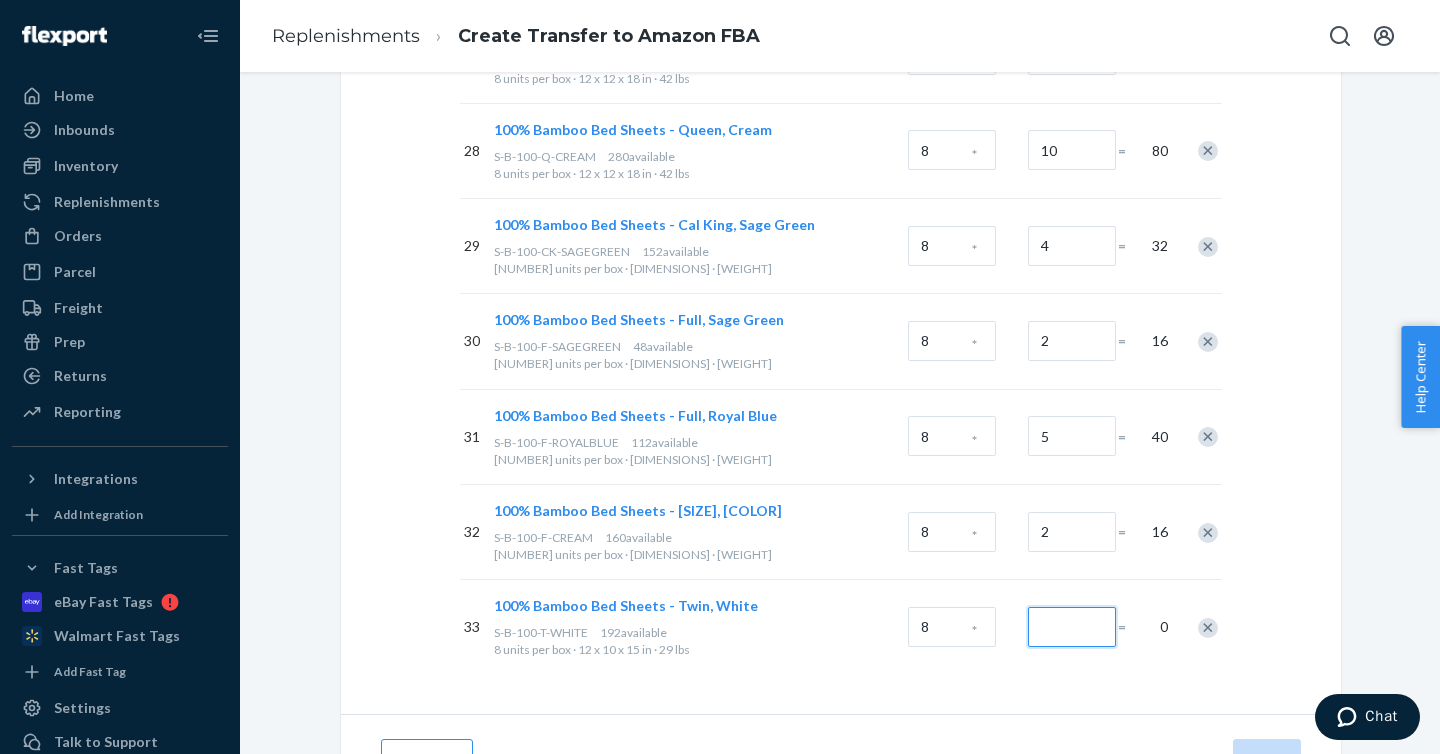 click at bounding box center (1072, 627) 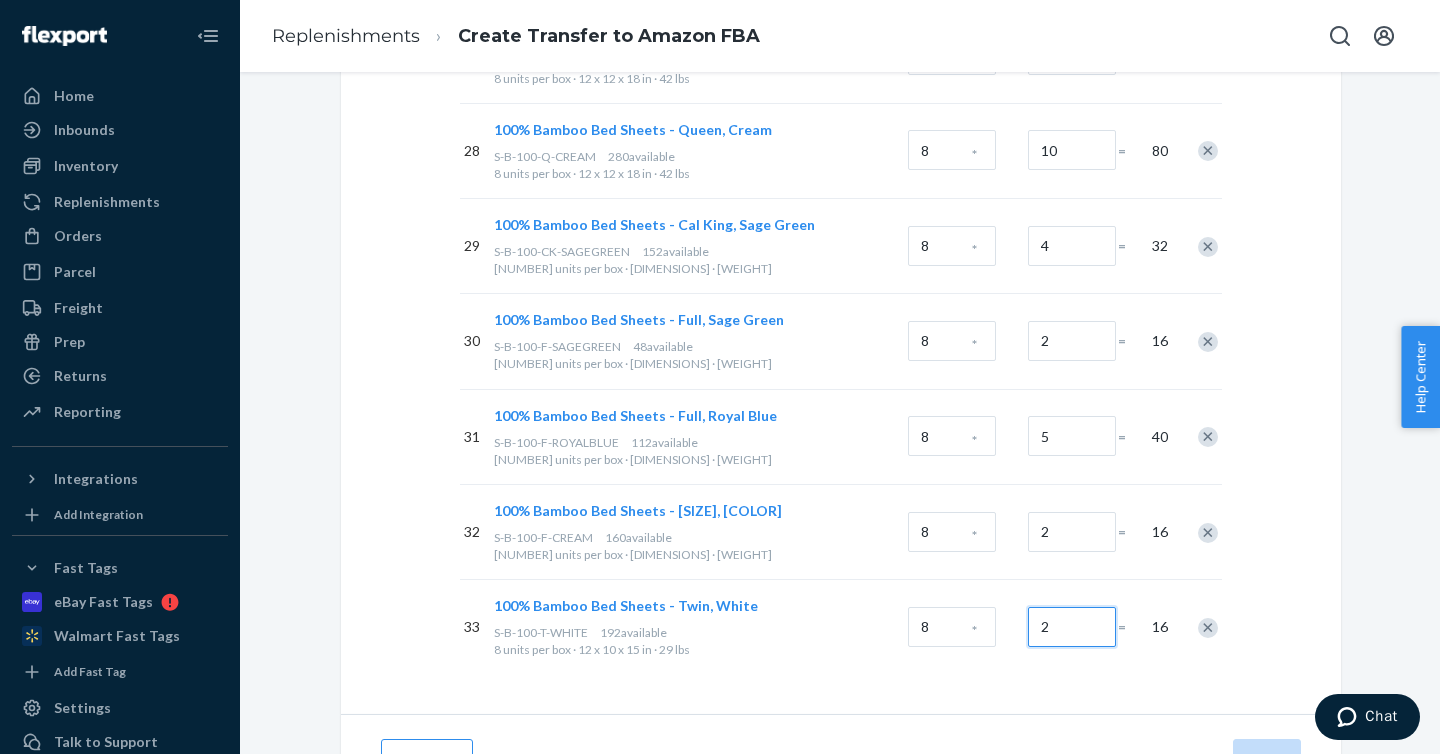 type on "2" 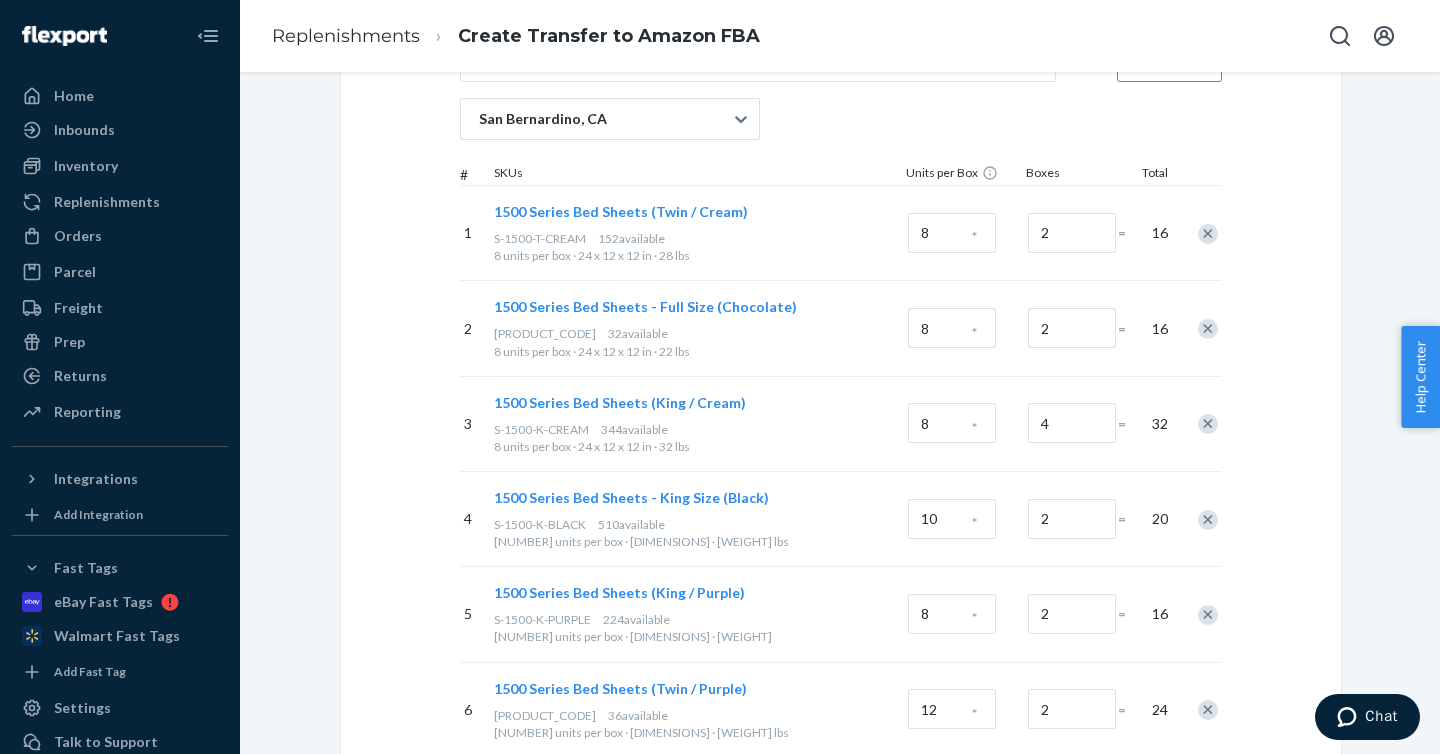 scroll, scrollTop: 0, scrollLeft: 0, axis: both 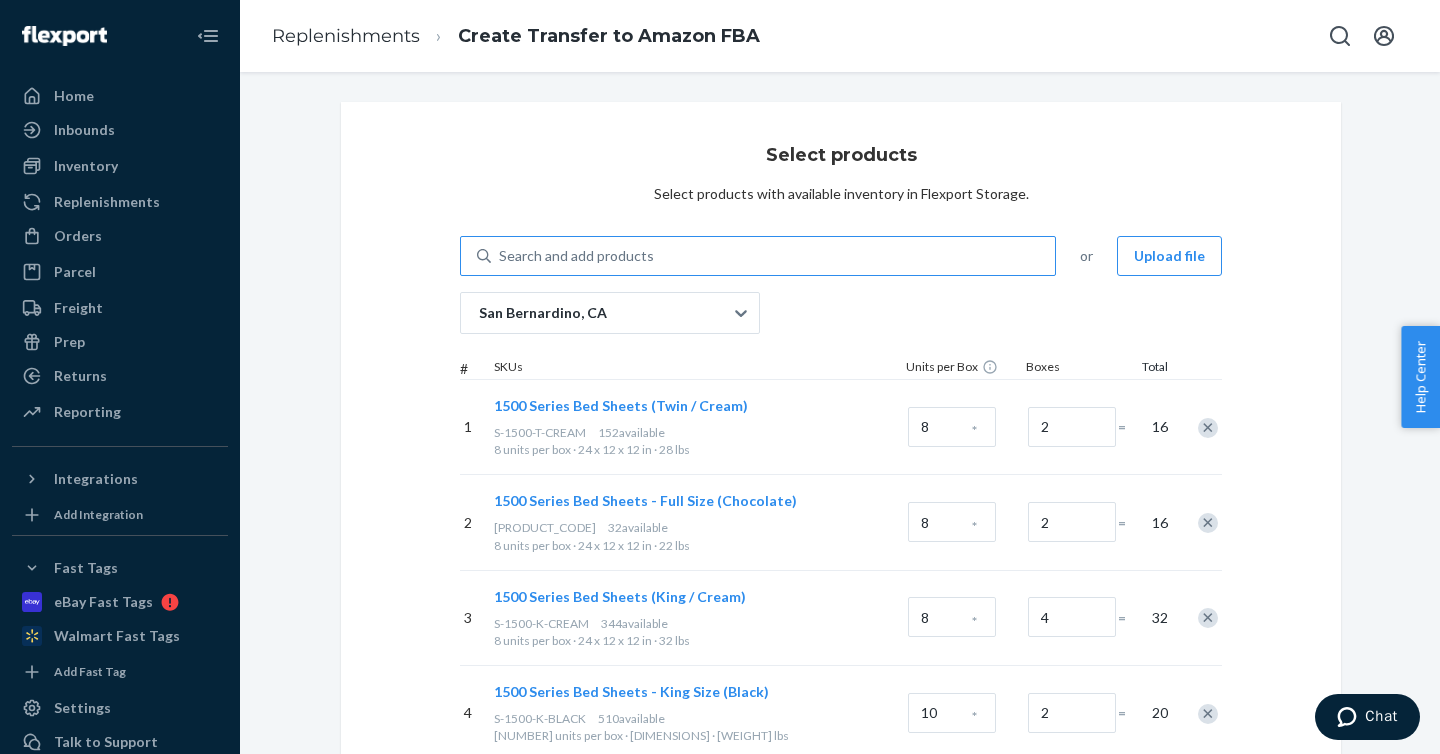 click on "Search and add products" at bounding box center (773, 256) 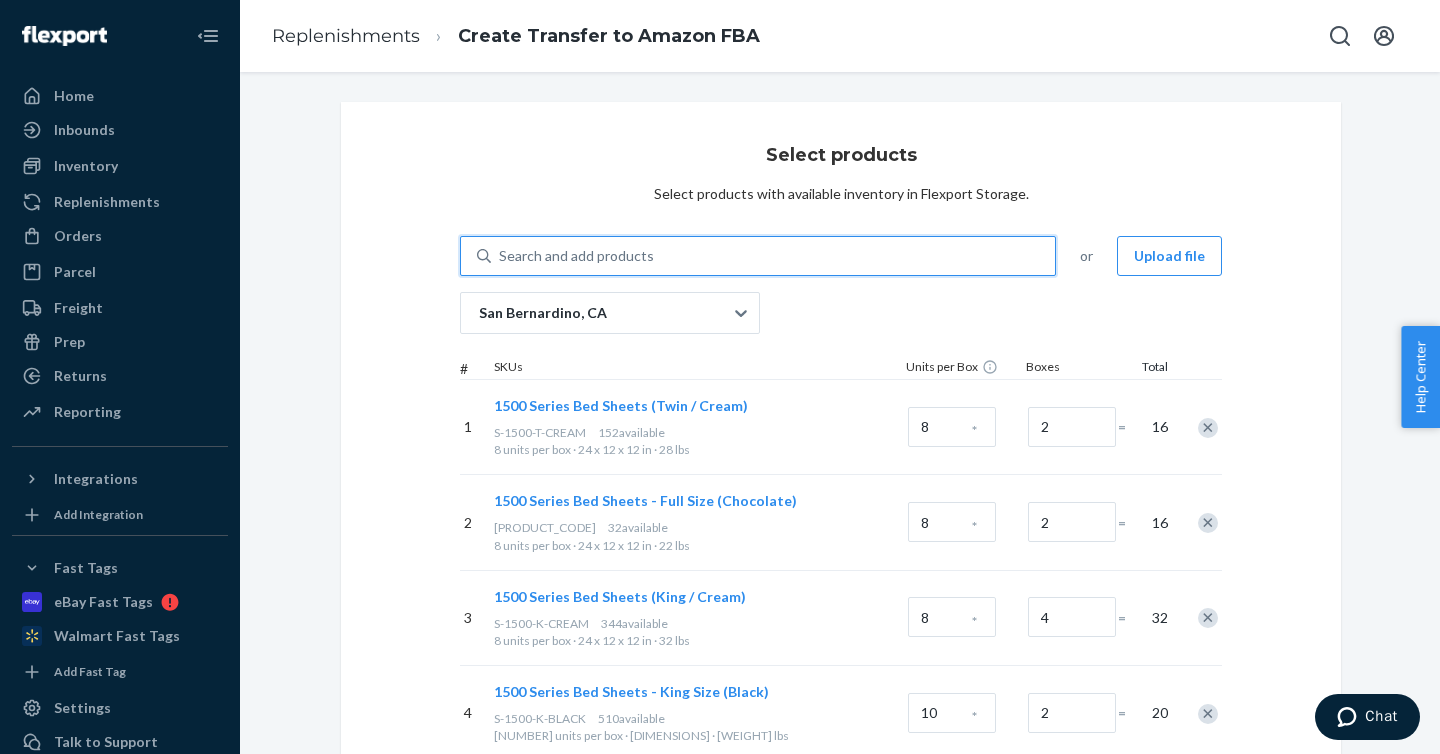 paste on "S-B-100-TXL-WHITE" 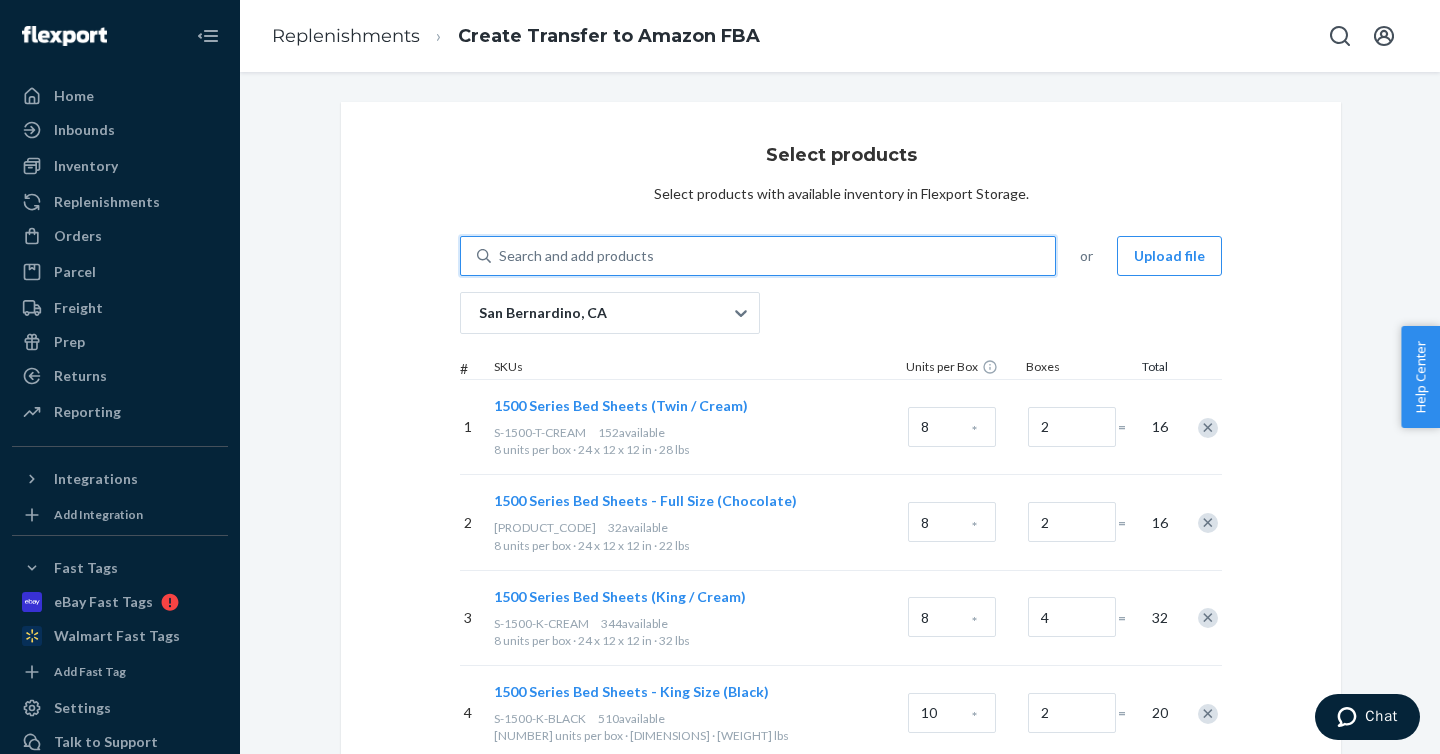 type on "S-B-100-TXL-WHITE" 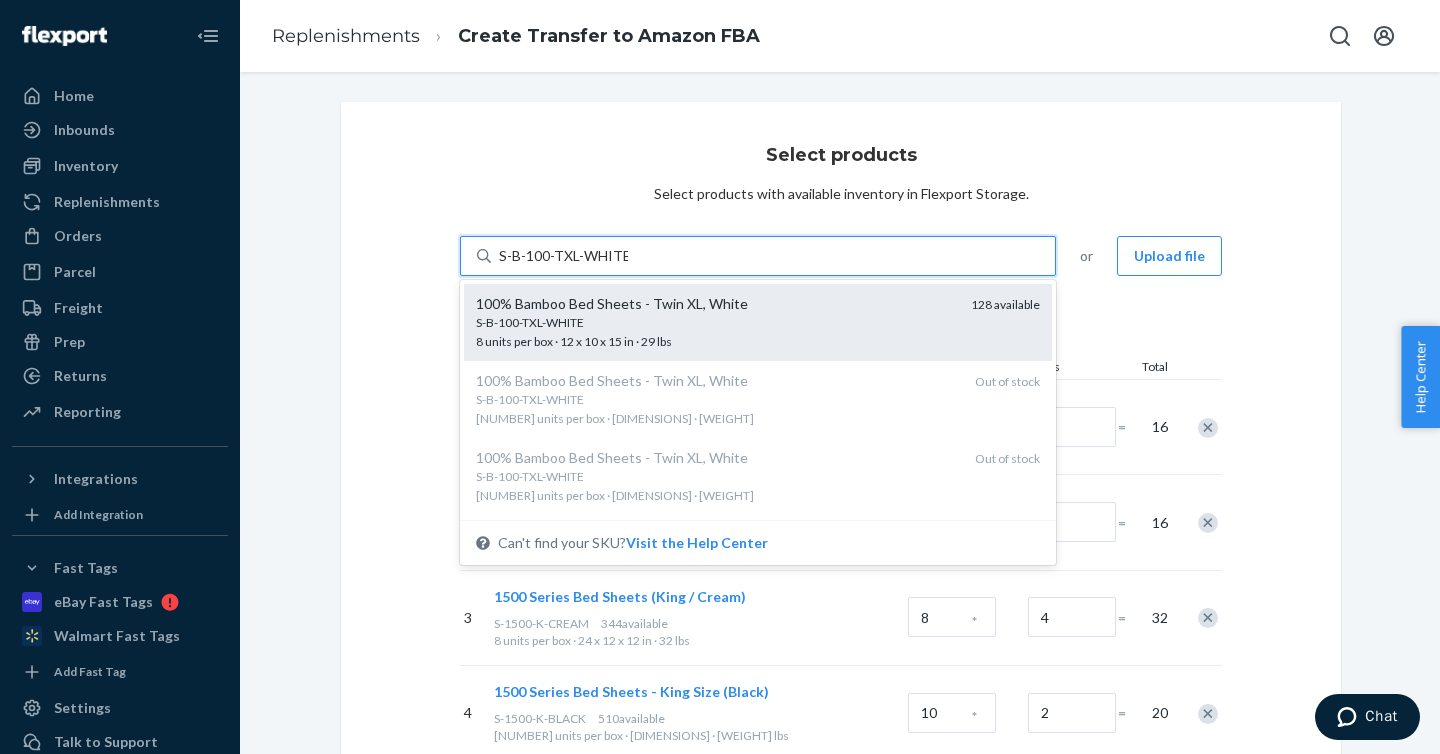 click on "100% Bamboo Bed Sheets - Twin XL, White" at bounding box center (715, 304) 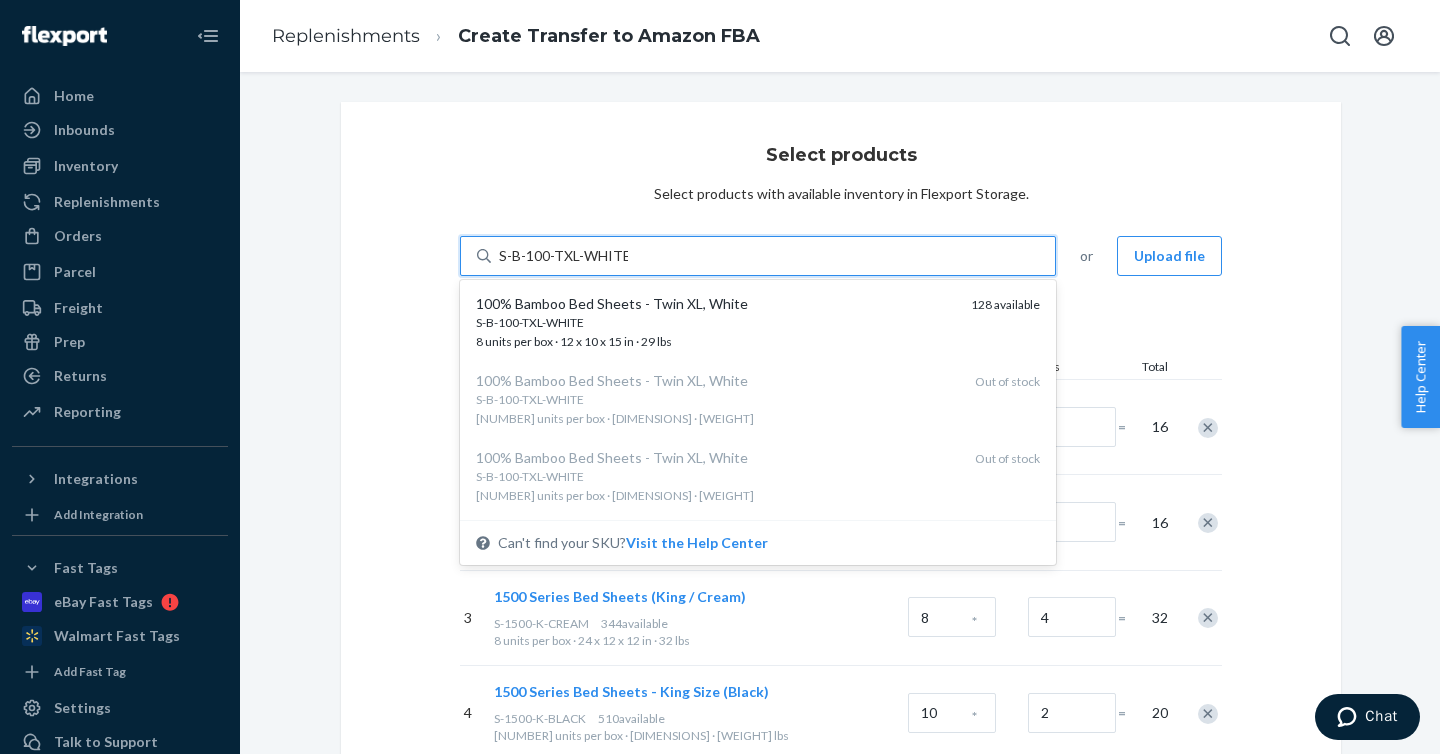 type 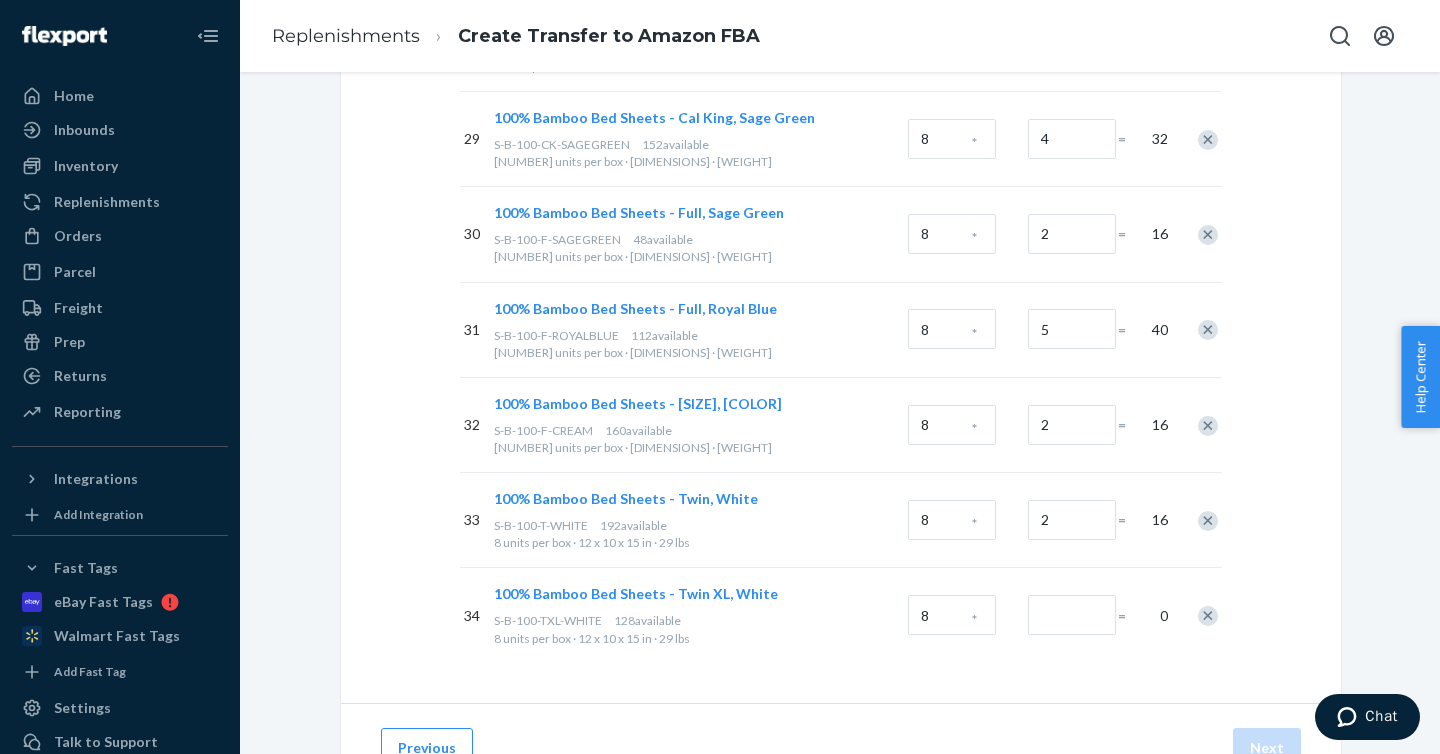 scroll, scrollTop: 2993, scrollLeft: 0, axis: vertical 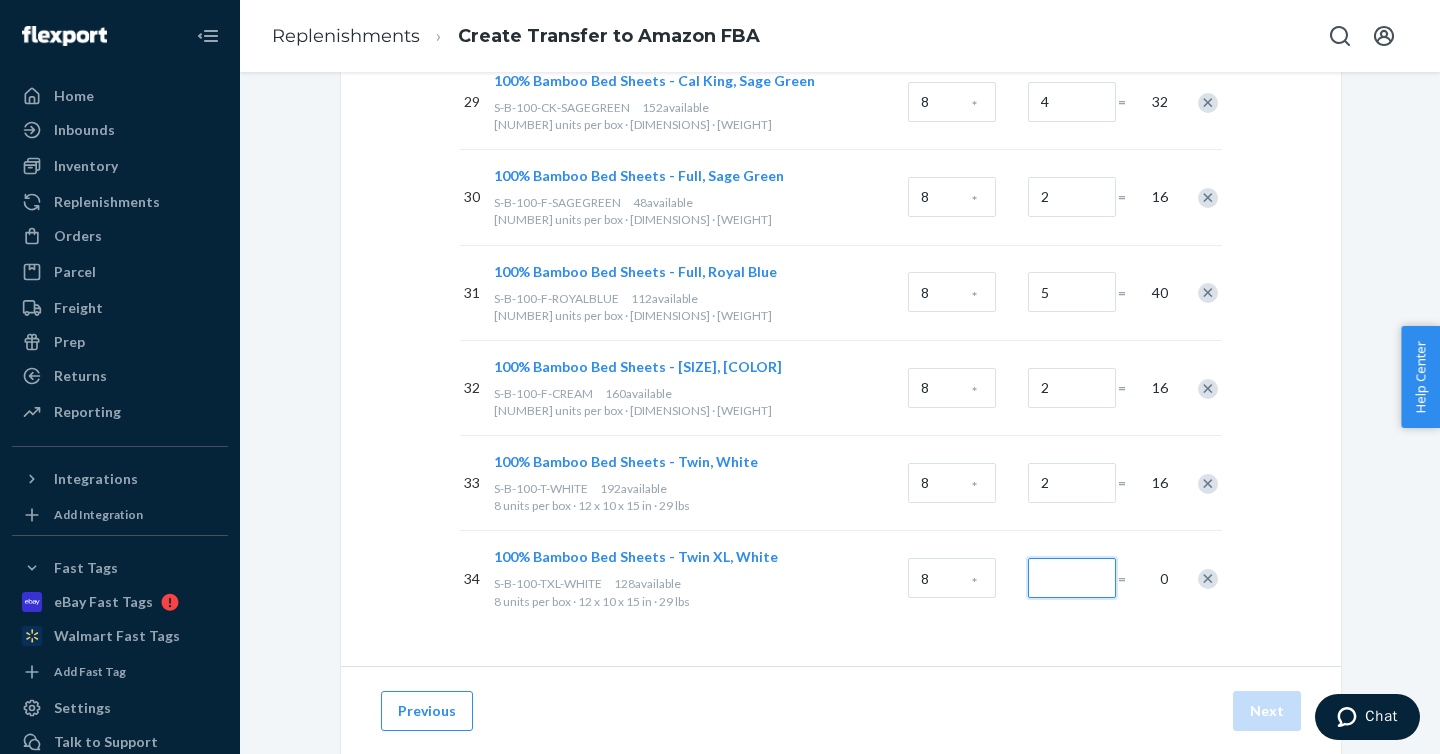 click at bounding box center (1072, 578) 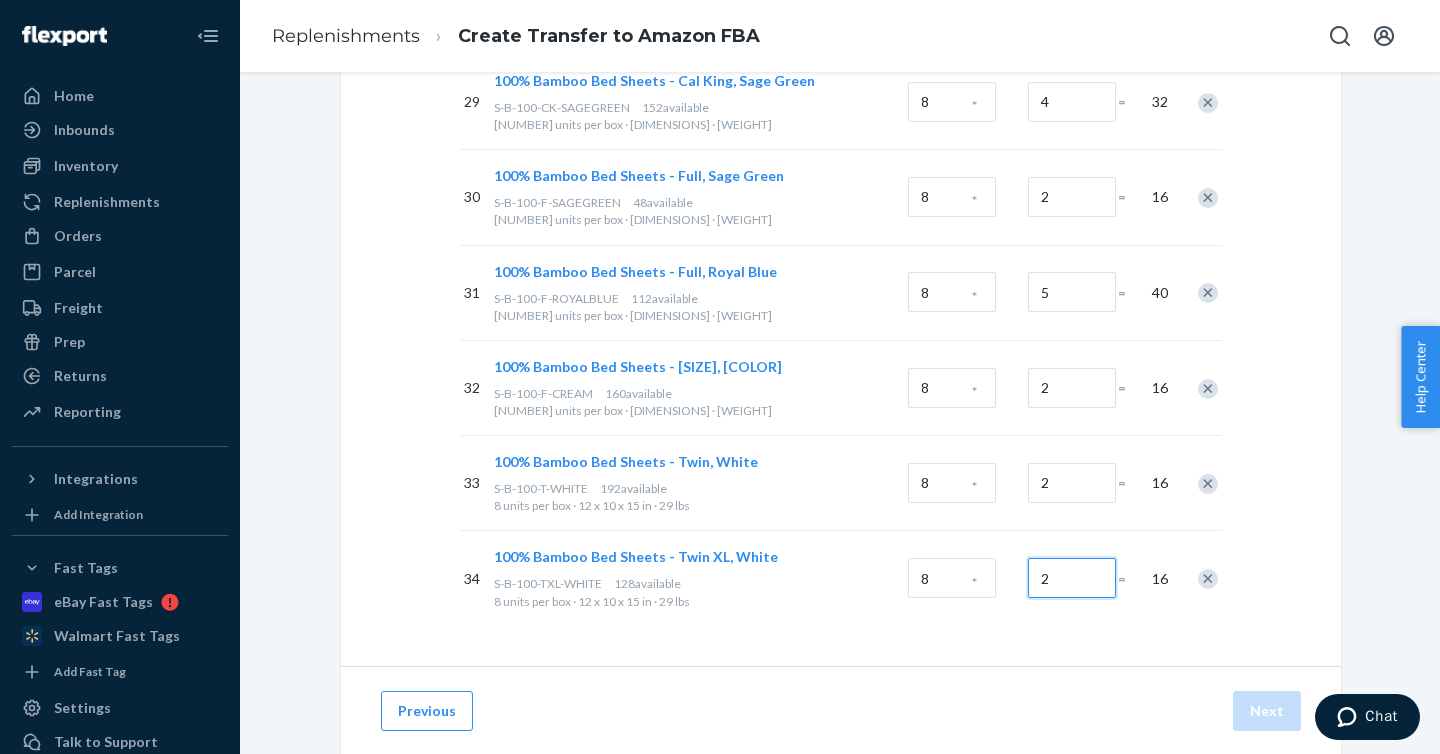 type on "2" 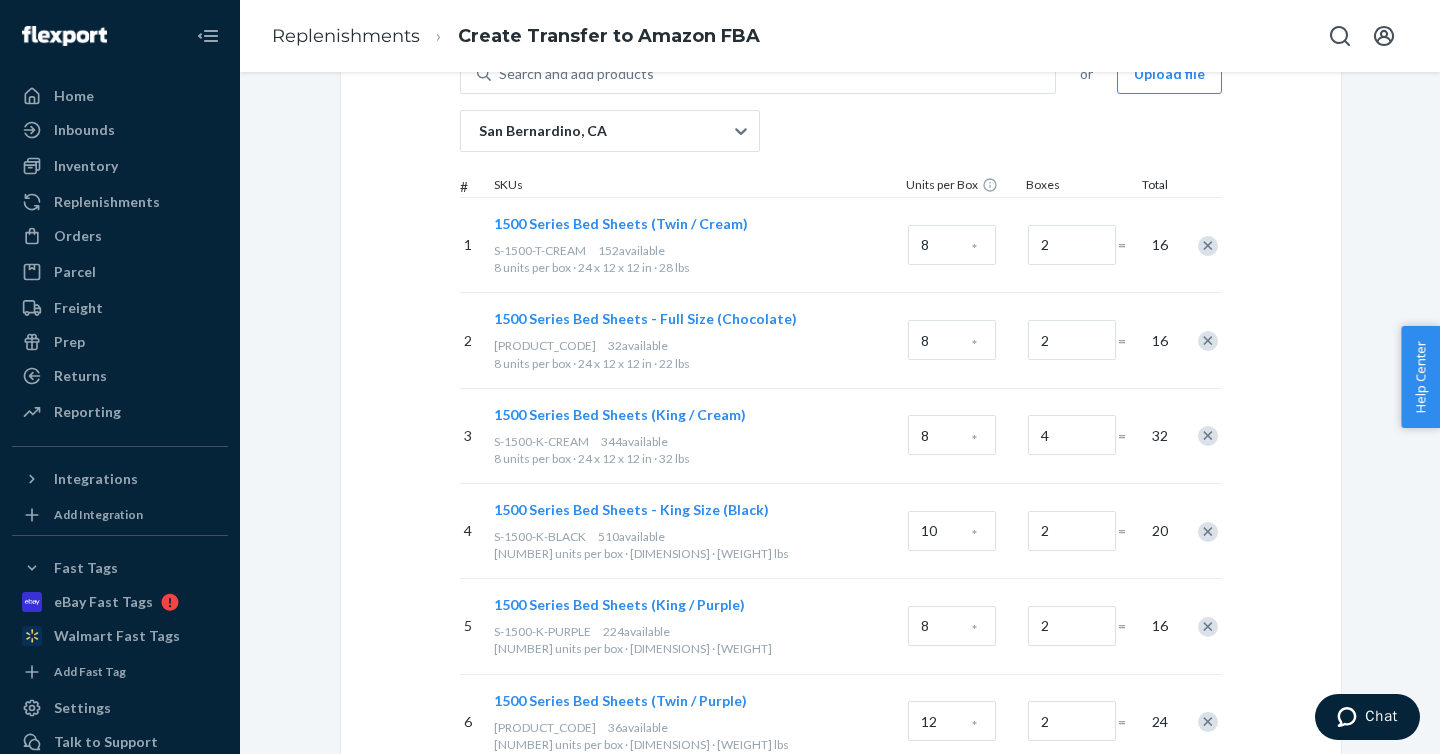 scroll, scrollTop: 0, scrollLeft: 0, axis: both 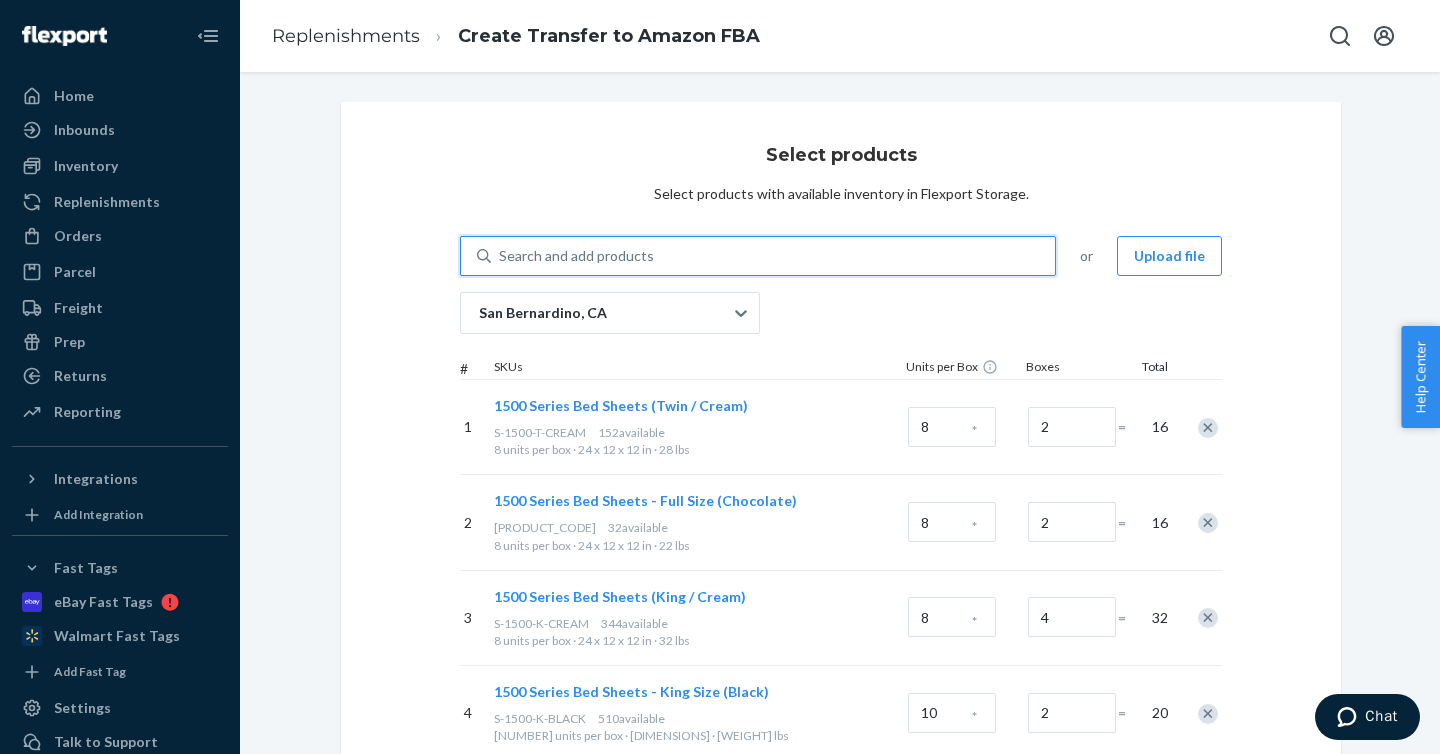 click on "Search and add products" at bounding box center (576, 256) 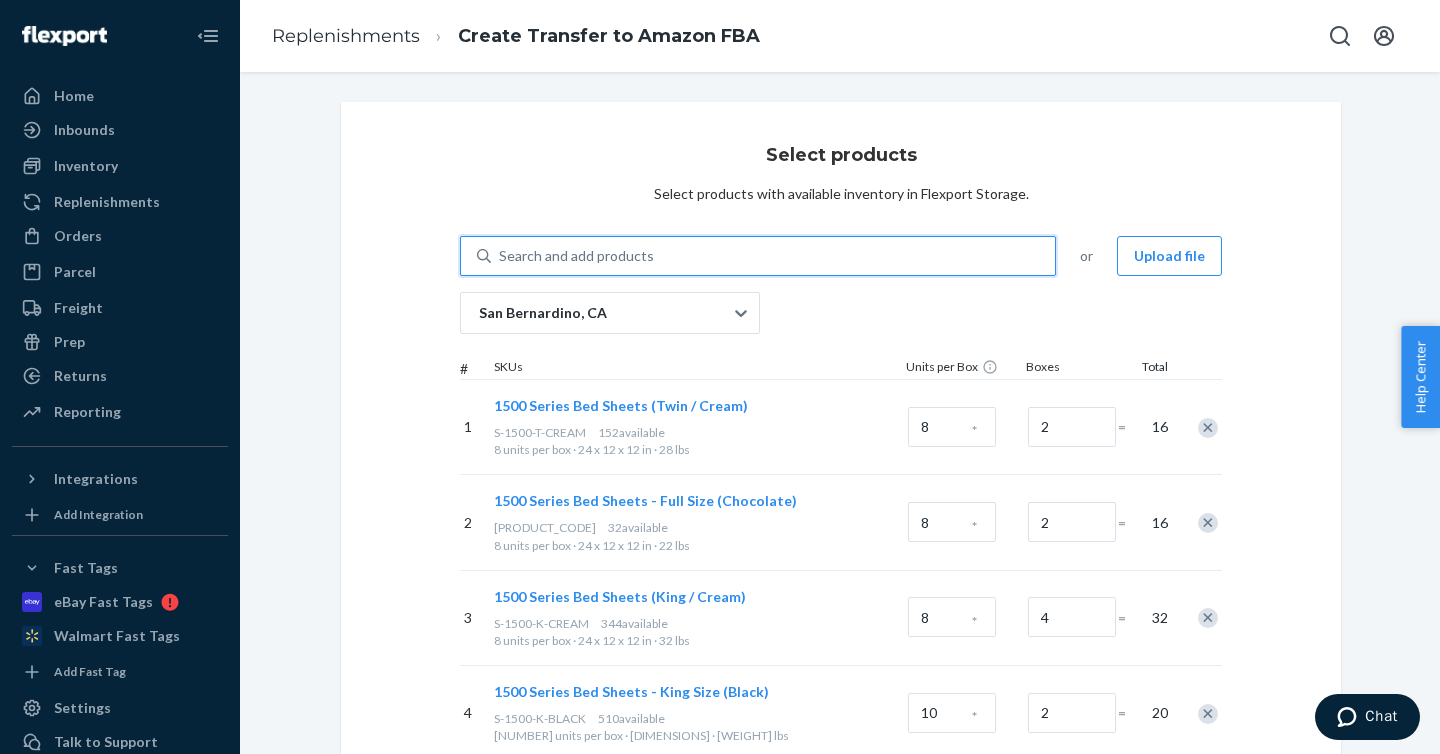 type on "S-MF-Q-CREAM" 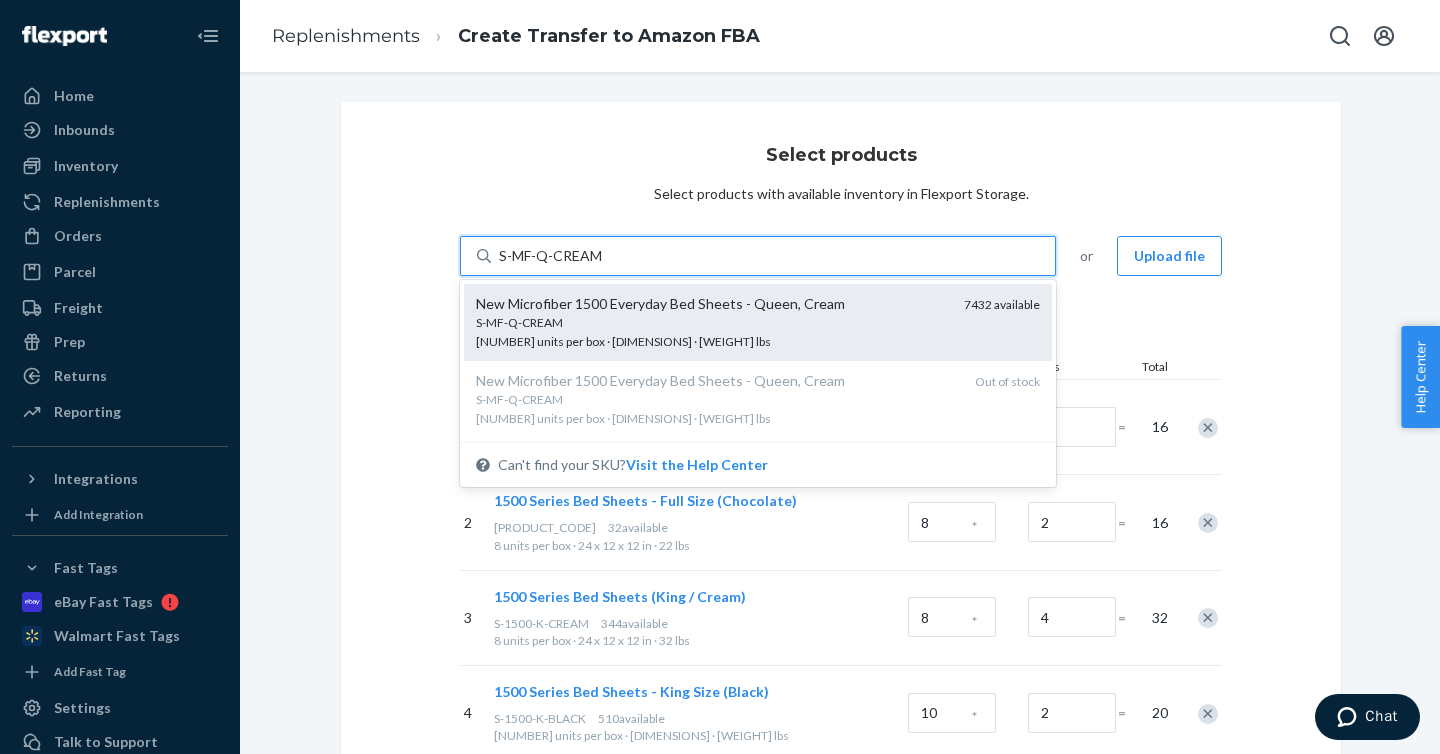 click on "S-MF-Q-CREAM" at bounding box center [712, 322] 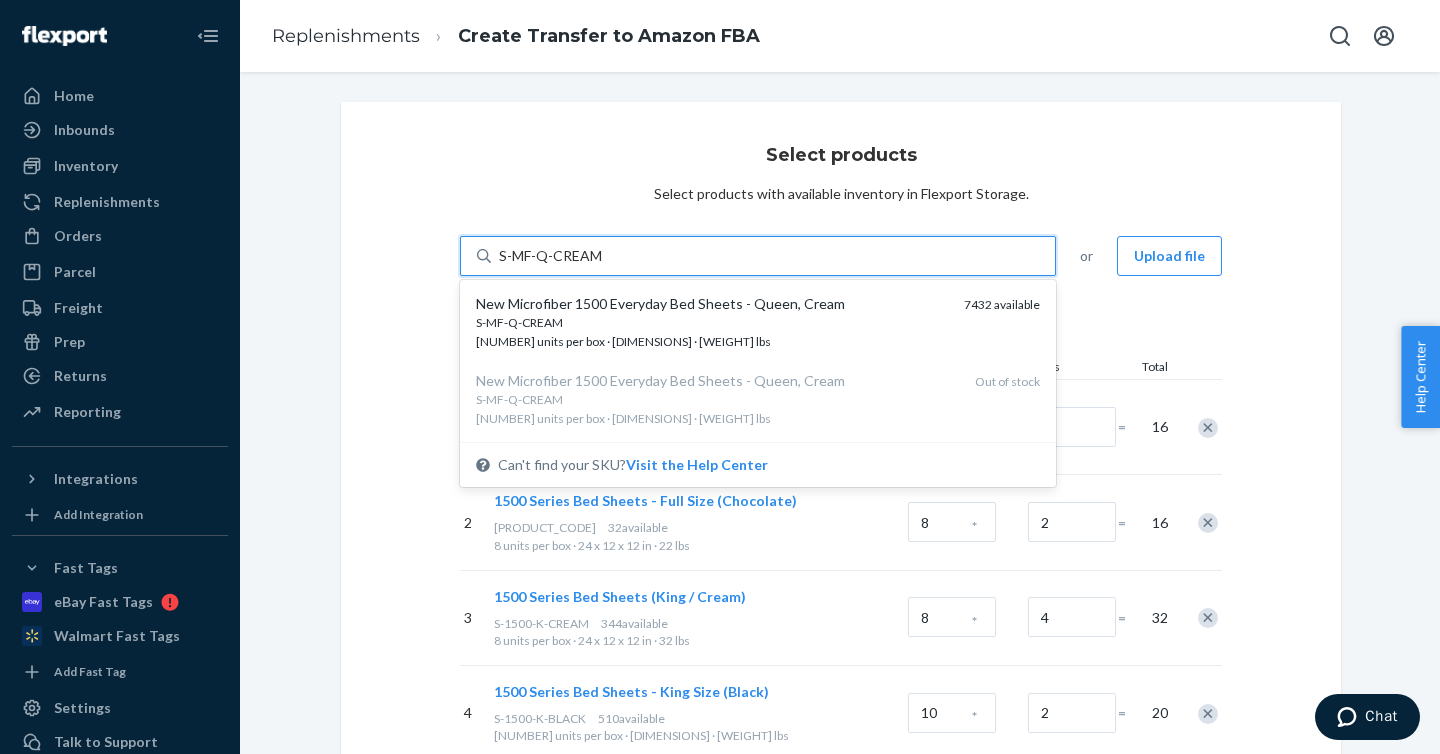 type 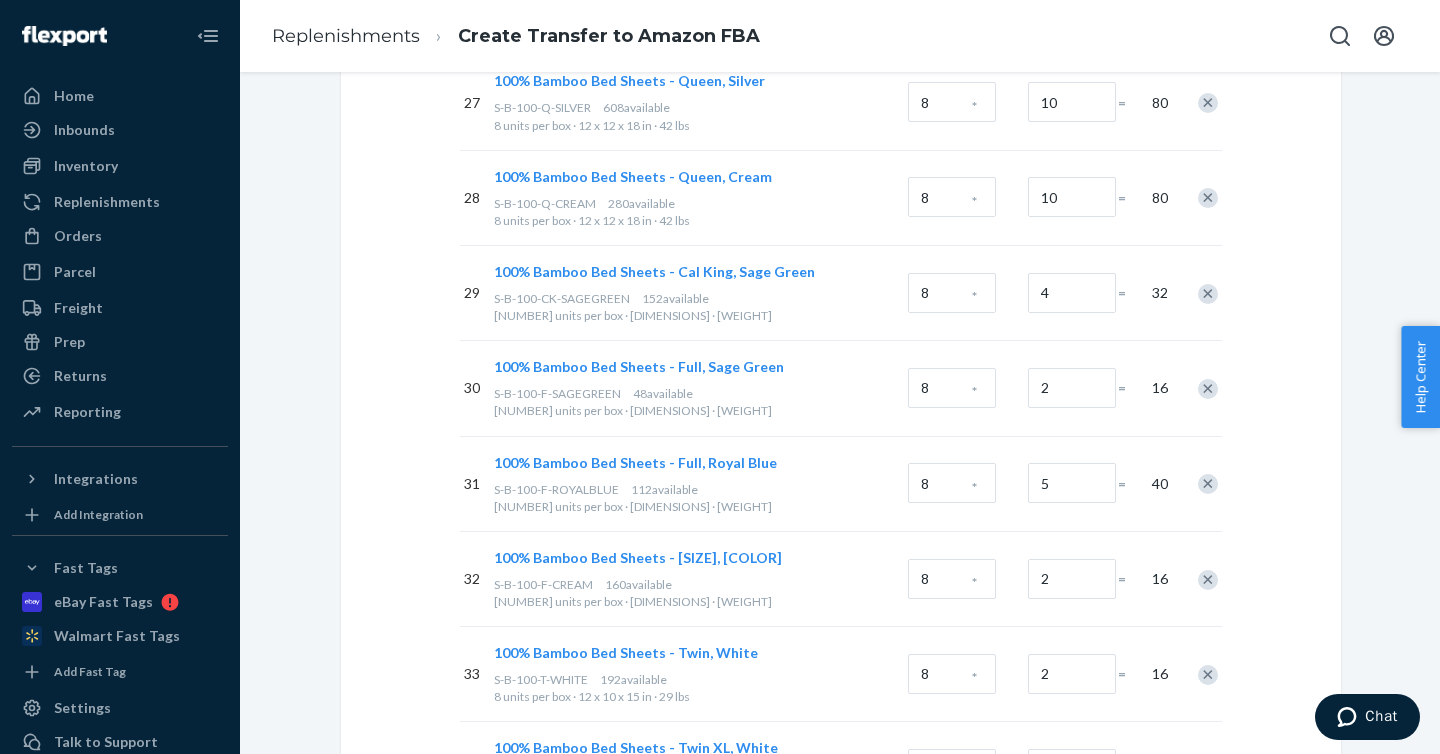 scroll, scrollTop: 3089, scrollLeft: 0, axis: vertical 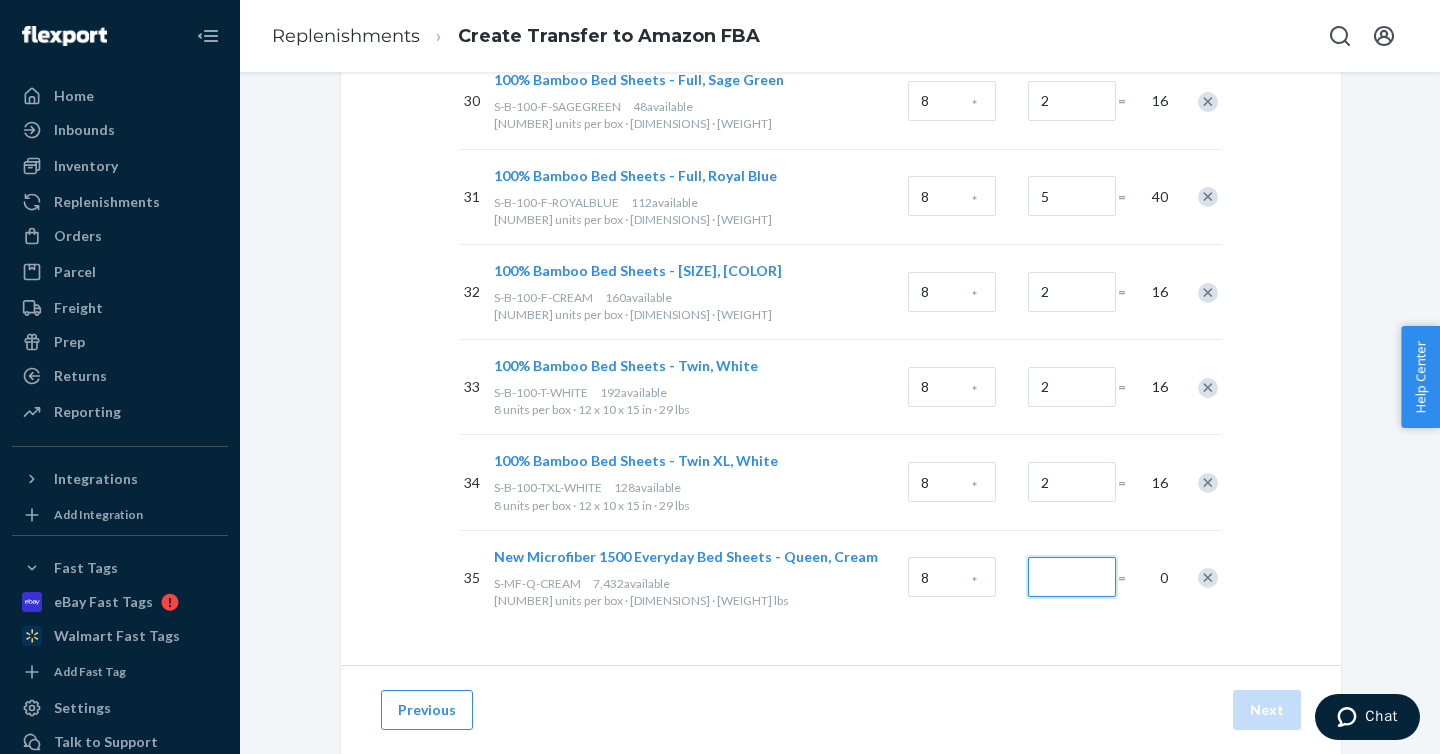 click at bounding box center (1072, 577) 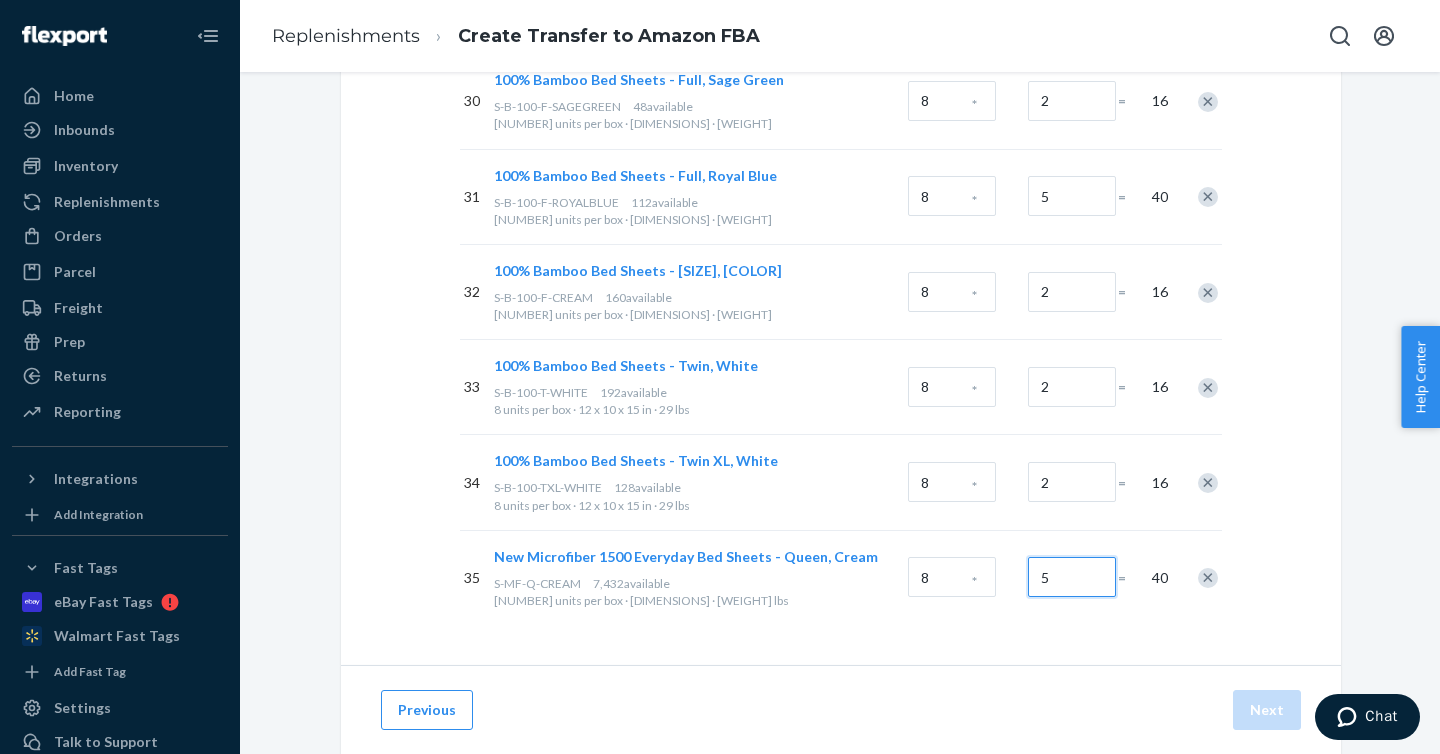 type on "5" 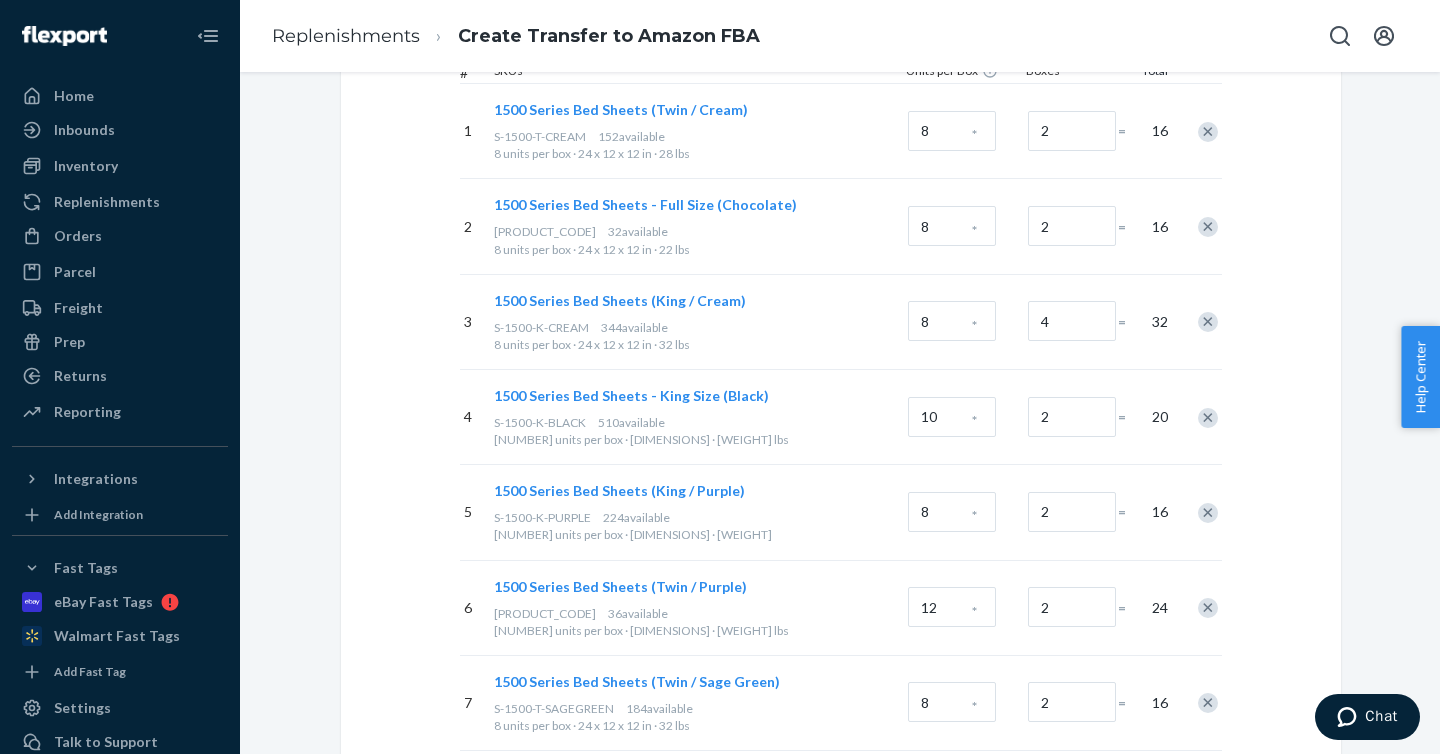 scroll, scrollTop: 0, scrollLeft: 0, axis: both 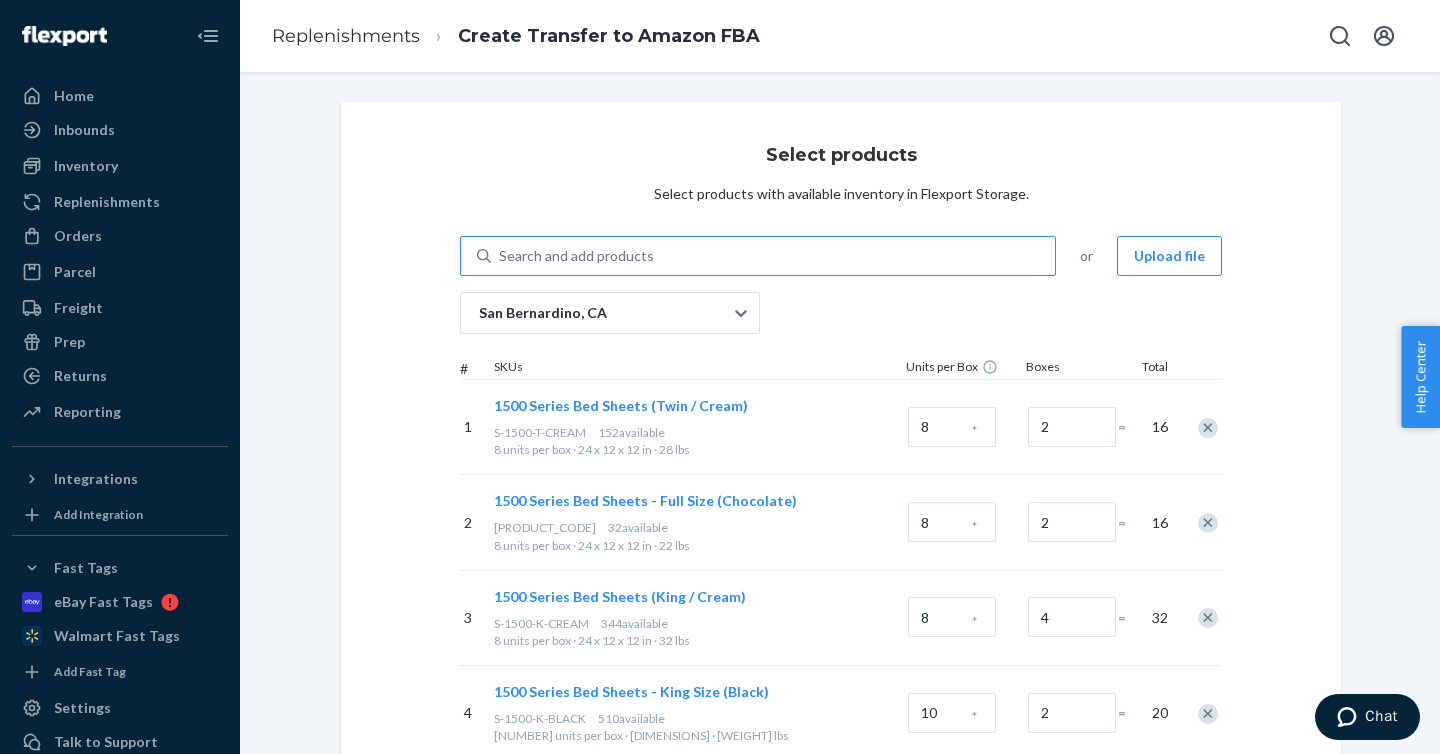 click on "Search and add products" at bounding box center [773, 256] 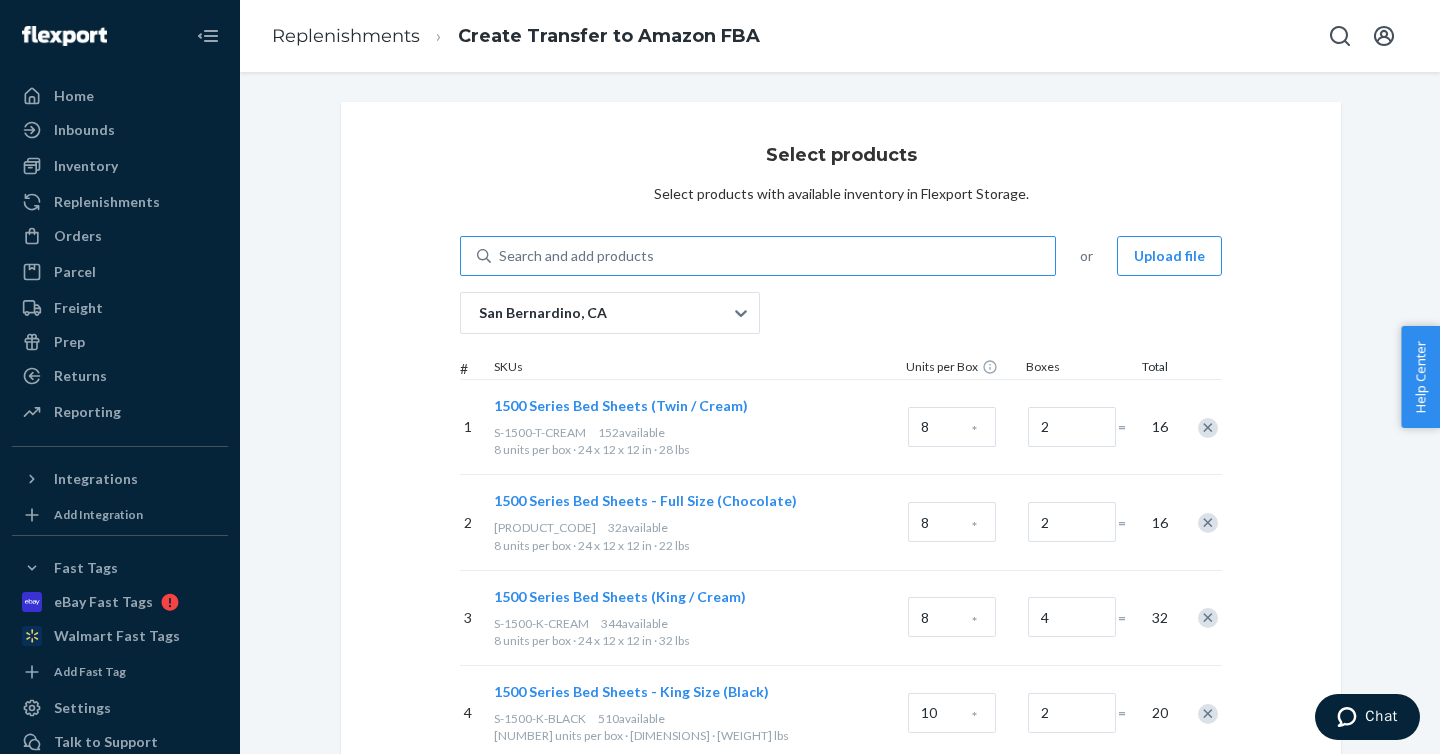 click on "Search and add products" at bounding box center [500, 256] 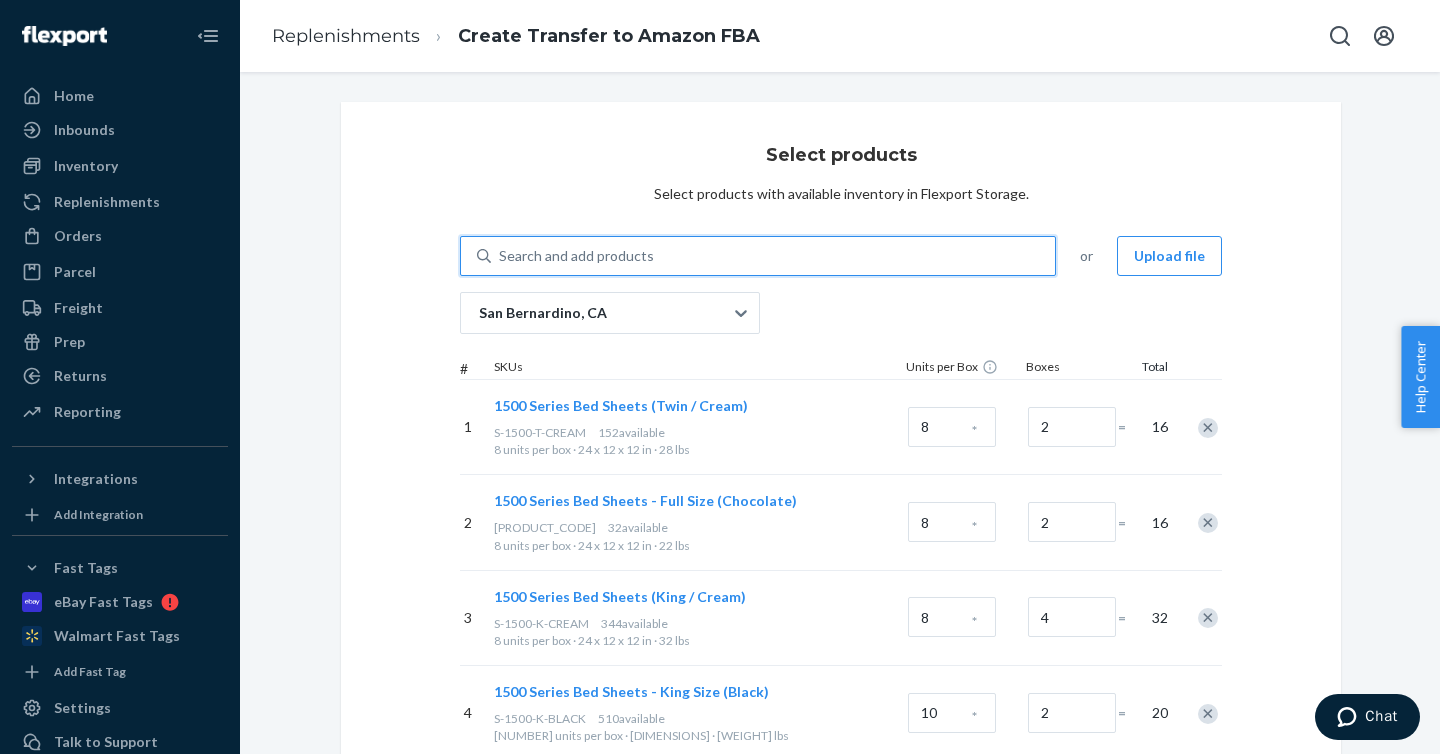 paste on "S-MF-Q-TURQUOISE" 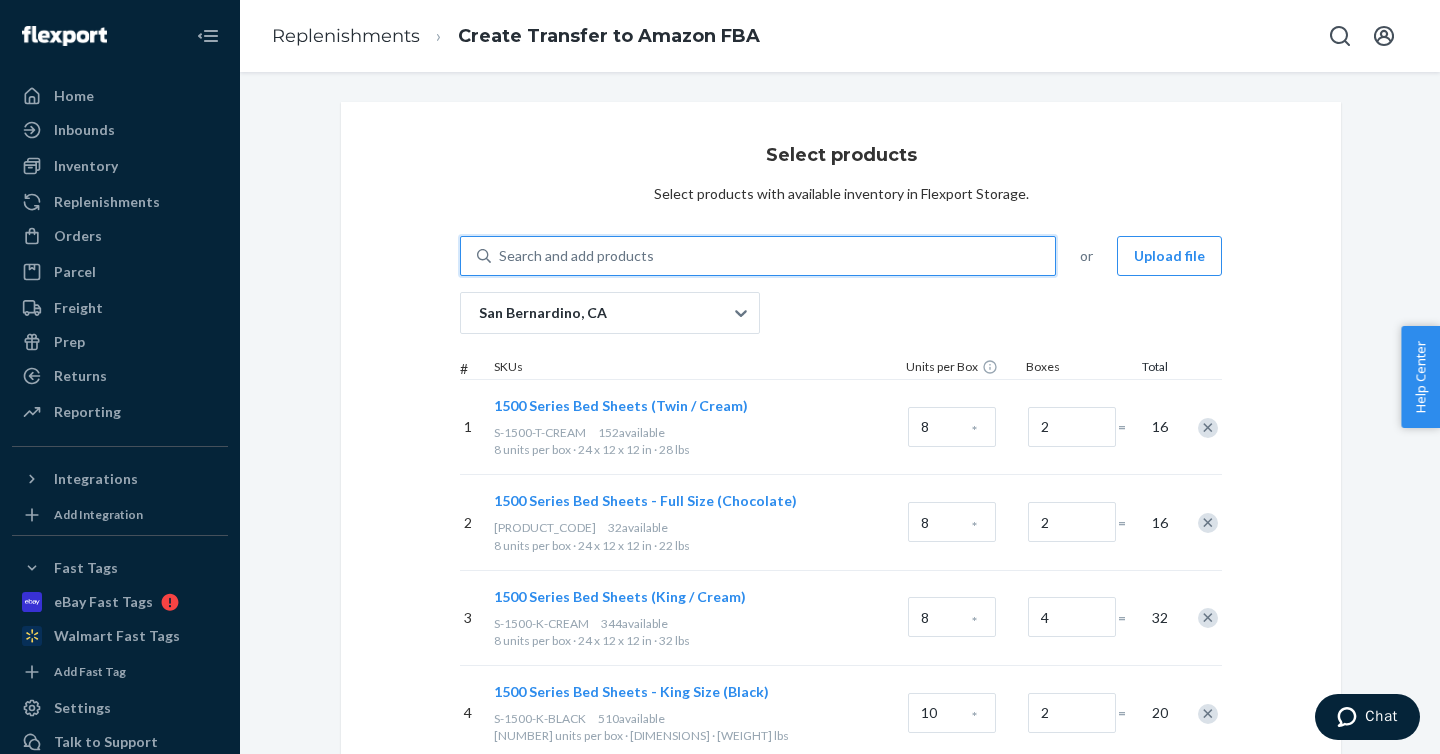type on "S-MF-Q-TURQUOISE" 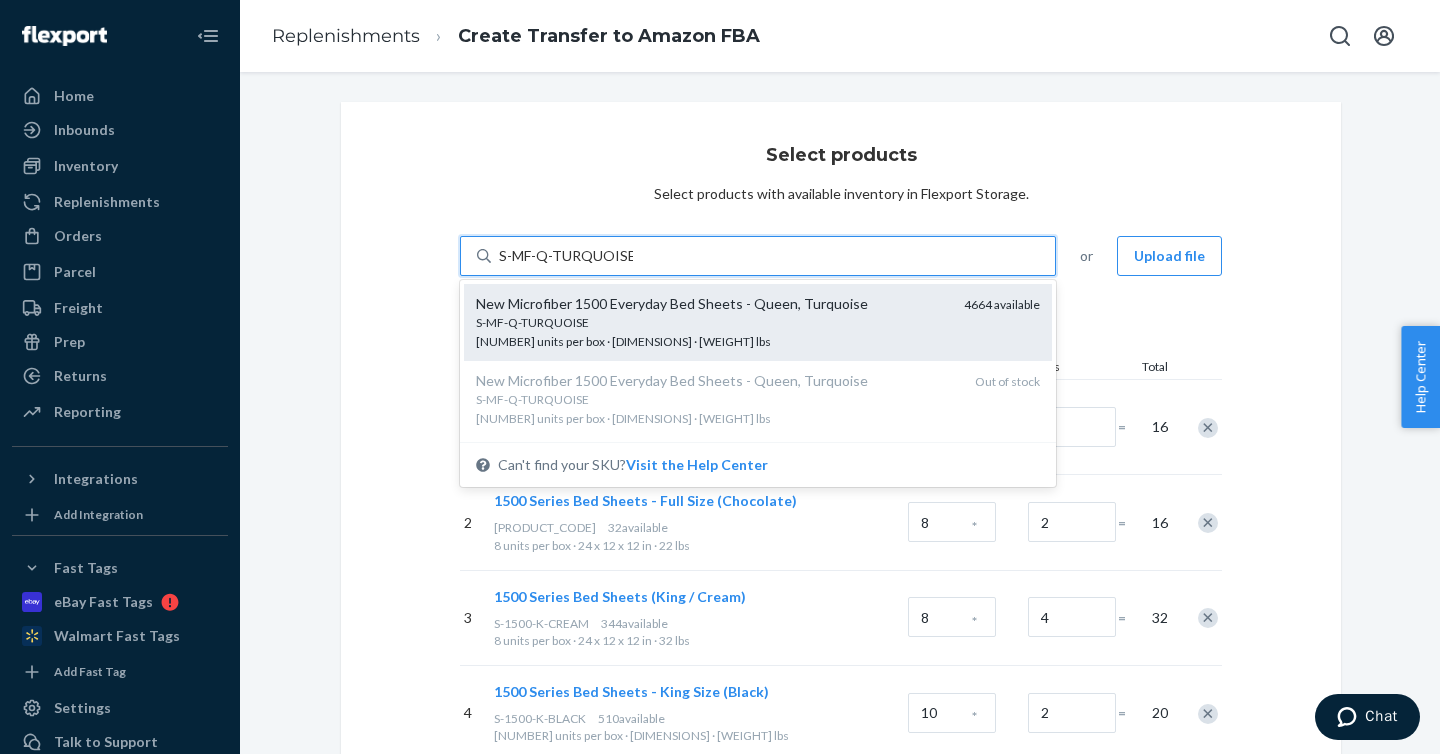 click on "New Microfiber 1500 Everyday Bed Sheets - Queen, Turquoise" at bounding box center [712, 304] 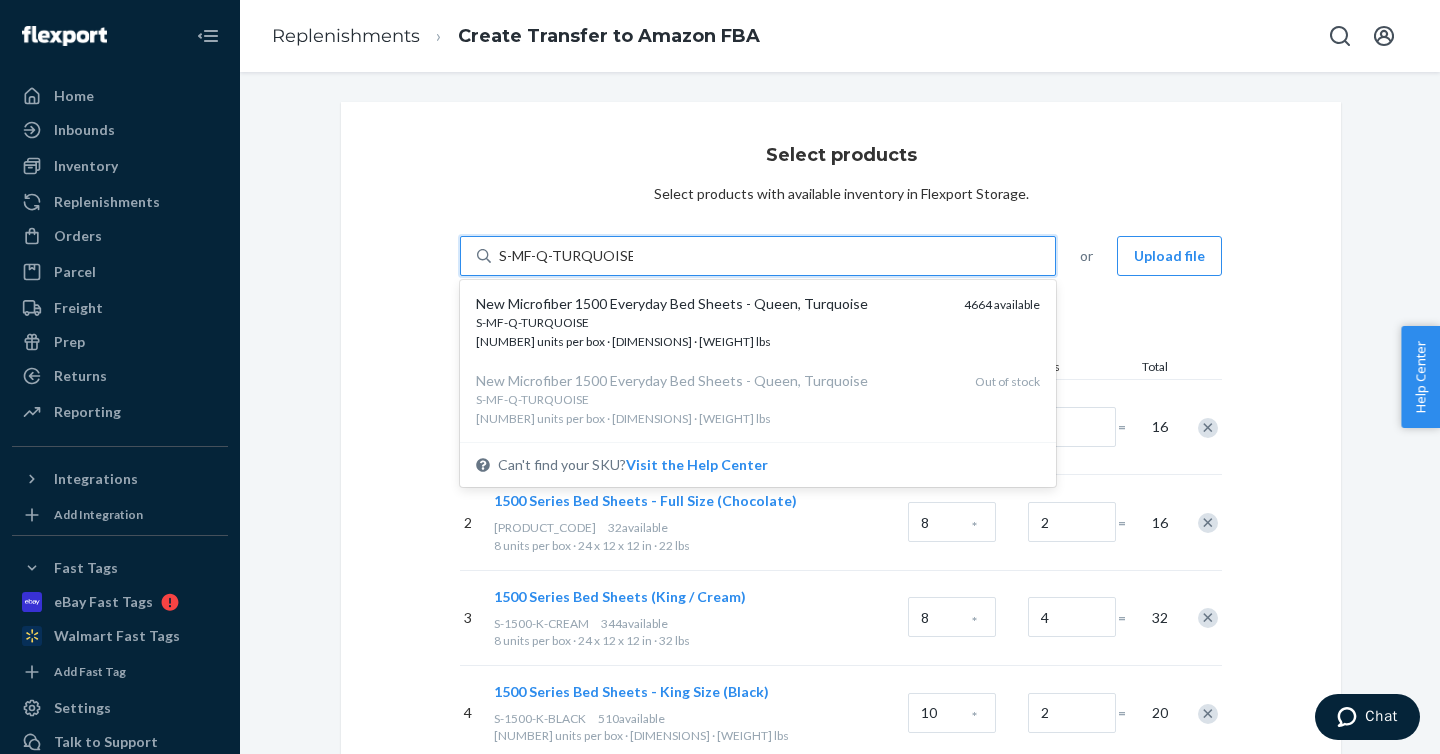 type 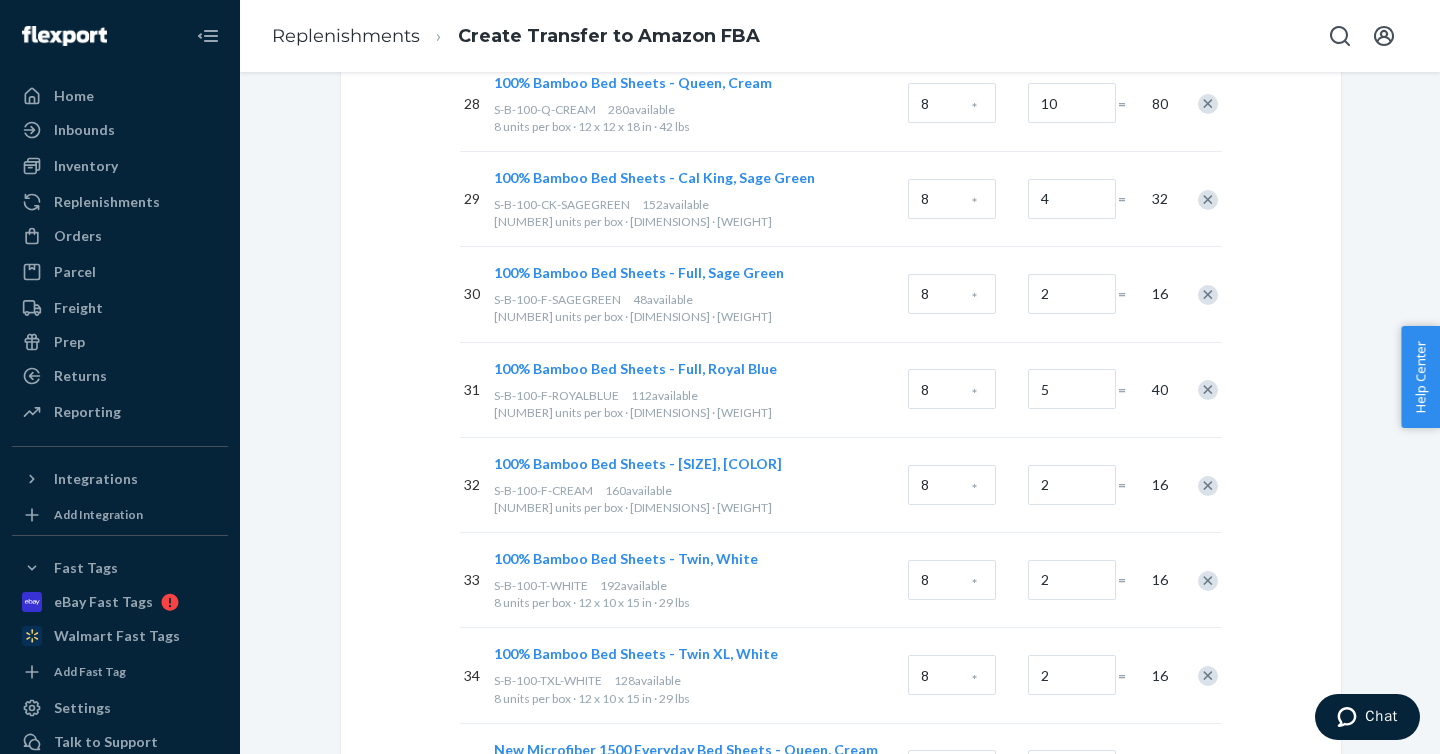 scroll, scrollTop: 3184, scrollLeft: 0, axis: vertical 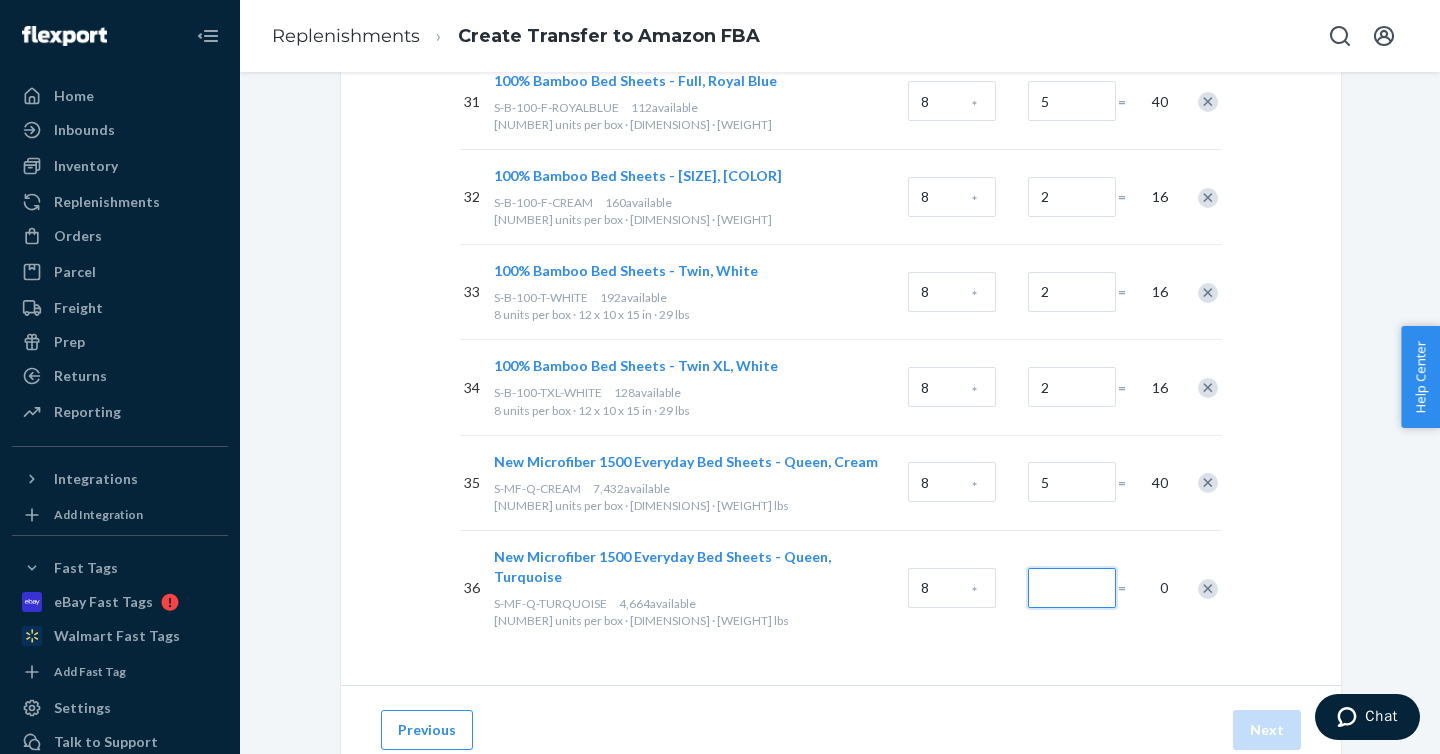 click at bounding box center (1072, 588) 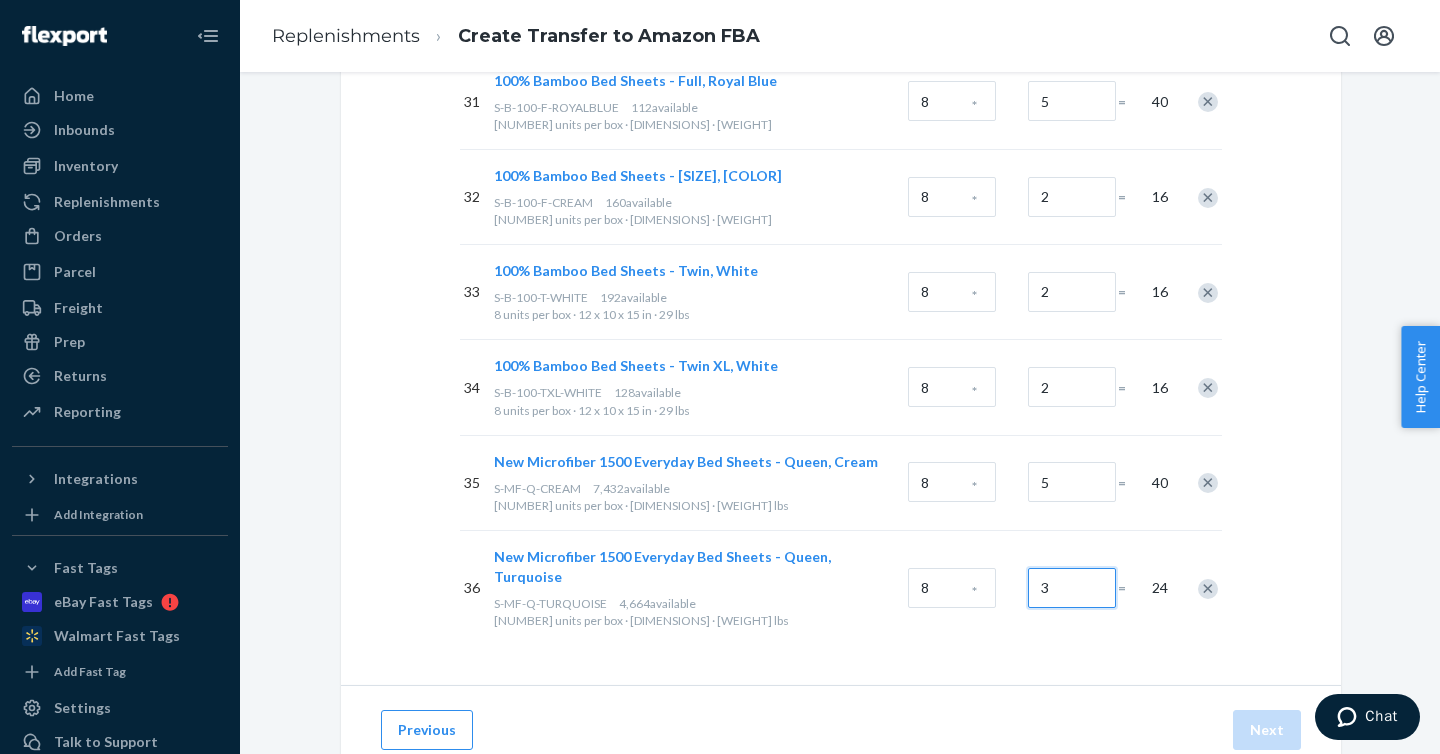 type on "3" 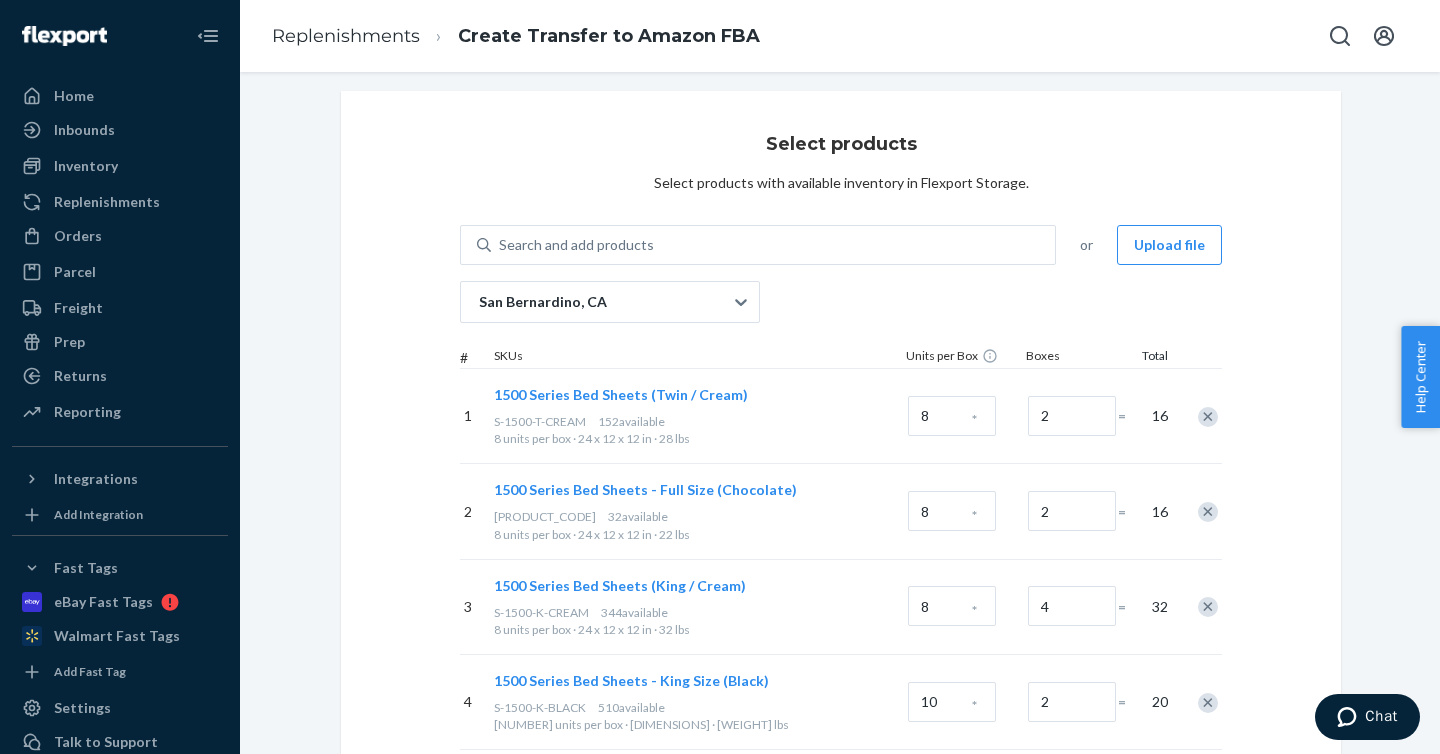 scroll, scrollTop: 0, scrollLeft: 0, axis: both 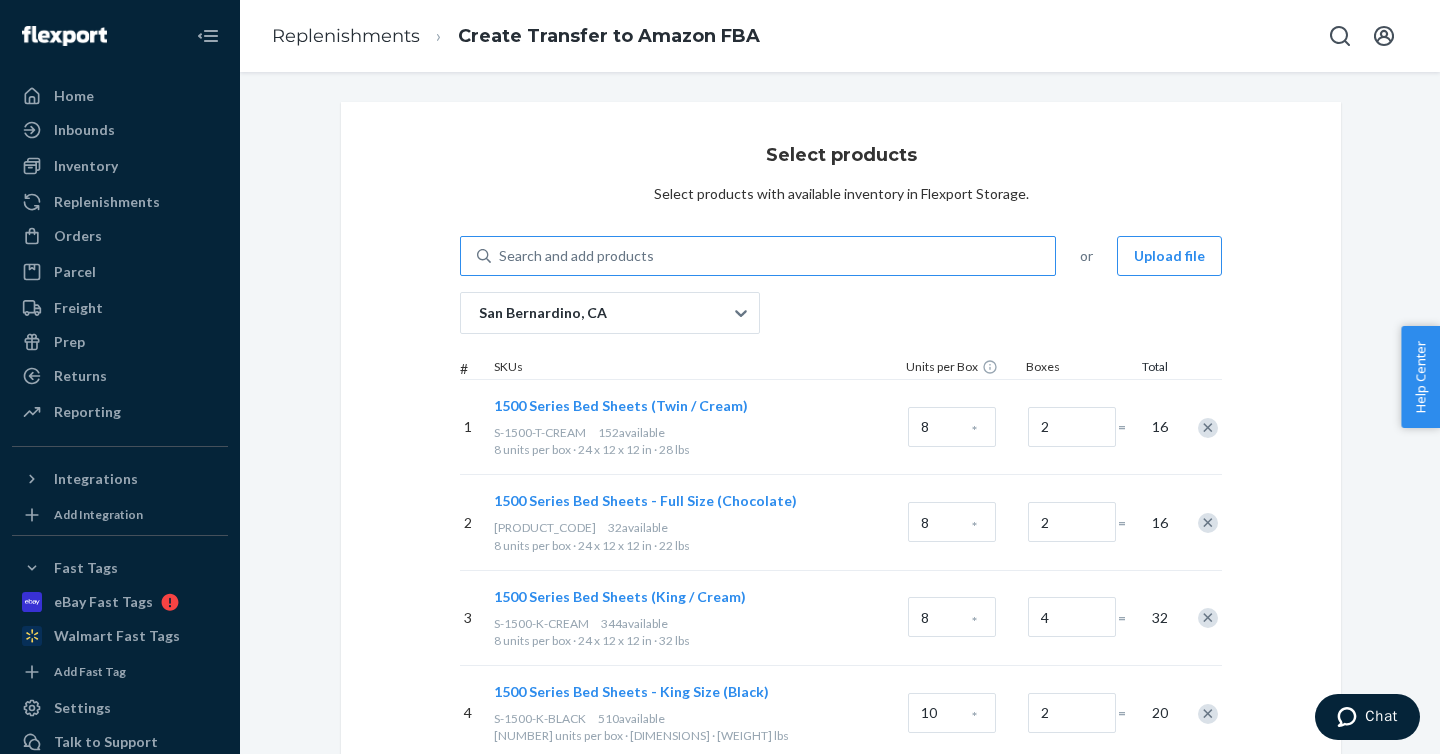 click on "Search and add products" at bounding box center [773, 256] 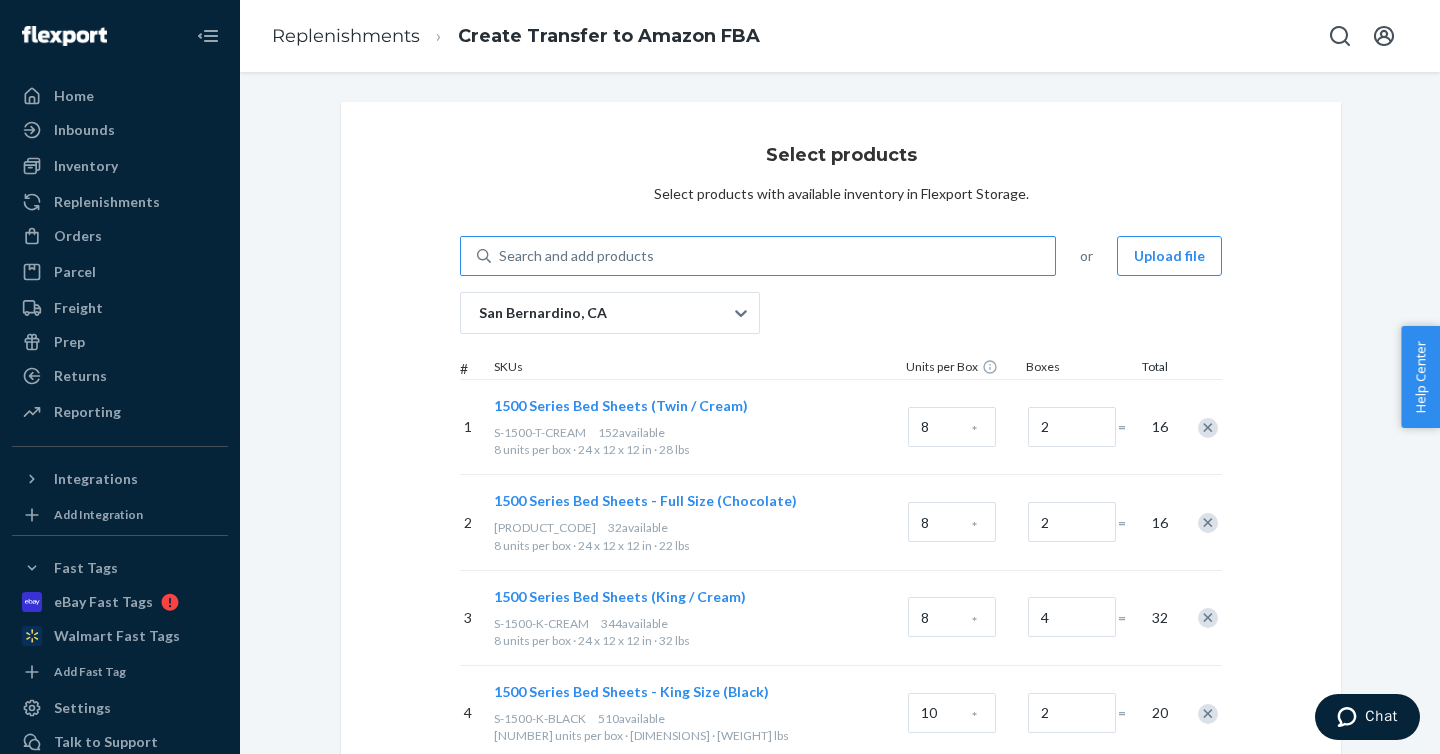 click on "Search and add products" at bounding box center [500, 256] 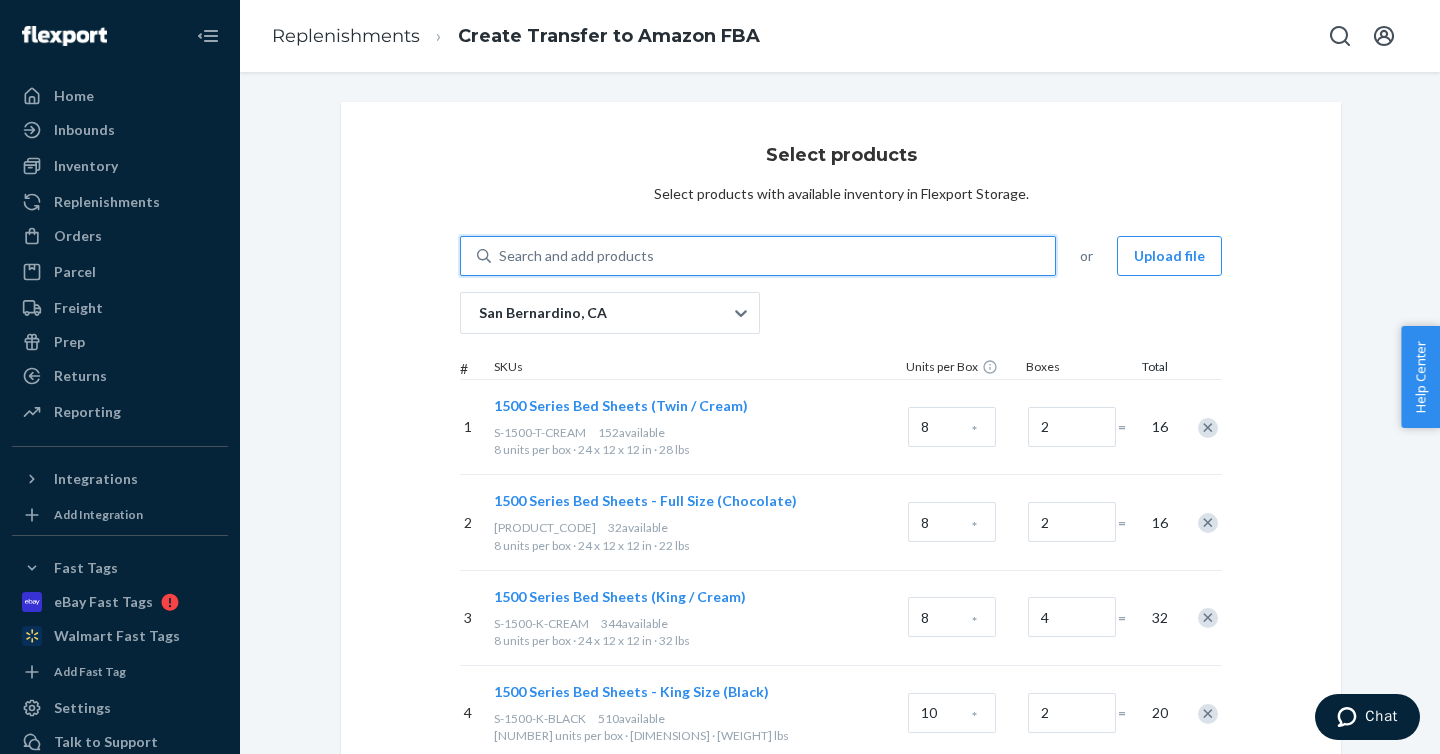 paste on "S-MF-Q-DARKTEAL" 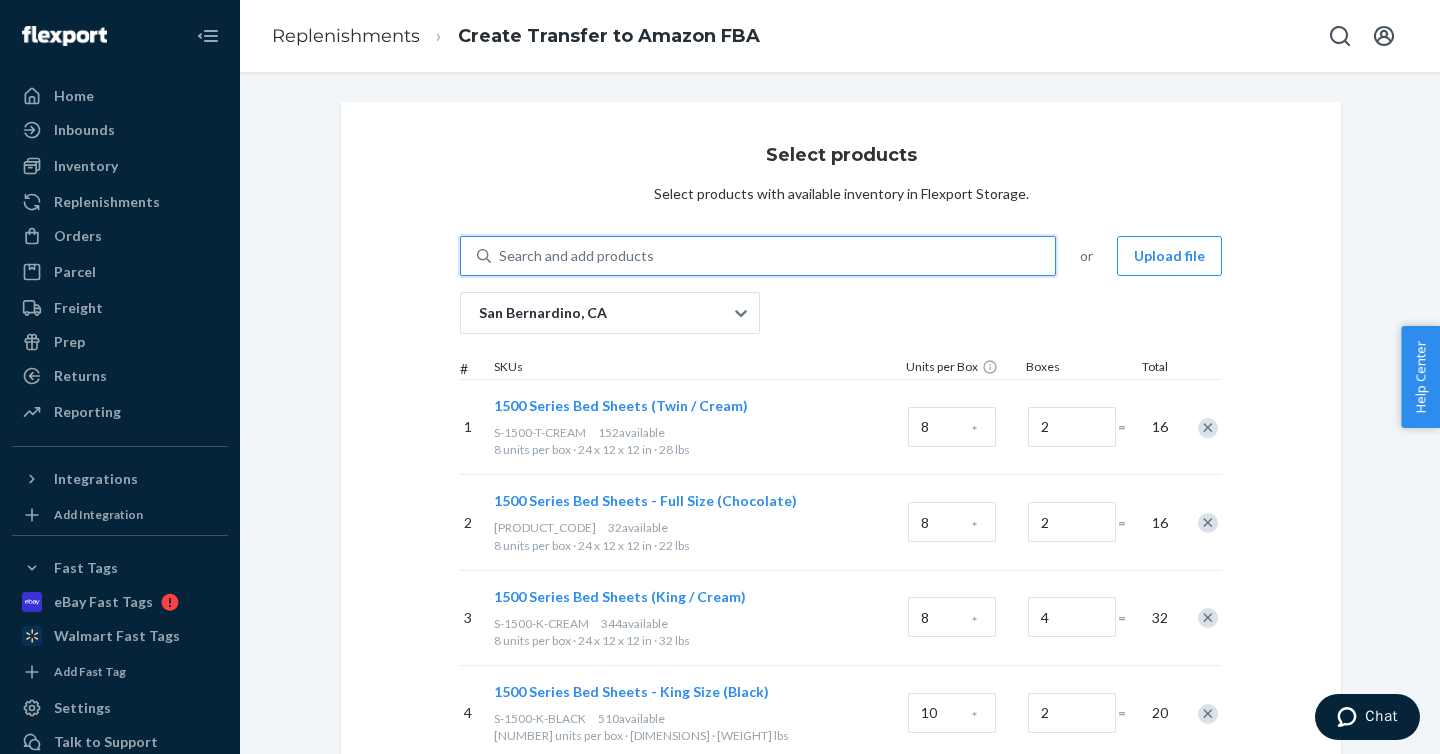 type on "S-MF-Q-DARKTEAL" 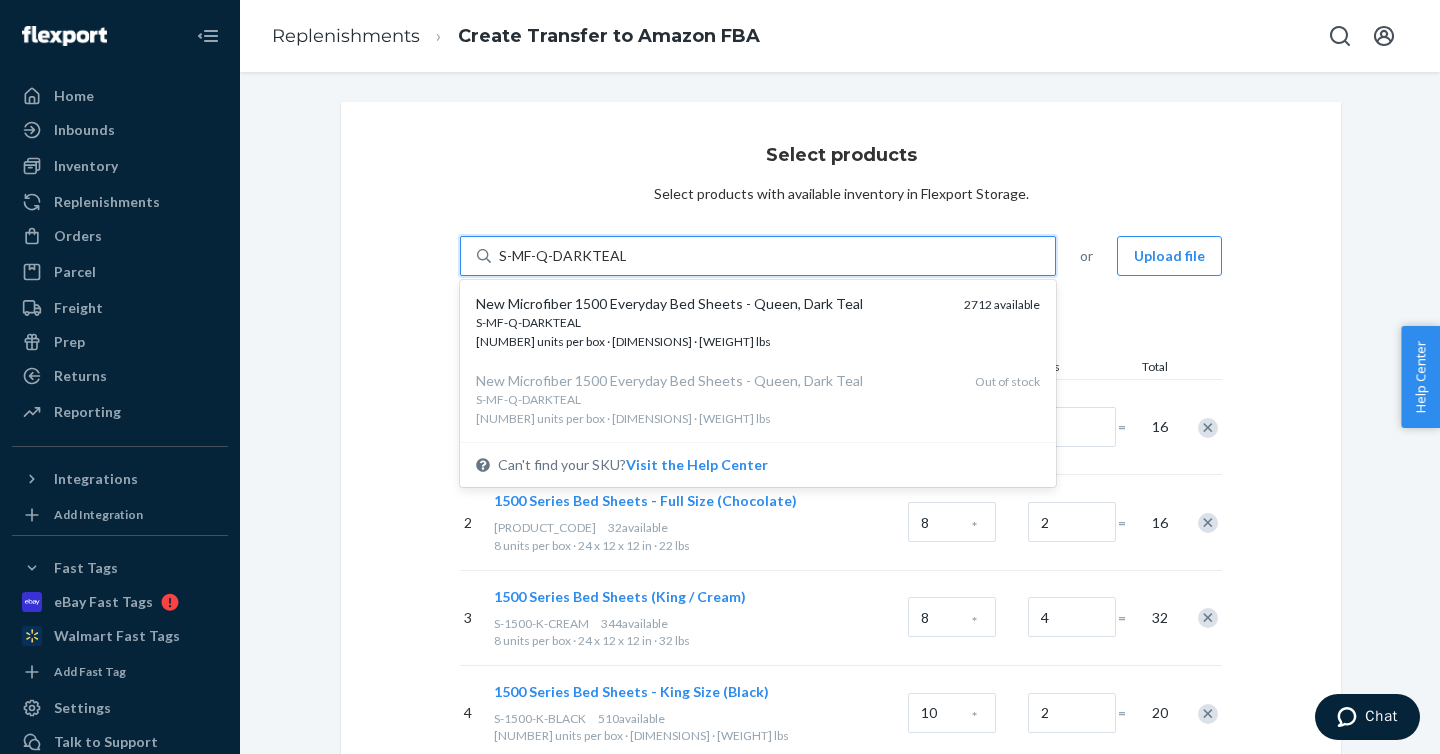 click on "S-MF-Q-DARKTEAL" at bounding box center (712, 322) 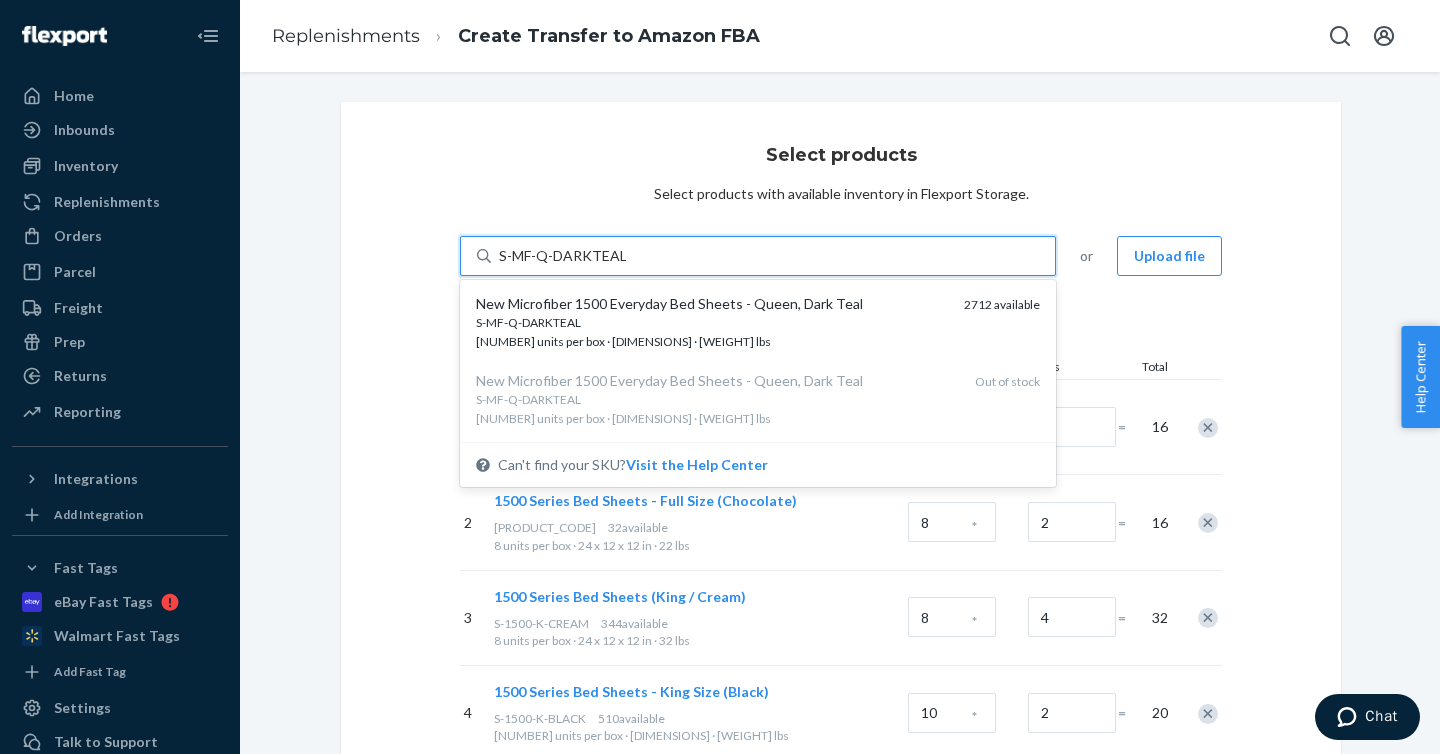 click on "S-MF-Q-DARKTEAL" at bounding box center (562, 256) 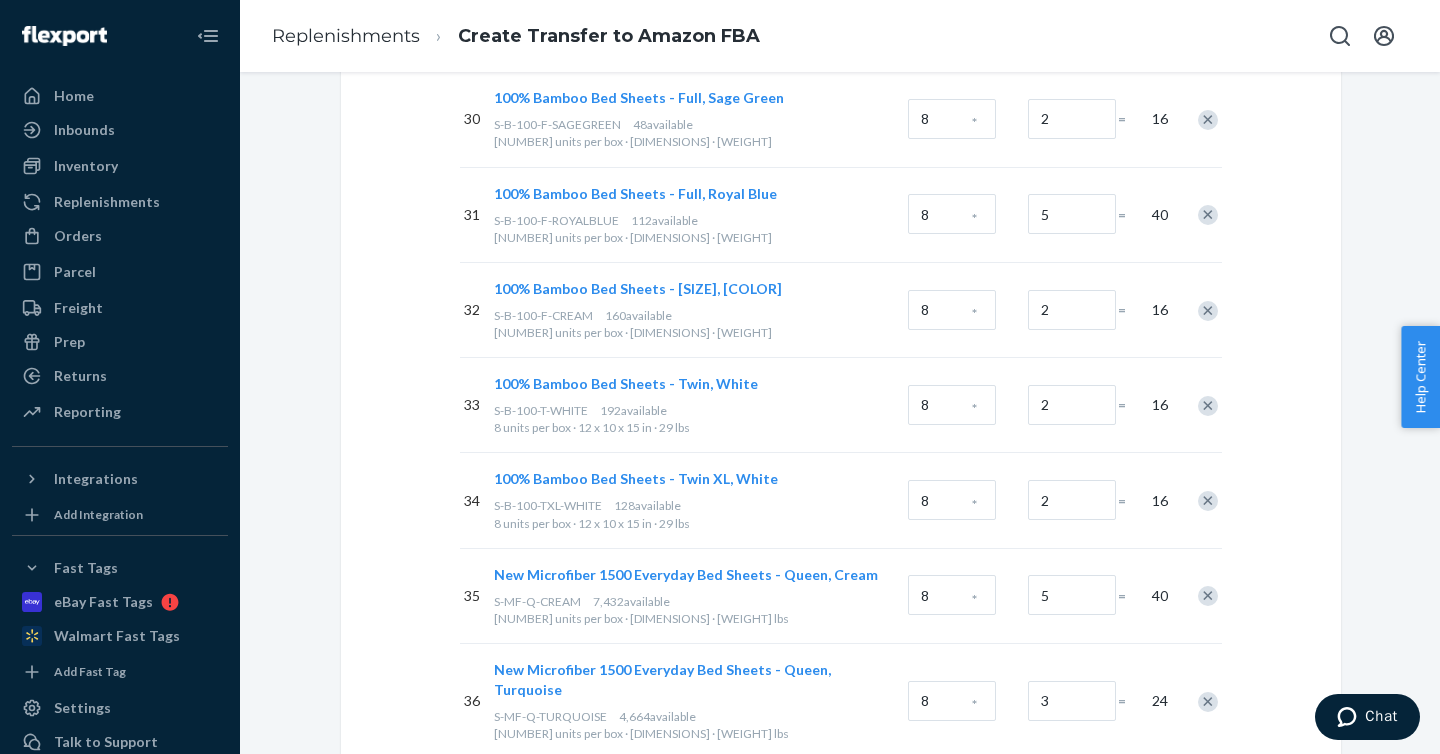 scroll, scrollTop: 3279, scrollLeft: 0, axis: vertical 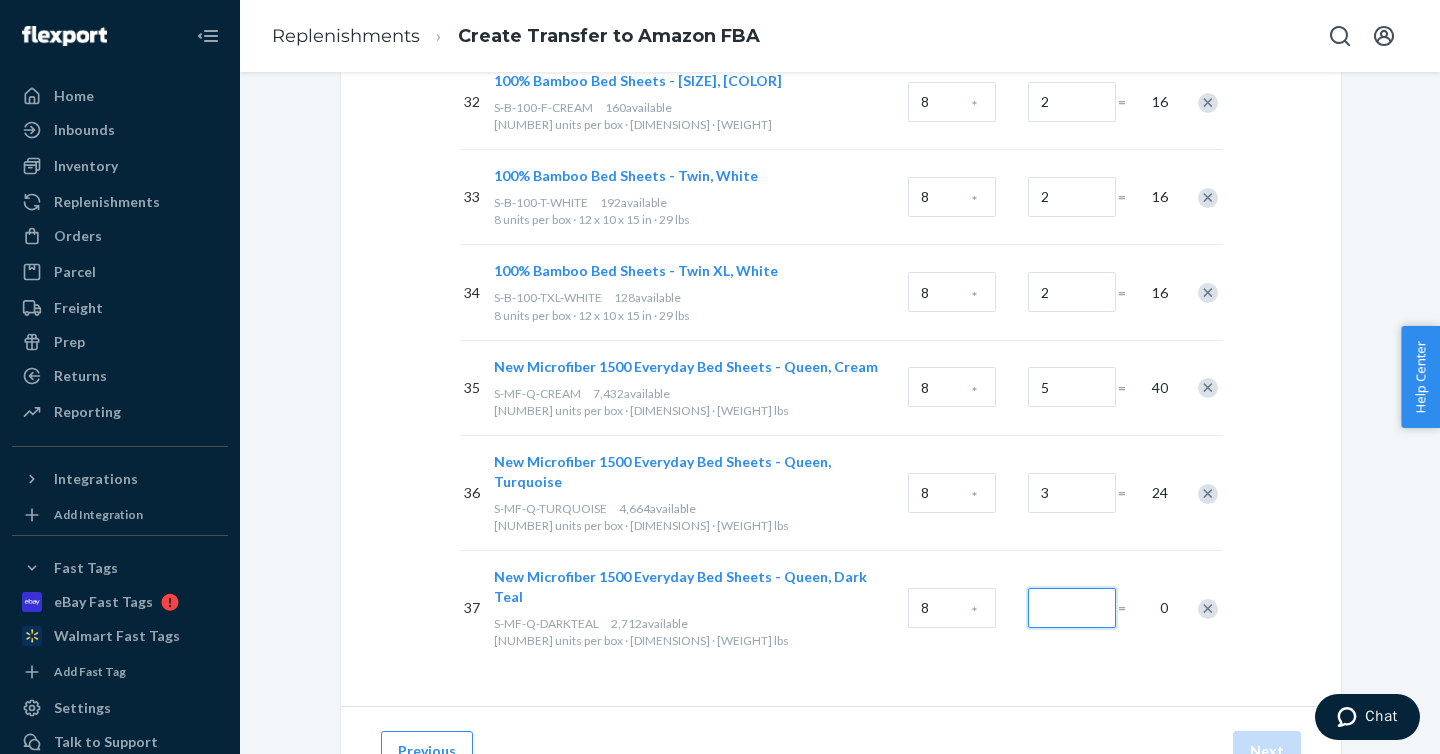 click at bounding box center [1072, 608] 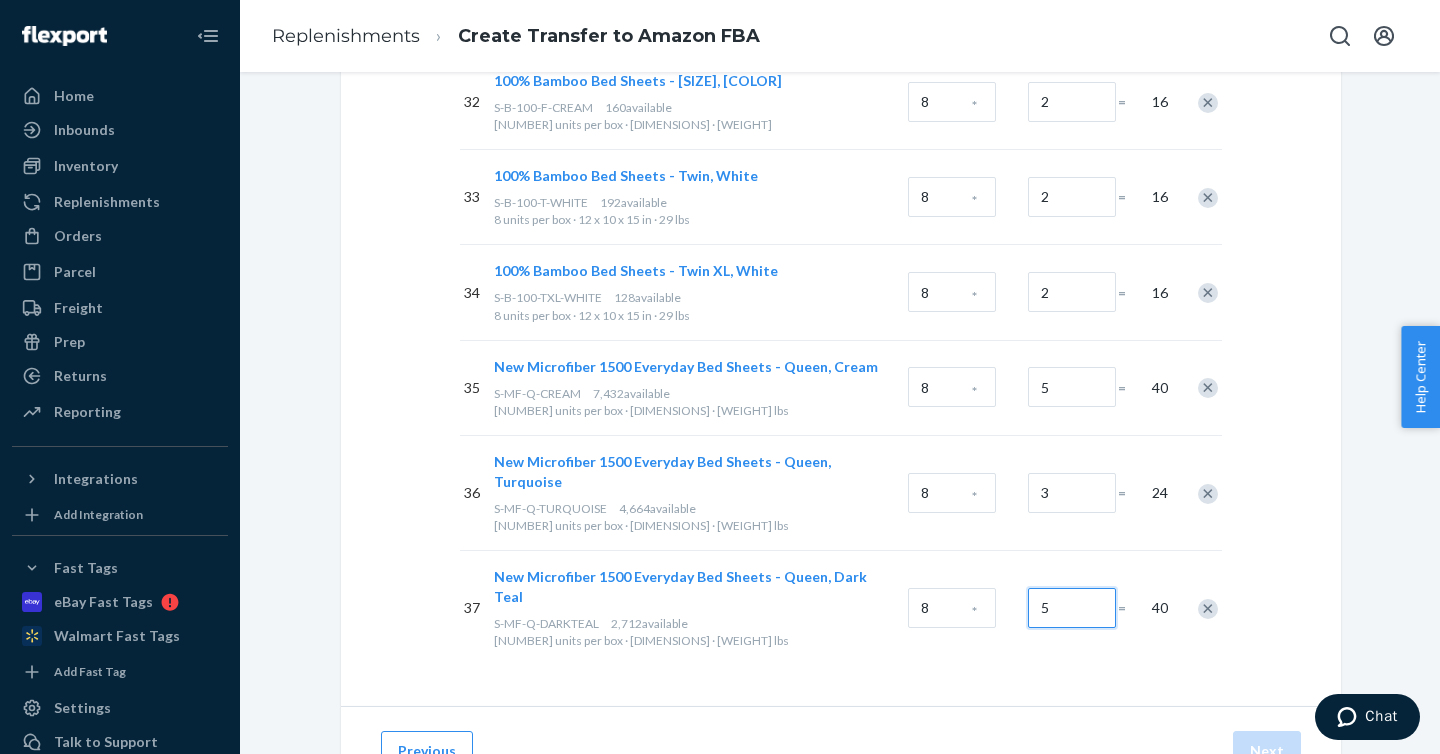type on "5" 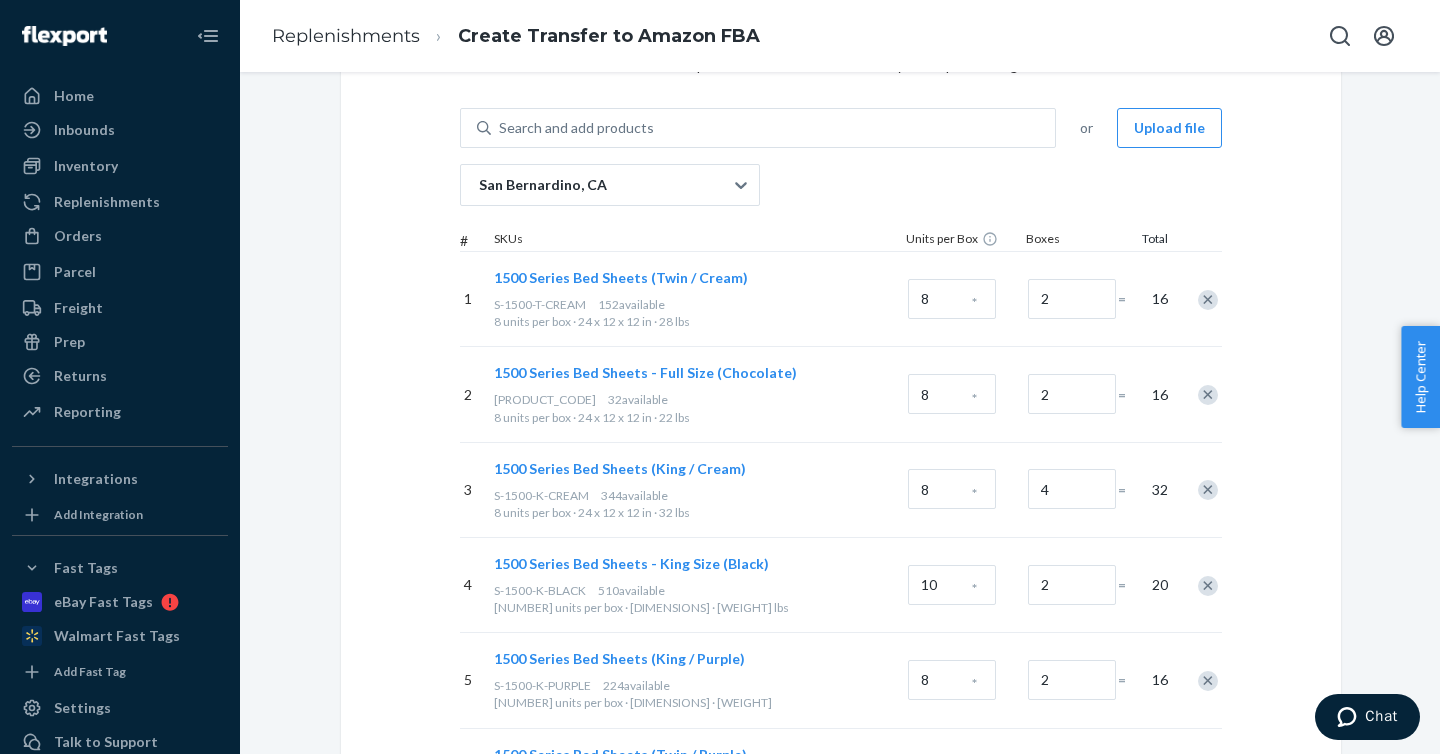scroll, scrollTop: 0, scrollLeft: 0, axis: both 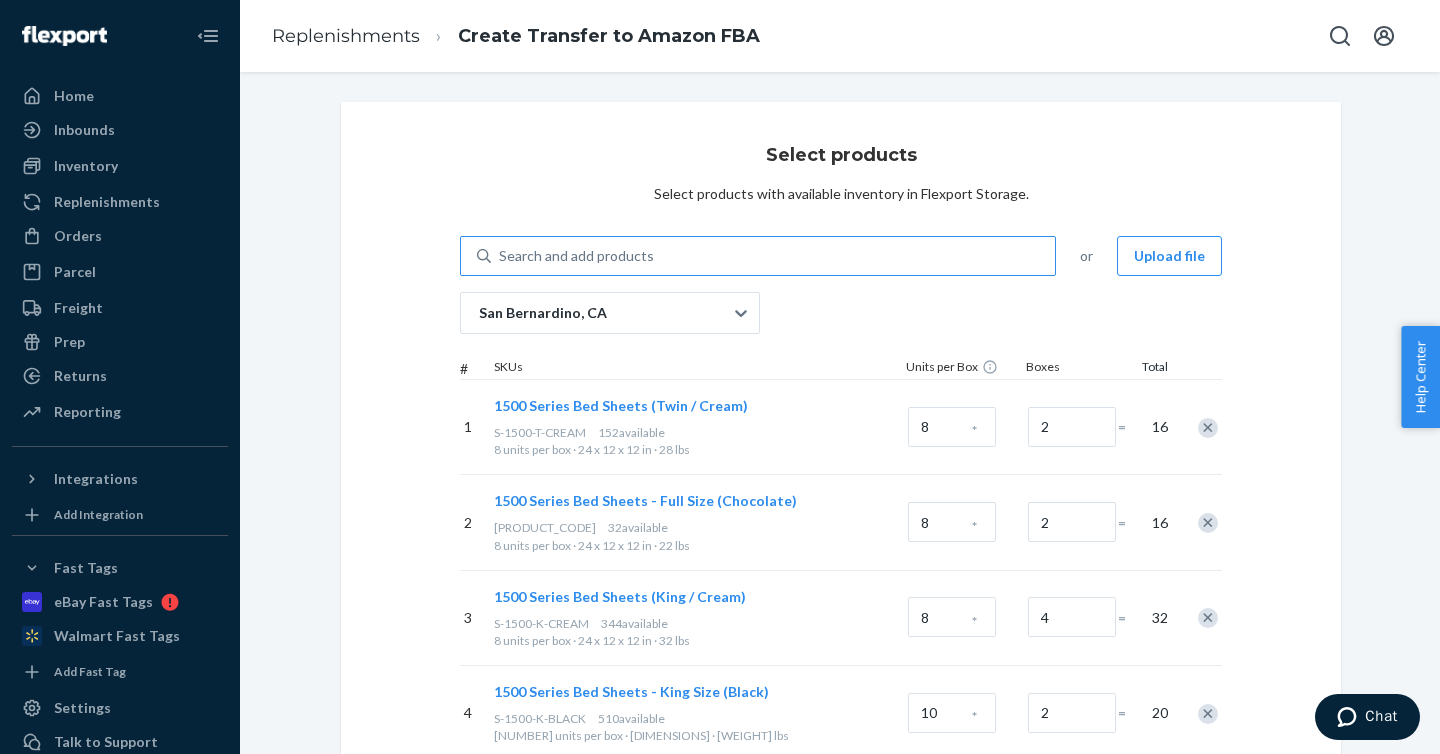 click on "Search and add products" at bounding box center (773, 256) 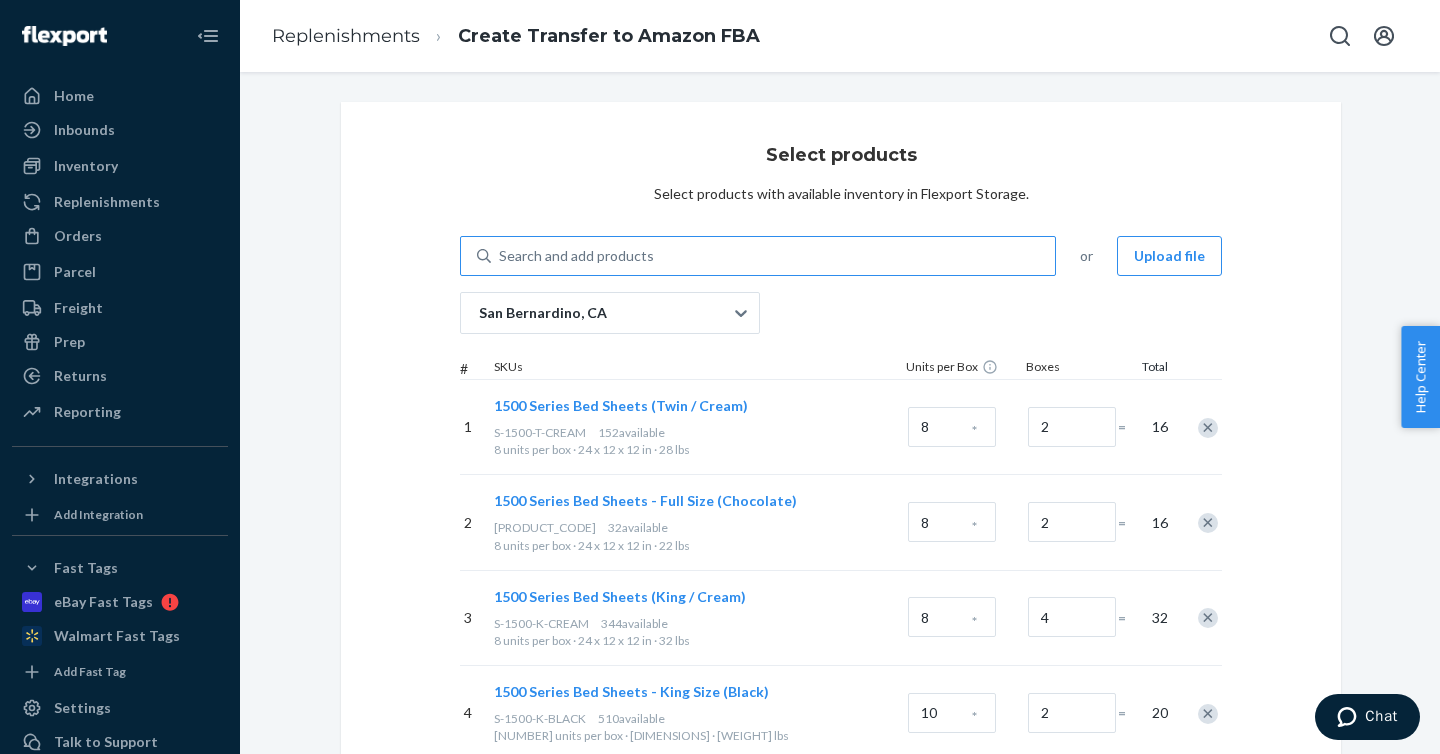 click on "Search and add products" at bounding box center (500, 256) 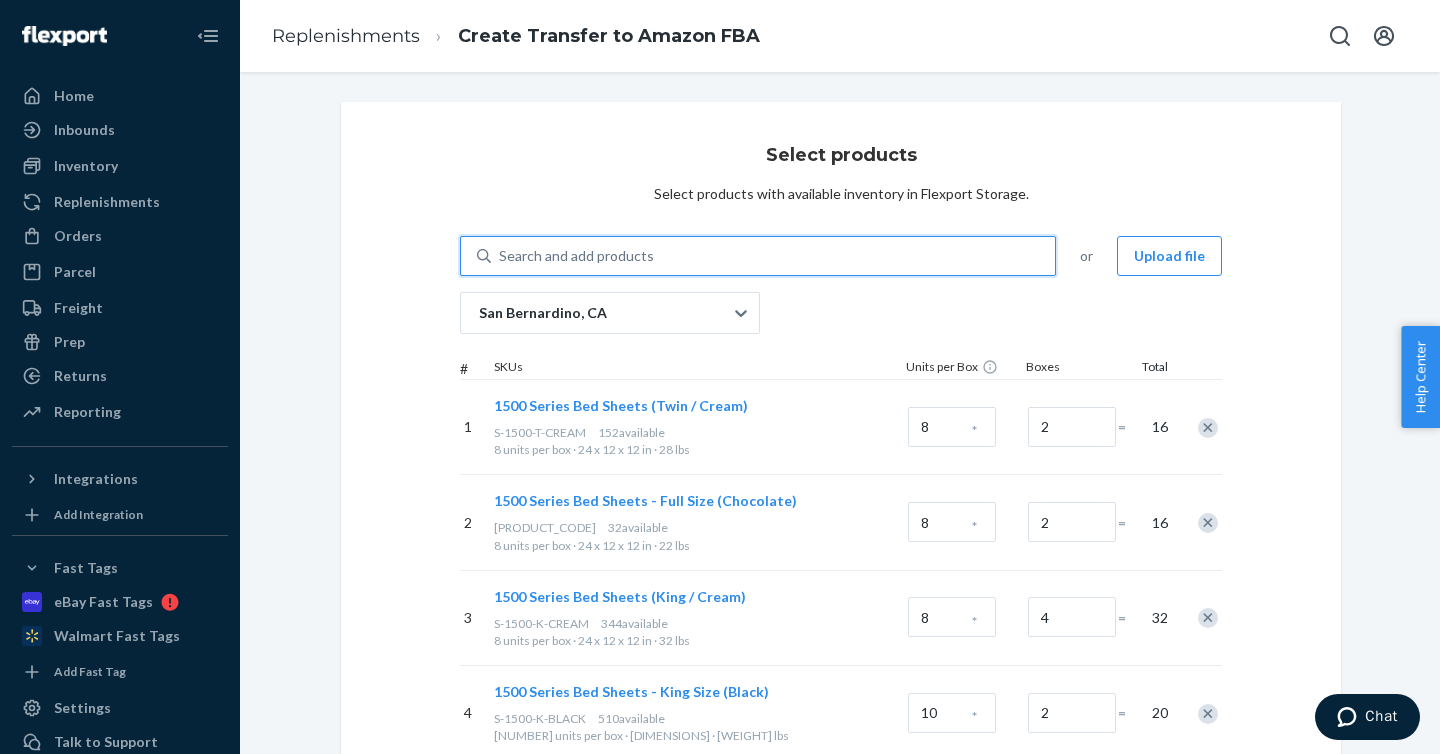 paste on "S-MF-Q-PURPLE" 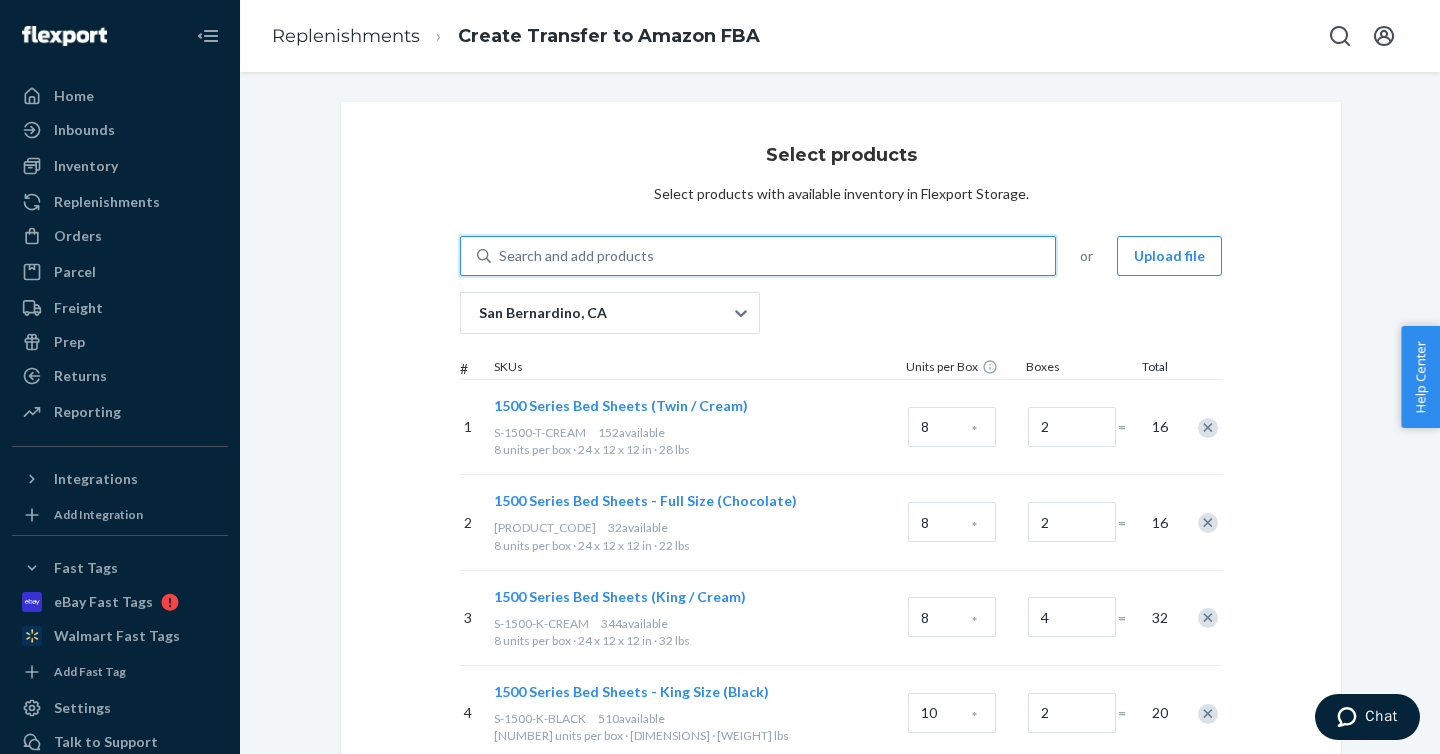 type on "S-MF-Q-PURPLE" 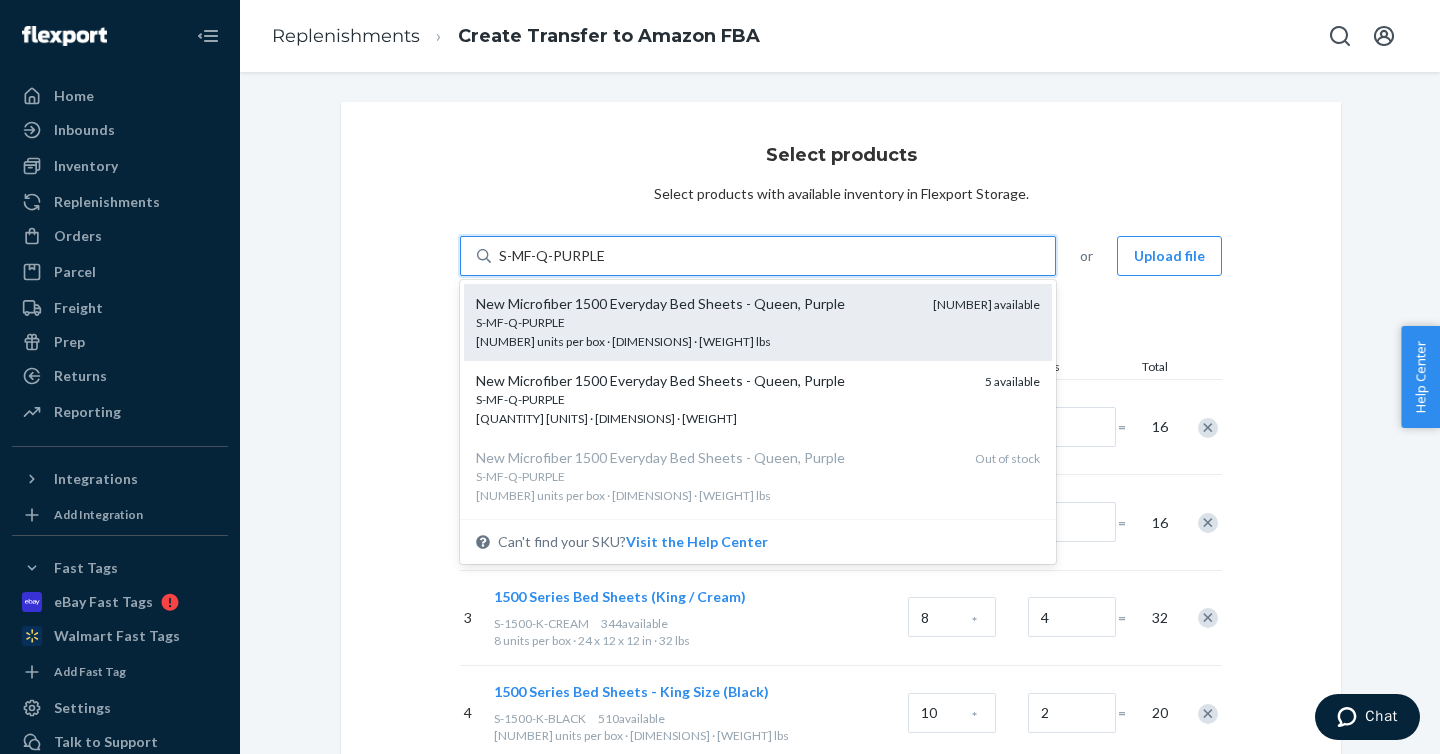 click on "S-MF-Q-PURPLE" at bounding box center [696, 322] 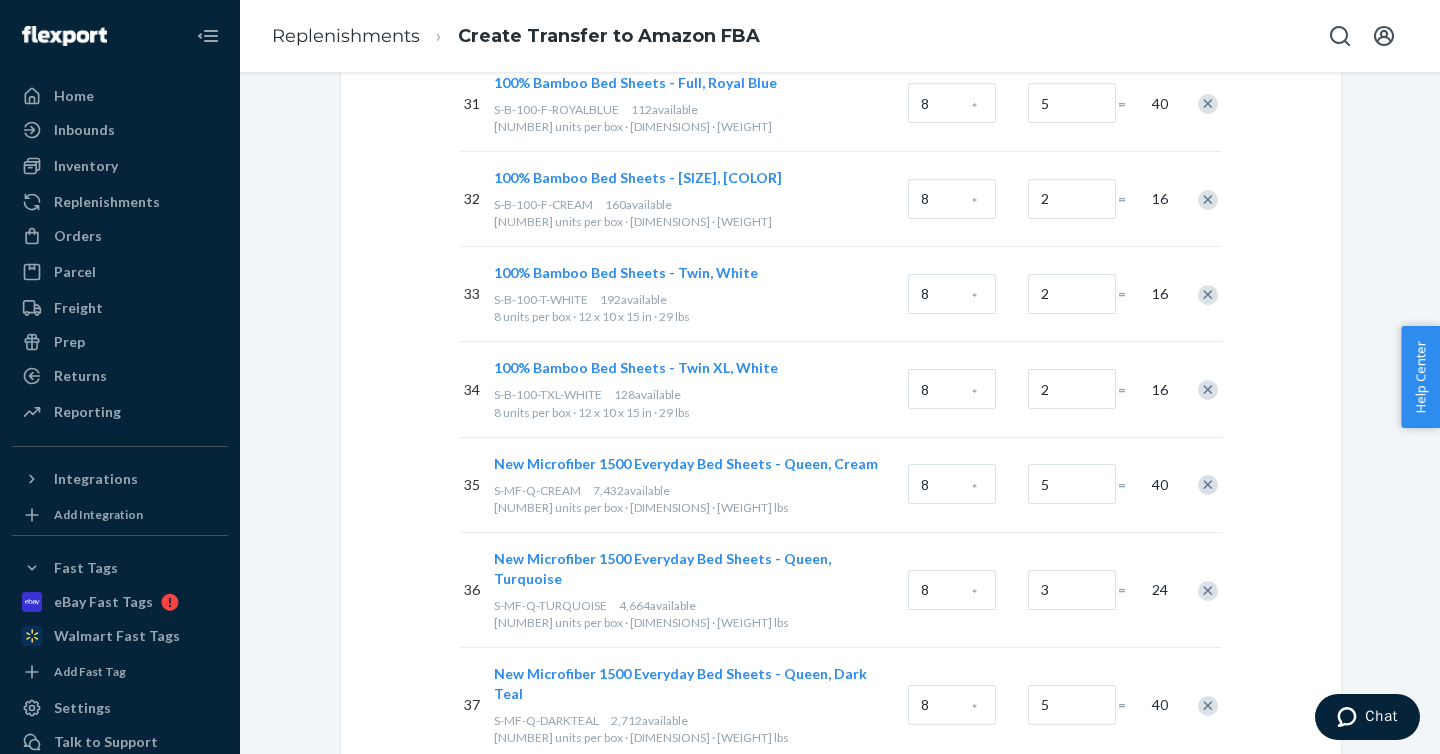 scroll, scrollTop: 3375, scrollLeft: 0, axis: vertical 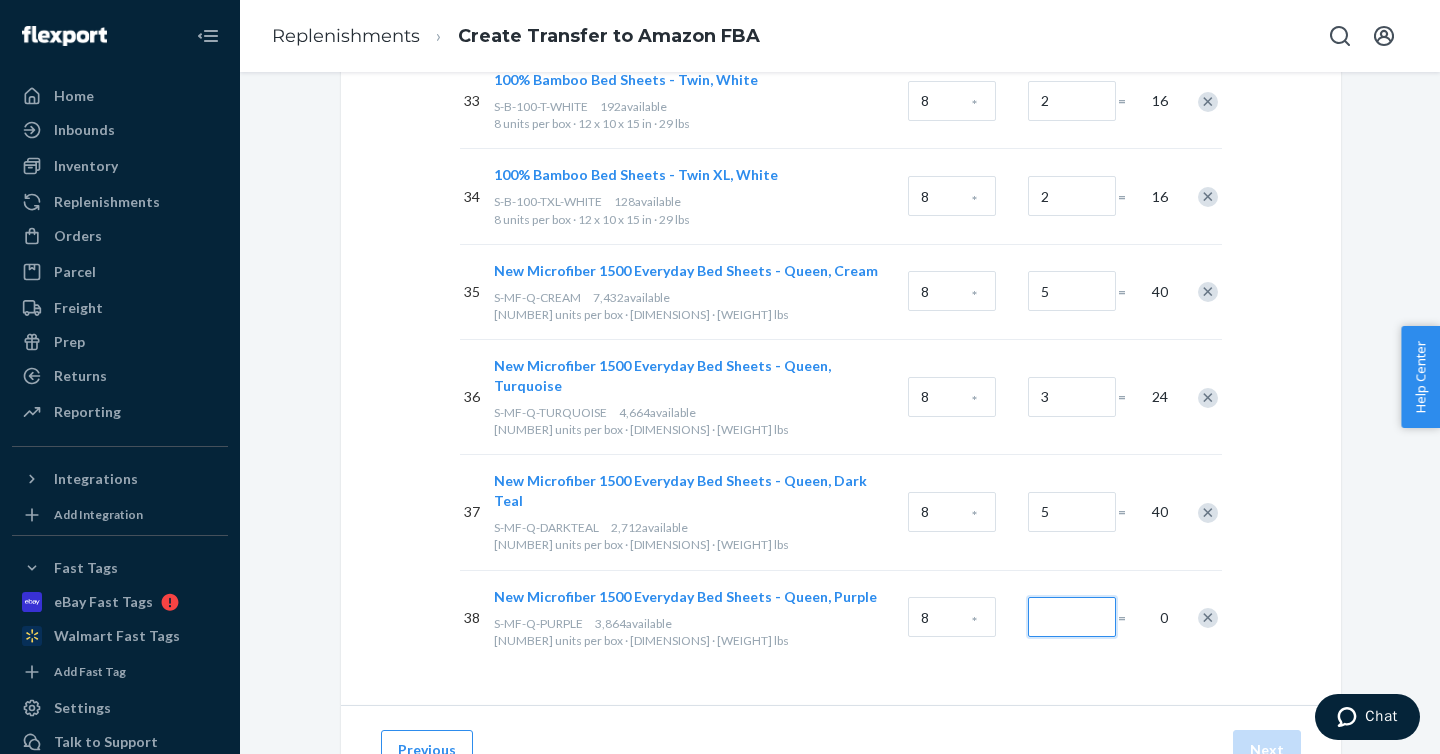 click at bounding box center (1072, 617) 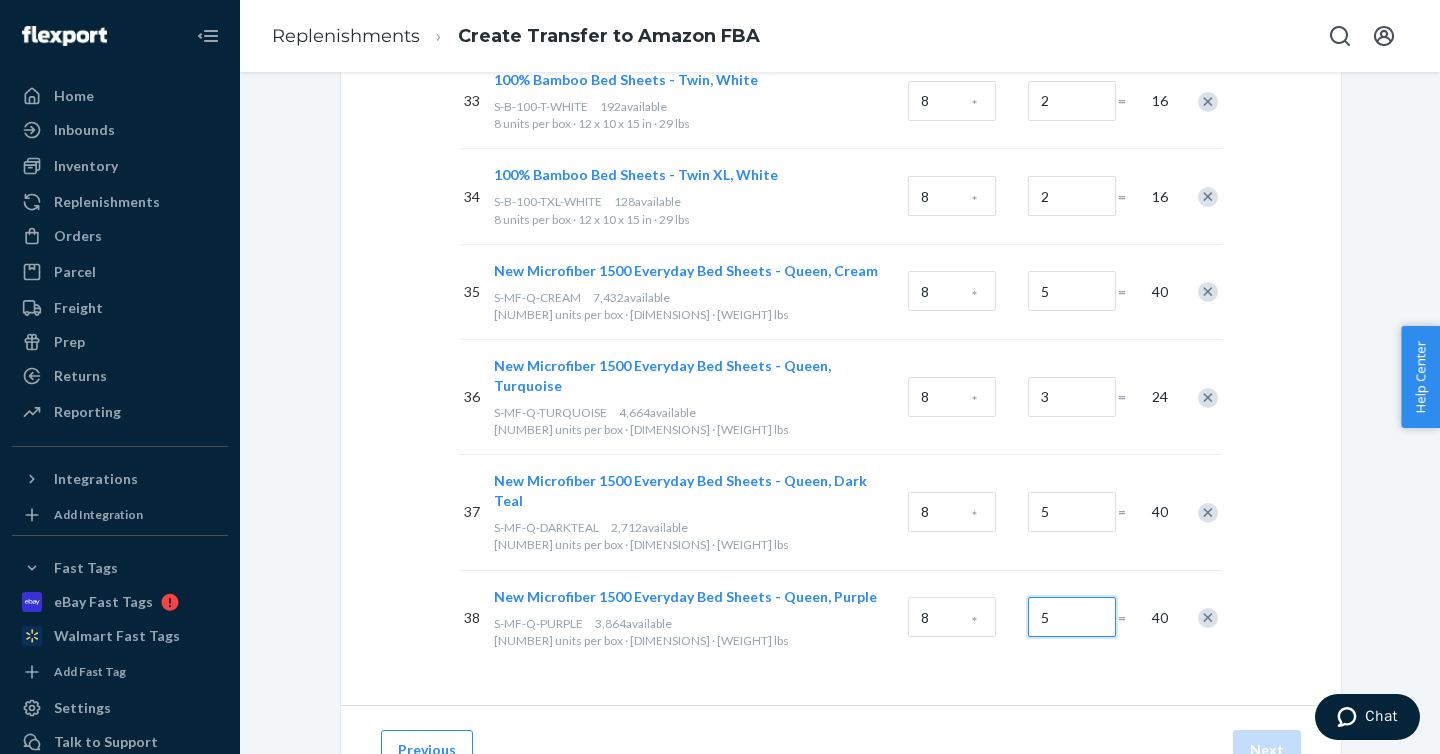type on "5" 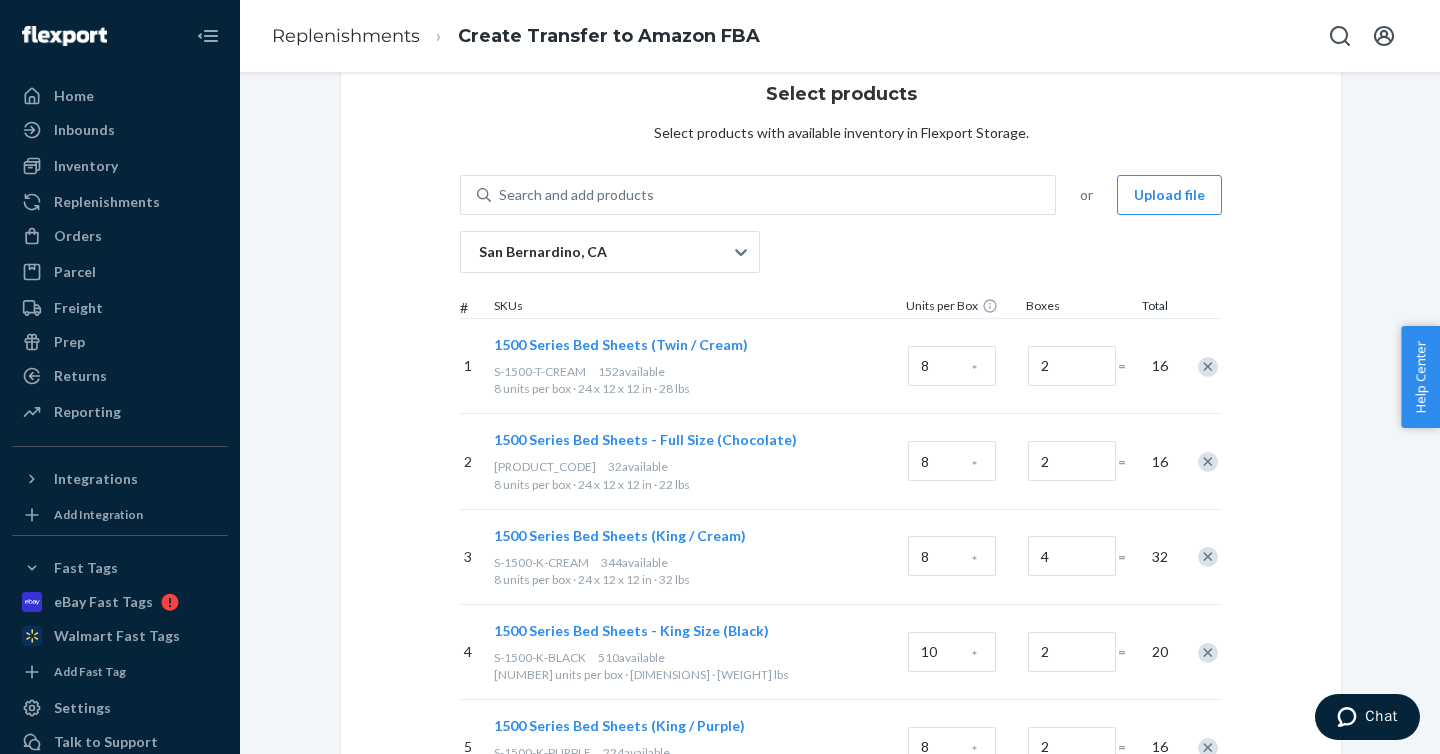 scroll, scrollTop: 0, scrollLeft: 0, axis: both 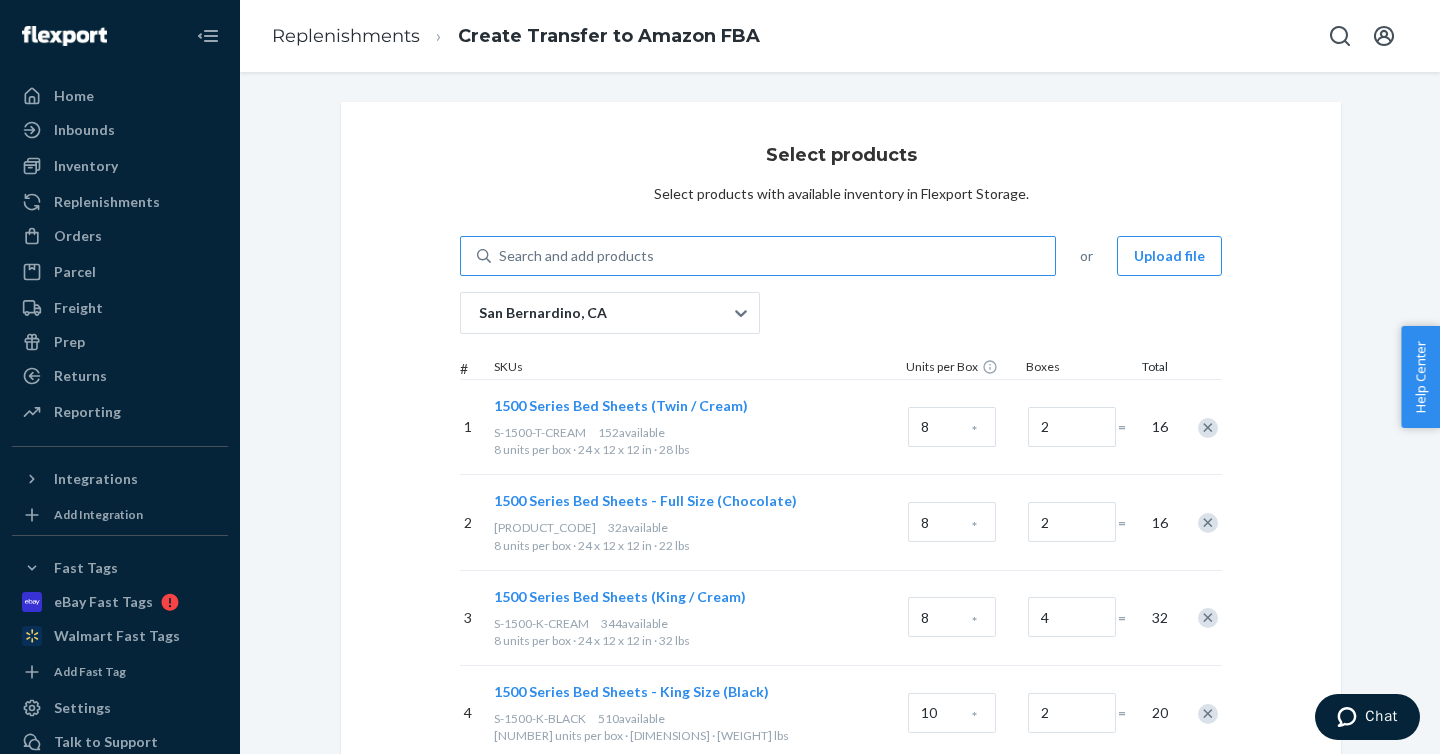 click on "Search and add products" at bounding box center (773, 256) 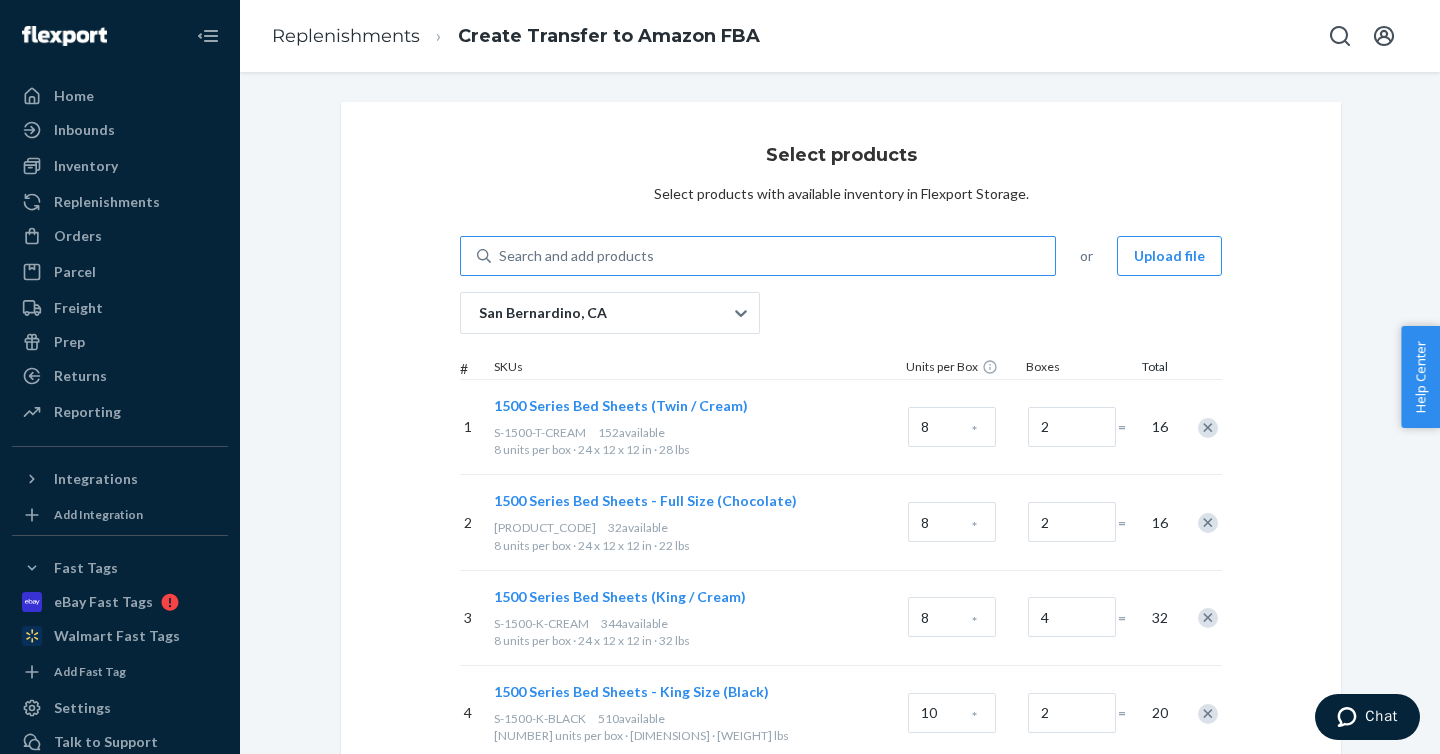 click on "Search and add products" at bounding box center [500, 256] 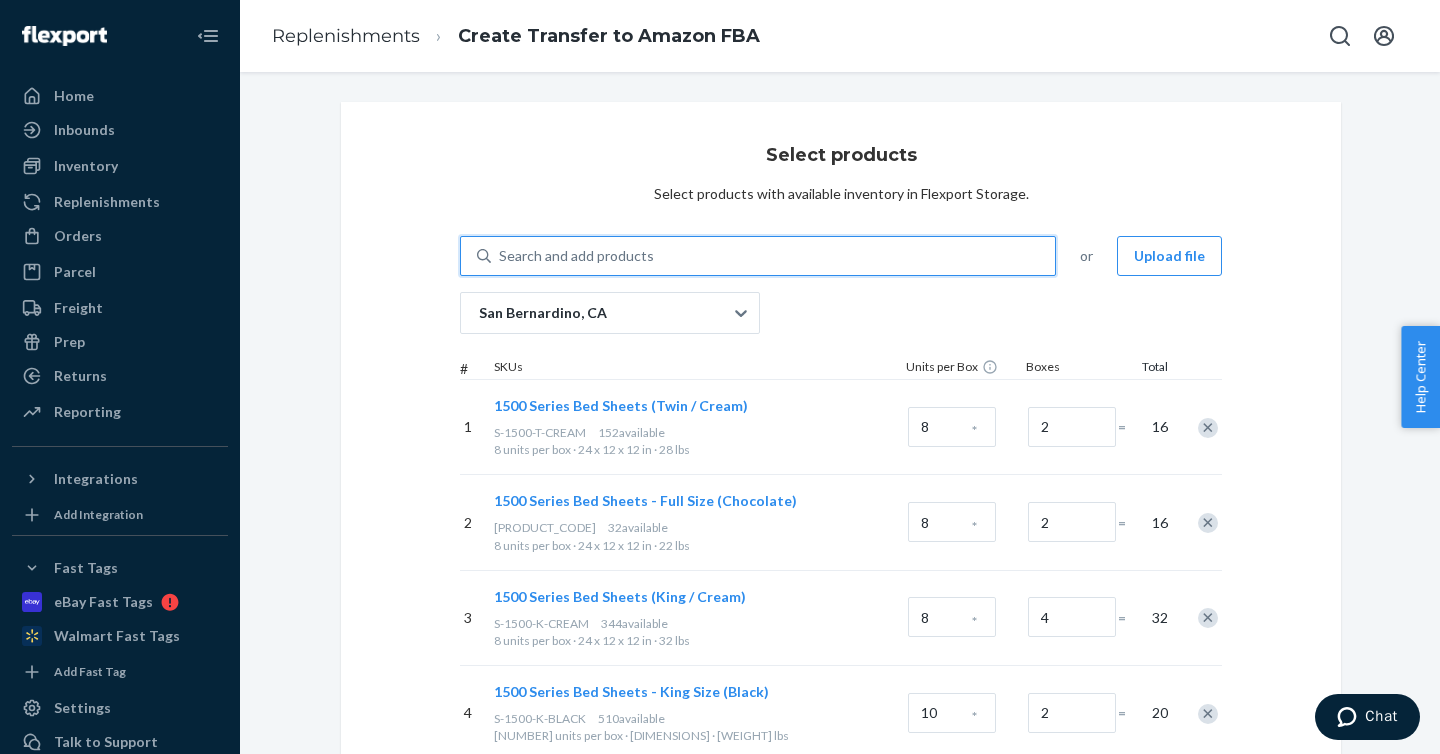 paste on "S-MF-Q-ROYALBLUE" 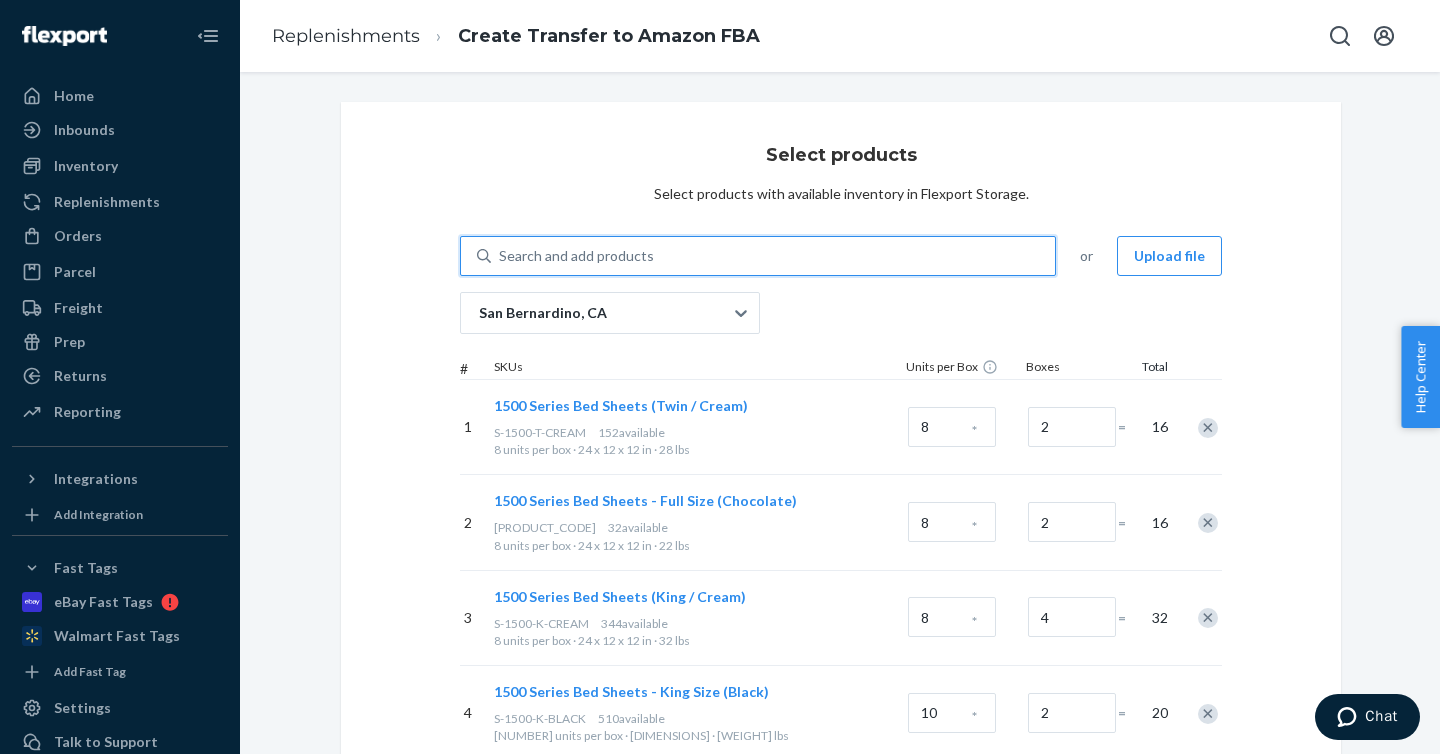 type on "S-MF-Q-ROYALBLUE" 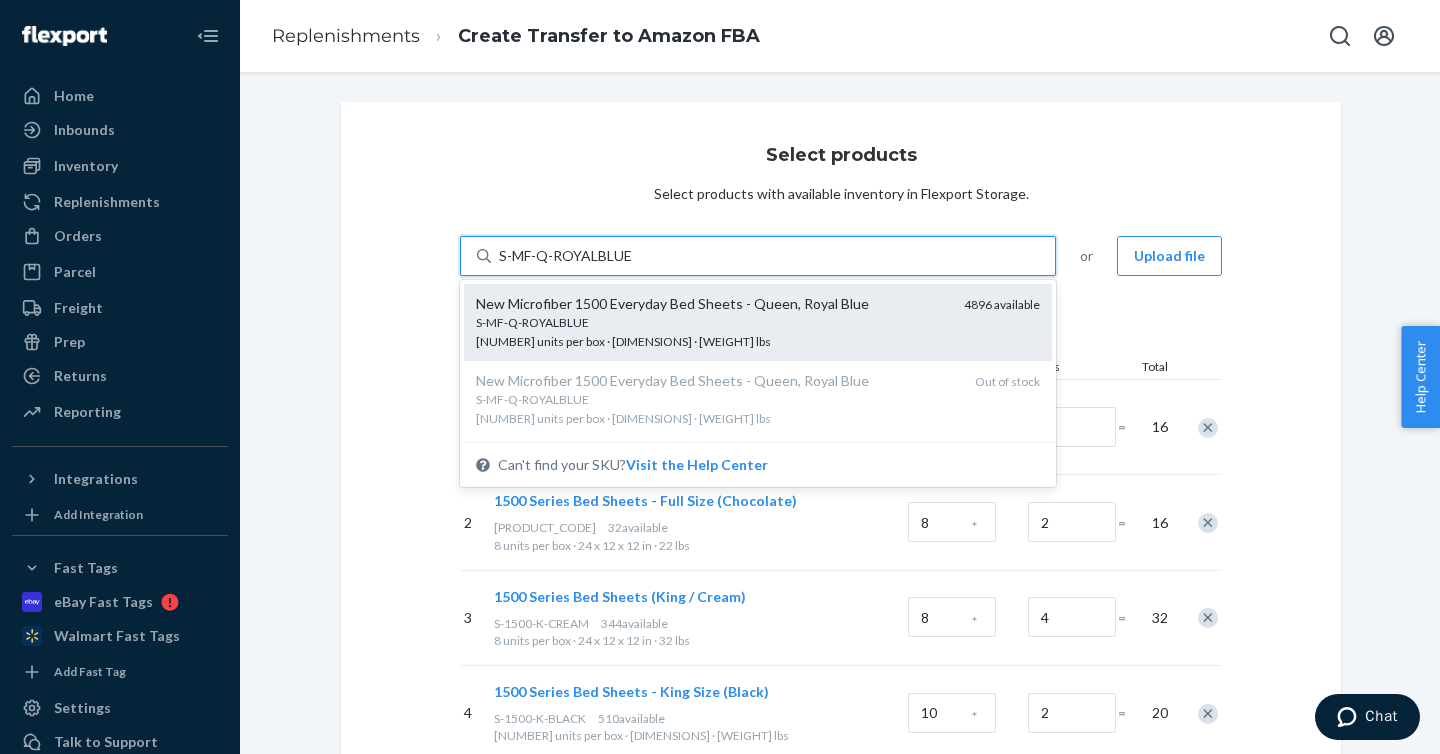 click on "S-MF-Q-ROYALBLUE" at bounding box center [712, 322] 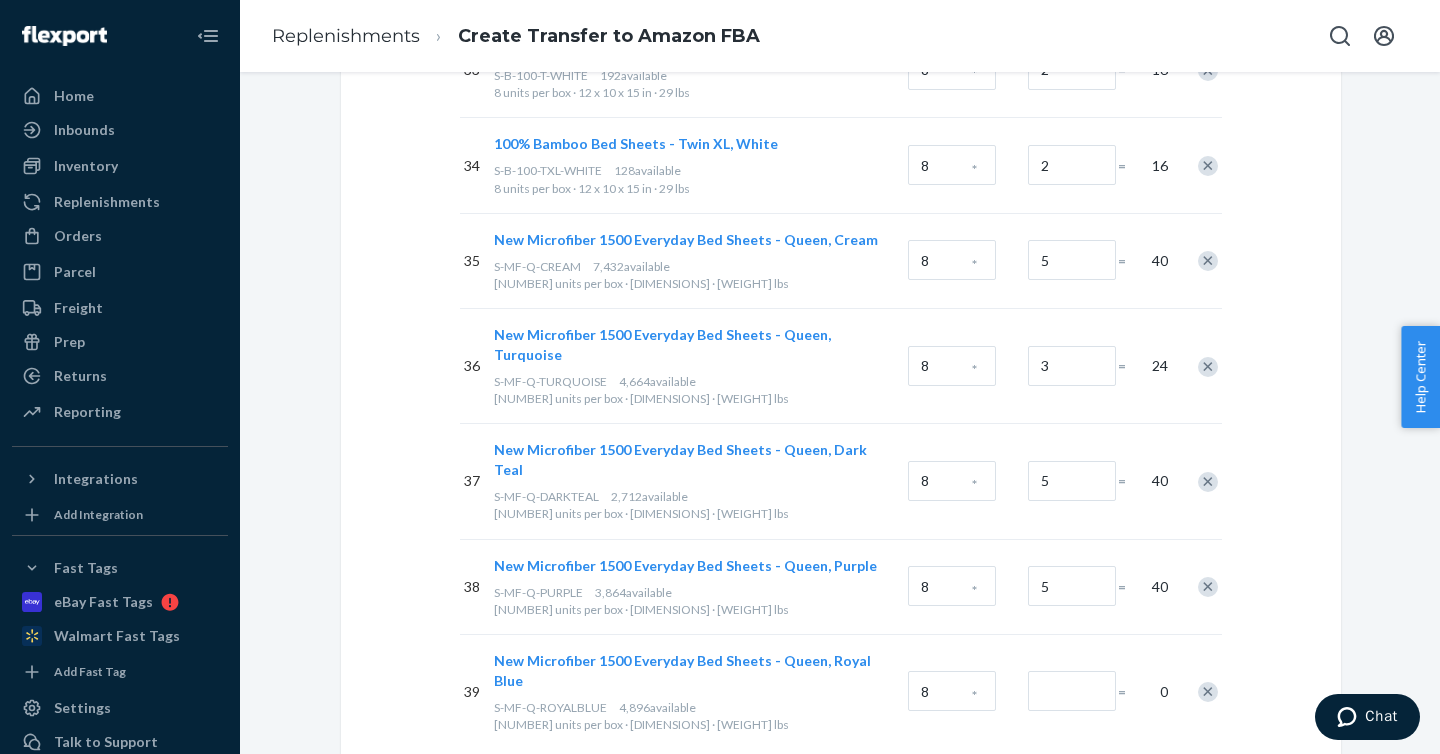 scroll, scrollTop: 3490, scrollLeft: 0, axis: vertical 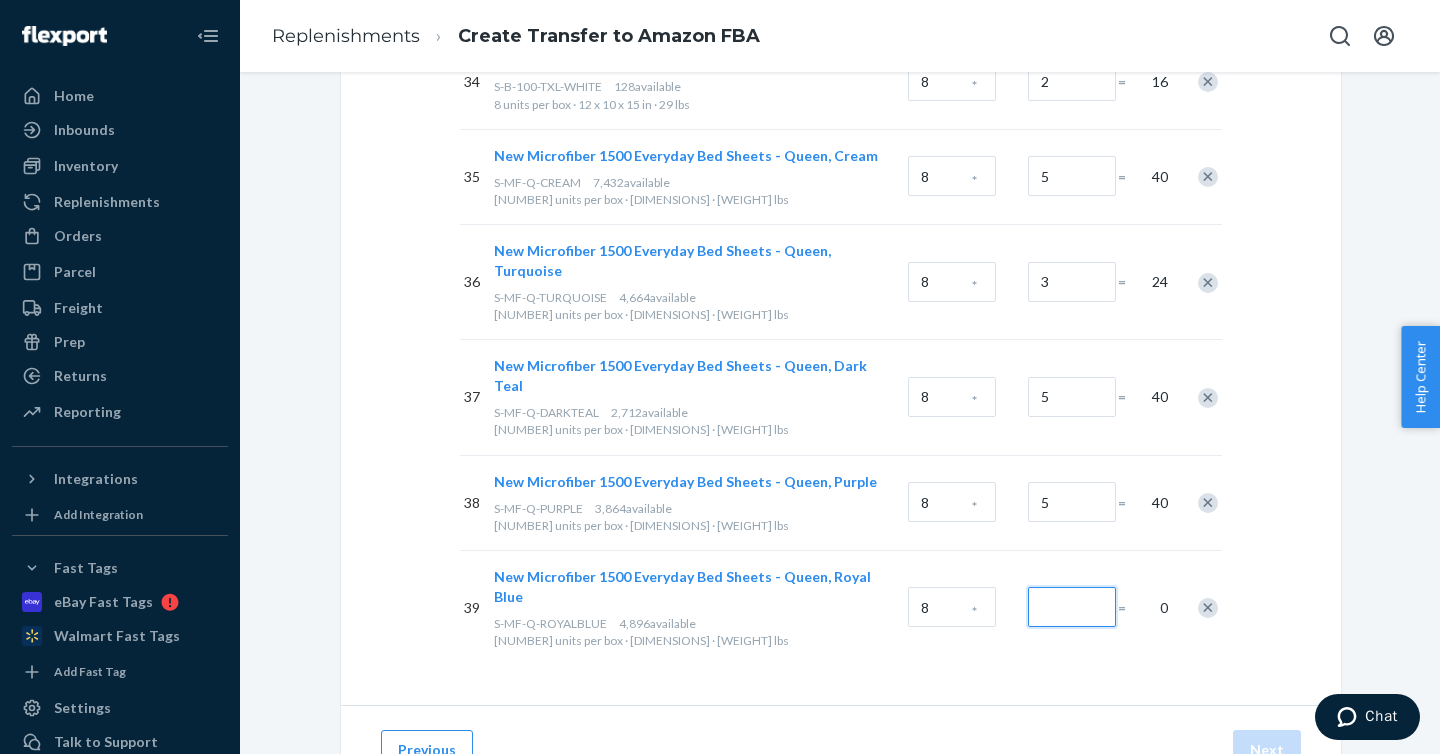 click at bounding box center (1072, 607) 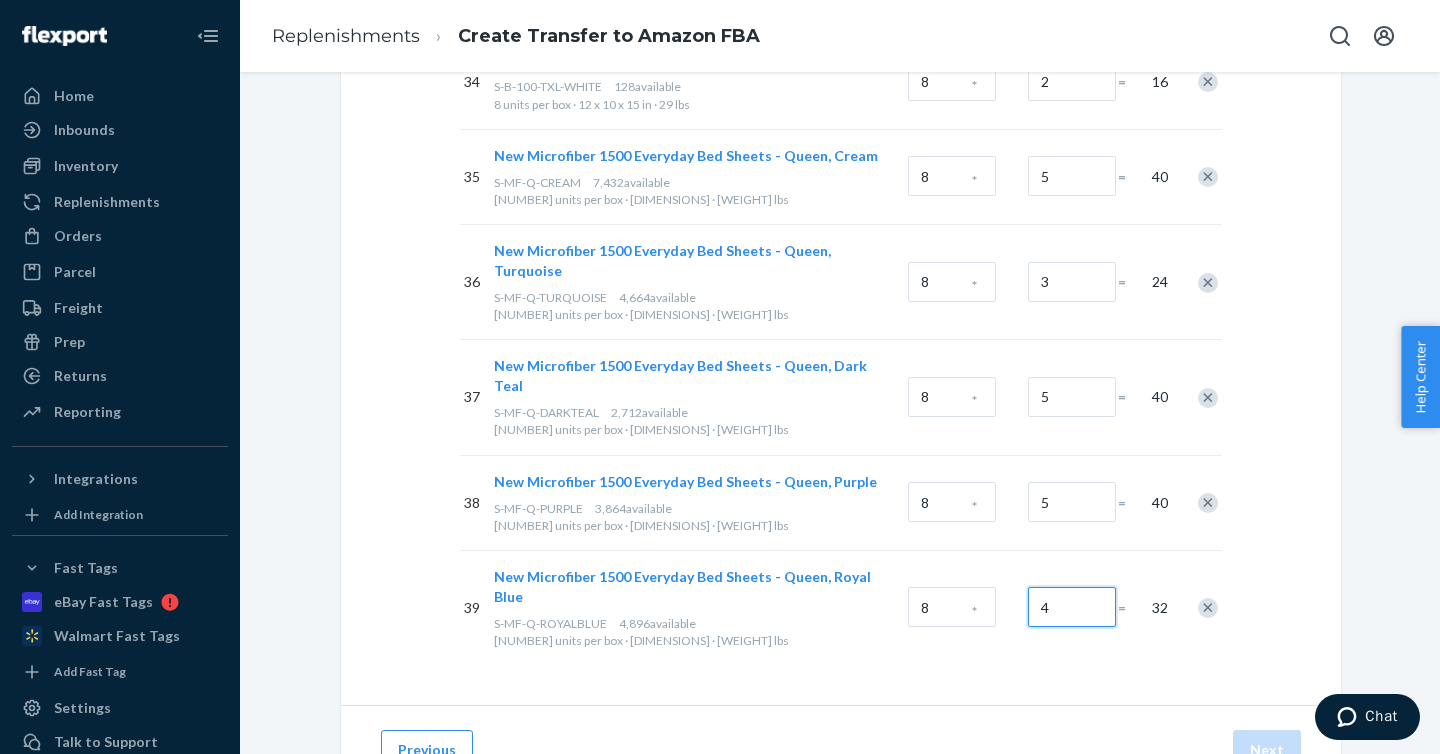 type on "4" 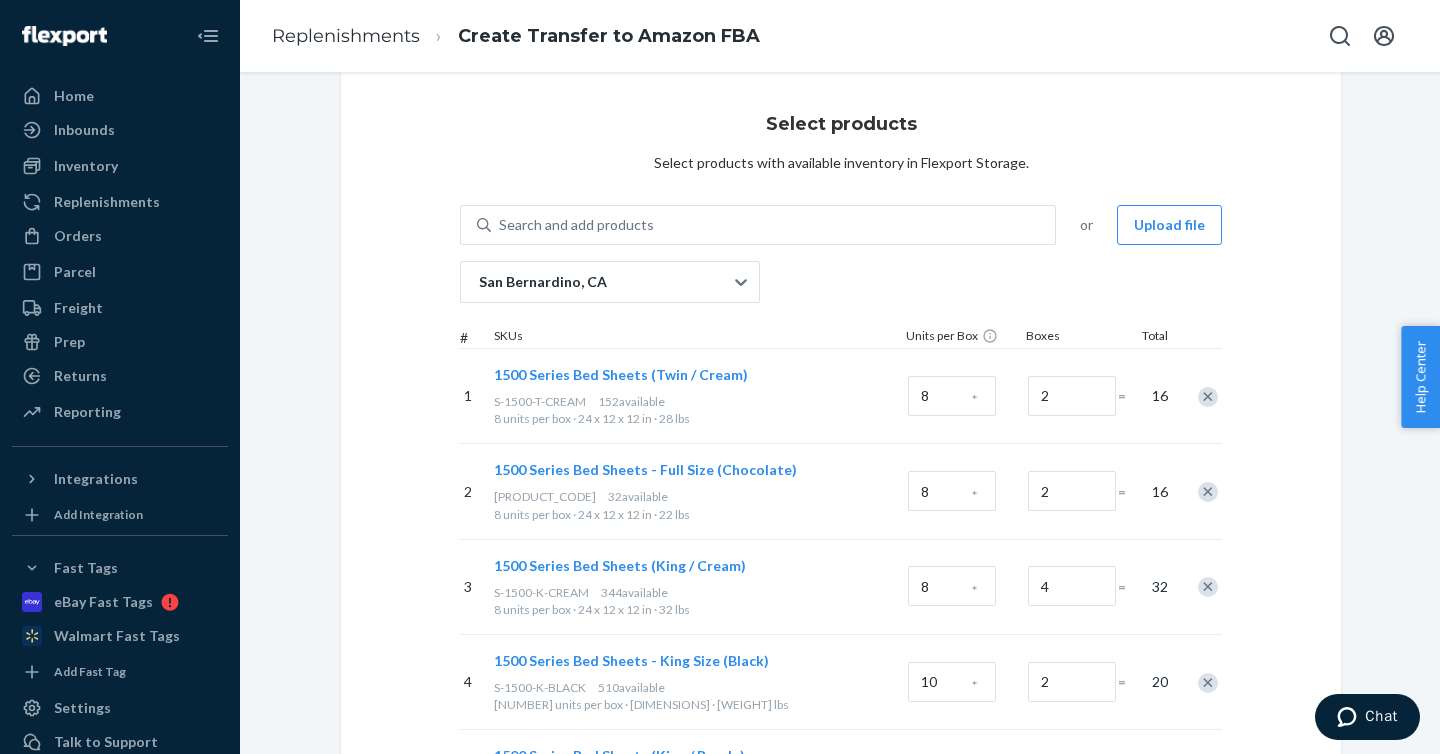 scroll, scrollTop: 0, scrollLeft: 0, axis: both 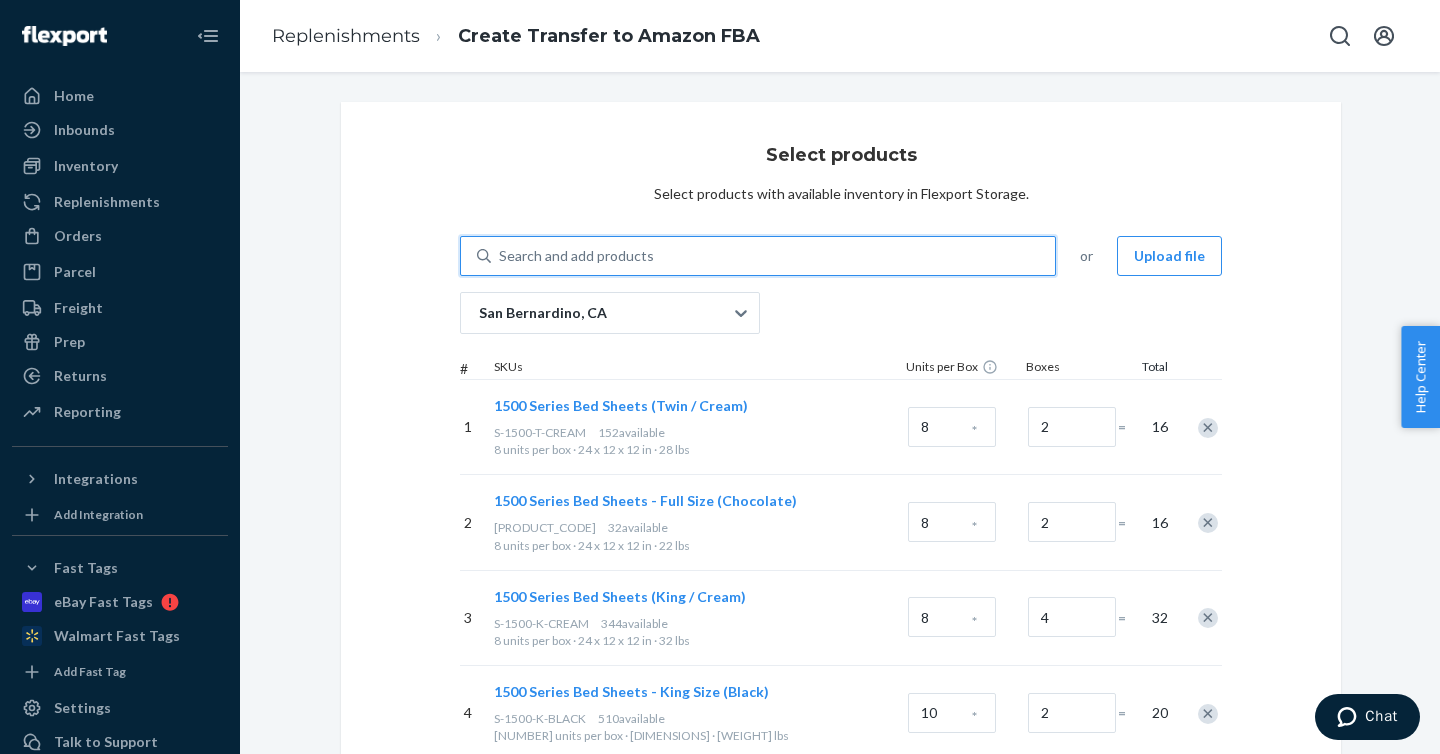 click on "Search and add products" at bounding box center (576, 256) 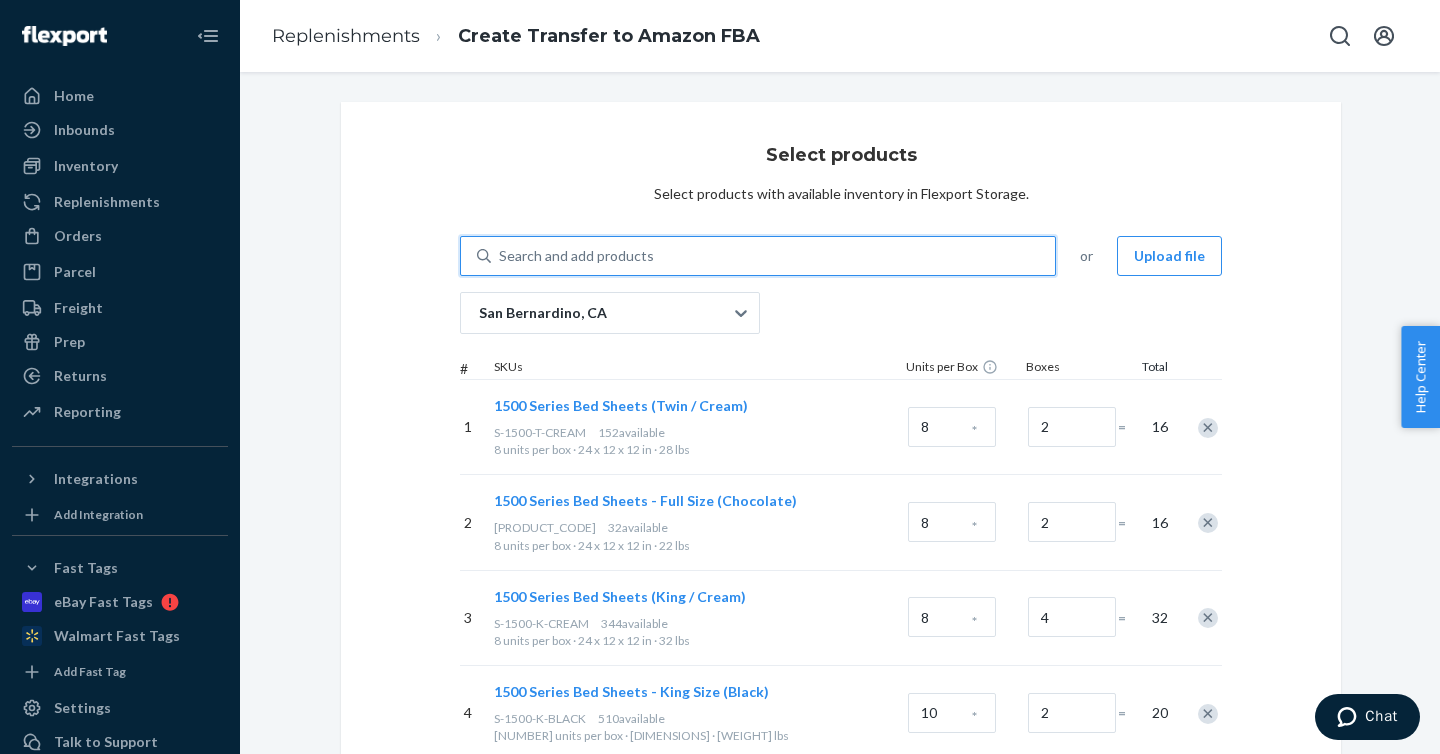 click on "0 results available. Use Up and Down to choose options, press Enter to select the currently focused option, press Escape to exit the menu, press Tab to select the option and exit the menu. Search and add products" at bounding box center [500, 256] 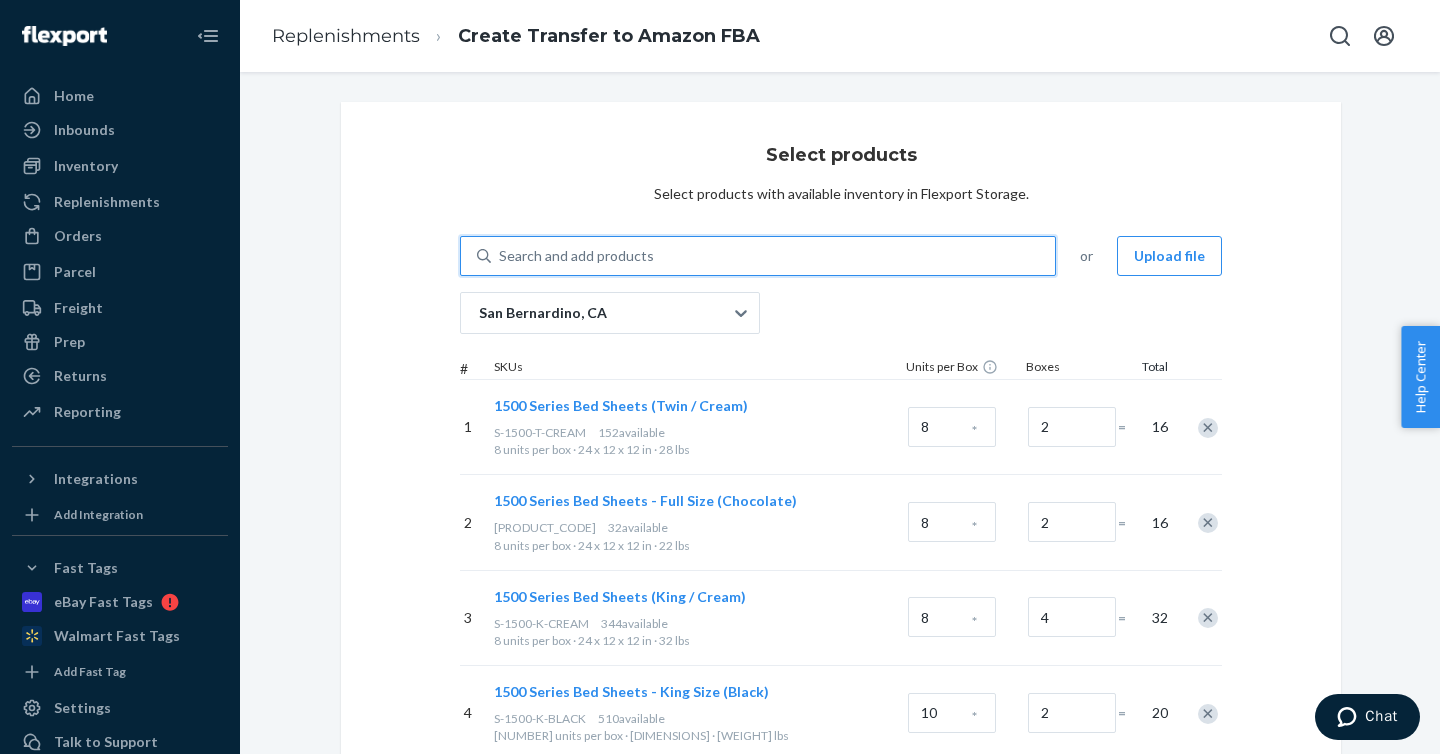 type on "S-MF-Q-BLACK" 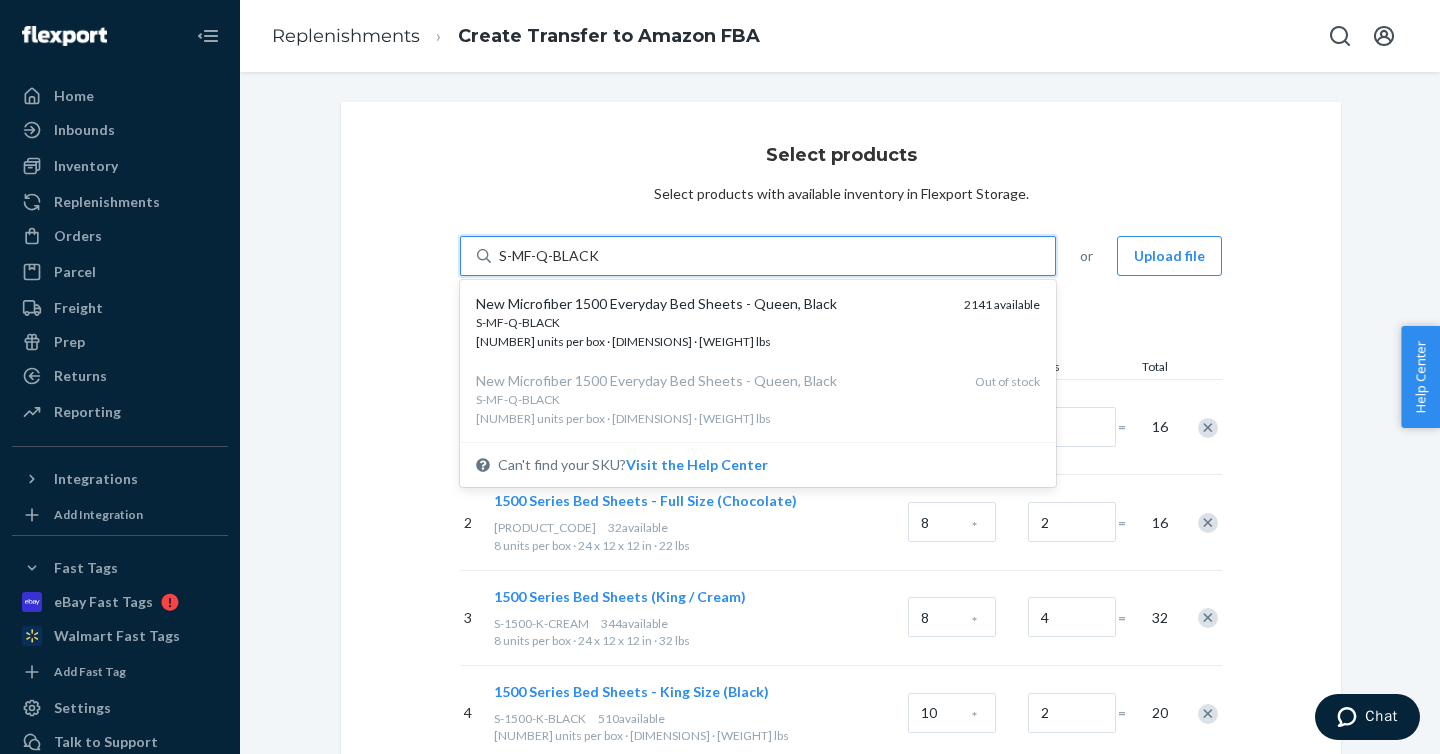 click on "S-MF-Q-BLACK" at bounding box center (712, 322) 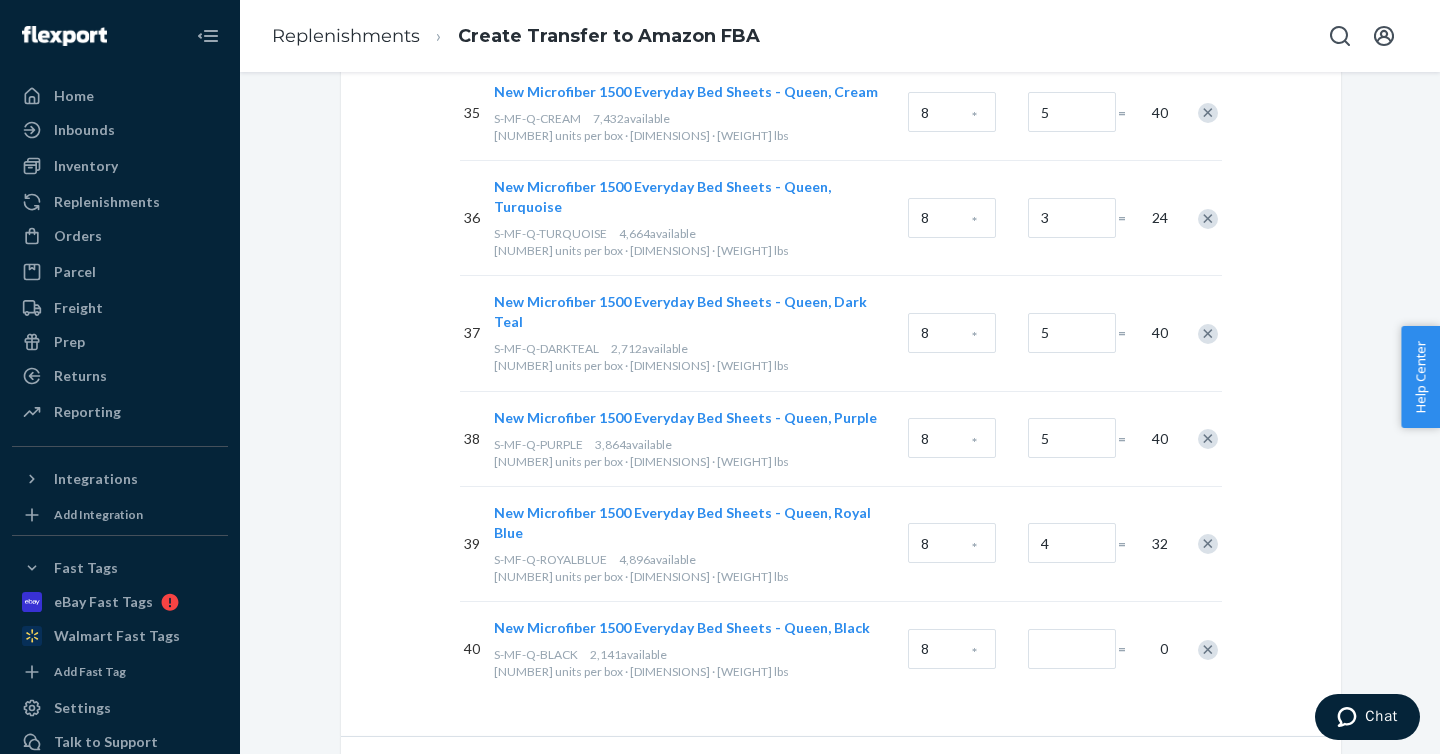 scroll, scrollTop: 3585, scrollLeft: 0, axis: vertical 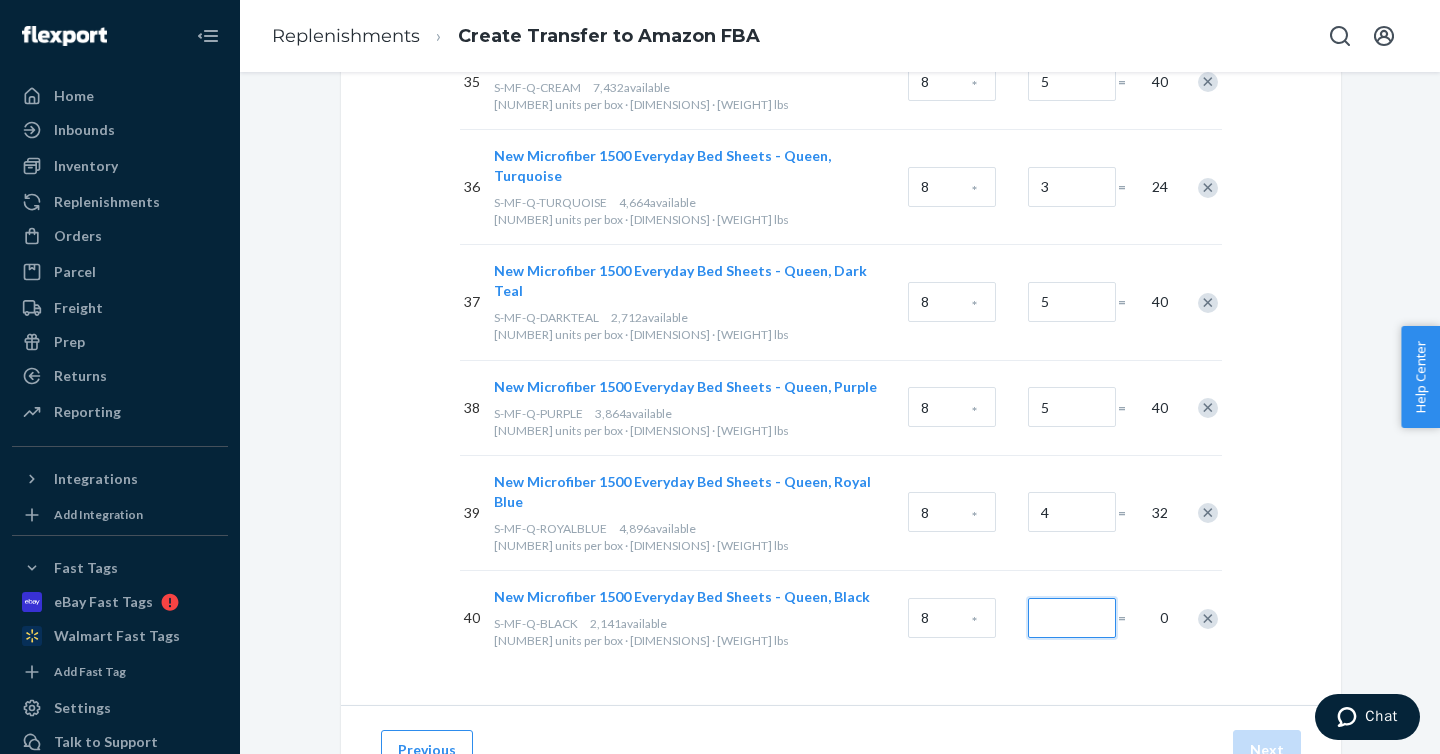 click at bounding box center [1072, 618] 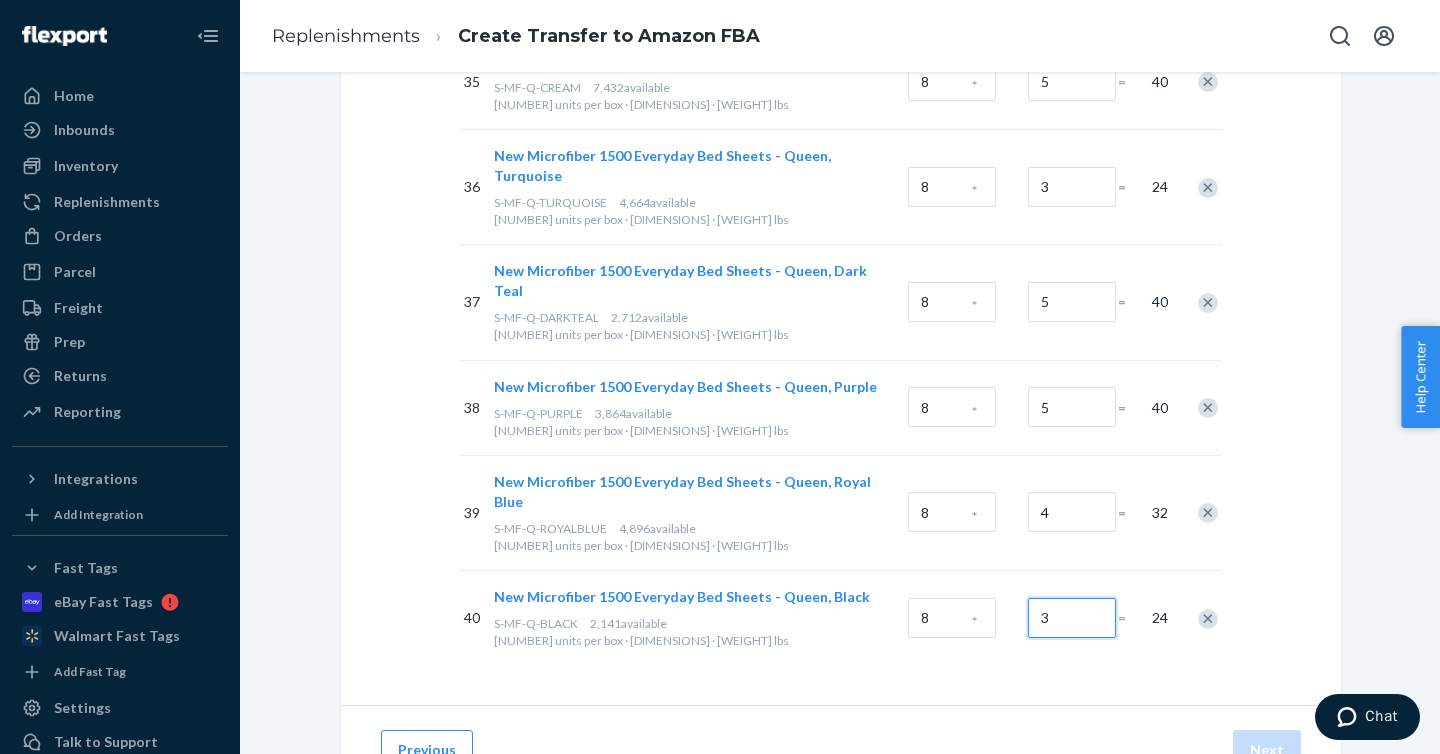 type on "3" 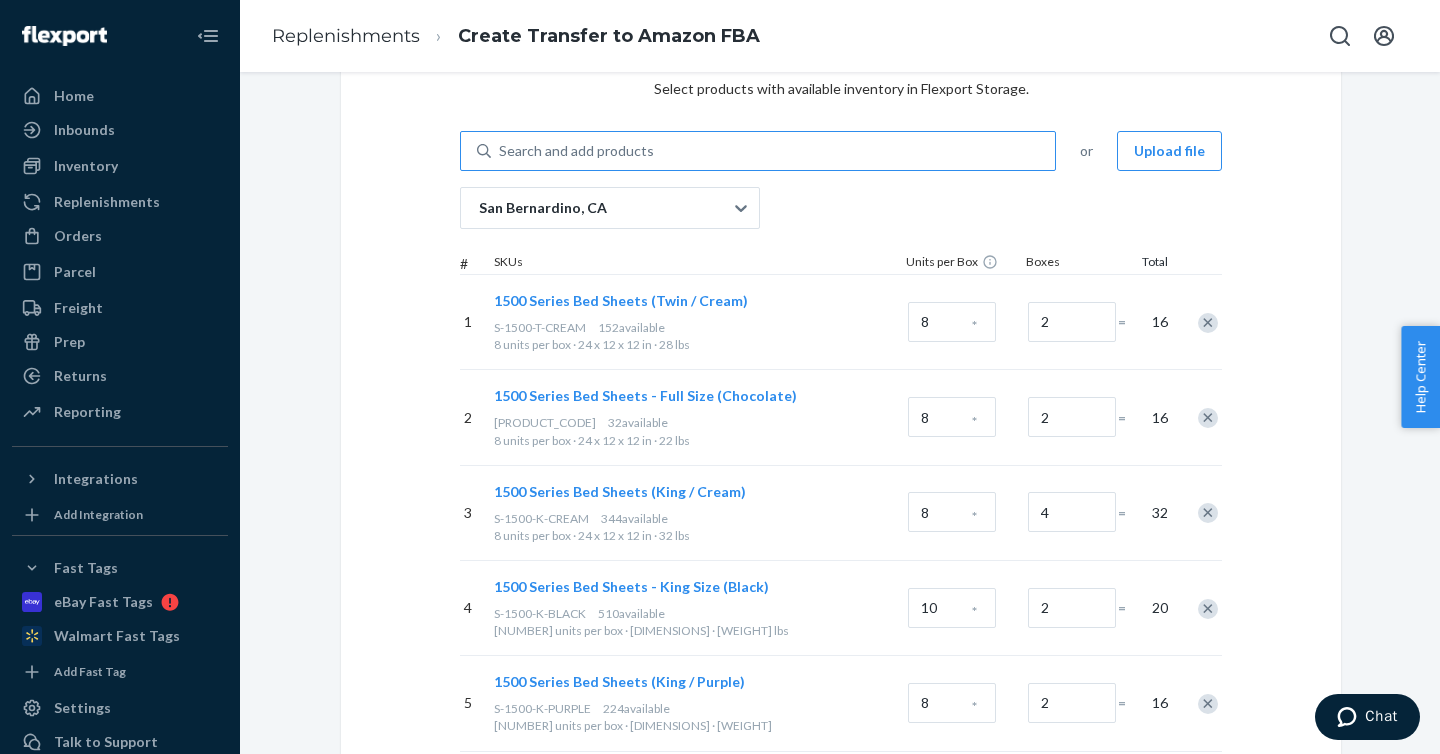 scroll, scrollTop: 0, scrollLeft: 0, axis: both 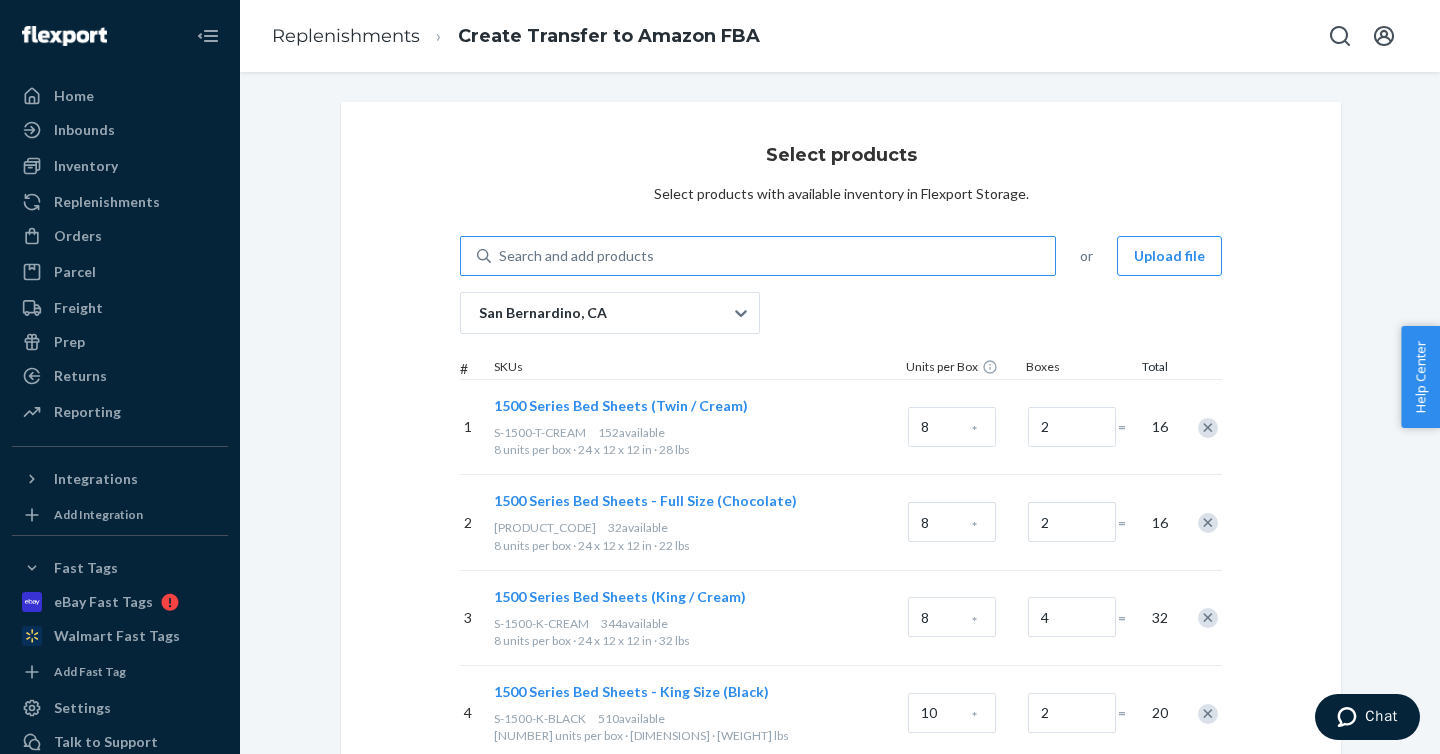 click on "Search and add products" at bounding box center [576, 256] 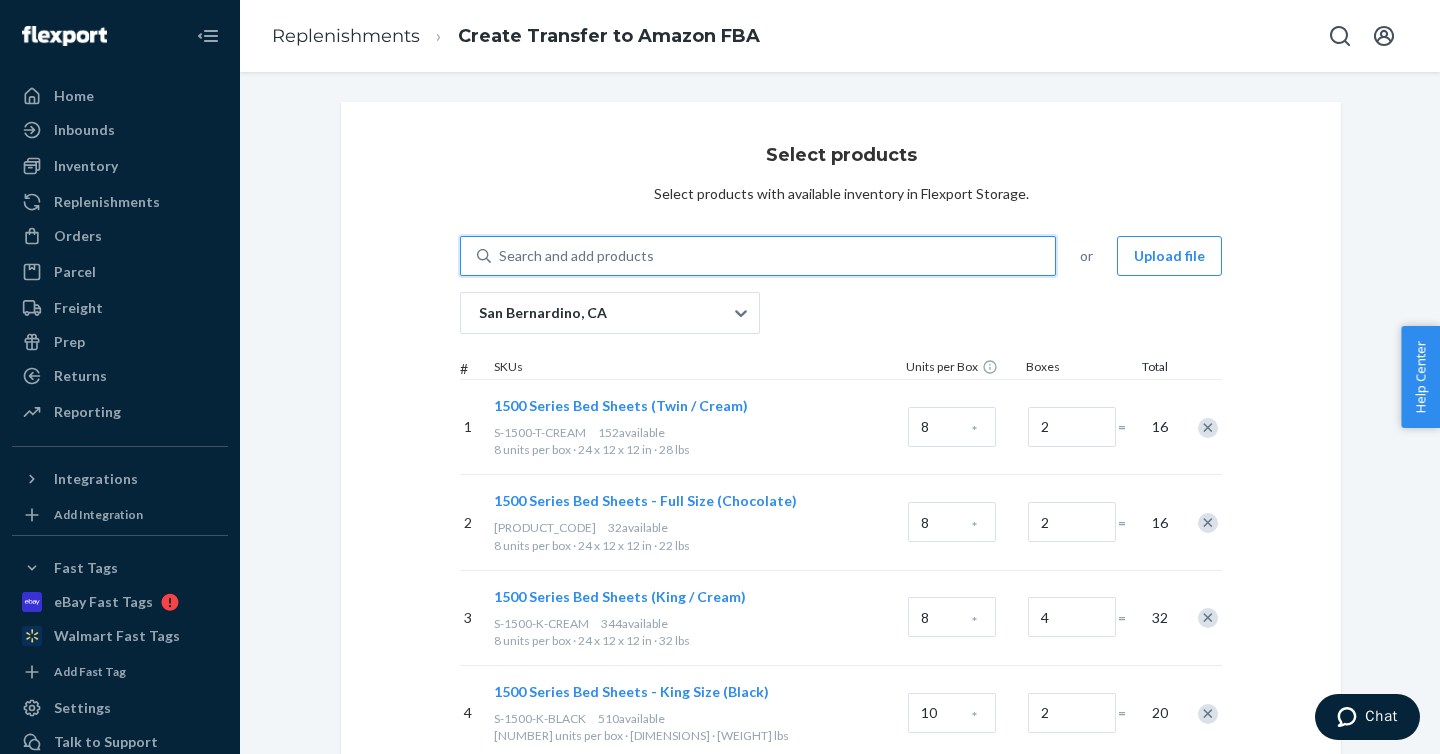 paste on "S-MF-Q-WHITE" 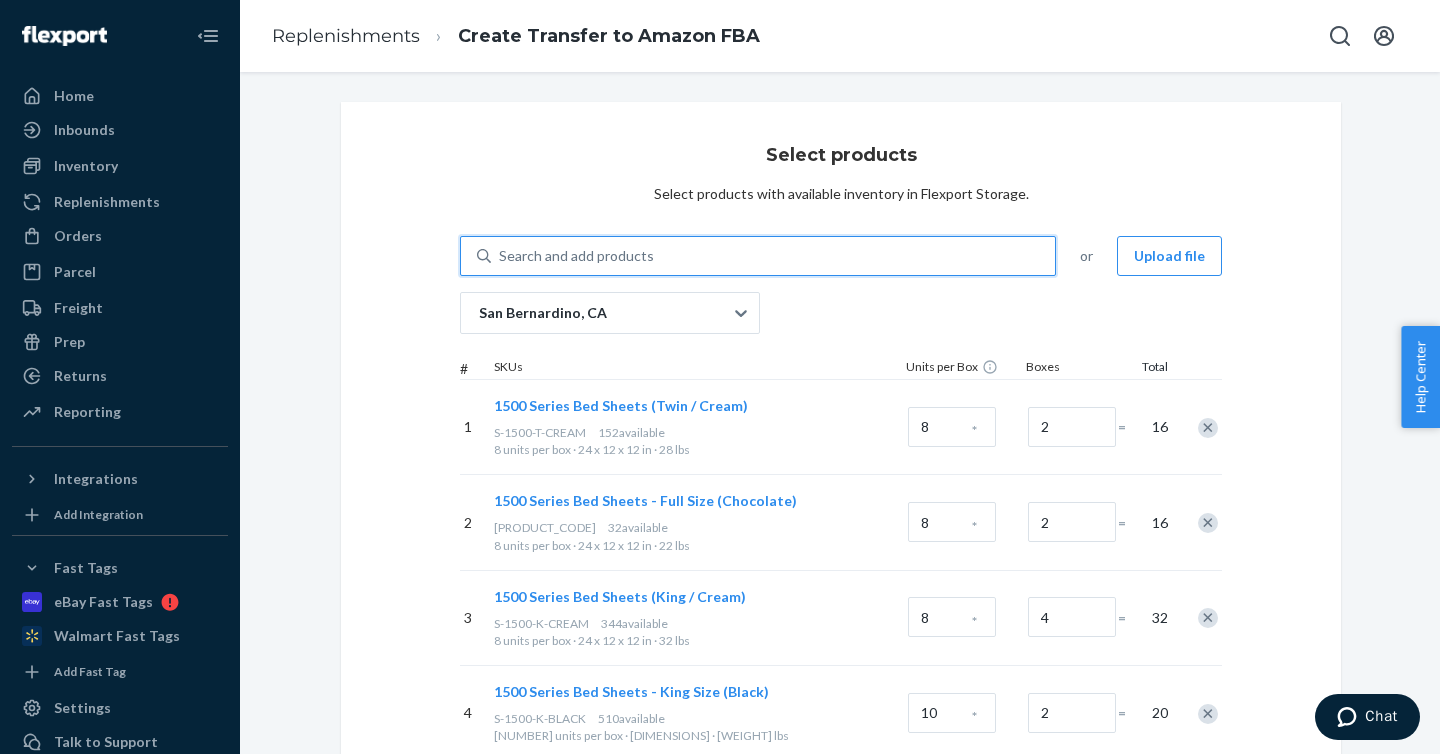 type on "S-MF-Q-WHITE" 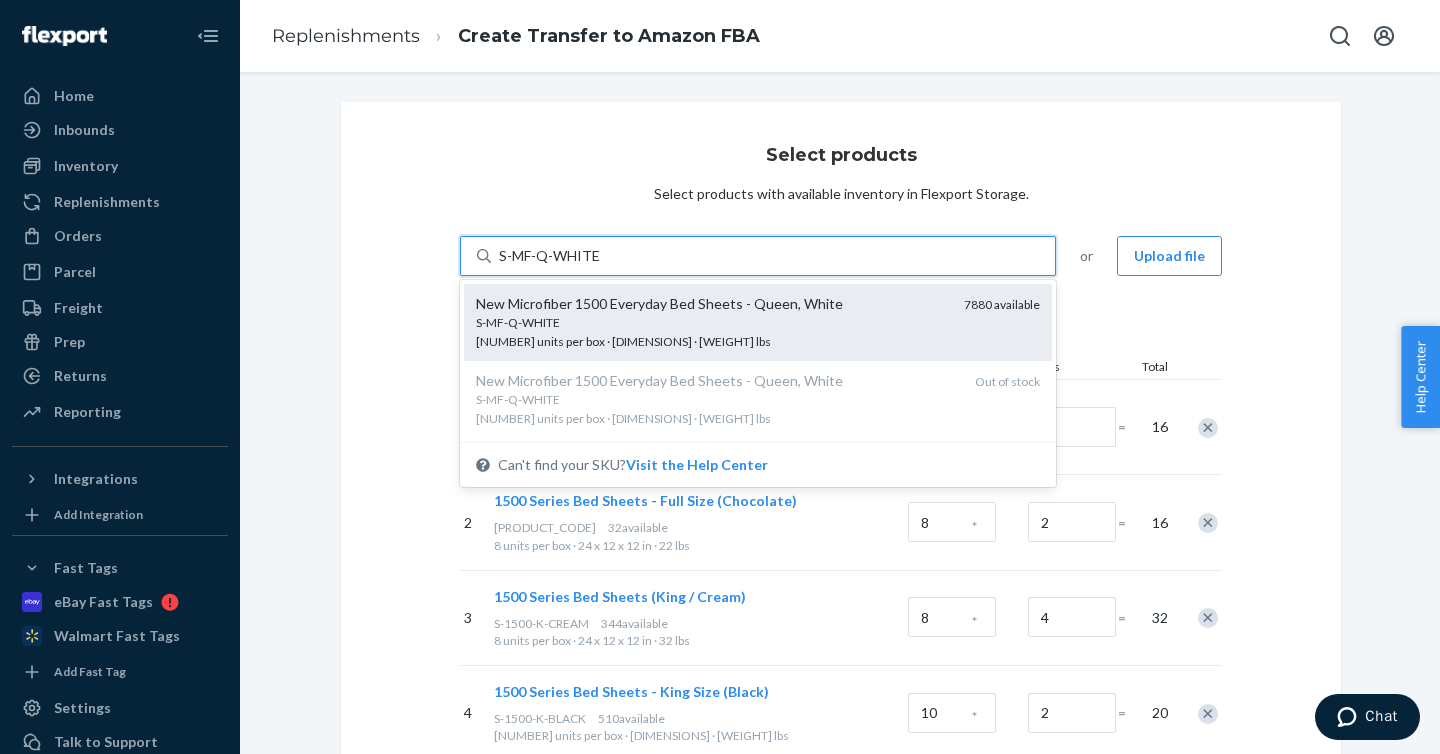 click on "S-MF-Q-WHITE 8 units per box · 22 x 12 x 12 in · 29 lbs" at bounding box center [712, 332] 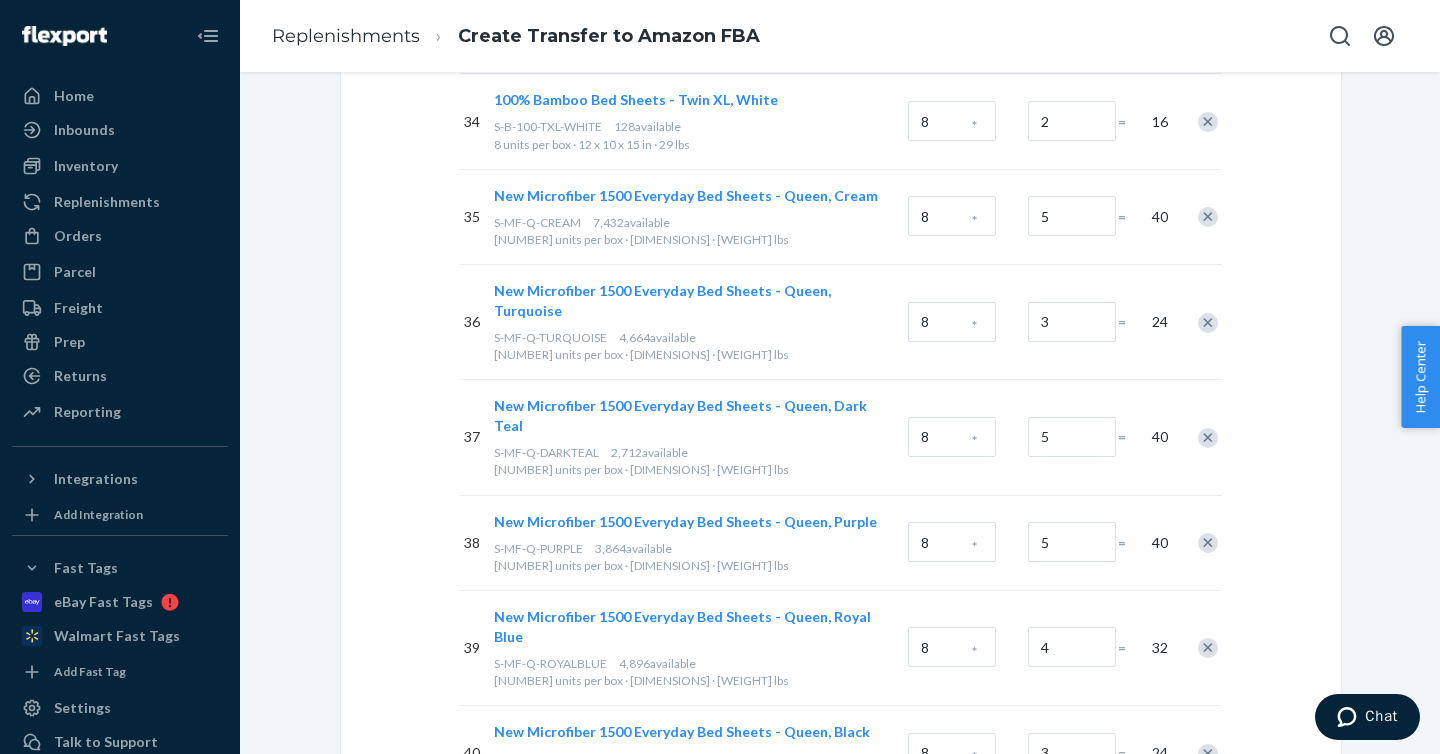 scroll, scrollTop: 3680, scrollLeft: 0, axis: vertical 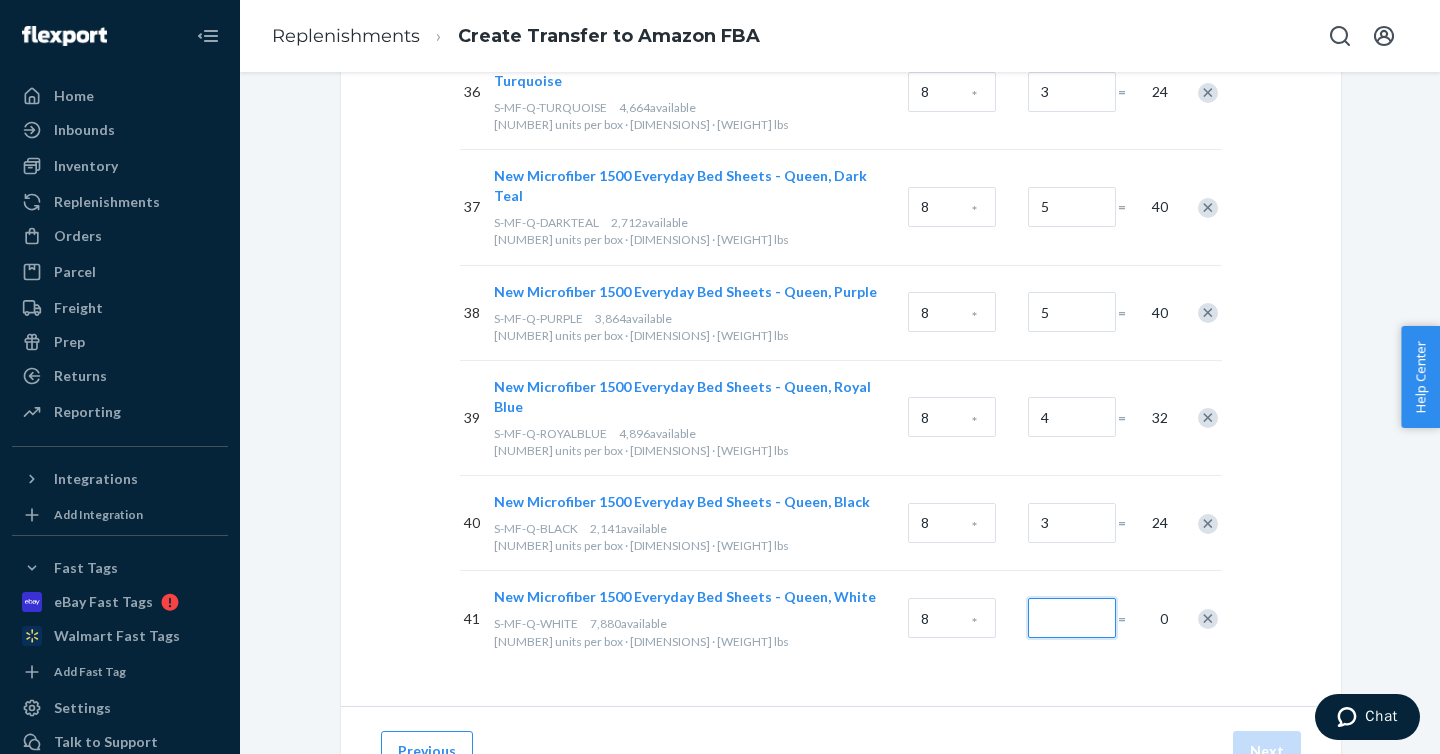 click at bounding box center [1072, 618] 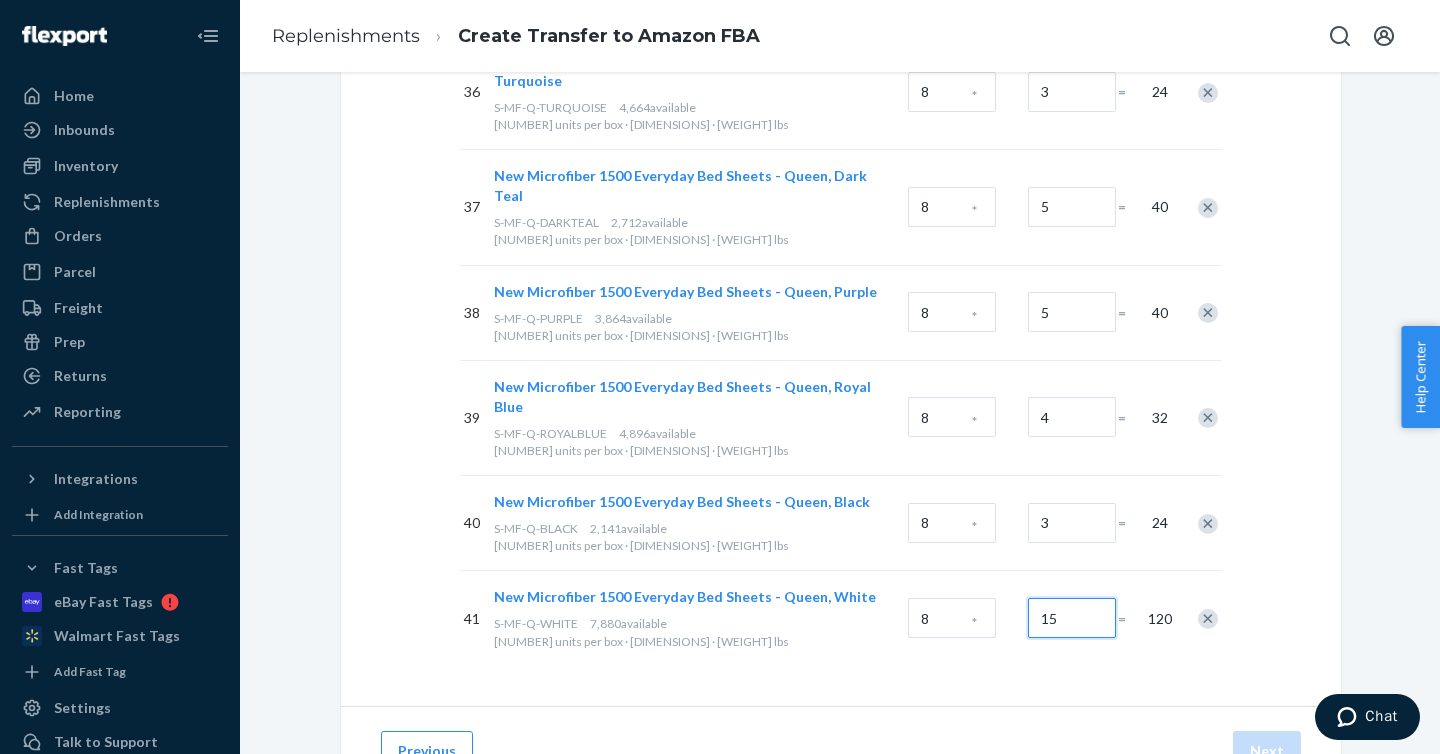 type on "15" 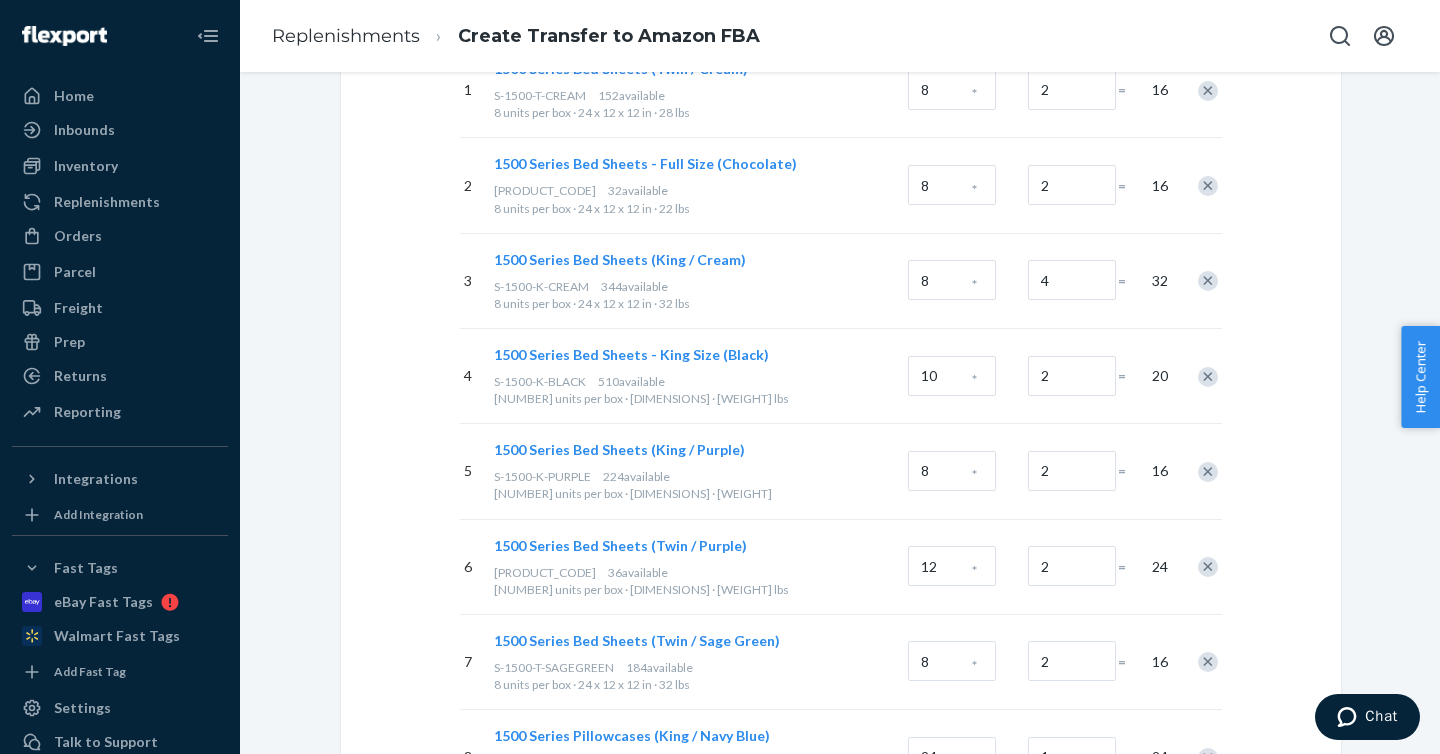 scroll, scrollTop: 0, scrollLeft: 0, axis: both 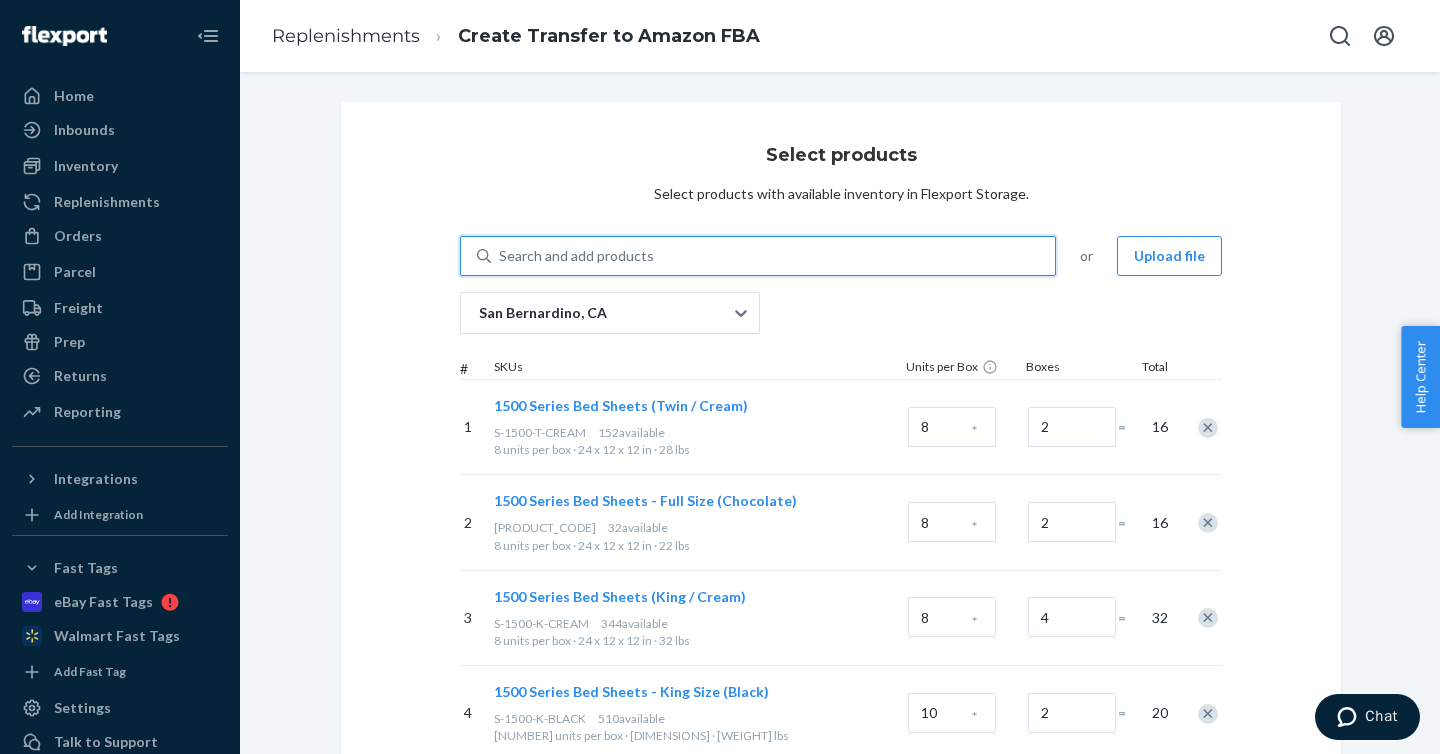 click on "Search and add products" at bounding box center [773, 256] 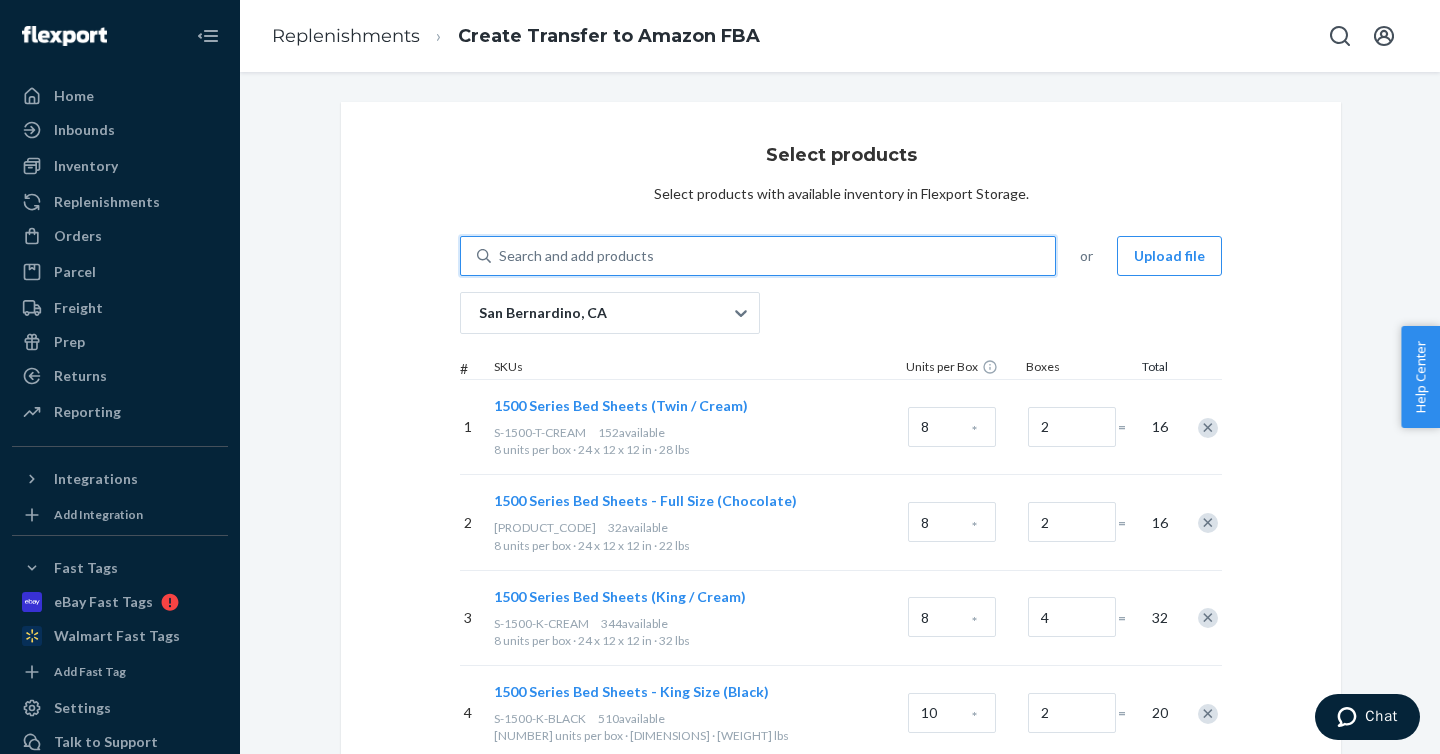 click on "0 results available. Use Up and Down to choose options, press Enter to select the currently focused option, press Escape to exit the menu, press Tab to select the option and exit the menu. Search and add products" at bounding box center (500, 256) 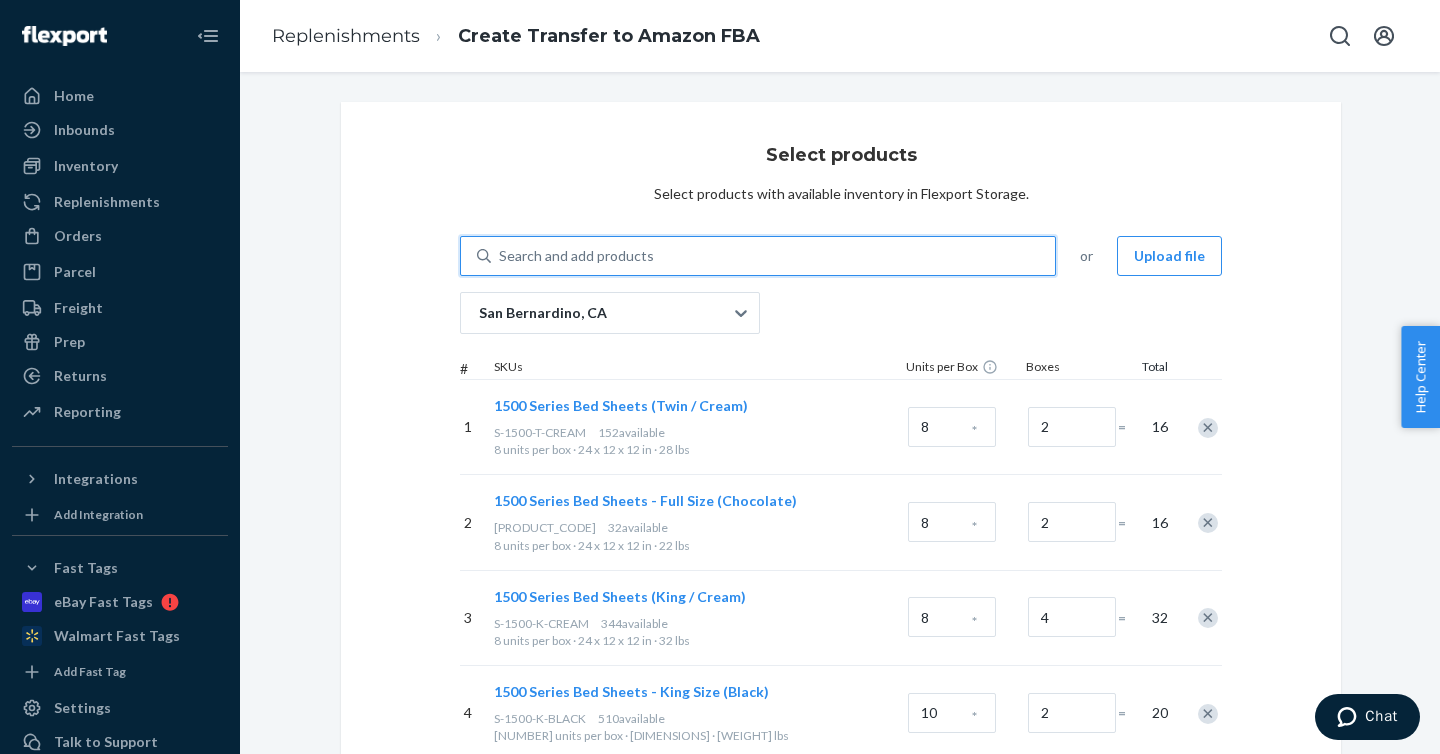paste on "S-MF-Q-GREY" 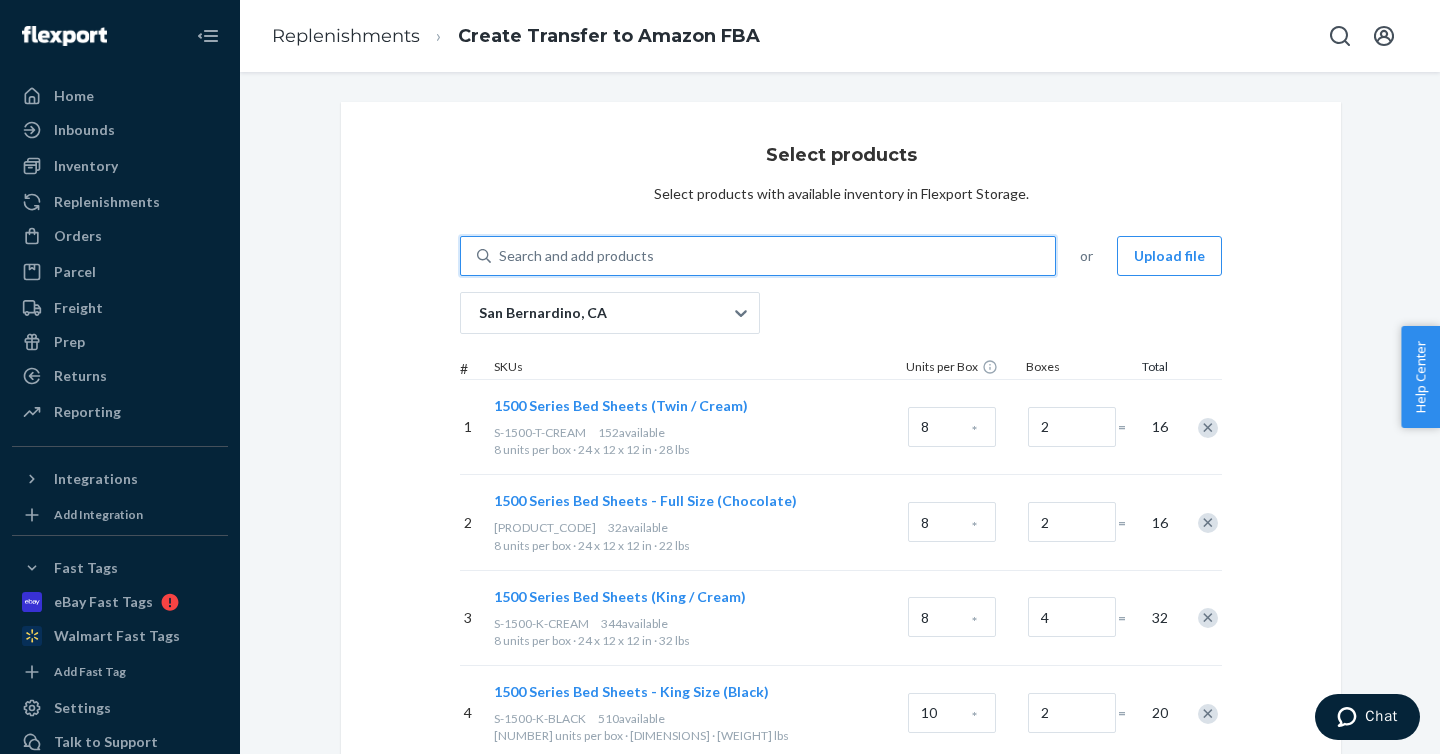 type on "S-MF-Q-GREY" 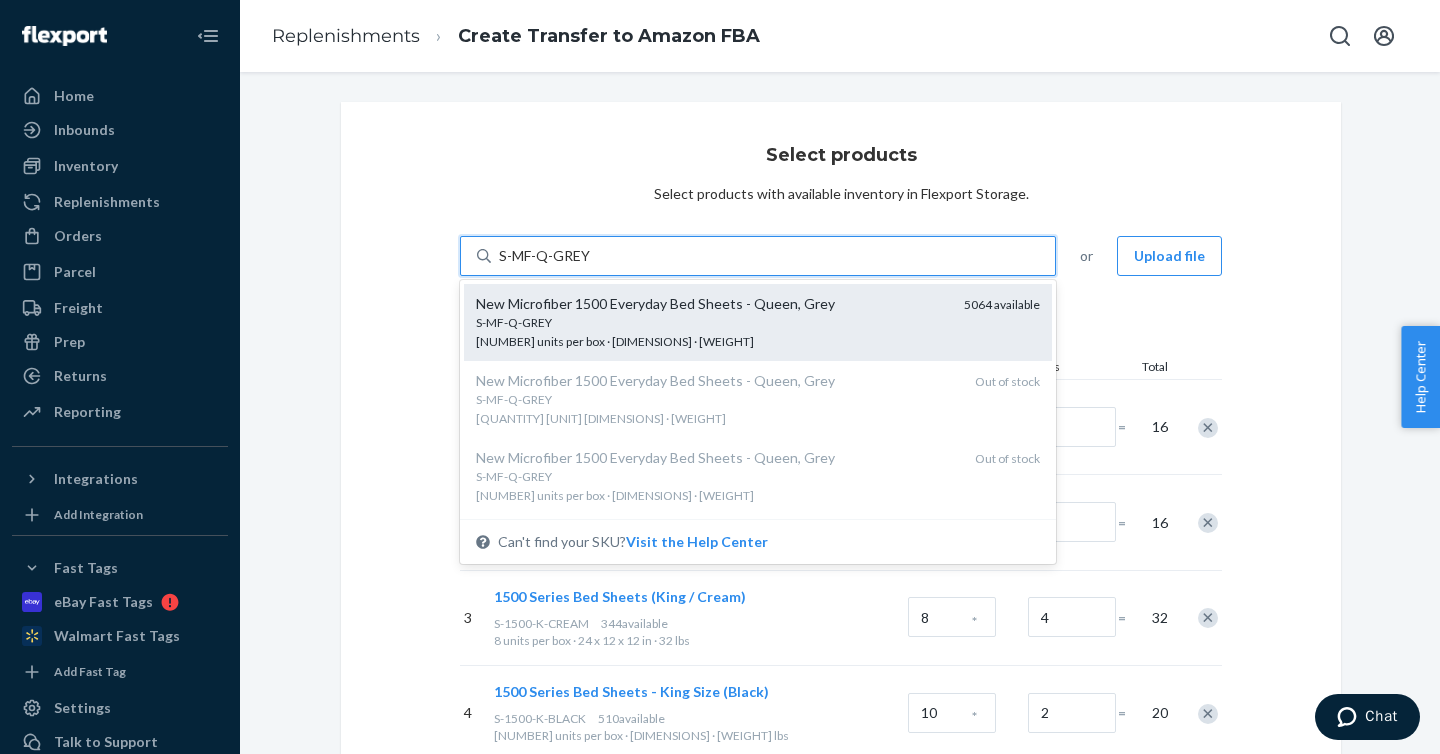 click on "S-MF-Q-GREY" at bounding box center [712, 322] 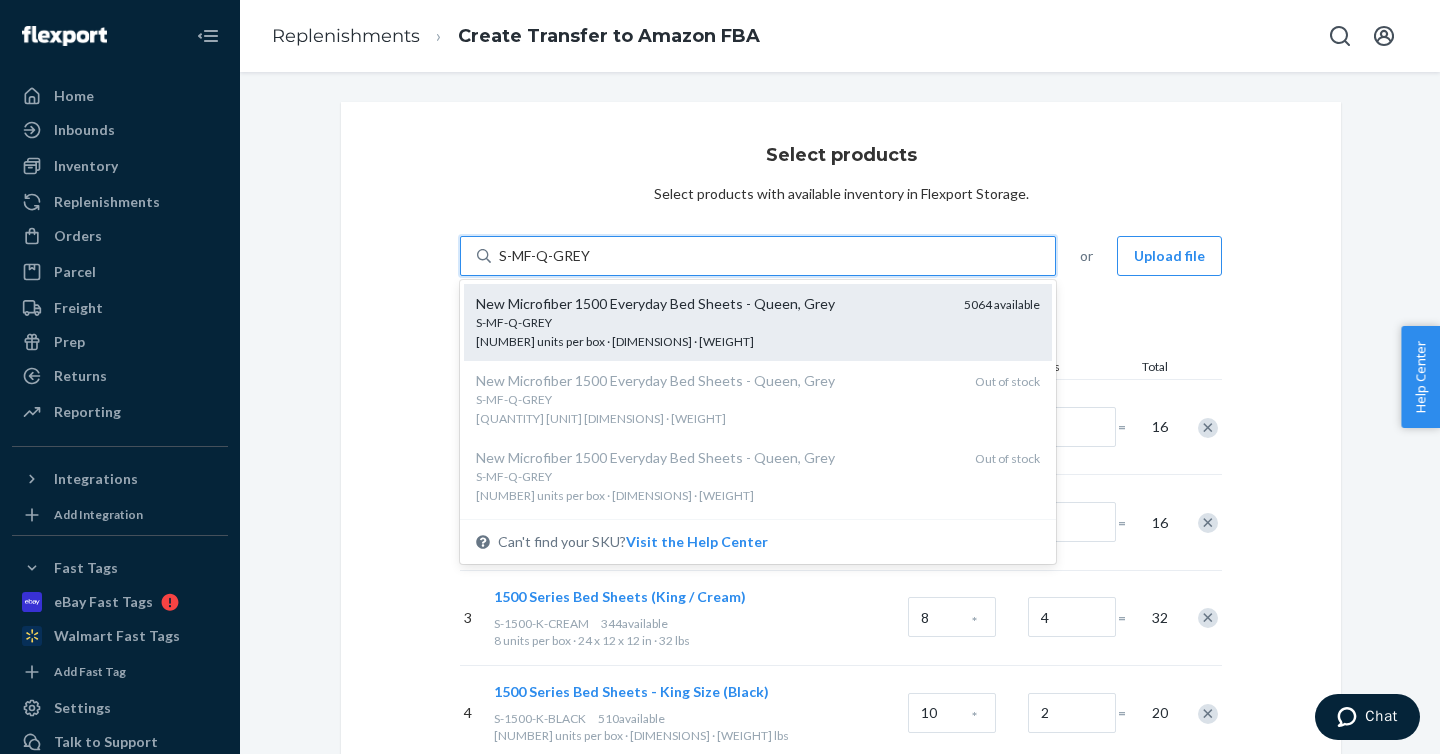 click on "S-MF-Q-GREY" at bounding box center [545, 256] 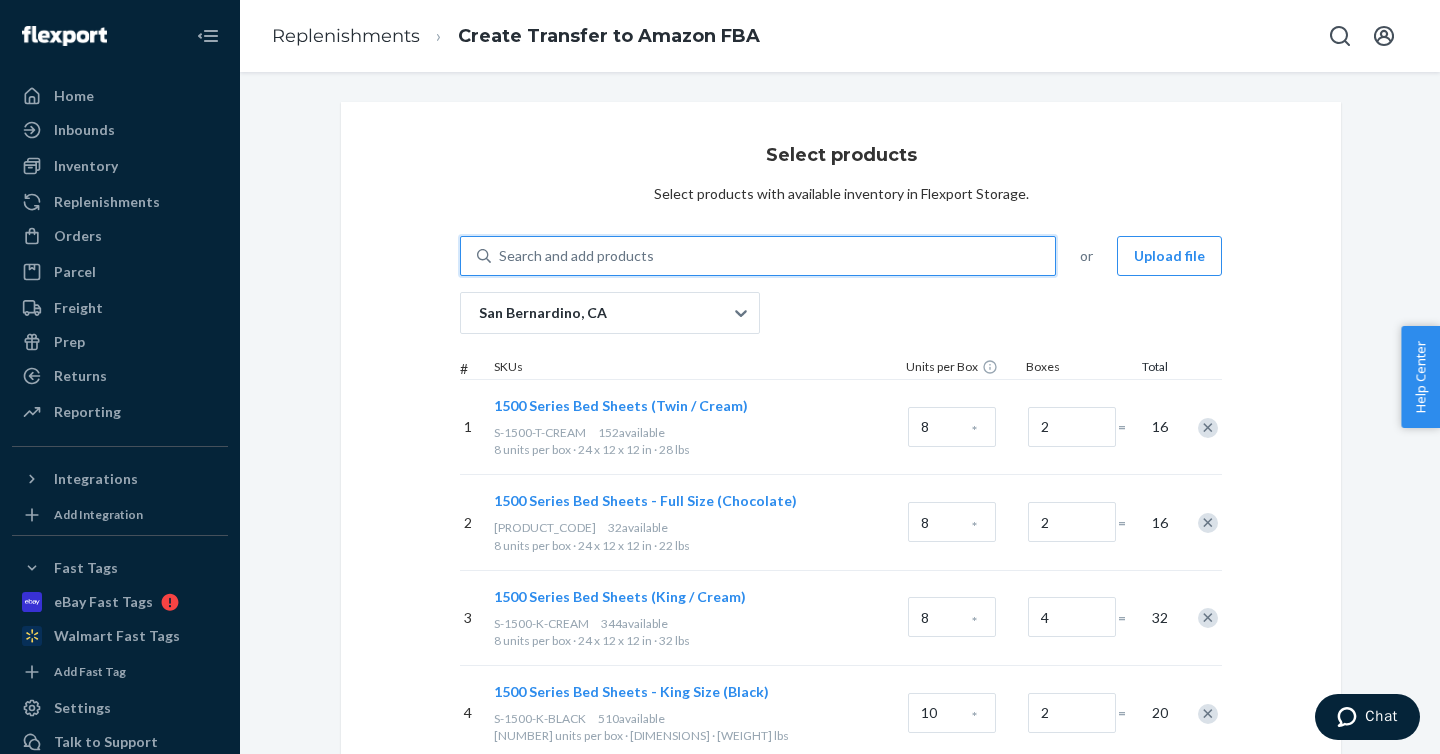 click on "Search and add products" at bounding box center [773, 256] 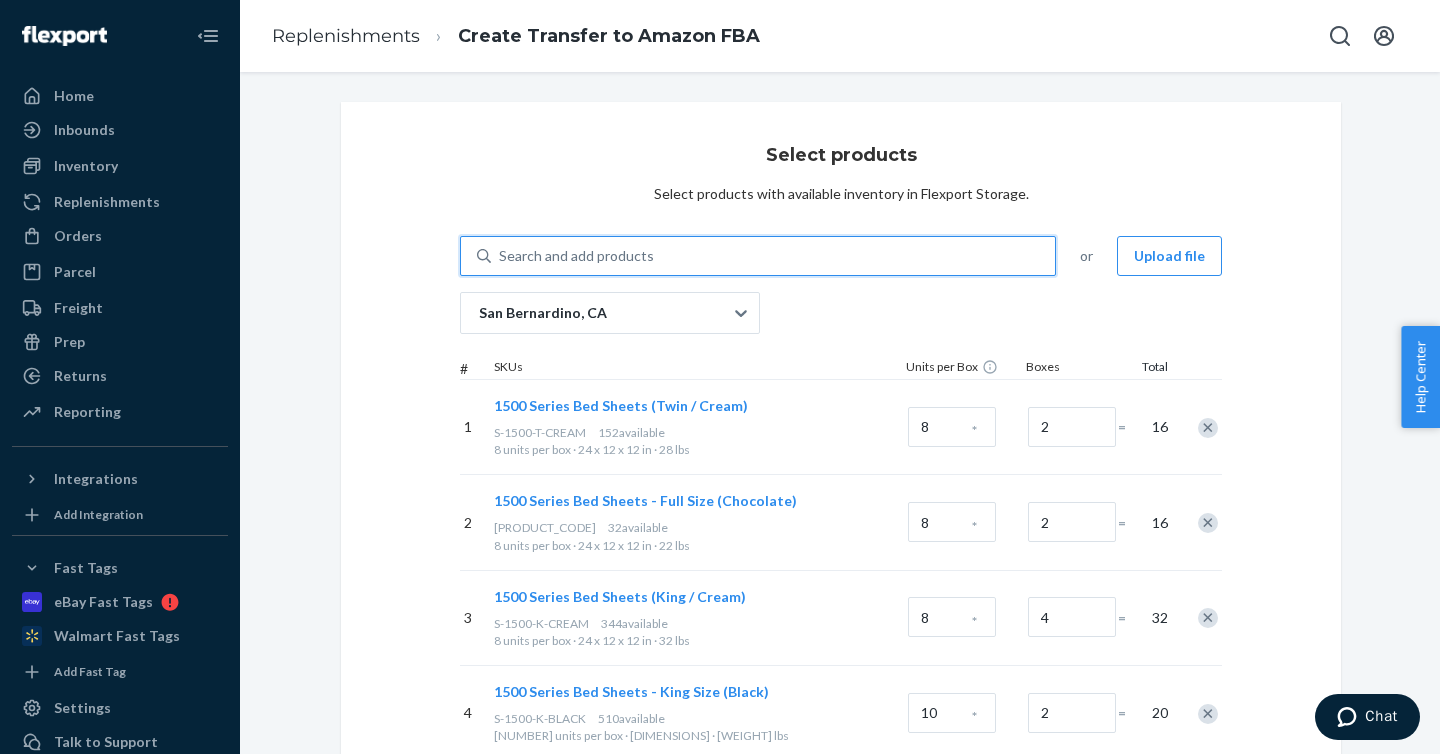 click on "0 results available. Use Up and Down to choose options, press Enter to select the currently focused option, press Escape to exit the menu, press Tab to select the option and exit the menu. Search and add products" at bounding box center (500, 256) 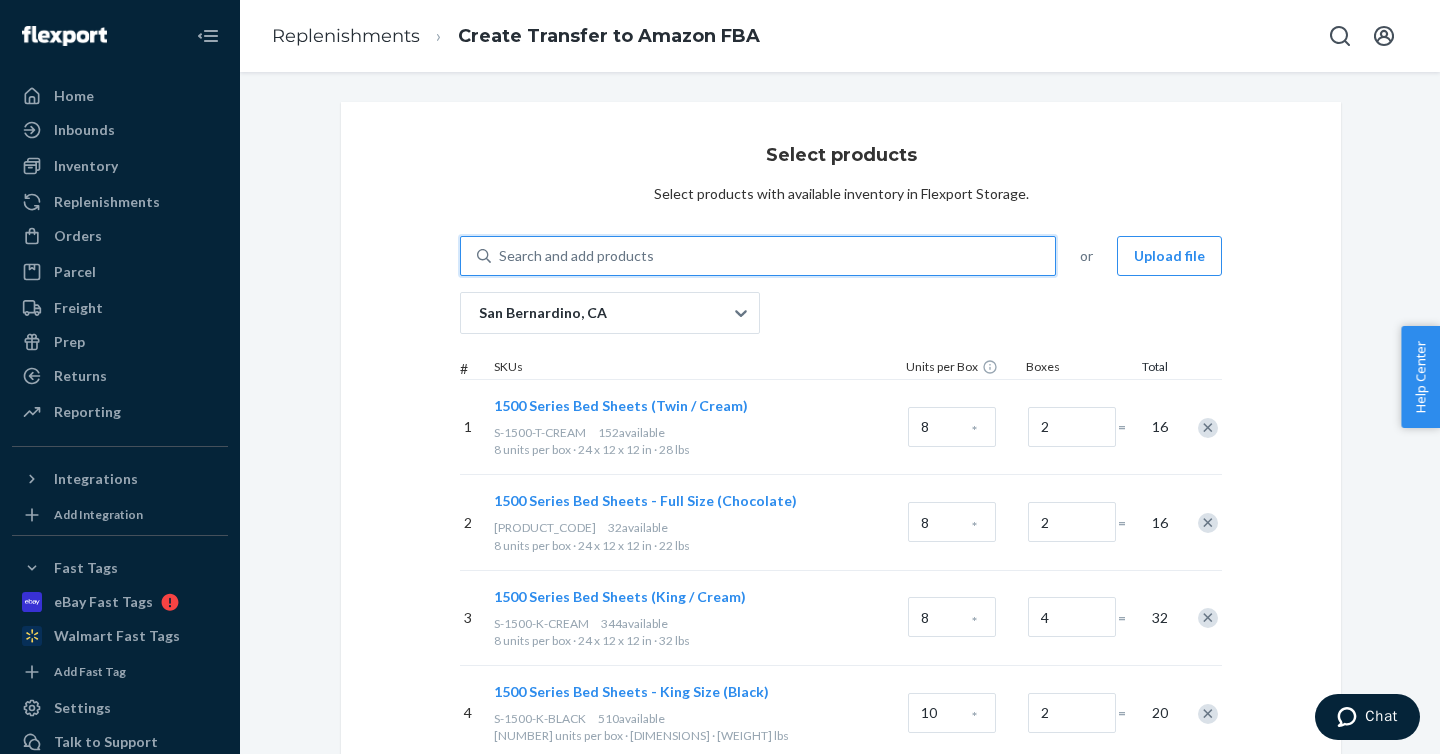 paste on "S-MF-Q-GREY" 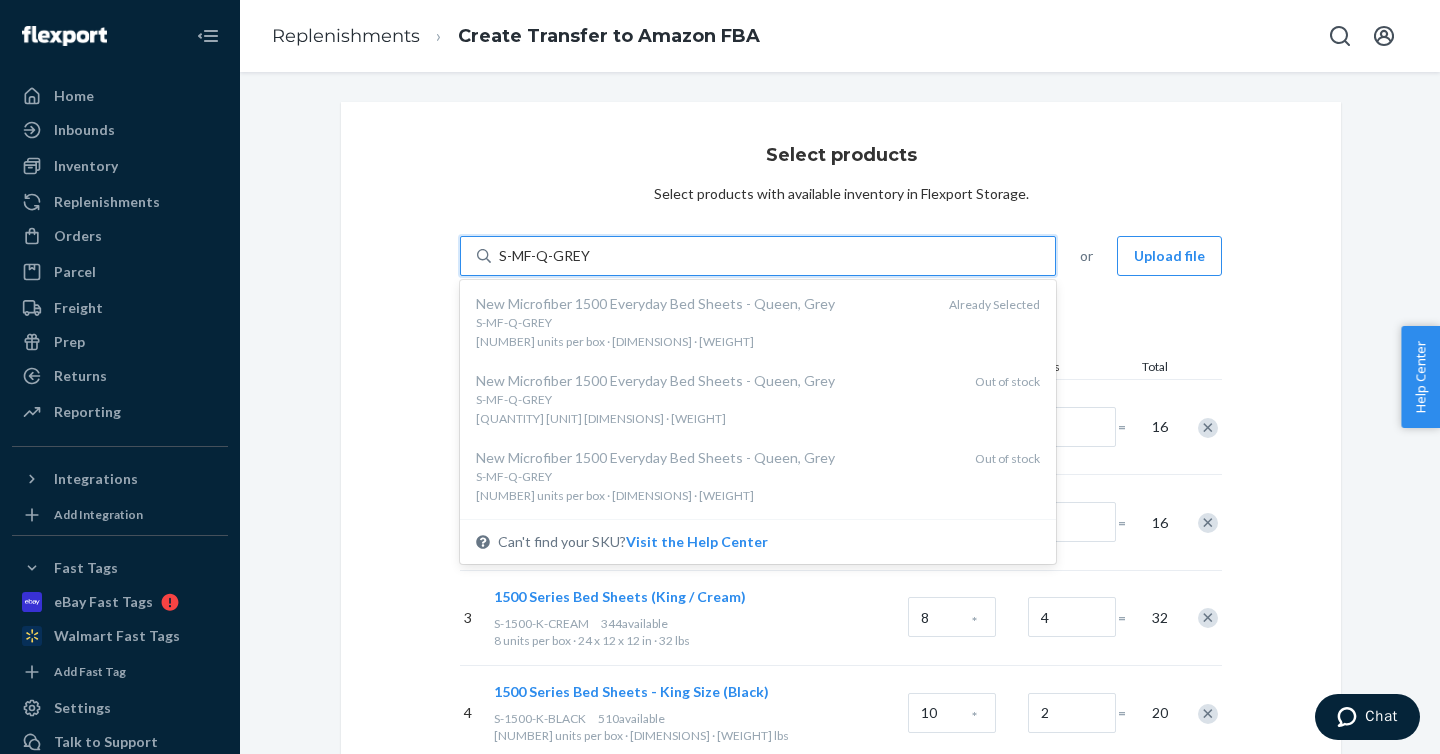 type on "S-MF-Q-GREY" 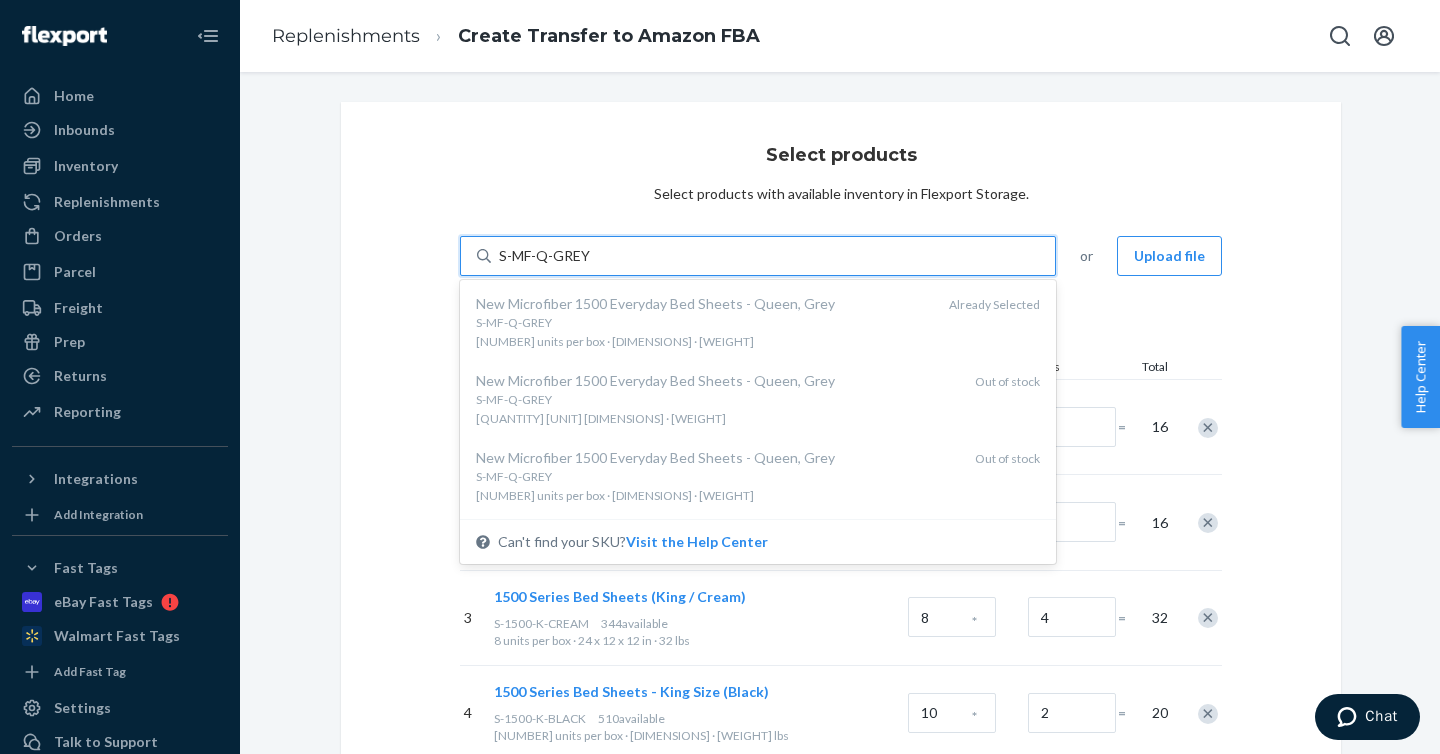 type 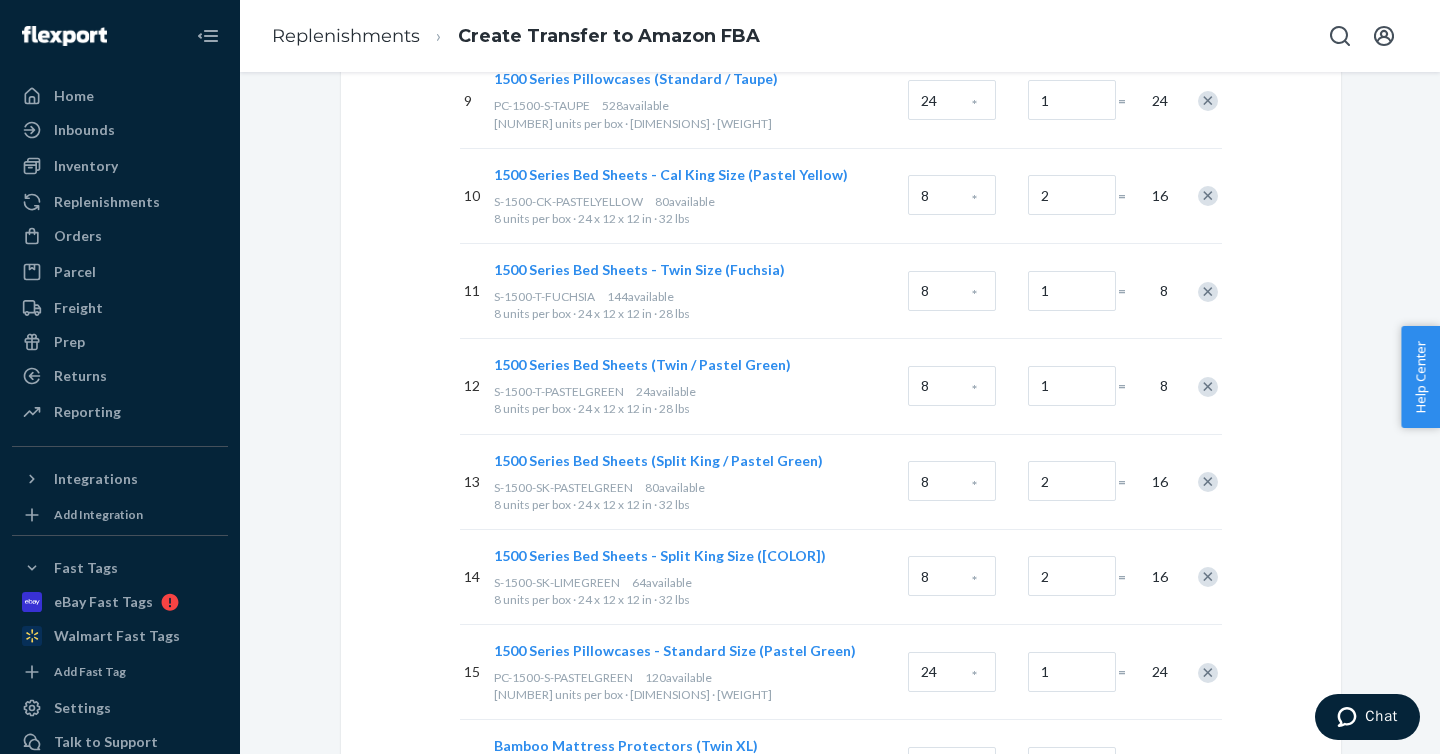 scroll, scrollTop: 1096, scrollLeft: 0, axis: vertical 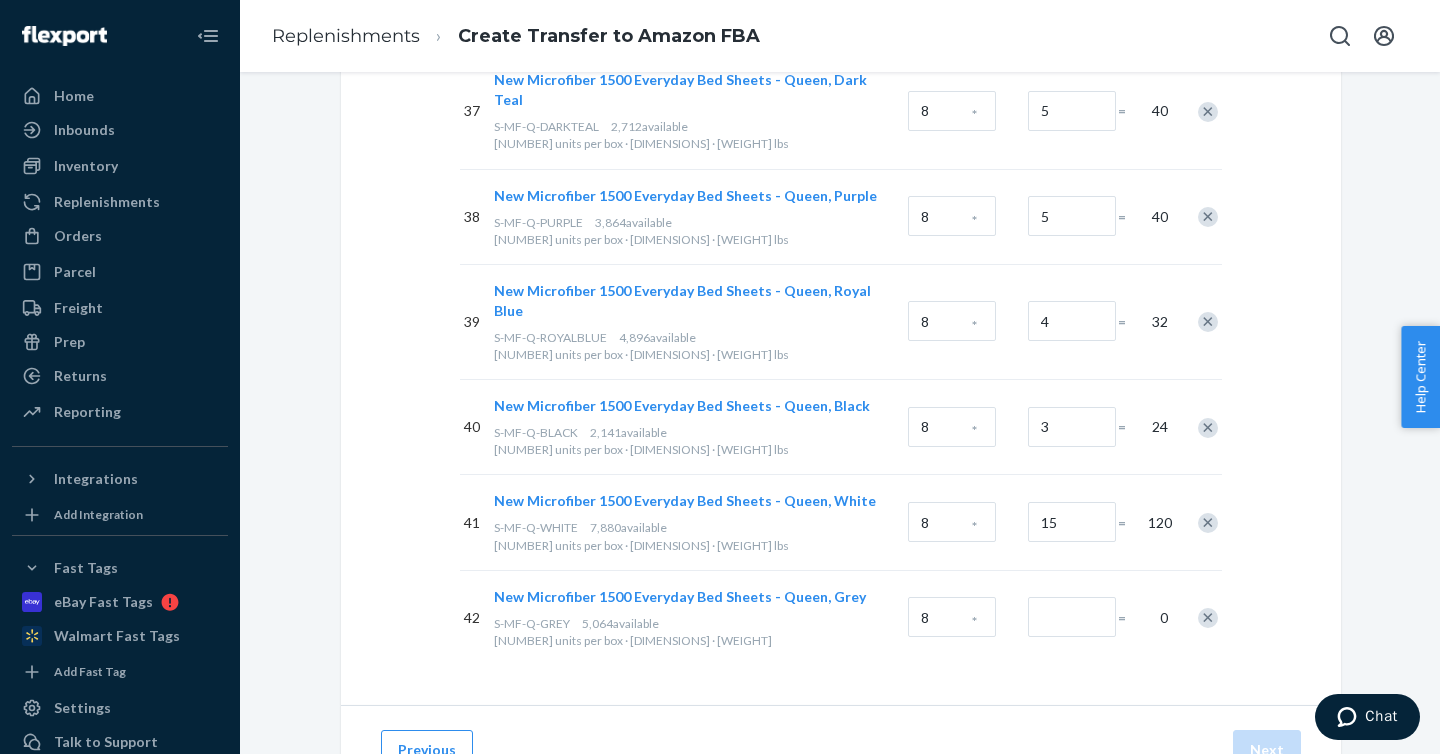 click at bounding box center (1208, 618) 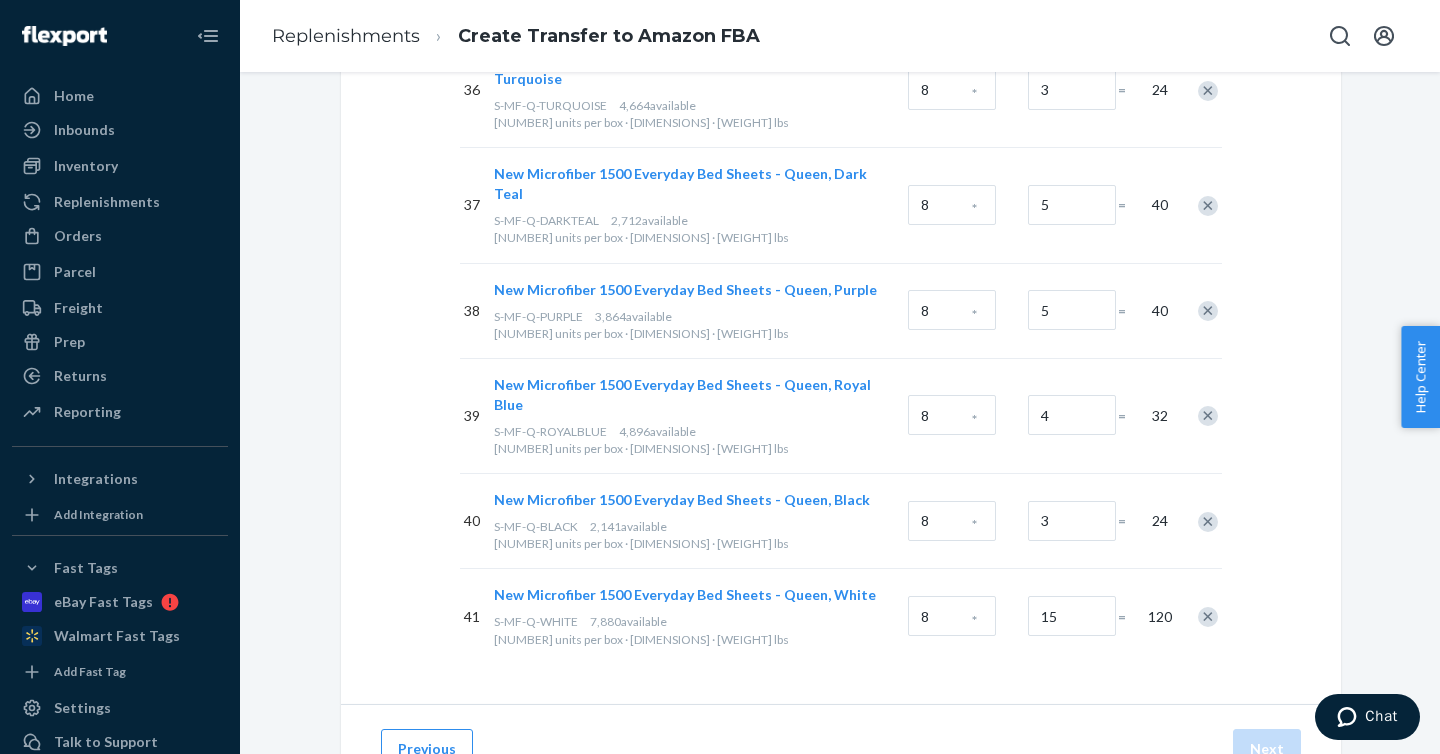 scroll, scrollTop: 3680, scrollLeft: 0, axis: vertical 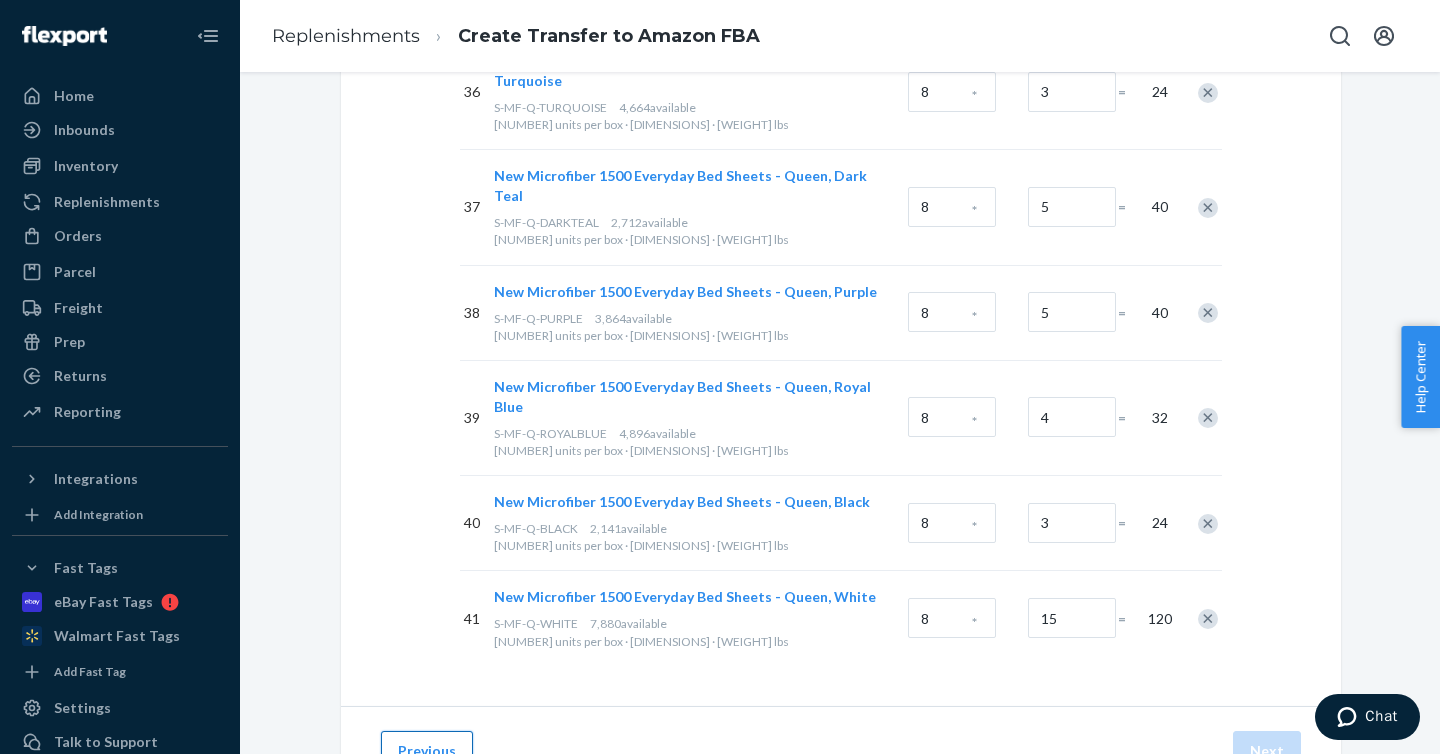 click on "Previous" at bounding box center [427, 751] 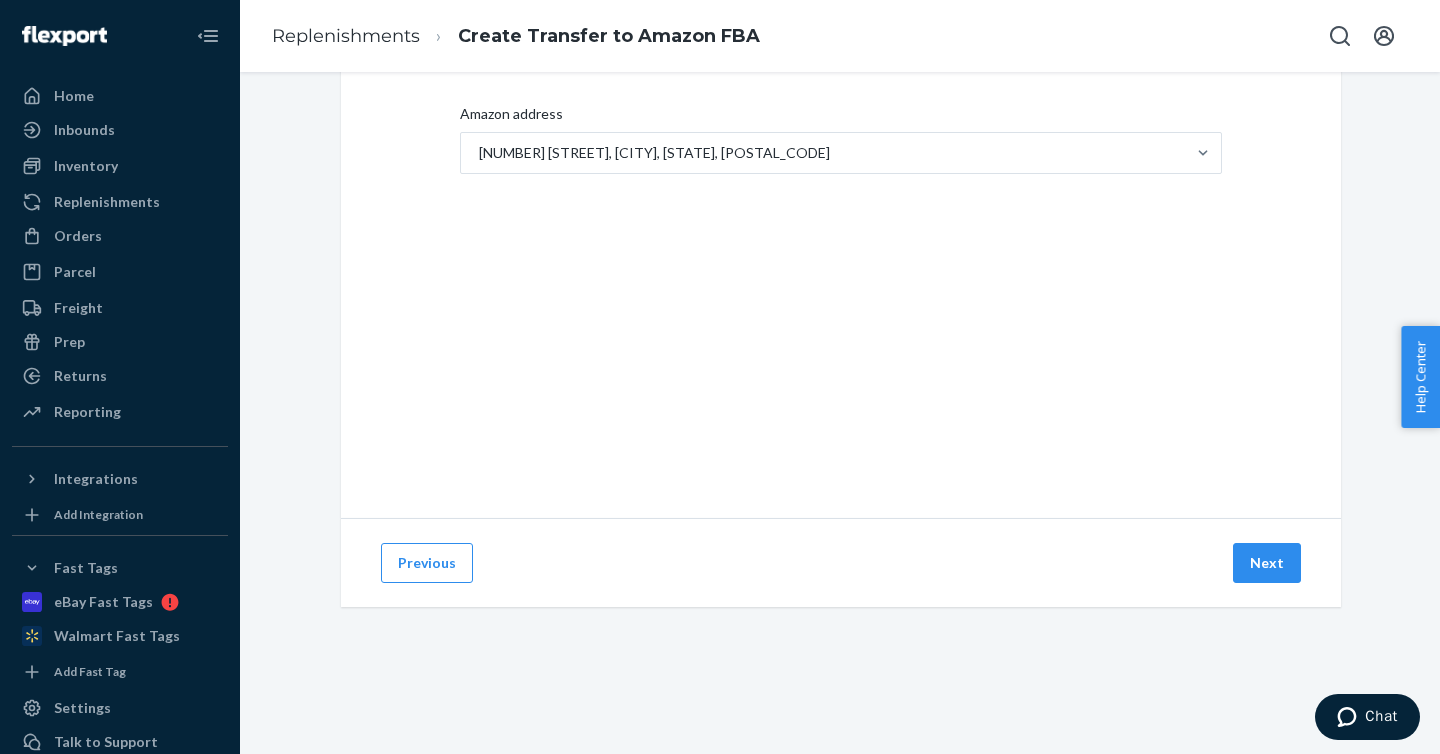scroll, scrollTop: 96, scrollLeft: 0, axis: vertical 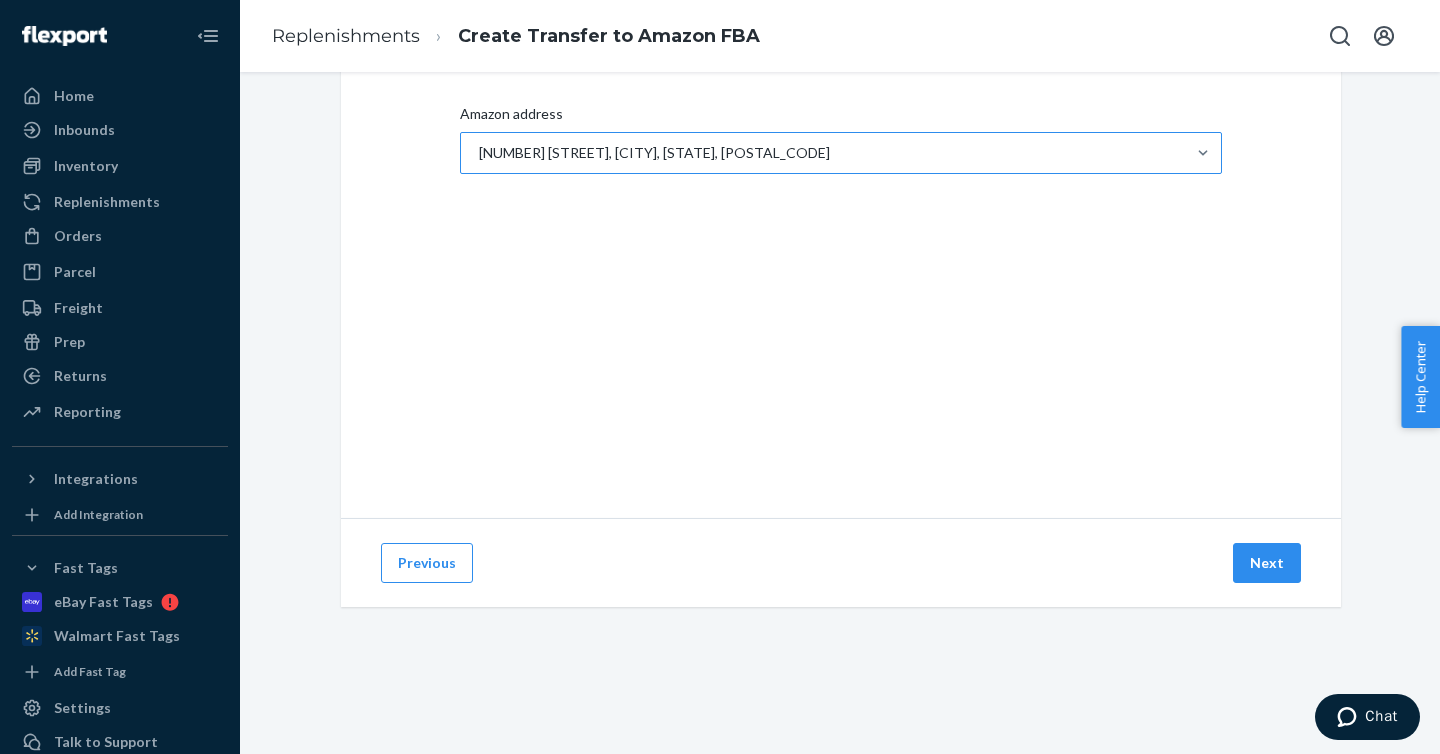 click on "[NUMBER] [STREET], [CITY], [STATE], [POSTAL_CODE]" at bounding box center [823, 153] 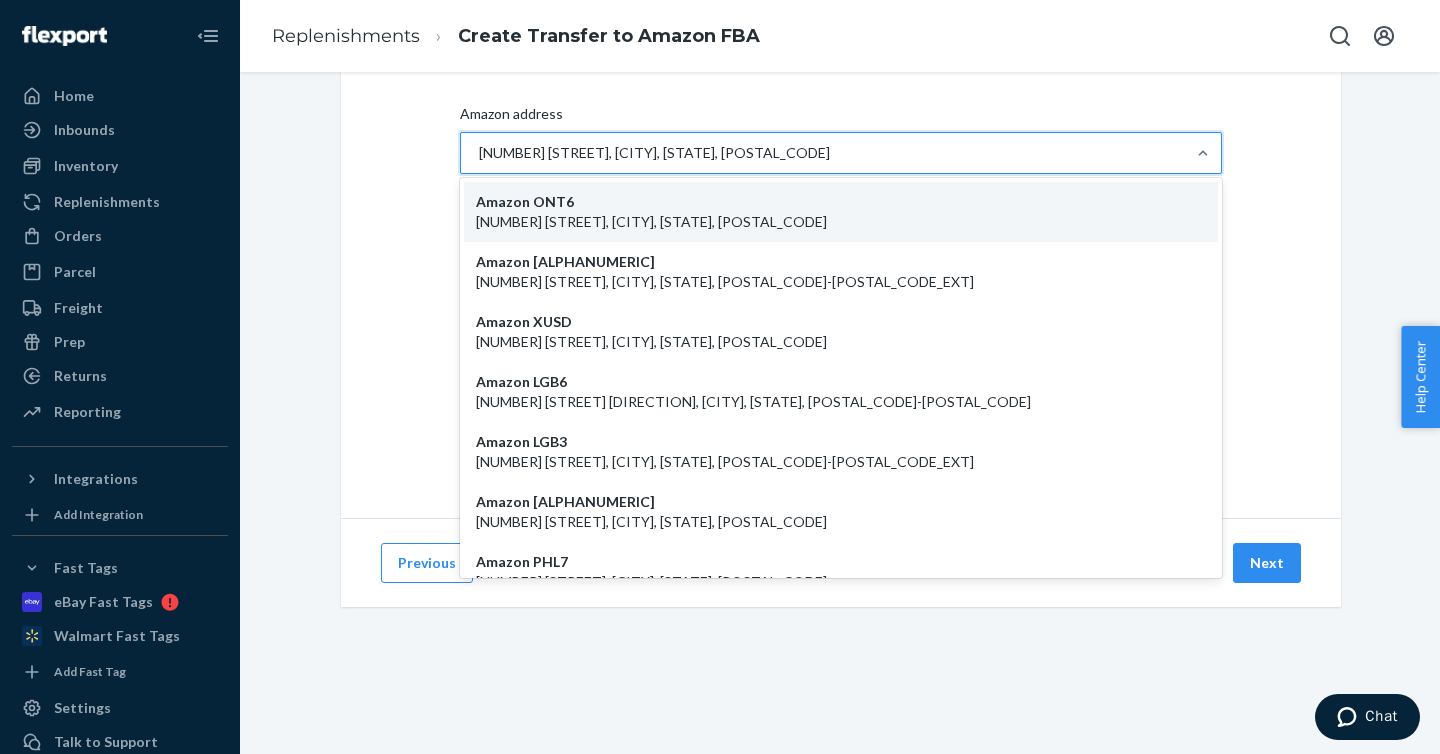 paste on "PPO4" 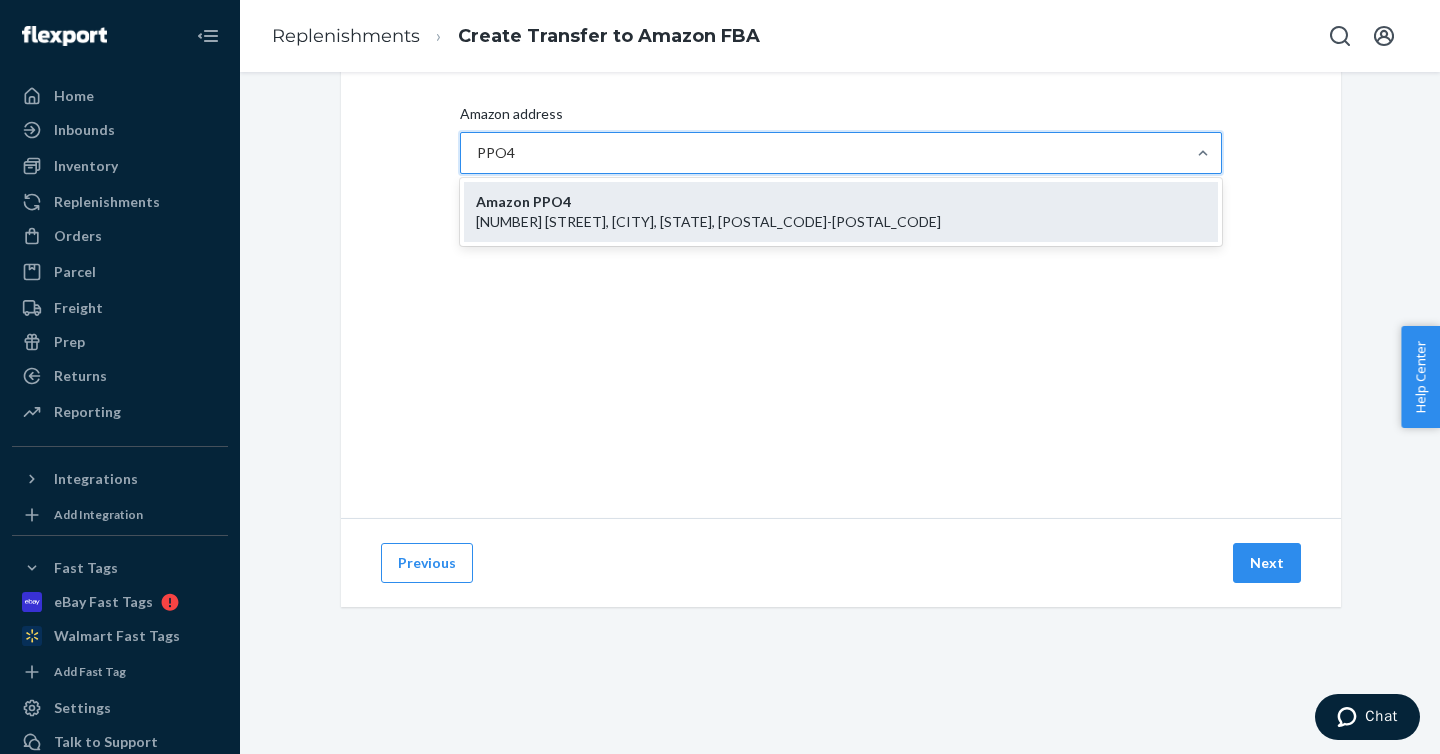 click on "[NUMBER] [STREET], [CITY], [STATE], [POSTAL_CODE]-[POSTAL_CODE]" at bounding box center [841, 222] 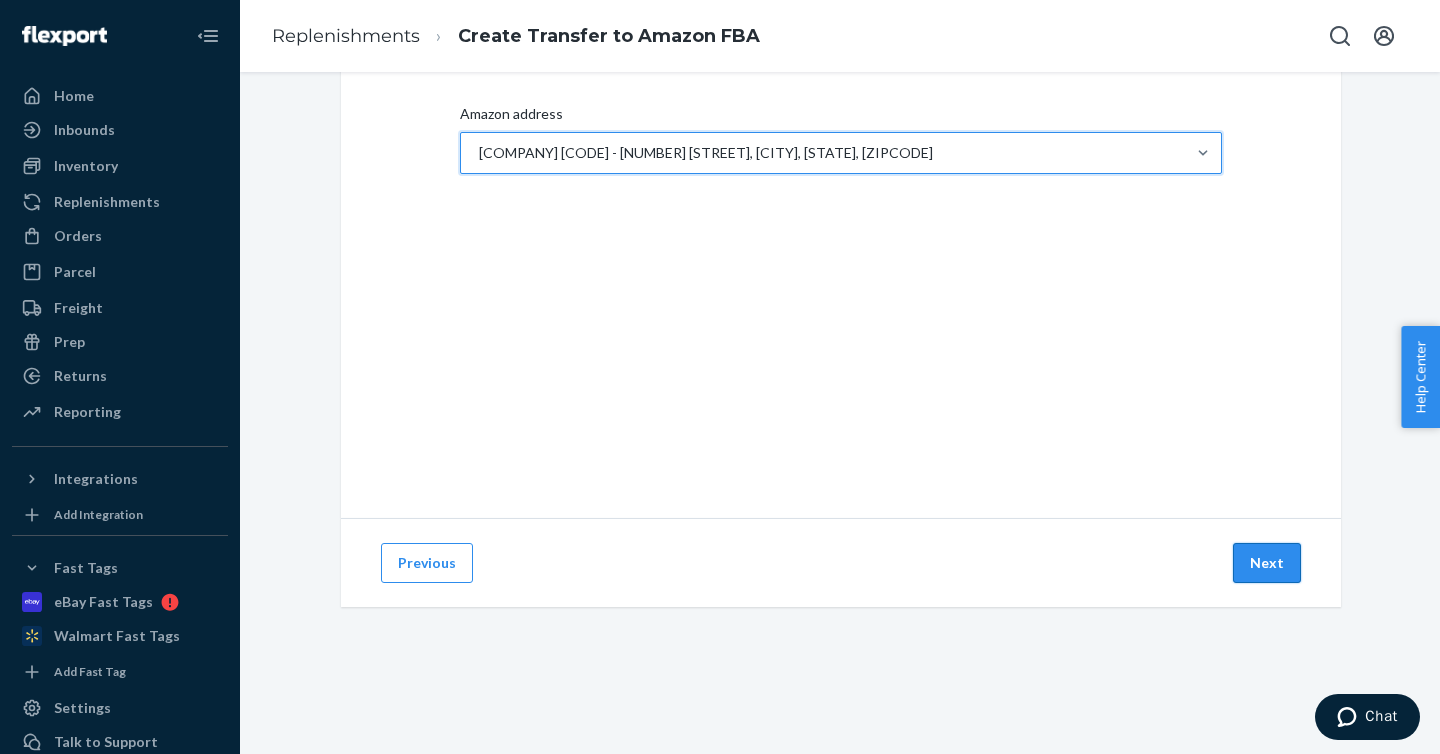 click on "Next" at bounding box center [1267, 563] 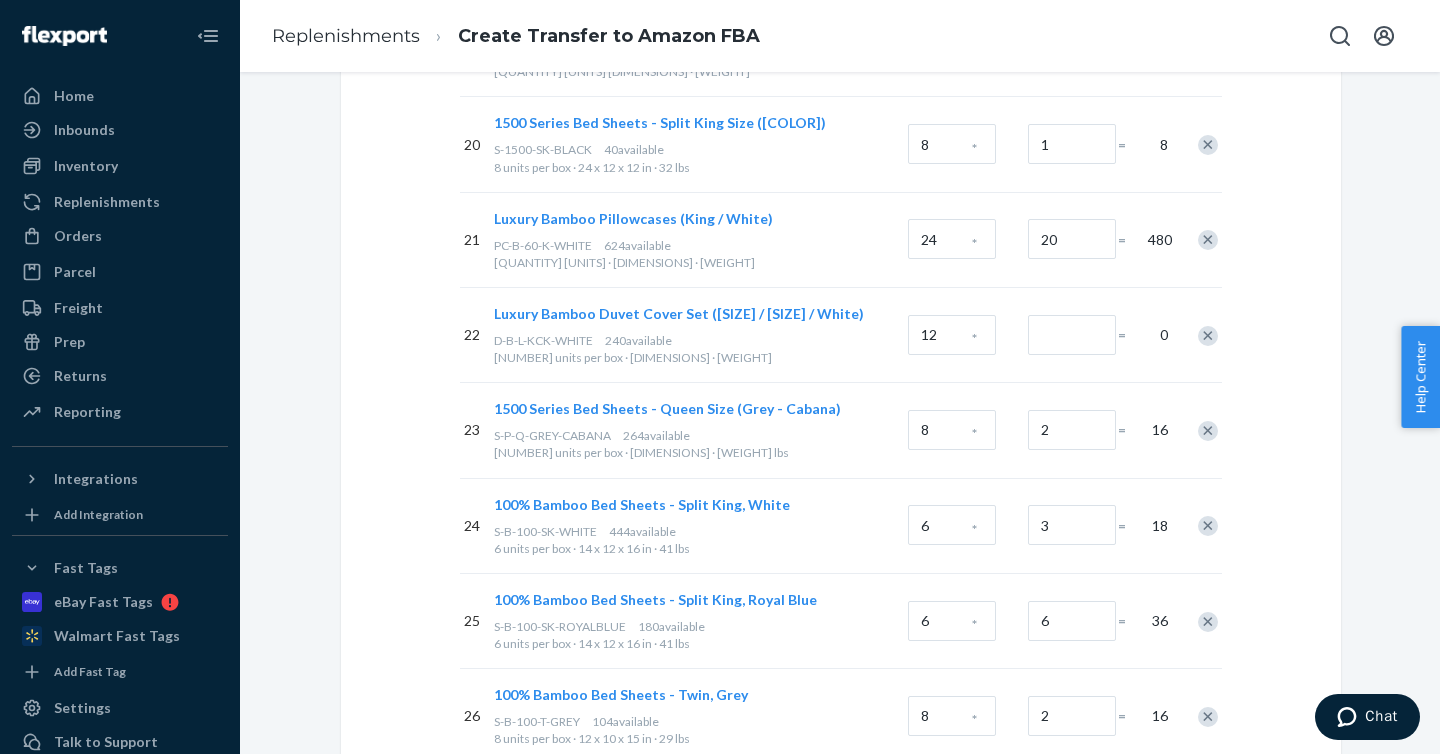 scroll, scrollTop: 2090, scrollLeft: 0, axis: vertical 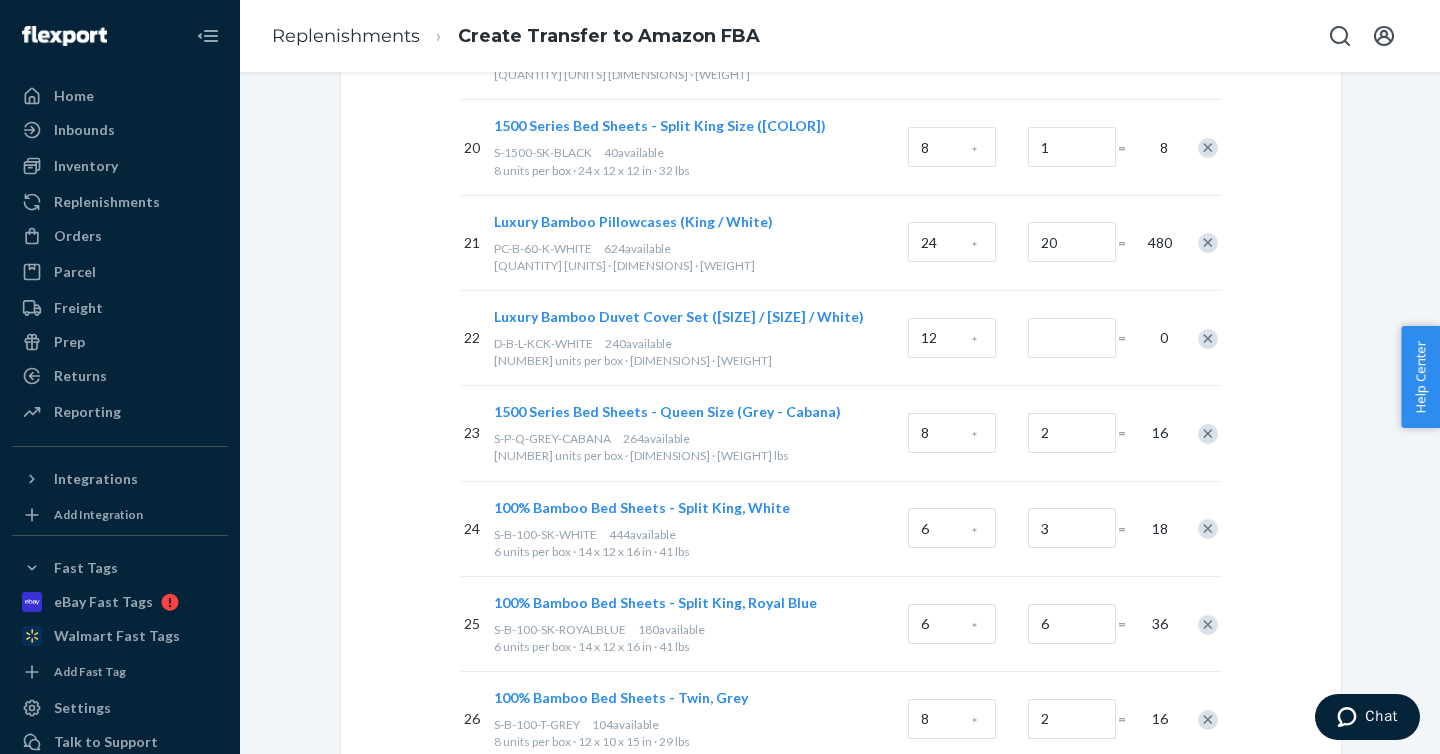 click on "D-B-L-KCK-WHITE" at bounding box center (543, 343) 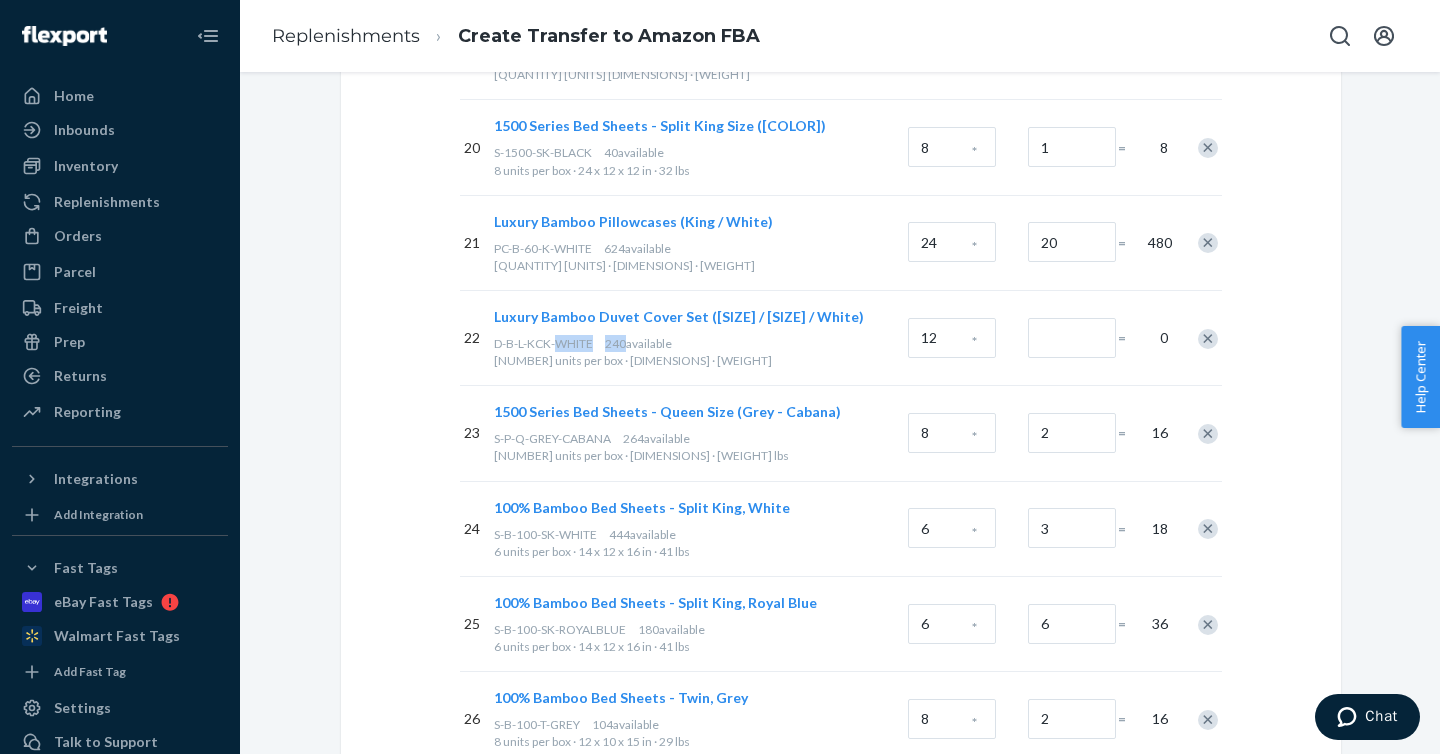 click on "D-B-L-KCK-WHITE" at bounding box center (543, 343) 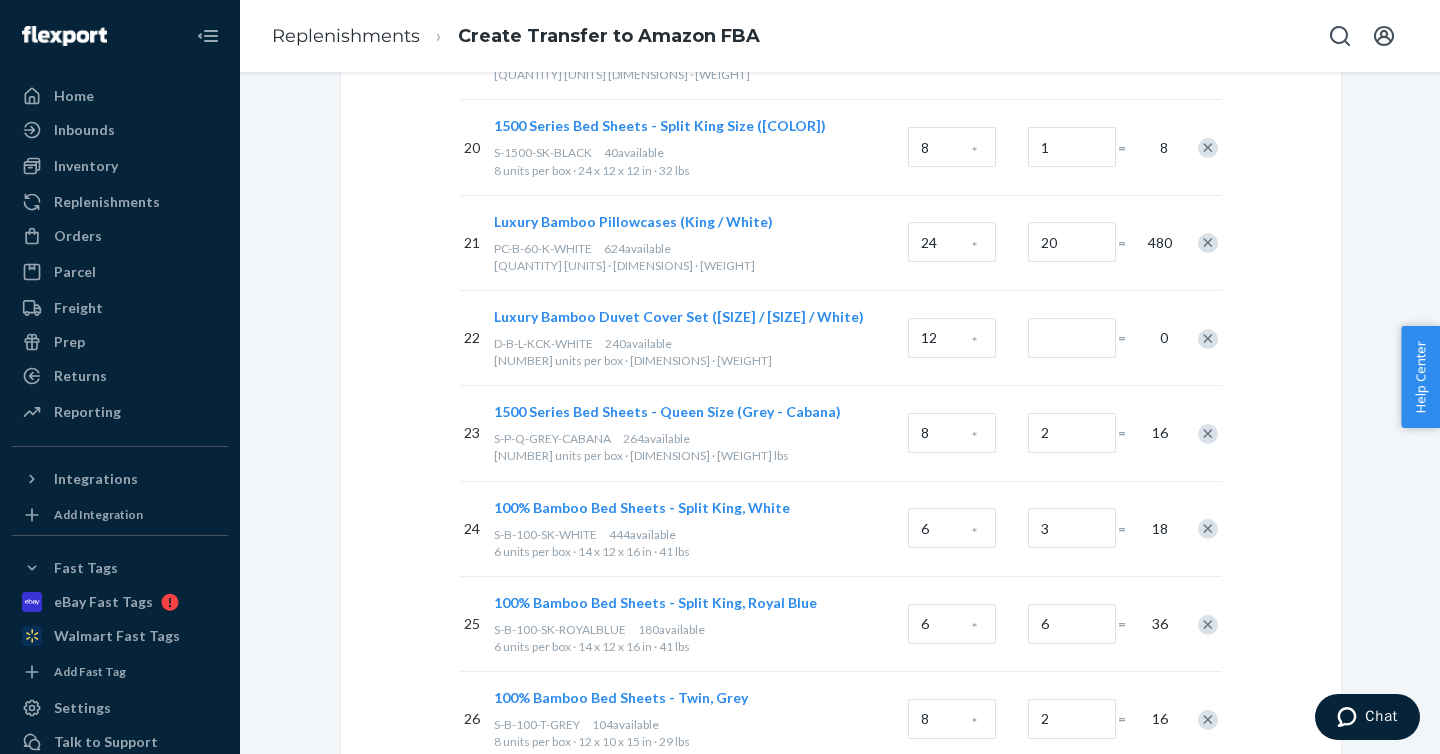 click on "D-B-L-KCK-WHITE" at bounding box center (543, 343) 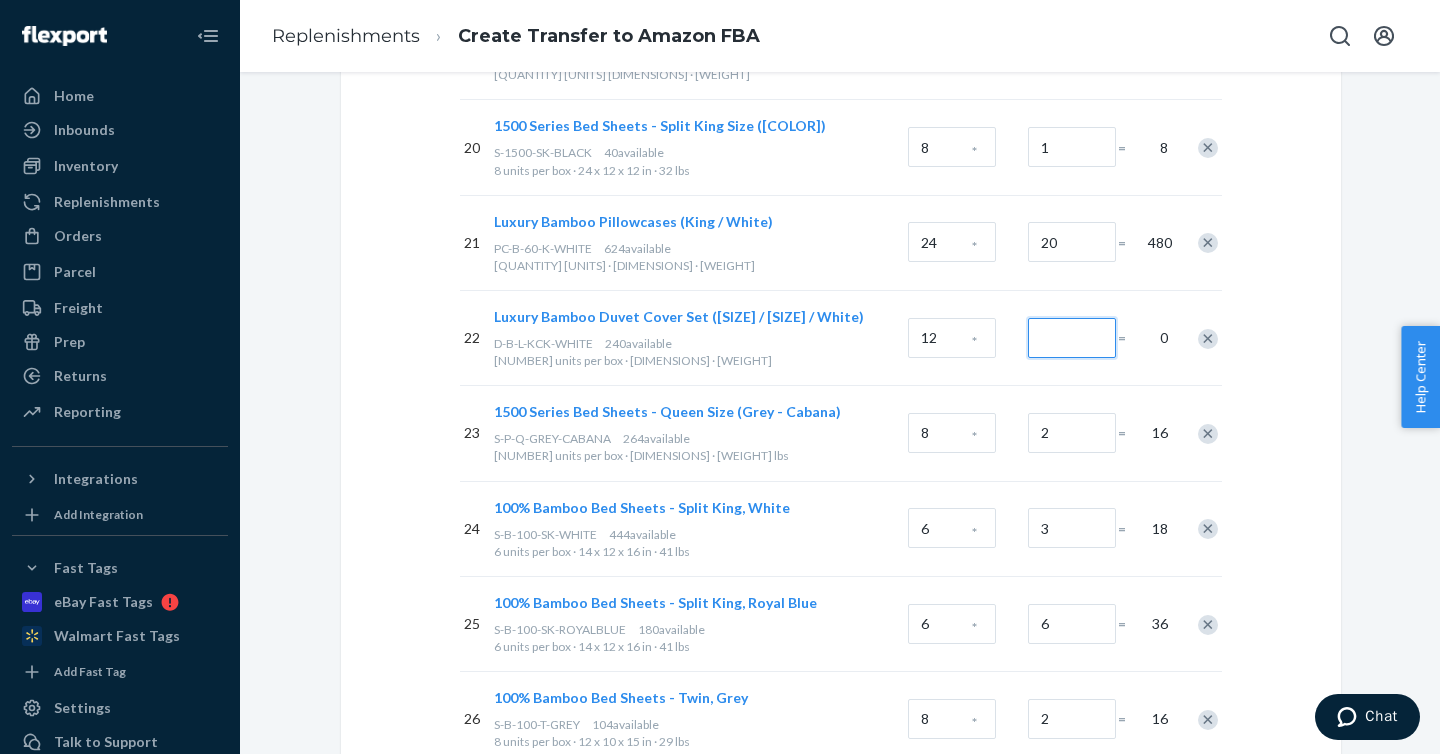 click at bounding box center (1072, 338) 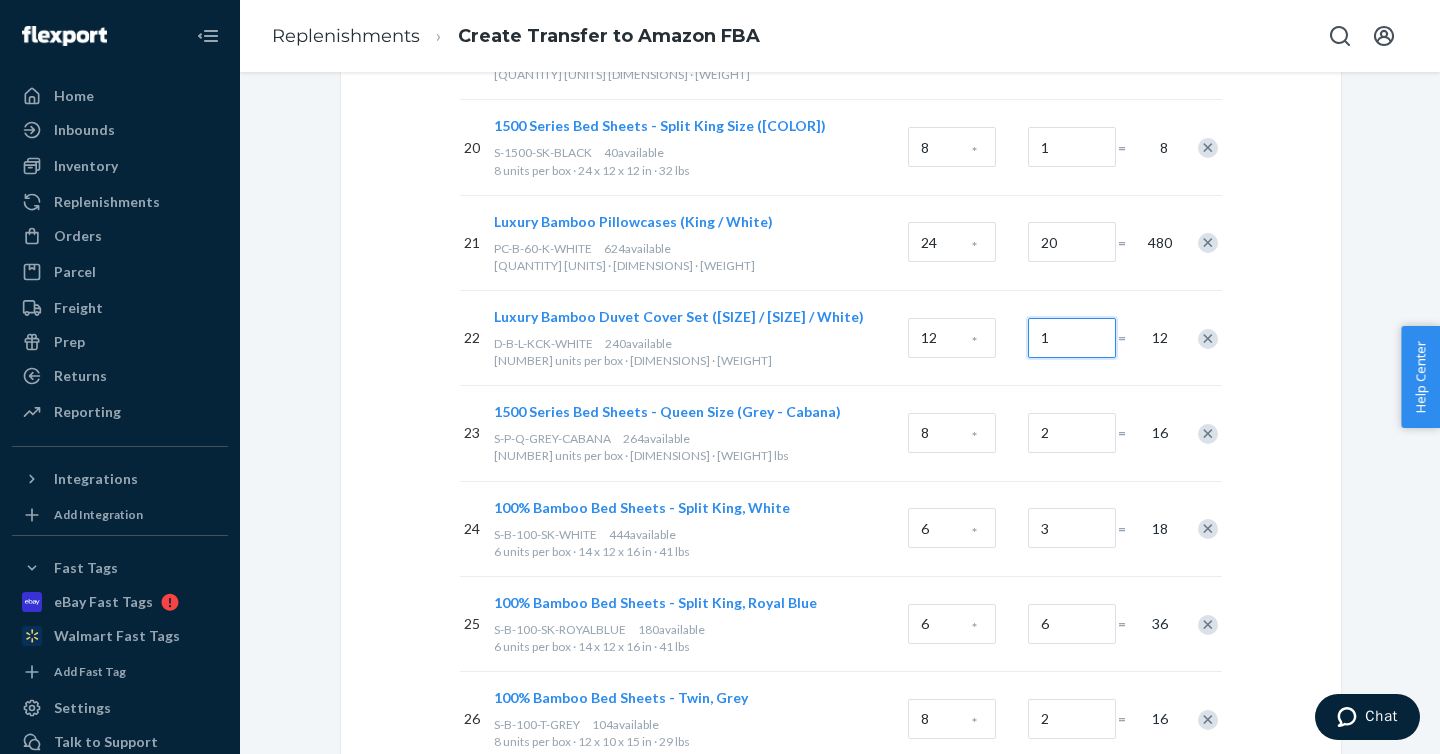 type on "1" 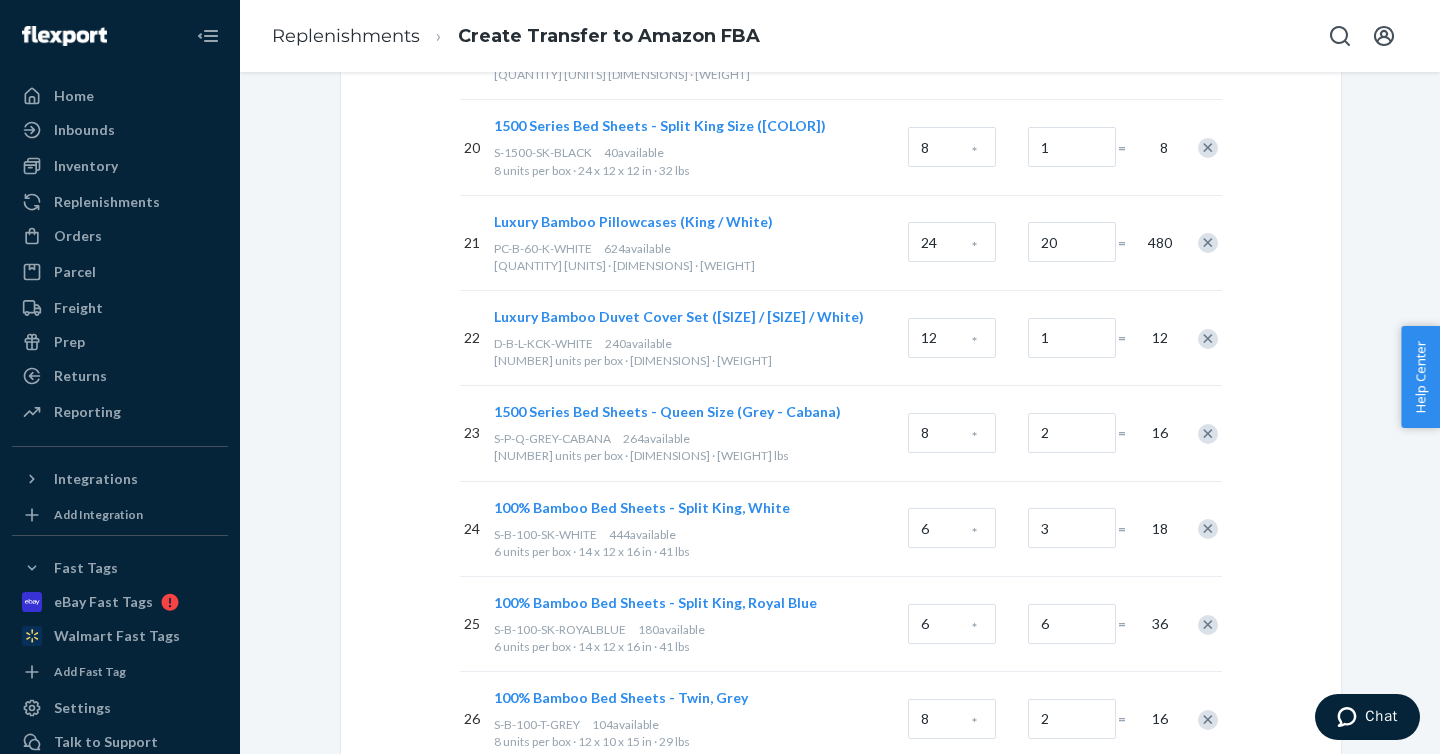 click on "San Bernardino, [STATE] # SKUs Units per Box Boxes Total 1   1500 Series Bed Sheets (Twin / Cream) S-1500-T-CREAM [NUMBER]  available   [NUMBER] units per box · [DIMENSIONS] · [WEIGHT] [NUMBER] * [NUMBER] = [NUMBER] 2   1500 Series Bed Sheets - Full Size (Chocolate) S-1500-F-CHOCOLATE [NUMBER]  available   [NUMBER] units per box · [DIMENSIONS] · [WEIGHT] [NUMBER] * [NUMBER] = [NUMBER] 3   1500 Series Bed Sheets (King / Cream) S-1500-K-CREAM [NUMBER]  available   [NUMBER] units per box · [DIMENSIONS] · [WEIGHT] [NUMBER] * [NUMBER] = [NUMBER] 4   1500 Series Bed Sheets - King Size (Black) S-1500-K-BLACK [NUMBER]  available   [NUMBER] units per box · [DIMENSIONS] · [WEIGHT] [NUMBER] * [NUMBER] = [NUMBER] 5   1500 Series Bed Sheets (King / Purple) S-1500-K-PURPLE [NUMBER]  available   [NUMBER] units per box · [DIMENSIONS] · [WEIGHT] [NUMBER] * [NUMBER] = [NUMBER] 6   1500 Series Bed Sheets (Twin / Purple) S-1500-T-PURPLE [NUMBER]  available   [NUMBER] units per box · [DIMENSIONS] · [WEIGHT] [NUMBER] * [NUMBER] = [NUMBER] 7   1500 Series Bed Sheets (Twin / Sage Green) [NUMBER]" at bounding box center [840, 413] 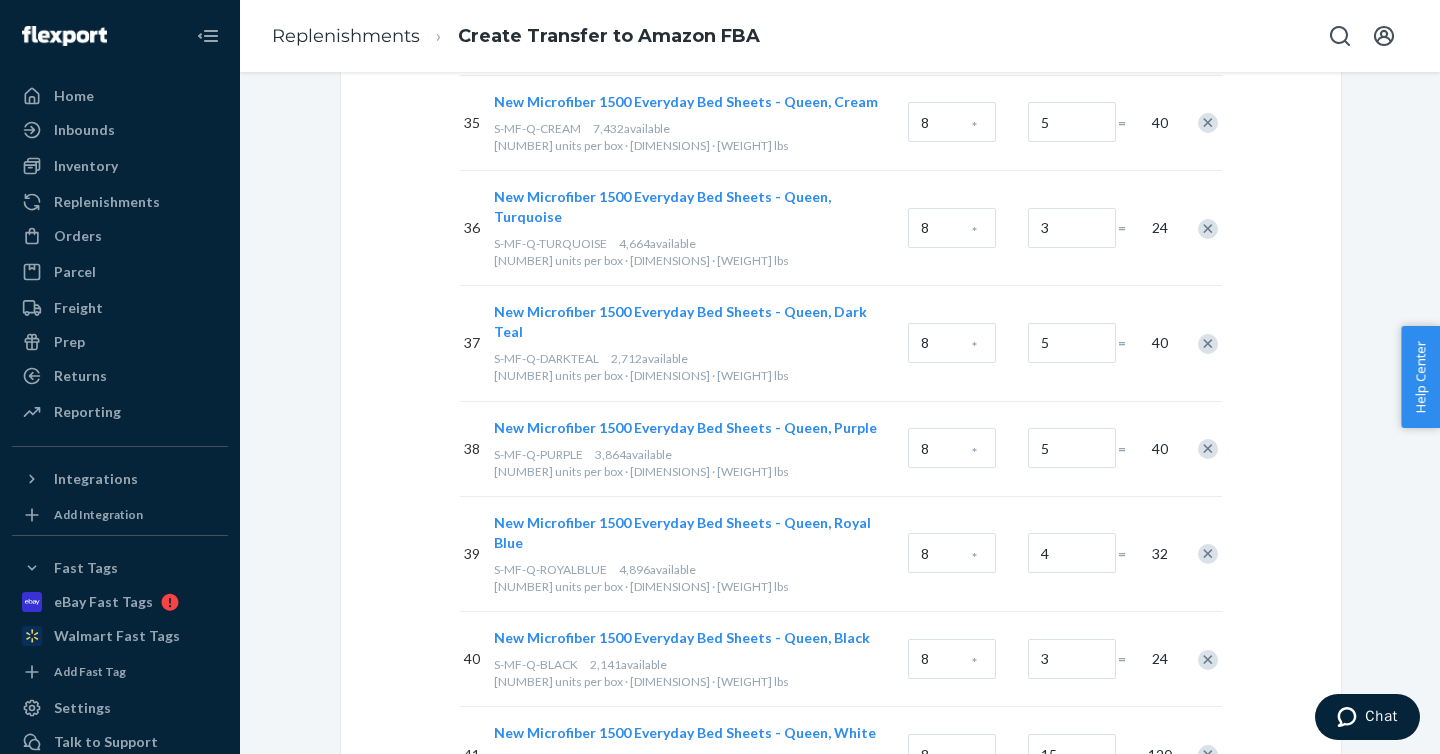 scroll, scrollTop: 3680, scrollLeft: 0, axis: vertical 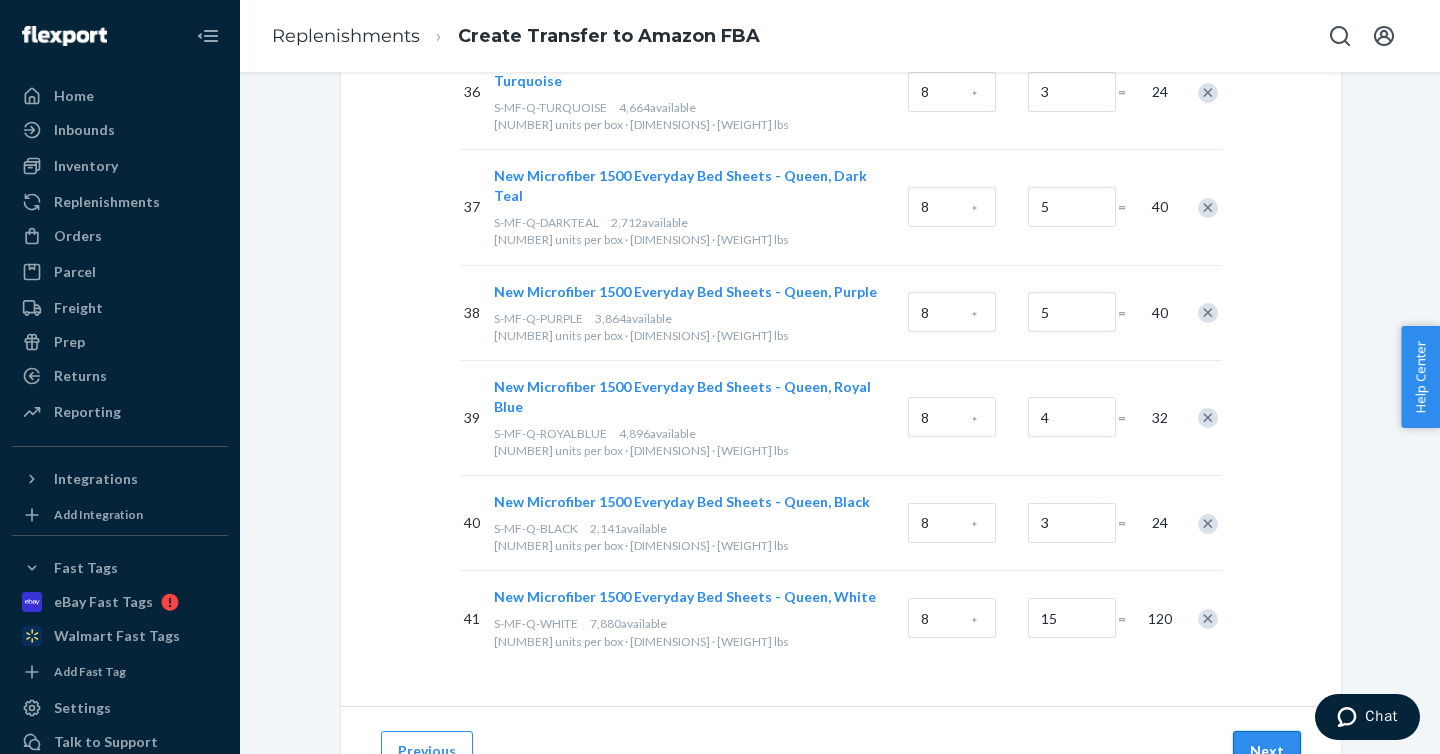 click on "Next" at bounding box center (1267, 751) 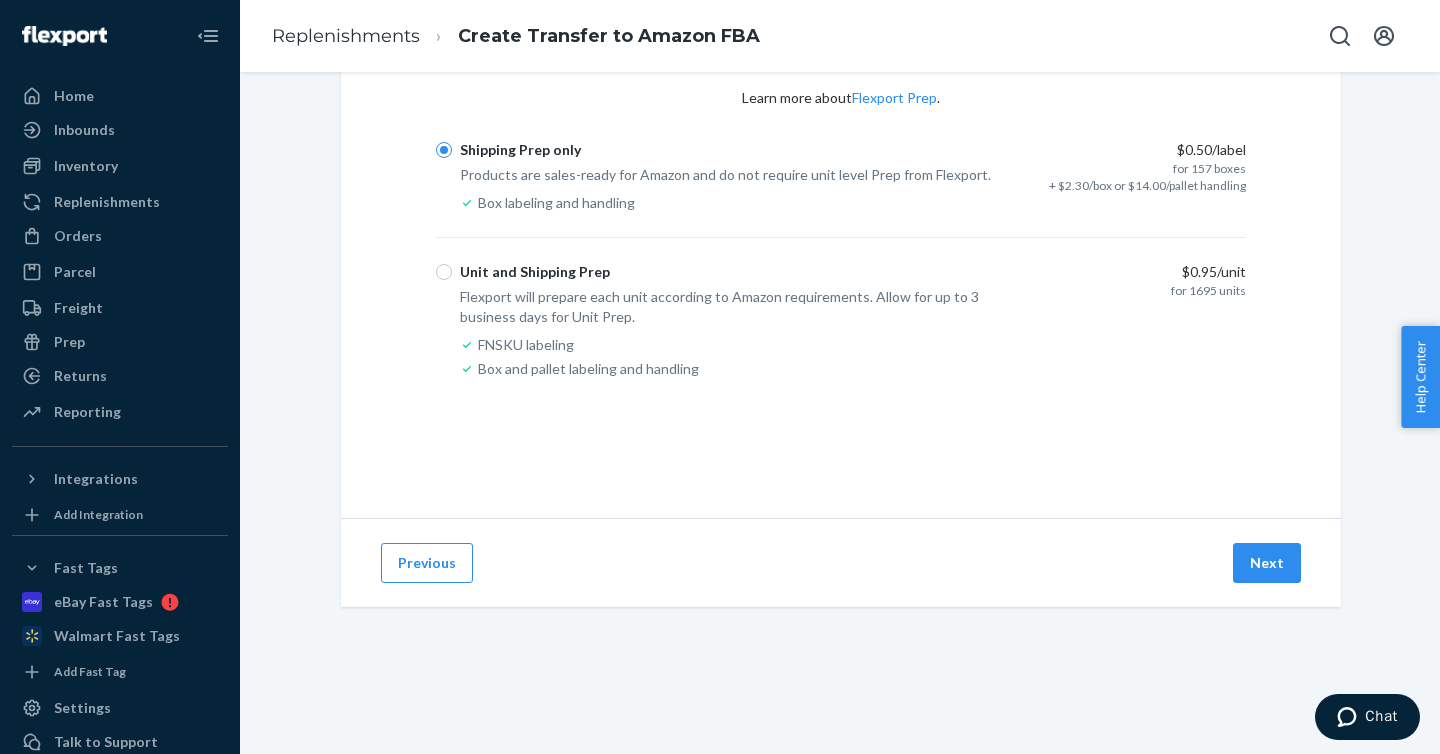 scroll, scrollTop: 96, scrollLeft: 0, axis: vertical 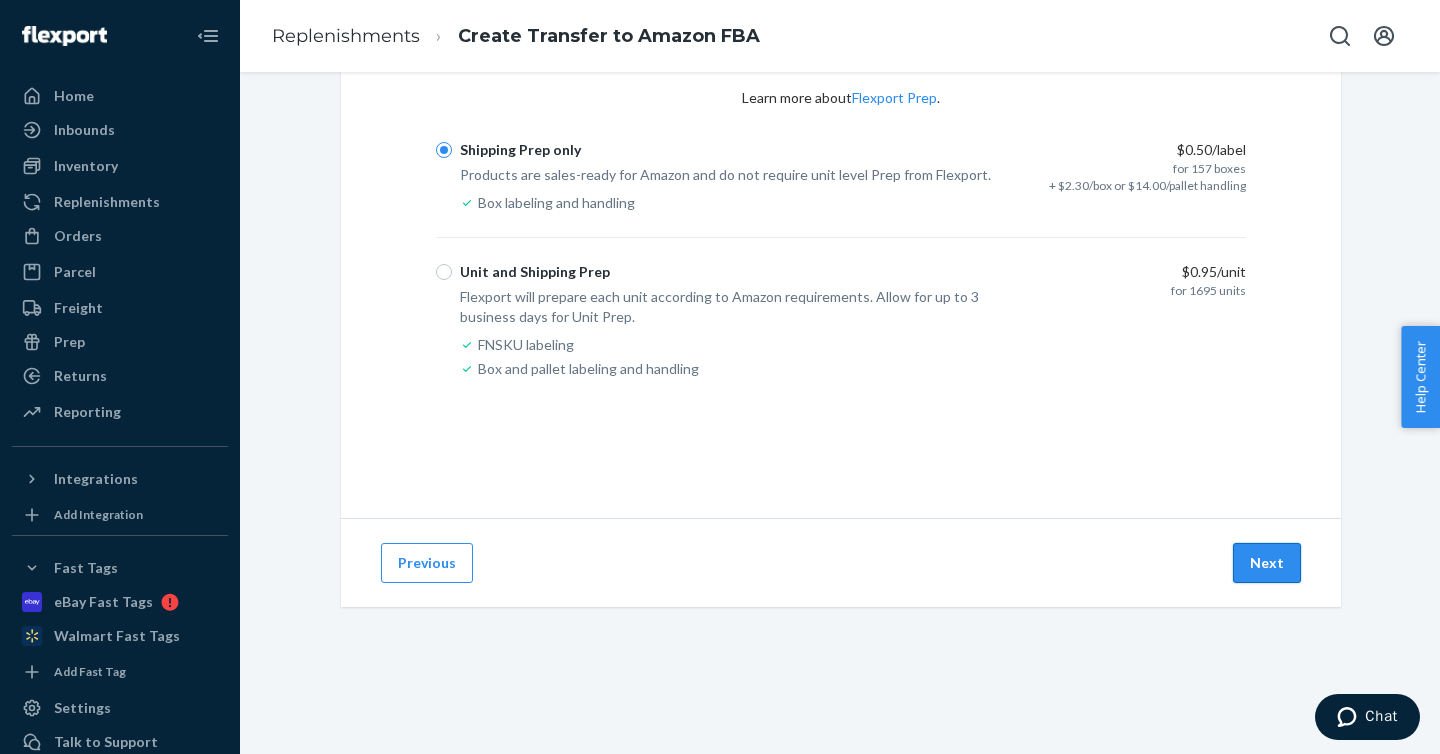 click on "Next" at bounding box center [1267, 563] 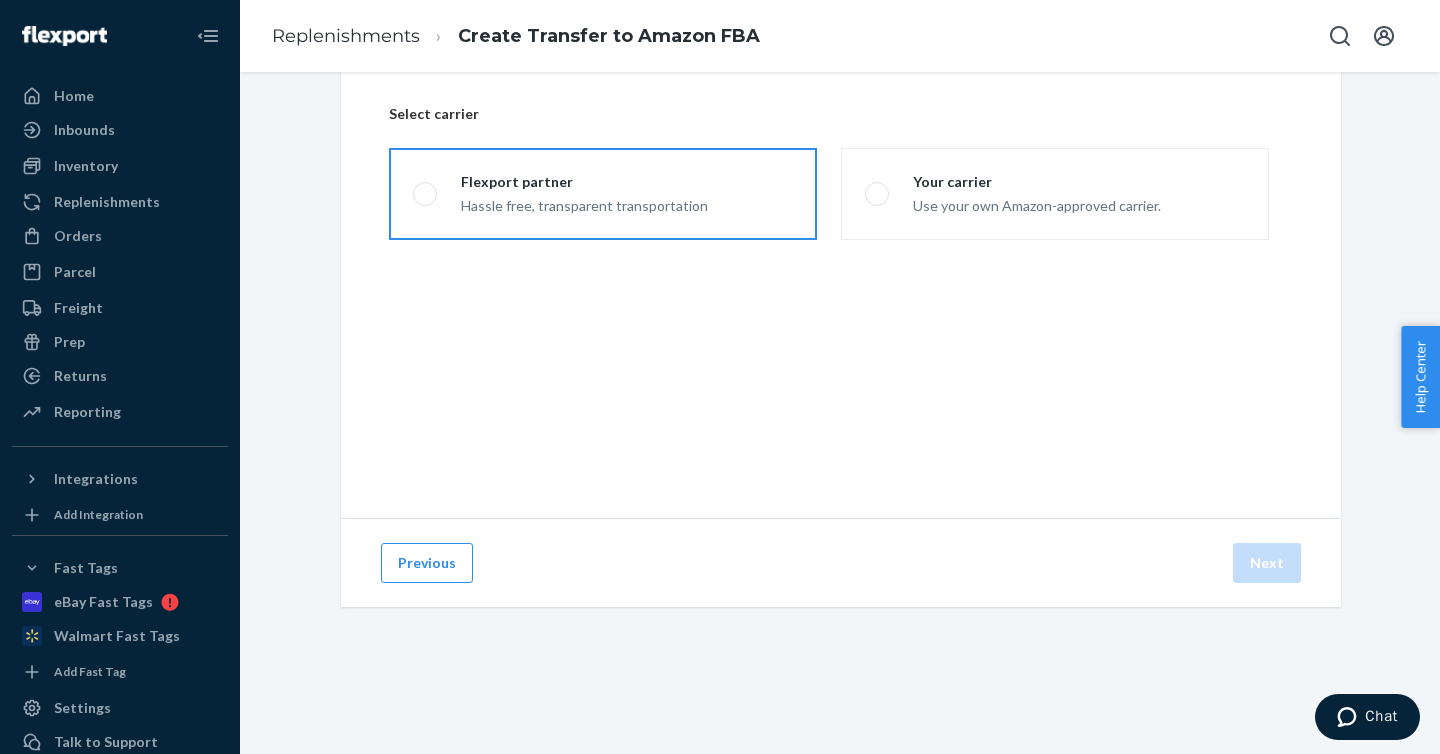 click on "Hassle free, transparent transportation" at bounding box center [584, 204] 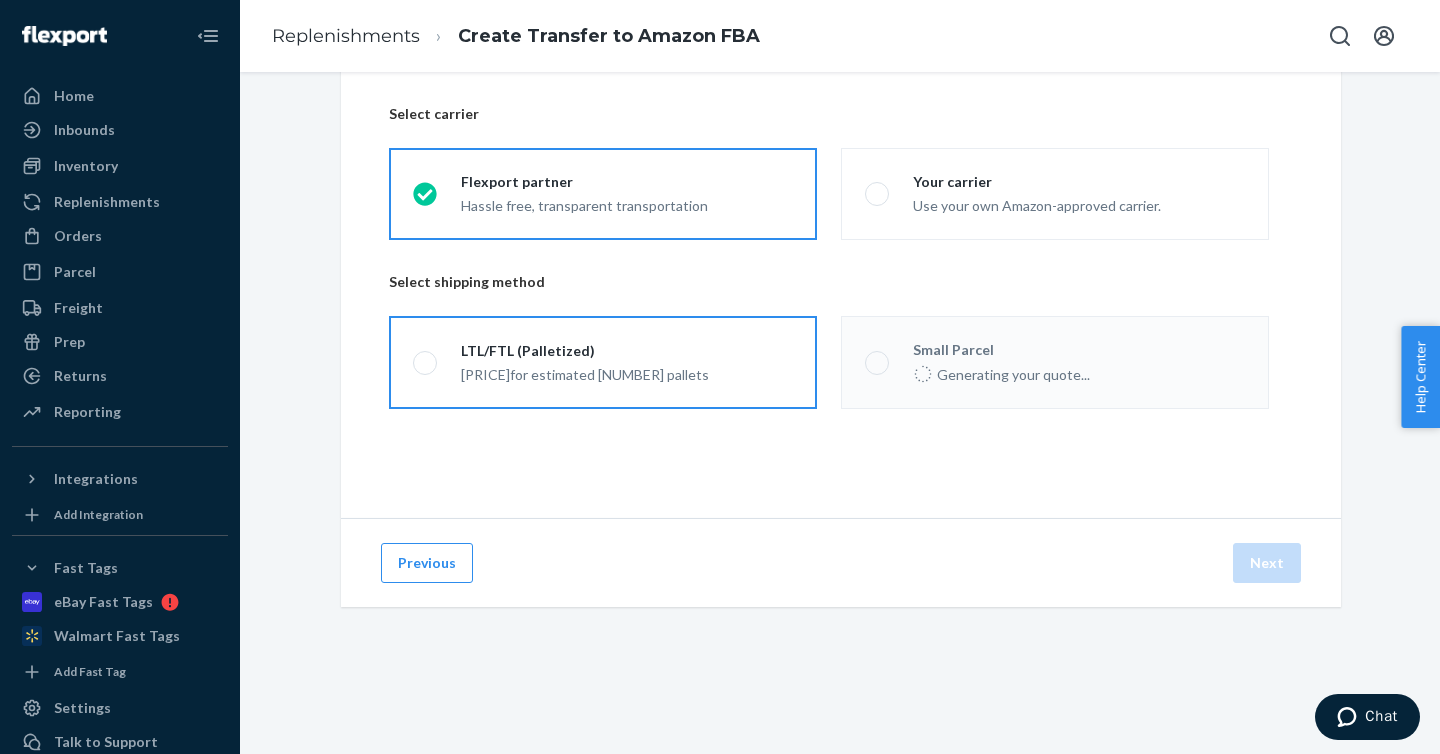 click on "[SHIPMENT_TYPE] $[PRICE] for estimated [NUMBER] pallets" at bounding box center [603, 362] 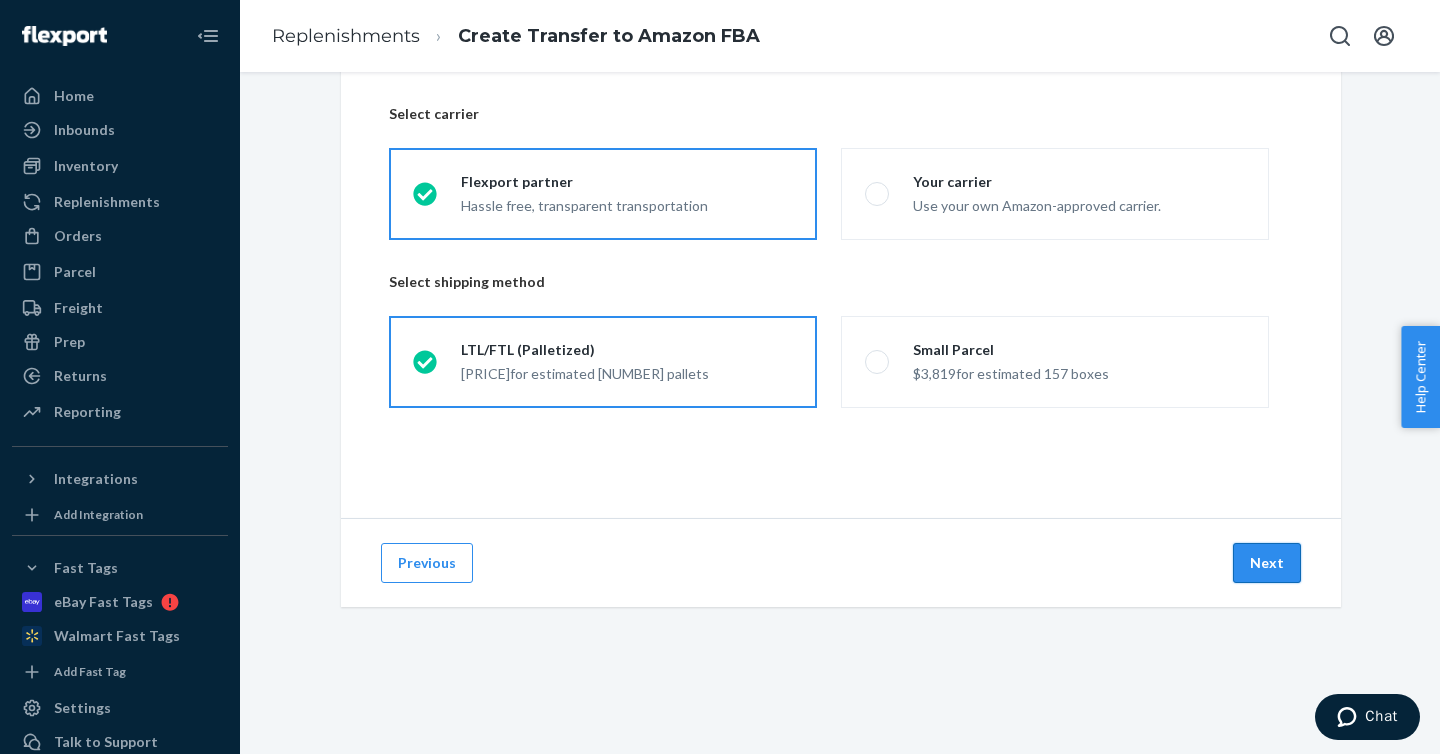 click on "Next" at bounding box center [1267, 563] 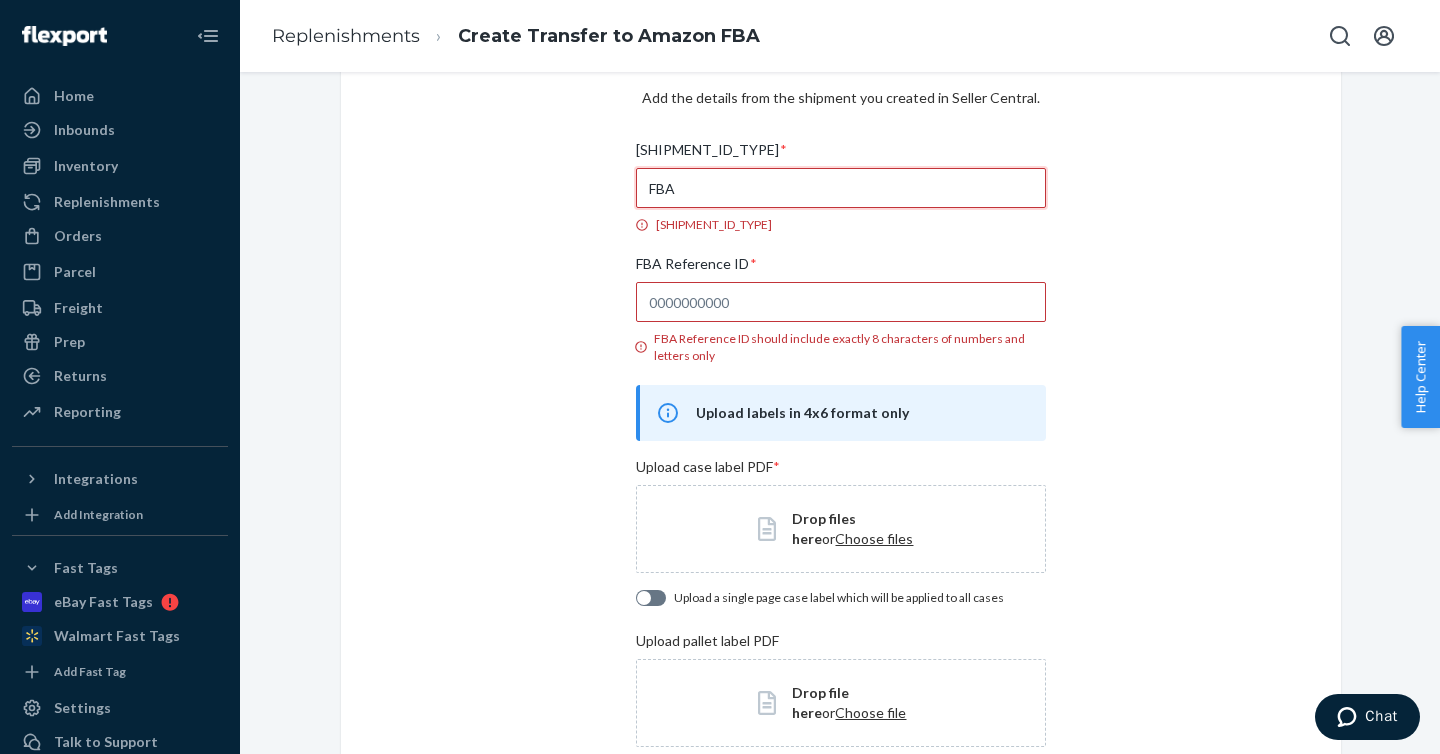 drag, startPoint x: 739, startPoint y: 181, endPoint x: 579, endPoint y: 171, distance: 160.3122 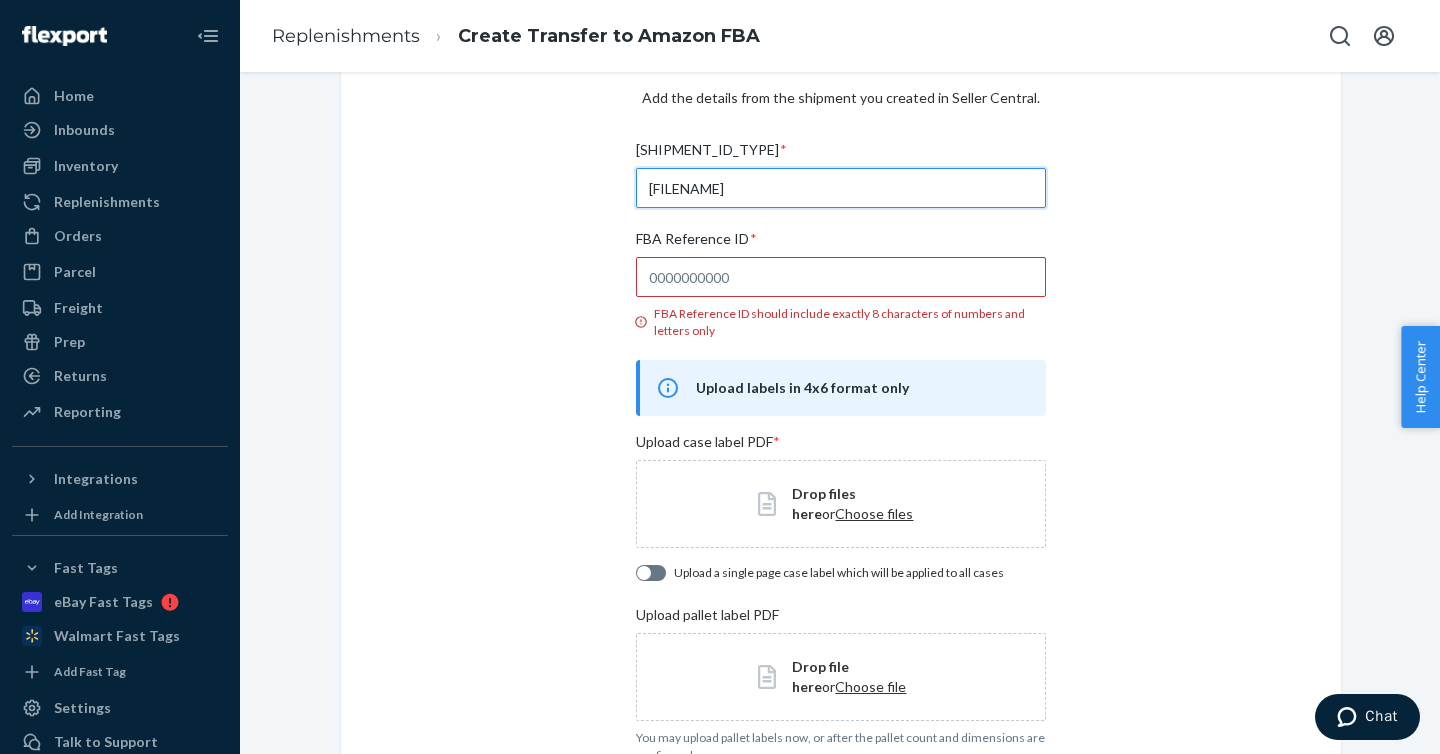 type on "[FILENAME]" 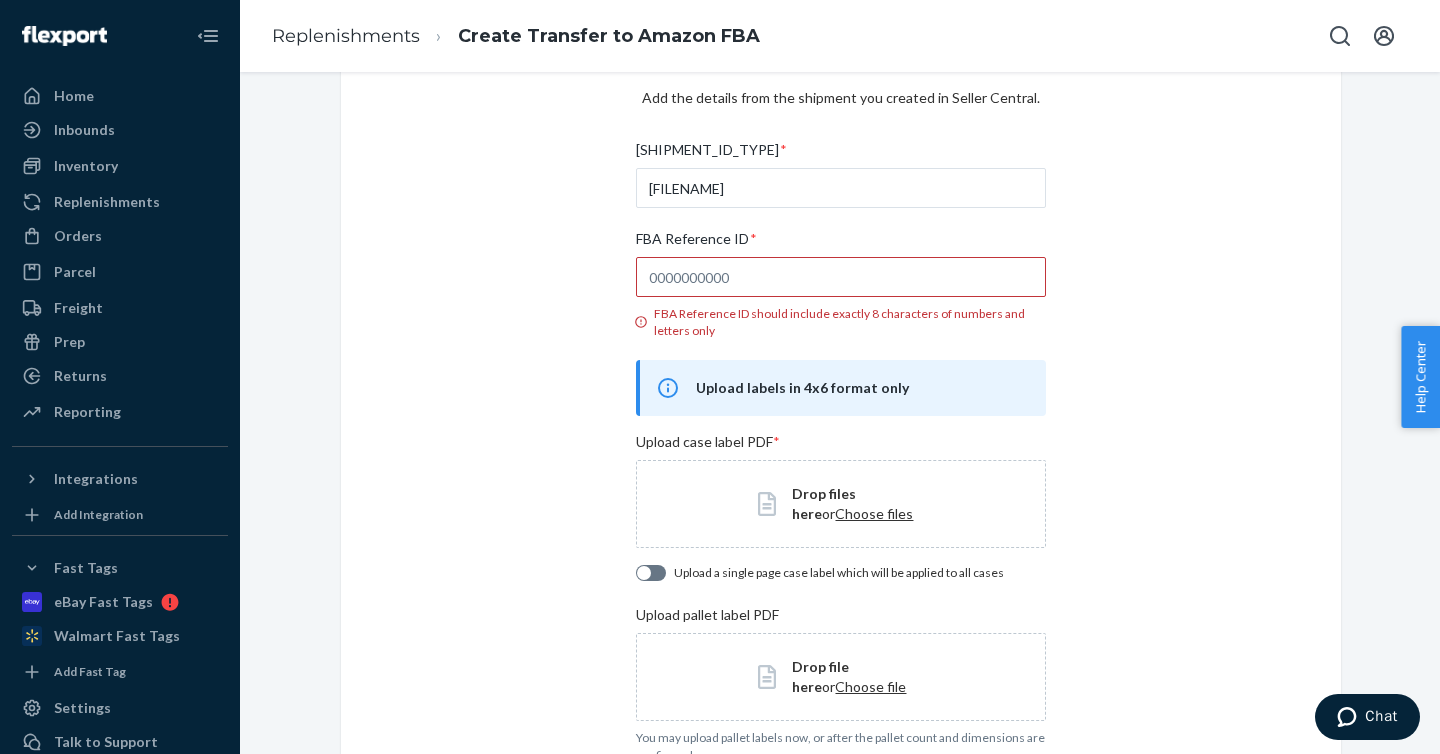 click on "Choose files" at bounding box center [874, 513] 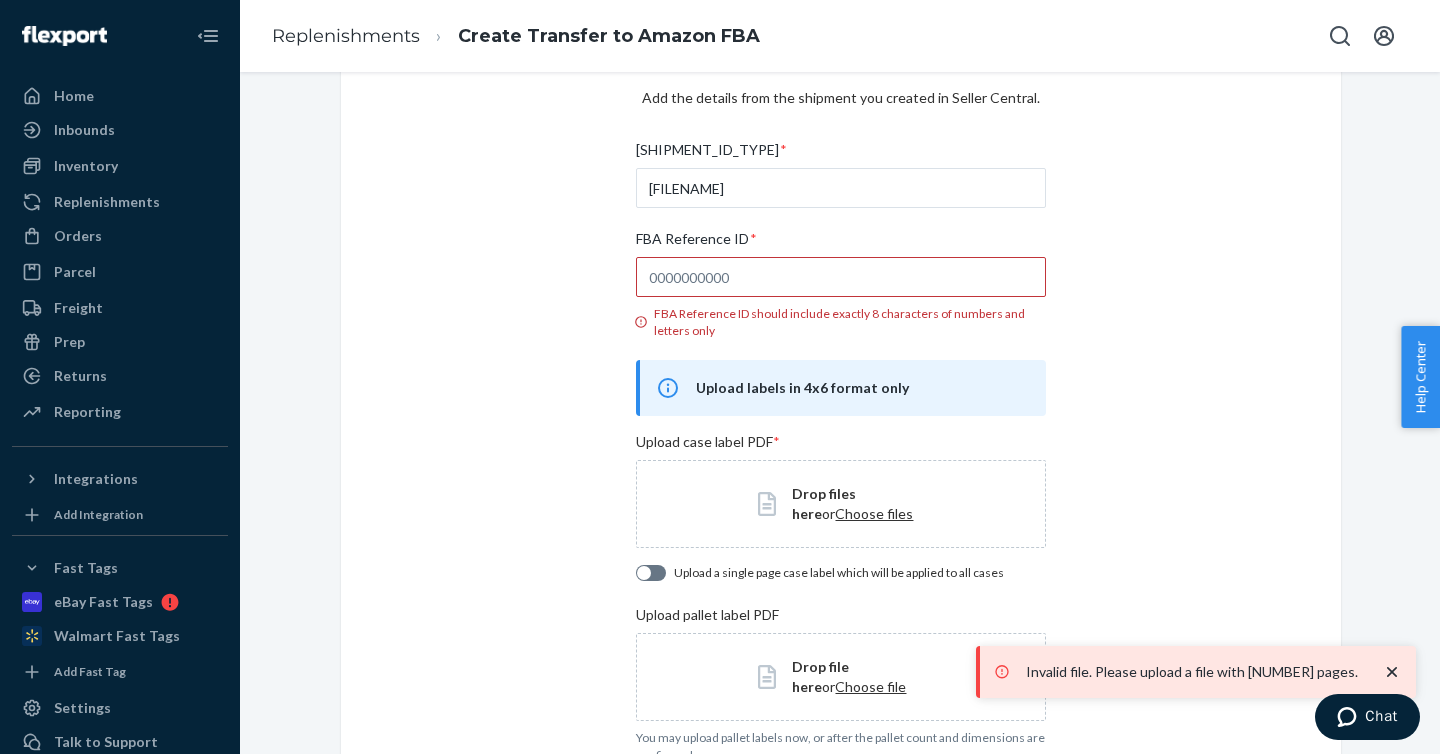 click at bounding box center [651, 573] 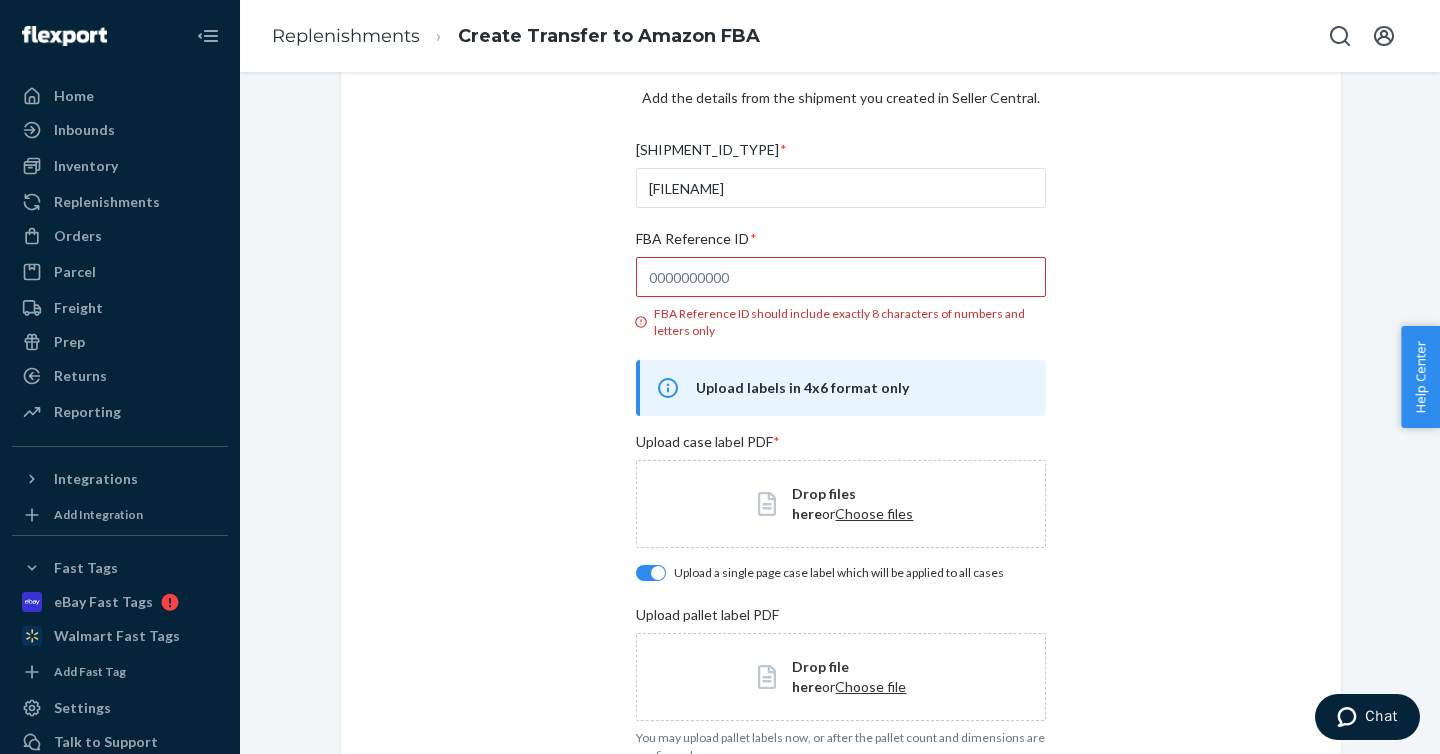 click on "Choose files" at bounding box center [874, 513] 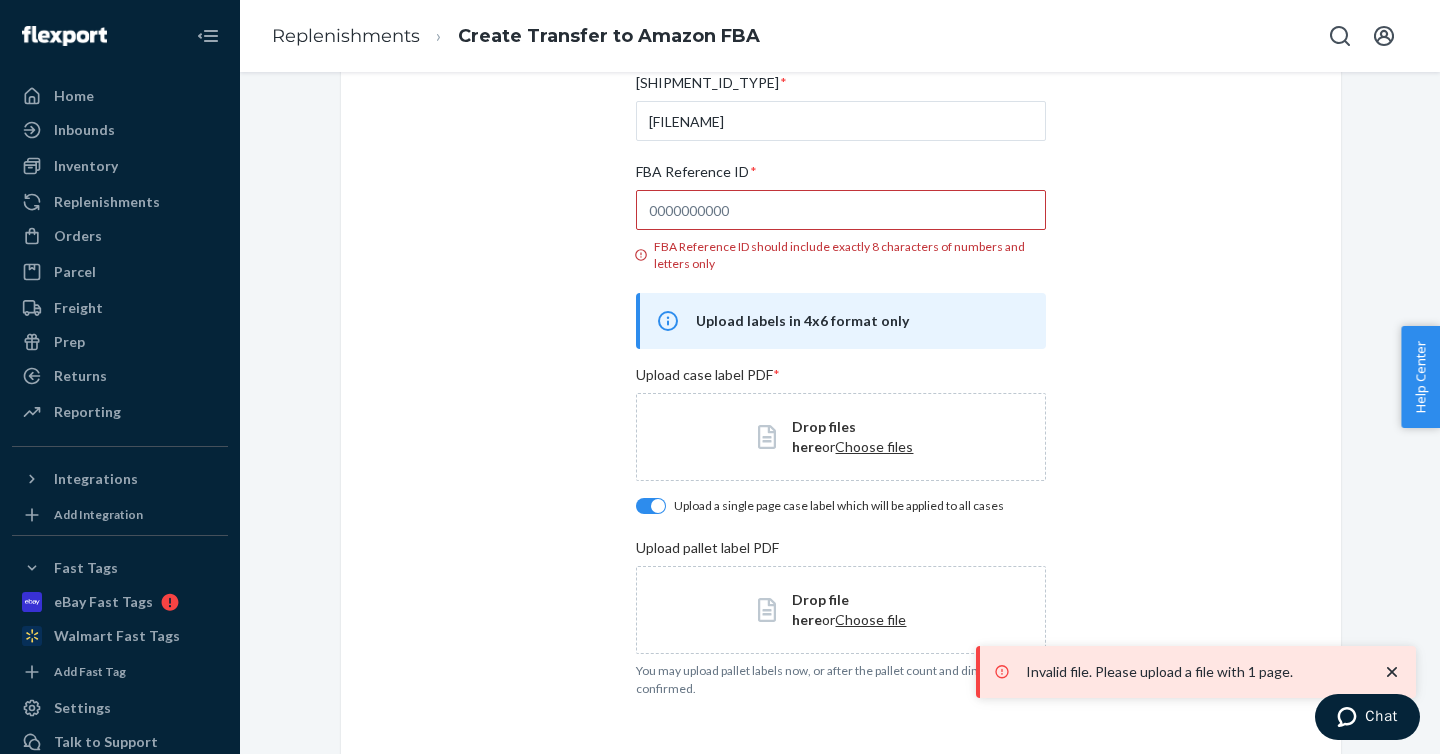 scroll, scrollTop: 177, scrollLeft: 0, axis: vertical 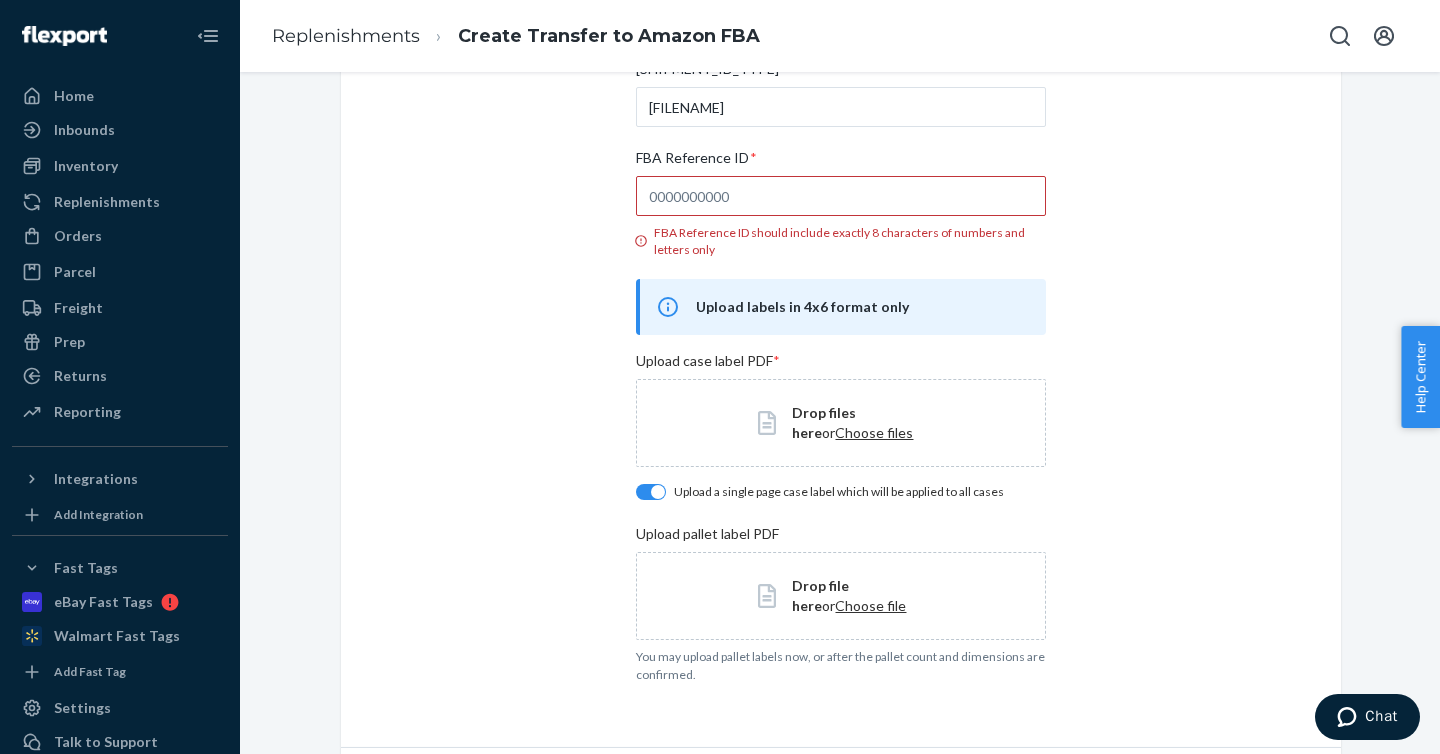 click on "Choose files" at bounding box center [874, 432] 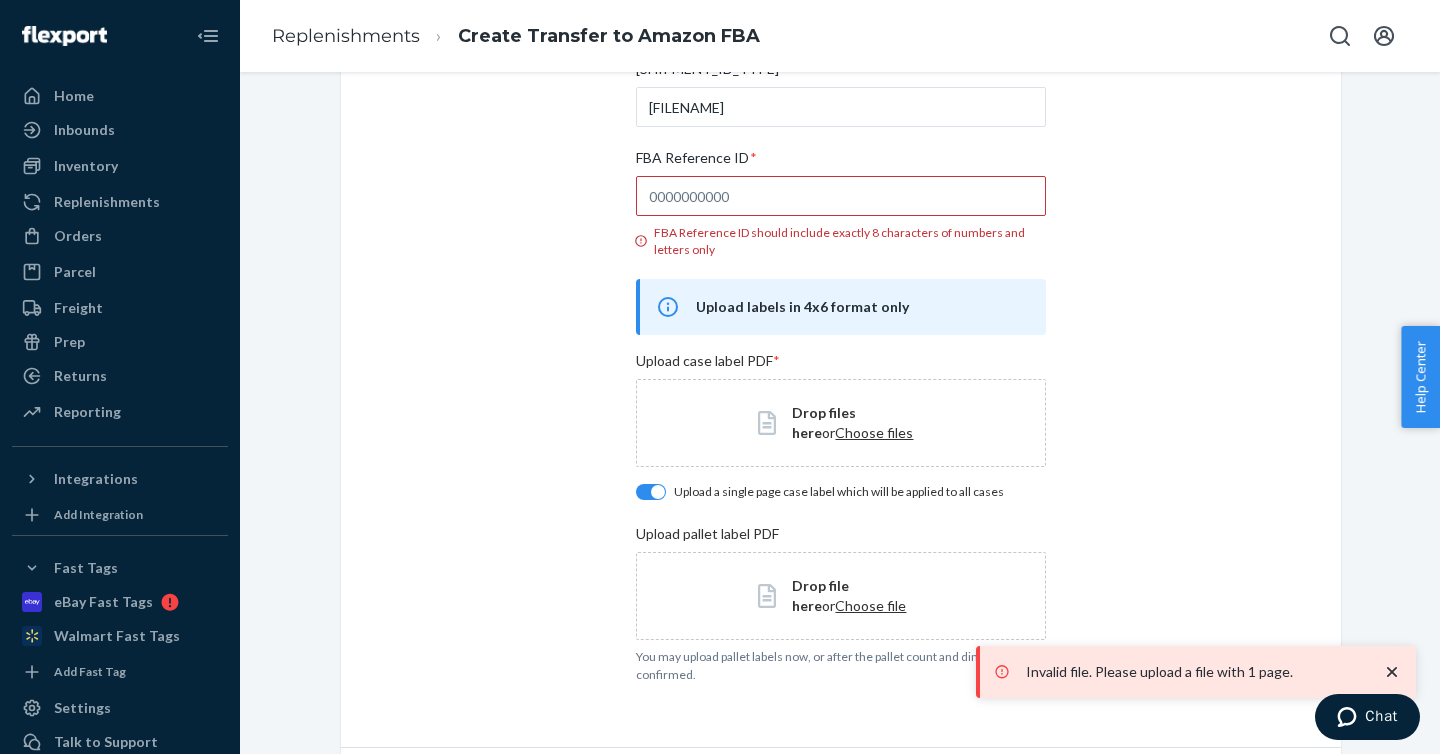 click at bounding box center [651, 492] 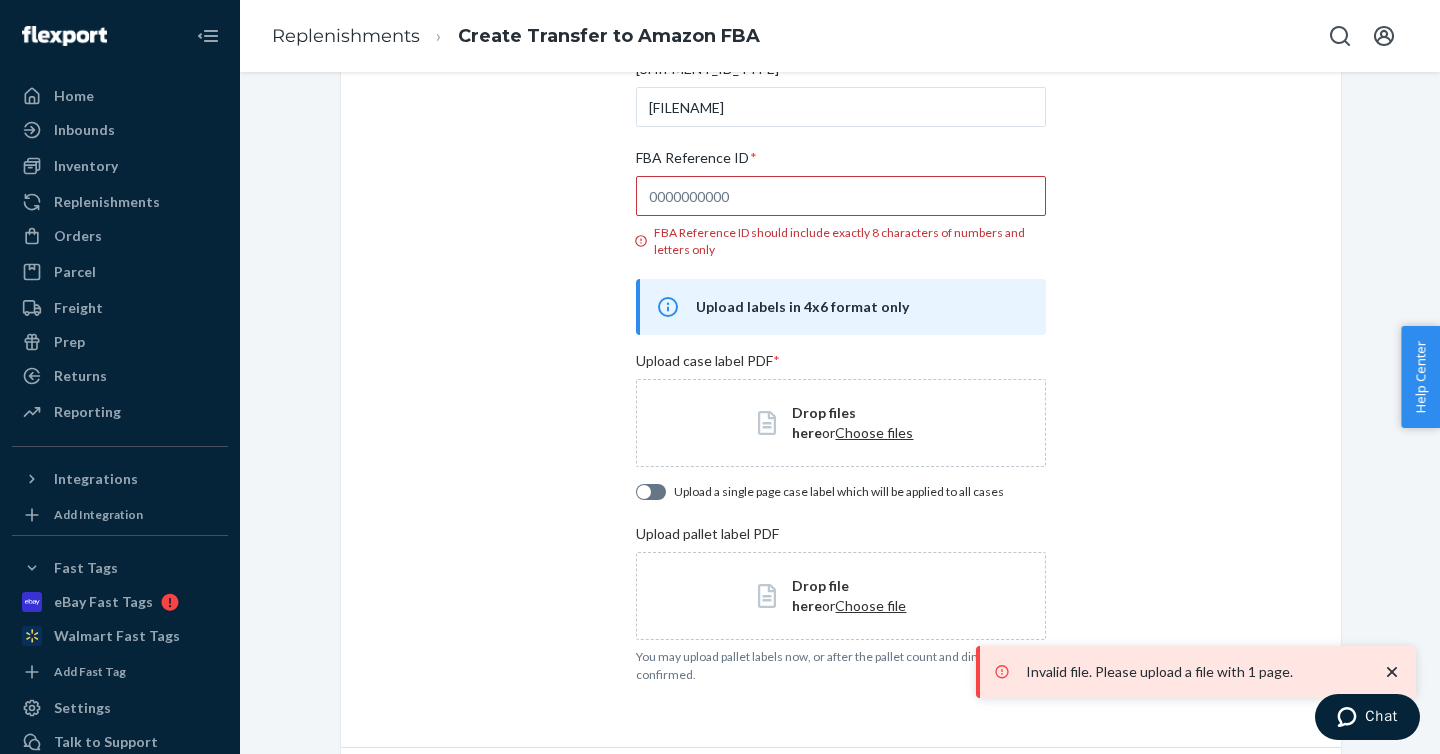click on "Choose files" at bounding box center (874, 432) 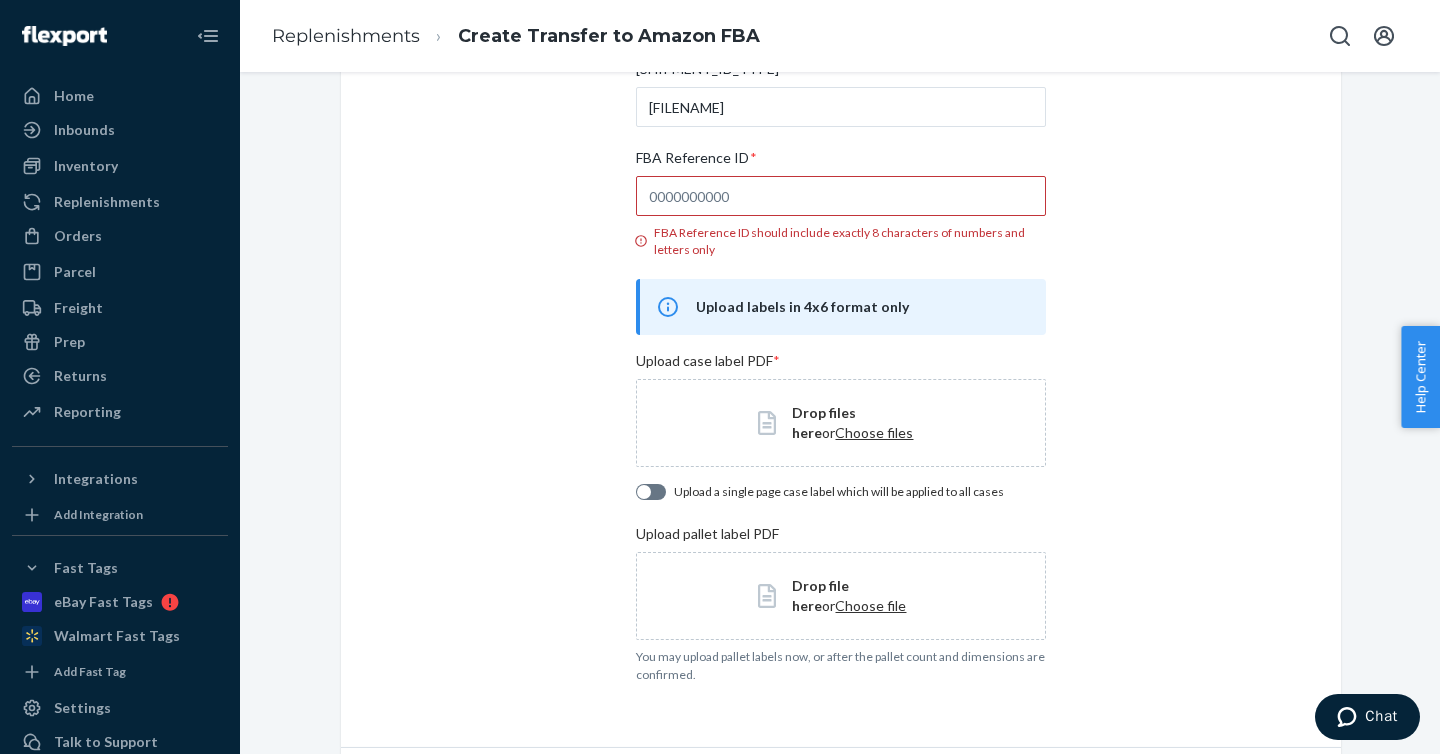 click on "Choose file" at bounding box center (870, 605) 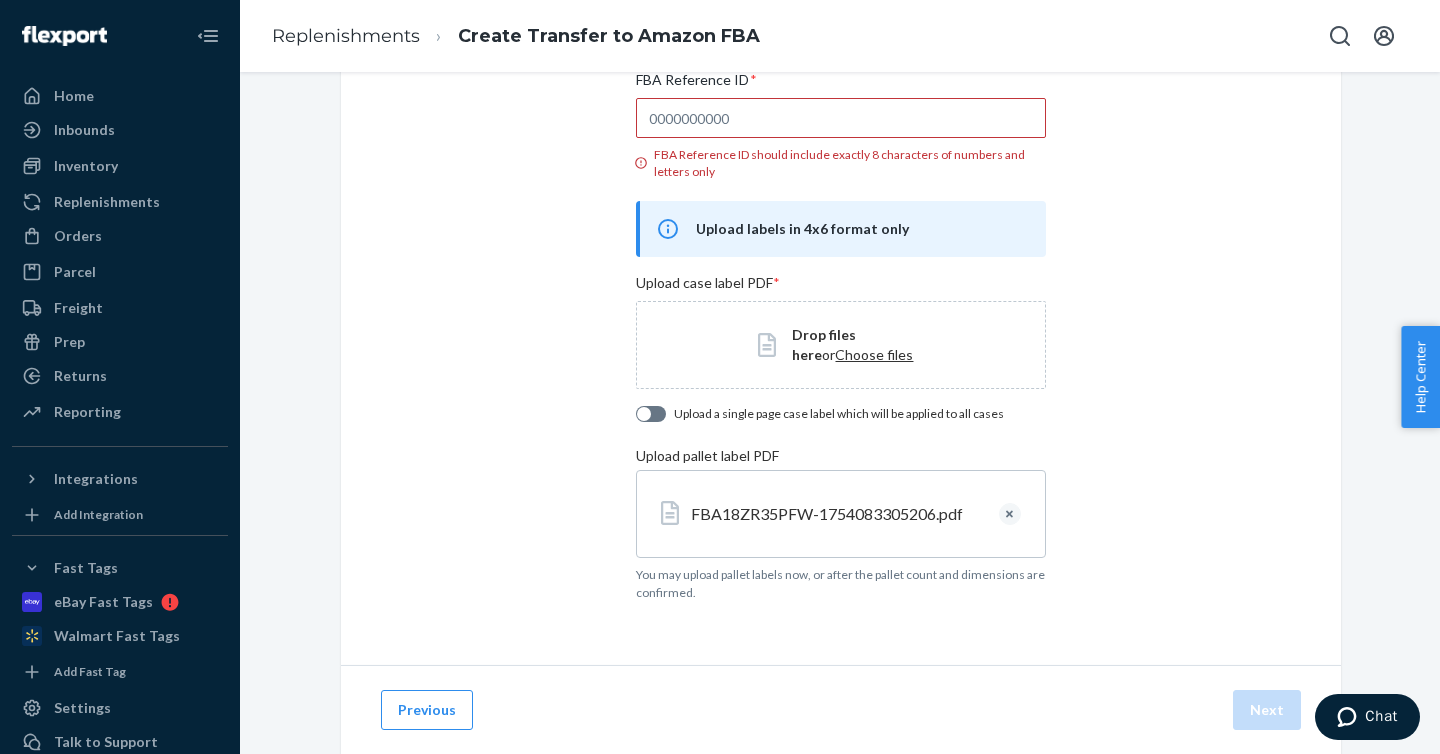 scroll, scrollTop: 254, scrollLeft: 0, axis: vertical 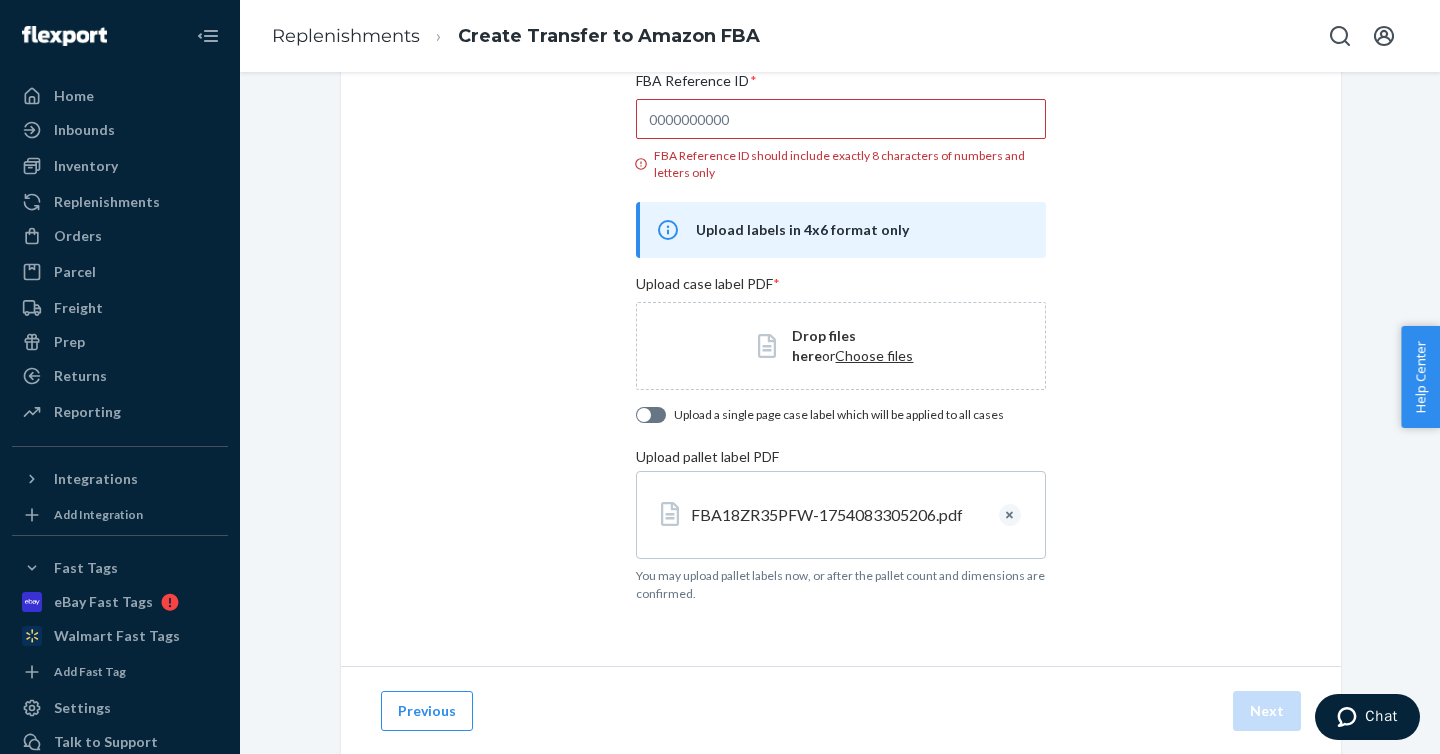 click on "Choose files" at bounding box center [874, 355] 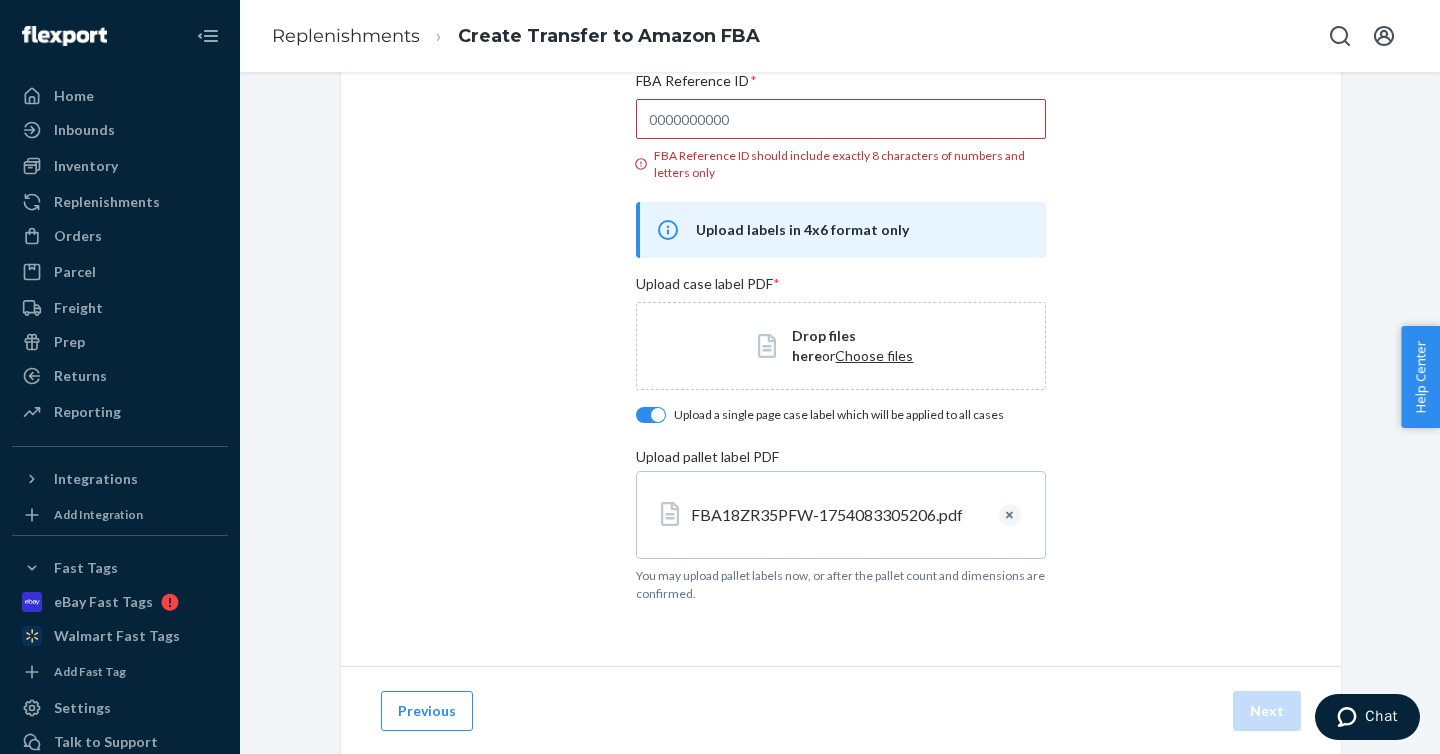 click on "Choose files" at bounding box center (874, 355) 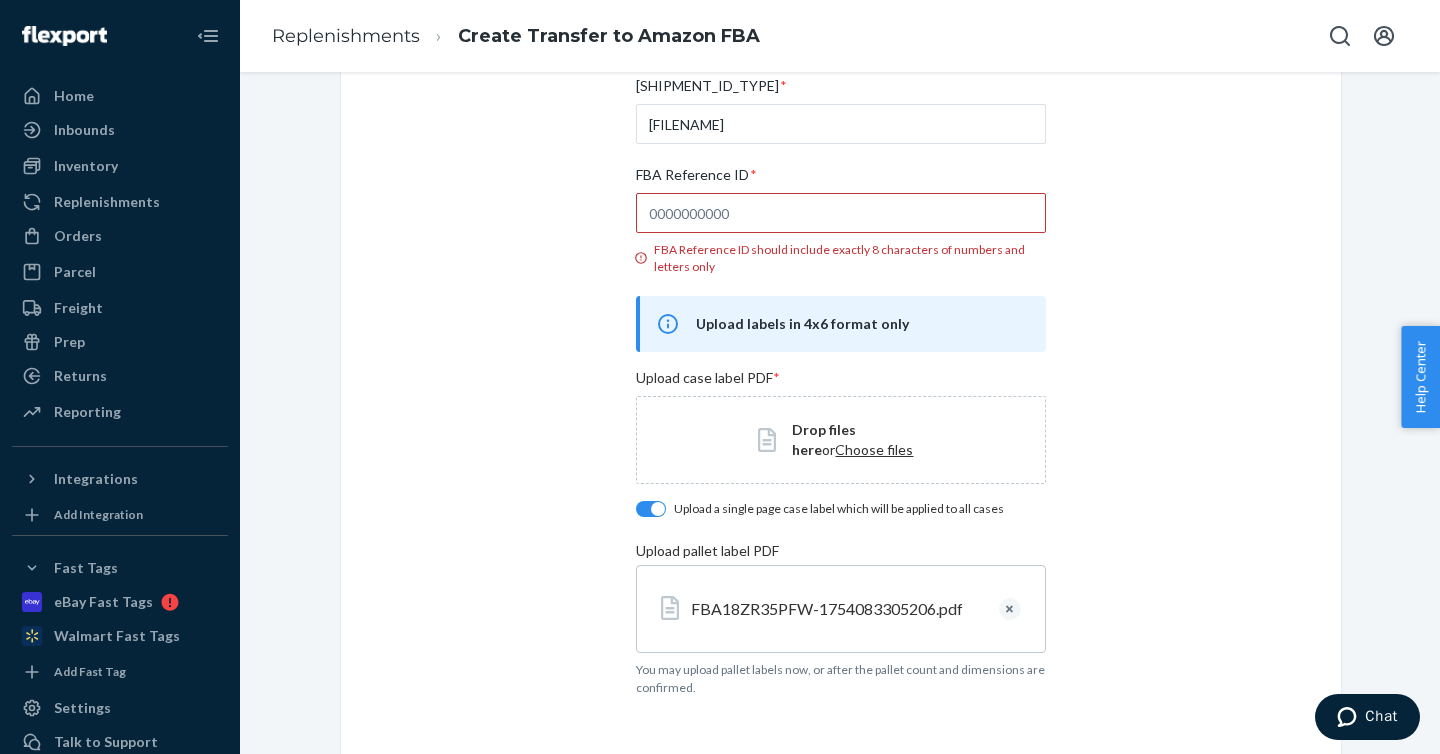 scroll, scrollTop: 165, scrollLeft: 0, axis: vertical 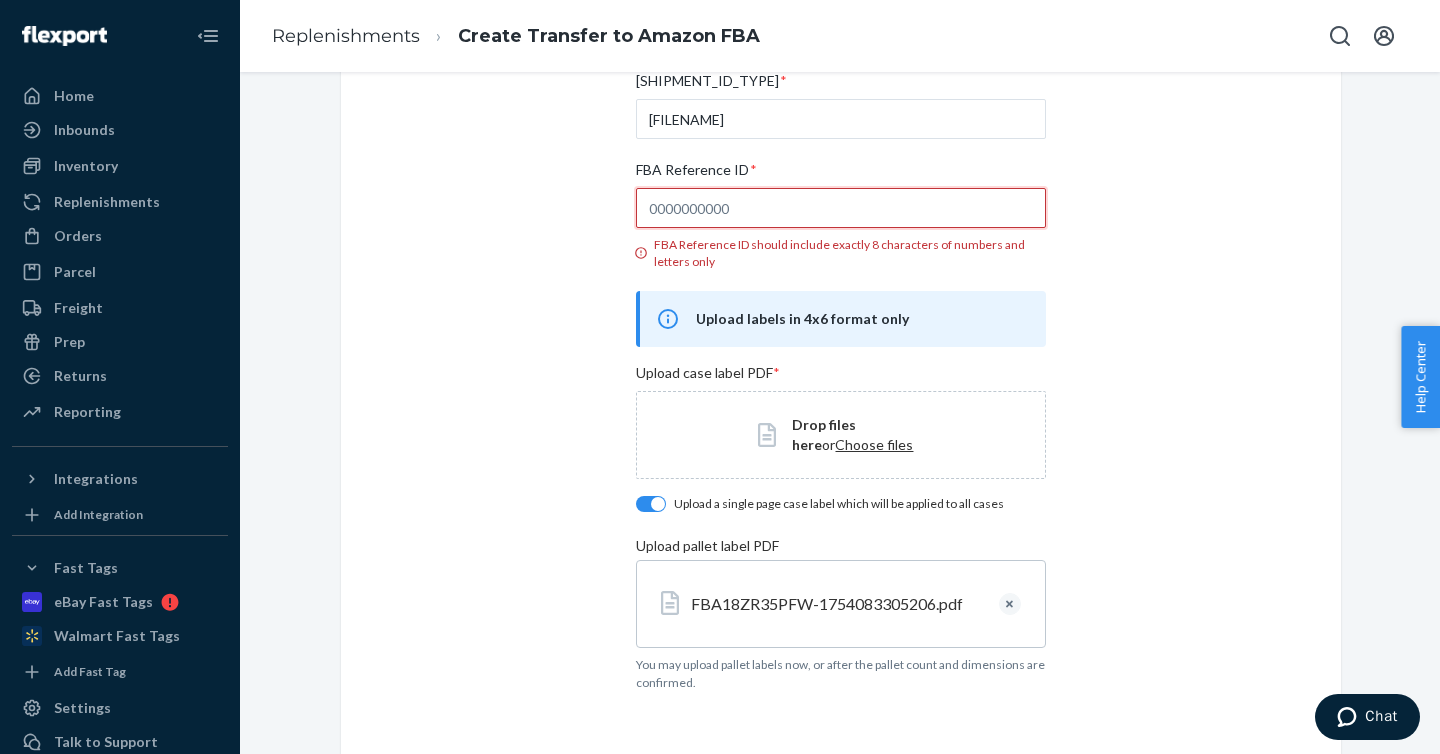 click on "[SHIPMENT_ID_TYPE]" at bounding box center (840, 208) 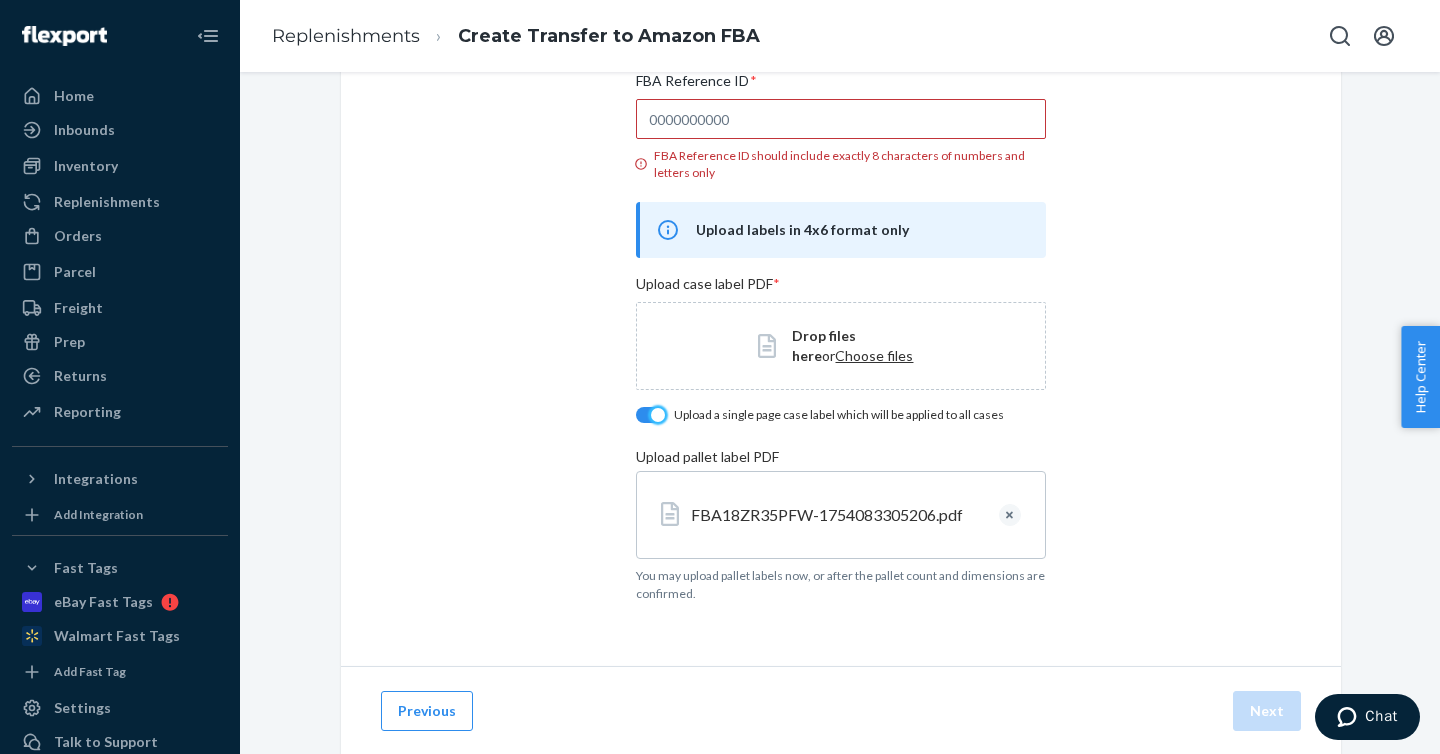 click at bounding box center (658, 415) 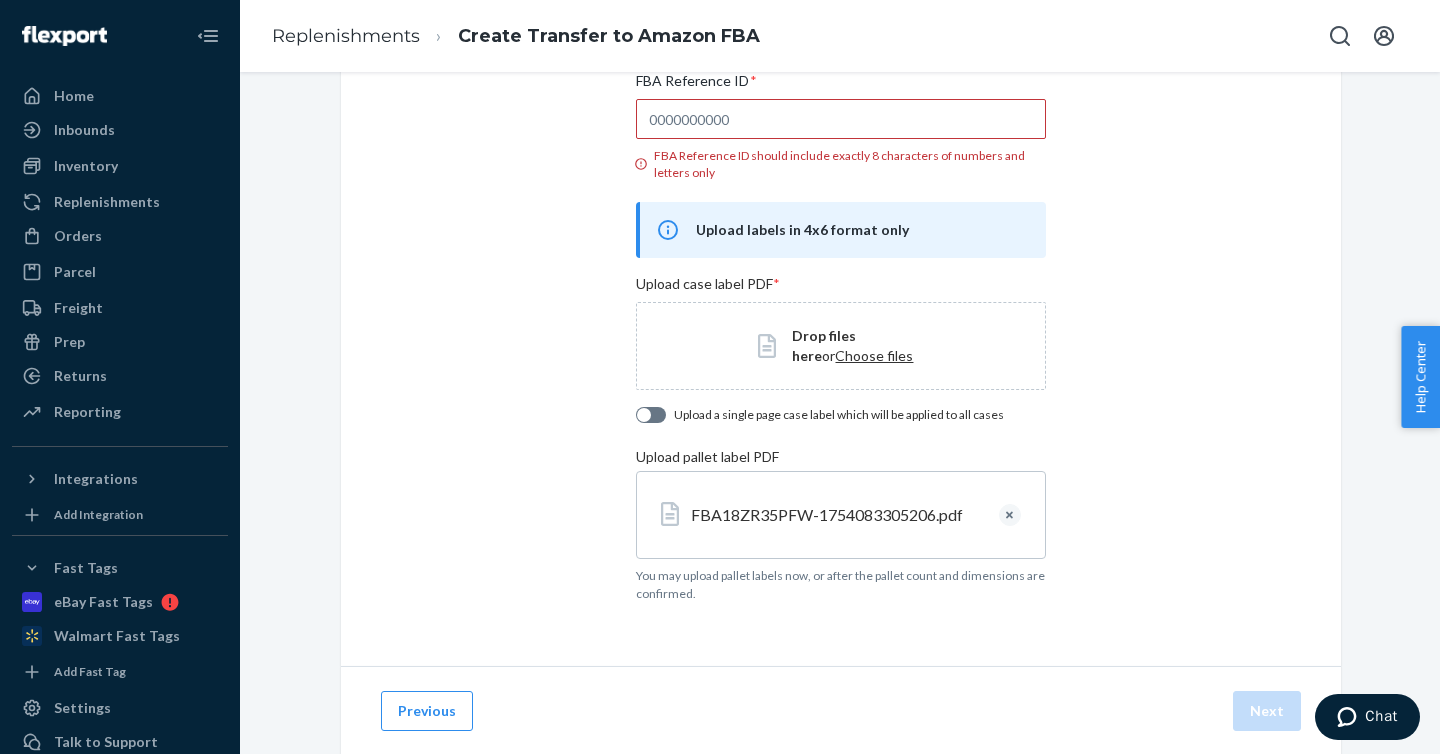 click on "Choose files" at bounding box center [874, 355] 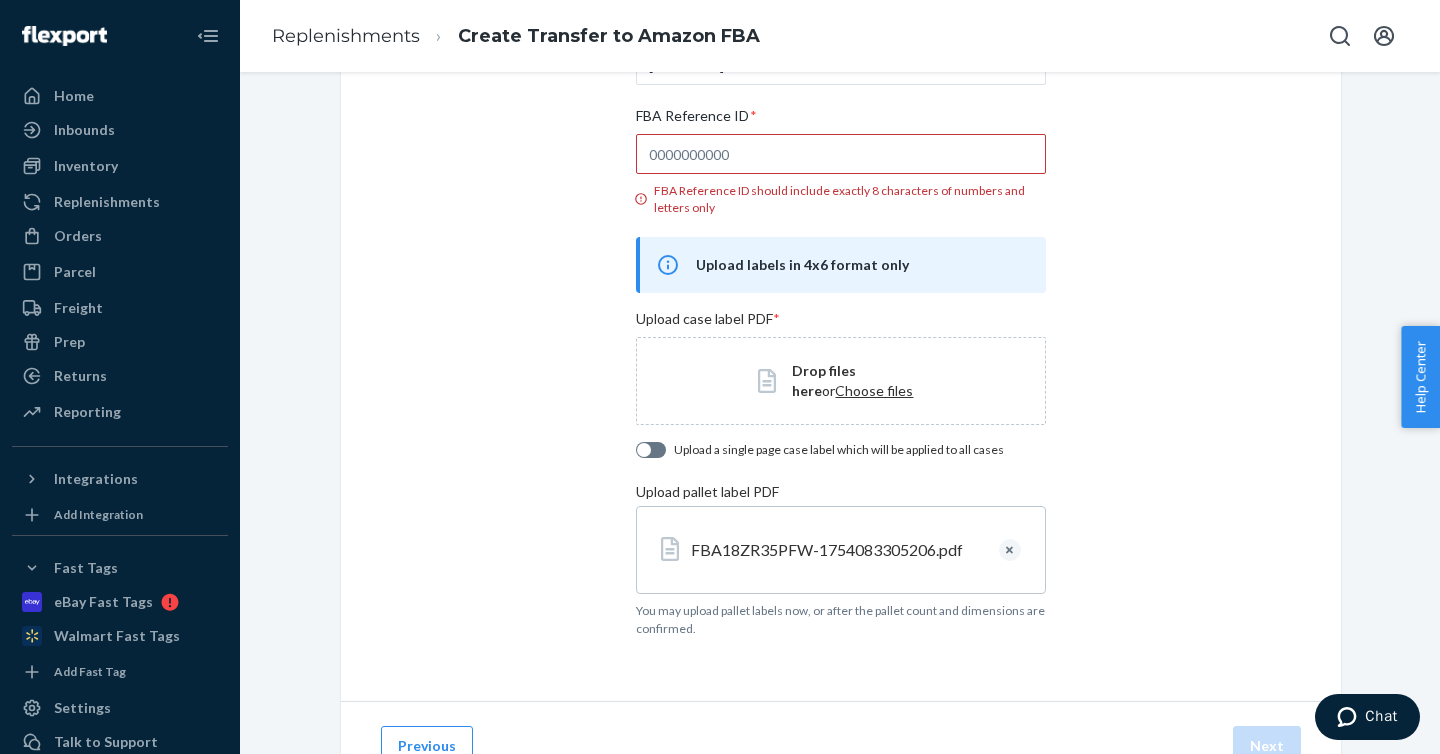 scroll, scrollTop: 254, scrollLeft: 0, axis: vertical 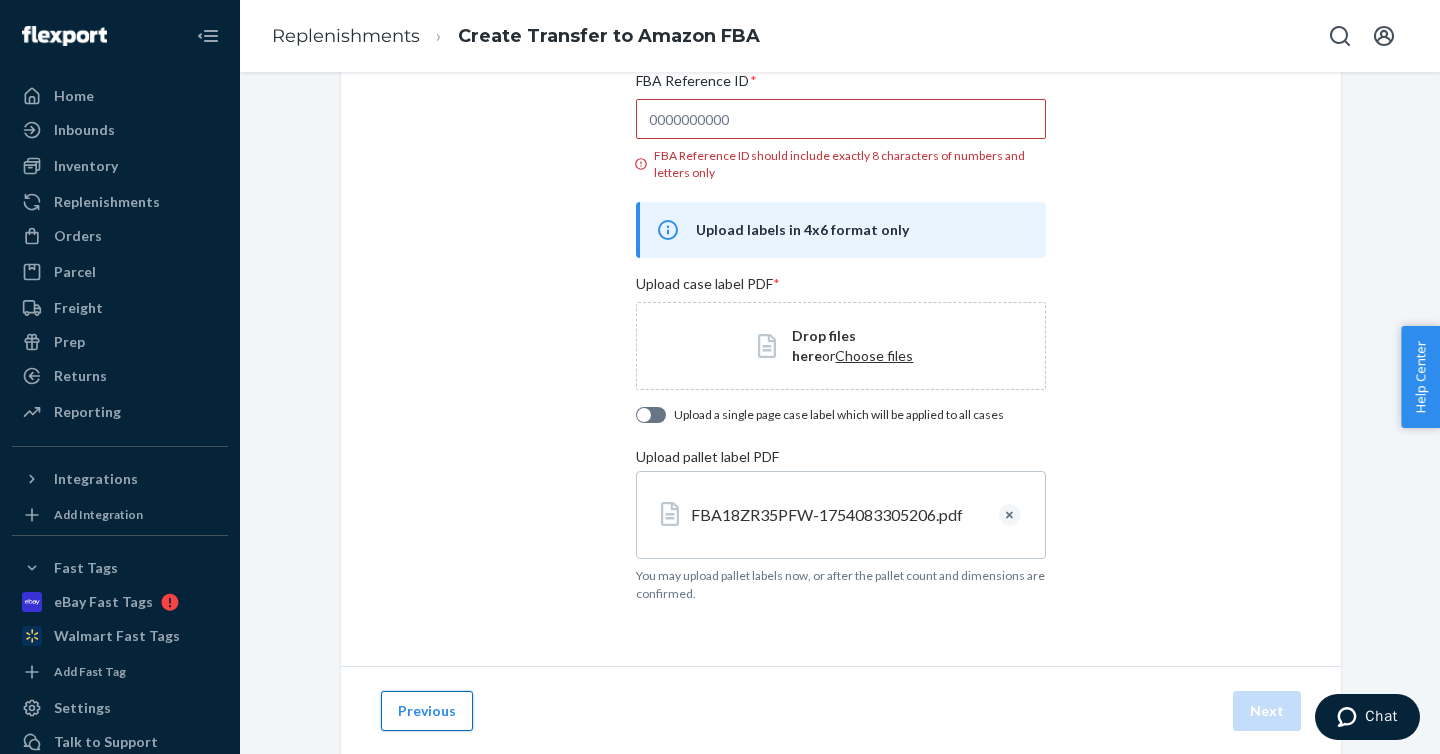 click on "Previous" at bounding box center (427, 711) 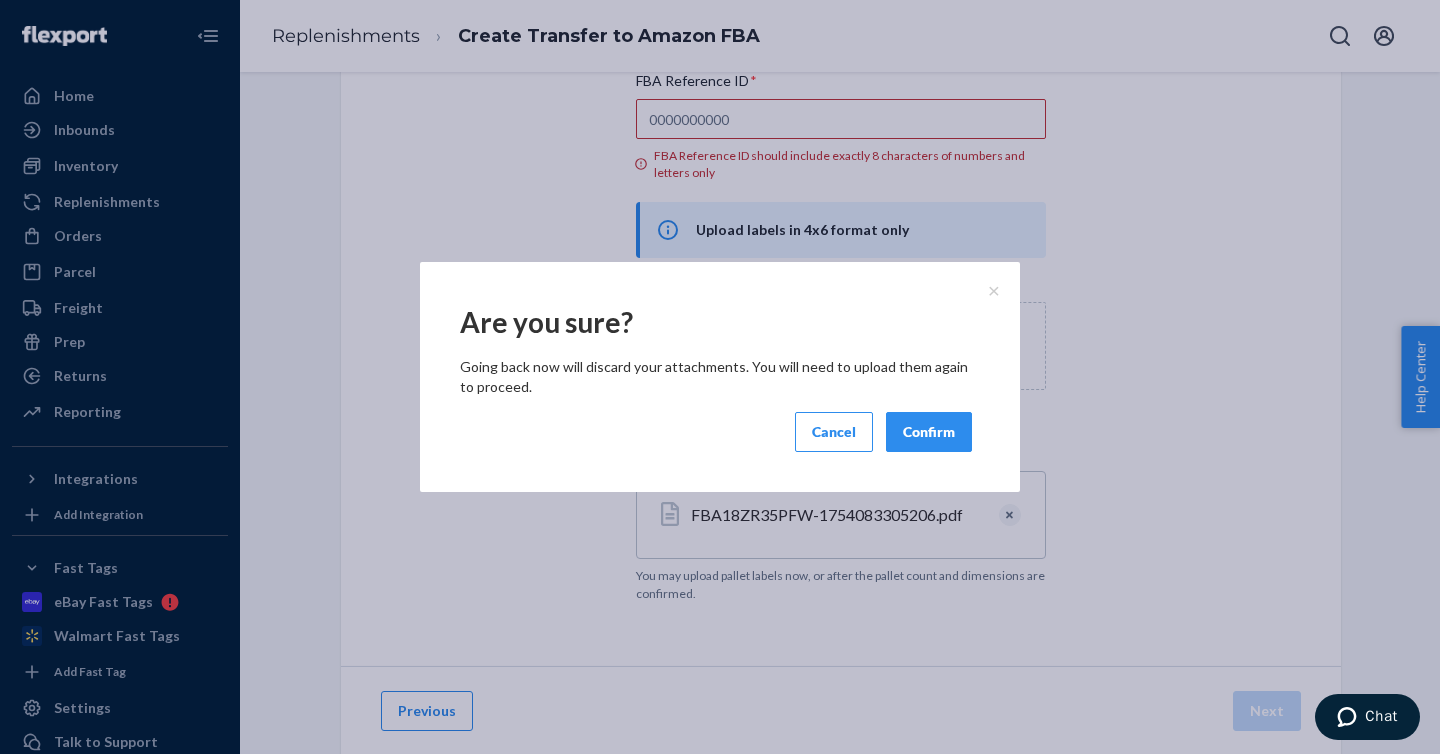click on "Confirm" at bounding box center [929, 432] 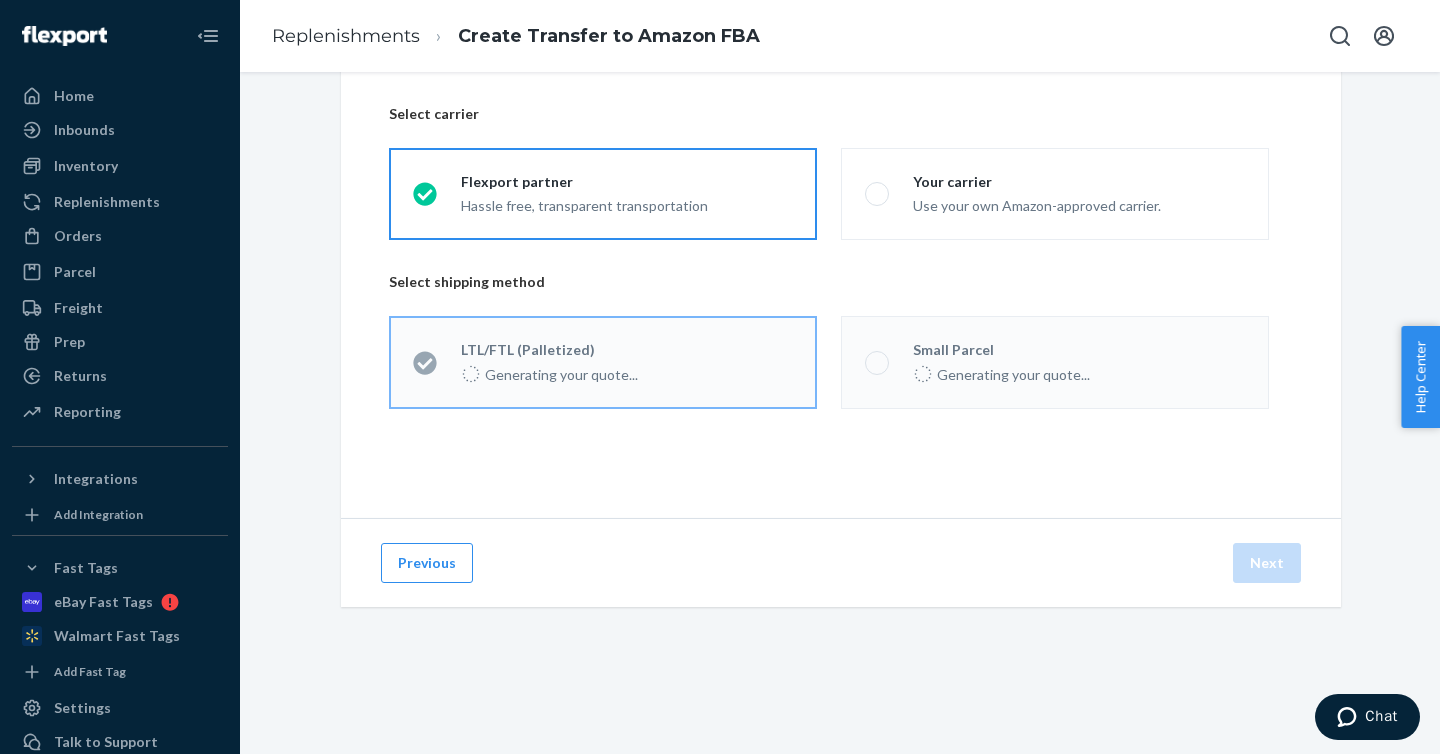scroll, scrollTop: 0, scrollLeft: 0, axis: both 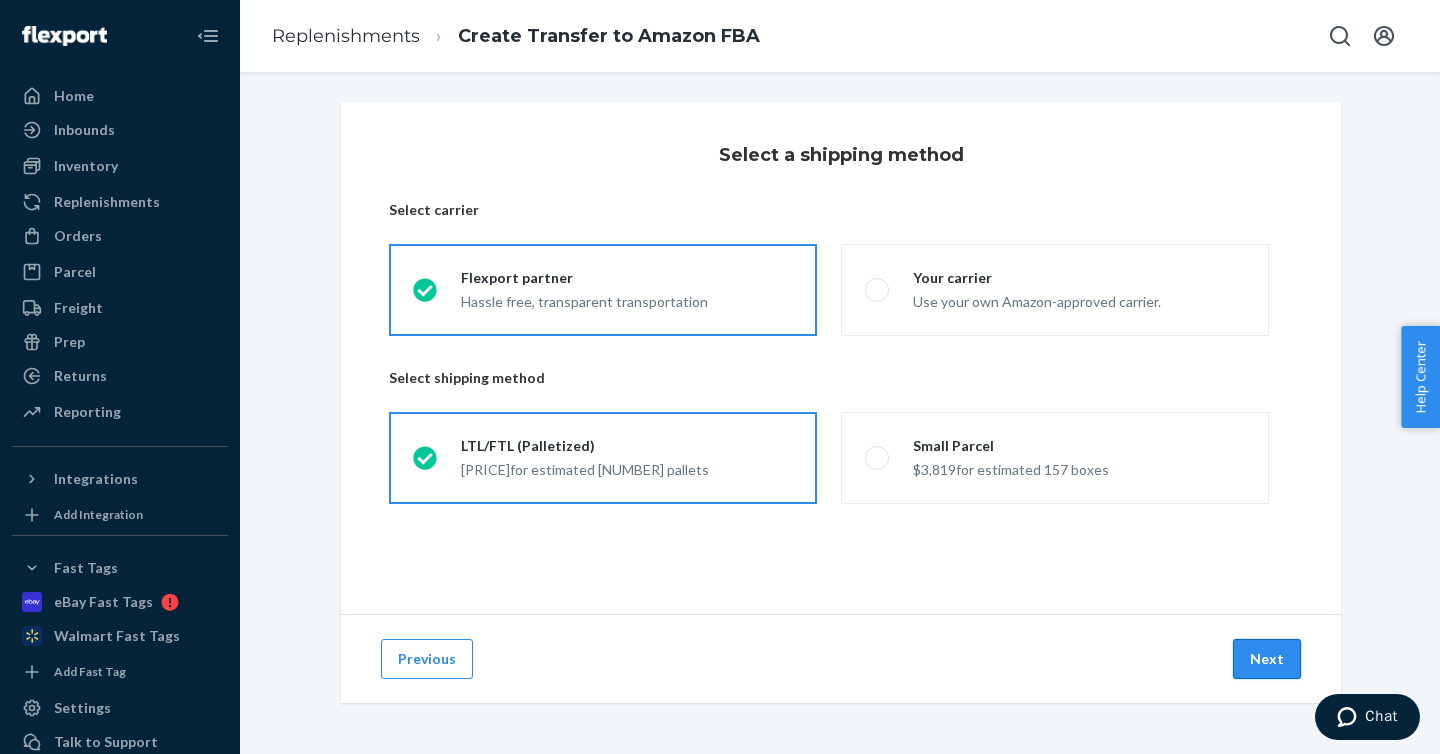 click on "Next" at bounding box center (1267, 659) 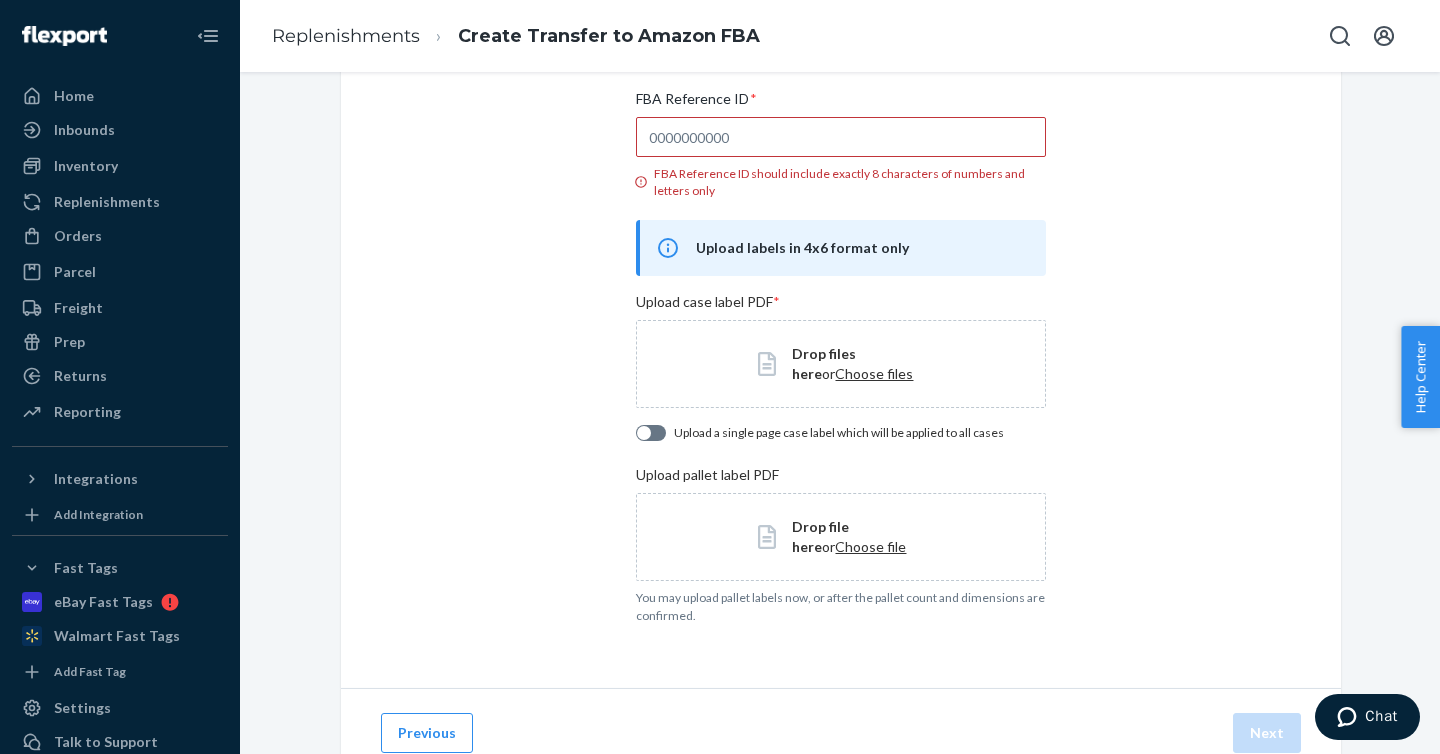 scroll, scrollTop: 239, scrollLeft: 0, axis: vertical 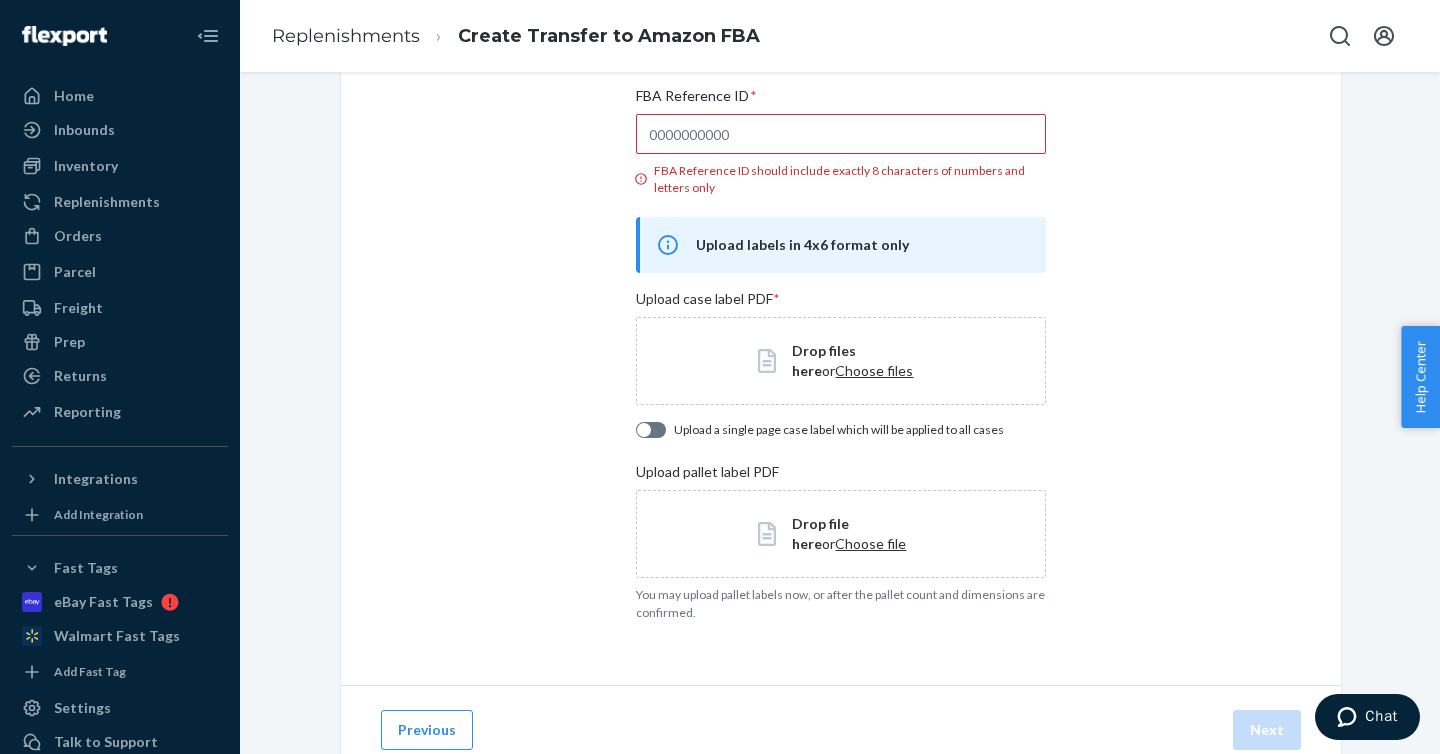 click on "Choose files" at bounding box center (874, 370) 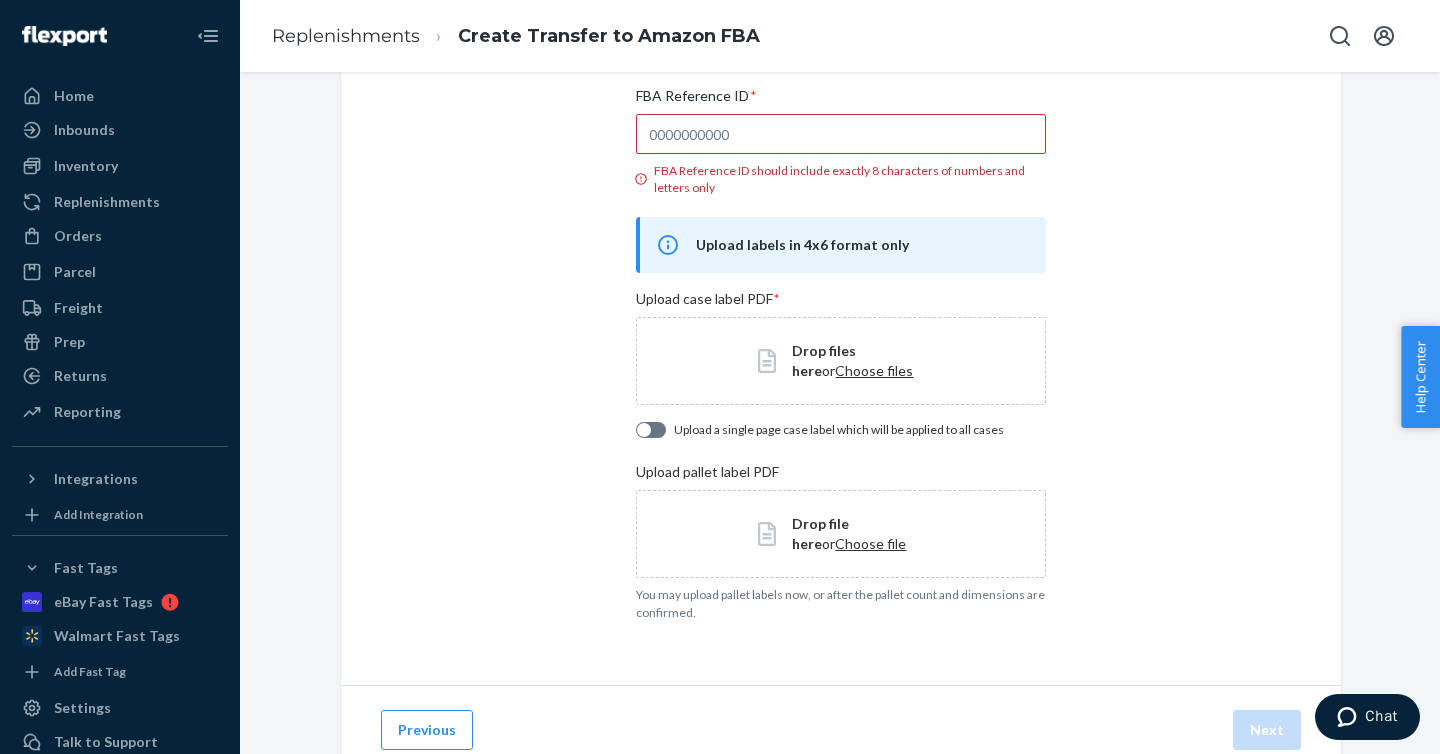 click on "Choose file" at bounding box center (870, 543) 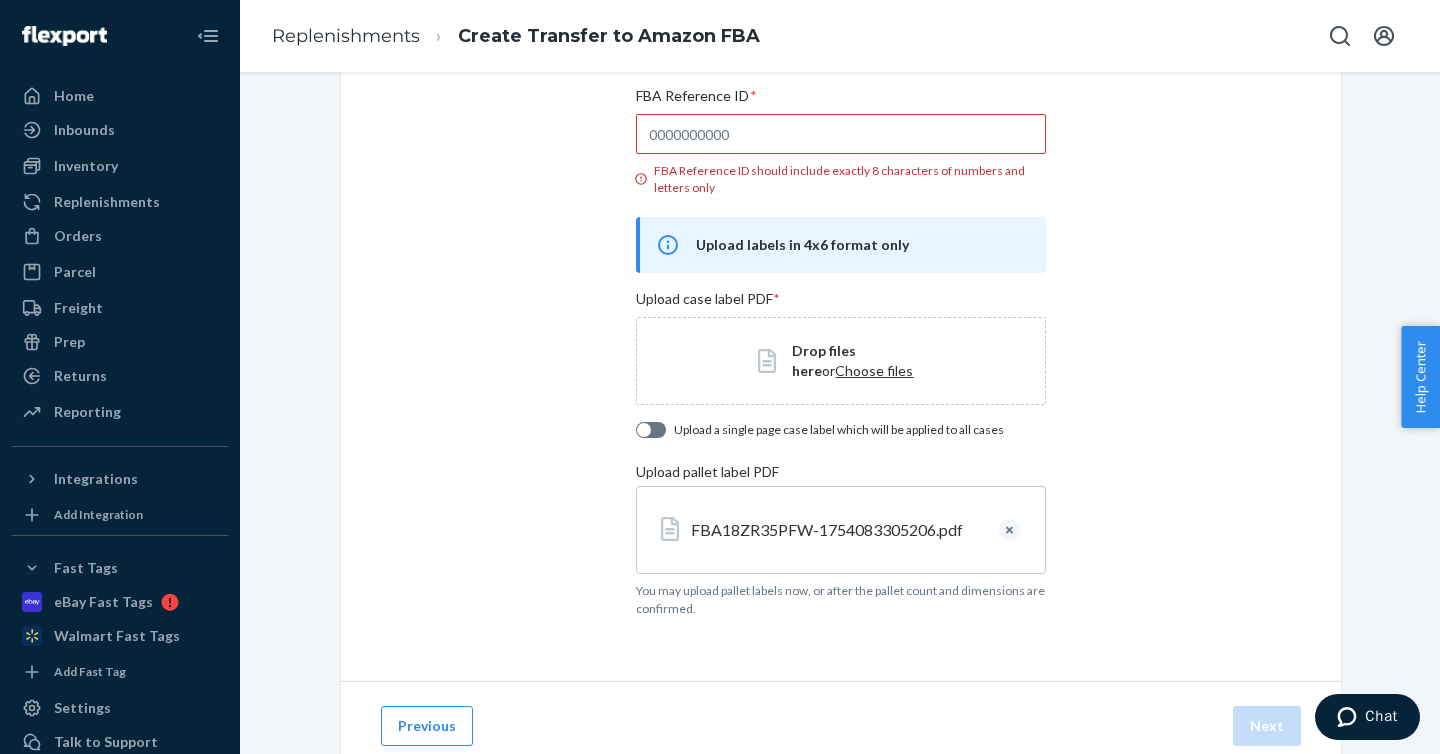 scroll, scrollTop: 81, scrollLeft: 0, axis: vertical 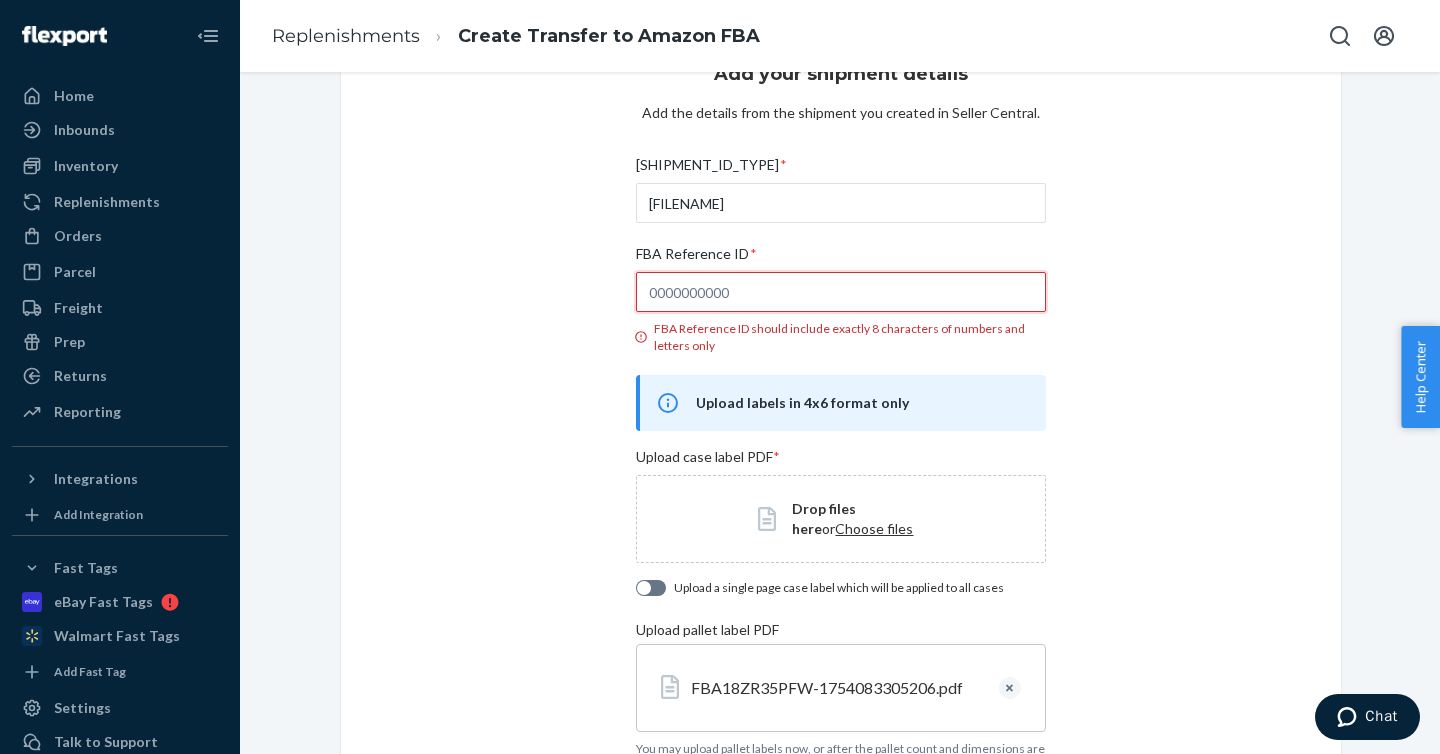 click on "[SHIPMENT_ID_TYPE]" at bounding box center [840, 292] 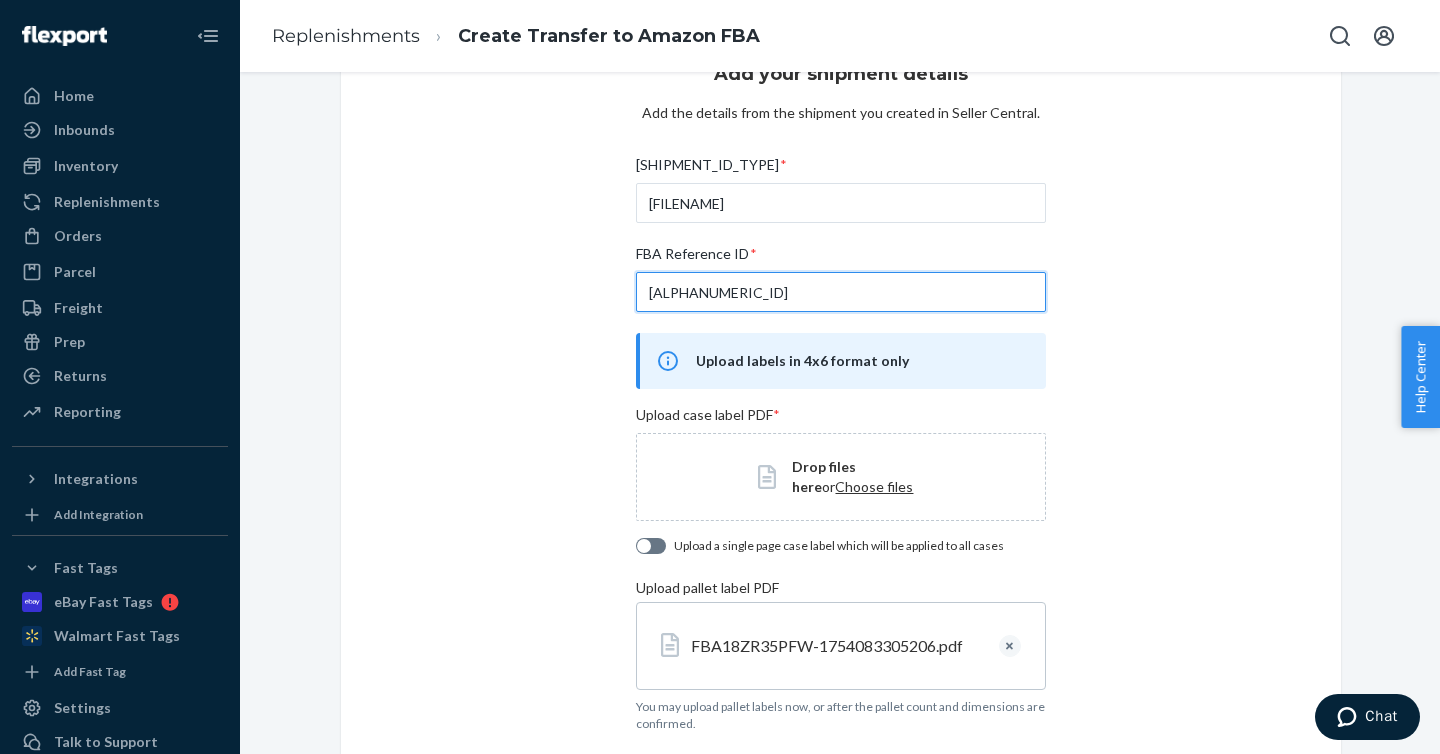 scroll, scrollTop: 212, scrollLeft: 0, axis: vertical 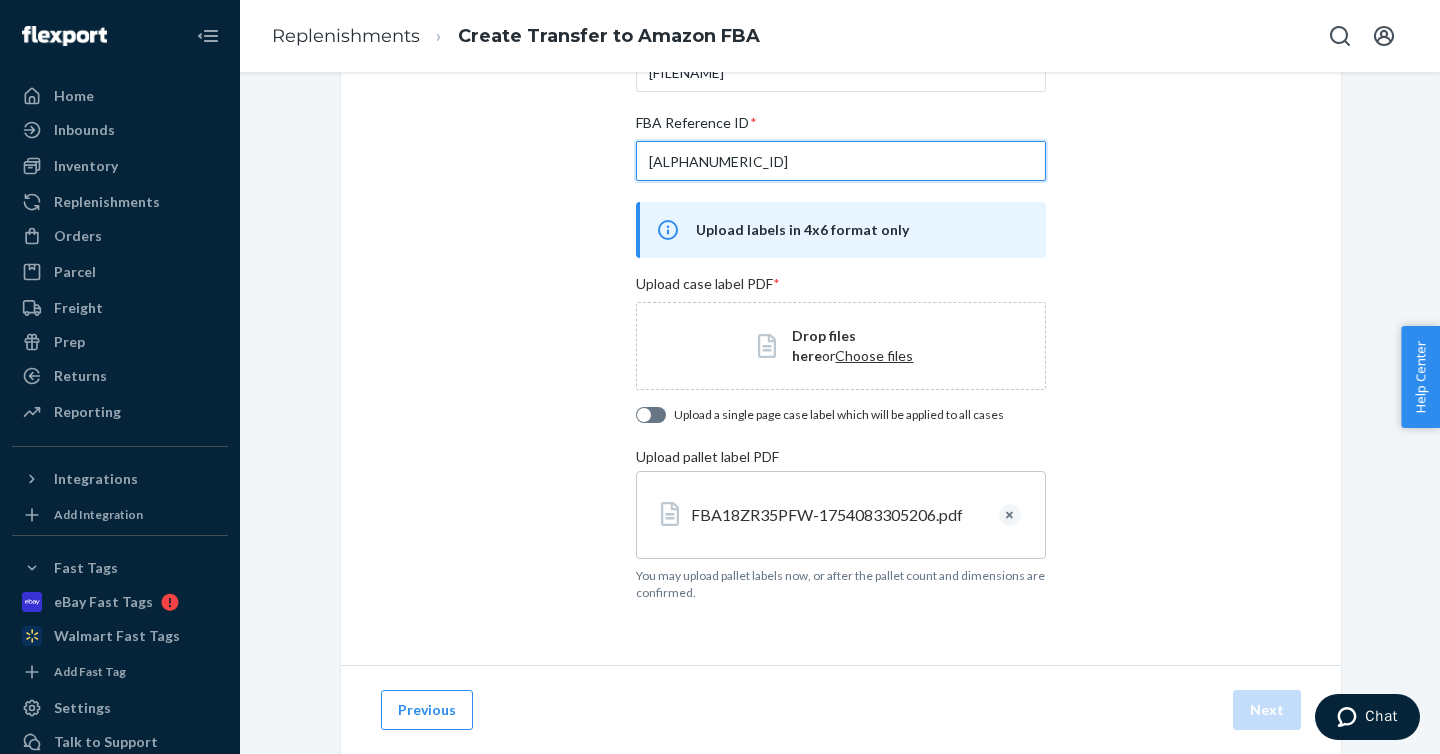 click at bounding box center (651, 415) 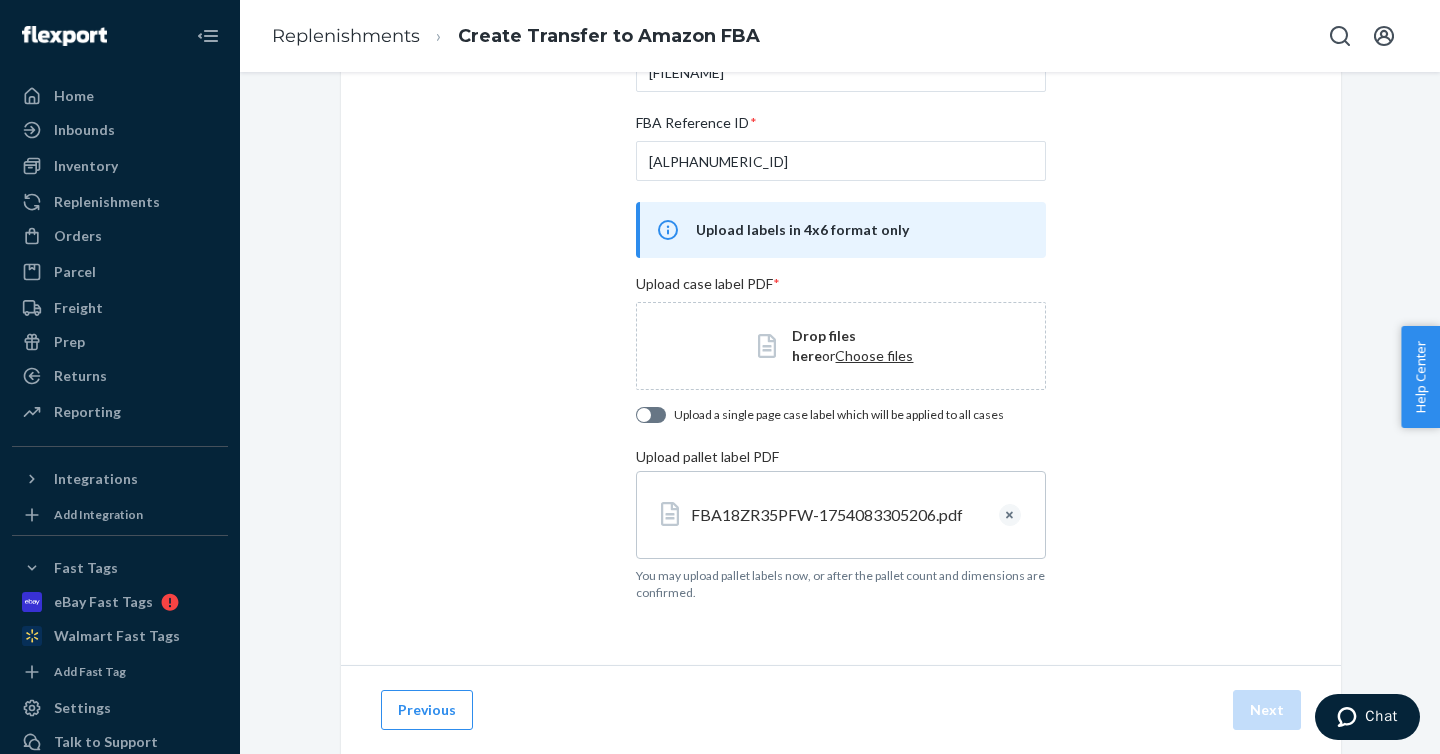 checkbox on "true" 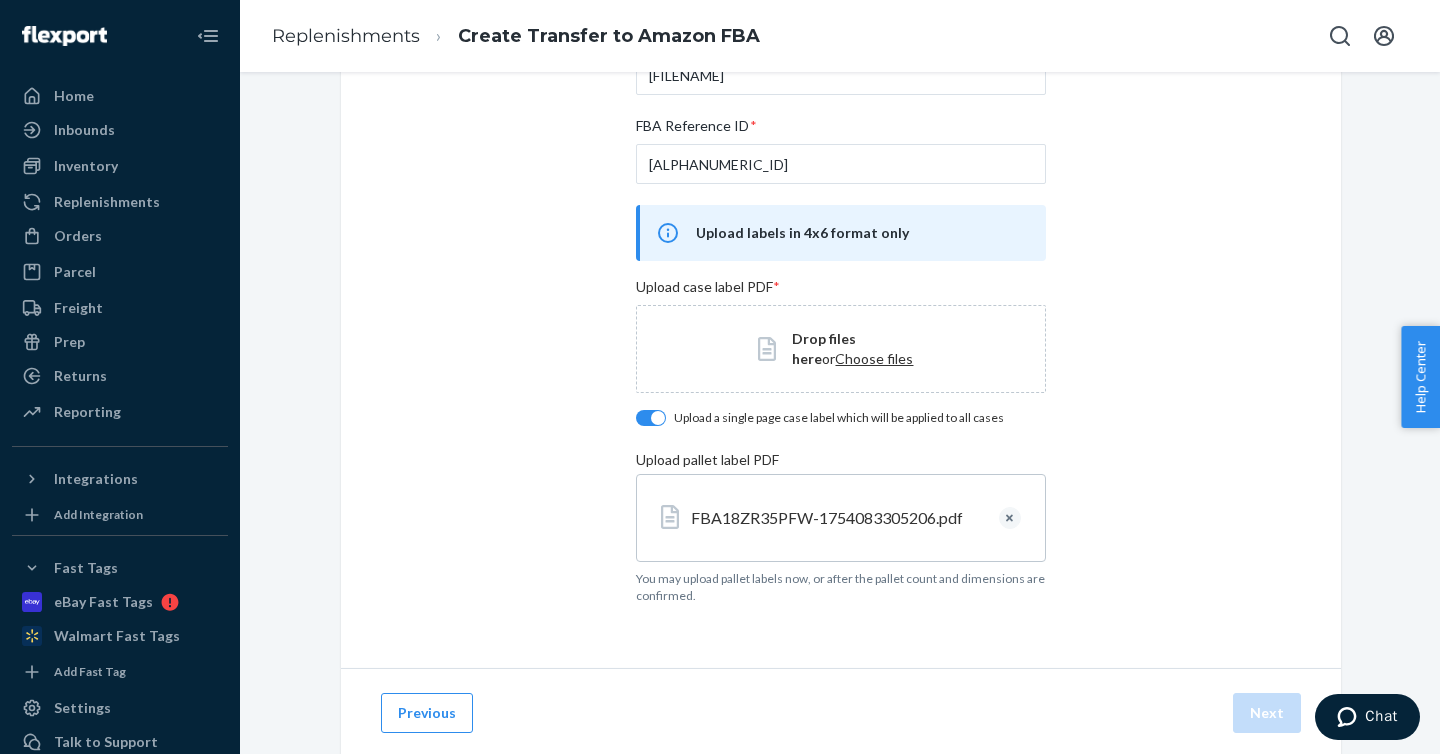scroll, scrollTop: 212, scrollLeft: 0, axis: vertical 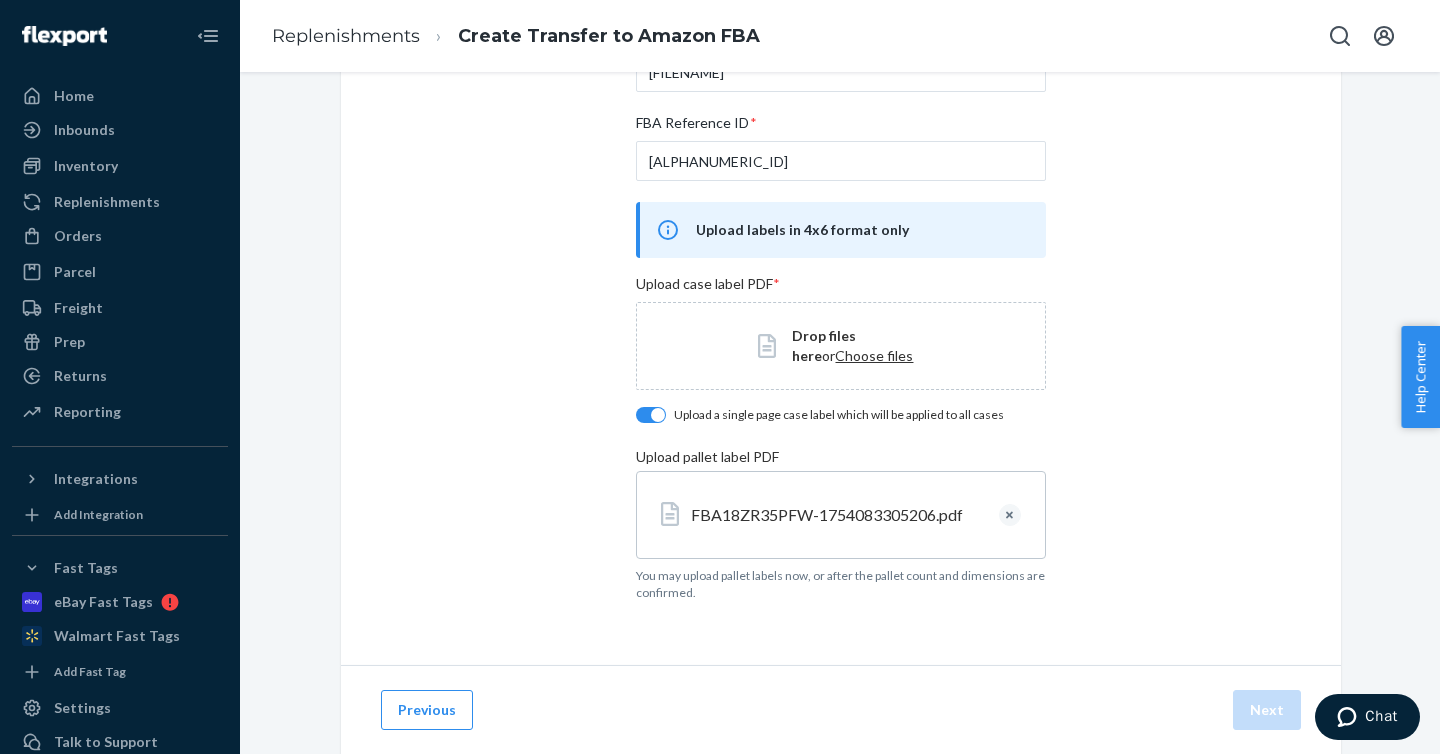 click on "Choose files" at bounding box center (874, 355) 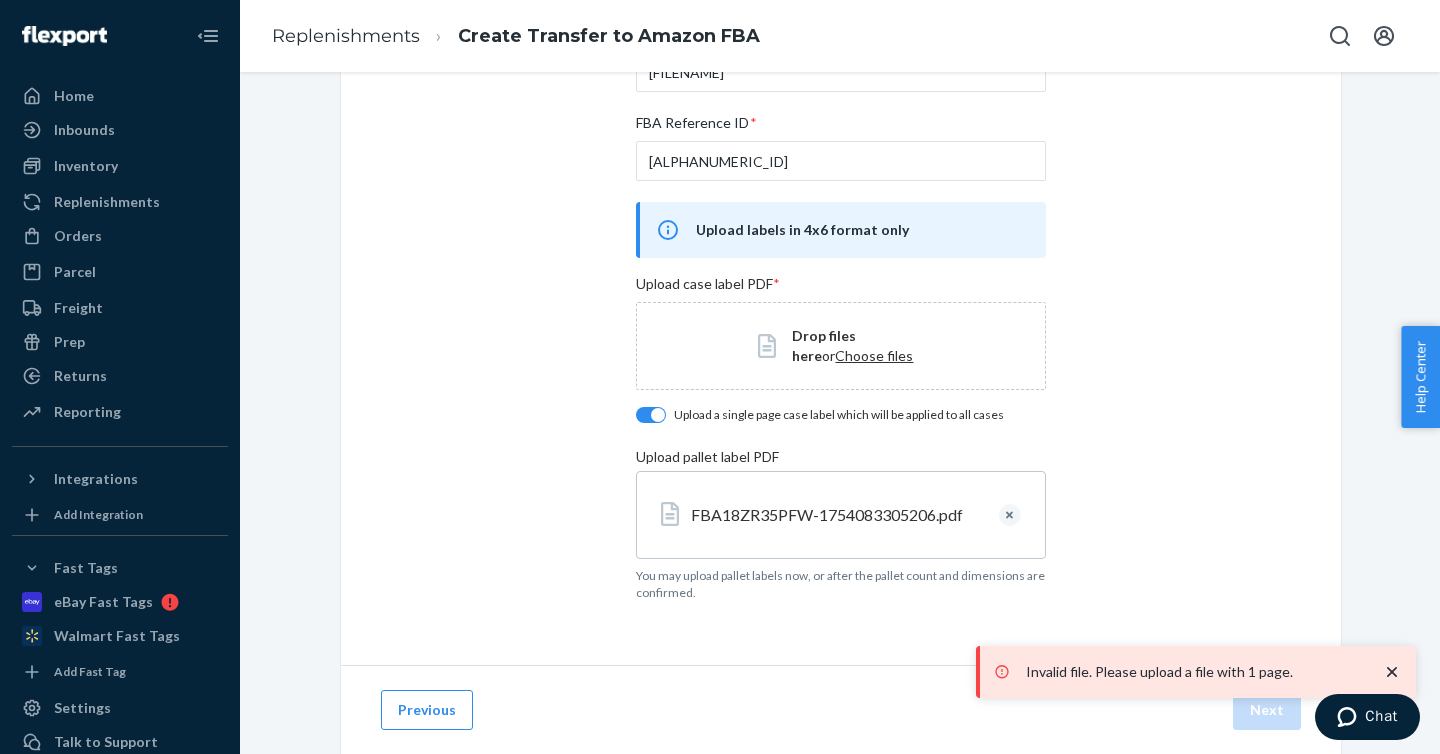 click on "Choose files" at bounding box center [874, 355] 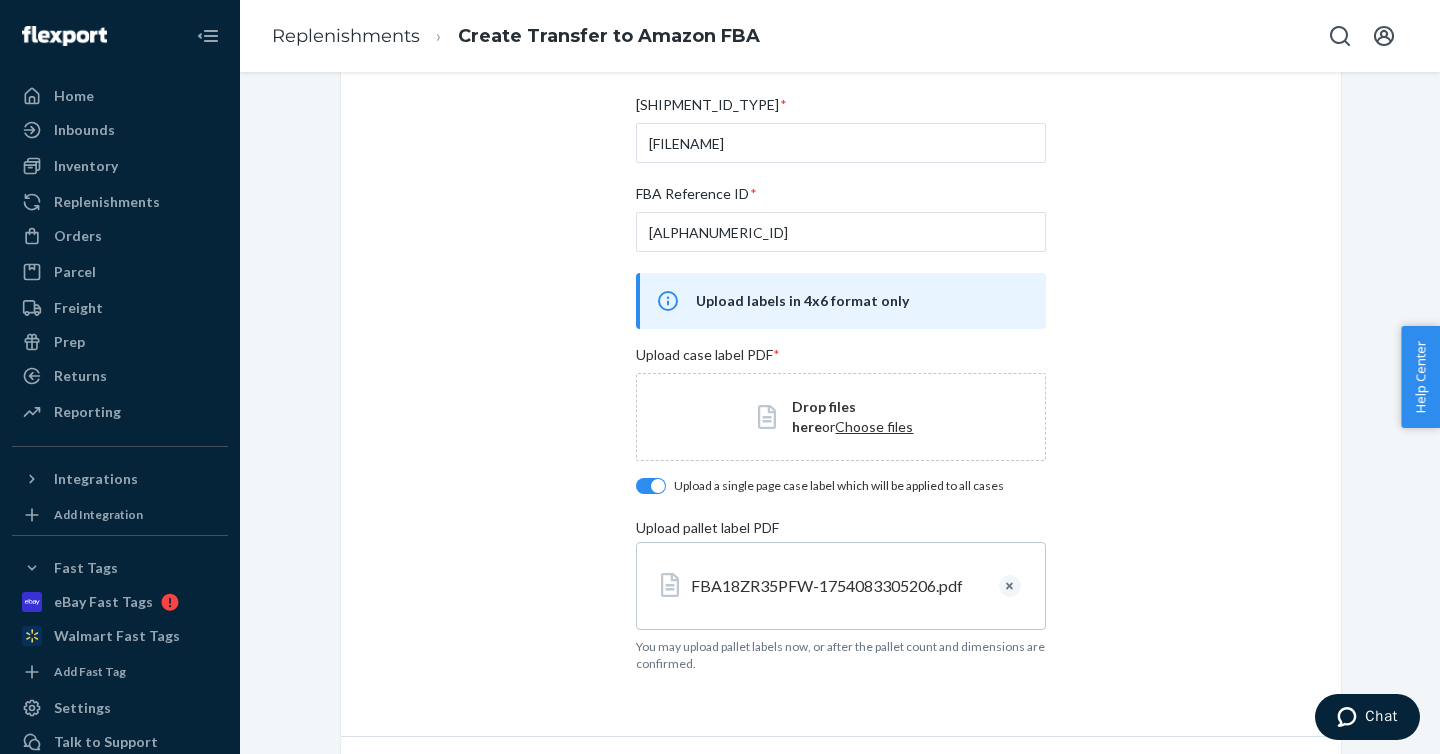 scroll, scrollTop: 147, scrollLeft: 0, axis: vertical 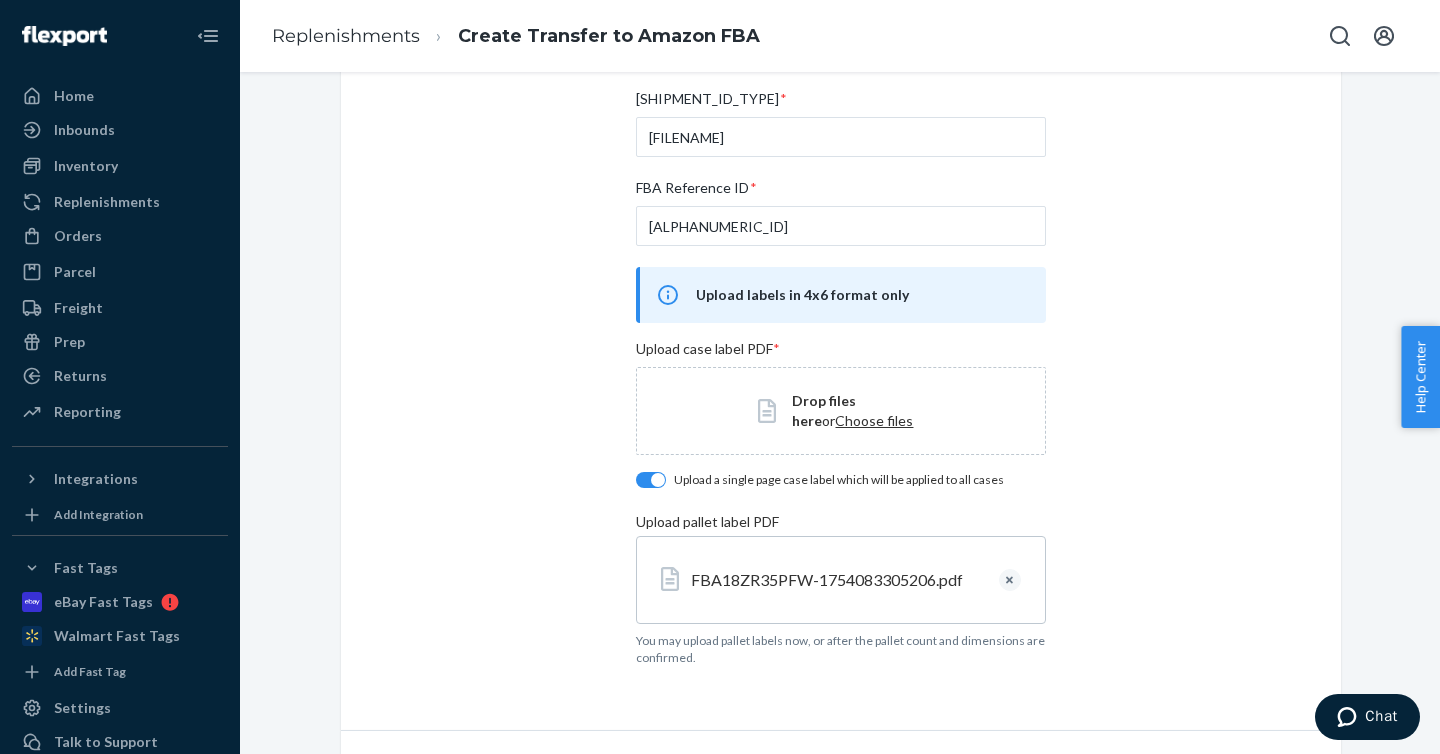 click on "Choose files" at bounding box center (874, 420) 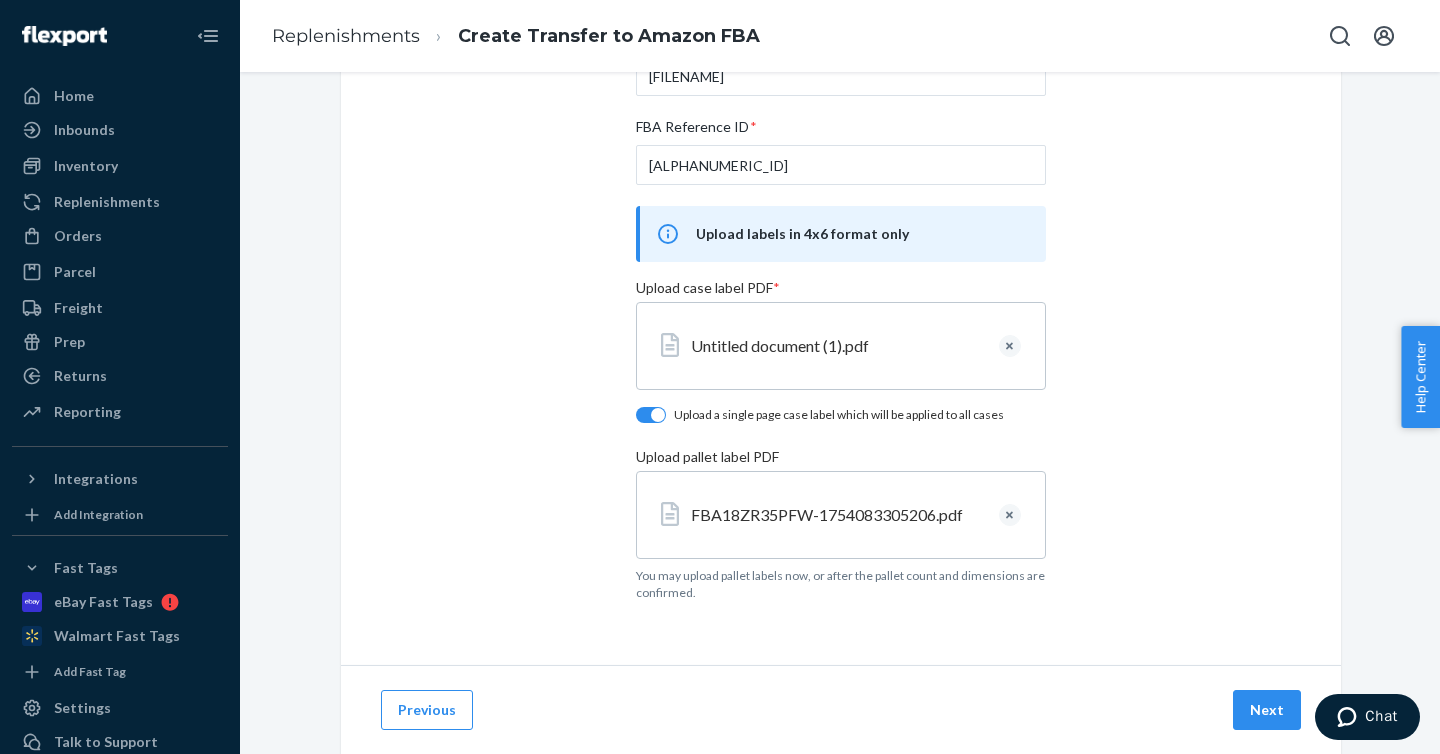 scroll, scrollTop: 208, scrollLeft: 0, axis: vertical 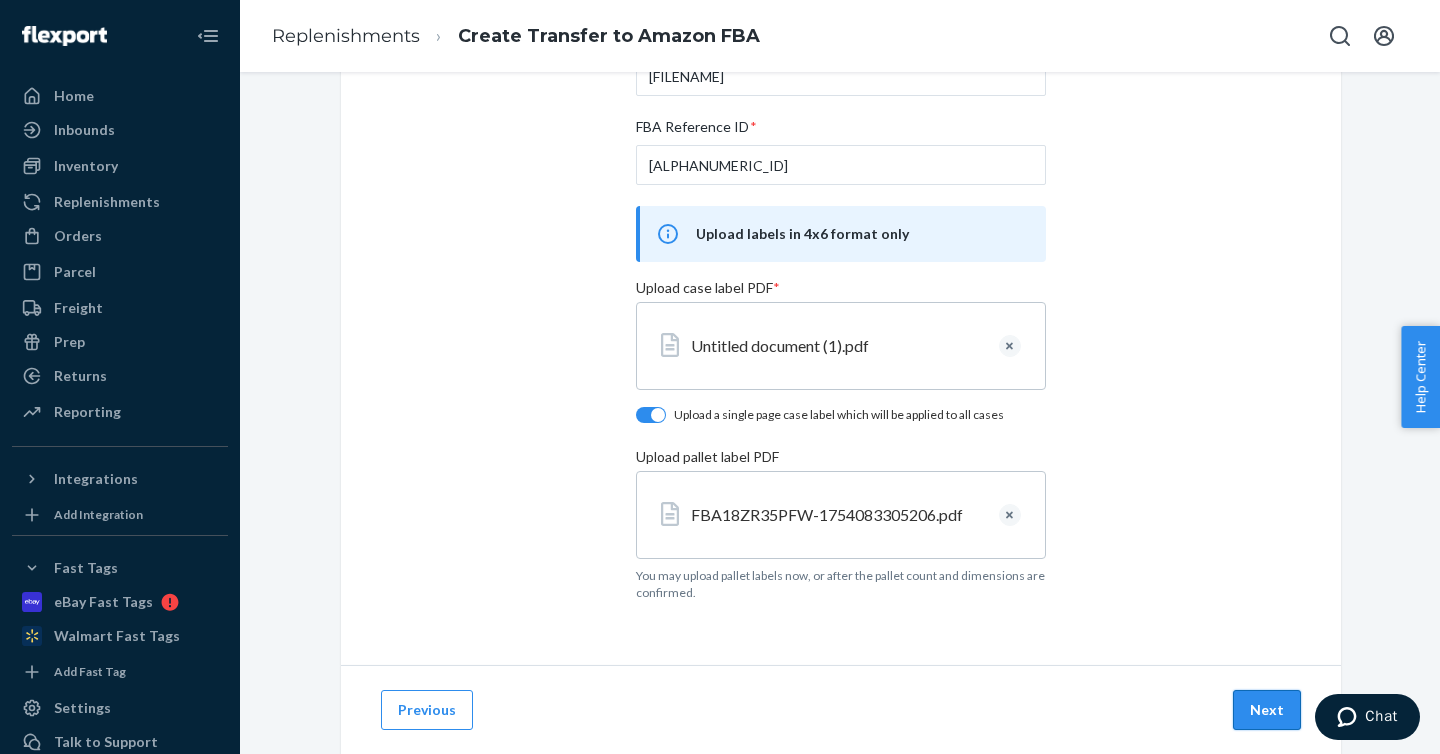 click on "Next" at bounding box center [1267, 710] 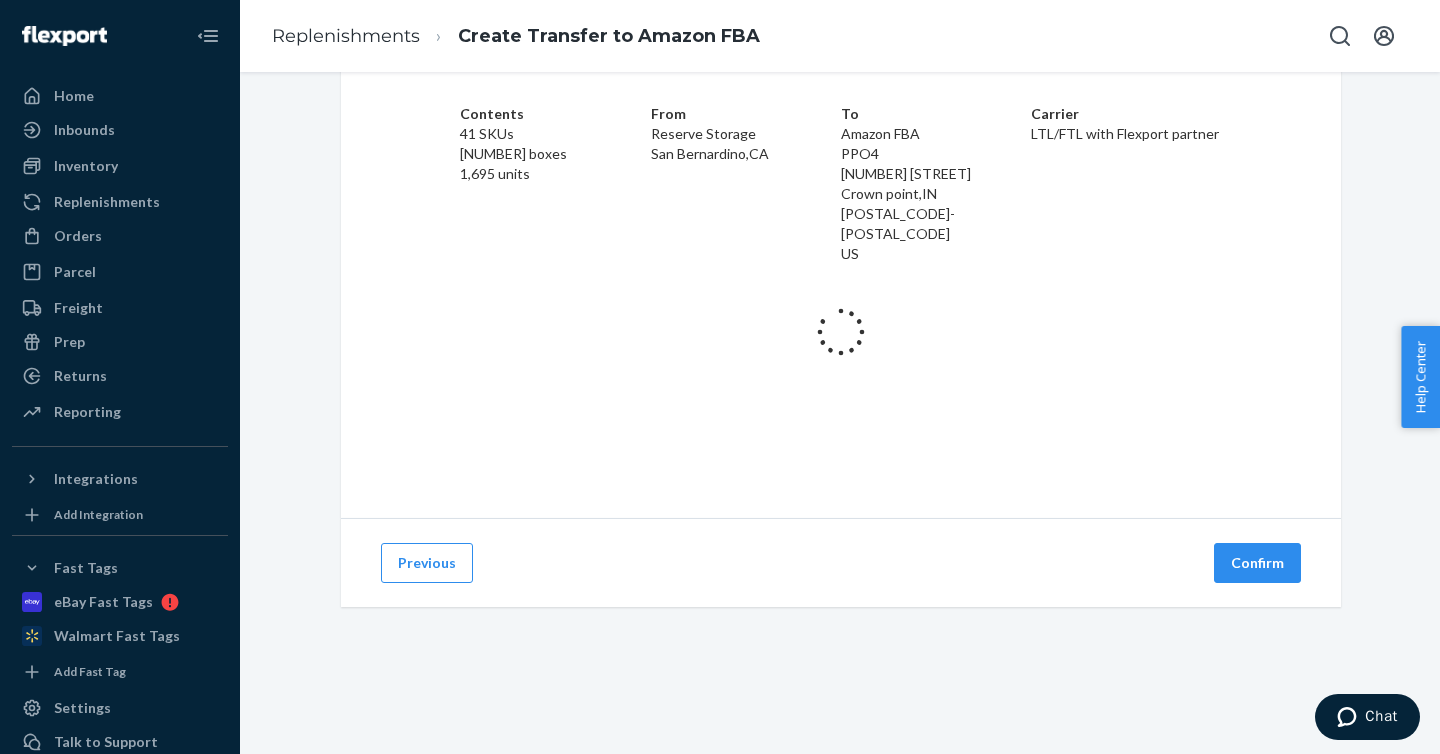 scroll, scrollTop: 96, scrollLeft: 0, axis: vertical 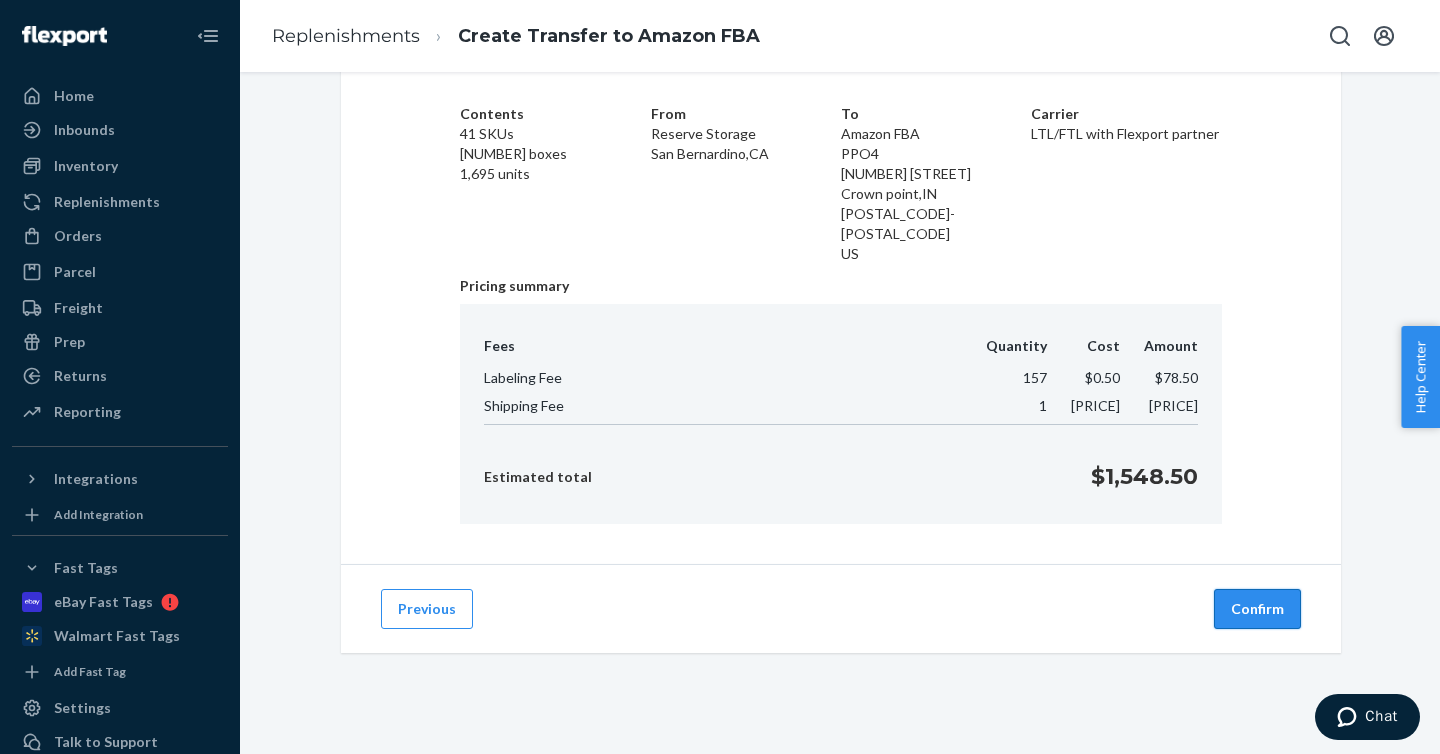 click on "Confirm" at bounding box center (1257, 609) 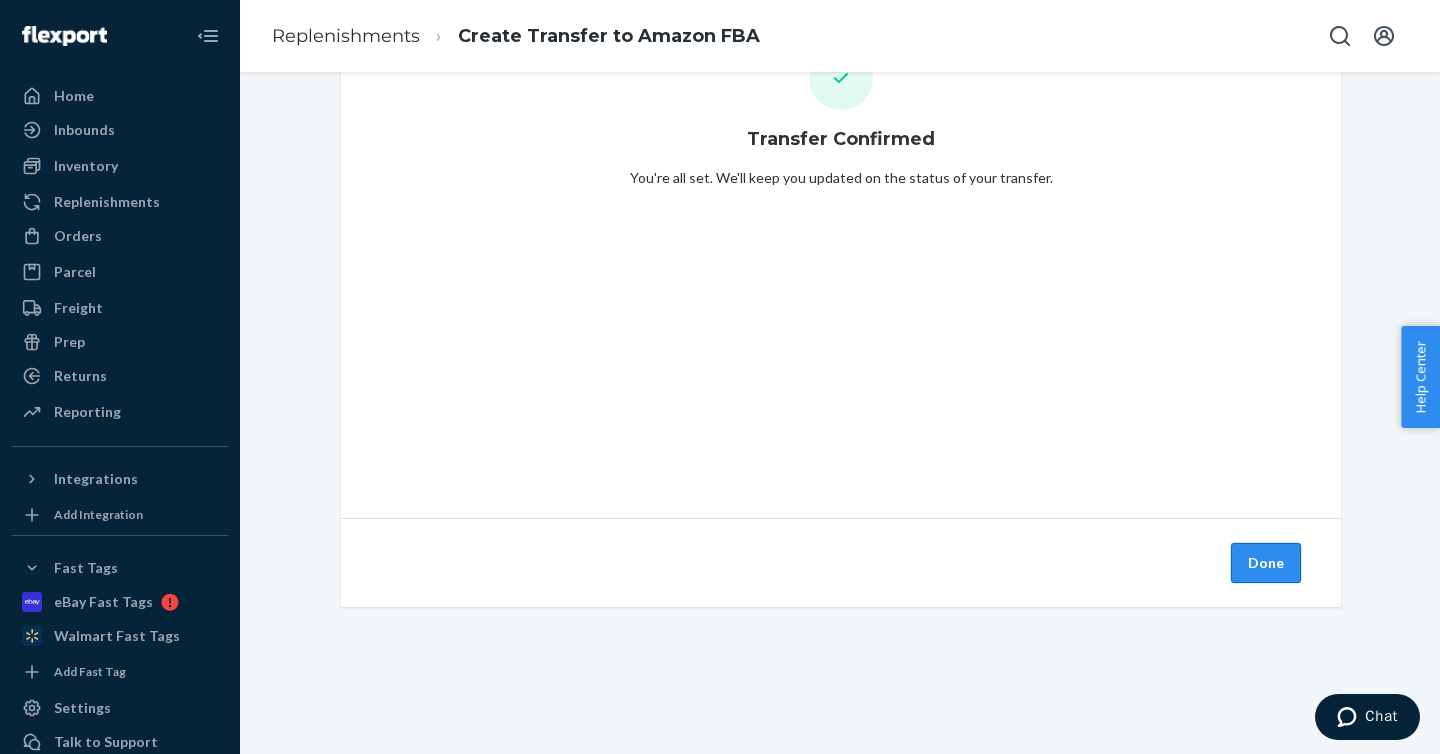click on "Done" at bounding box center (1266, 563) 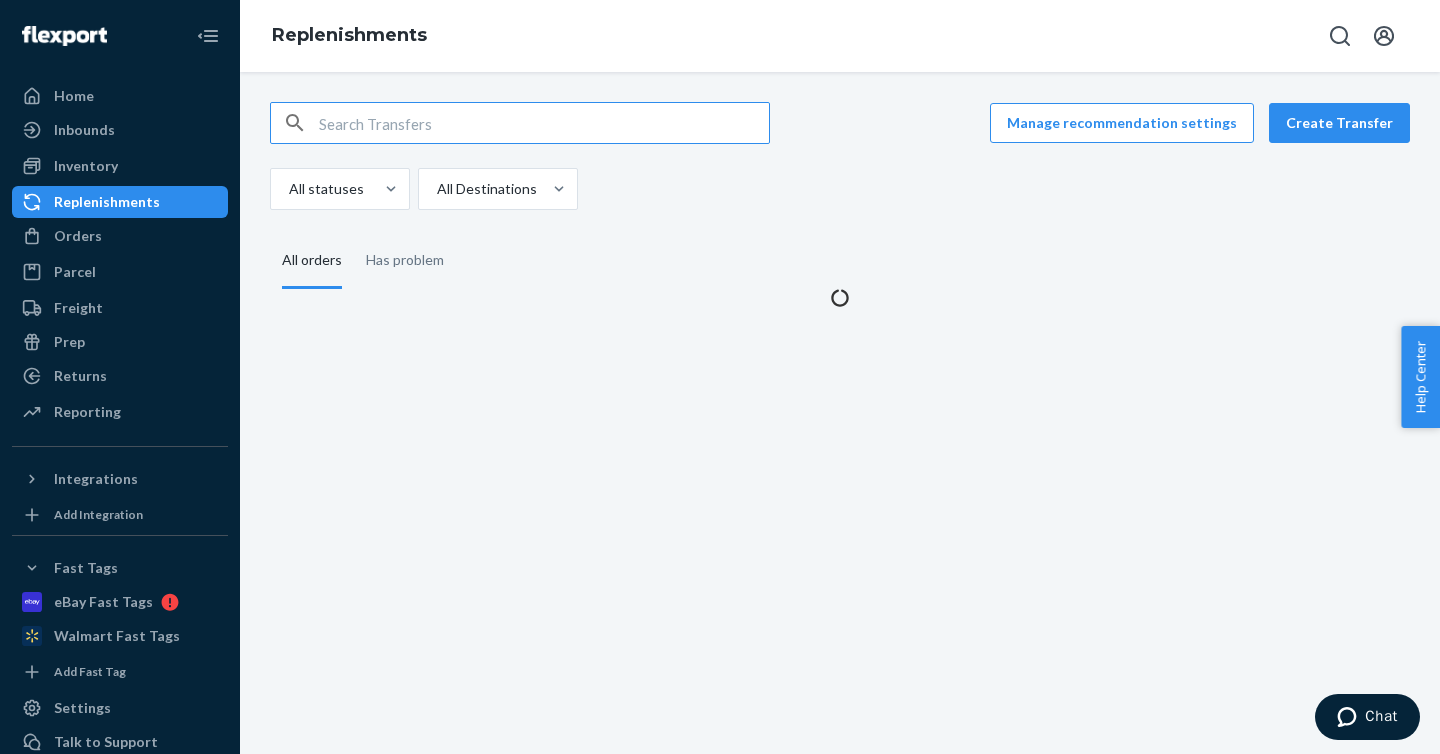scroll, scrollTop: 0, scrollLeft: 0, axis: both 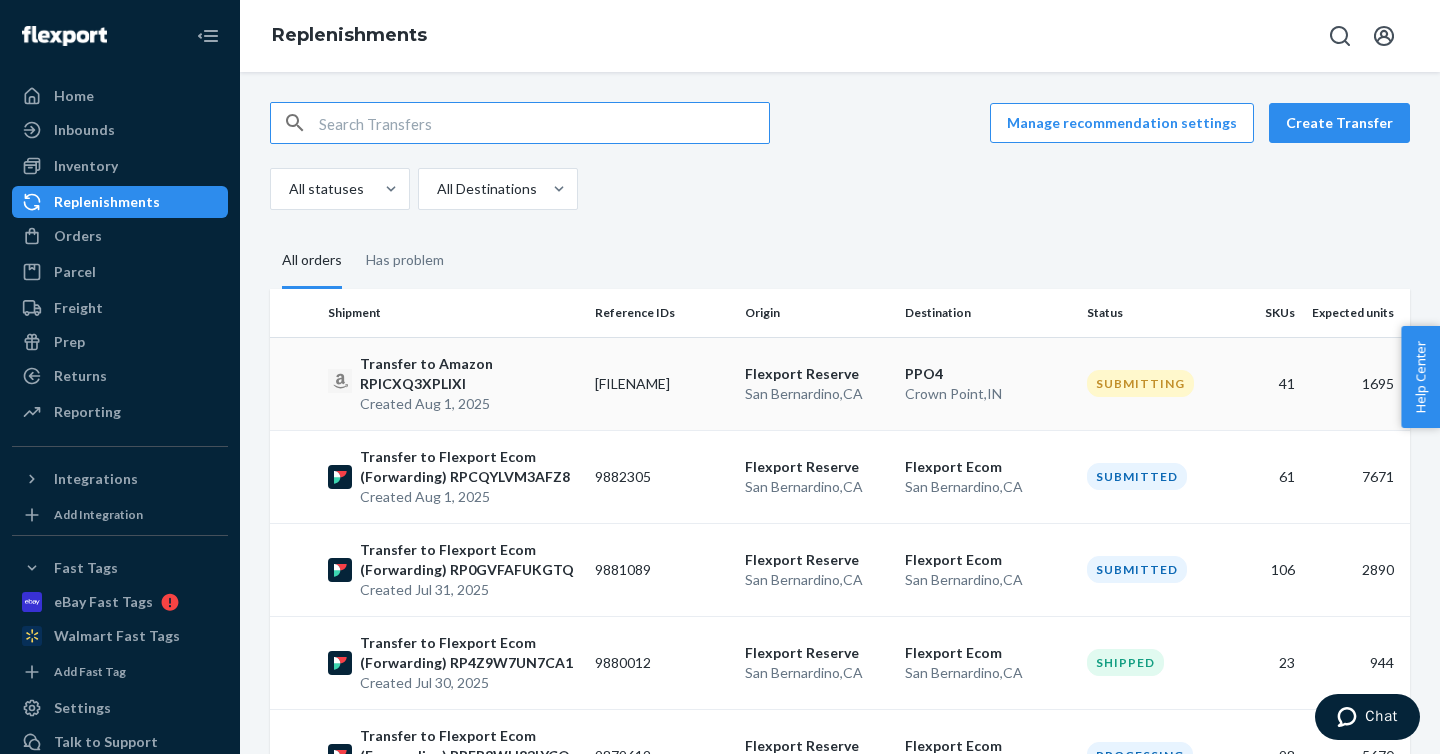 click on "[FILENAME]" at bounding box center (662, 383) 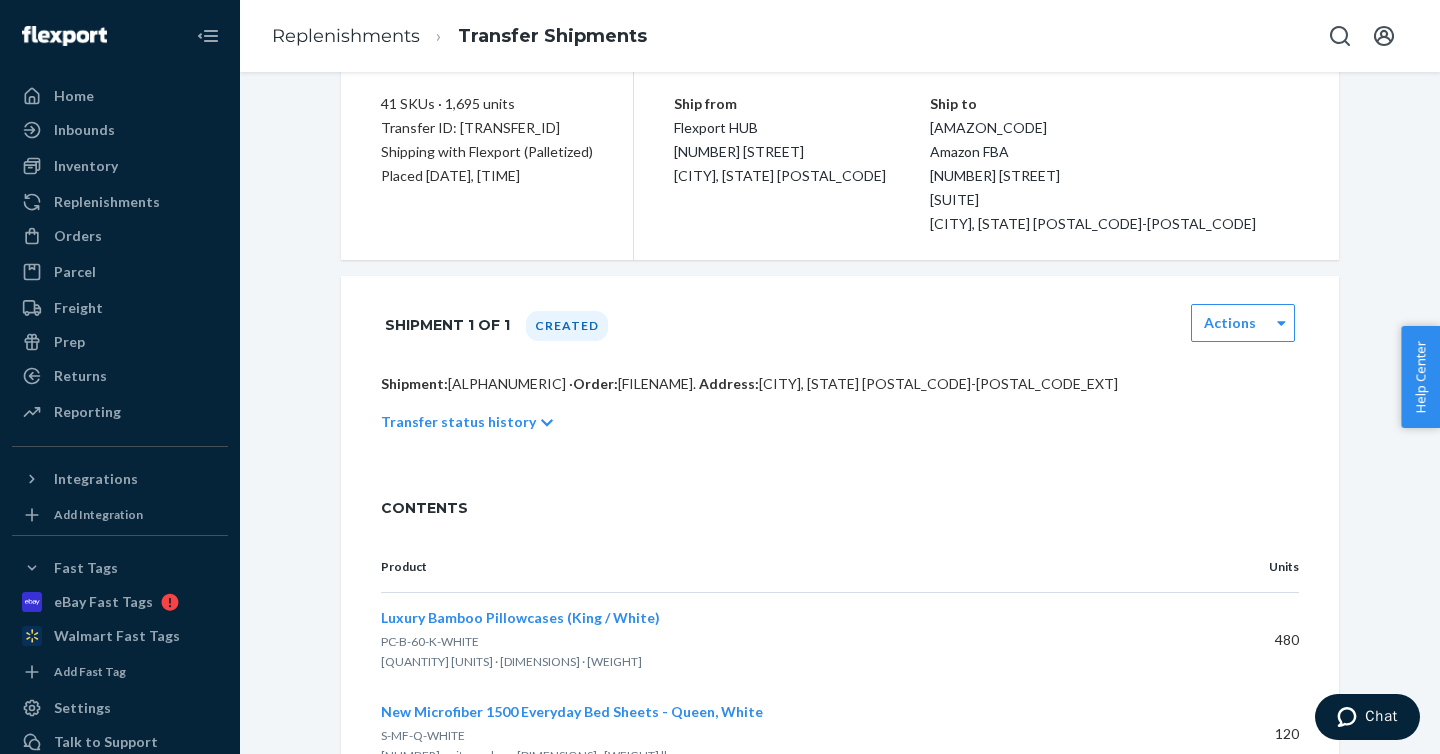 scroll, scrollTop: 103, scrollLeft: 0, axis: vertical 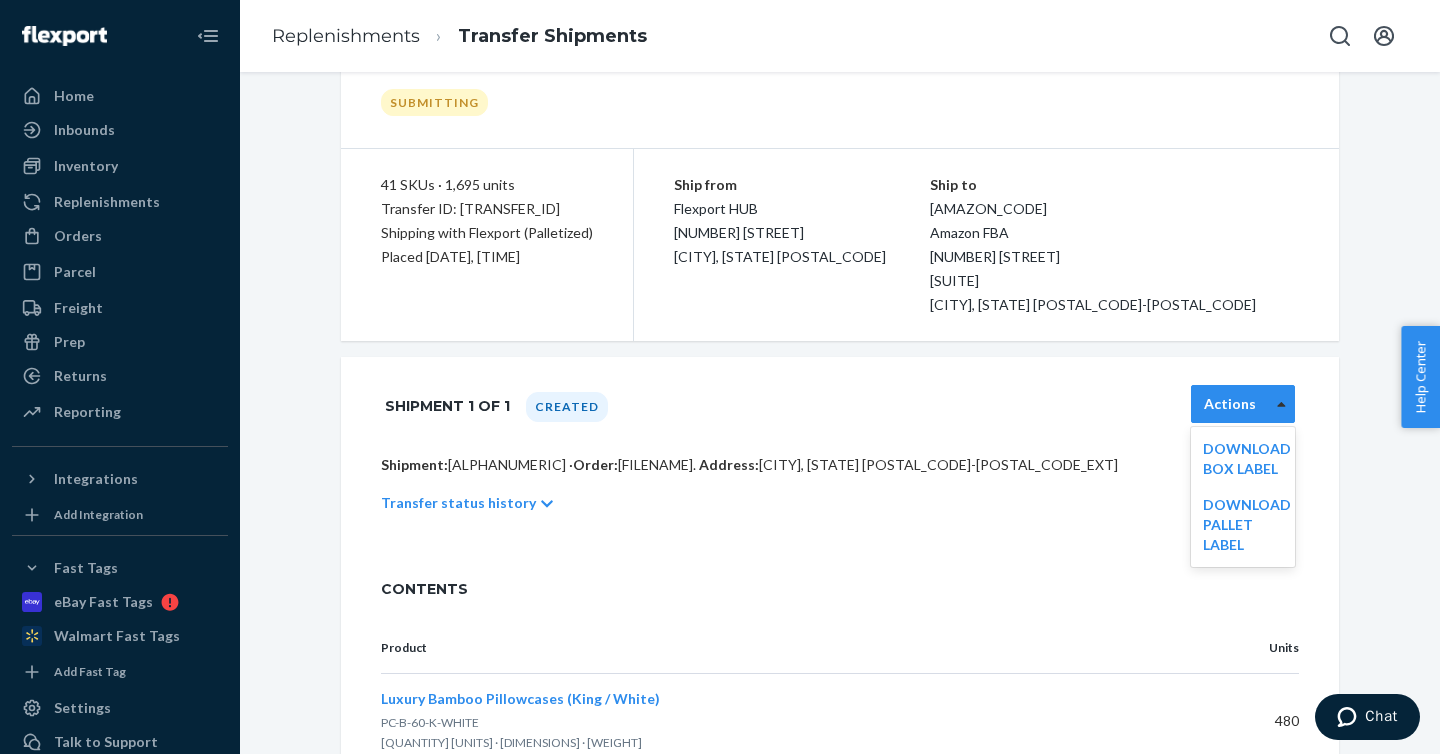 click 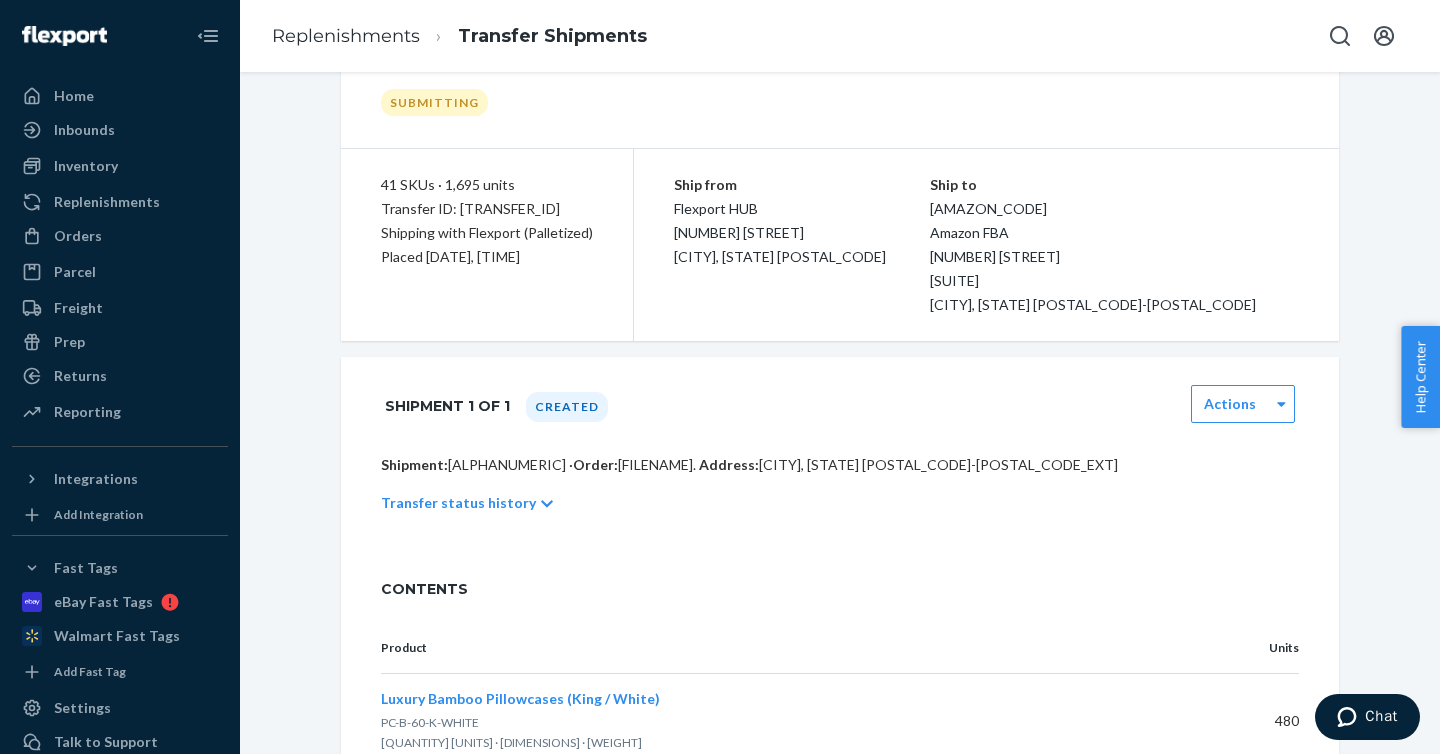 click on "CONTENTS" at bounding box center (840, 589) 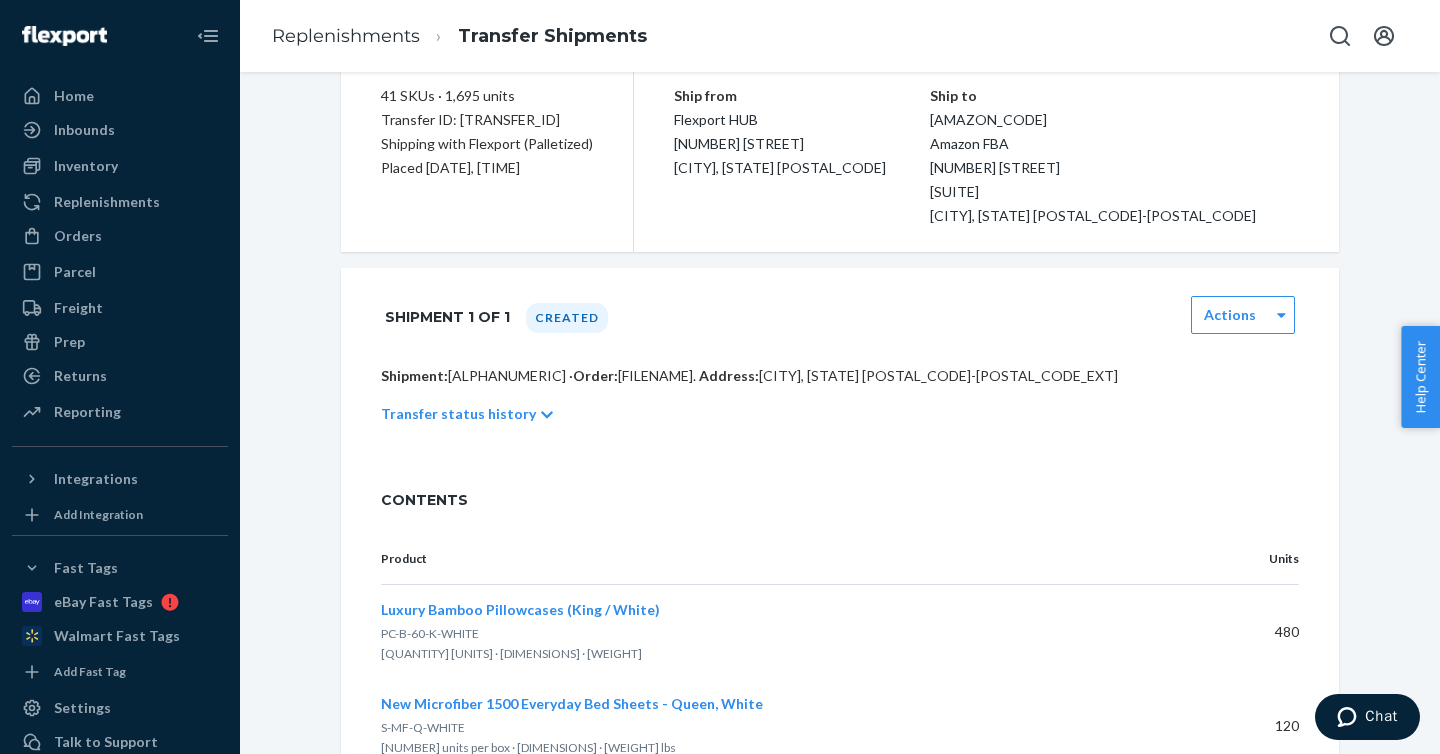 scroll, scrollTop: 0, scrollLeft: 0, axis: both 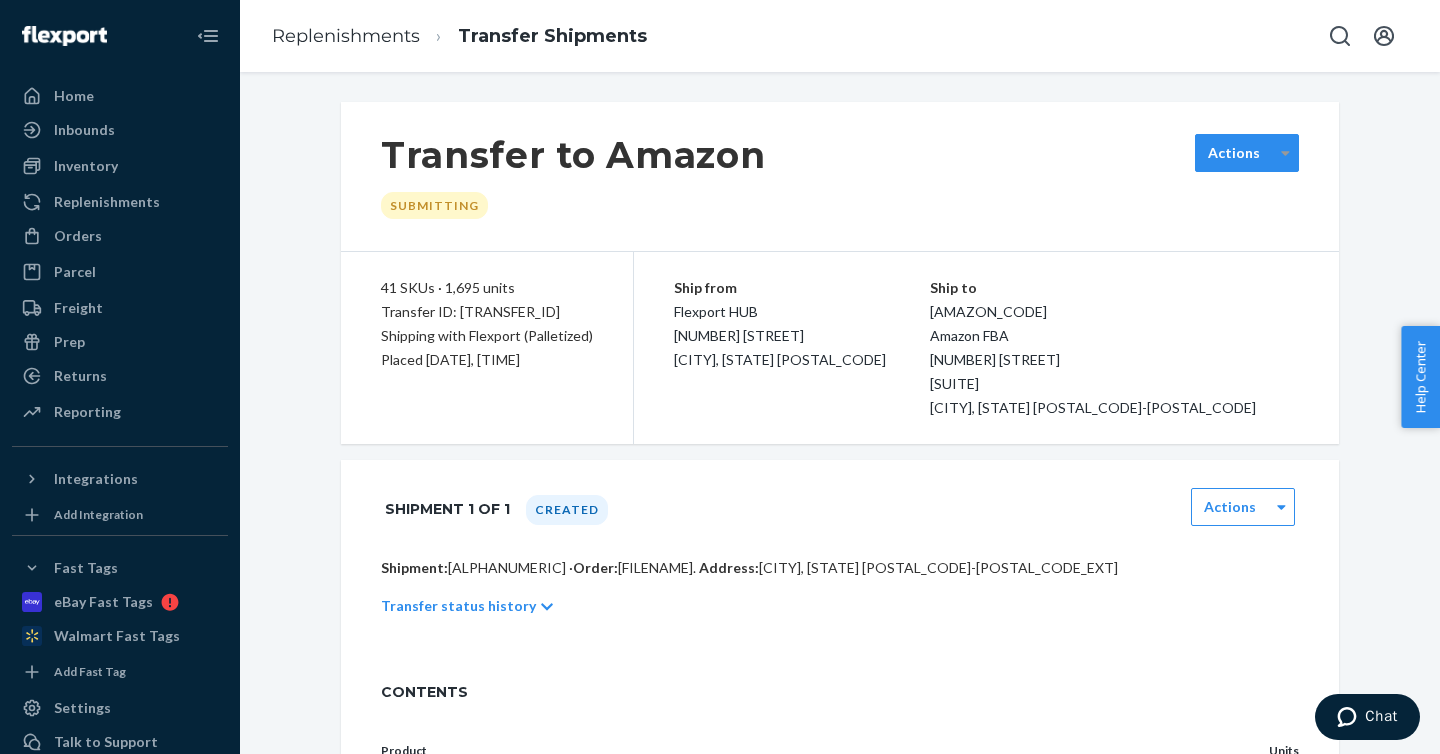 click 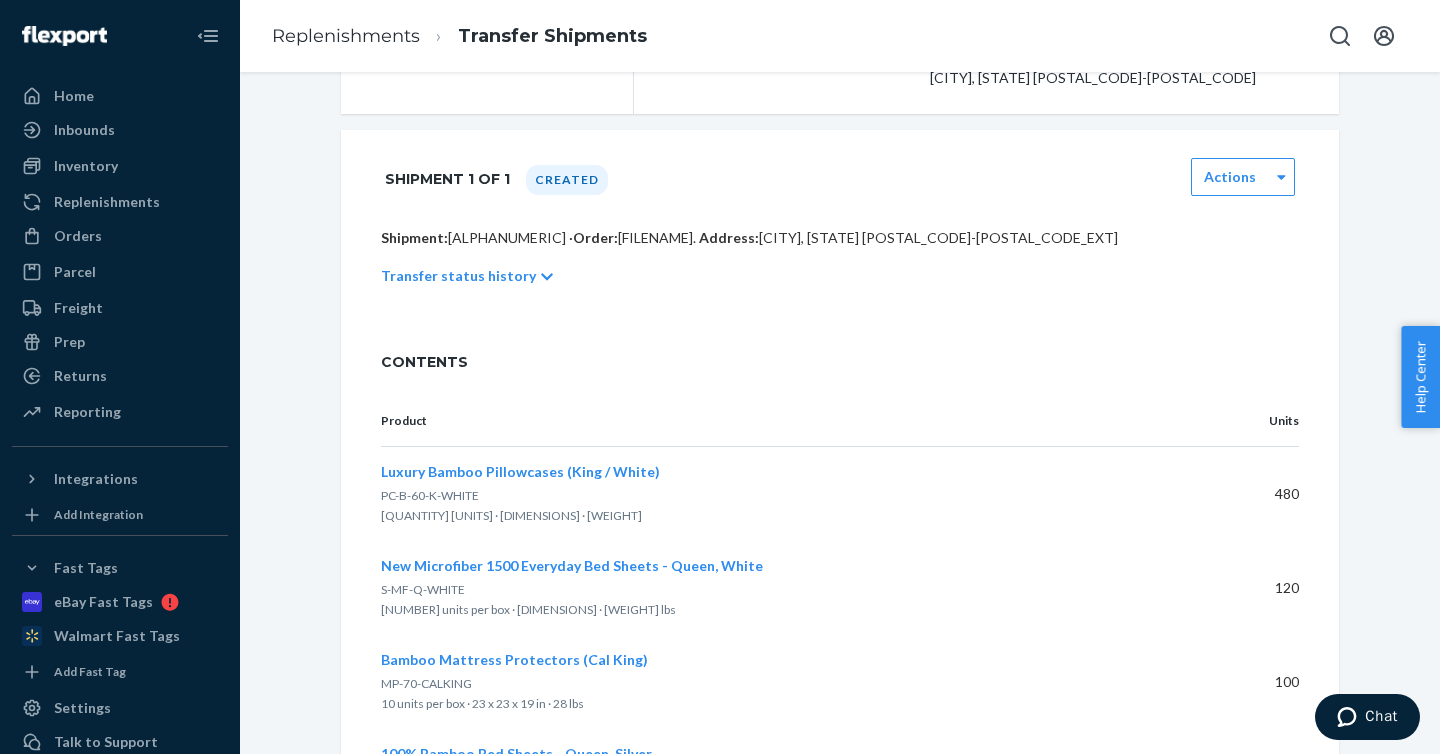 scroll, scrollTop: 277, scrollLeft: 0, axis: vertical 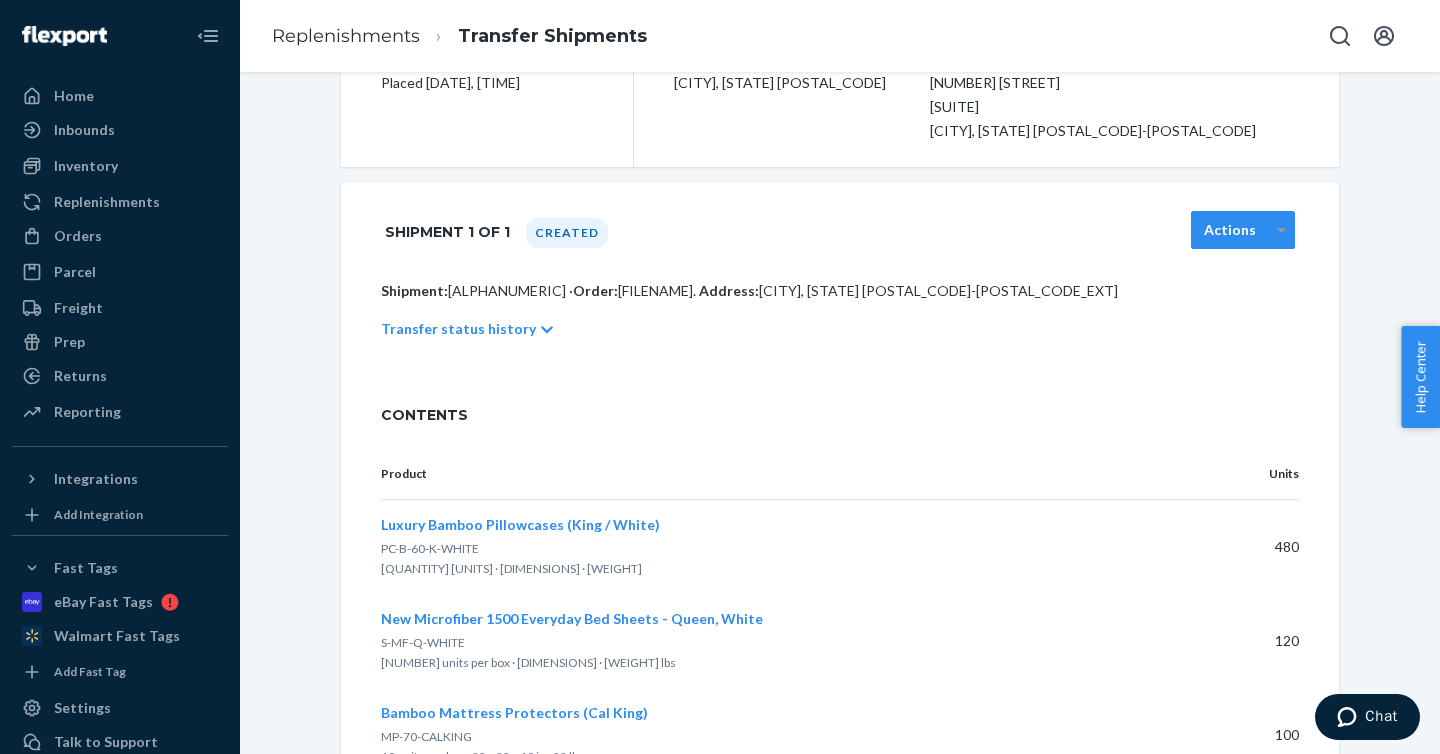 click 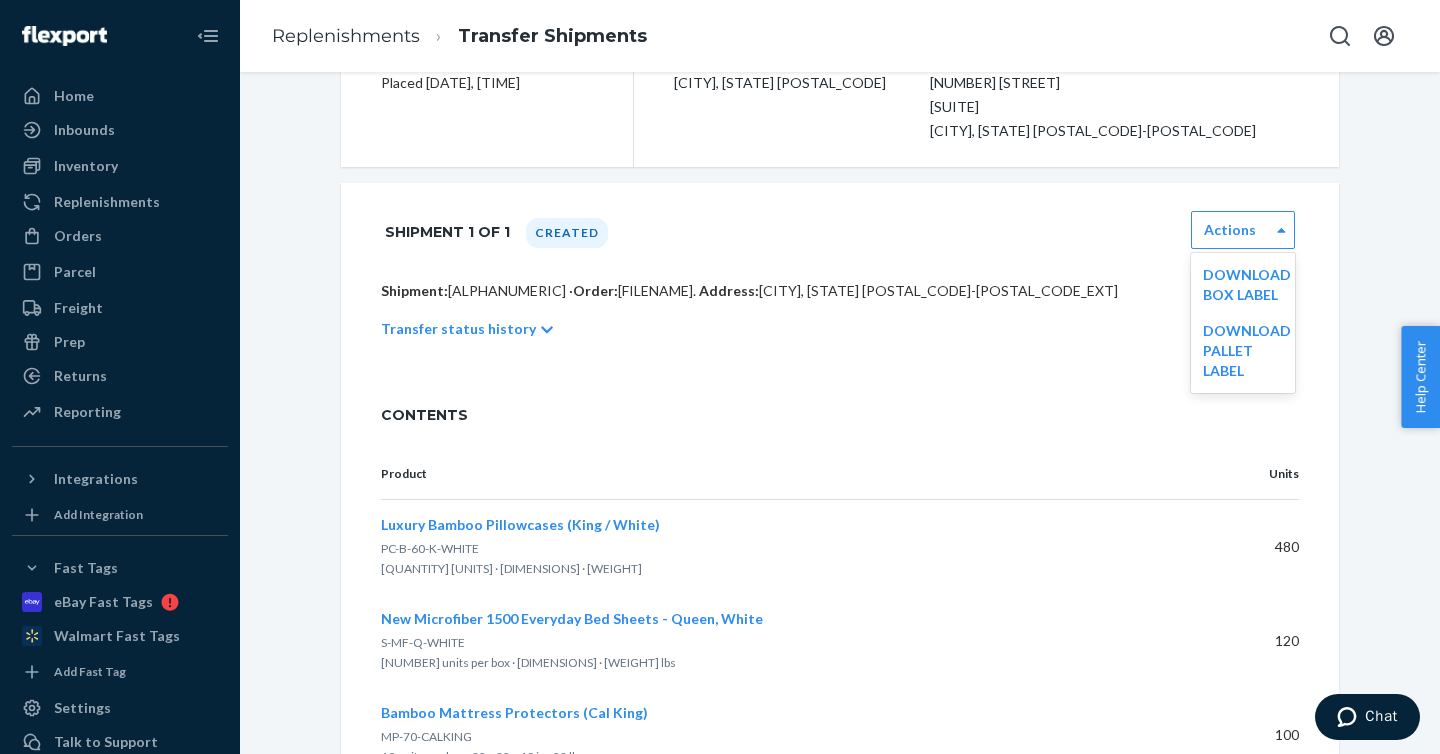 click on "CONTENTS" at bounding box center (840, 415) 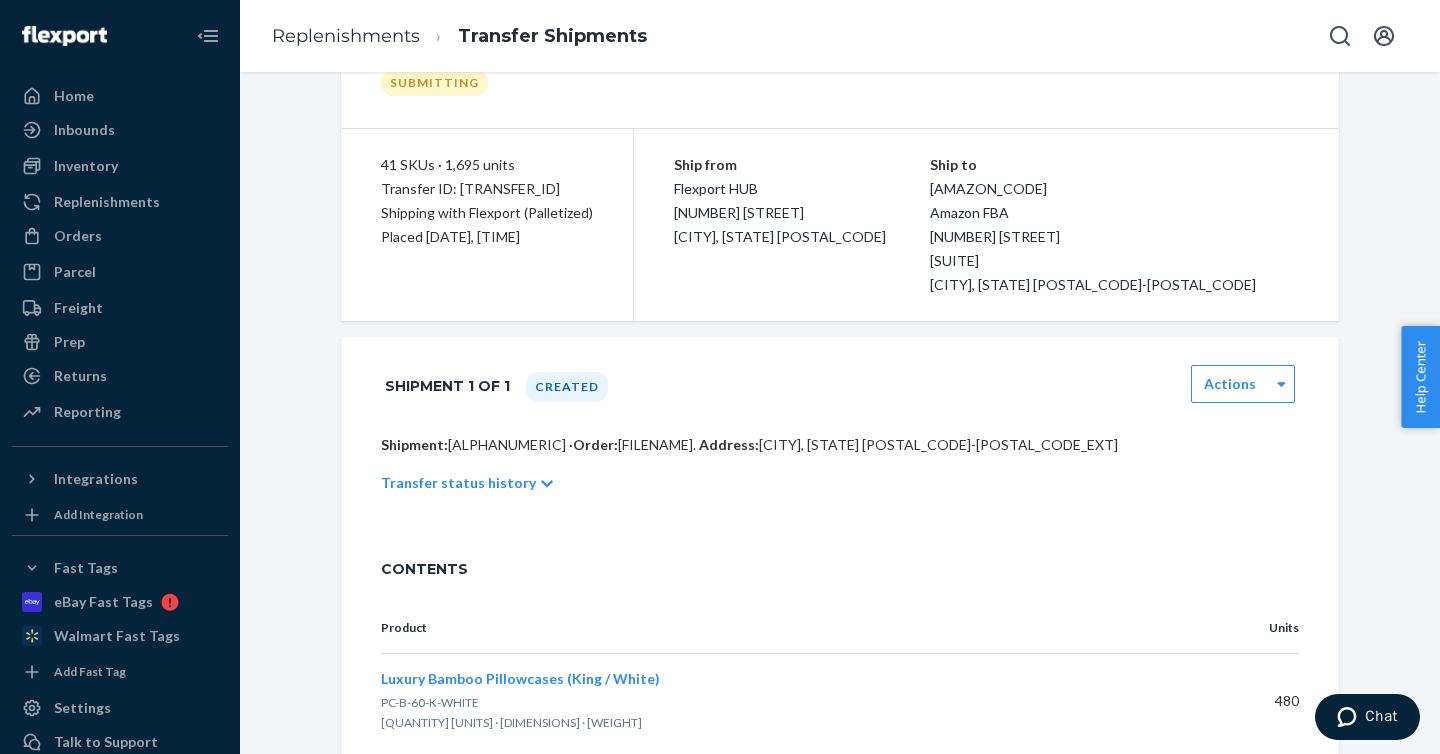 scroll, scrollTop: 0, scrollLeft: 0, axis: both 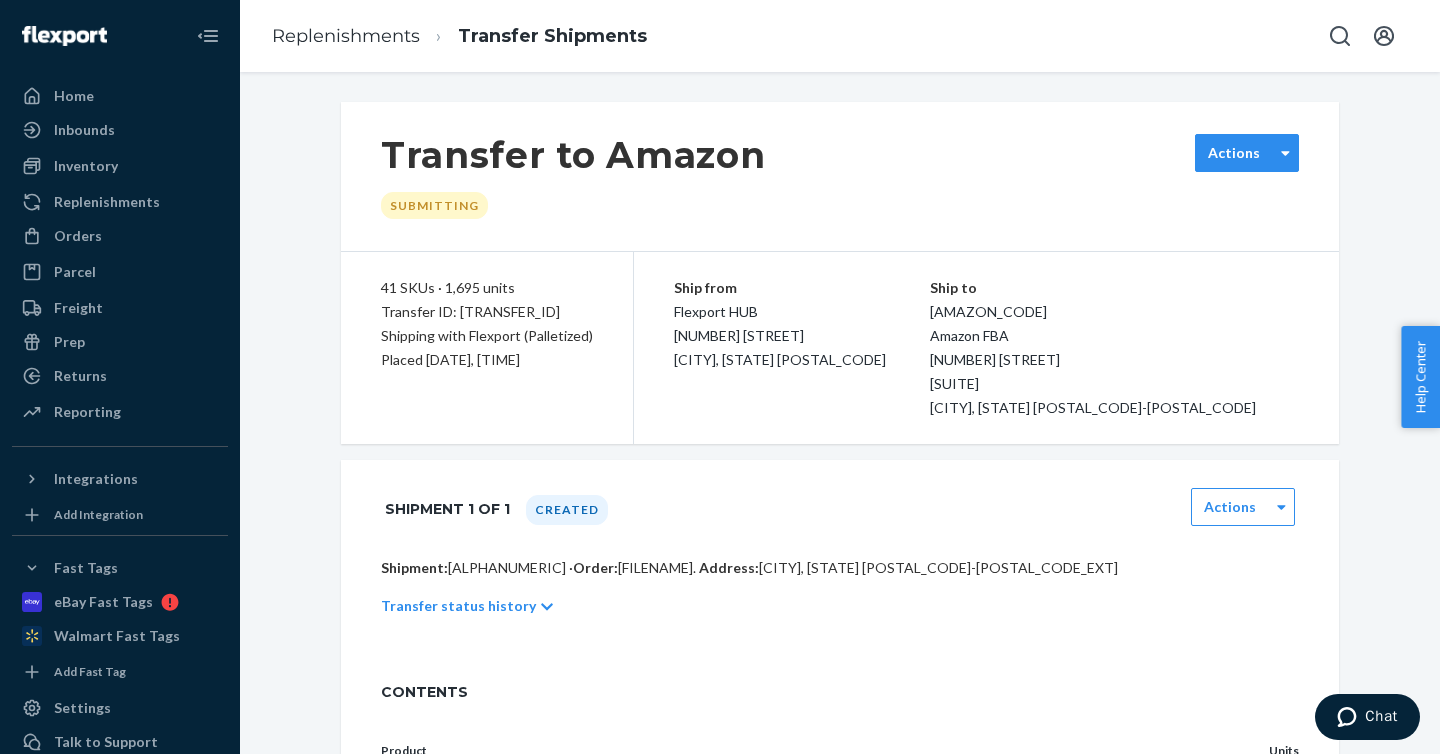 click on "Actions" at bounding box center [1234, 153] 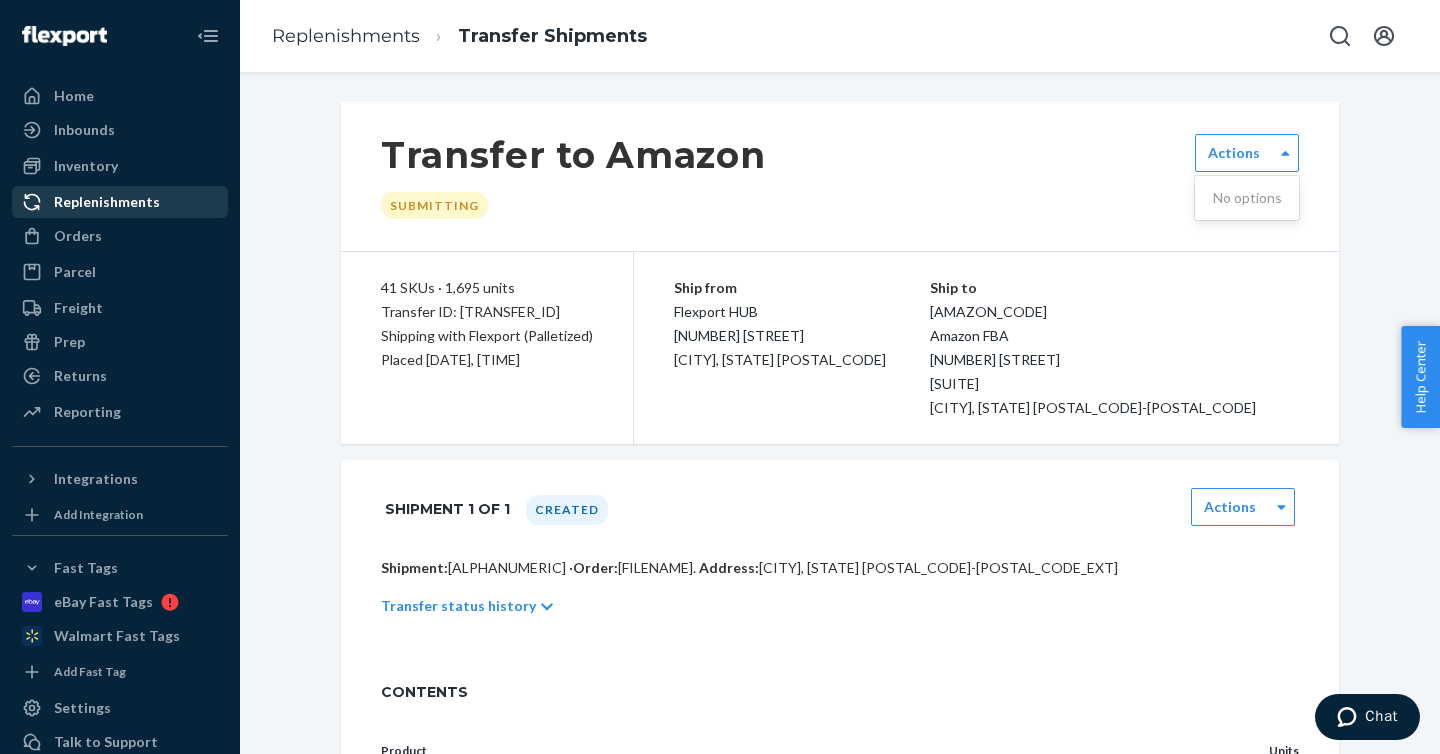 click on "Replenishments" at bounding box center (107, 202) 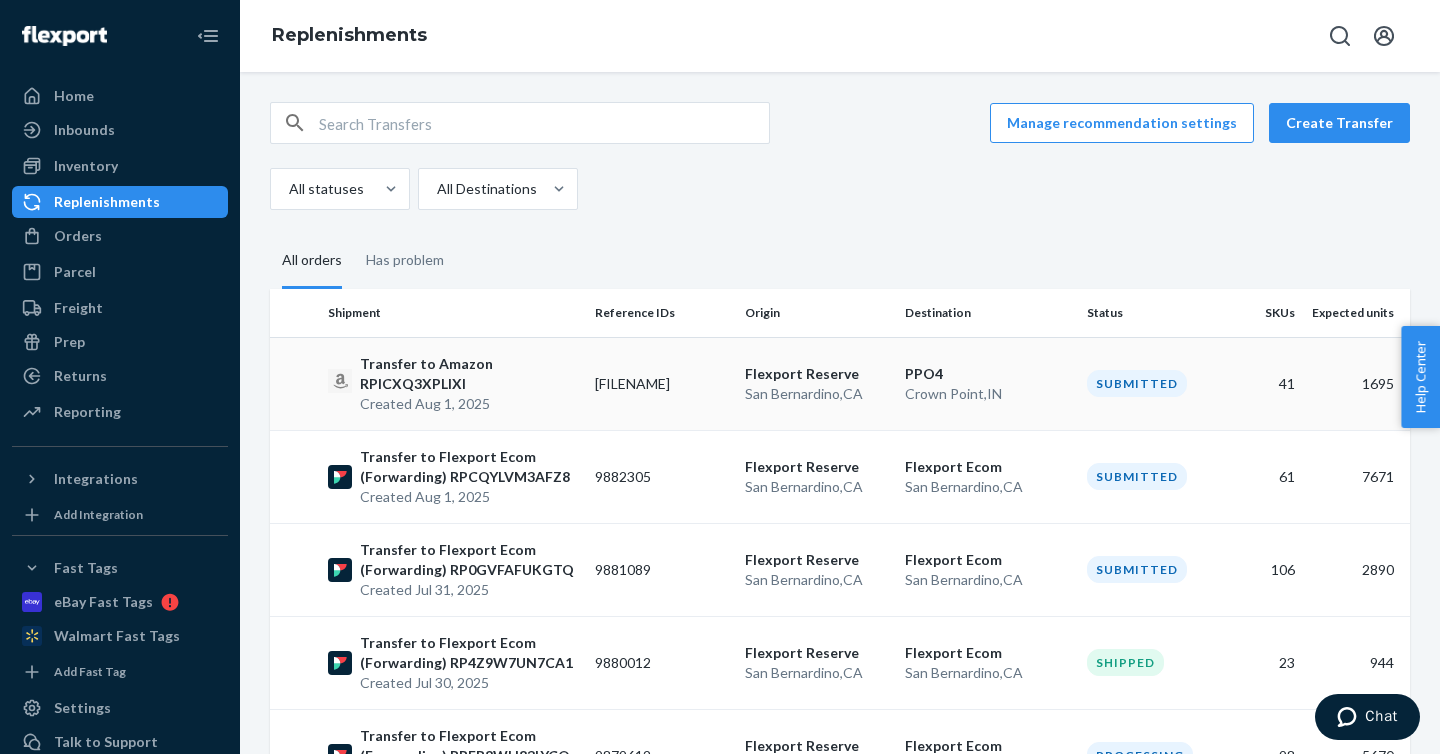 click on "Transfer to Amazon RPICXQ3XPLIXI" at bounding box center (469, 374) 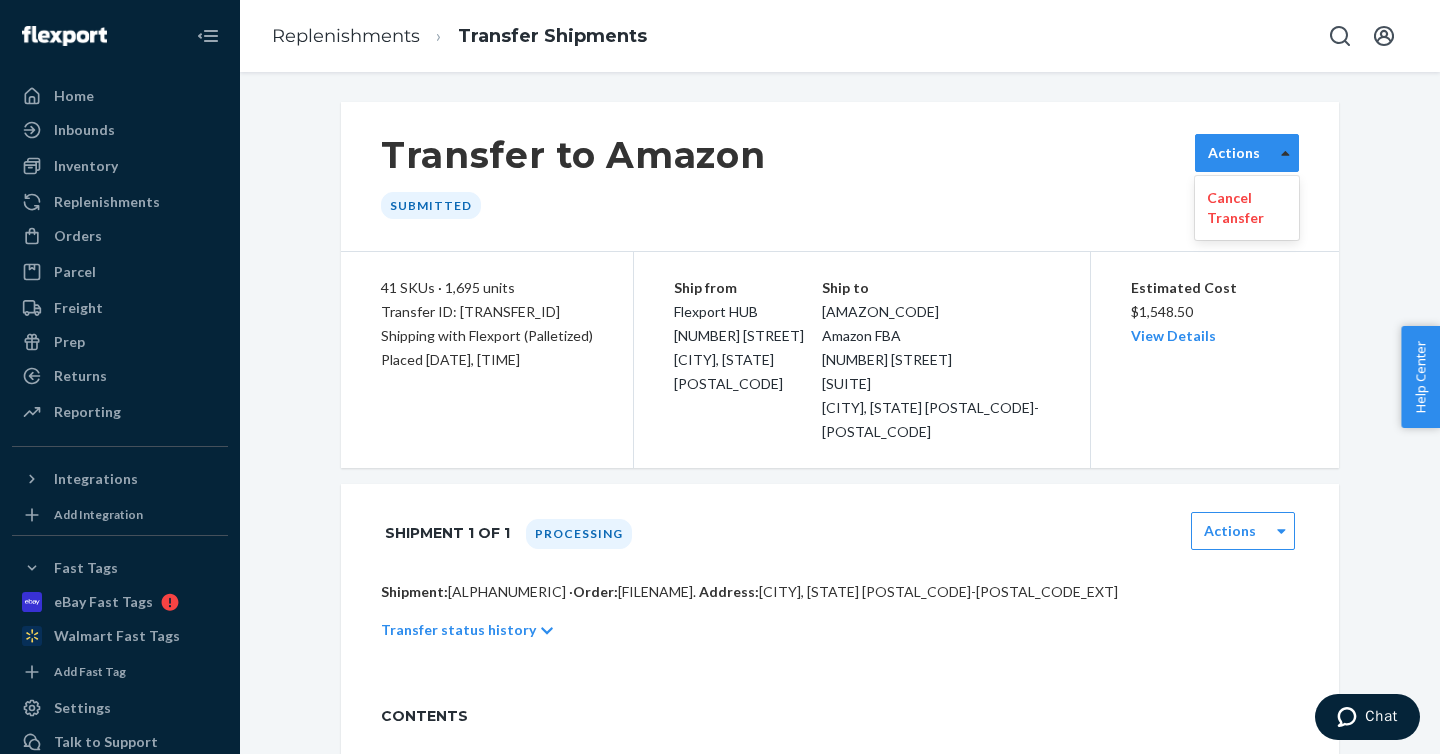 click at bounding box center (1285, 153) 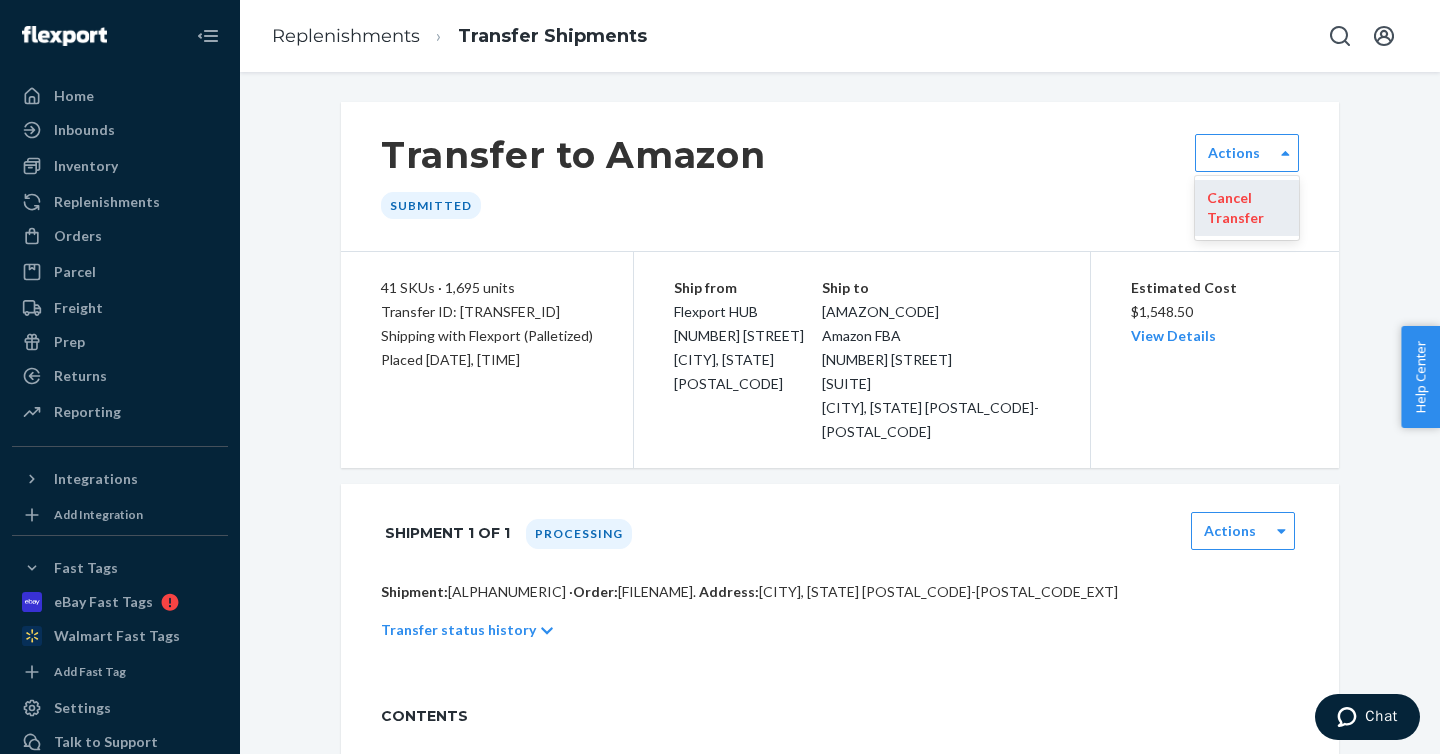 click on "Cancel Transfer" at bounding box center (1247, 208) 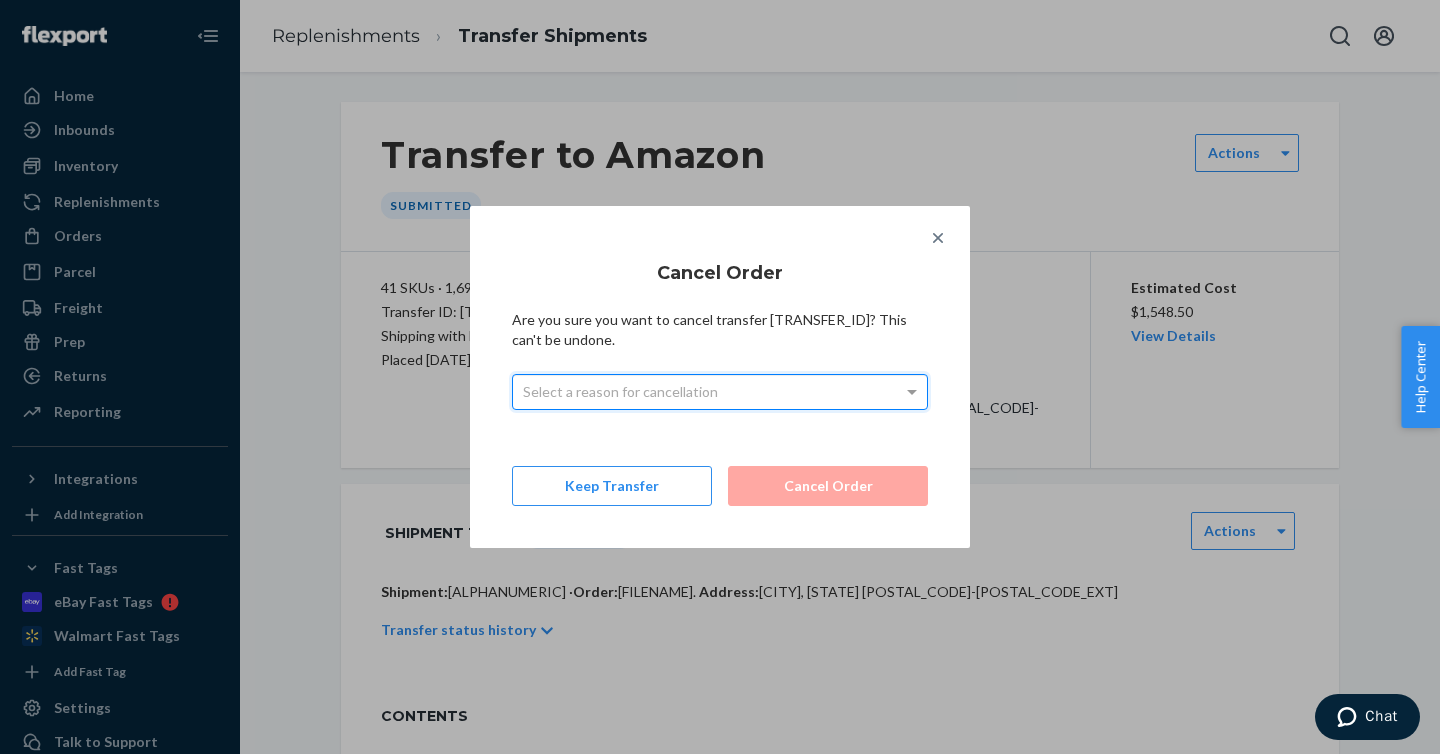 click 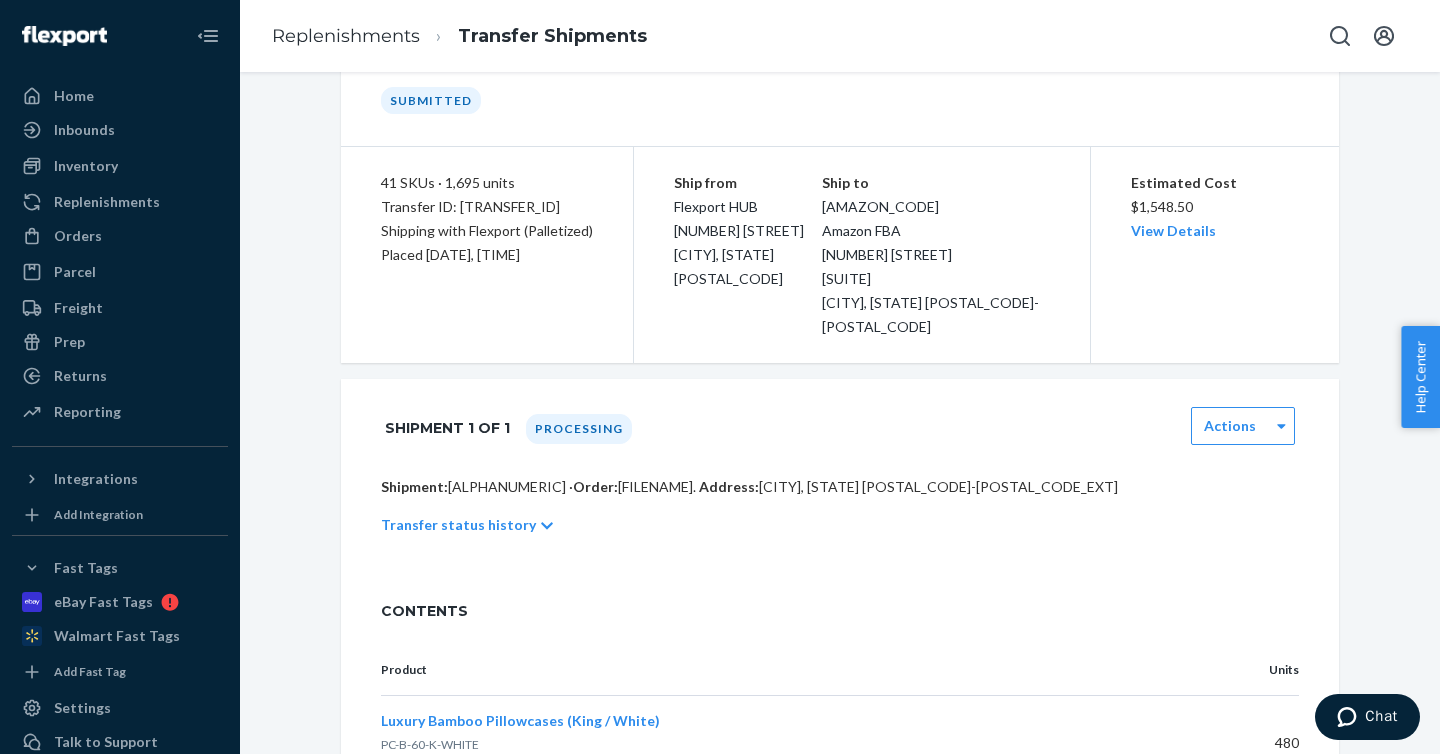 scroll, scrollTop: 146, scrollLeft: 0, axis: vertical 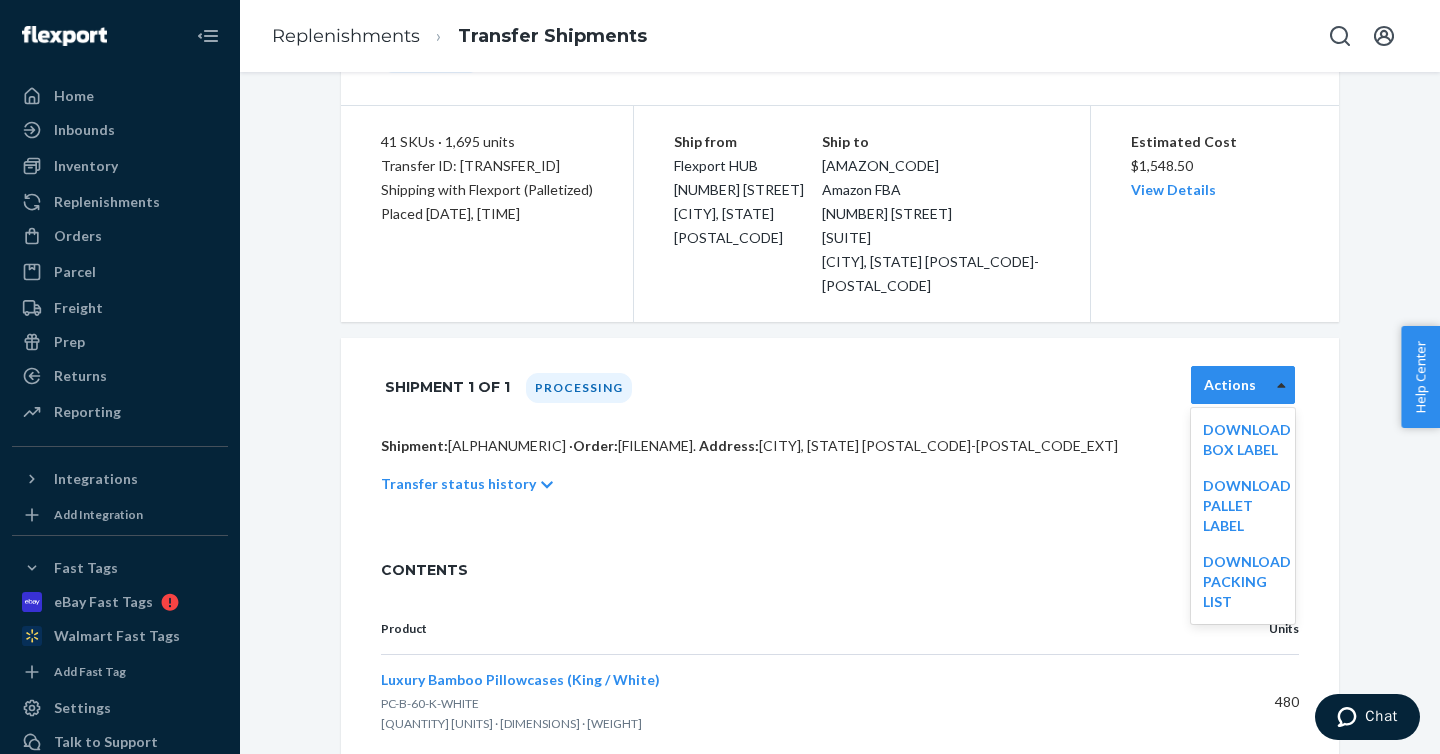 click at bounding box center (1281, 385) 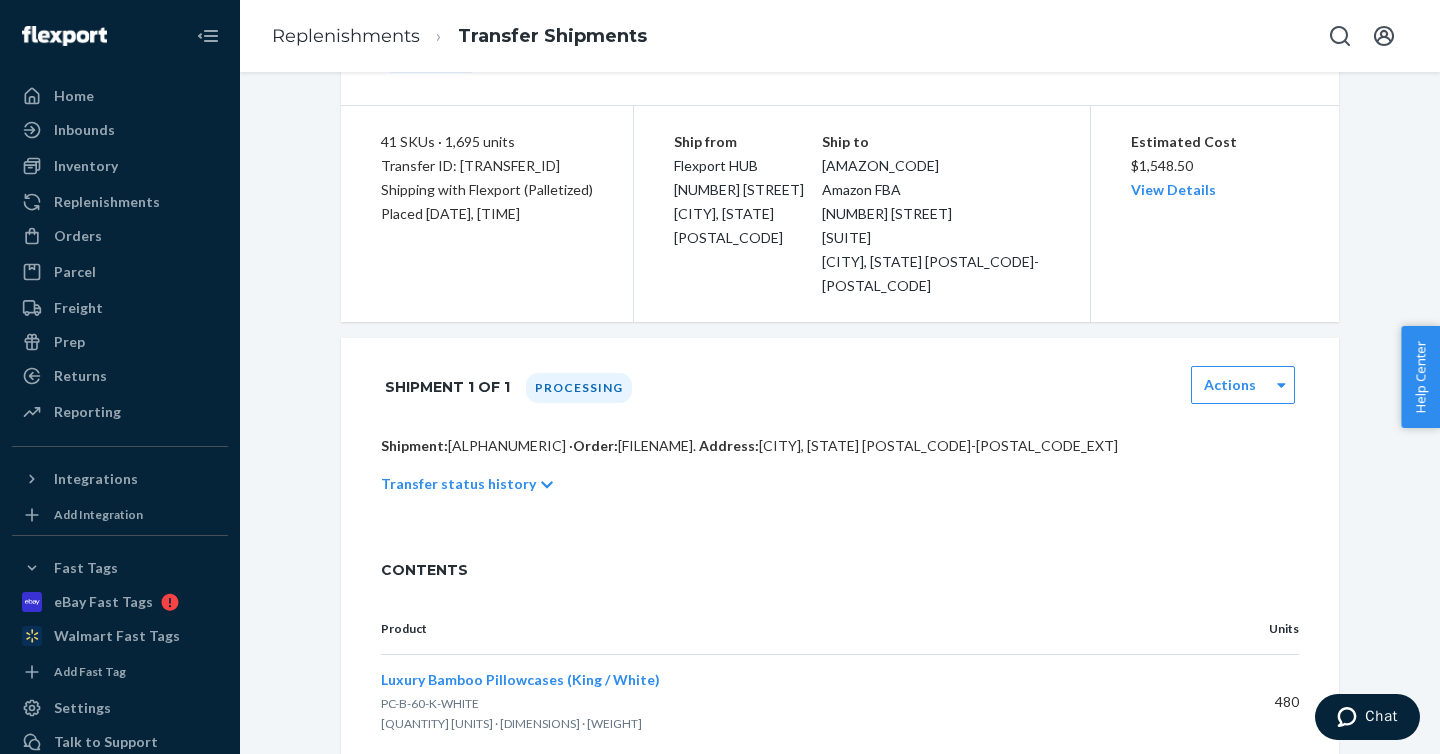 click on "Shipment: [SHIPMENT_ID] · Order: [ORDER_ID] · Address: [ADDRESS_ID] · [CITY], [STATE], [POSTAL_CODE]-[POSTAL_CODE_EXT] Transfer status history" at bounding box center [840, 486] 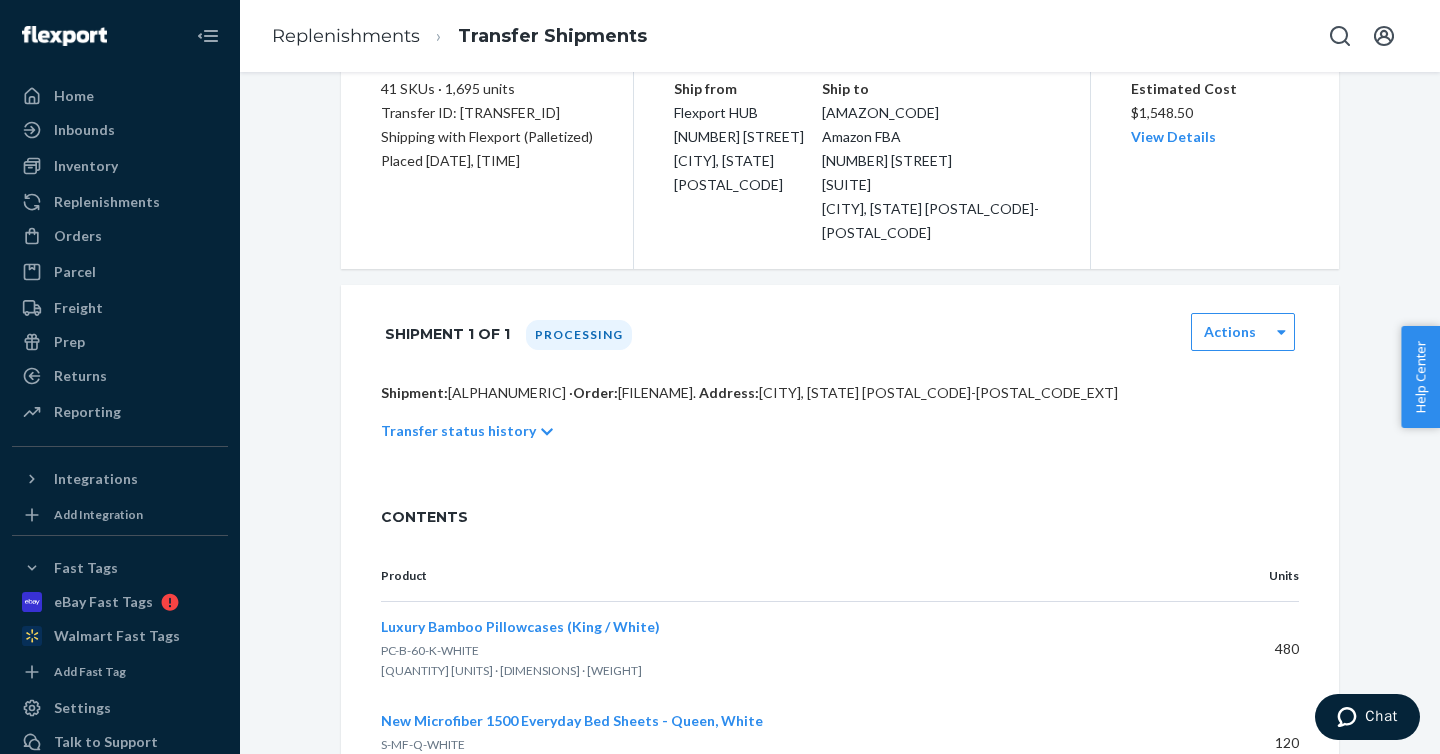 click on "Transfer status history" at bounding box center (458, 431) 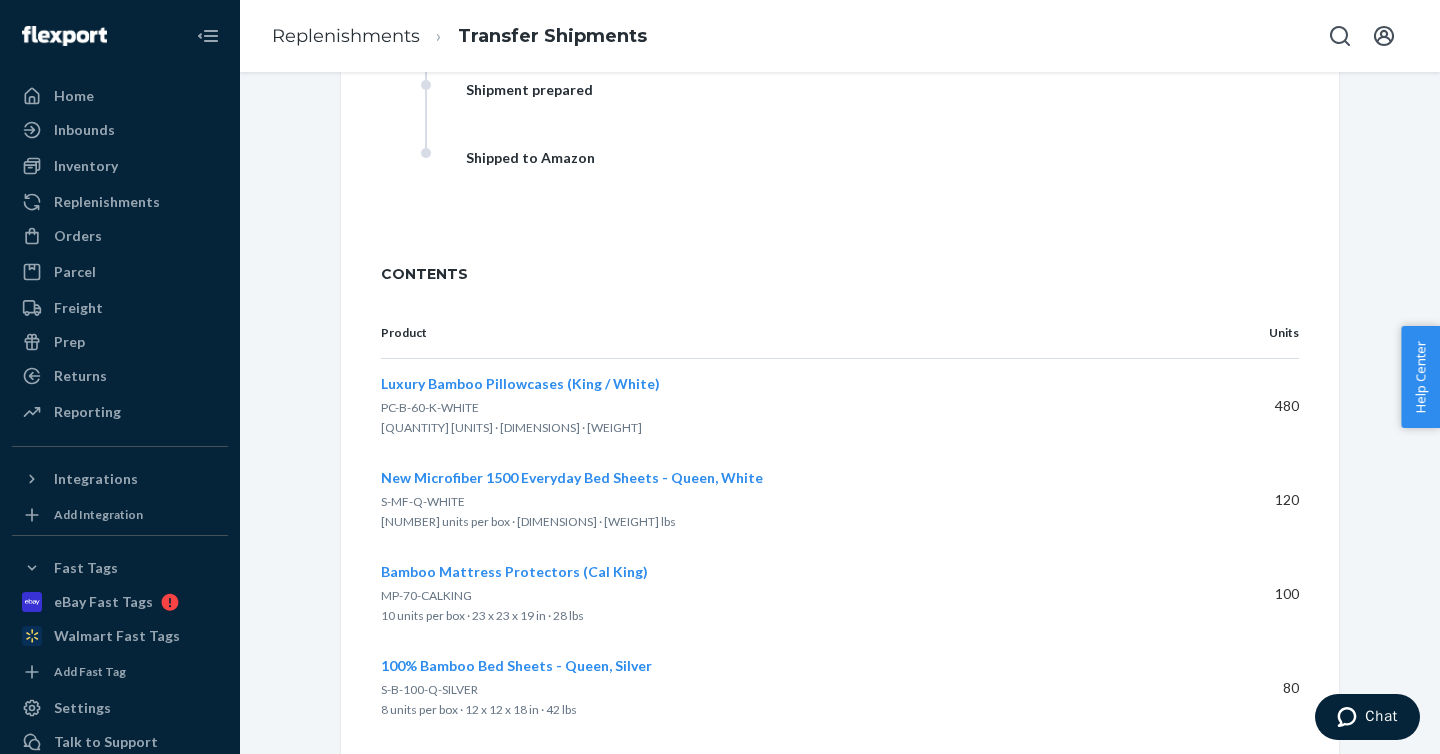 scroll, scrollTop: 0, scrollLeft: 0, axis: both 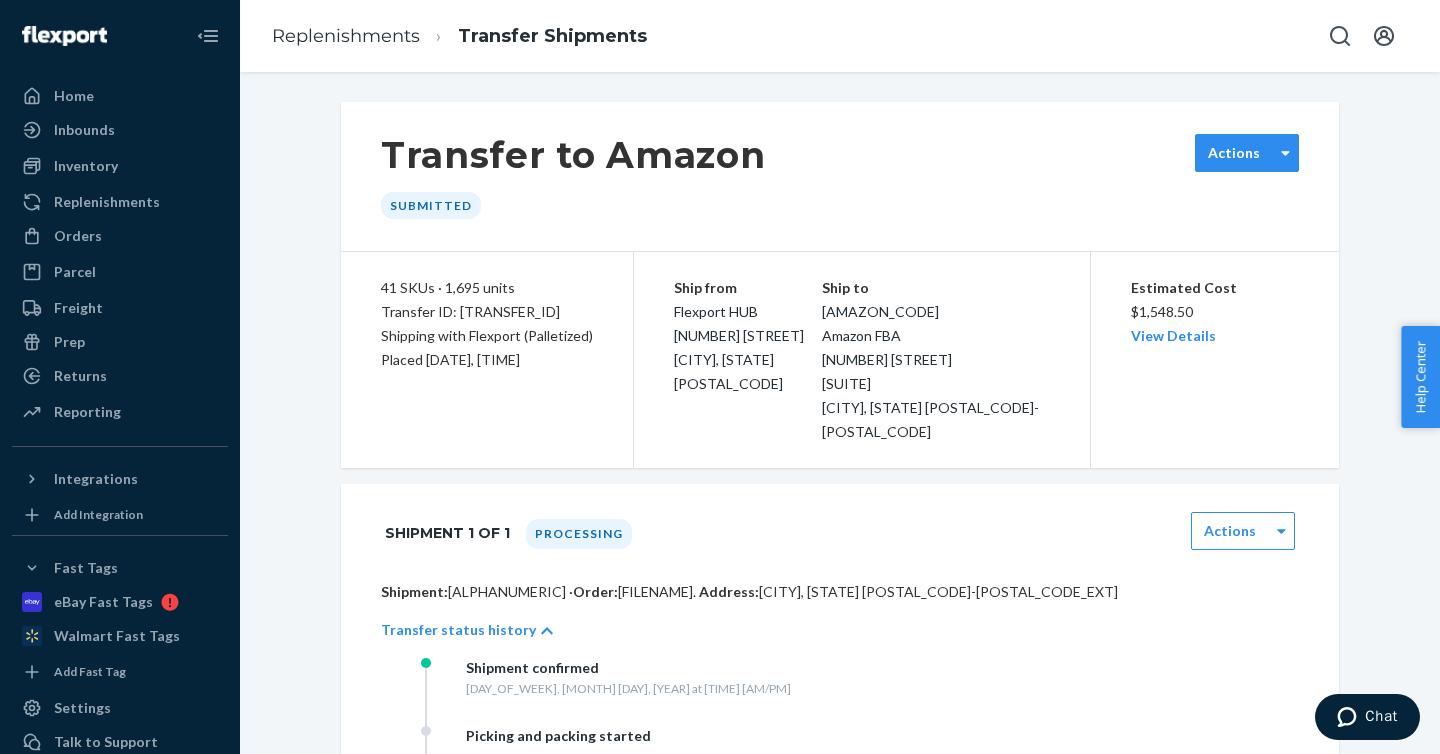 click on "Actions Cancel Transfer" at bounding box center (1234, 153) 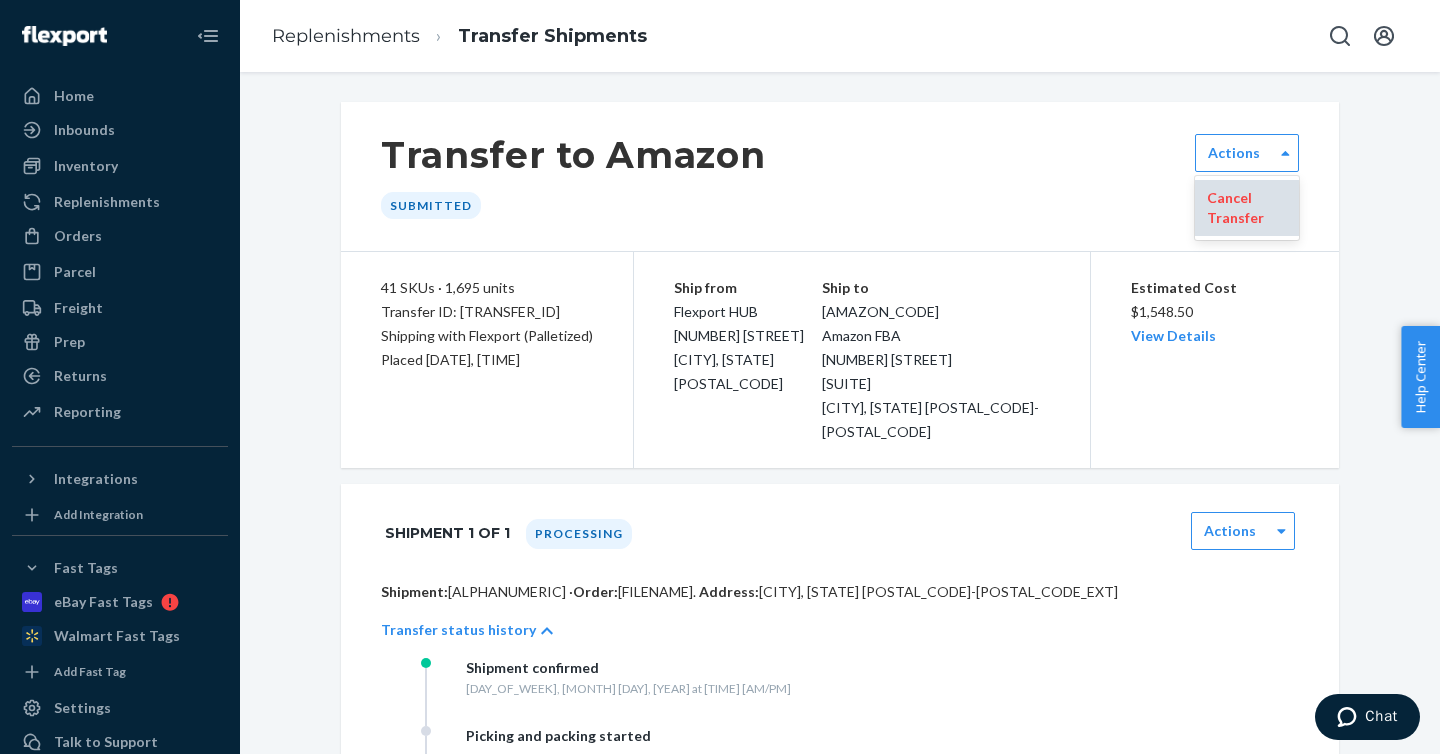 click on "Cancel Transfer" at bounding box center [1247, 208] 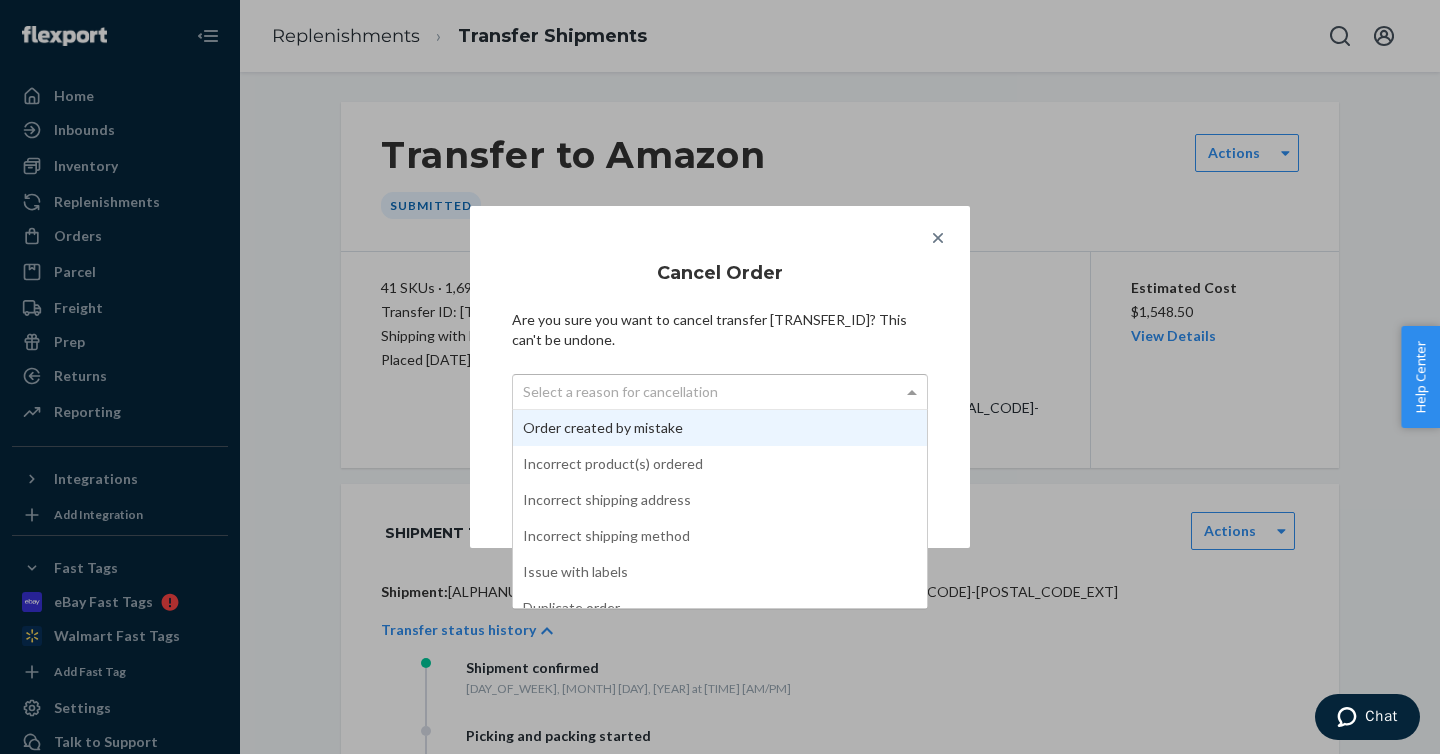 click on "Select a reason for cancellation" at bounding box center (720, 392) 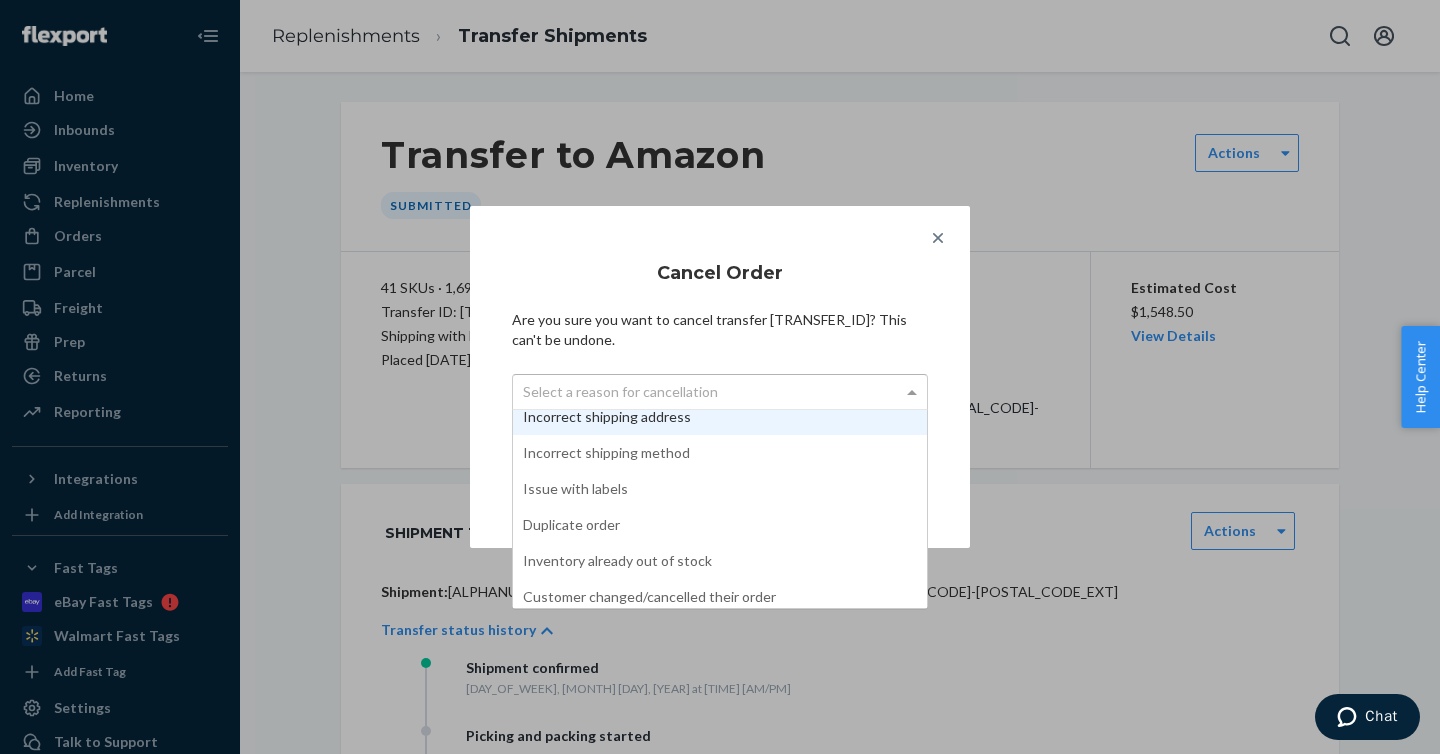 scroll, scrollTop: 87, scrollLeft: 0, axis: vertical 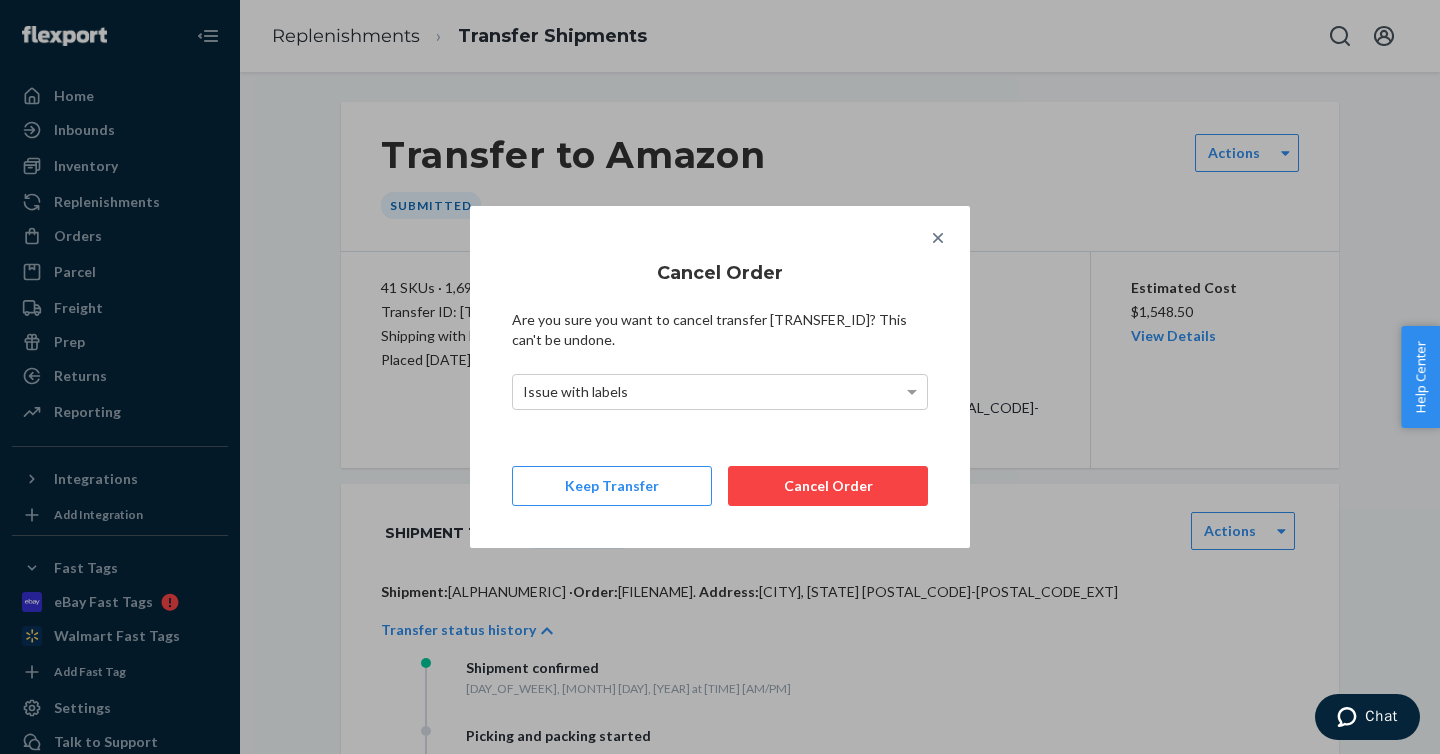 drag, startPoint x: 790, startPoint y: 496, endPoint x: 783, endPoint y: 299, distance: 197.12433 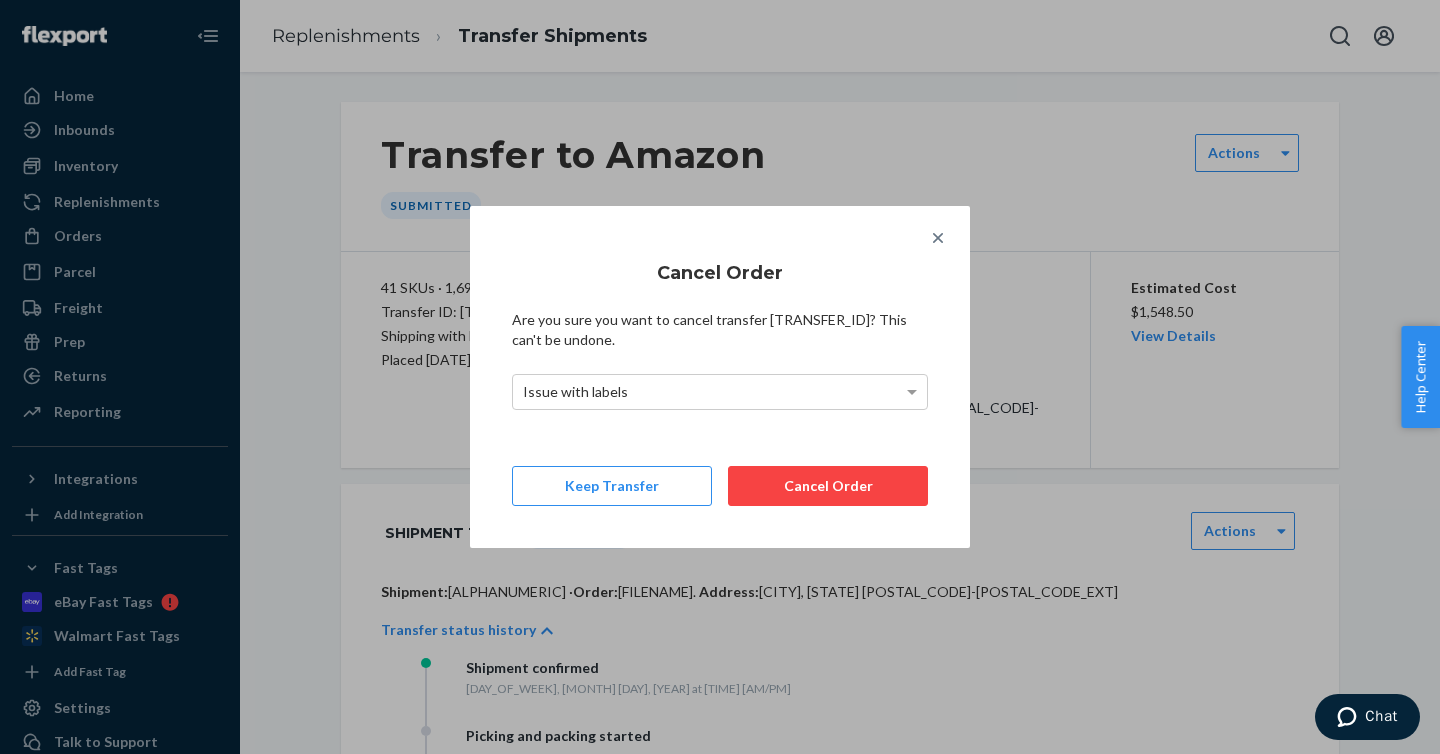 click on "Cancel Order Are you sure you want to cancel transfer [TRANSACTION_ID]? This can't be undone. Issue with labels Keep Transfer Cancel Order" at bounding box center [720, 377] 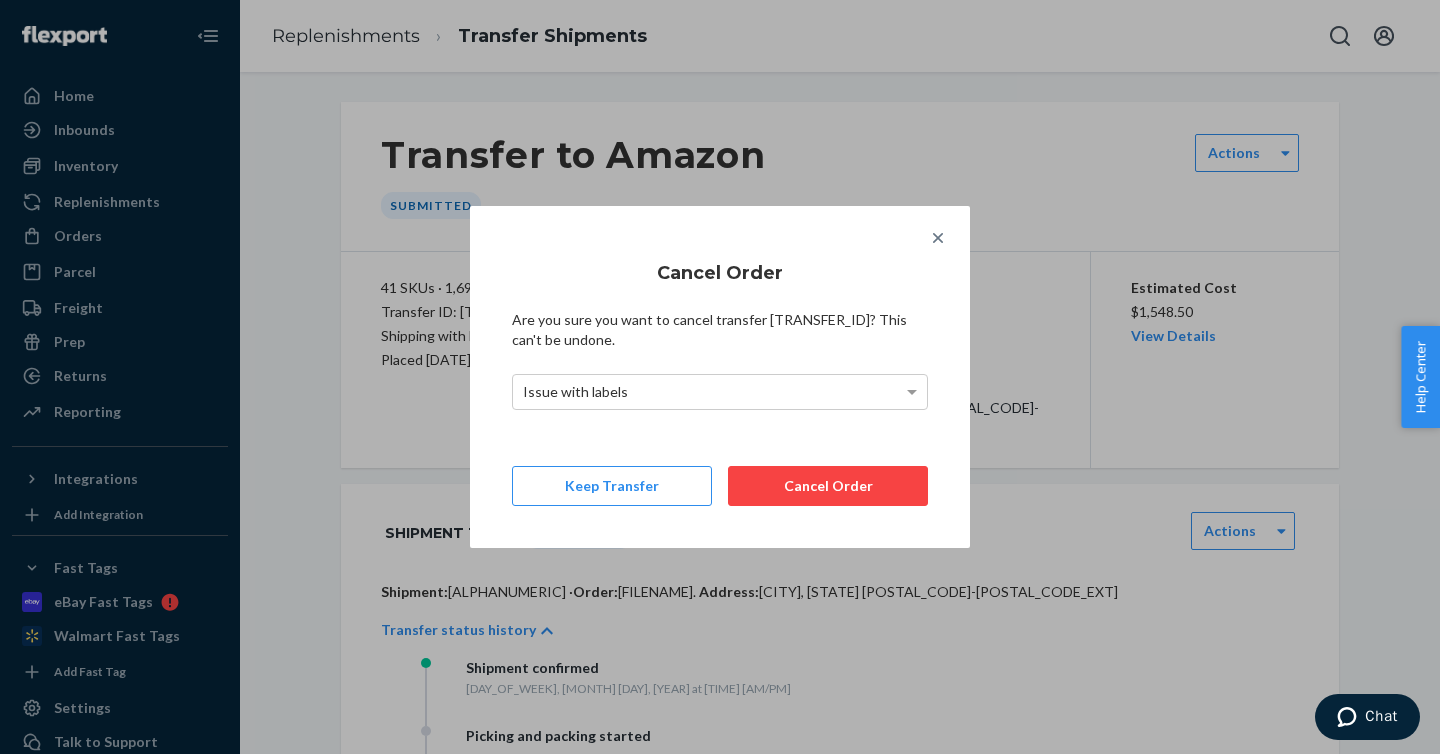 click on "Cancel Order" at bounding box center [828, 486] 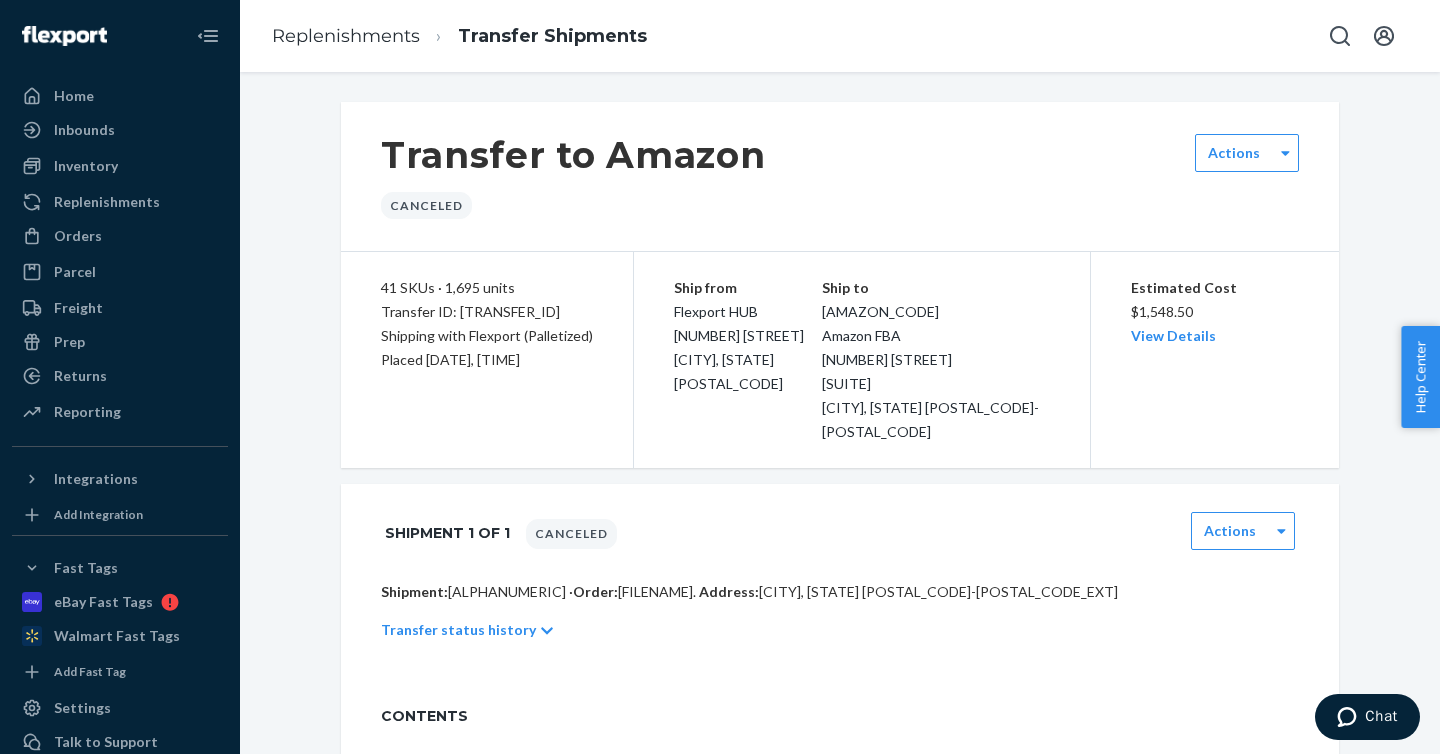 scroll, scrollTop: 8, scrollLeft: 0, axis: vertical 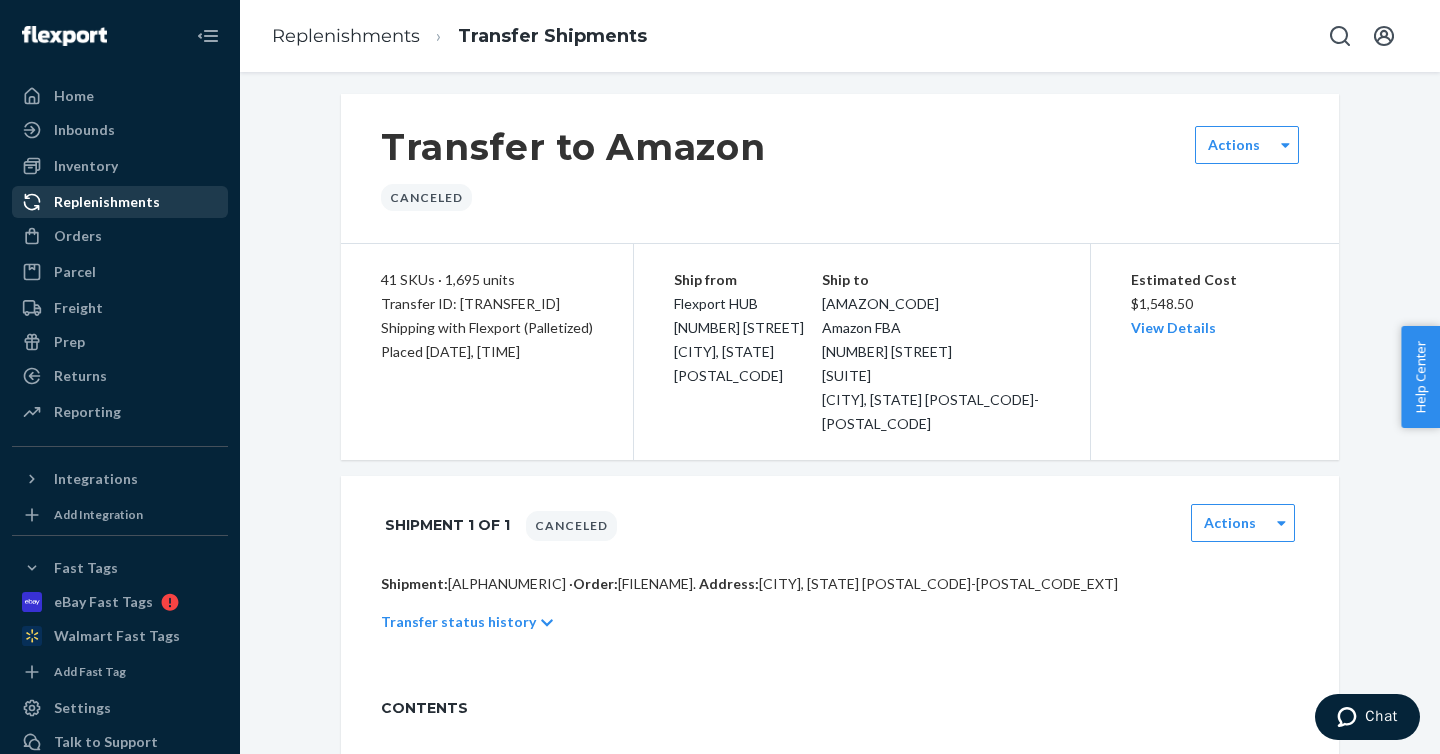 click on "Replenishments" at bounding box center (107, 202) 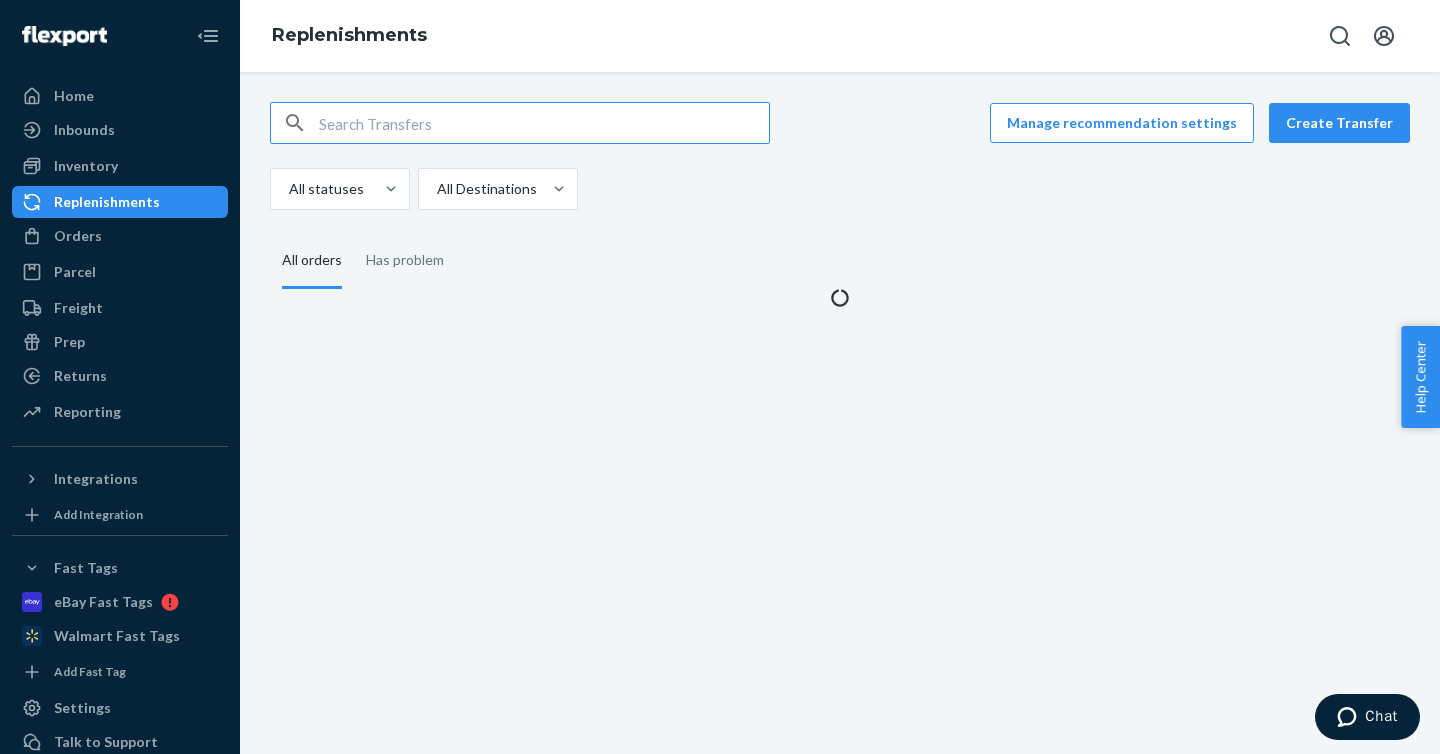 scroll, scrollTop: 0, scrollLeft: 0, axis: both 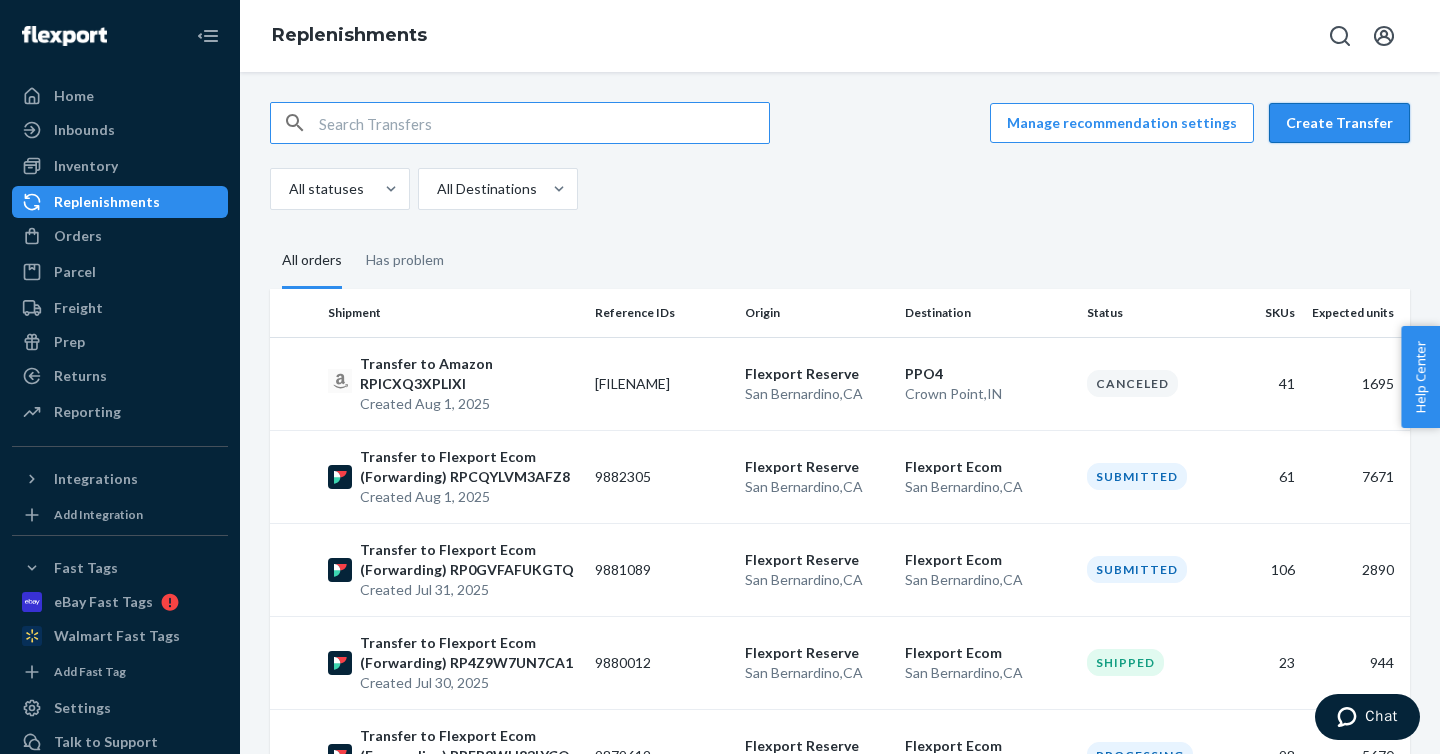 click on "Create Transfer" at bounding box center [1339, 123] 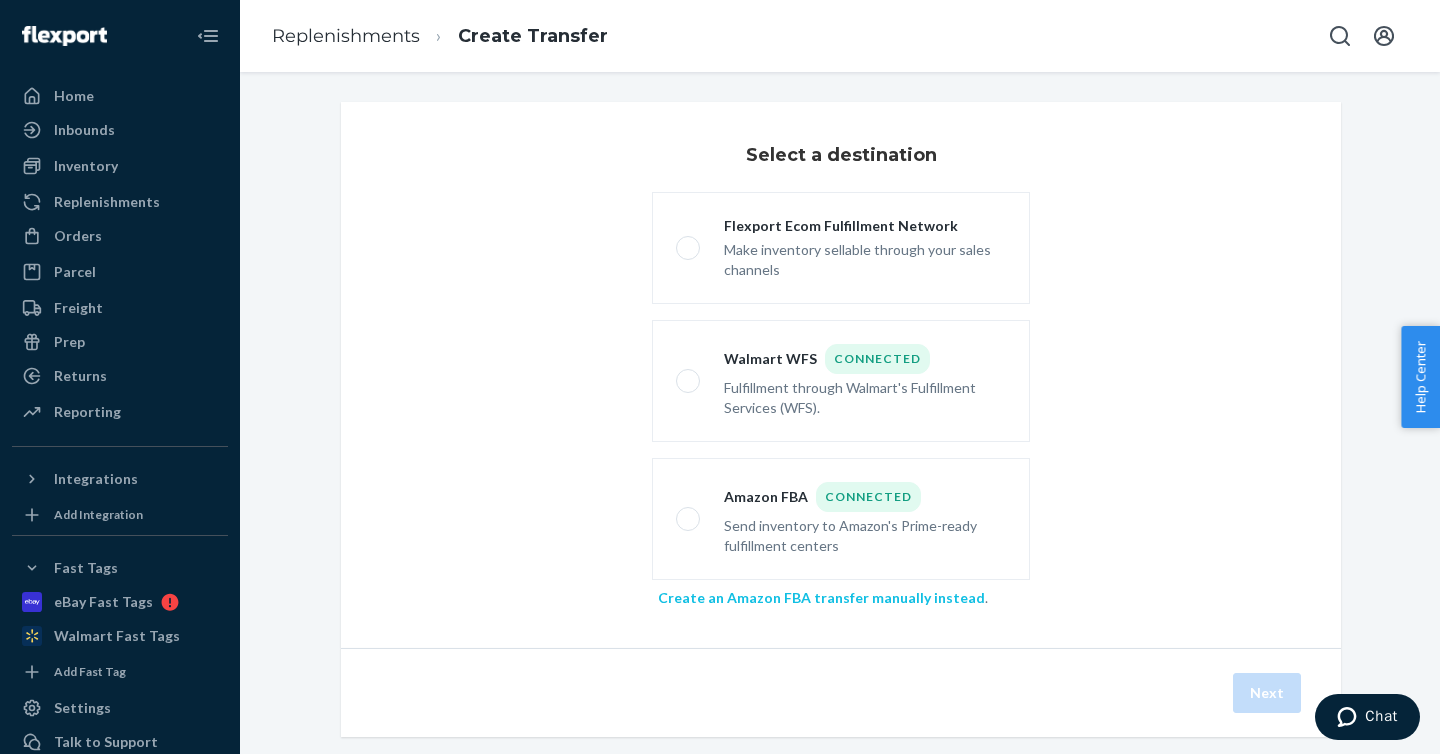 click on "Create an Amazon FBA transfer manually instead" at bounding box center [821, 597] 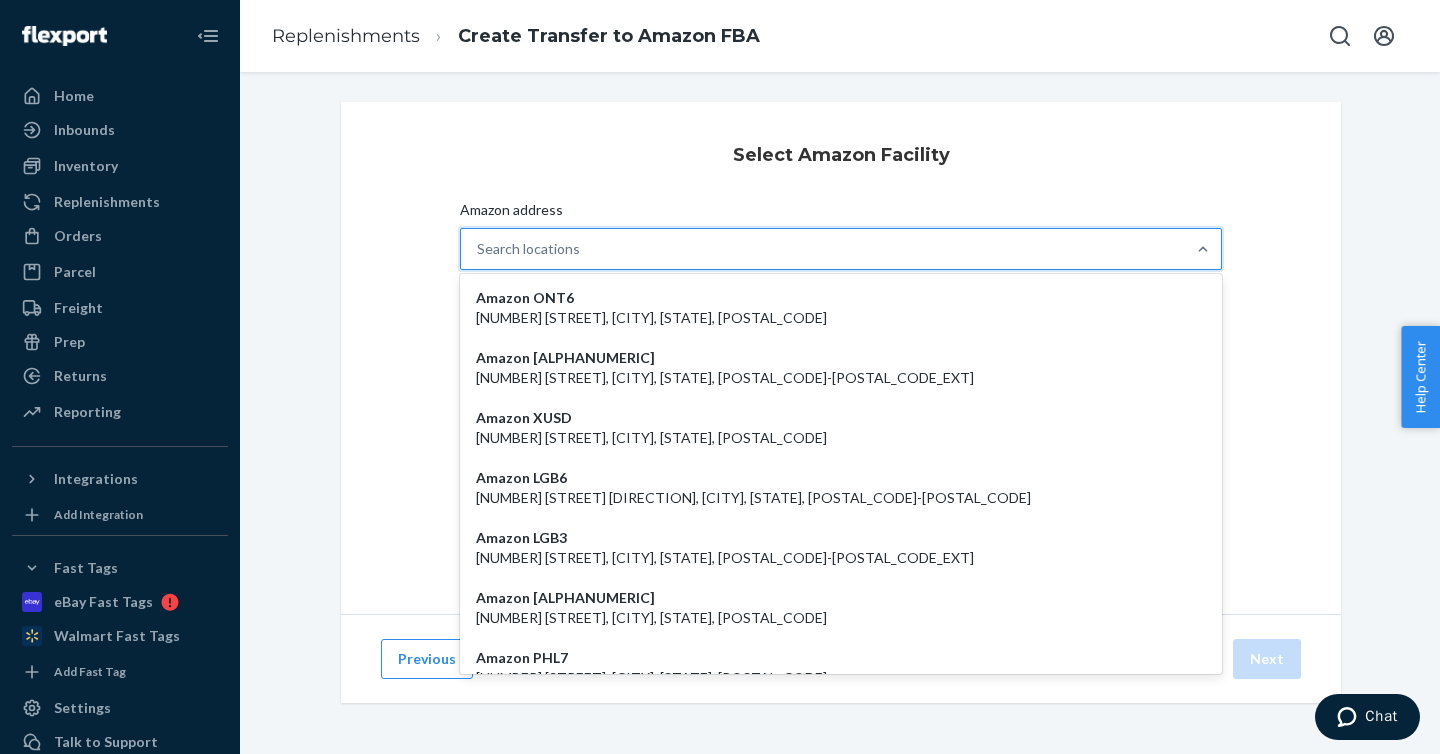 click on "Search locations" at bounding box center (823, 249) 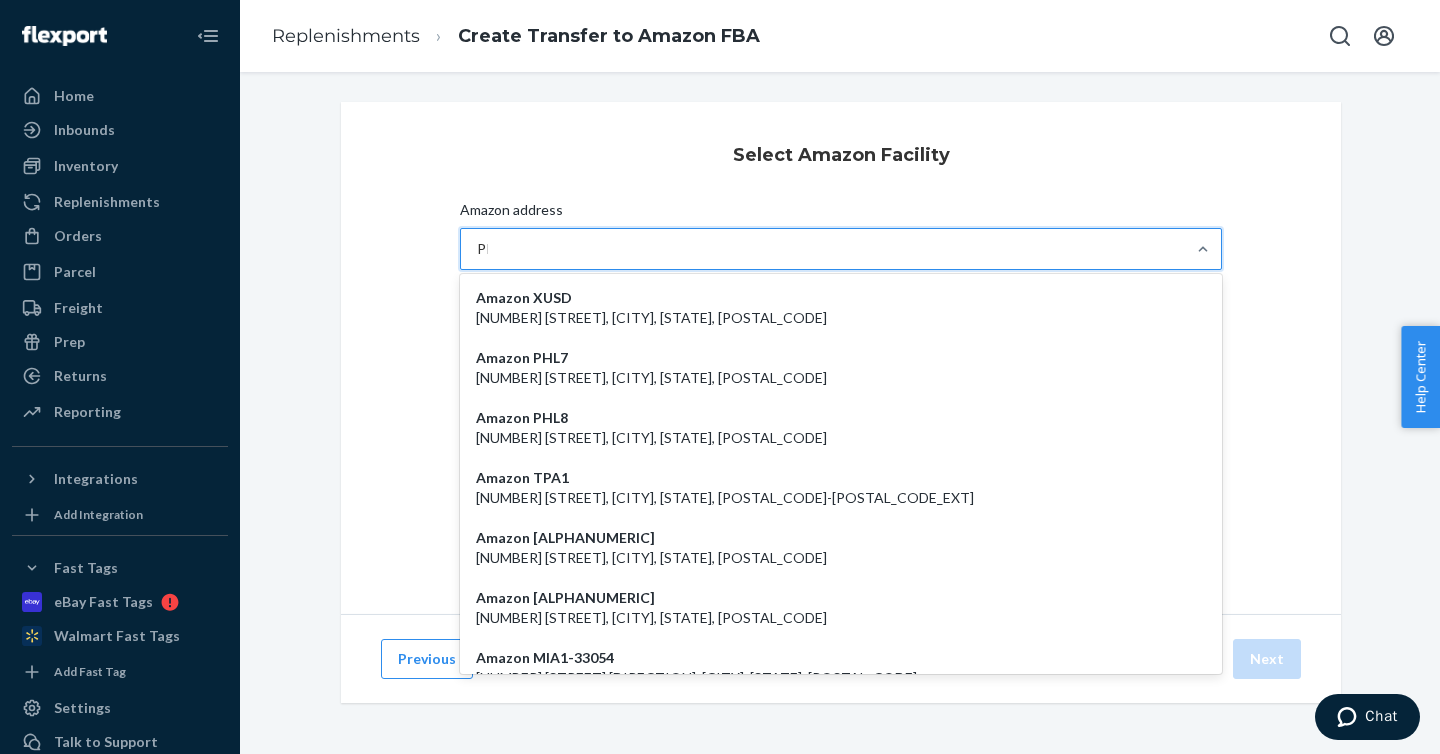 type on "PPO" 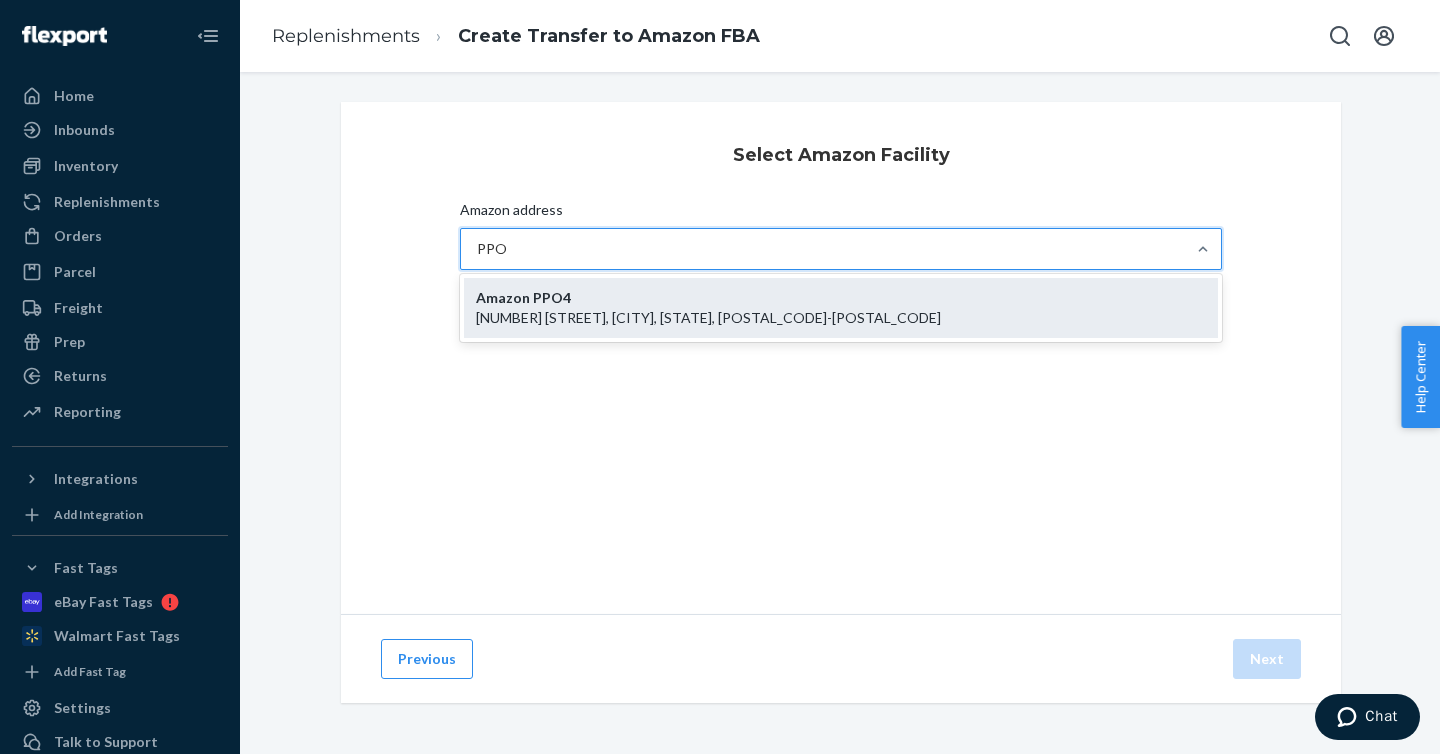 click on "[NUMBER] [STREET], [CITY], [STATE], [POSTAL_CODE]-[POSTAL_CODE]" at bounding box center [841, 318] 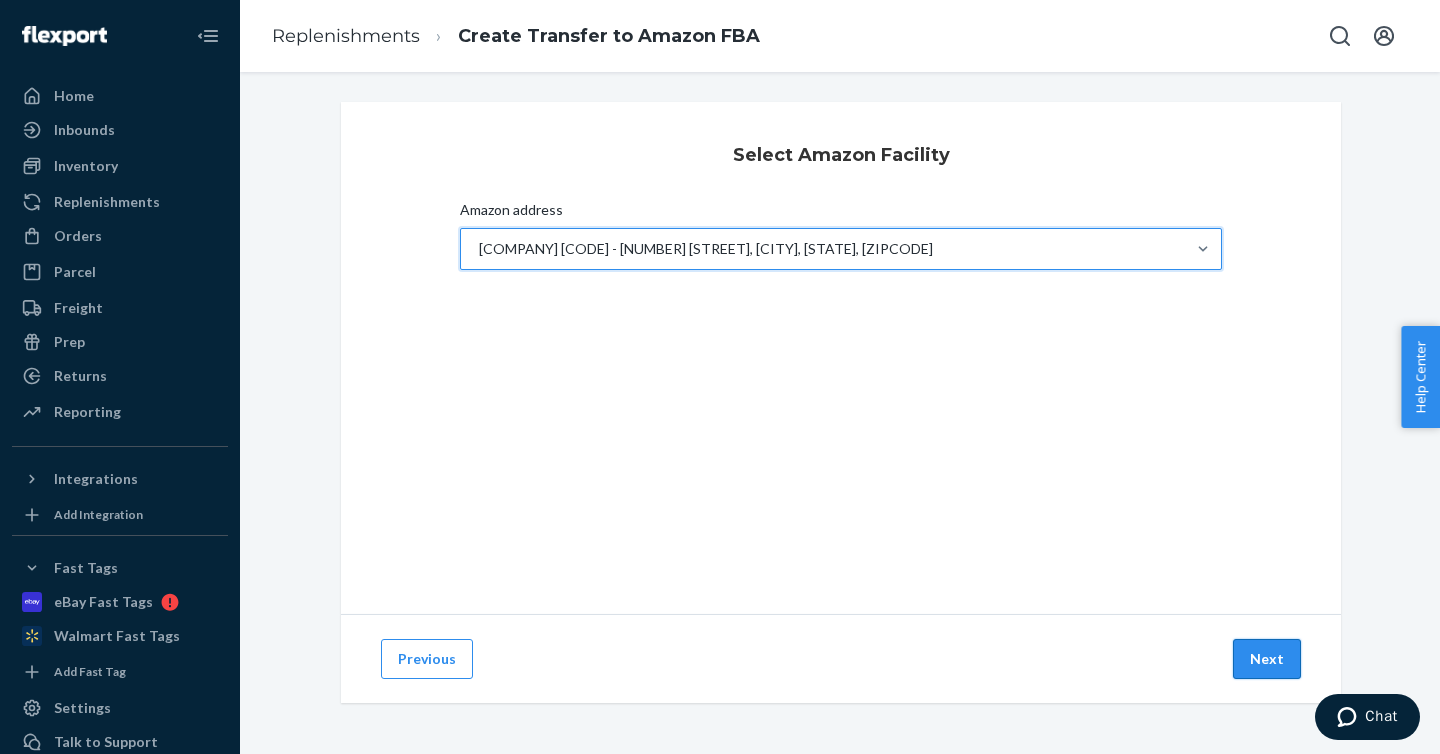click on "Next" at bounding box center (1267, 659) 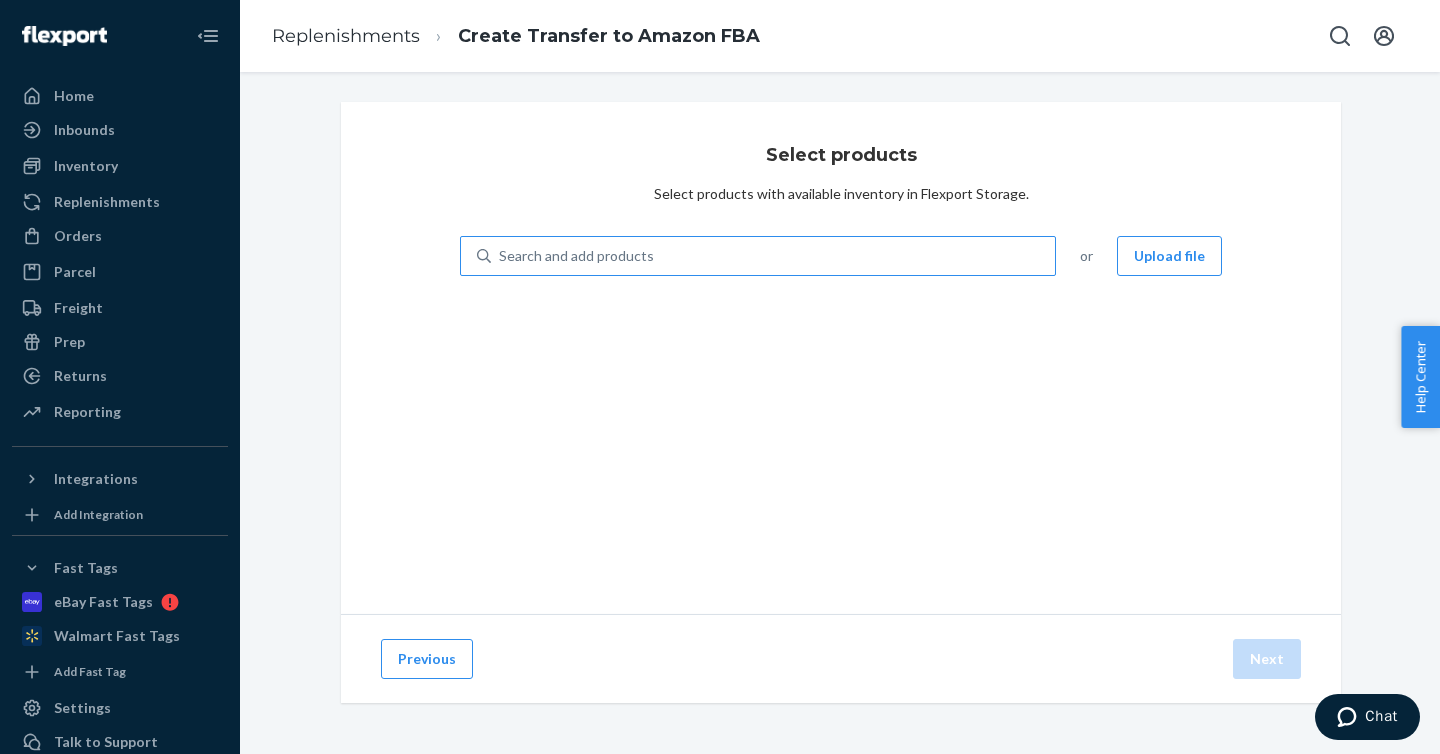 click on "Search and add products" at bounding box center [576, 256] 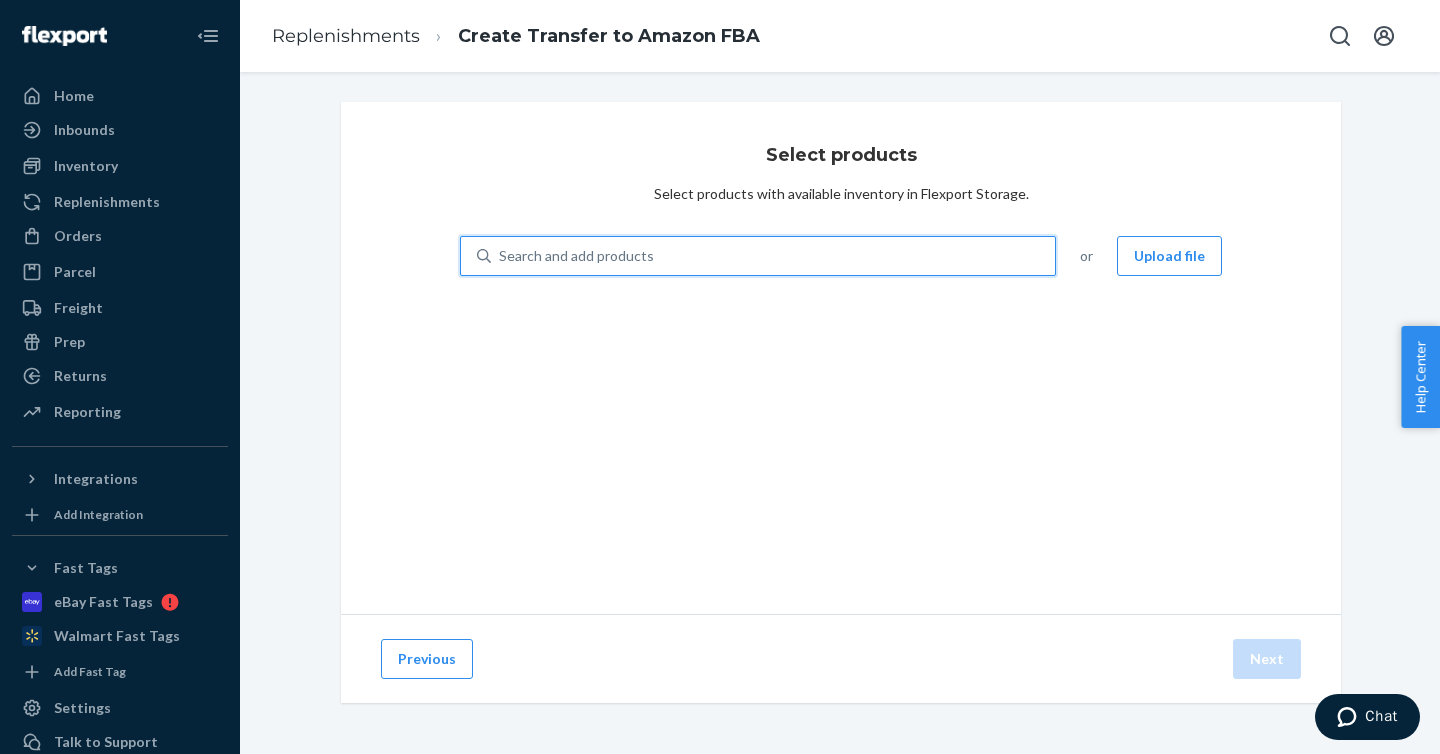 paste on "S-1500-T-FUCHSIA" 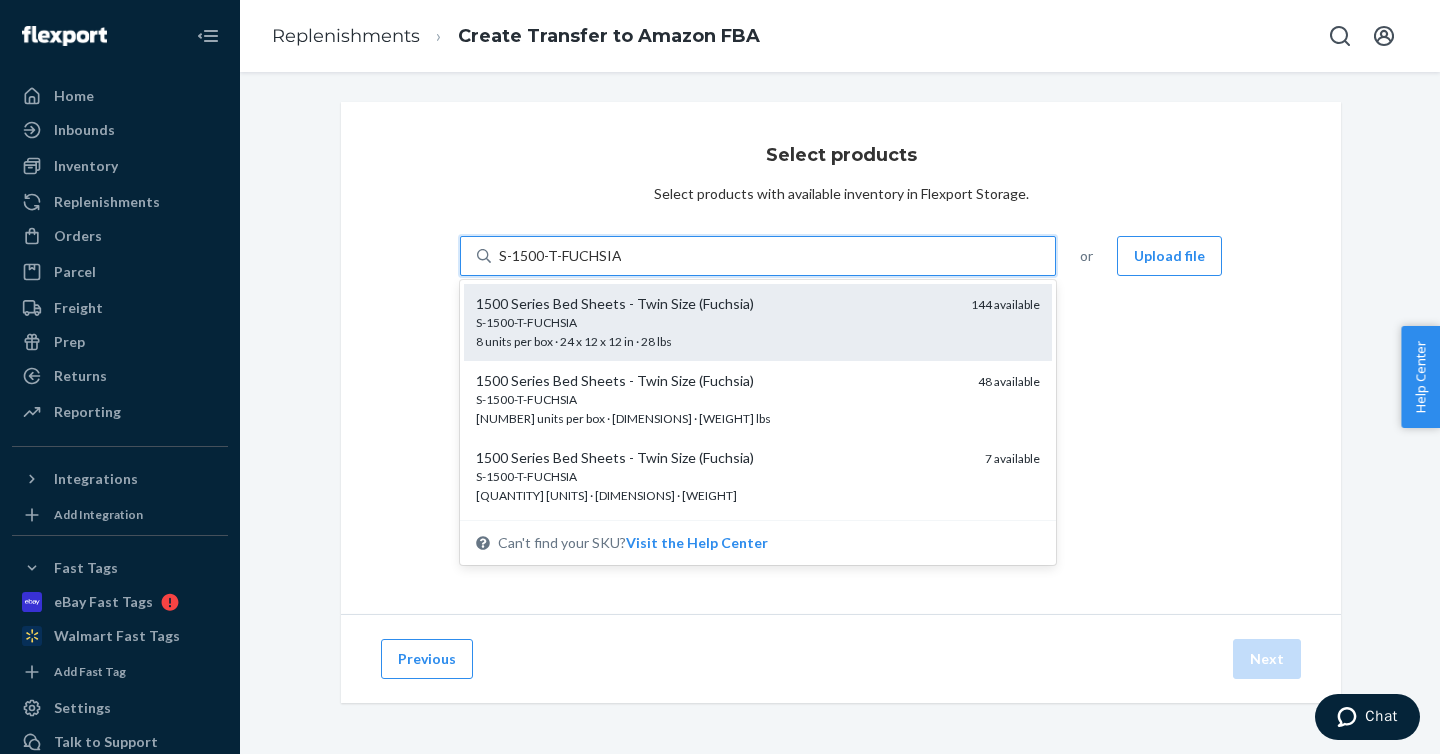 click on "S-1500-T-FUCHSIA" at bounding box center [715, 322] 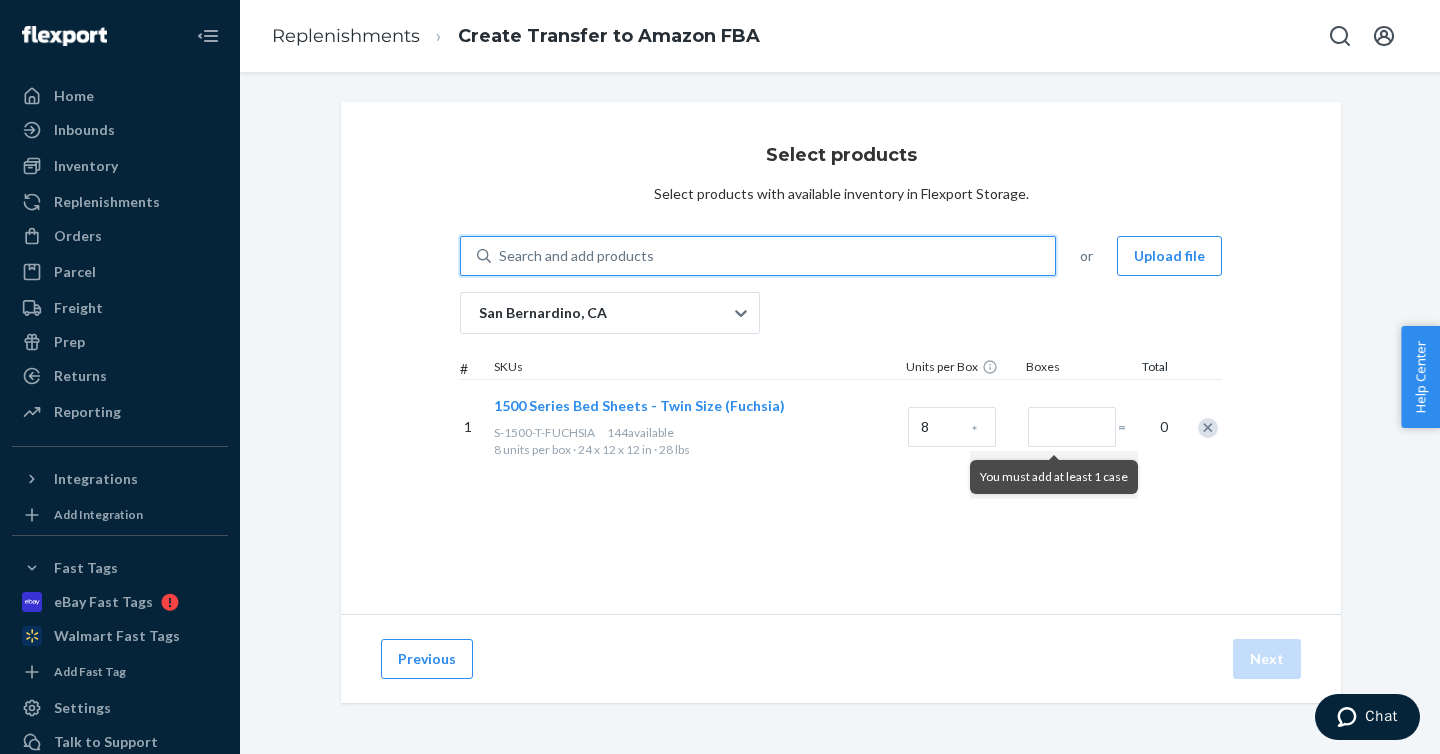 click on "Search and add products" at bounding box center [773, 256] 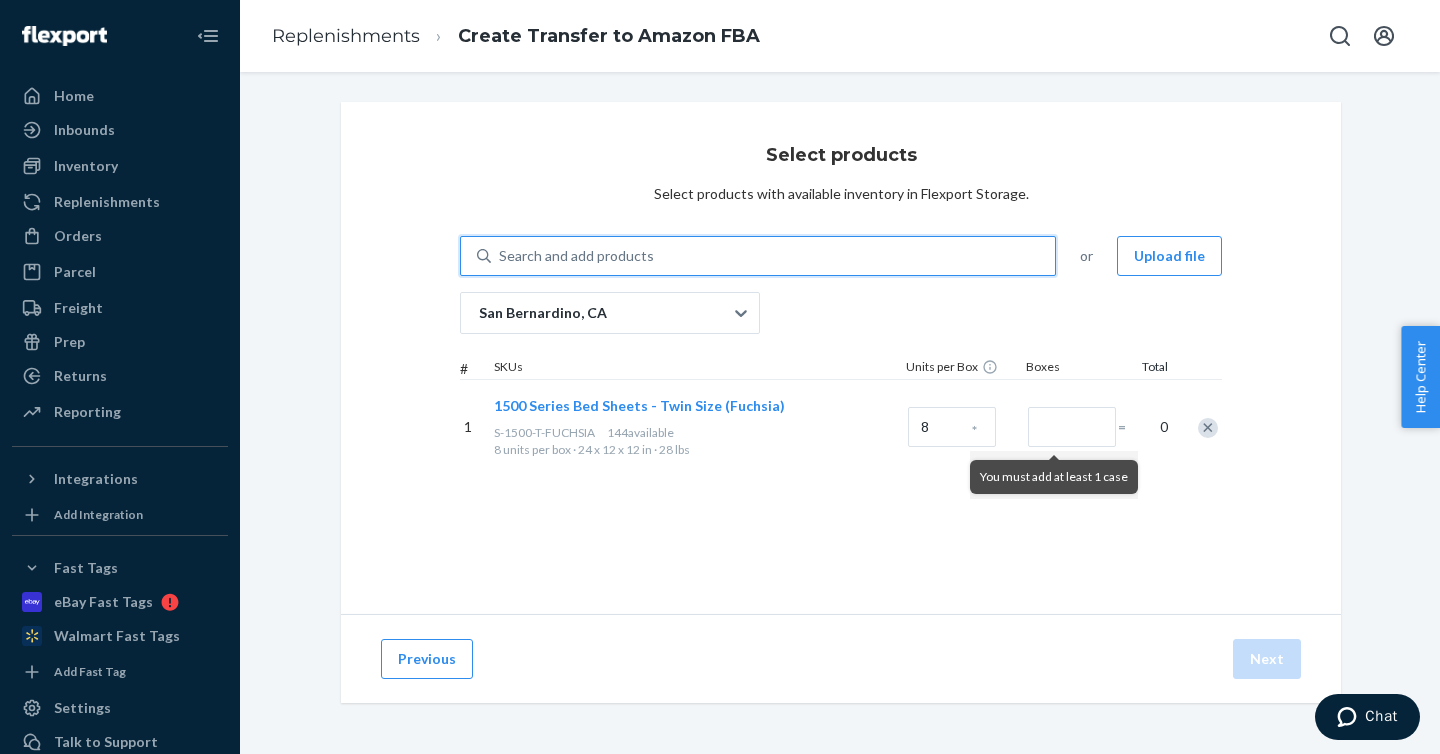 paste on "S-1500-T-PASTELGREEN" 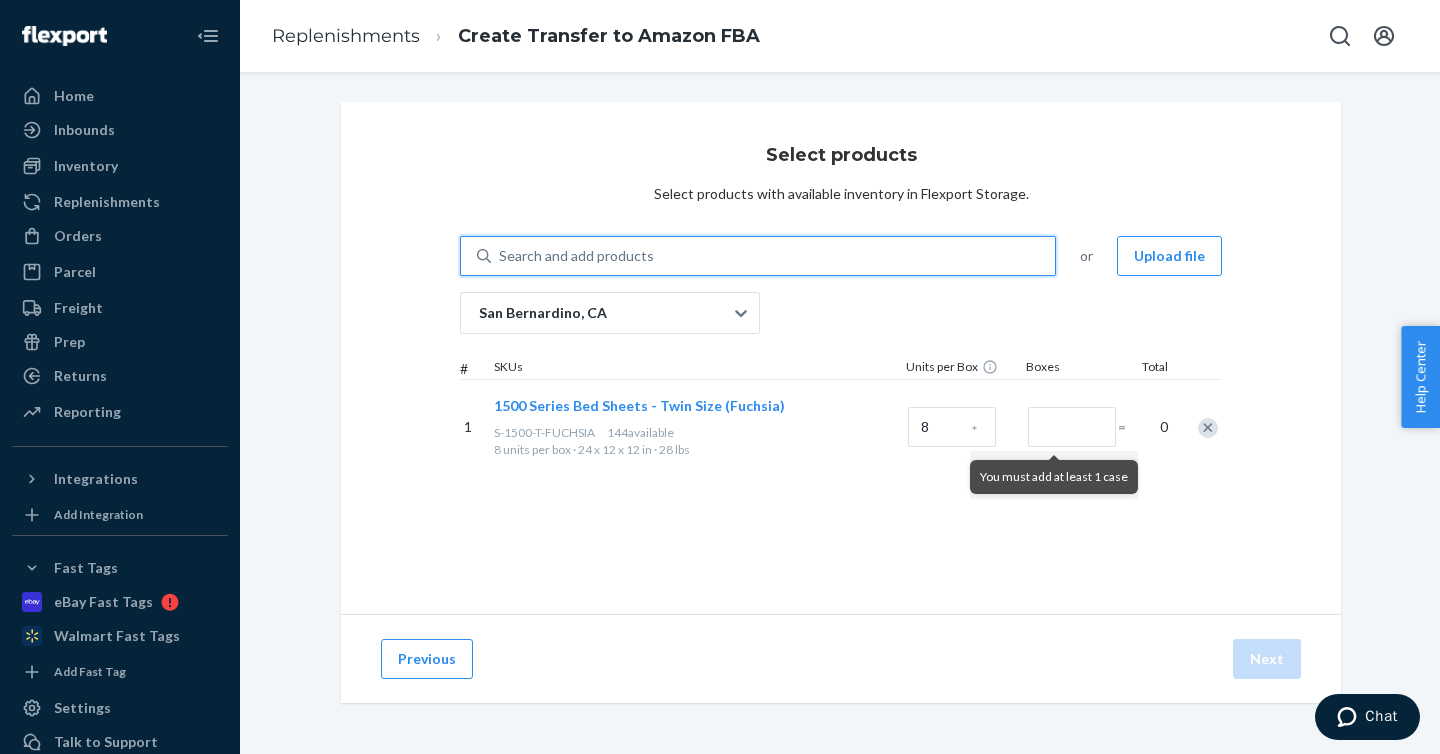 type on "S-1500-T-PASTELGREEN" 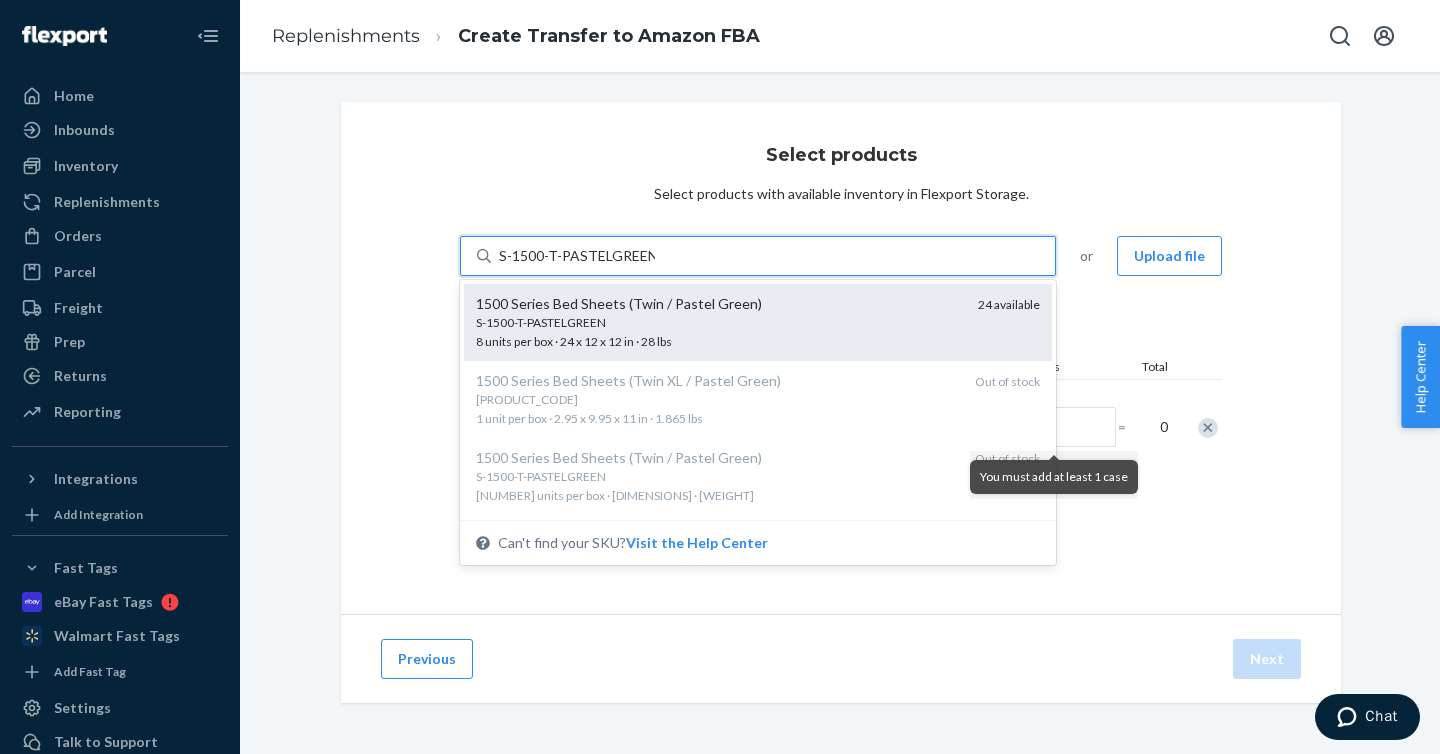 click on "S-1500-T-PASTELGREEN" at bounding box center [719, 322] 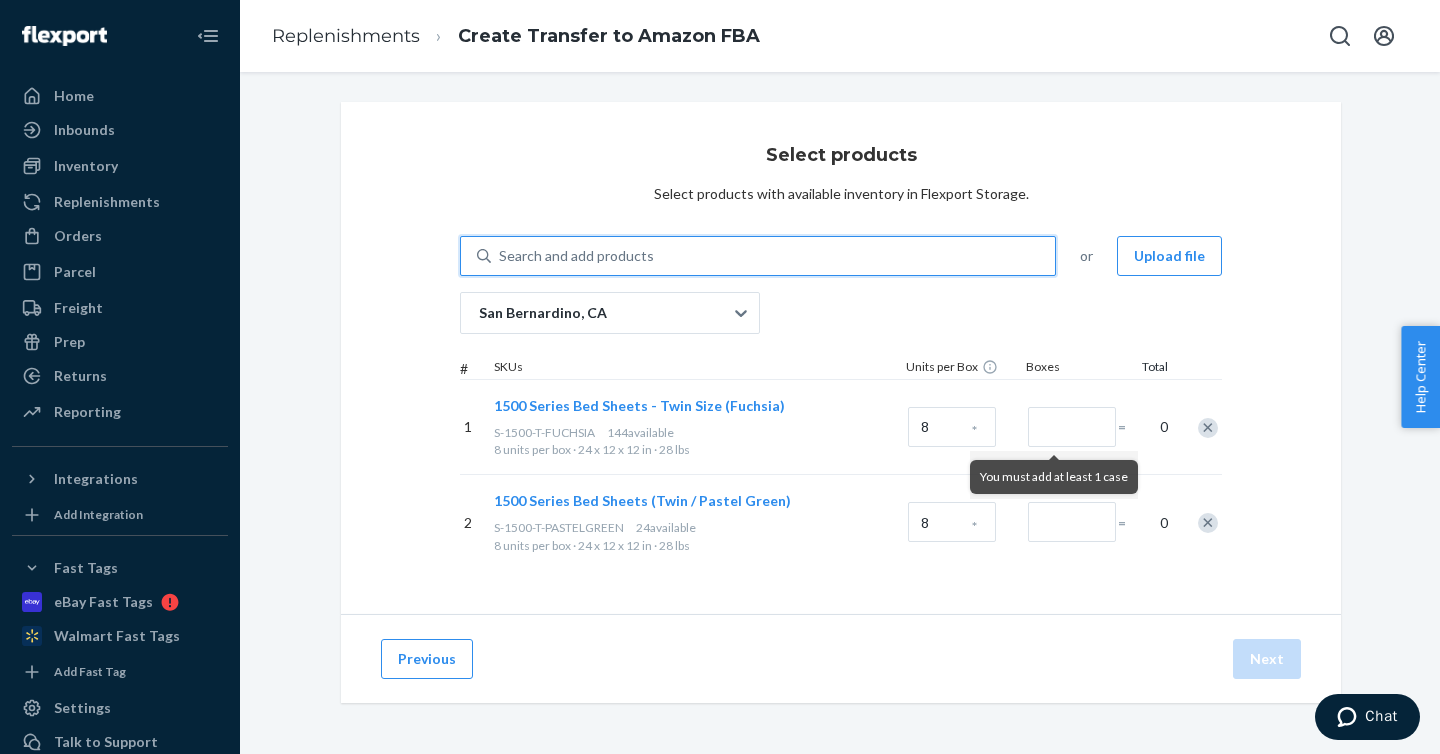 click on "Search and add products" at bounding box center [773, 256] 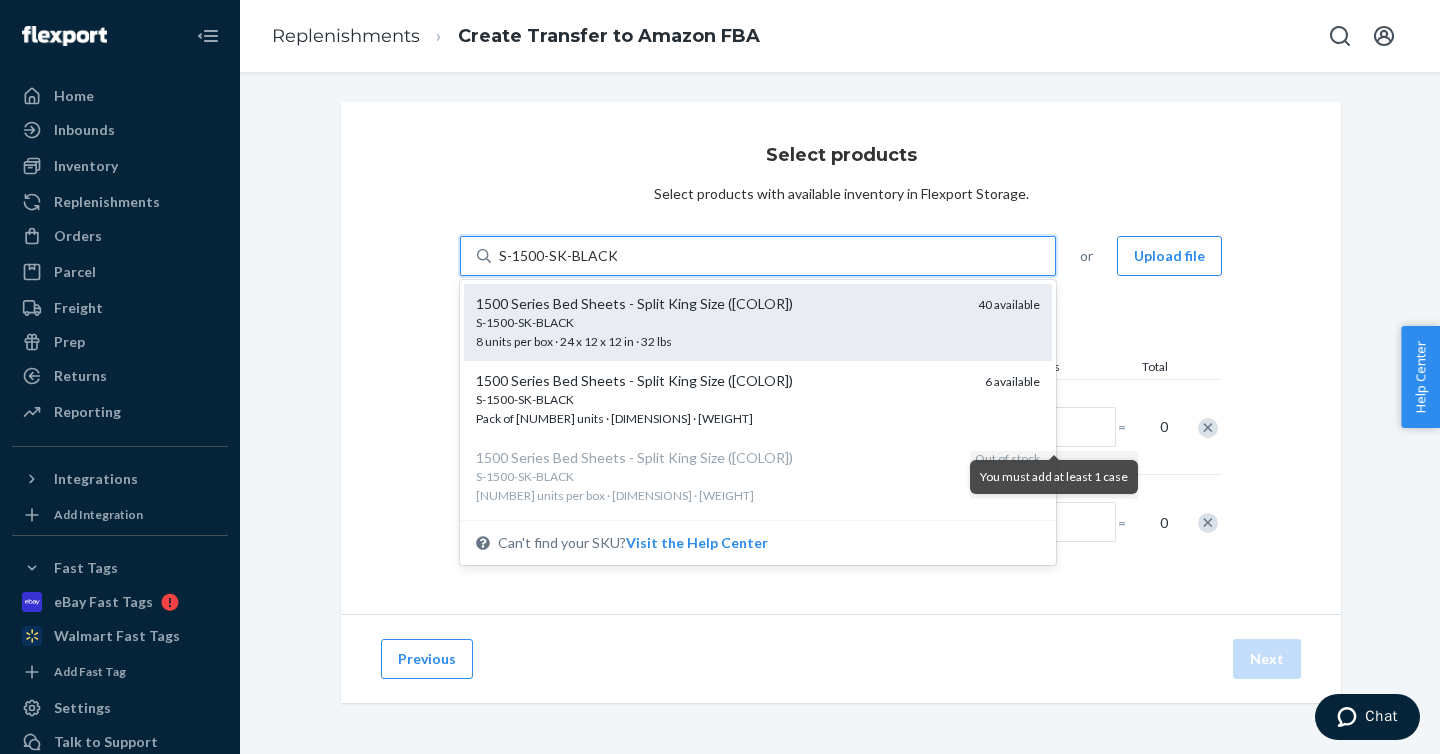 click on "S-1500-SK-BLACK" at bounding box center [719, 322] 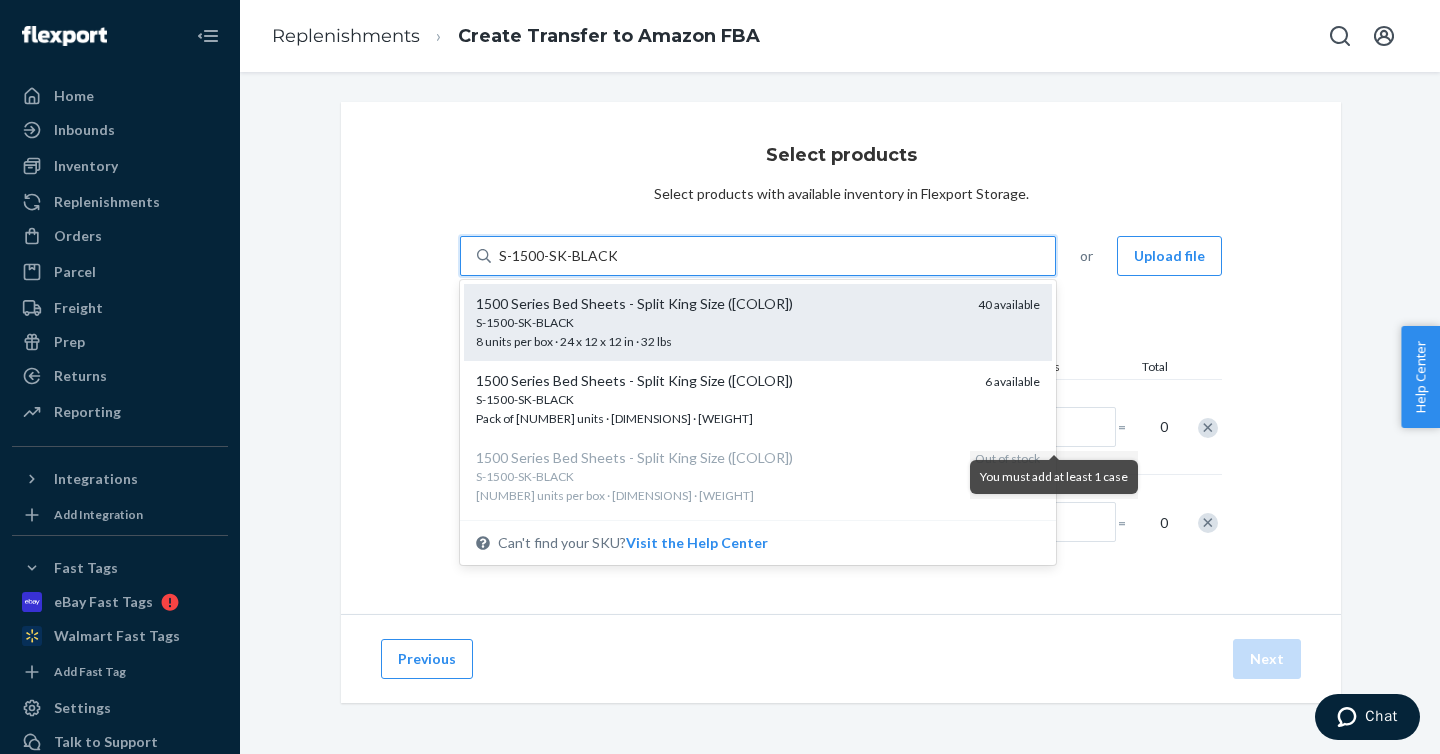 click on "S-1500-SK-BLACK" at bounding box center (558, 256) 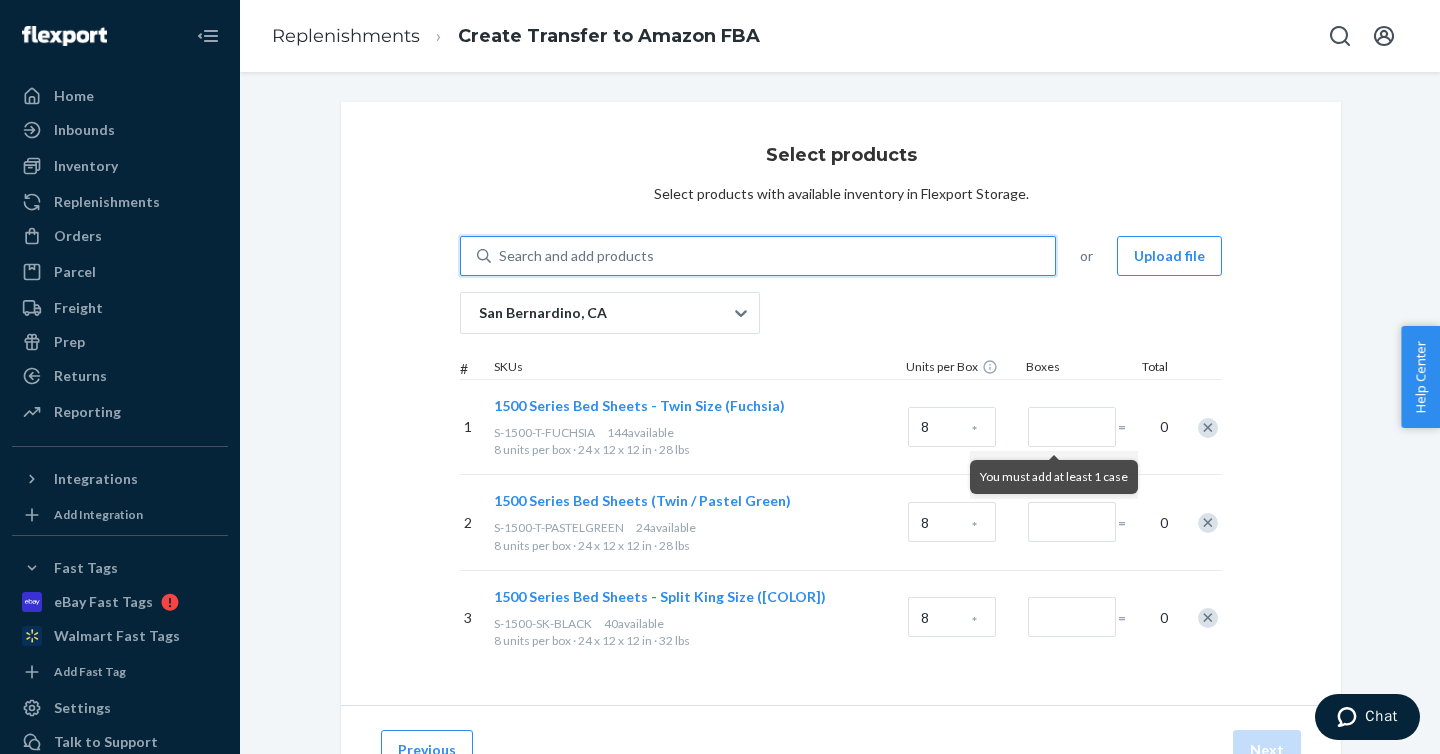 click on "Search and add products" at bounding box center [773, 256] 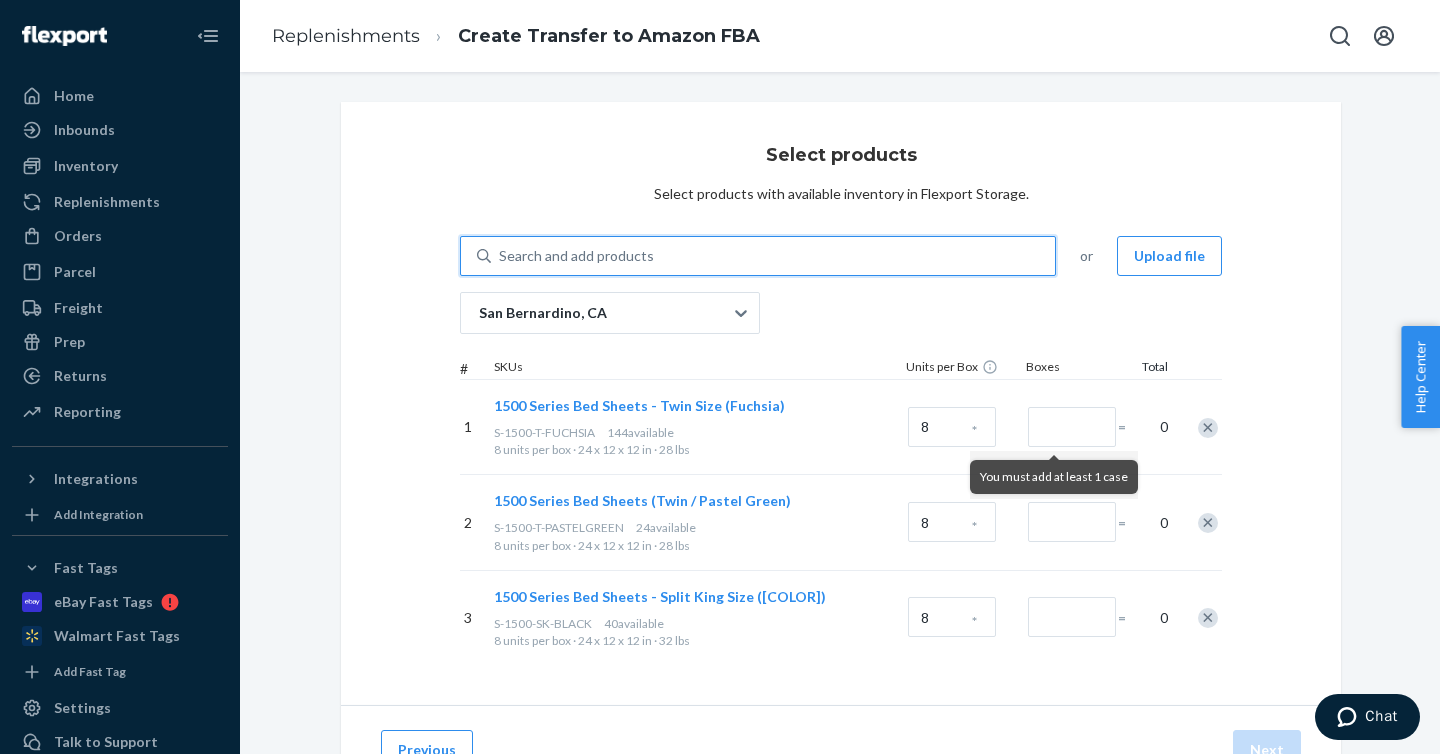 click on "0 results available. Use Up and Down to choose options, press Enter to select the currently focused option, press Escape to exit the menu, press Tab to select the option and exit the menu. Search and add products" at bounding box center [500, 256] 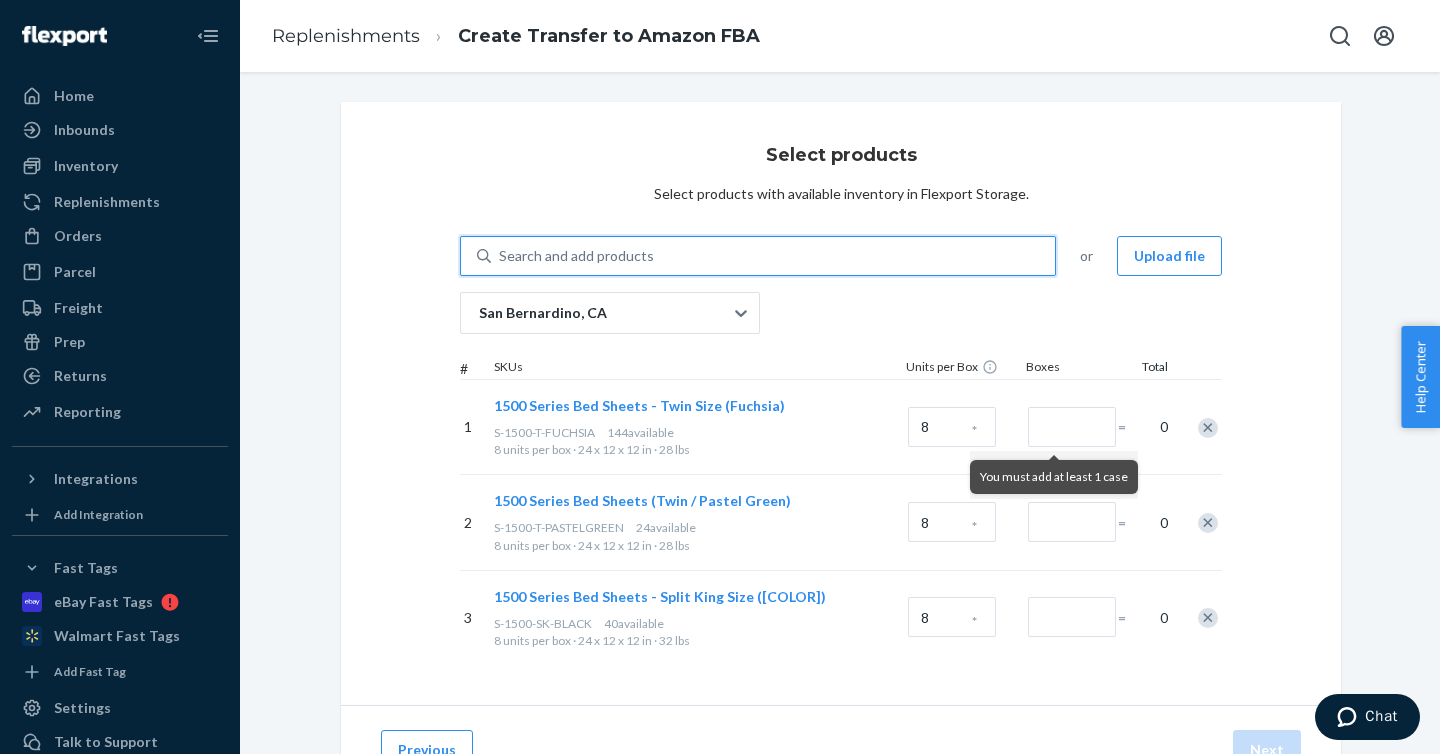 paste on "D-B-L-KCK-WHITE" 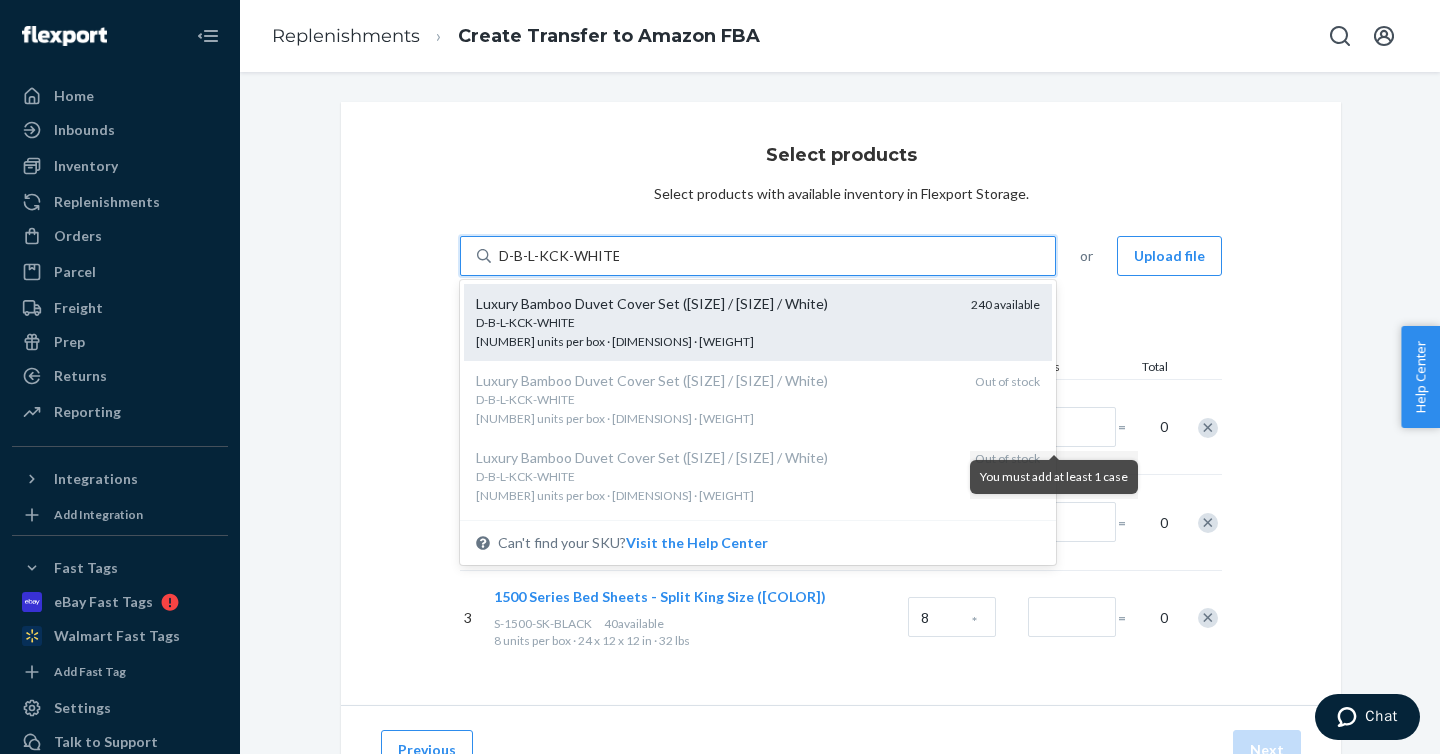 click on "D-B-L-KCK-WHITE" at bounding box center (715, 322) 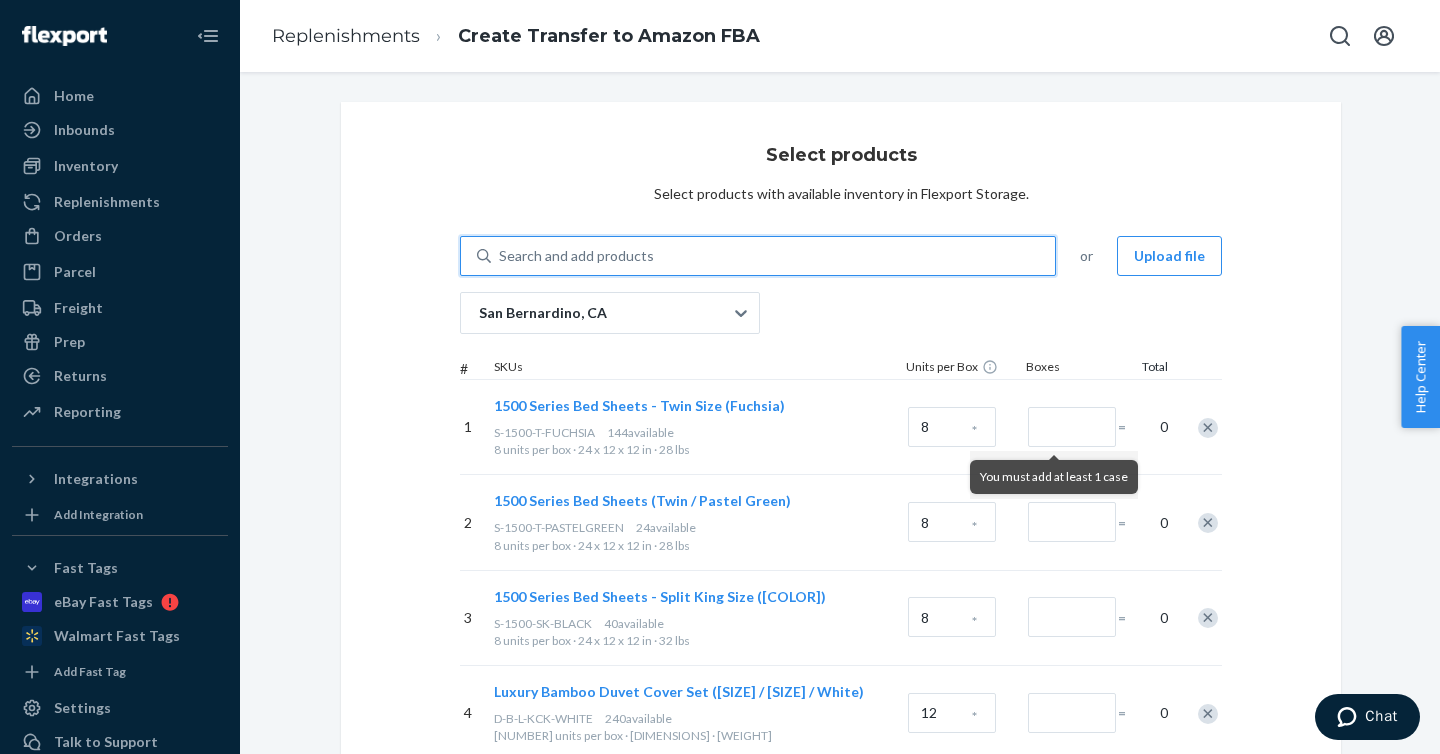 click on "Search and add products" at bounding box center [773, 256] 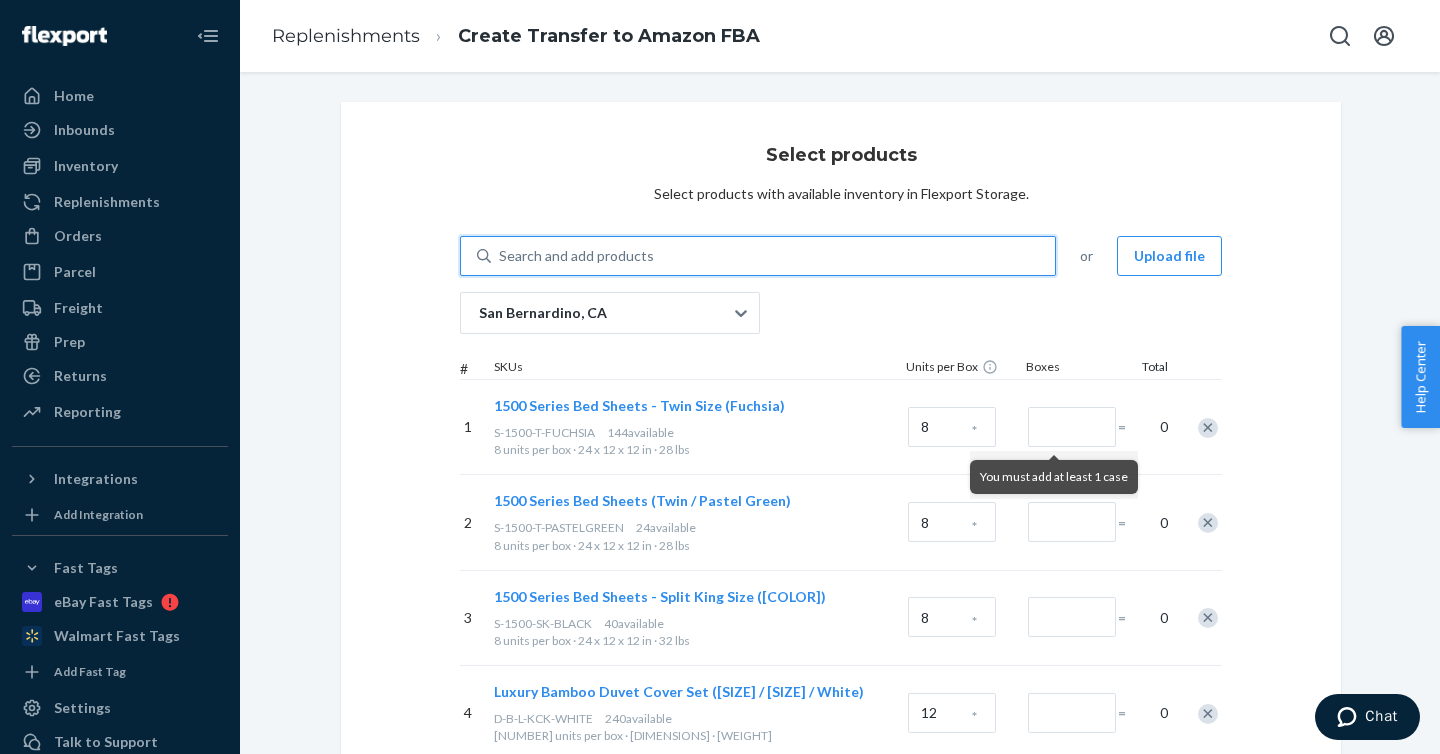 paste on "S-1500-T-CREAM" 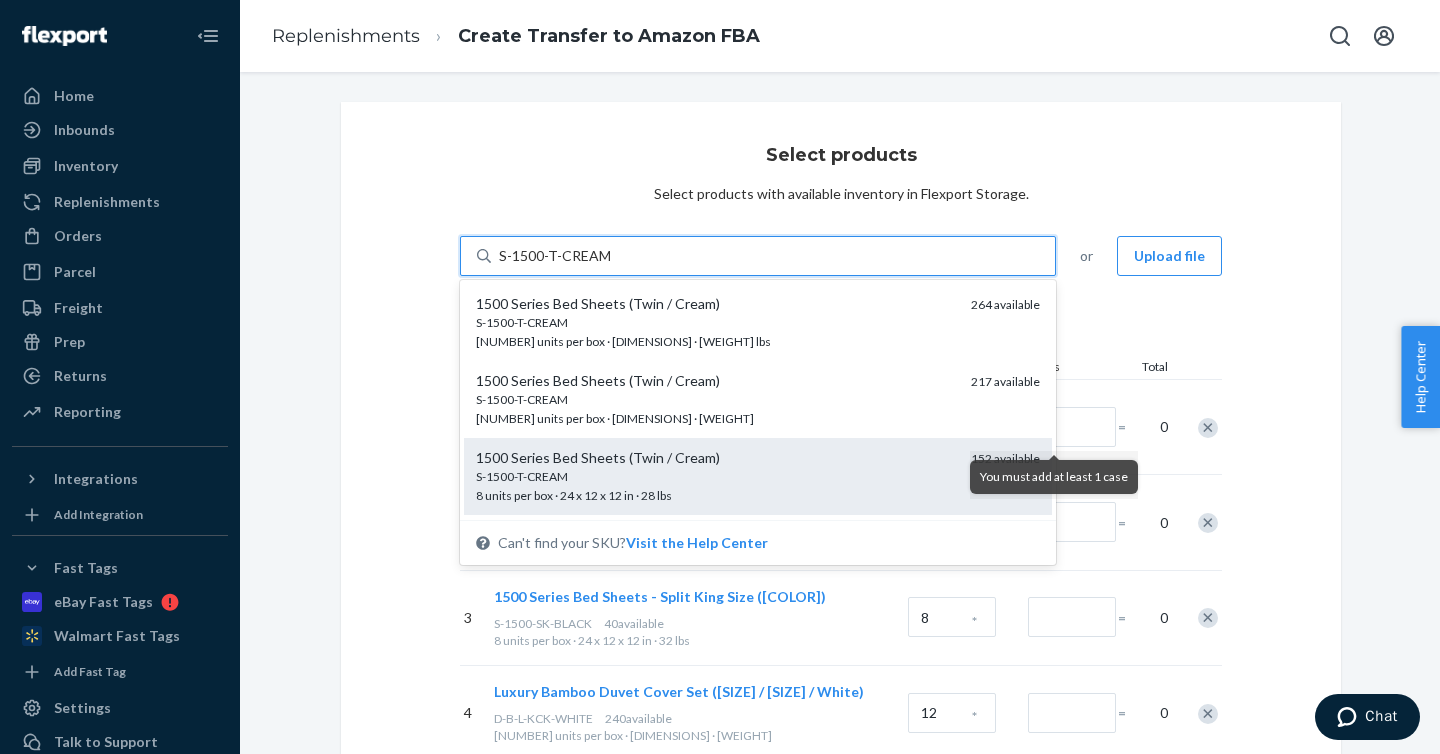 click on "S-1500-T-CREAM 8 units per box · 24 x 12 x 12 in · 28 lbs" at bounding box center (715, 485) 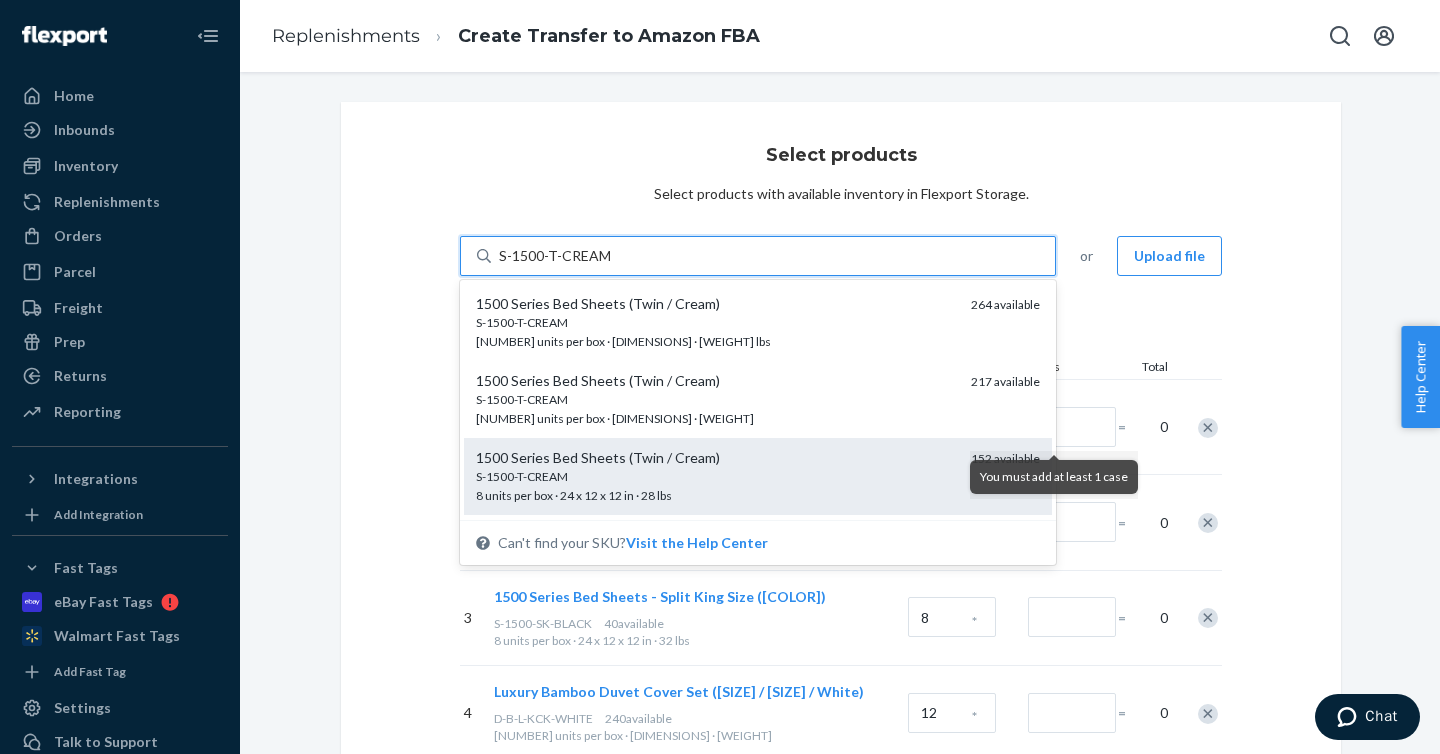 click on "S-1500-T-CREAM" at bounding box center (554, 256) 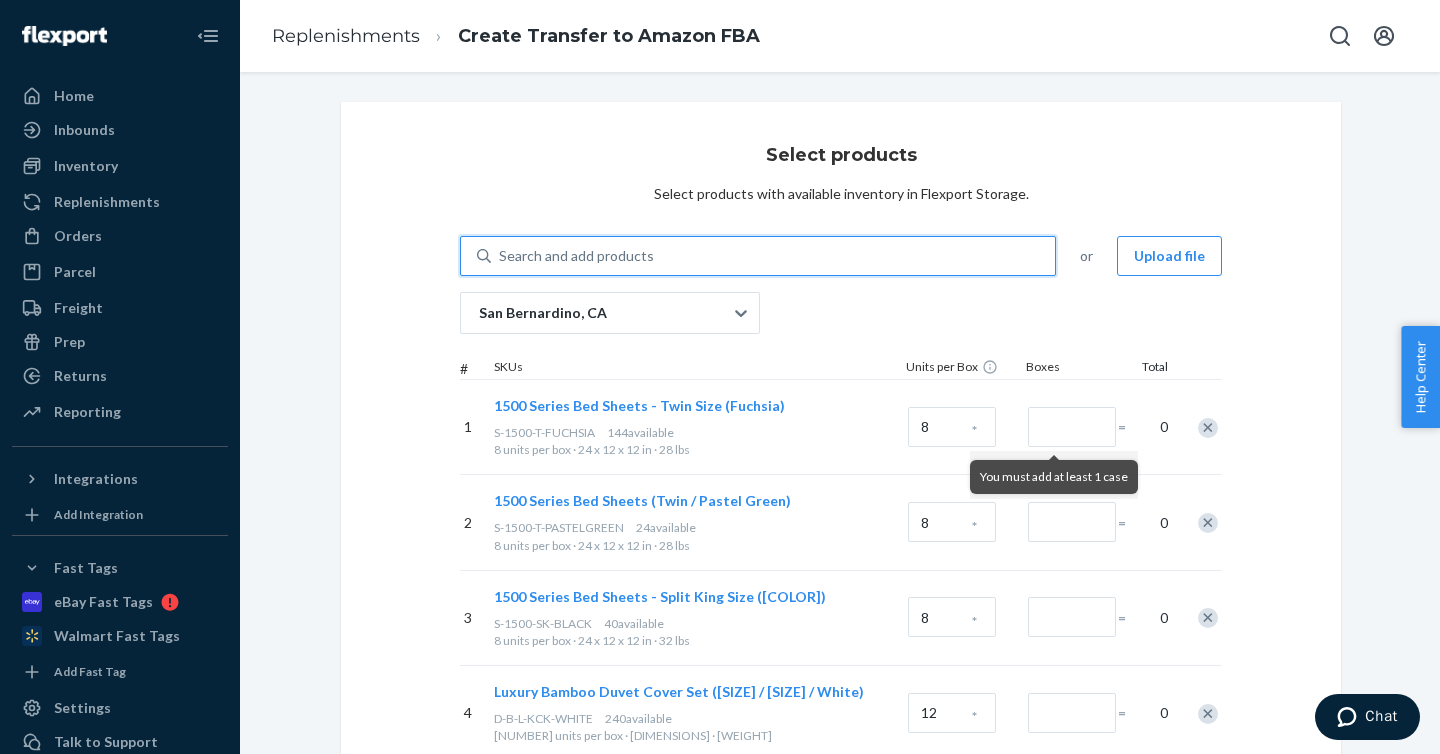 click on "Search and add products" at bounding box center [773, 256] 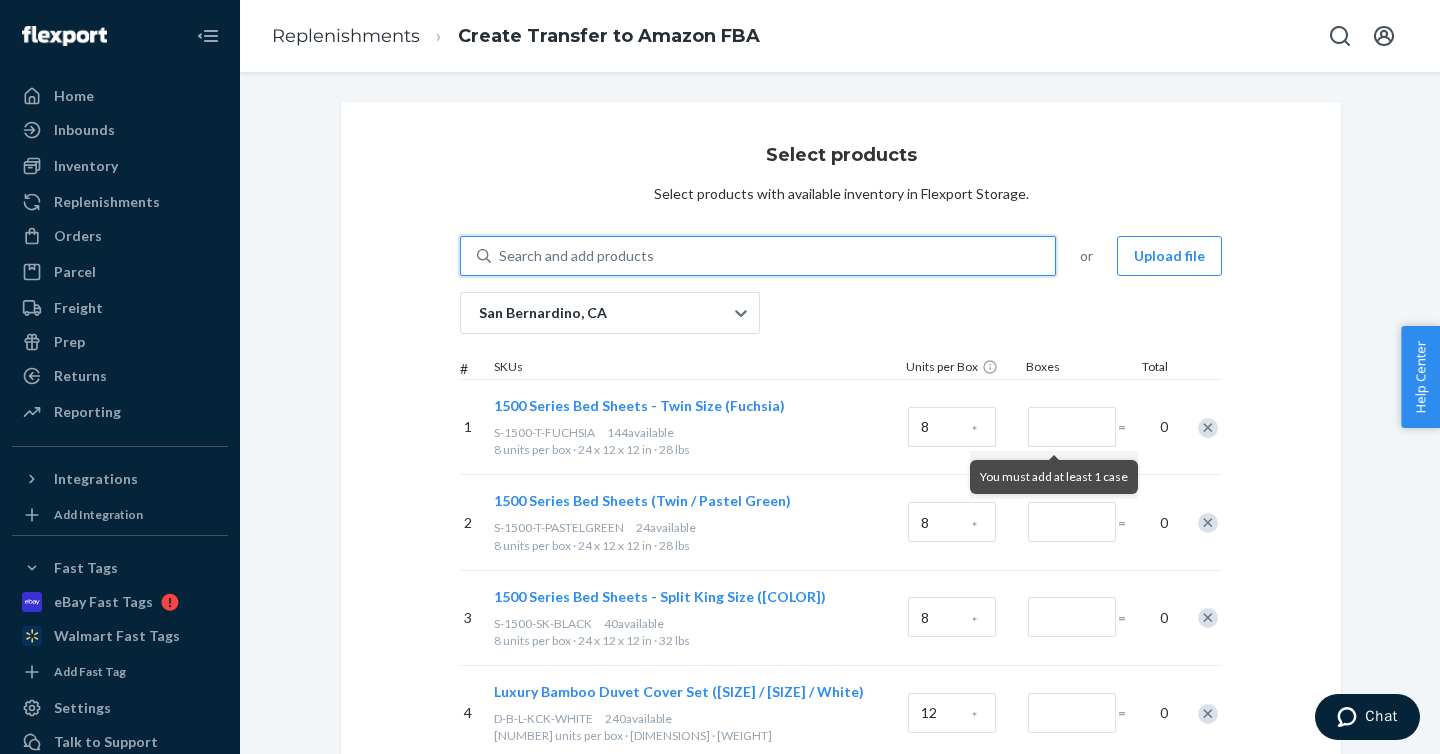 click on "0 results available. Select is focused ,type to refine list, press Down to open the menu,  Search and add products" at bounding box center (500, 256) 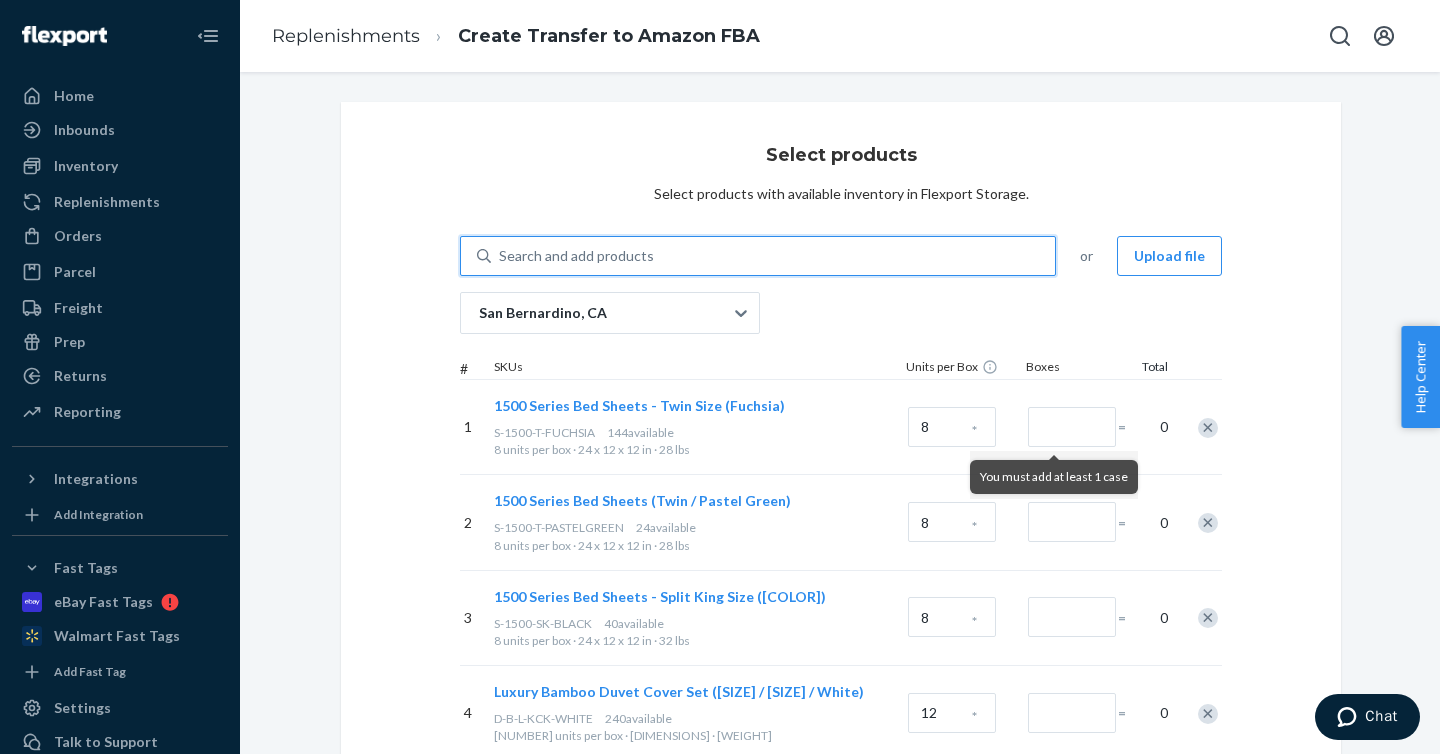 paste on "[PRODUCT_CODE]" 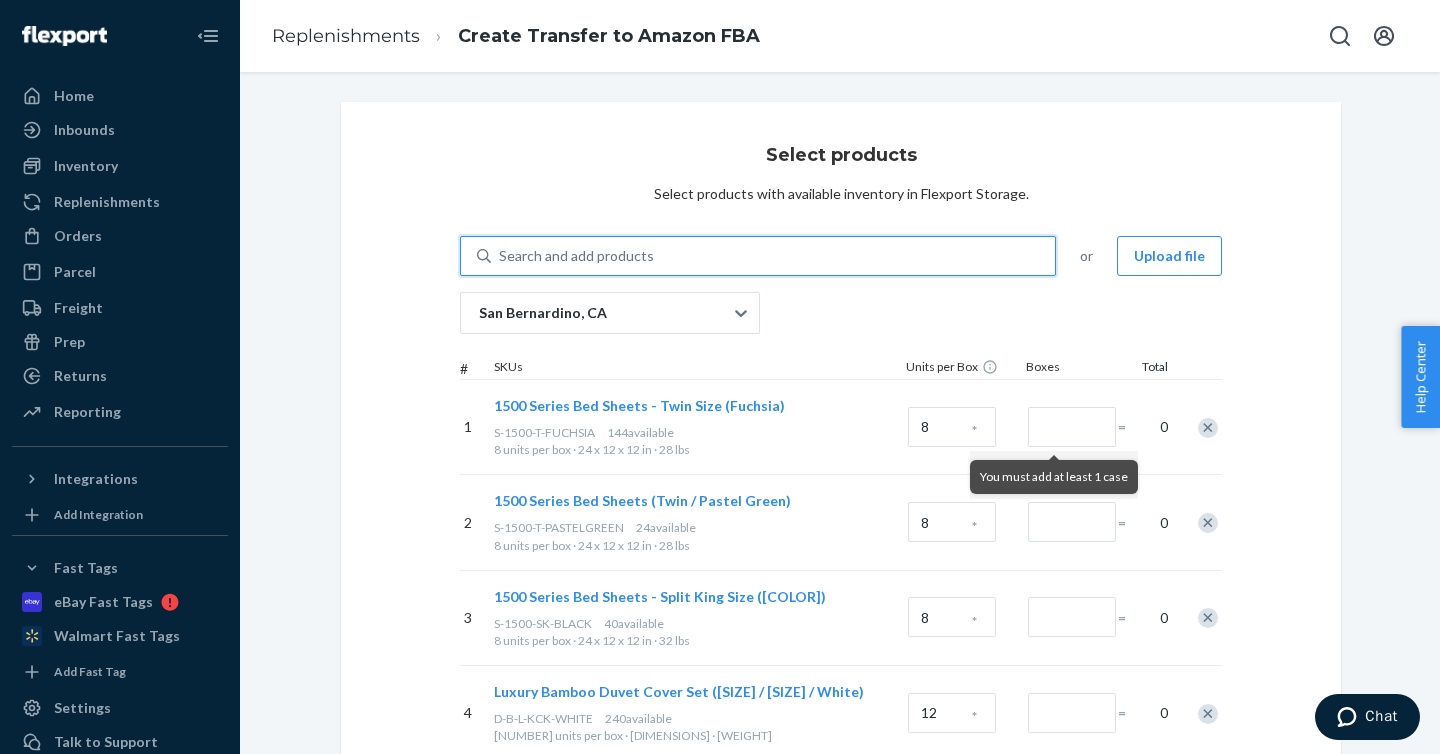 type on "[PRODUCT_CODE]" 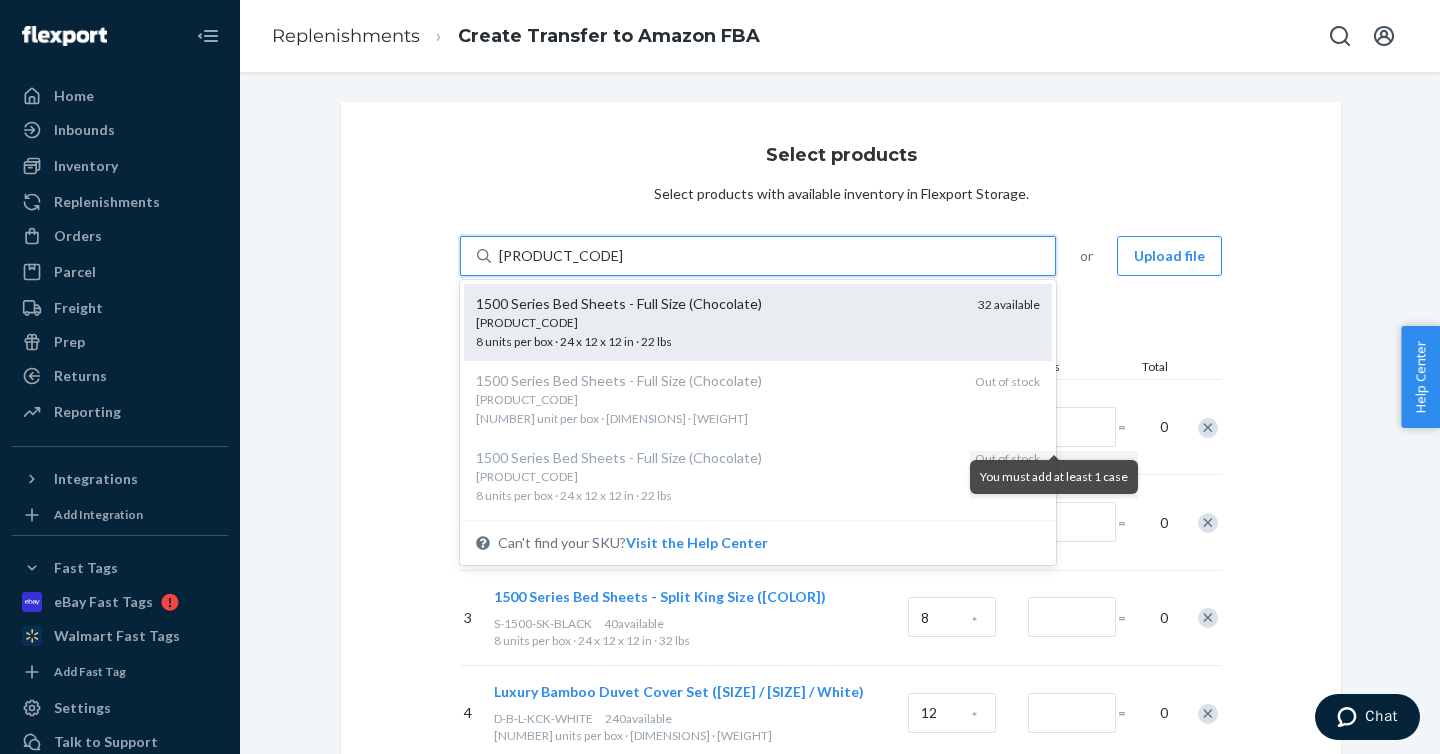 click on "[PRODUCT_CODE] [NUMBER] units per box · [DIMENSIONS] · [WEIGHT]" at bounding box center (719, 332) 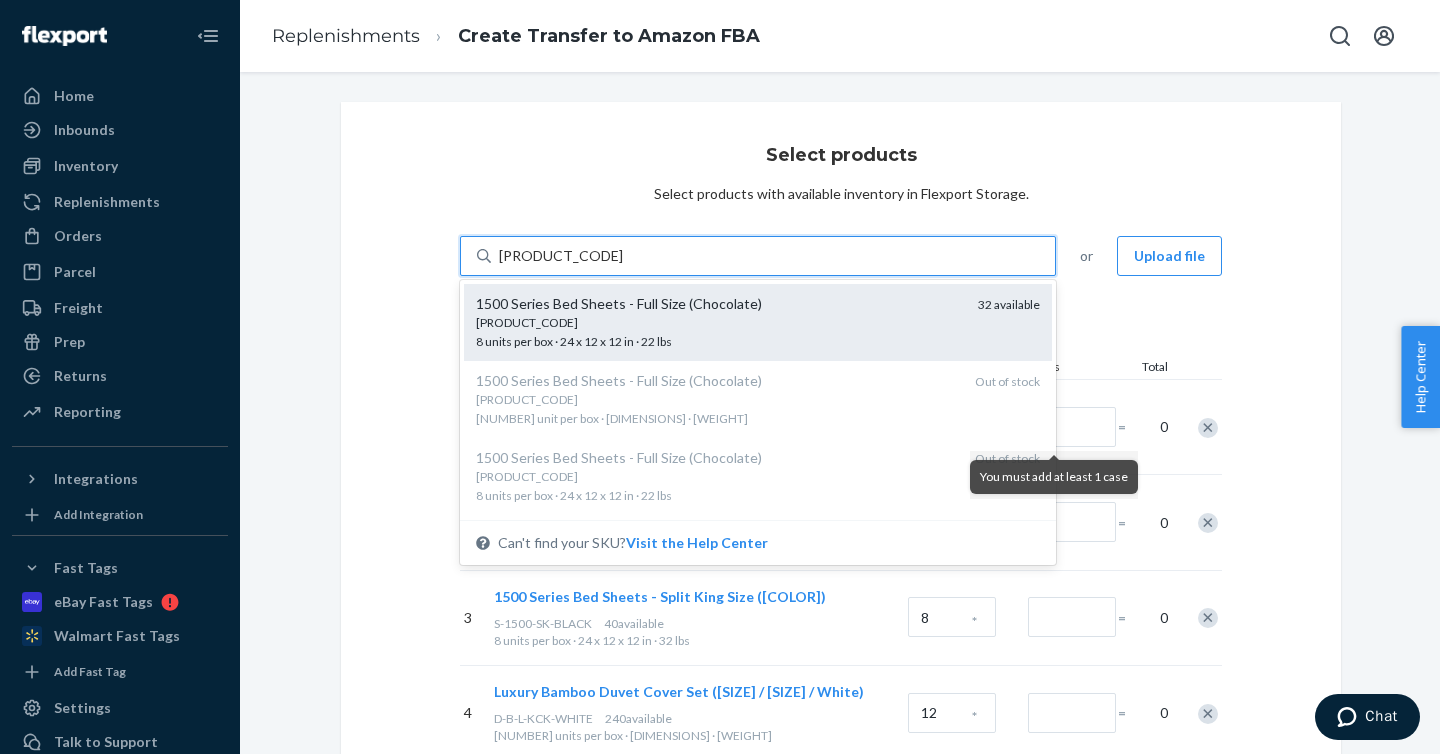 click on "[PRODUCT_CODE]" at bounding box center [573, 256] 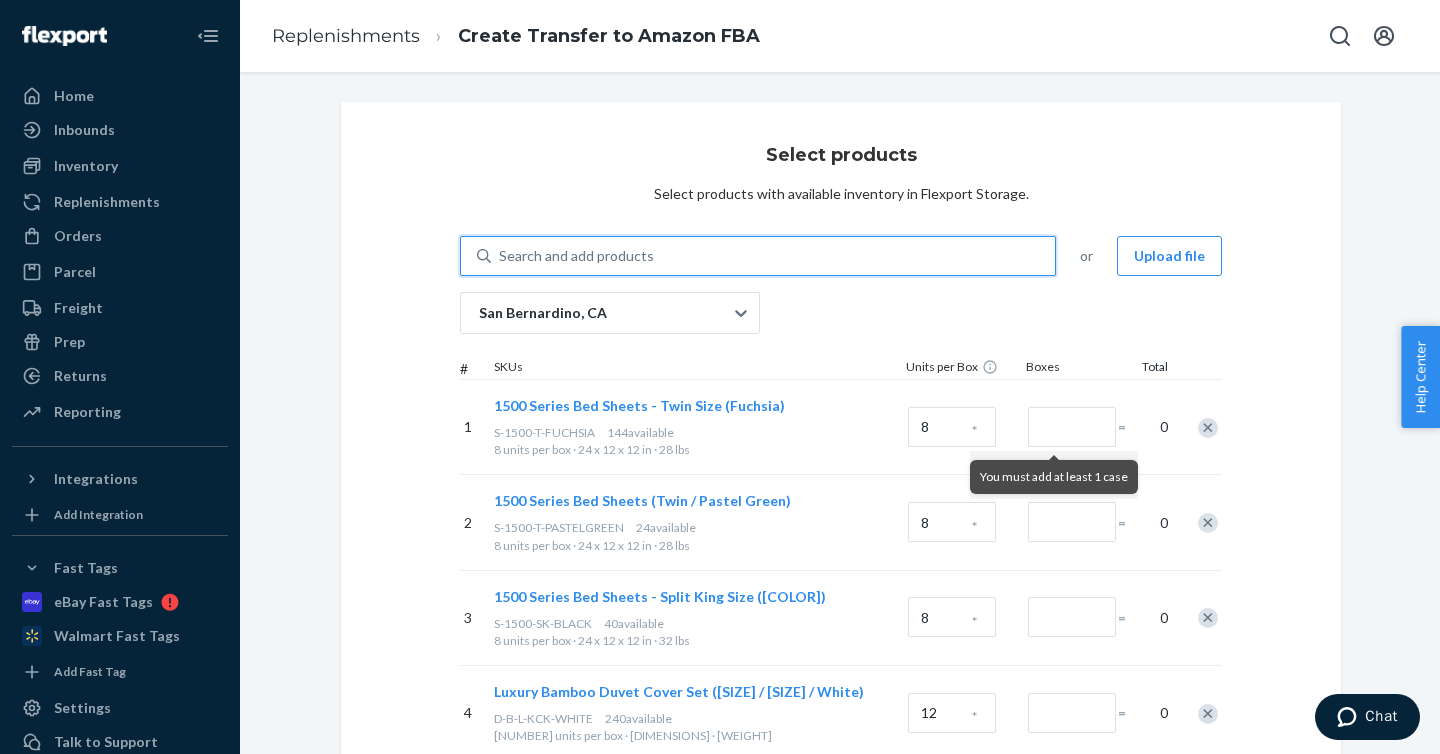 click on "Search and add products" at bounding box center (773, 256) 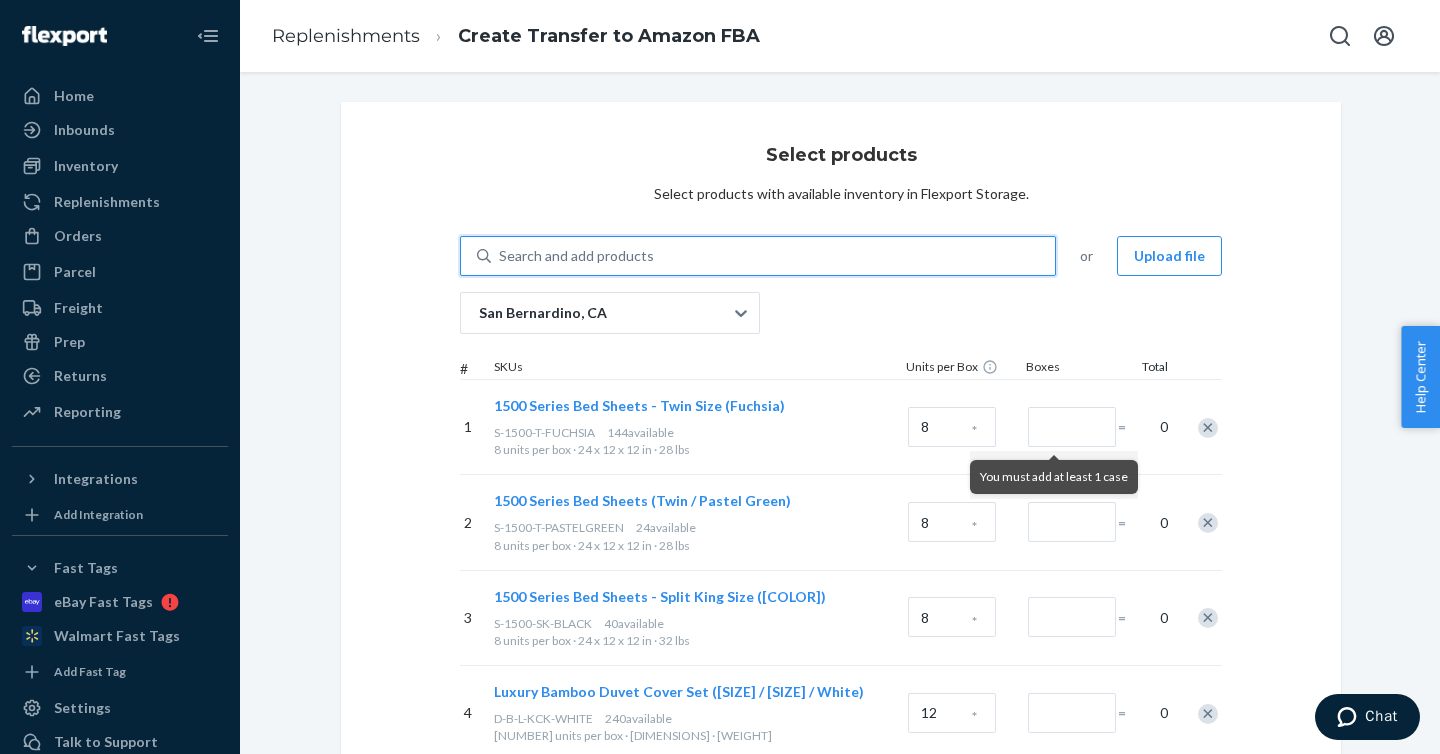 click on "0 results available. Use Up and Down to choose options, press Enter to select the currently focused option, press Escape to exit the menu, press Tab to select the option and exit the menu. Search and add products" at bounding box center [500, 256] 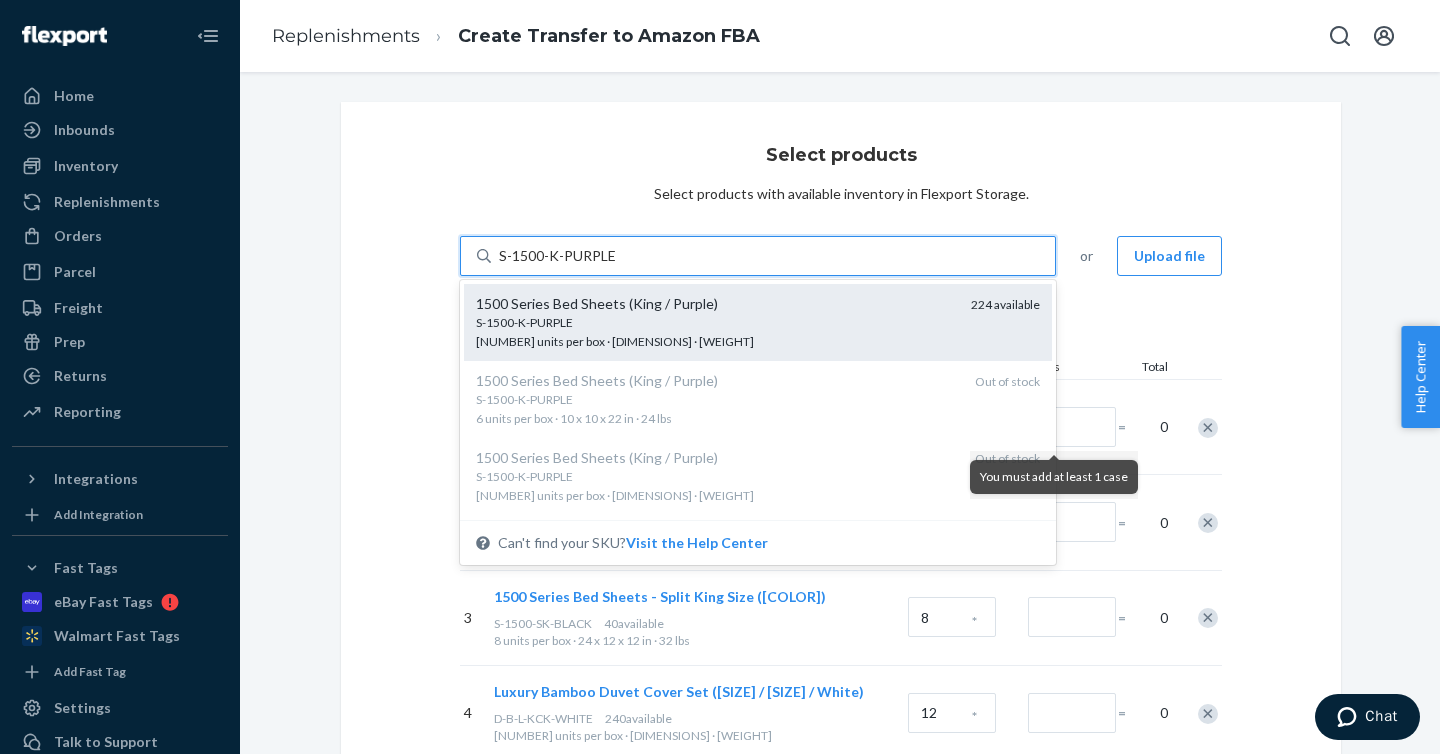 click on "S-1500-K-PURPLE" at bounding box center (715, 322) 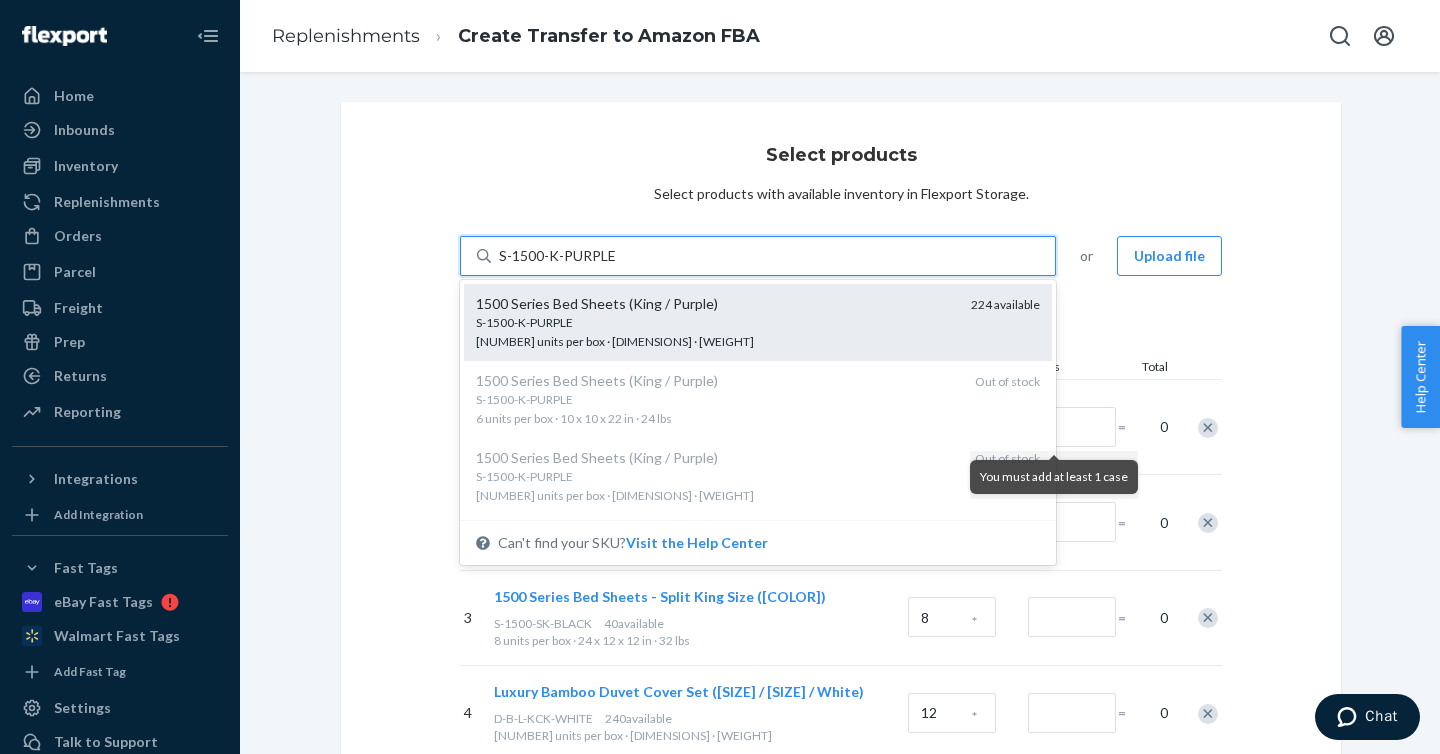 click on "S-1500-K-PURPLE" at bounding box center [557, 256] 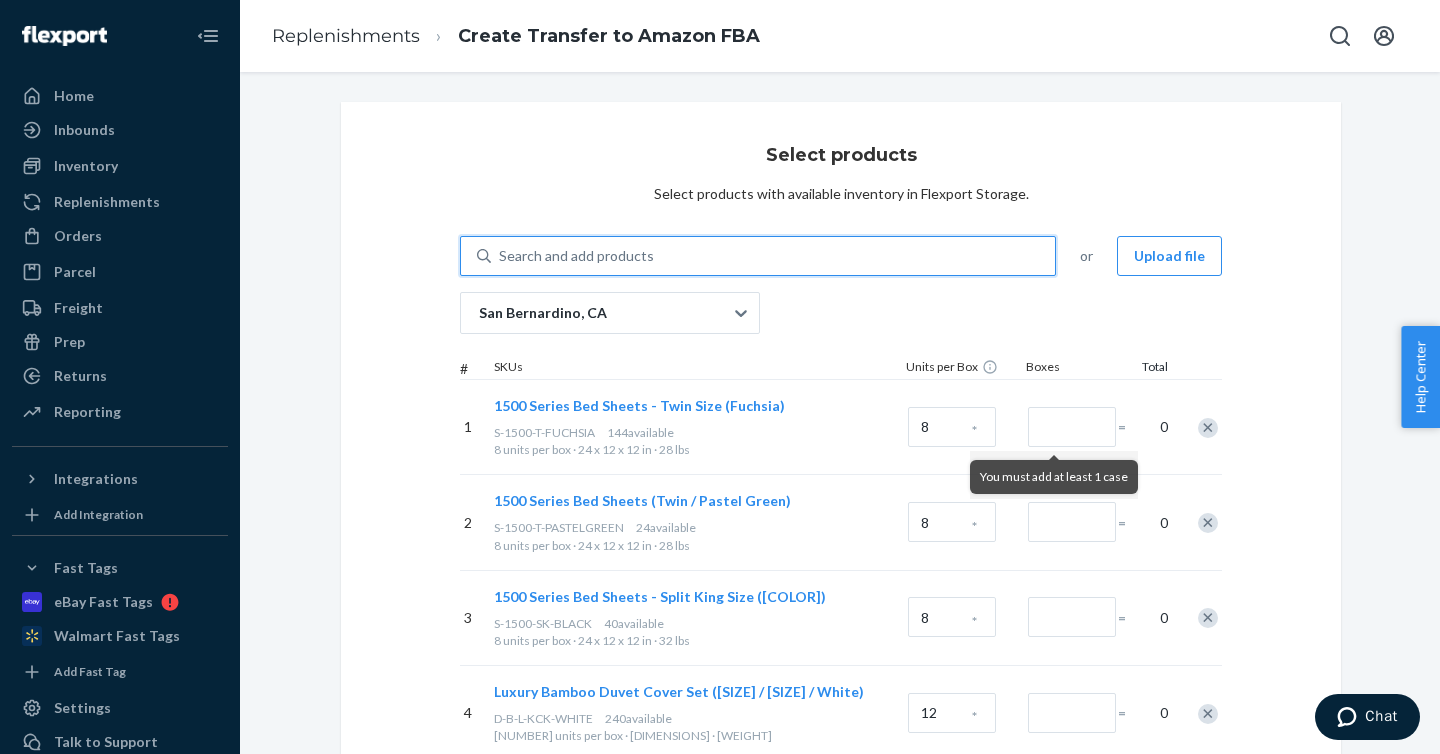 click on "Search and add products" at bounding box center [773, 256] 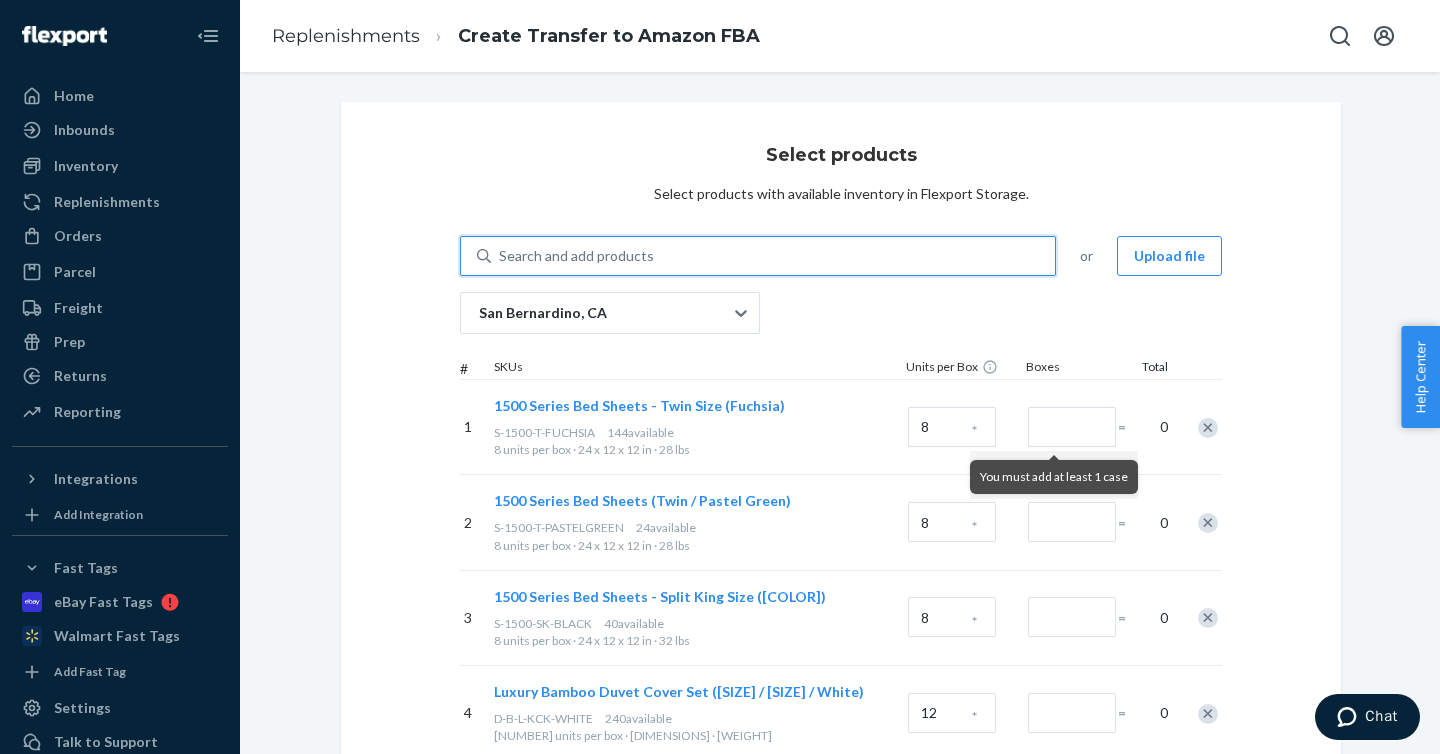click on "0 results available. Use Up and Down to choose options, press Enter to select the currently focused option, press Escape to exit the menu, press Tab to select the option and exit the menu. Search and add products" at bounding box center [500, 256] 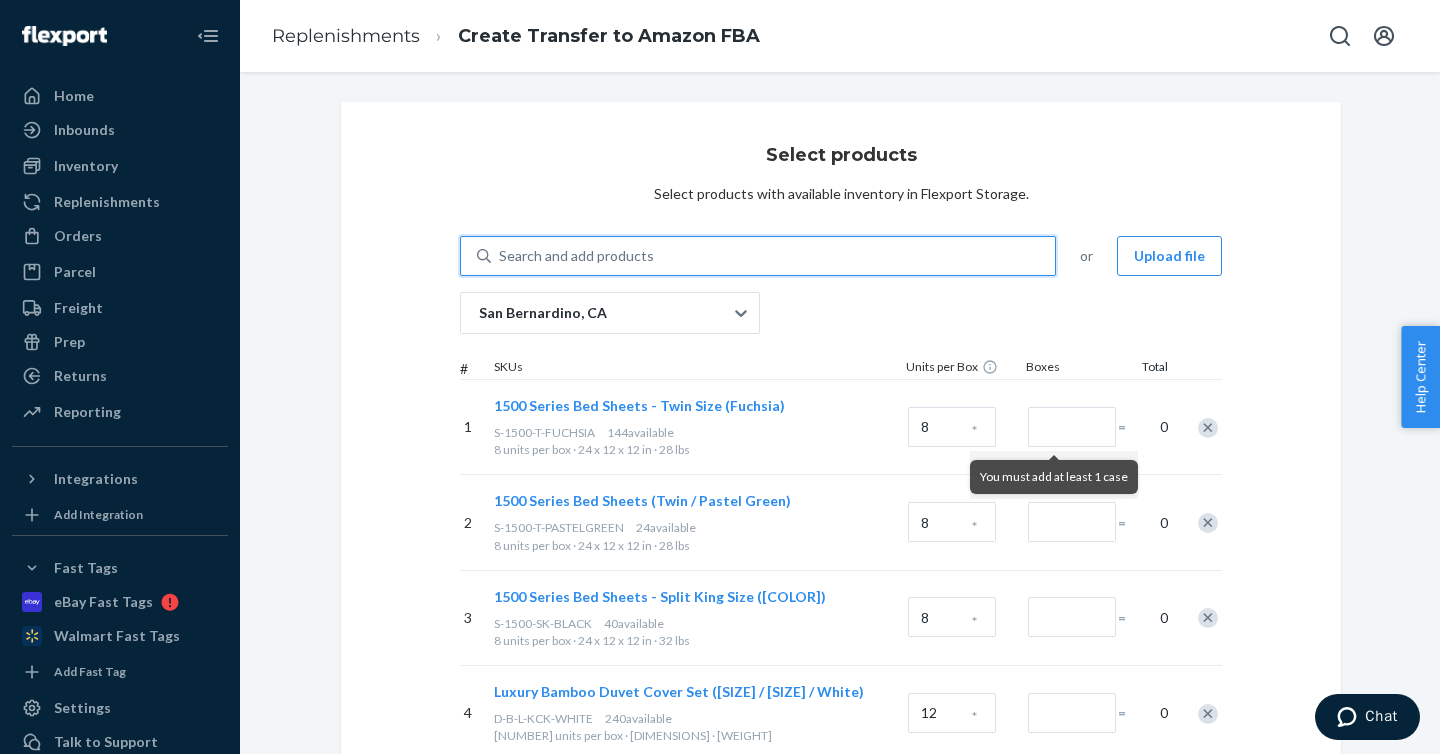 paste on "S-1500-T-SAGEGREEN" 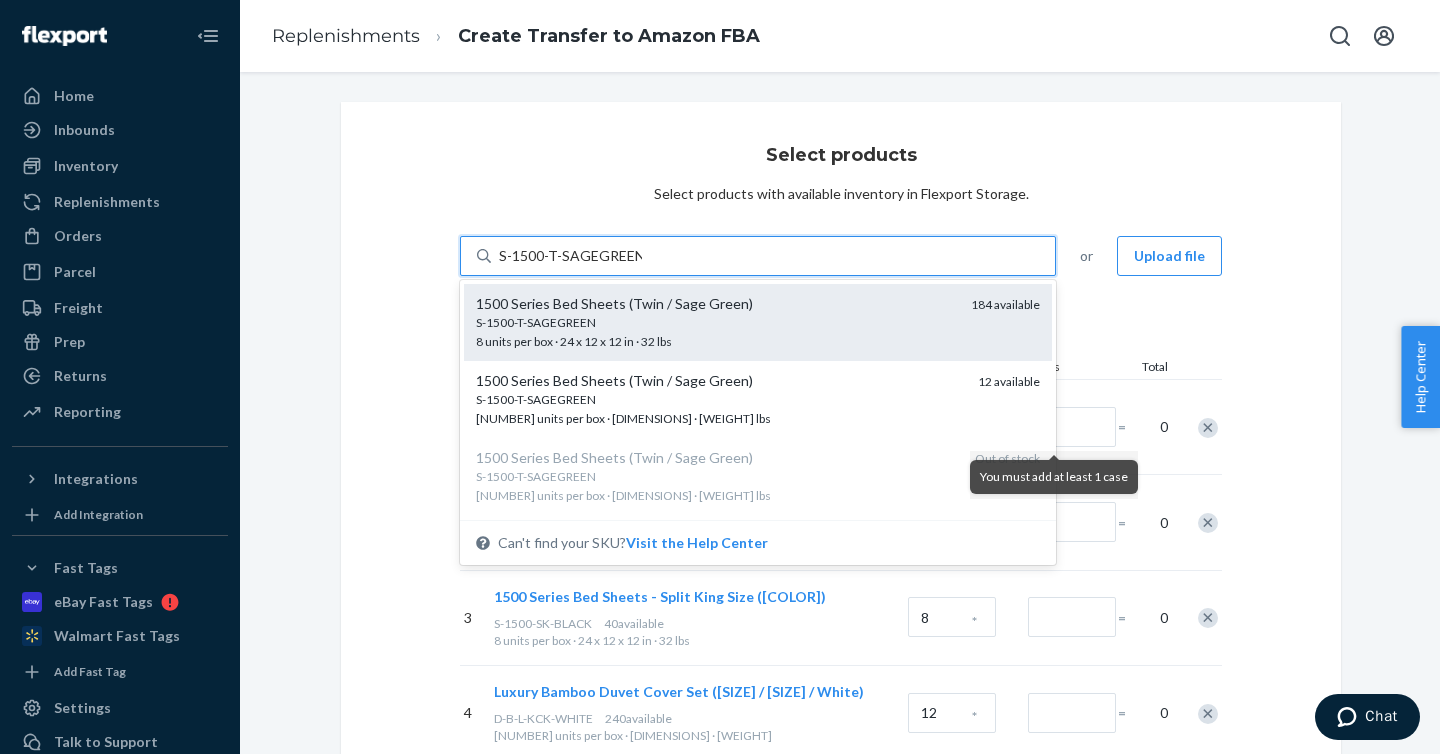 click on "S-1500-T-SAGEGREEN 8 units per box · 24 x 12 x 12 in · 32 lbs" at bounding box center (715, 332) 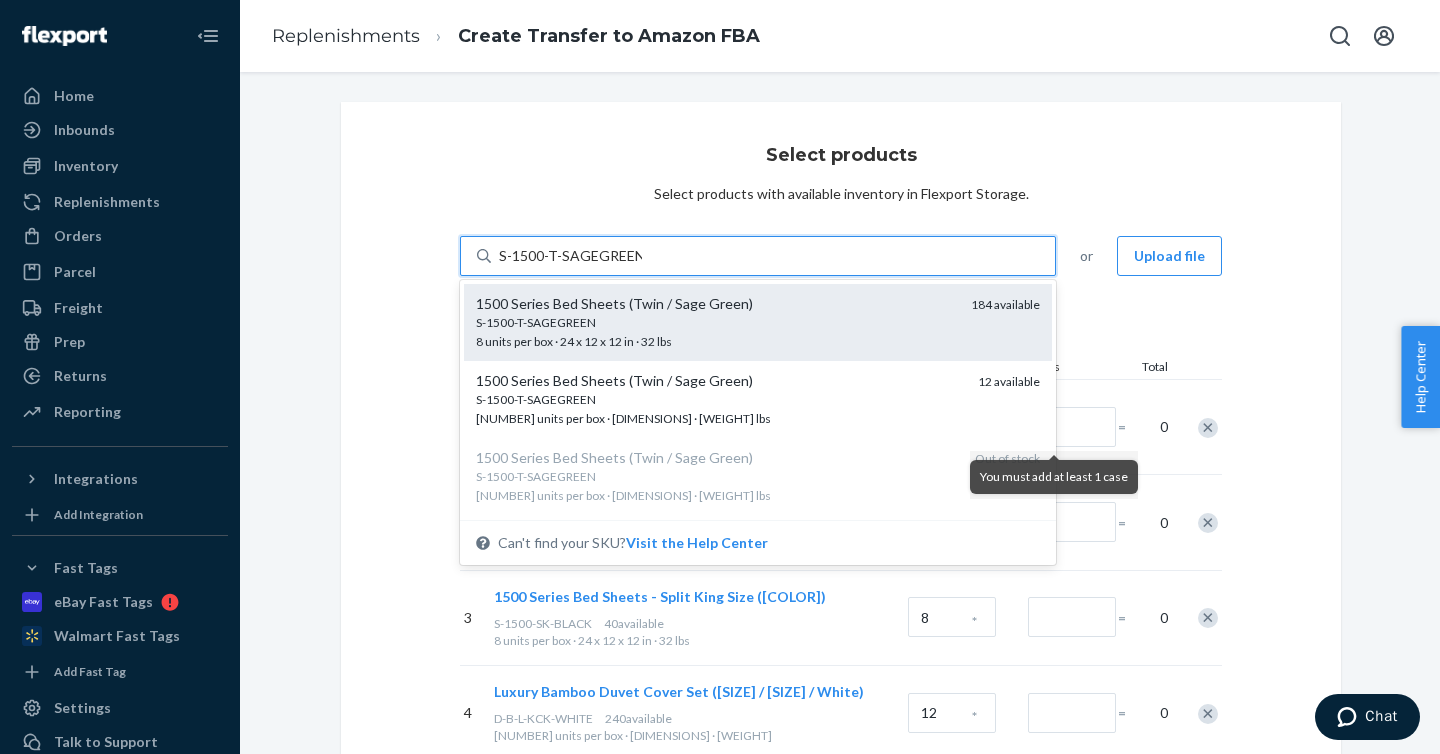 click on "S-1500-T-SAGEGREEN" at bounding box center (570, 256) 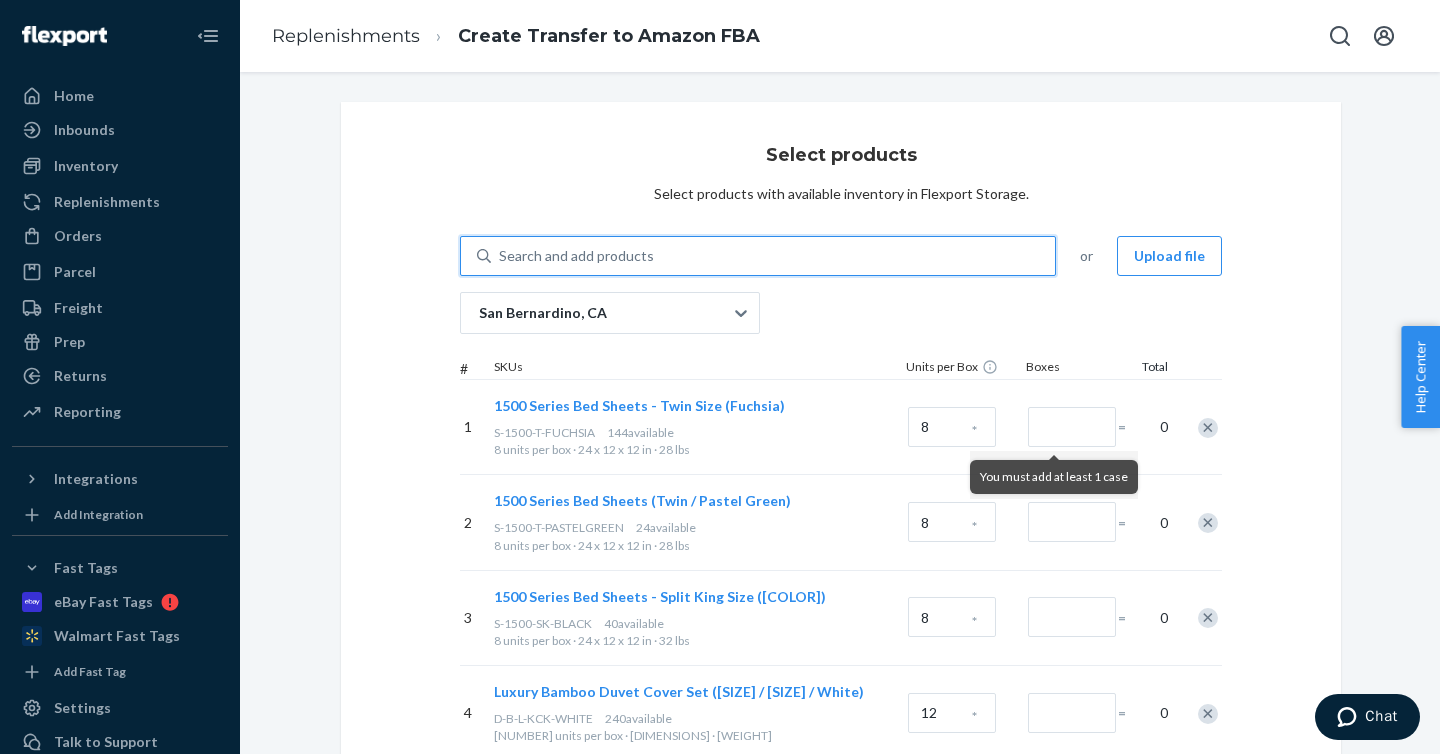 click on "Search and add products" at bounding box center (773, 256) 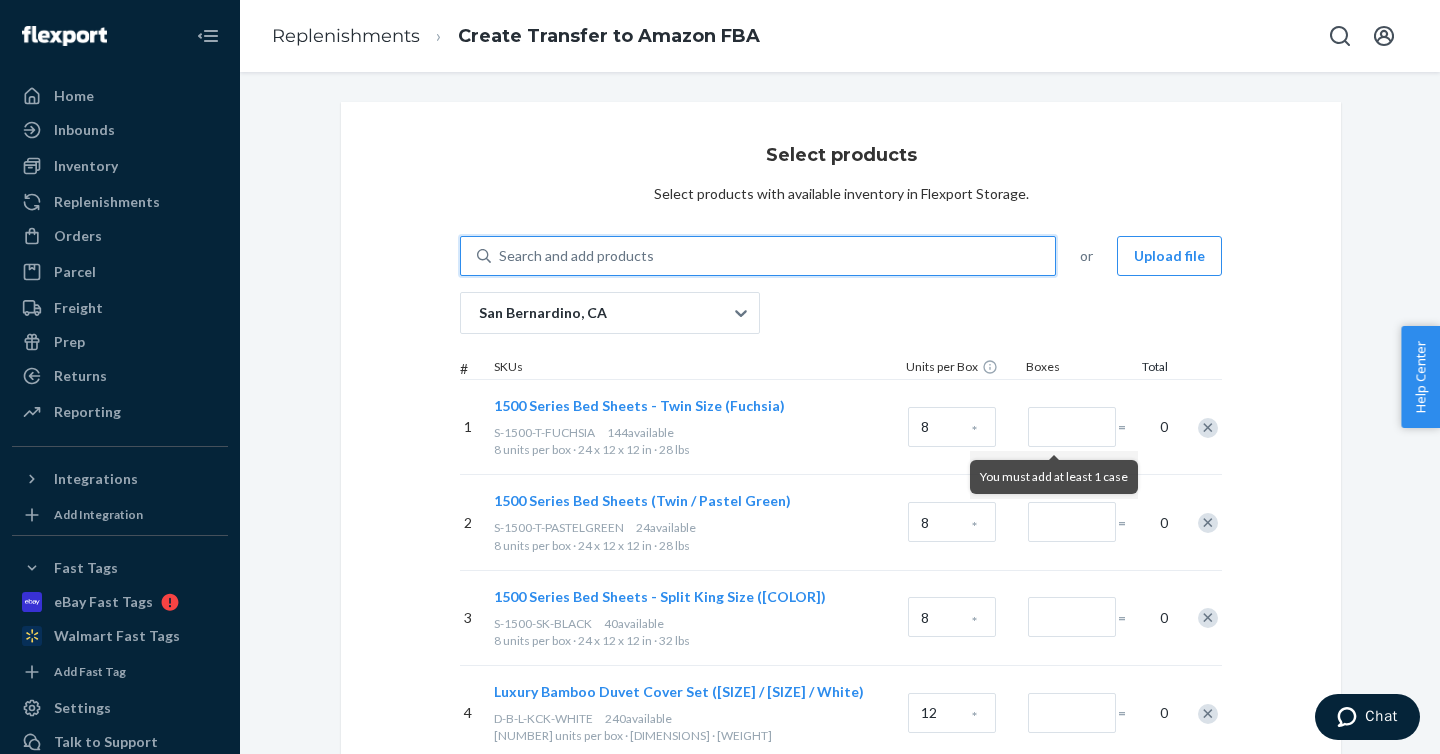 click on "0 results available. Select is focused ,type to refine list, press Down to open the menu,  Search and add products" at bounding box center (500, 256) 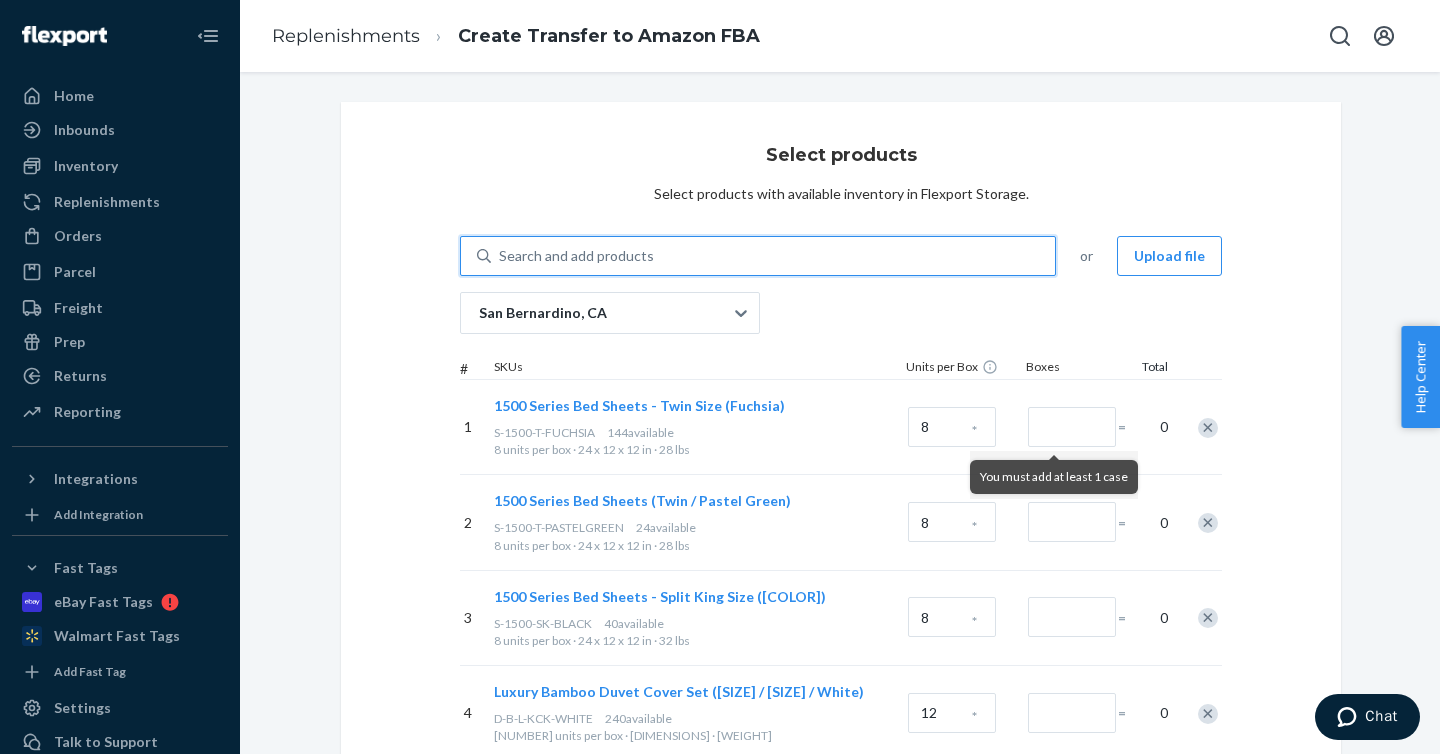 type on "S-1500-CK-PASTELYELLOW" 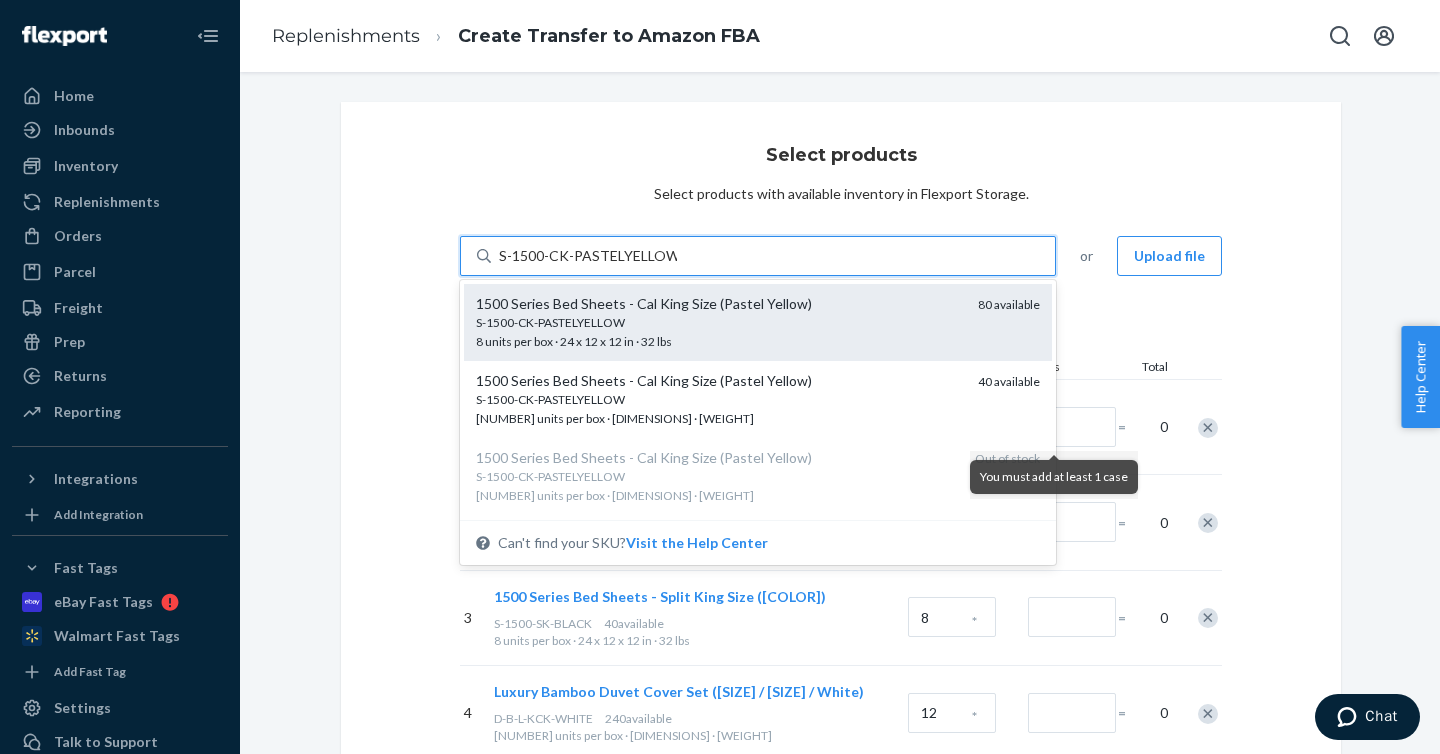 click on "S-1500-CK-PASTELYELLOW" at bounding box center [719, 322] 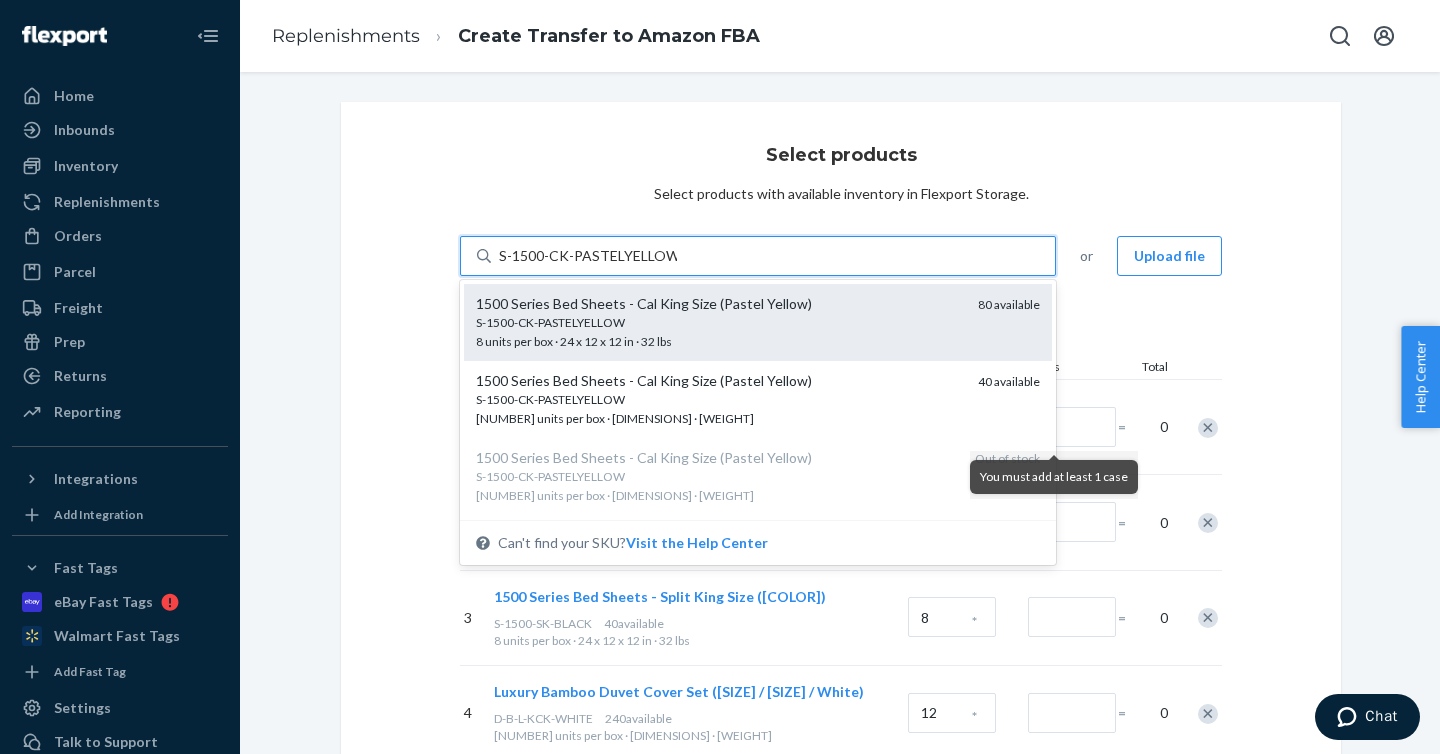 click on "S-1500-CK-PASTELYELLOW" at bounding box center [588, 256] 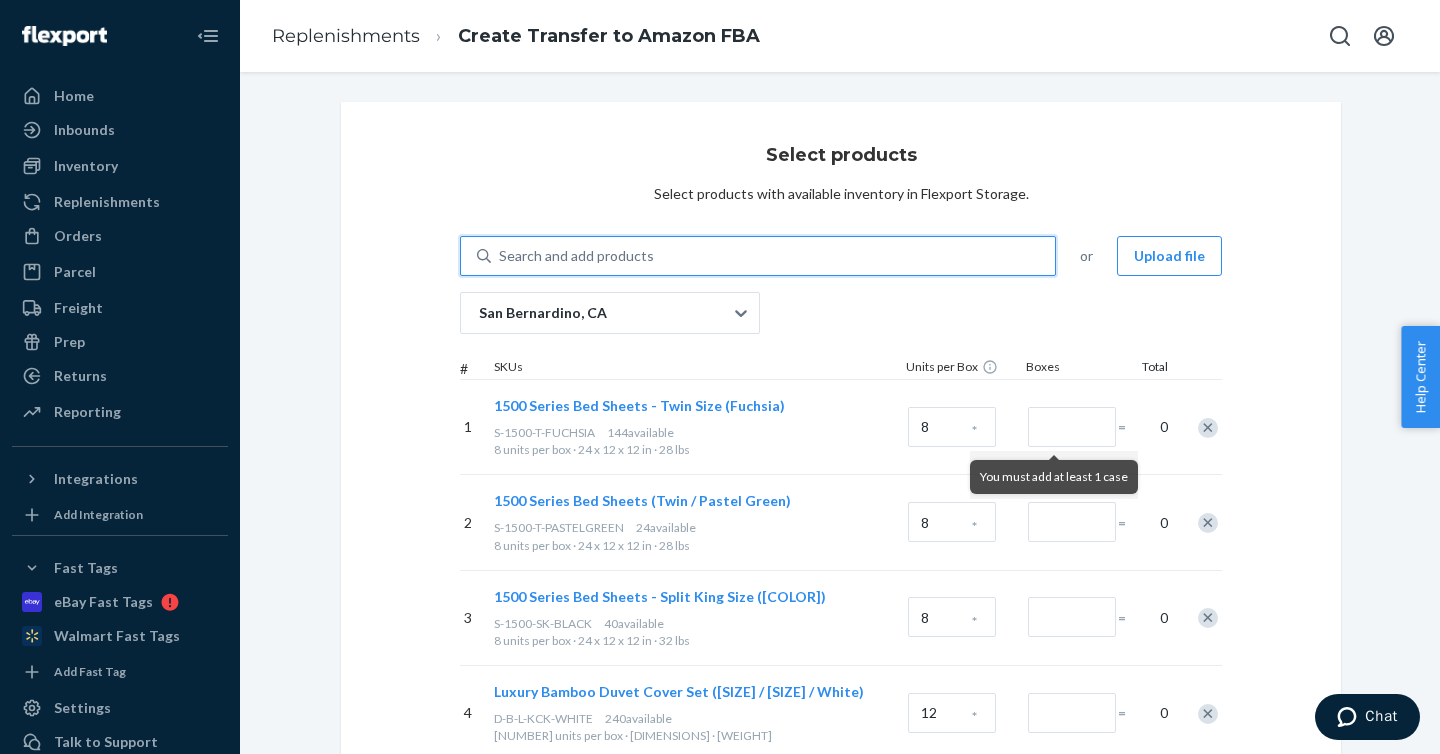 click on "Search and add products" at bounding box center [773, 256] 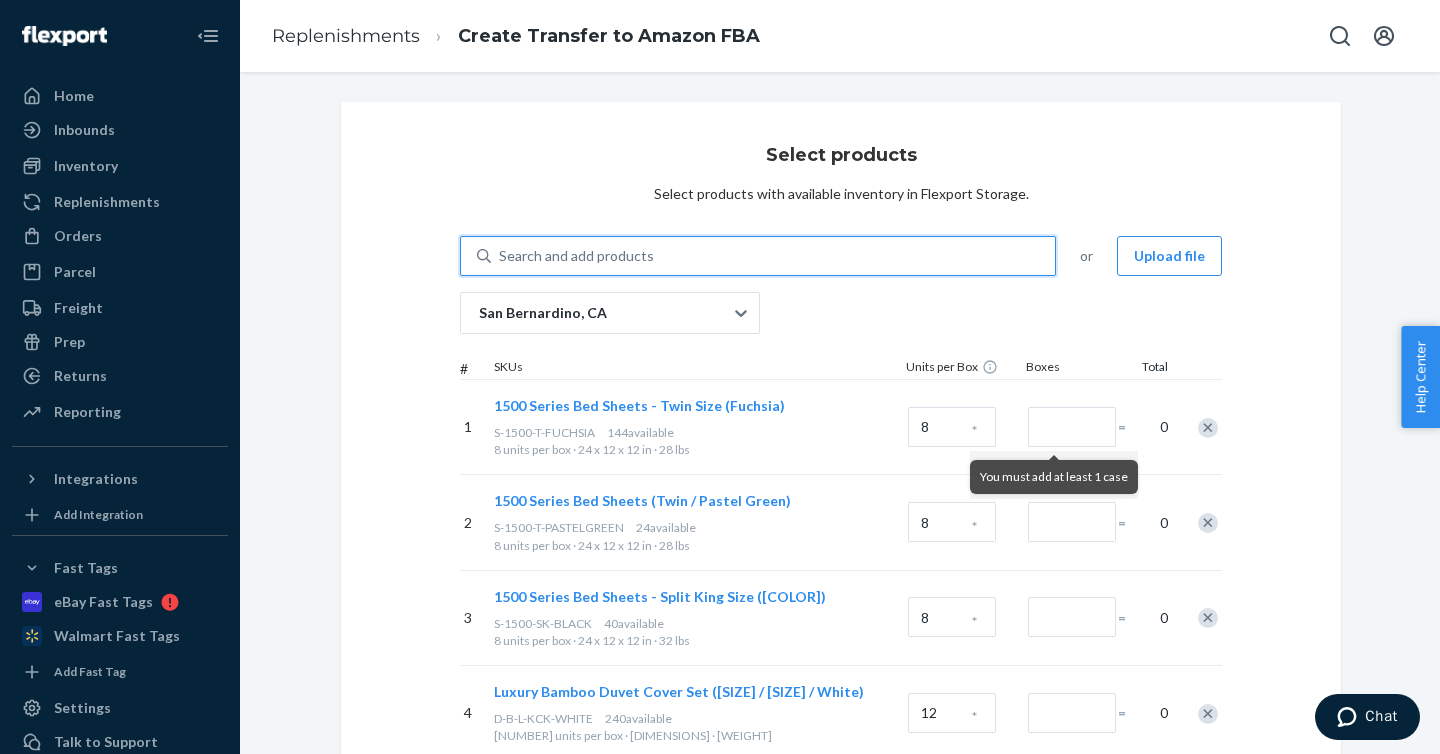 click on "0 results available. Select is focused ,type to refine list, press Down to open the menu,  Search and add products" at bounding box center [500, 256] 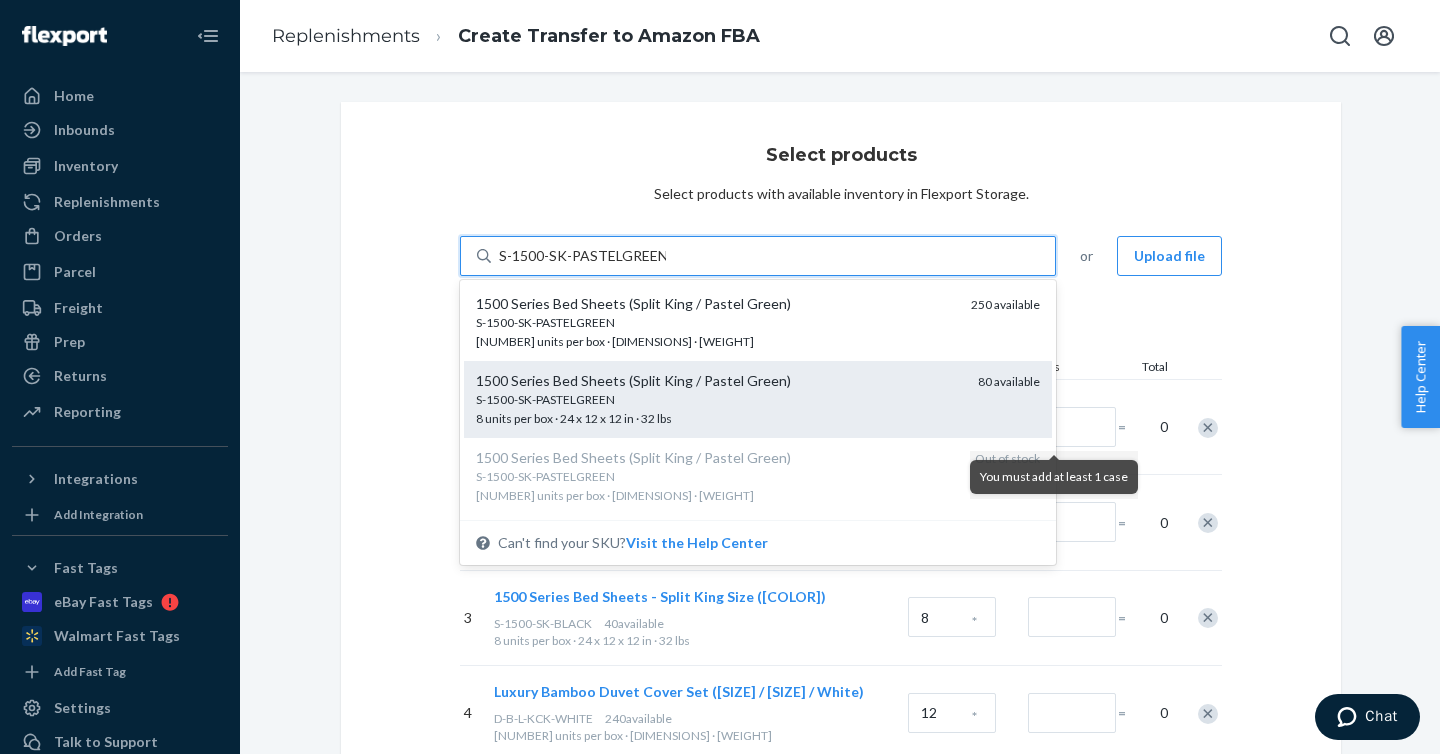 click on "S-1500-SK-PASTELGREEN" at bounding box center (719, 399) 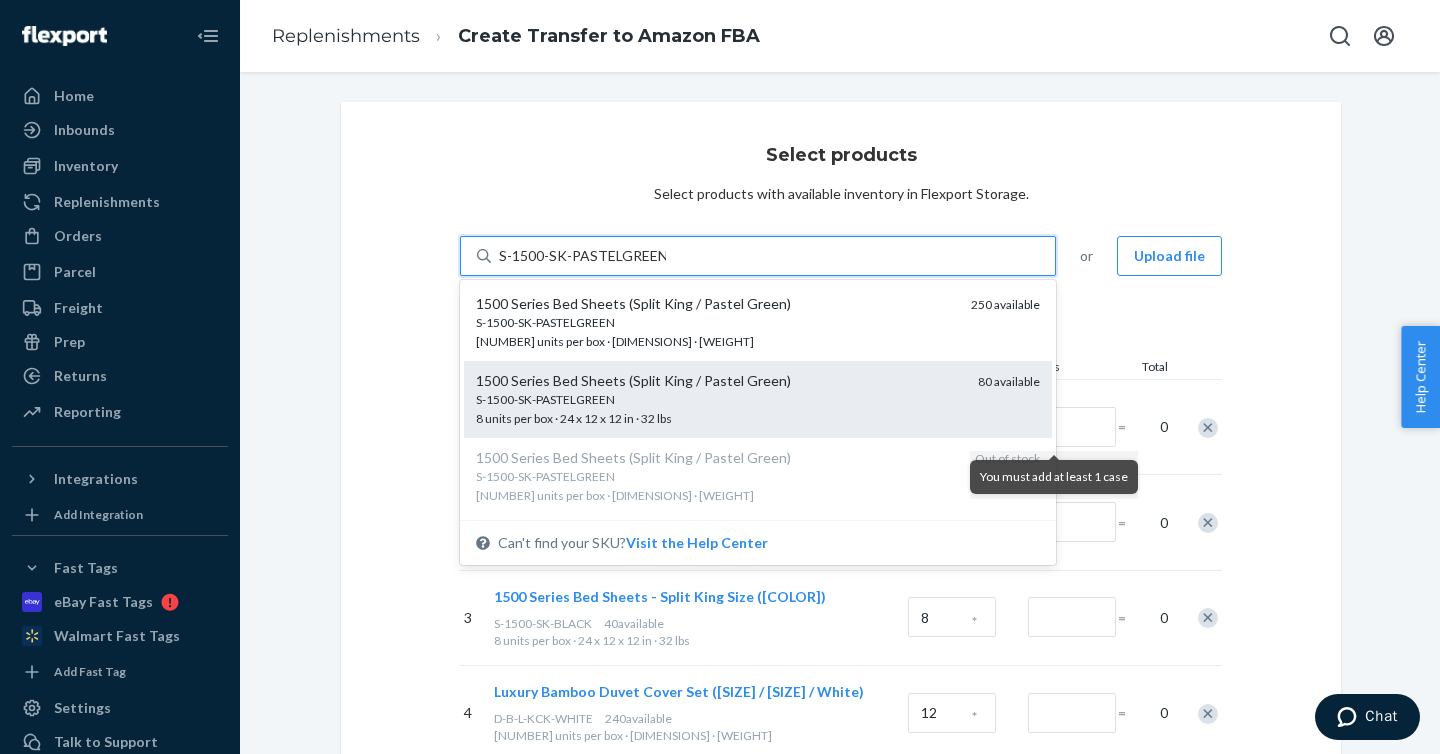 click on "S-1500-SK-PASTELGREEN" at bounding box center (582, 256) 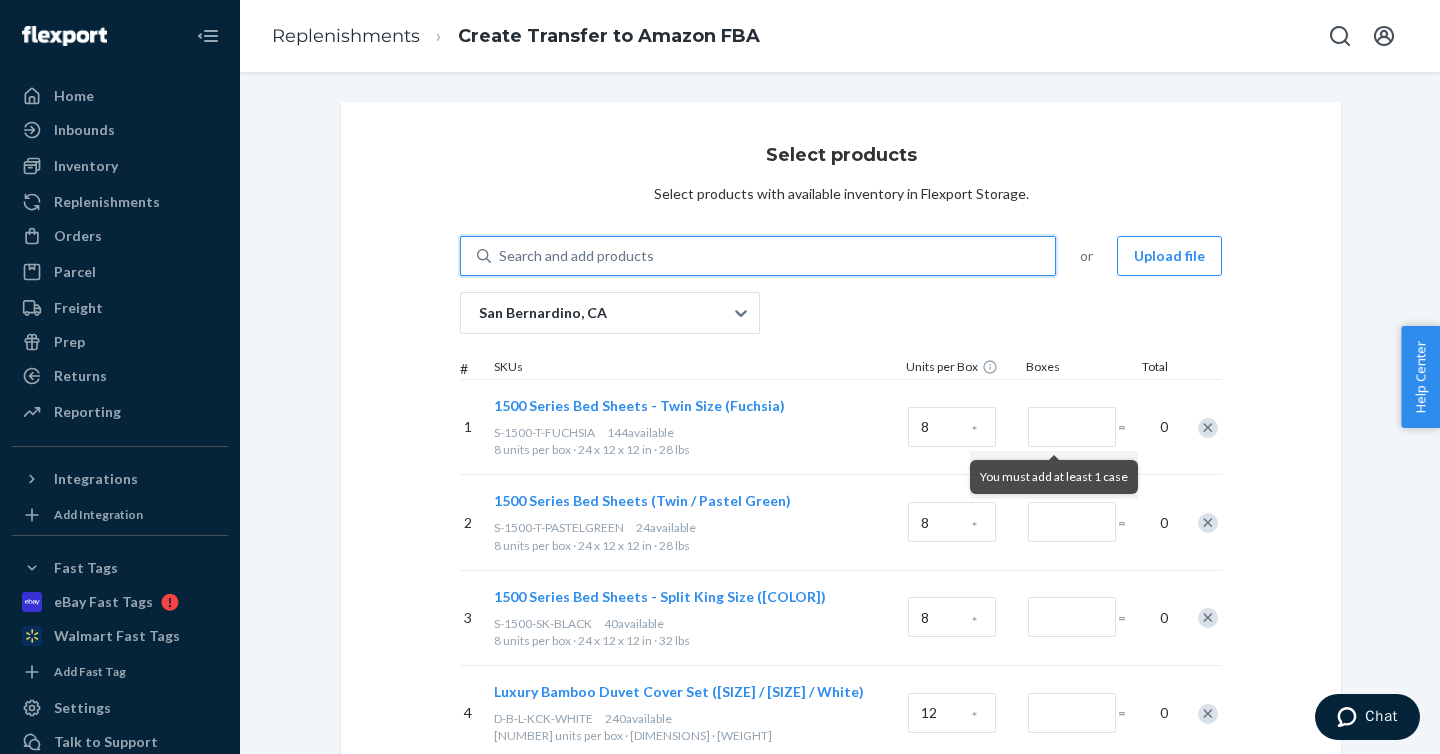 click on "Search and add products" at bounding box center (773, 256) 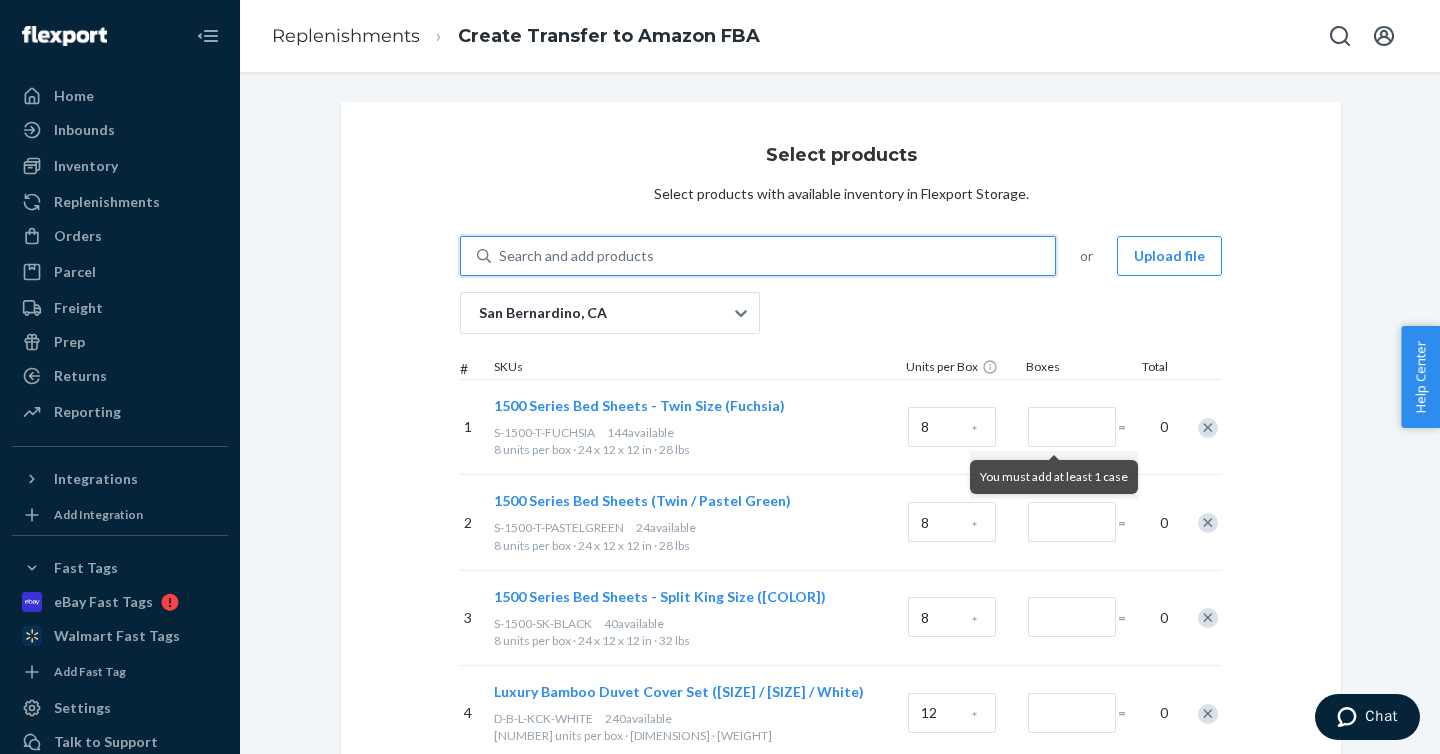 click on "0 results available. Use Up and Down to choose options, press Enter to select the currently focused option, press Escape to exit the menu, press Tab to select the option and exit the menu. Search and add products" at bounding box center (500, 256) 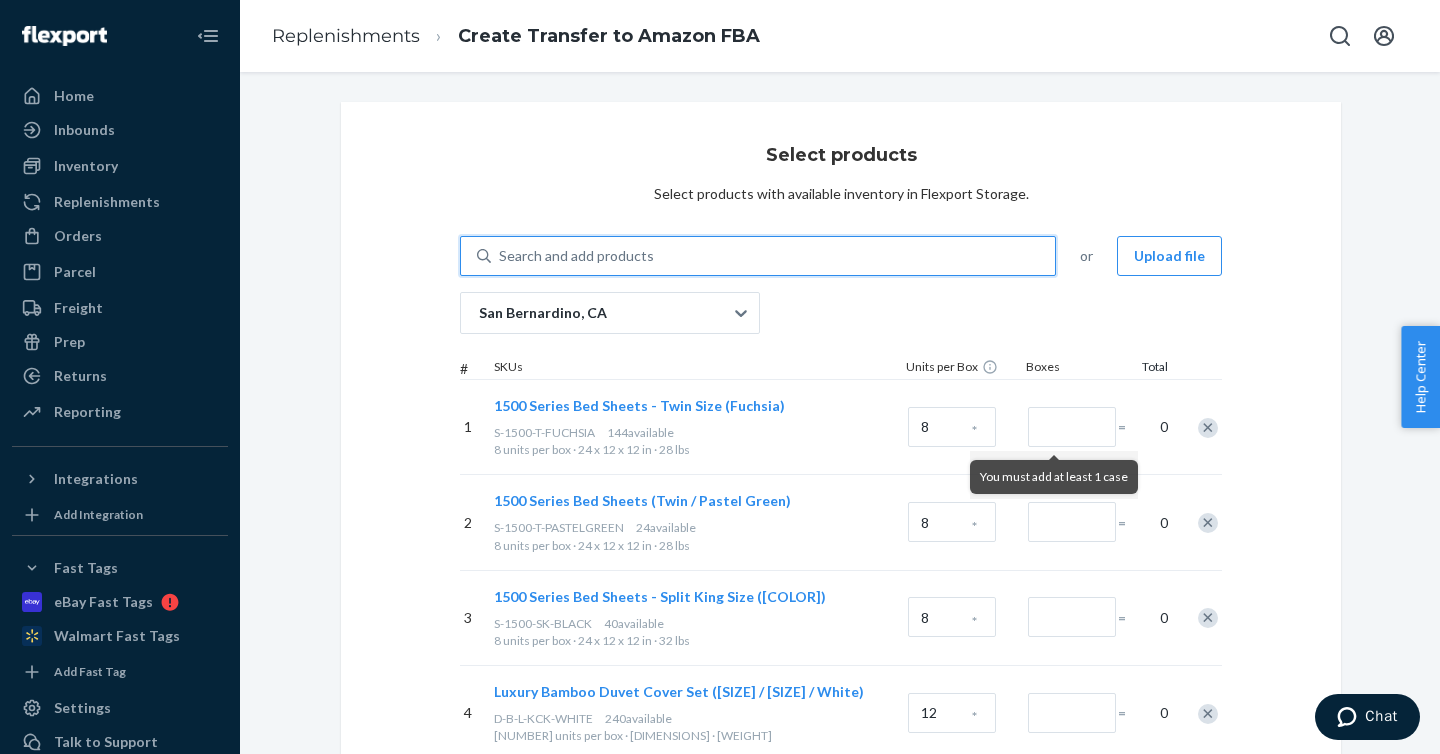 type on "S-1500-SK-LIMEGREEN" 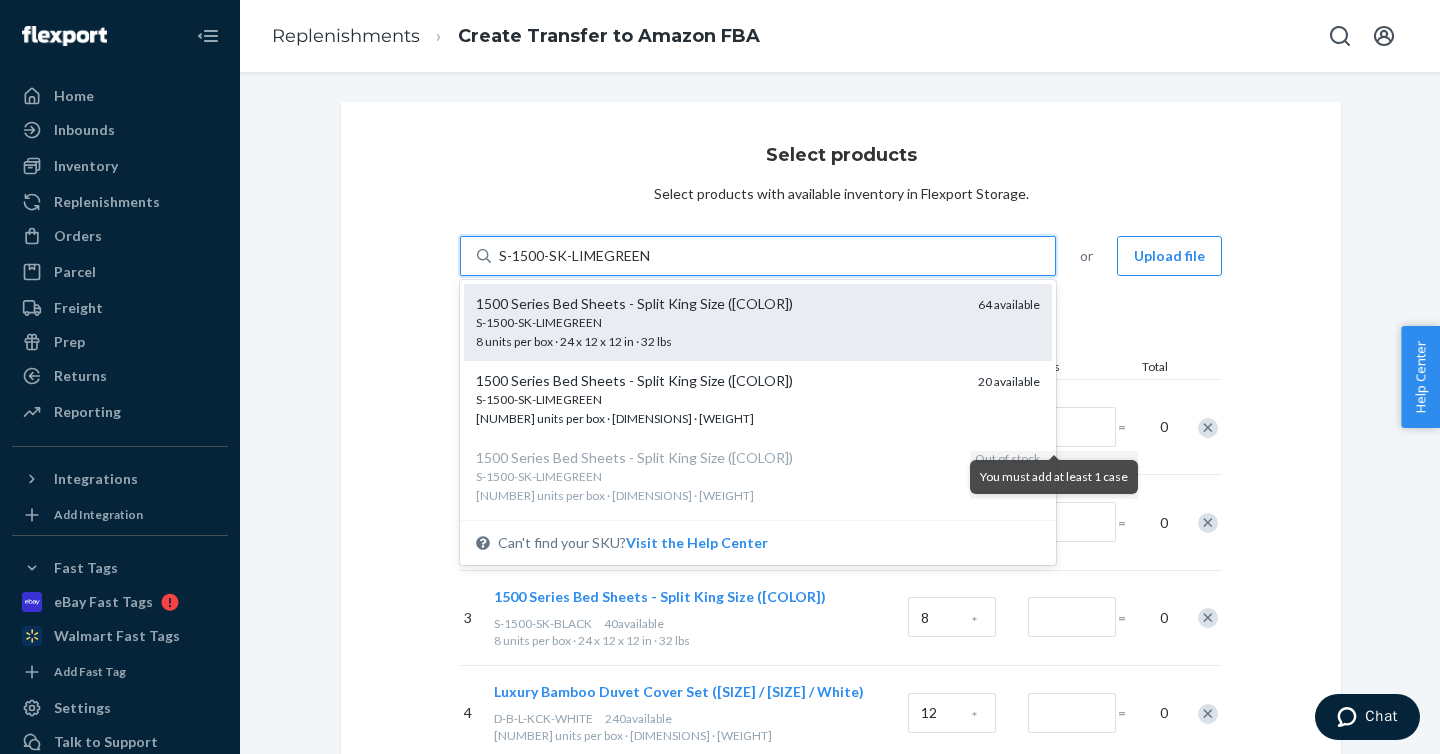 click on "S-1500-SK-LIMEGREEN" at bounding box center (719, 322) 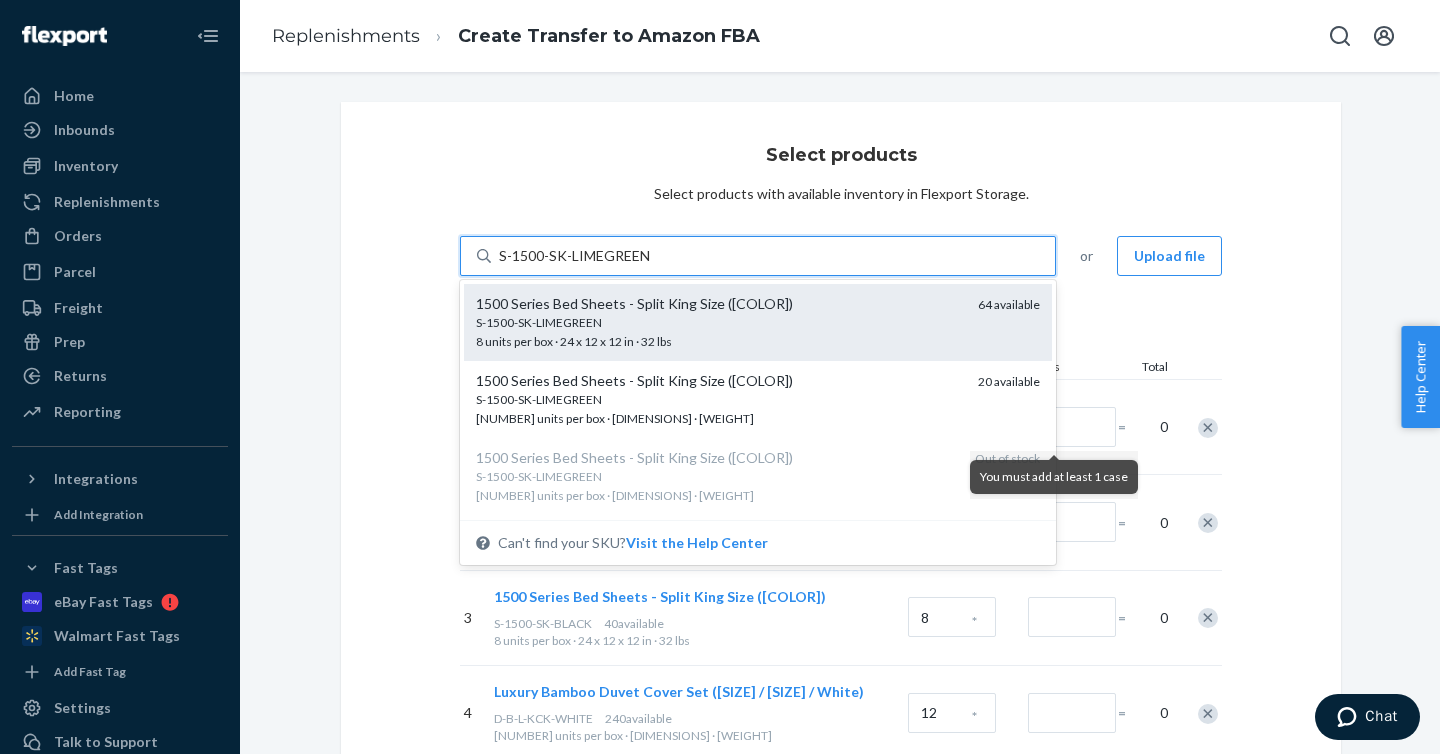 click on "S-1500-SK-LIMEGREEN" at bounding box center (575, 256) 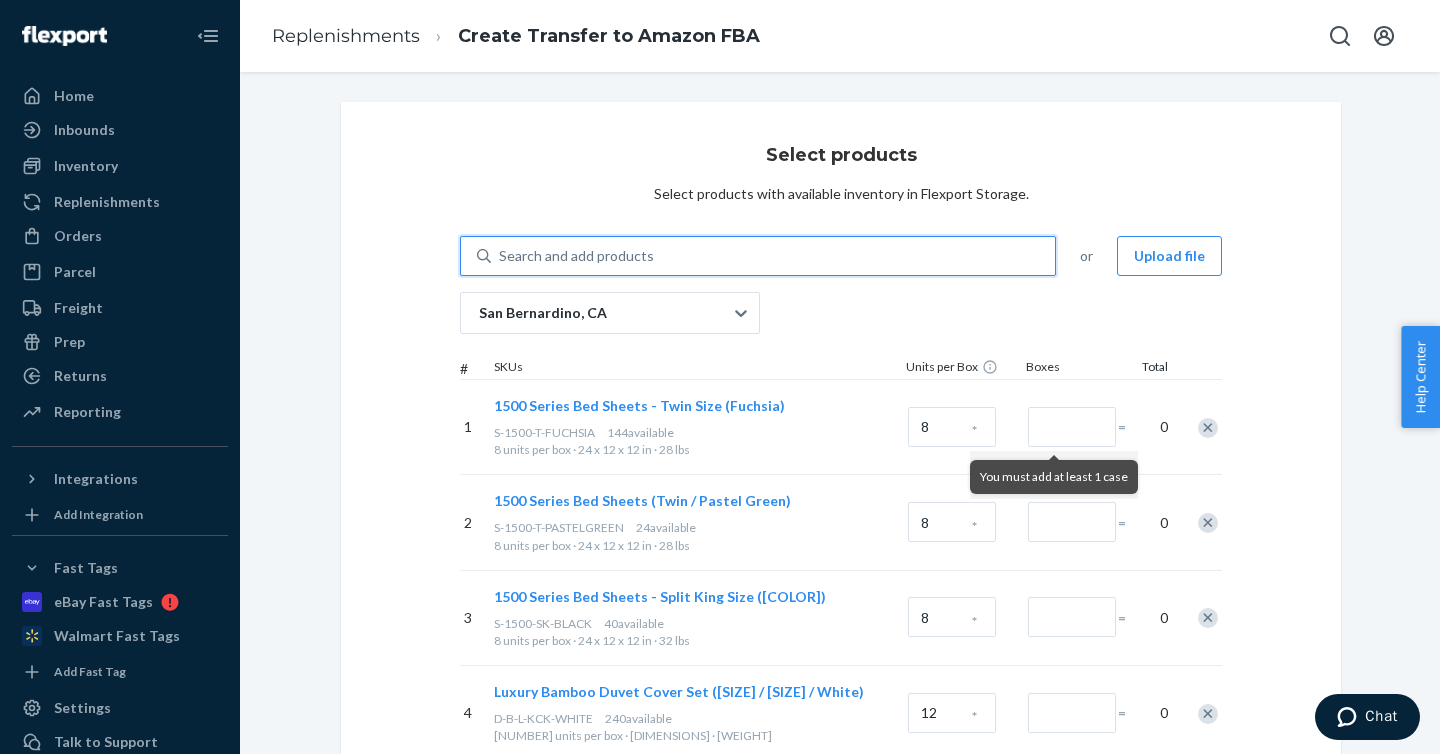 click on "Search and add products" at bounding box center [773, 256] 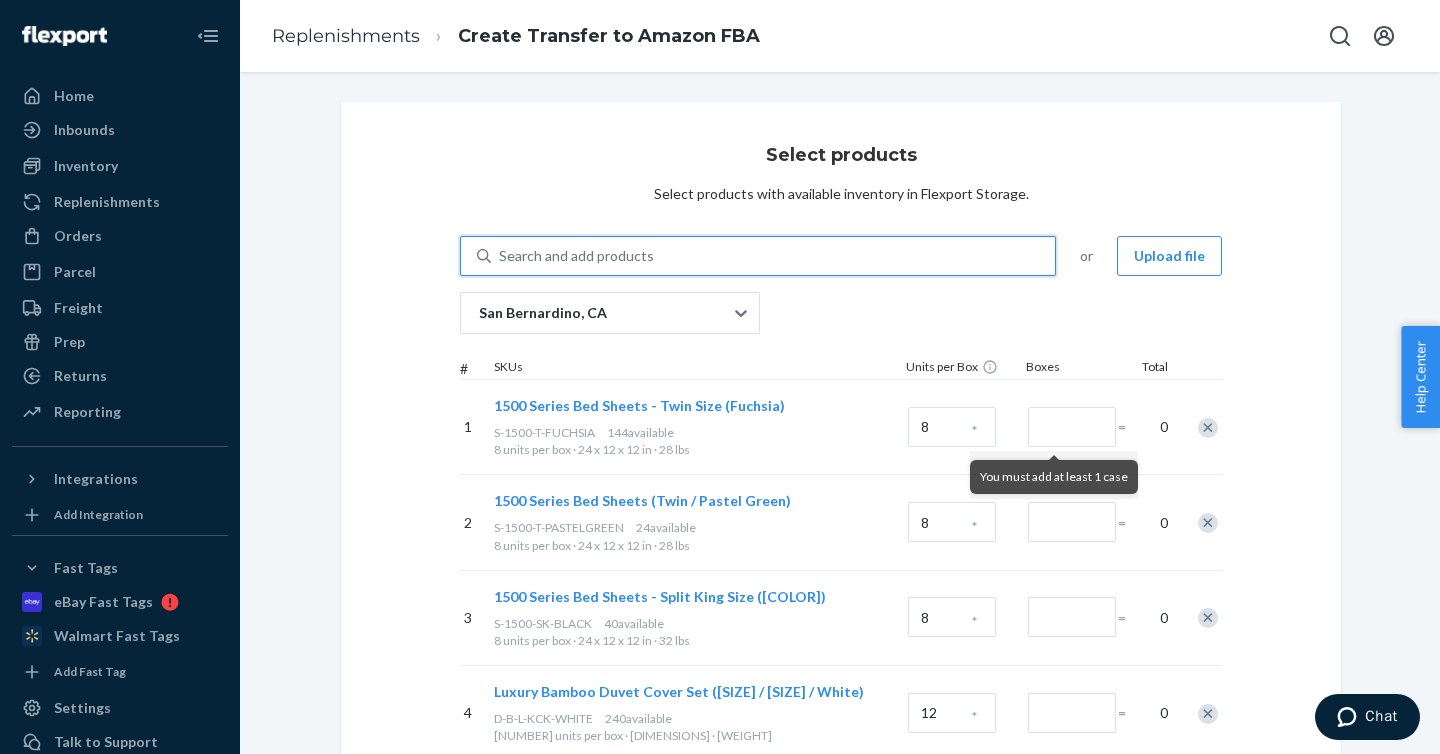 click on "0 results available. Select is focused ,type to refine list, press Down to open the menu,  Search and add products" at bounding box center (500, 256) 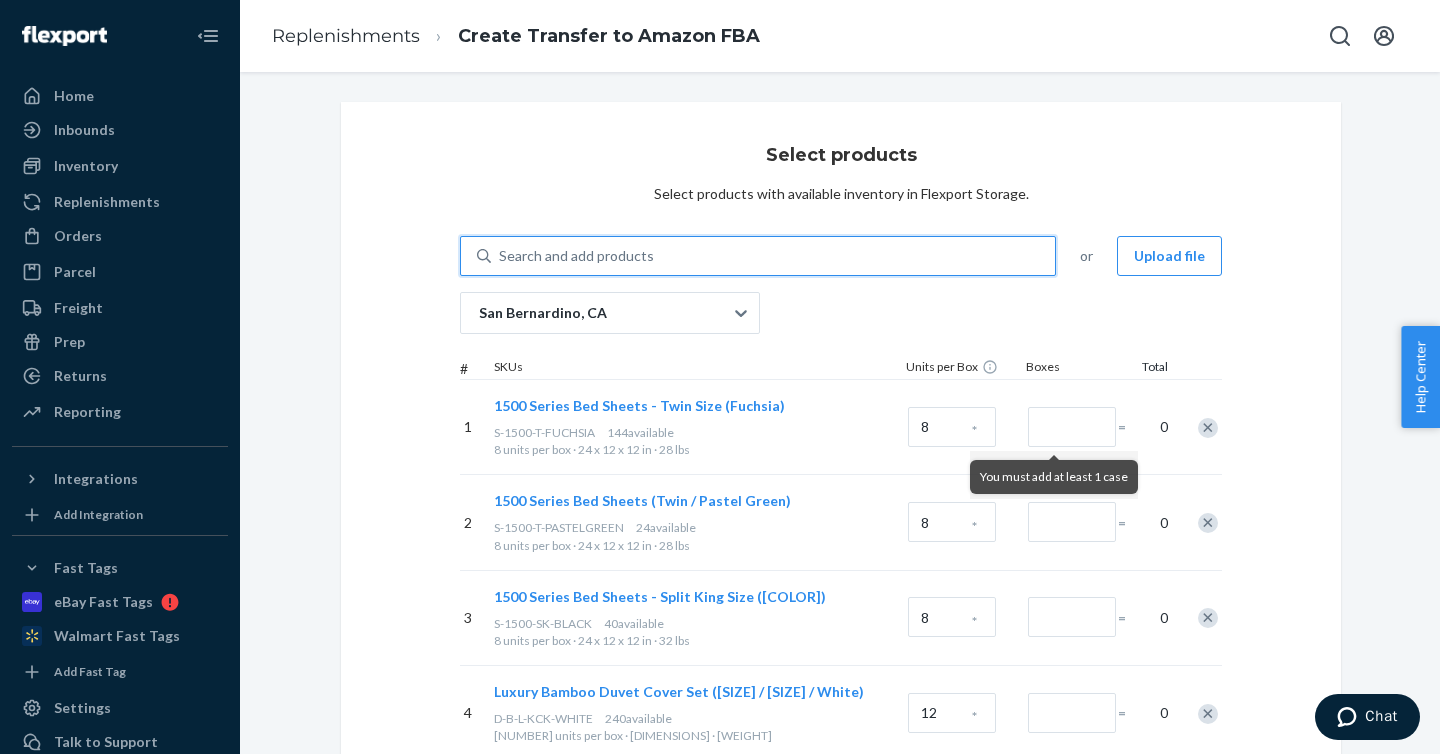 paste on "S-P-Q-GREY-CABANA" 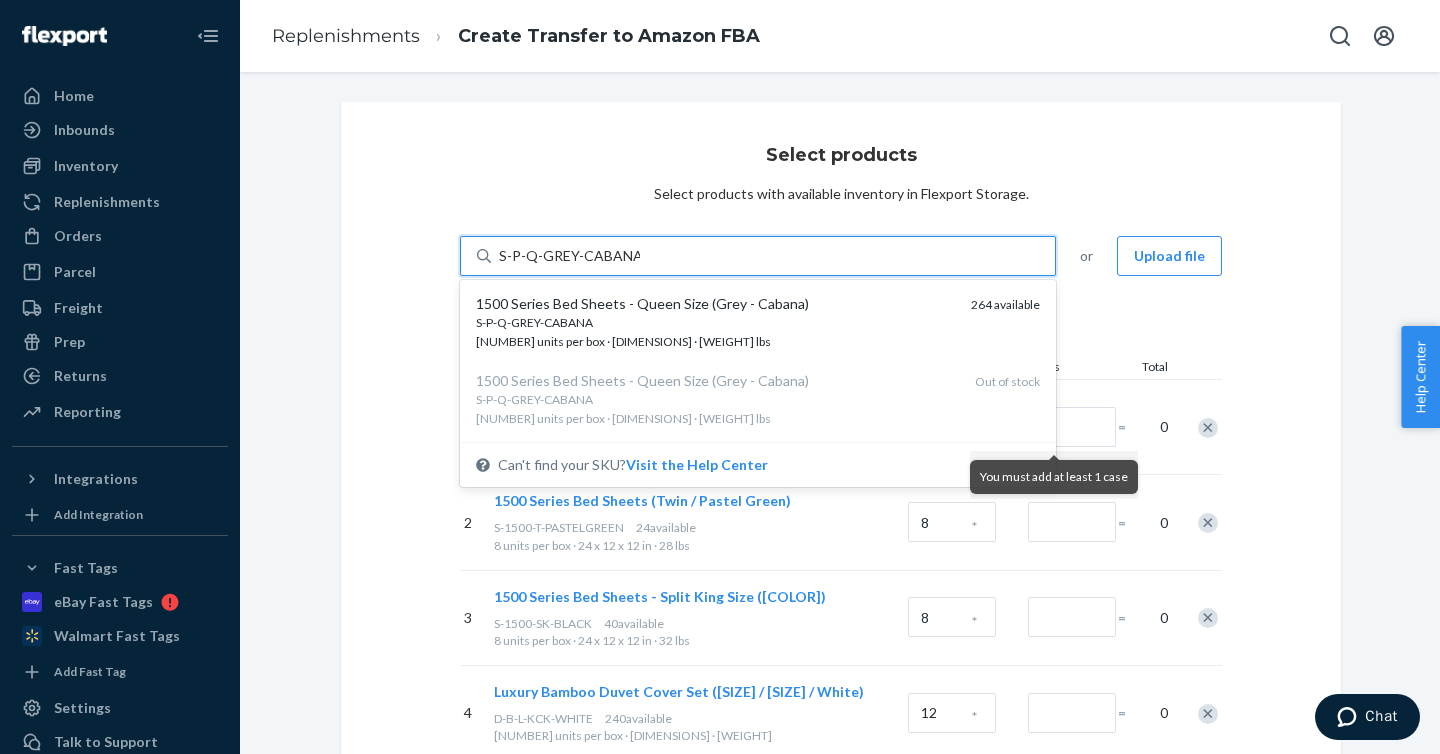 click on "S-P-Q-GREY-CABANA" at bounding box center [715, 322] 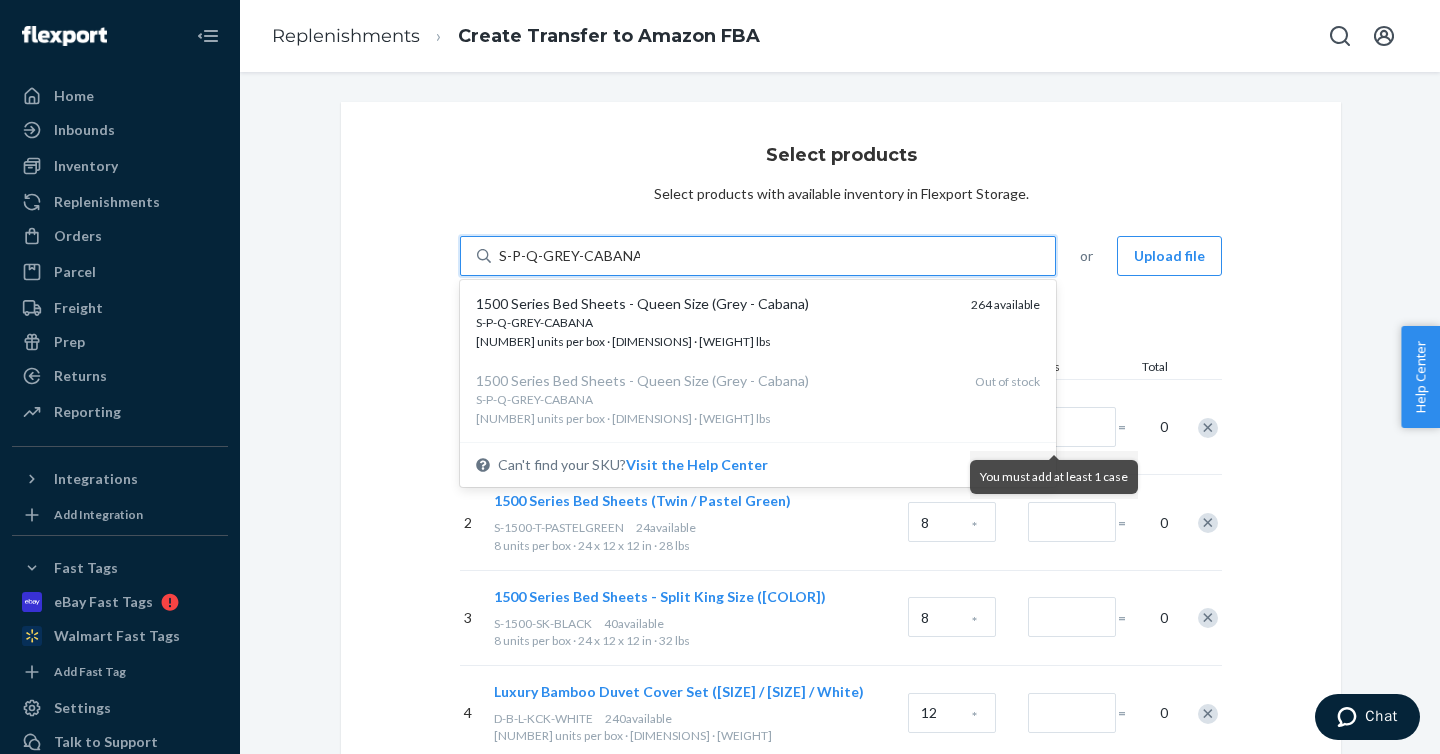 click on "S-P-Q-GREY-CABANA" at bounding box center [569, 256] 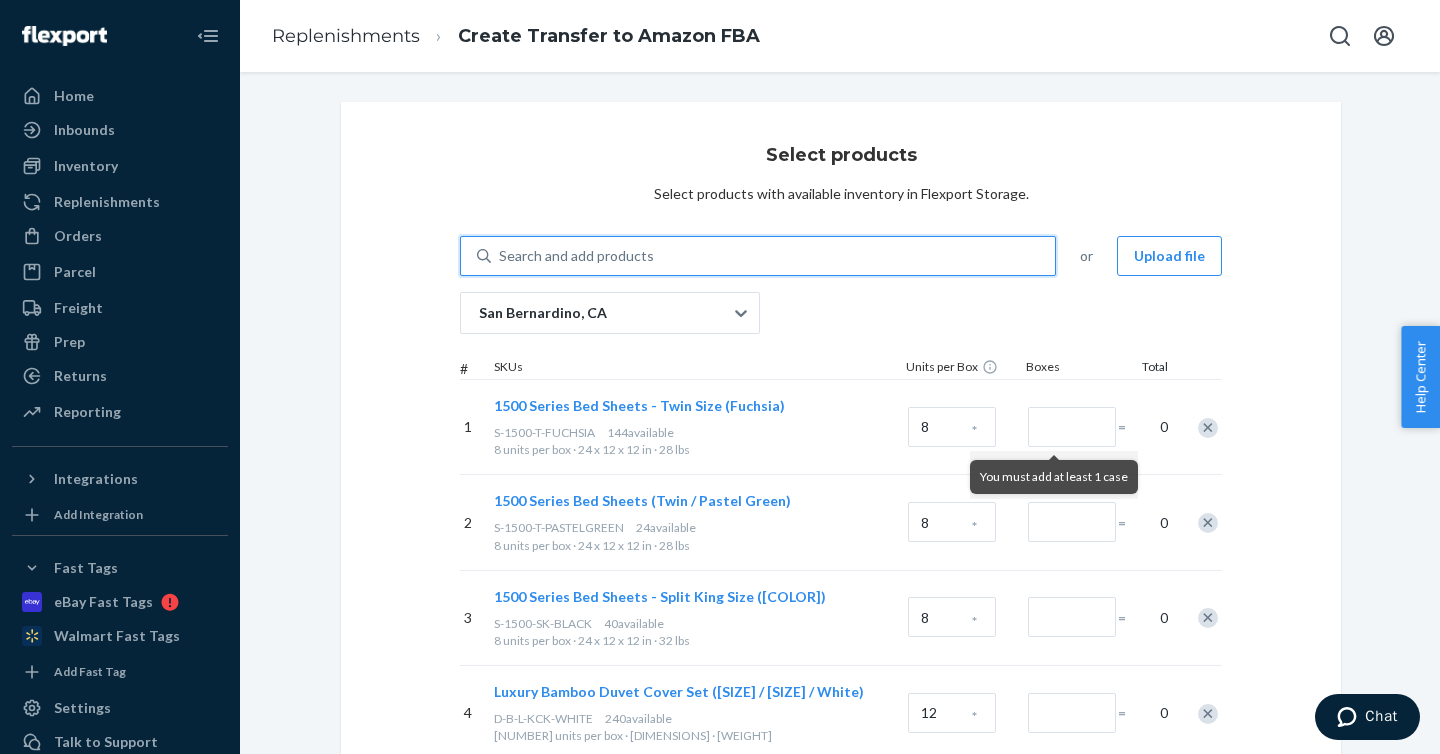 click on "Search and add products" at bounding box center (773, 256) 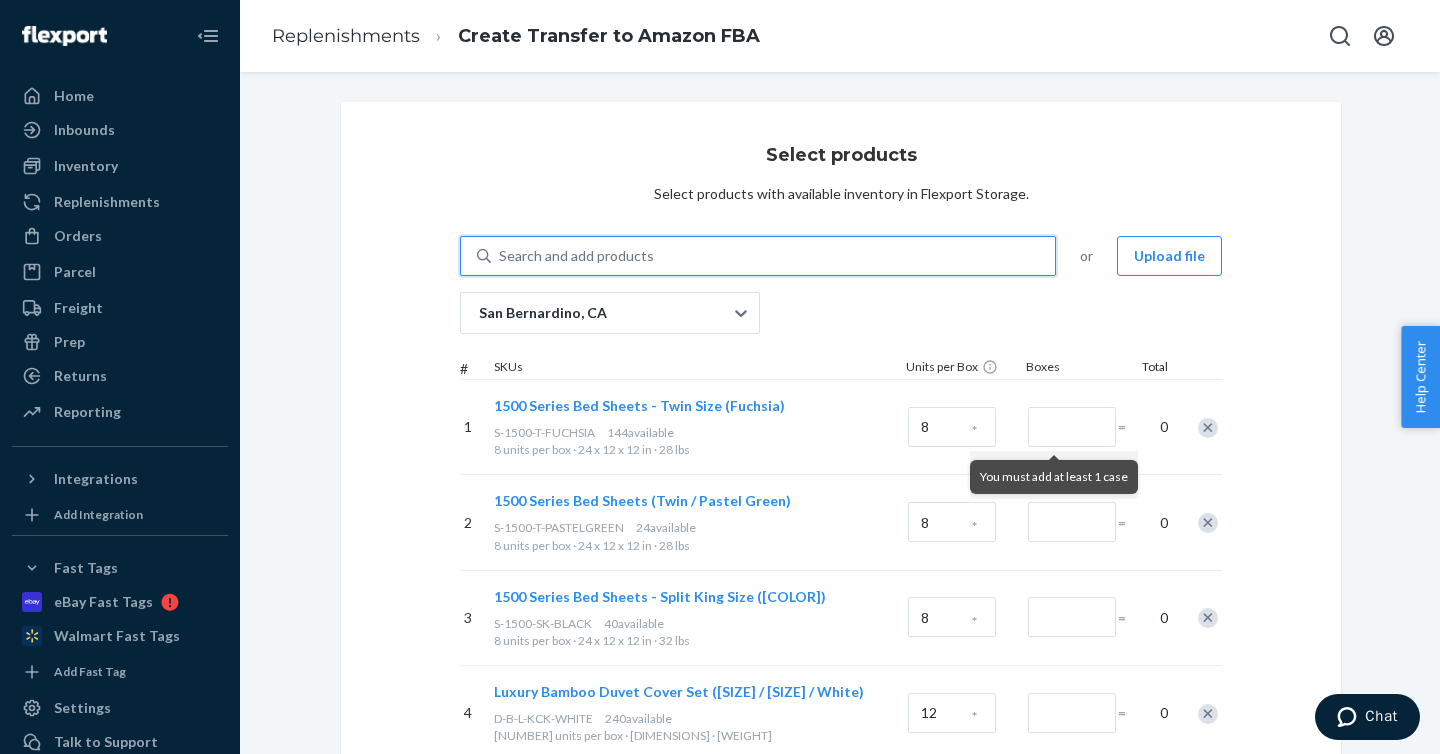click on "0 results available. Select is focused ,type to refine list, press Down to open the menu,  Search and add products" at bounding box center (500, 256) 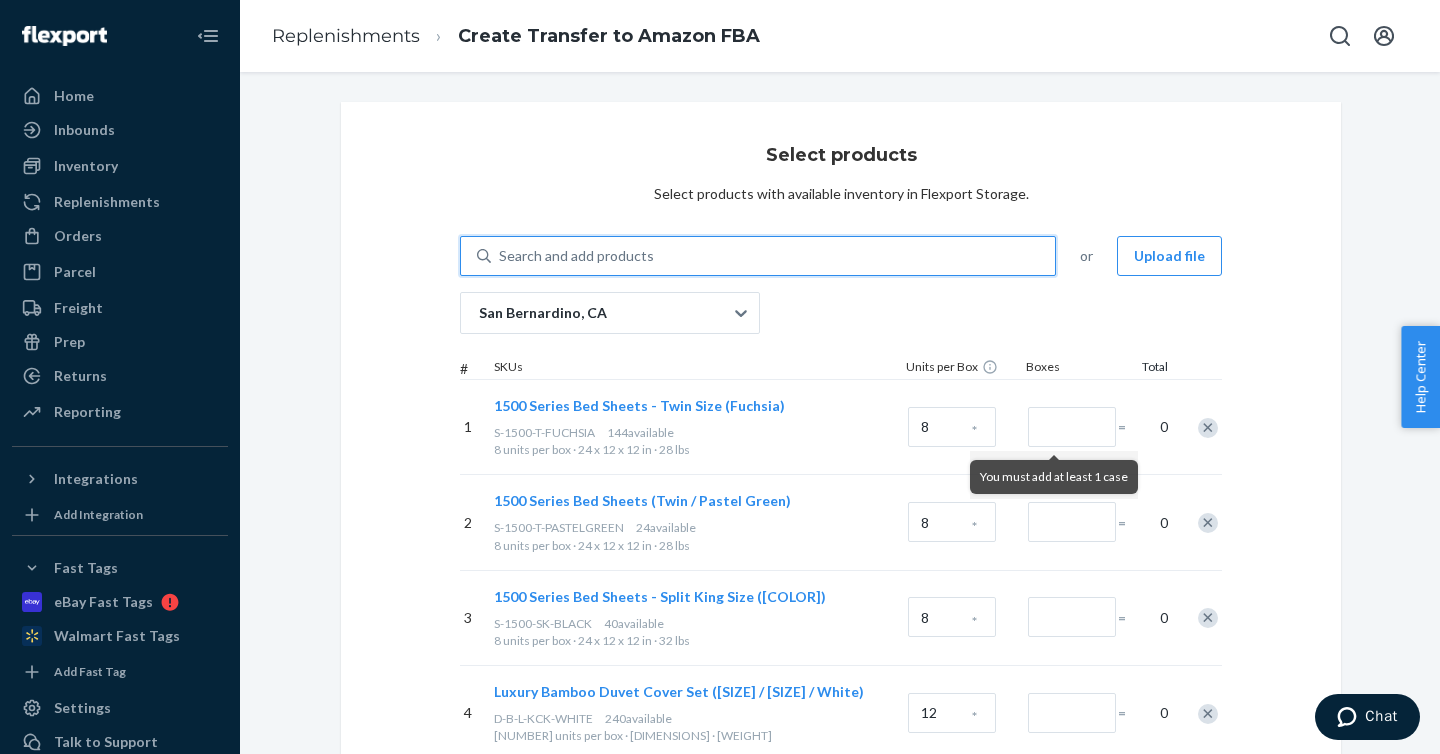 type on "S-B-100-T-GREY" 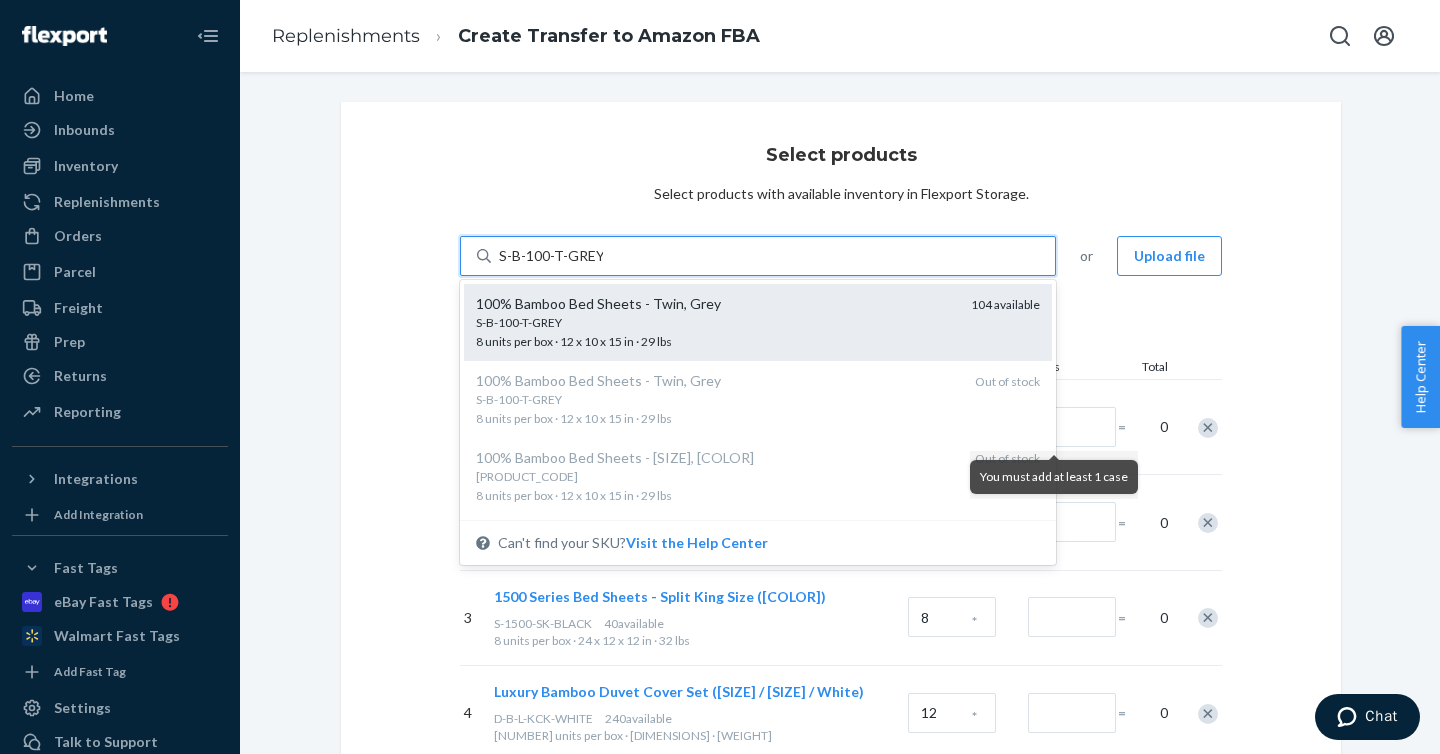 click on "[PRODUCT_CODE] [NUMBER] units per box · [DIMENSIONS] · [WEIGHT] lbs" at bounding box center (715, 331) 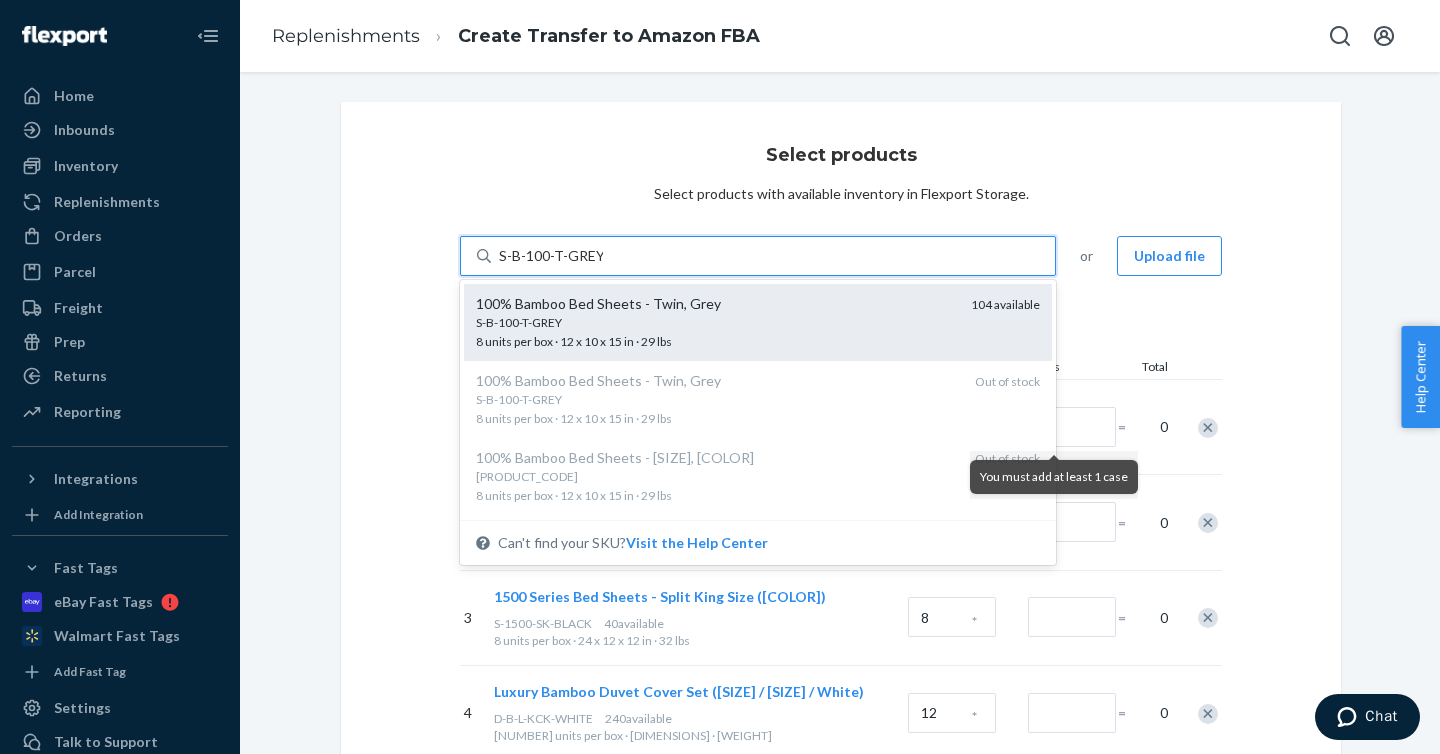 click on "S-B-100-T-GREY" at bounding box center (551, 256) 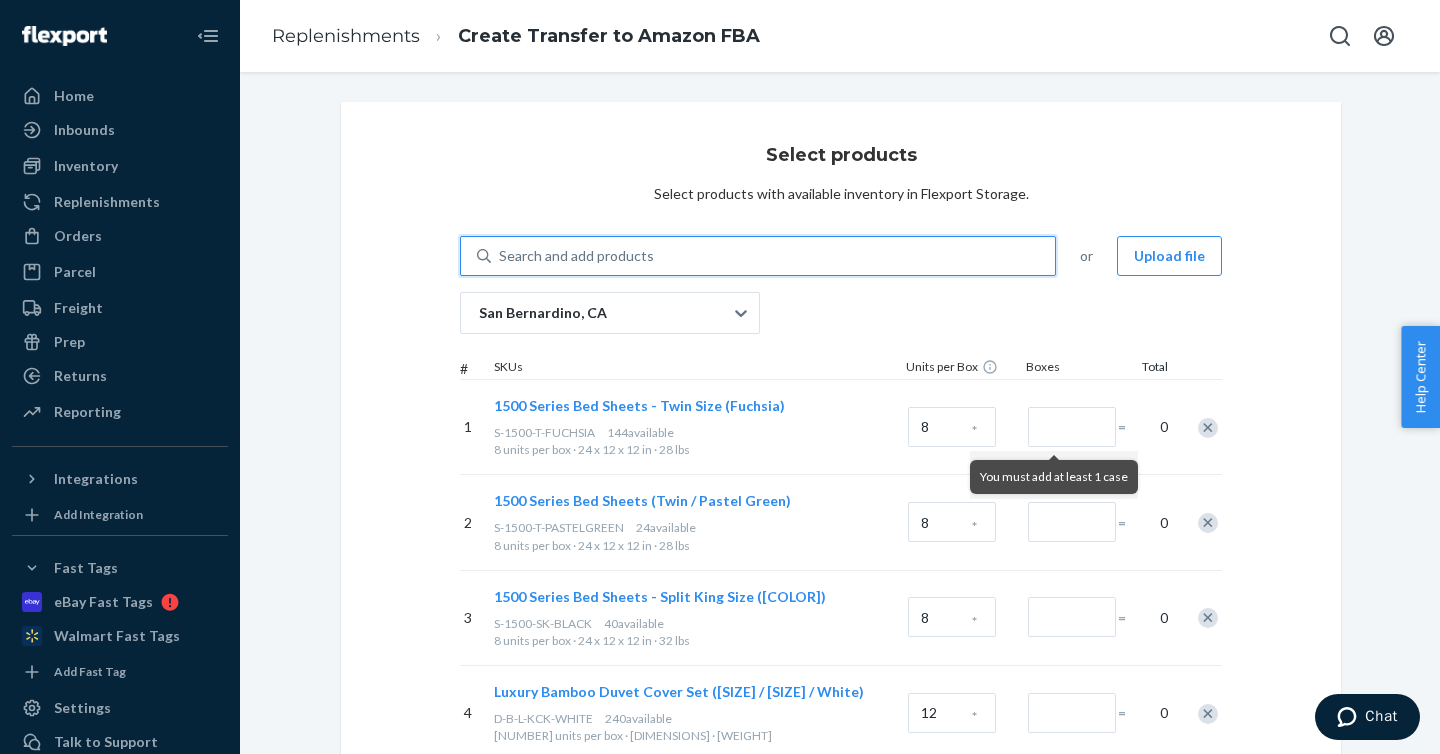 click on "Search and add products" at bounding box center (773, 256) 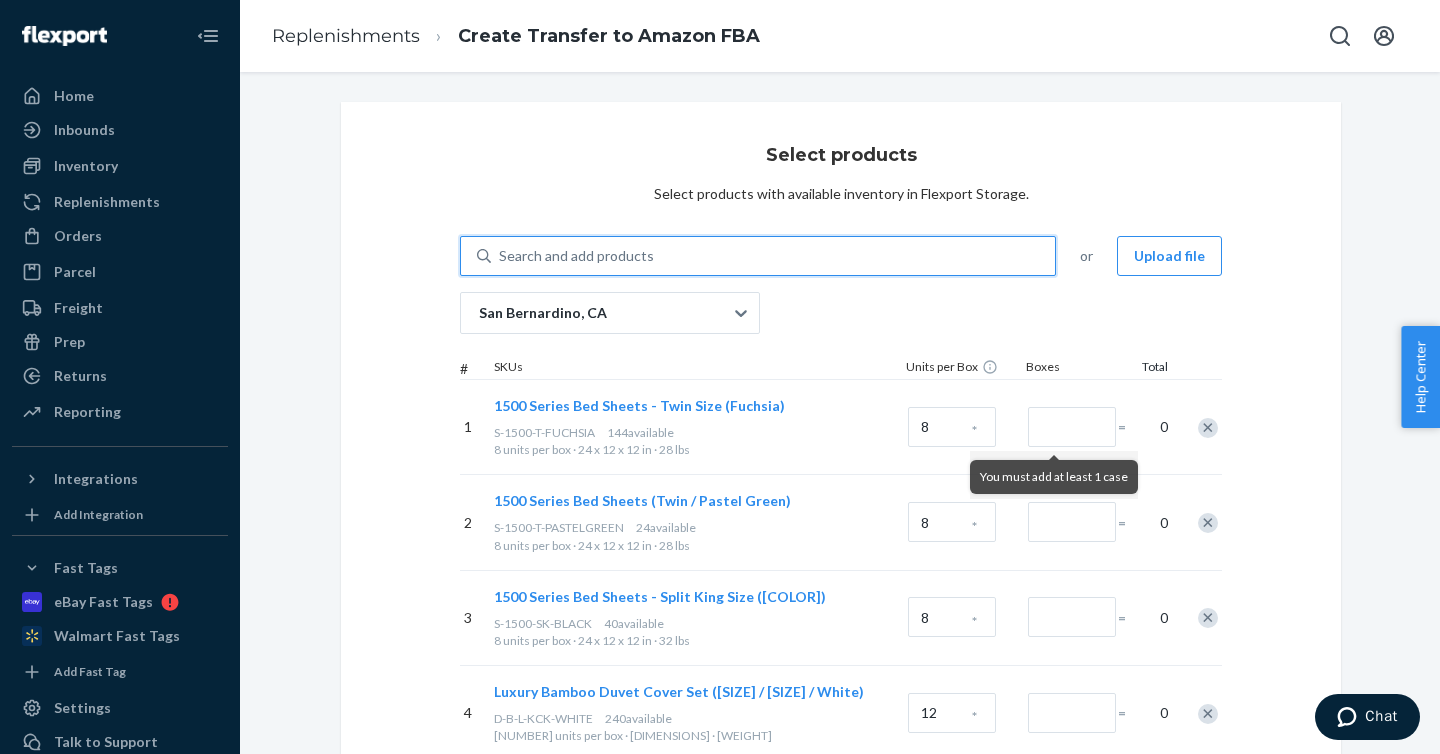 click on "0 results available. Select is focused ,type to refine list, press Down to open the menu,  Search and add products" at bounding box center [500, 256] 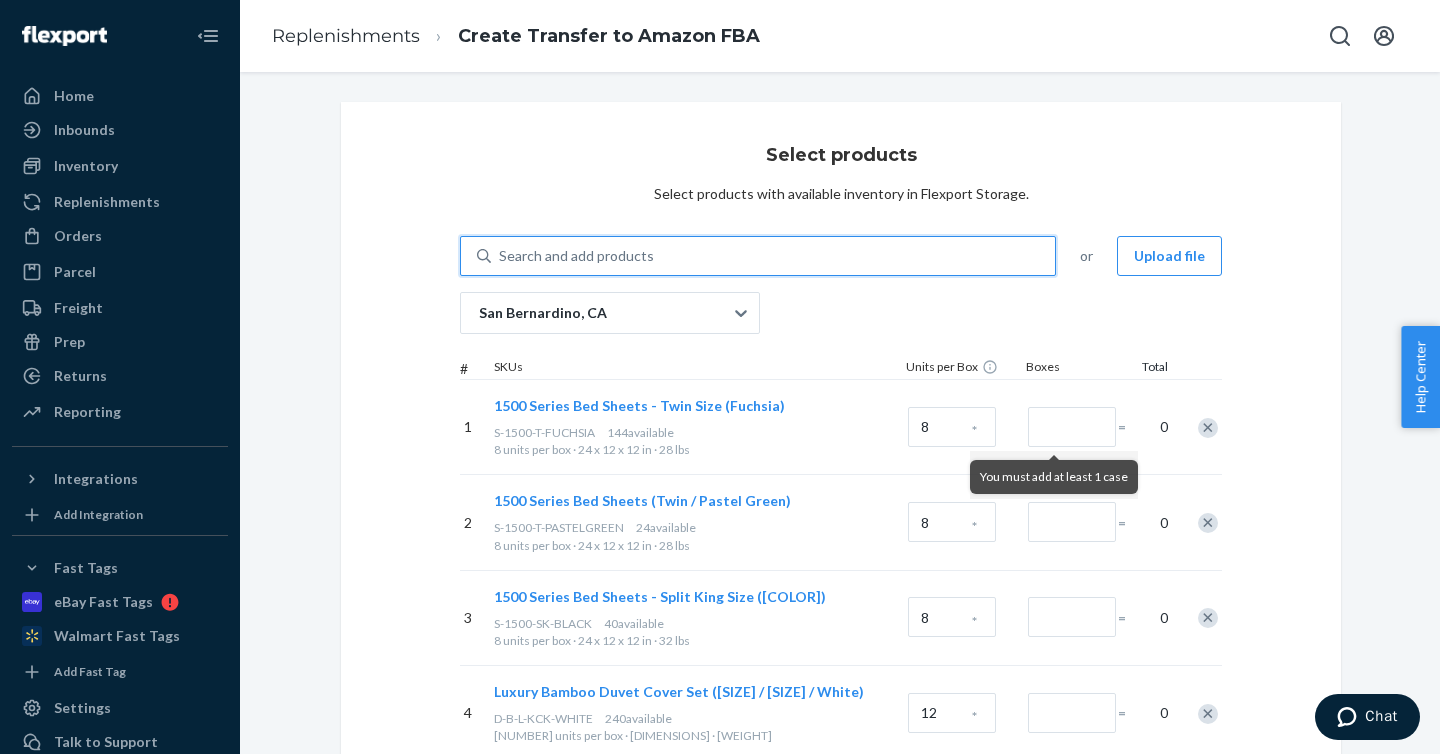 paste on "S-B-100-F-SAGEGREEN" 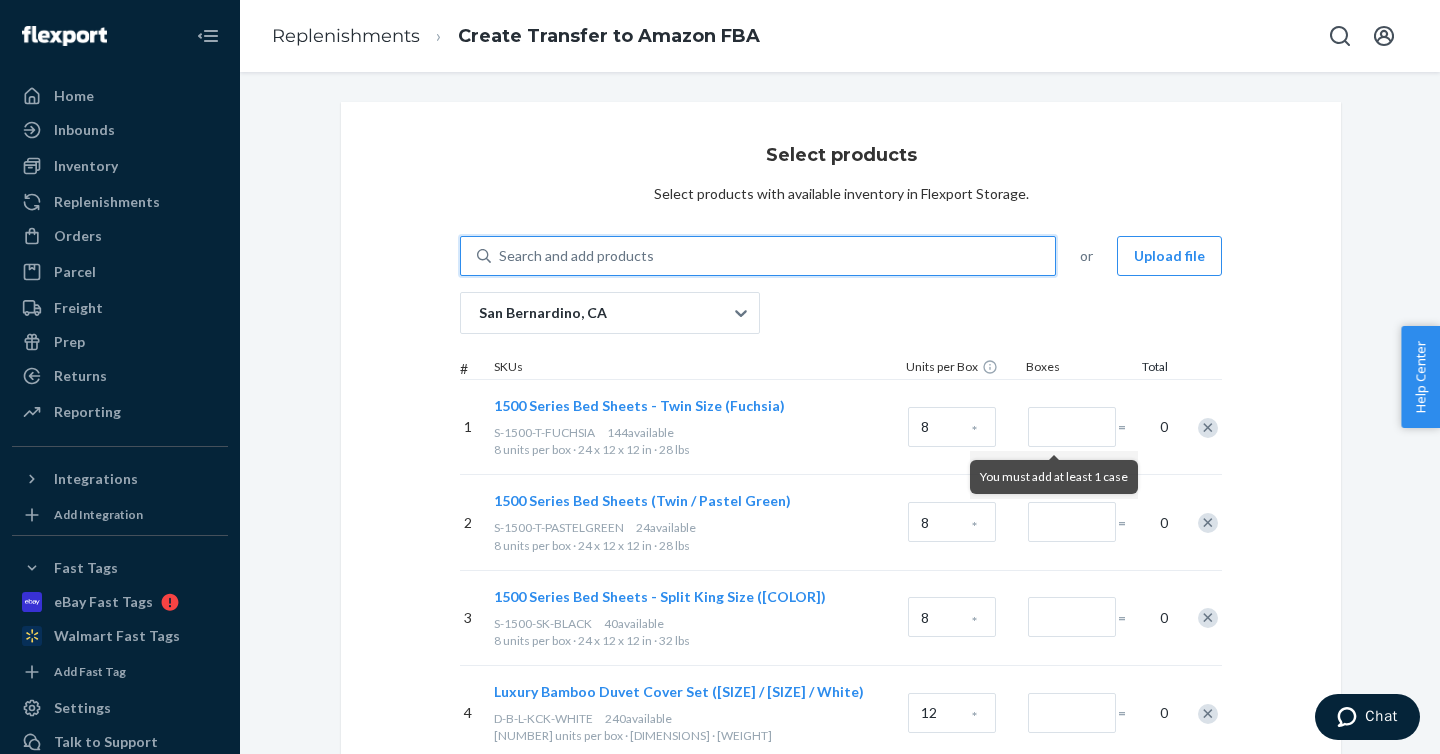 type on "S-B-100-F-SAGEGREEN" 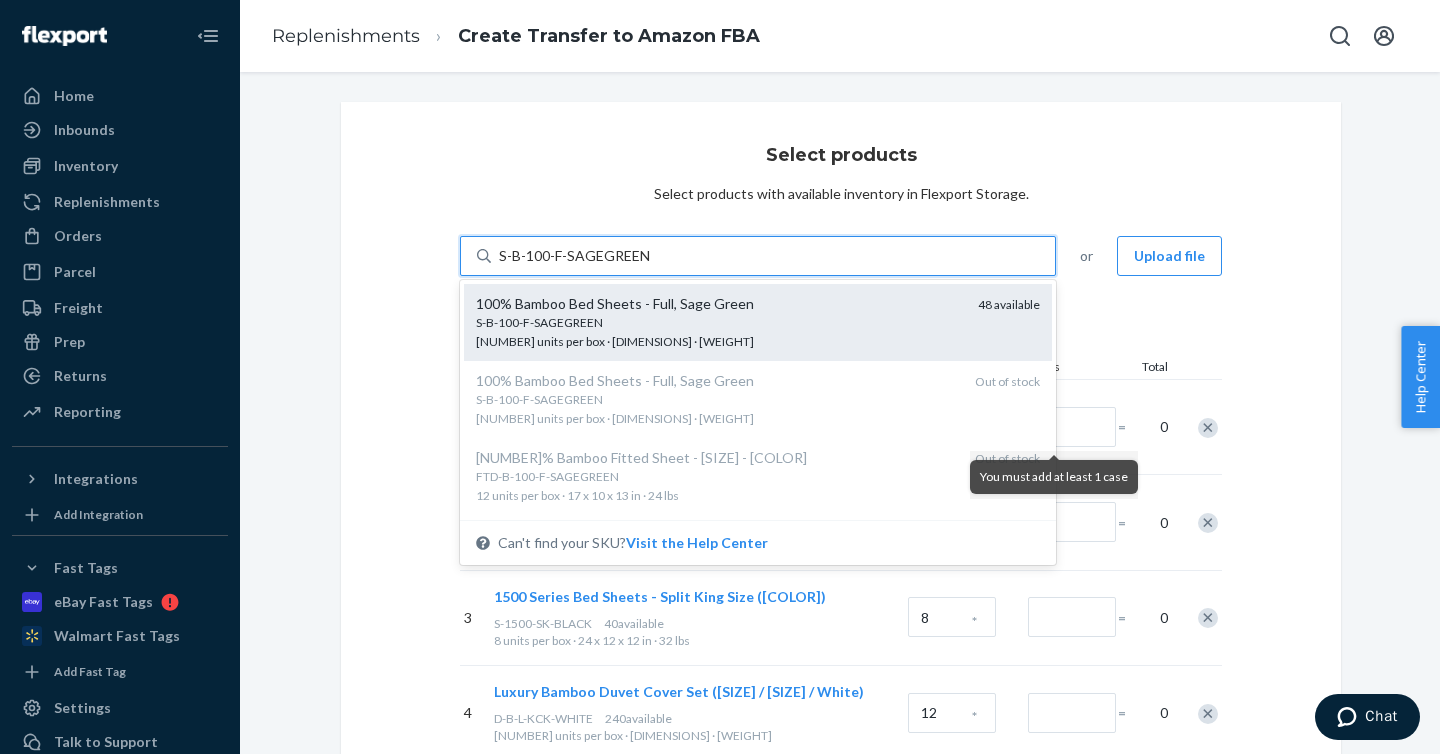 click on "100% Bamboo Bed Sheets - Full, Sage Green" at bounding box center (719, 304) 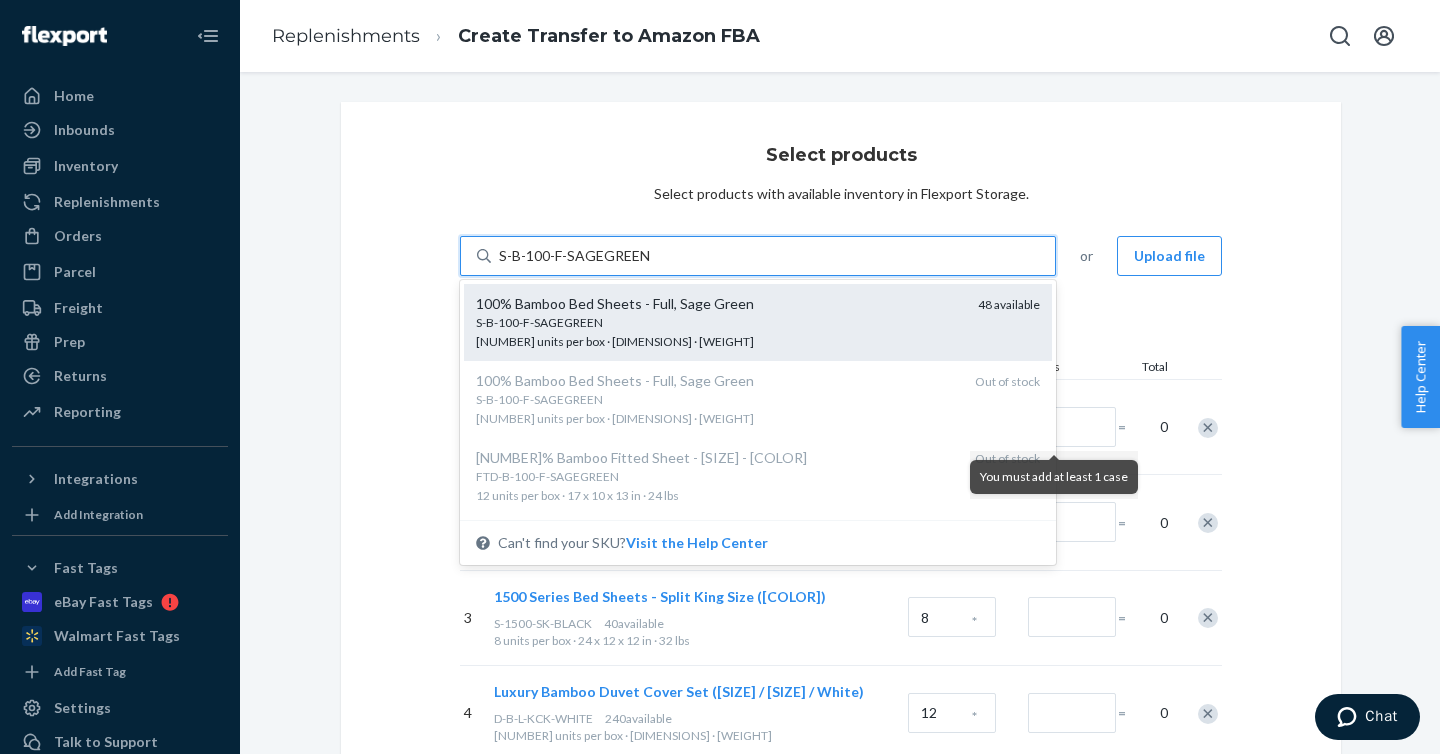click on "S-B-100-F-SAGEGREEN" at bounding box center (574, 256) 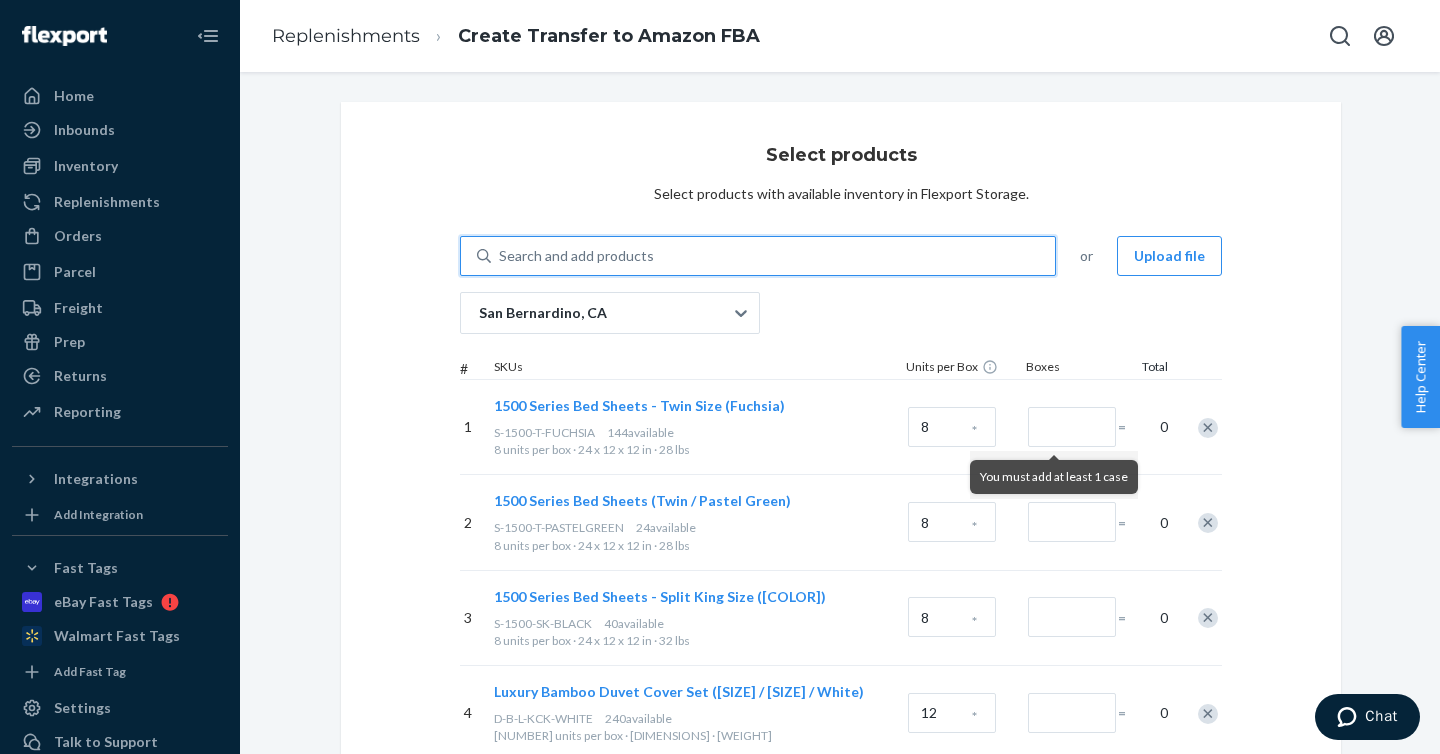 click on "Search and add products" at bounding box center (773, 256) 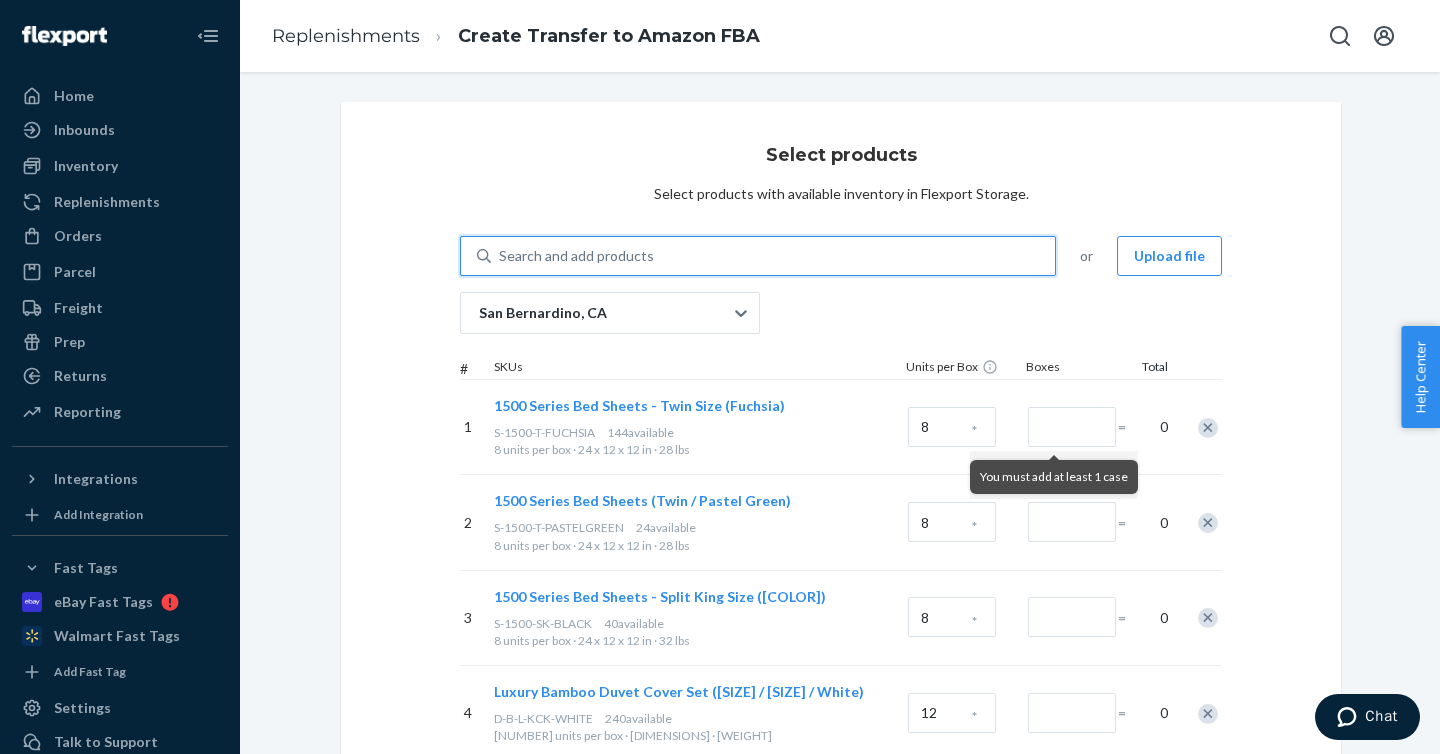 click on "0 results available. Select is focused ,type to refine list, press Down to open the menu,  Search and add products" at bounding box center (500, 256) 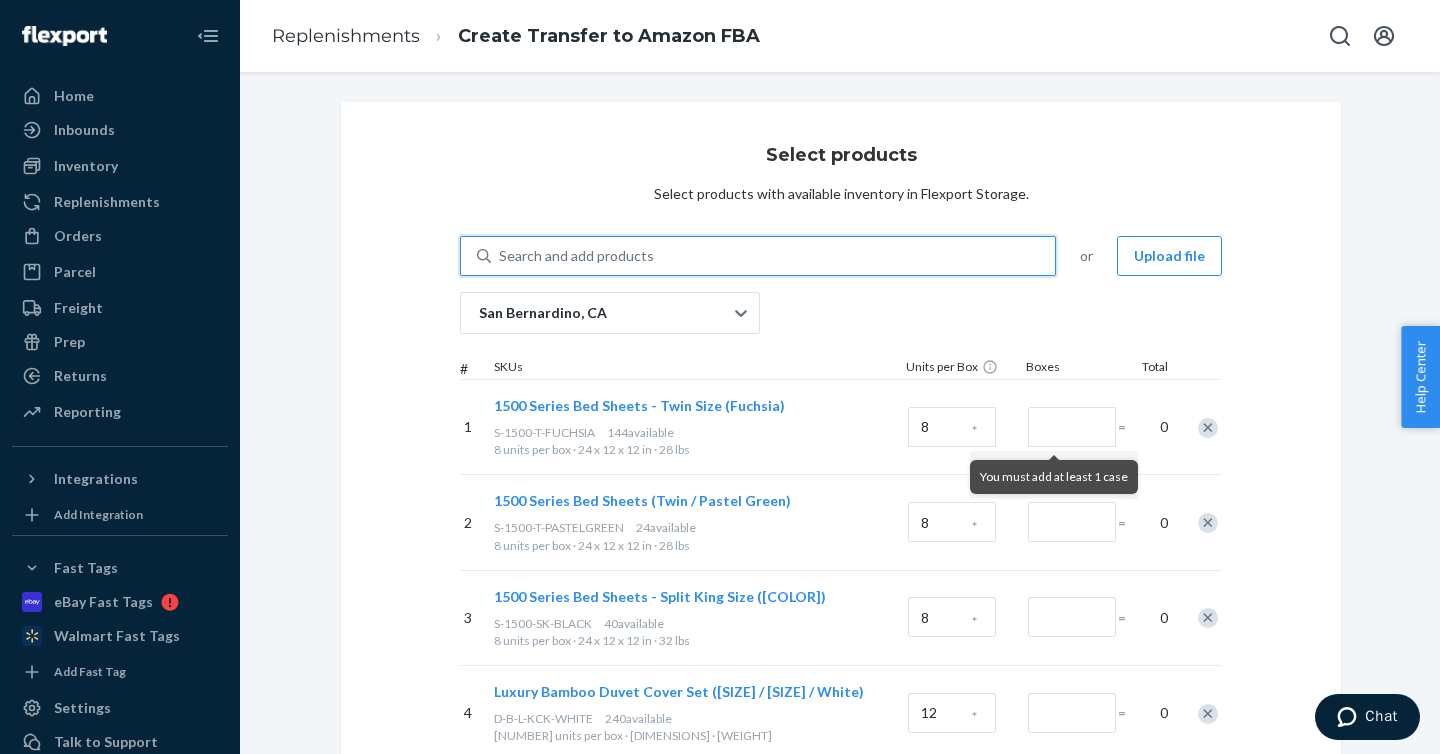 type on "S-B-100-F-CREAM" 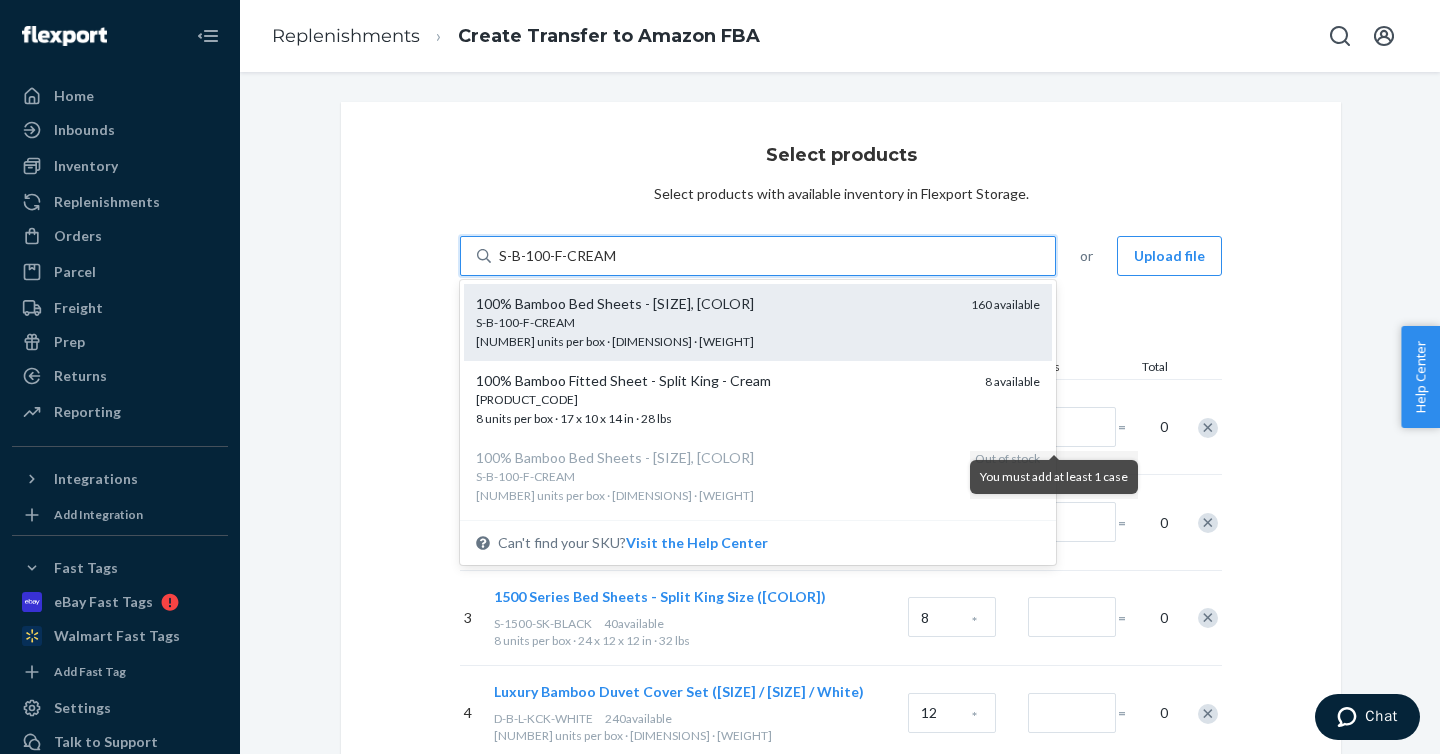 click on "S-B-100-F-CREAM" at bounding box center (715, 322) 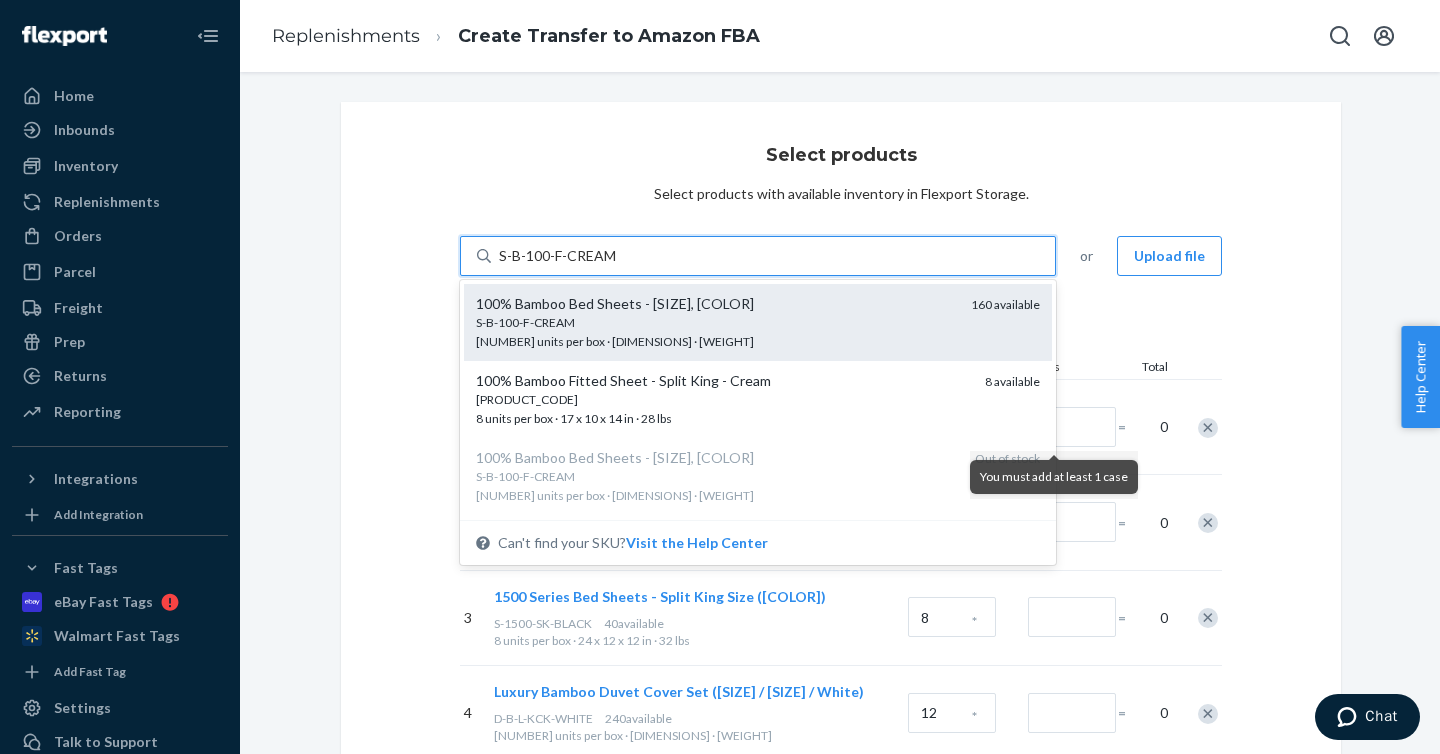 click on "S-B-100-F-CREAM" at bounding box center [558, 256] 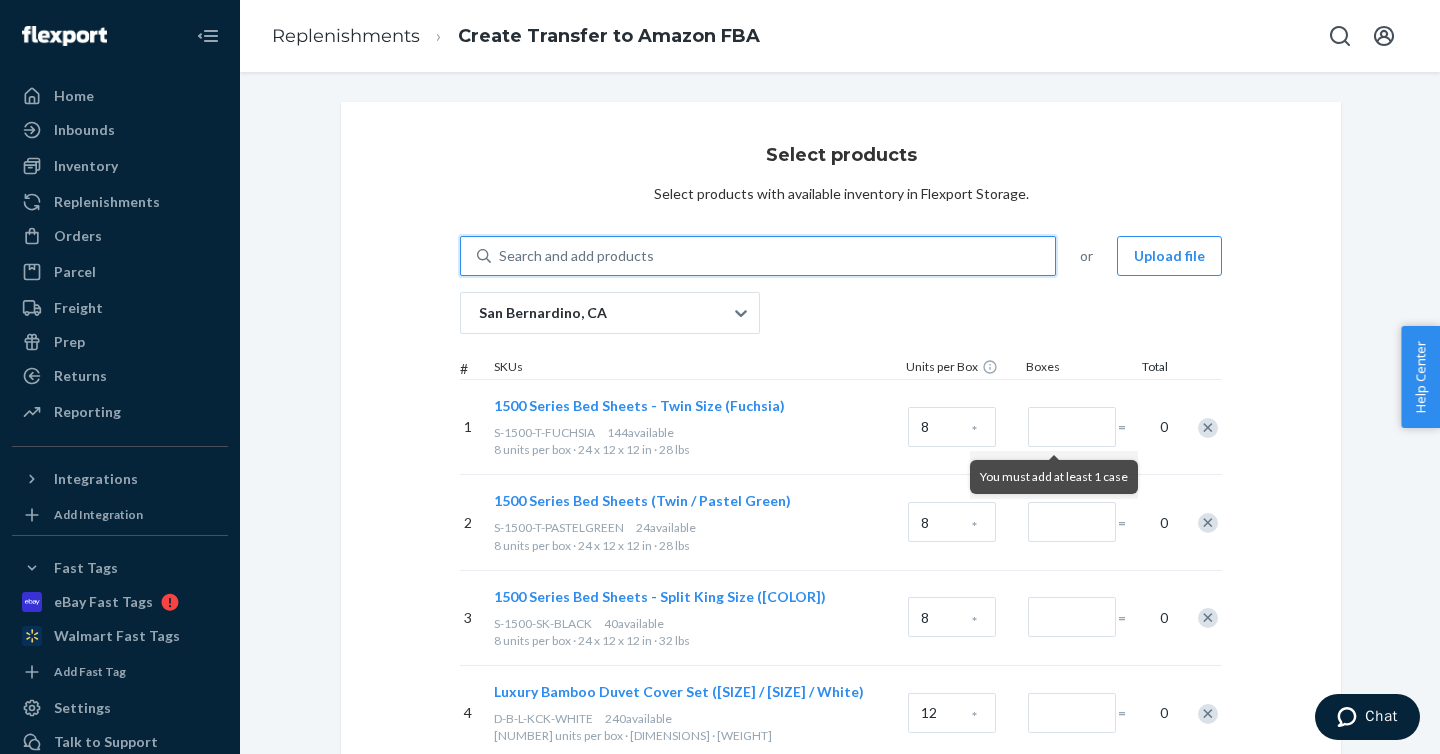 click on "Search and add products" at bounding box center (773, 256) 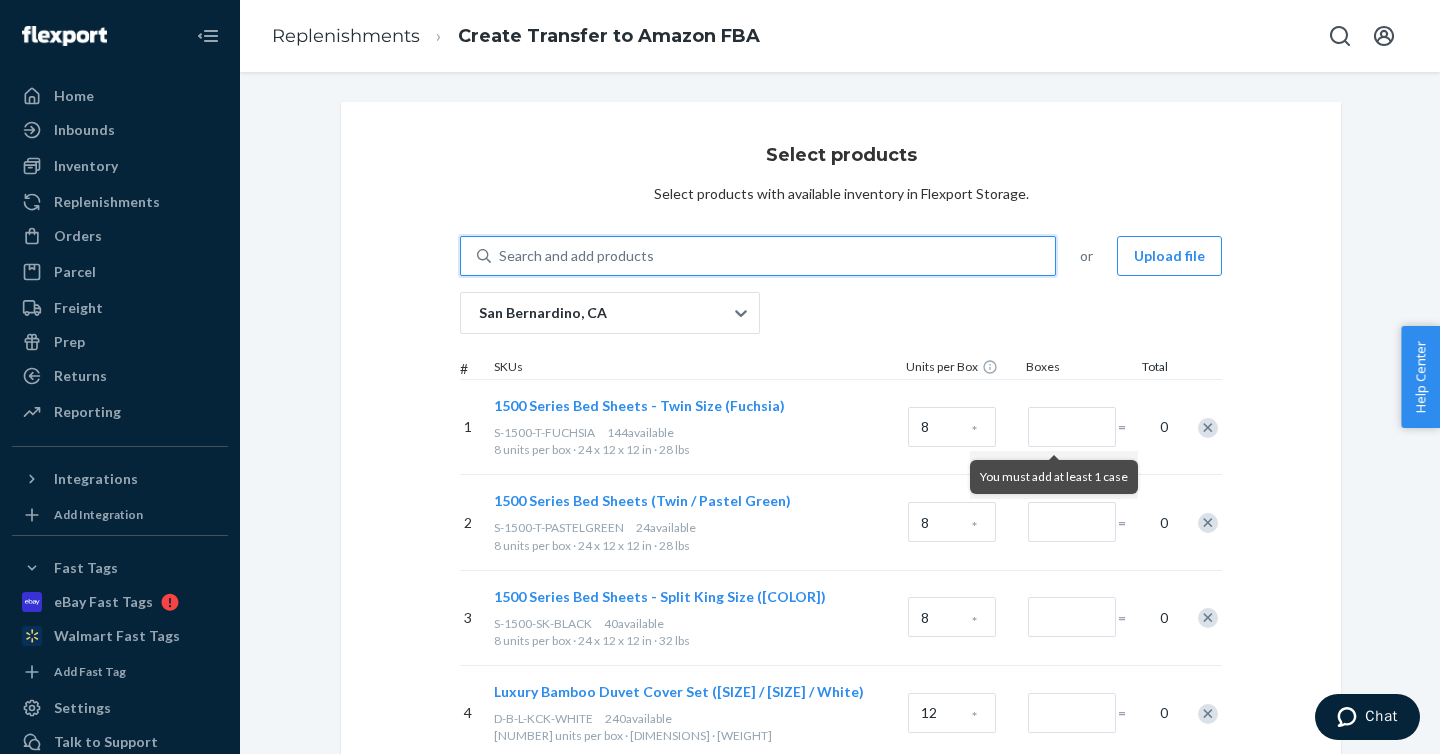 paste on "S-B-100-T-WHITE" 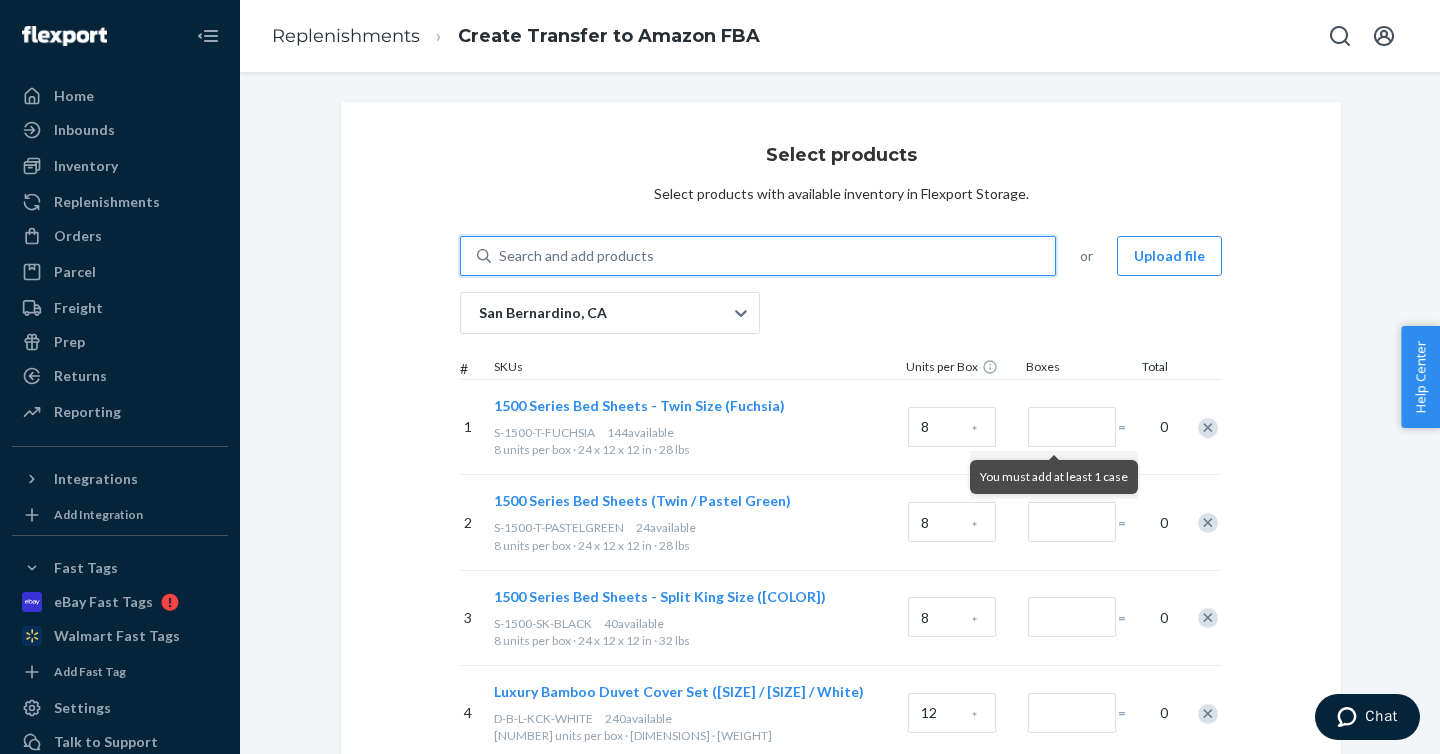 type on "S-B-100-T-WHITE" 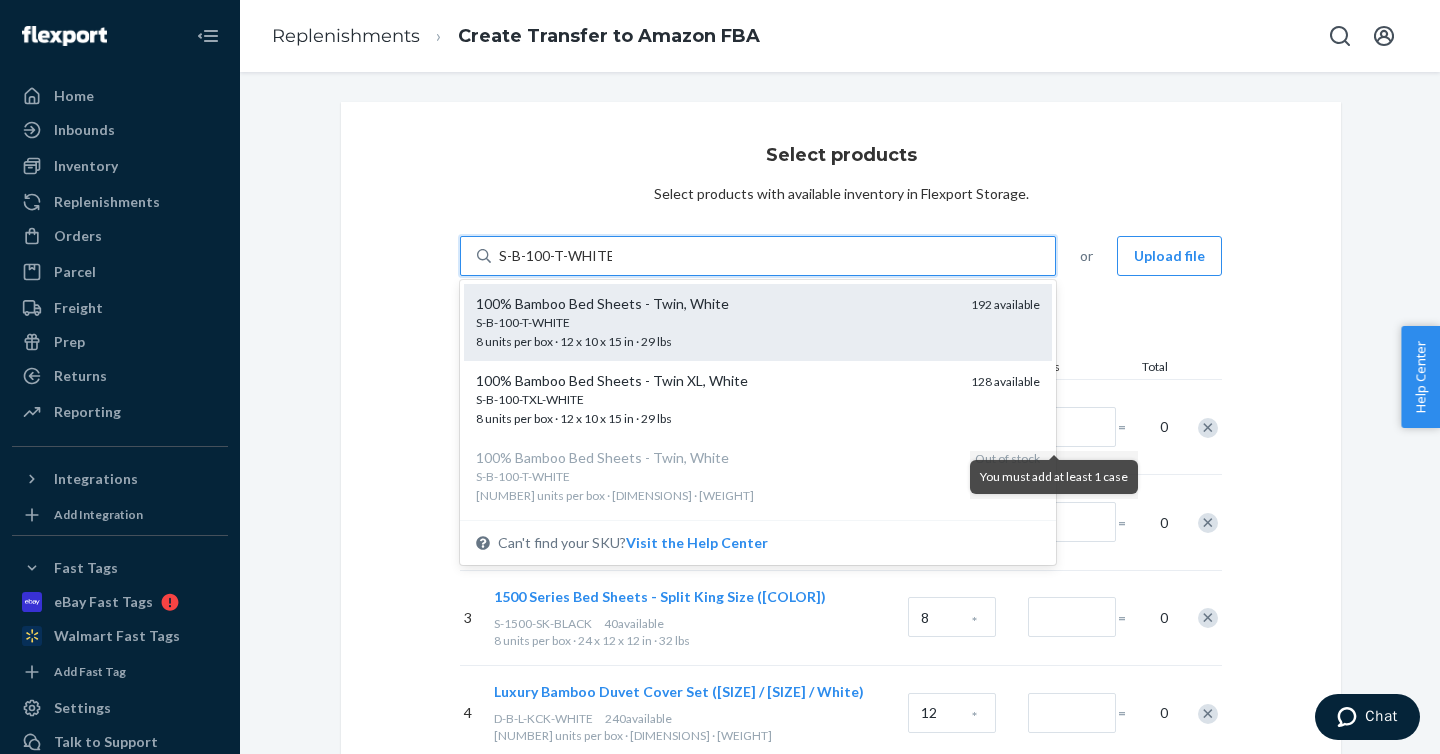 click on "S-B-100-T-WHITE" at bounding box center [715, 322] 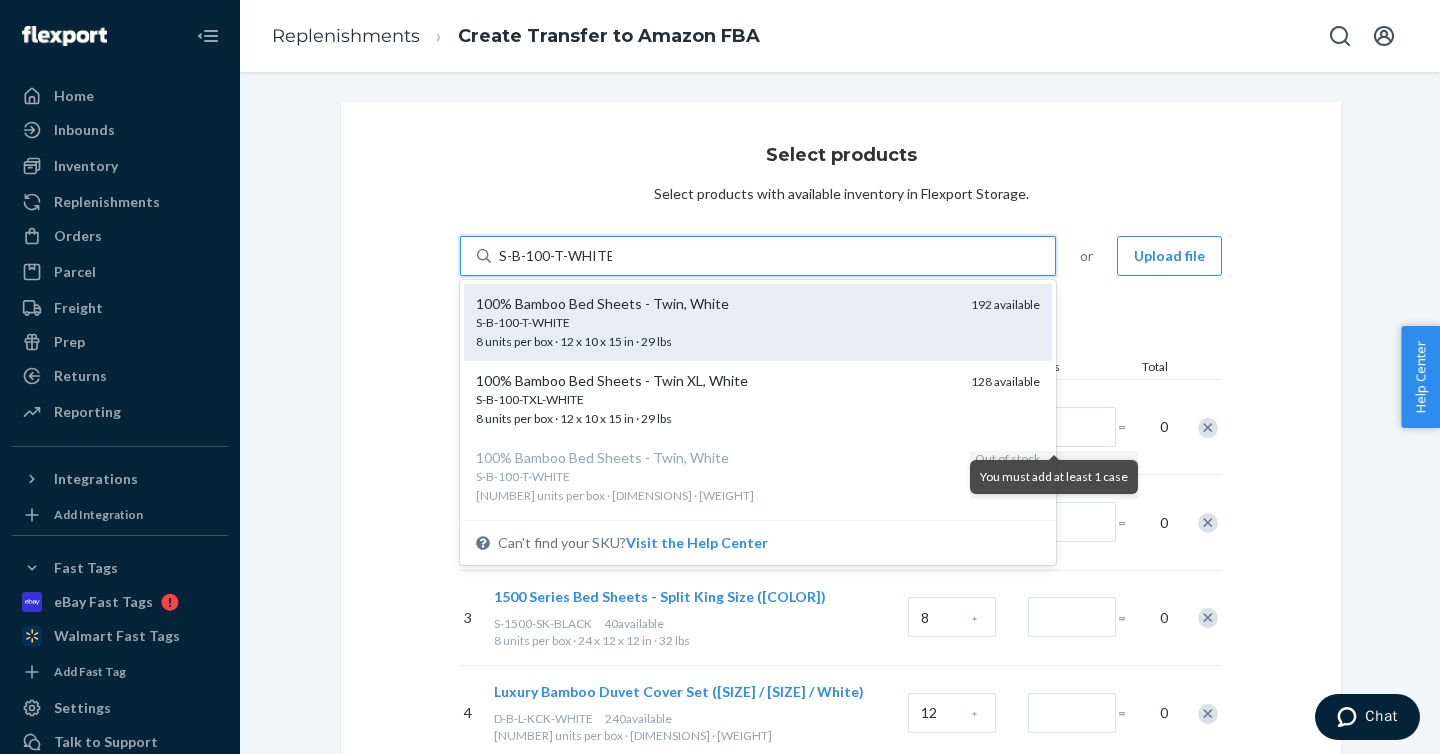 click on "S-B-100-T-WHITE" at bounding box center (555, 256) 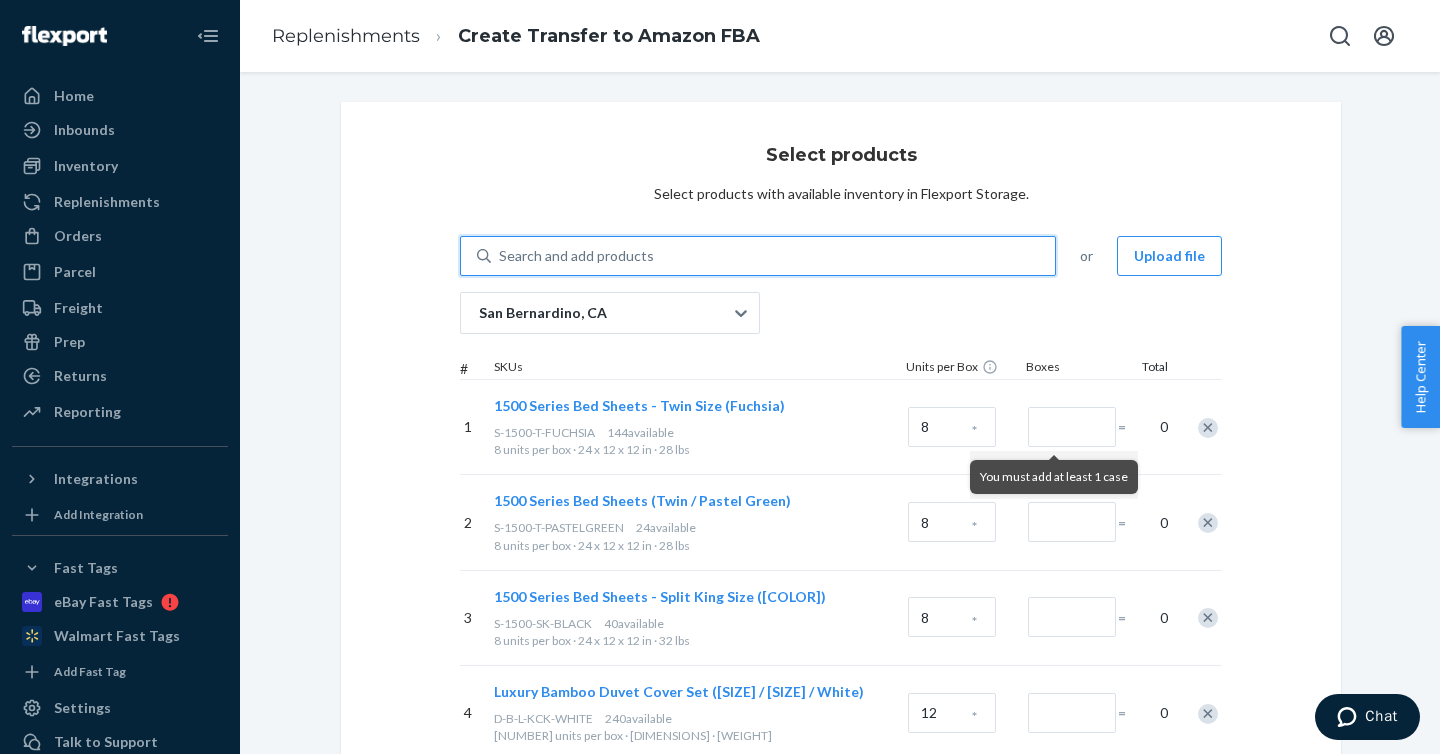click on "Search and add products" at bounding box center [773, 256] 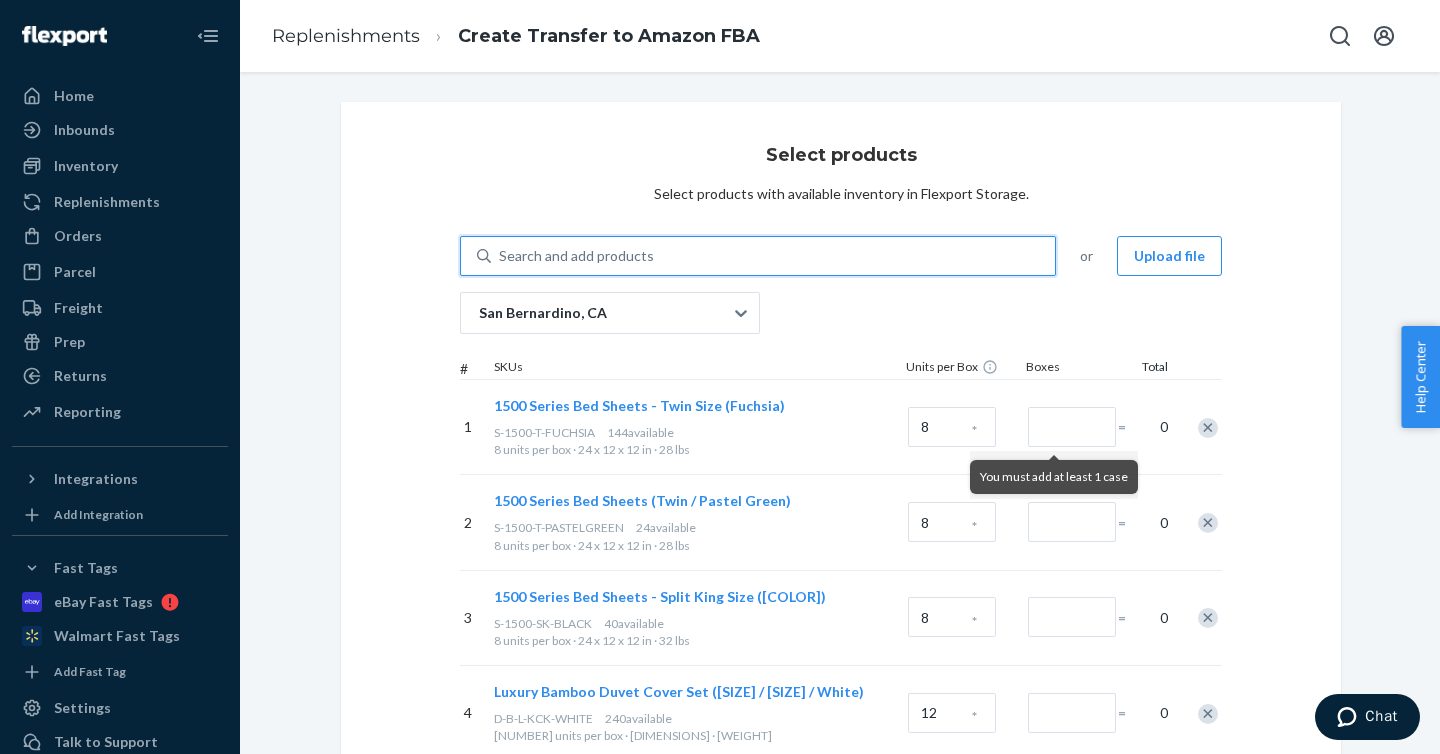type on "S-B-100-TXL-WHITE" 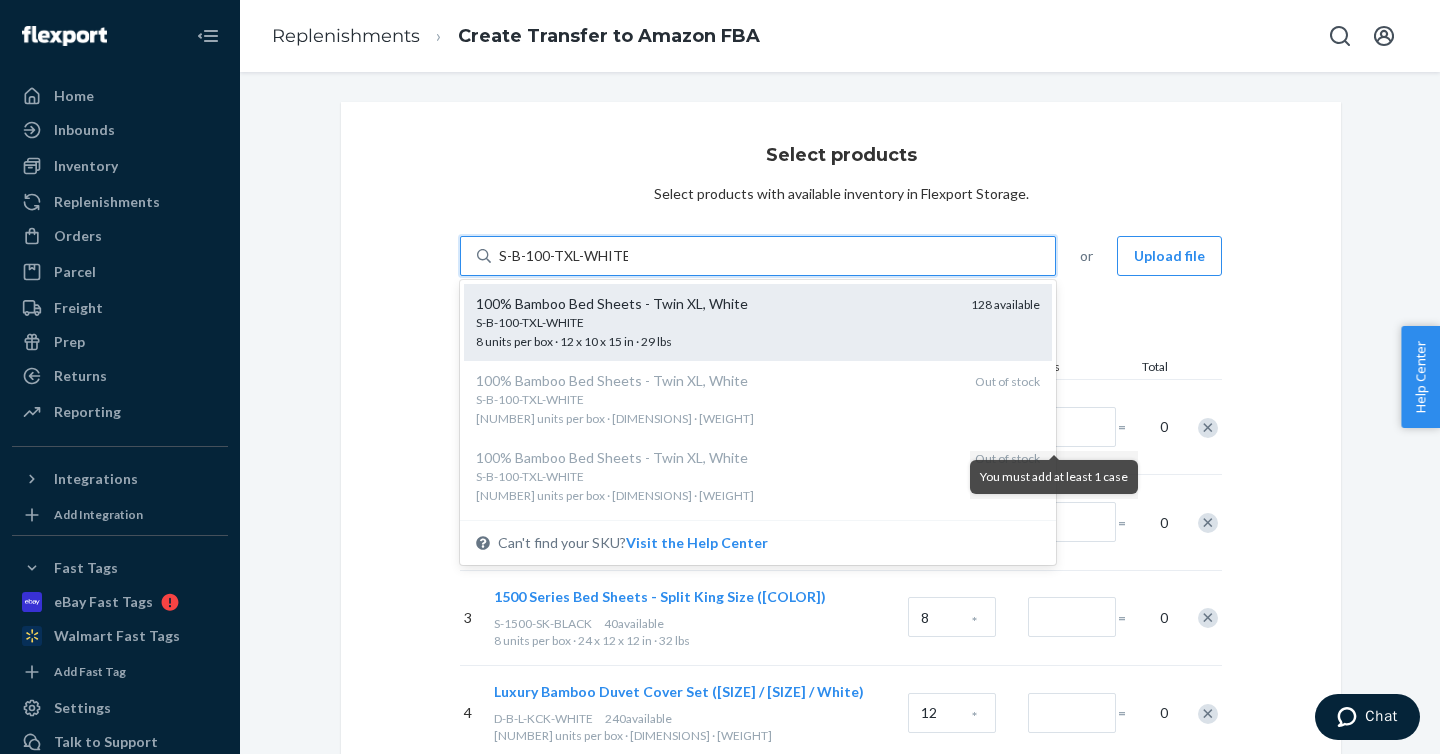 click on "S-B-100-TXL-WHITE" at bounding box center [715, 322] 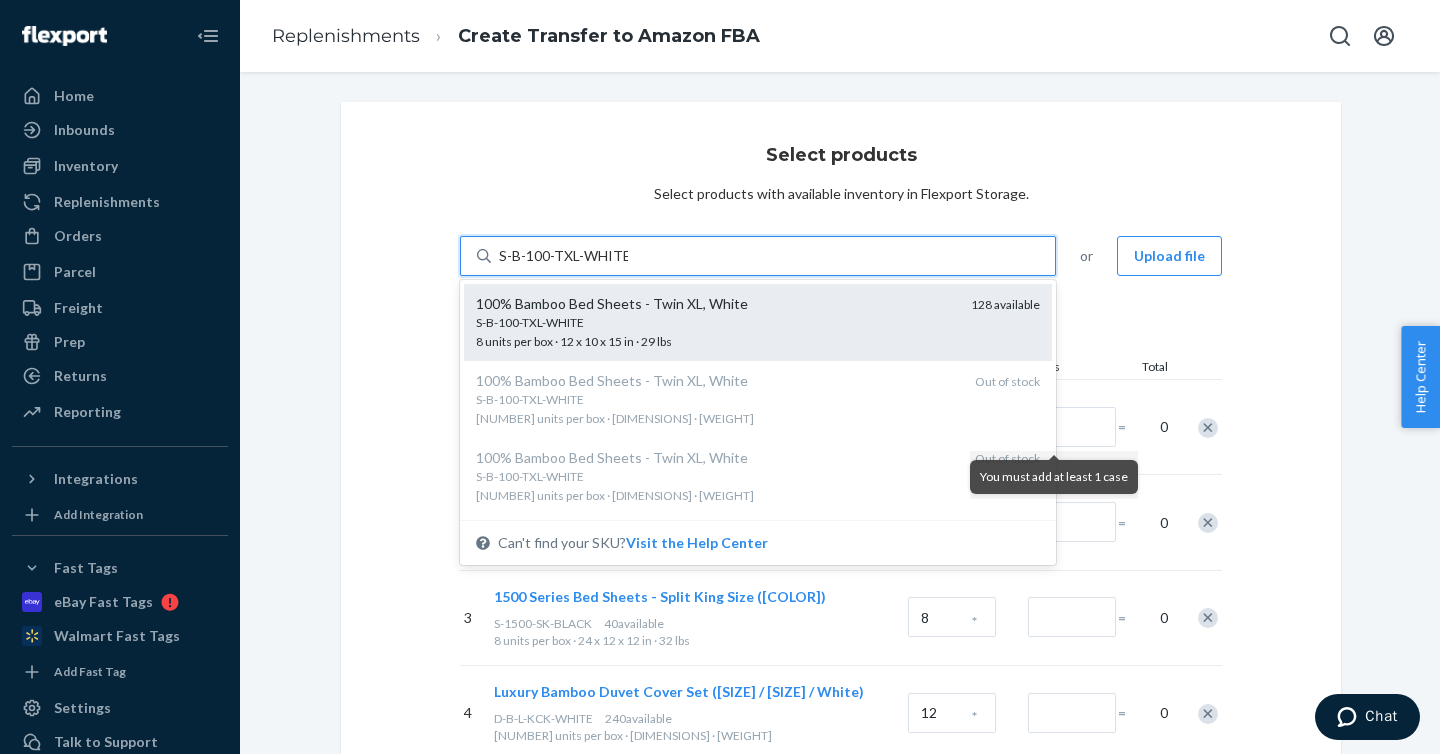 click on "S-B-100-TXL-WHITE" at bounding box center [563, 256] 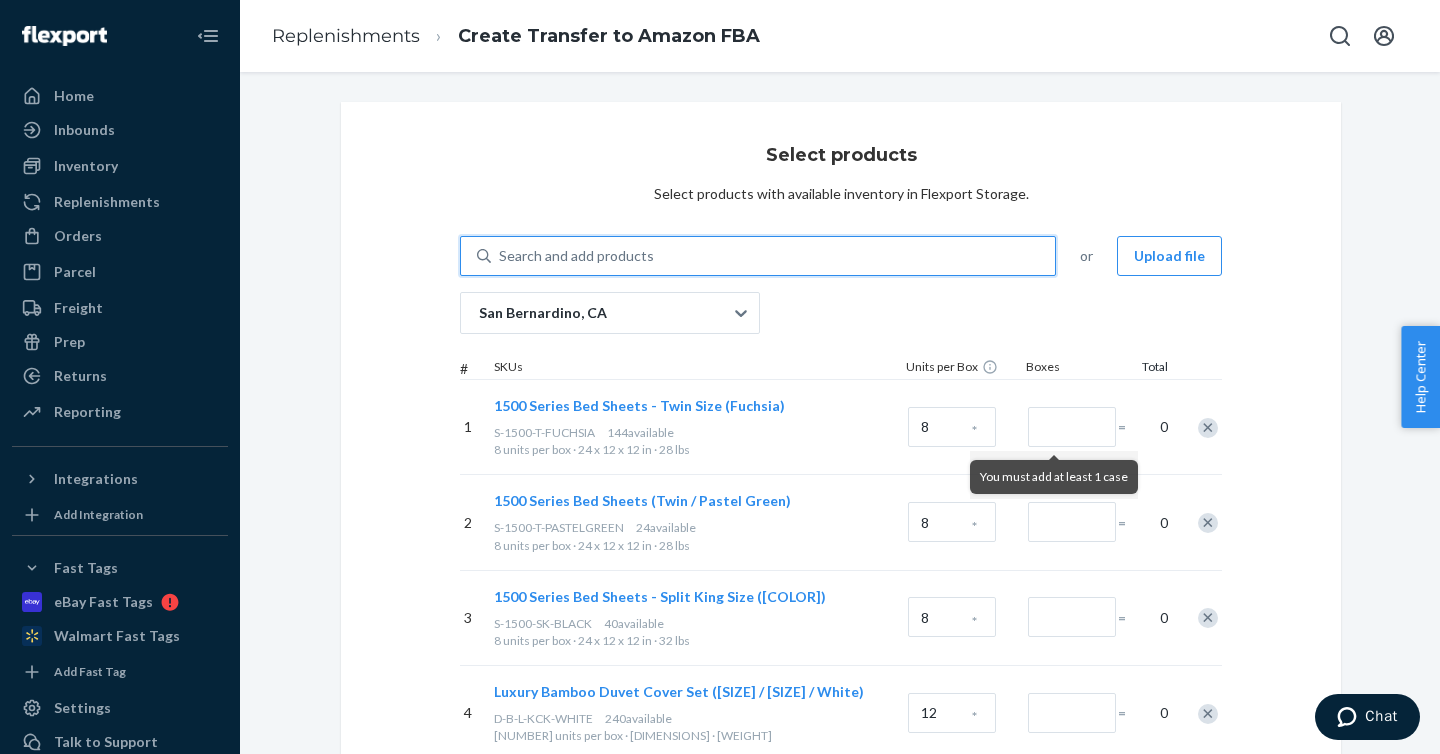 click on "Search and add products" at bounding box center (773, 256) 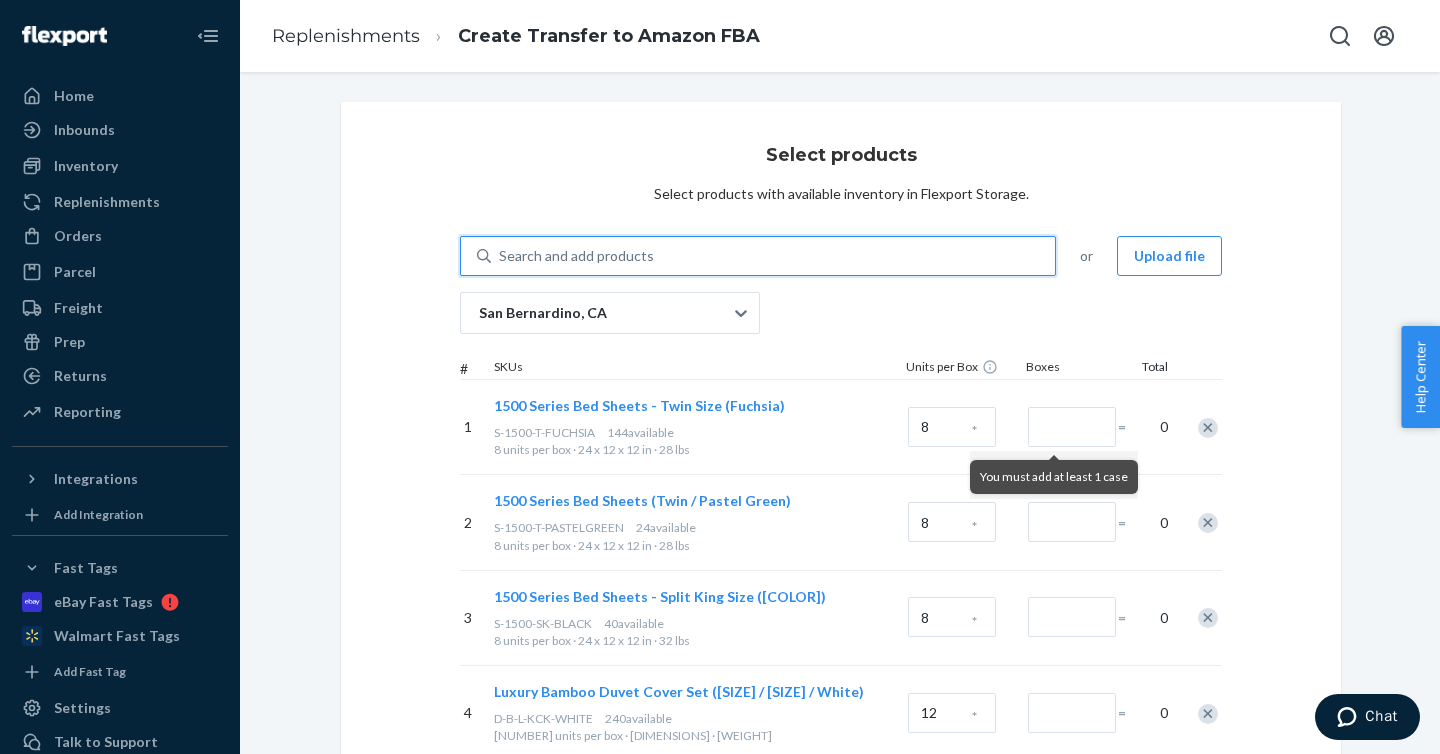 click on "0 results available. Use Up and Down to choose options, press Enter to select the currently focused option, press Escape to exit the menu, press Tab to select the option and exit the menu. Search and add products" at bounding box center [500, 256] 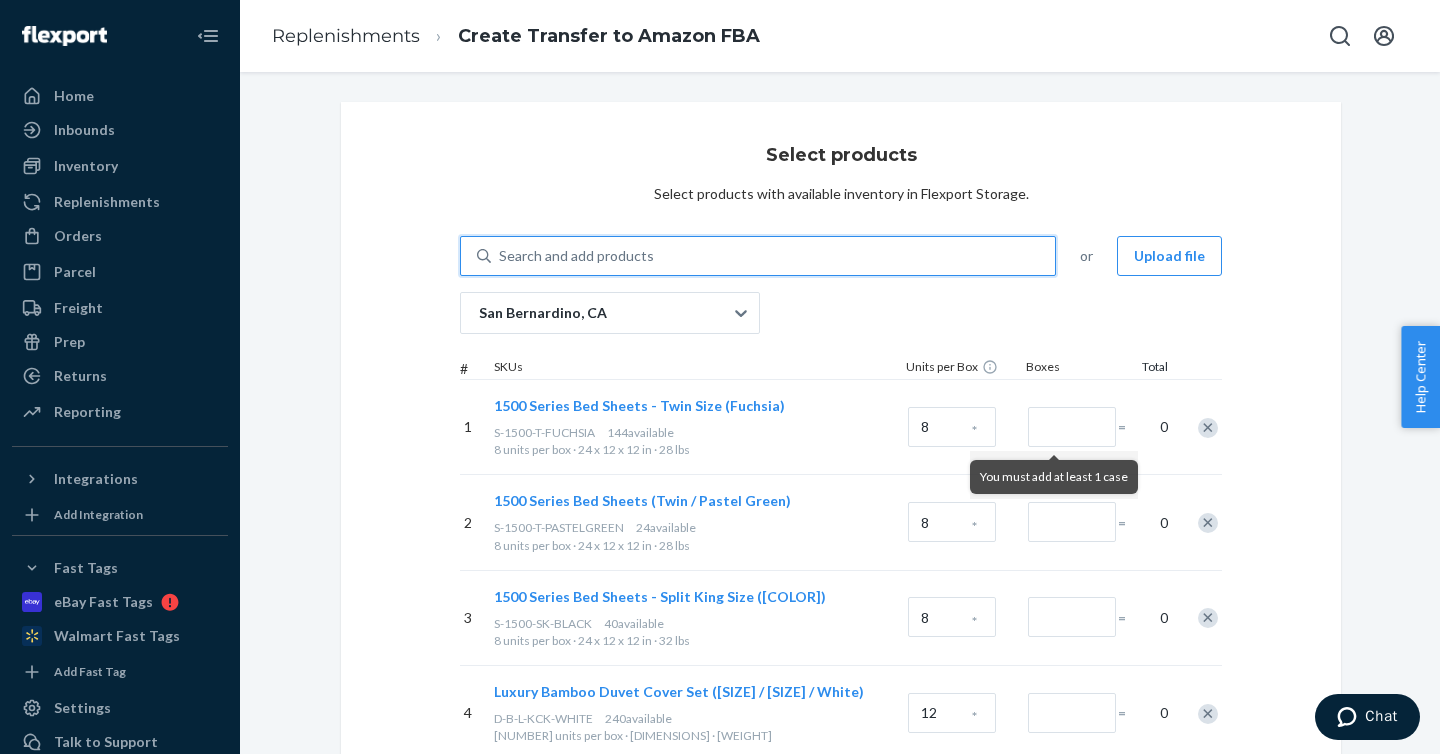 paste on "S-B-100-SK-WHITE" 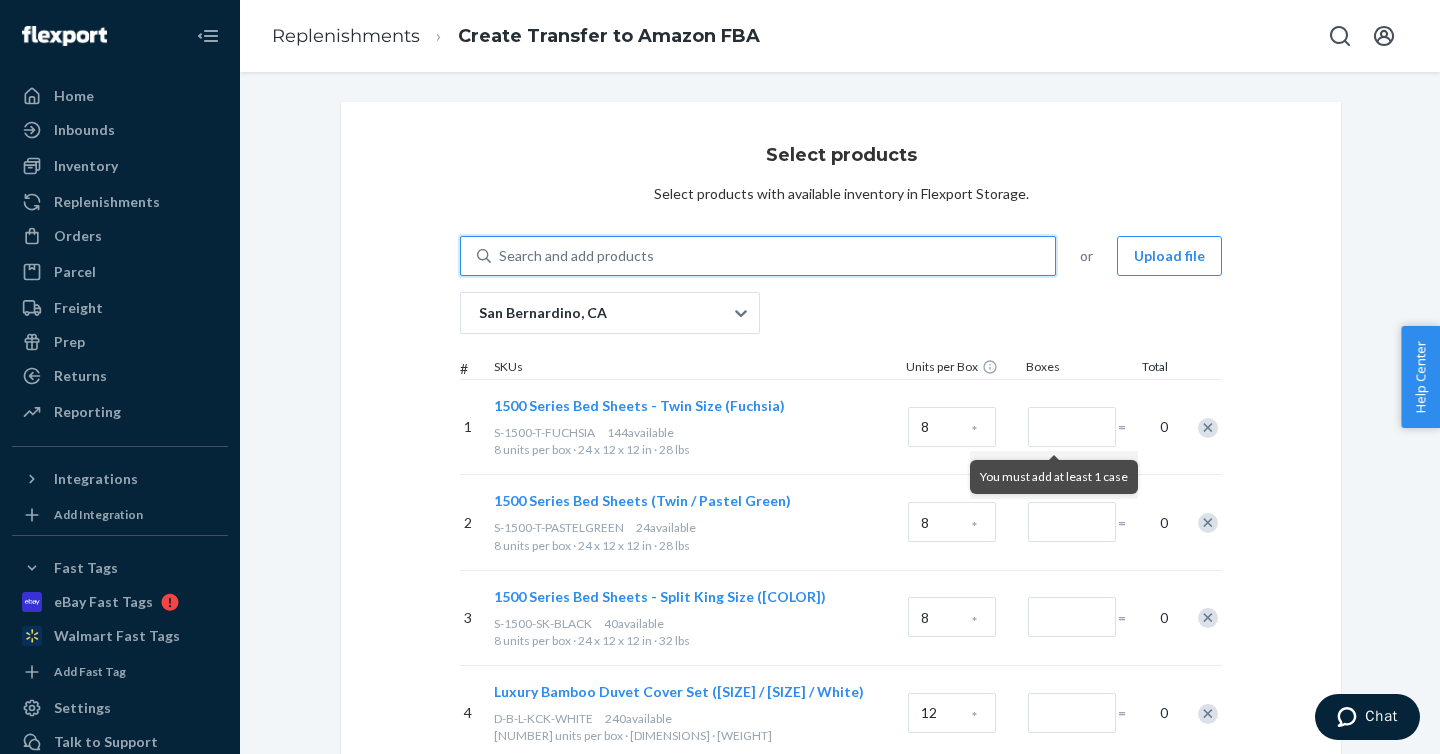 type on "S-B-100-SK-WHITE" 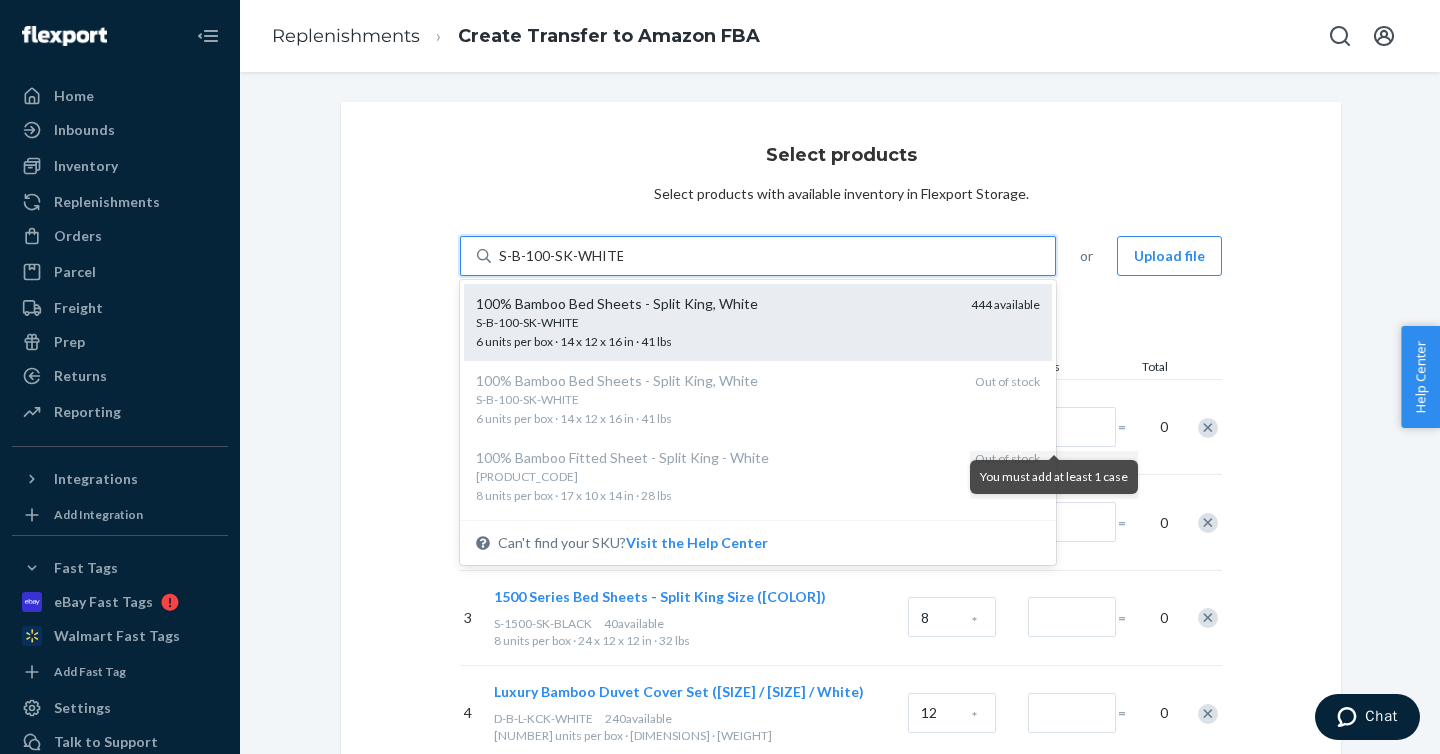 click on "S-B-100-SK-WHITE 6 units per box · 14 x 12 x 16 in · 41 lbs" at bounding box center (715, 332) 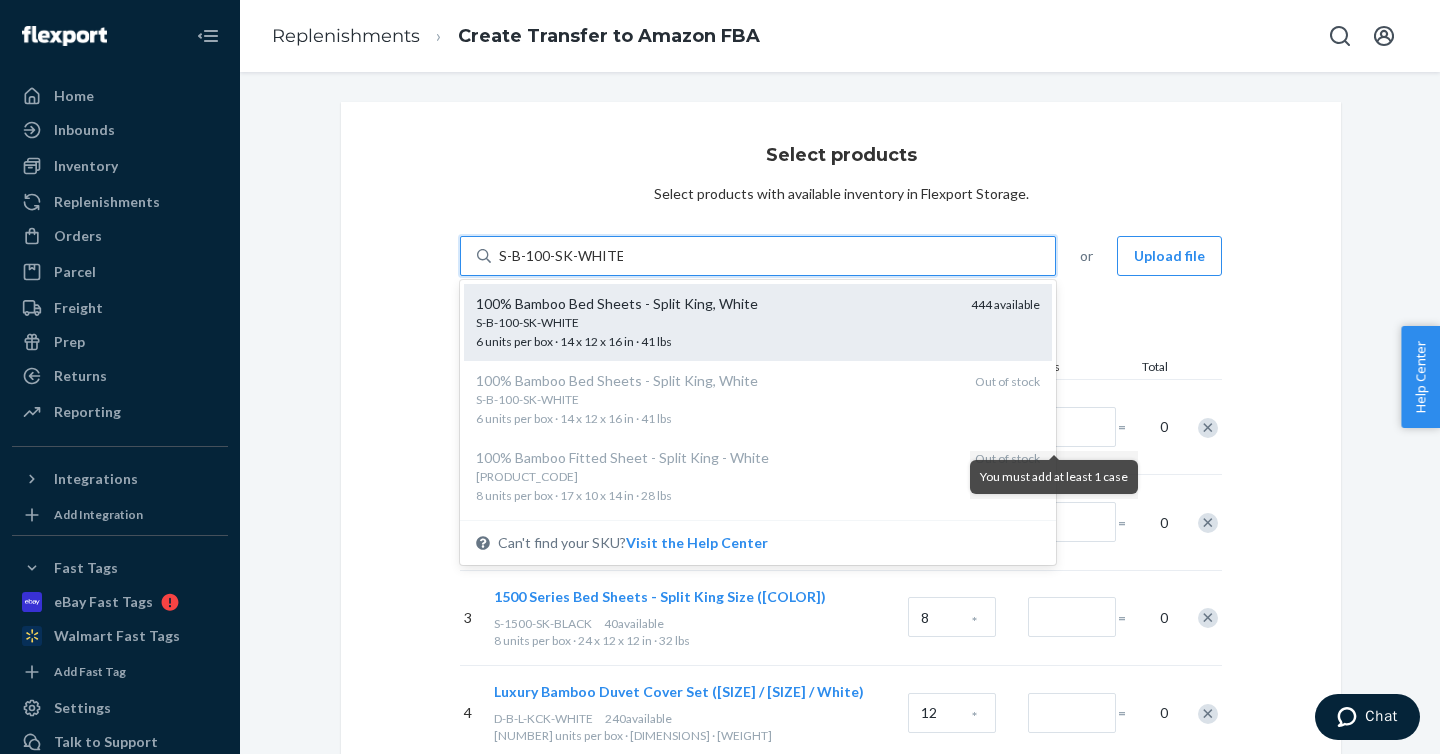 click on "S-B-100-SK-WHITE" at bounding box center (561, 256) 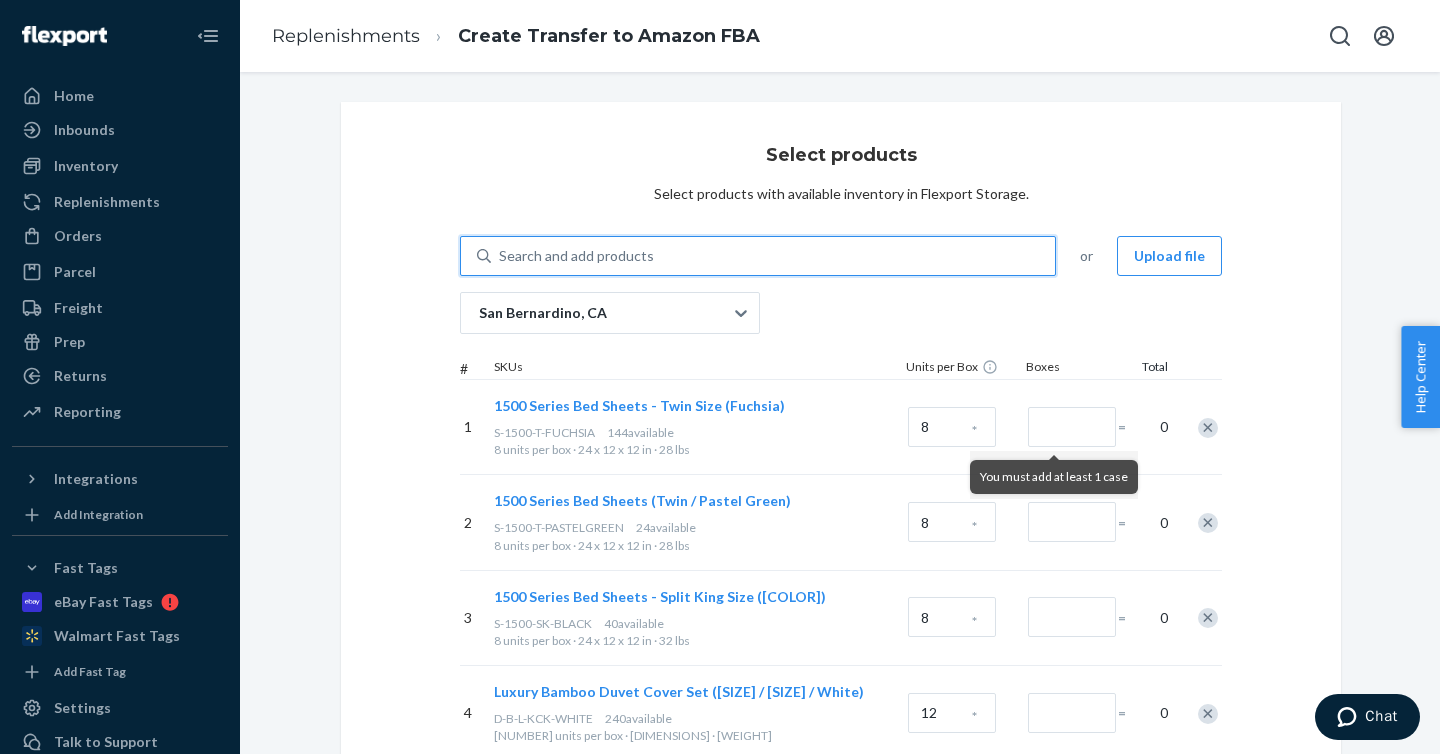 click on "Search and add products" at bounding box center (773, 256) 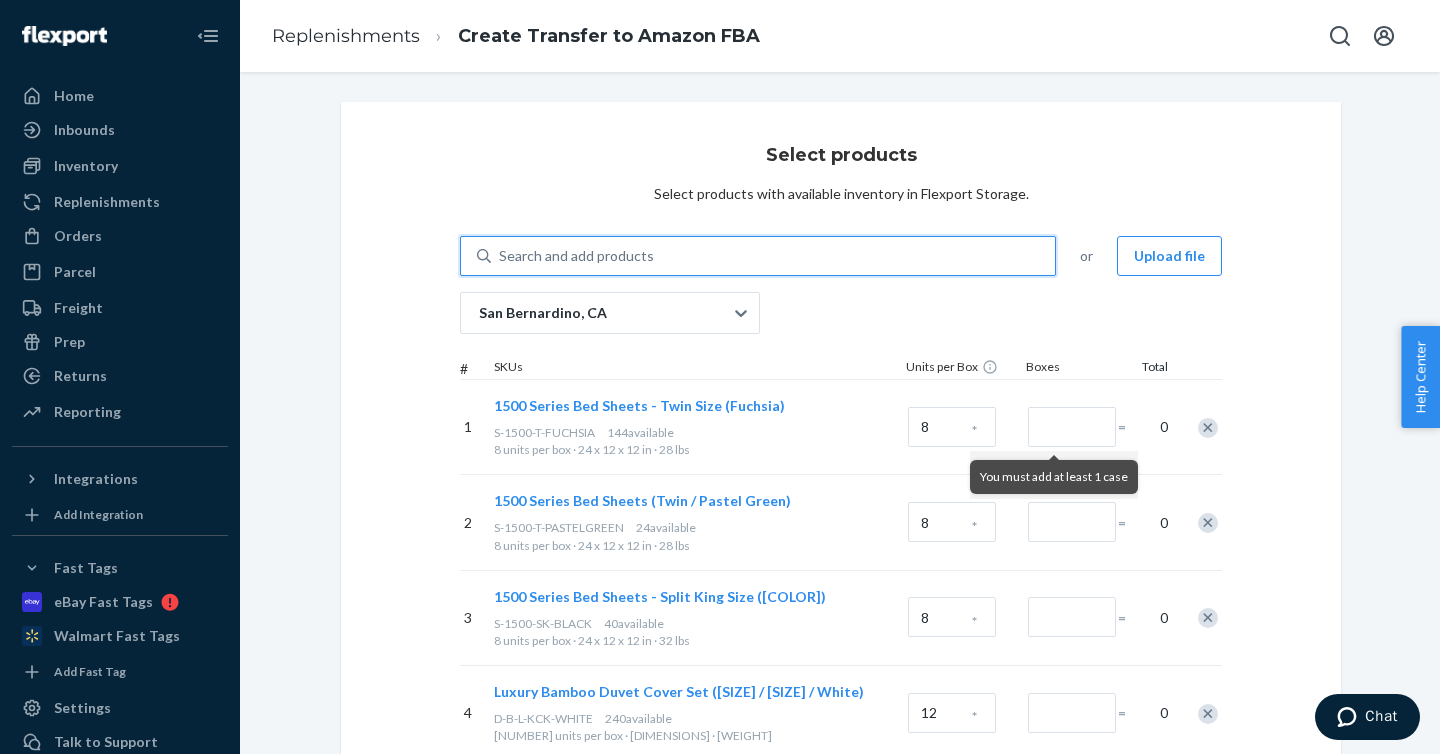 click on "0 results available. Select is focused ,type to refine list, press Down to open the menu,  Search and add products" at bounding box center [500, 256] 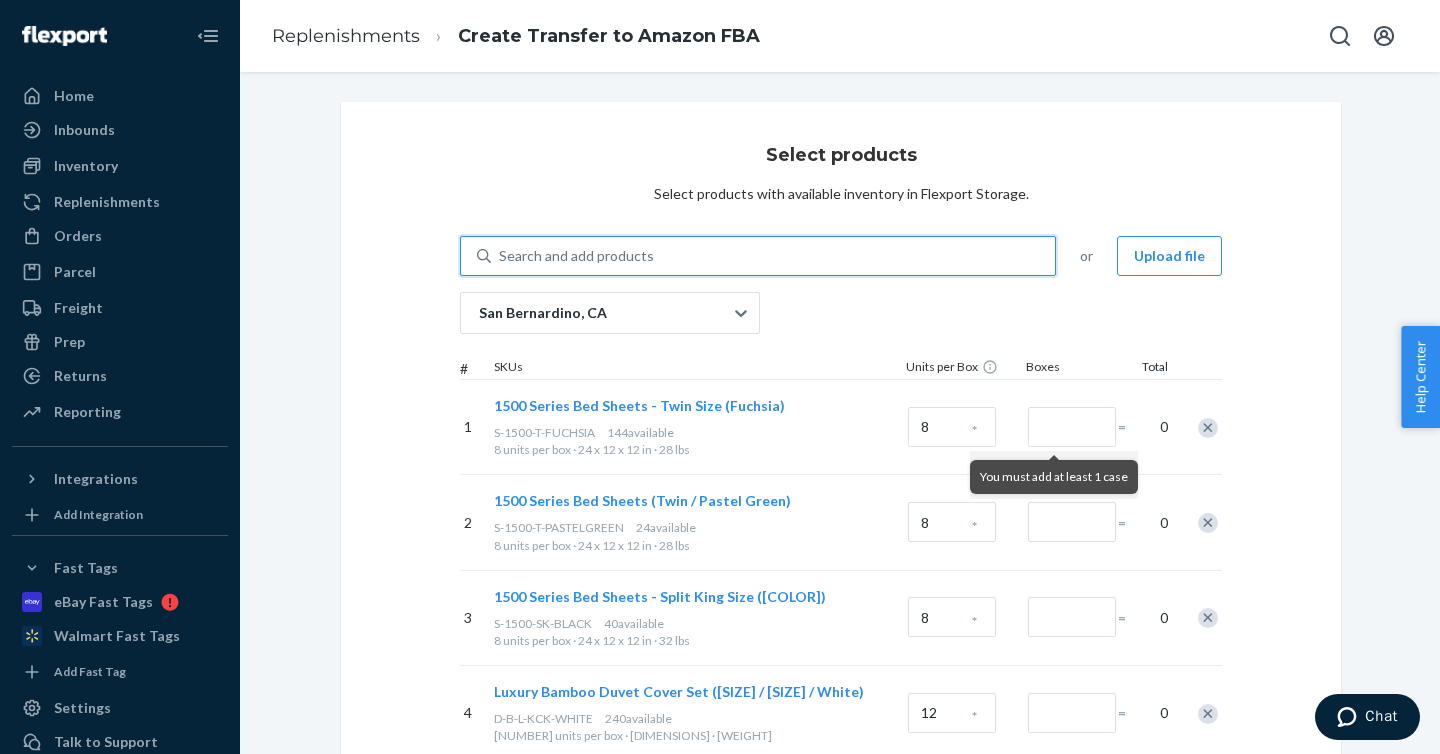 type on "PC-B-60-K-TAN" 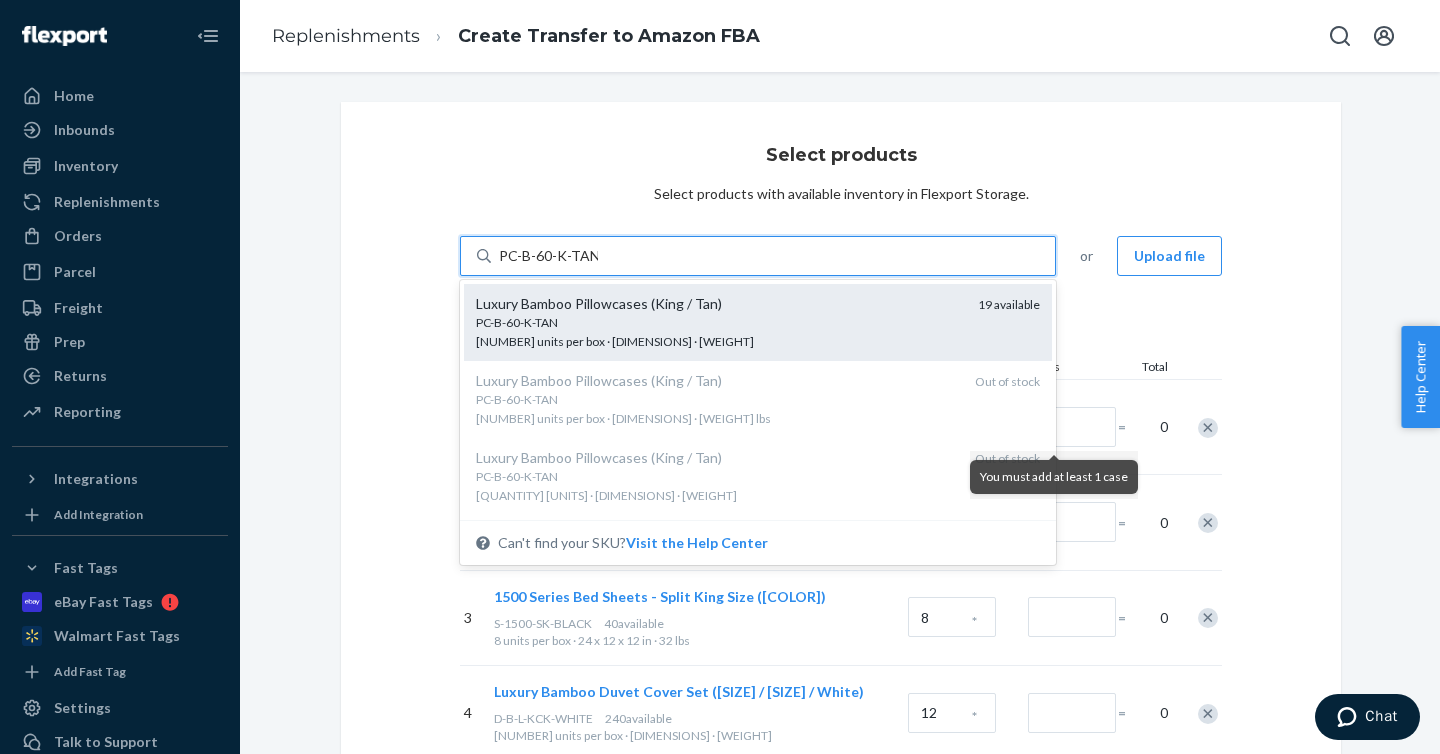 click on "PC-B-60-K-TAN" at bounding box center (719, 322) 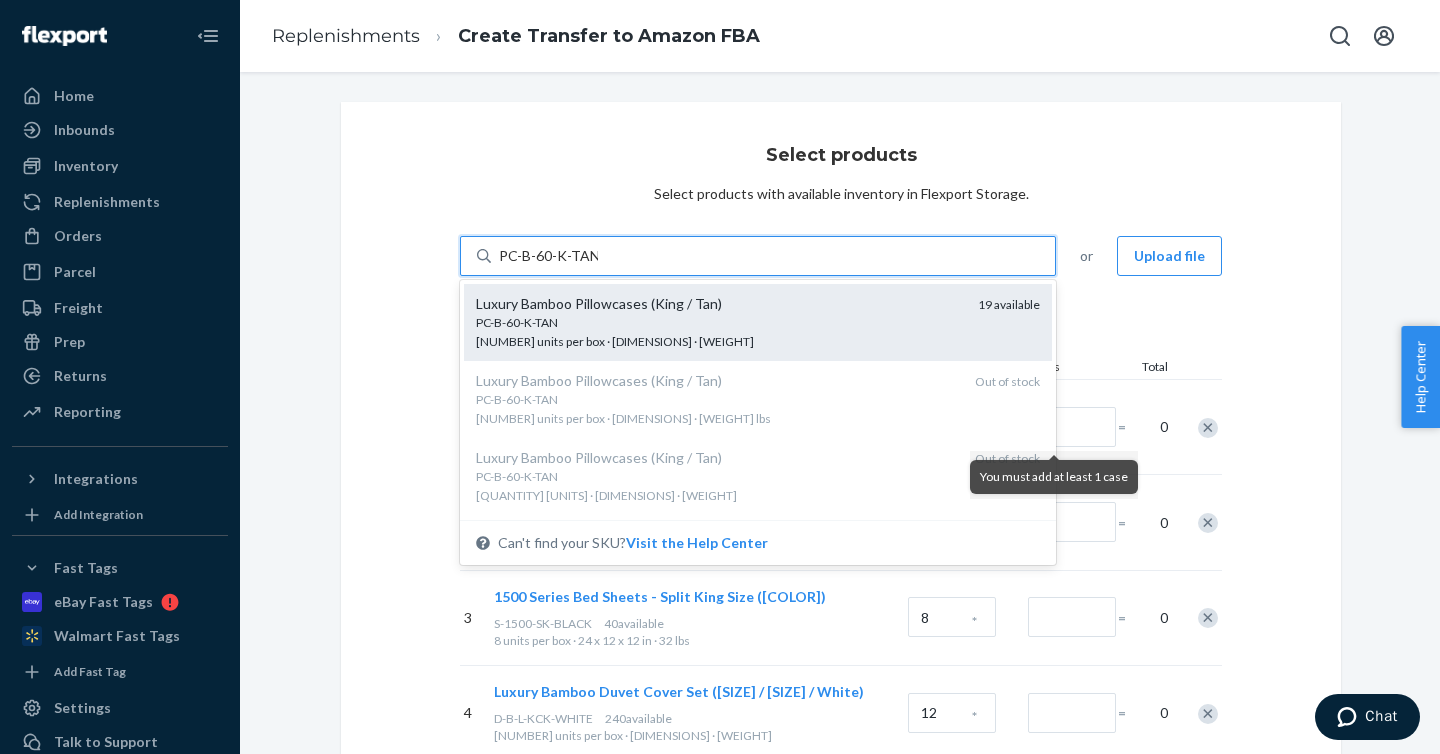 click on "PC-B-60-K-TAN" at bounding box center [548, 256] 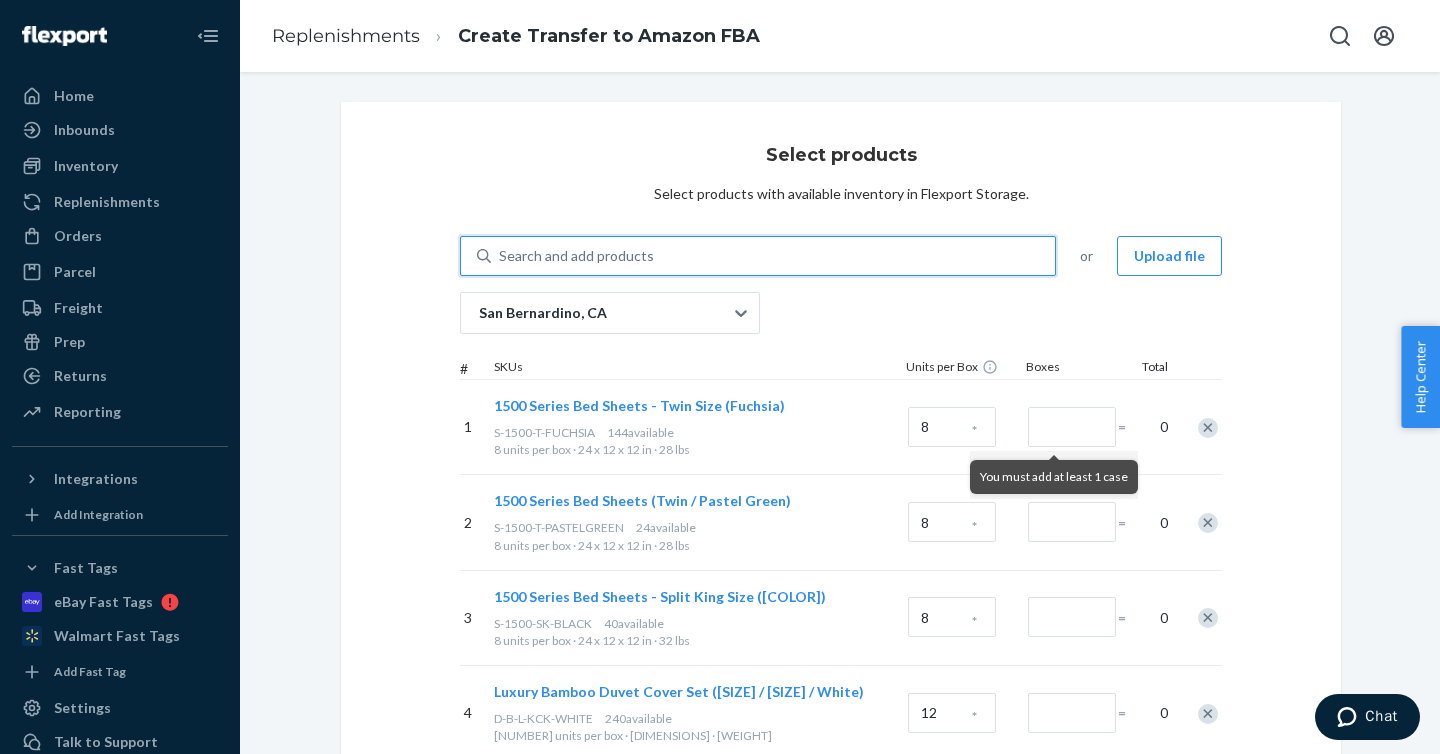click on "Search and add products" at bounding box center [773, 256] 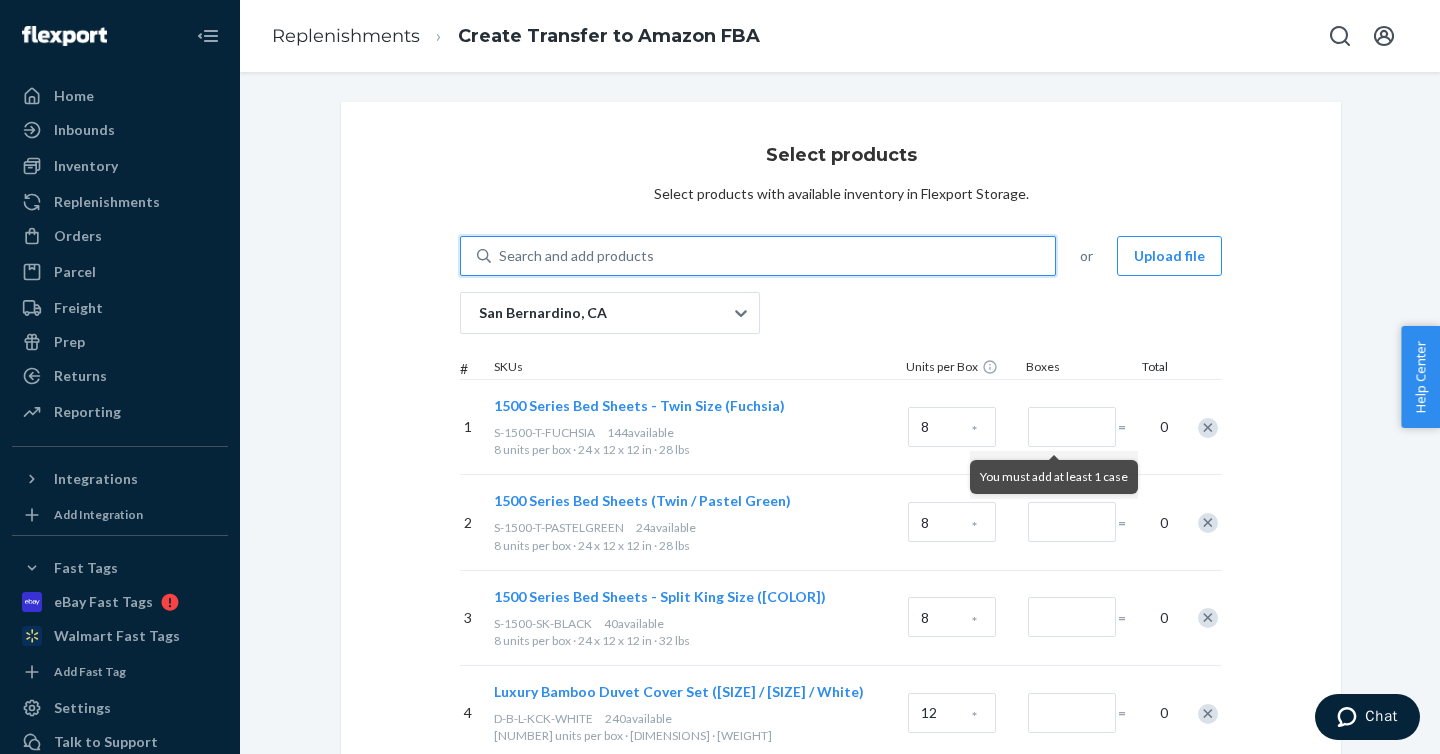 click on "0 results available. Use Up and Down to choose options, press Enter to select the currently focused option, press Escape to exit the menu, press Tab to select the option and exit the menu. Search and add products" at bounding box center (500, 256) 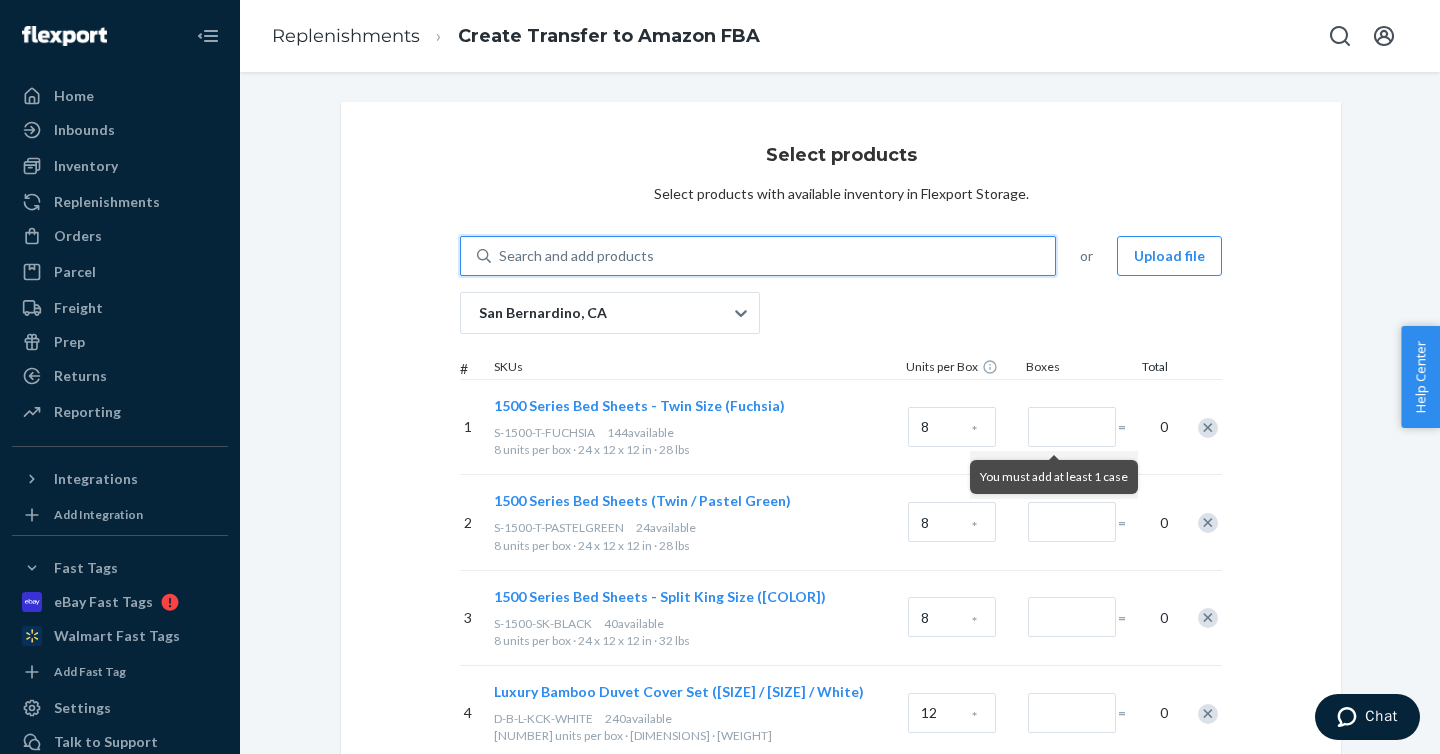paste on "S-1500-K-BLACK" 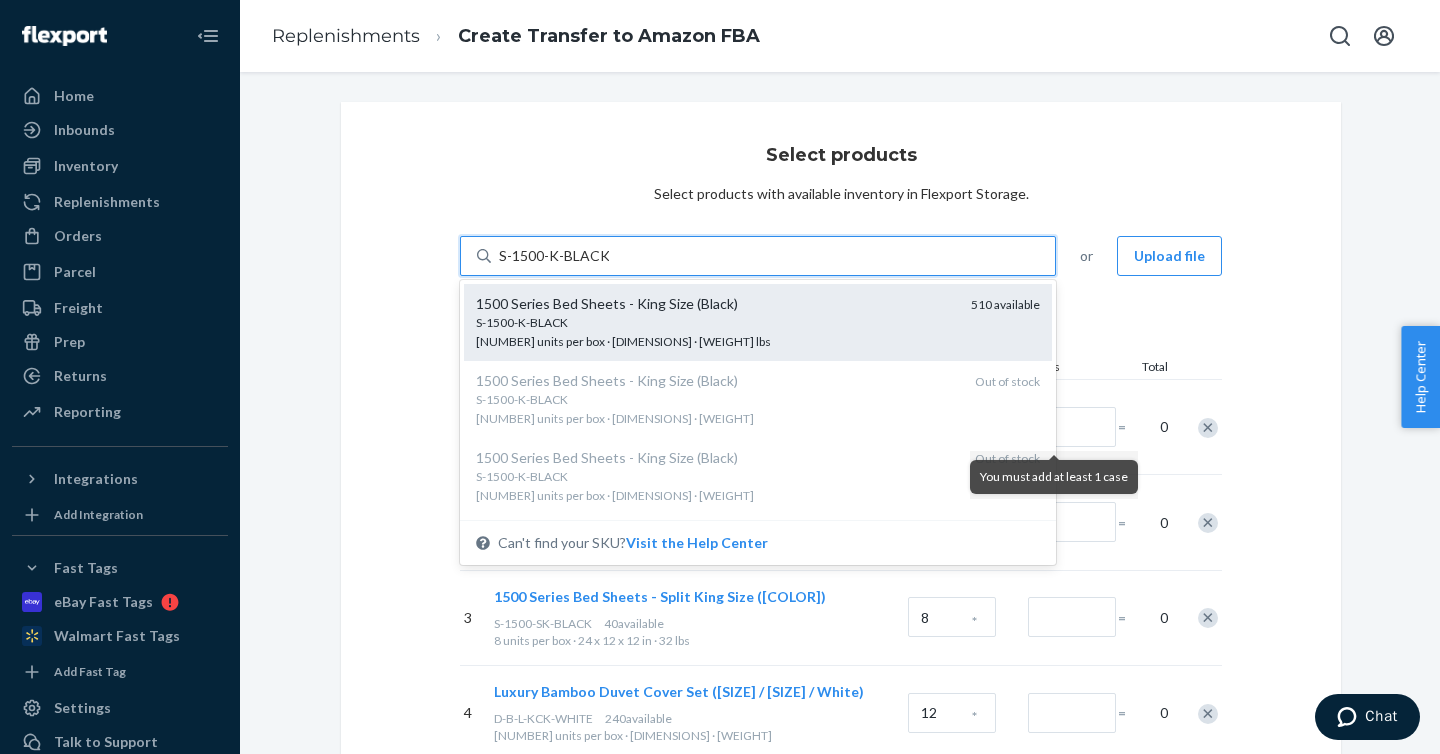 click on "S-1500-K-BLACK 10 units per box · 20 x 20 x 19 in · 41 lbs" at bounding box center [715, 332] 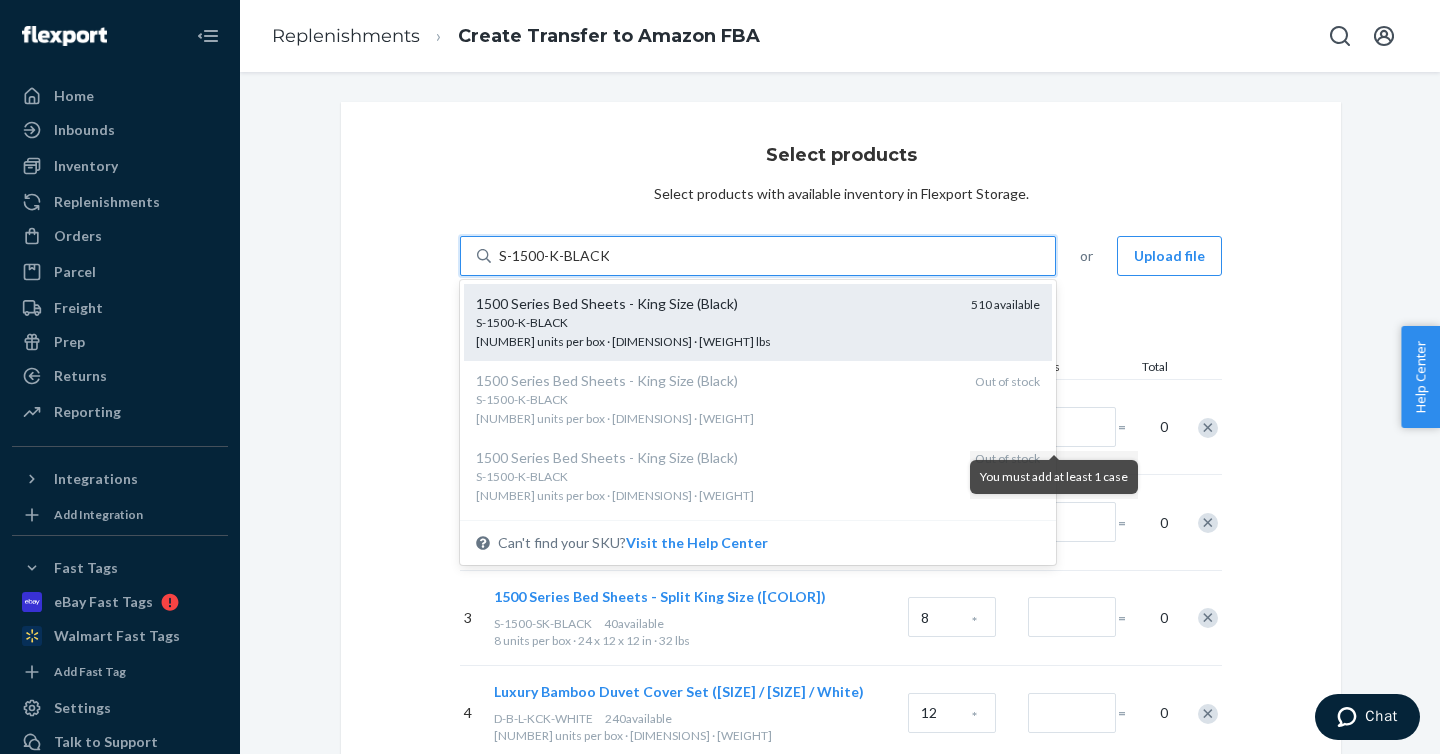 click on "S-1500-K-BLACK" at bounding box center [554, 256] 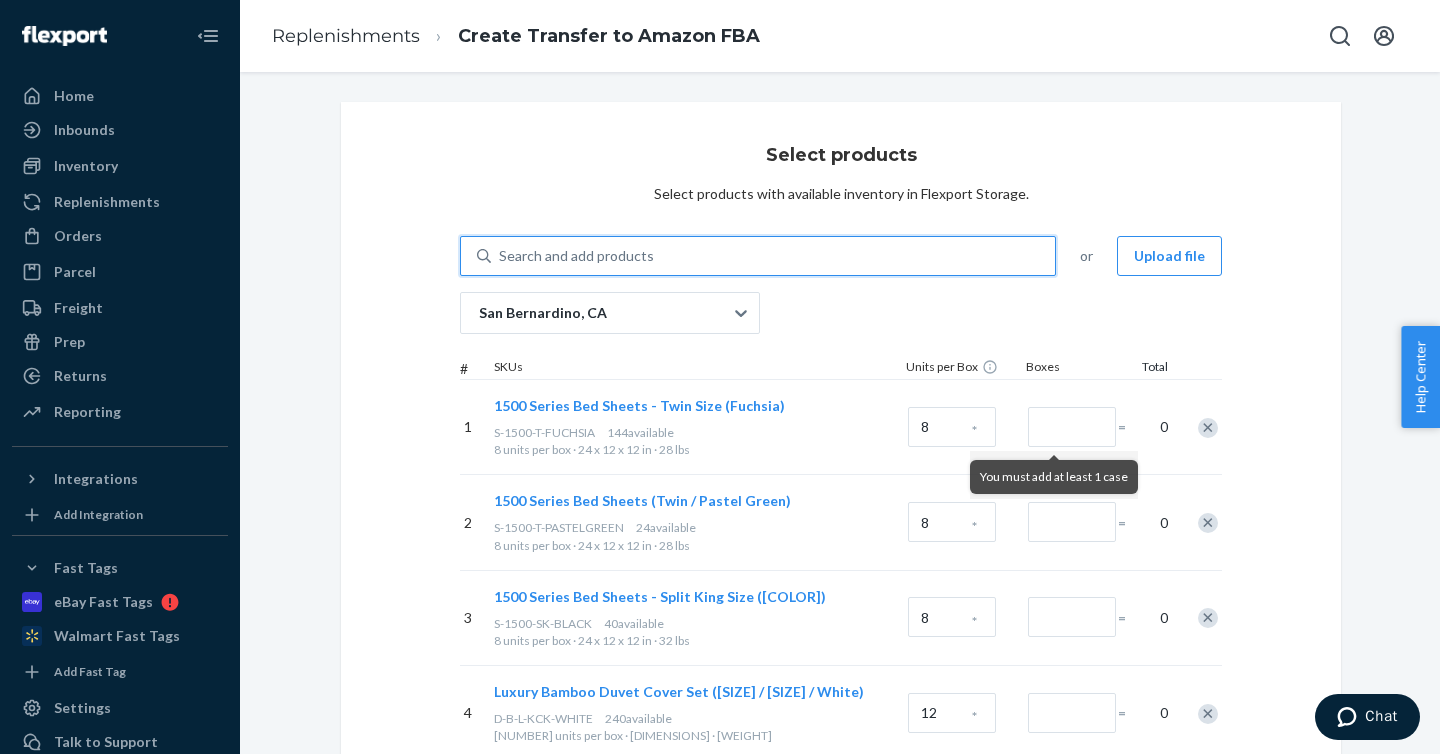 click on "Search and add products" at bounding box center [773, 256] 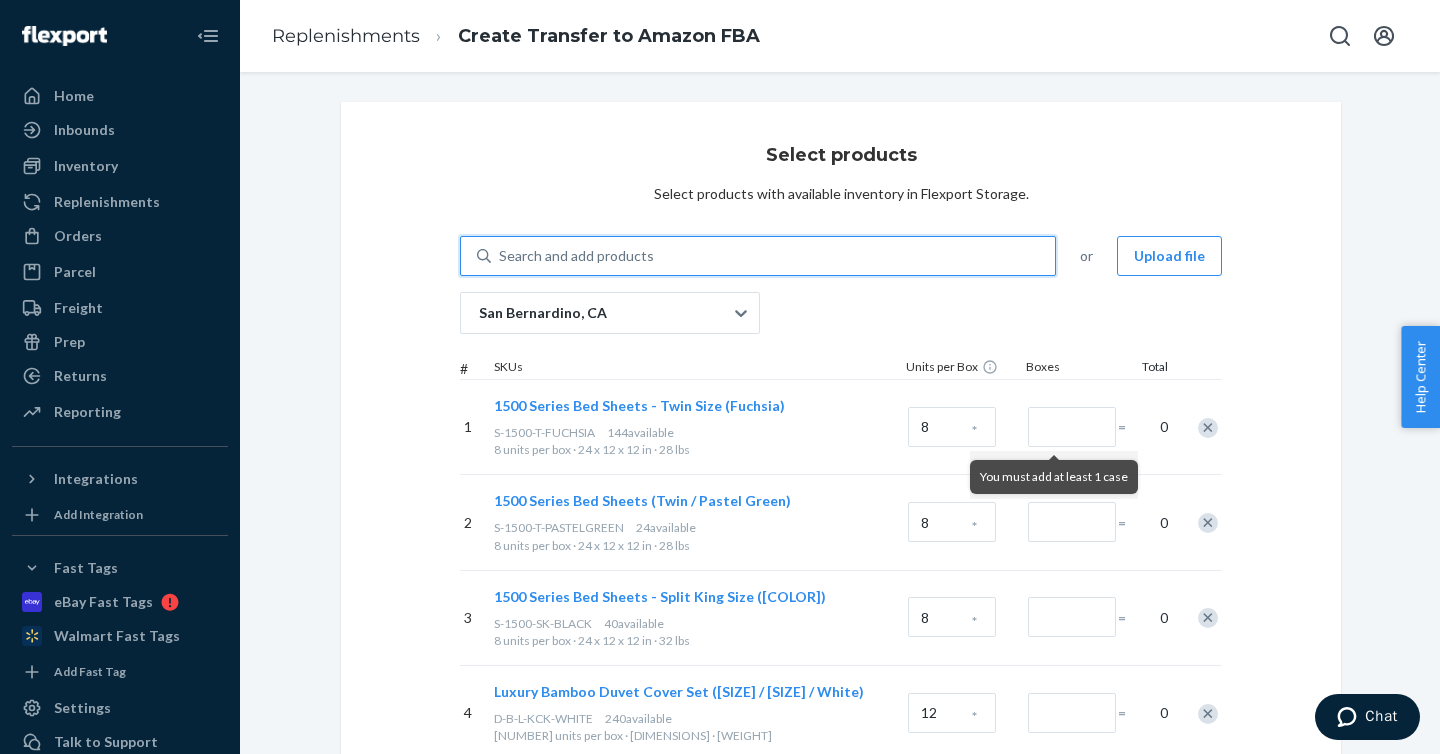 click on "0 results available. Select is focused ,type to refine list, press Down to open the menu,  Search and add products" at bounding box center [500, 256] 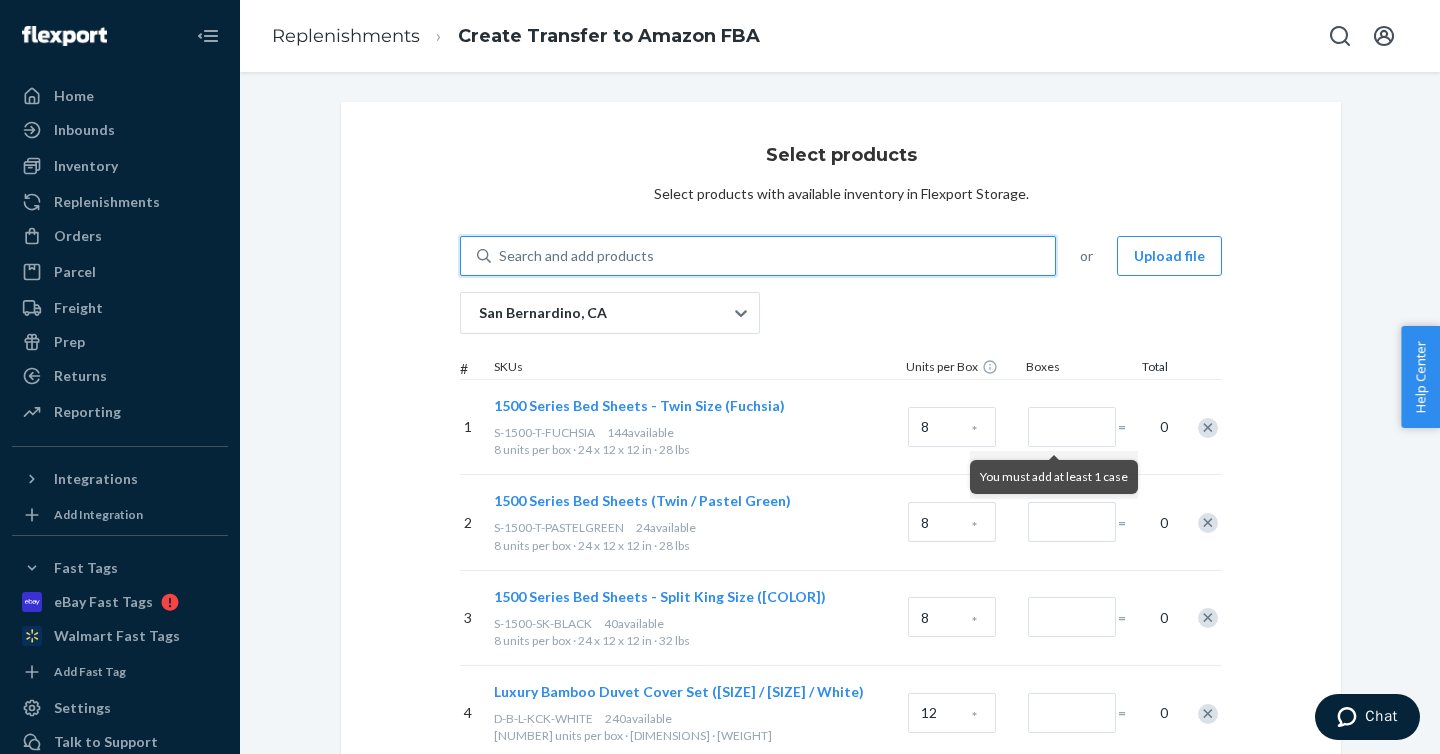 paste on "[PRODUCT_CODE]" 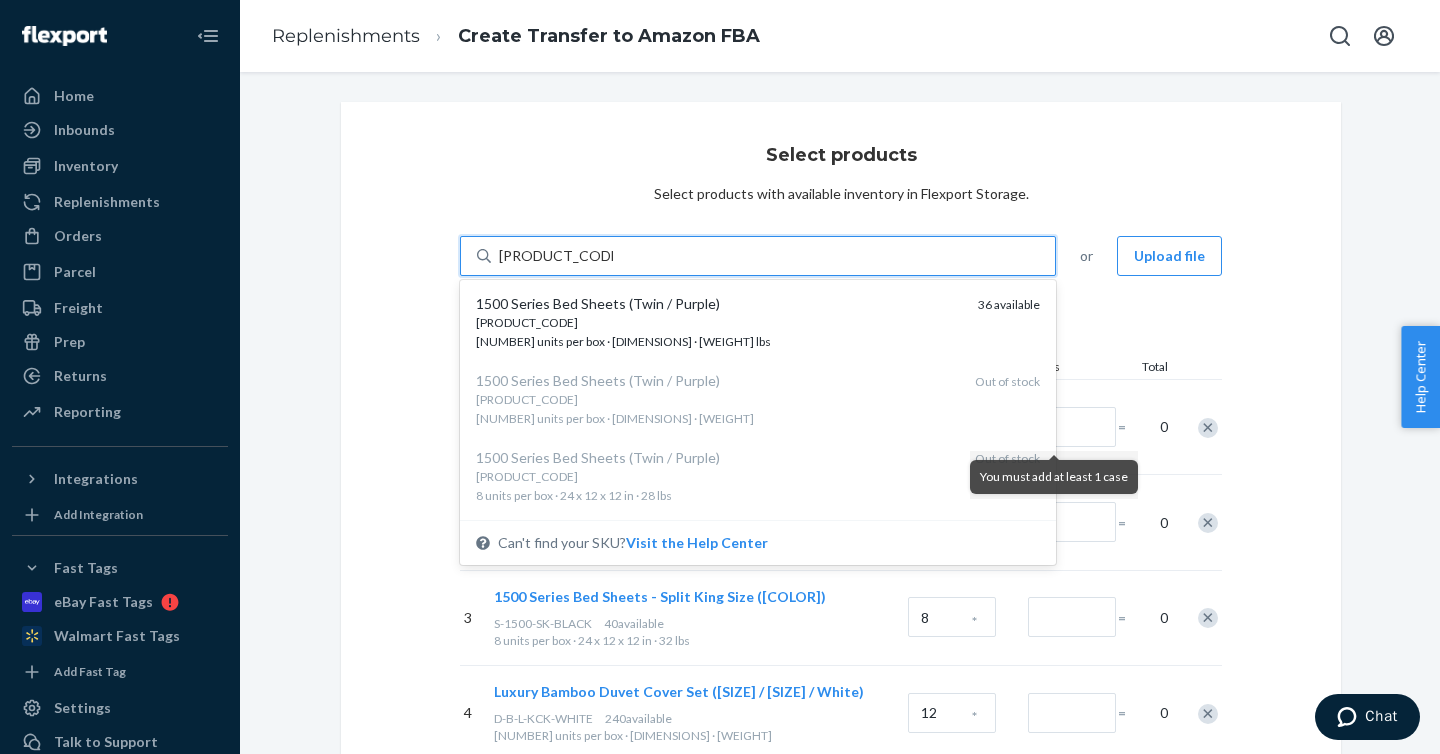 click on "1500 Series Bed Sheets (Twin / Purple)" at bounding box center [719, 304] 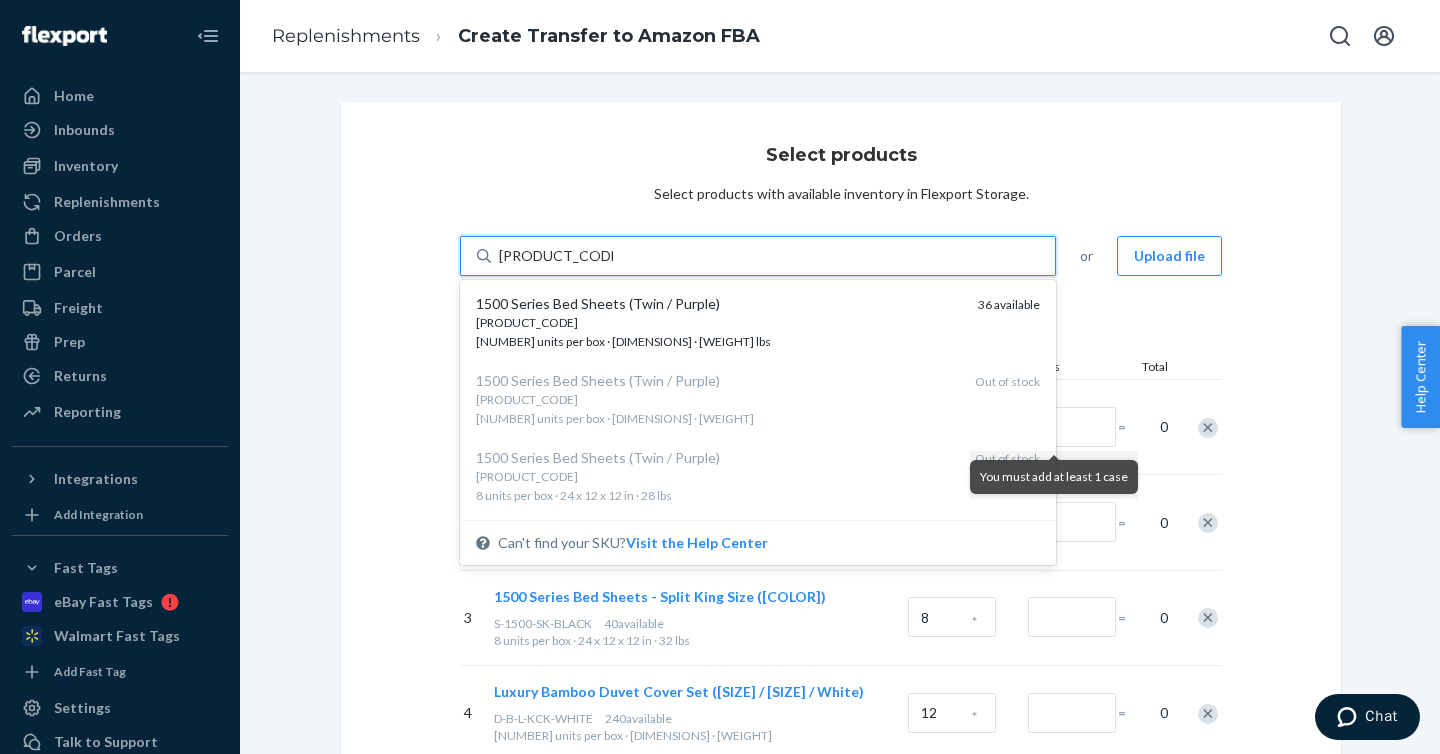 click on "[PRODUCT_CODE]" at bounding box center [556, 256] 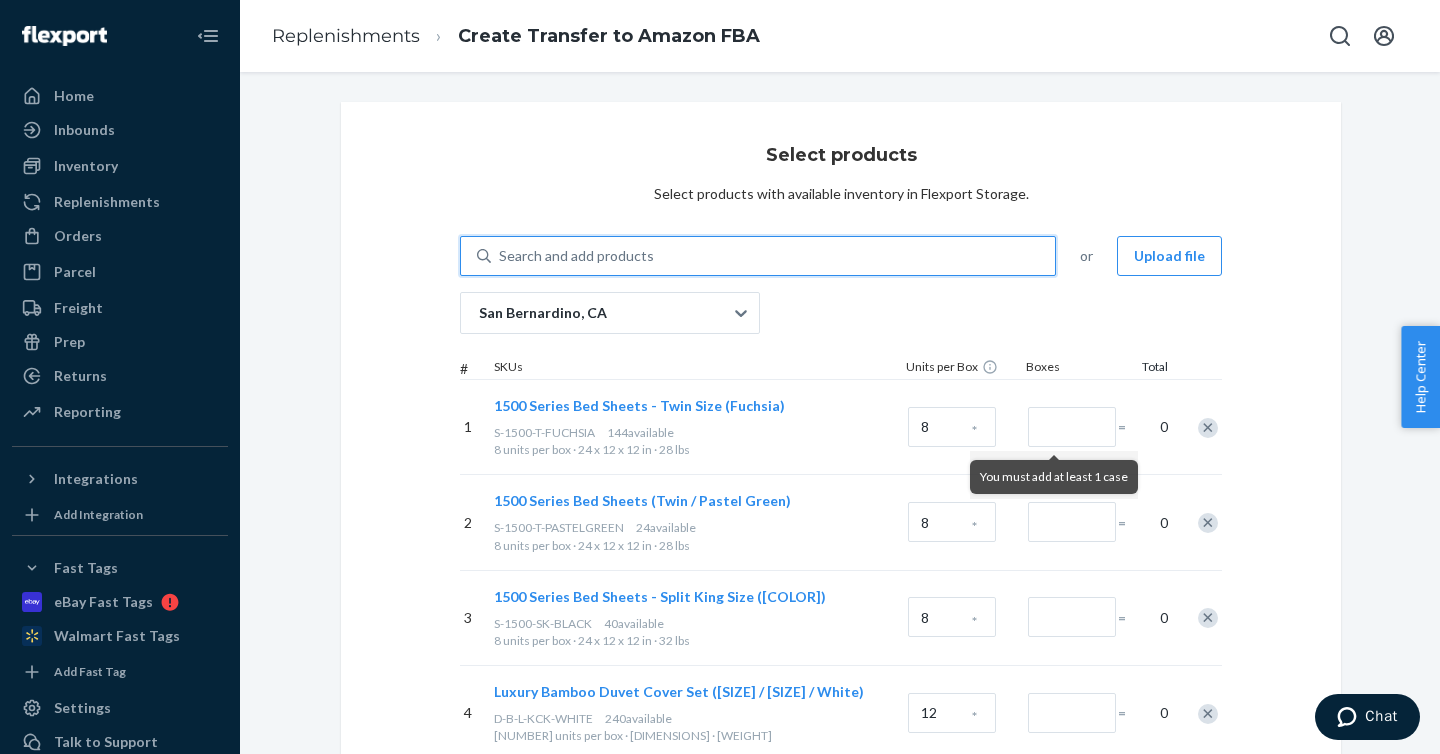 click on "Search and add products" at bounding box center (773, 256) 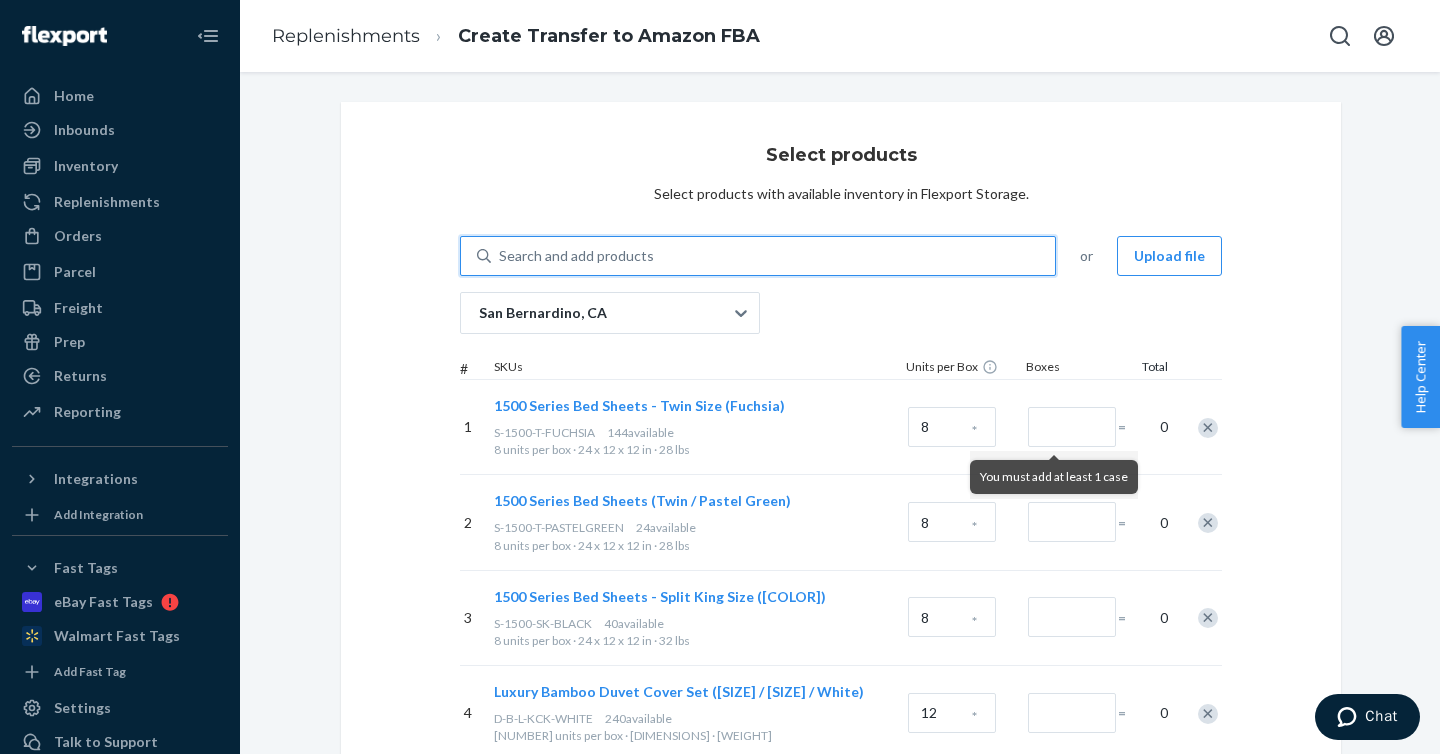 click on "0 results available. Select is focused ,type to refine list, press Down to open the menu,  Search and add products" at bounding box center [500, 256] 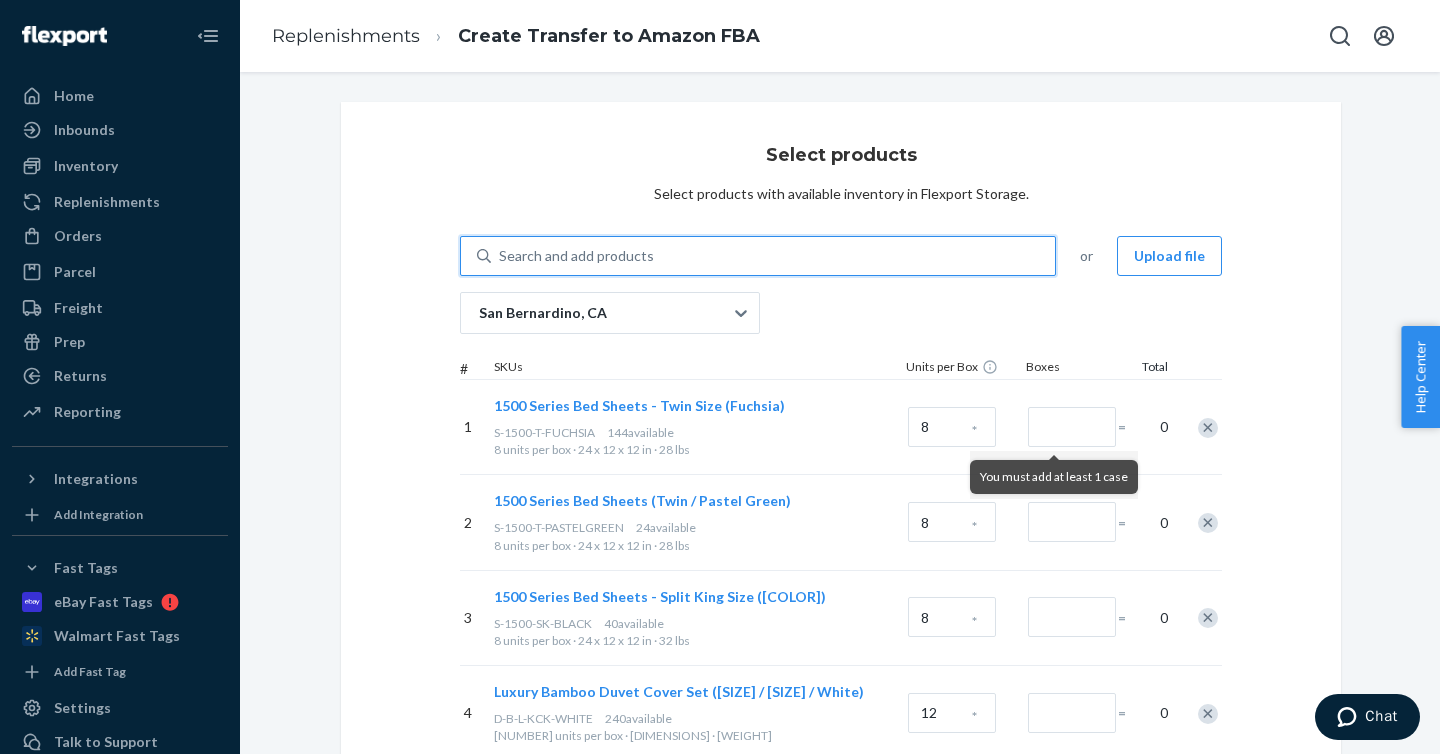 paste on "PC-1500-K-NAVYBLUE" 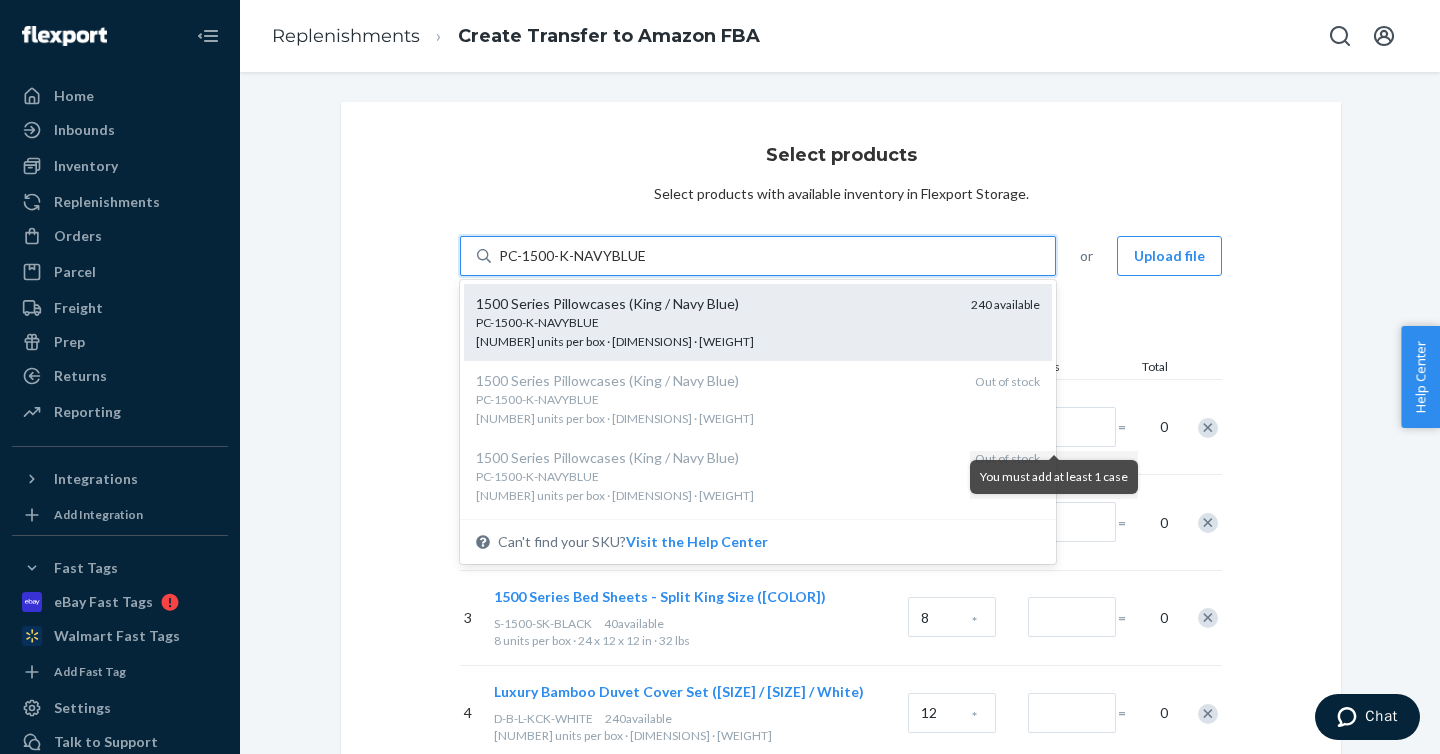 click on "PC-1500-K-NAVYBLUE" at bounding box center (715, 322) 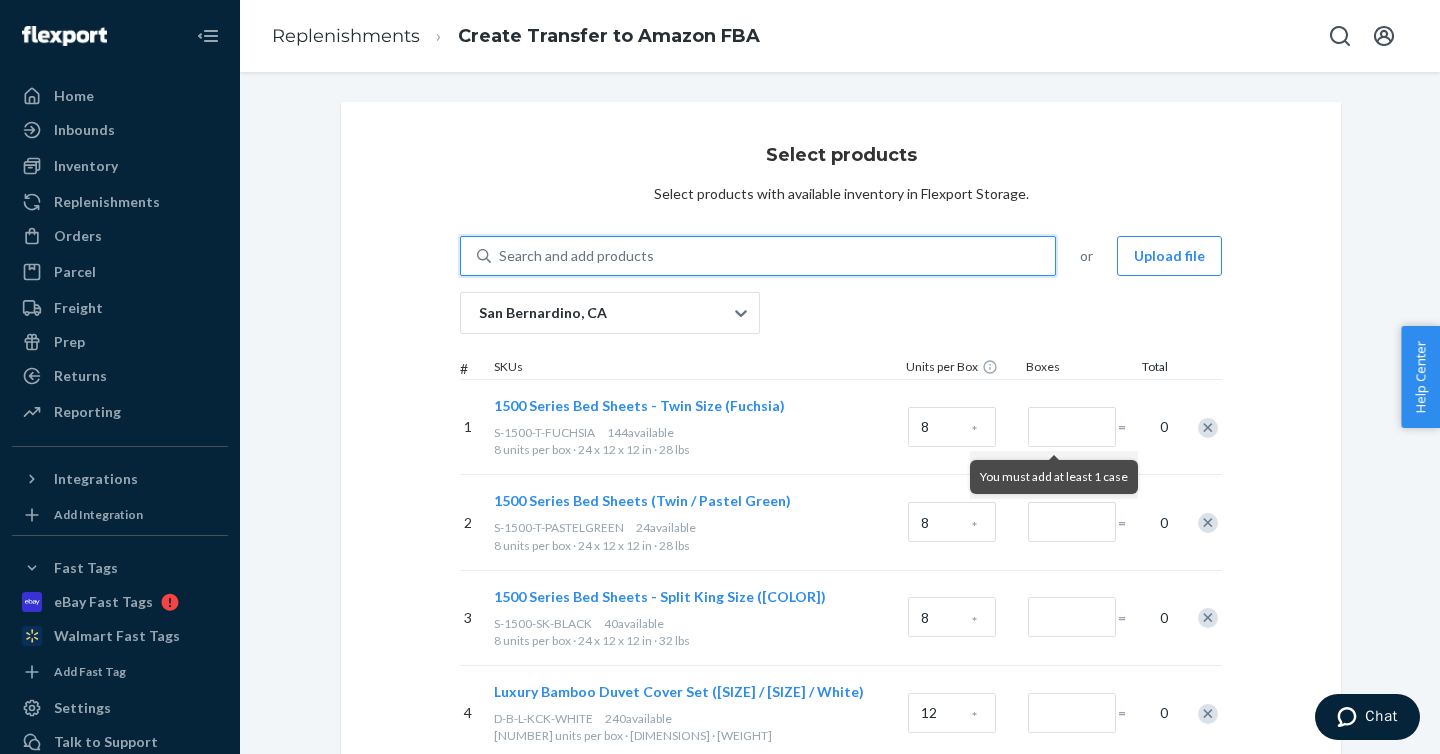 click on "Search and add products" at bounding box center [773, 256] 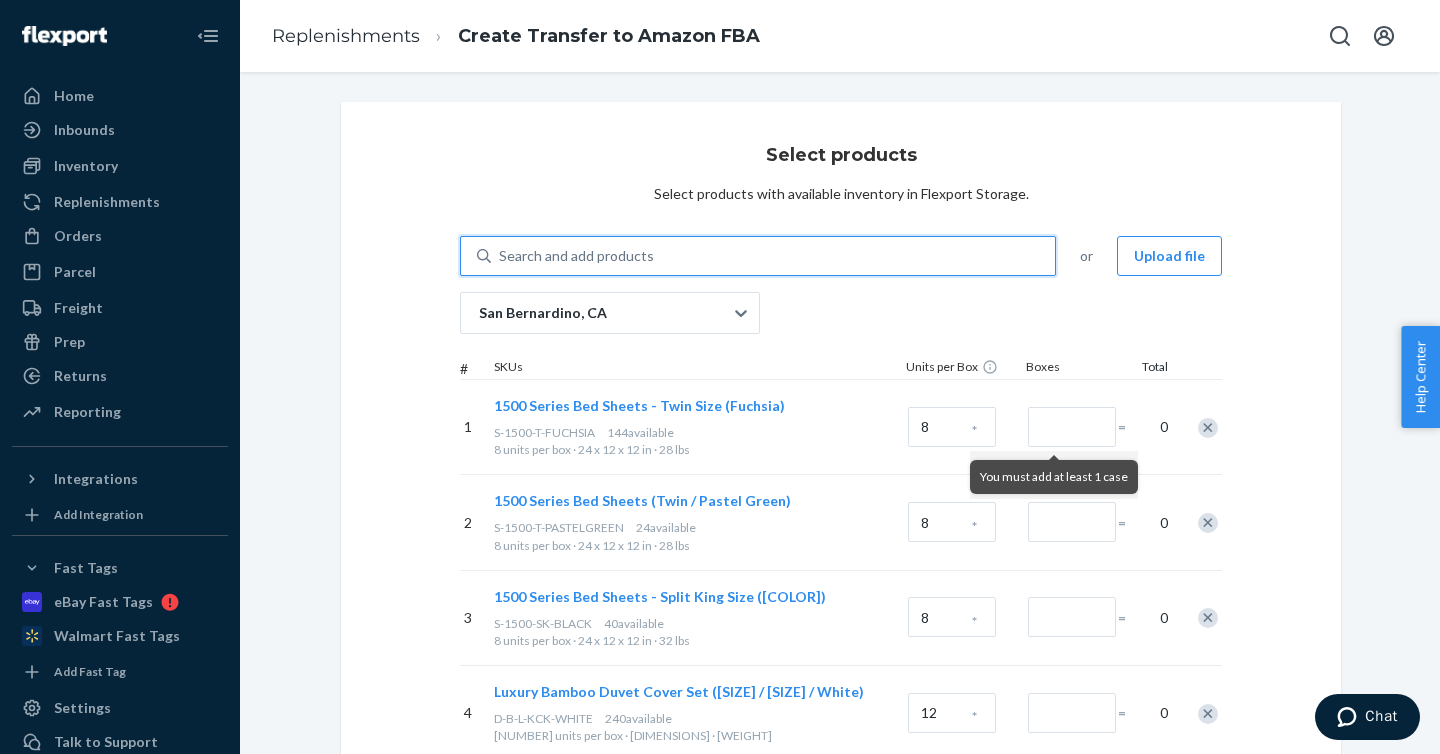 click on "0 results available. Select is focused ,type to refine list, press Down to open the menu,  Search and add products" at bounding box center [500, 256] 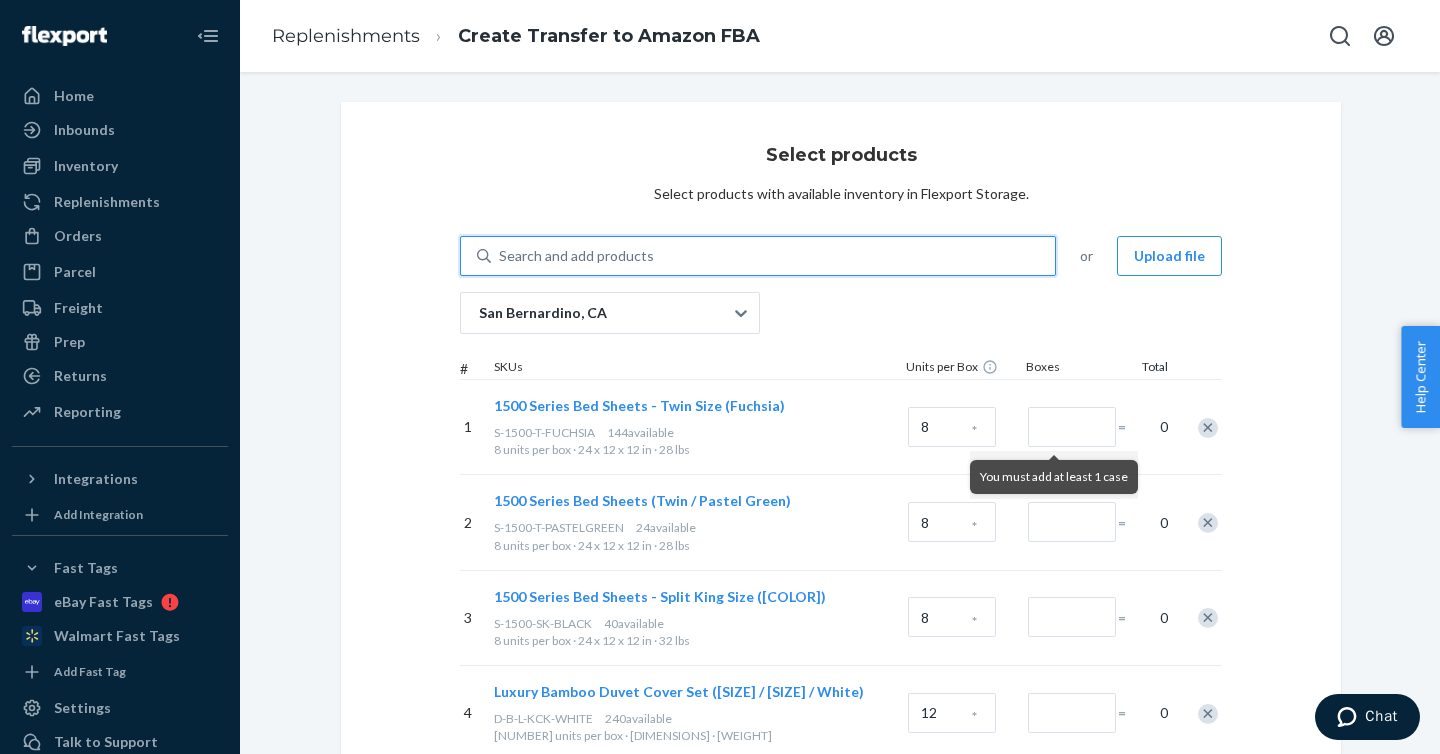 paste on "PC-1500-S-TAUPE" 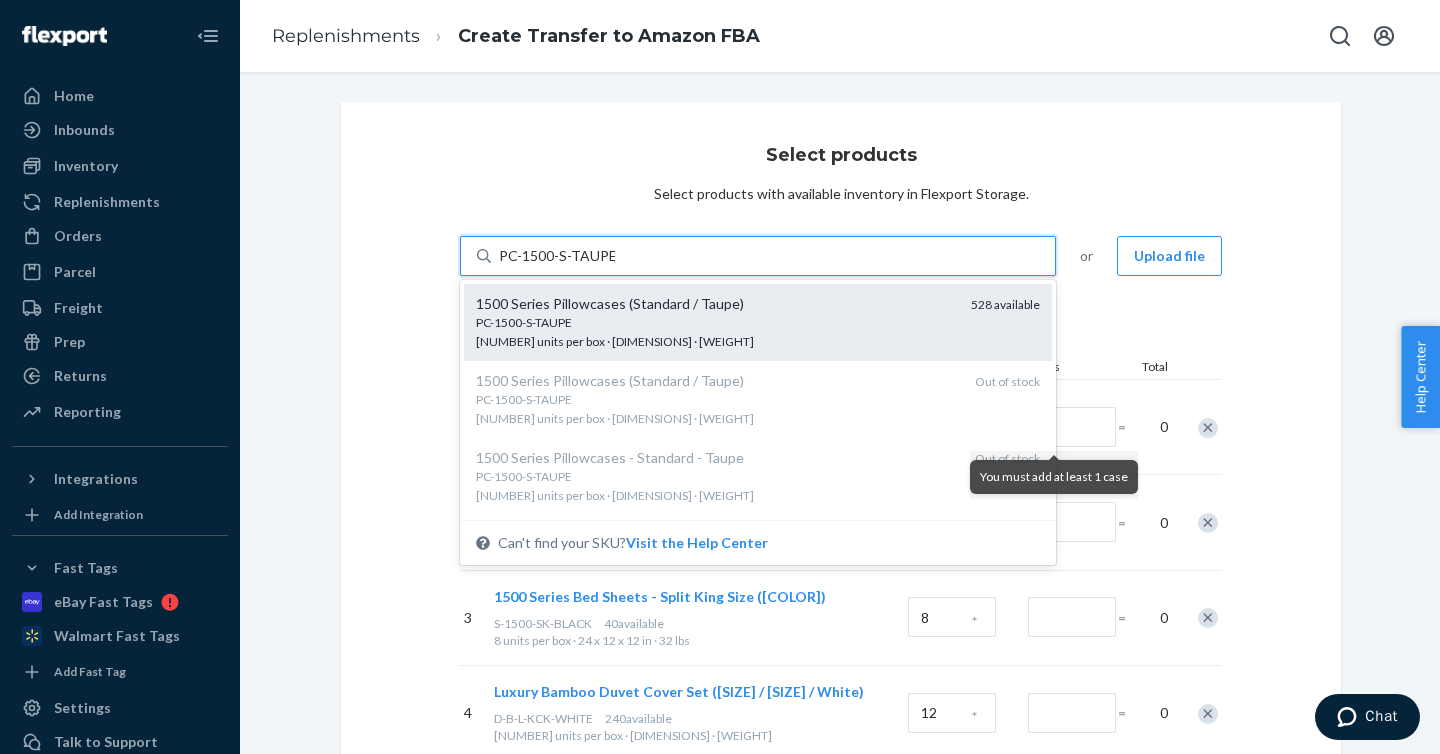 click on "PC-1500-S-TAUPE" at bounding box center (715, 322) 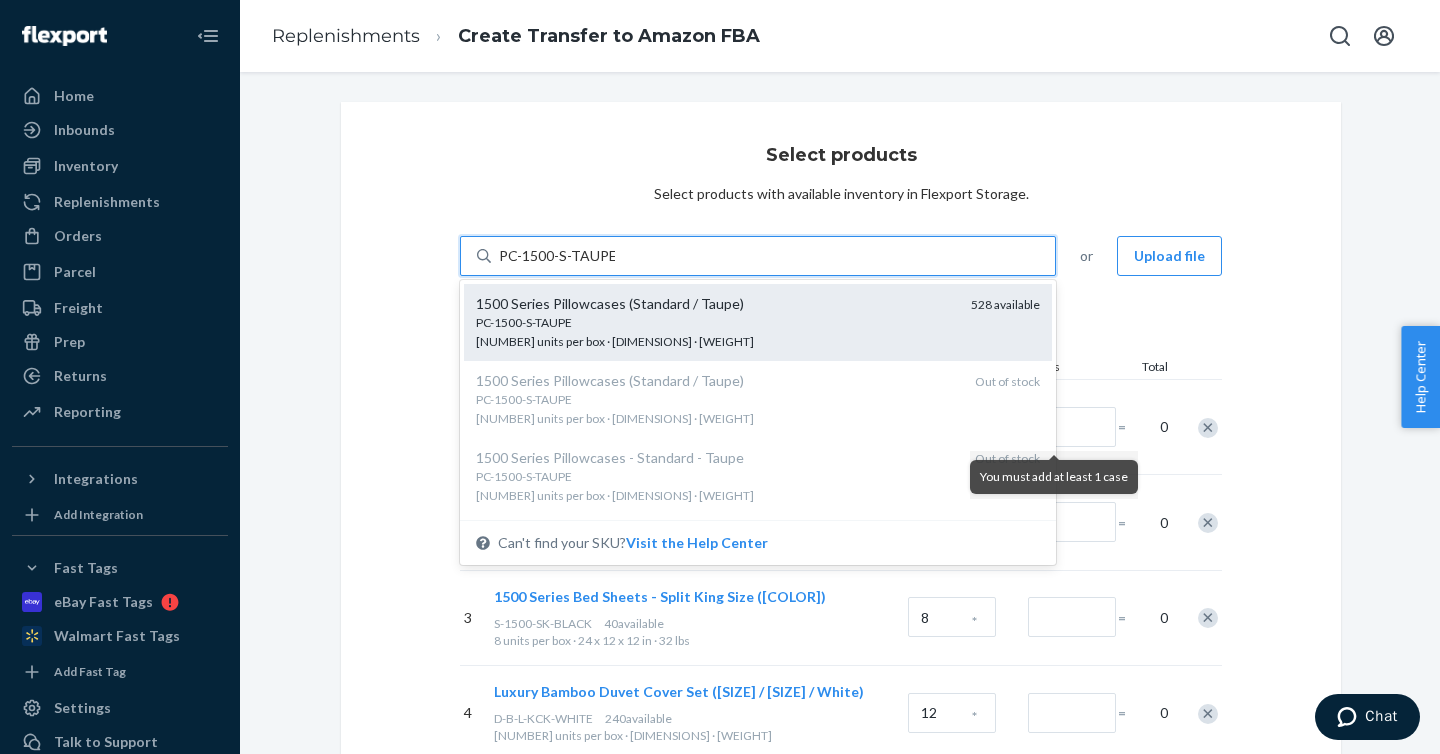 click on "PC-1500-S-TAUPE" at bounding box center [557, 256] 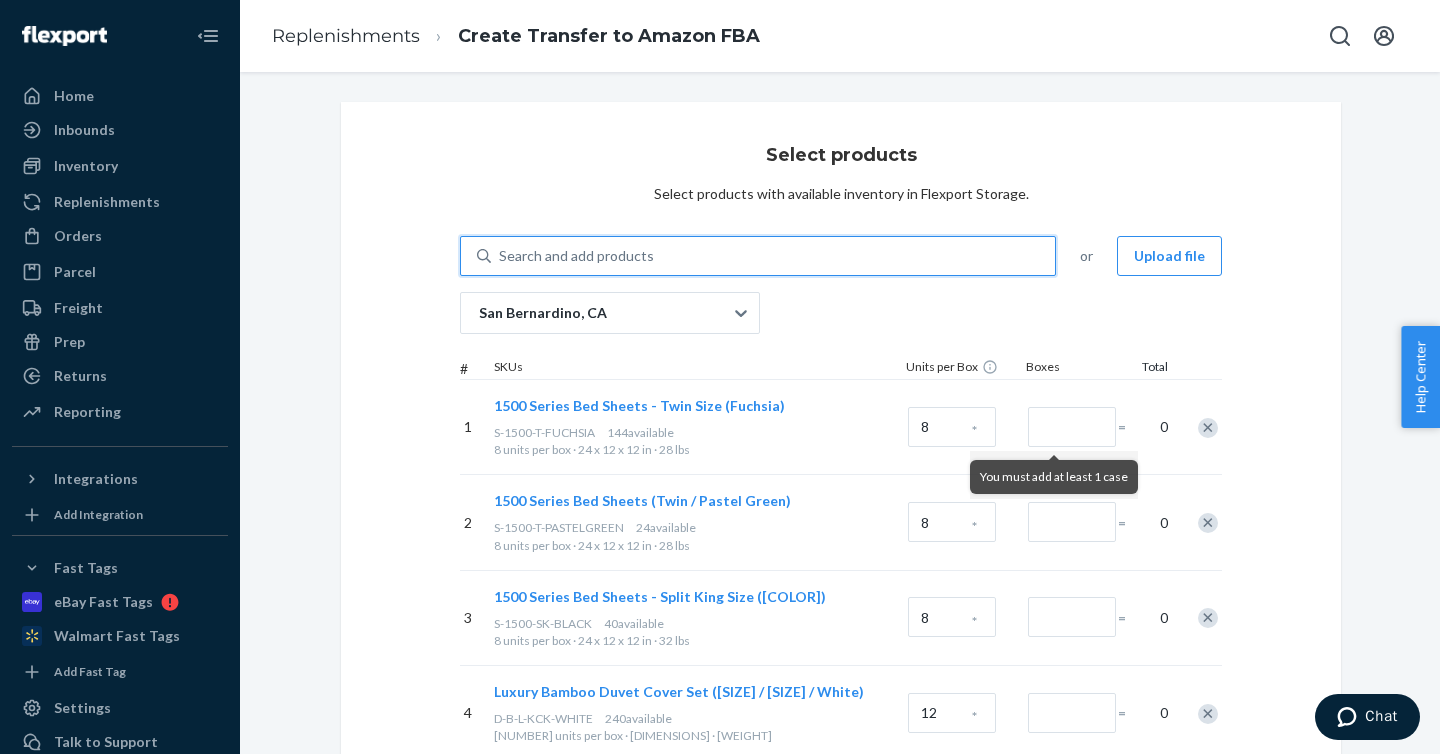click on "Search and add products" at bounding box center (773, 256) 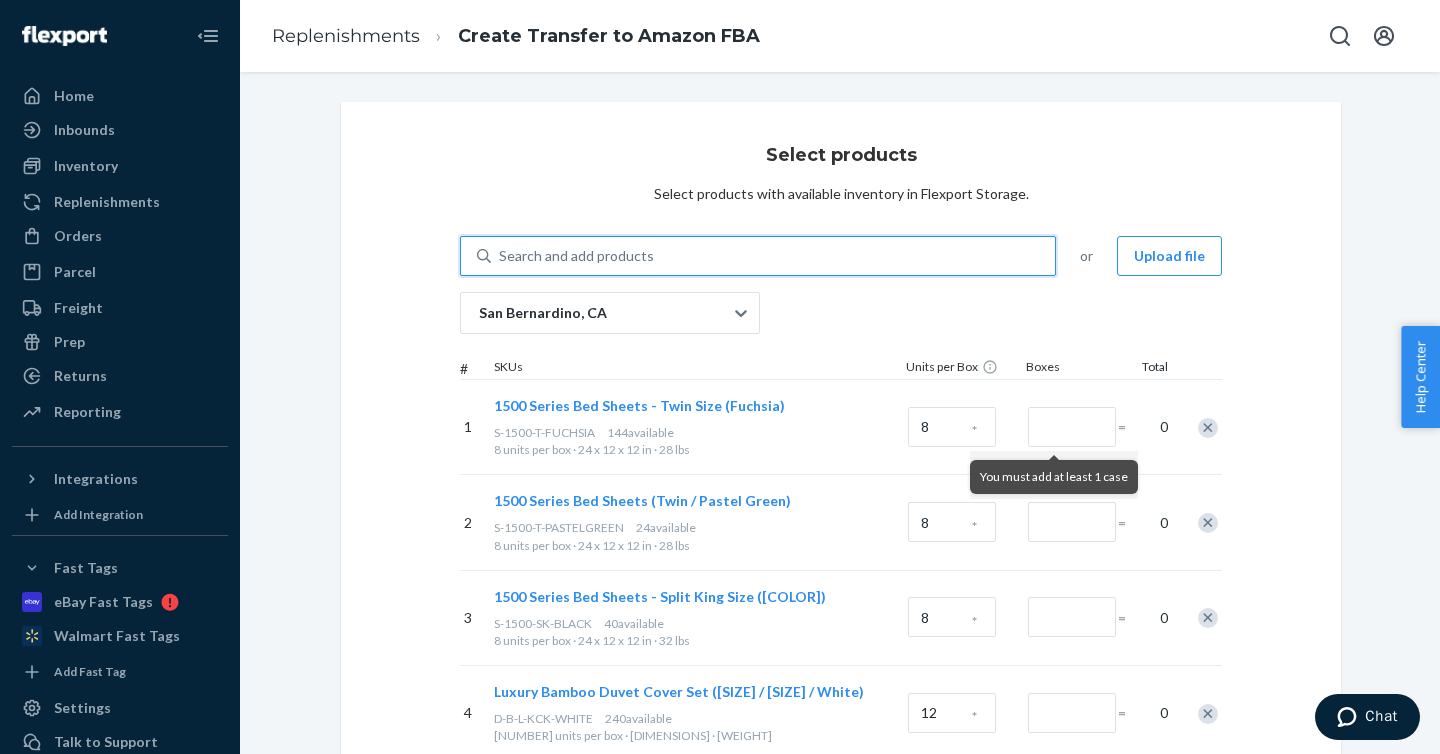 click on "0 results available. Select is focused ,type to refine list, press Down to open the menu,  Search and add products" at bounding box center [500, 256] 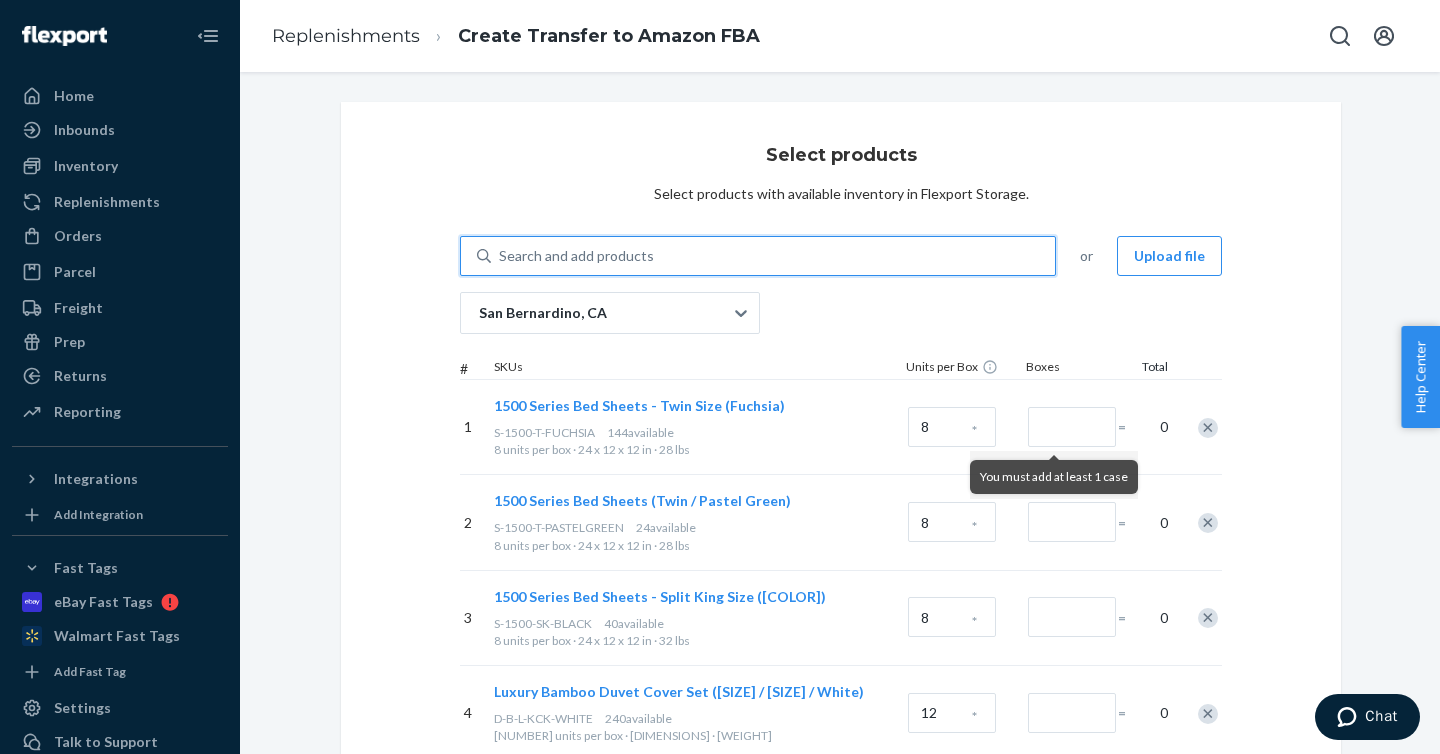 paste on "PC-1500-S-PASTELGREEN" 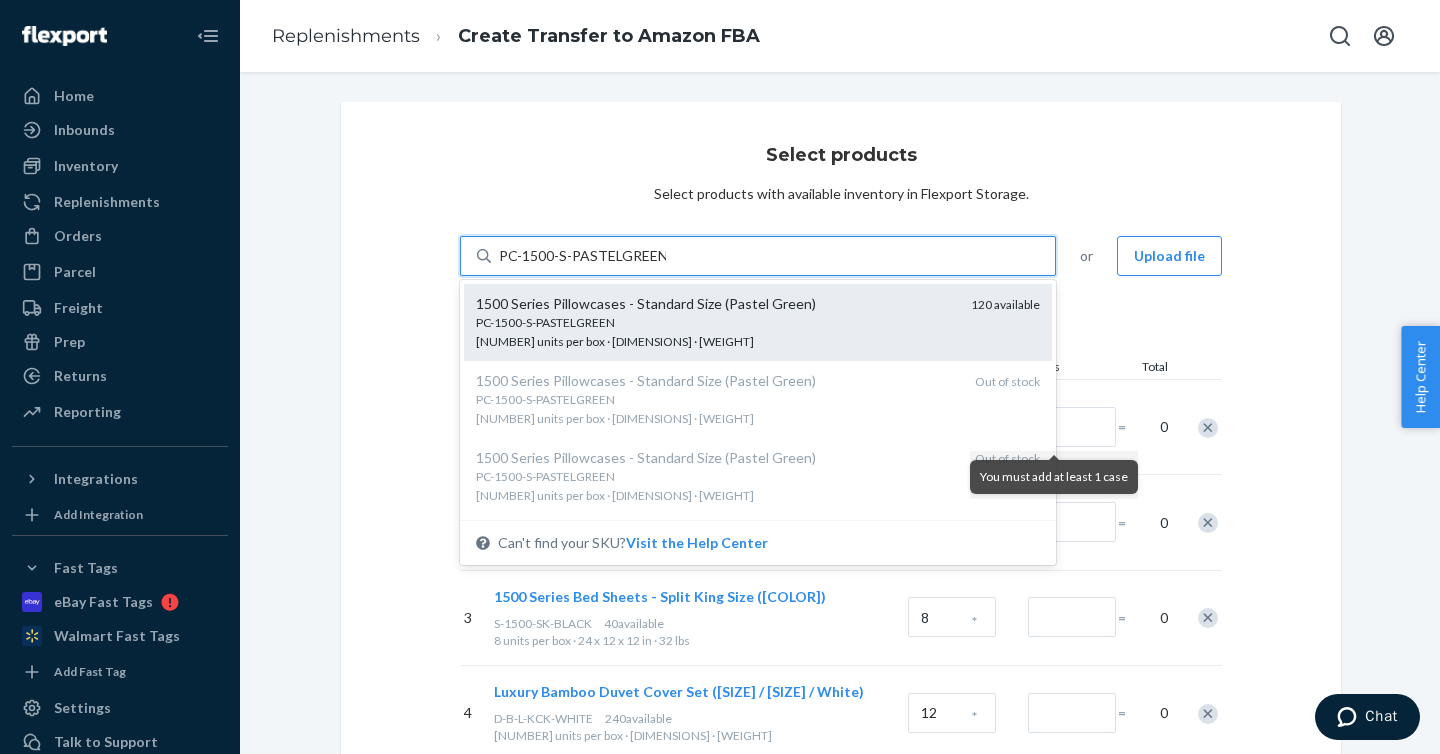 click on "PC-1500-S-PASTELGREEN" at bounding box center [715, 322] 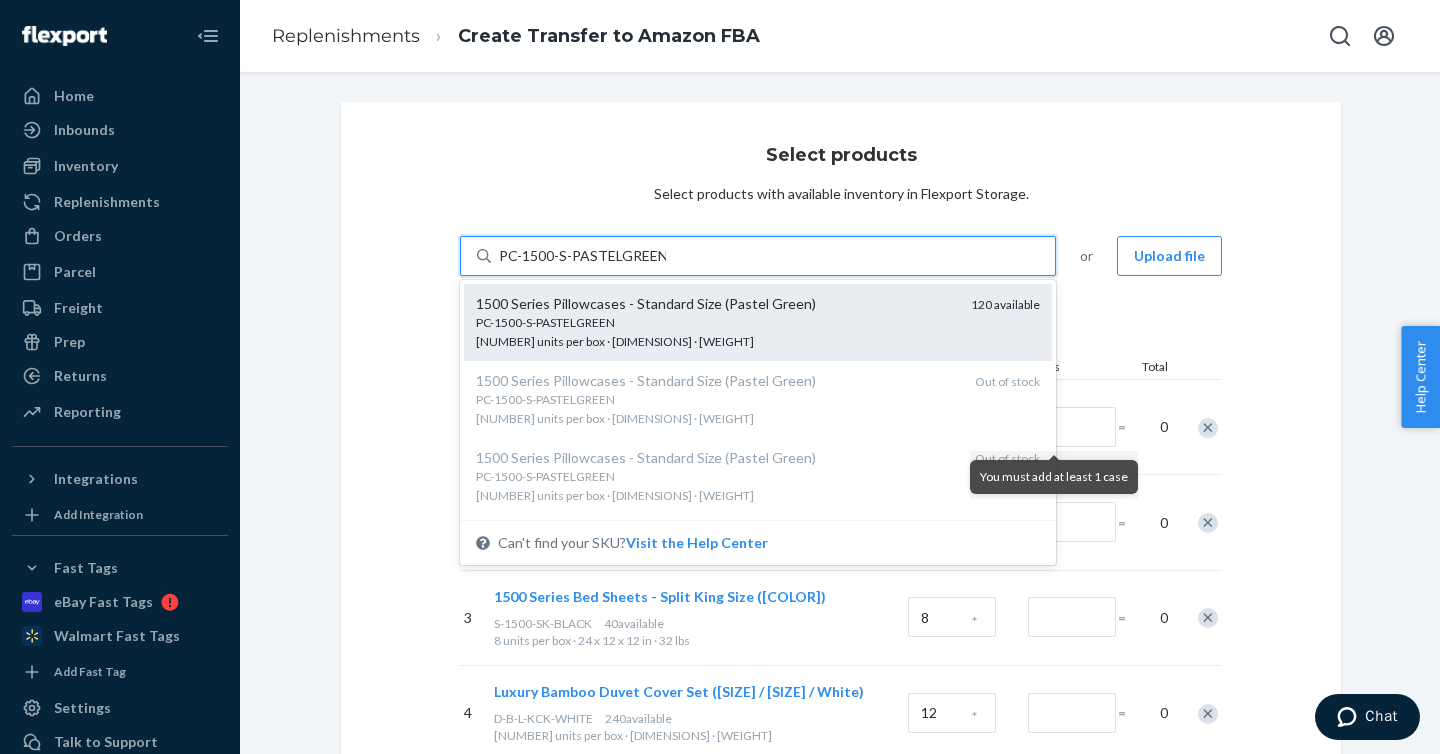 click on "PC-1500-S-PASTELGREEN" at bounding box center [582, 256] 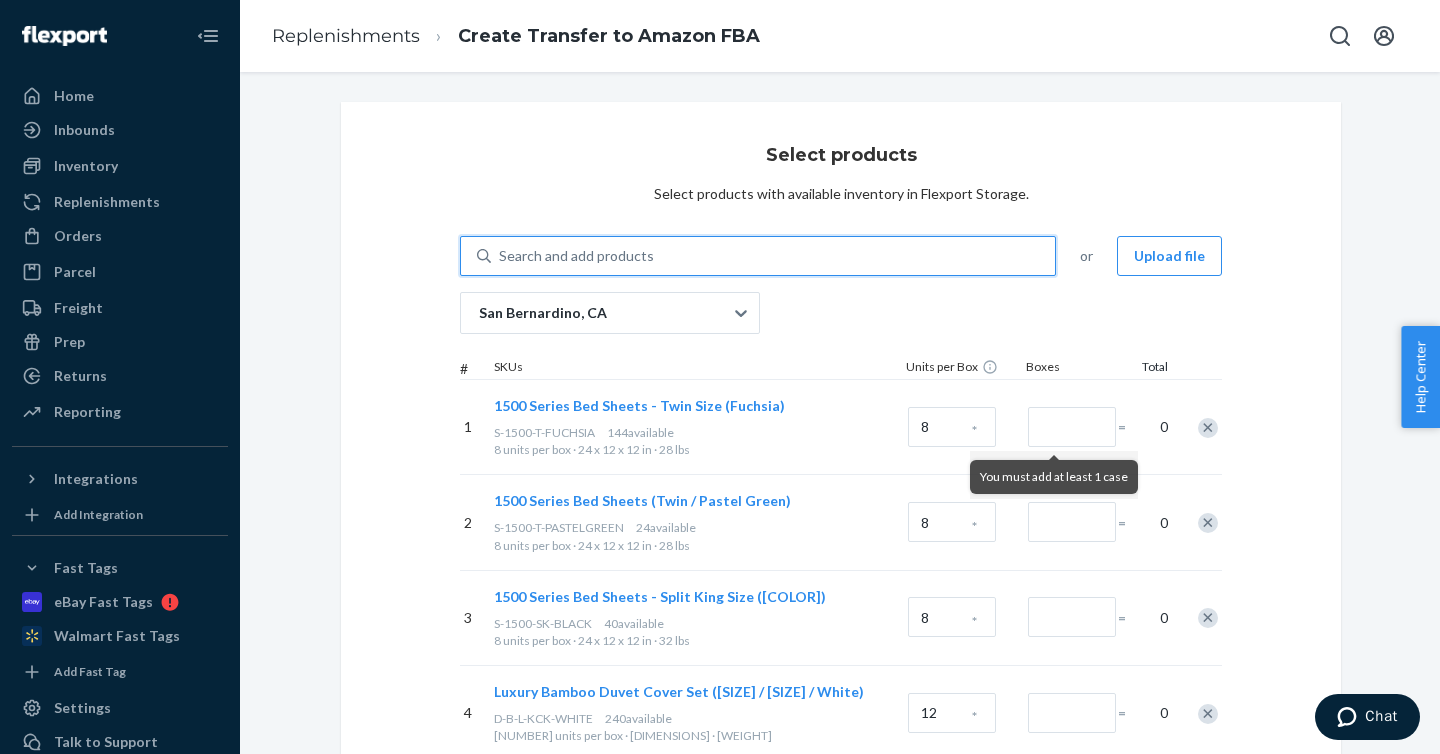 click on "Search and add products" at bounding box center [773, 256] 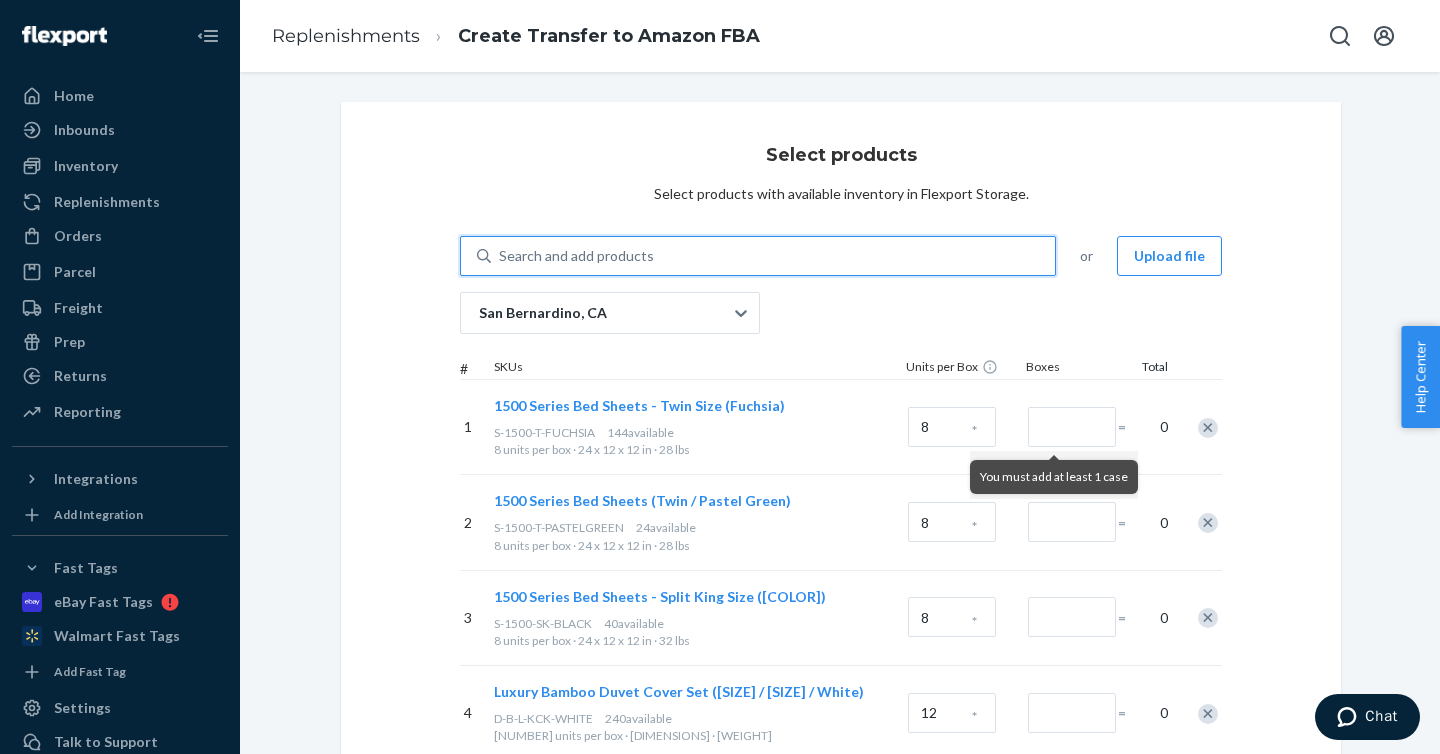 click on "0 results available. Select is focused ,type to refine list, press Down to open the menu,  Search and add products" at bounding box center [500, 256] 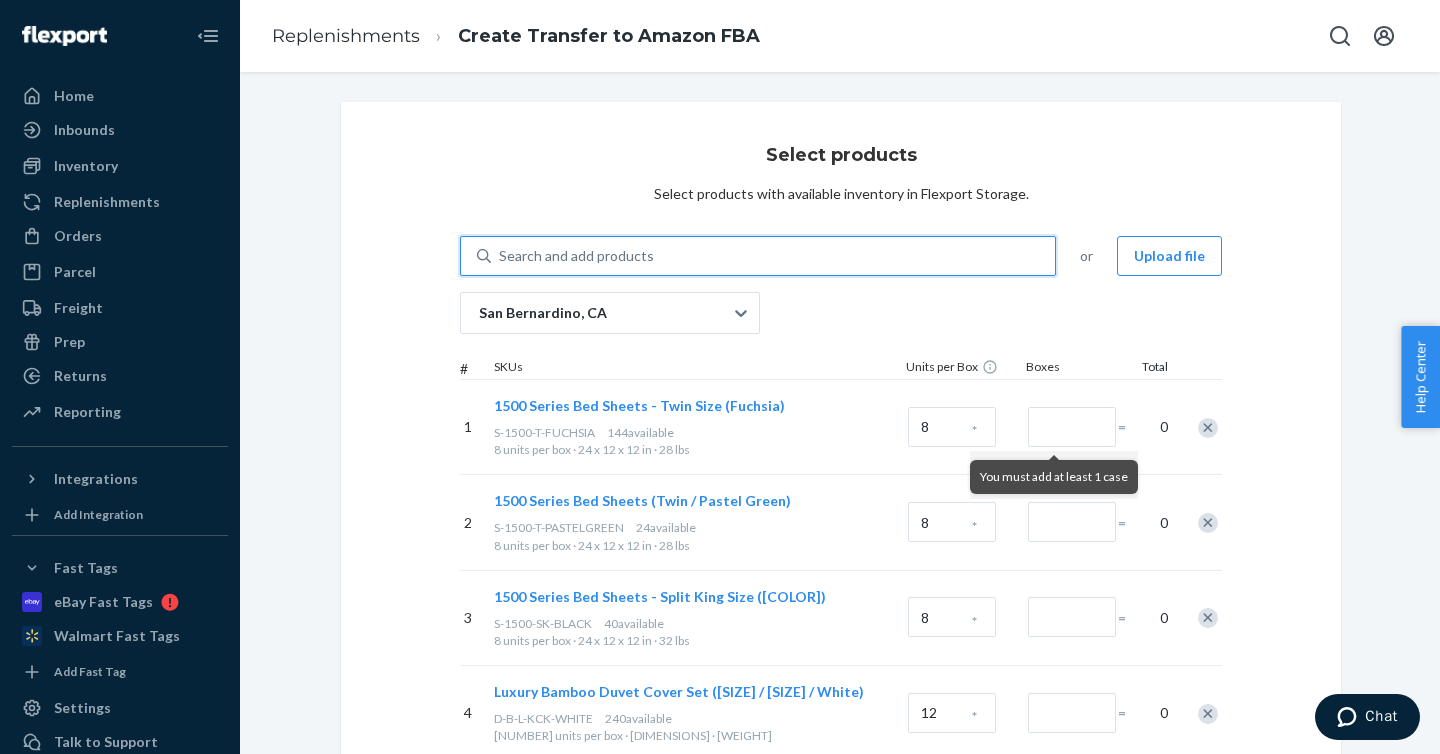paste on "S-MF-Q-TURQUOISE" 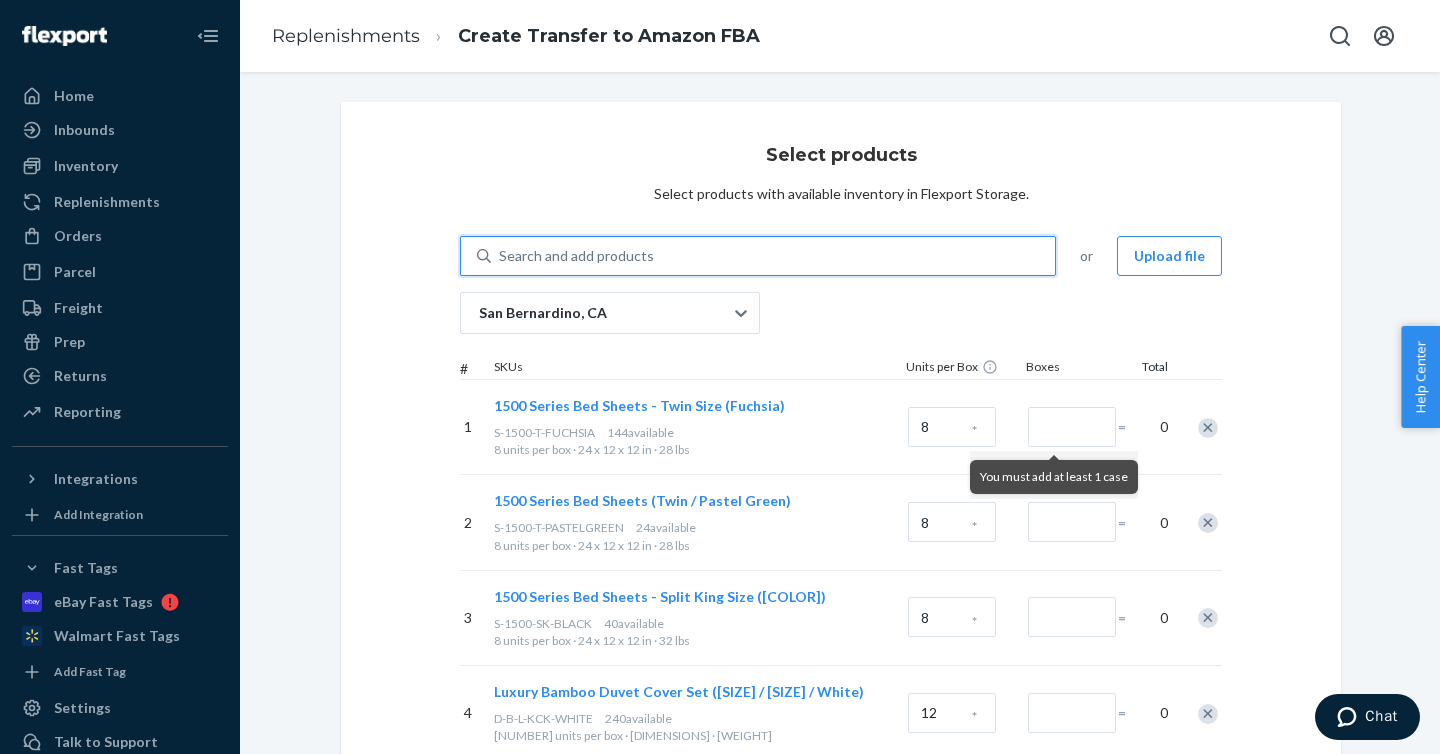 type on "S-MF-Q-TURQUOISE" 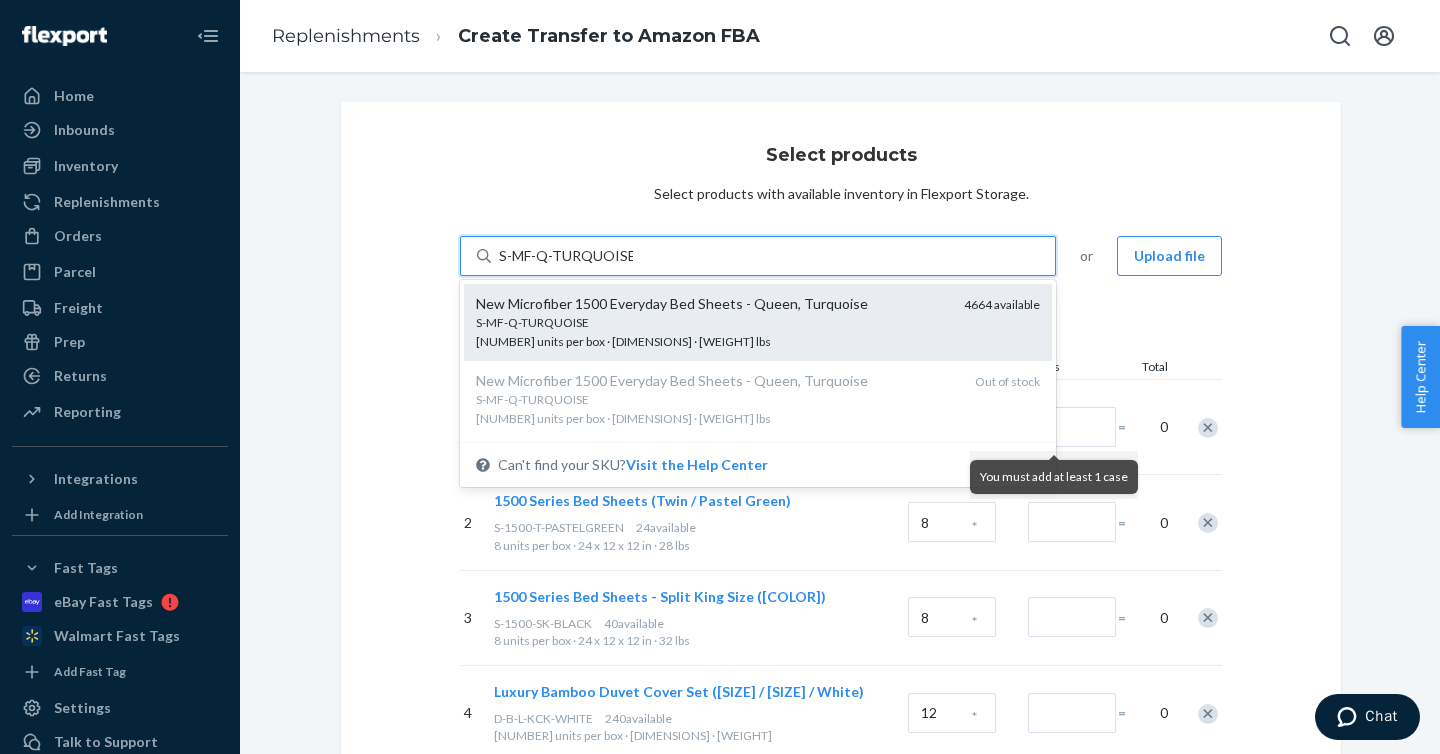 click on "S-MF-Q-TURQUOISE" at bounding box center (712, 322) 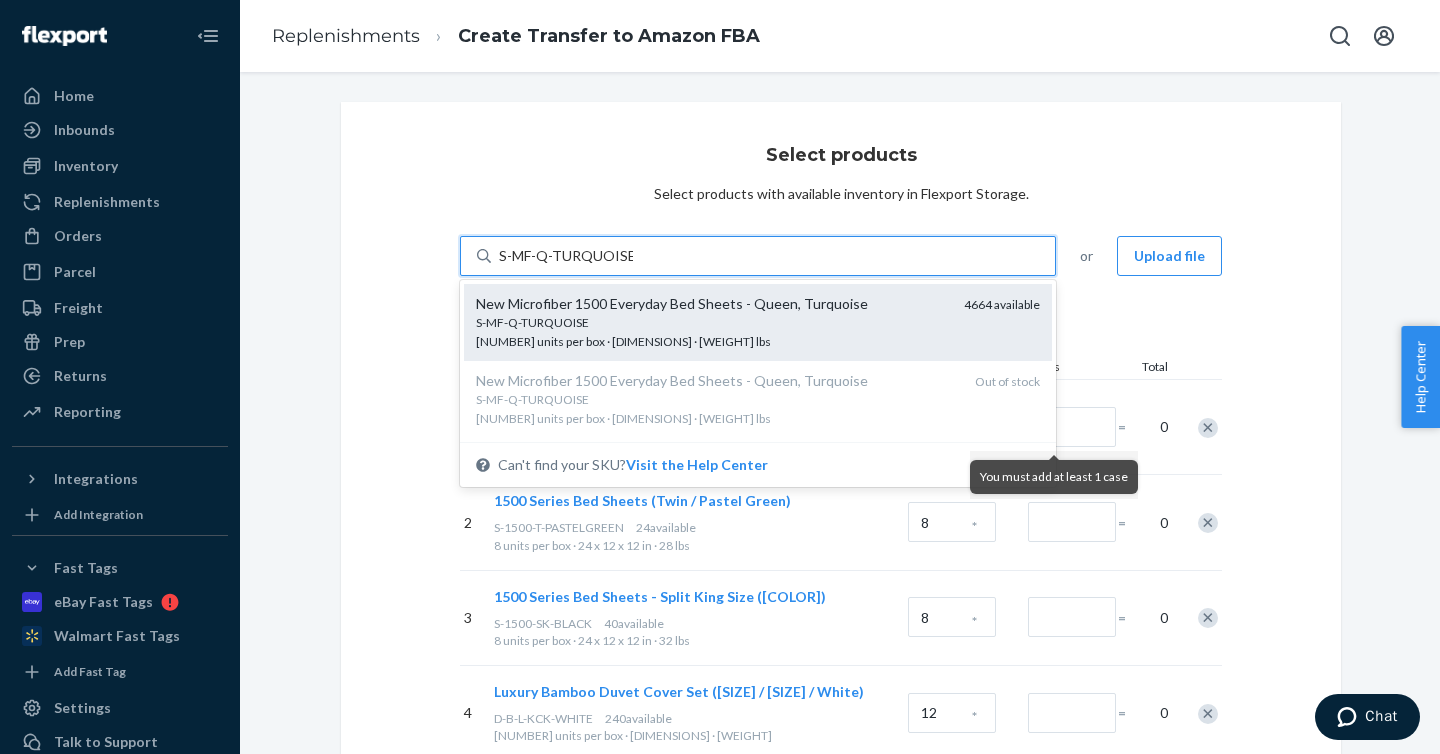 click on "S-MF-Q-TURQUOISE" at bounding box center (566, 256) 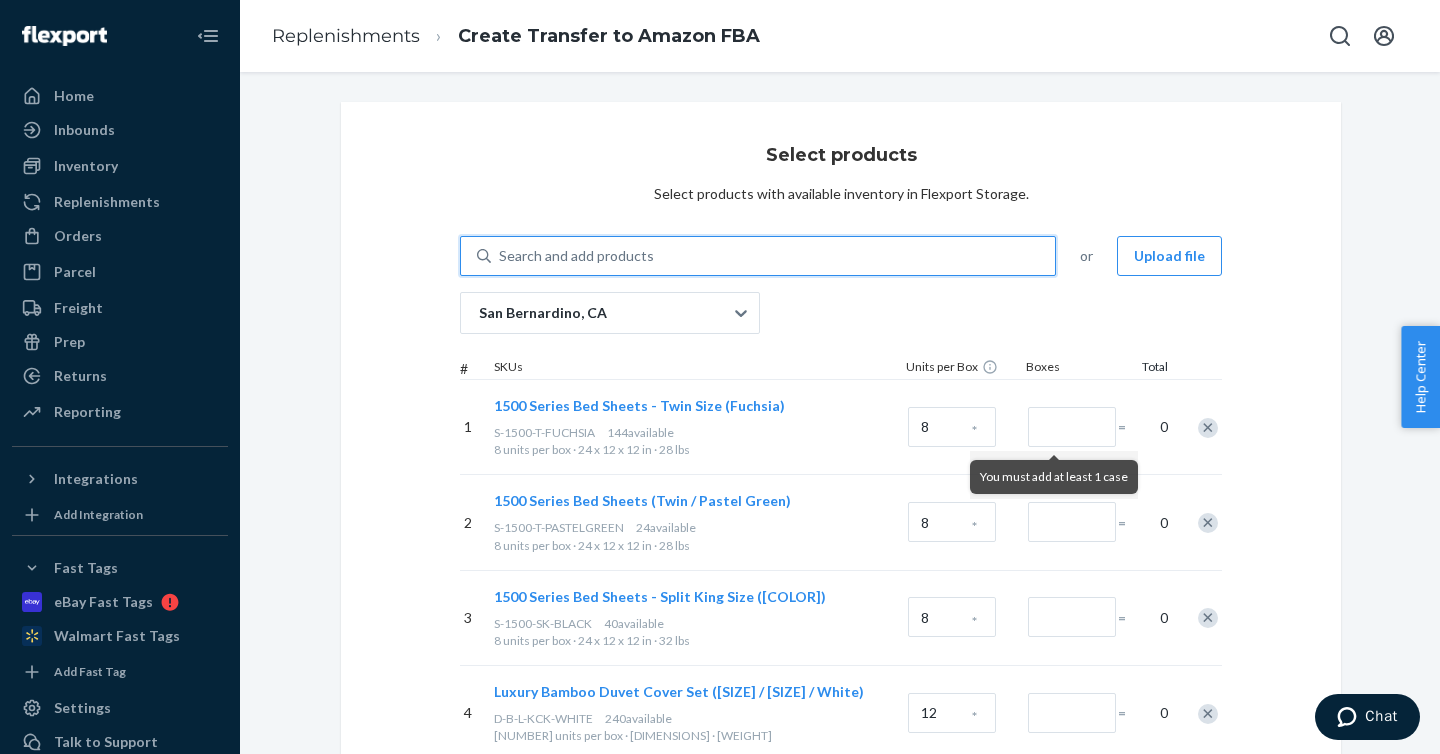 click on "Search and add products" at bounding box center (773, 256) 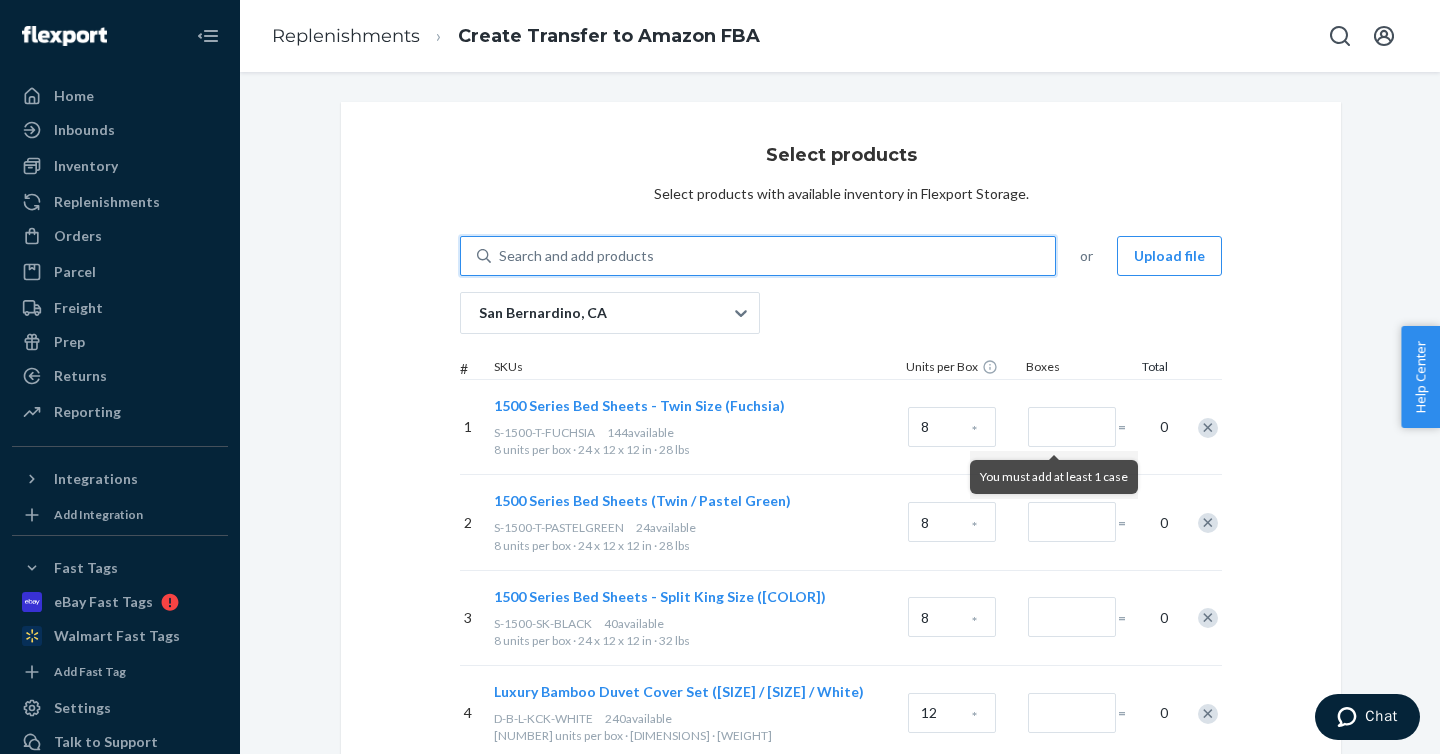 click on "0 results available. Select is focused ,type to refine list, press Down to open the menu,  Search and add products" at bounding box center (500, 256) 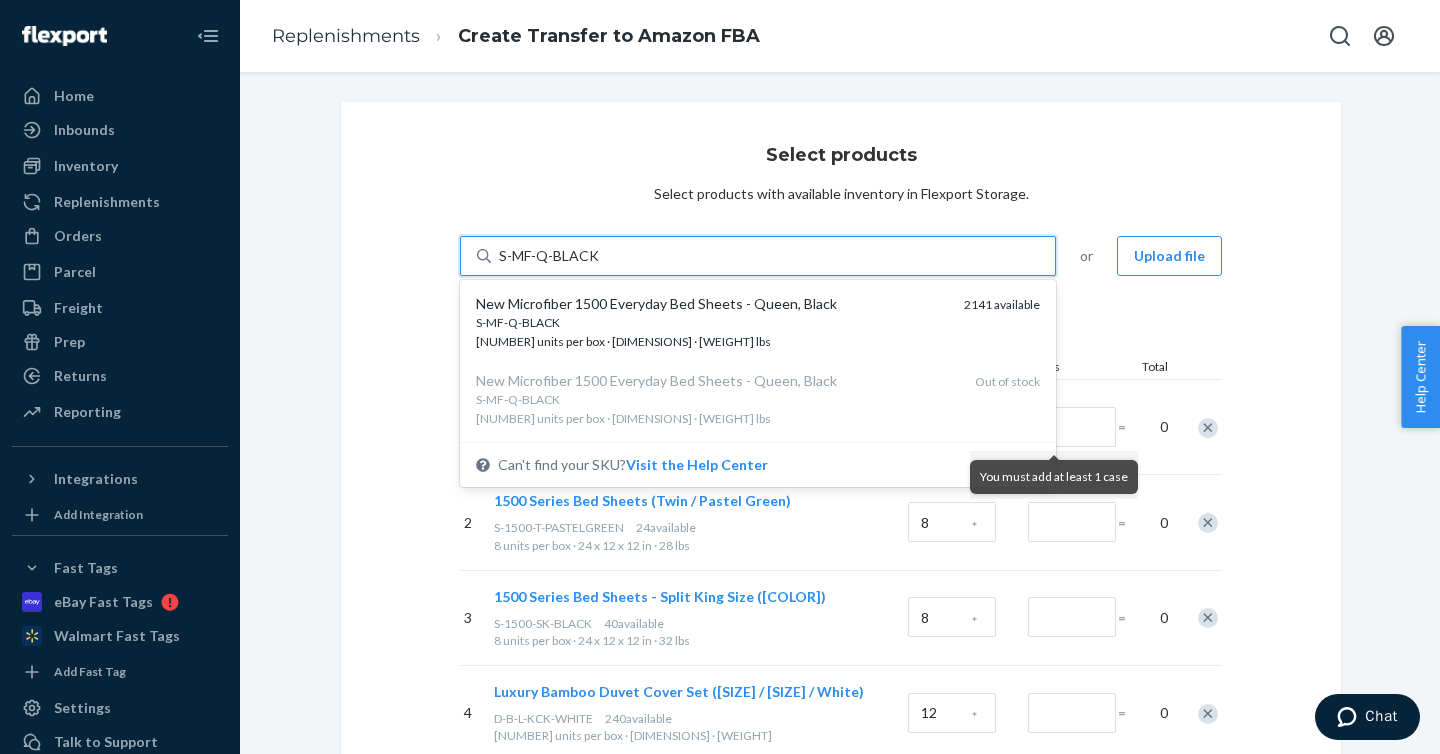 click on "S-MF-Q-BLACK" at bounding box center (712, 322) 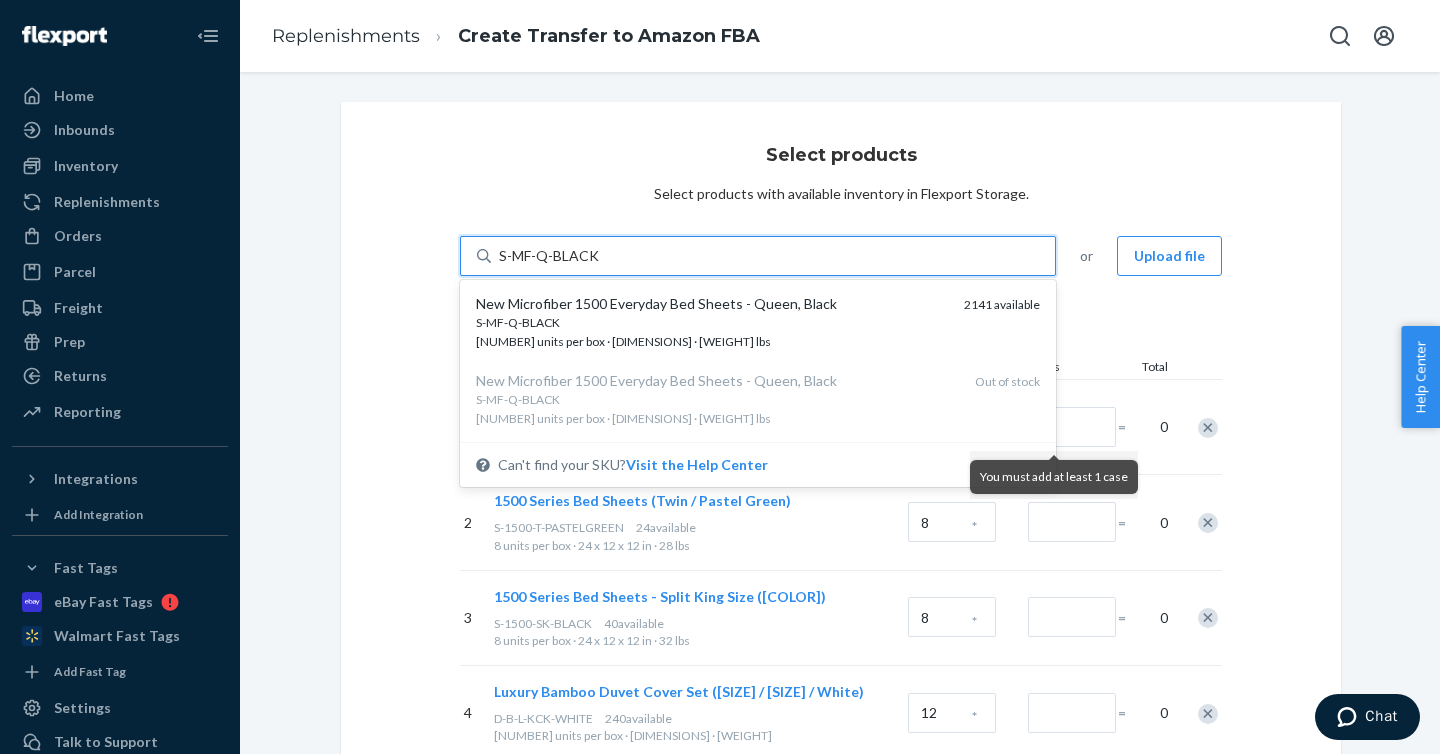 click on "S-MF-Q-BLACK" at bounding box center (549, 256) 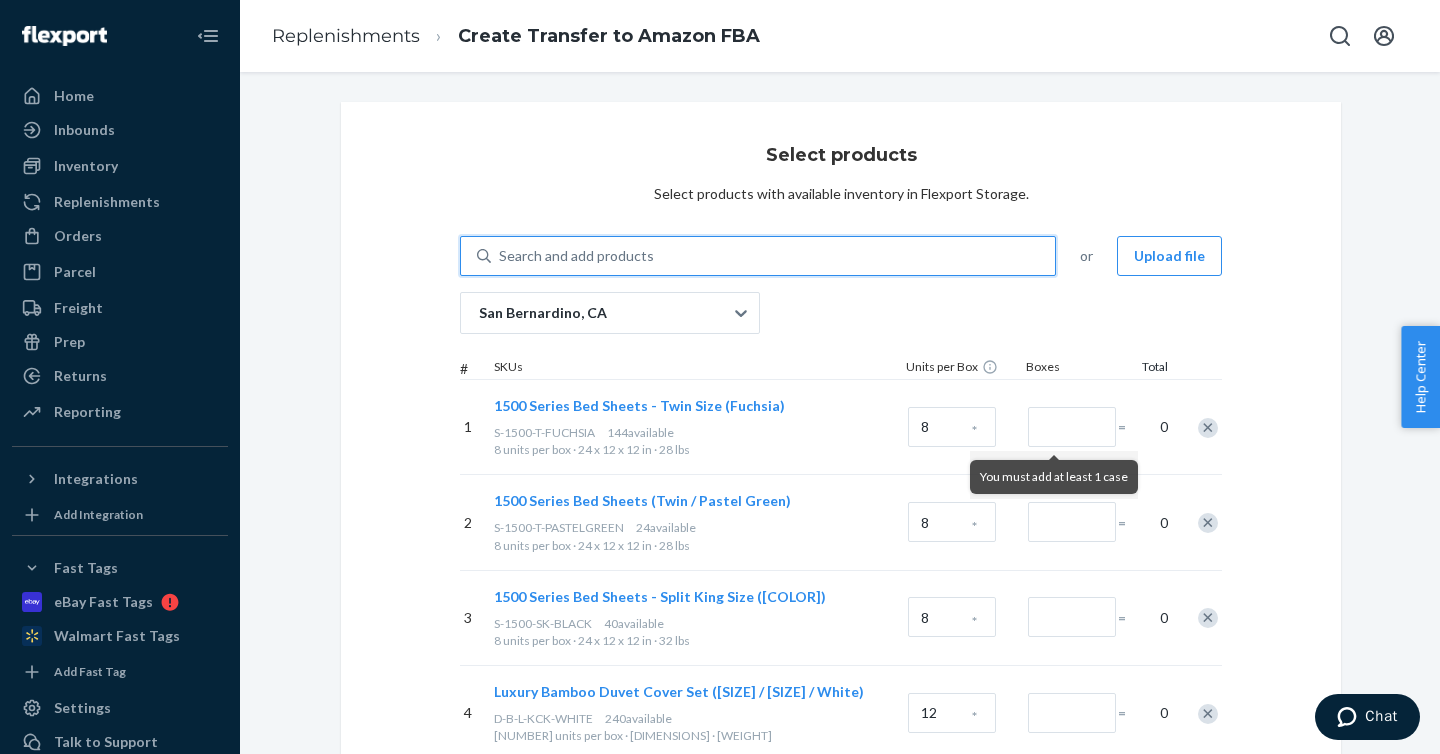 click on "Search and add products" at bounding box center (773, 256) 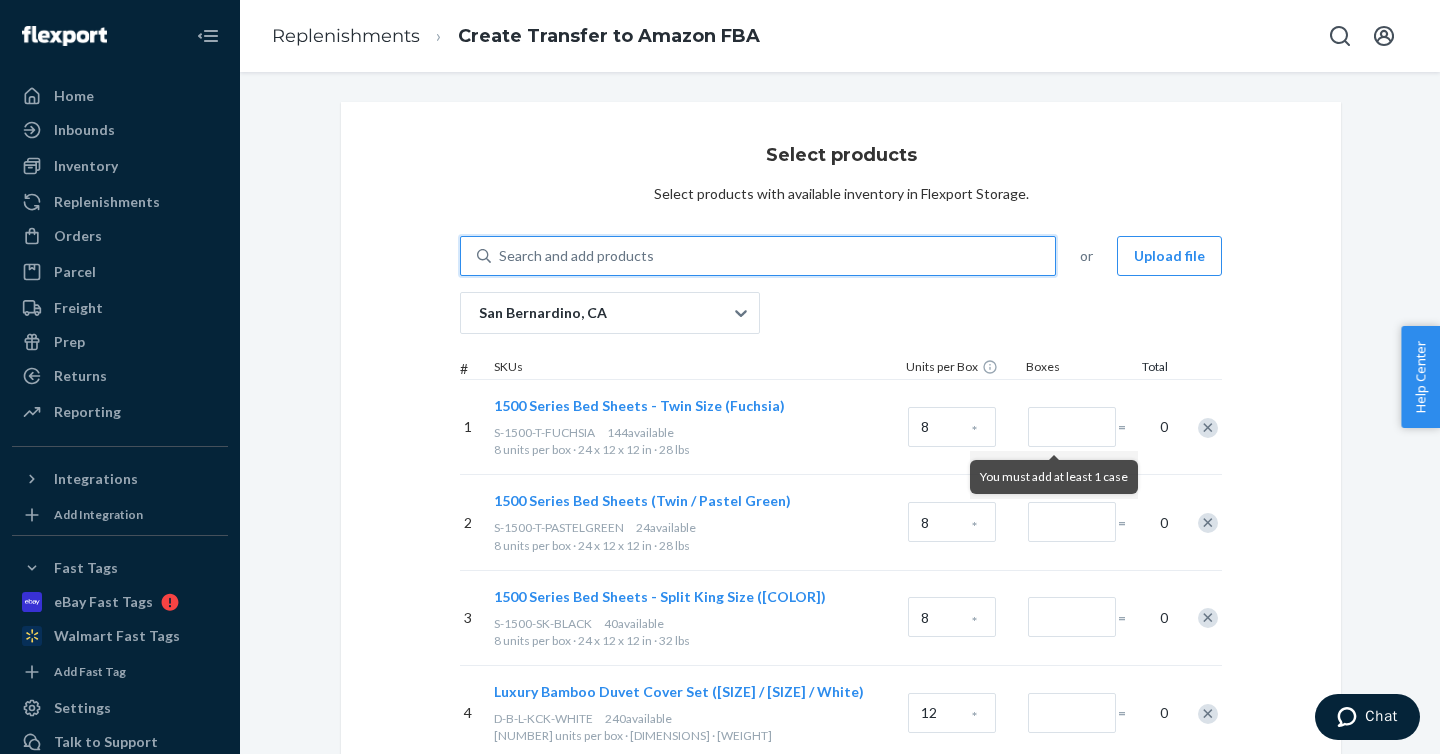 click on "0 results available. Use Up and Down to choose options, press Enter to select the currently focused option, press Escape to exit the menu, press Tab to select the option and exit the menu. Search and add products" at bounding box center [500, 256] 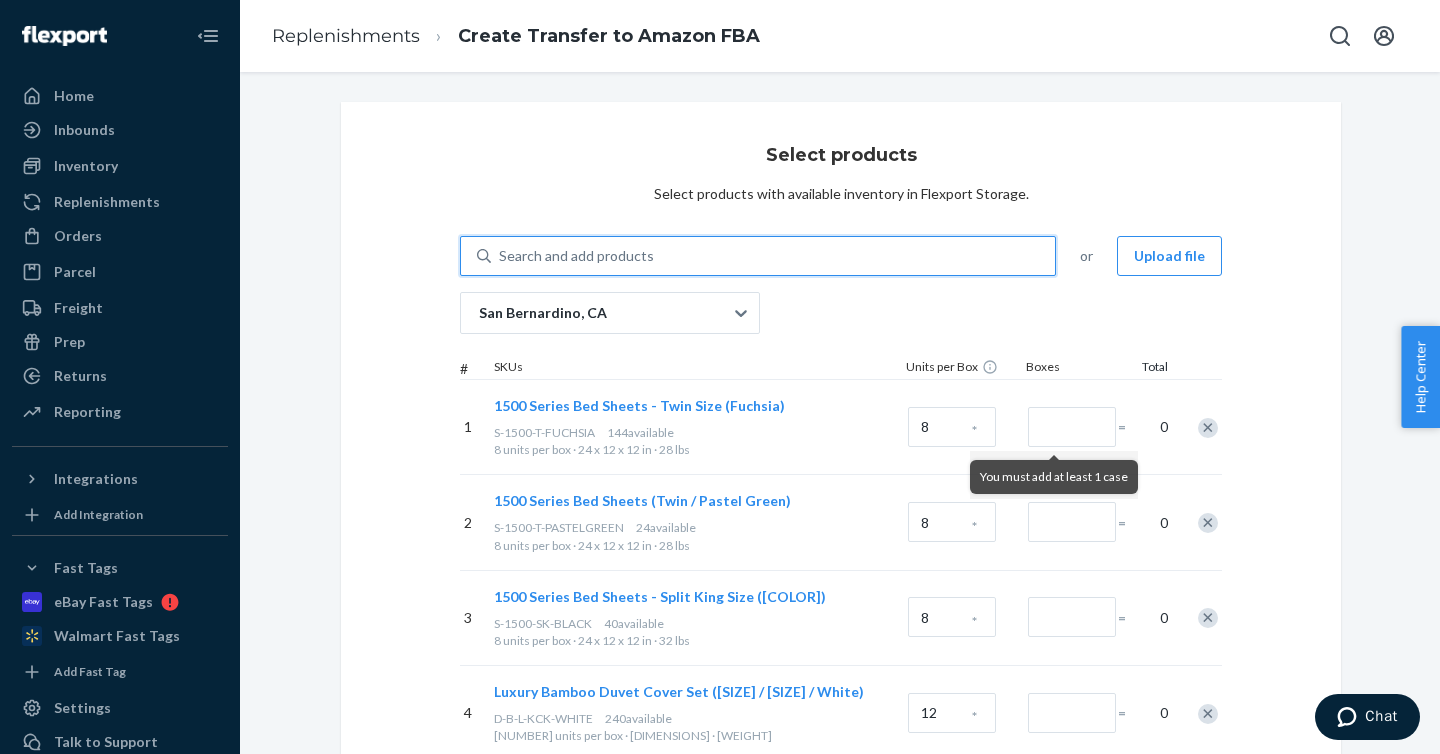 type on "S-1500-K-CREAM" 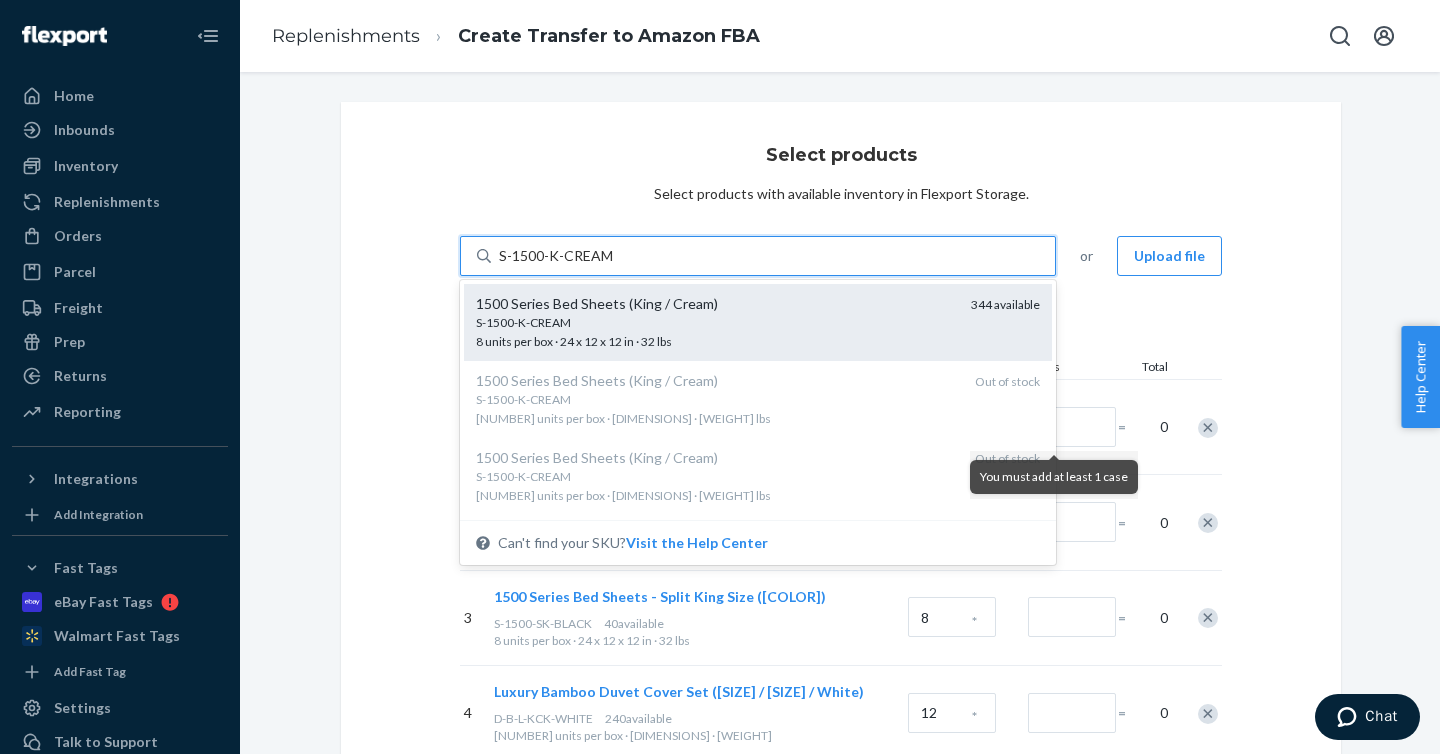 click on "S-1500-K-CREAM" at bounding box center [715, 322] 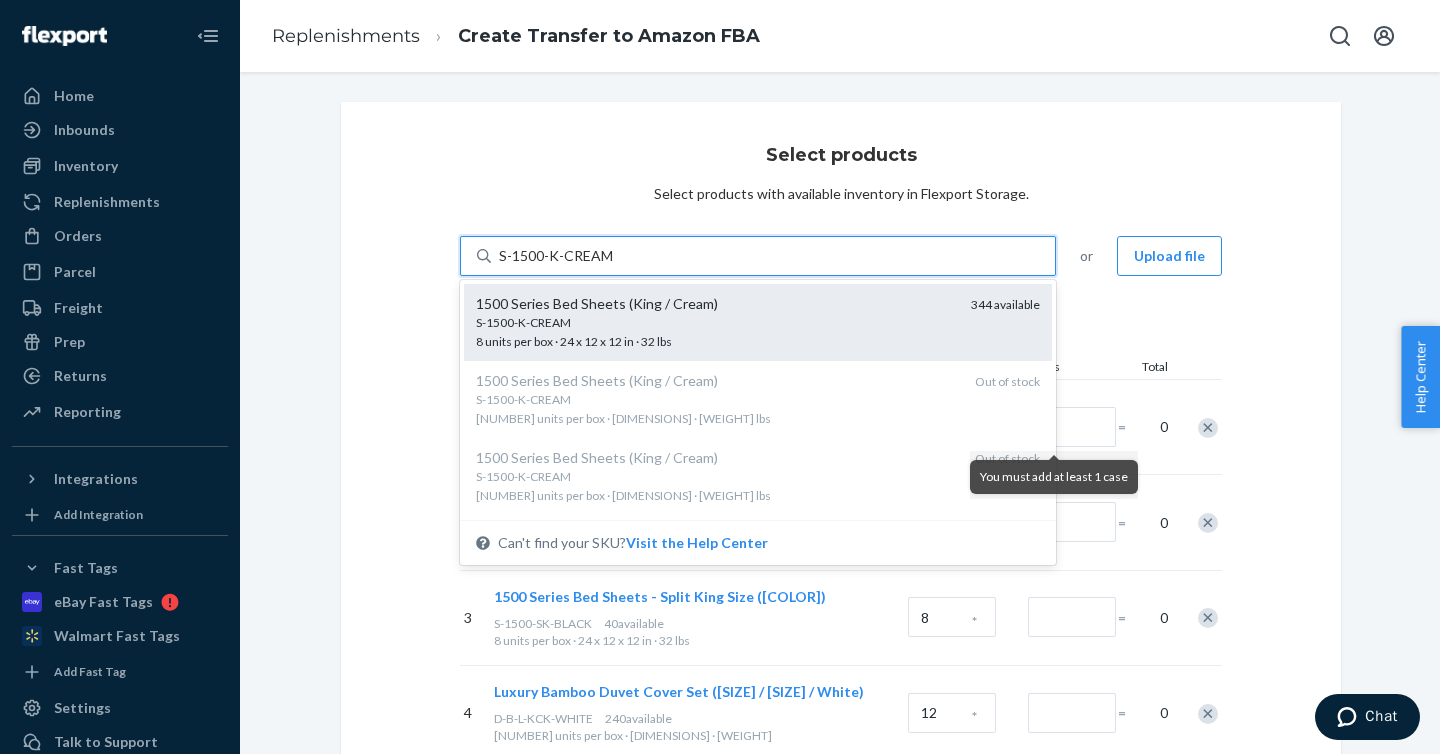 click on "S-1500-K-CREAM" at bounding box center [556, 256] 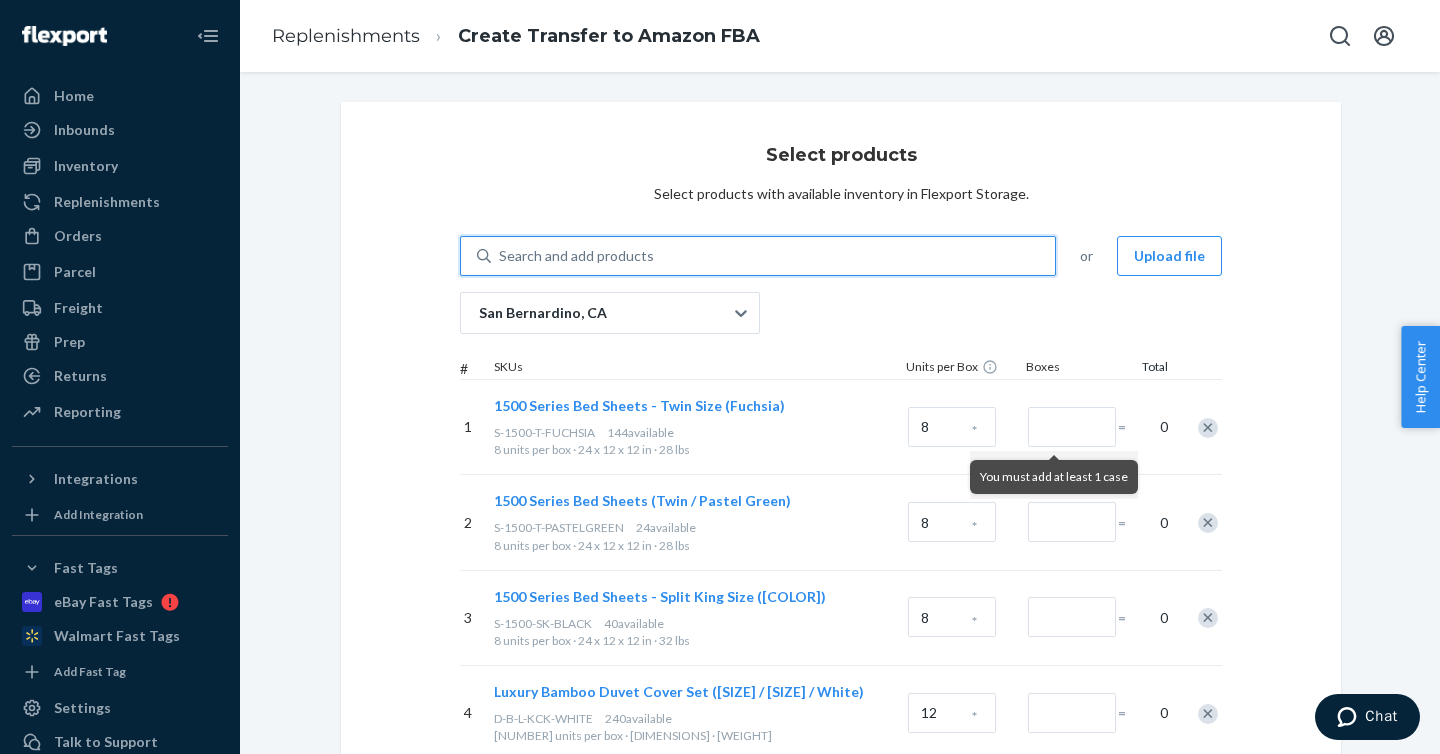 click on "Search and add products" at bounding box center (773, 256) 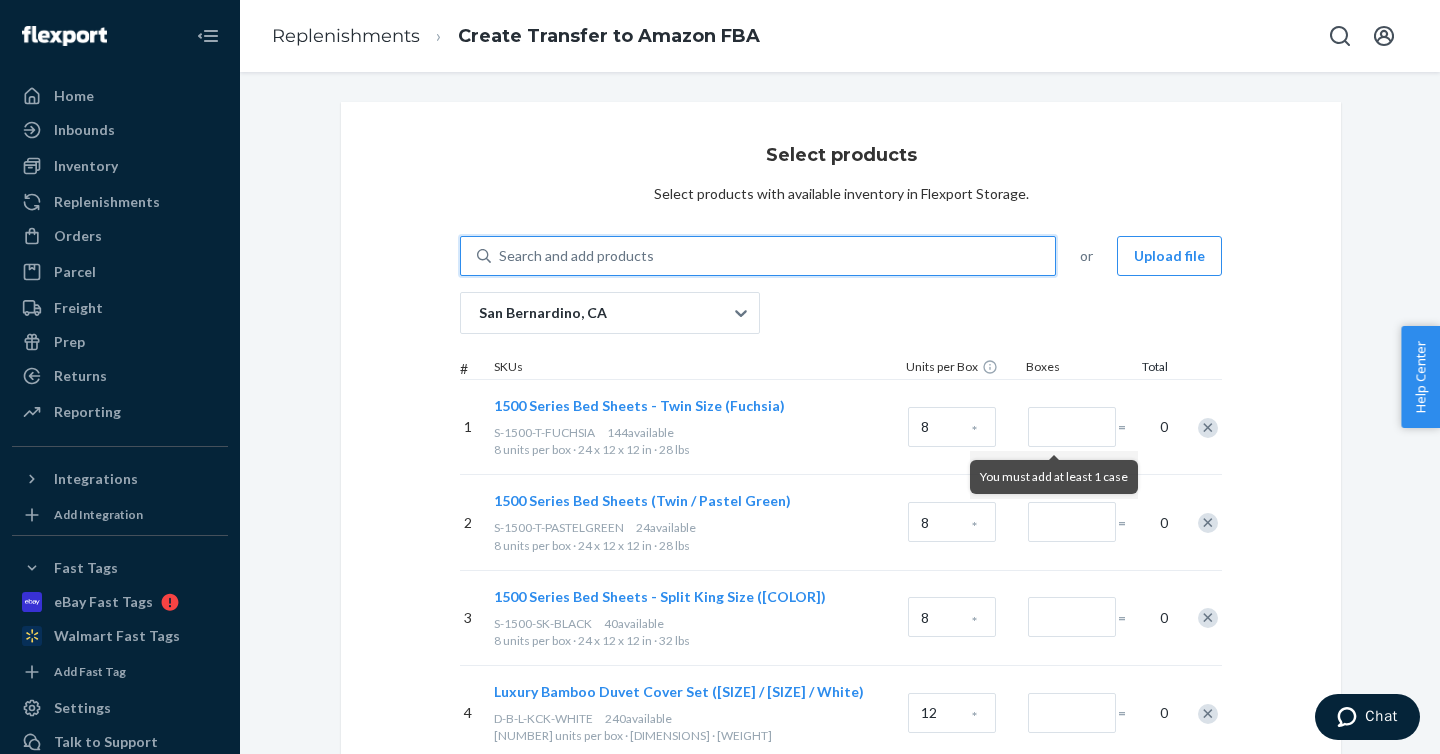click on "0 results available. Select is focused ,type to refine list, press Down to open the menu,  Search and add products" at bounding box center (500, 256) 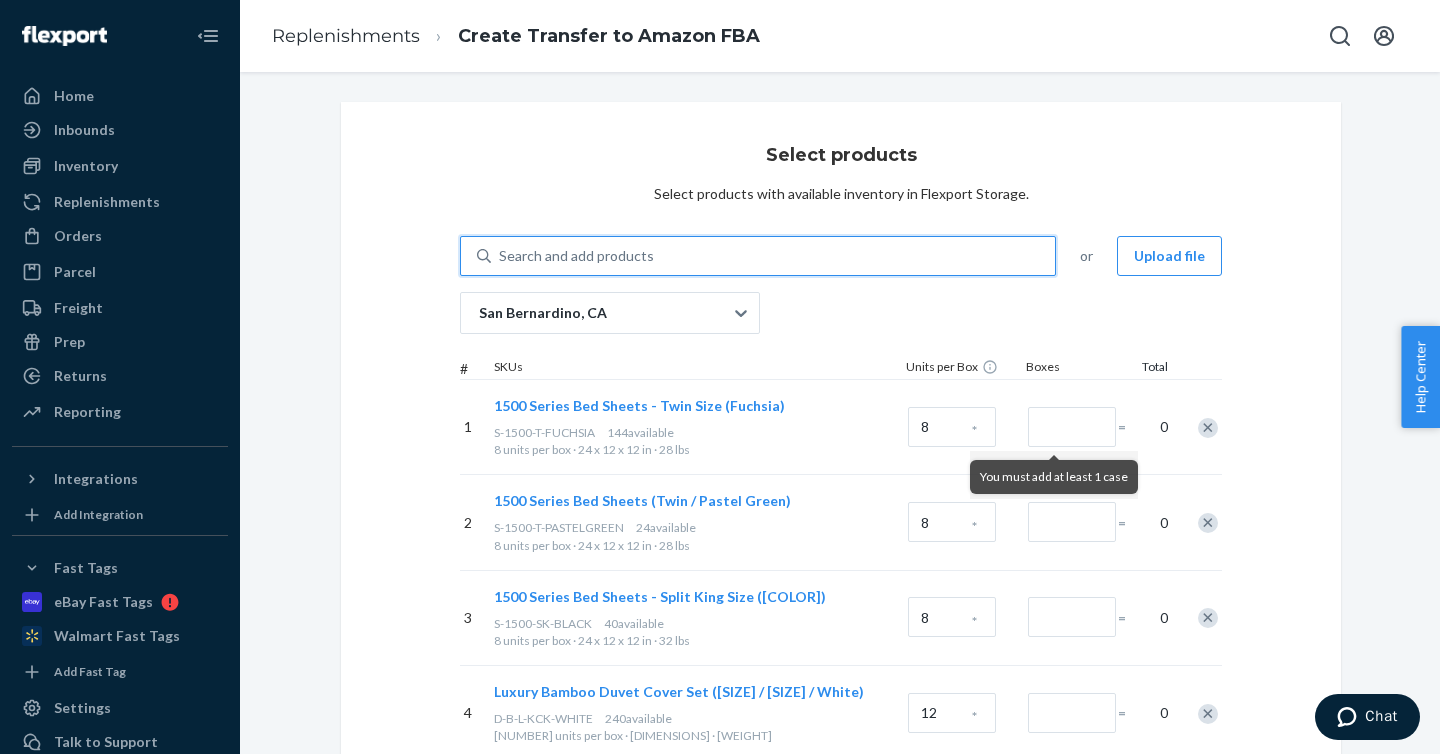 type on "S-B-100-CK-SAGEGREEN" 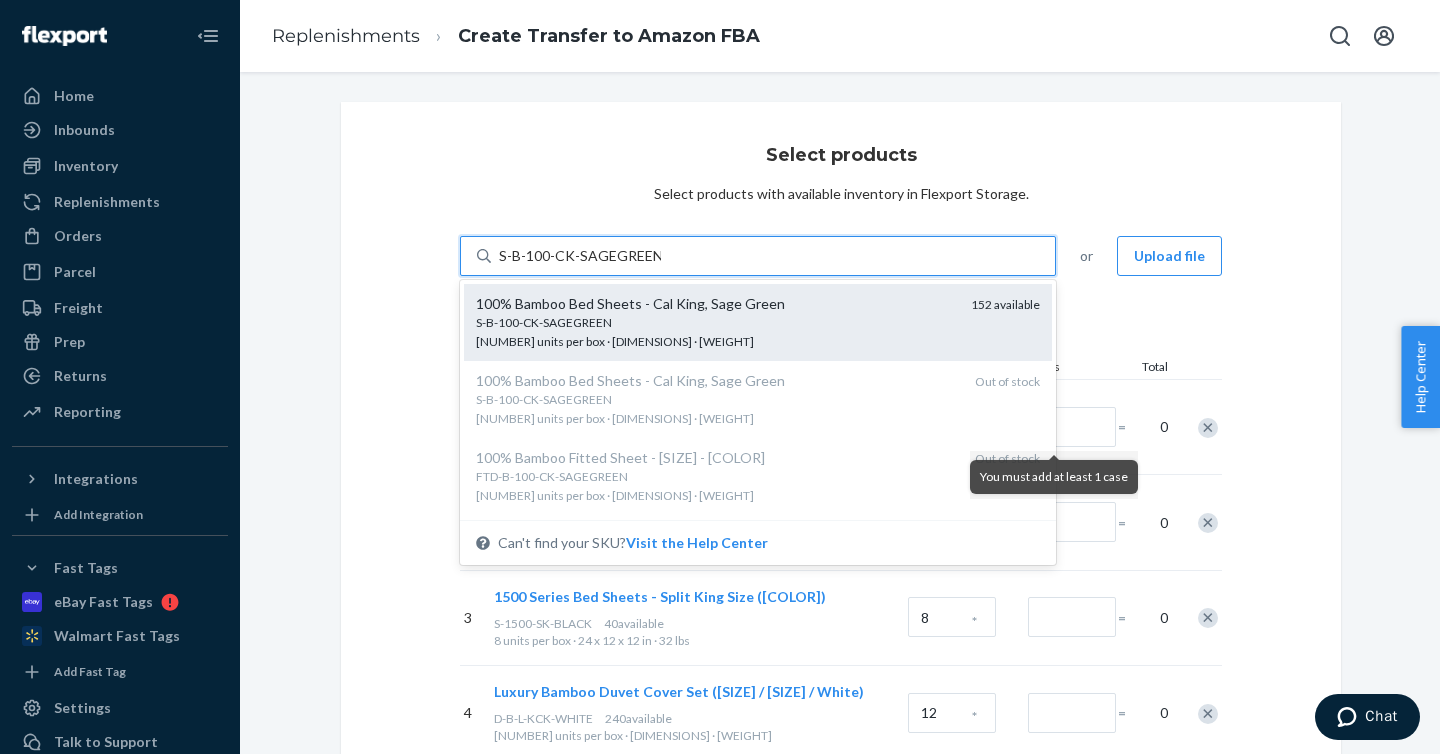 click on "S-B-100-CK-SAGEGREEN" at bounding box center (715, 322) 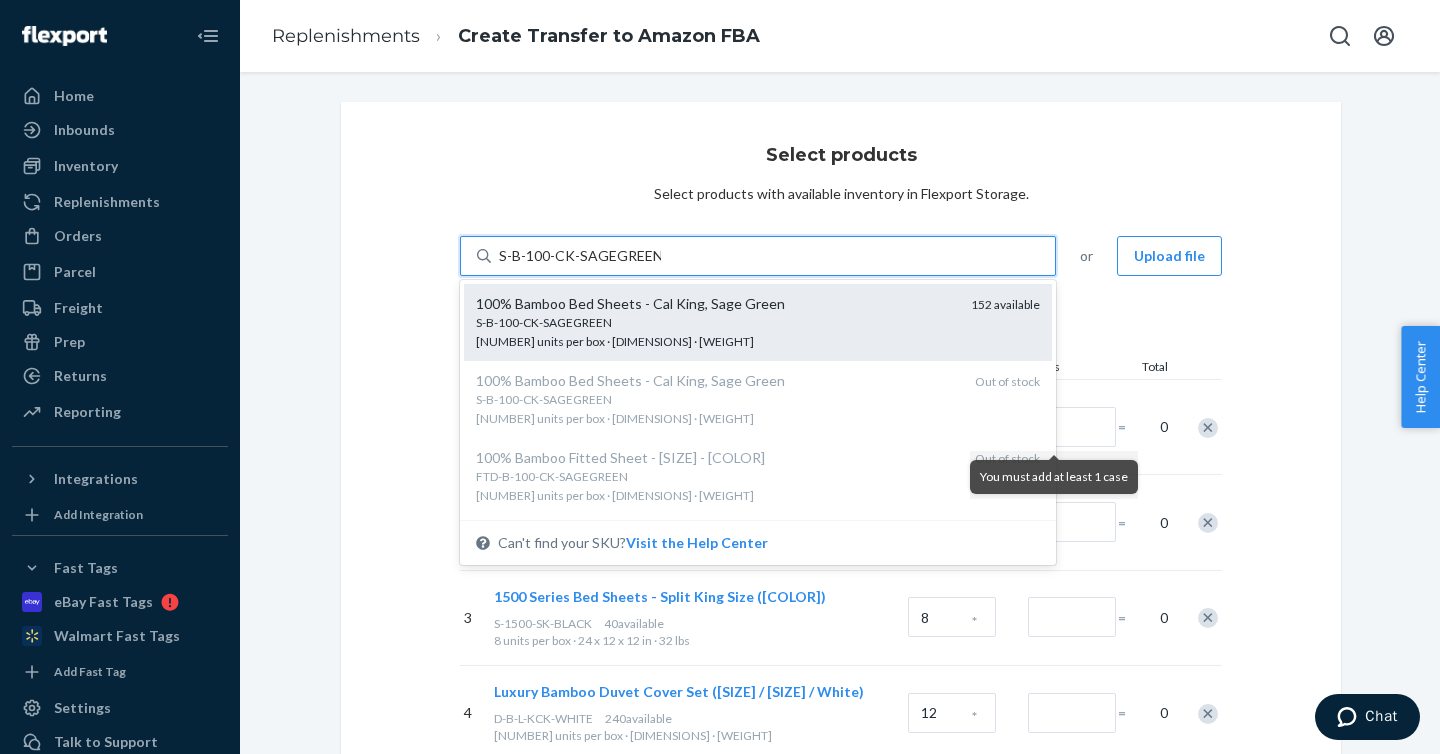 click on "S-B-100-CK-SAGEGREEN" at bounding box center (580, 256) 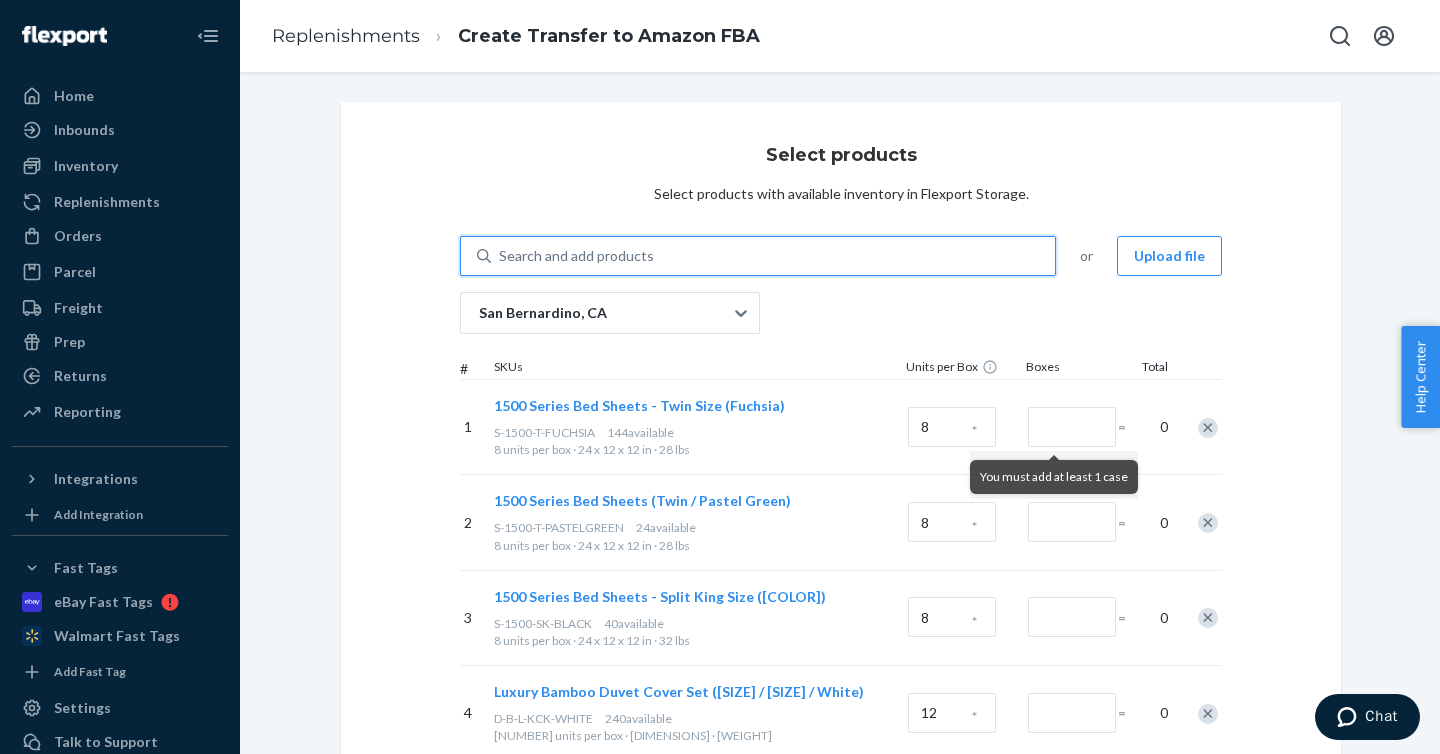 click on "Search and add products" at bounding box center (773, 256) 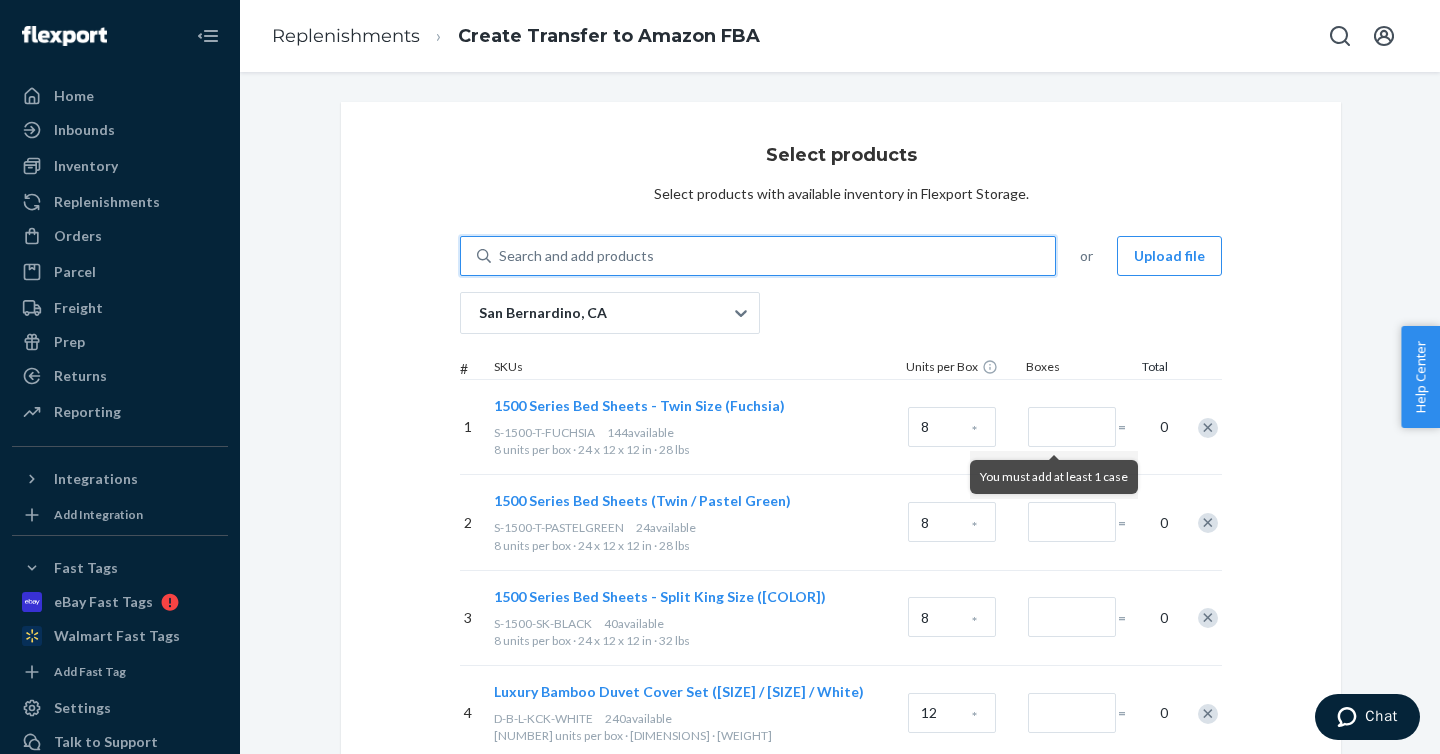 click on "0 results available. Select is focused ,type to refine list, press Down to open the menu,  Search and add products" at bounding box center [500, 256] 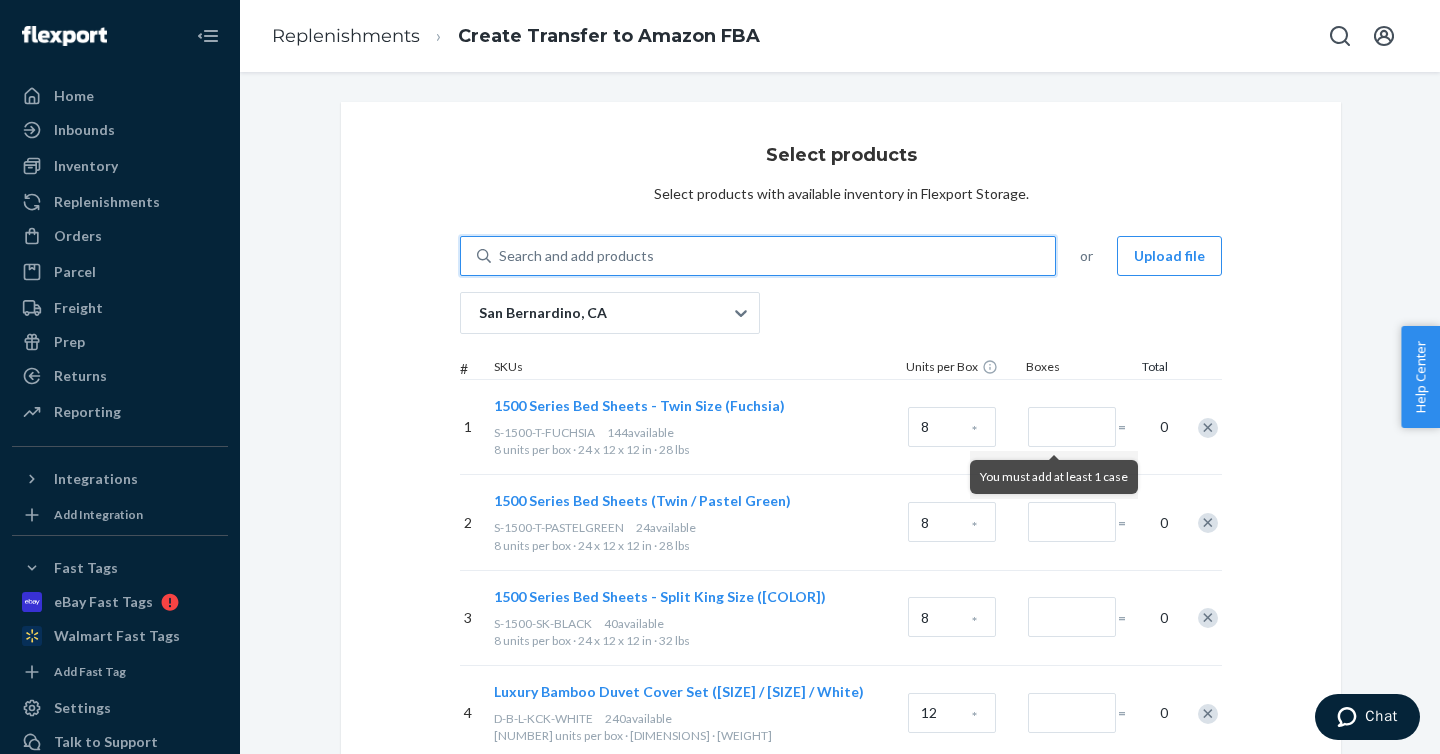 paste on "S-MF-Q-ROYALBLUE" 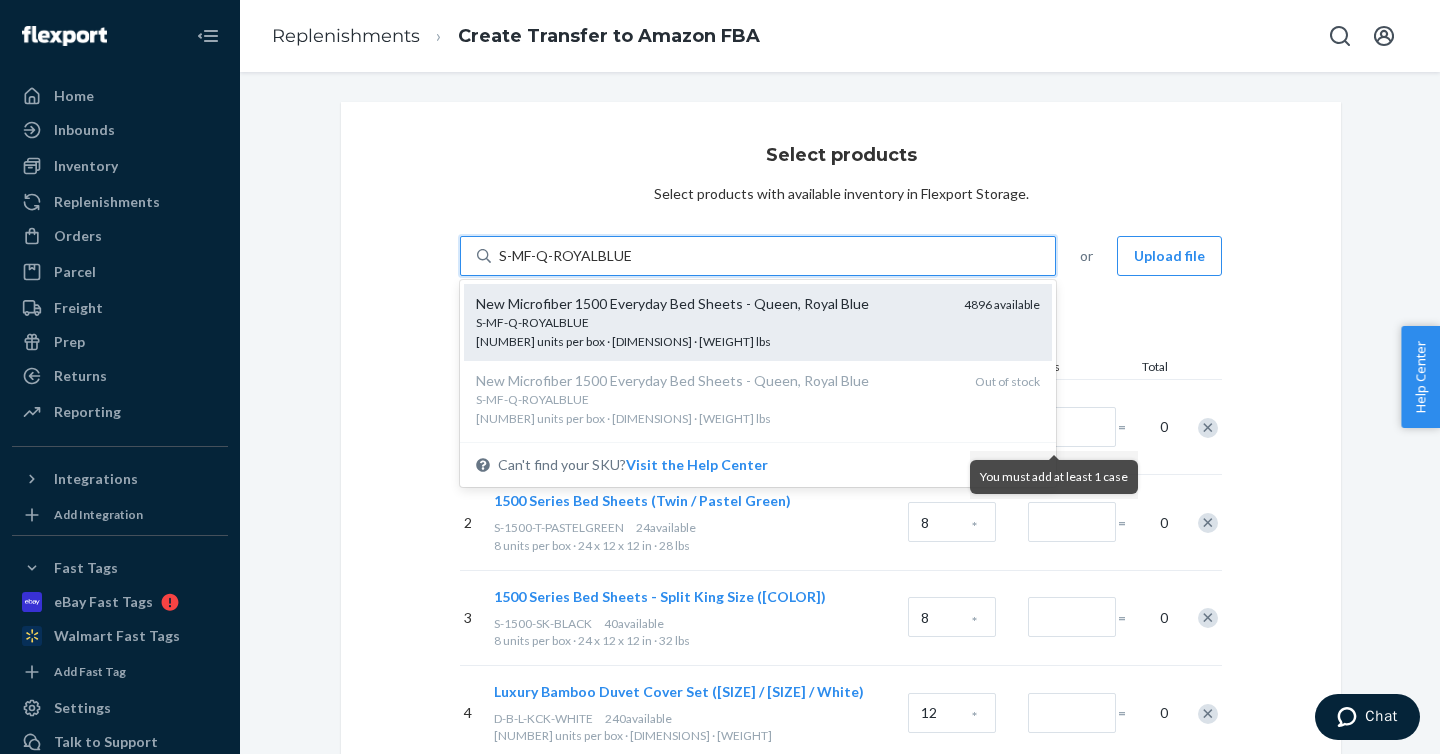 click on "S-MF-Q-ROYALBLUE" at bounding box center [712, 322] 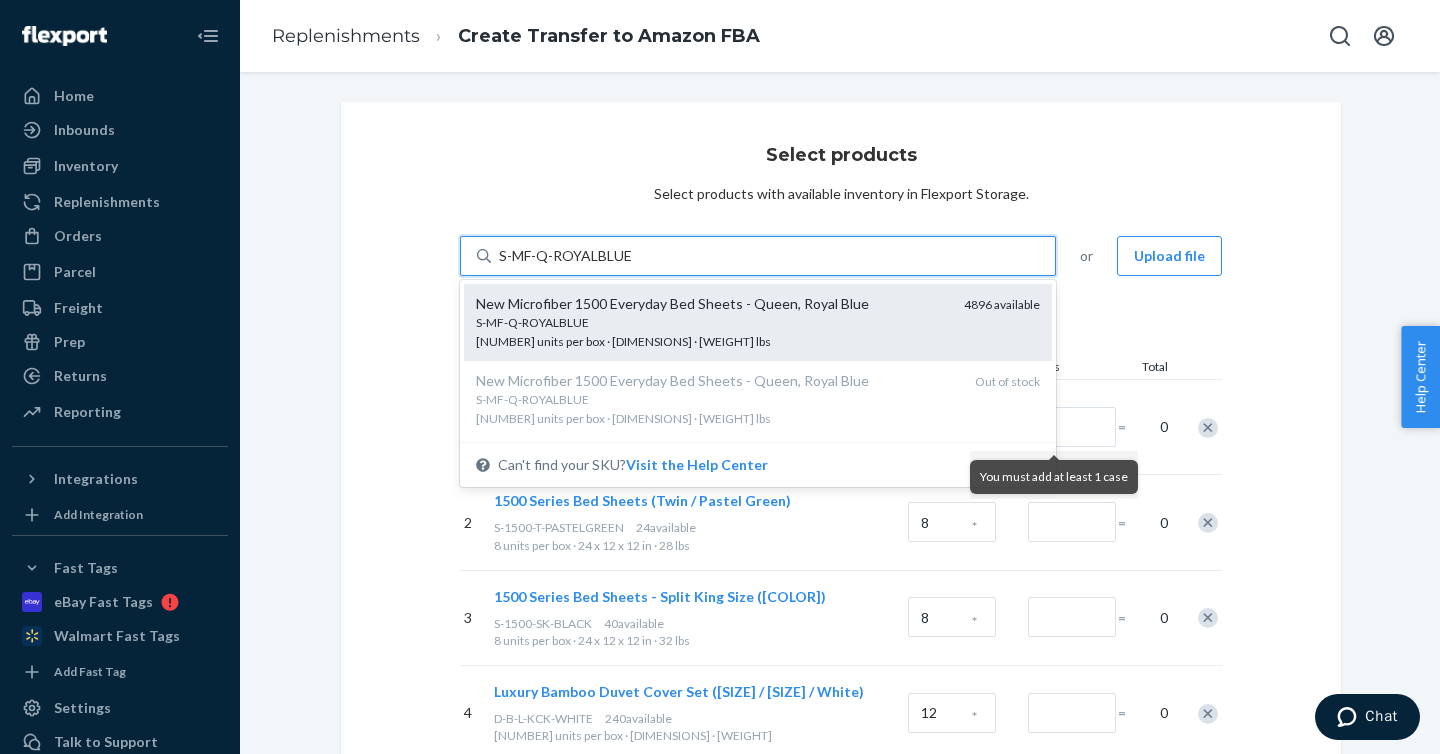 click on "S-MF-Q-ROYALBLUE" at bounding box center (566, 256) 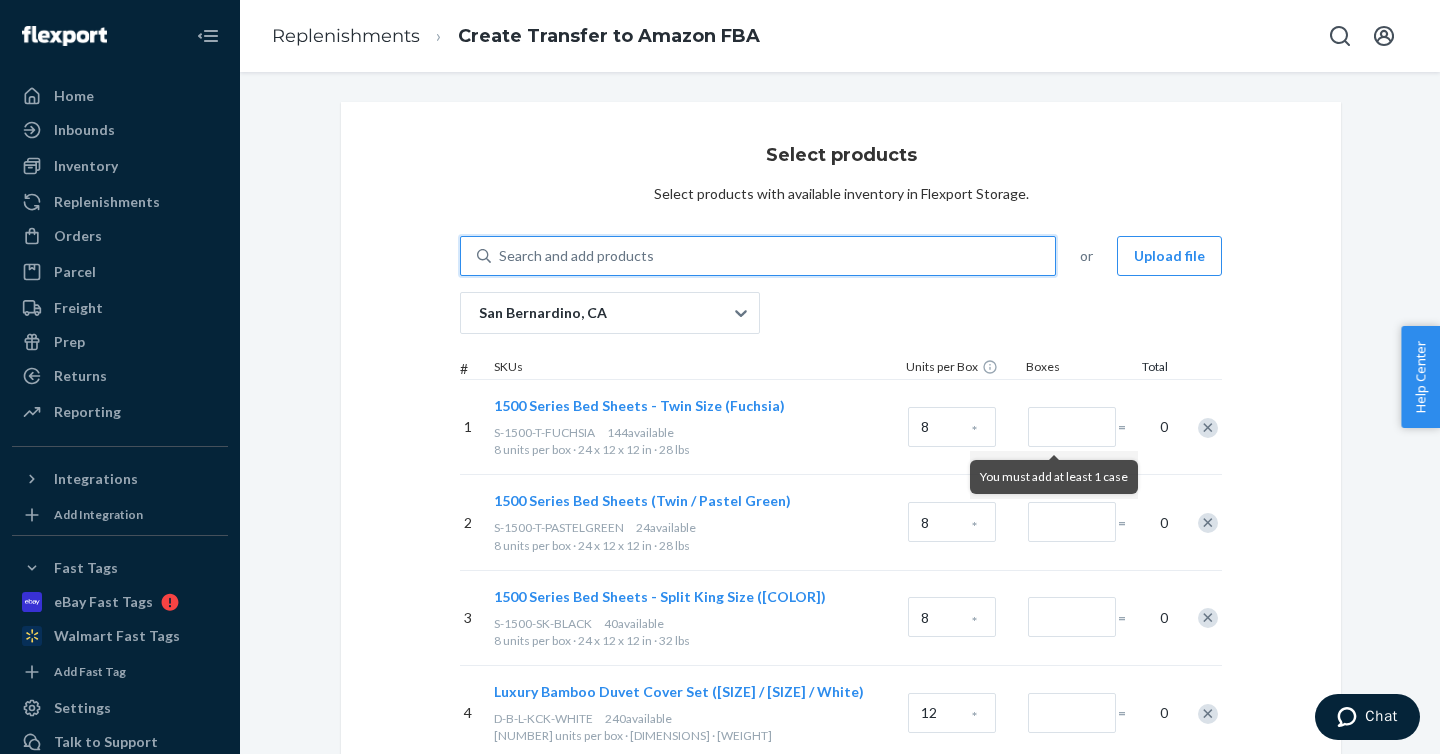 click on "Search and add products" at bounding box center (773, 256) 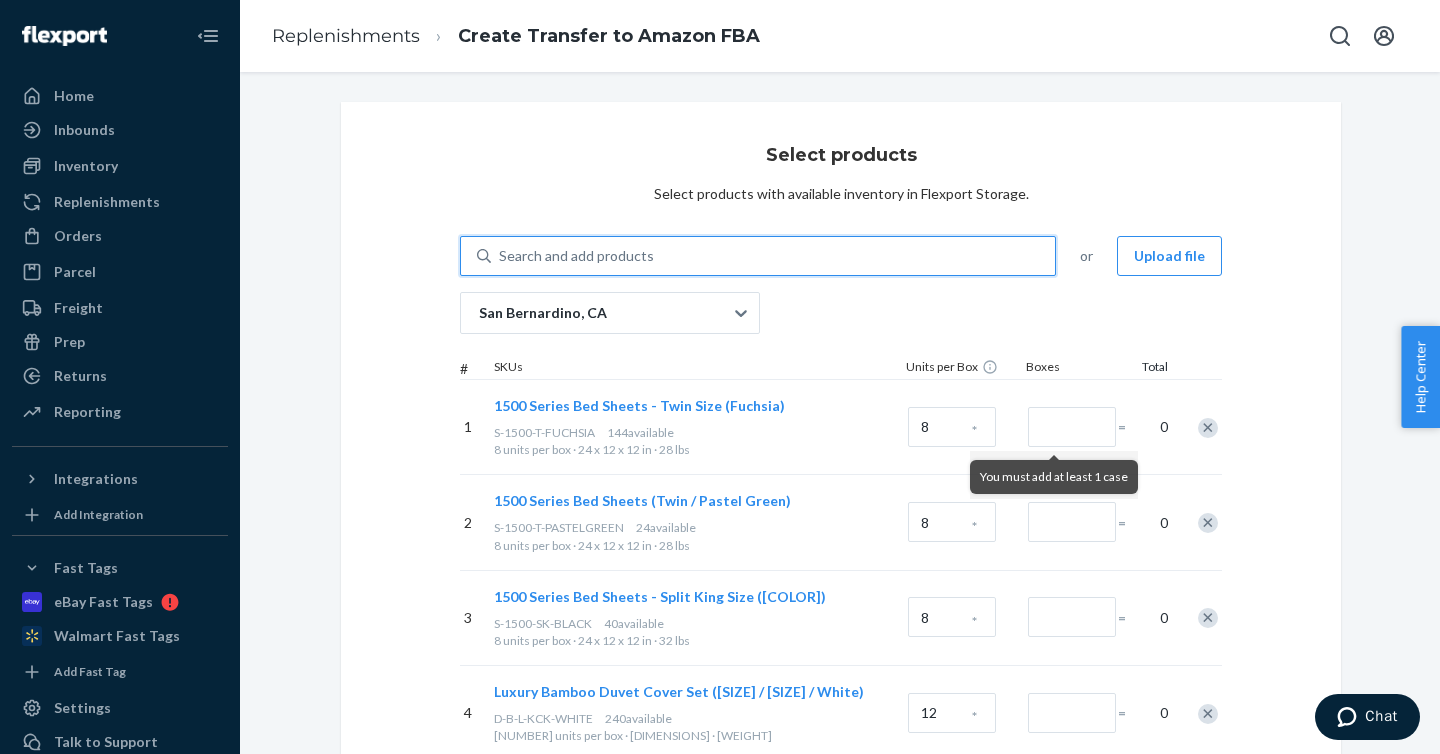click on "0 results available. Select is focused ,type to refine list, press Down to open the menu,  Search and add products" at bounding box center (500, 256) 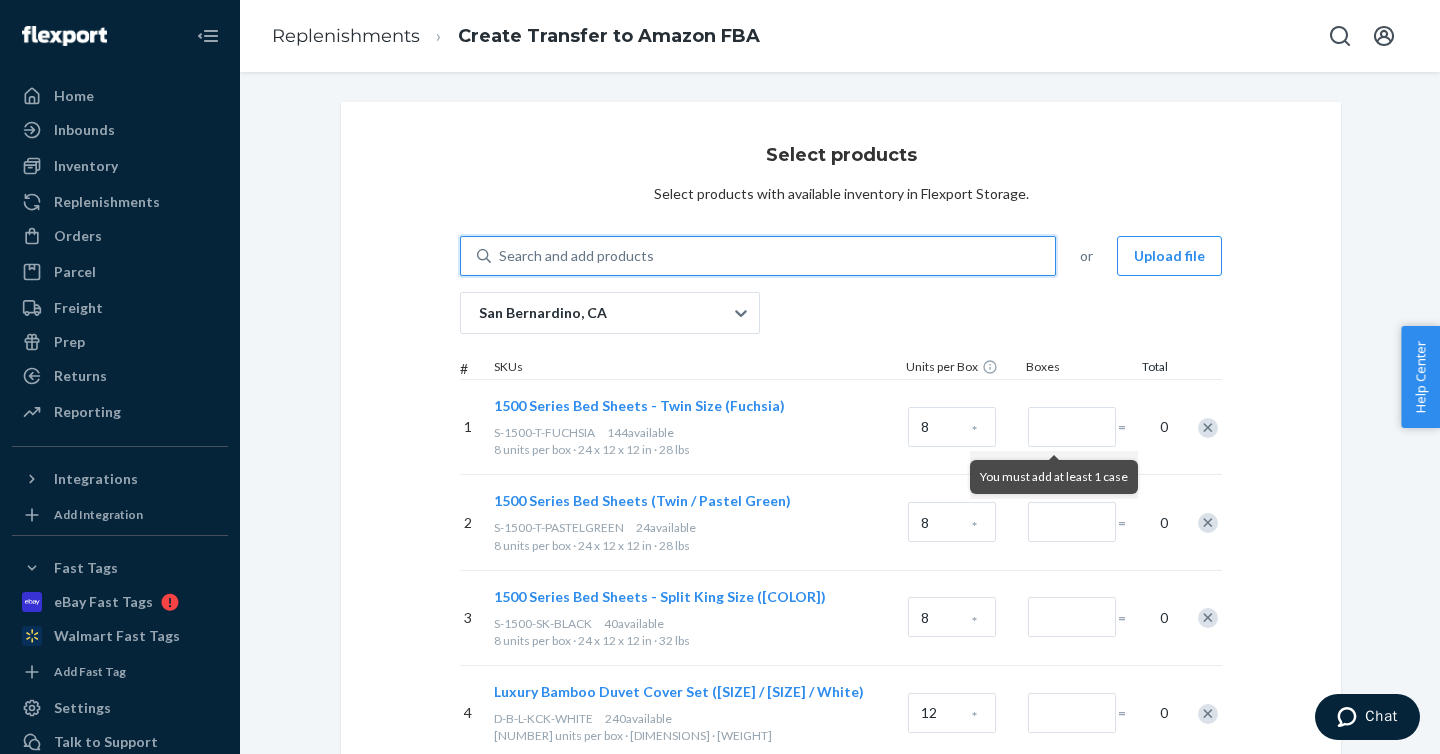 paste on "S-B-100-SK-ROYALBLUE" 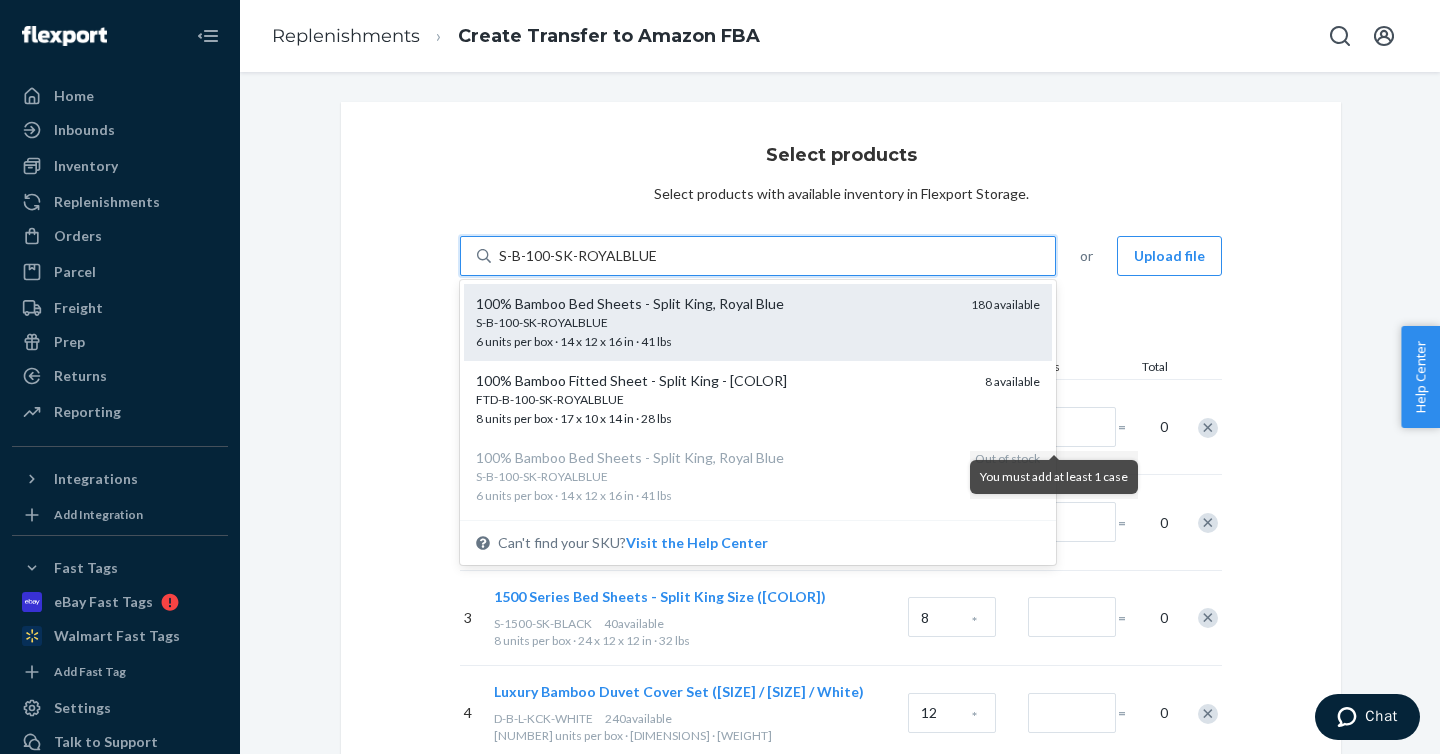 click on "S-B-100-SK-ROYALBLUE" at bounding box center [715, 322] 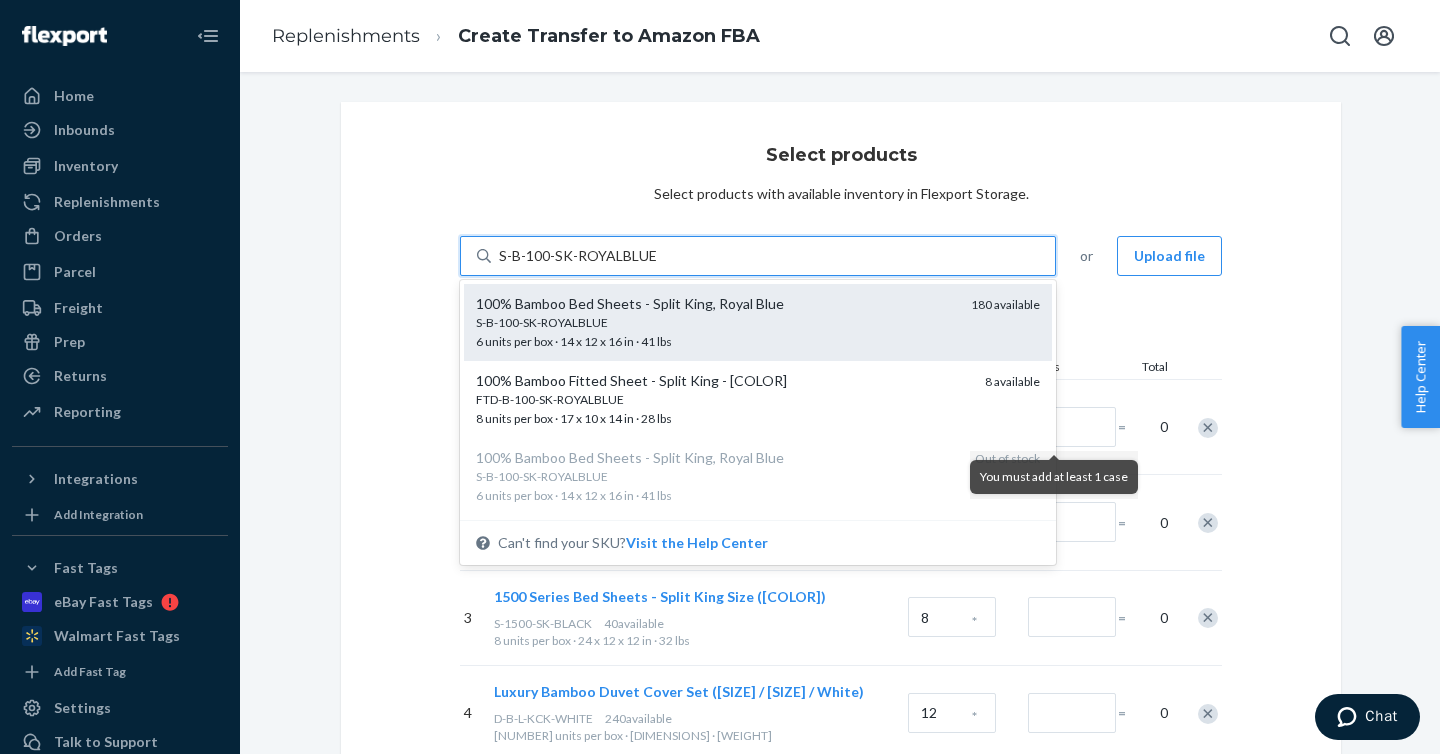 click on "S-B-100-SK-ROYALBLUE" at bounding box center [577, 256] 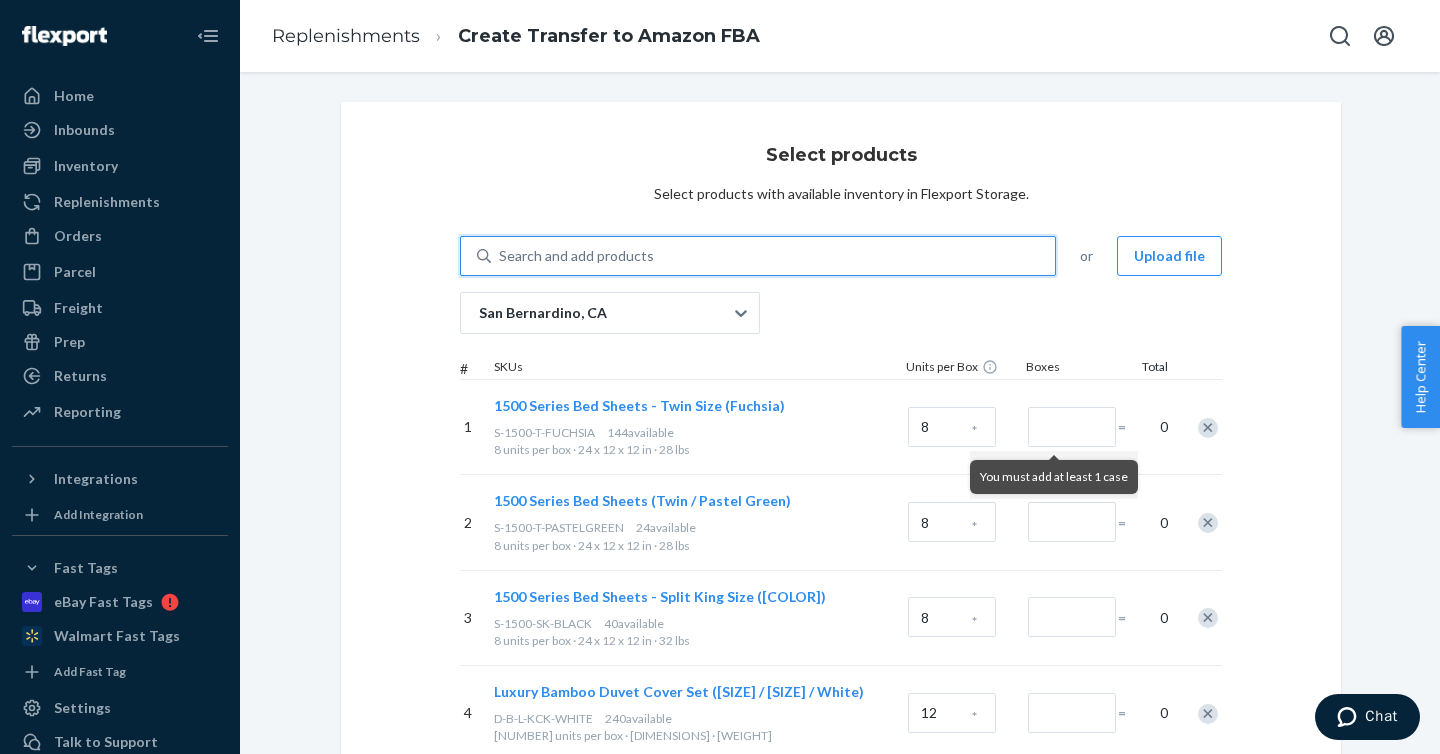 click on "Search and add products" at bounding box center [773, 256] 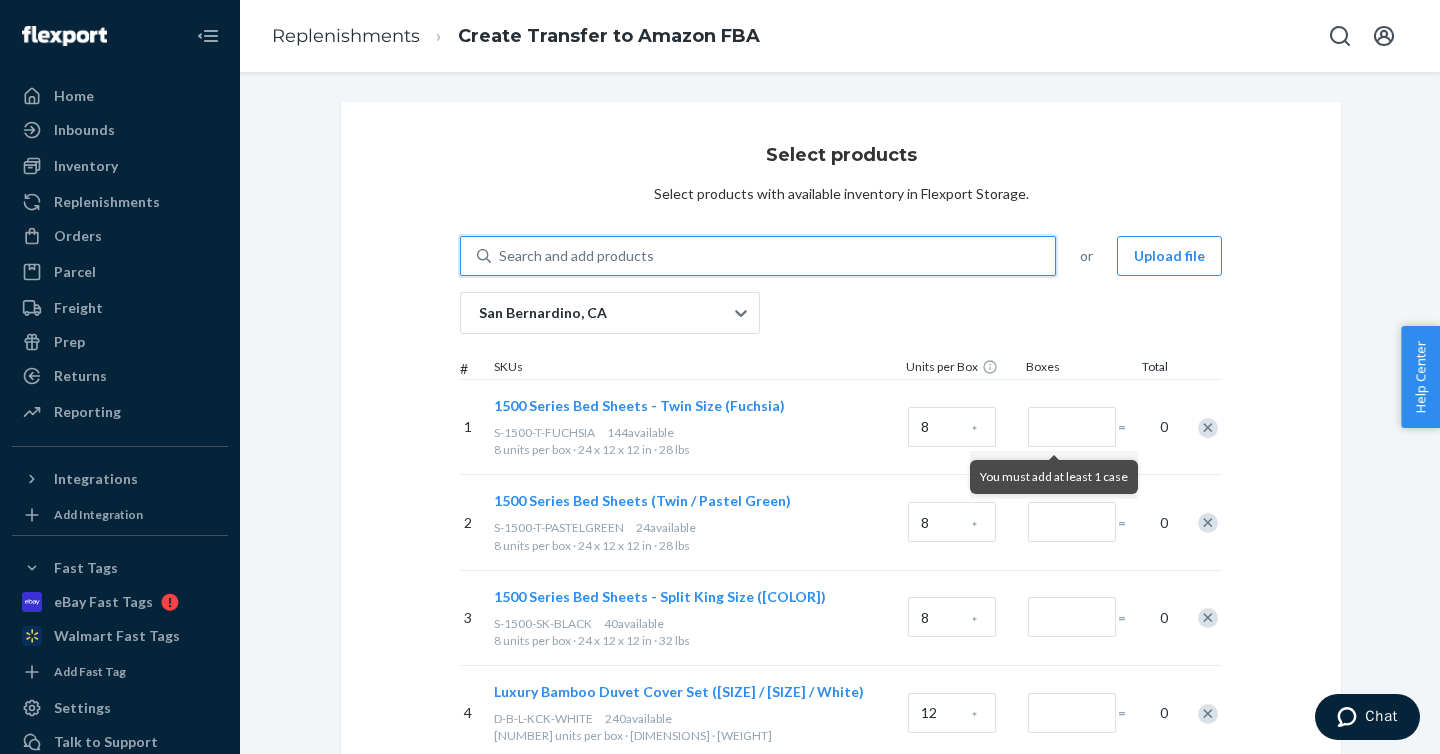 click on "0 results available. Use Up and Down to choose options, press Enter to select the currently focused option, press Escape to exit the menu, press Tab to select the option and exit the menu. Search and add products" at bounding box center (500, 256) 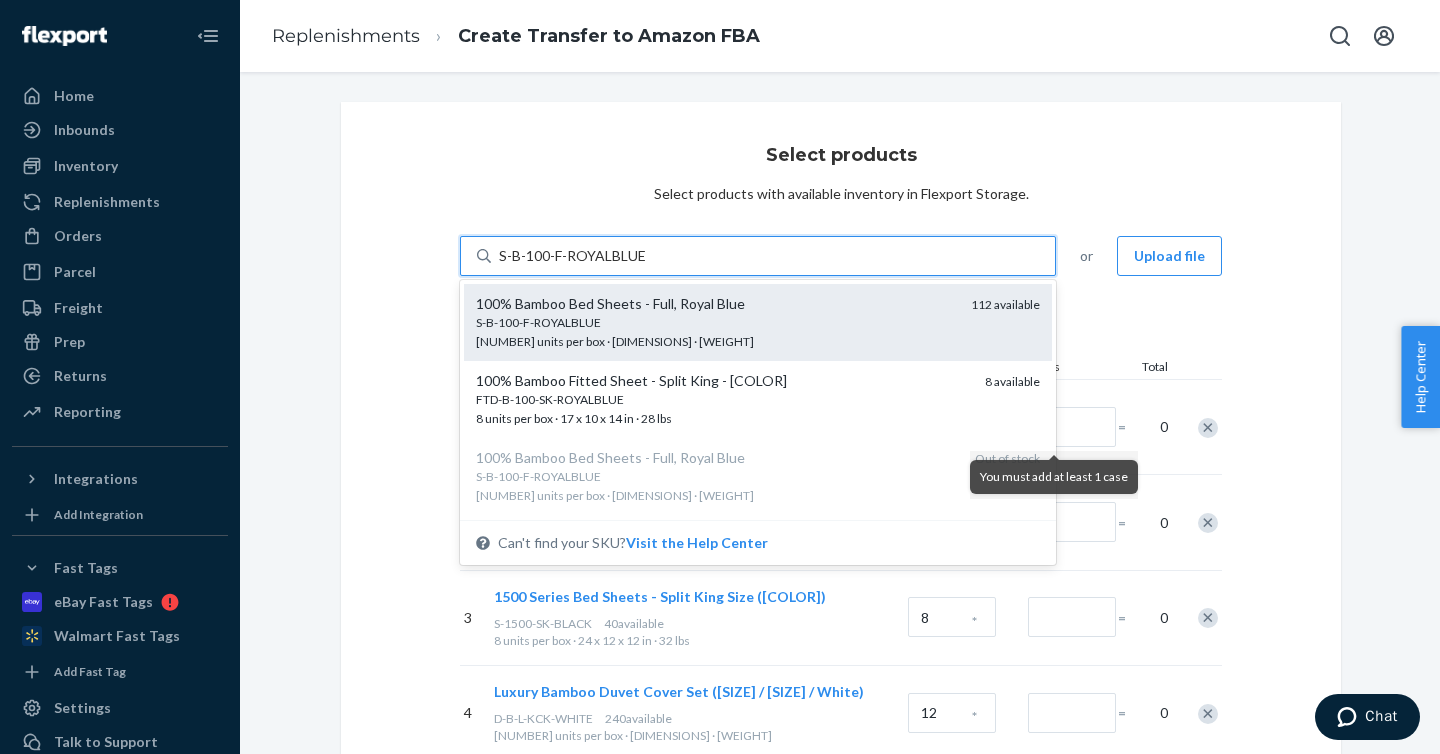 click on "S-B-100-F-ROYALBLUE" at bounding box center [715, 322] 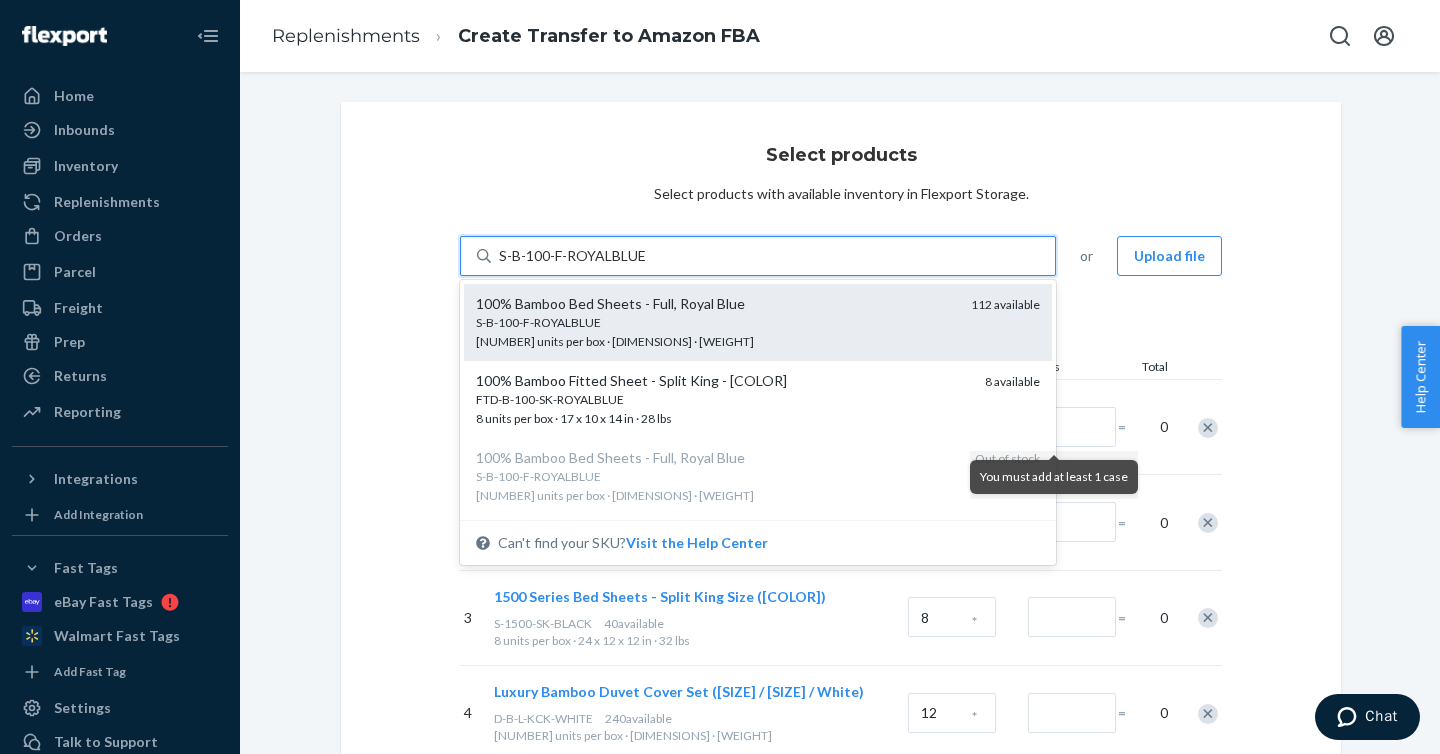 click on "S-B-100-F-ROYALBLUE" at bounding box center [573, 256] 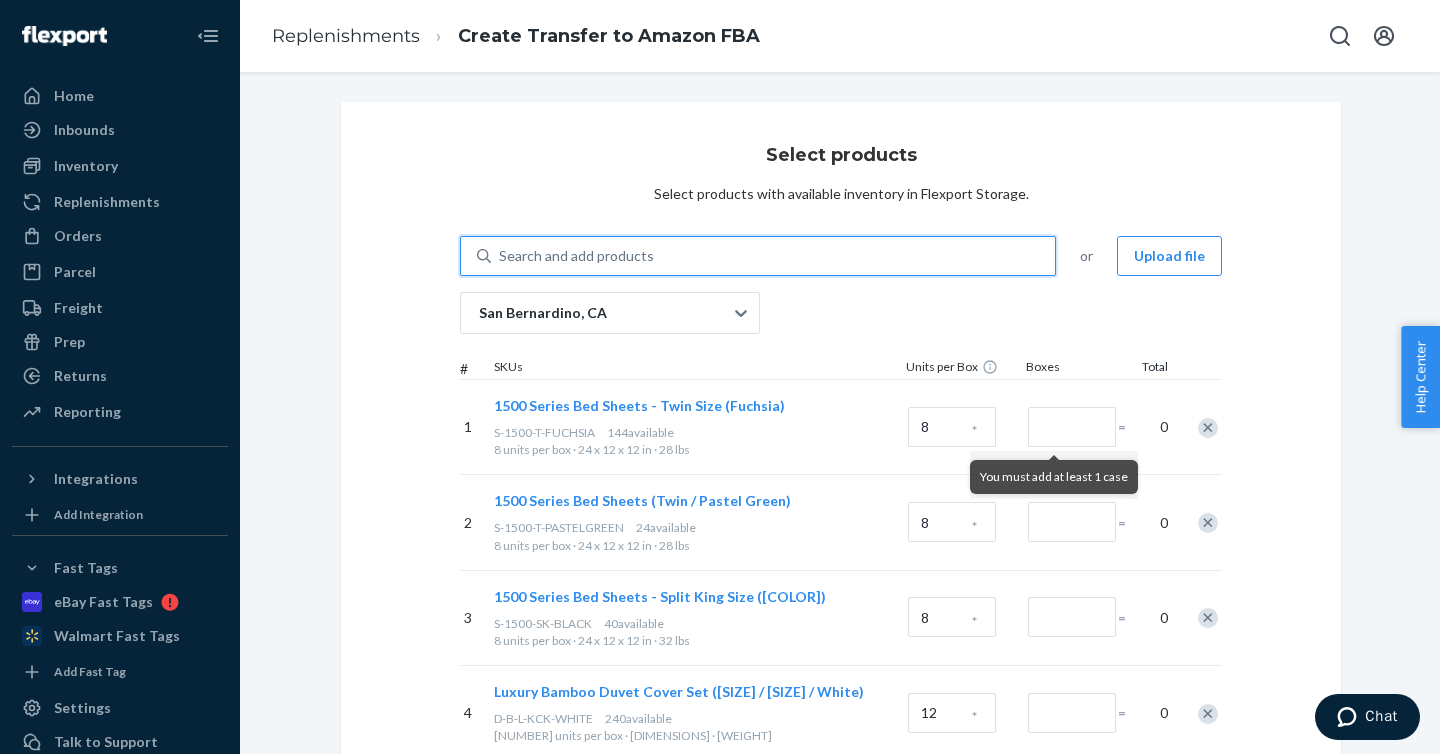 click on "Search and add products" at bounding box center [773, 256] 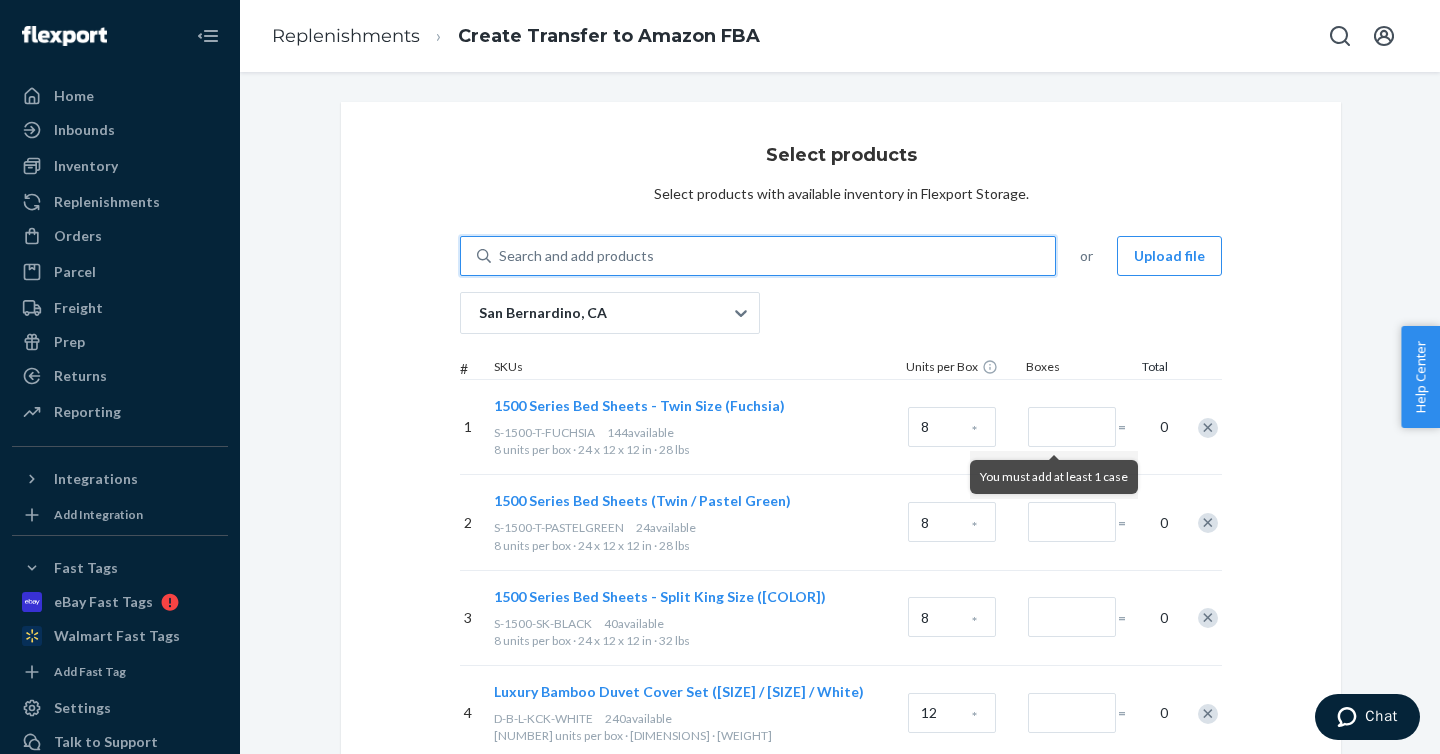 click on "0 results available. Use Up and Down to choose options, press Enter to select the currently focused option, press Escape to exit the menu, press Tab to select the option and exit the menu. Search and add products" at bounding box center (500, 256) 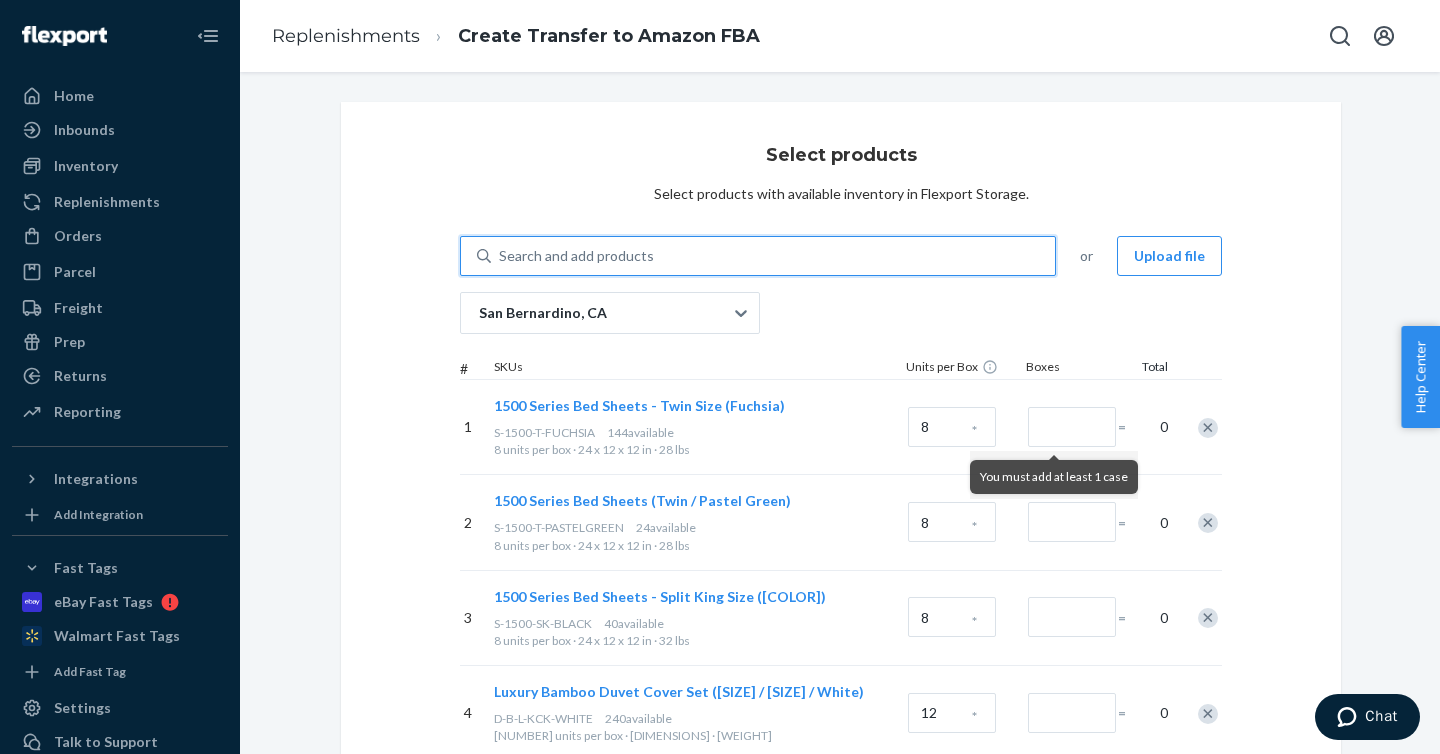 paste on "S-MF-Q-CREAM" 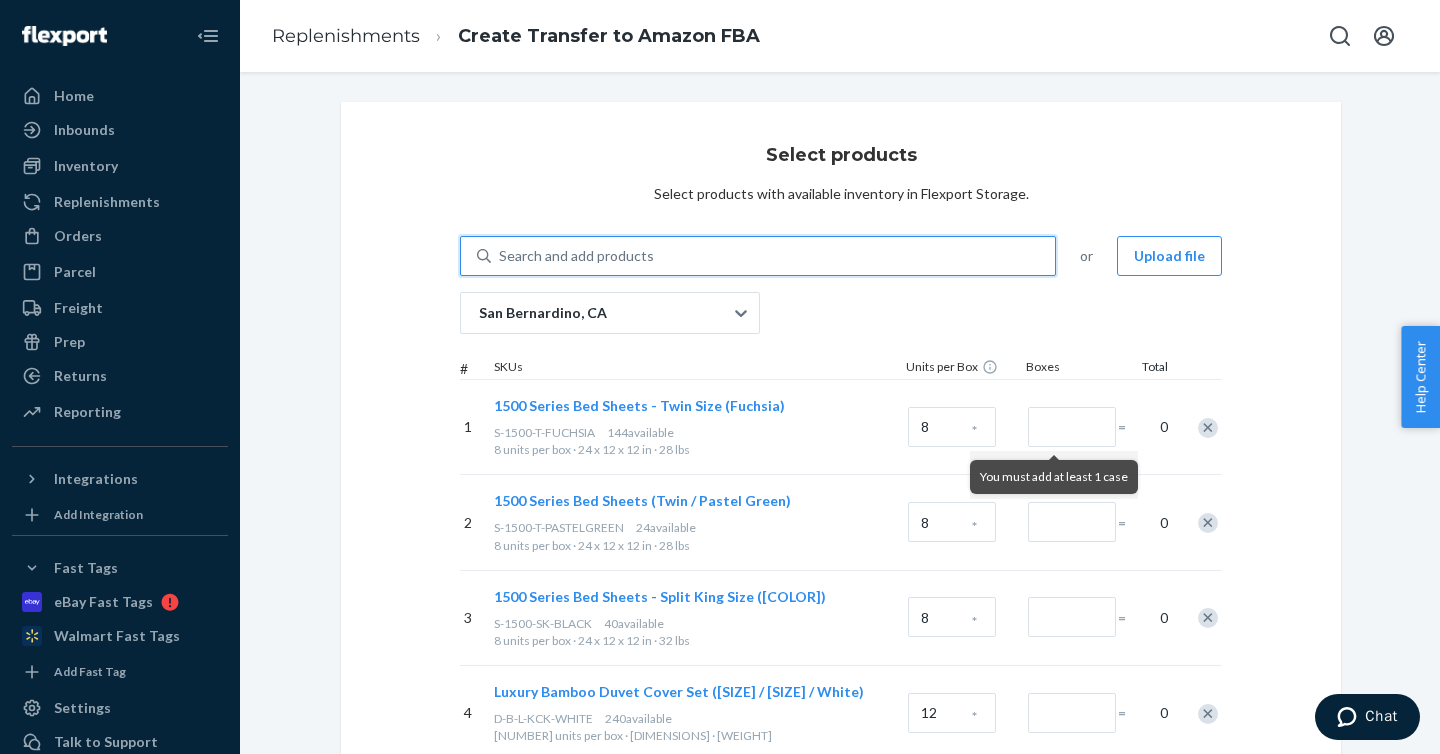 type on "S-MF-Q-CREAM" 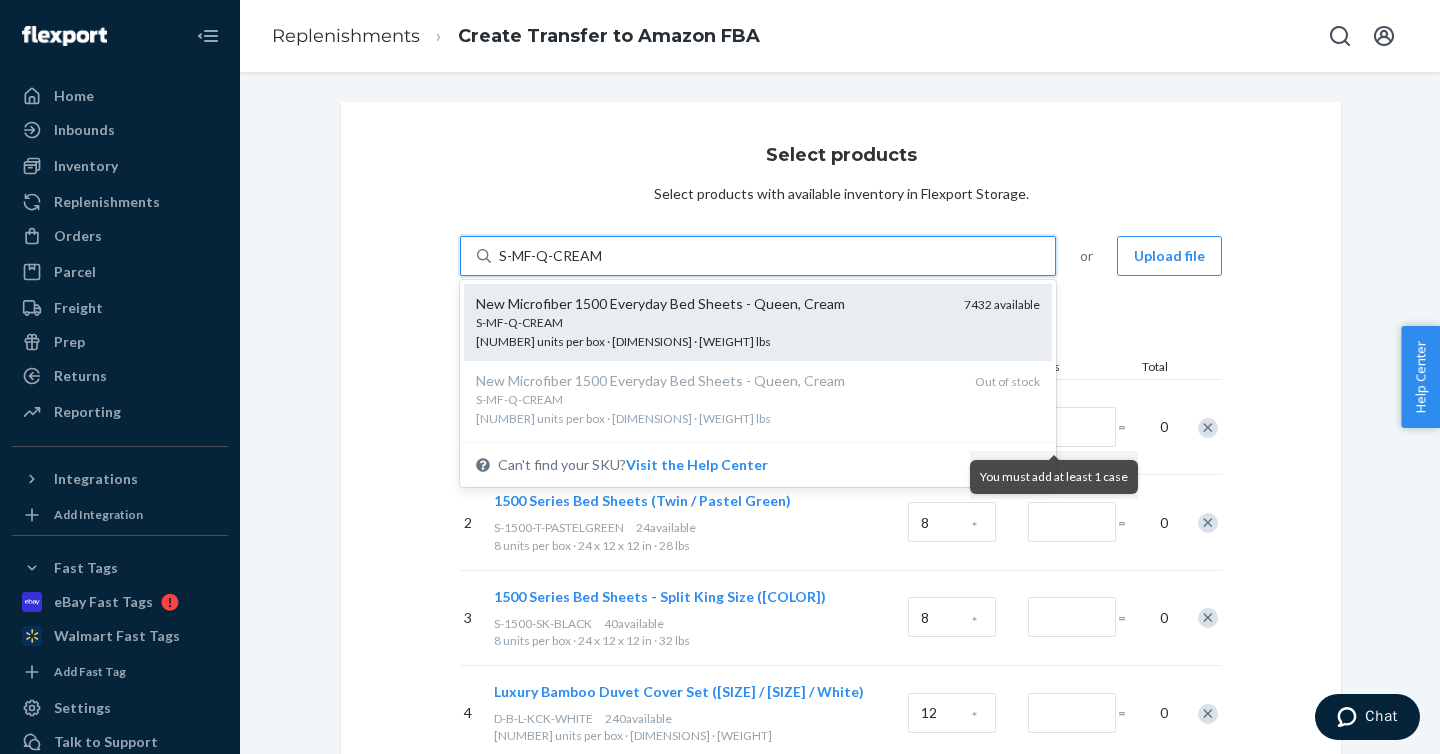 click on "[PRODUCT_CODE] [NUMBER] units per box · [DIMENSIONS] · [WEIGHT]" at bounding box center [712, 332] 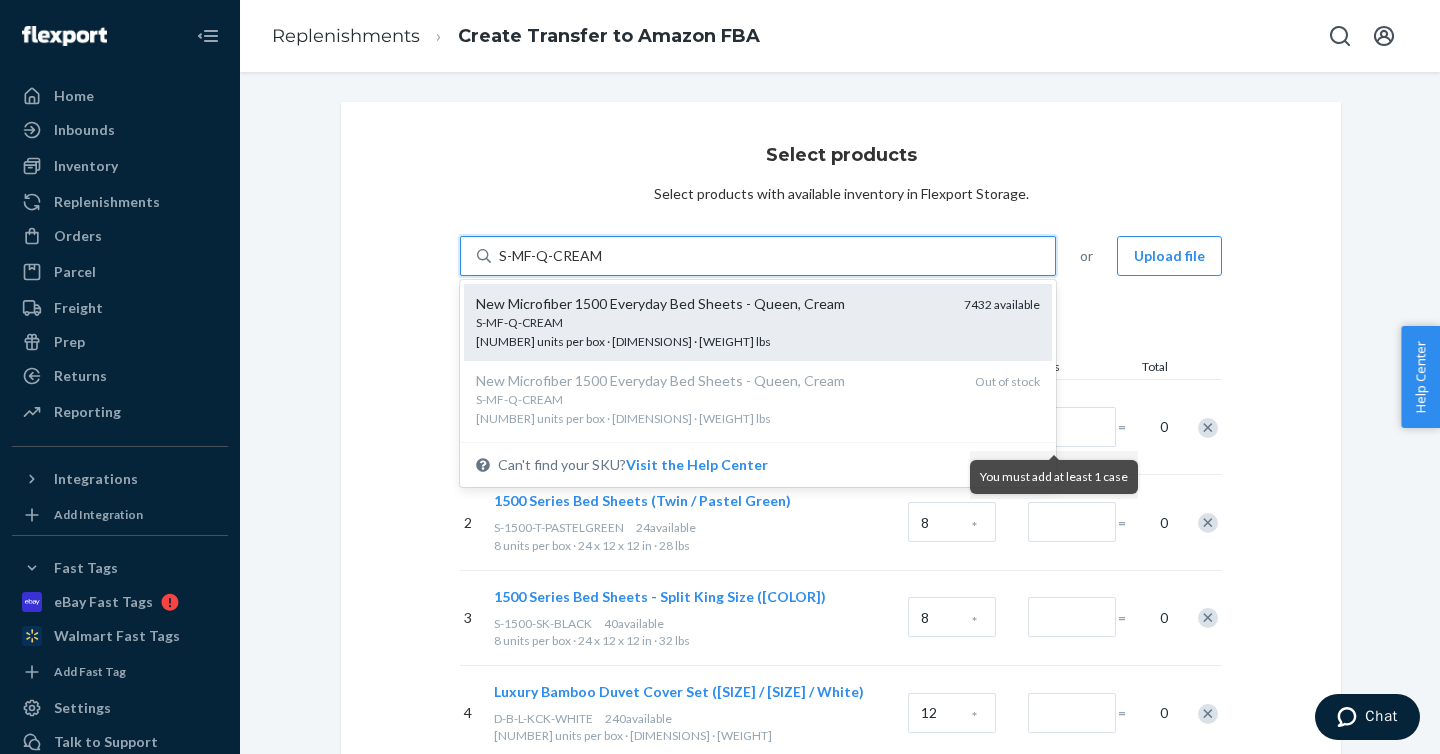 click on "S-MF-Q-CREAM" at bounding box center (551, 256) 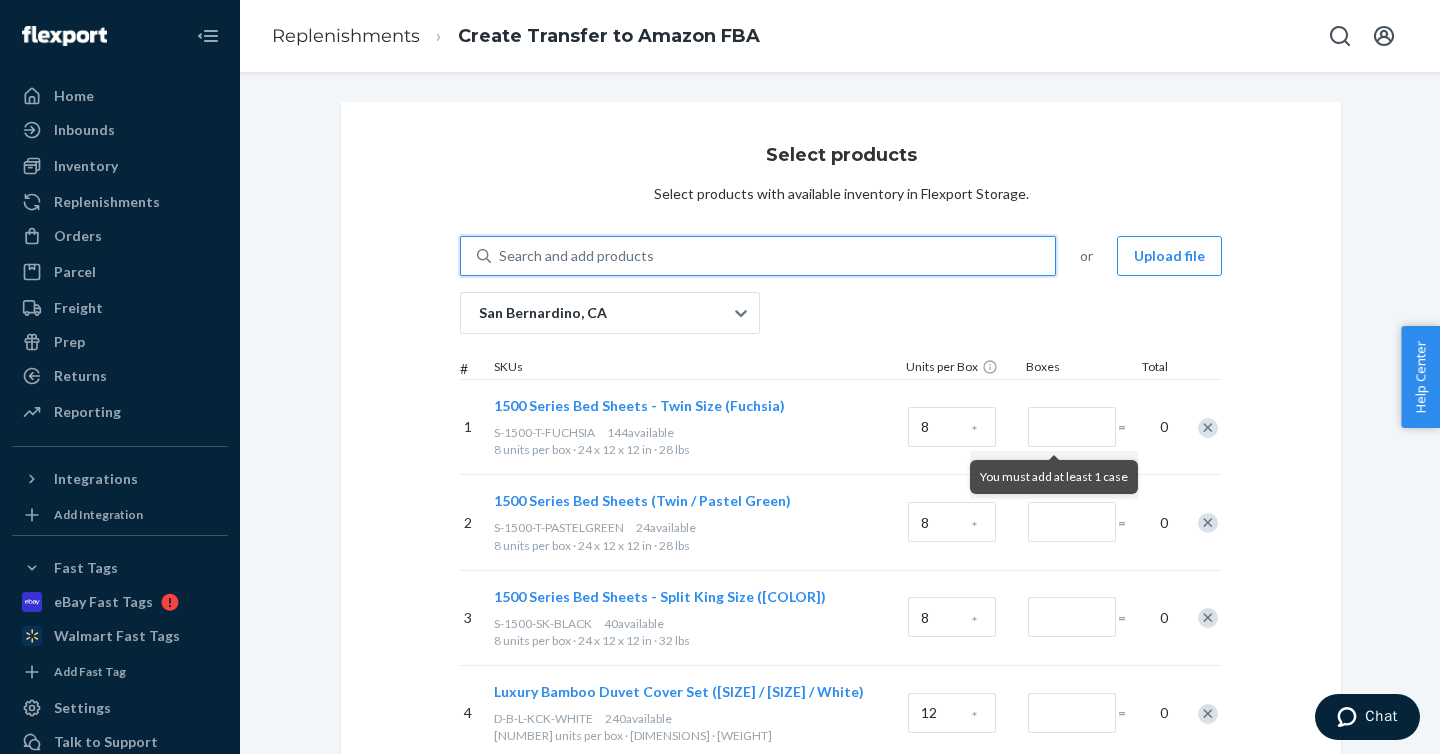 click on "Search and add products" at bounding box center [773, 256] 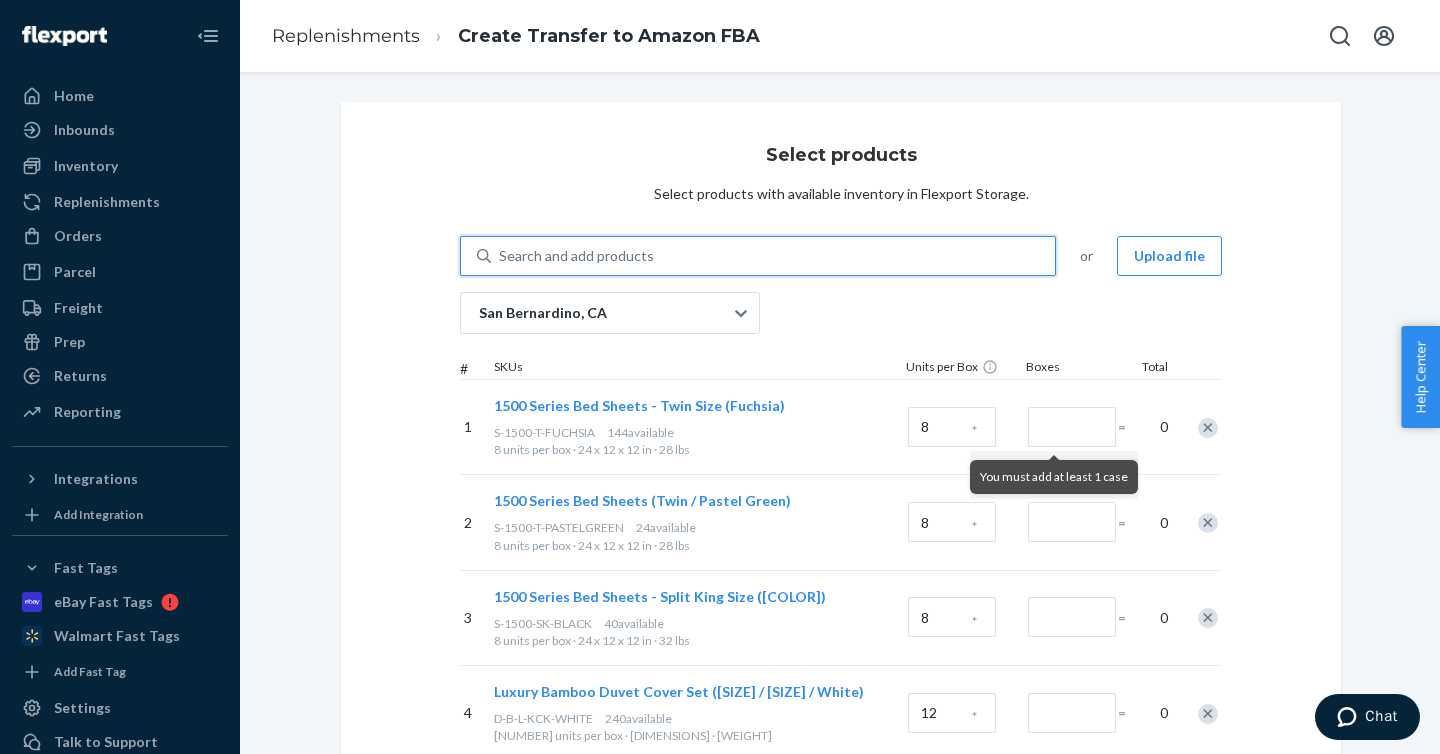click on "0 results available. Use Up and Down to choose options, press Enter to select the currently focused option, press Escape to exit the menu, press Tab to select the option and exit the menu. Search and add products" at bounding box center (500, 256) 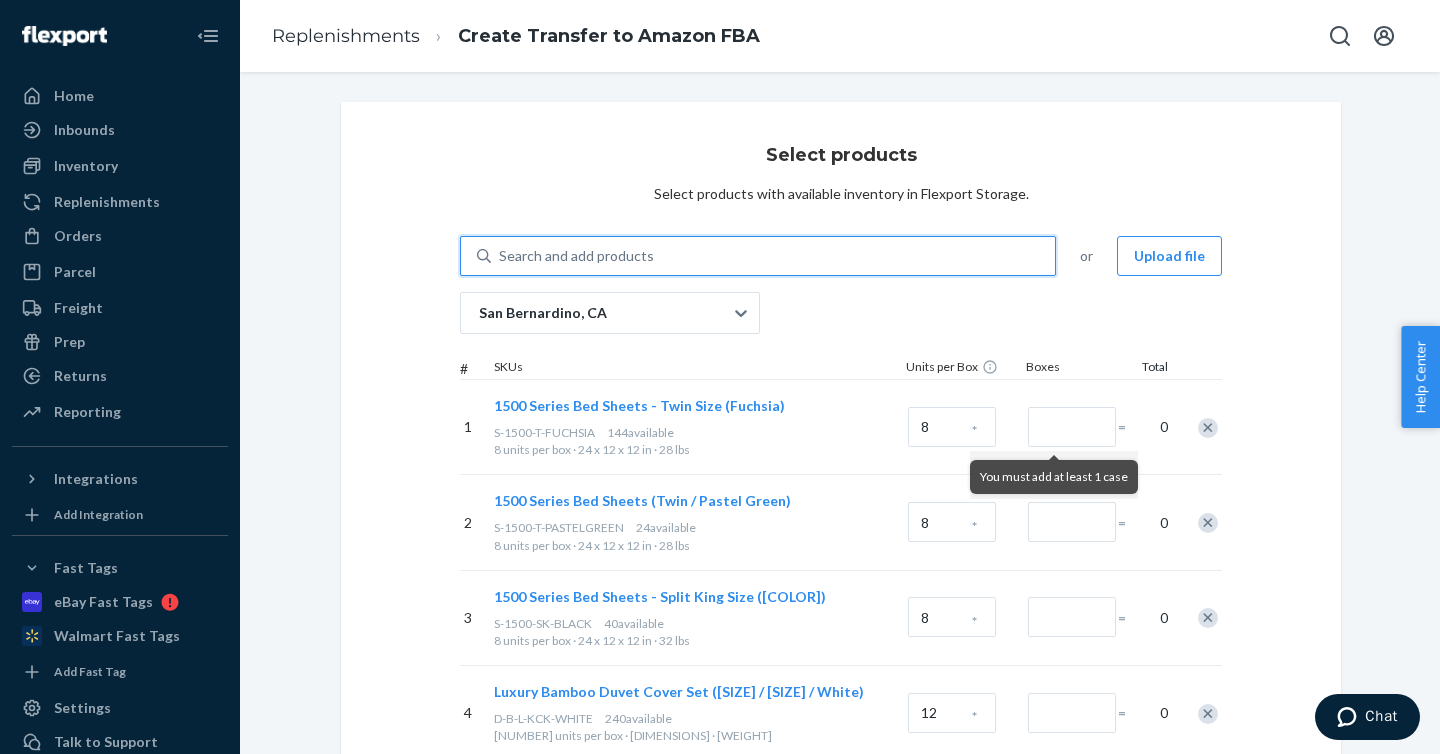 paste on "S-MF-Q-DARKTEAL" 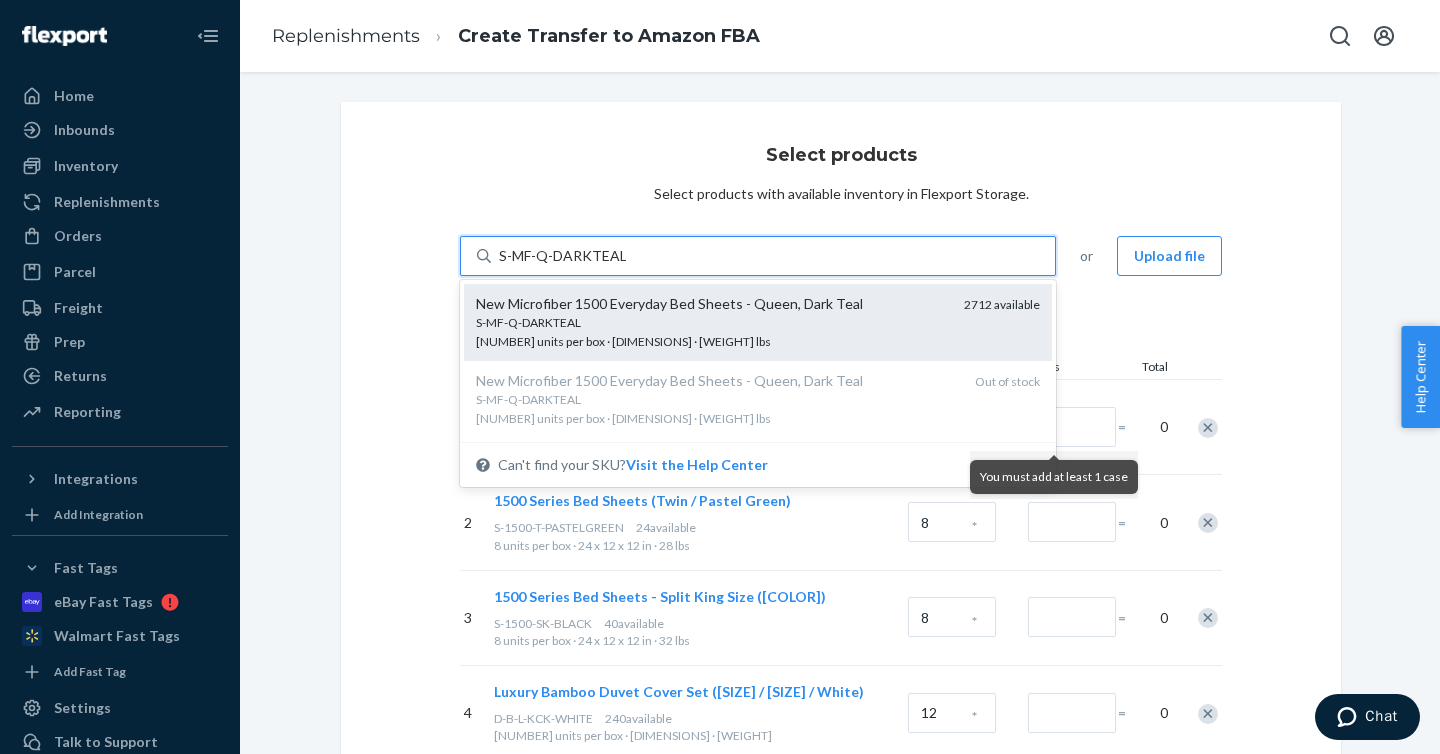 click on "S-MF-Q-DARKTEAL" at bounding box center (712, 322) 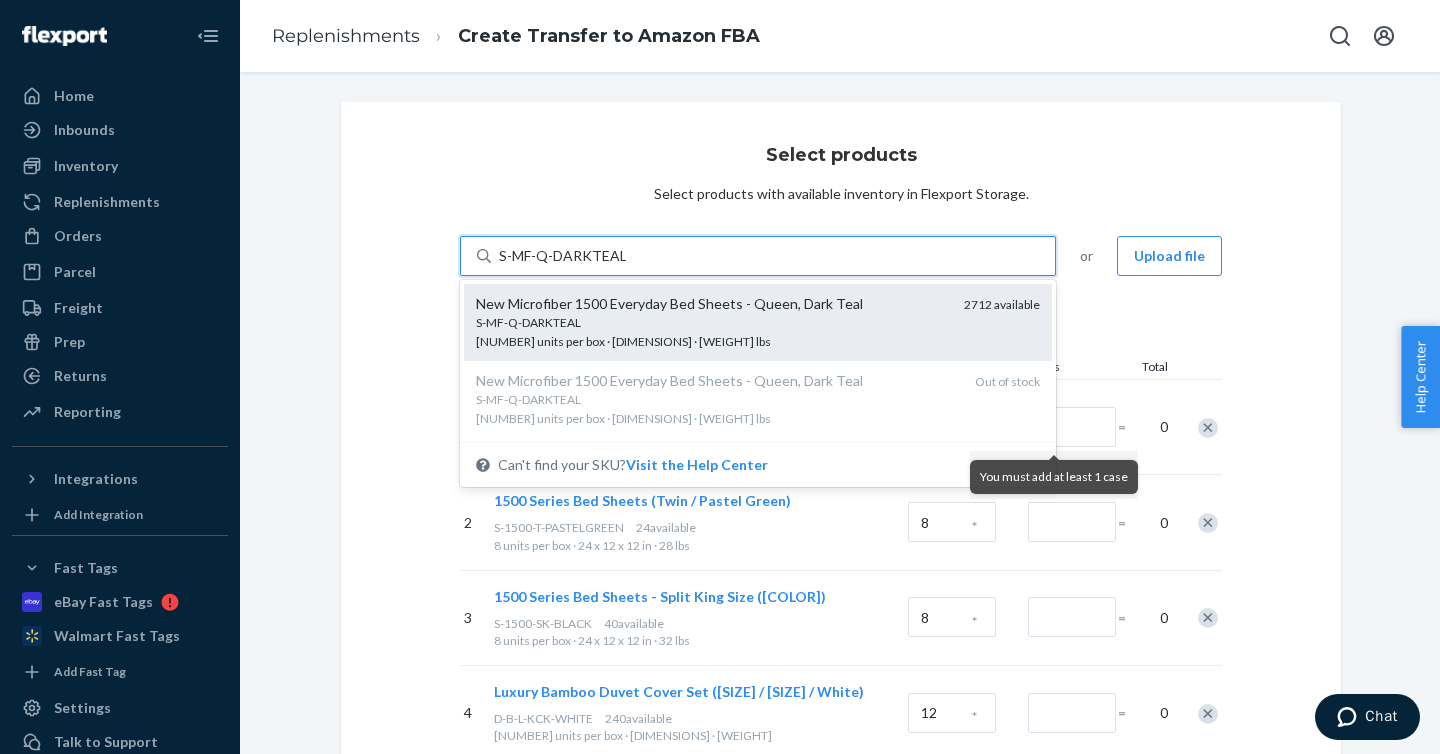 click on "S-MF-Q-DARKTEAL" at bounding box center [562, 256] 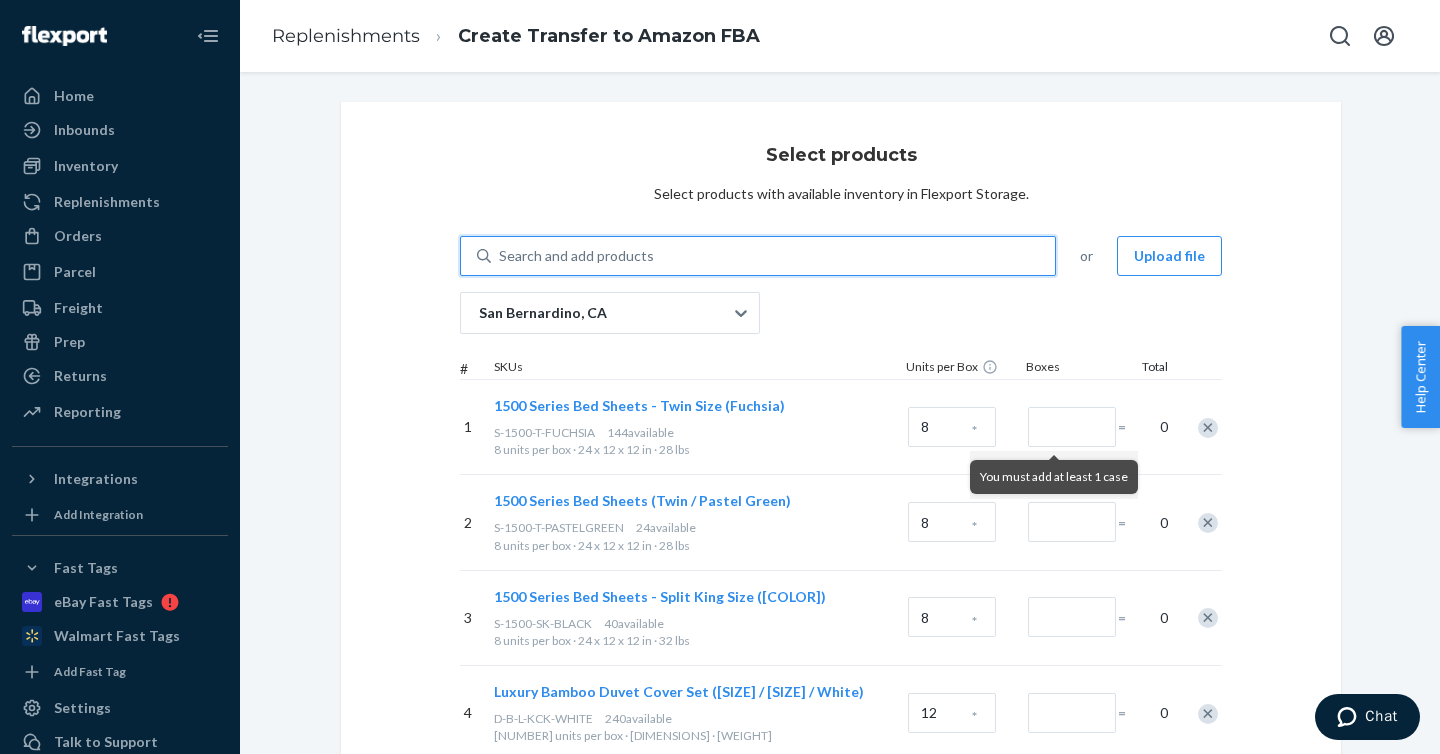 click on "Search and add products" at bounding box center [773, 256] 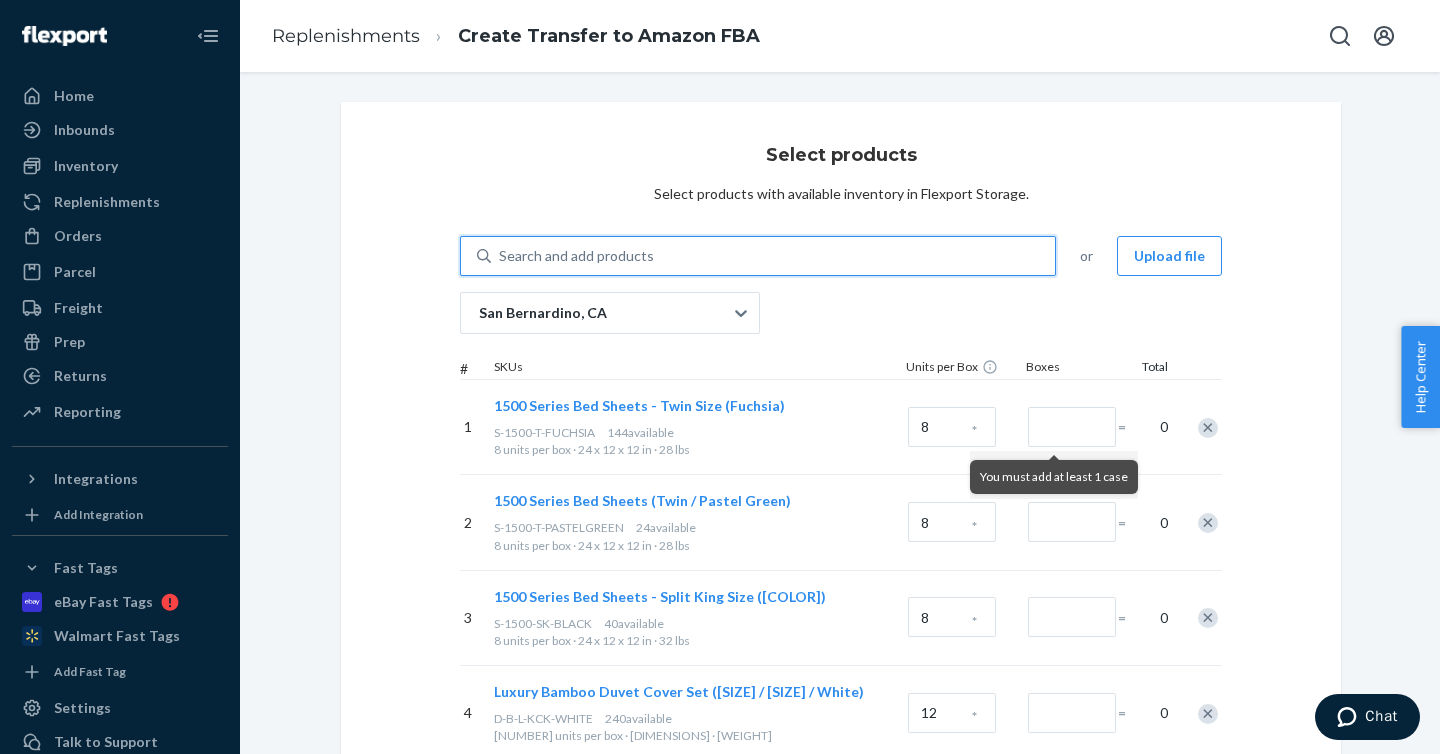 click on "0 results available. Use Up and Down to choose options, press Enter to select the currently focused option, press Escape to exit the menu, press Tab to select the option and exit the menu. Search and add products" at bounding box center [500, 256] 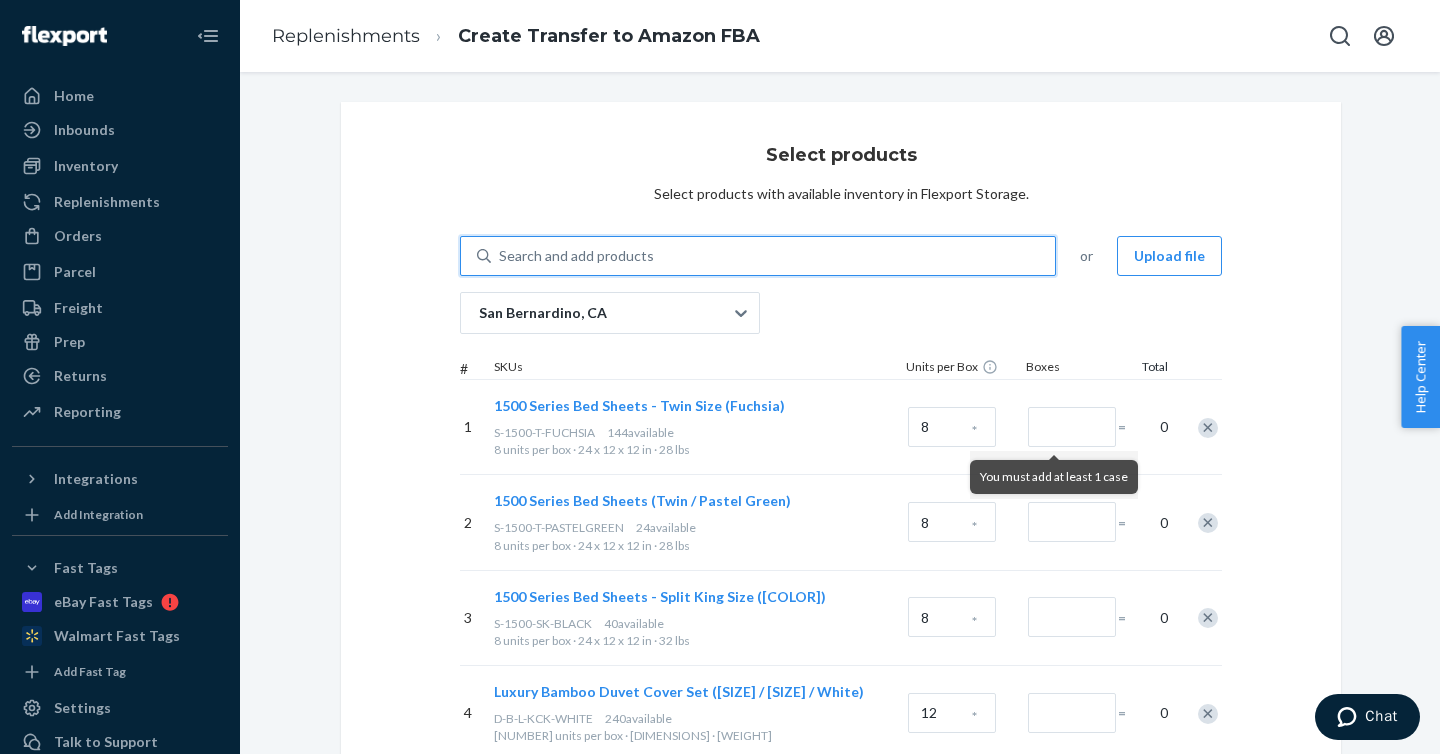paste on "S-MF-Q-PURPLE" 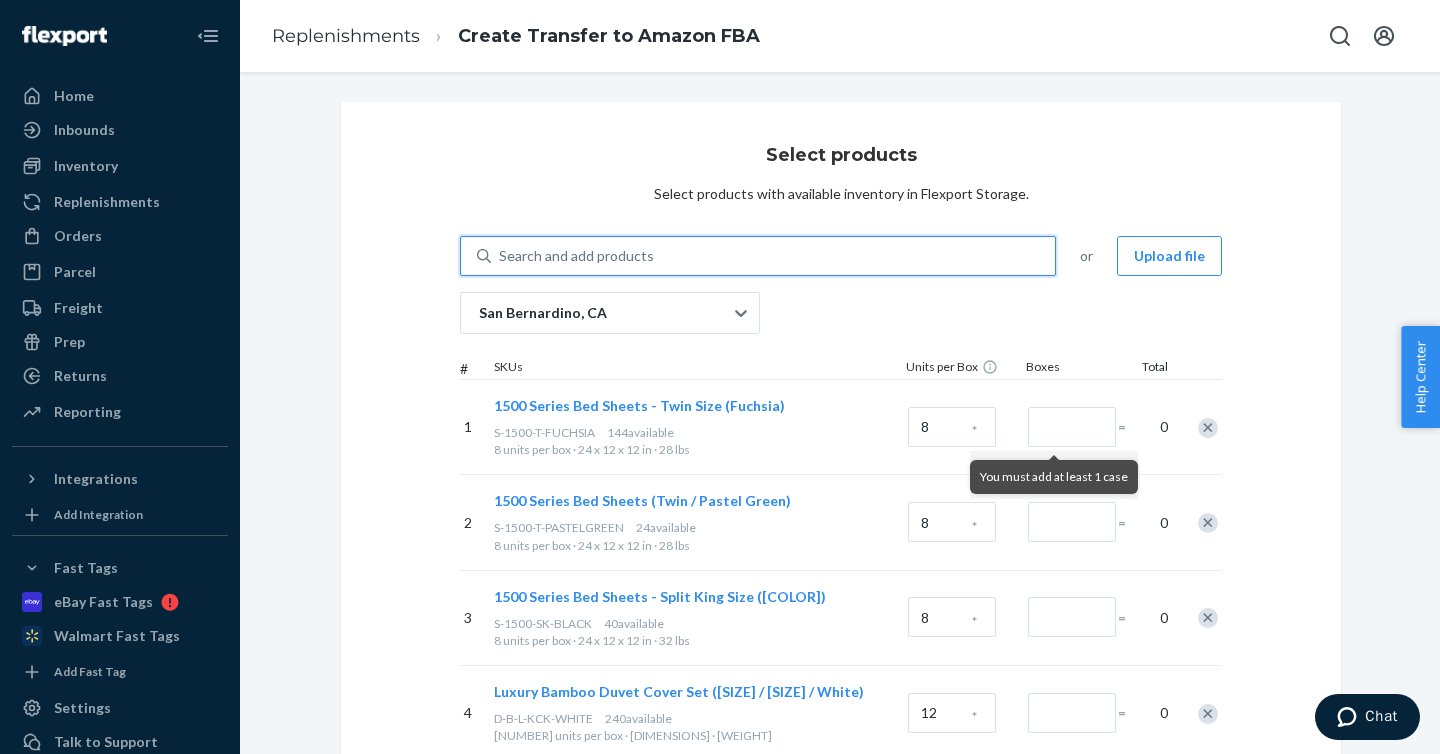 type on "S-MF-Q-PURPLE" 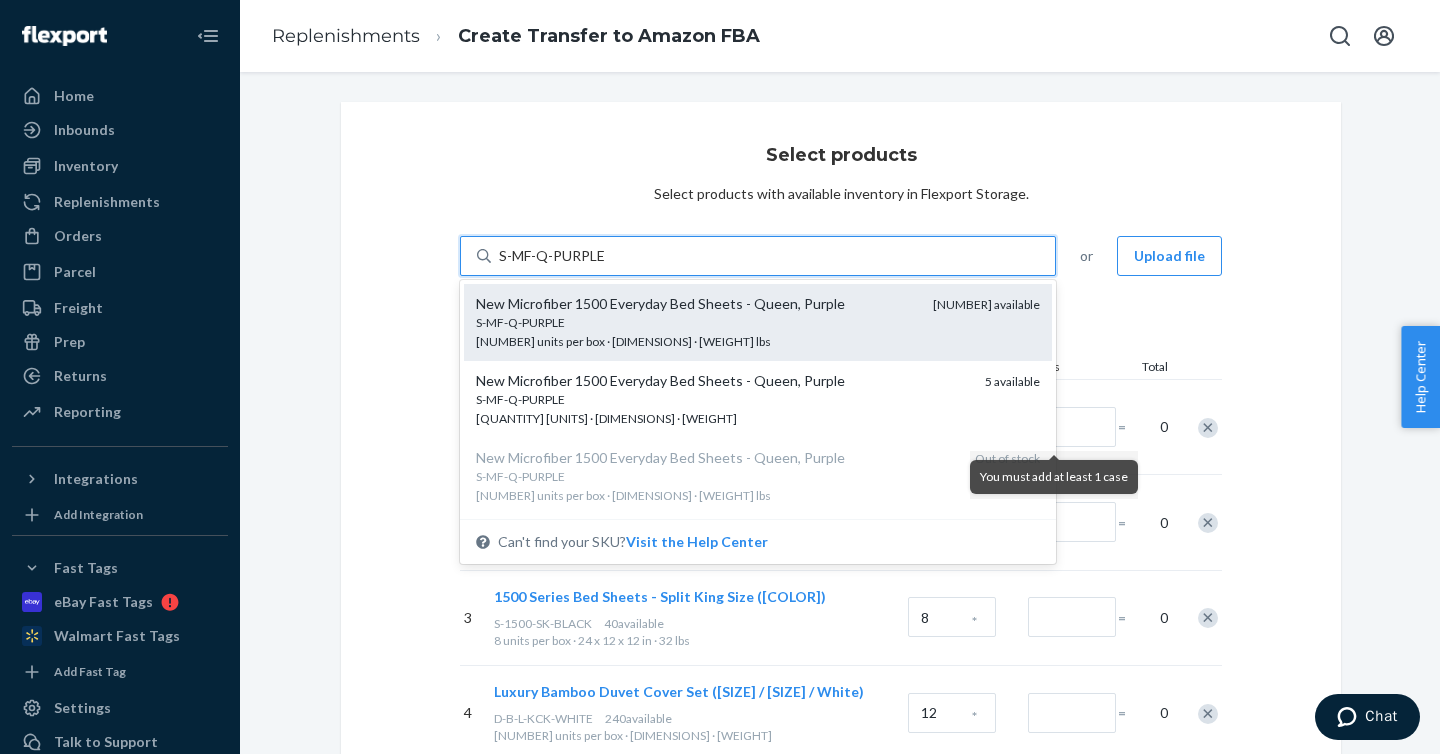 click on "S-MF-Q-PURPLE" at bounding box center (696, 322) 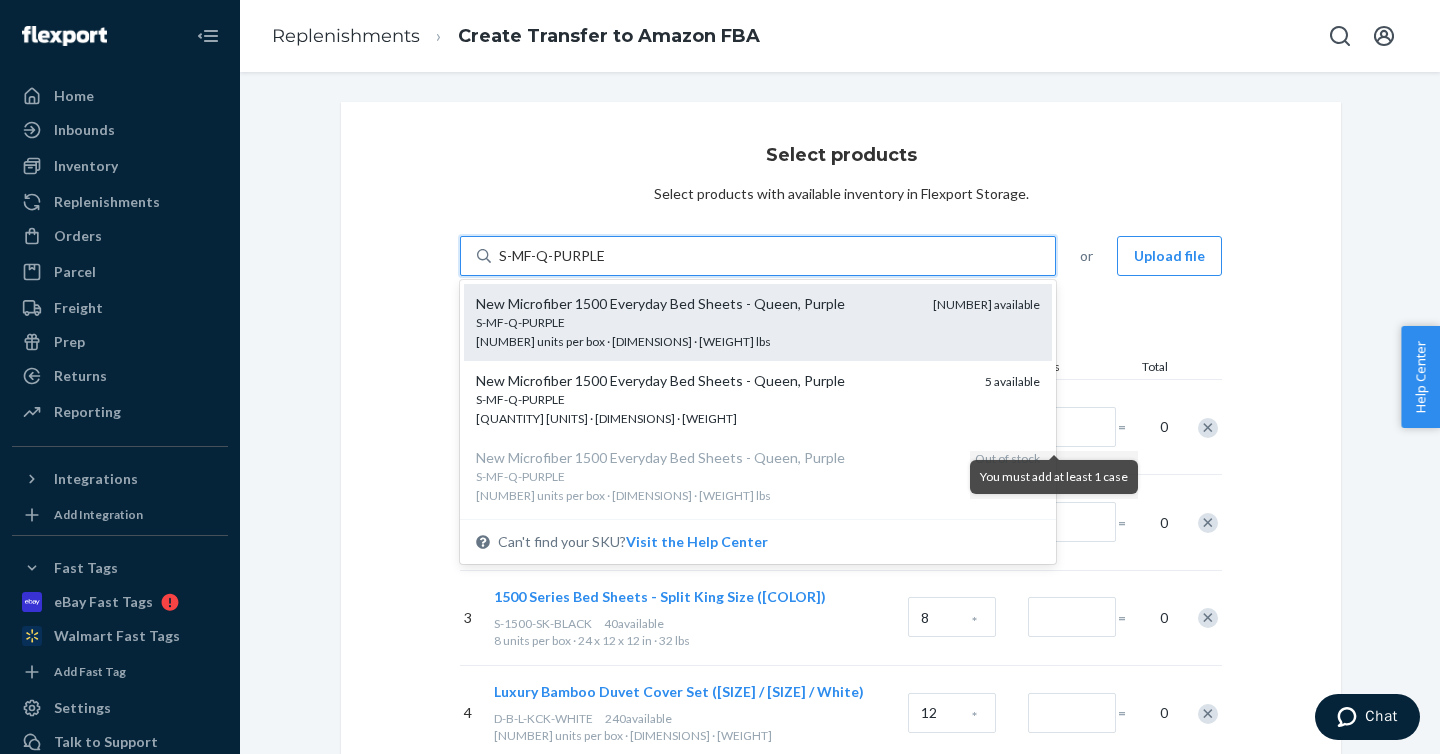 click on "S-MF-Q-PURPLE" at bounding box center [553, 256] 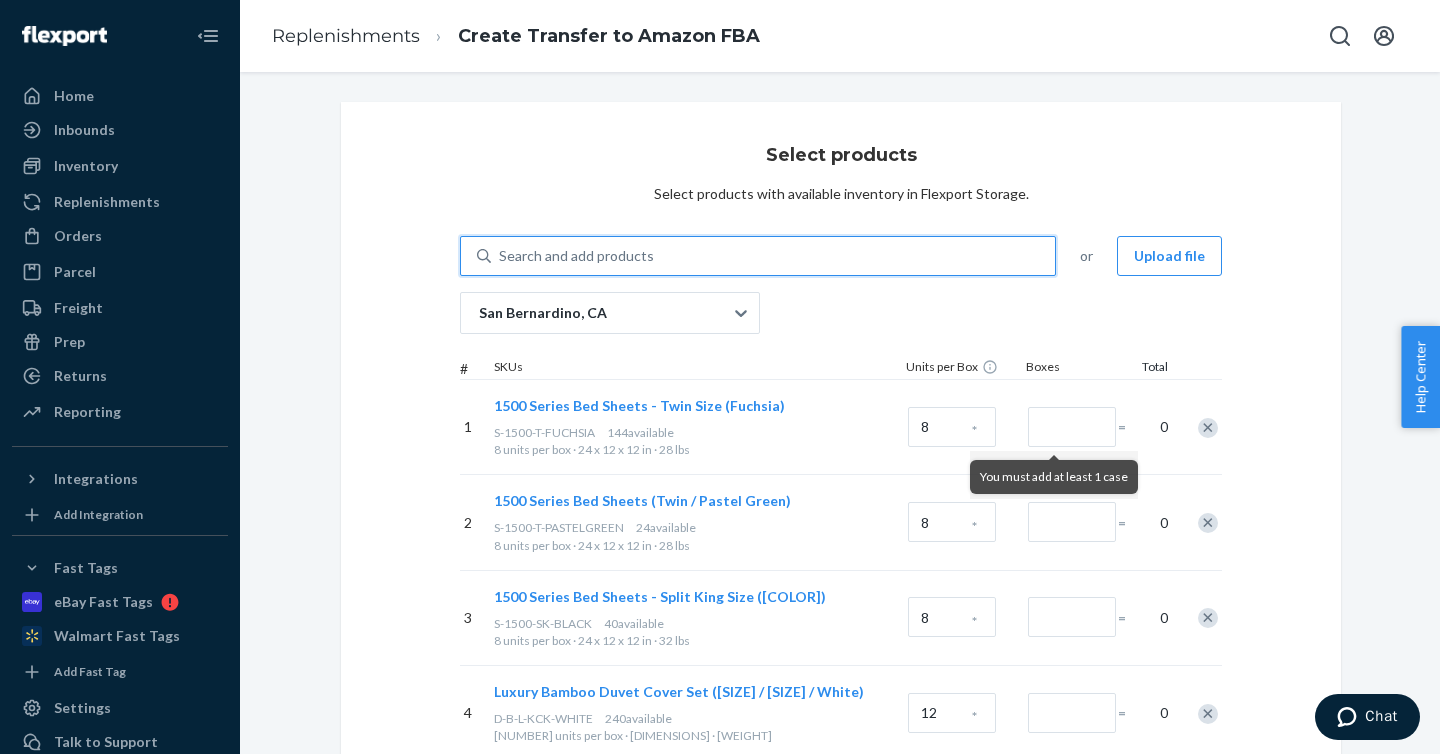 click on "Search and add products" at bounding box center [773, 256] 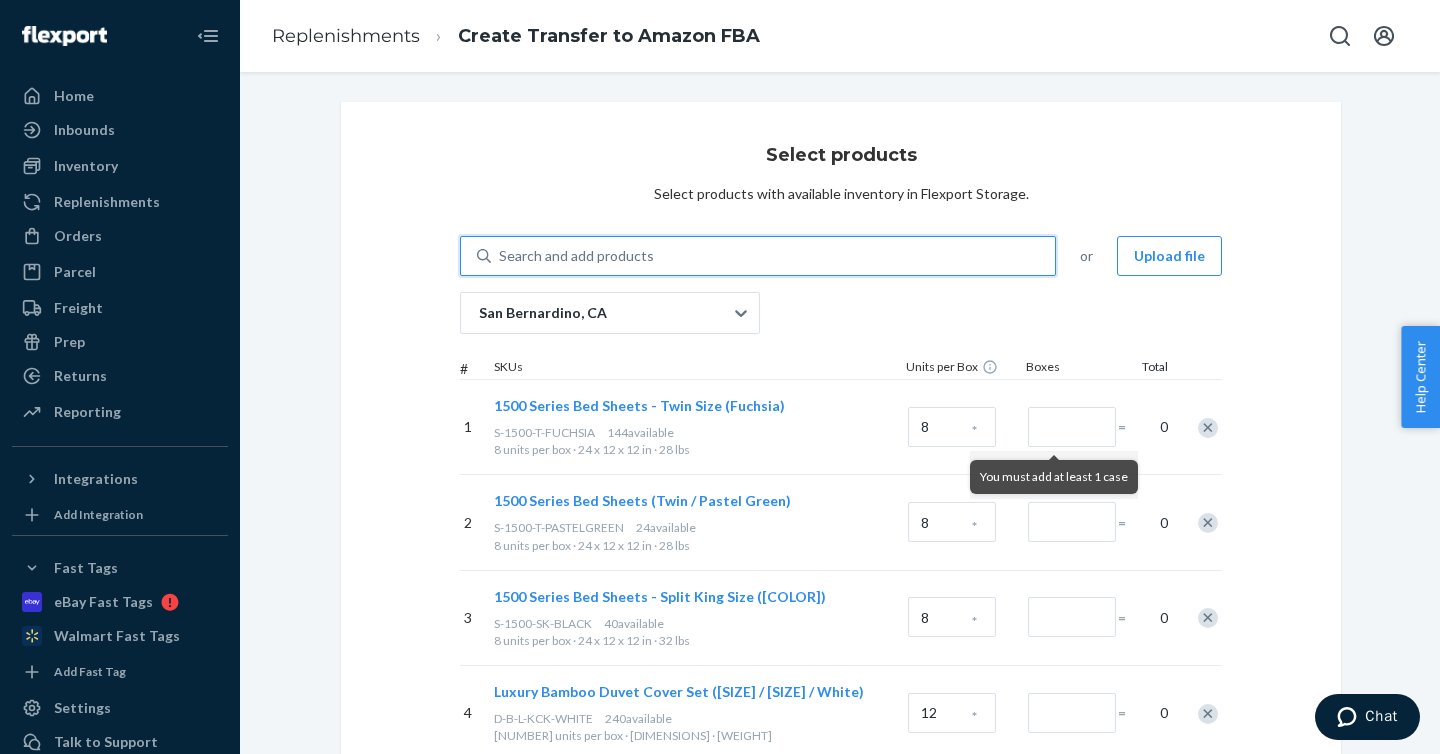 click on "0 results available. Use Up and Down to choose options, press Enter to select the currently focused option, press Escape to exit the menu, press Tab to select the option and exit the menu. Search and add products" at bounding box center [500, 256] 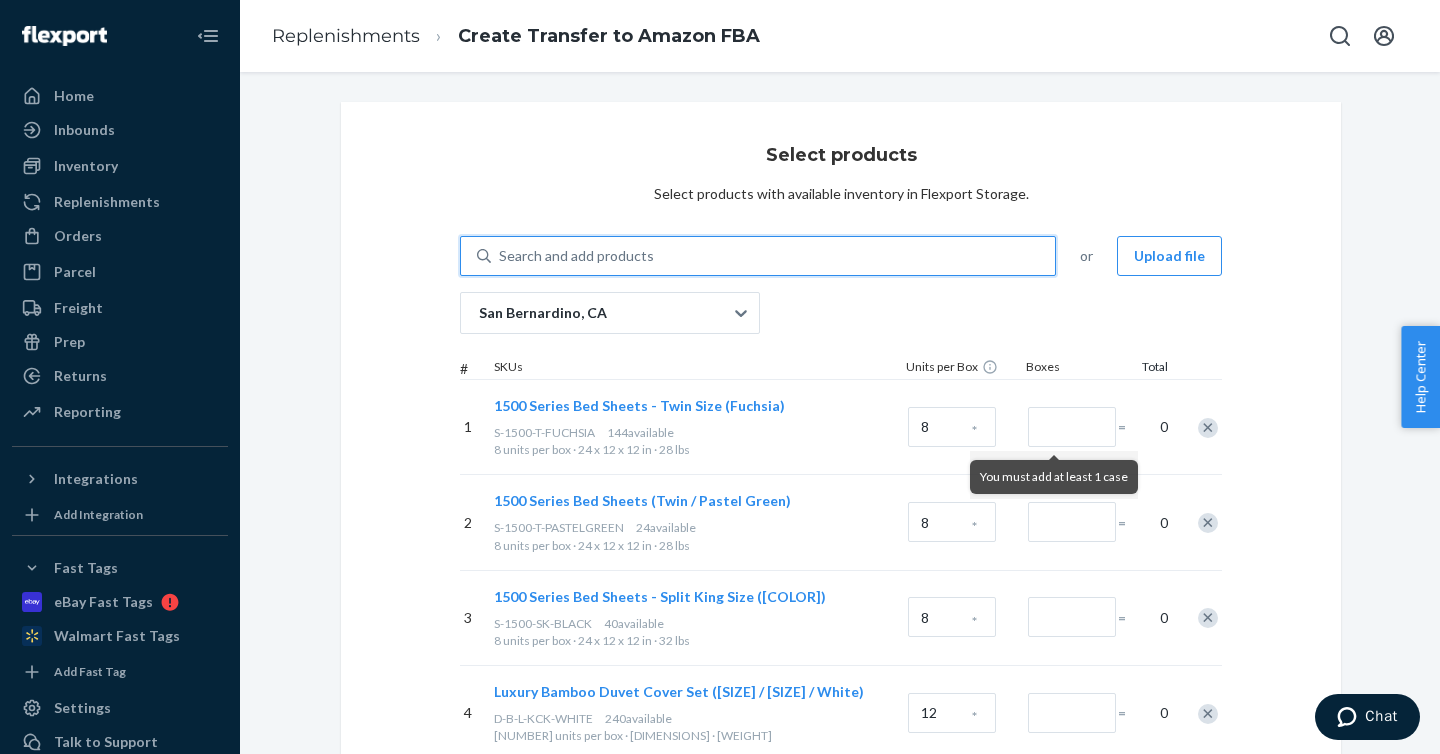 paste on "PC-B-60-S-TAN" 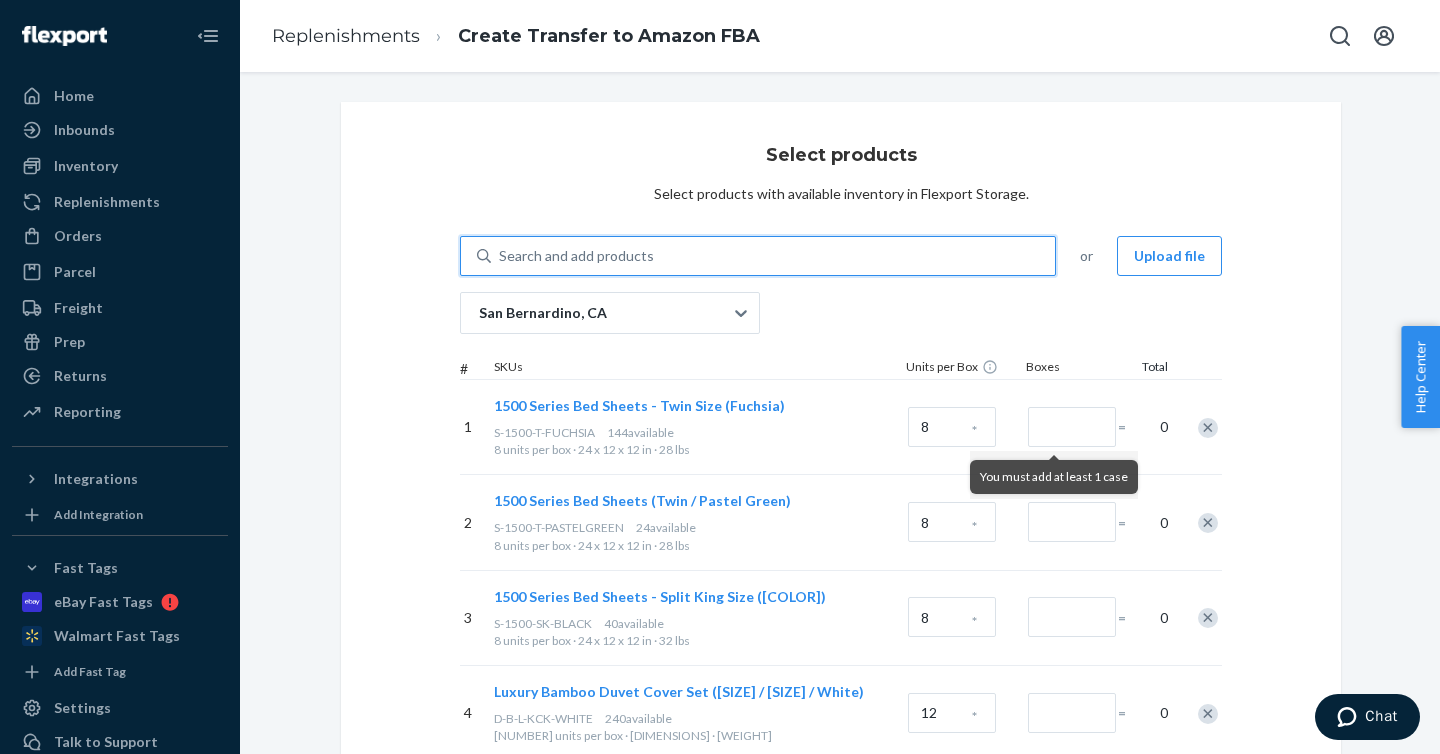type on "PC-B-60-S-TAN" 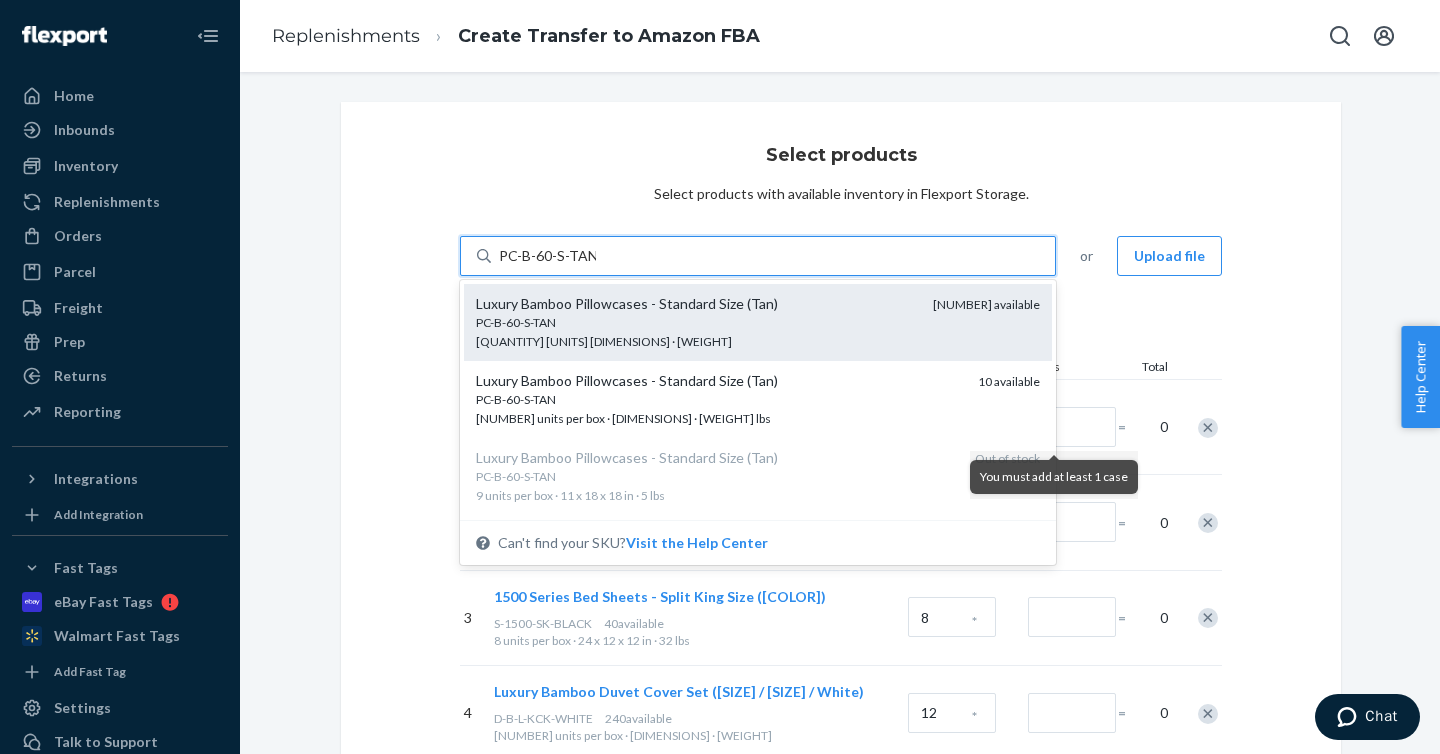 click on "PC-B-60-S-TAN" at bounding box center [696, 322] 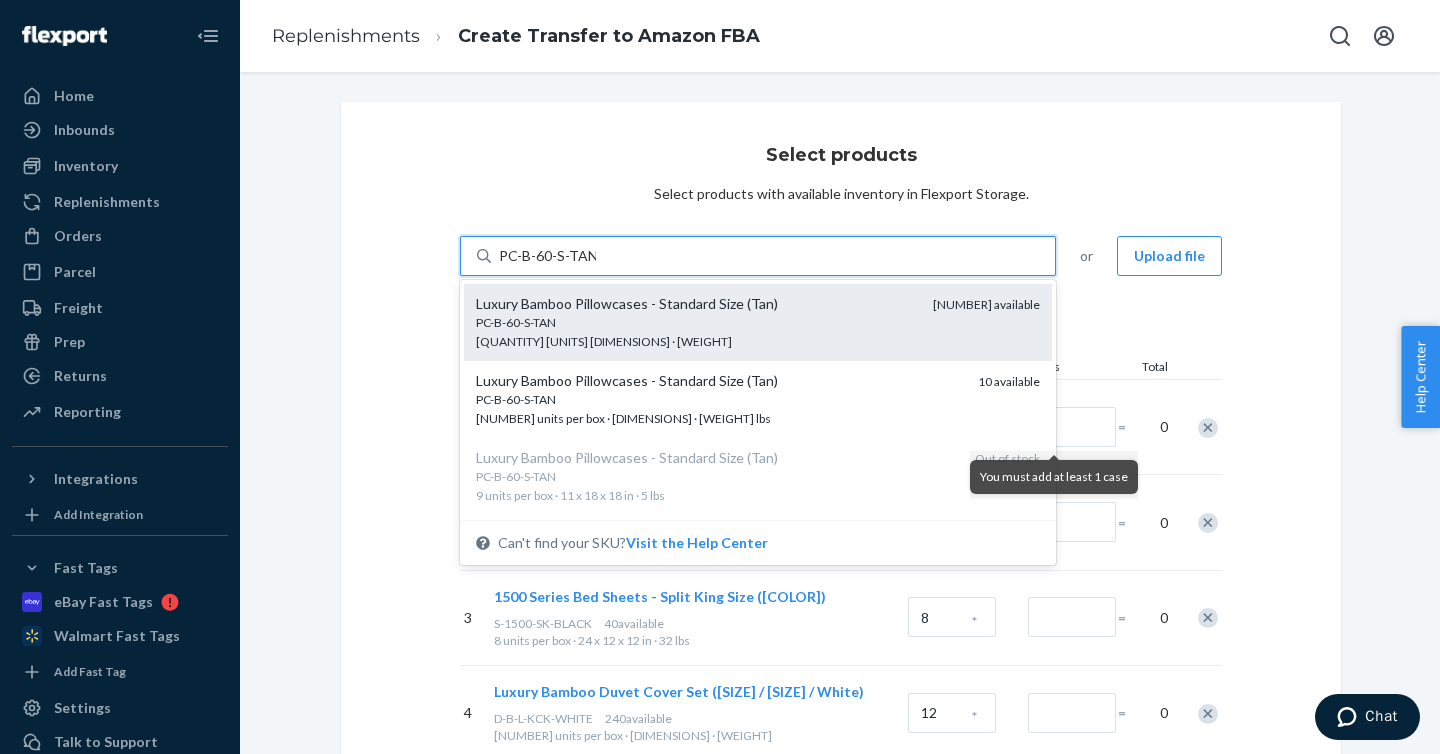 click on "PC-B-60-S-TAN" at bounding box center (547, 256) 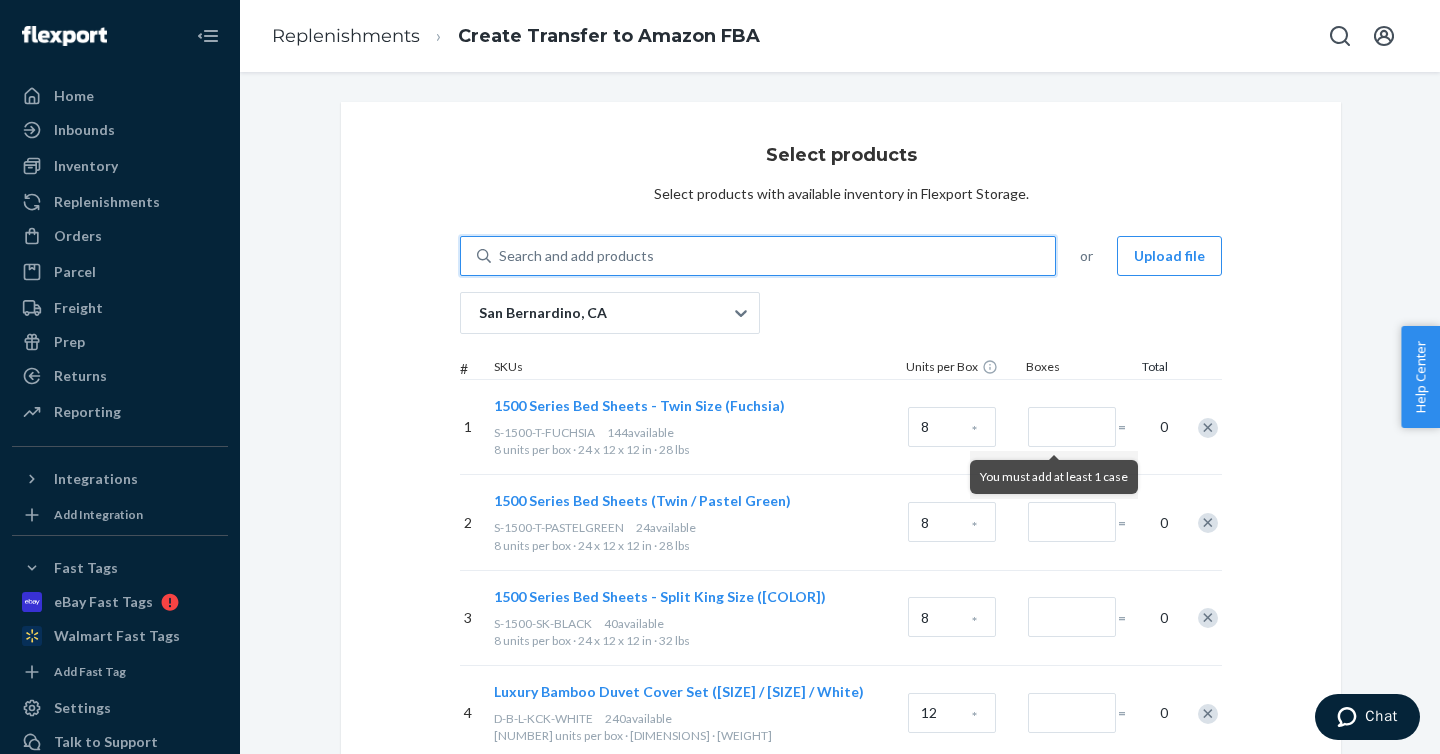 click on "Search and add products" at bounding box center (773, 256) 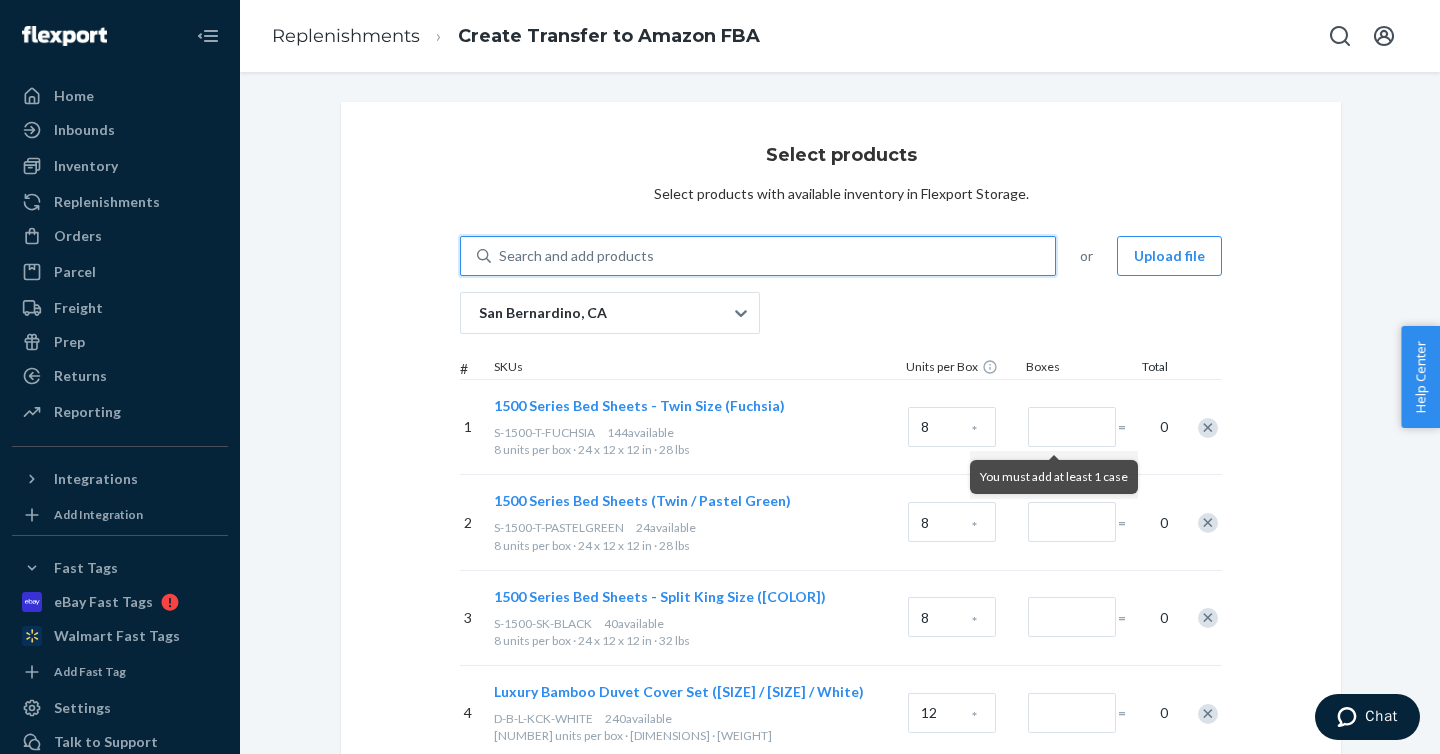 click on "0 results available. Select is focused ,type to refine list, press Down to open the menu,  Search and add products" at bounding box center (500, 256) 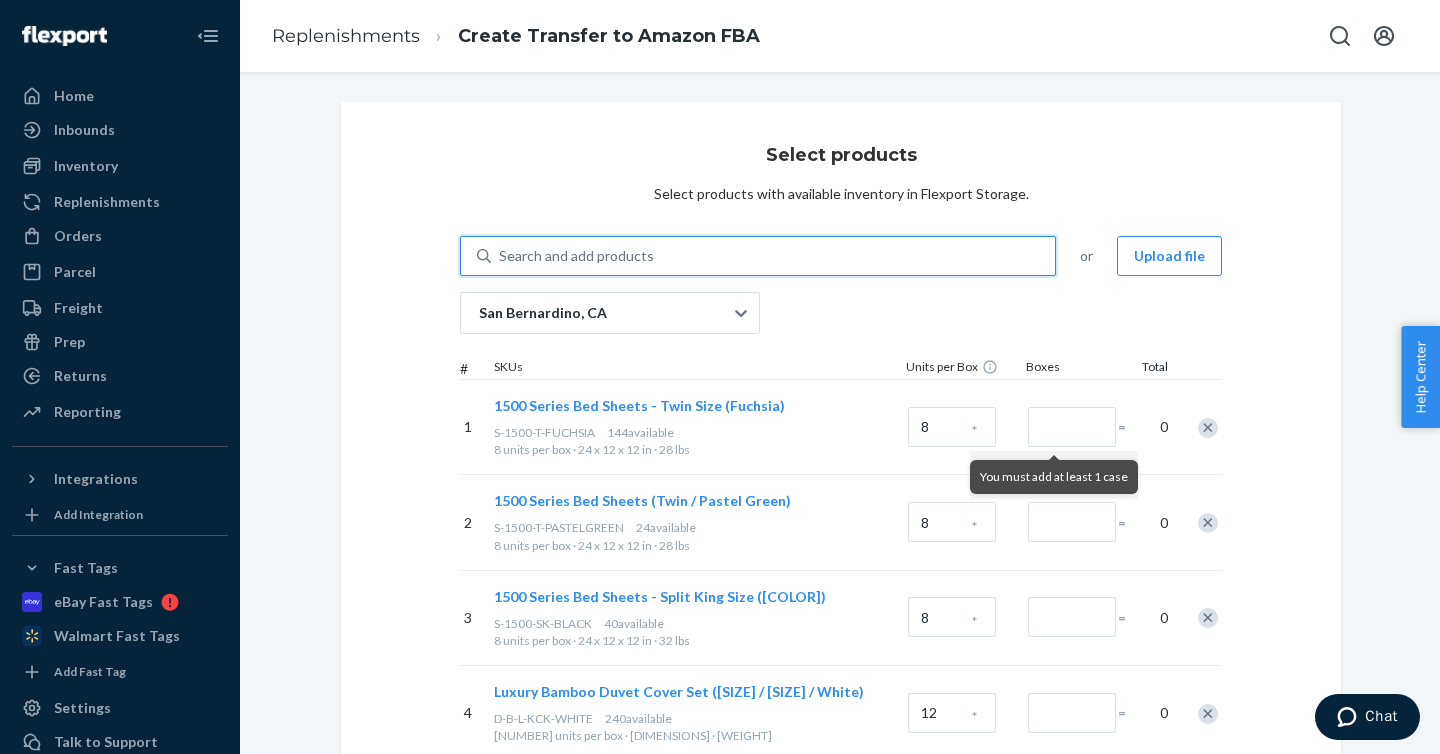 paste on "MP-70-TWIN" 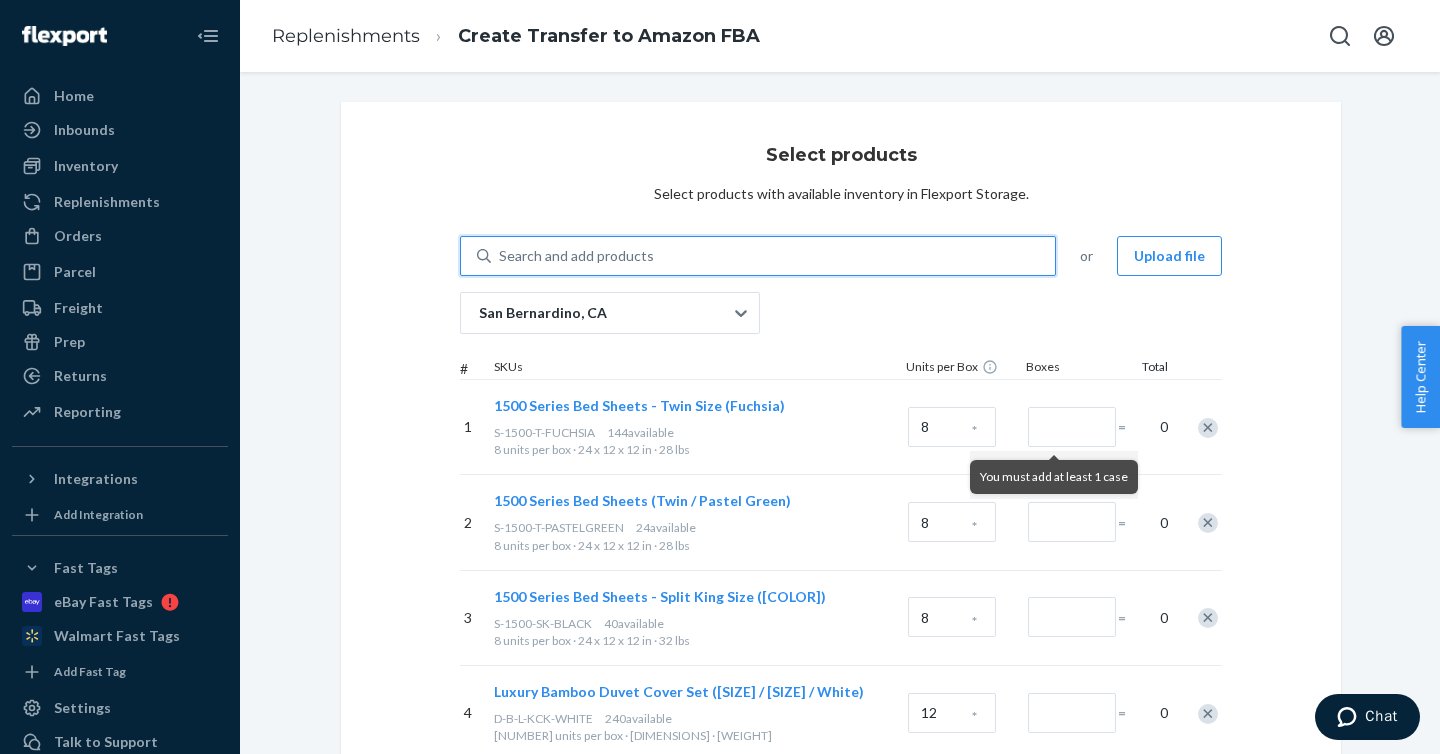 type on "MP-70-TWIN" 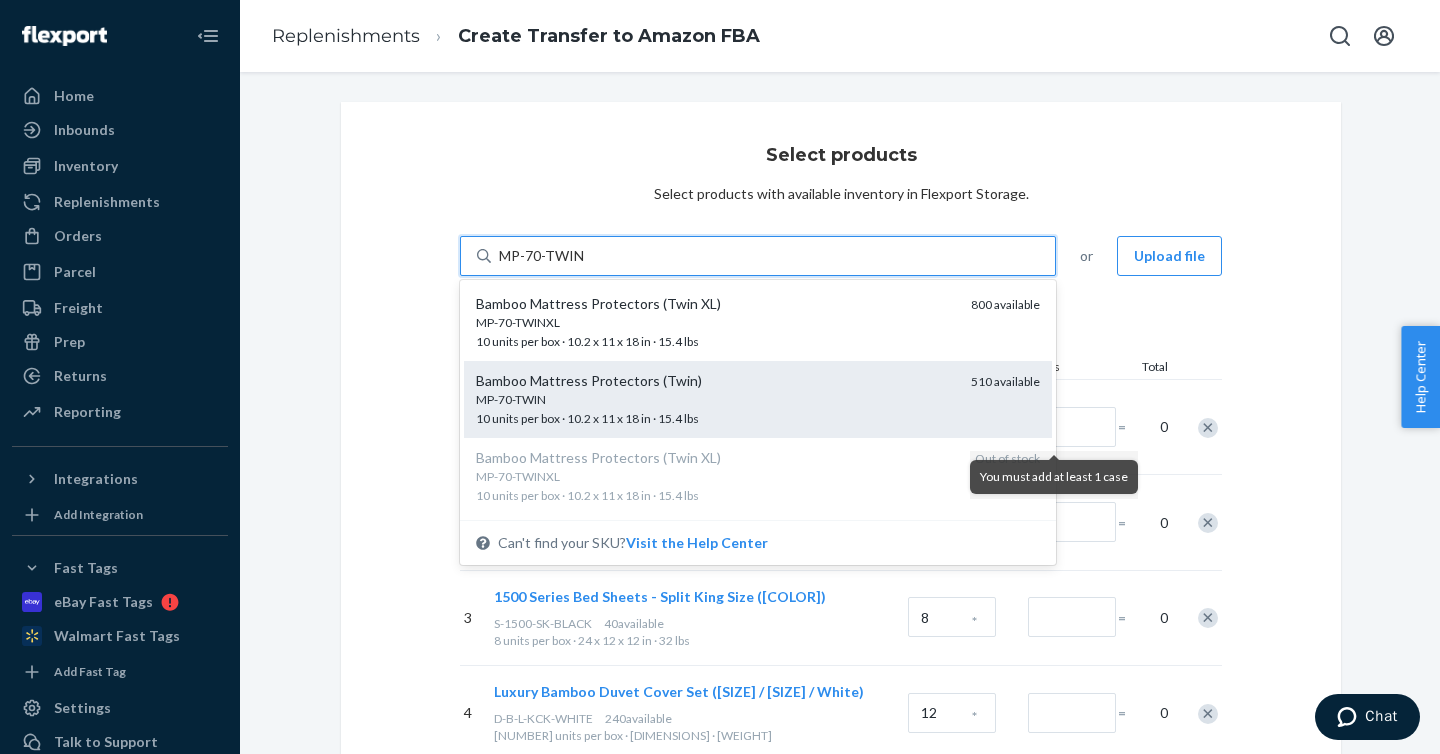 click on "MP-70-TWIN" at bounding box center [715, 399] 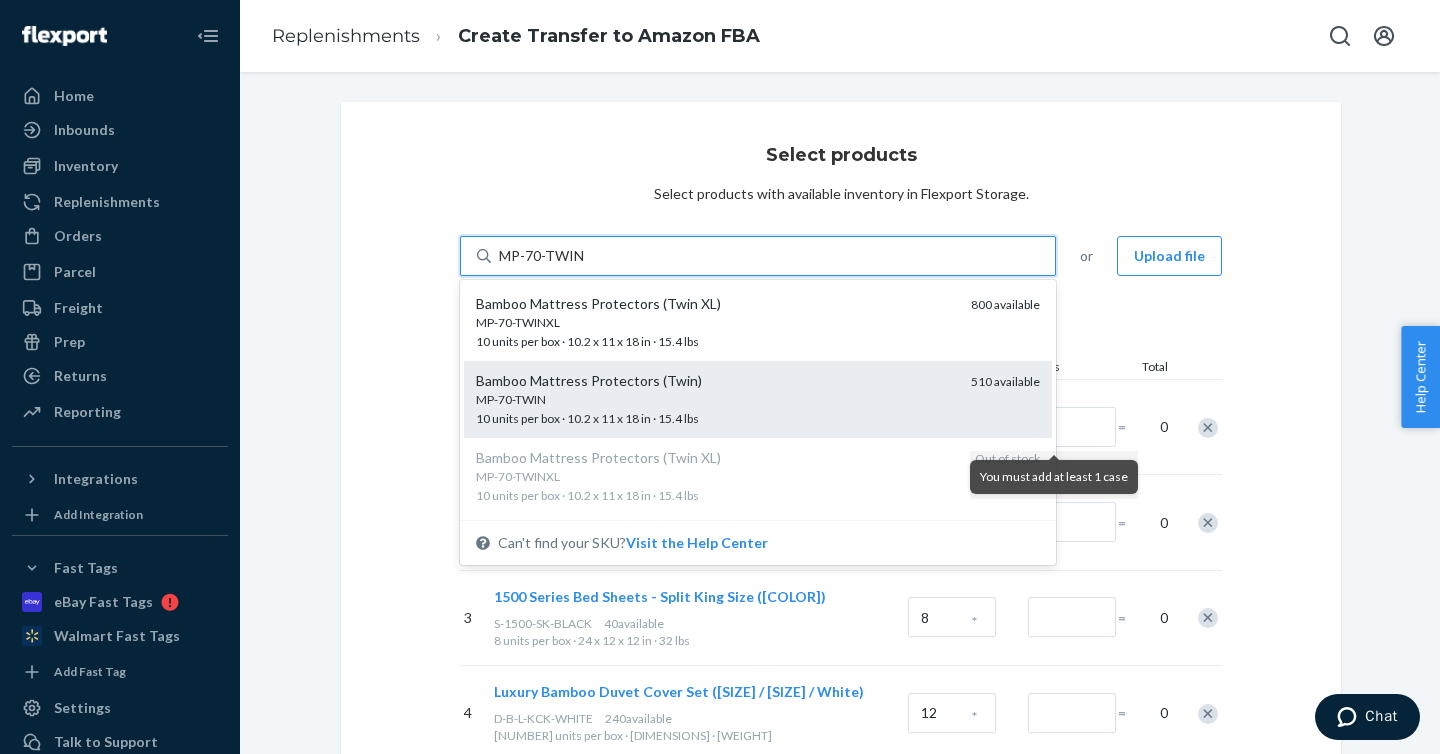 click on "MP-70-TWIN" at bounding box center [542, 256] 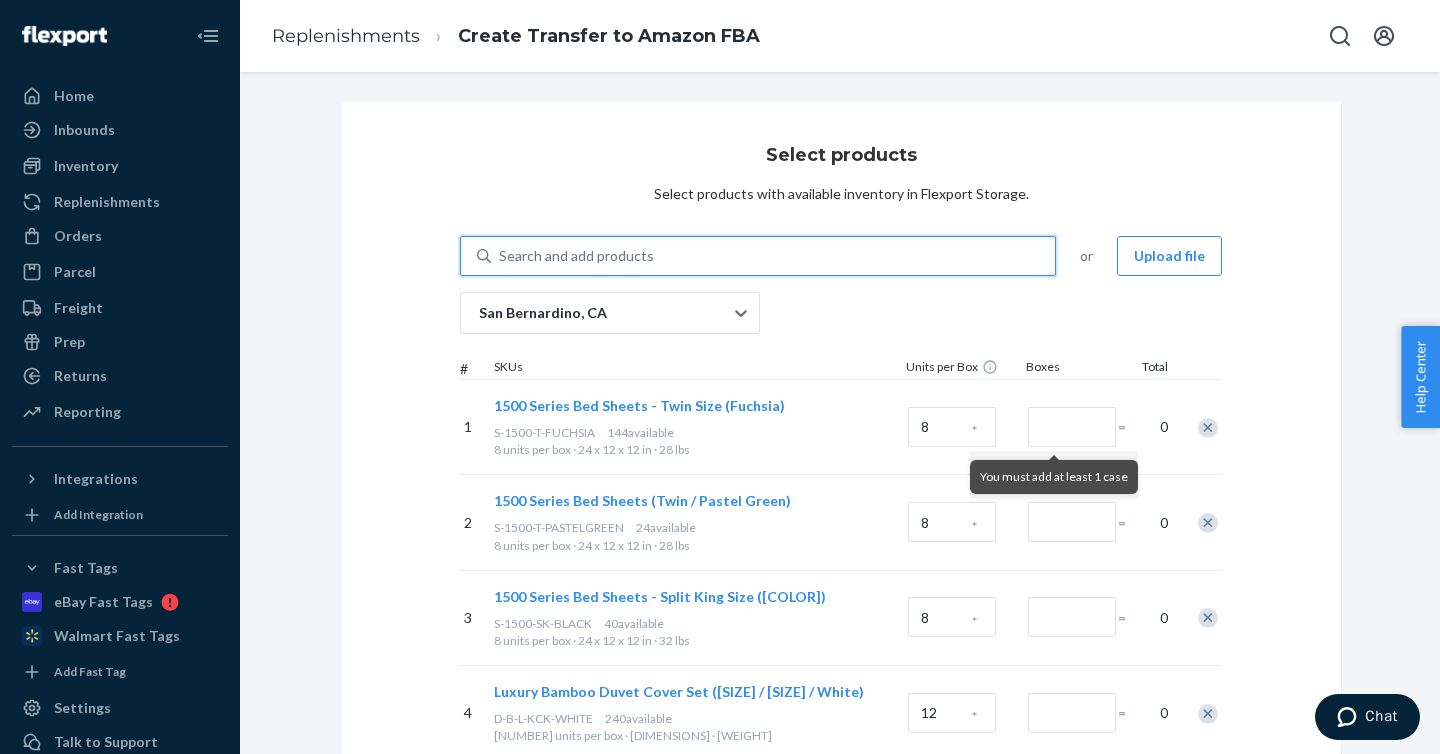click on "Search and add products" at bounding box center (773, 256) 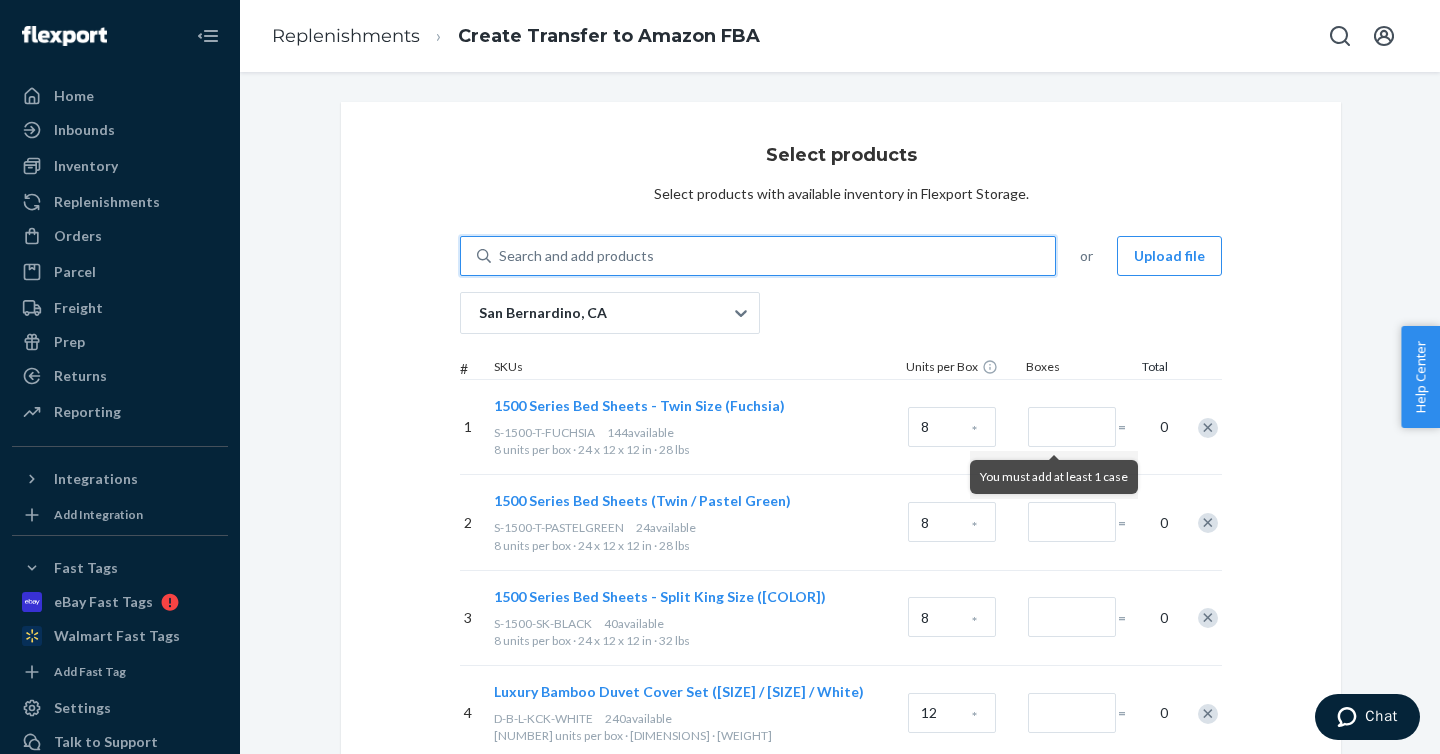 click on "0 results available. Use Up and Down to choose options, press Enter to select the currently focused option, press Escape to exit the menu, press Tab to select the option and exit the menu. Search and add products" at bounding box center [500, 256] 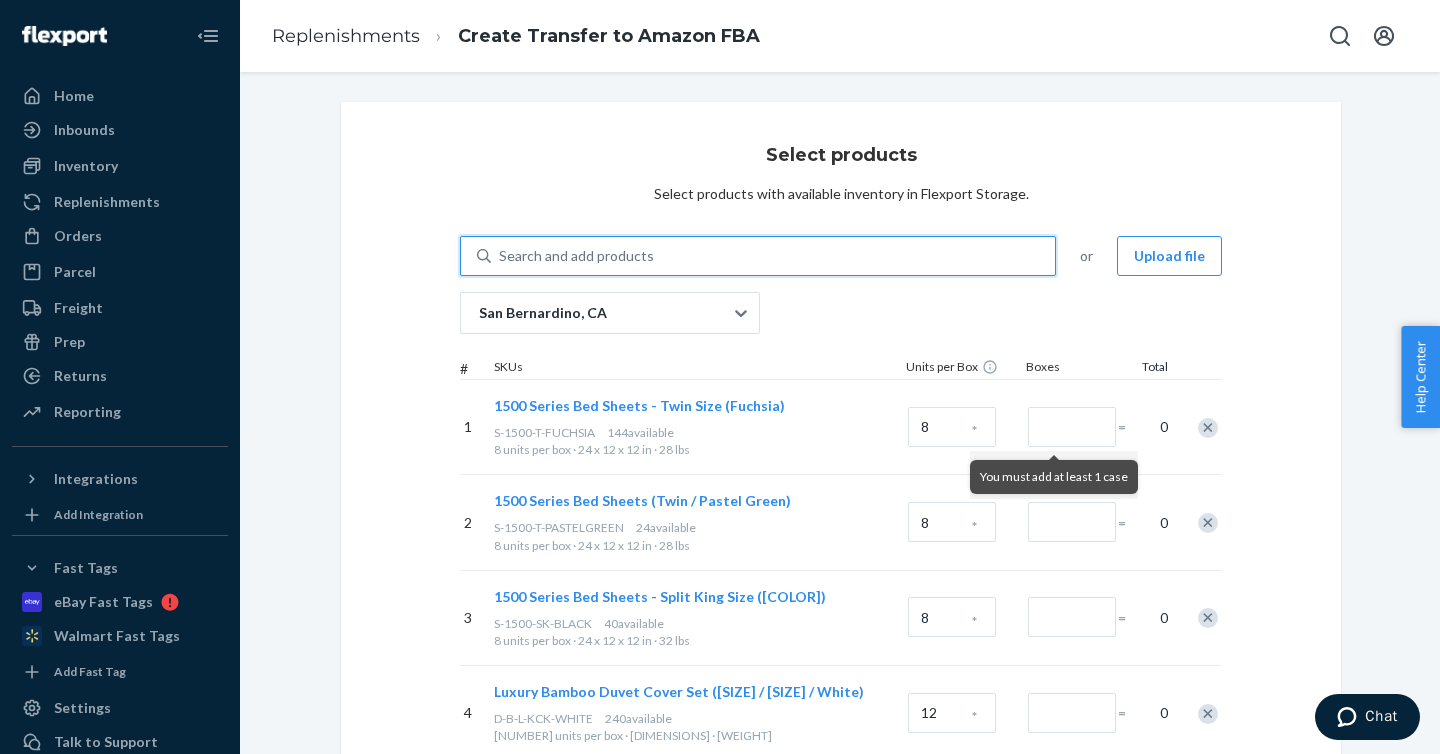 paste on "S-B-100-Q-SILVER" 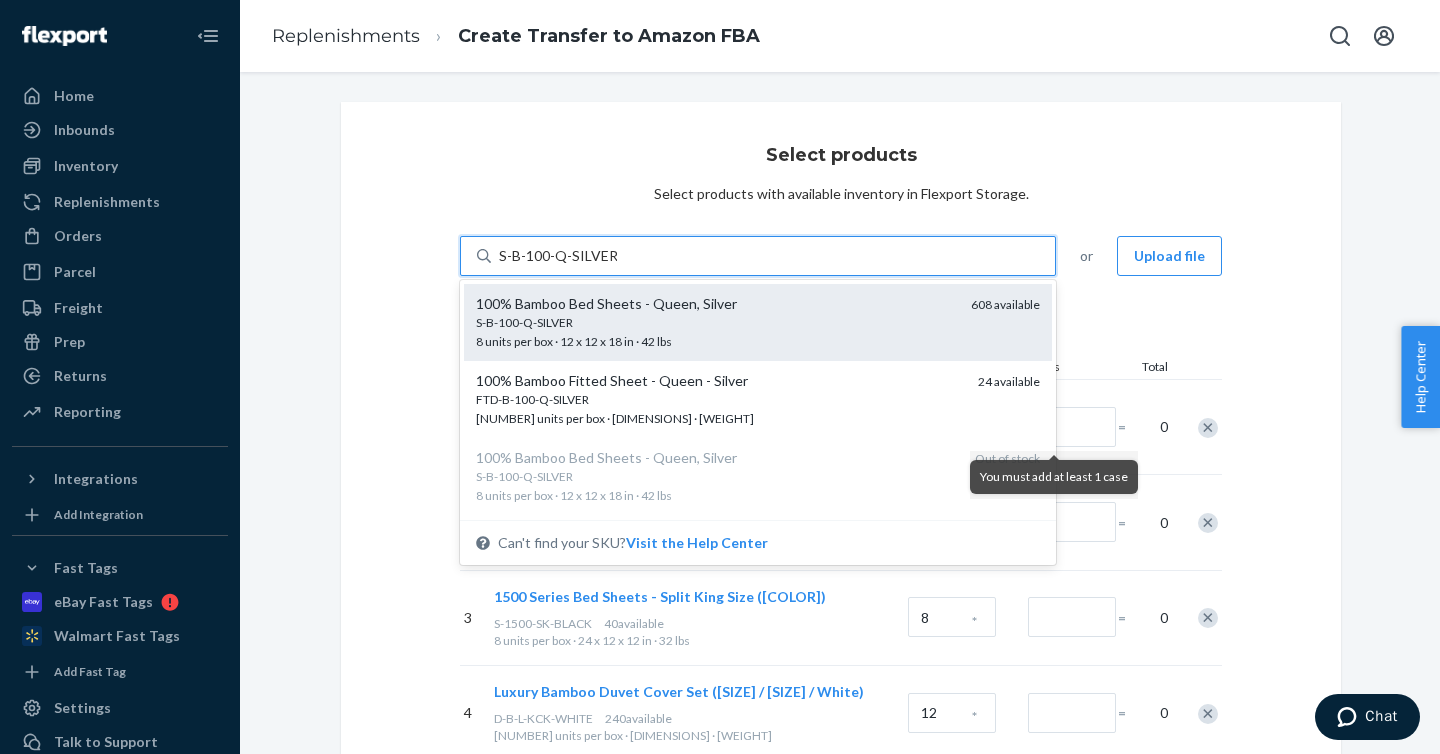 click on "S-B-100-Q-SILVER" at bounding box center [715, 322] 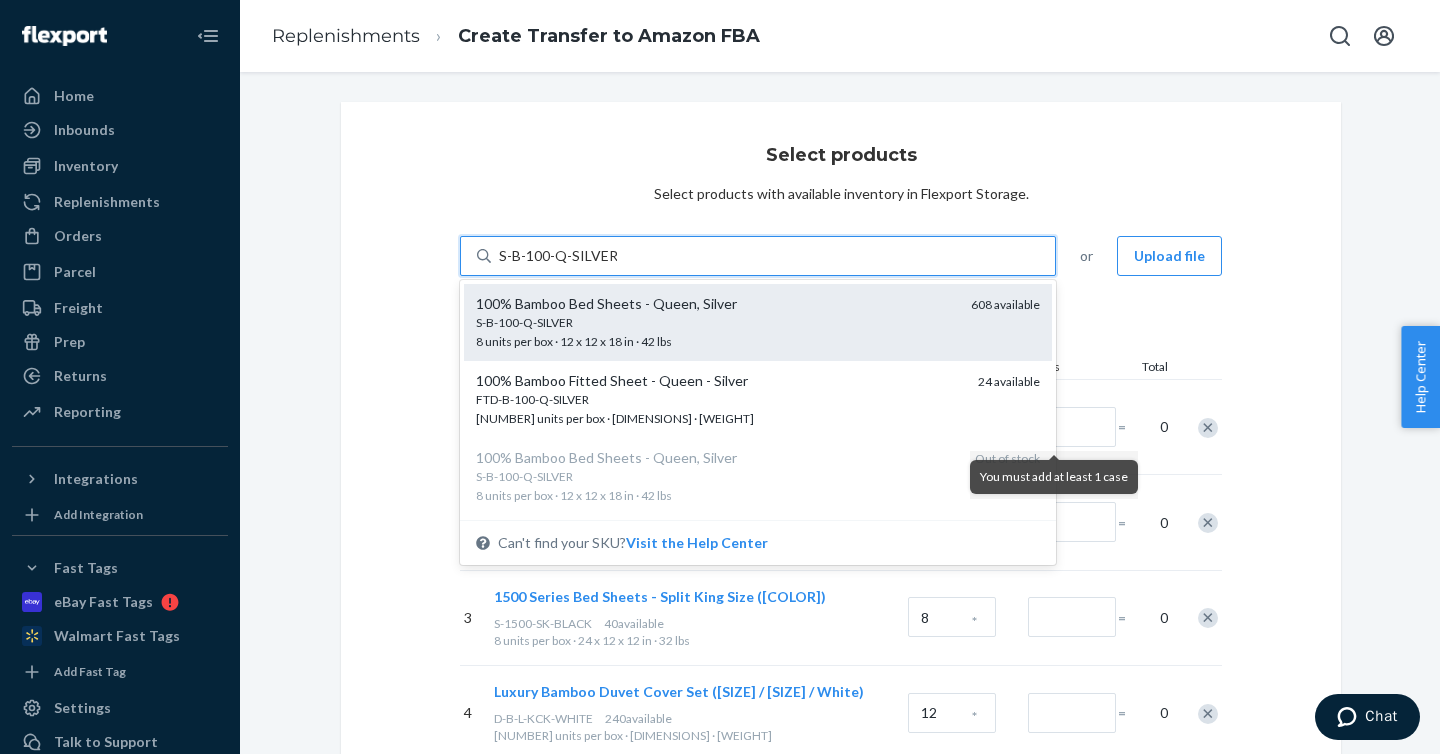 click on "S-B-100-Q-SILVER" at bounding box center [558, 256] 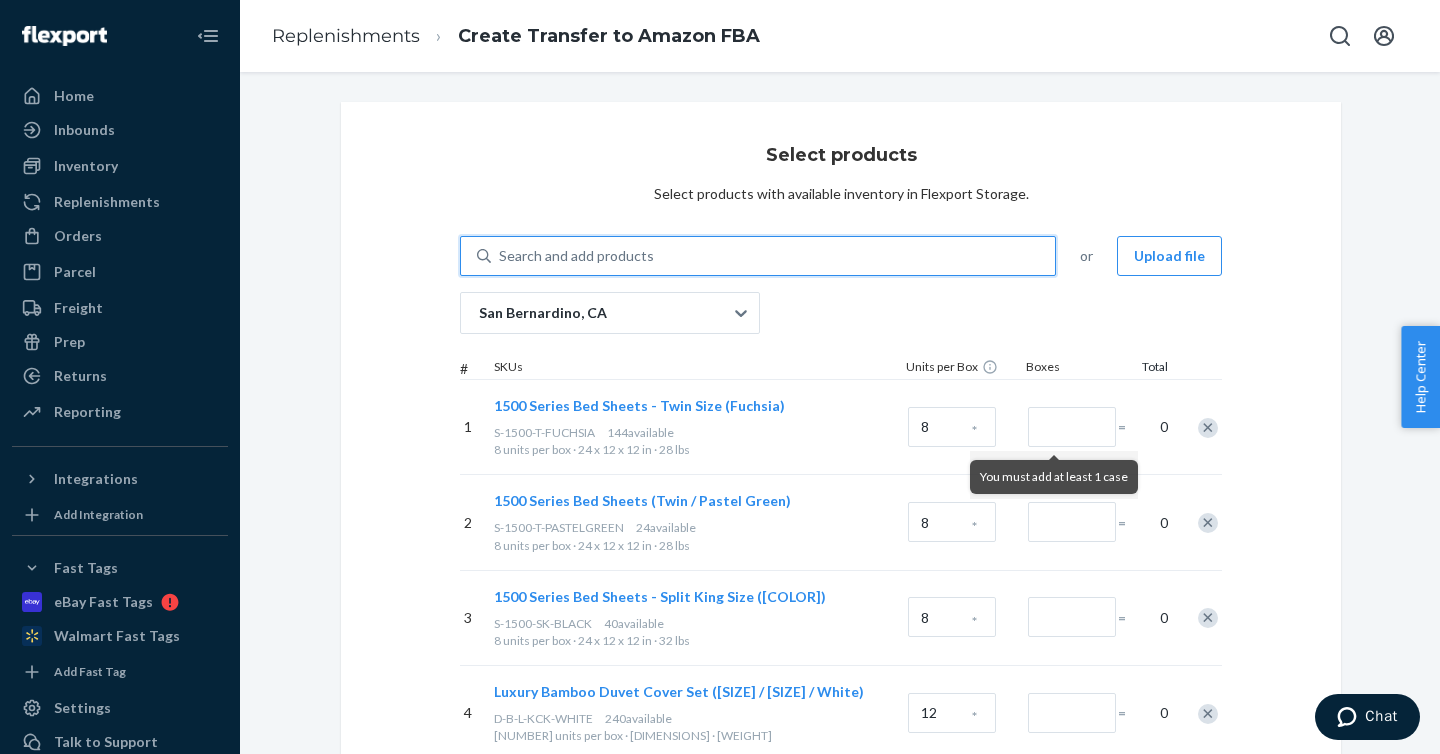 click on "Search and add products" at bounding box center (773, 256) 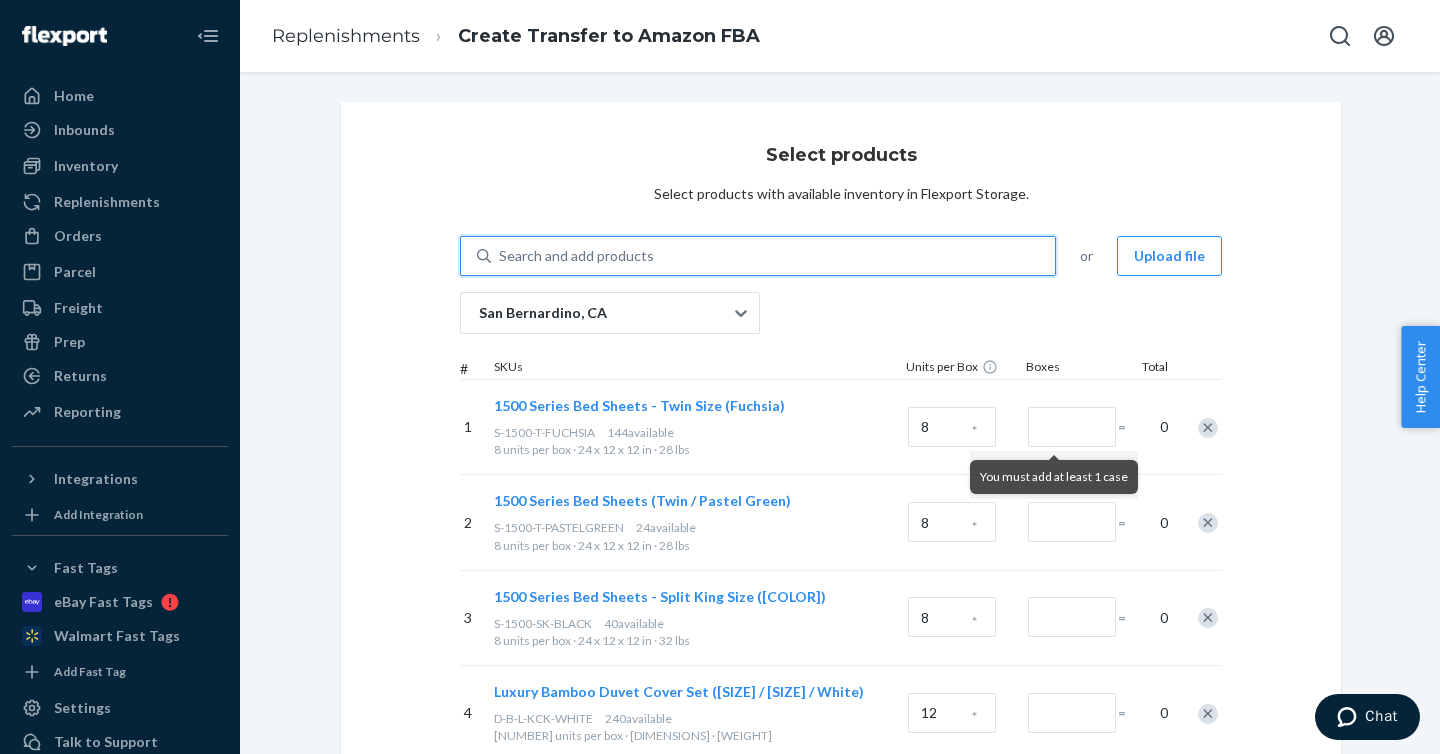 type on "S-B-100-Q-CREAM" 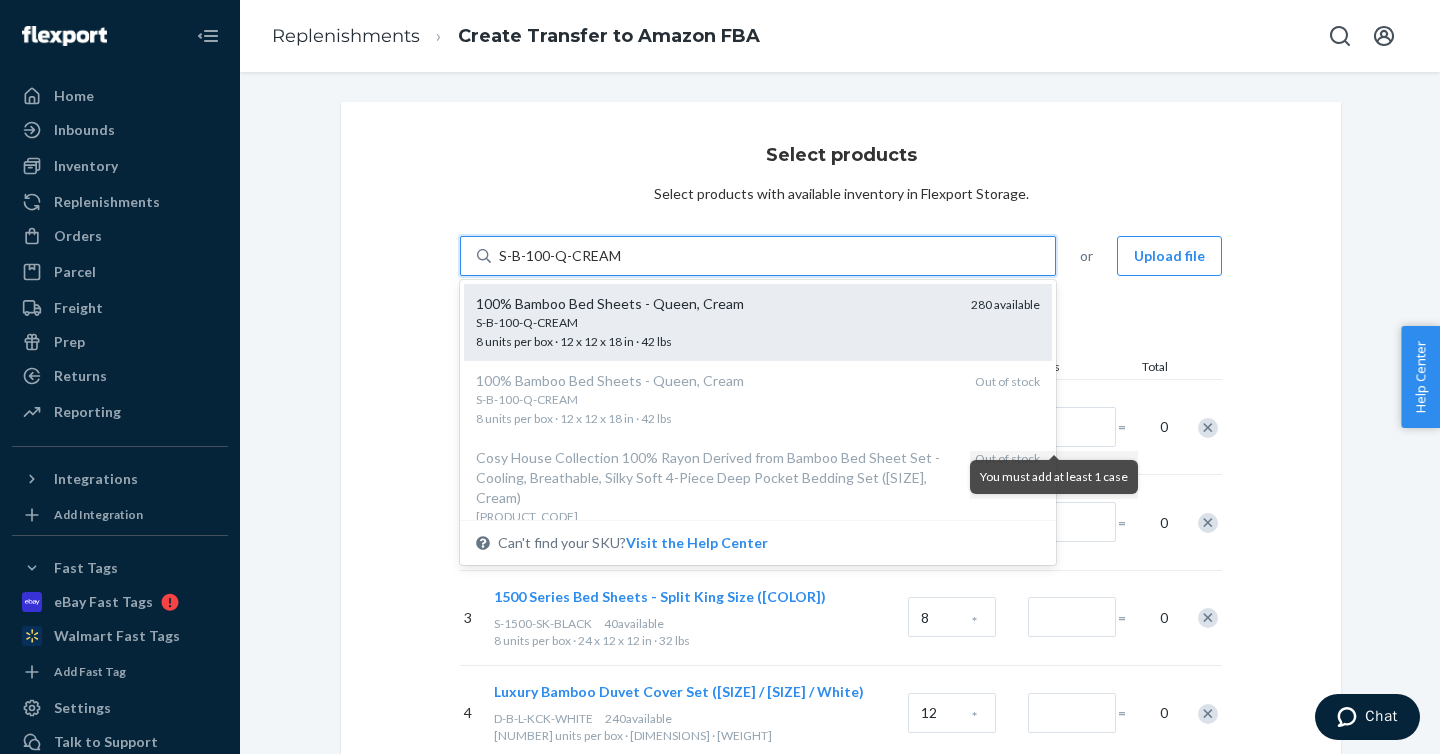 click on "S-B-100-Q-CREAM" at bounding box center (715, 322) 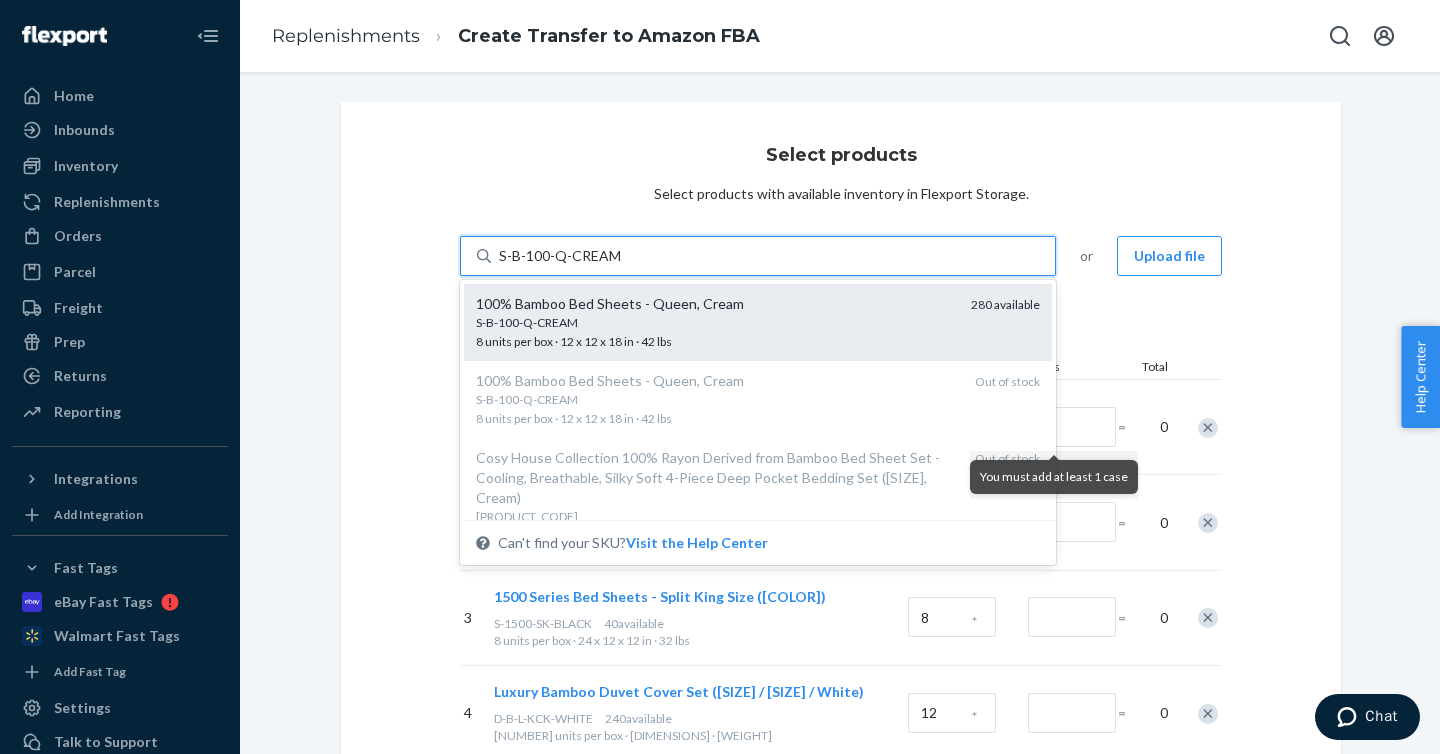 click on "S-B-100-Q-CREAM" at bounding box center [560, 256] 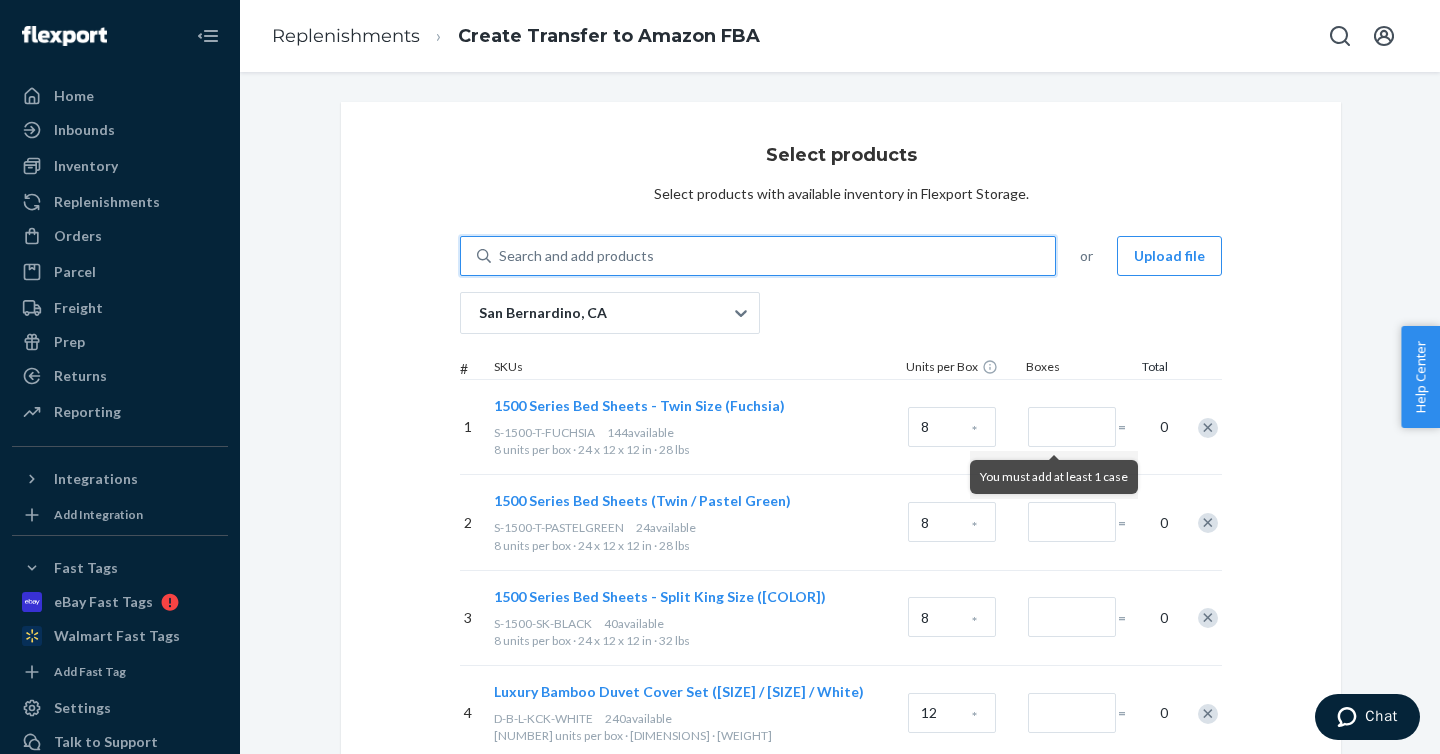 click on "Search and add products" at bounding box center [773, 256] 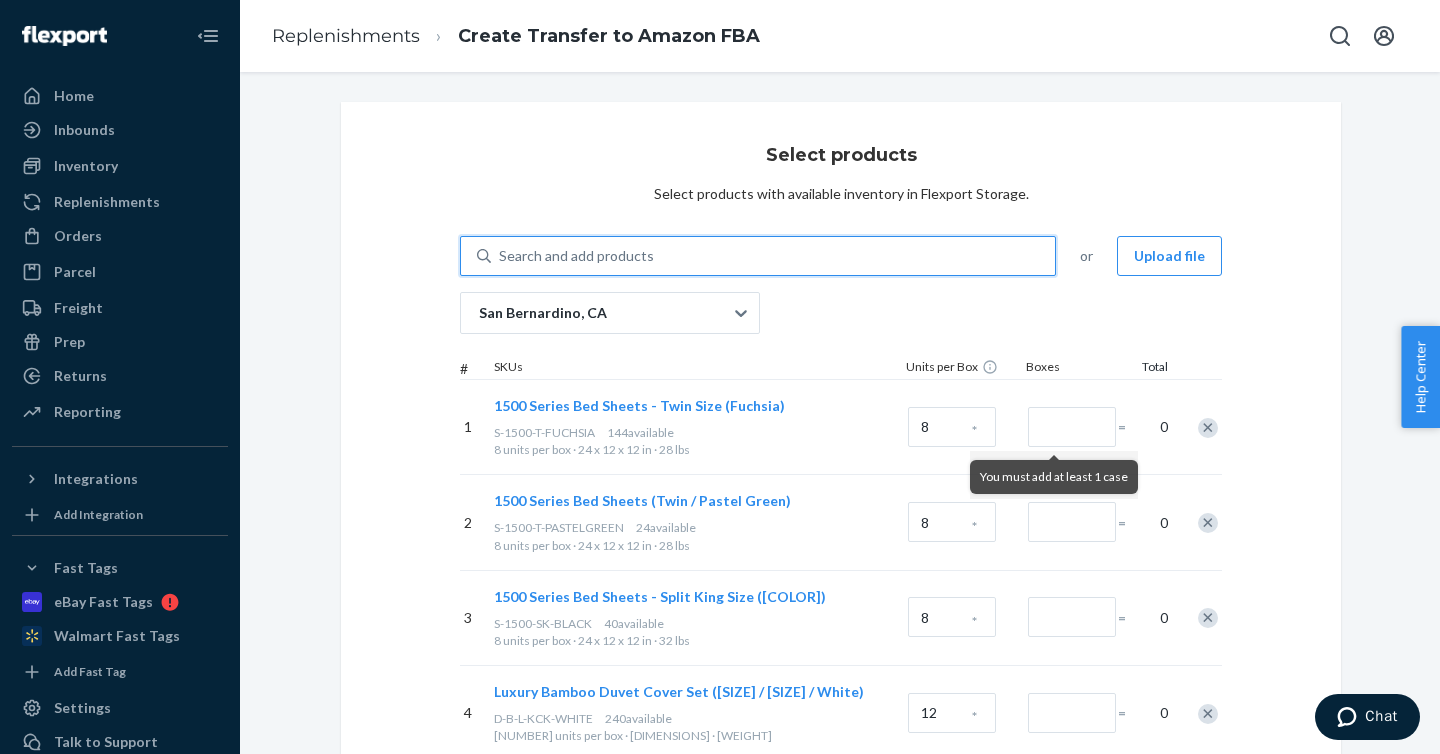 click on "0 results available. Select is focused ,type to refine list, press Down to open the menu,  Search and add products" at bounding box center [500, 256] 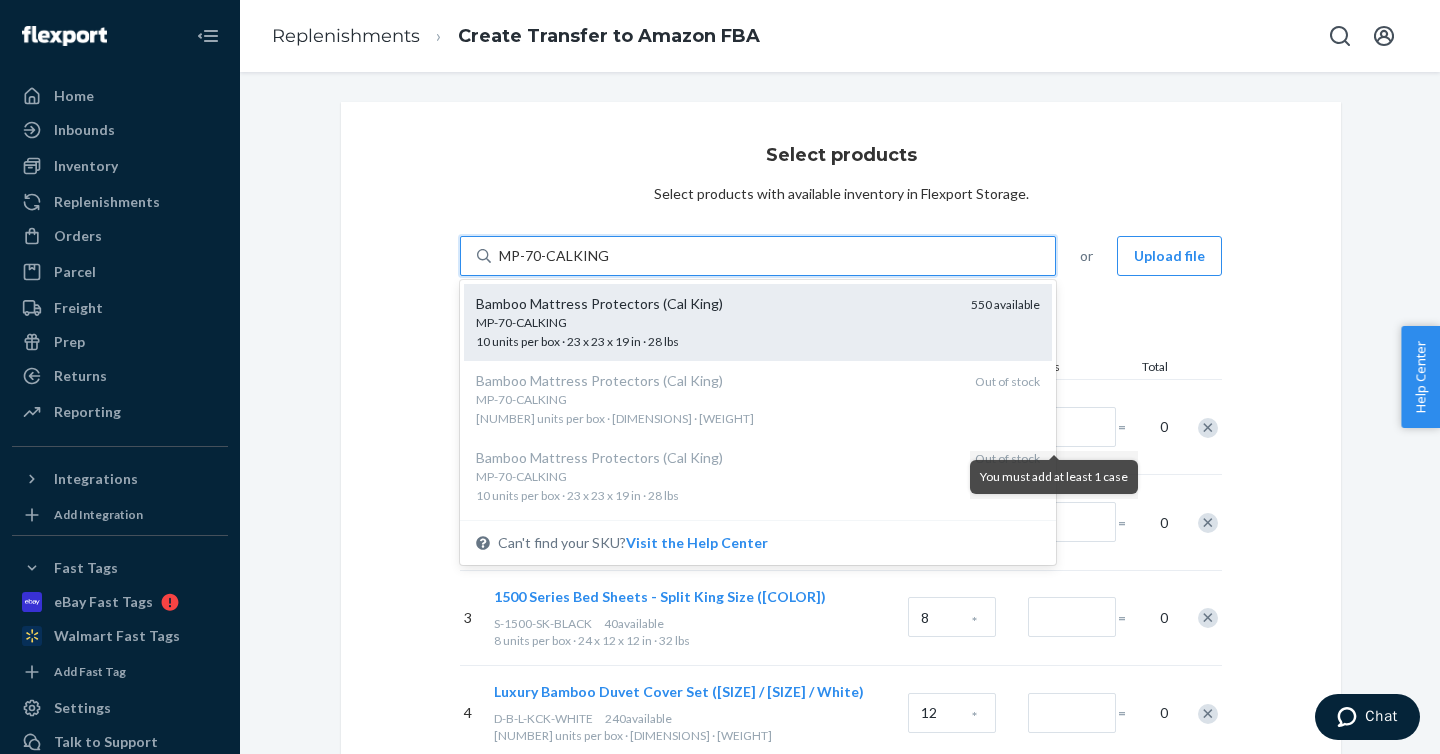 click on "MP-70-CALKING" at bounding box center [715, 322] 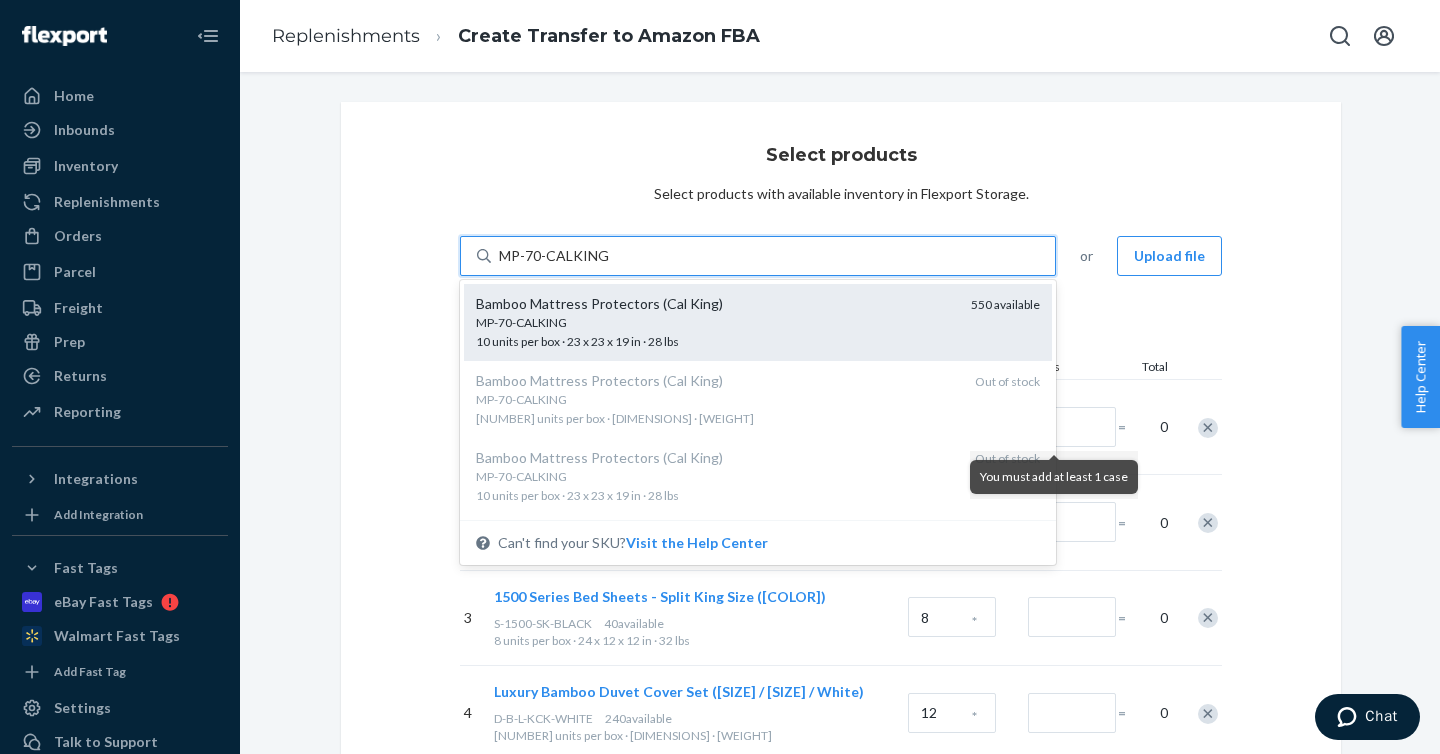 click on "MP-70-CALKING" at bounding box center (554, 256) 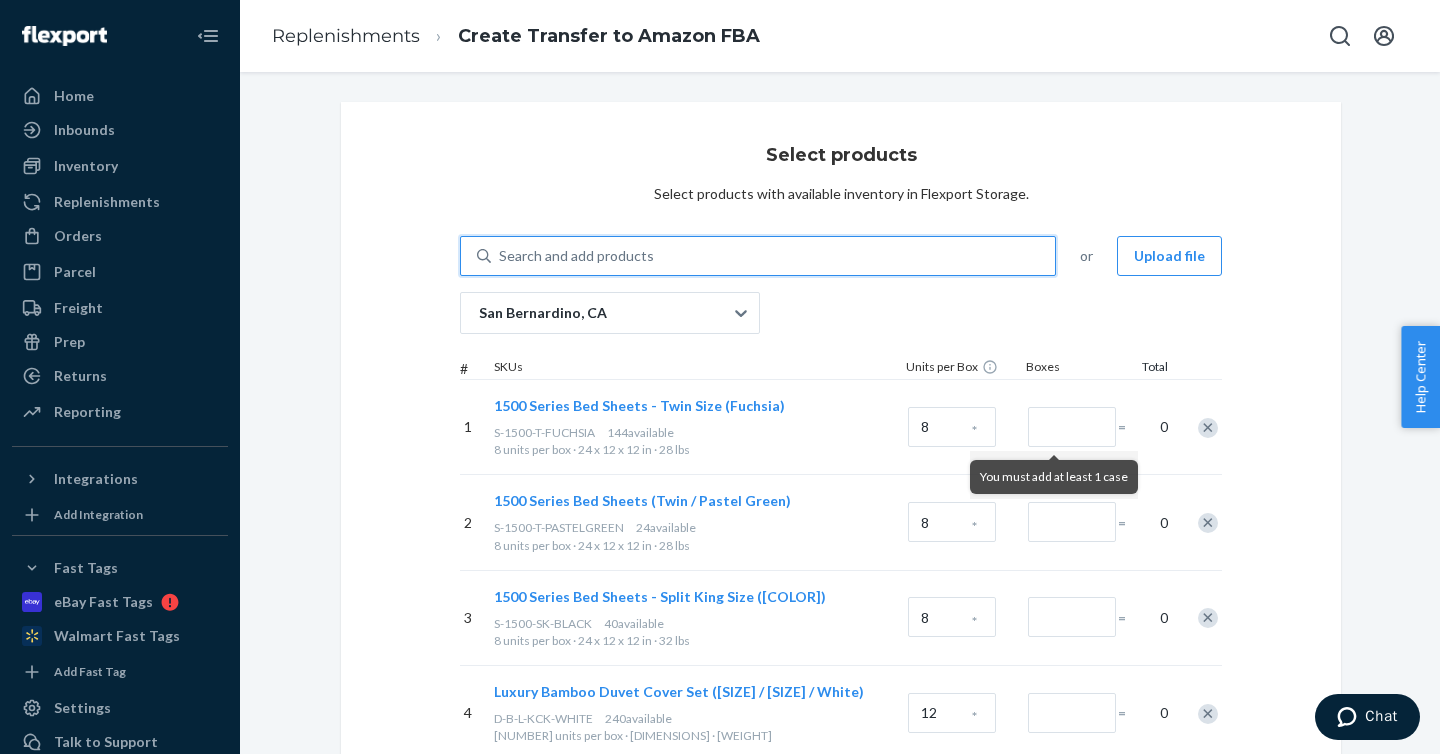 click on "Search and add products" at bounding box center [773, 256] 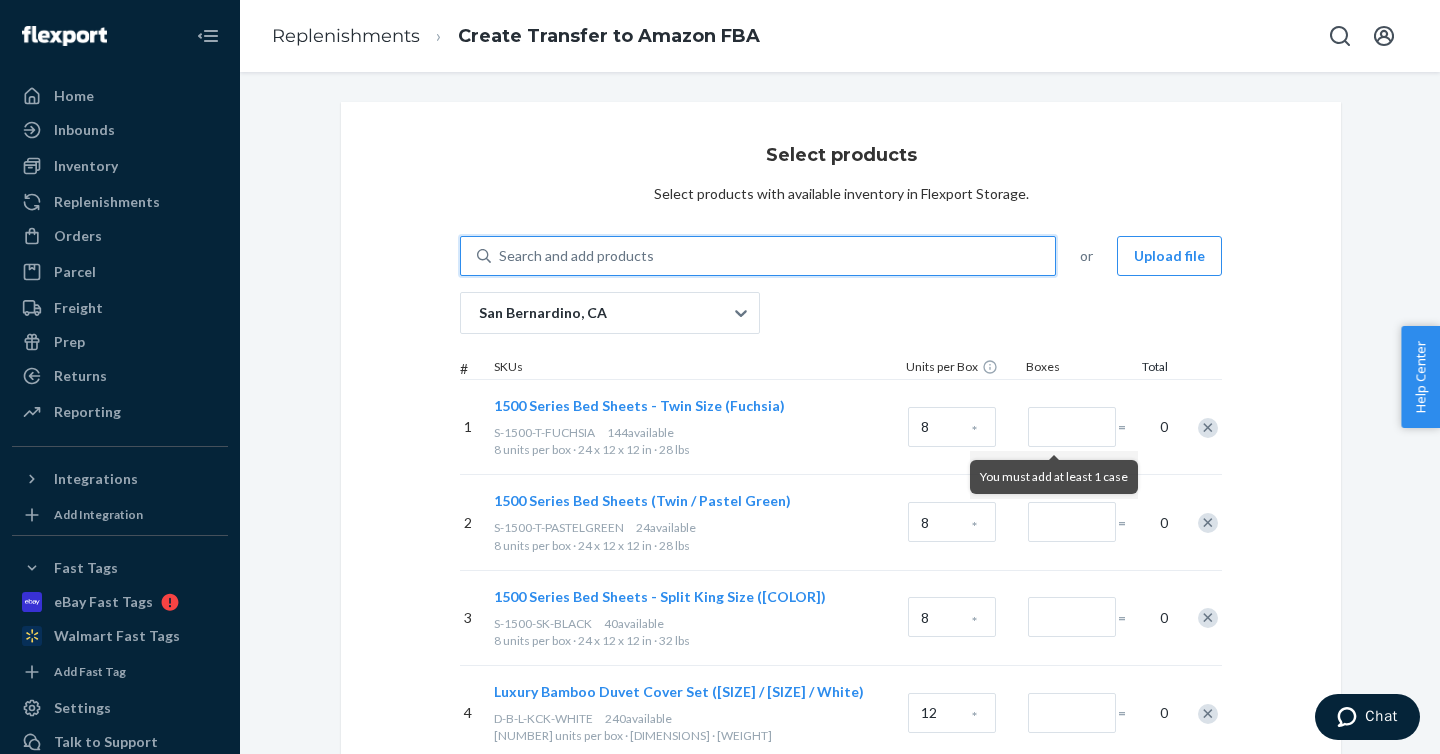 click on "0 results available. Select is focused ,type to refine list, press Down to open the menu,  Search and add products" at bounding box center [500, 256] 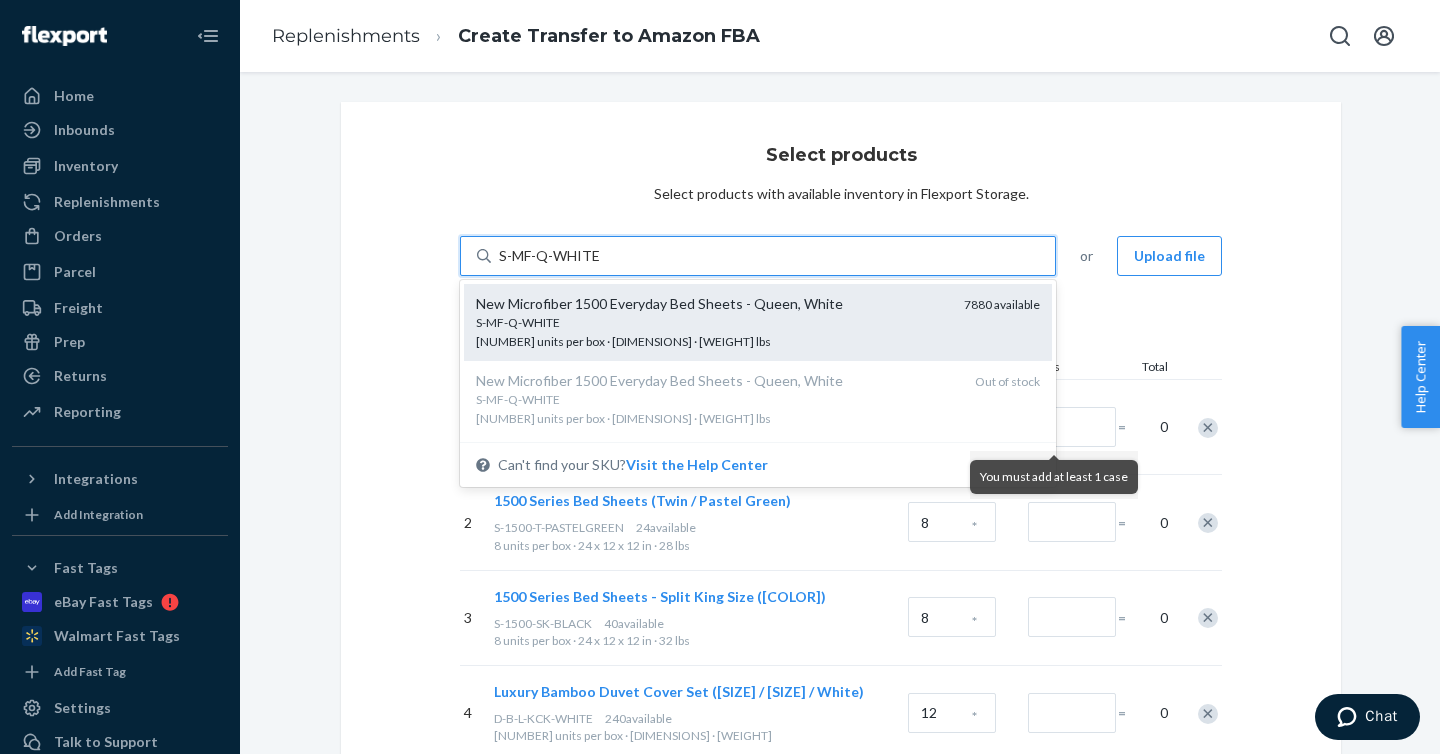 click on "S-MF-Q-WHITE 8 units per box · 22 x 12 x 12 in · 29 lbs" at bounding box center [712, 332] 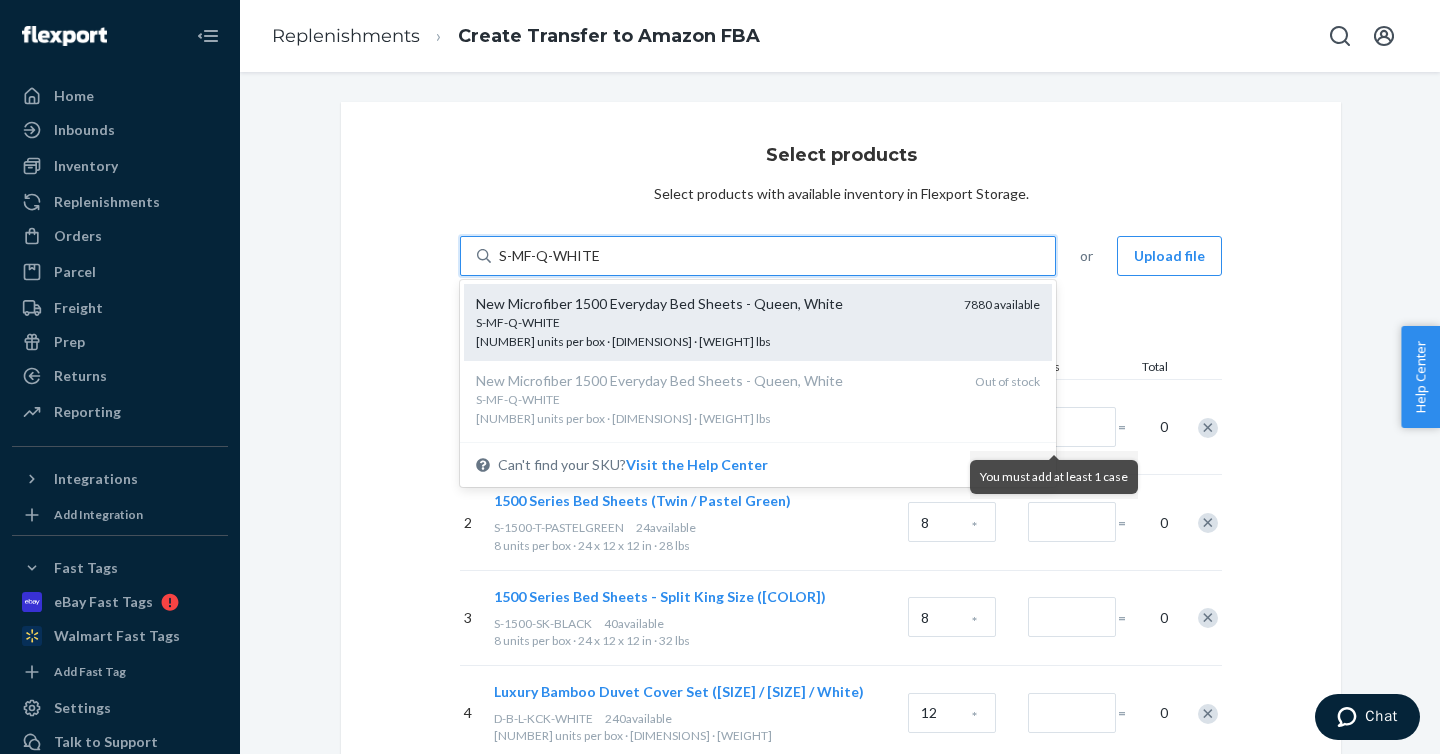 click on "S-MF-Q-WHITE" at bounding box center [549, 256] 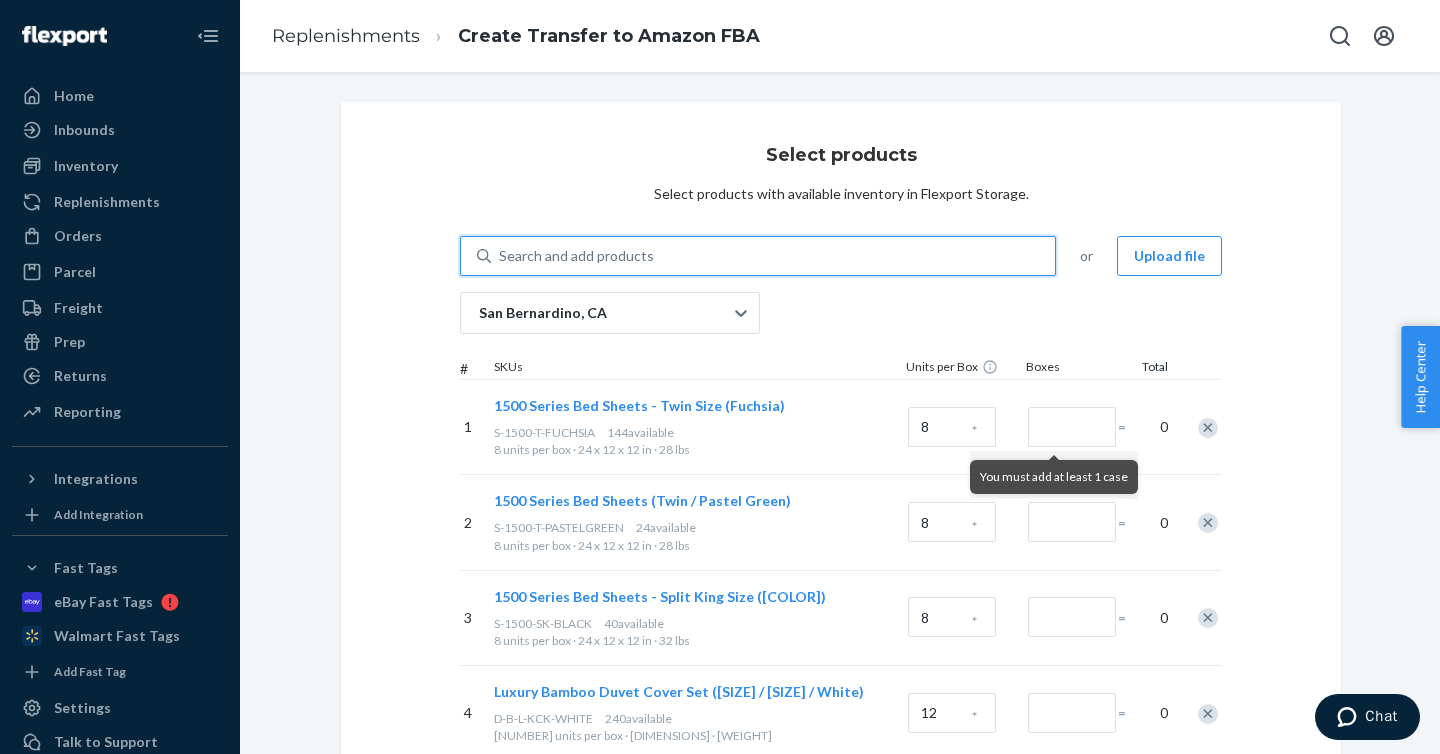 click on "Search and add products" at bounding box center [773, 256] 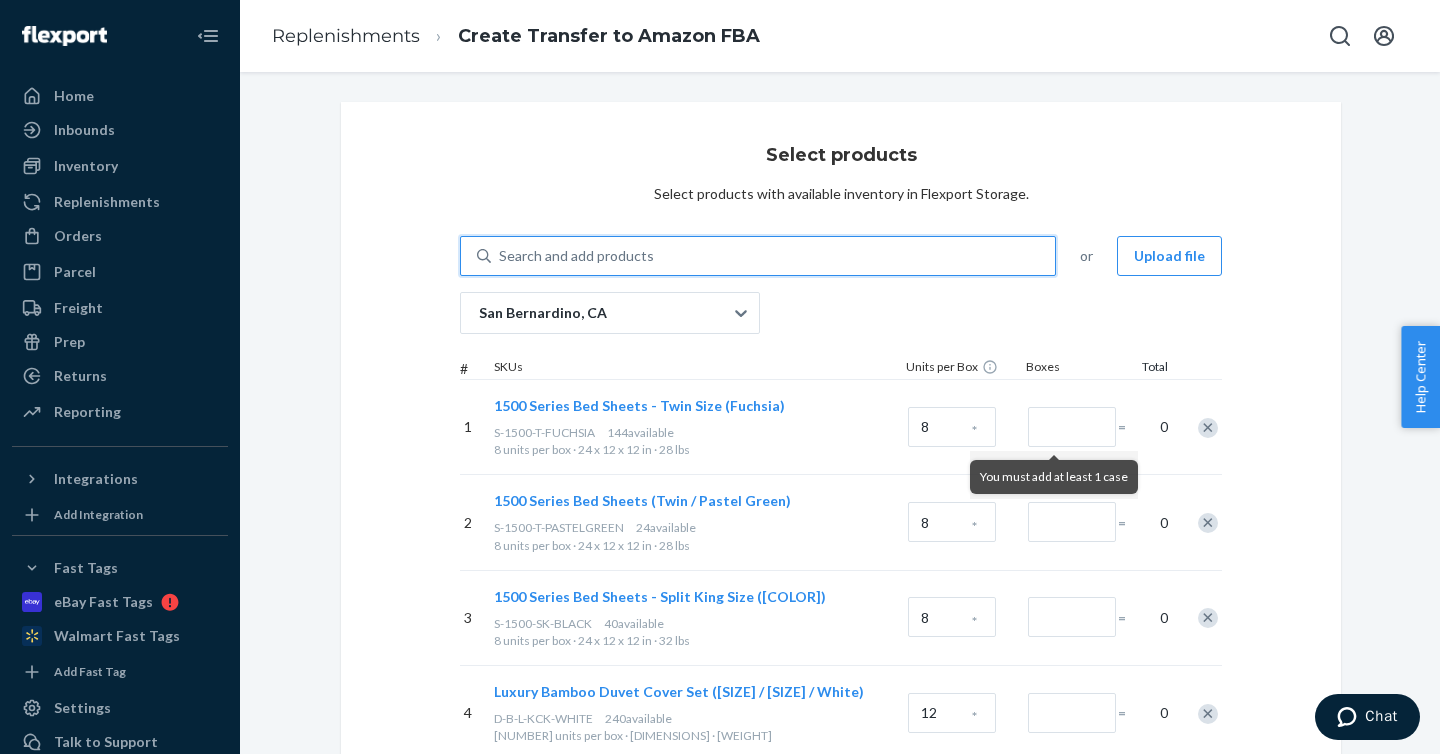 click on "0 results available. Select is focused ,type to refine list, press Down to open the menu,  Search and add products" at bounding box center [500, 256] 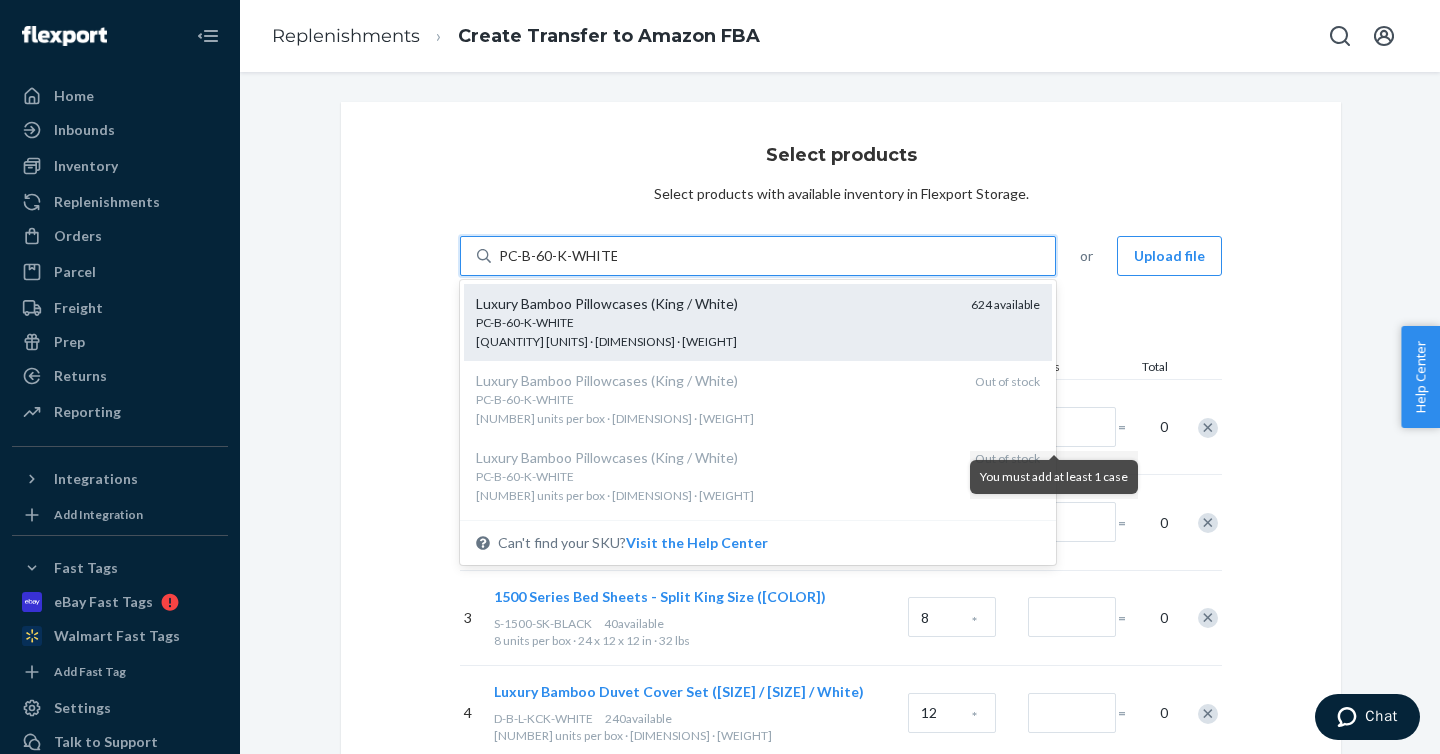click on "Luxury Bamboo Pillowcases (King / White)" at bounding box center (715, 304) 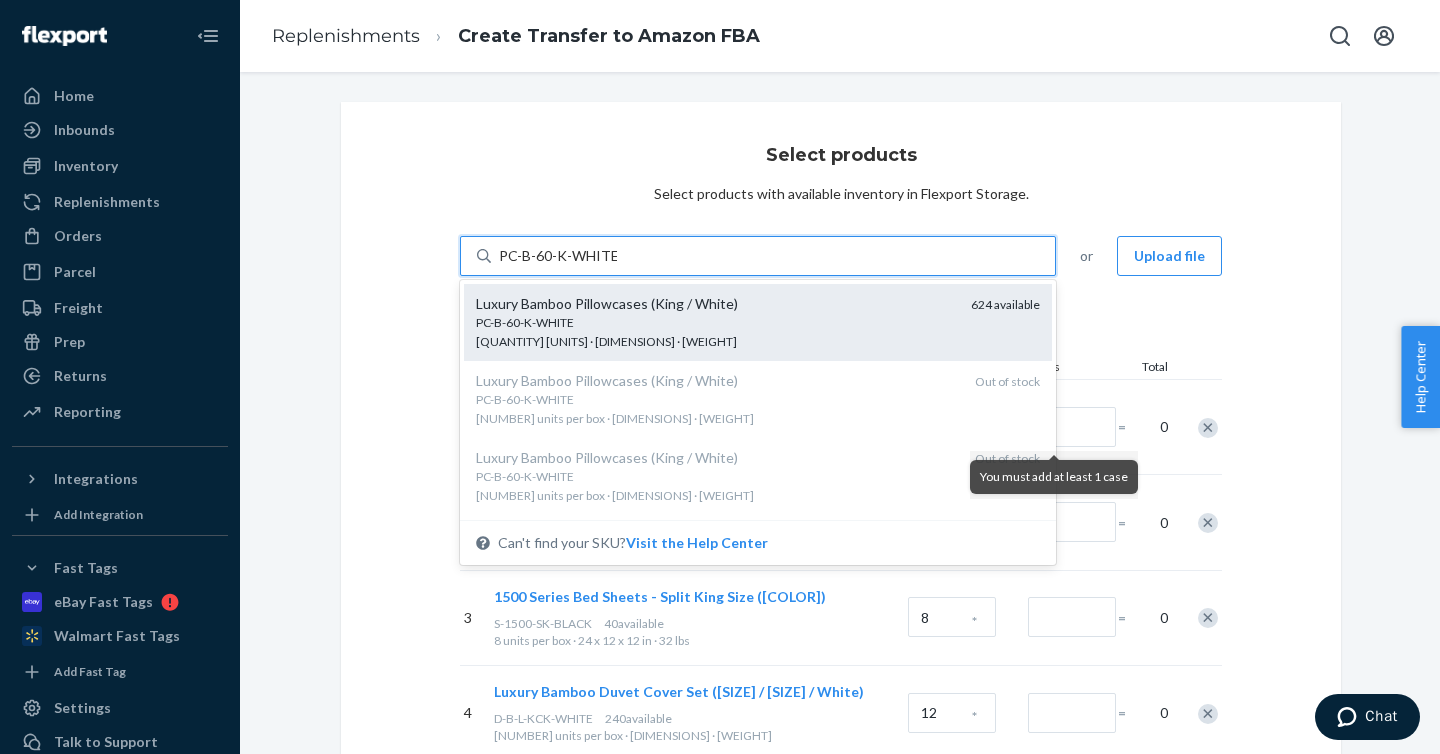 click on "PC-B-60-K-WHITE" at bounding box center (558, 256) 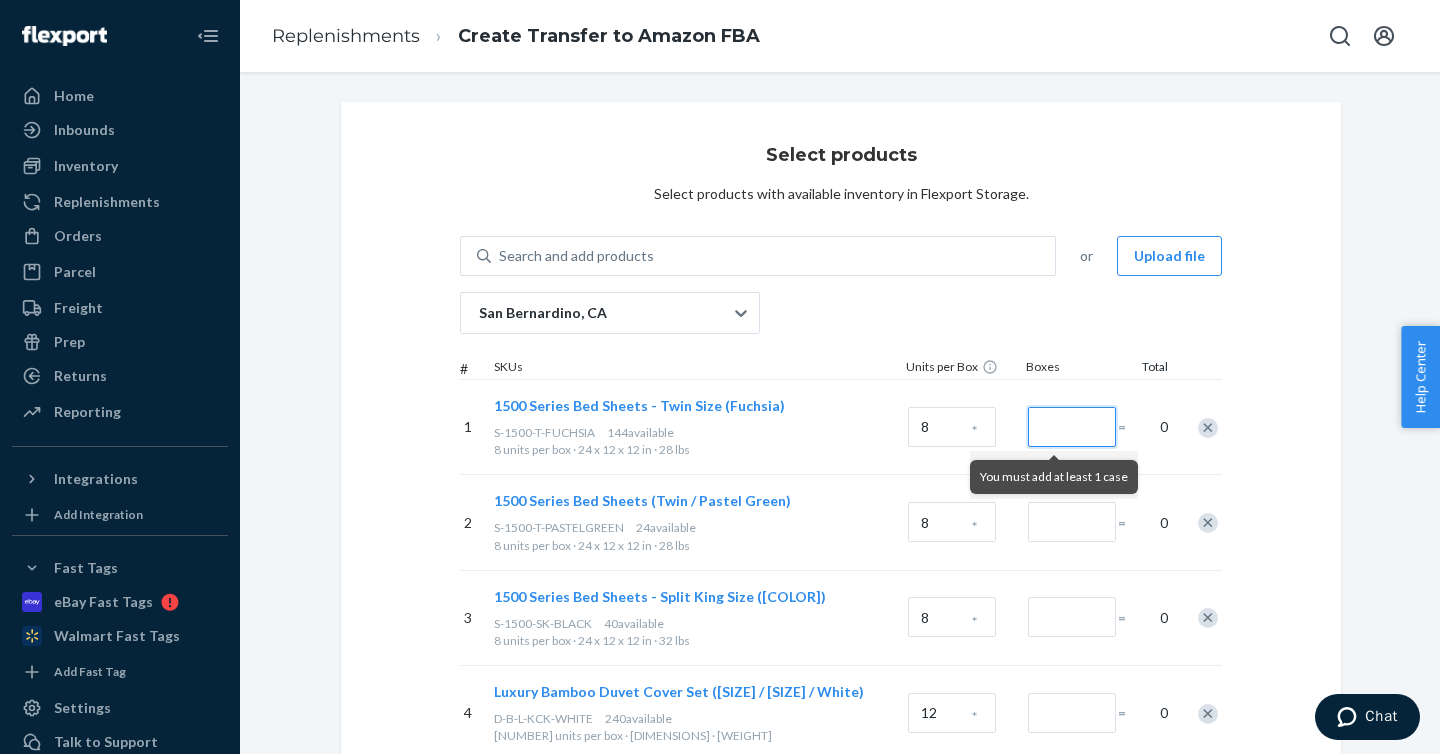 click at bounding box center (1072, 427) 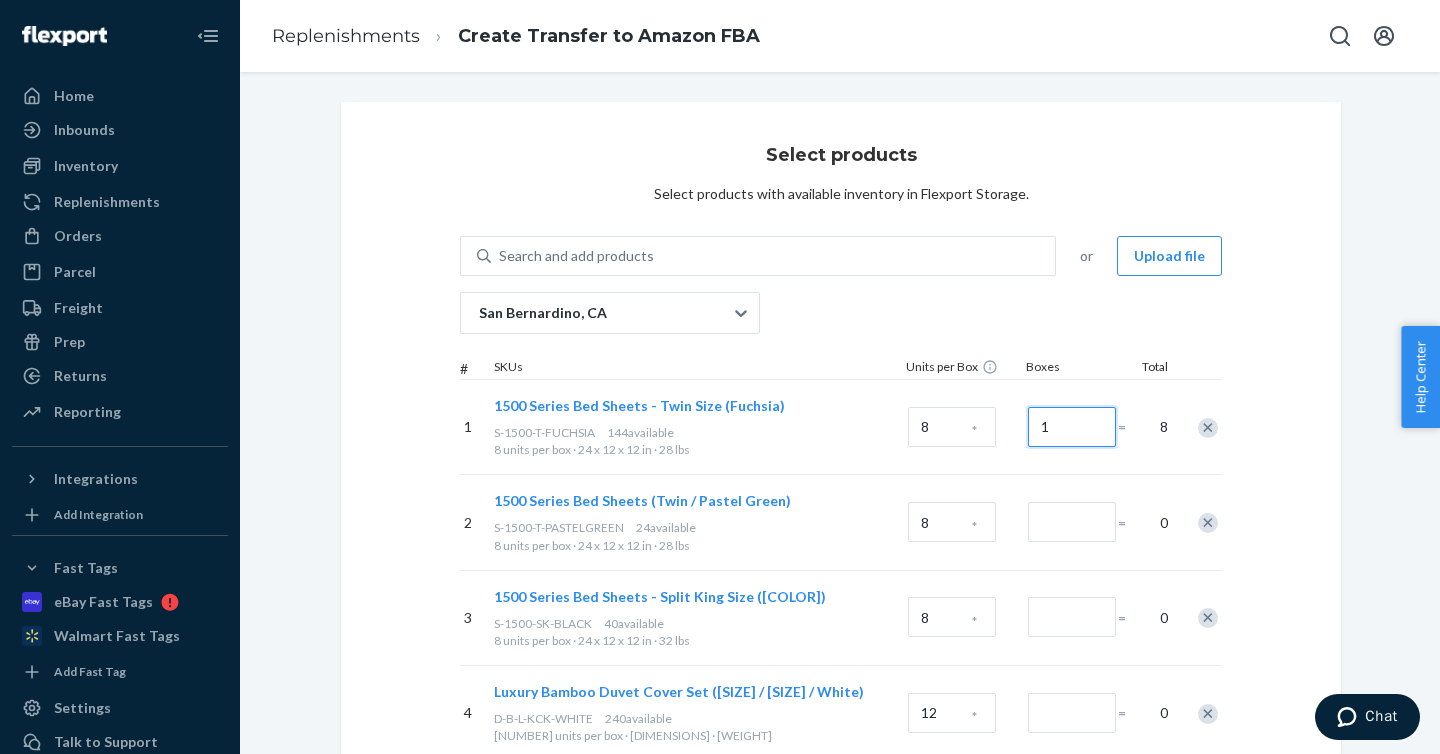 type on "1" 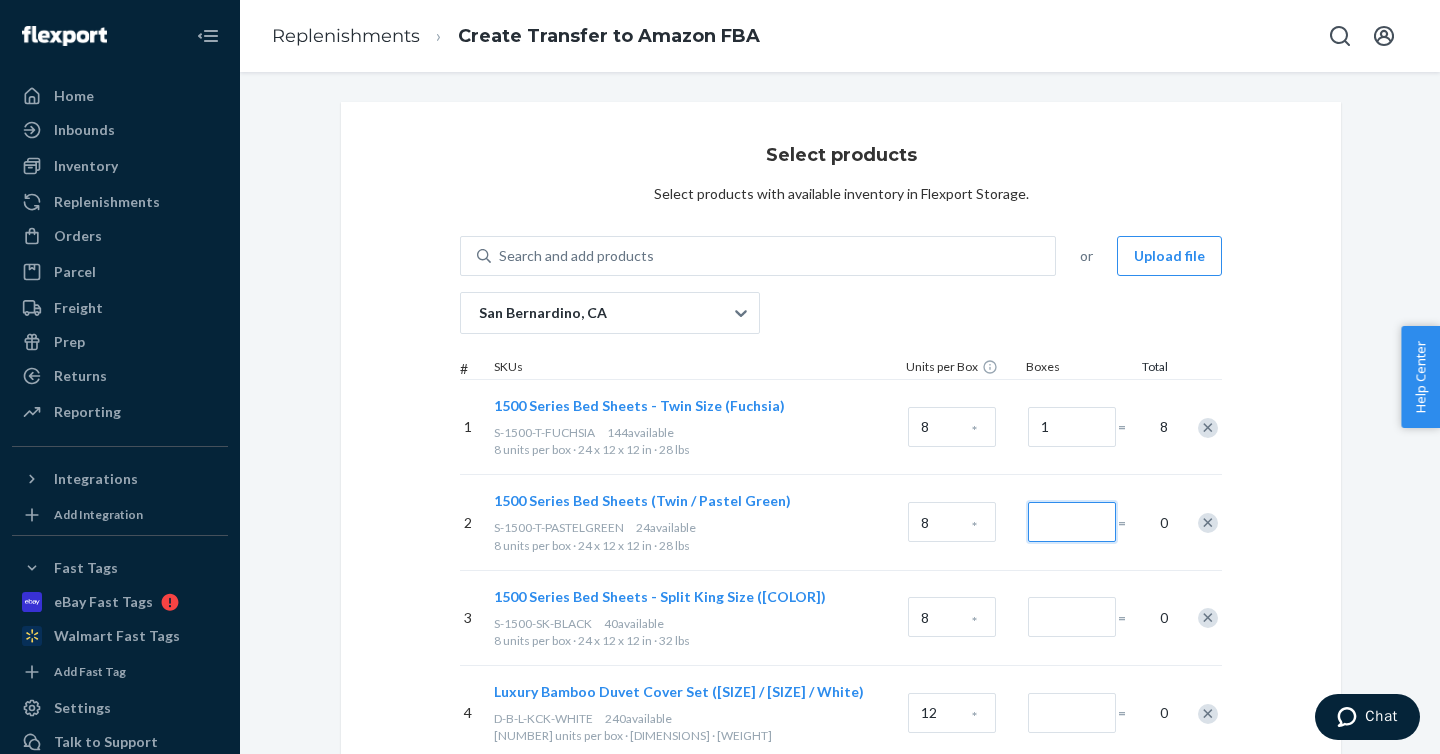 click at bounding box center (1072, 522) 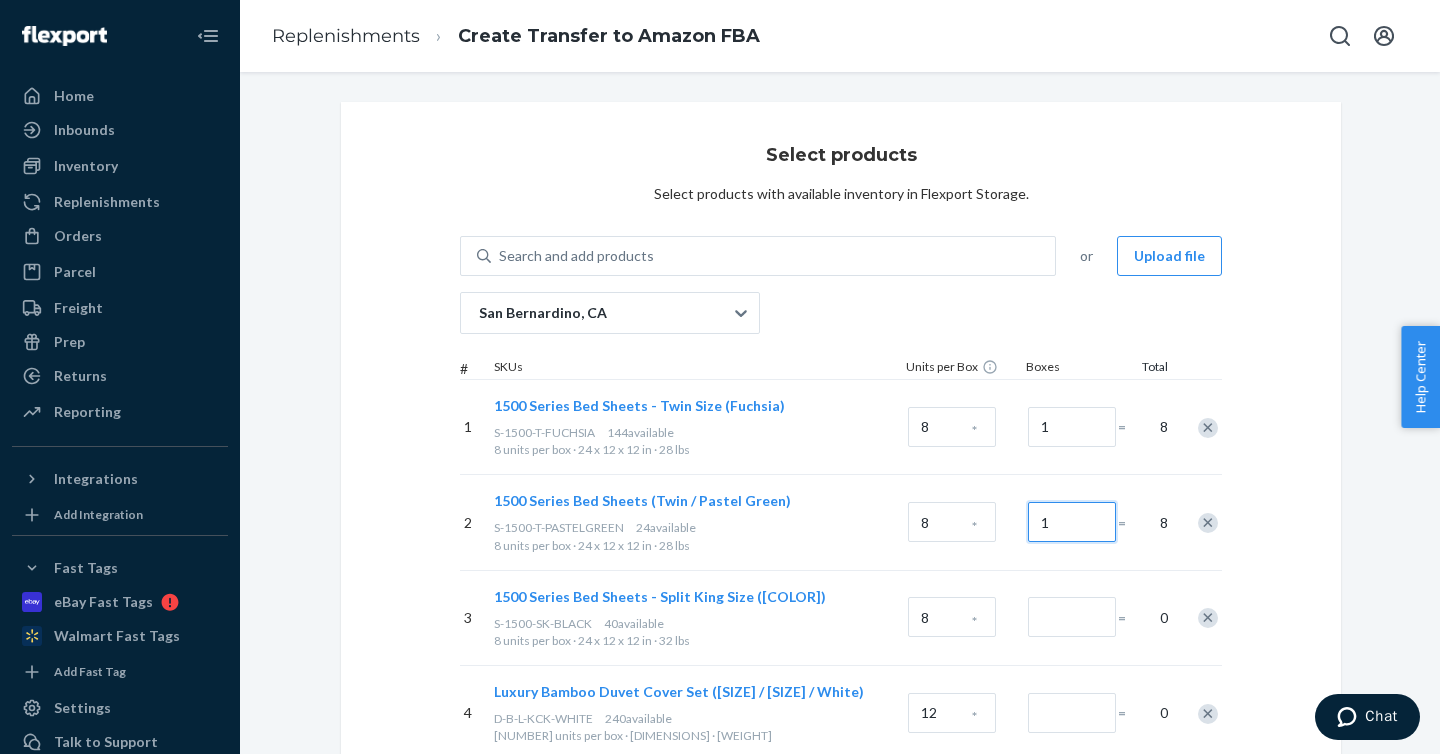 type on "1" 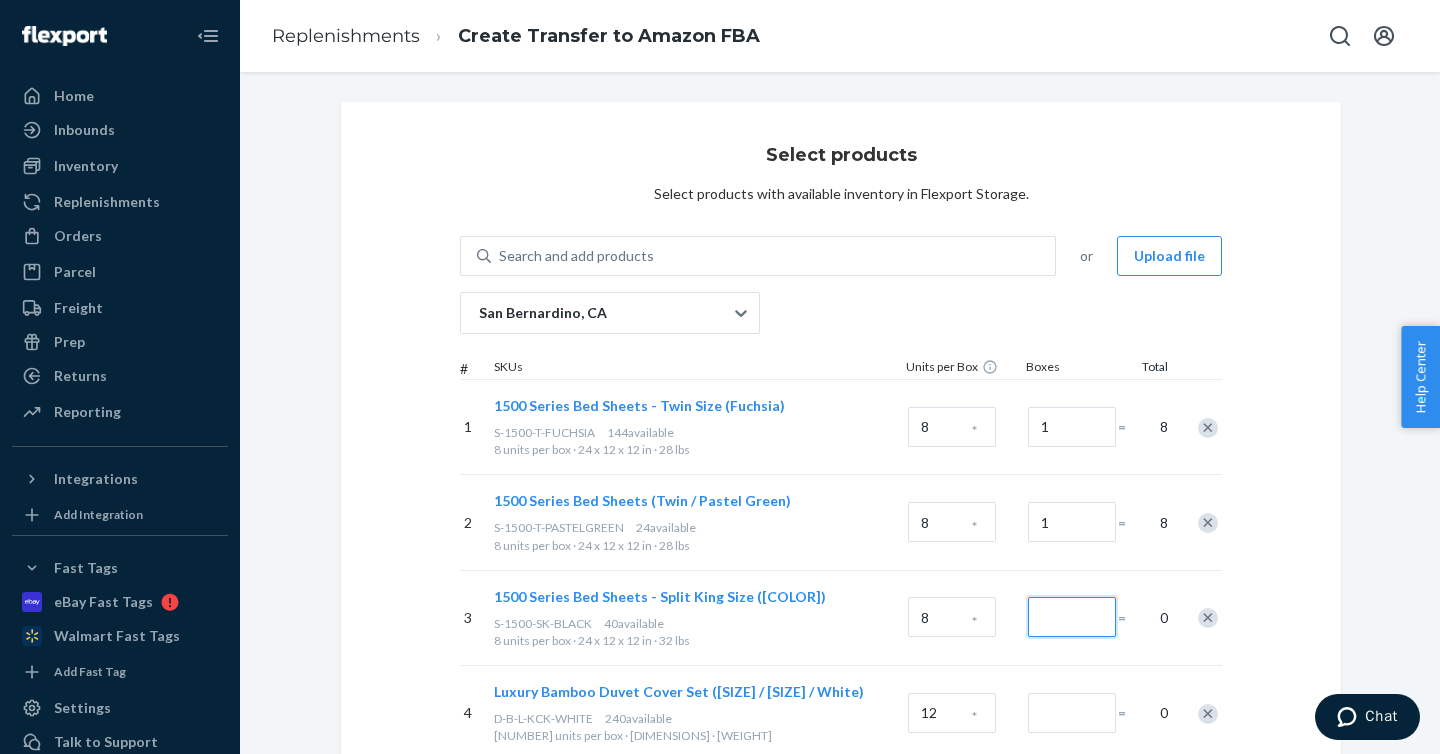 click at bounding box center [1072, 617] 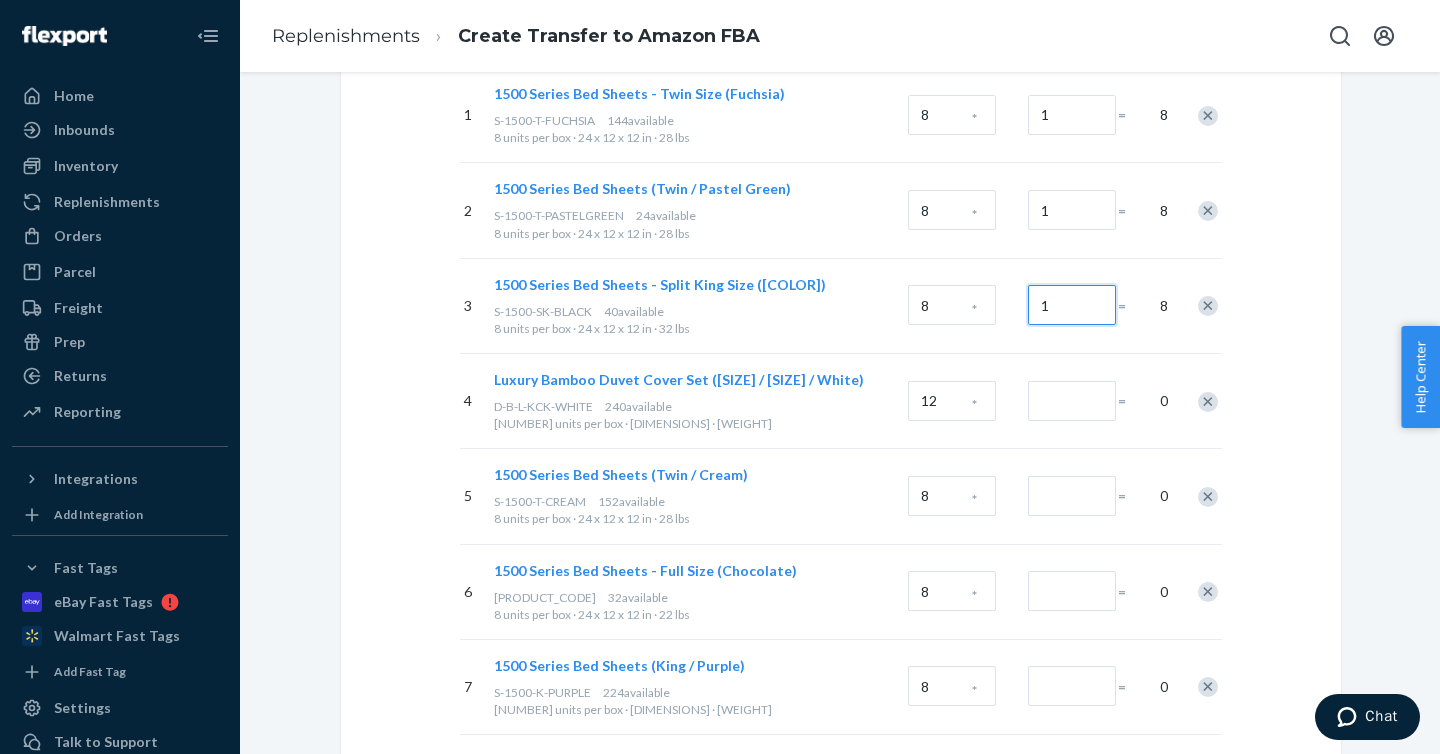 scroll, scrollTop: 382, scrollLeft: 0, axis: vertical 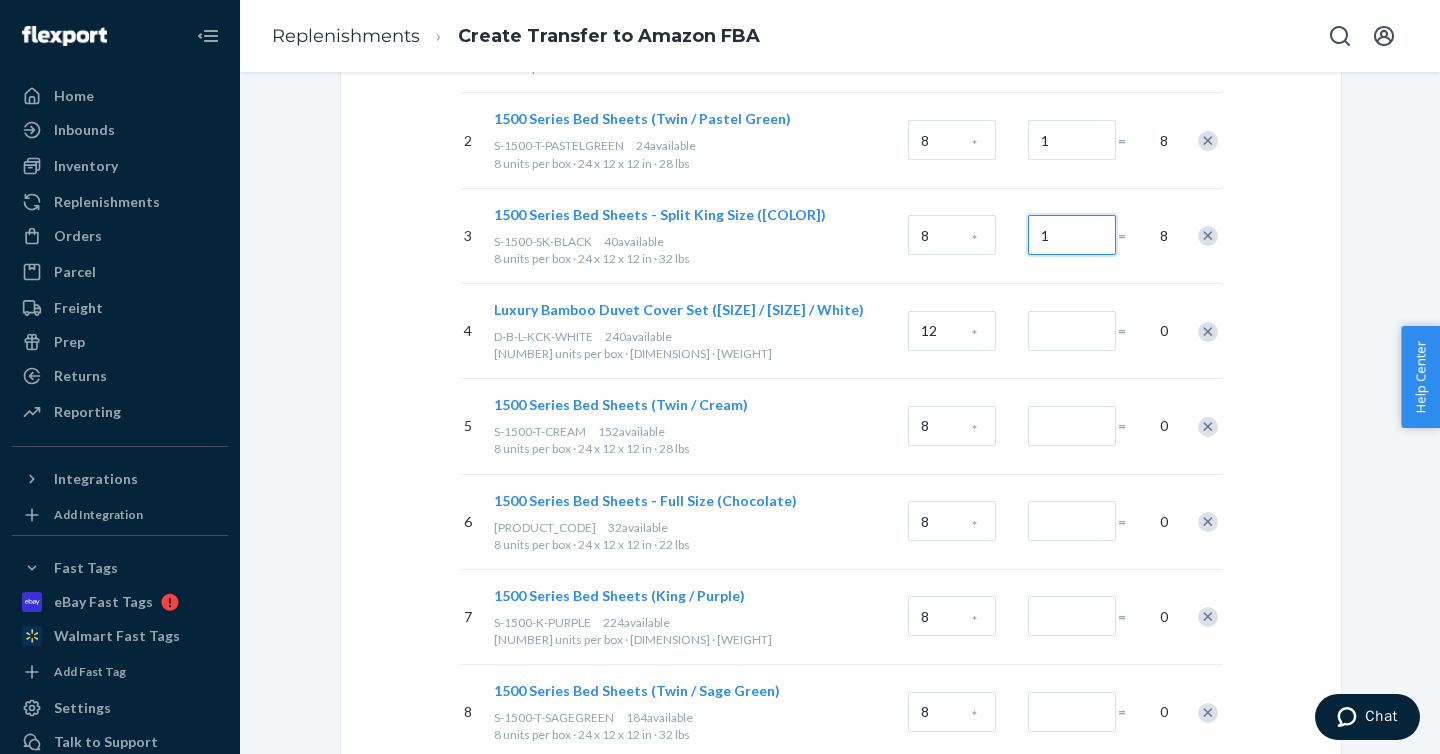 type on "1" 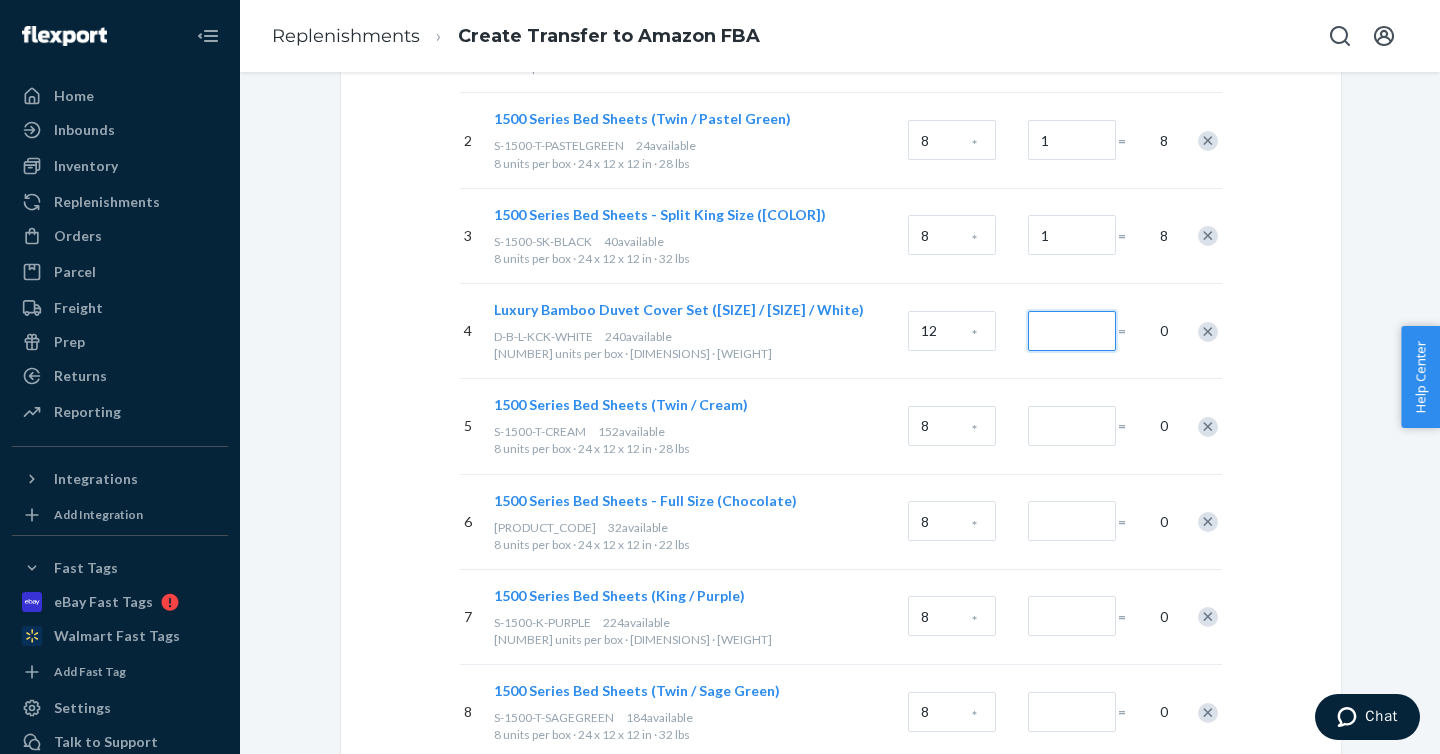 click at bounding box center (1072, 331) 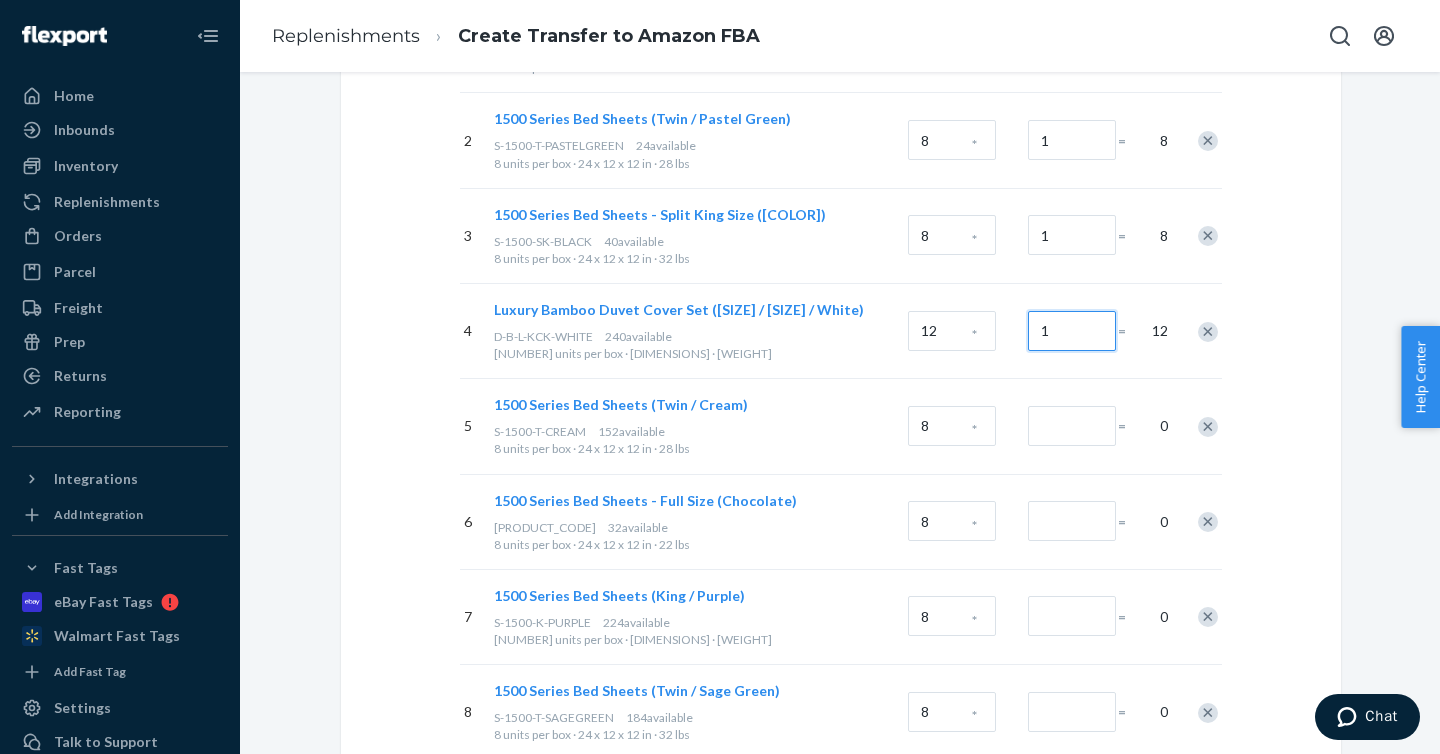 type on "1" 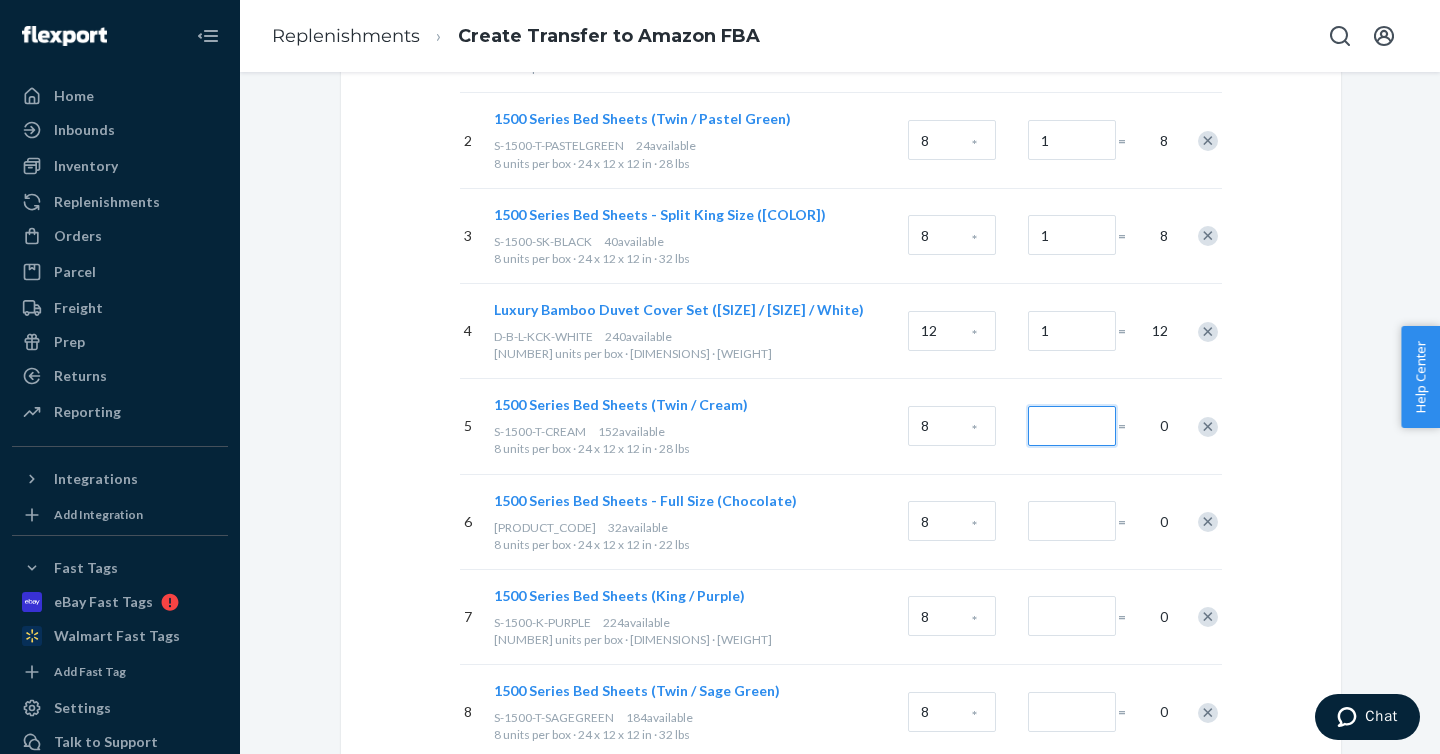 click at bounding box center (1072, 426) 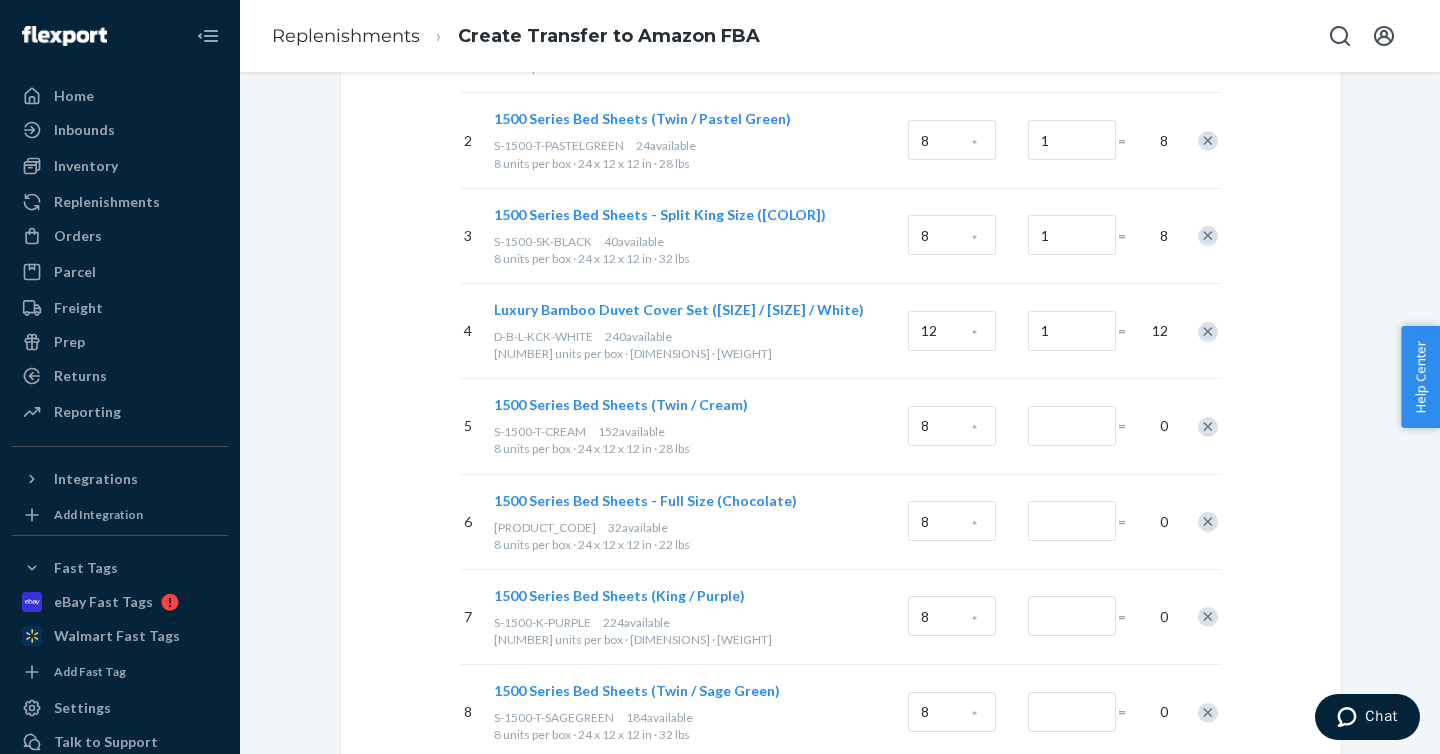 scroll, scrollTop: 432, scrollLeft: 0, axis: vertical 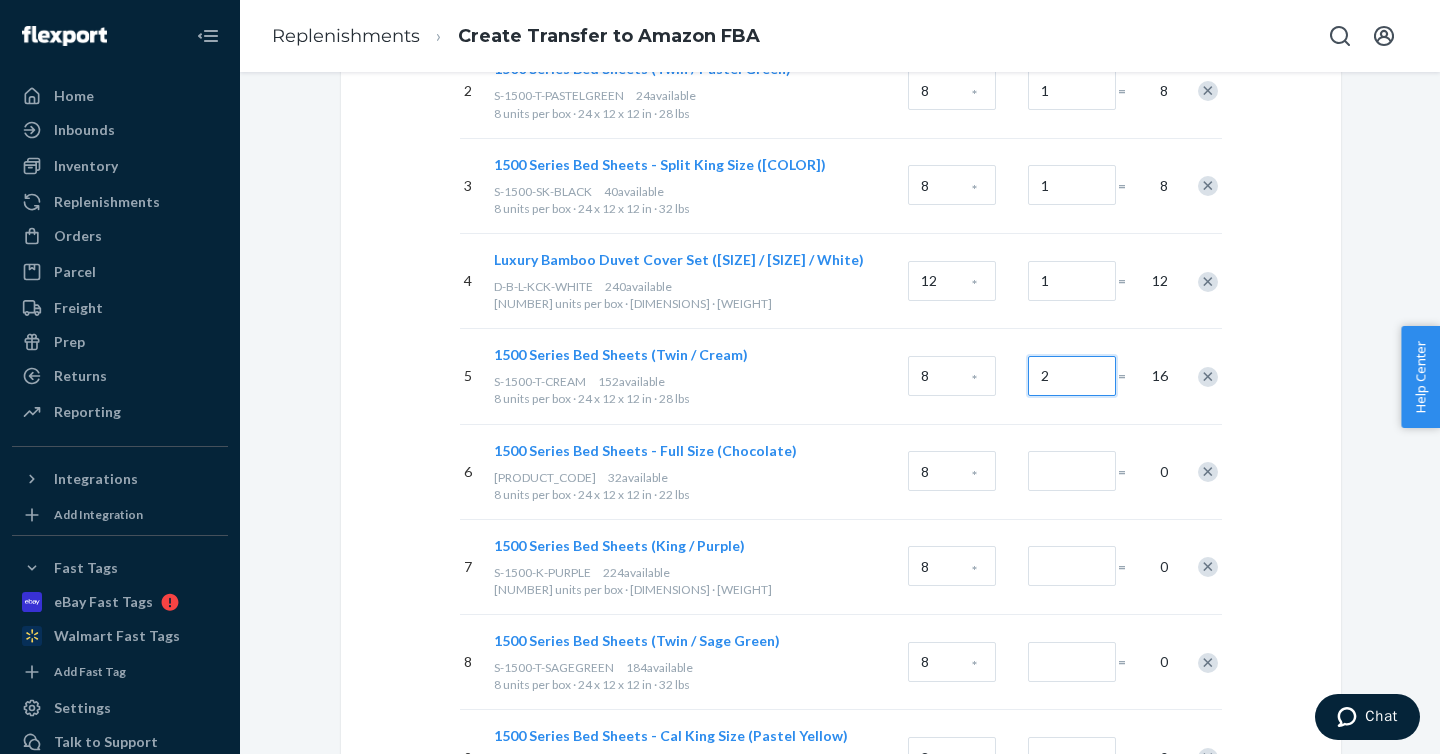 type on "2" 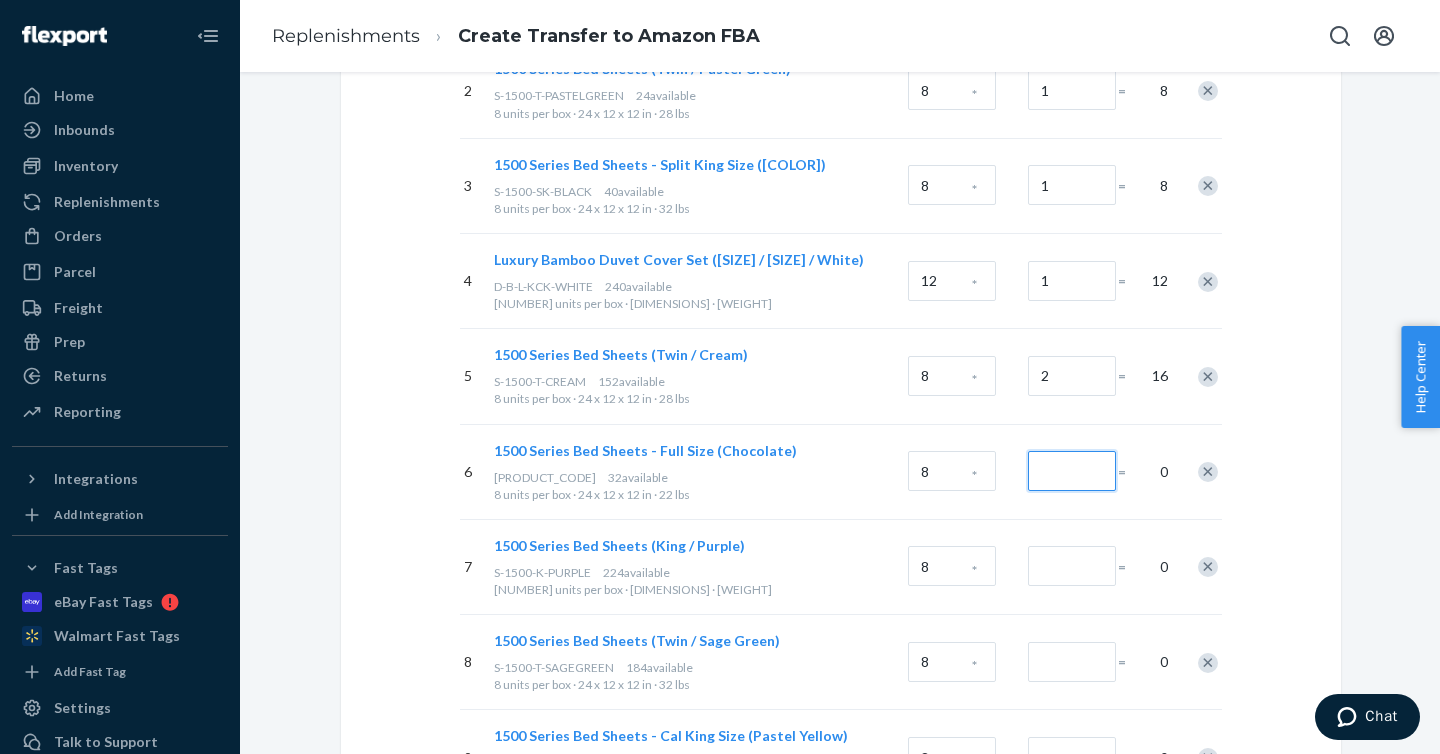 click at bounding box center [1072, 471] 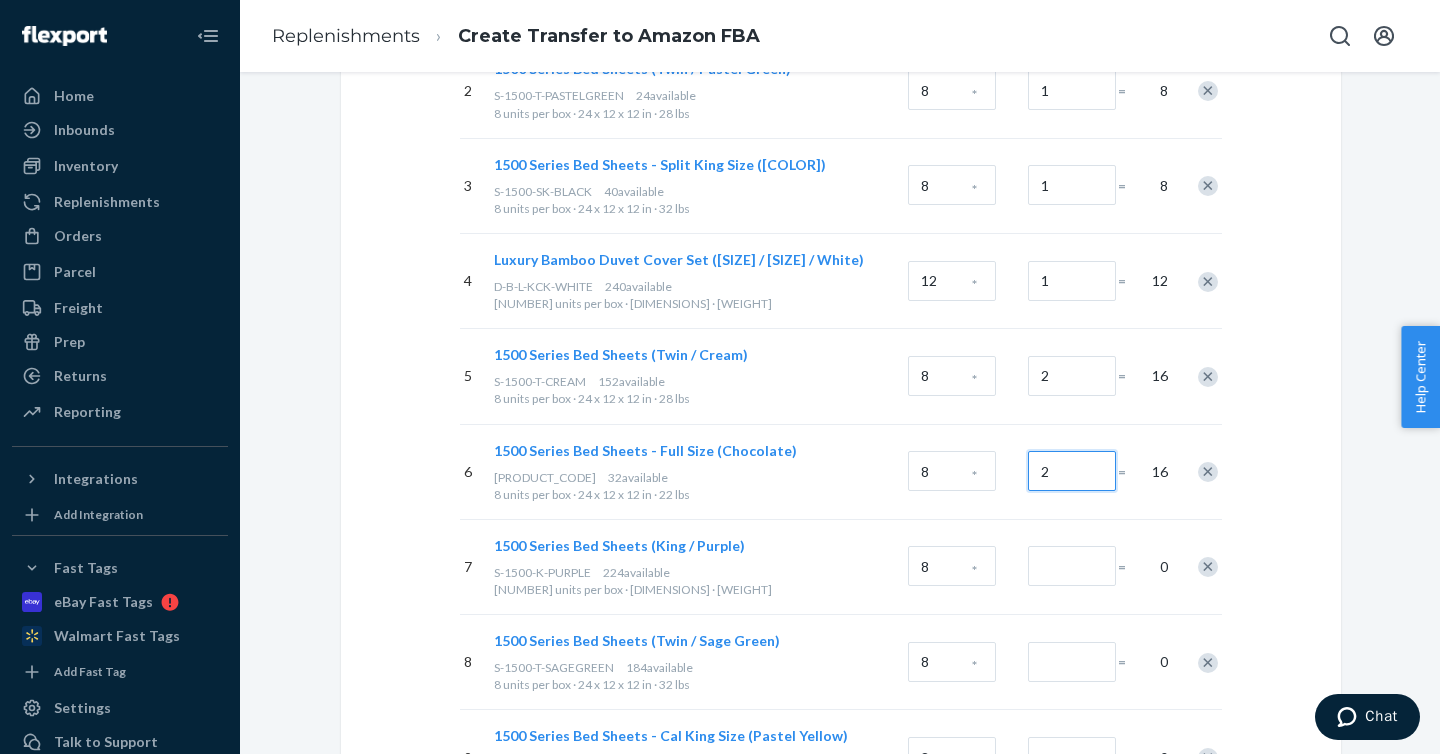 type on "2" 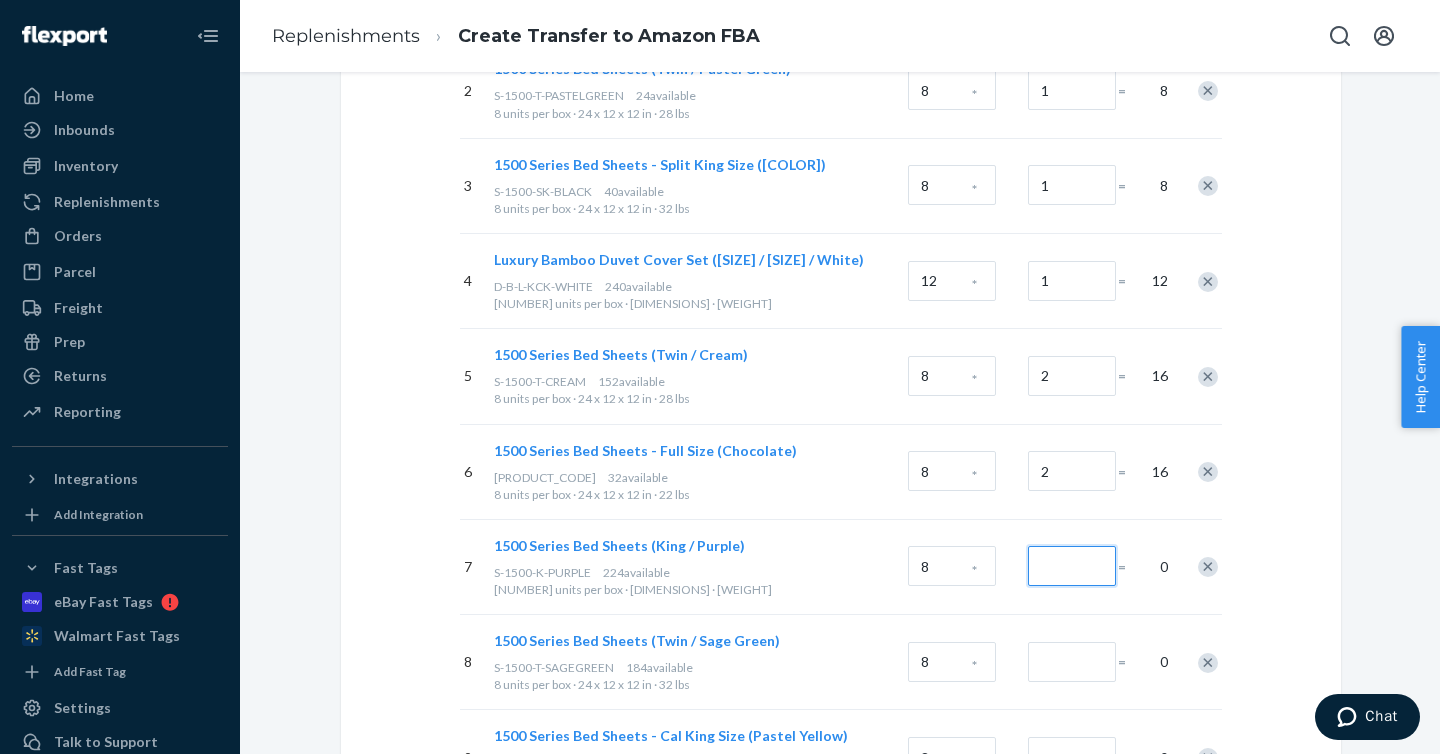 click at bounding box center (1072, 566) 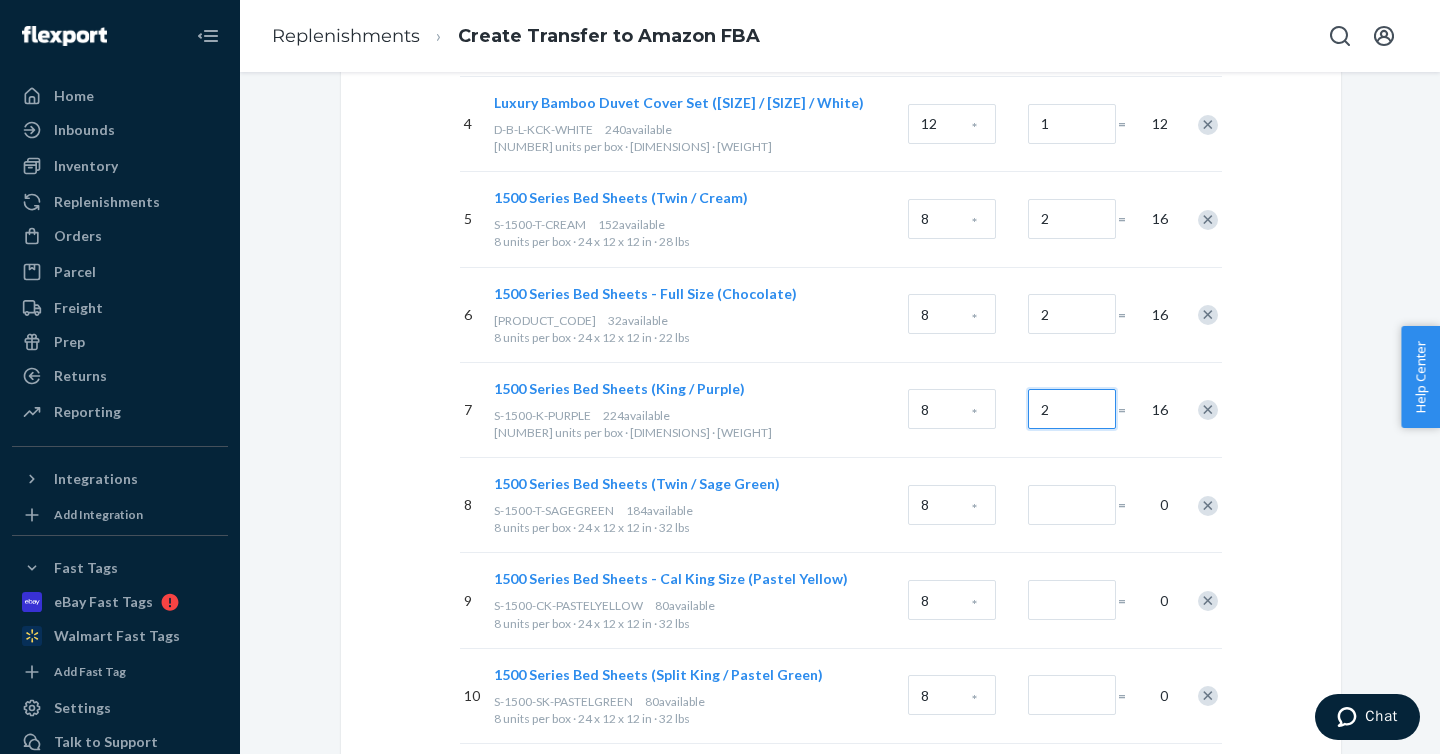 scroll, scrollTop: 618, scrollLeft: 0, axis: vertical 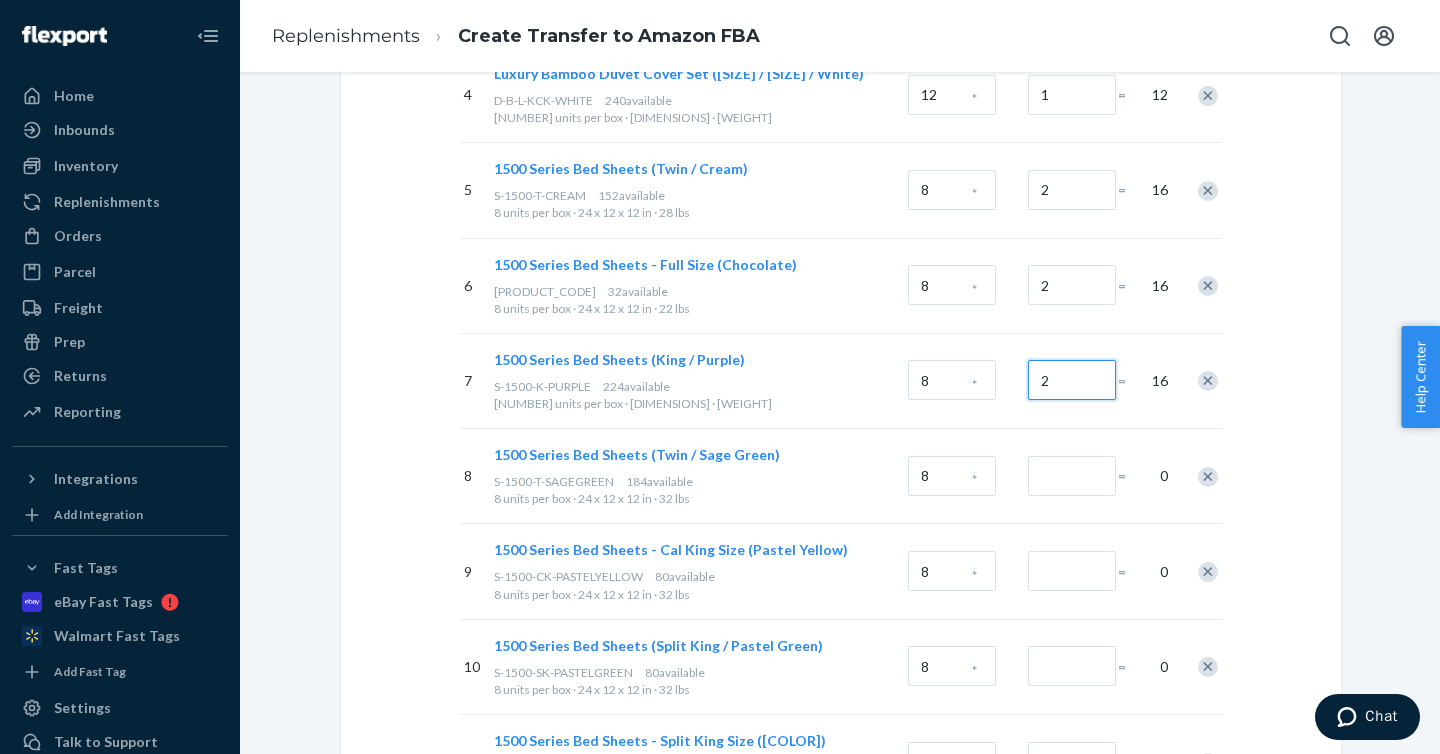 type on "2" 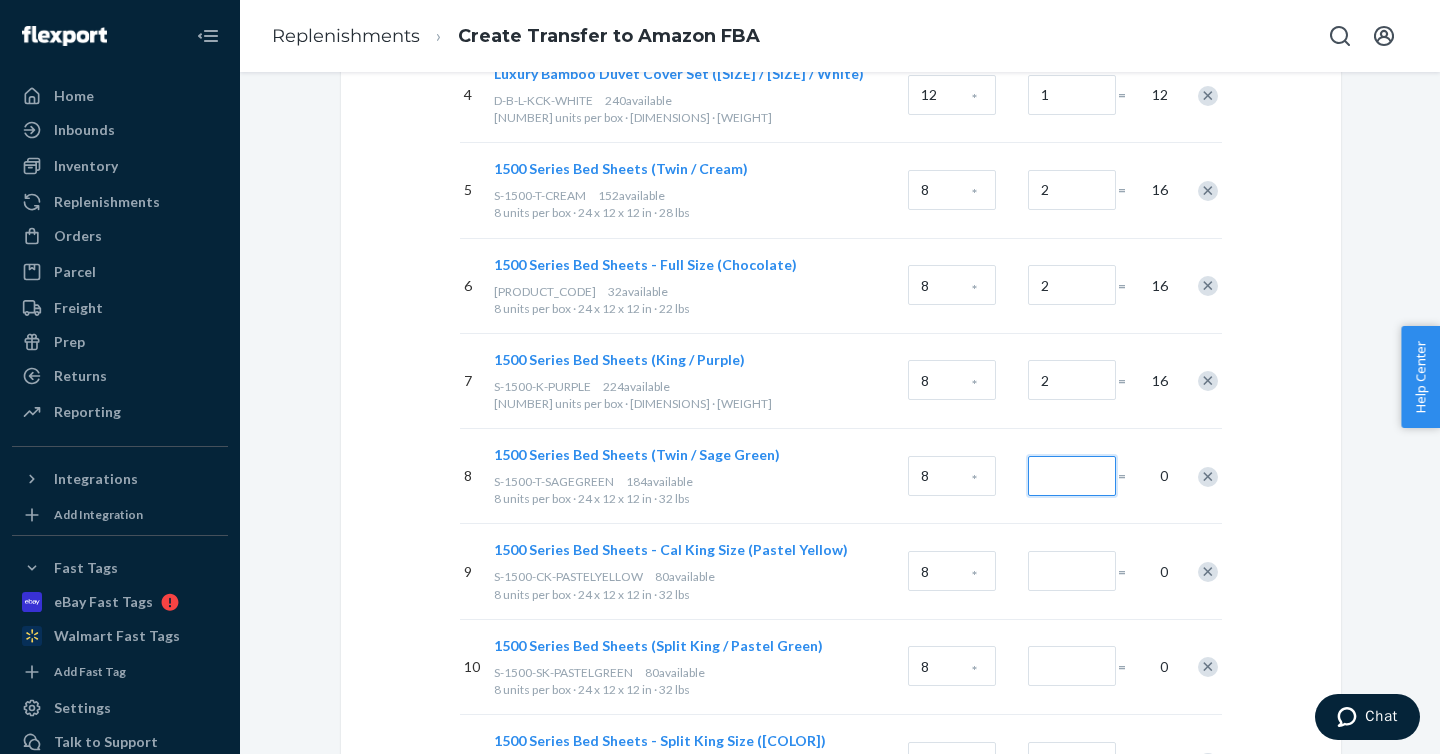 click at bounding box center (1072, 476) 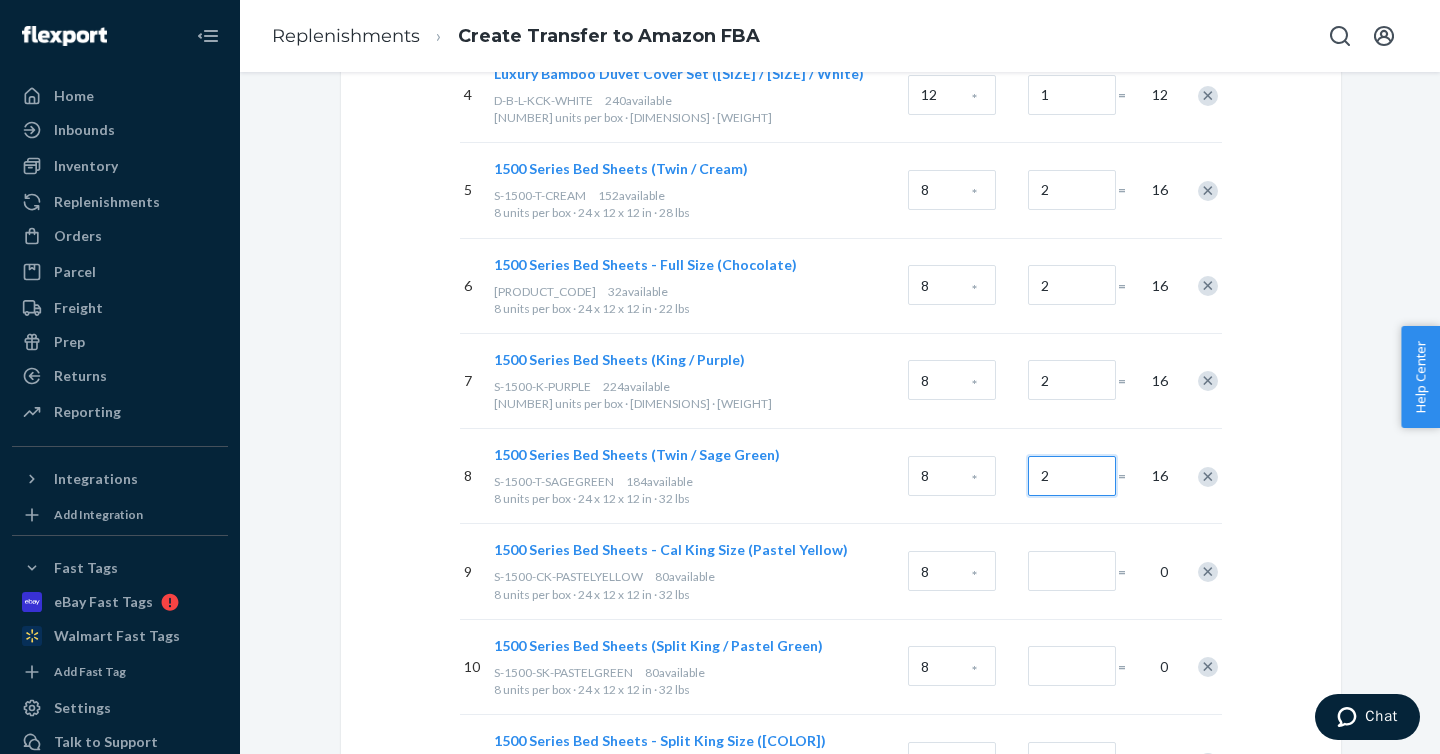 type on "2" 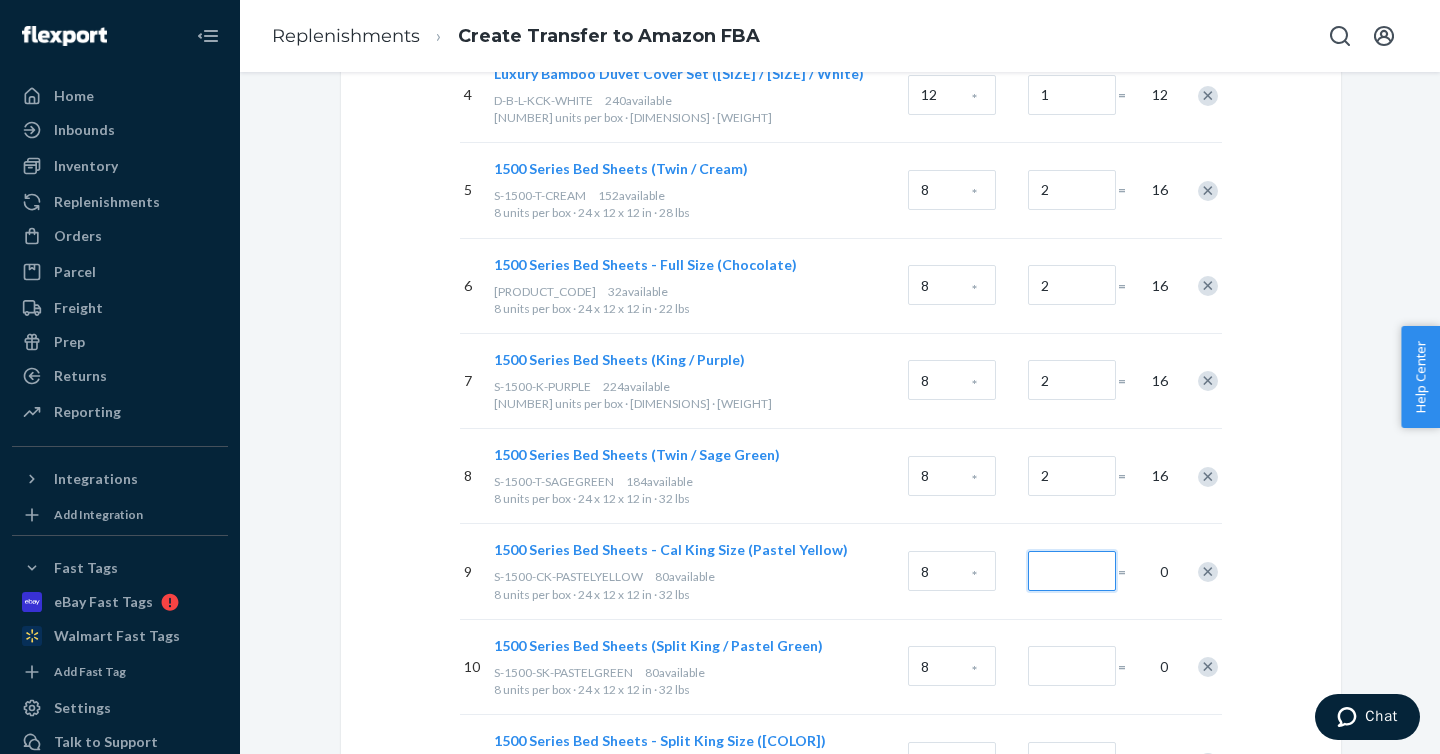click at bounding box center [1072, 571] 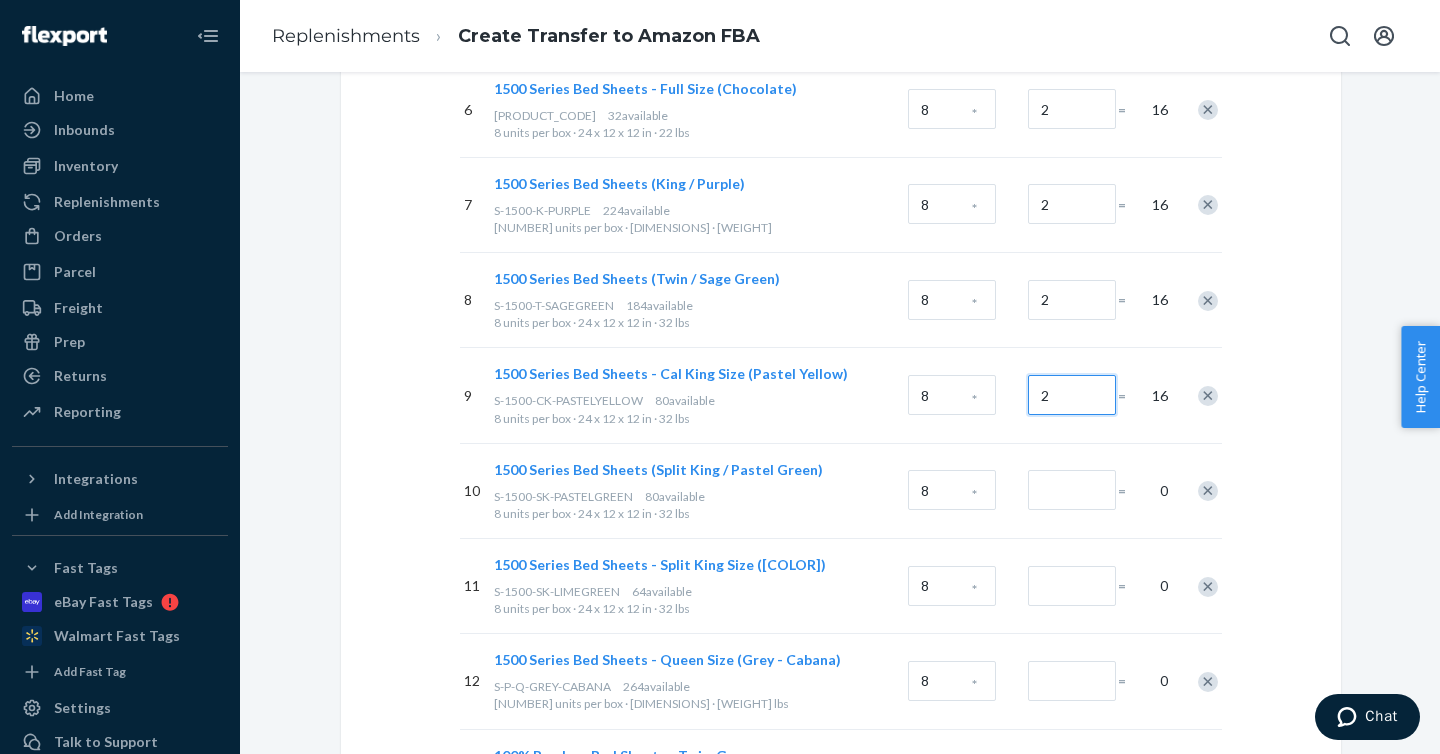 scroll, scrollTop: 812, scrollLeft: 0, axis: vertical 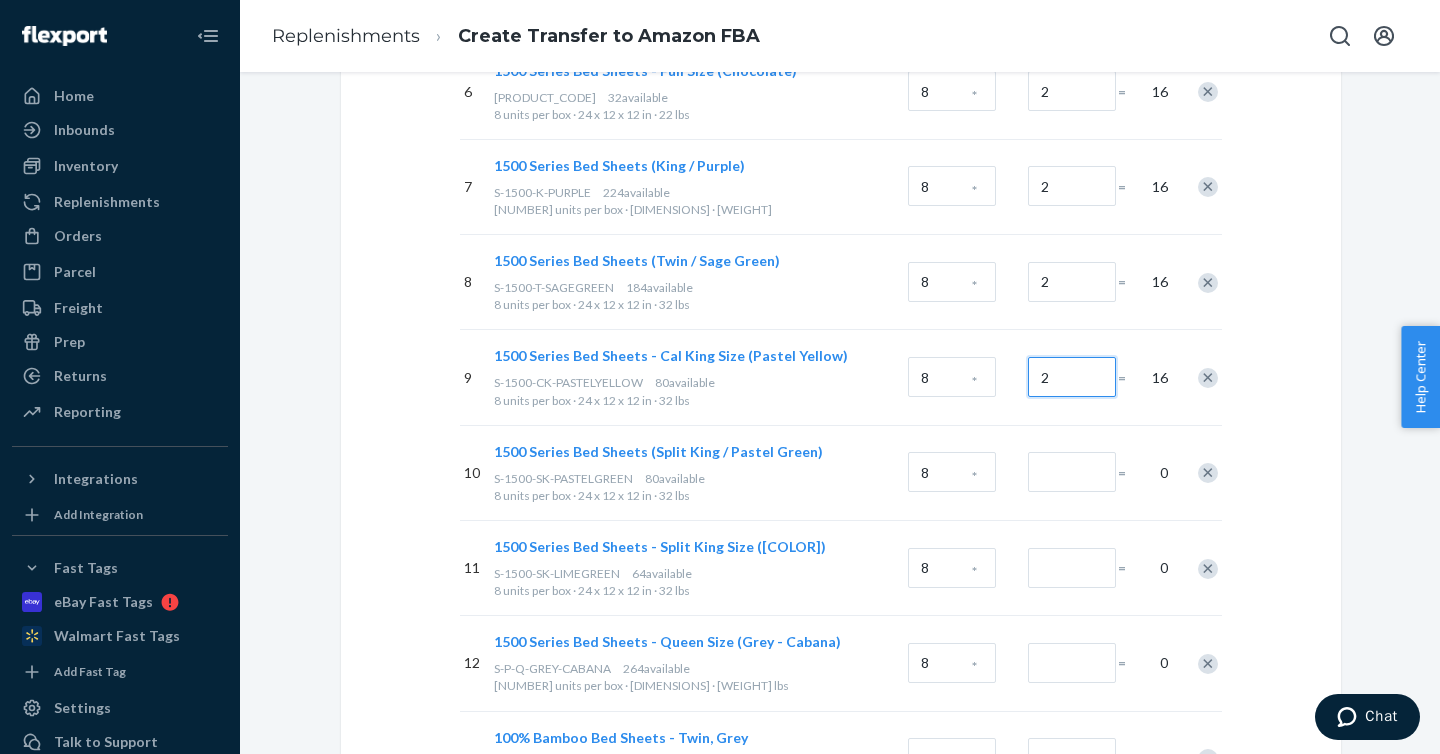 type on "2" 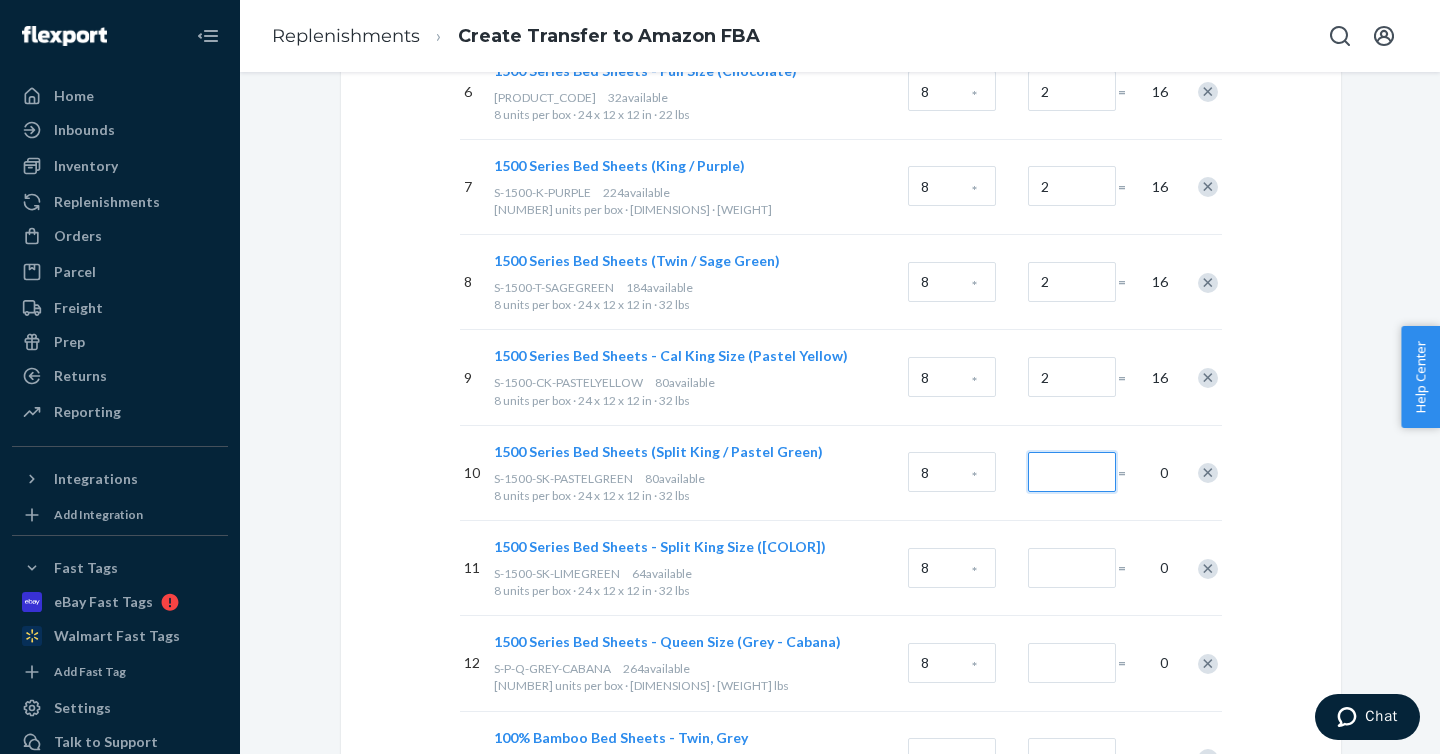 click at bounding box center (1072, 472) 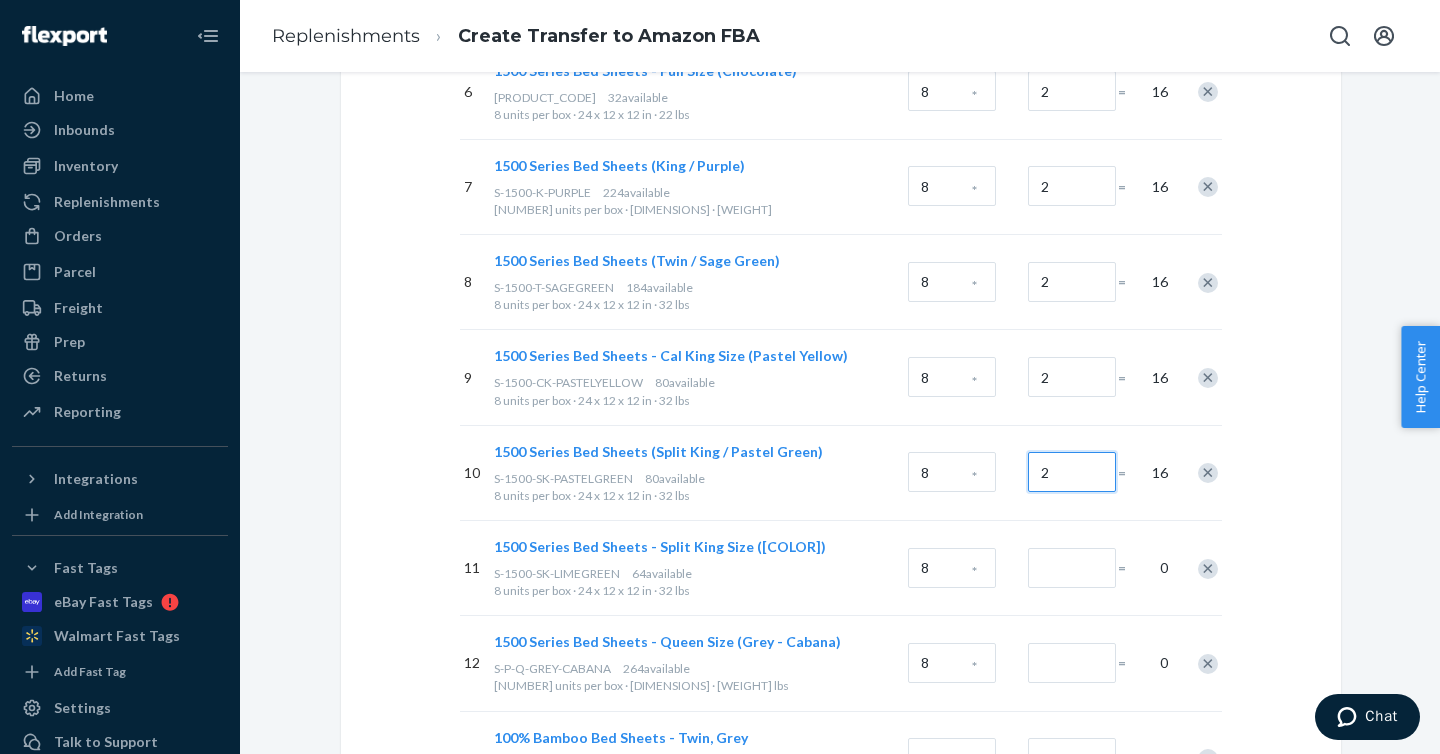 type on "2" 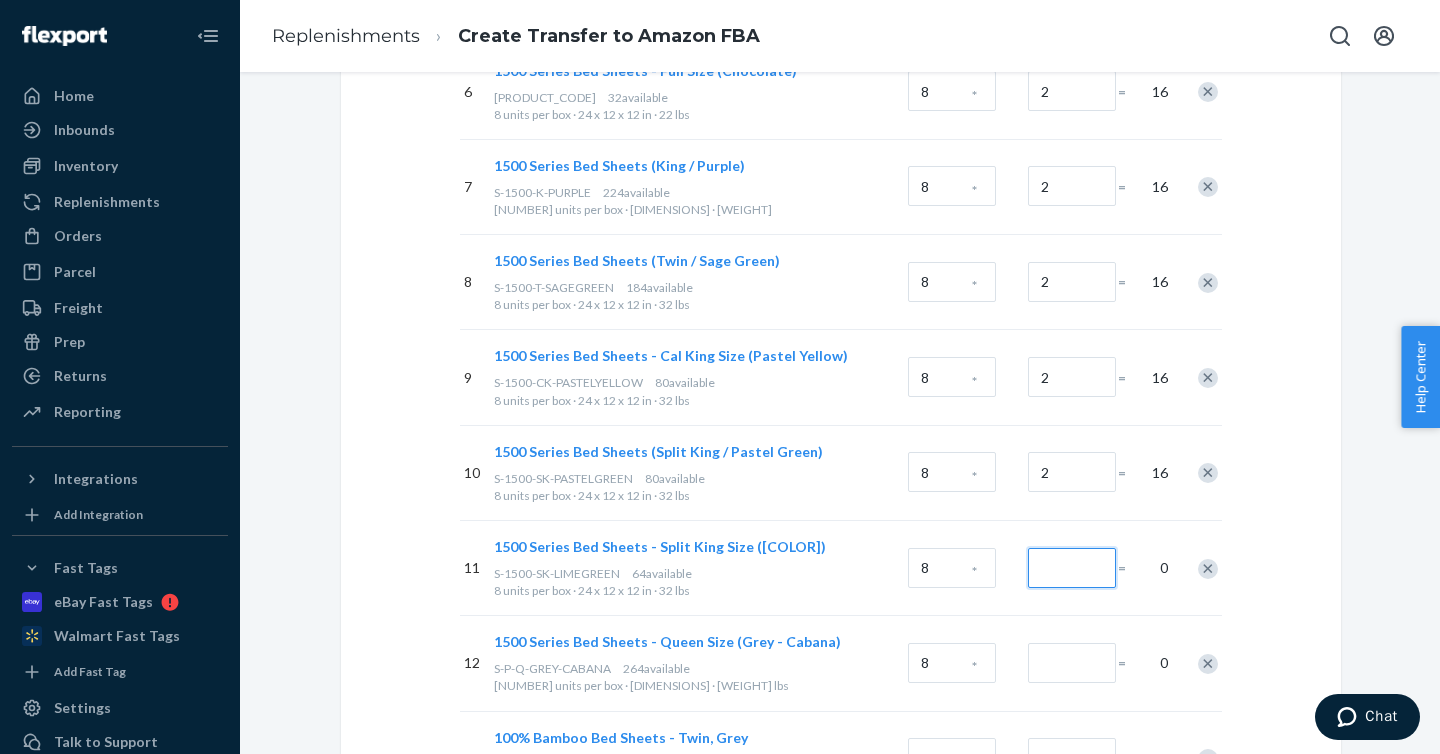 click at bounding box center [1072, 568] 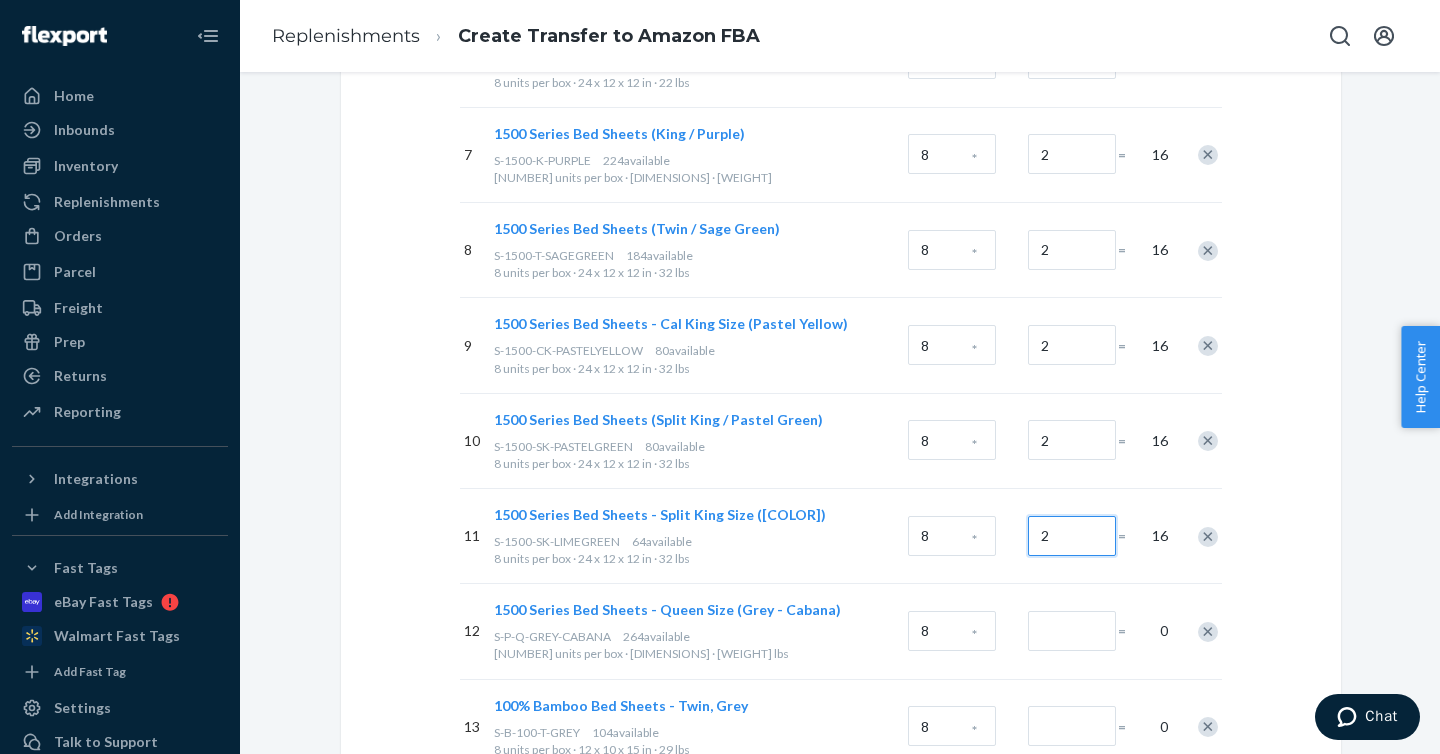 scroll, scrollTop: 985, scrollLeft: 0, axis: vertical 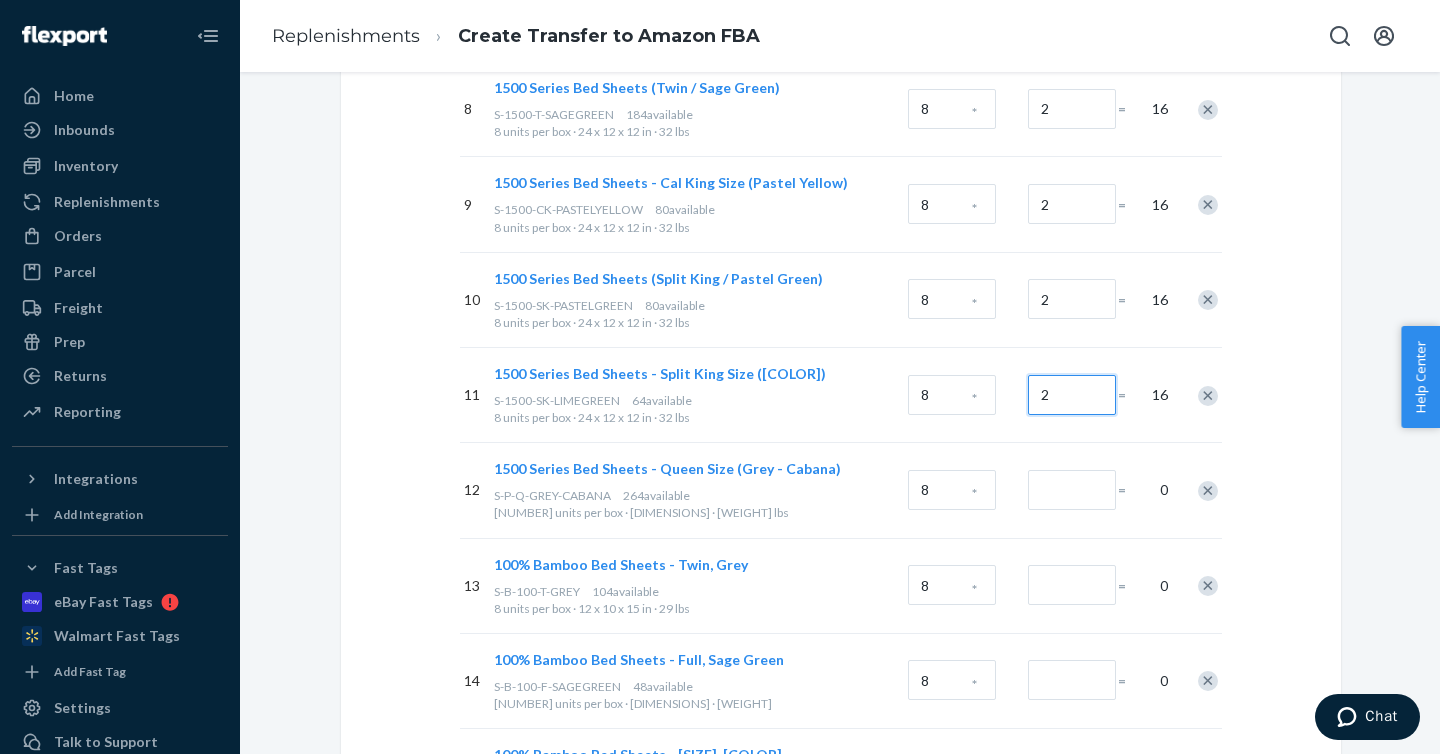 type on "2" 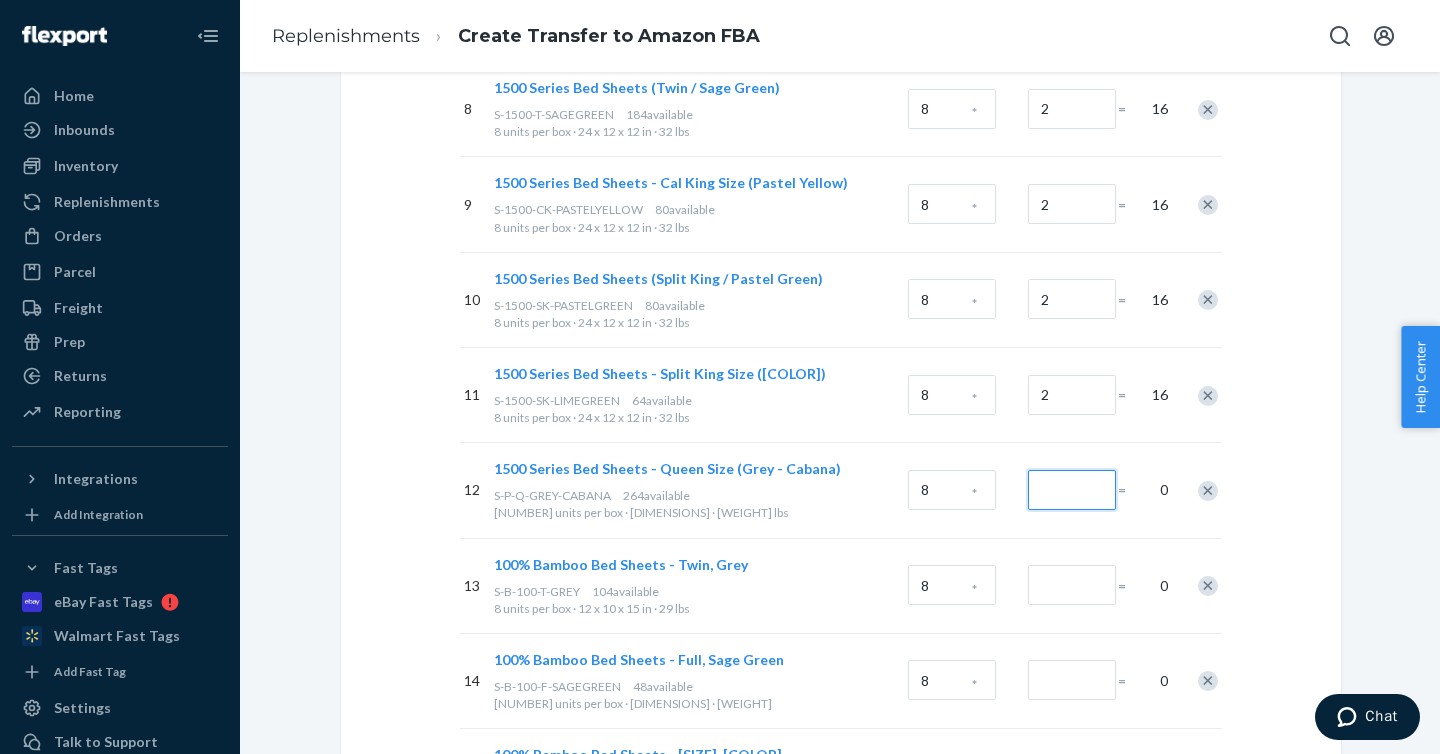 click at bounding box center (1072, 490) 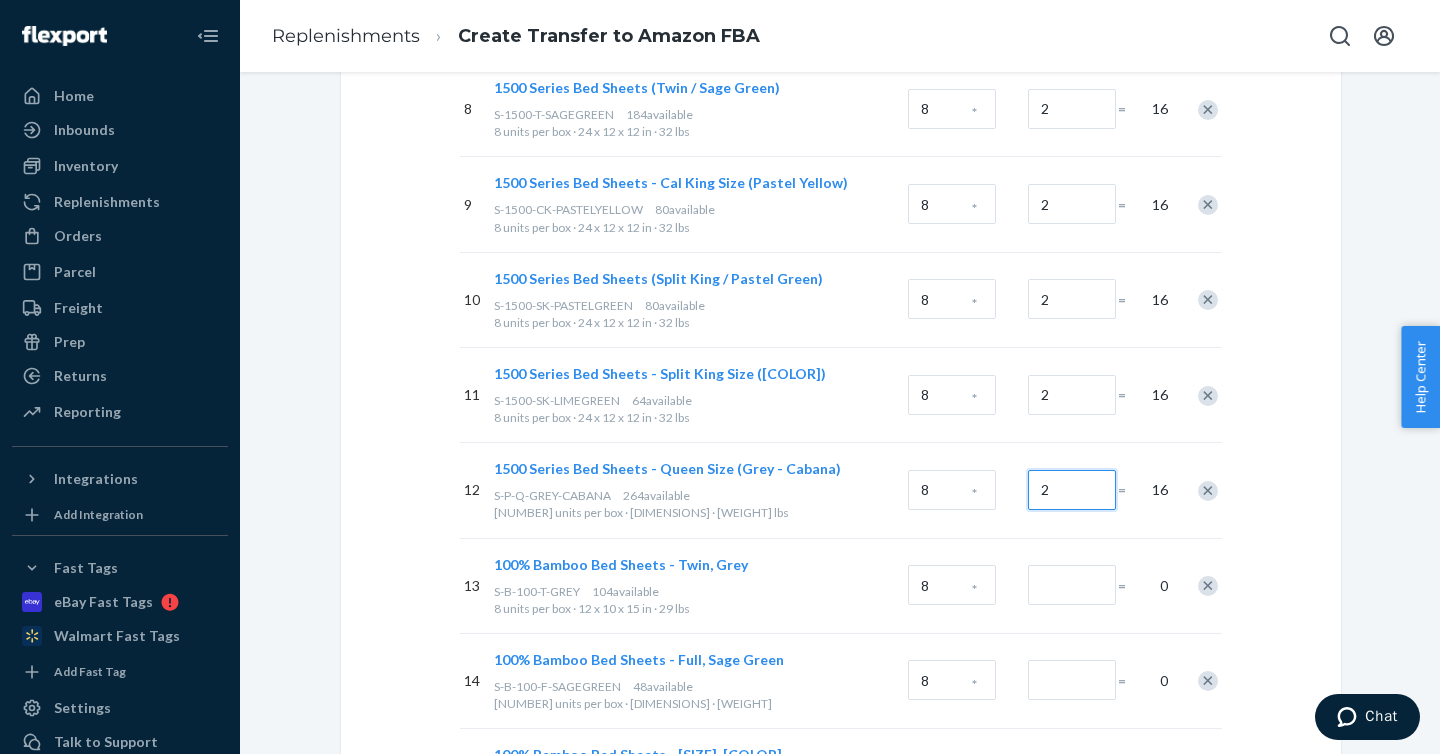 type on "2" 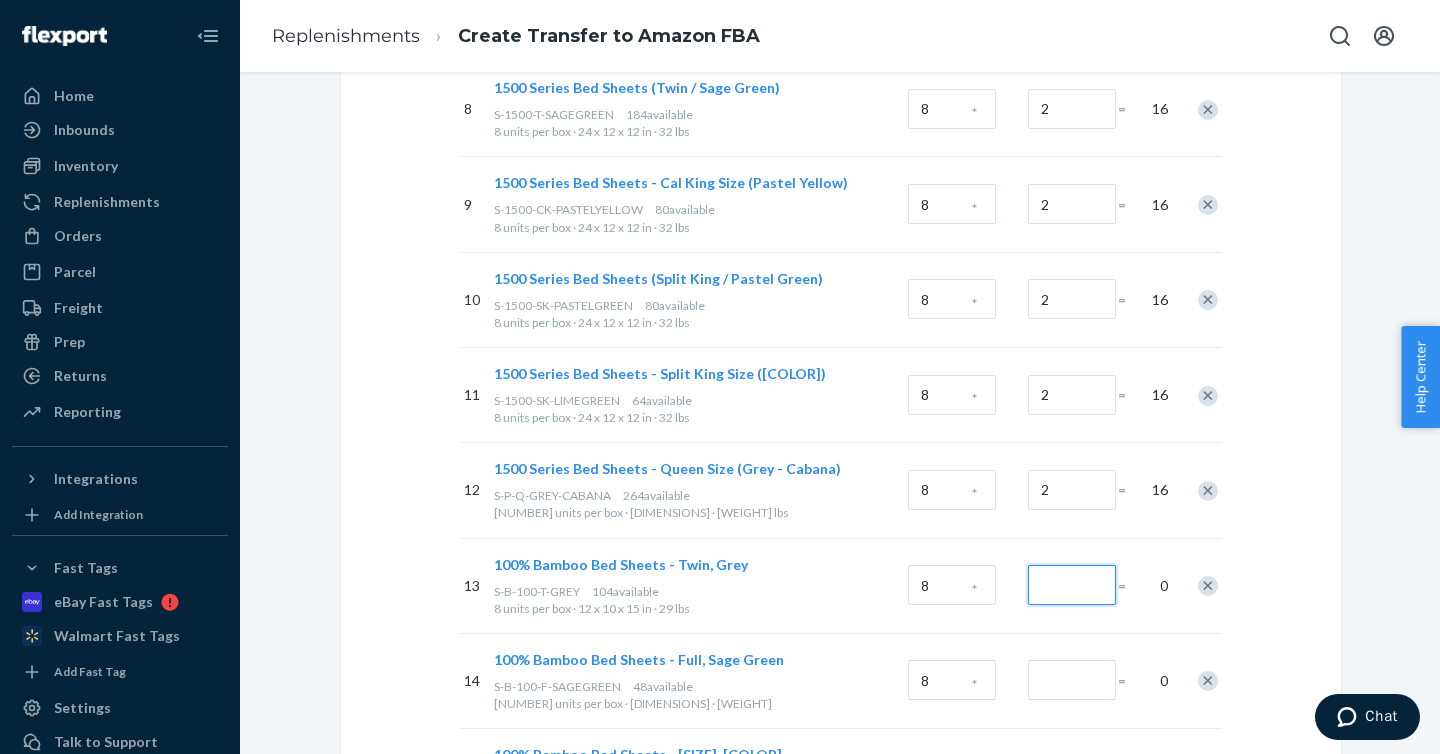 click at bounding box center (1072, 585) 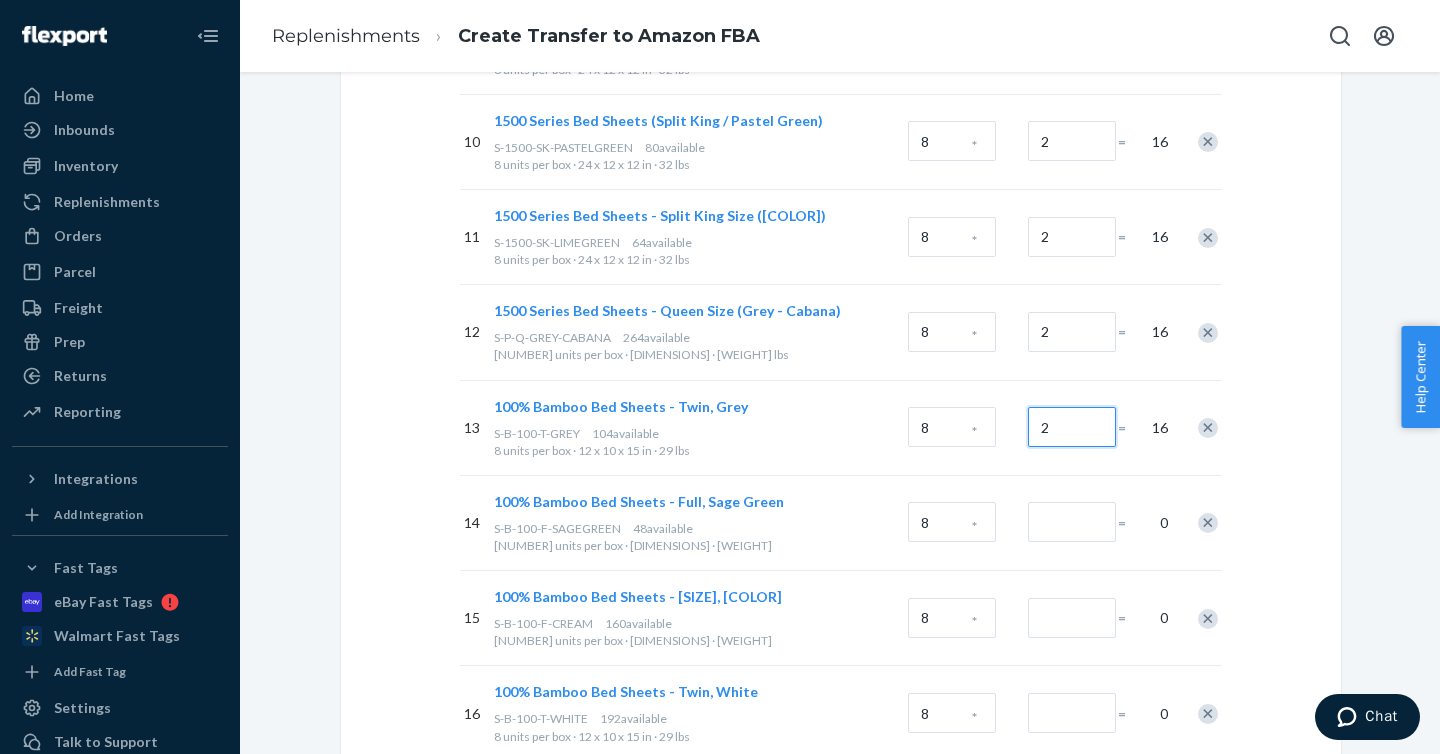scroll, scrollTop: 1189, scrollLeft: 0, axis: vertical 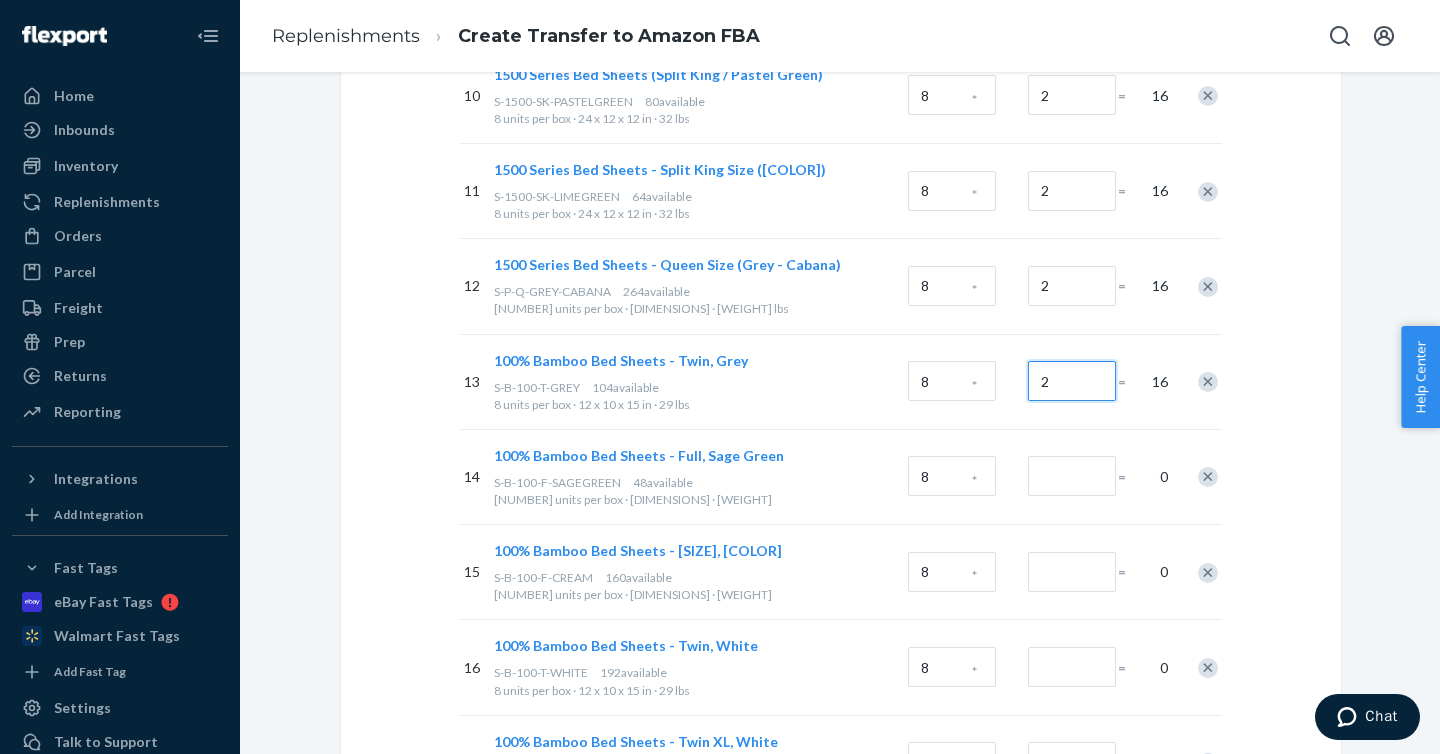 type on "2" 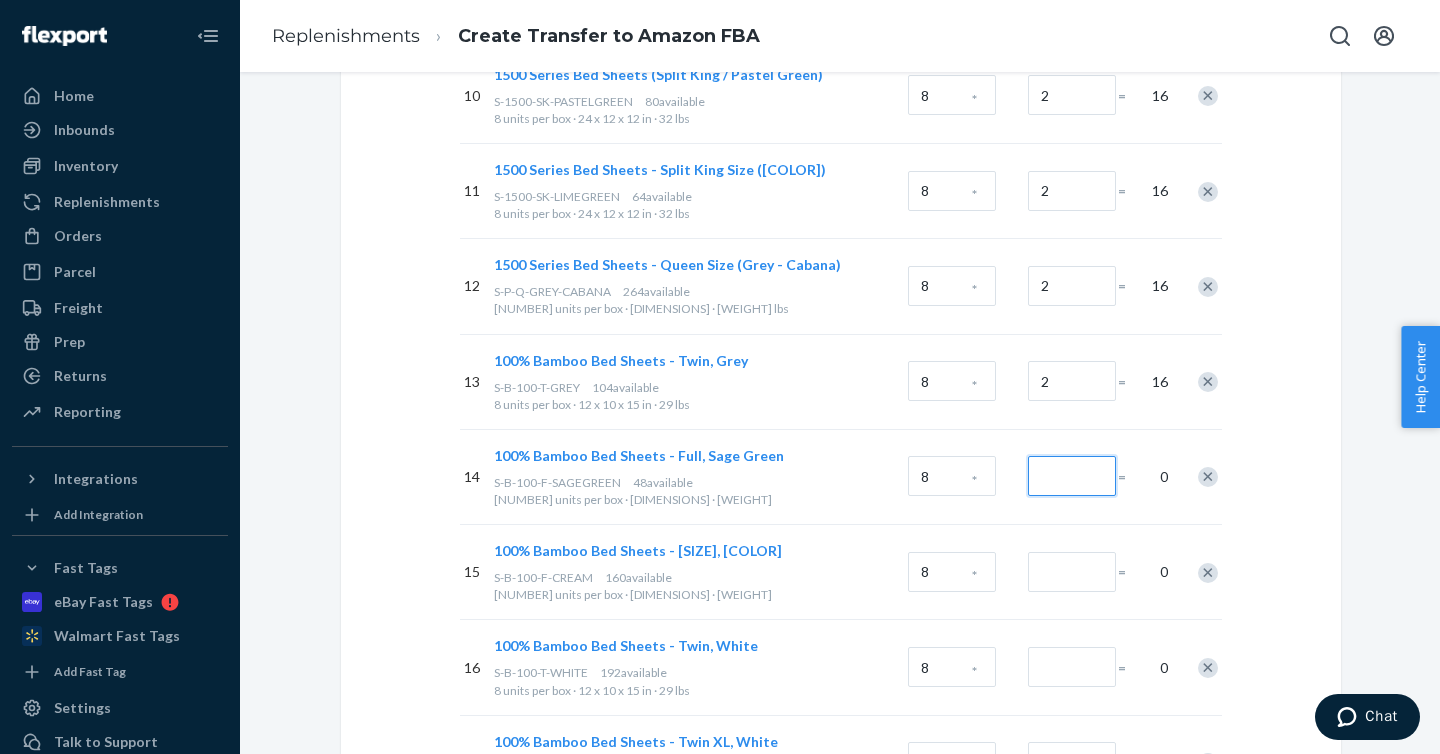 click at bounding box center (1072, 476) 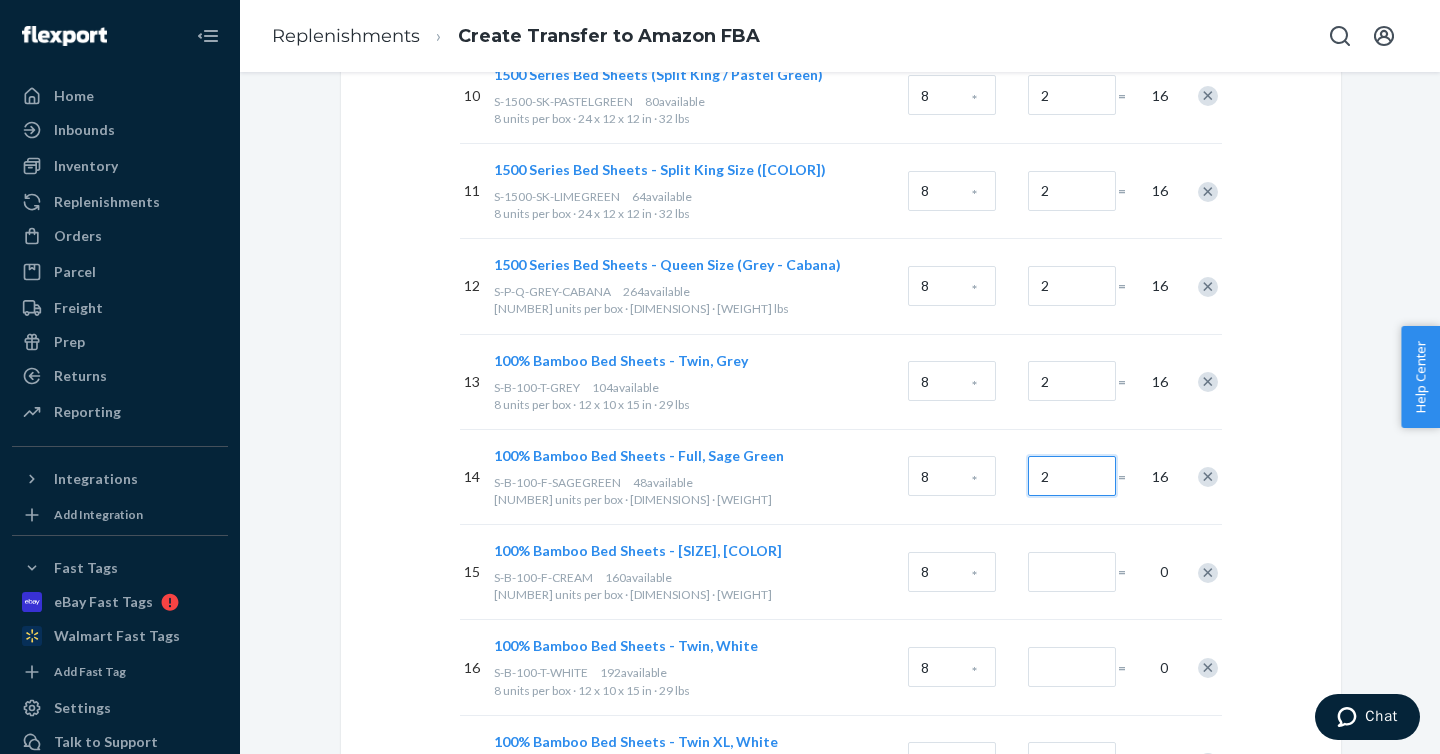 type on "2" 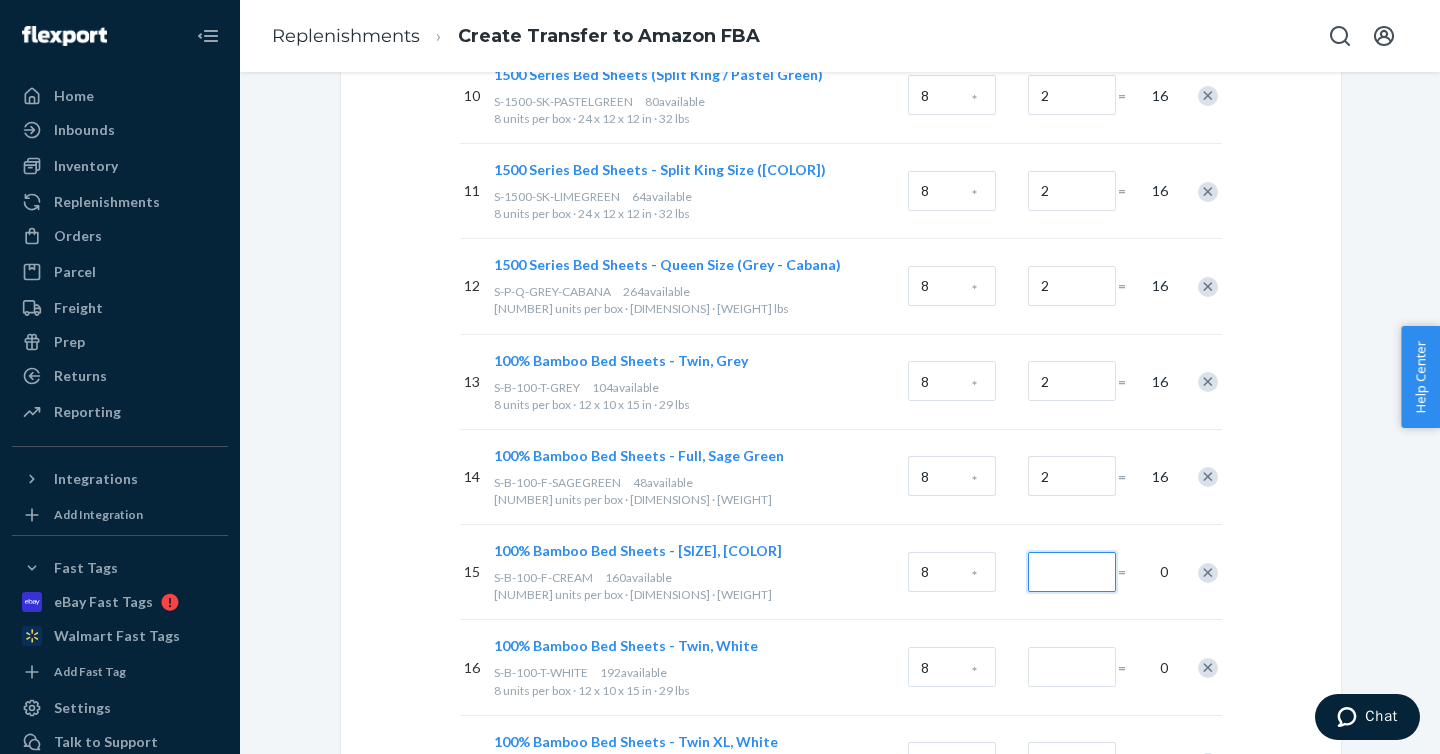 click at bounding box center [1072, 572] 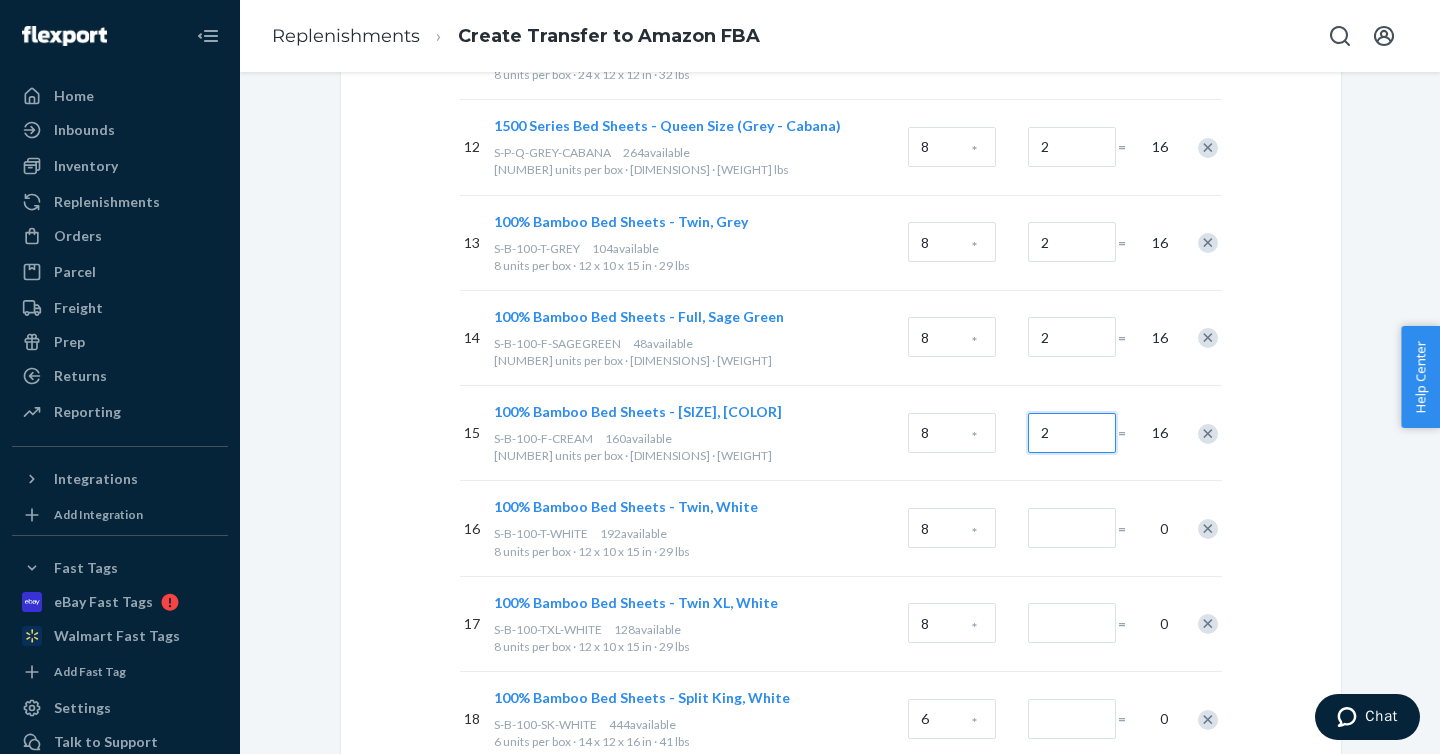 scroll, scrollTop: 1373, scrollLeft: 0, axis: vertical 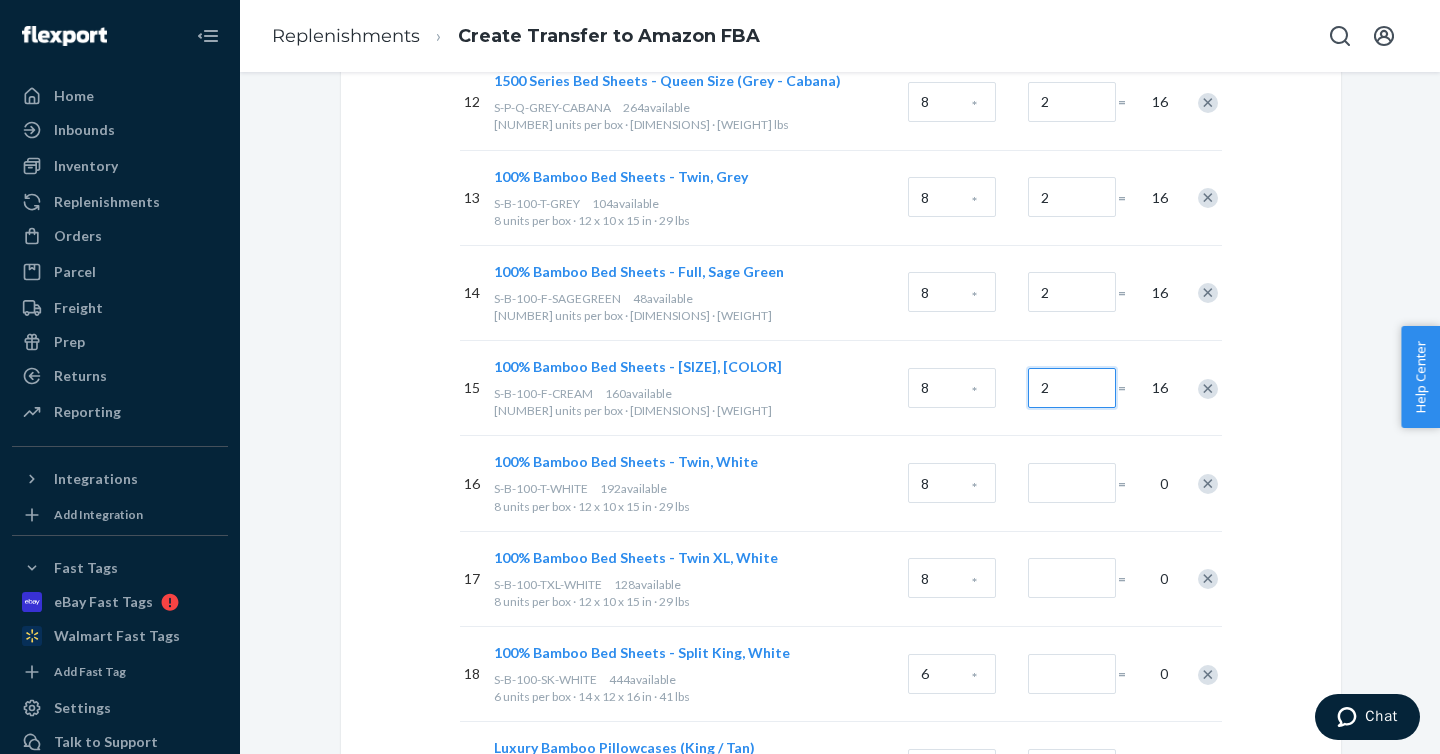 type on "2" 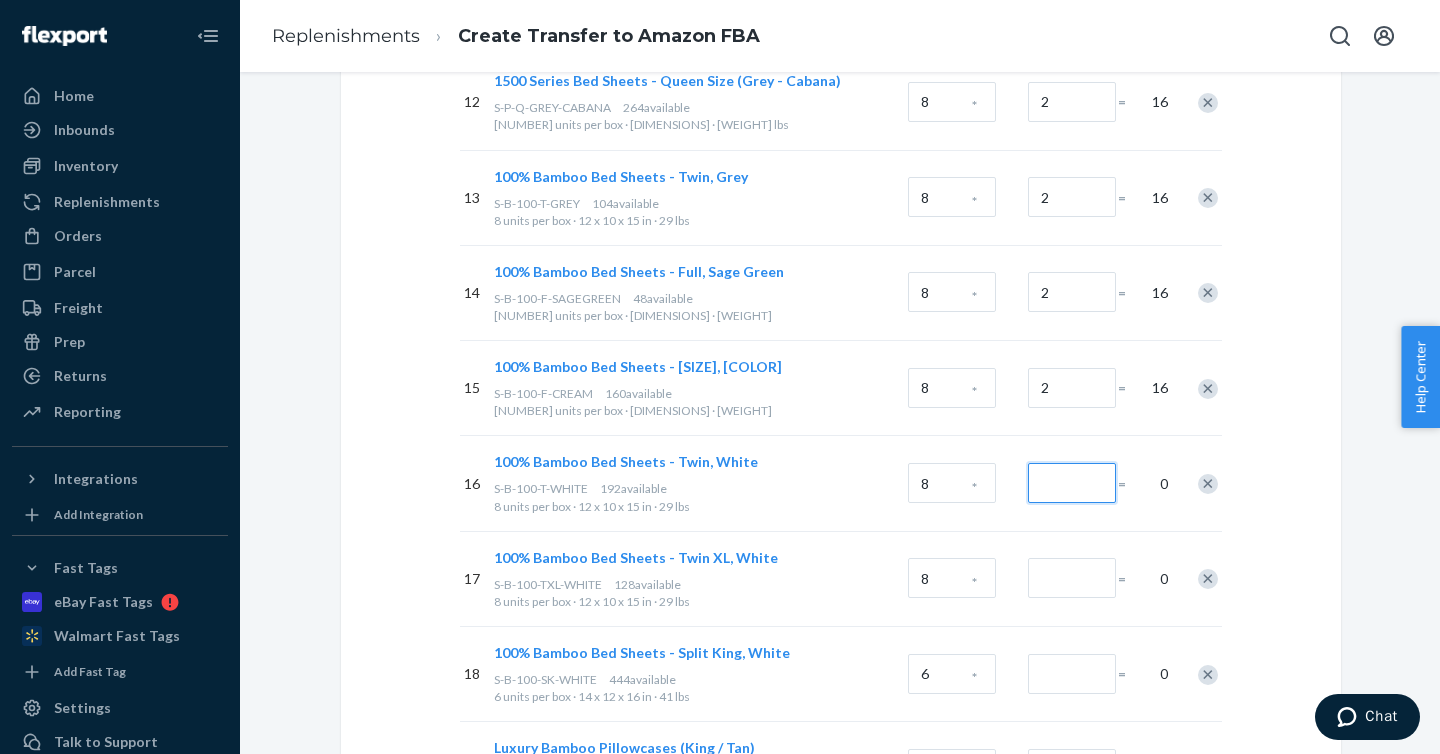 click at bounding box center (1072, 483) 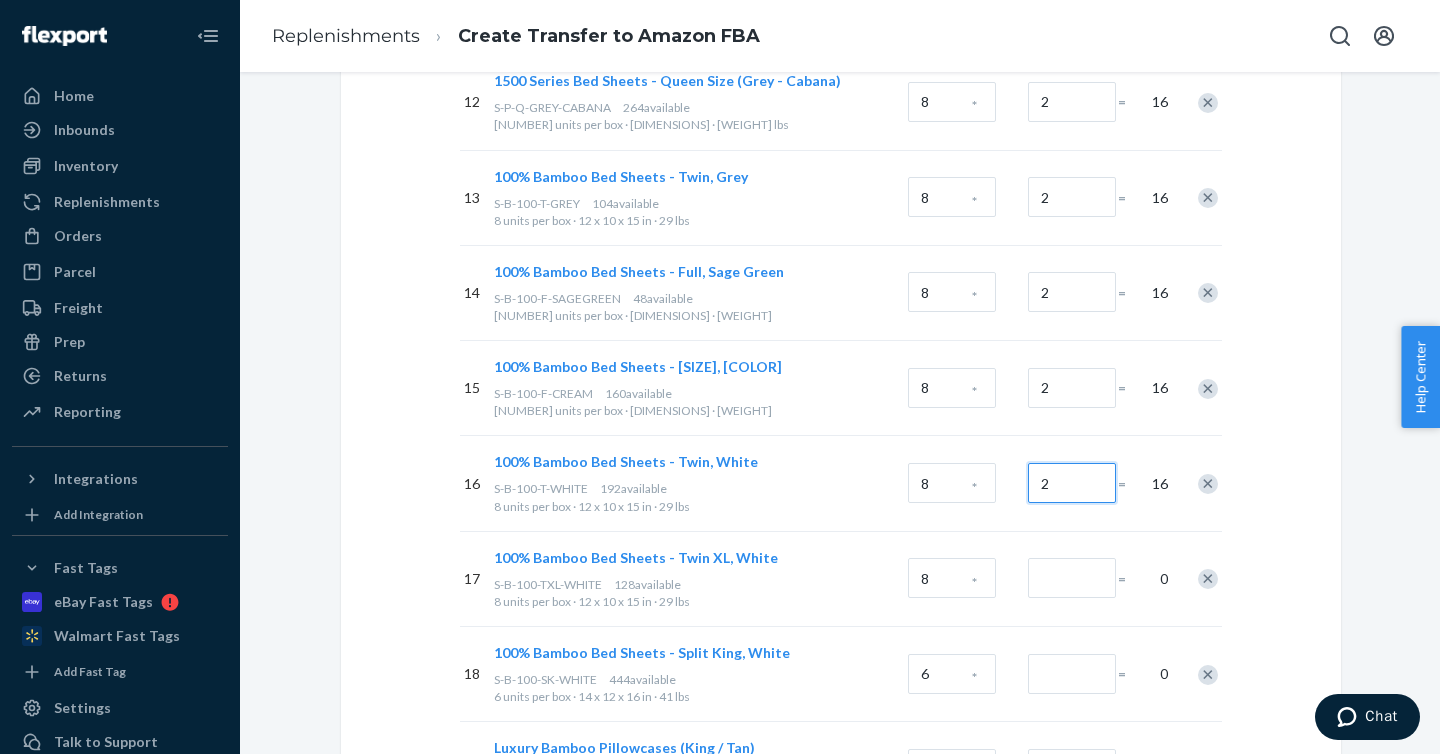 type on "2" 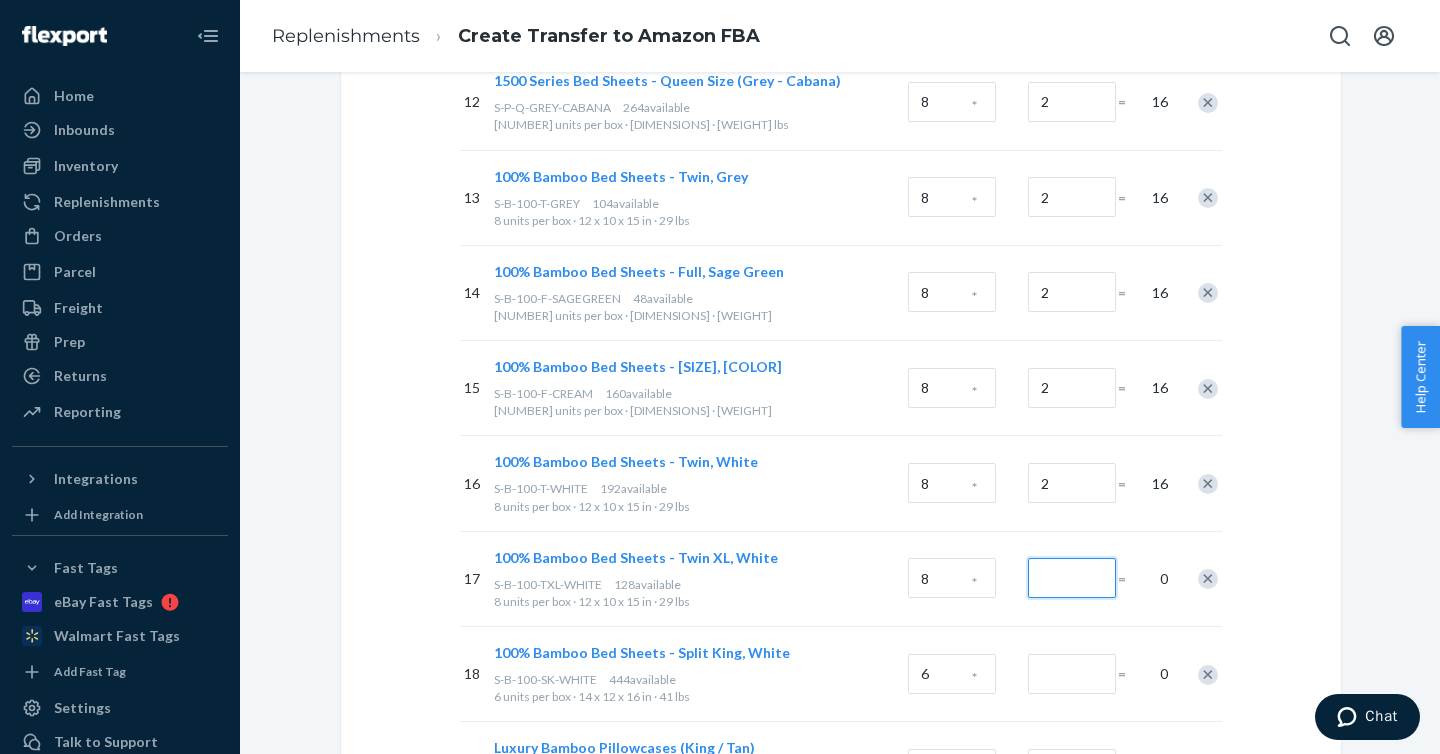 click at bounding box center (1072, 578) 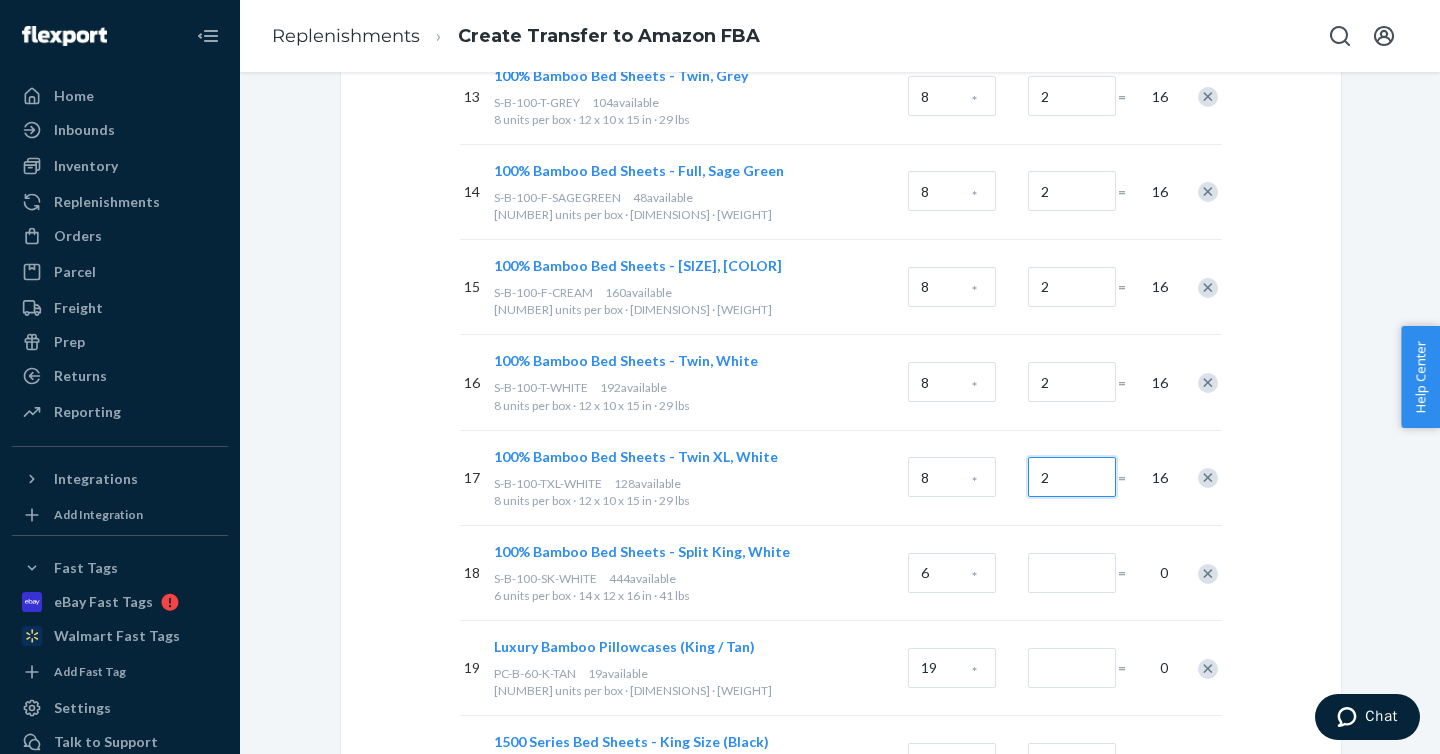 scroll, scrollTop: 1476, scrollLeft: 0, axis: vertical 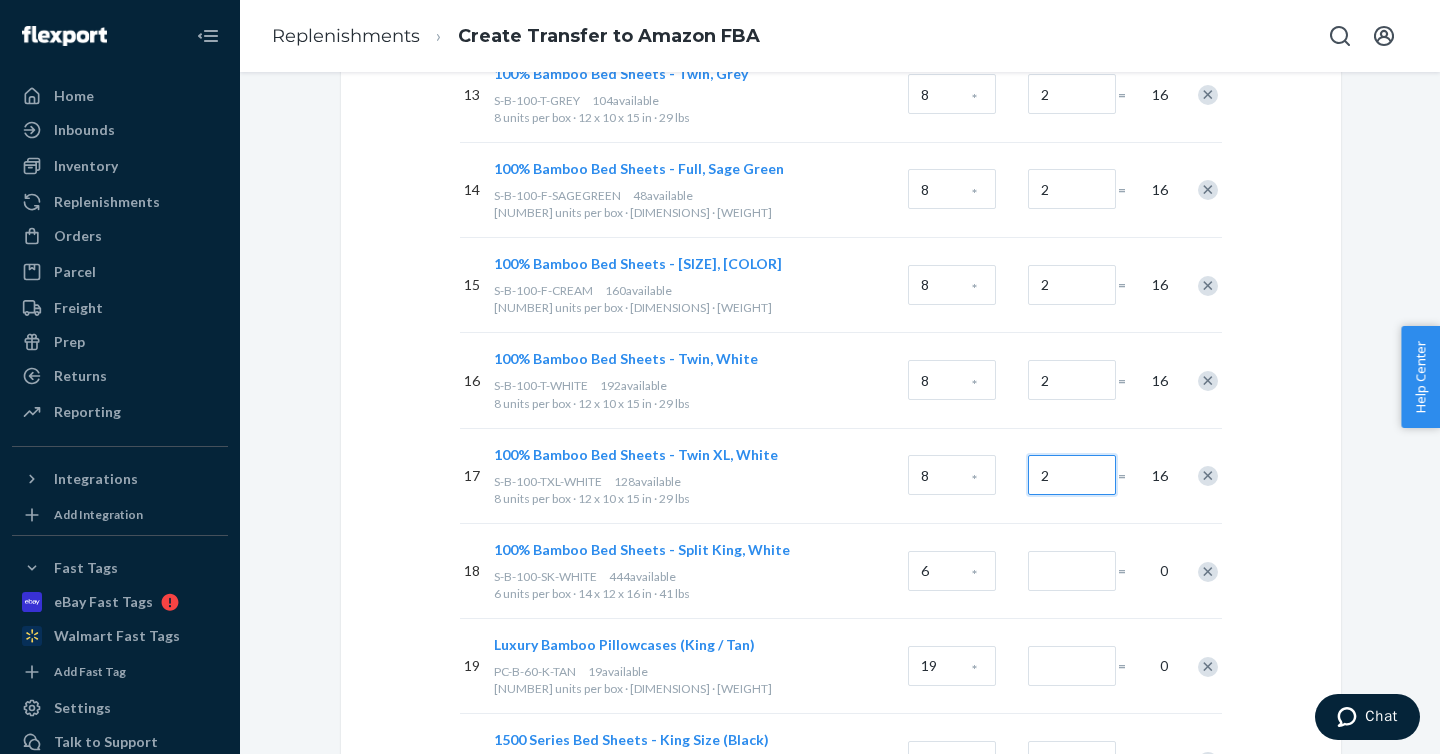 type 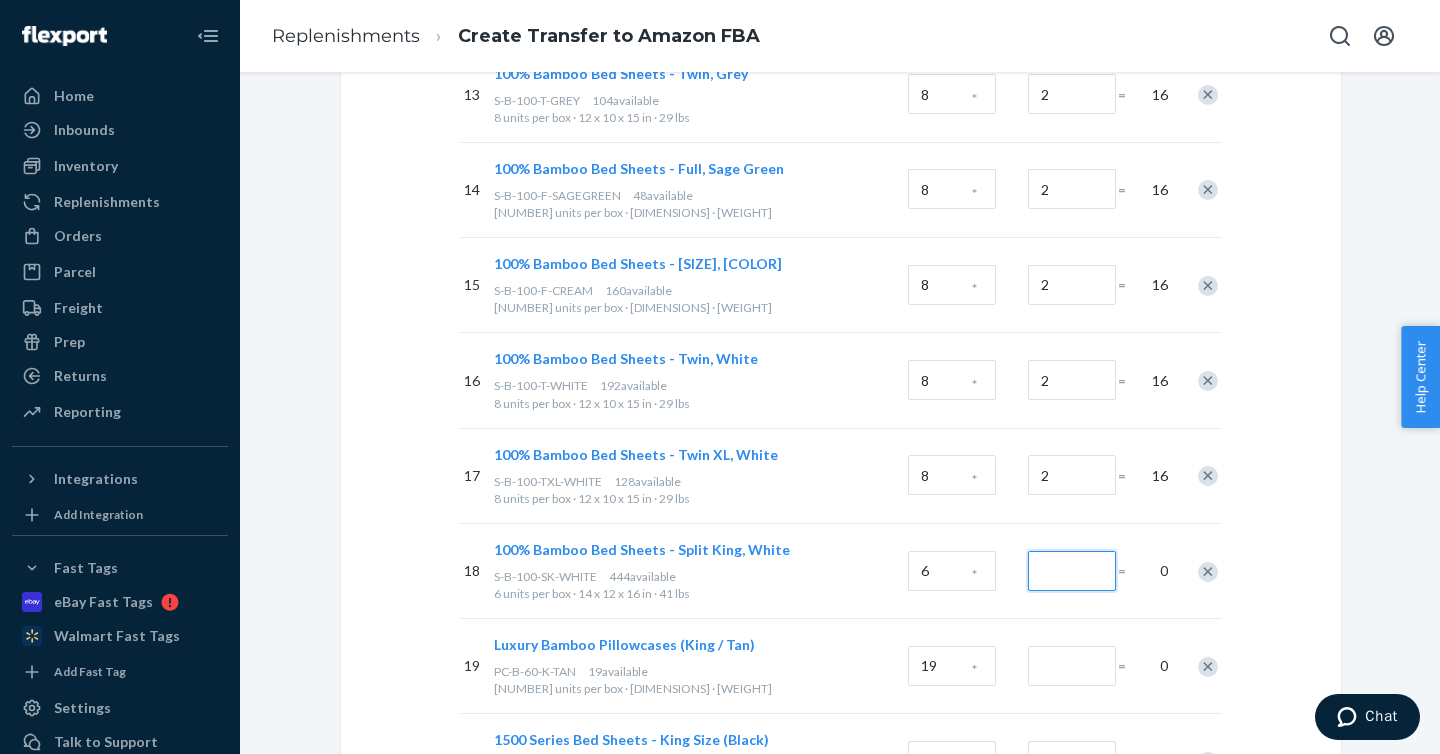 click at bounding box center (1072, 571) 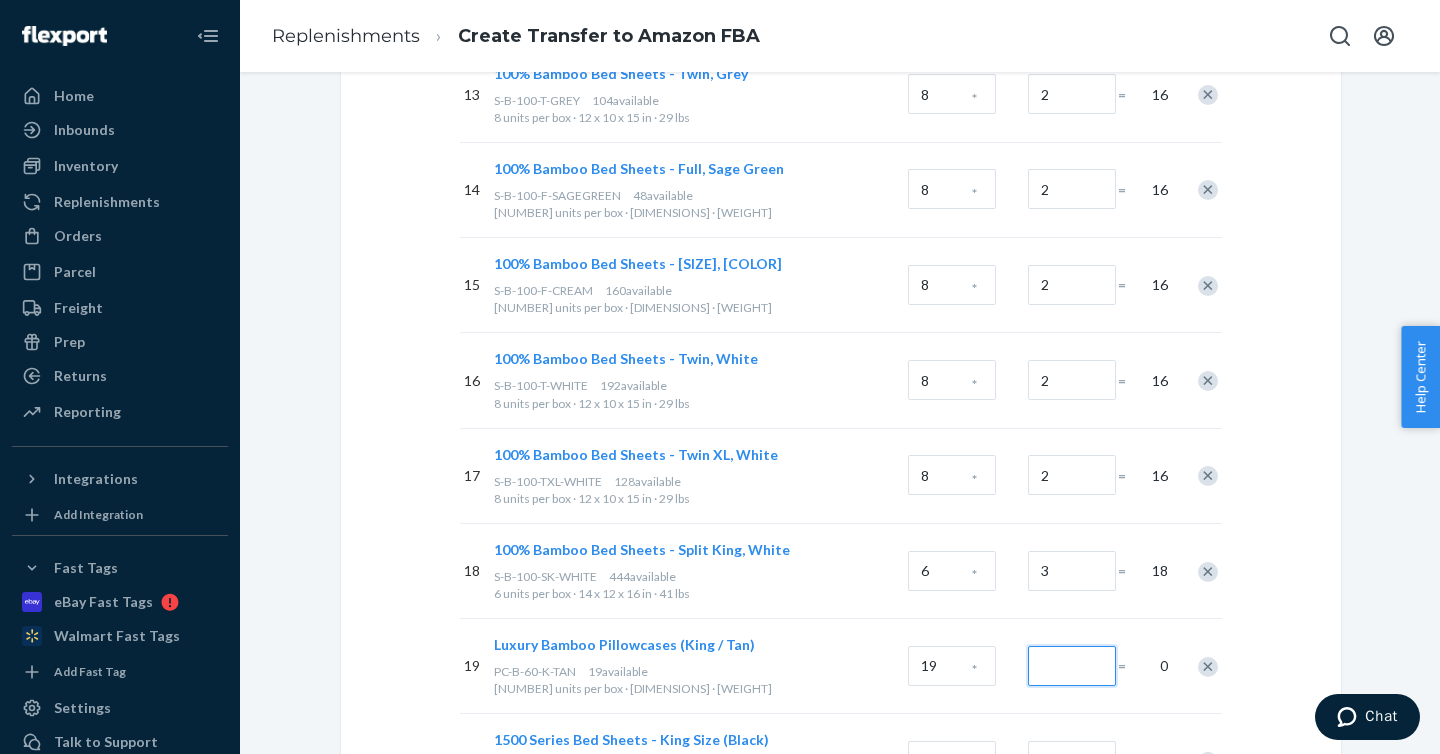 click at bounding box center [1072, 666] 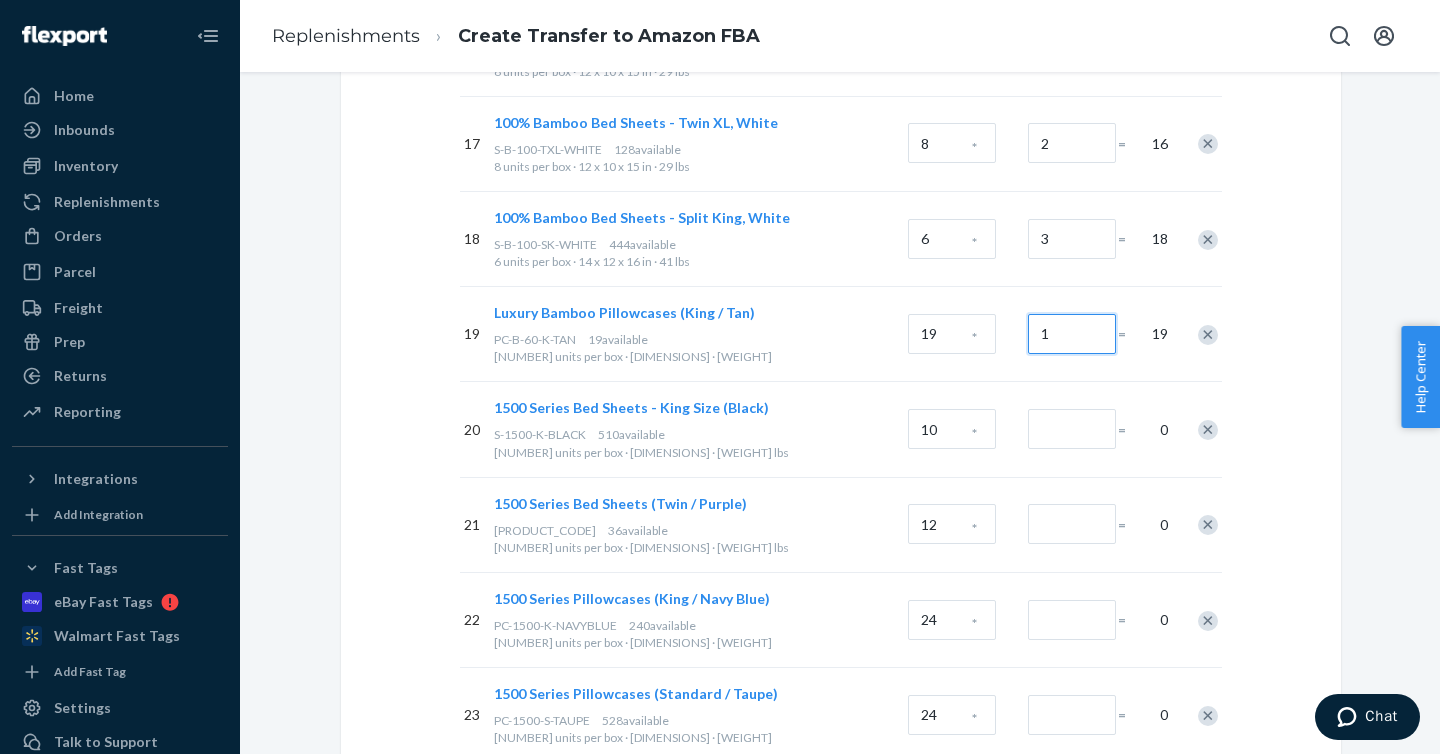 scroll, scrollTop: 1882, scrollLeft: 0, axis: vertical 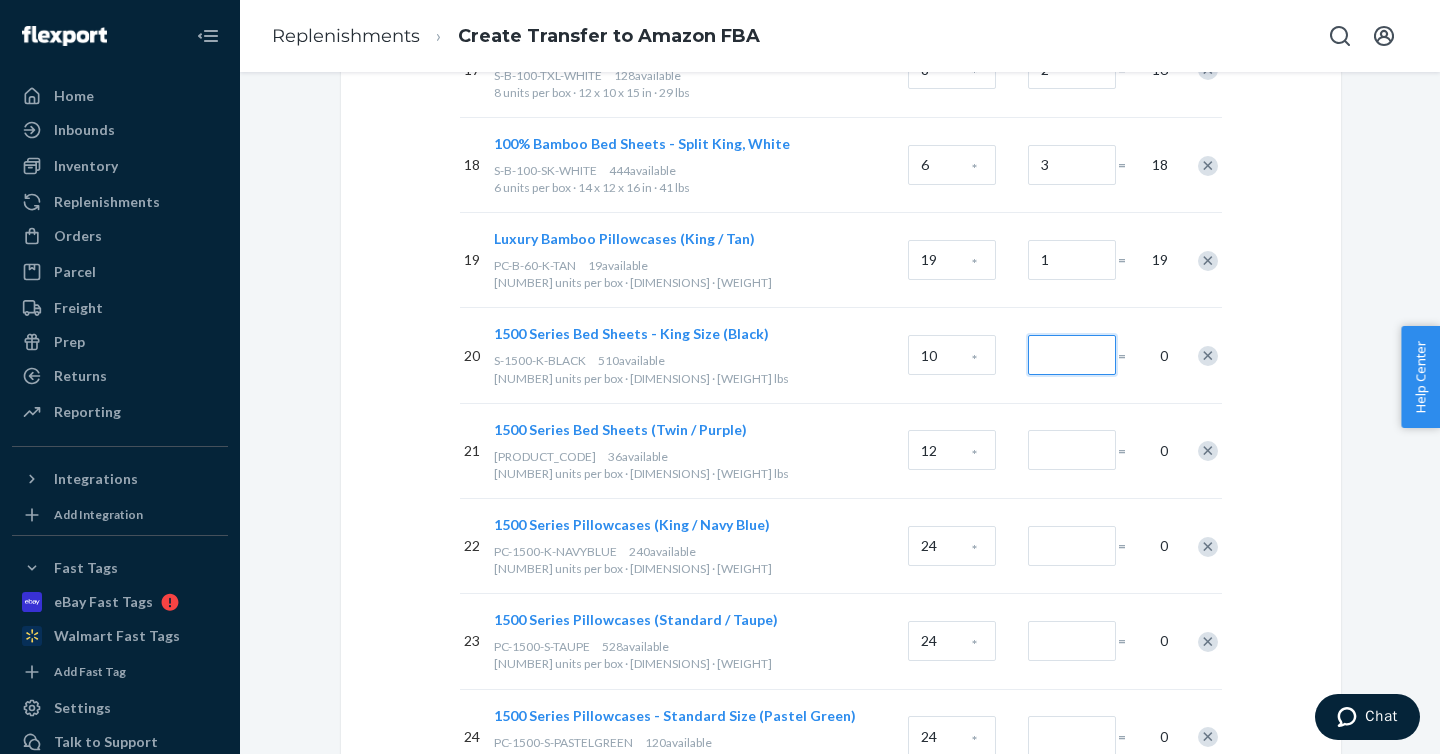 click at bounding box center (1072, 355) 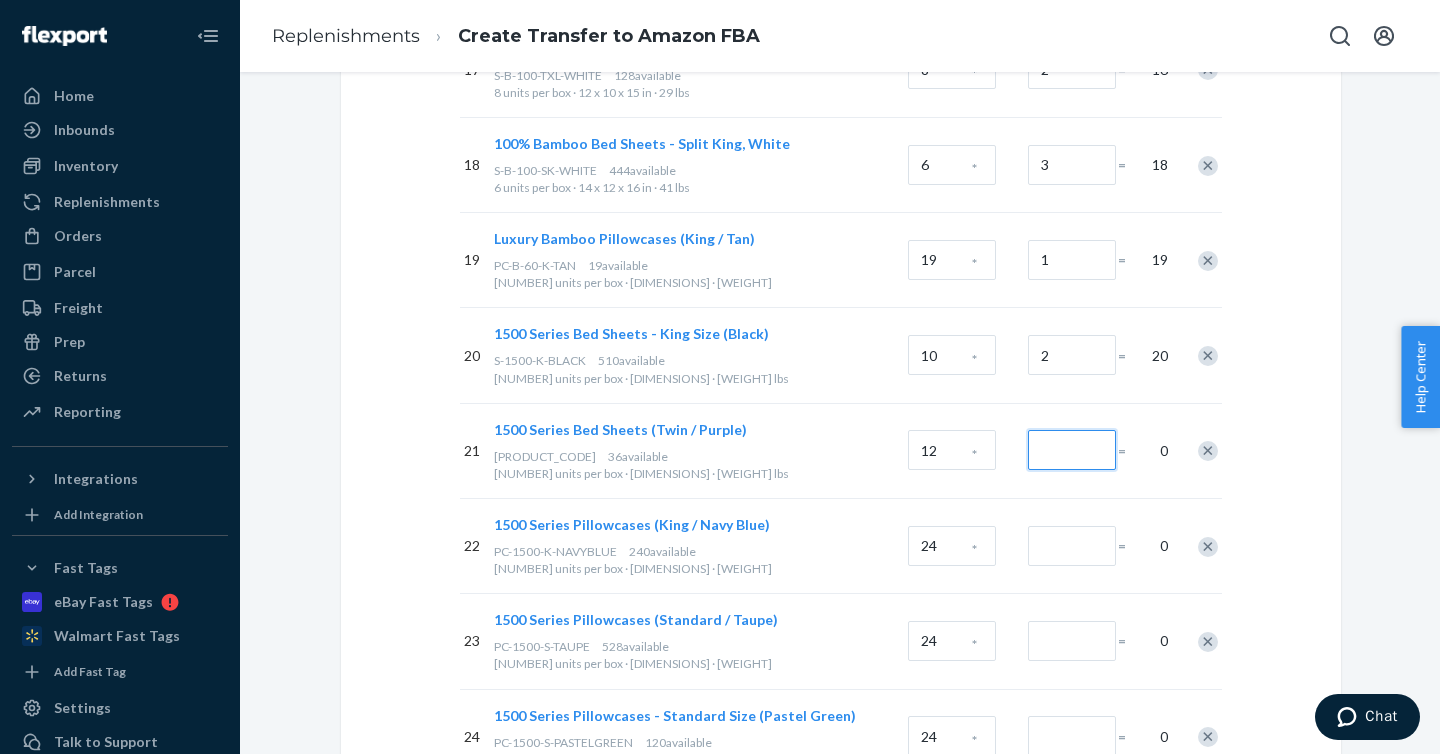 click at bounding box center [1072, 450] 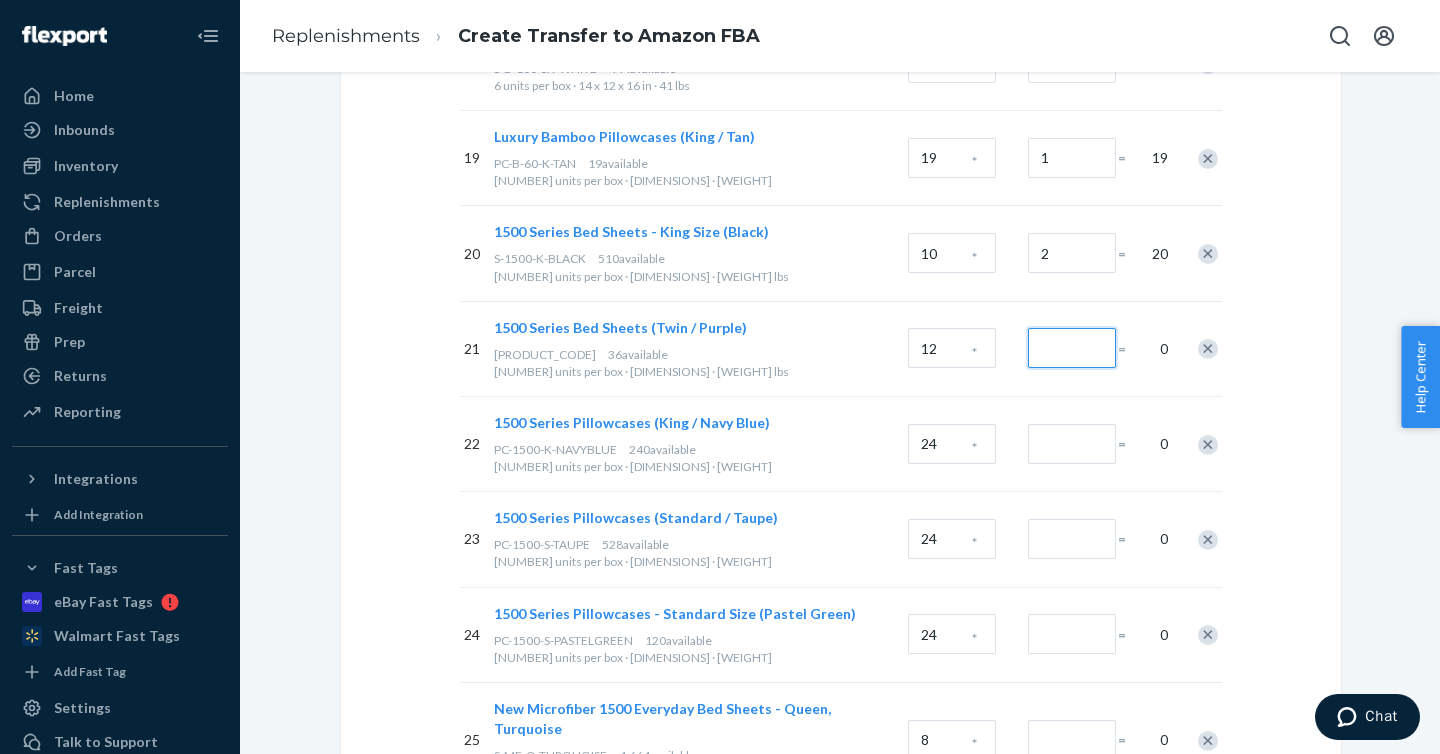 scroll, scrollTop: 1986, scrollLeft: 0, axis: vertical 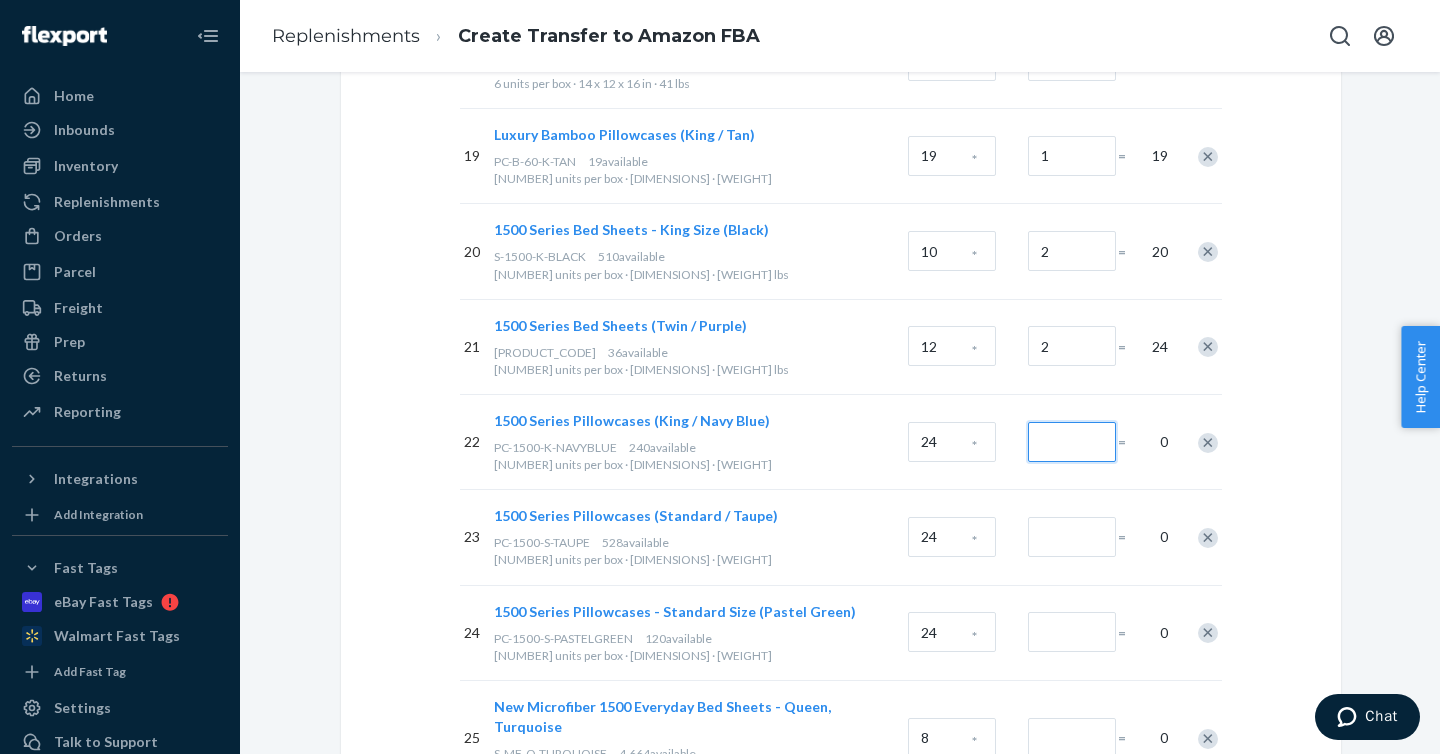 click at bounding box center (1072, 442) 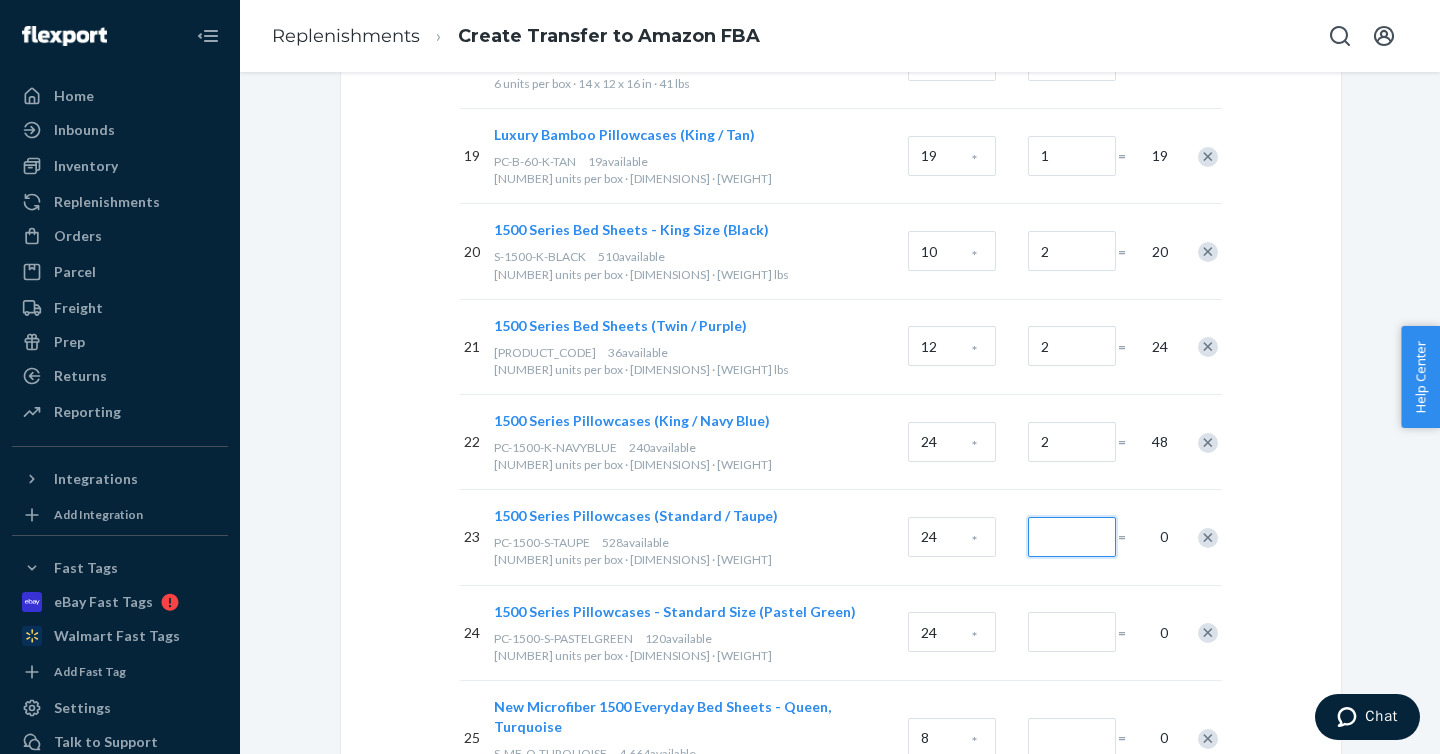 click at bounding box center [1072, 537] 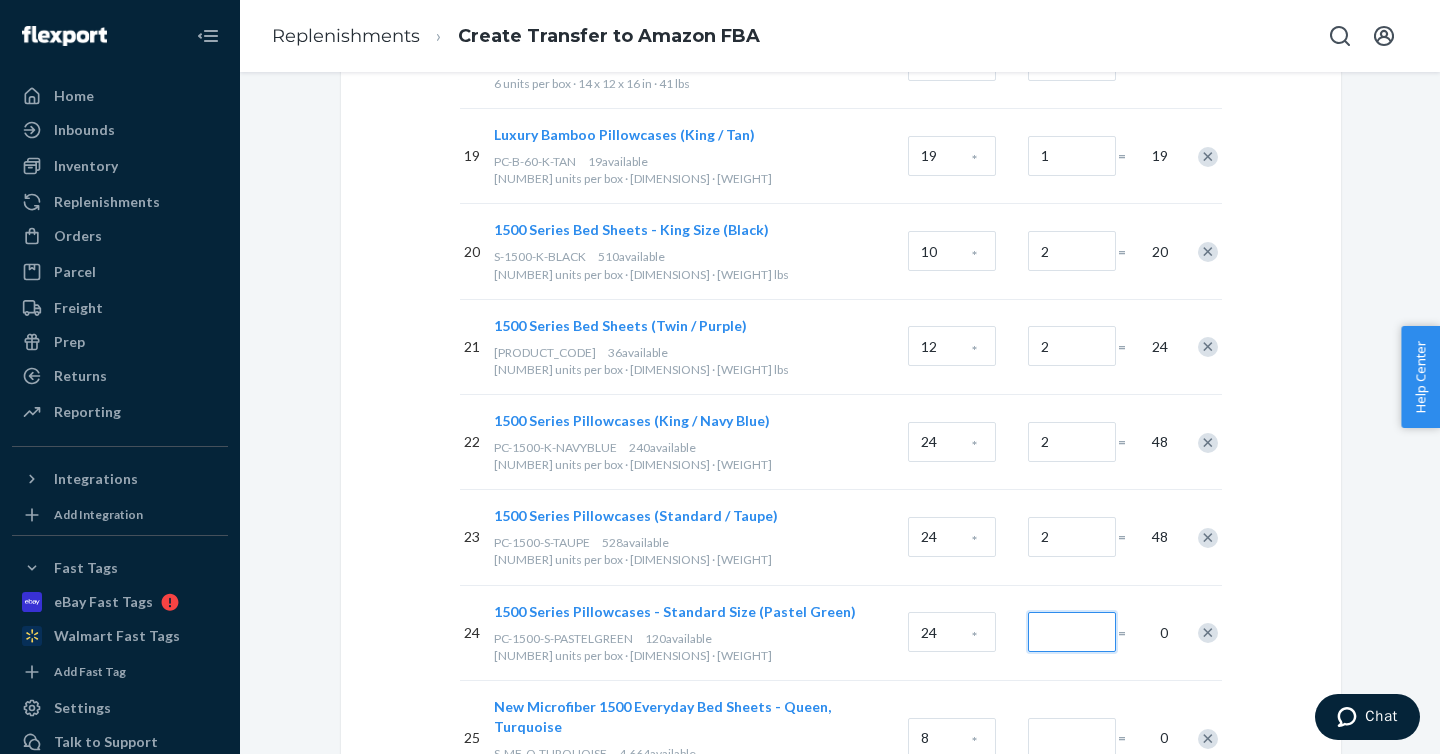 click at bounding box center (1072, 632) 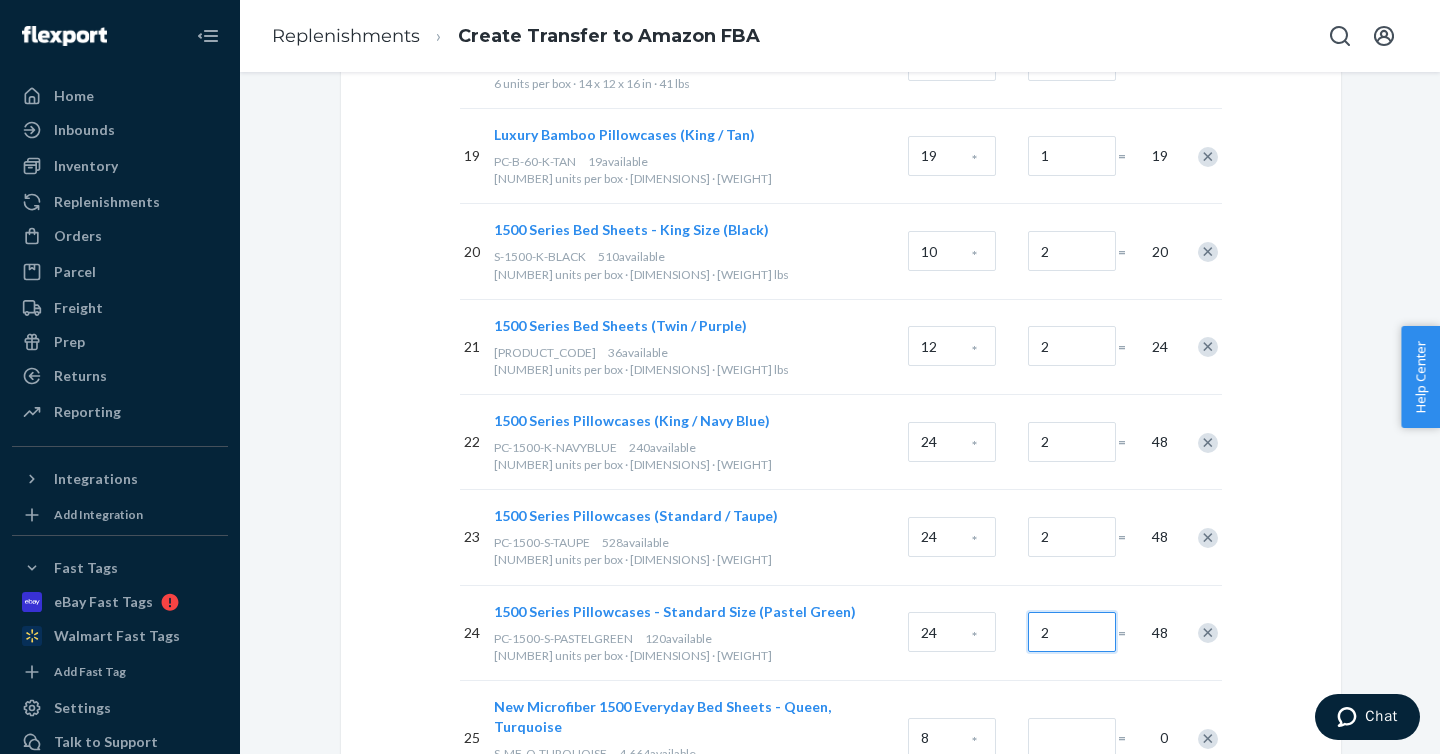 scroll, scrollTop: 2182, scrollLeft: 0, axis: vertical 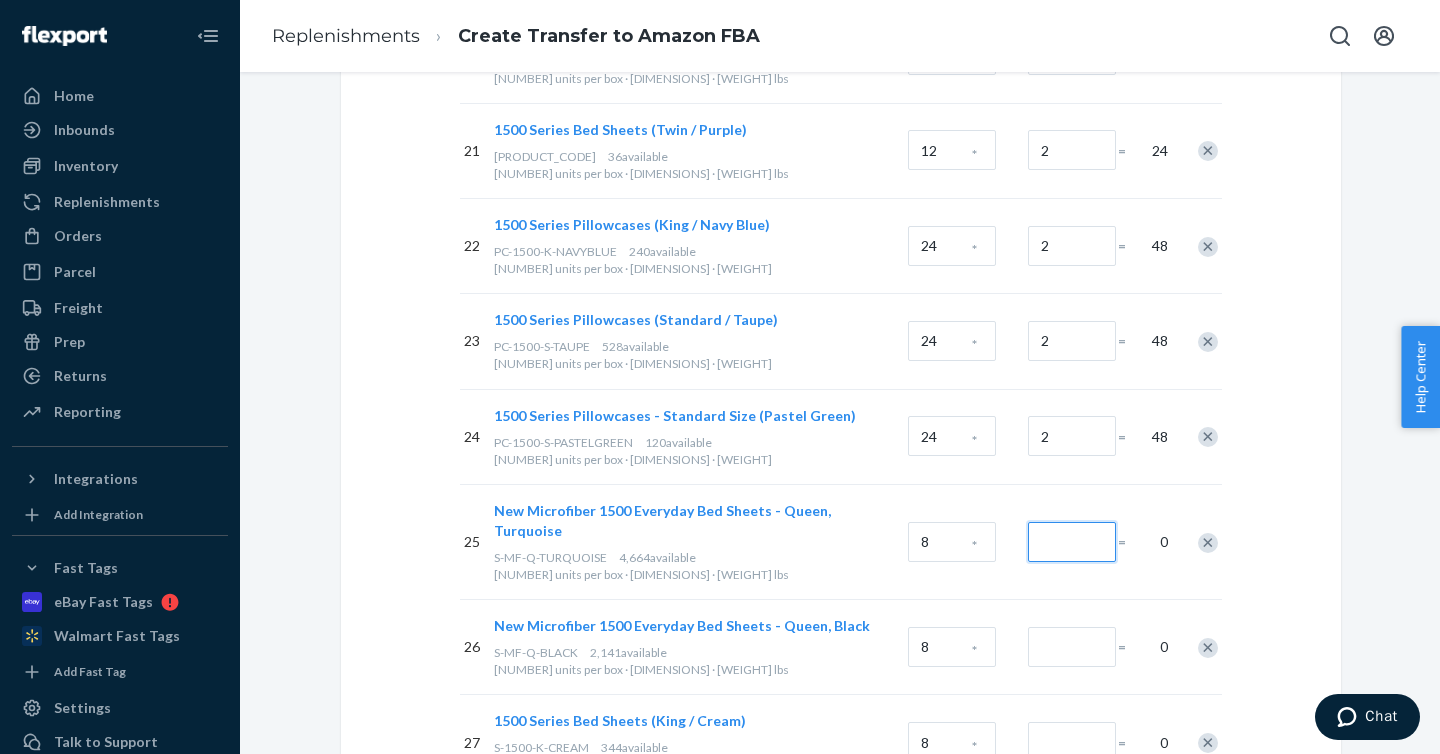 click at bounding box center (1072, 542) 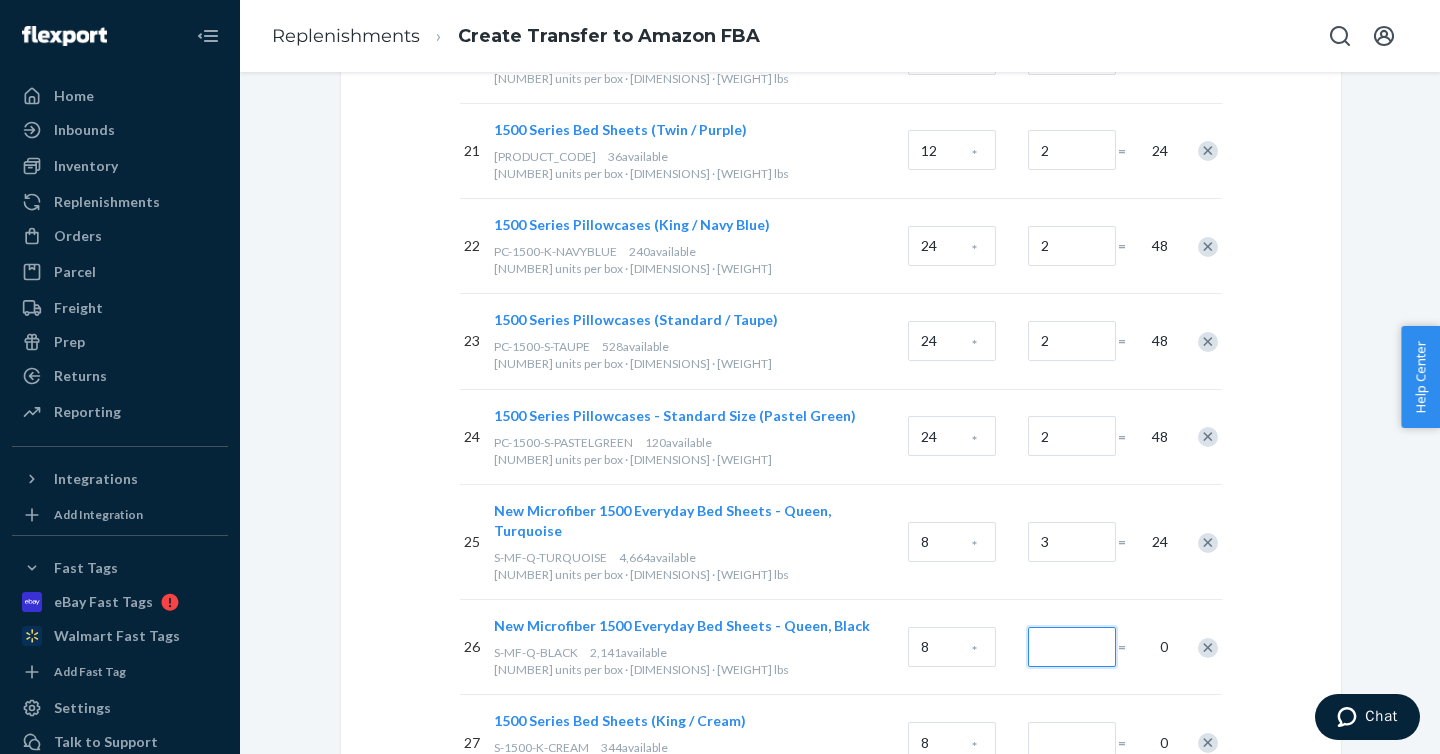 click at bounding box center (1072, 647) 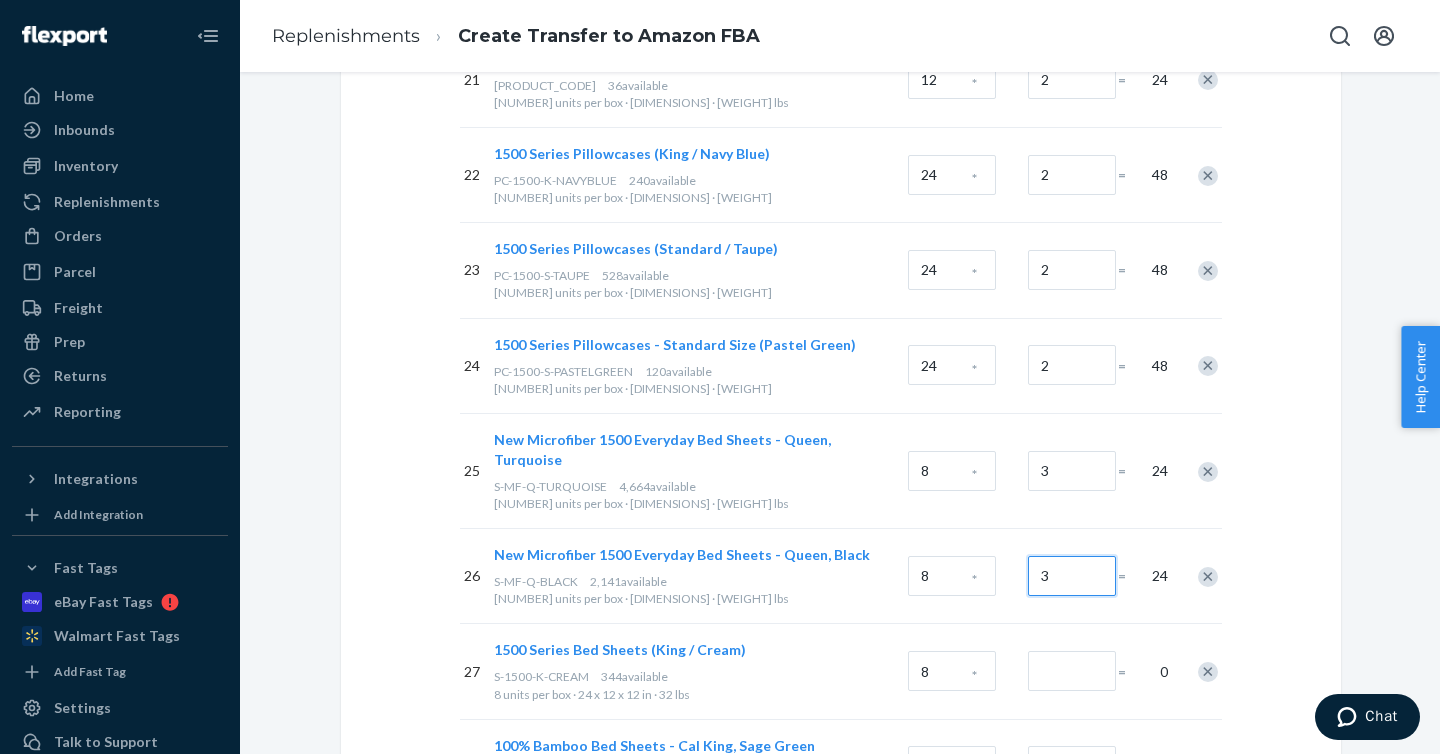 scroll, scrollTop: 2365, scrollLeft: 0, axis: vertical 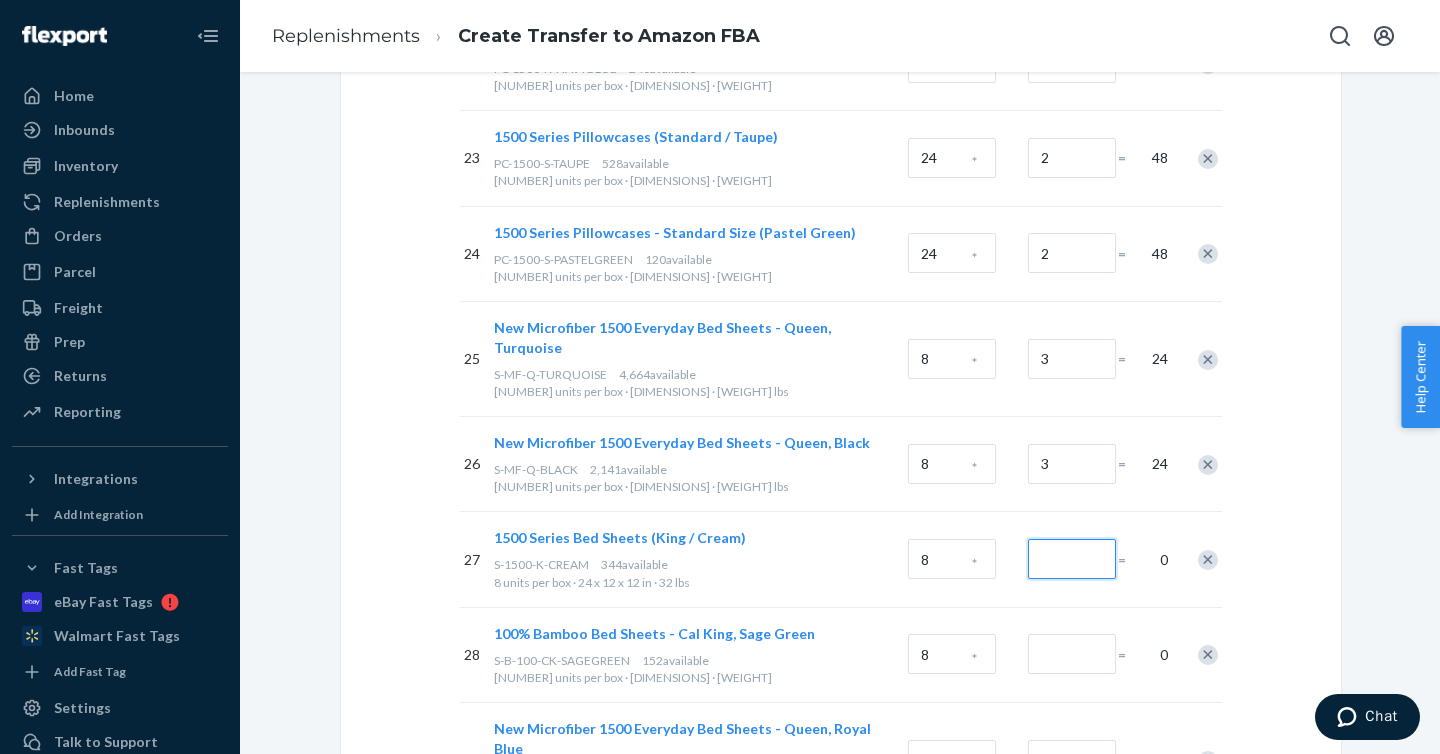 click at bounding box center [1072, 559] 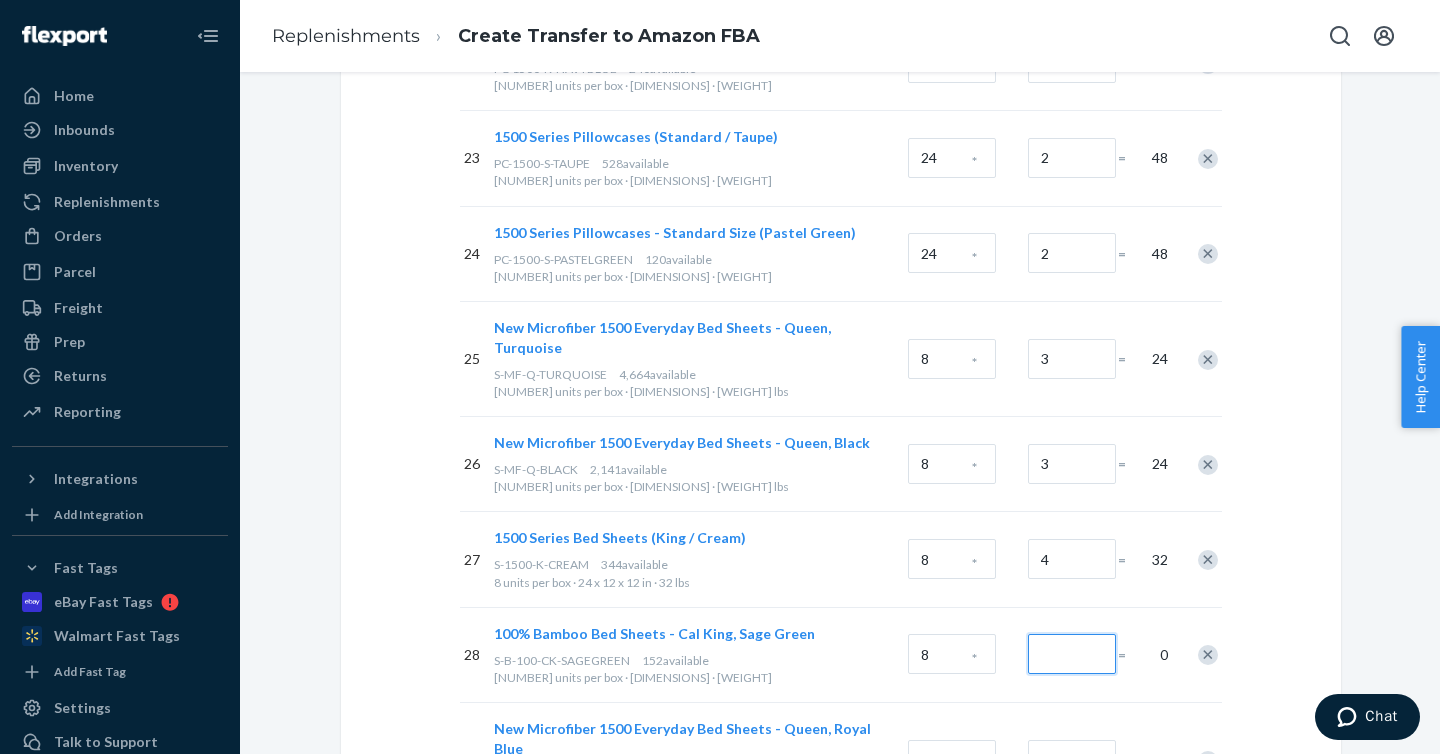 click at bounding box center [1072, 654] 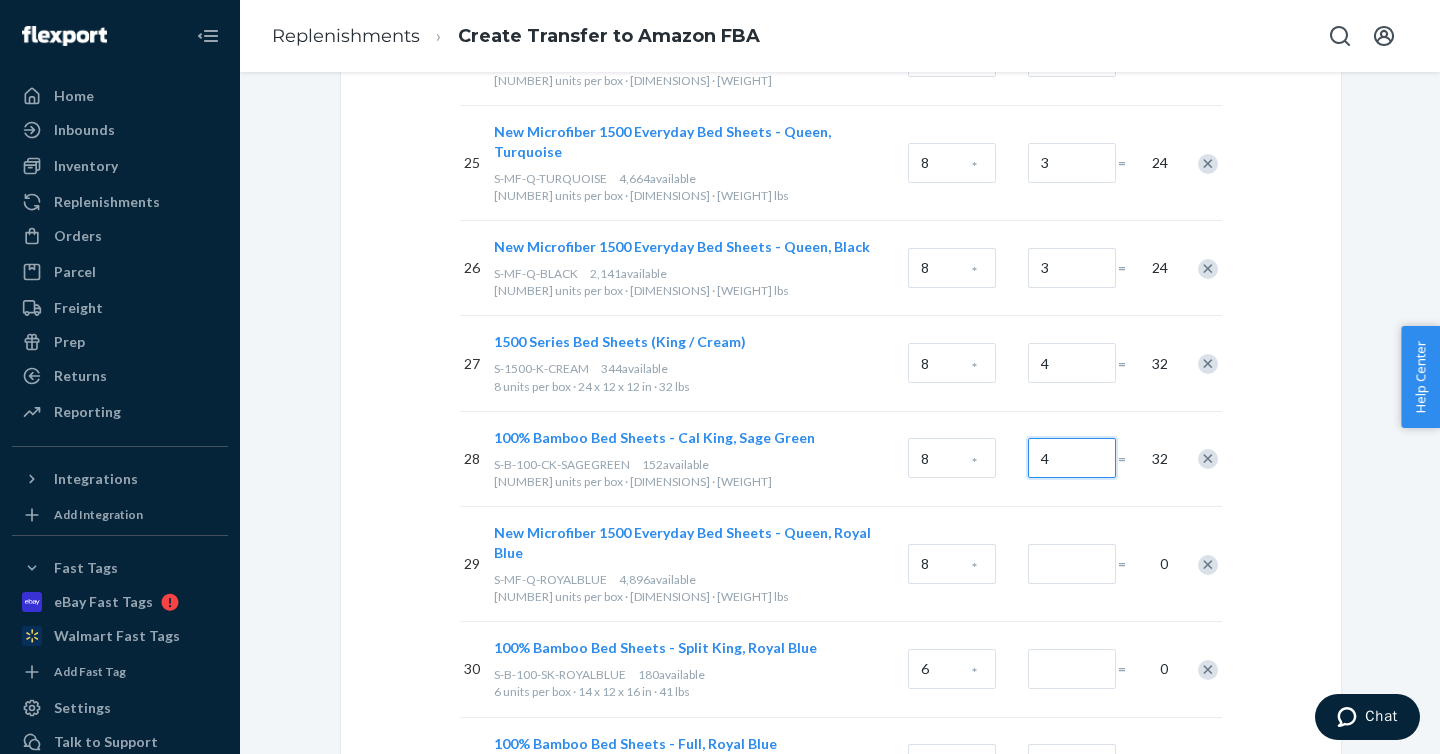 scroll, scrollTop: 2574, scrollLeft: 0, axis: vertical 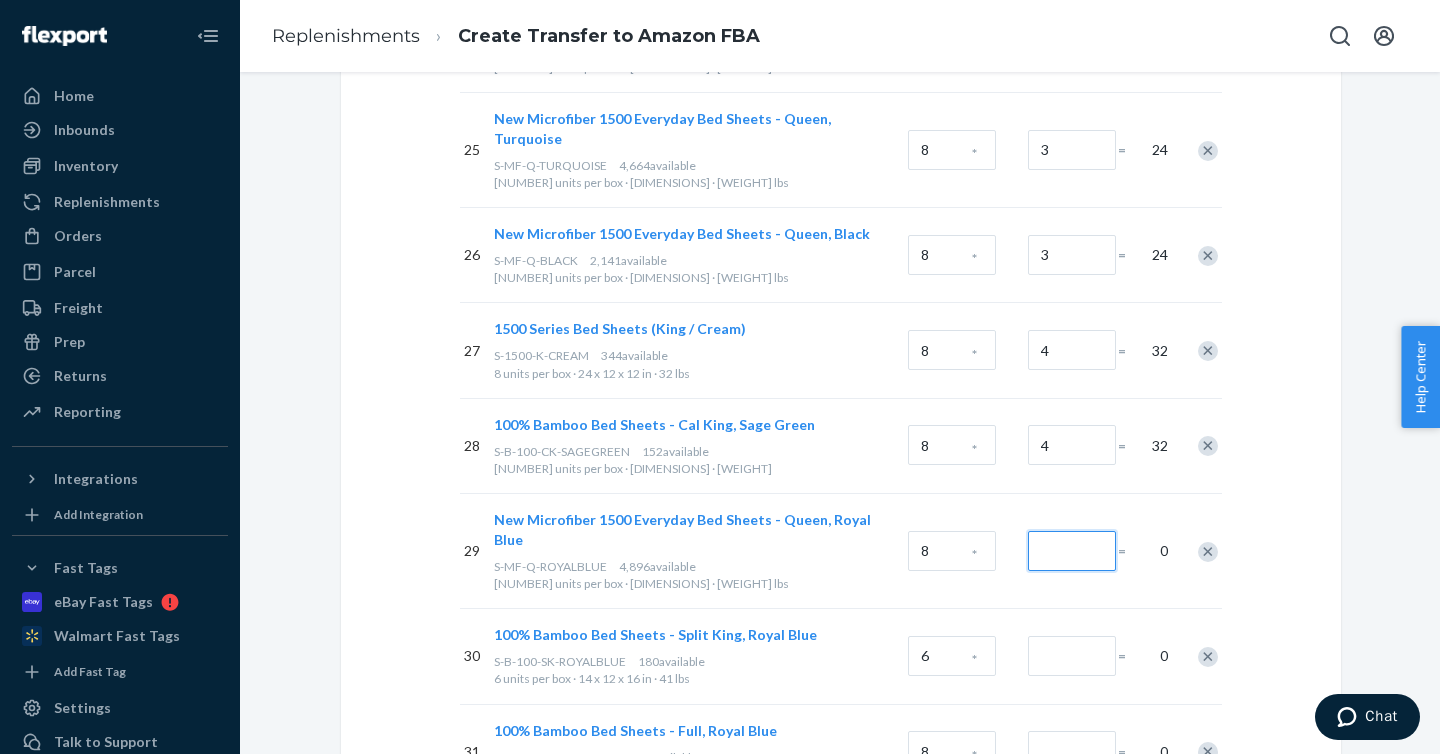 click at bounding box center [1072, 551] 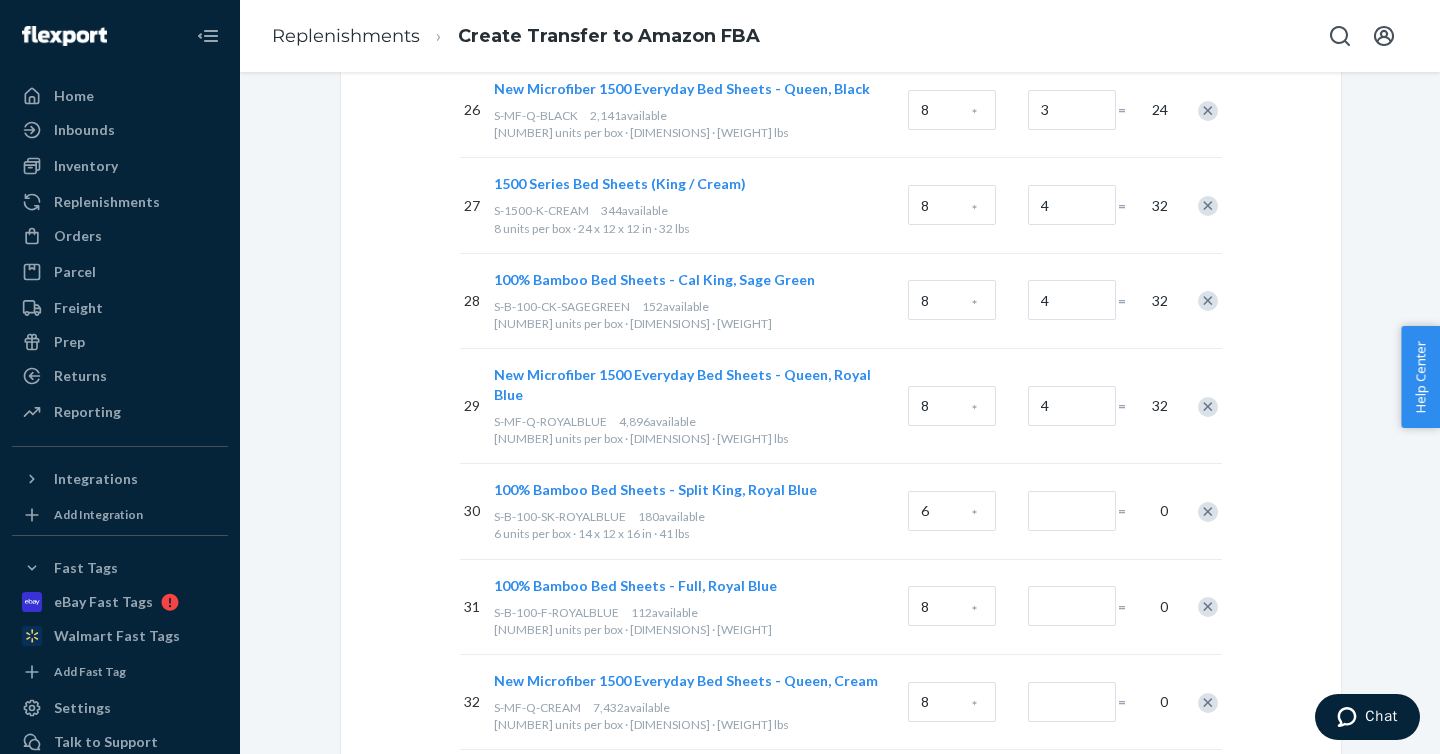 scroll, scrollTop: 2720, scrollLeft: 0, axis: vertical 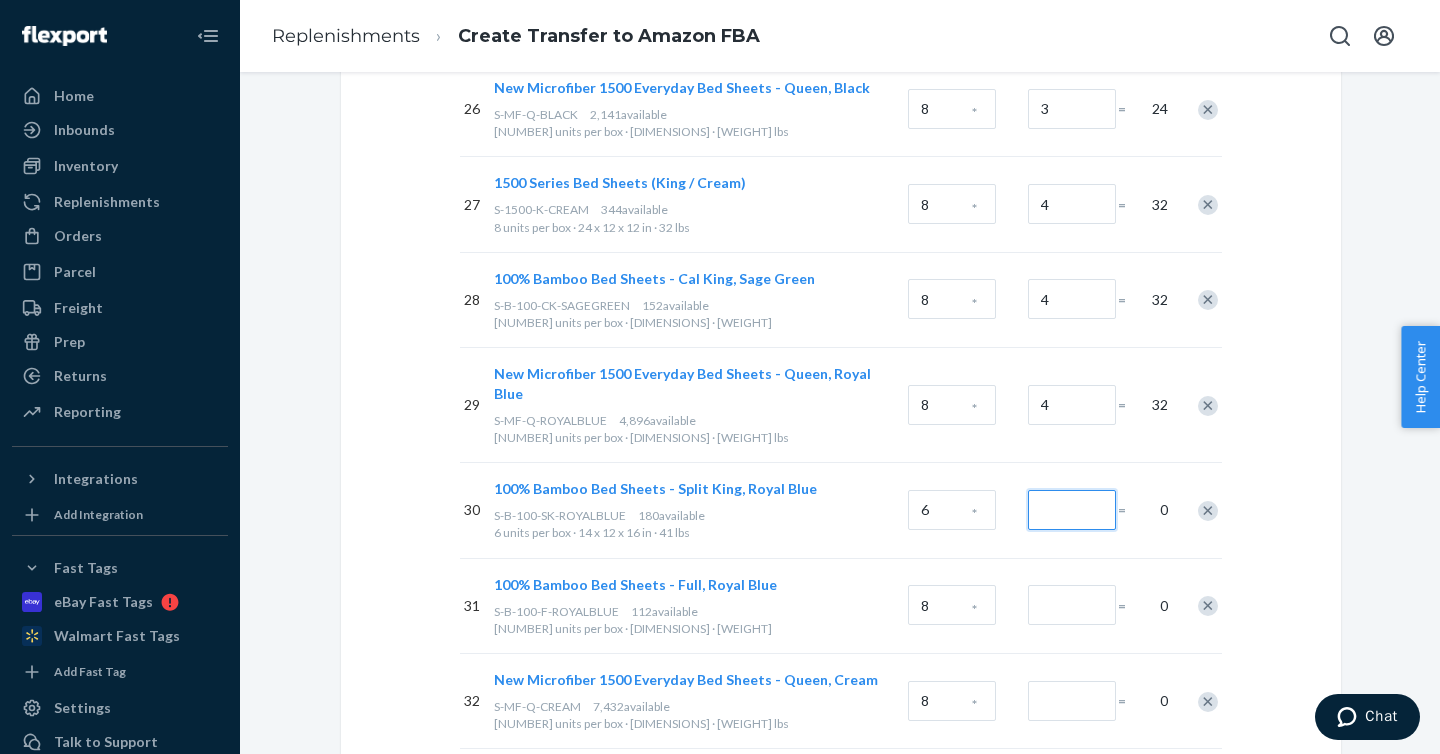 click at bounding box center (1072, 510) 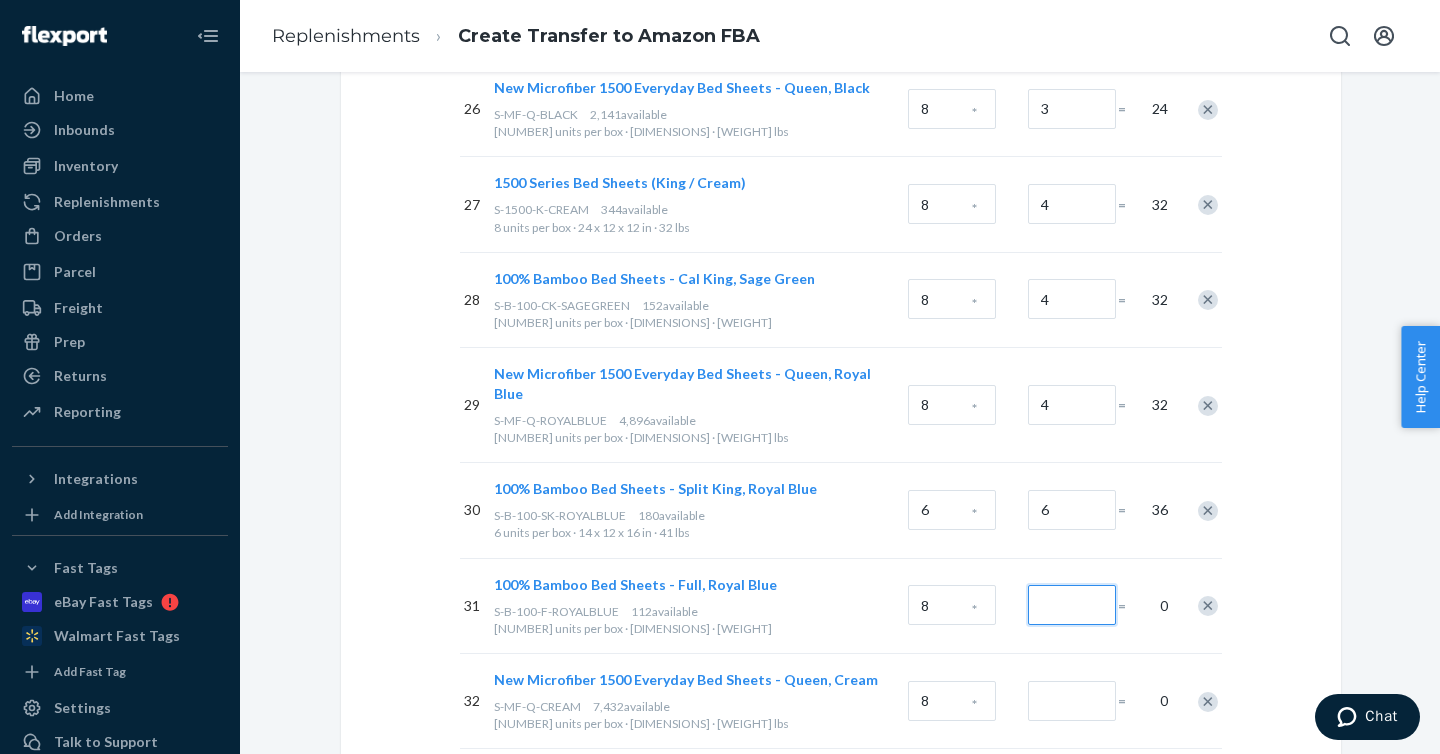 click at bounding box center (1072, 605) 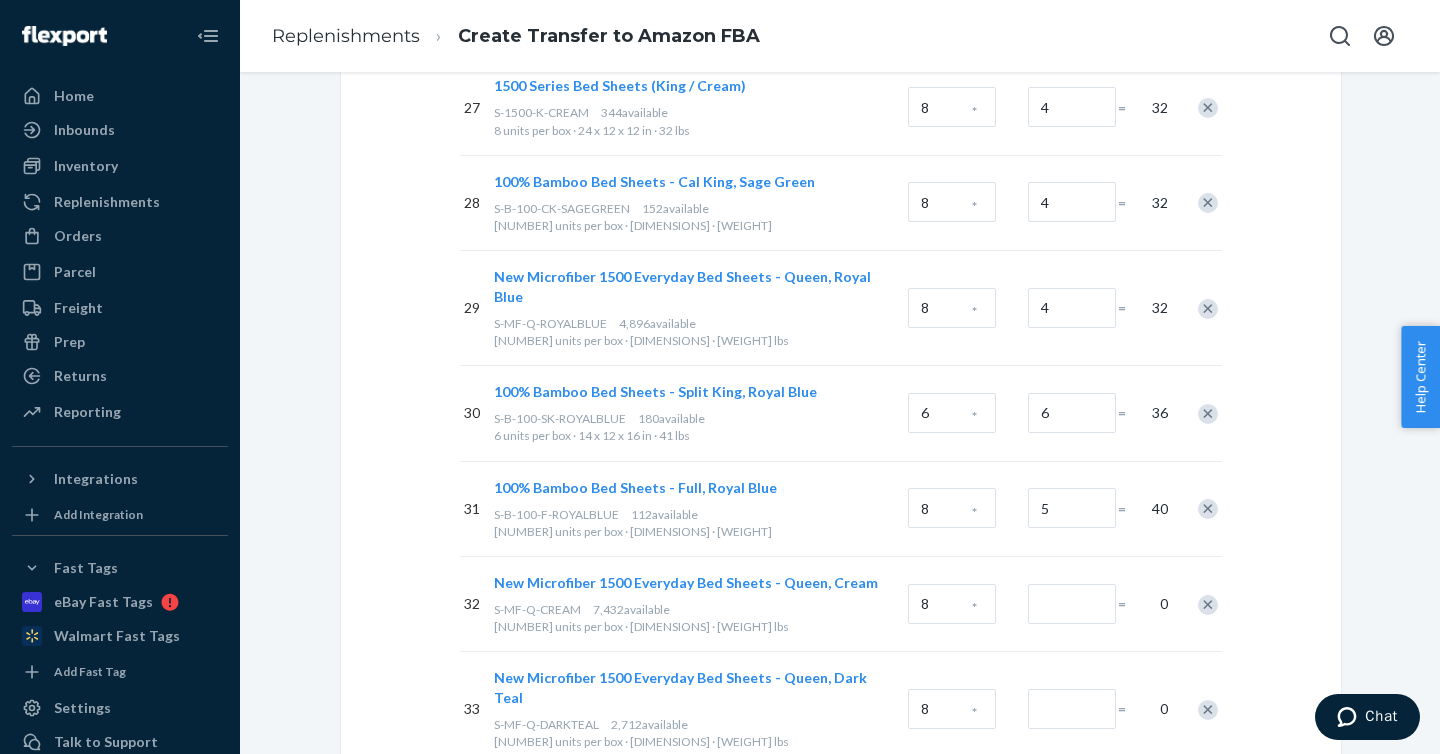 scroll, scrollTop: 2865, scrollLeft: 0, axis: vertical 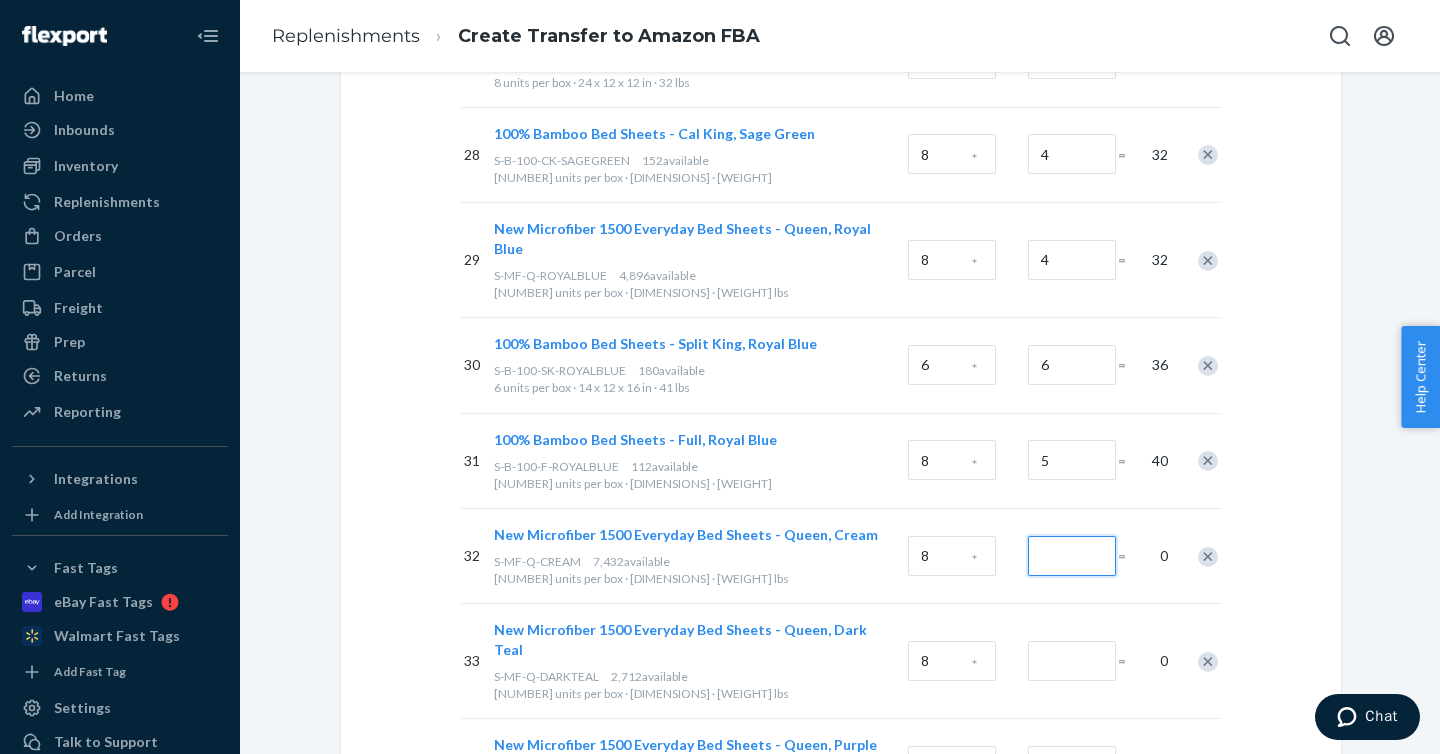 click at bounding box center [1072, 556] 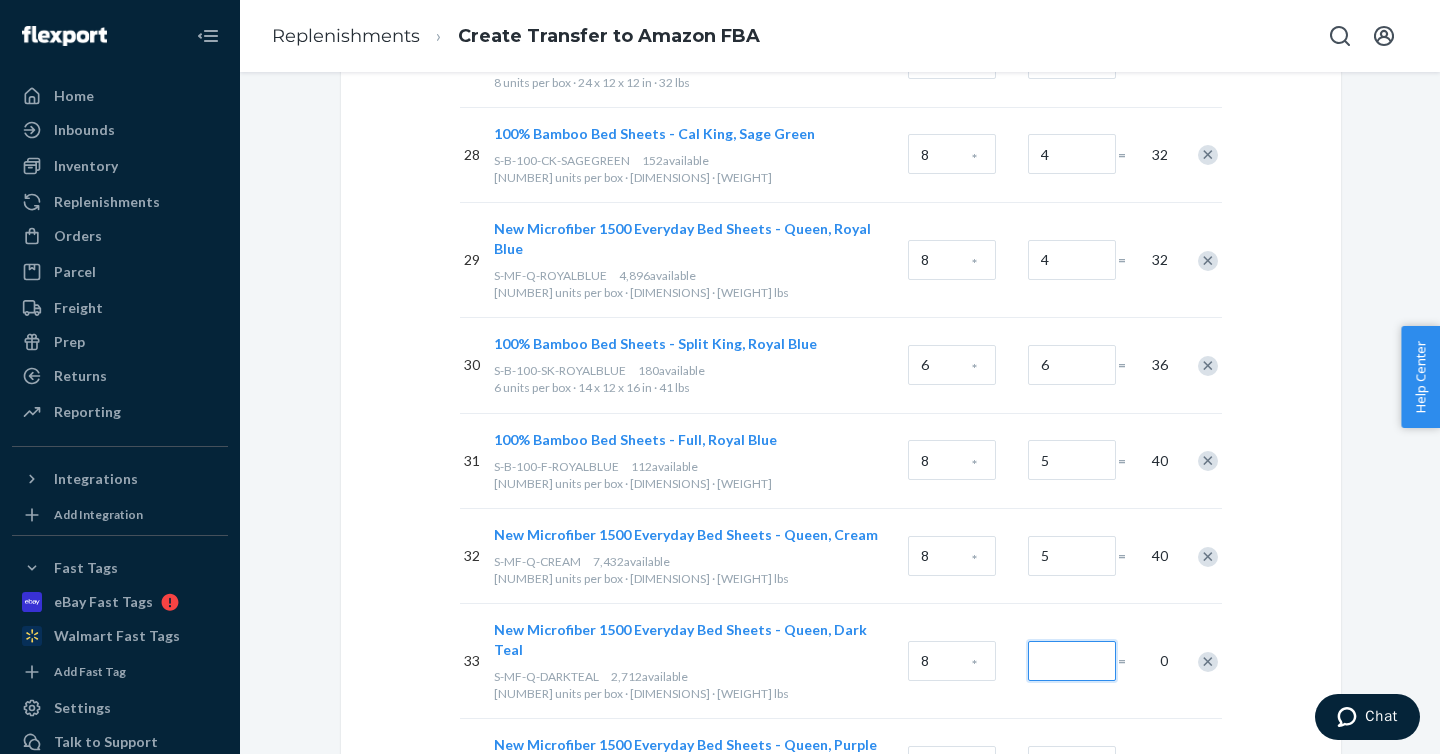 click at bounding box center (1072, 661) 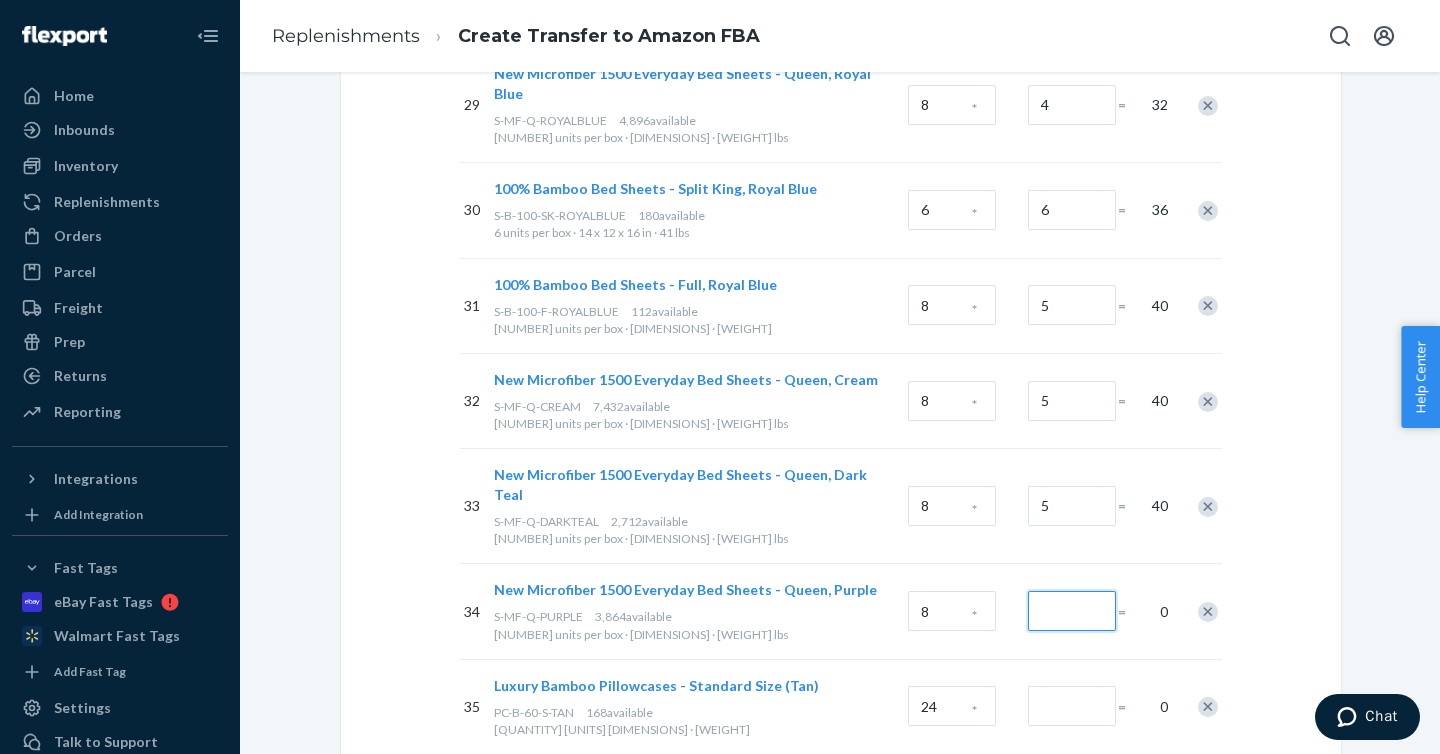 click at bounding box center [1072, 611] 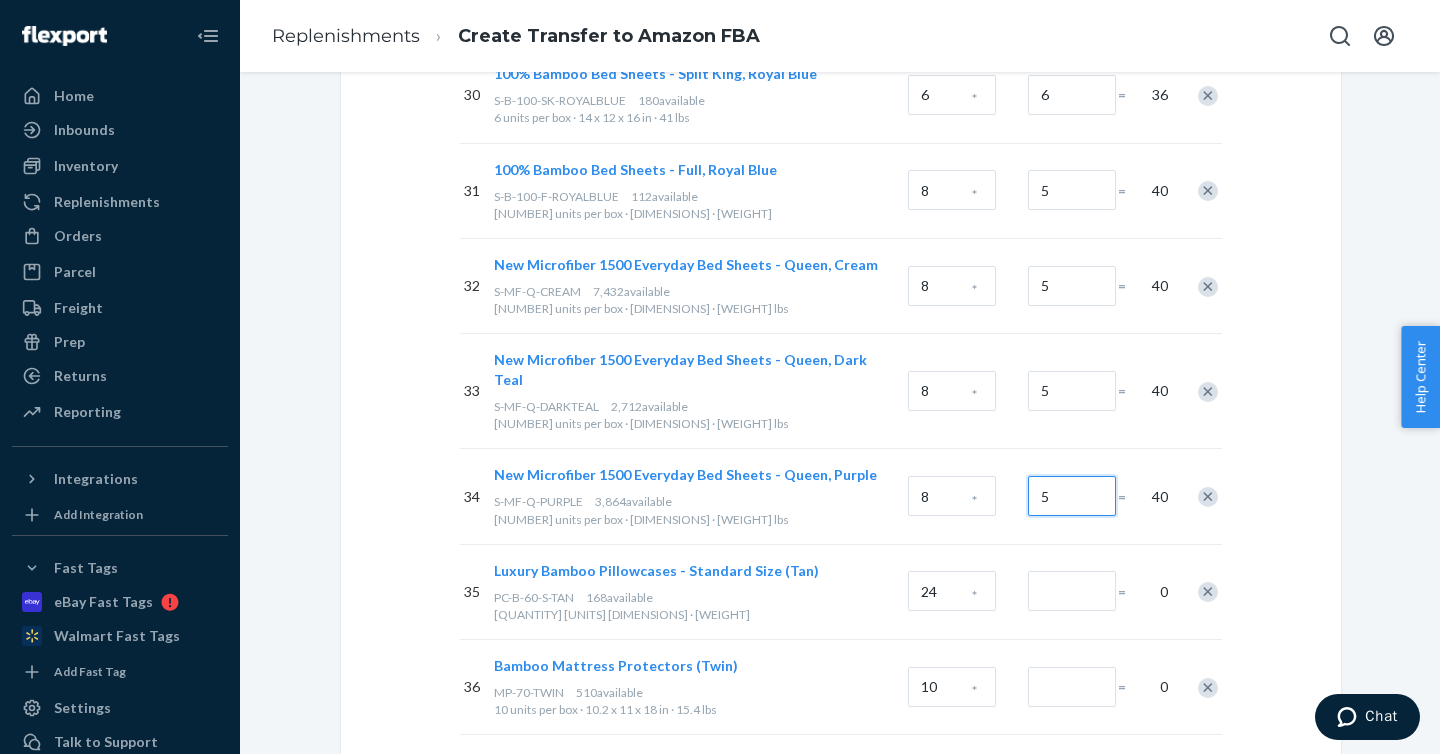 scroll, scrollTop: 3194, scrollLeft: 0, axis: vertical 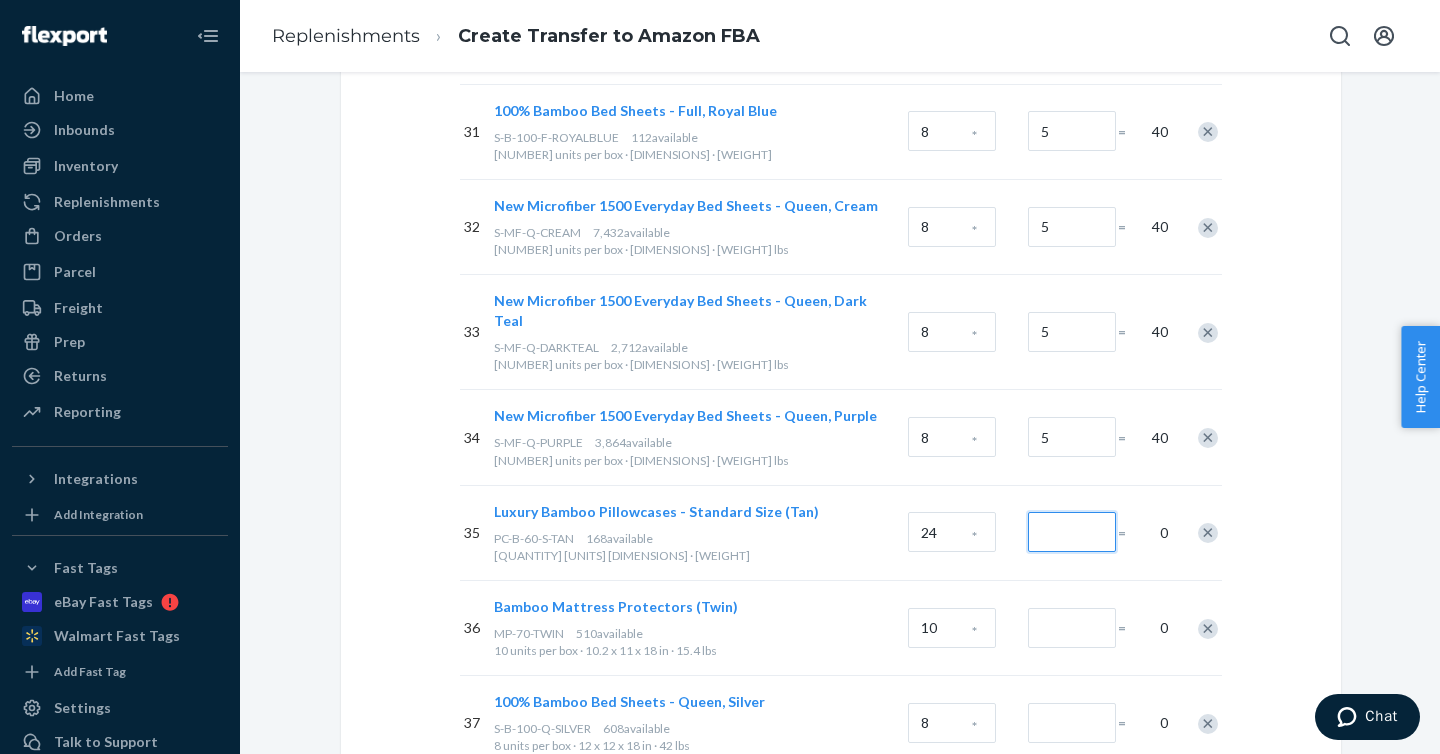 click at bounding box center (1072, 532) 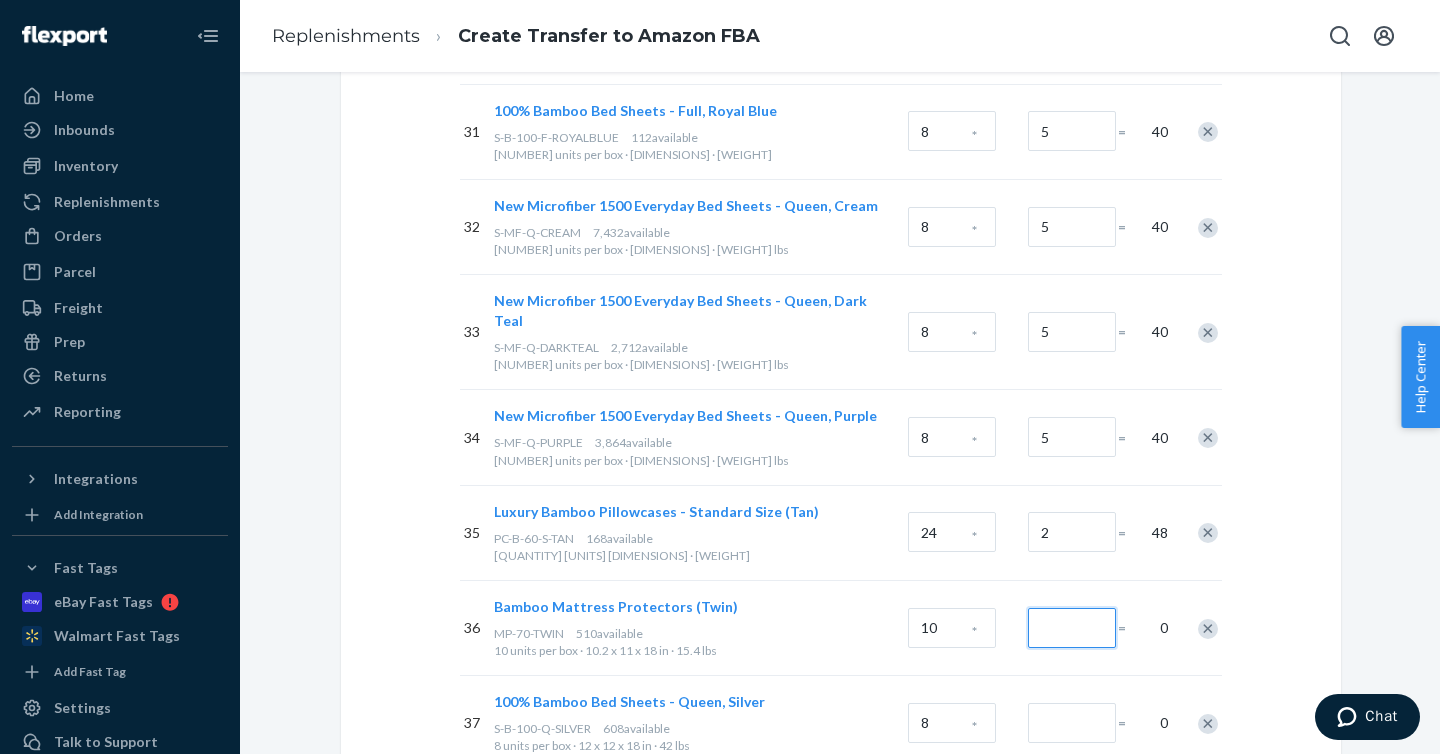 click at bounding box center (1072, 628) 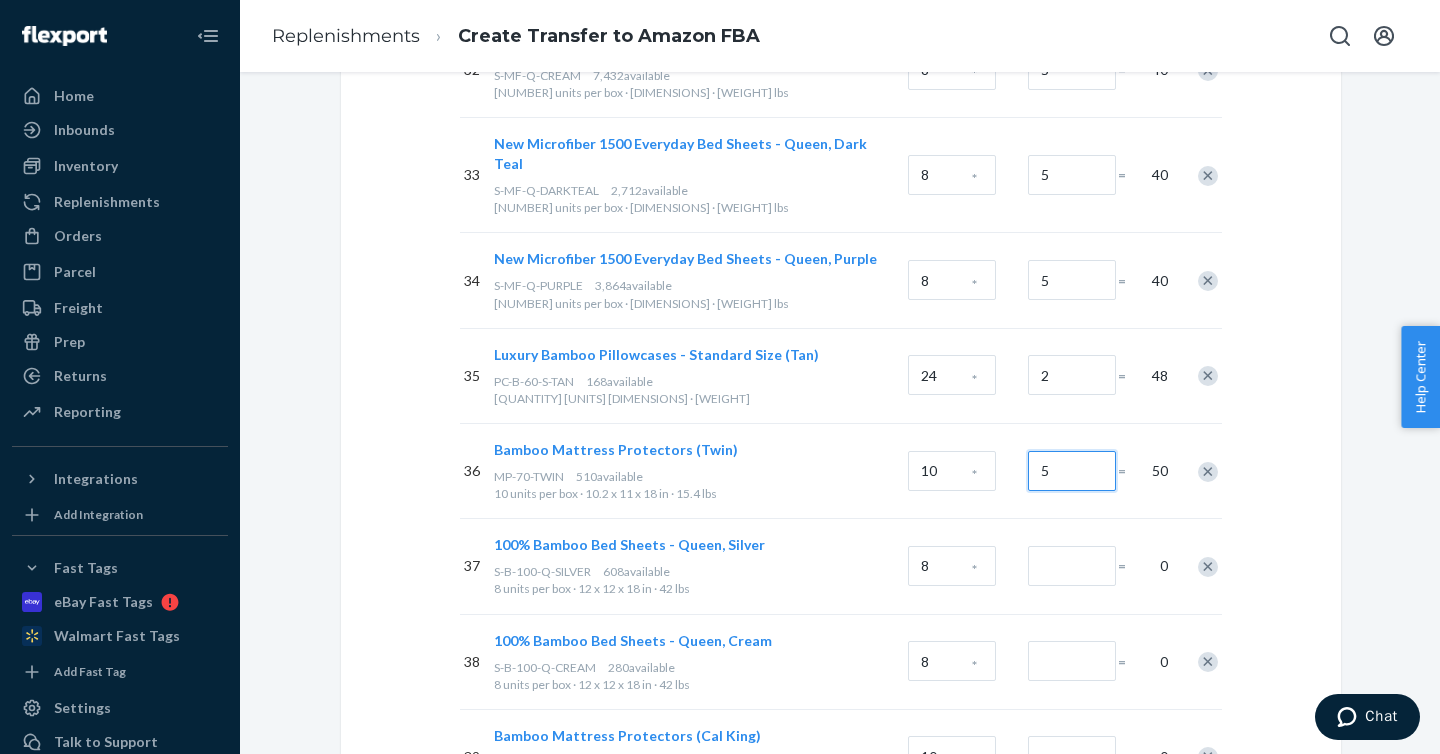 scroll, scrollTop: 3358, scrollLeft: 0, axis: vertical 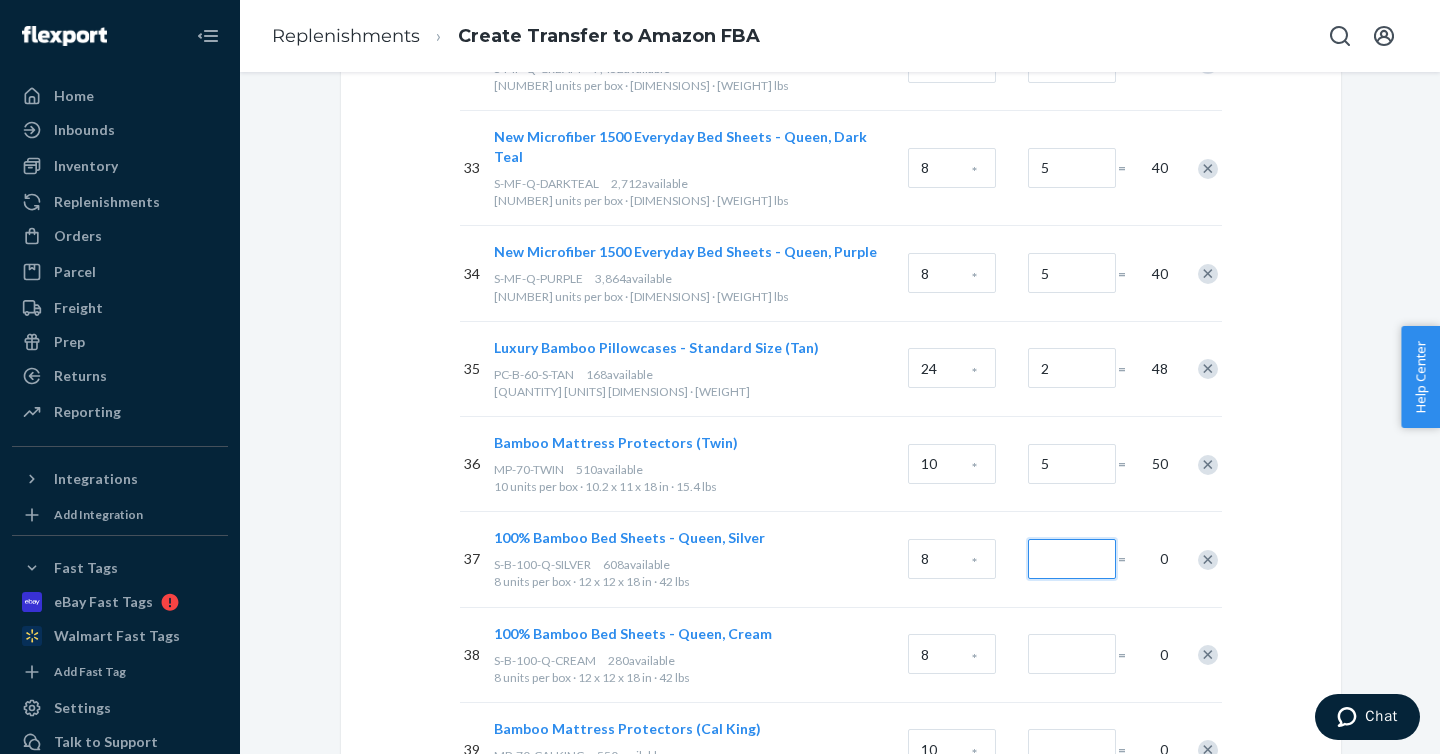 click at bounding box center (1072, 559) 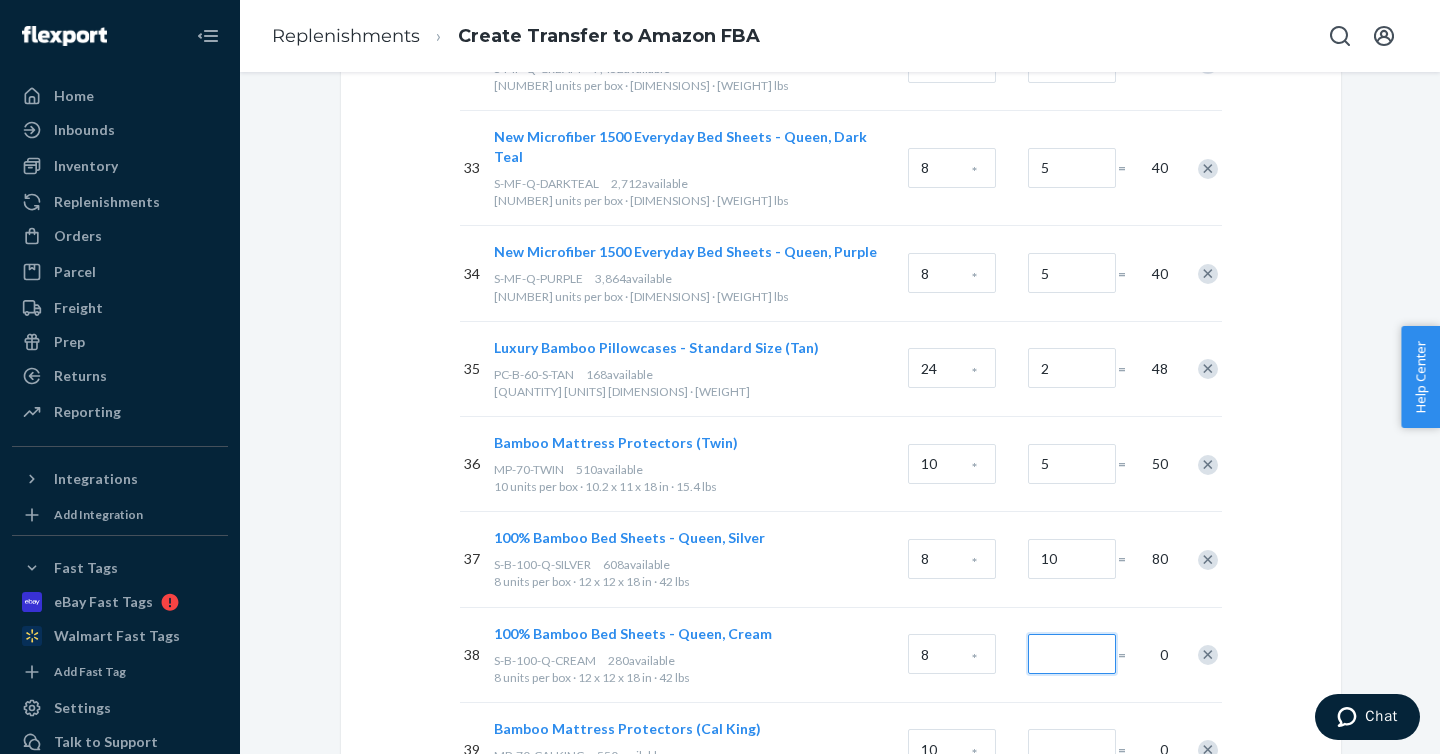 click at bounding box center [1072, 654] 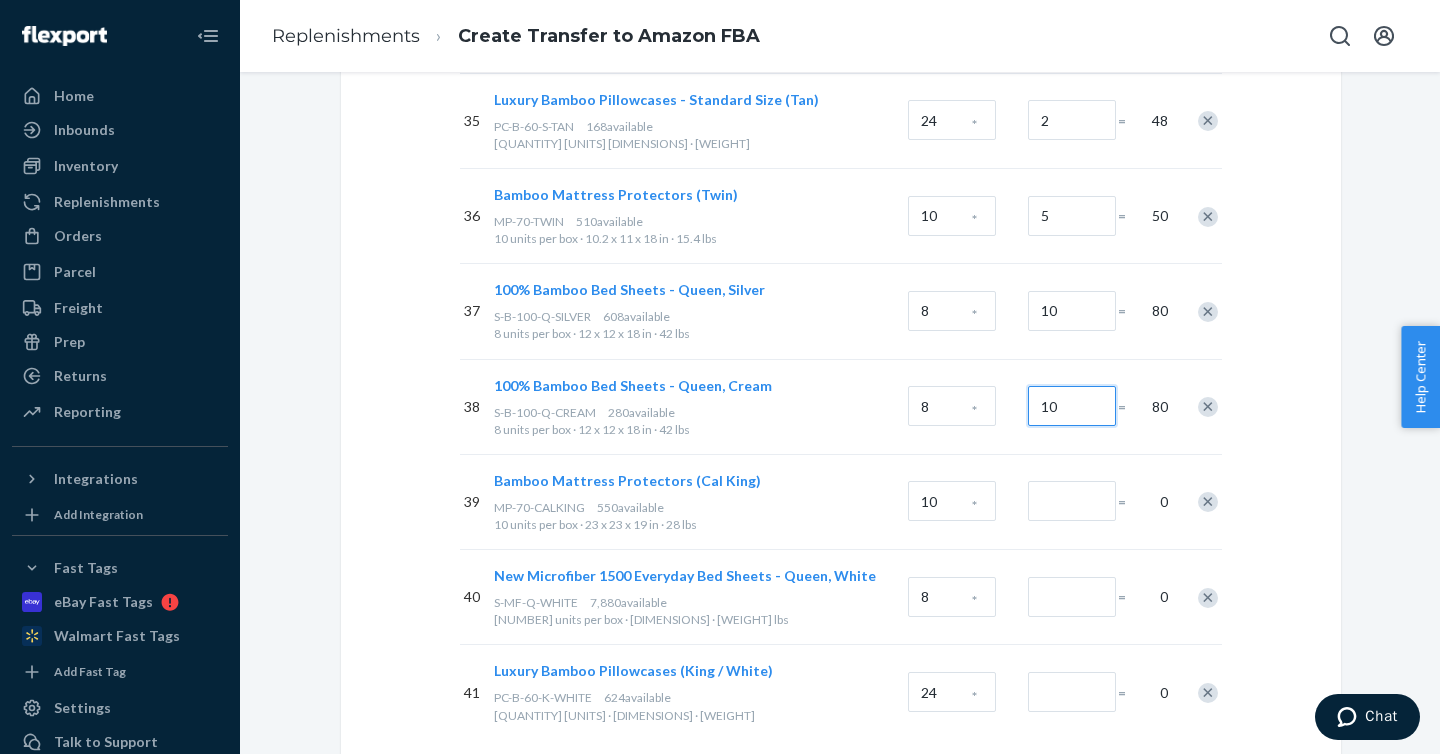 scroll, scrollTop: 3613, scrollLeft: 0, axis: vertical 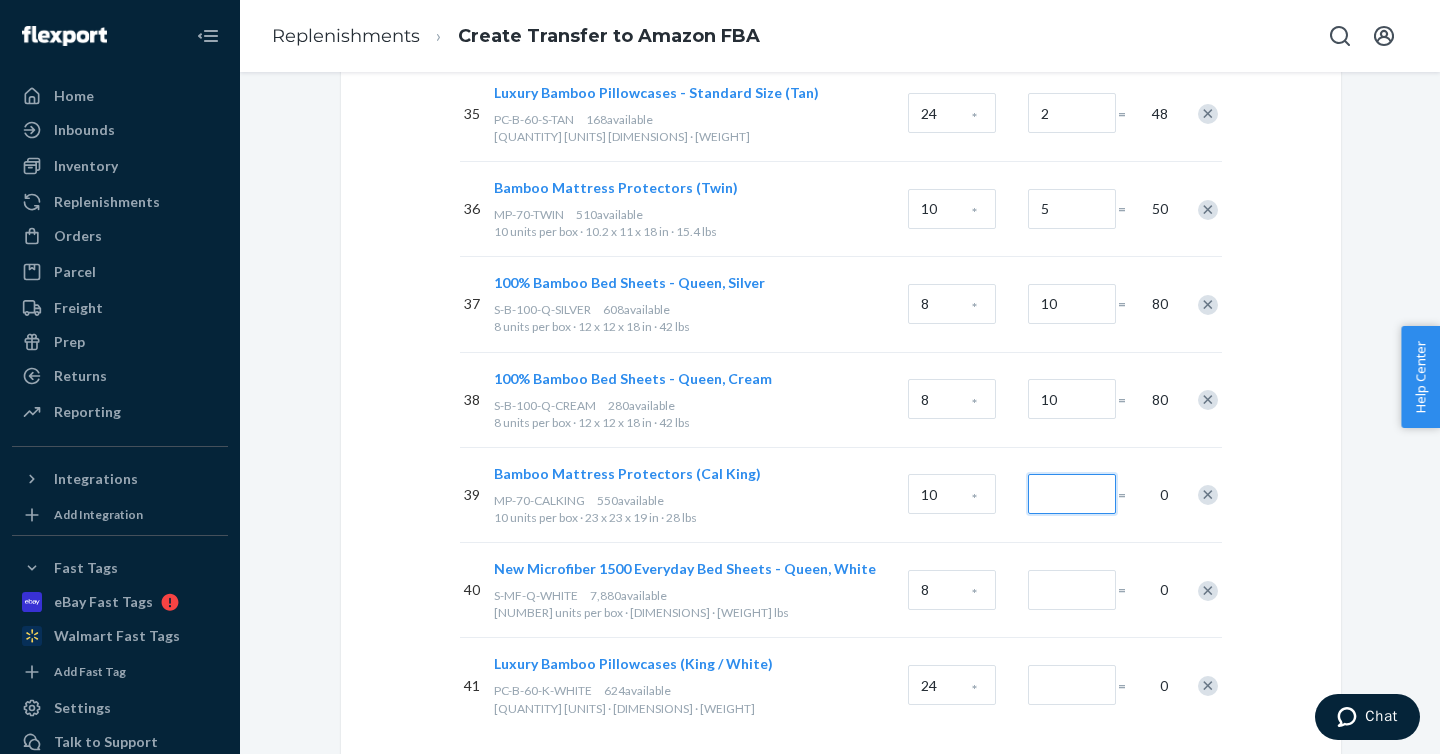 click at bounding box center (1072, 494) 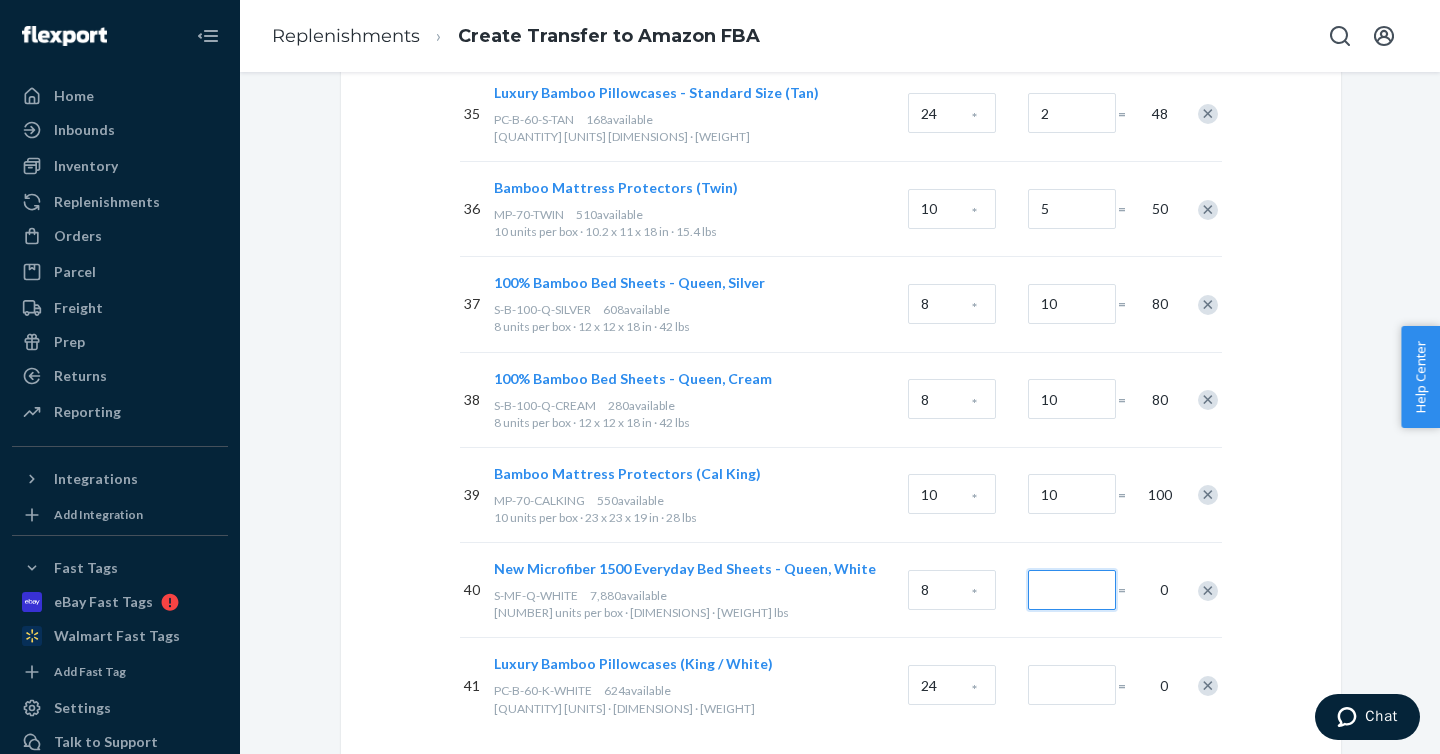 click at bounding box center (1072, 590) 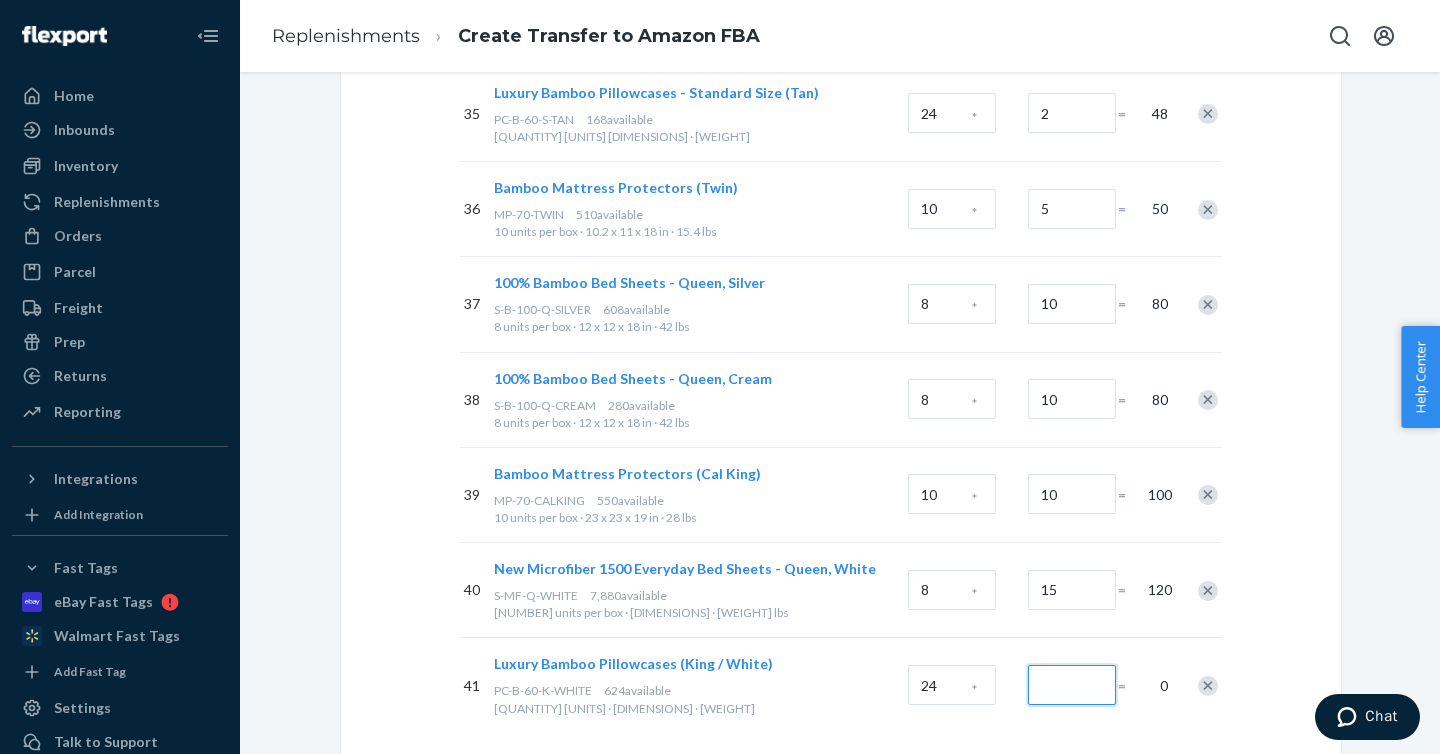 click at bounding box center (1072, 685) 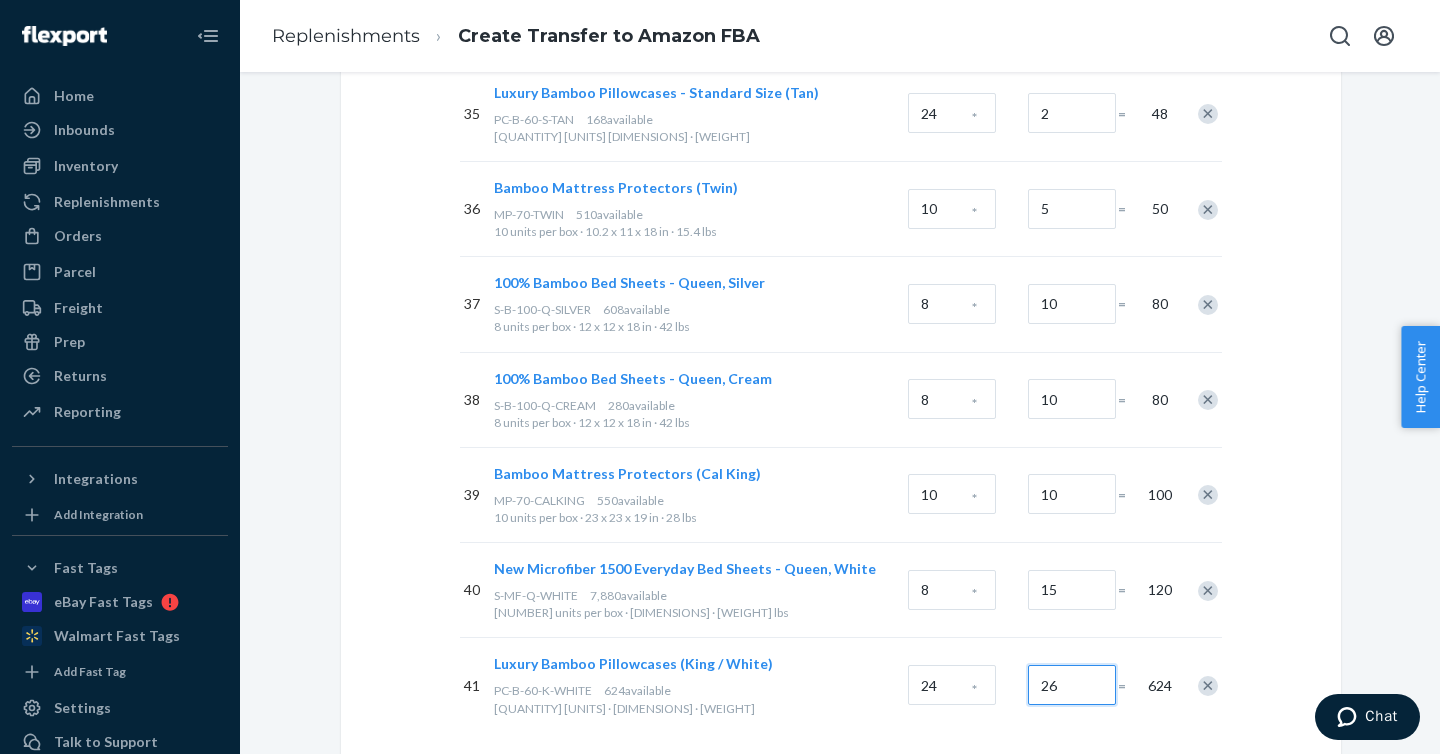 drag, startPoint x: 1066, startPoint y: 644, endPoint x: 1009, endPoint y: 644, distance: 57 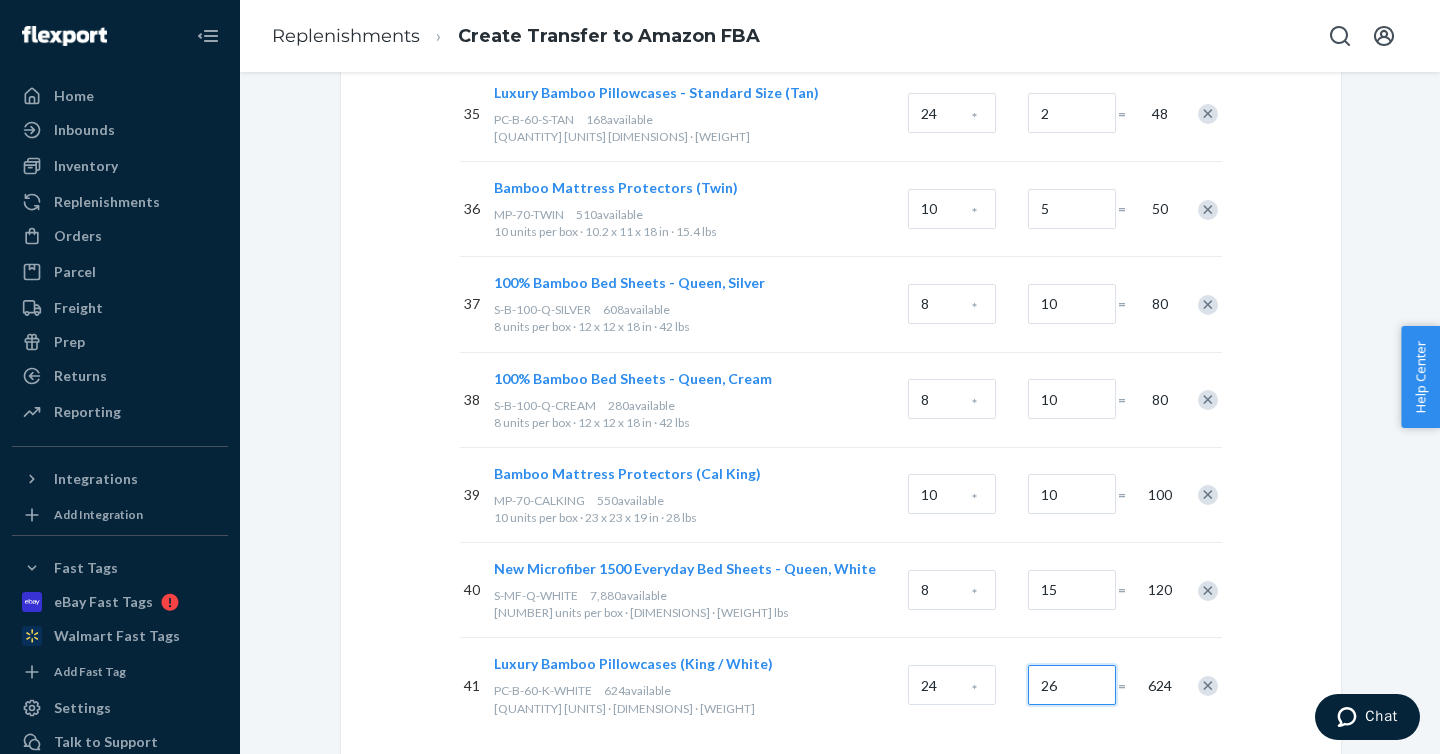 click on "[NUMBER] available" at bounding box center [841, 684] 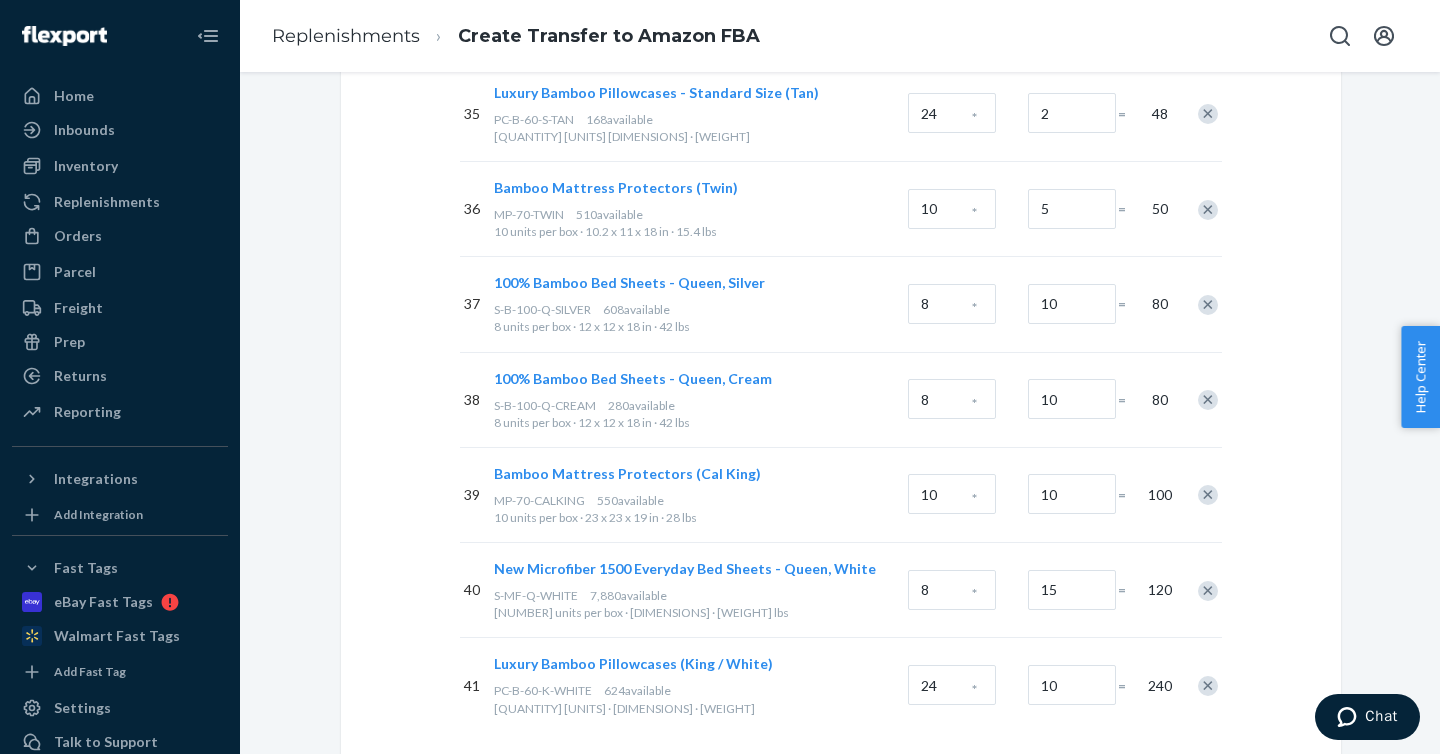 click on "Select products Select products with available inventory in Flexport Storage. Search and add products or Upload file [CITY], [STATE] # SKUs Units per Box Boxes Total 1   1500 Series Bed Sheets - Twin Size (Fuchsia) S-1500-T-FUCHSIA 144  available   8 units per box · 24 x 12 x 12 in · 28 lbs 8 * 1 = 8 2   1500 Series Bed Sheets (Twin / Pastel Green) S-1500-T-PASTELGREEN 24  available   8 units per box · 24 x 12 x 12 in · 28 lbs 8 * 1 = 8 3   1500 Series Bed Sheets - Split King Size (Black) S-1500-SK-BLACK 40  available   8 units per box · 24 x 12 x 12 in · 32 lbs 8 * 1 = 8 4   Luxury Bamboo Duvet Cover Set (King/Cal King / White) D-B-L-KCK-WHITE 240  available   12 units per box · 22 x 12 x 9 in · 18 lbs 12 * 1 = 12 5   1500 Series Bed Sheets (Twin / Cream) S-1500-T-CREAM 152  available   8 units per box · 24 x 12 x 12 in · 28 lbs 8 * 2 = 16 6   1500 Series Bed Sheets - Full Size (Chocolate) S-1500-F-CHOCOLATE 32  available   8 units per box · 24 x 12 x 12 in · 22 lbs 8 * 2 = 16 7   224   8 * 2" at bounding box center (840, 413) 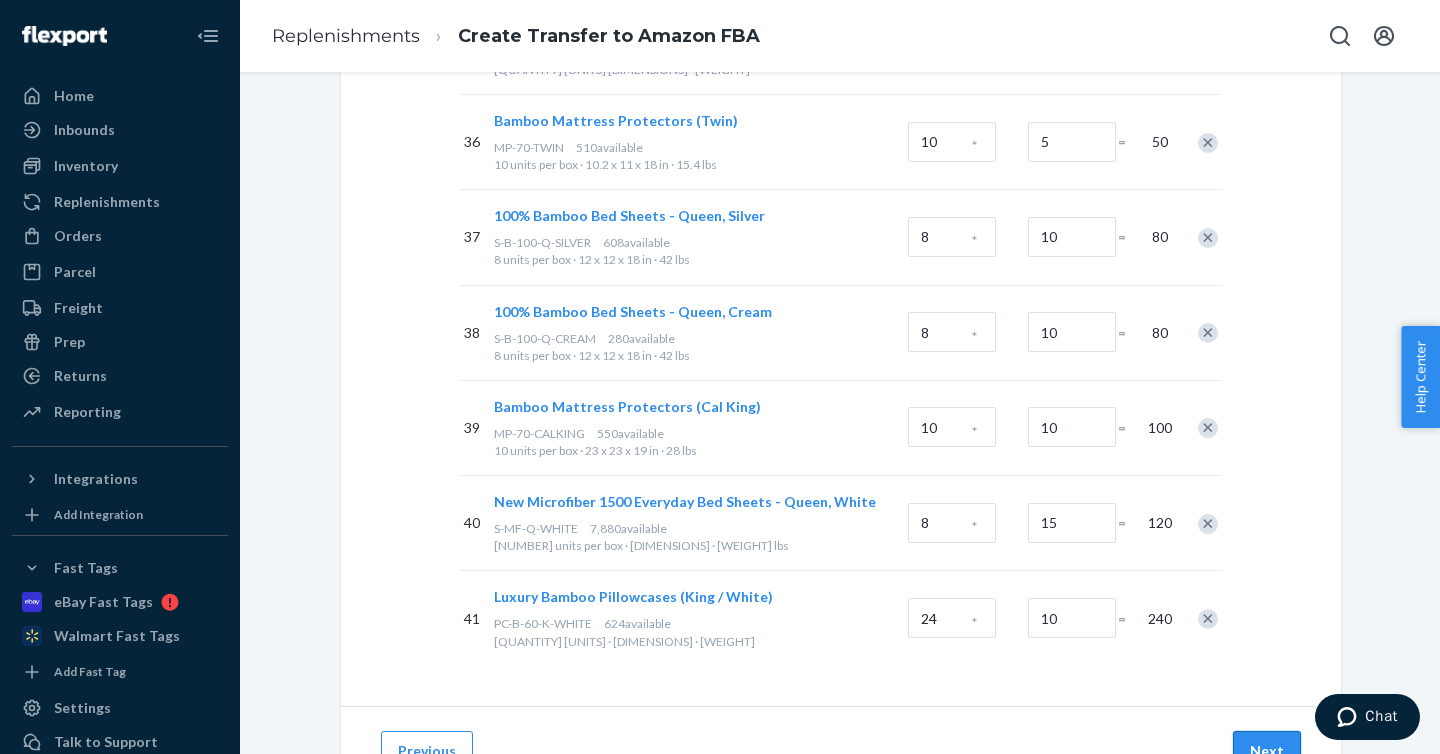 click on "Next" at bounding box center (1267, 751) 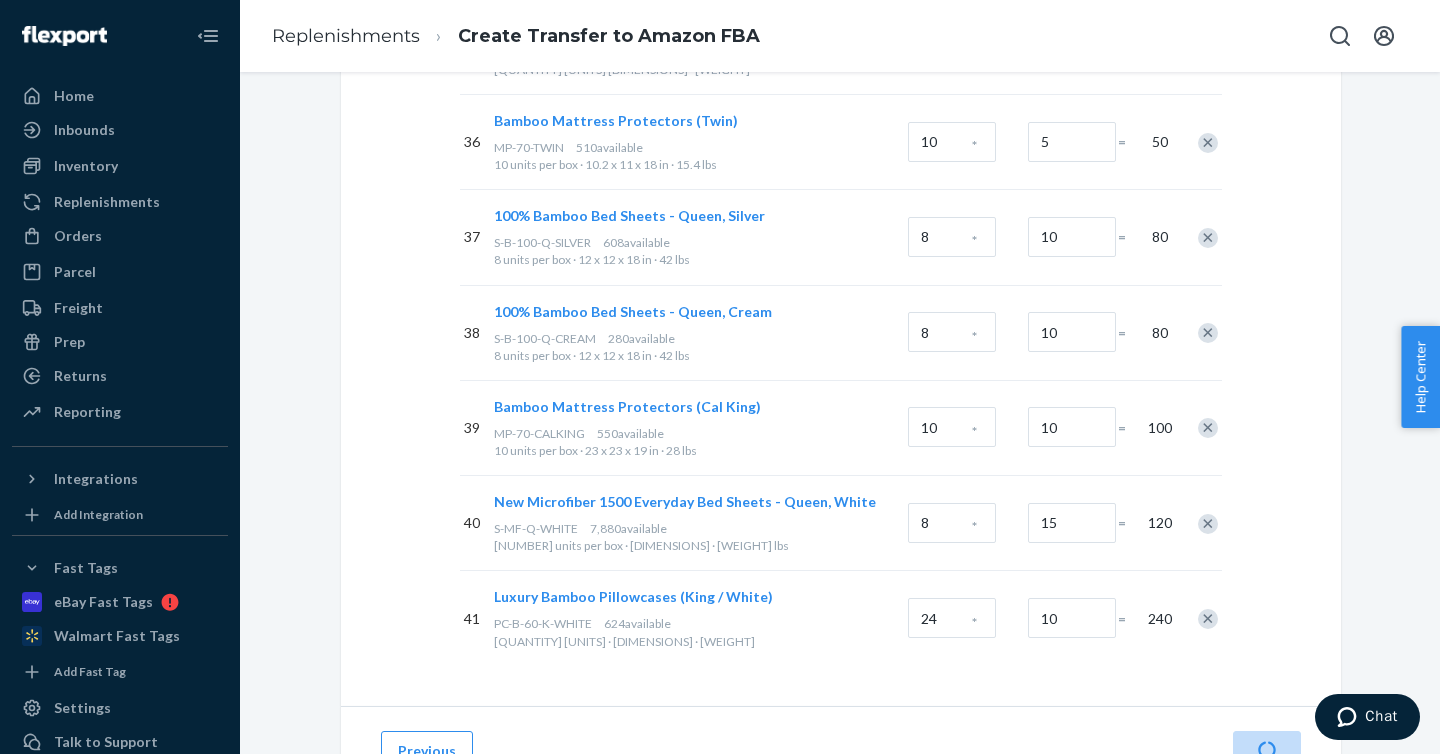 scroll, scrollTop: 96, scrollLeft: 0, axis: vertical 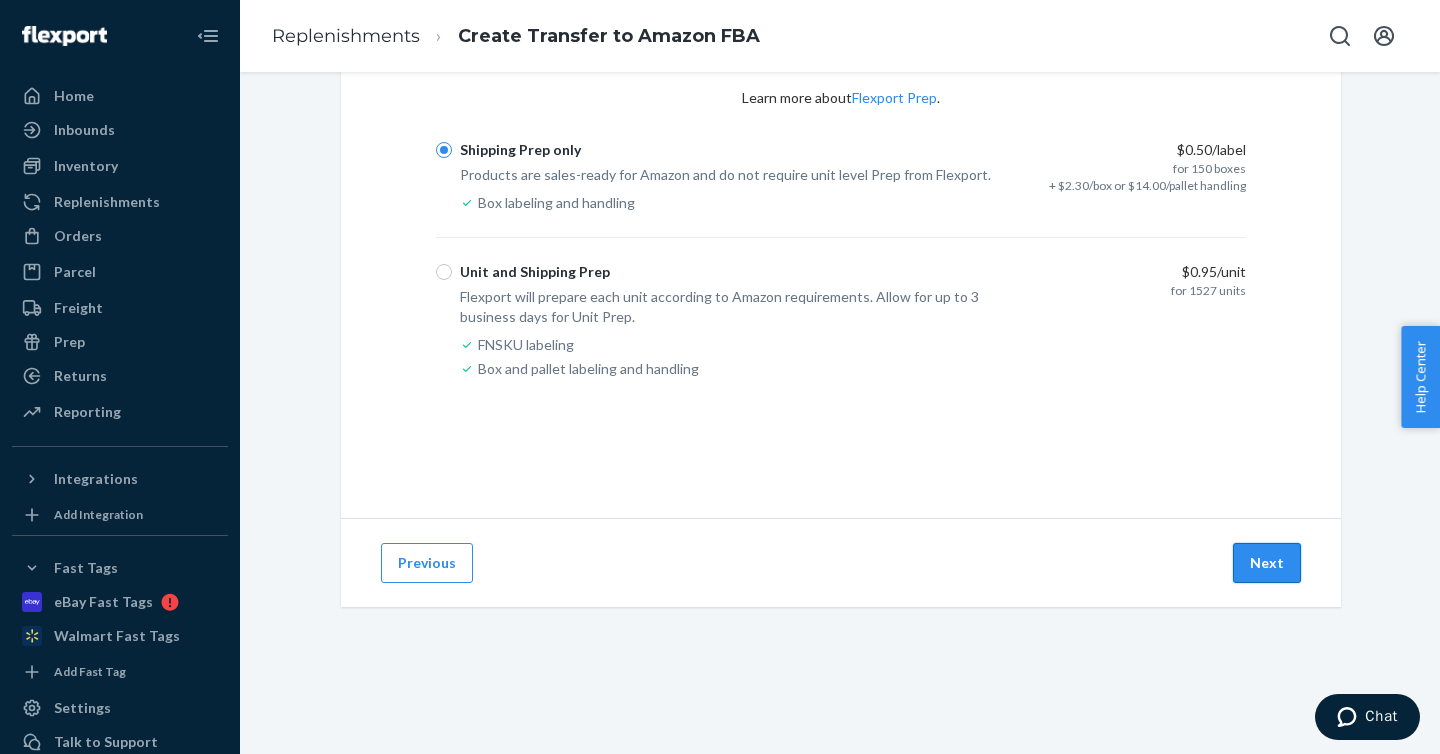 click on "Next" at bounding box center [1267, 563] 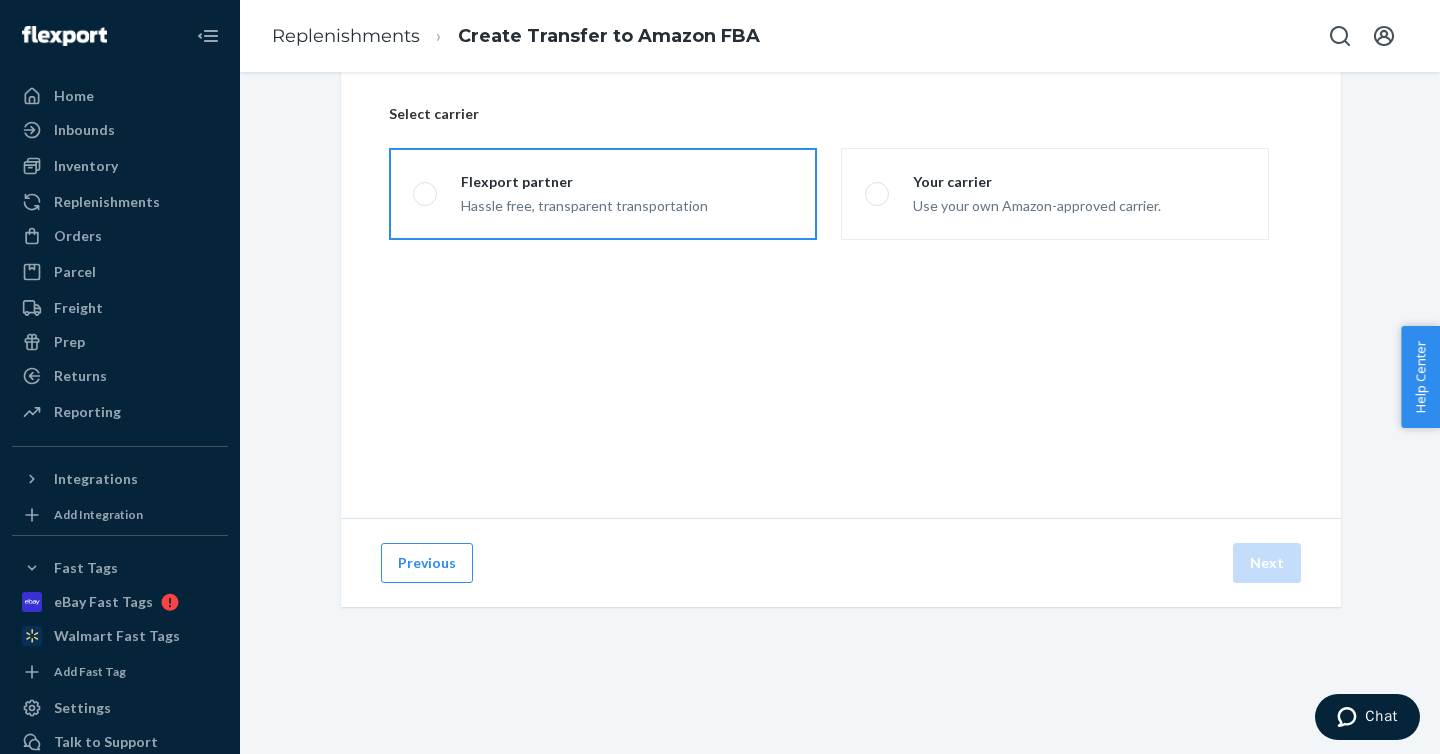 click on "Flexport partner" at bounding box center [584, 182] 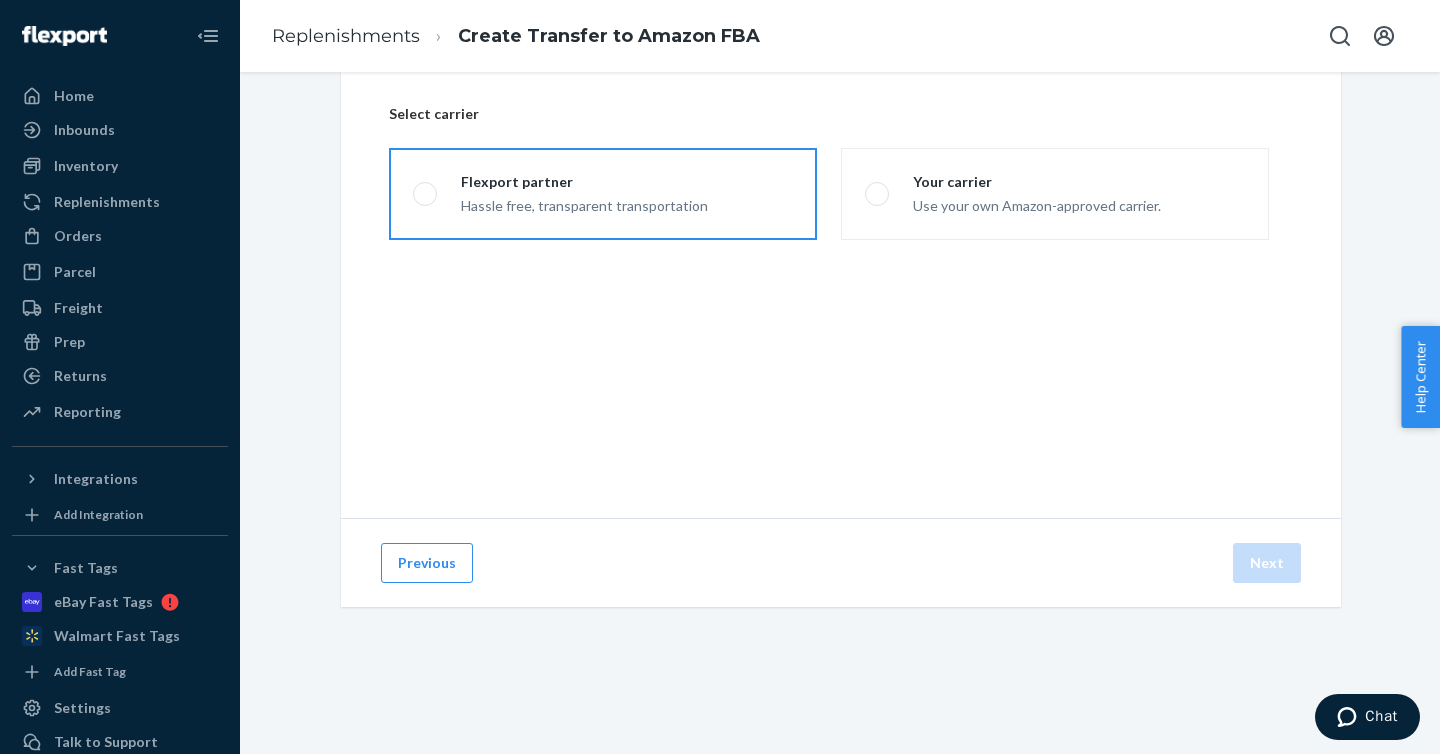click on "Flexport partner Hassle free, transparent transportation" at bounding box center [419, 194] 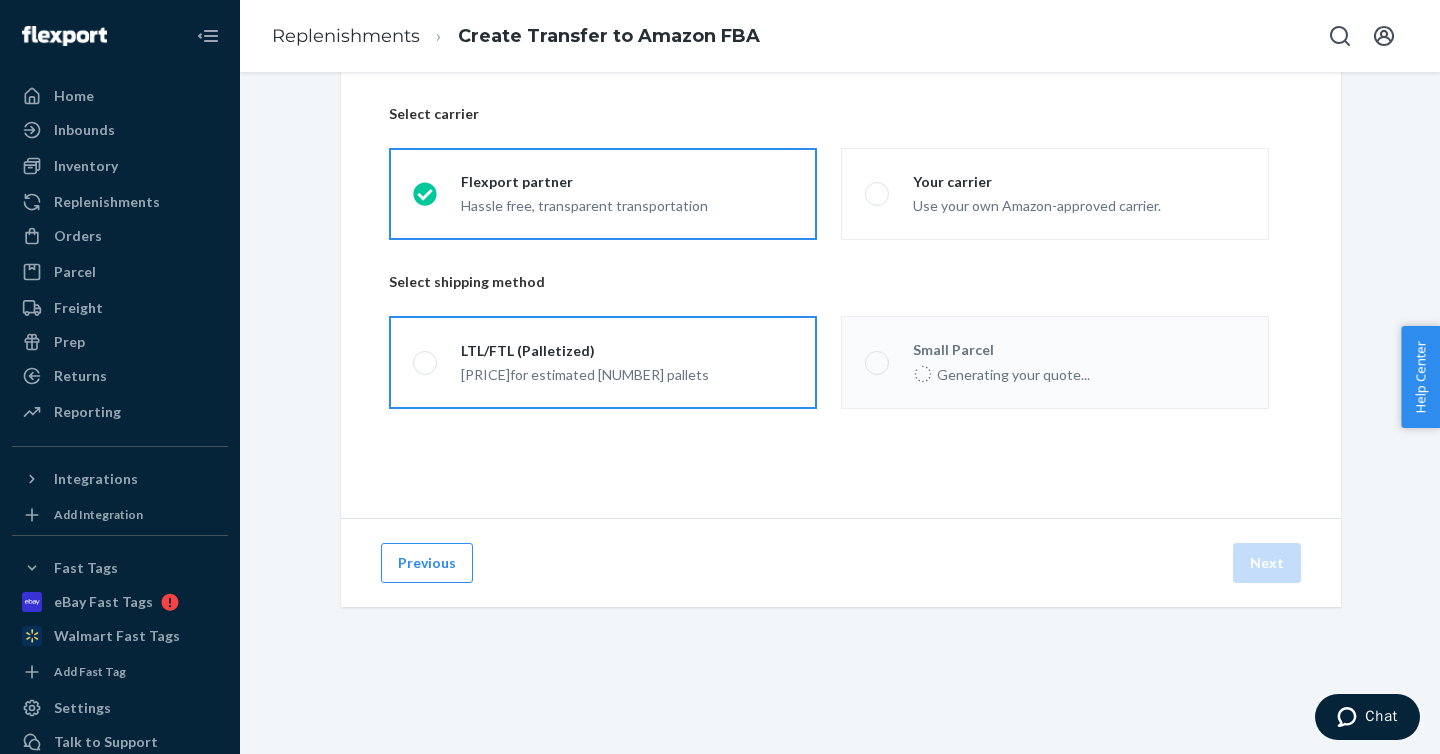 click on "[SHIPMENT_TYPE] $[PRICE] for estimated [NUMBER] pallets" at bounding box center [603, 362] 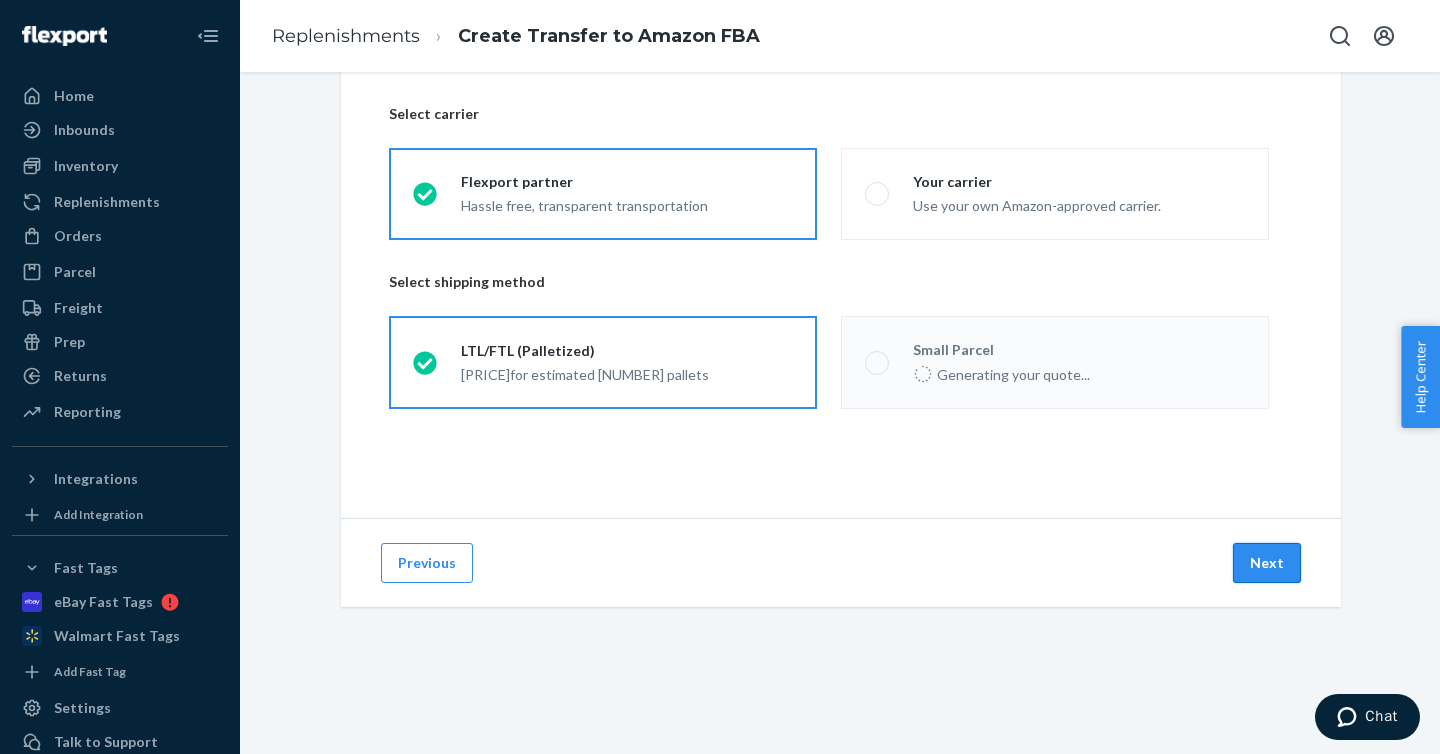 click on "Next" at bounding box center [1267, 563] 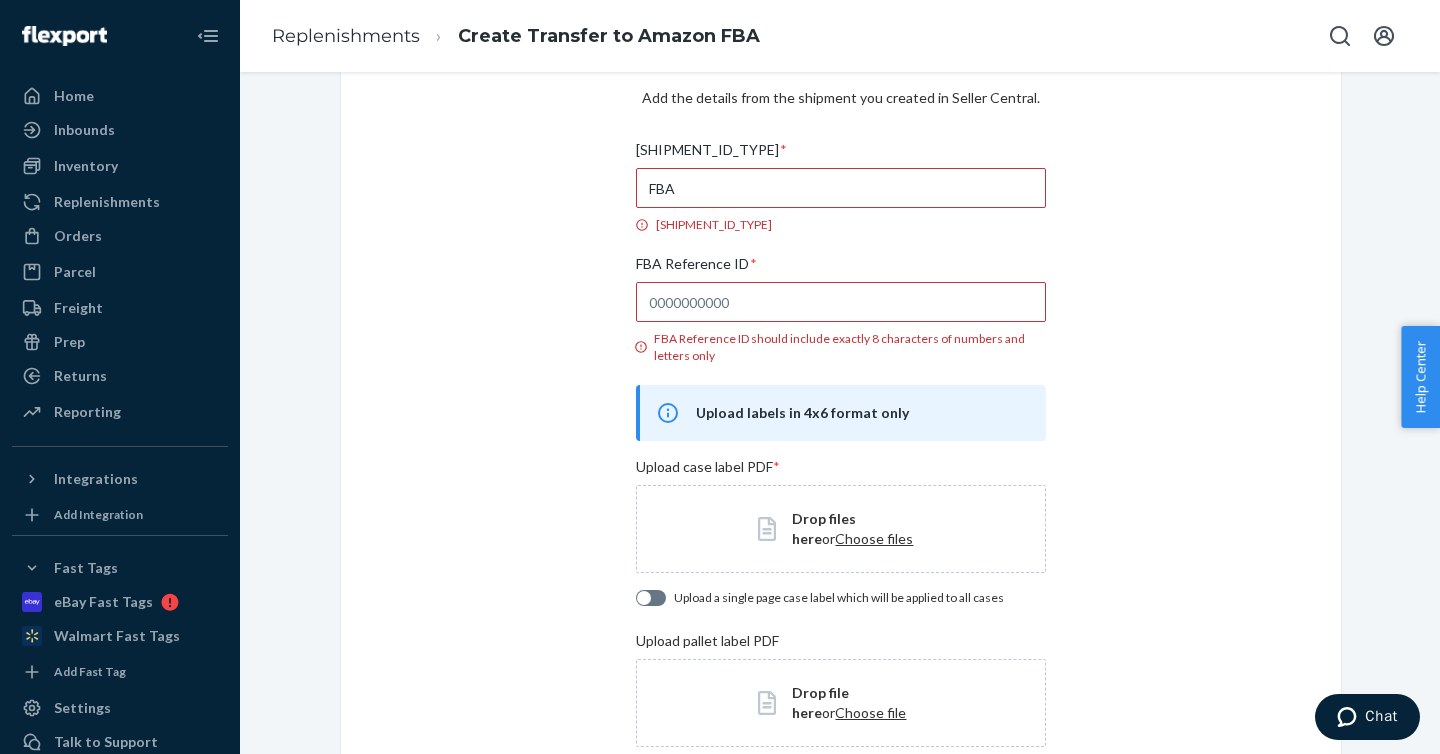 click on "Choose files" at bounding box center (874, 538) 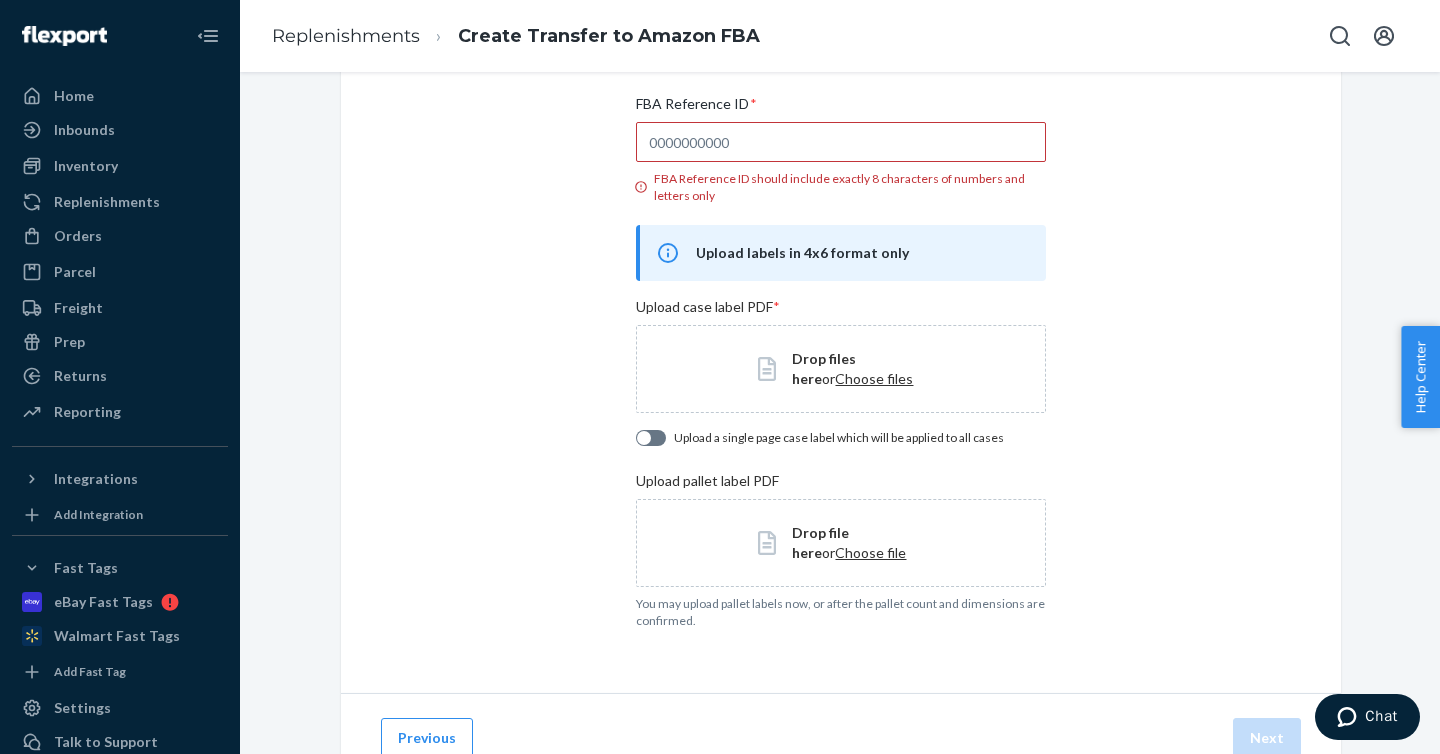 scroll, scrollTop: 301, scrollLeft: 0, axis: vertical 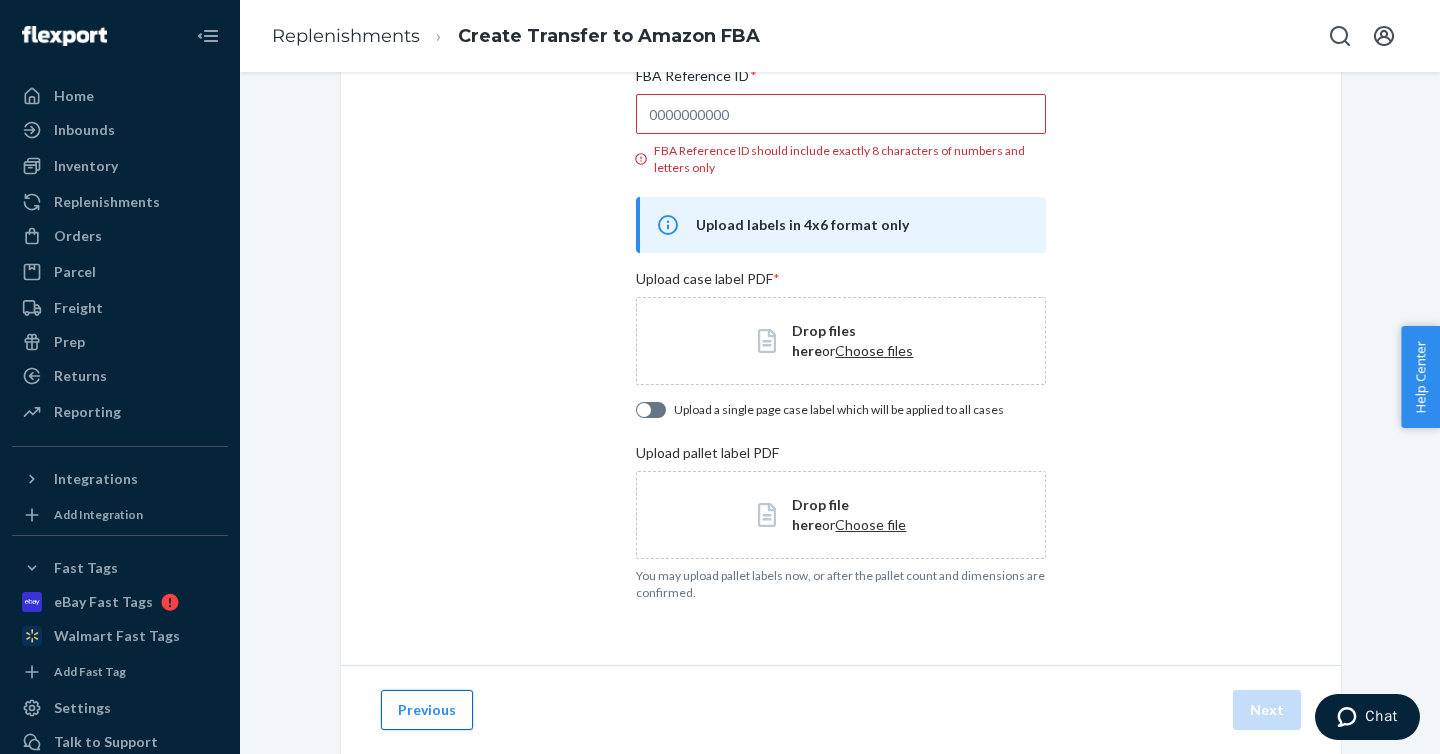 click on "Previous" at bounding box center [427, 710] 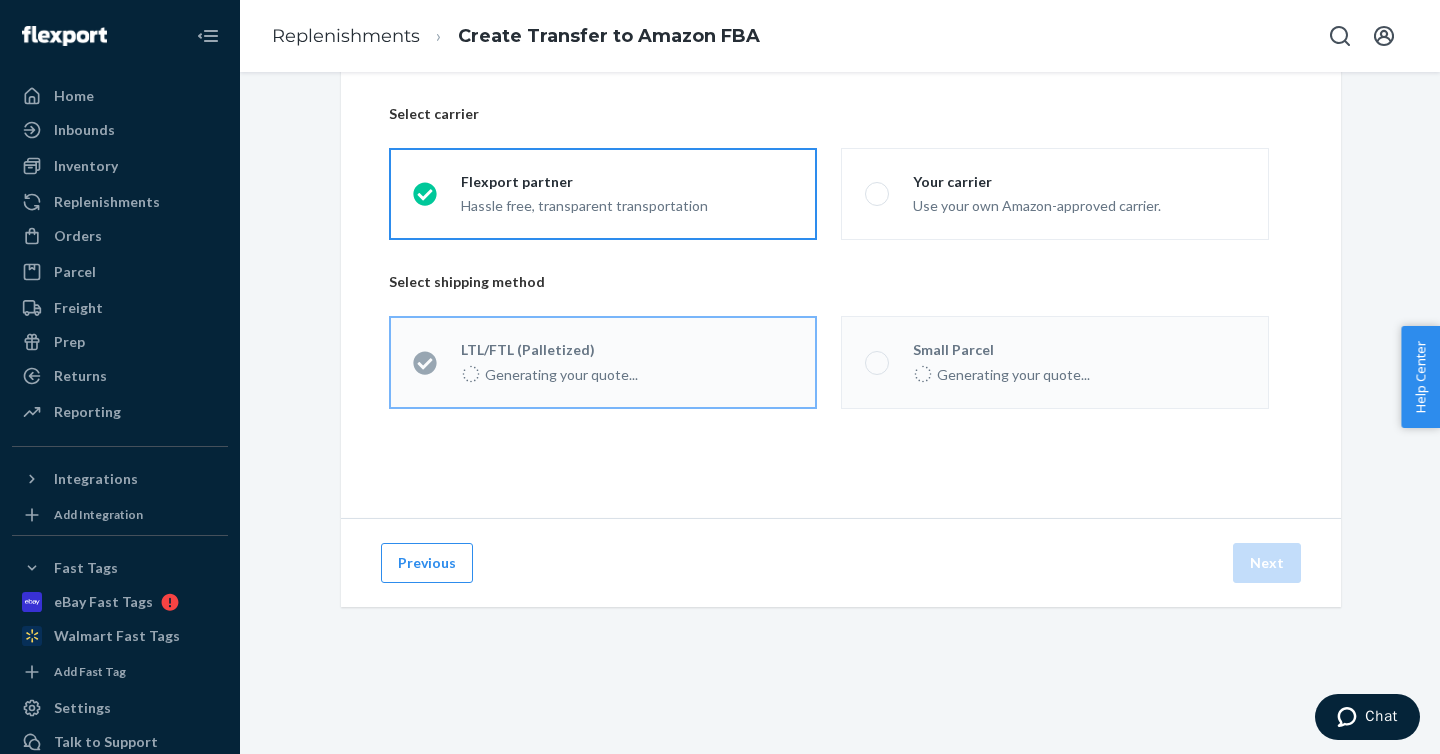 scroll, scrollTop: 96, scrollLeft: 0, axis: vertical 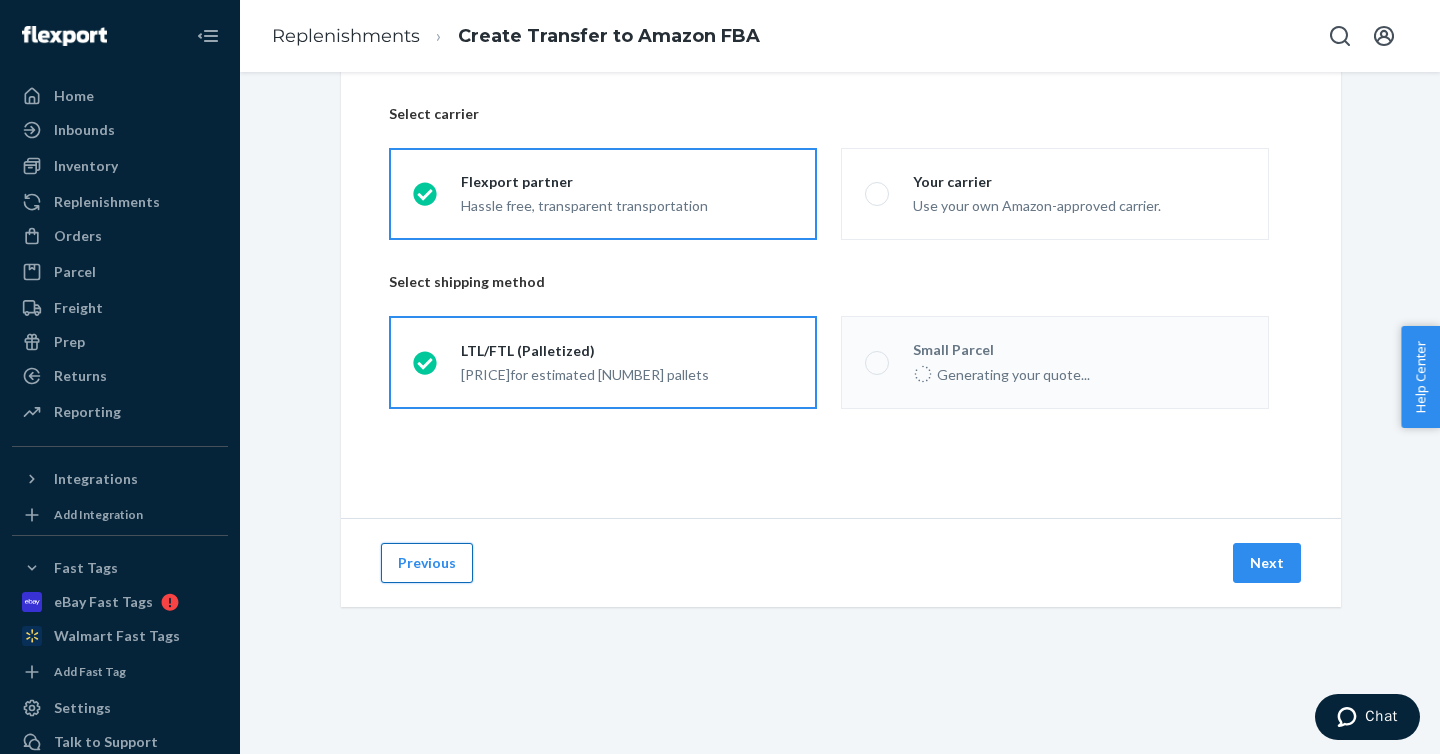 click on "Previous" at bounding box center (427, 563) 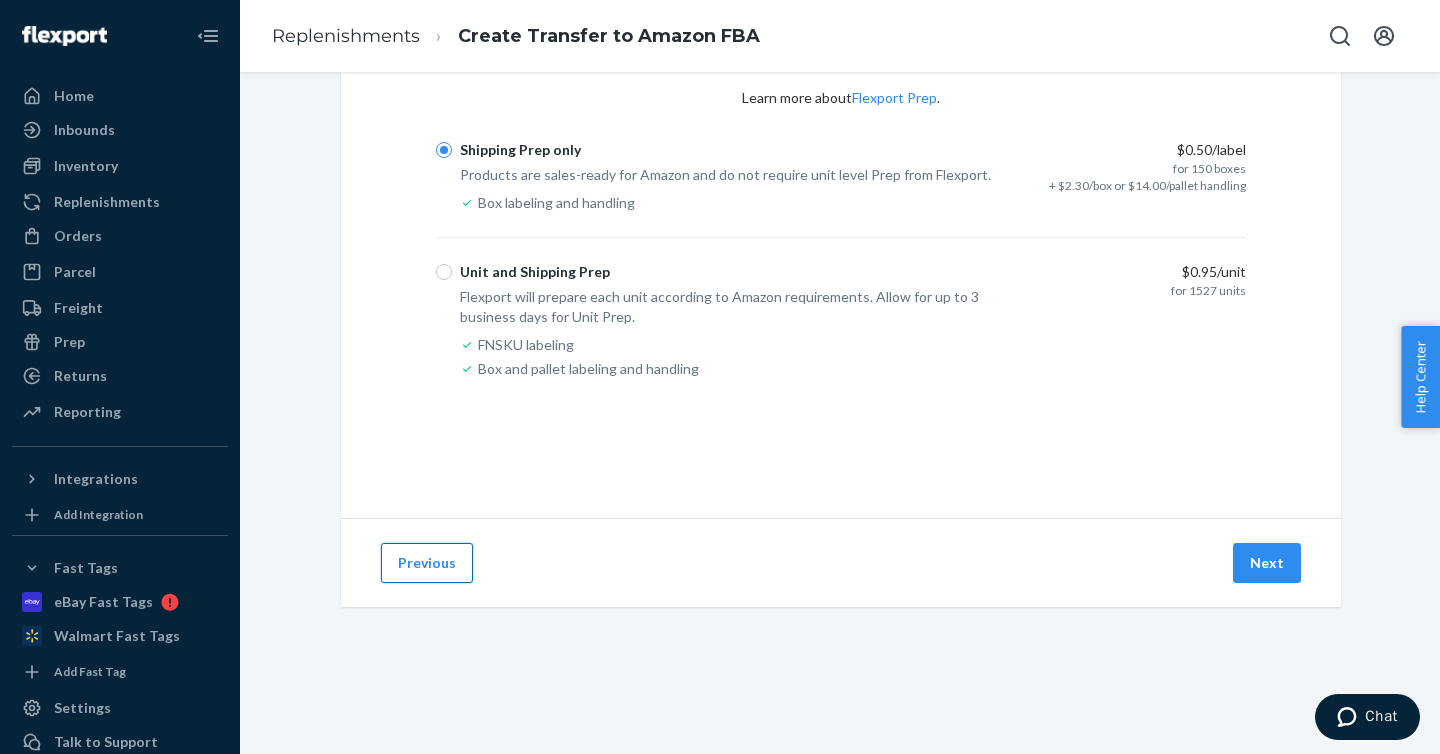 click on "Previous" at bounding box center [427, 563] 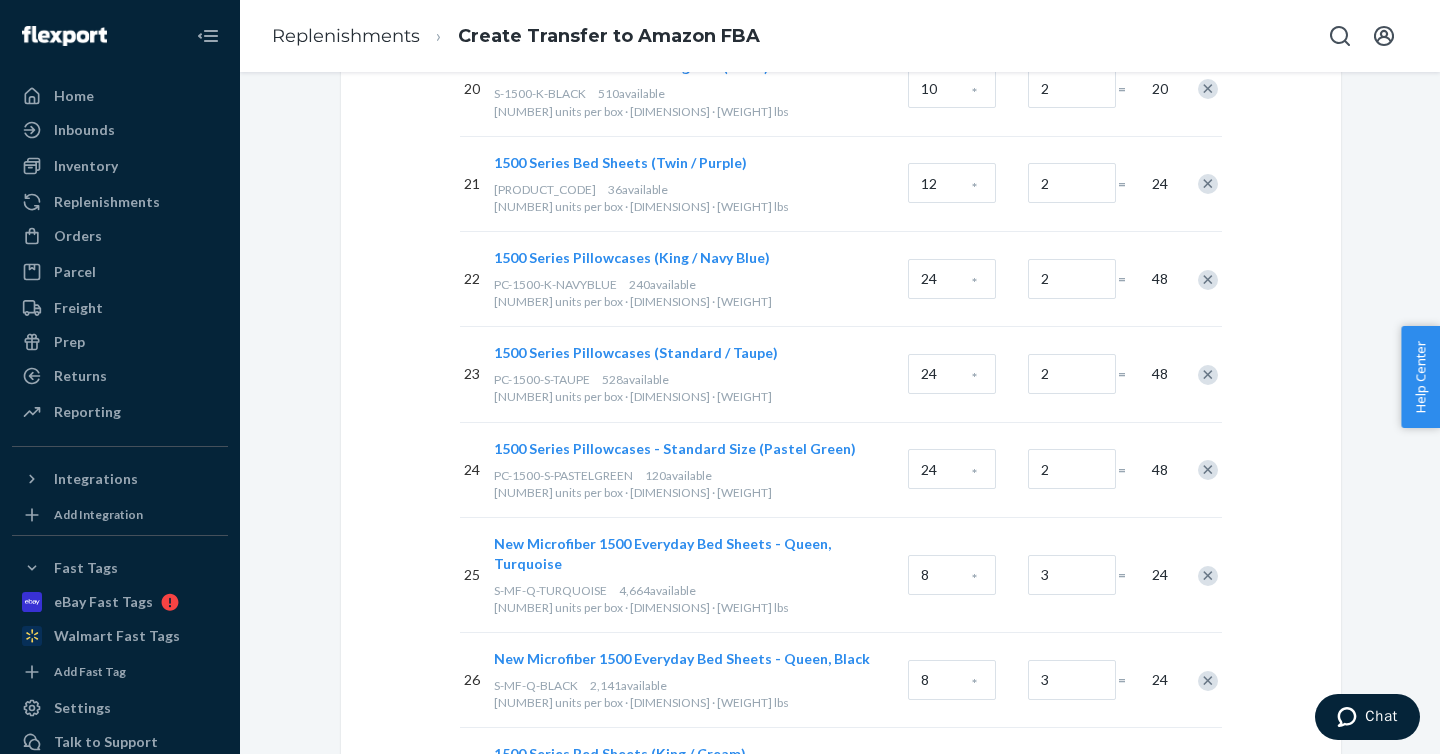 scroll, scrollTop: 2150, scrollLeft: 0, axis: vertical 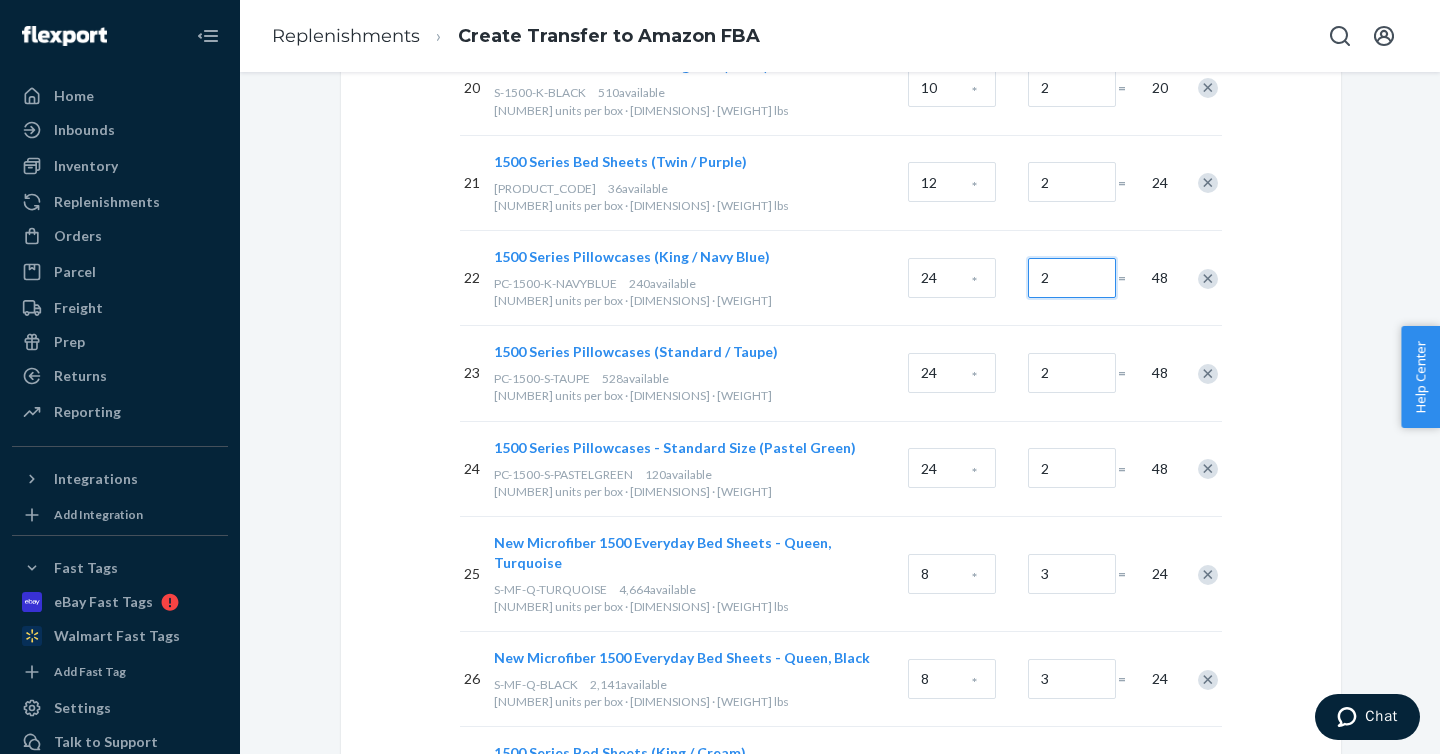 drag, startPoint x: 1061, startPoint y: 277, endPoint x: 1005, endPoint y: 276, distance: 56.008926 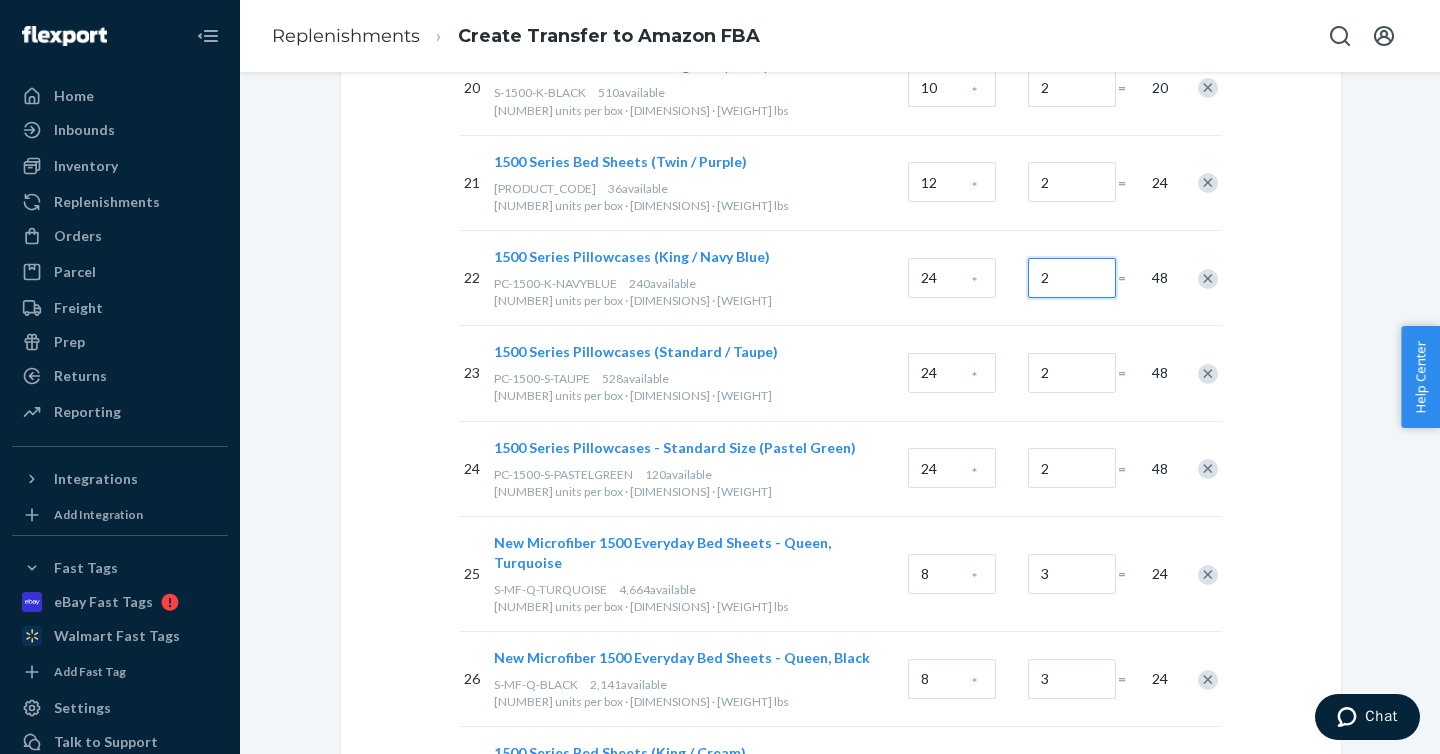 click on "[NUMBER] [UNITS] [PRODUCT] [PRODUCT_CODE] [QUANTITY] available [QUANTITY] [UNITS] · [DIMENSIONS] · [WEIGHT] [CALCULATION]" at bounding box center [841, 277] 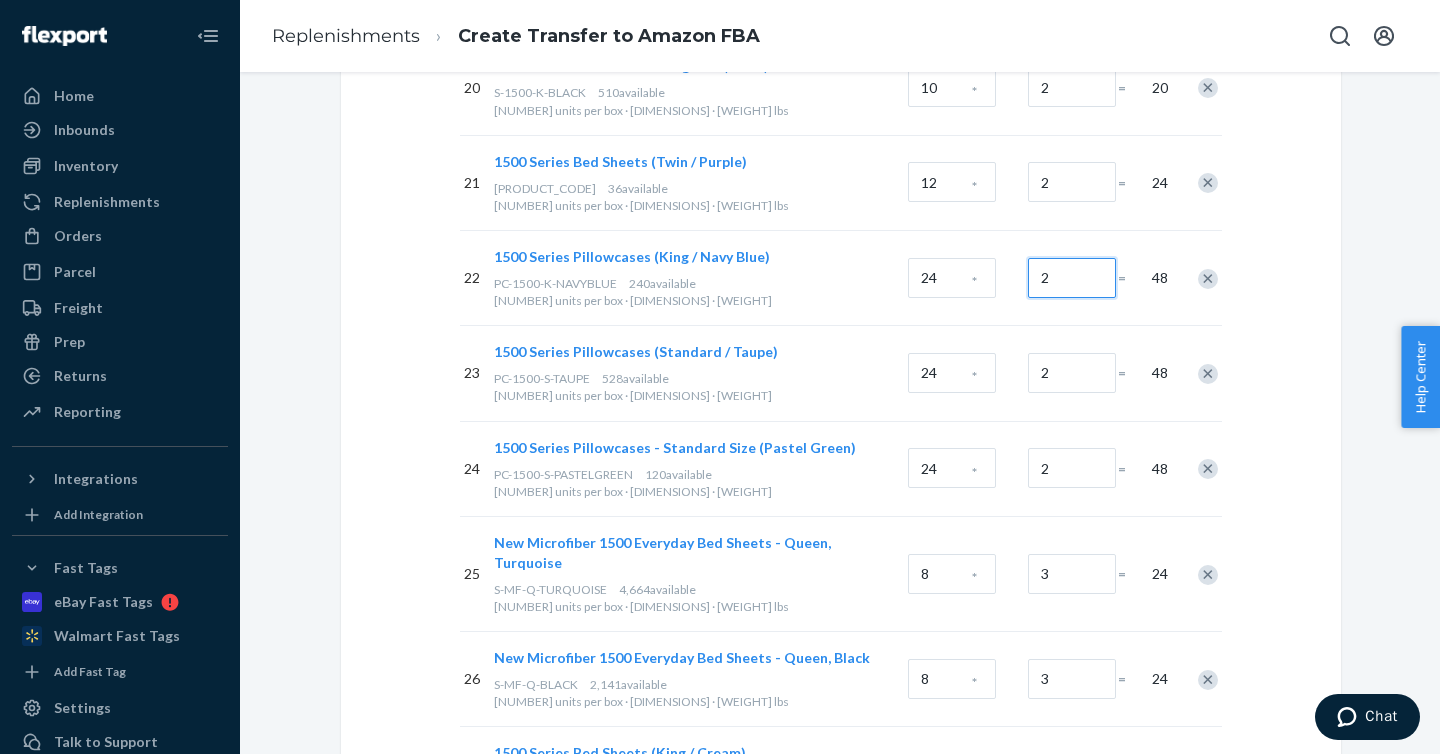 drag, startPoint x: 1055, startPoint y: 283, endPoint x: 1029, endPoint y: 283, distance: 26 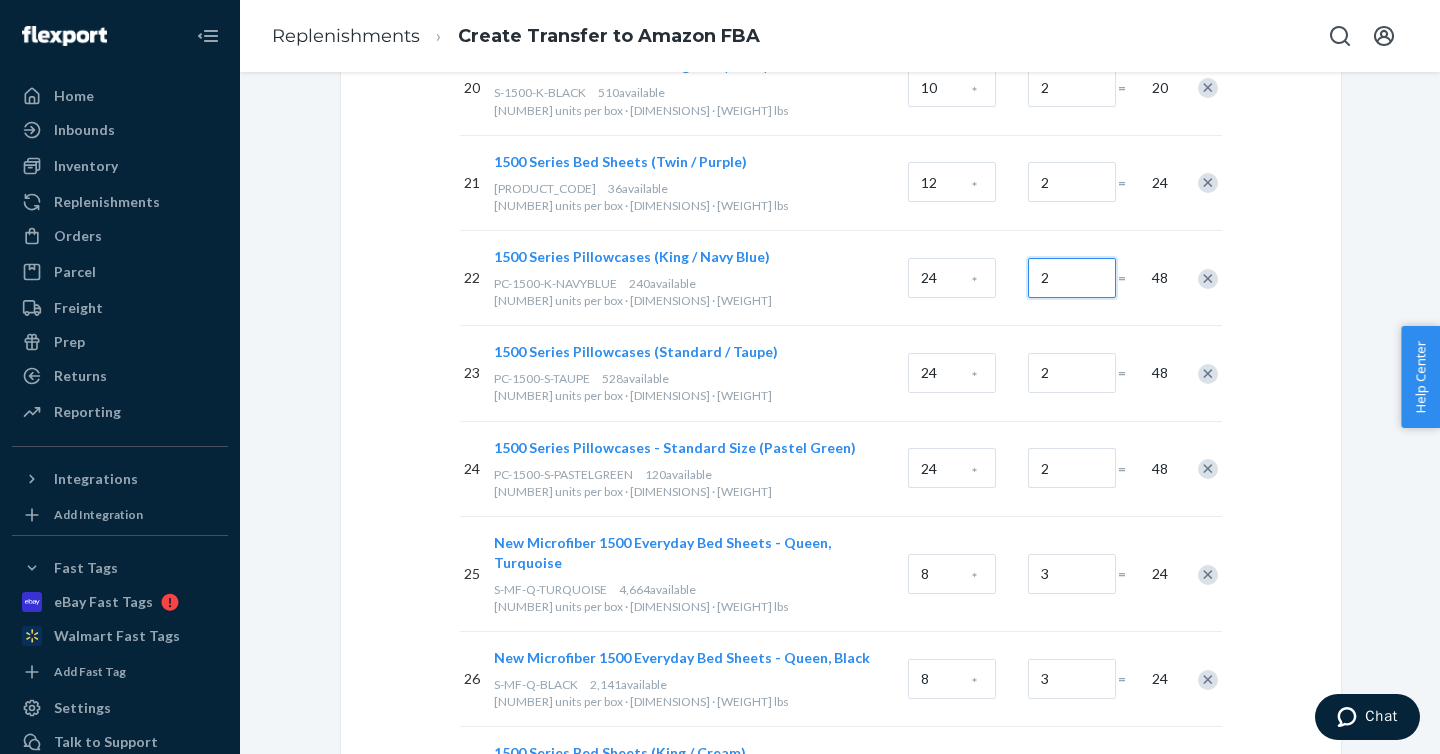 click on "2" at bounding box center [1072, 278] 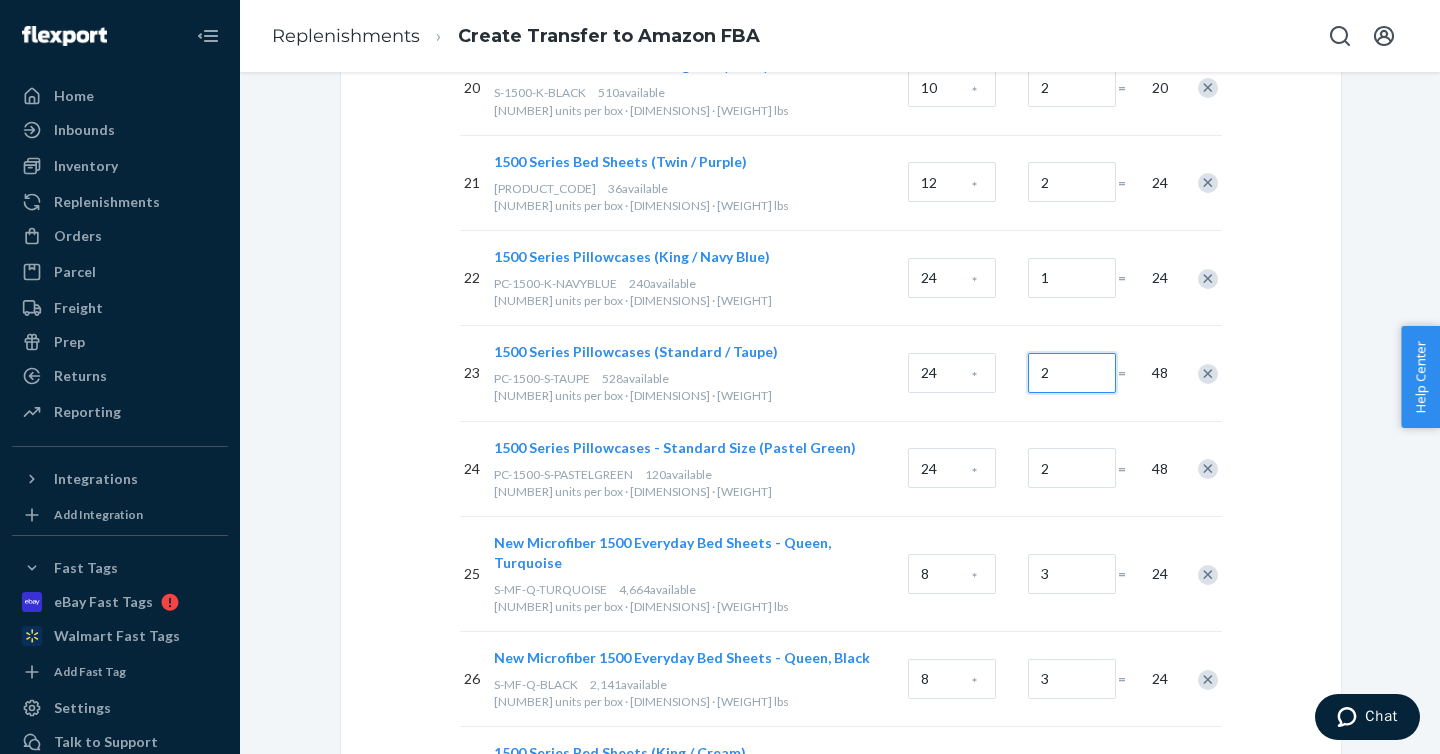 drag, startPoint x: 1072, startPoint y: 379, endPoint x: 997, endPoint y: 371, distance: 75.42546 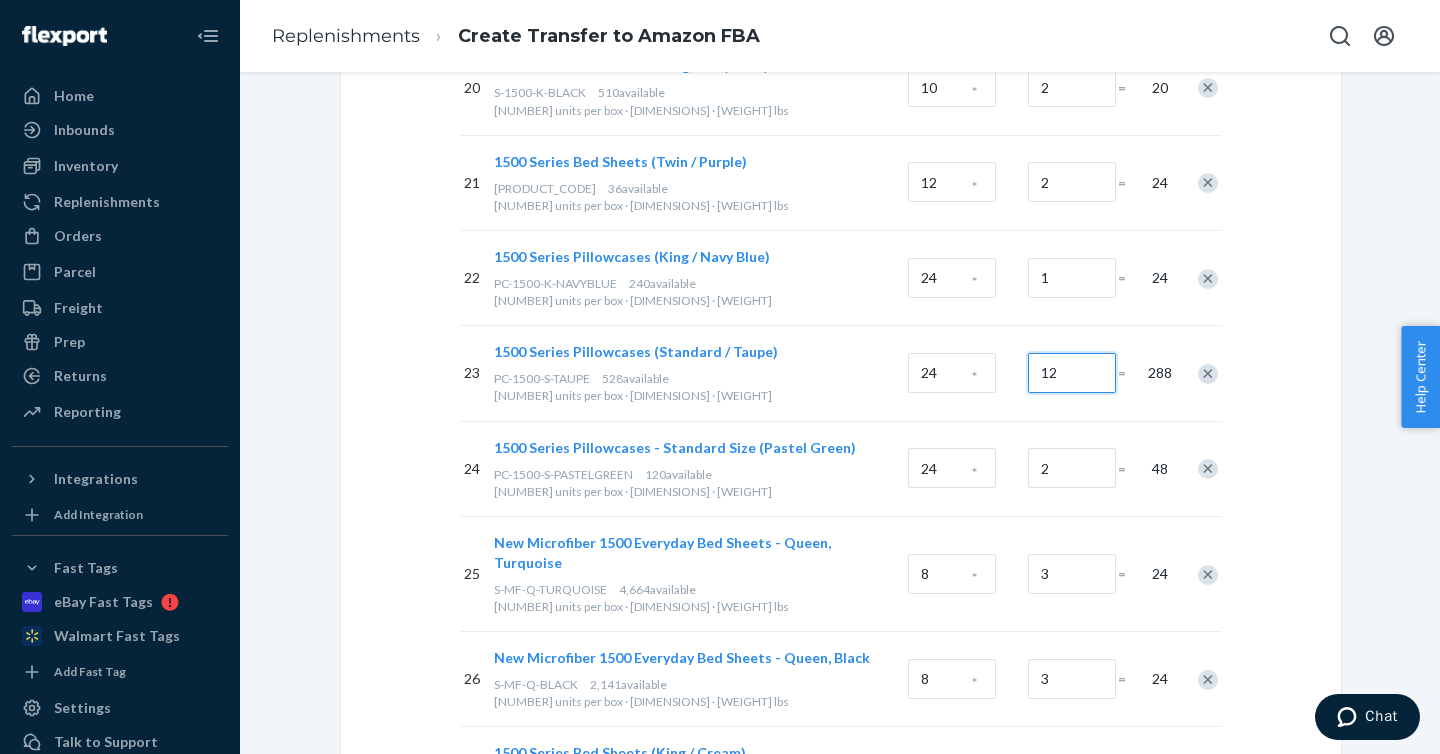 drag, startPoint x: 1067, startPoint y: 380, endPoint x: 1006, endPoint y: 368, distance: 62.169125 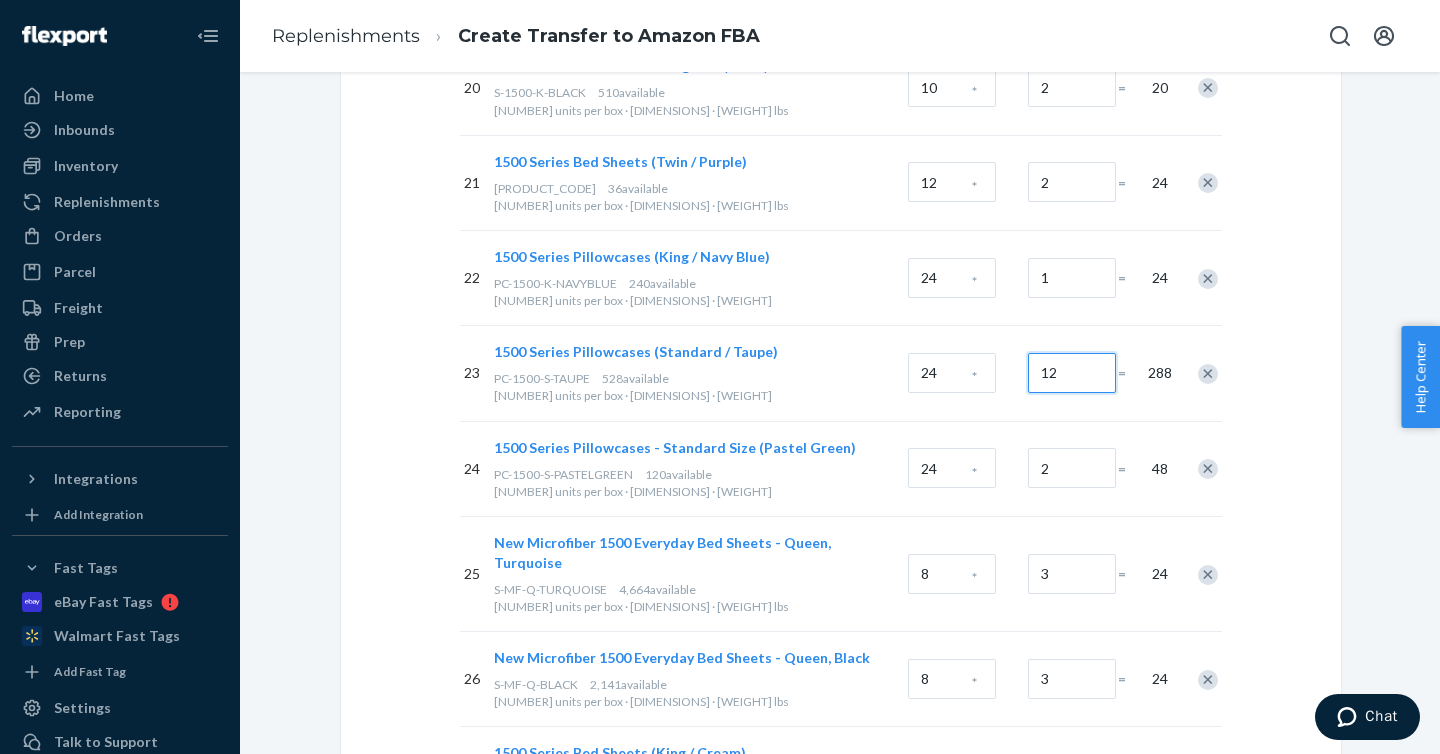click on "23   1500 Series Pillowcases (Standard / Taupe) PC-1500-S-TAUPE 528  available   24 units per box · 18 x 10 x 8 in · 13 lbs 24 * 12 = 288" at bounding box center (841, 372) 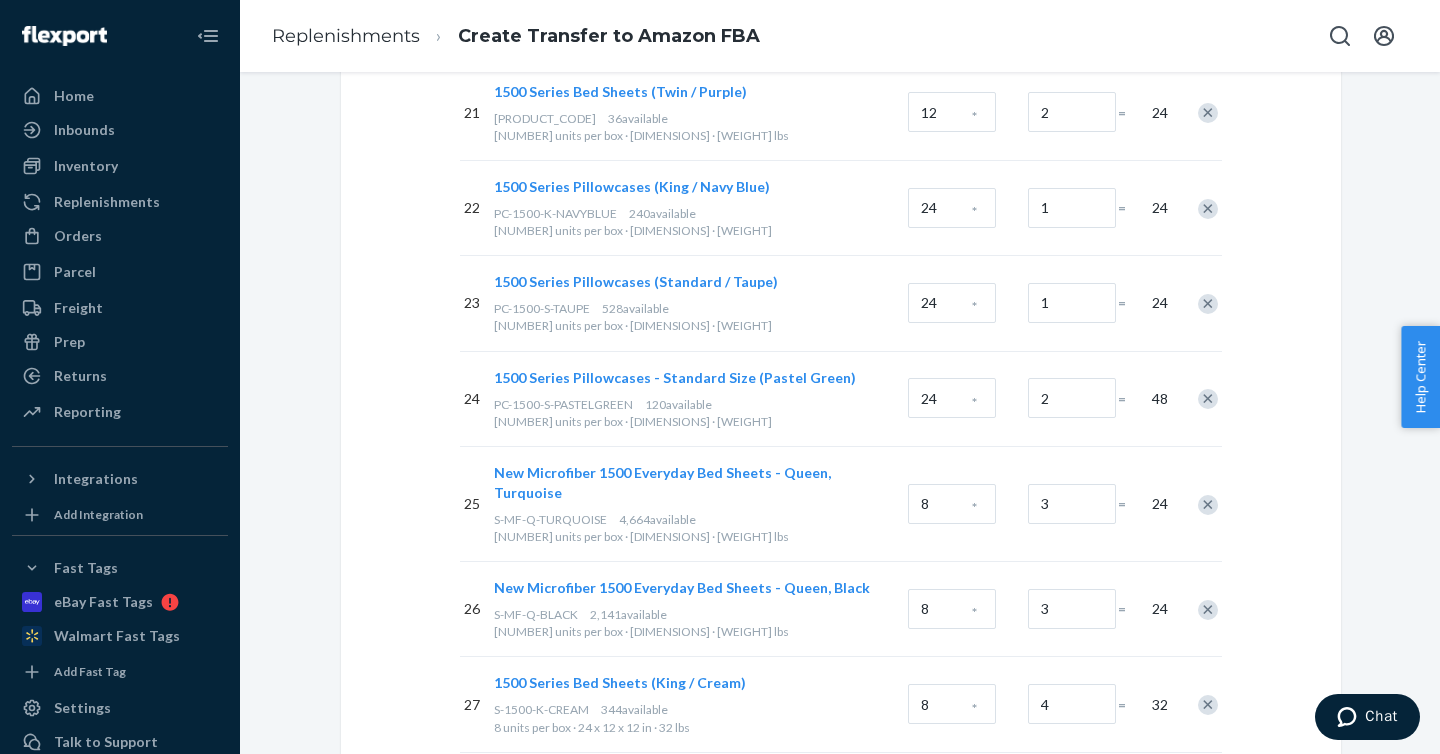 scroll, scrollTop: 2228, scrollLeft: 0, axis: vertical 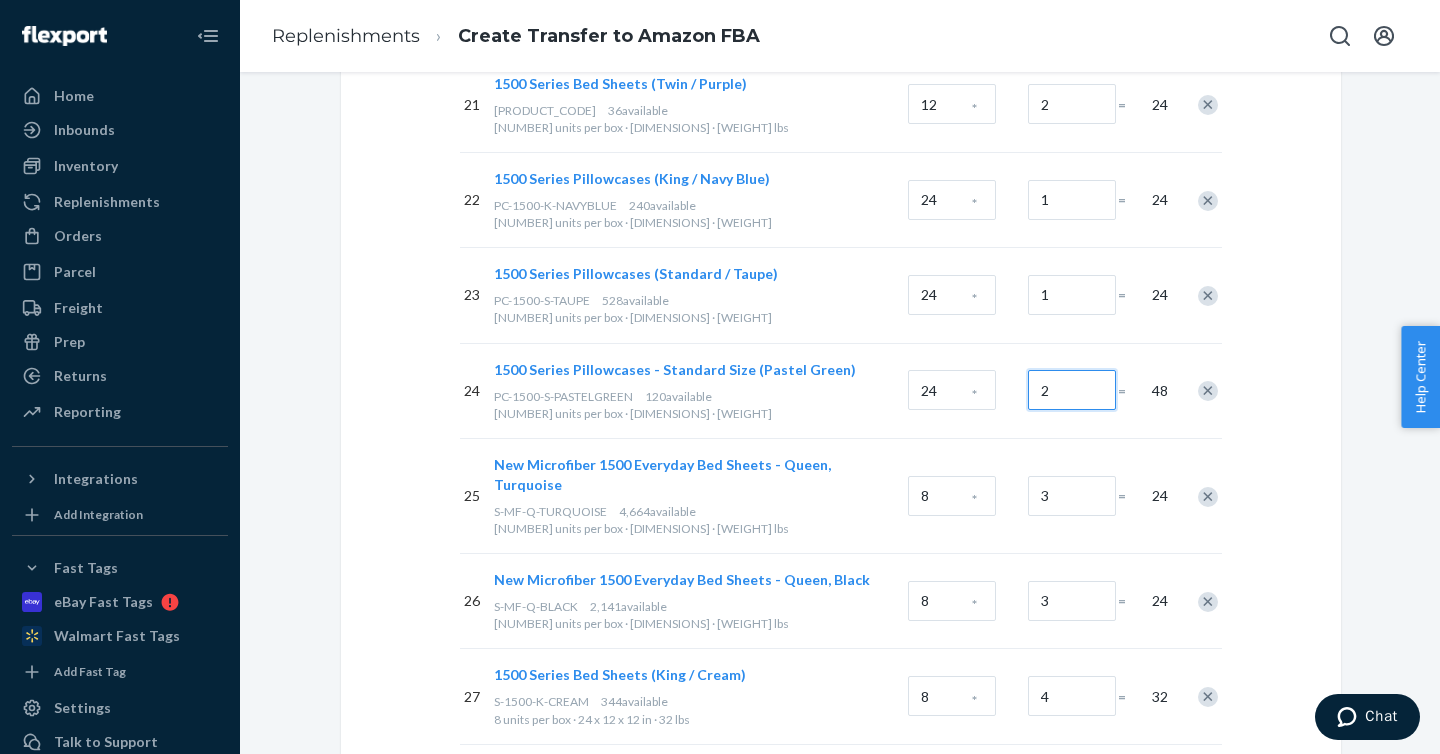 drag, startPoint x: 1062, startPoint y: 392, endPoint x: 1014, endPoint y: 392, distance: 48 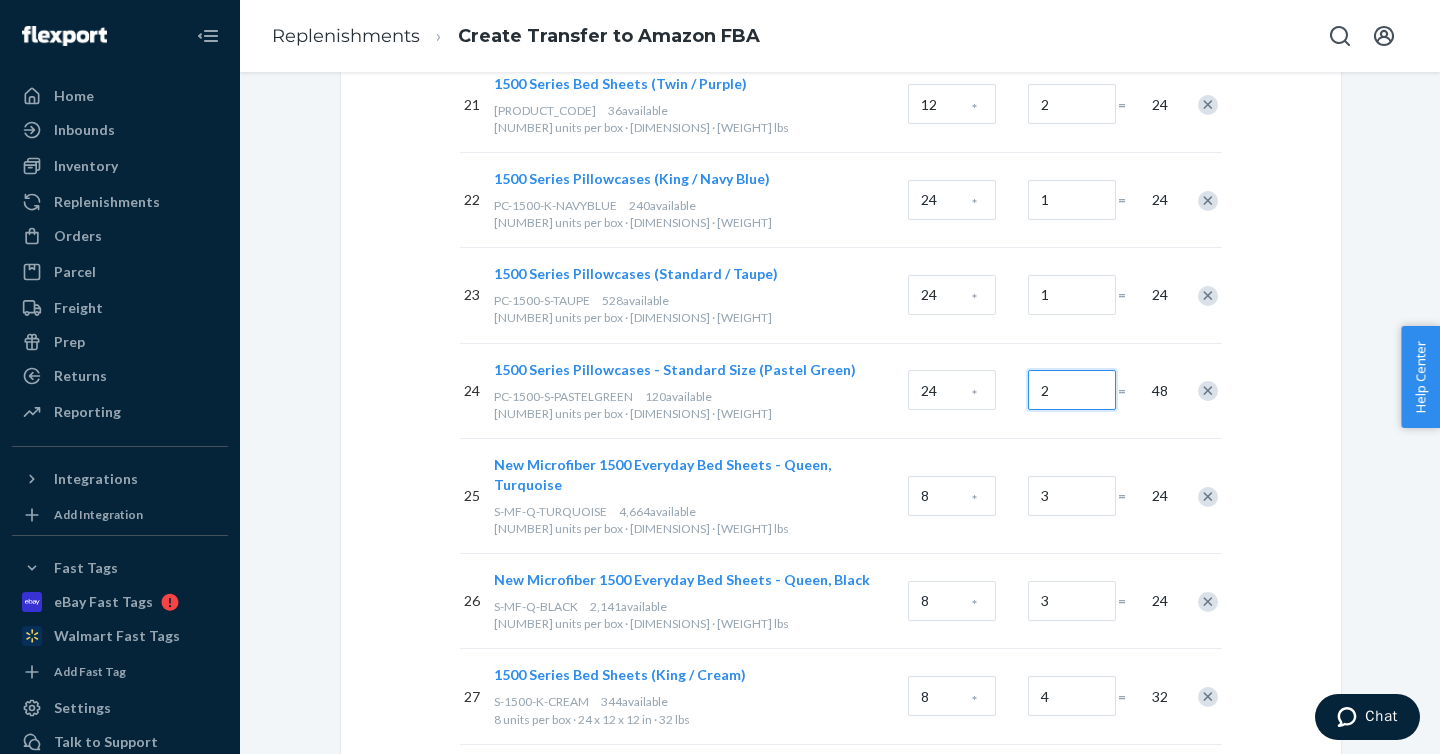 click on "24   1500 Series Pillowcases - Standard Size (Pastel Green) PC-1500-S-PASTELGREEN 120  available   24 units per box · 18 x 10 x 8 in · 13 lbs 24 * 2 = 48" at bounding box center (841, 390) 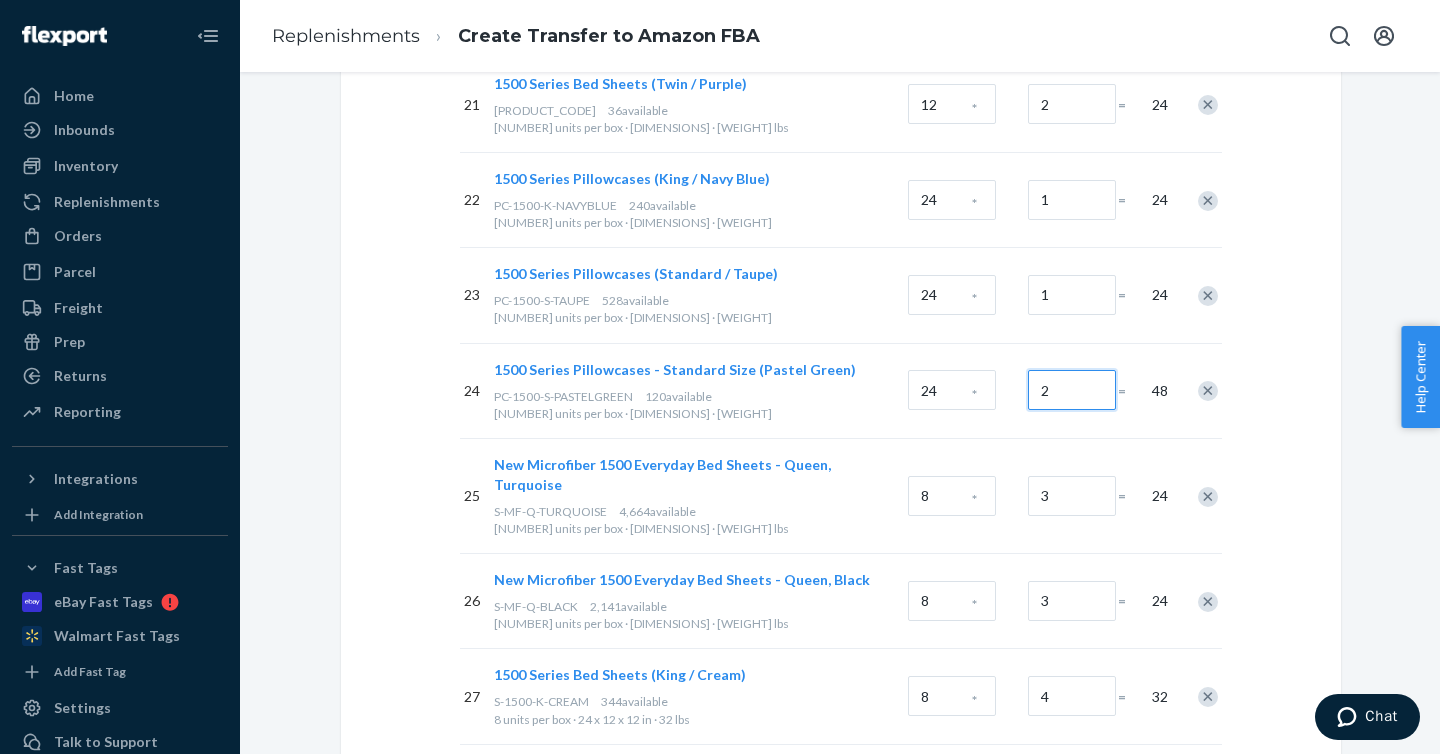 click on "2" at bounding box center (1072, 390) 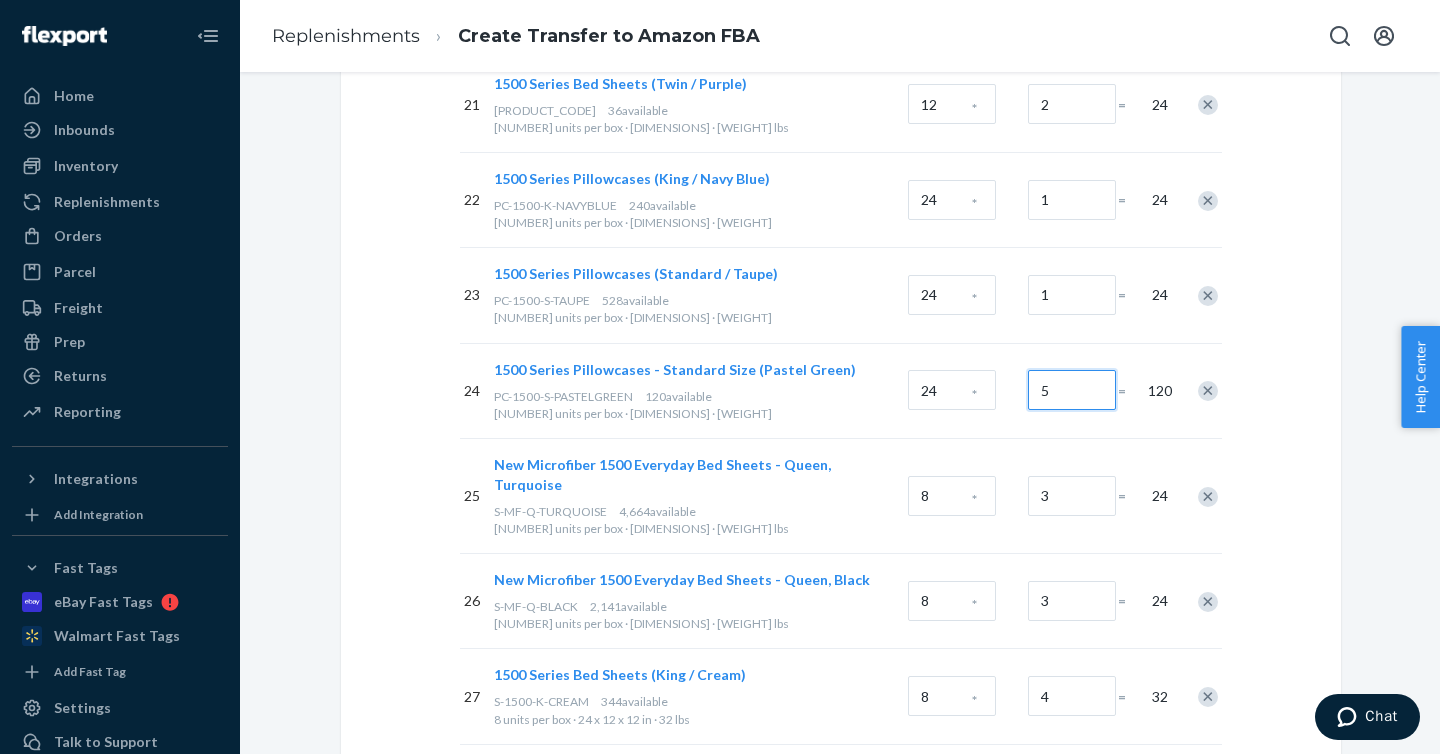 drag, startPoint x: 1050, startPoint y: 396, endPoint x: 1019, endPoint y: 396, distance: 31 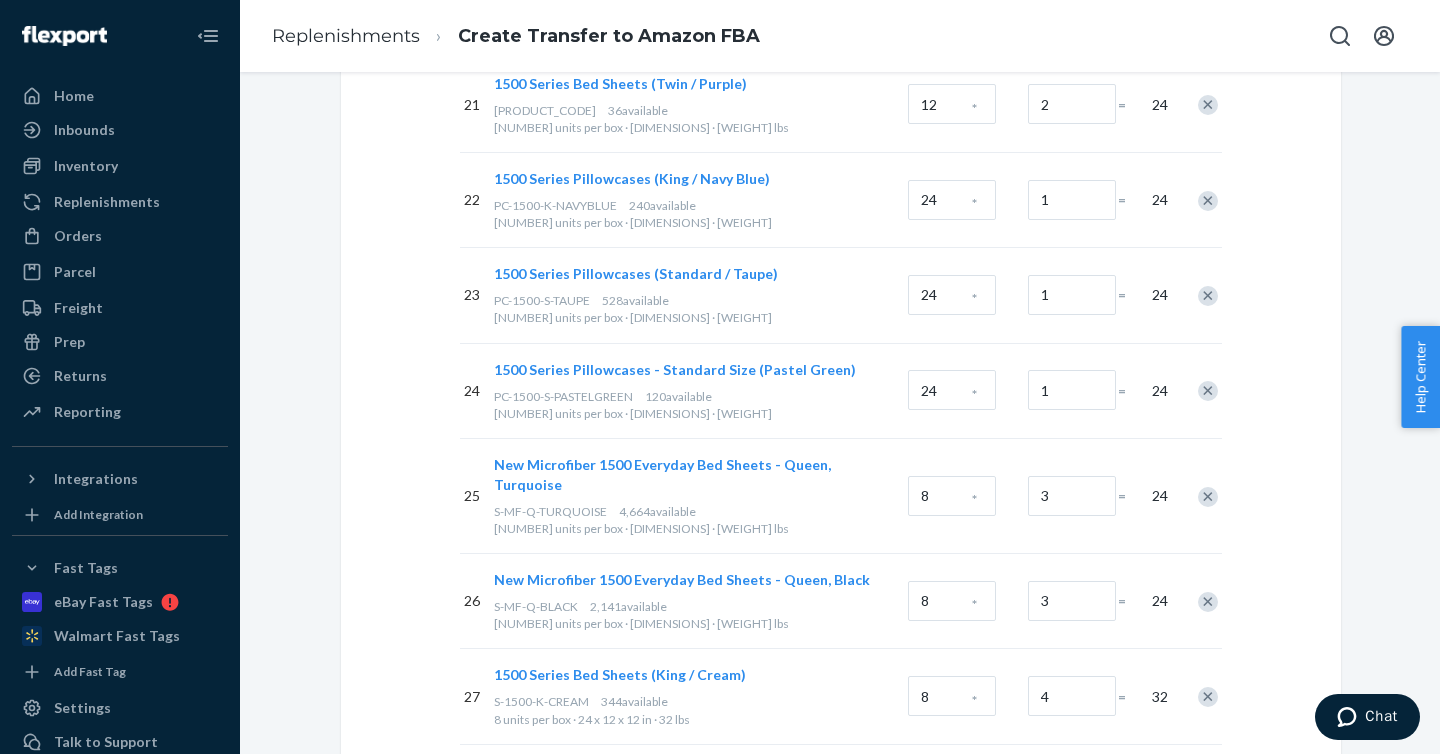 click on "Select products Select products with available inventory in Flexport Storage. Search and add products or Upload file [CITY], [STATE] # SKUs Units per Box Boxes Total 1   1500 Series Bed Sheets - Twin Size (Fuchsia) S-1500-T-FUCHSIA 144  available   8 units per box · 24 x 12 x 12 in · 28 lbs 8 * 1 = 8 2   1500 Series Bed Sheets (Twin / Pastel Green) S-1500-T-PASTELGREEN 24  available   8 units per box · 24 x 12 x 12 in · 28 lbs 8 * 1 = 8 3   1500 Series Bed Sheets - Split King Size (Black) S-1500-SK-BLACK 40  available   8 units per box · 24 x 12 x 12 in · 32 lbs 8 * 1 = 8 4   Luxury Bamboo Duvet Cover Set (King/Cal King / White) D-B-L-KCK-WHITE 240  available   12 units per box · 22 x 12 x 9 in · 18 lbs 12 * 1 = 12 5   1500 Series Bed Sheets (Twin / Cream) S-1500-T-CREAM 152  available   8 units per box · 24 x 12 x 12 in · 28 lbs 8 * 2 = 16 6   1500 Series Bed Sheets - Full Size (Chocolate) S-1500-F-CHOCOLATE 32  available   8 units per box · 24 x 12 x 12 in · 22 lbs 8 * 2 = 16 7   224   8 * 2" at bounding box center (841, 16) 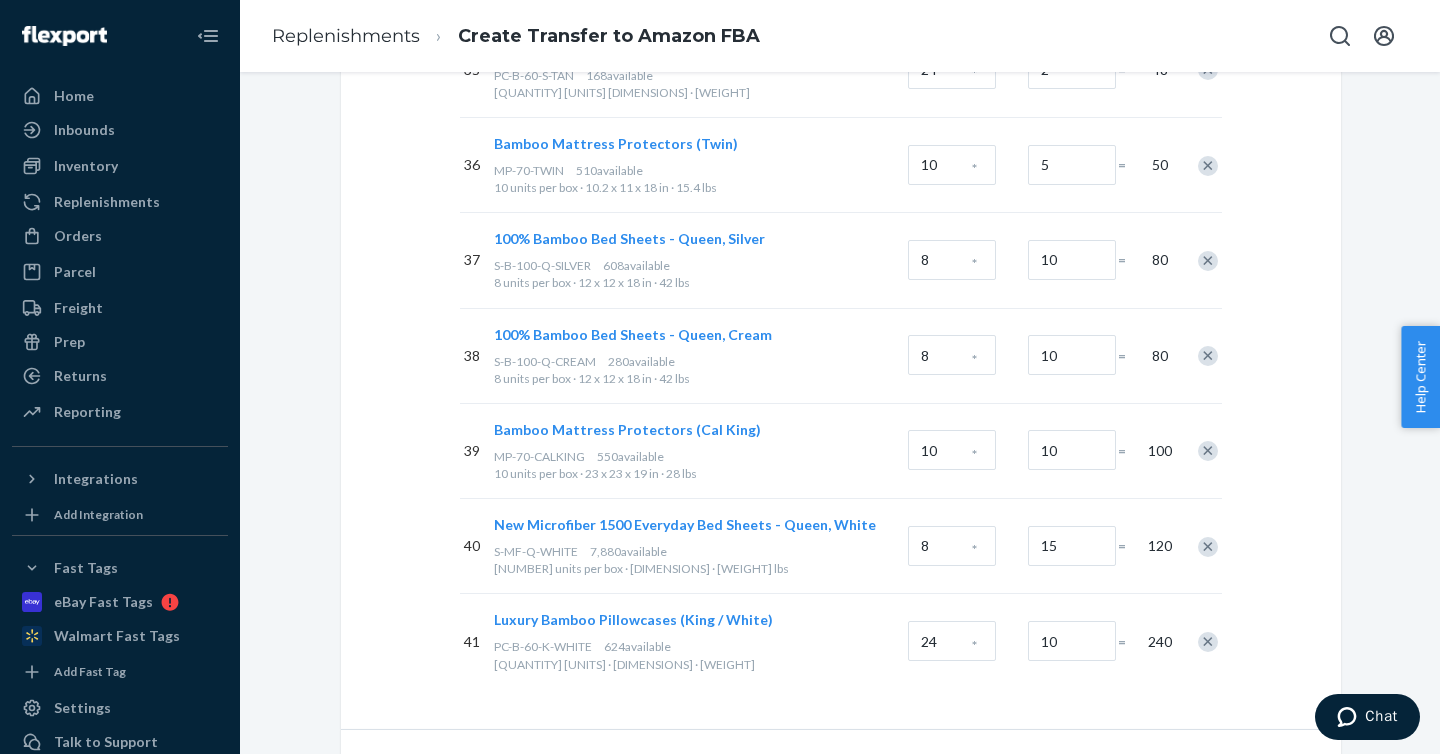 scroll, scrollTop: 3680, scrollLeft: 0, axis: vertical 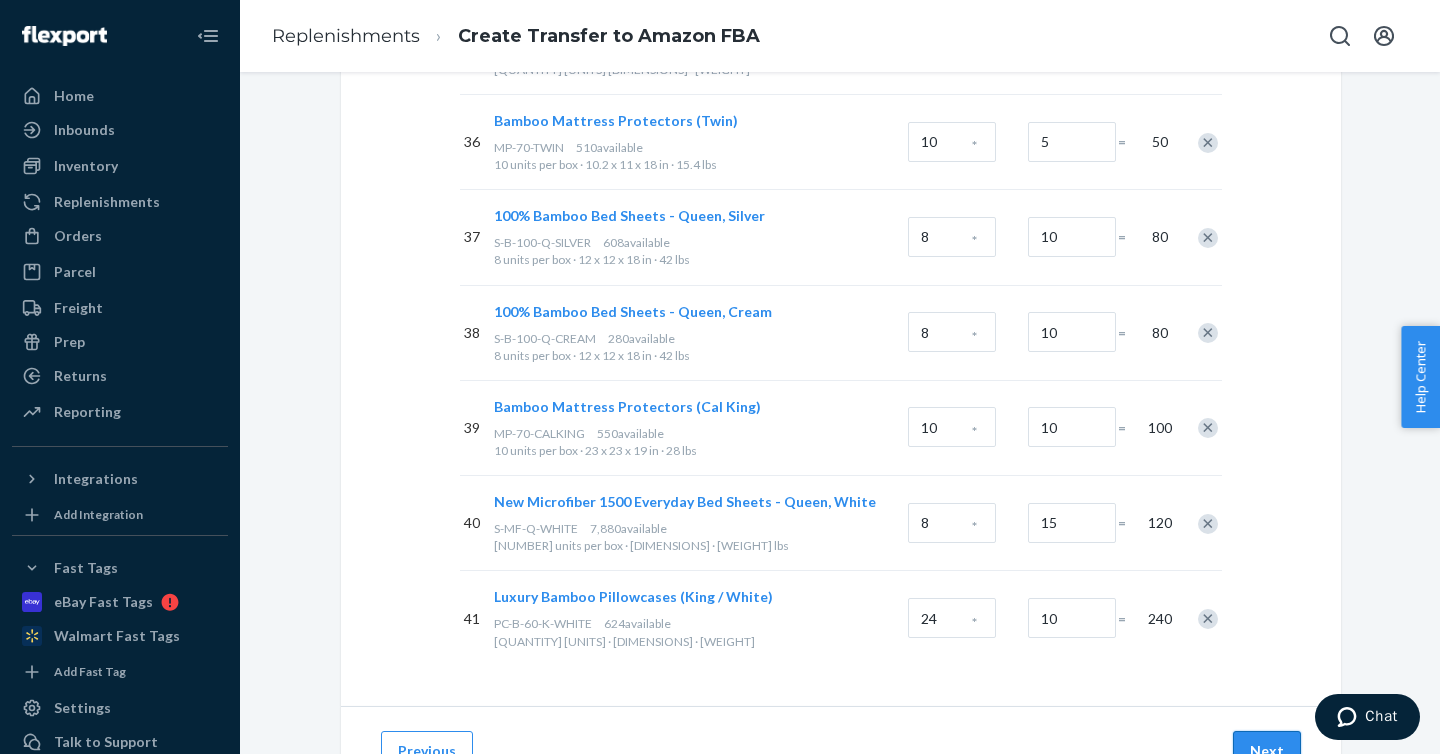 click on "Next" at bounding box center (1267, 751) 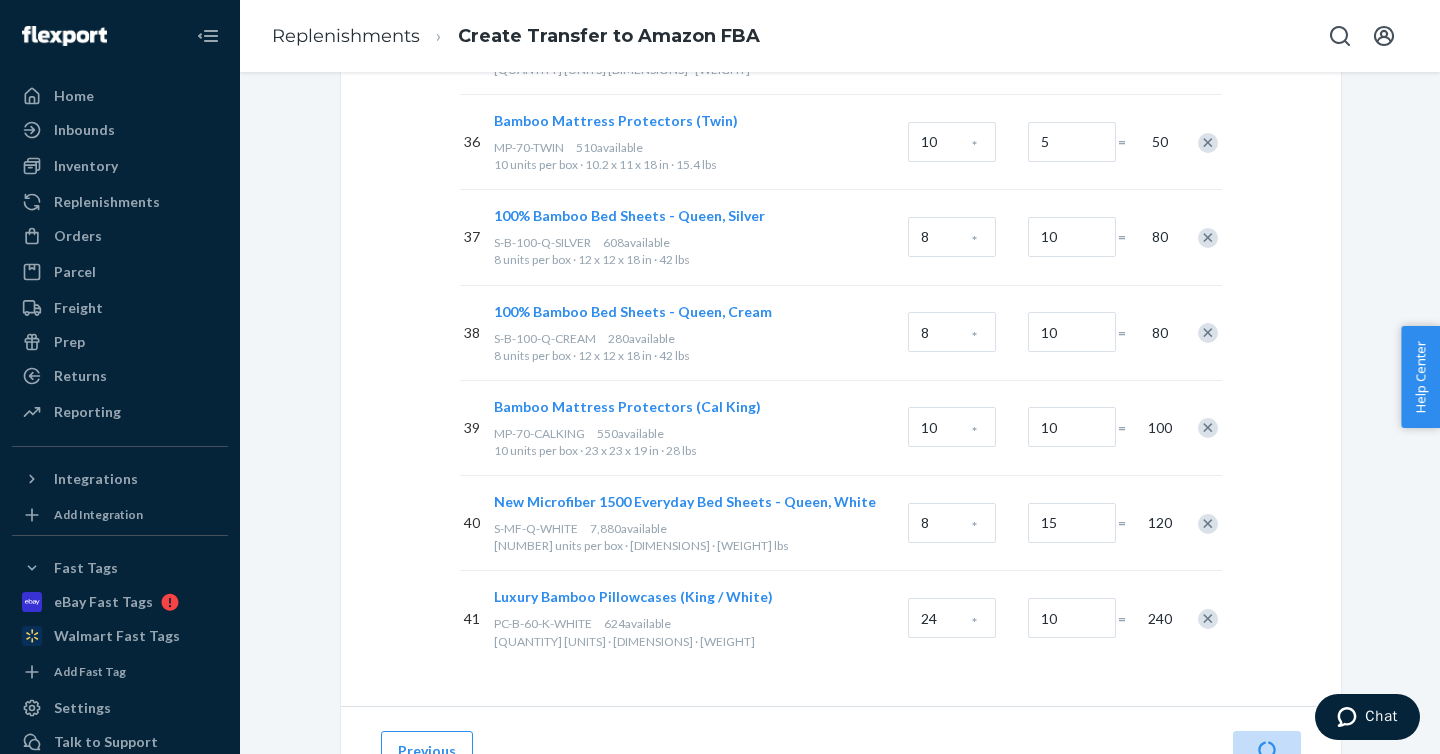 scroll, scrollTop: 96, scrollLeft: 0, axis: vertical 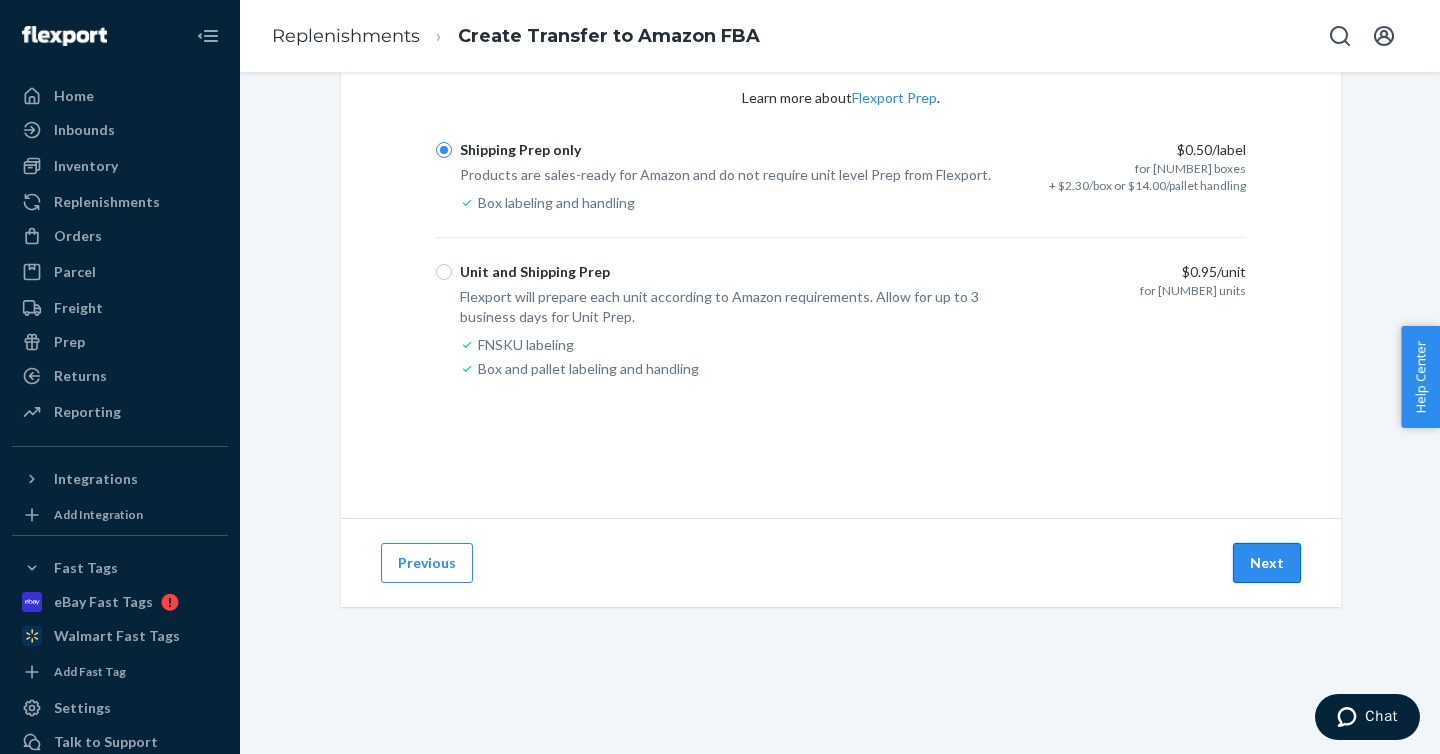 click on "Next" at bounding box center (1267, 563) 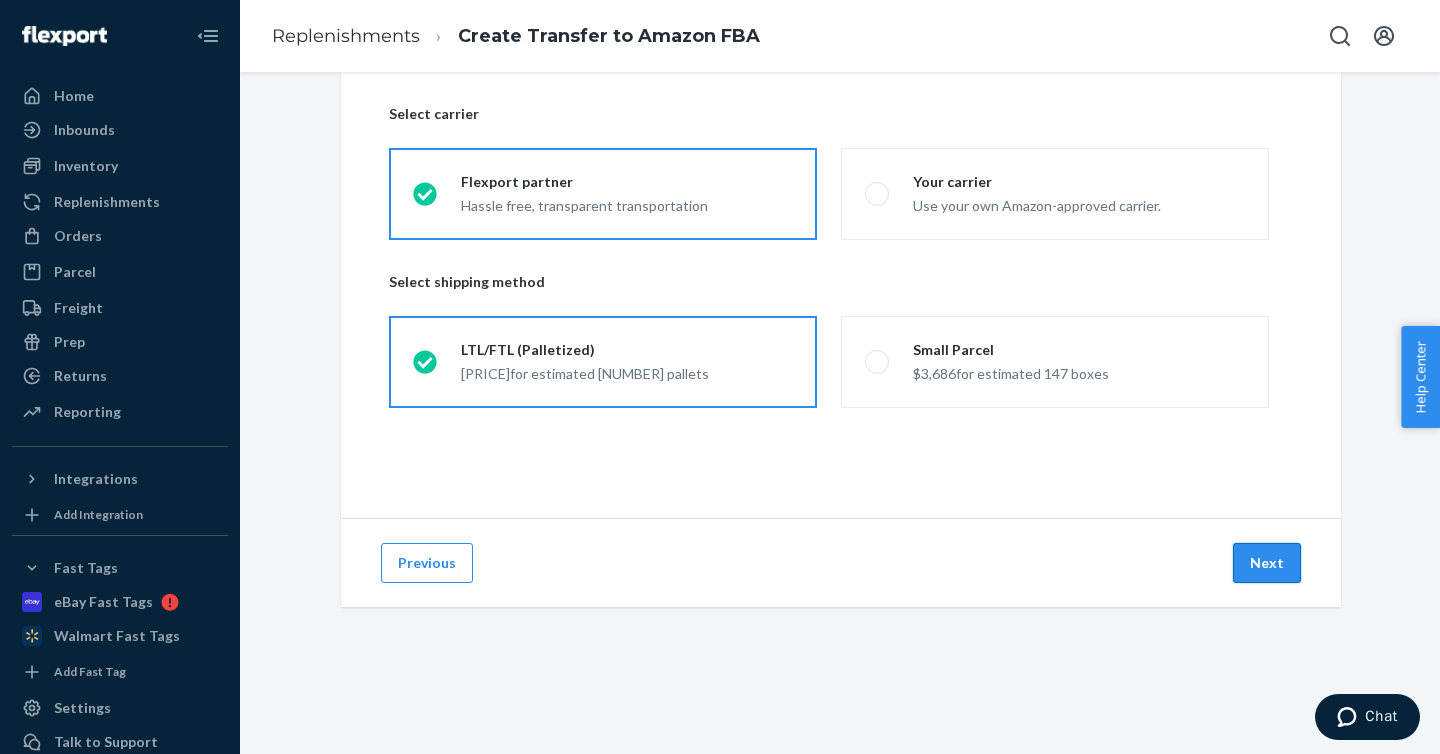 click on "Next" at bounding box center (1267, 563) 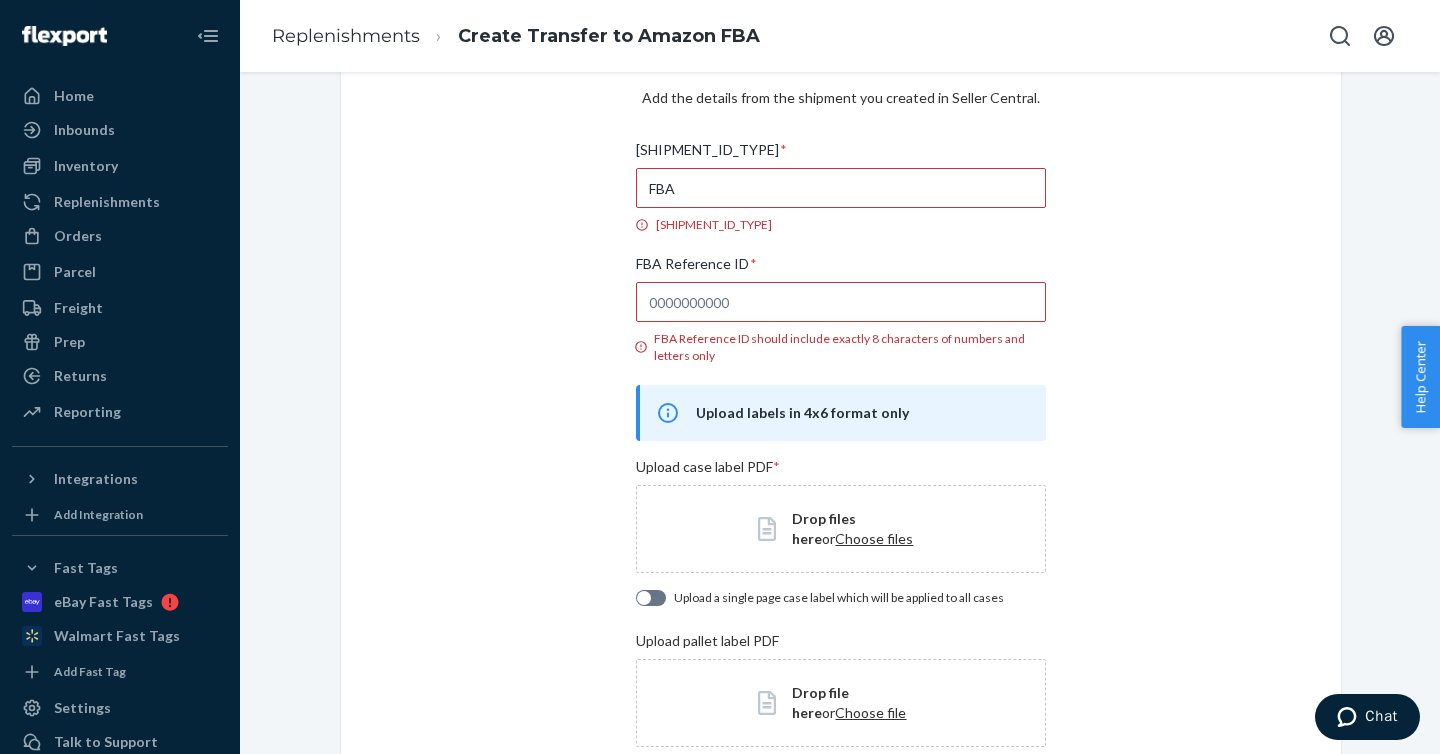 click on "Choose files" at bounding box center [874, 538] 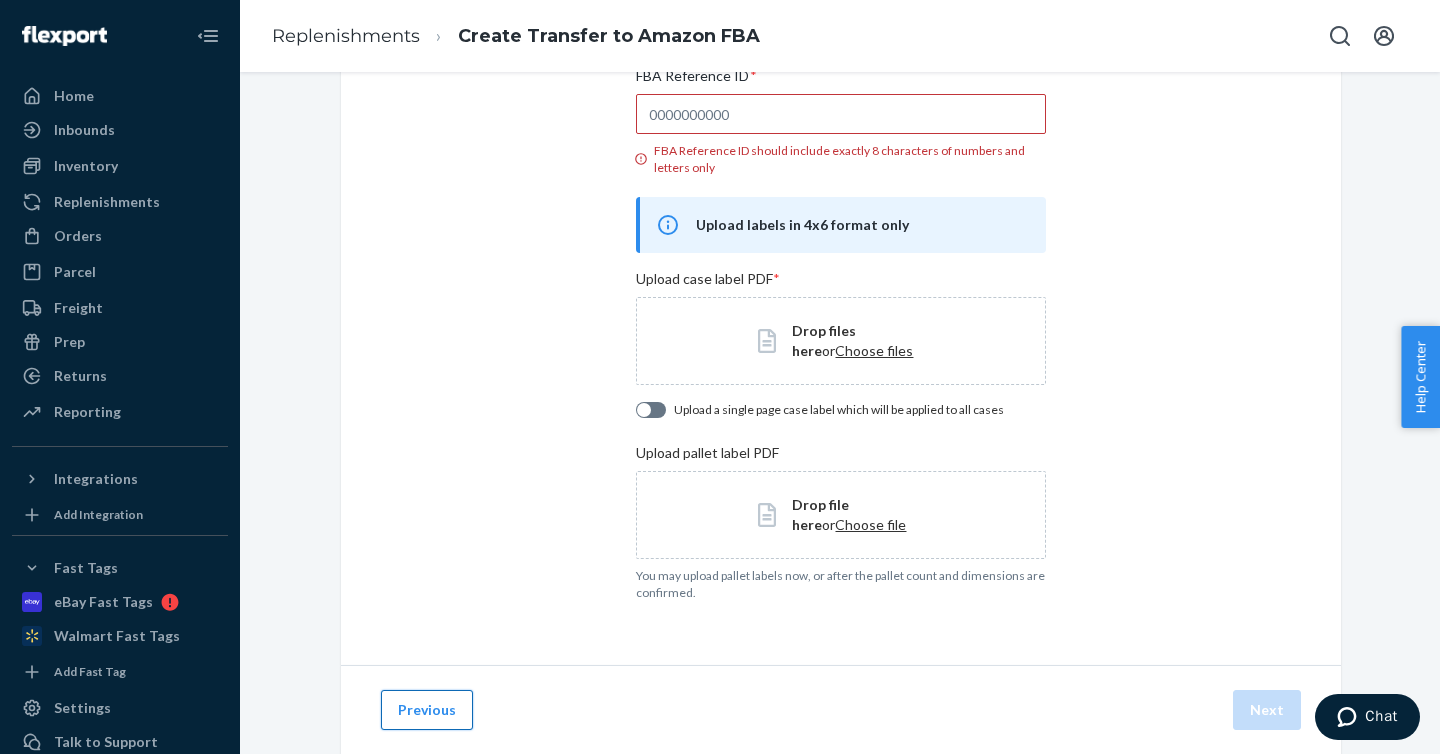 click on "Previous" at bounding box center (427, 710) 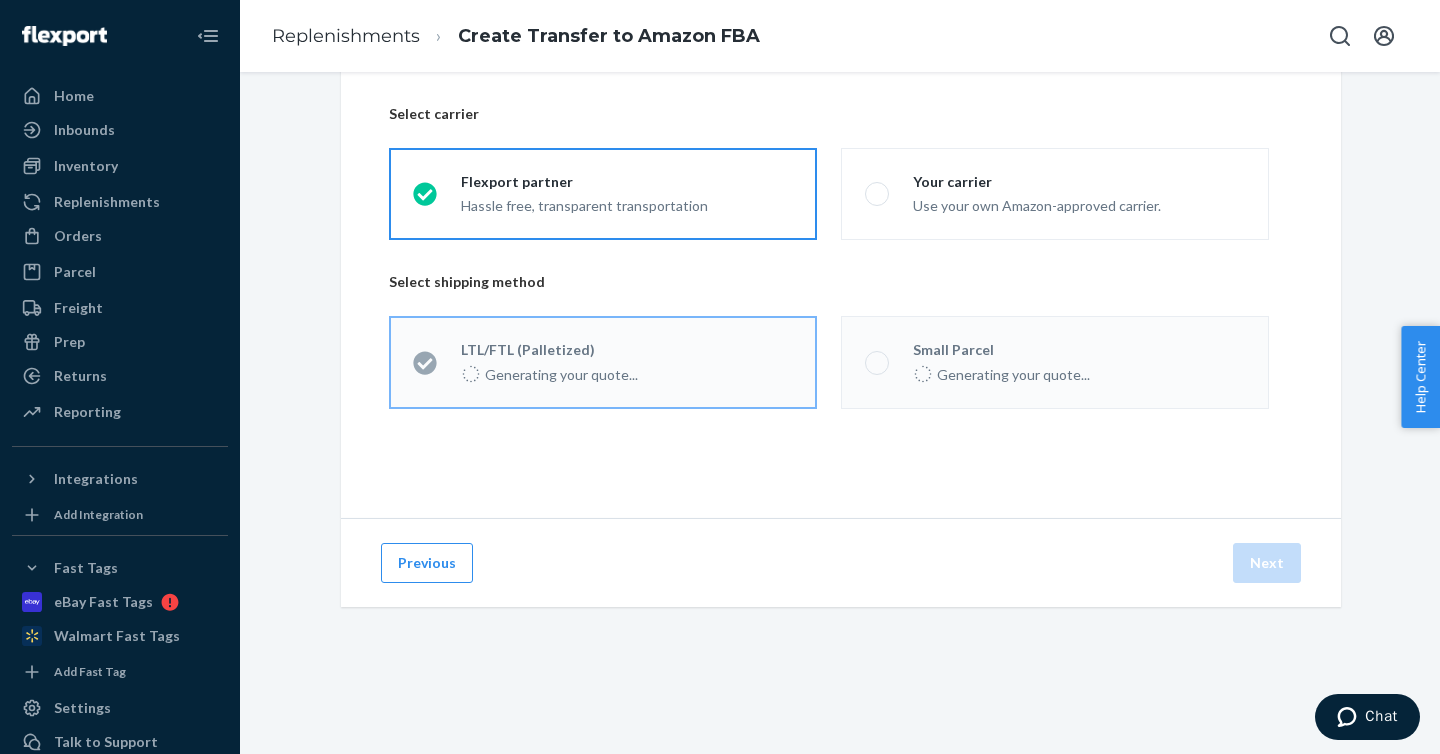 scroll, scrollTop: 96, scrollLeft: 0, axis: vertical 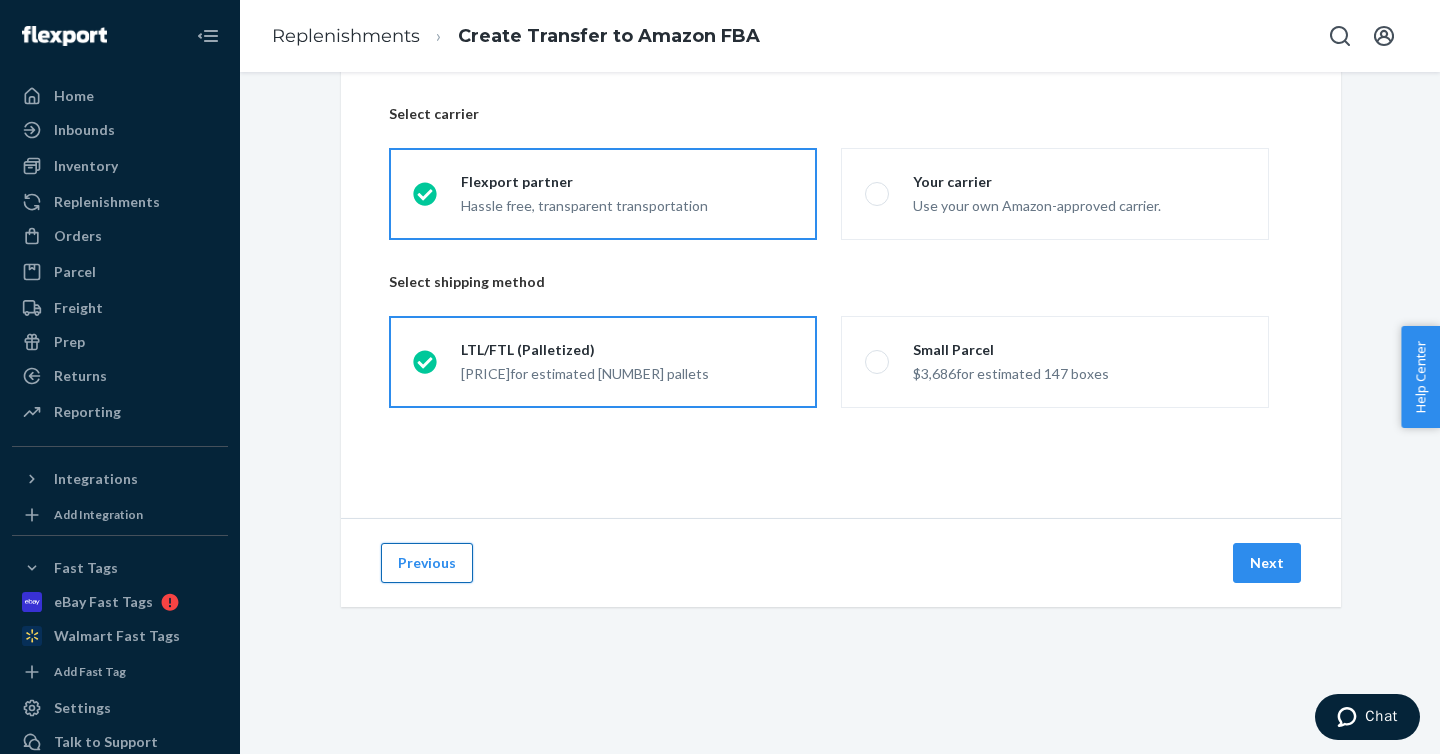 click on "Previous" at bounding box center [427, 563] 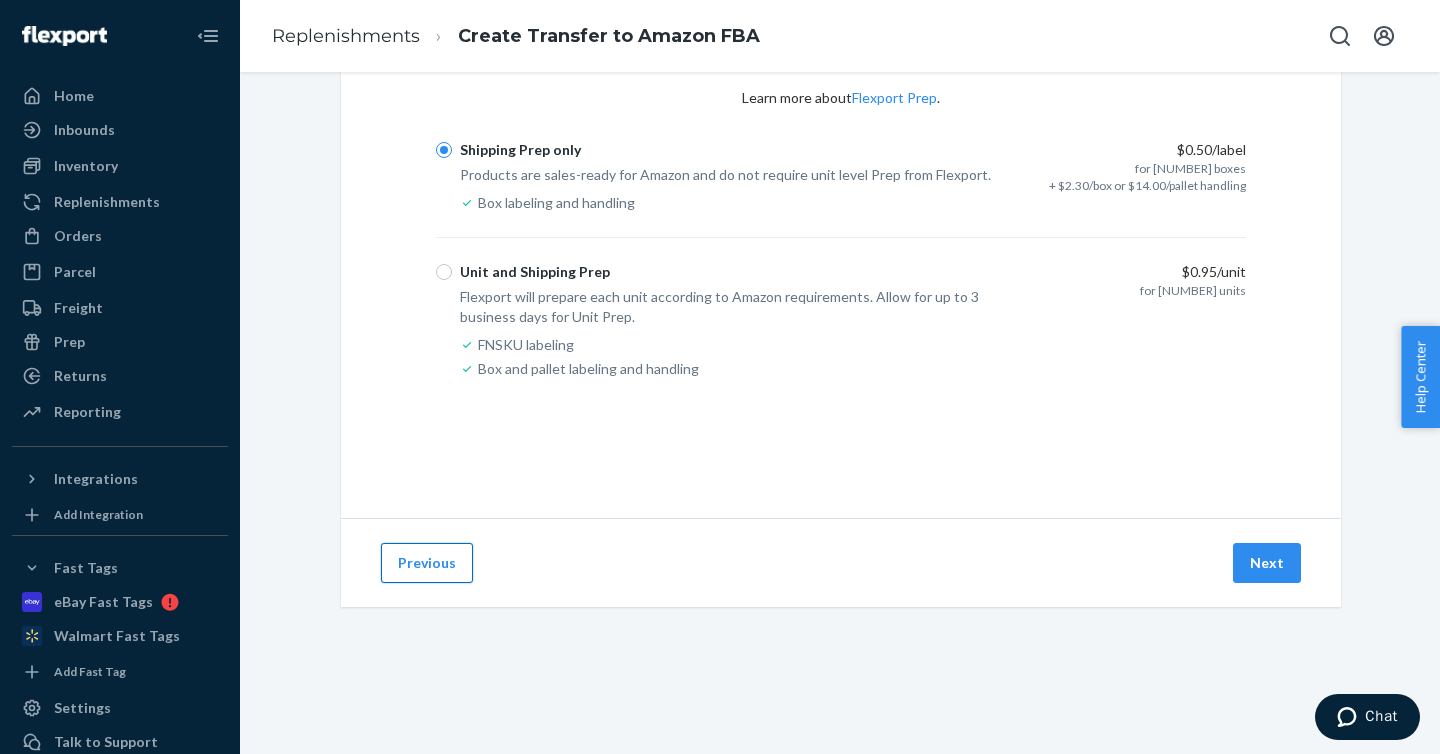 click on "Previous" at bounding box center [427, 563] 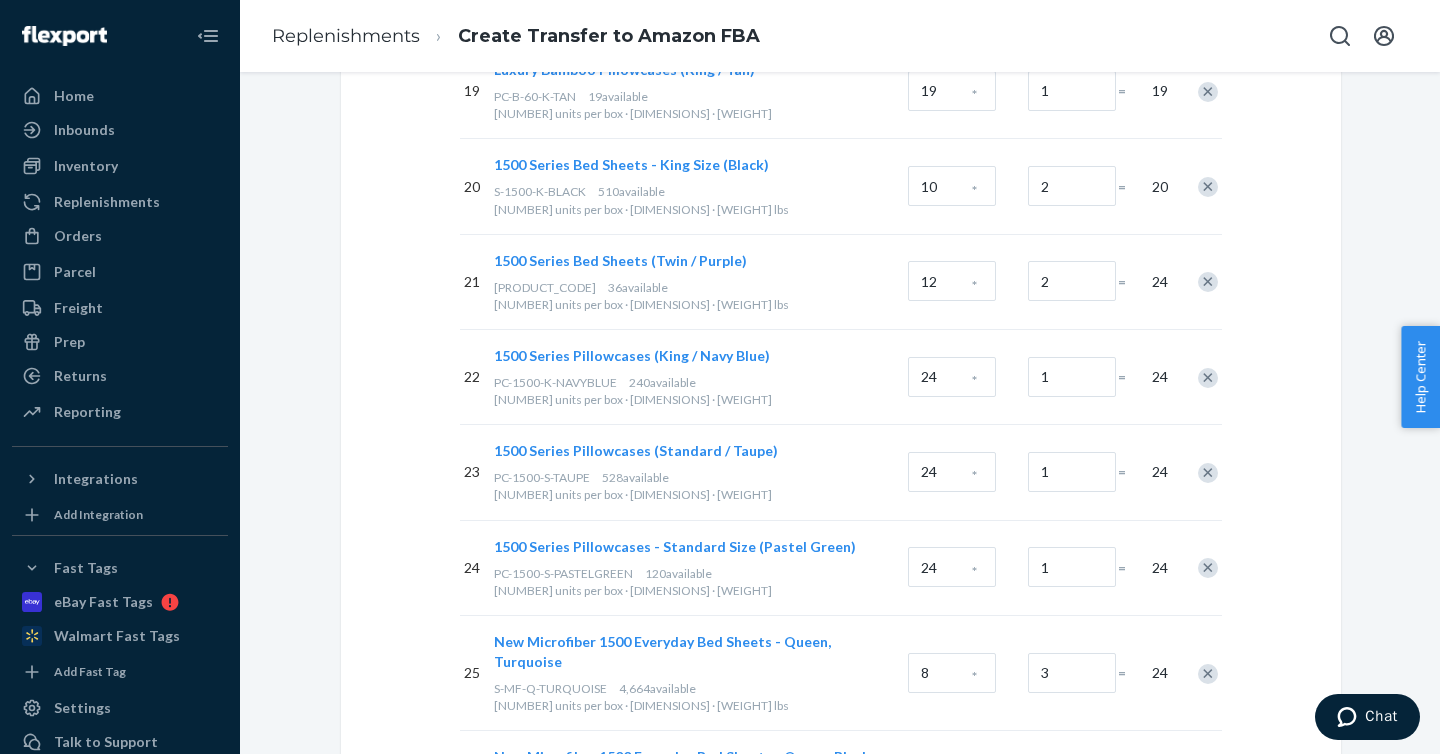 scroll, scrollTop: 2057, scrollLeft: 0, axis: vertical 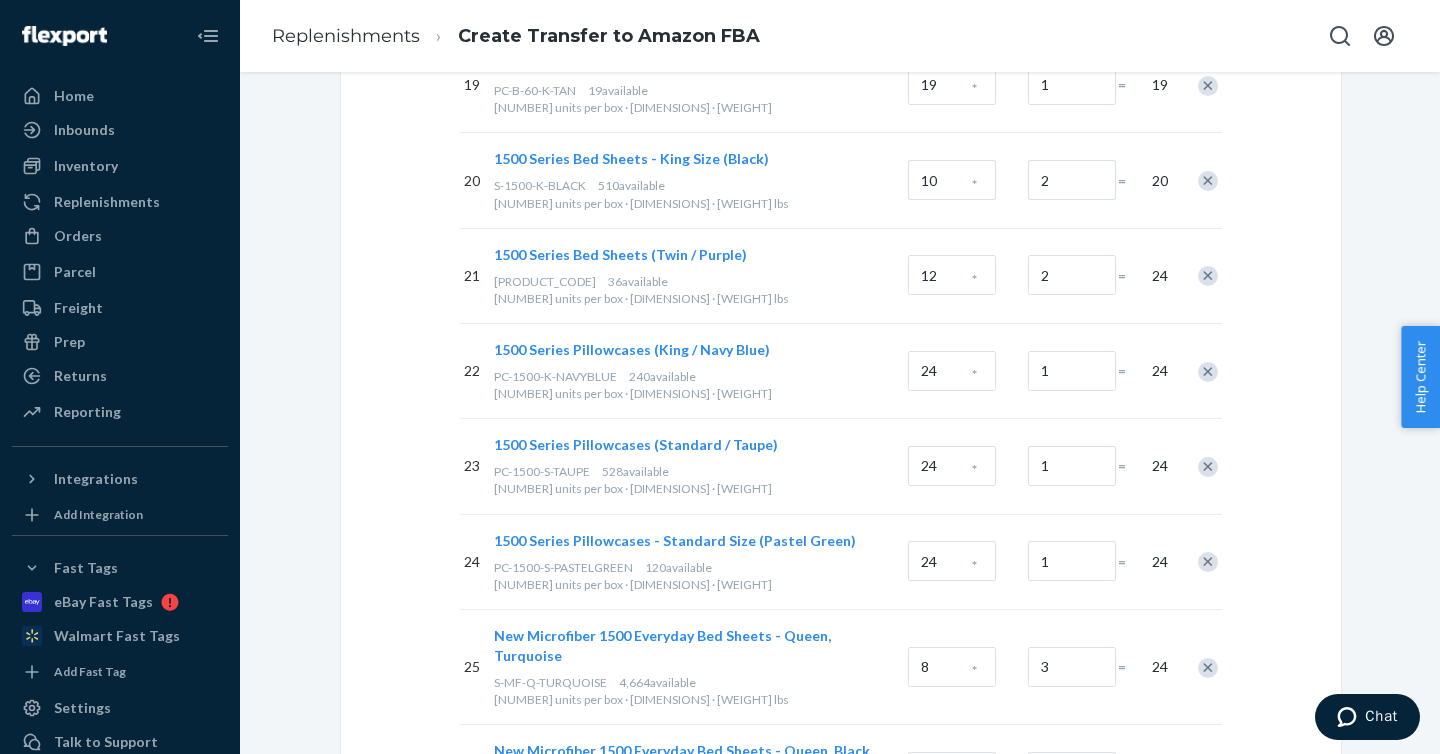 click at bounding box center [1208, 276] 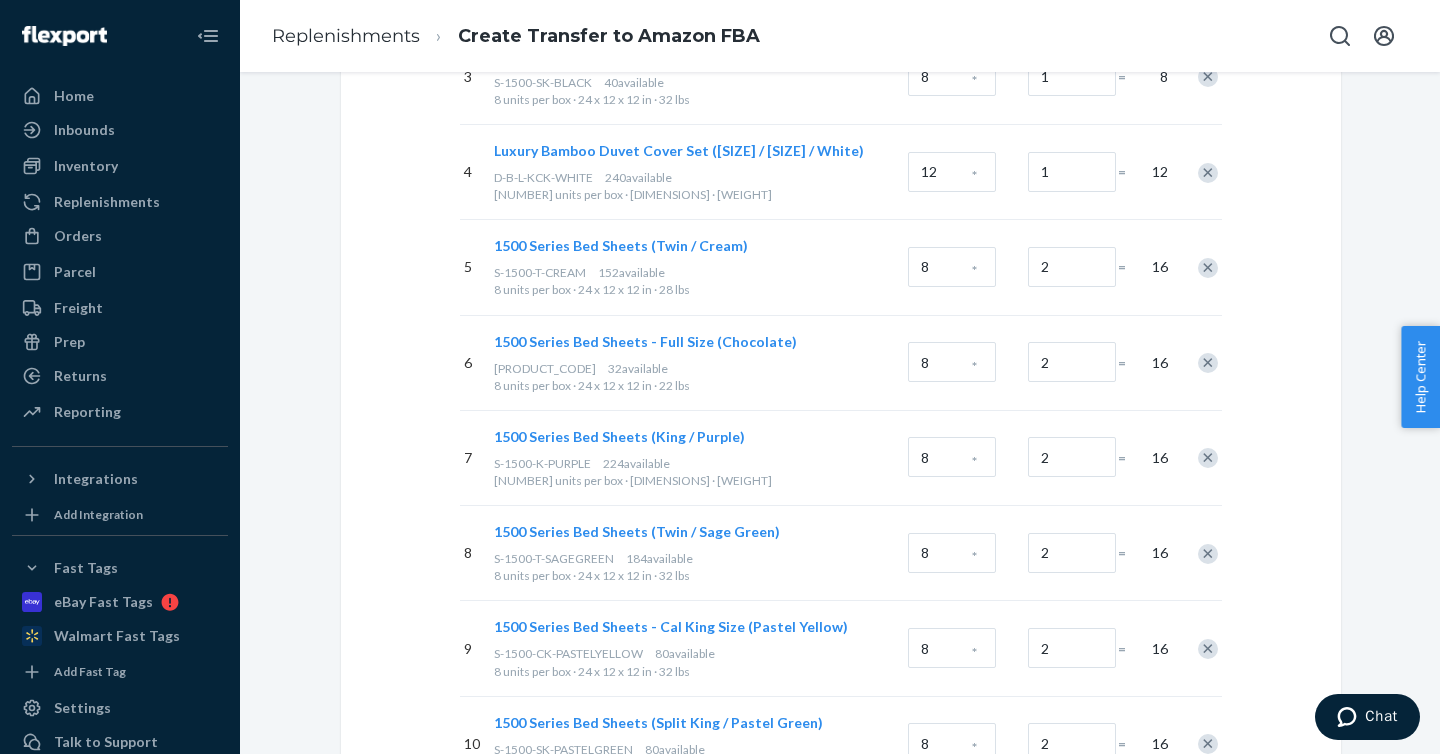 scroll, scrollTop: 0, scrollLeft: 0, axis: both 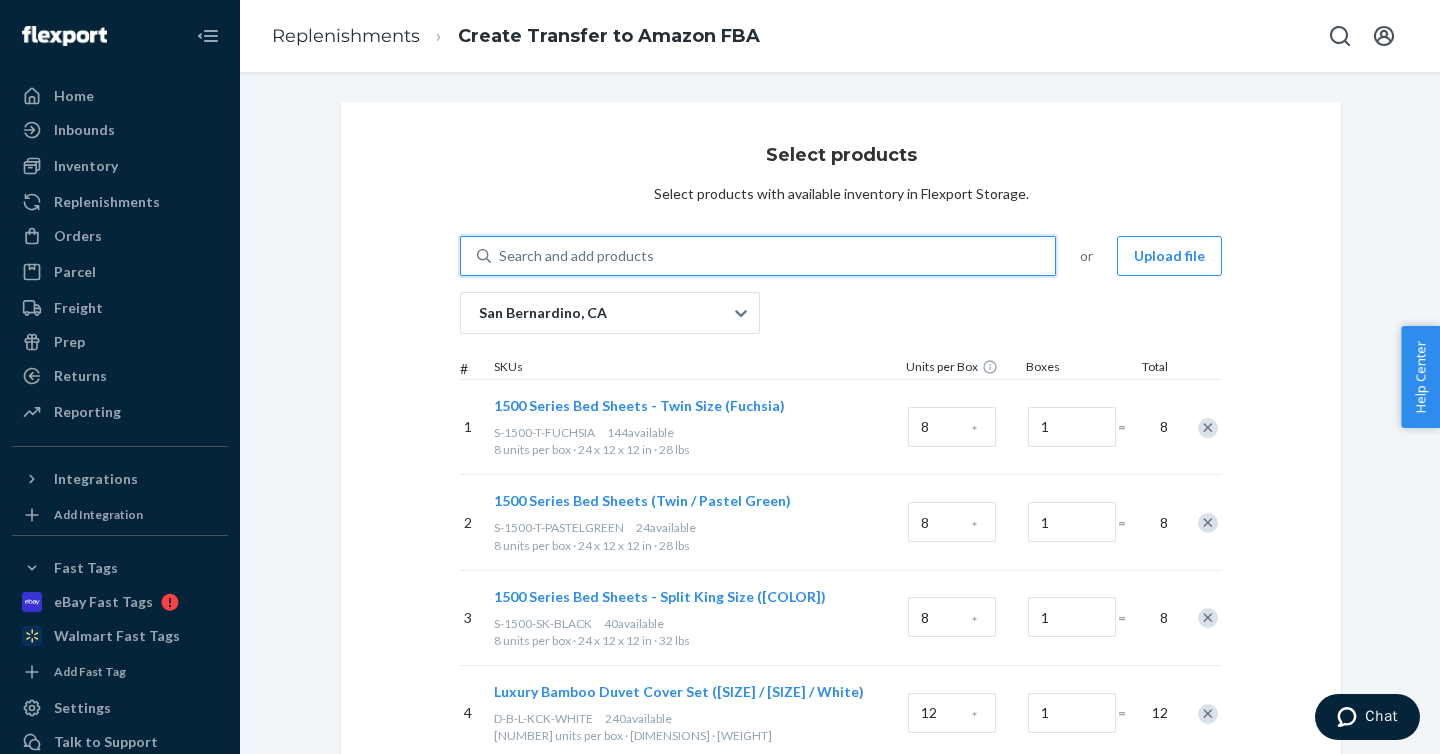 click on "Search and add products" at bounding box center (773, 256) 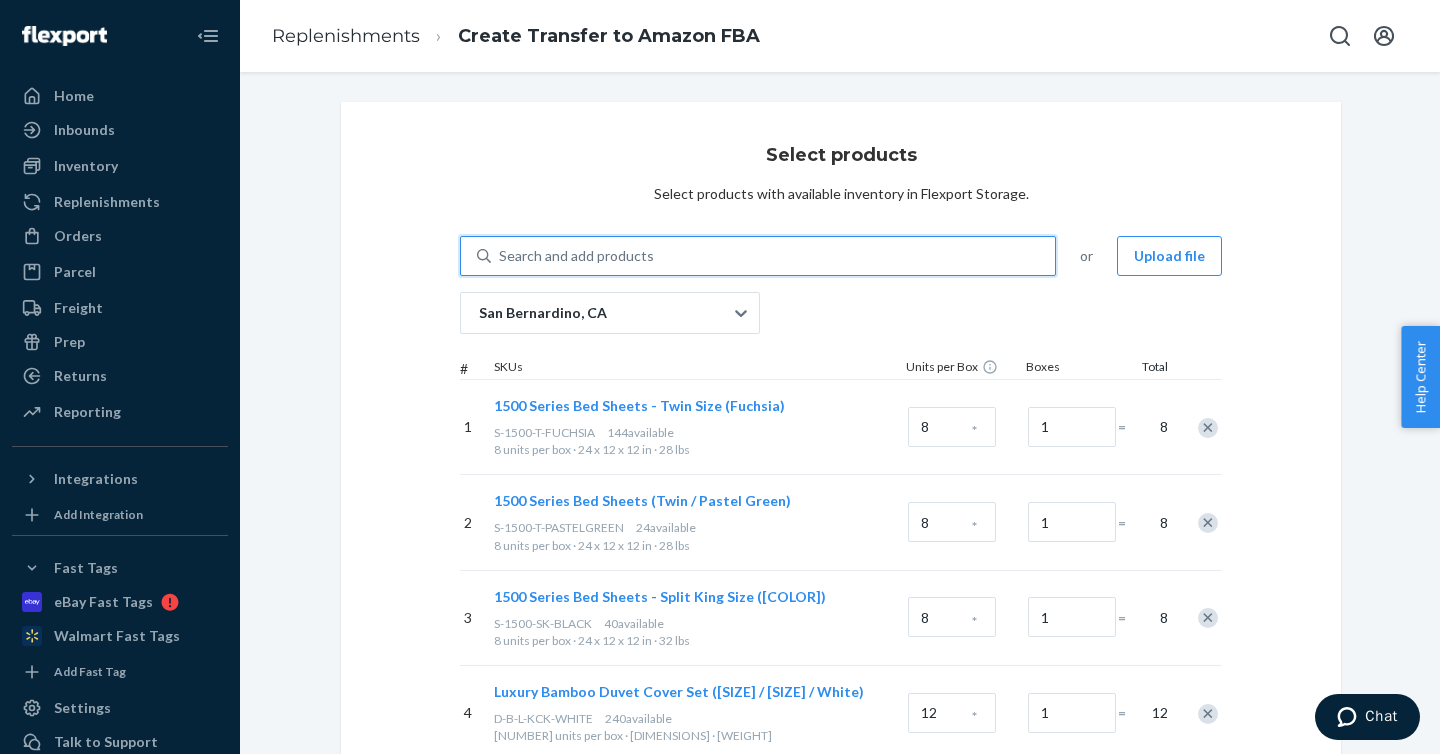 click on "0 results available. Use Up and Down to choose options, press Enter to select the currently focused option, press Escape to exit the menu, press Tab to select the option and exit the menu. Search and add products" at bounding box center [500, 256] 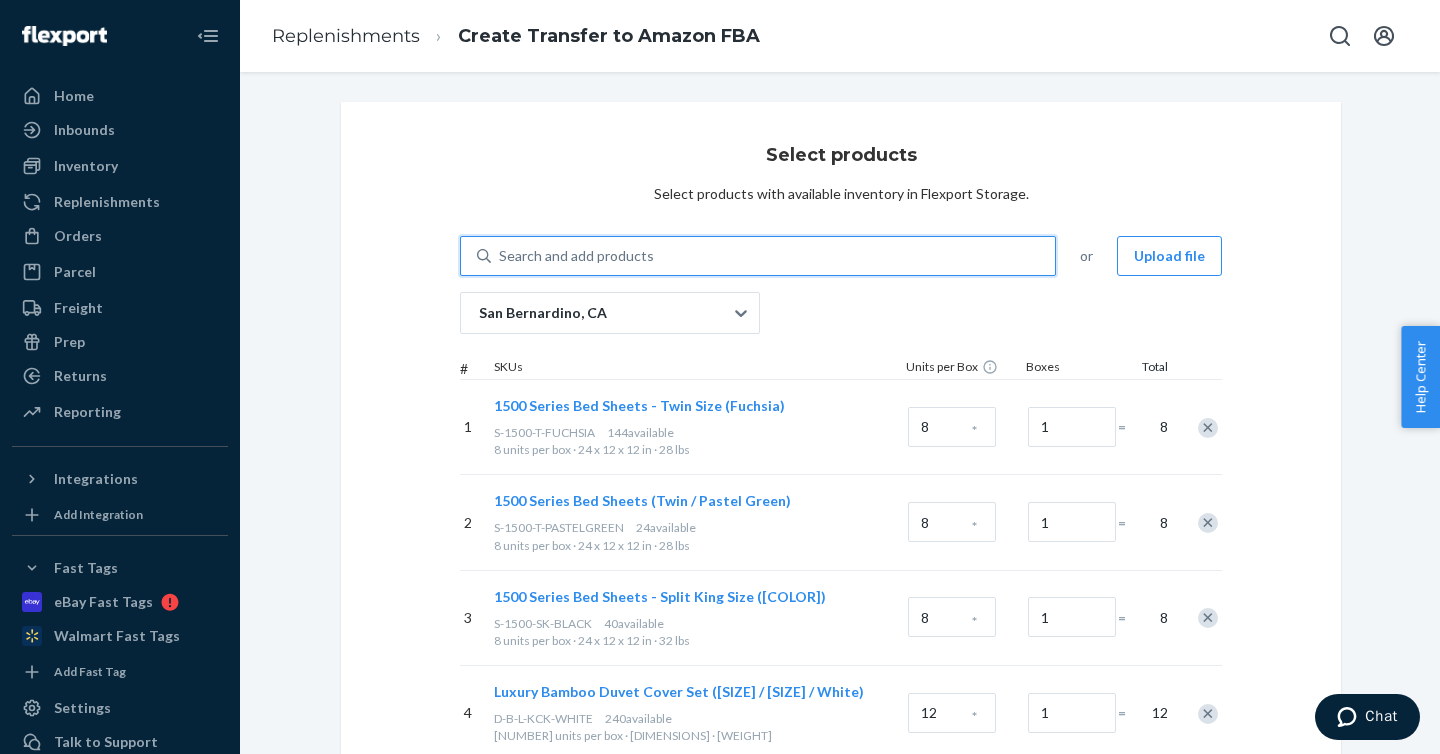 paste on "[PRODUCT_CODE]" 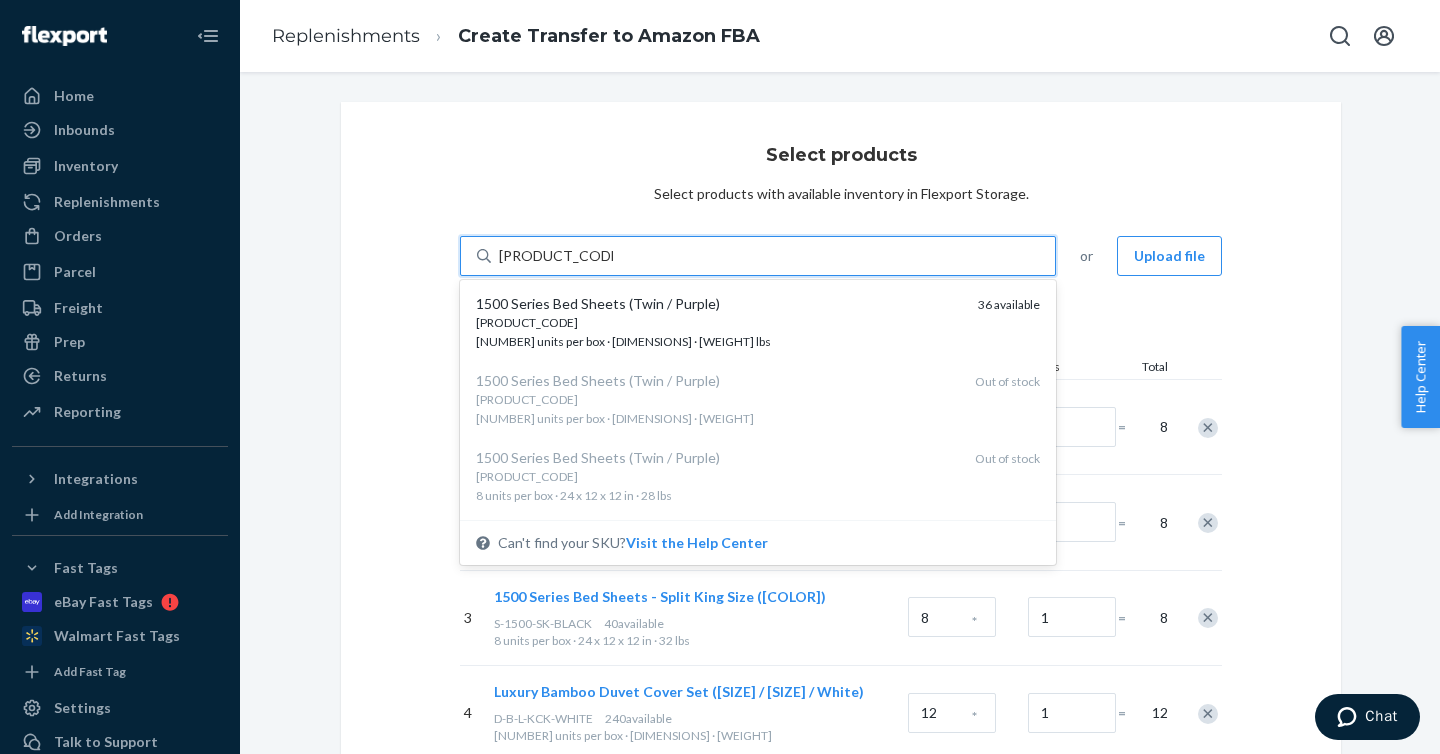 click on "[PRODUCT_CODE]" at bounding box center (719, 322) 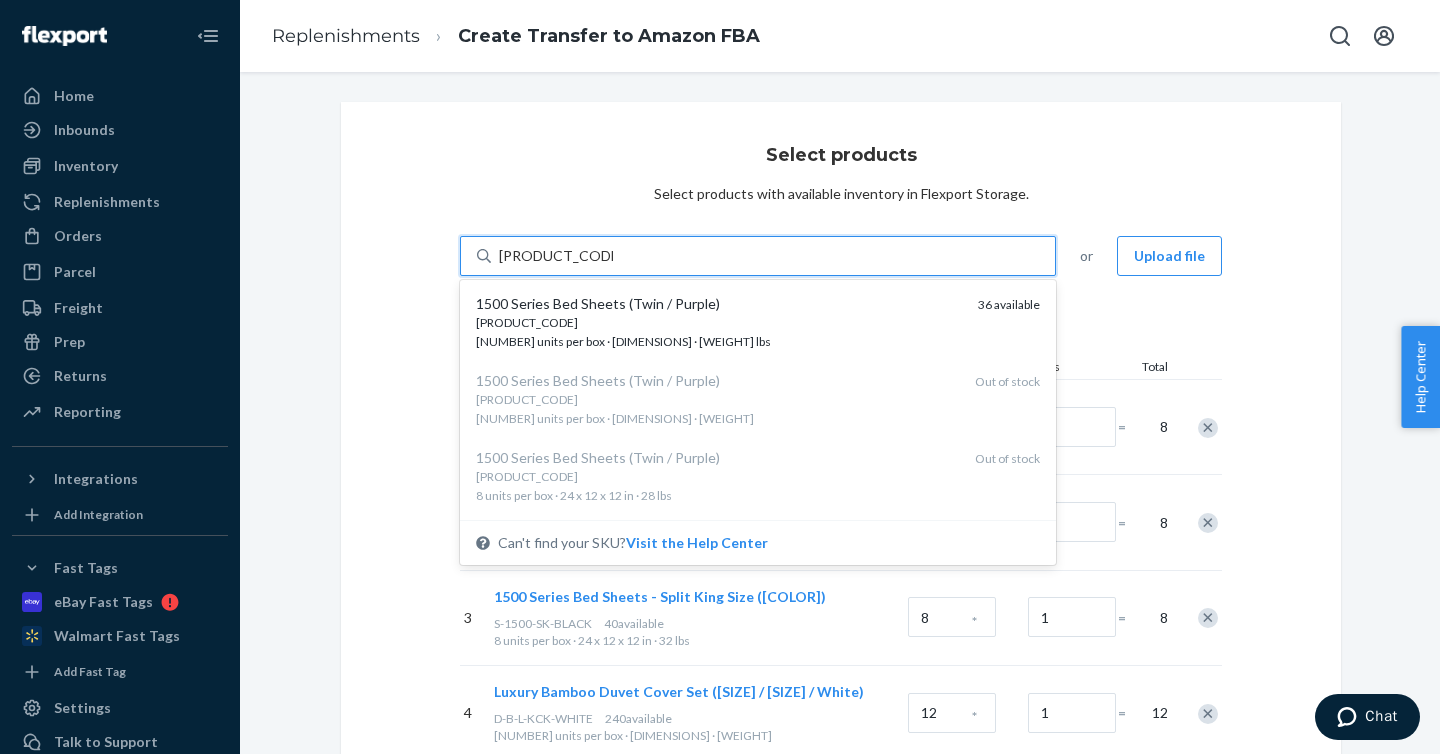 click on "[PRODUCT_CODE]" at bounding box center [556, 256] 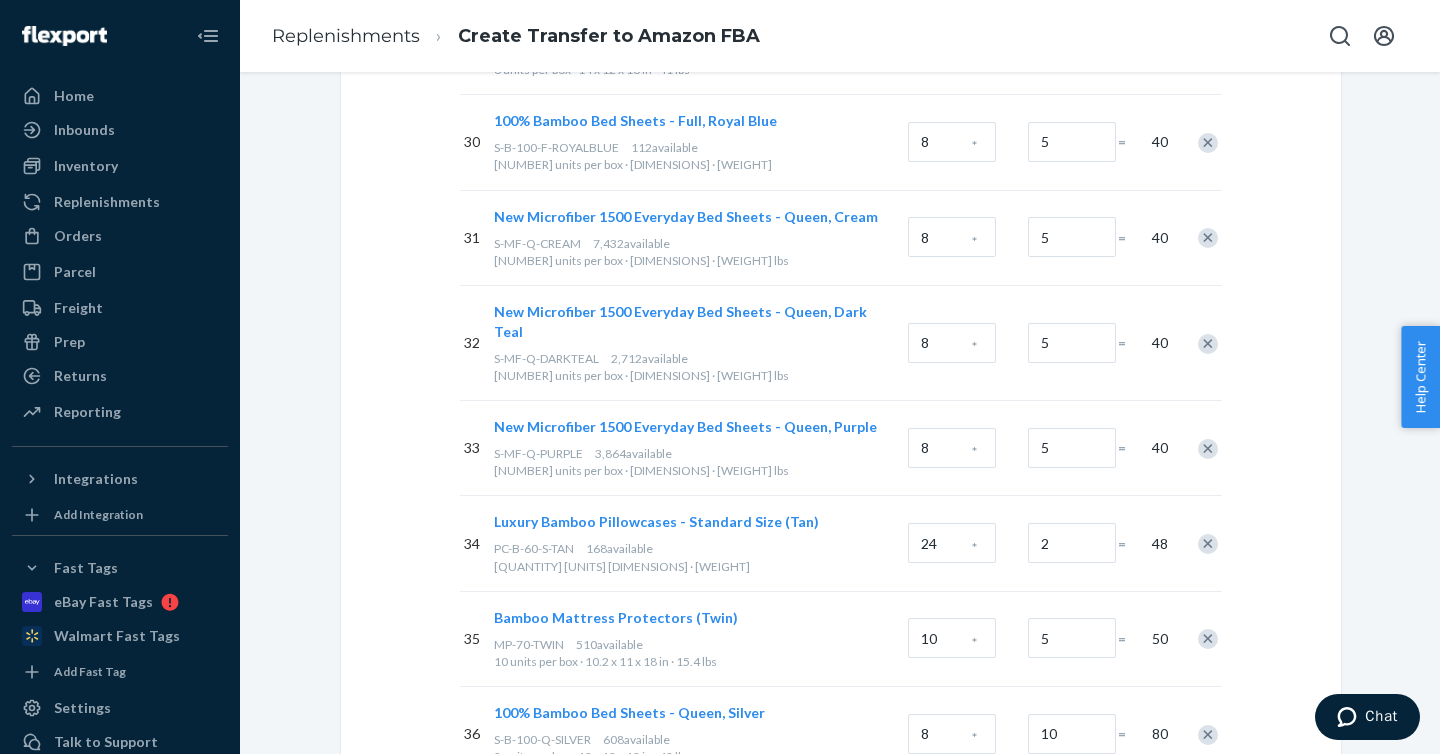 scroll, scrollTop: 3680, scrollLeft: 0, axis: vertical 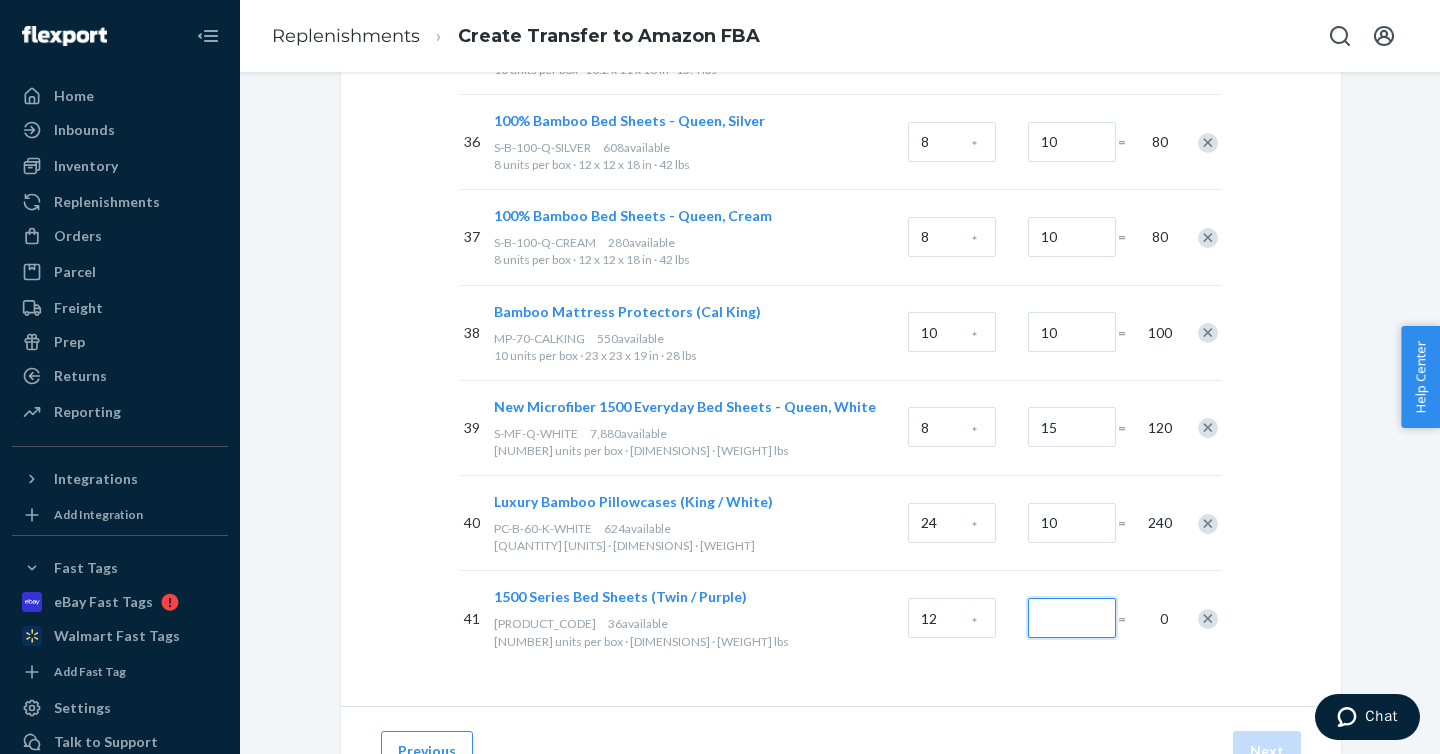 click at bounding box center (1072, 618) 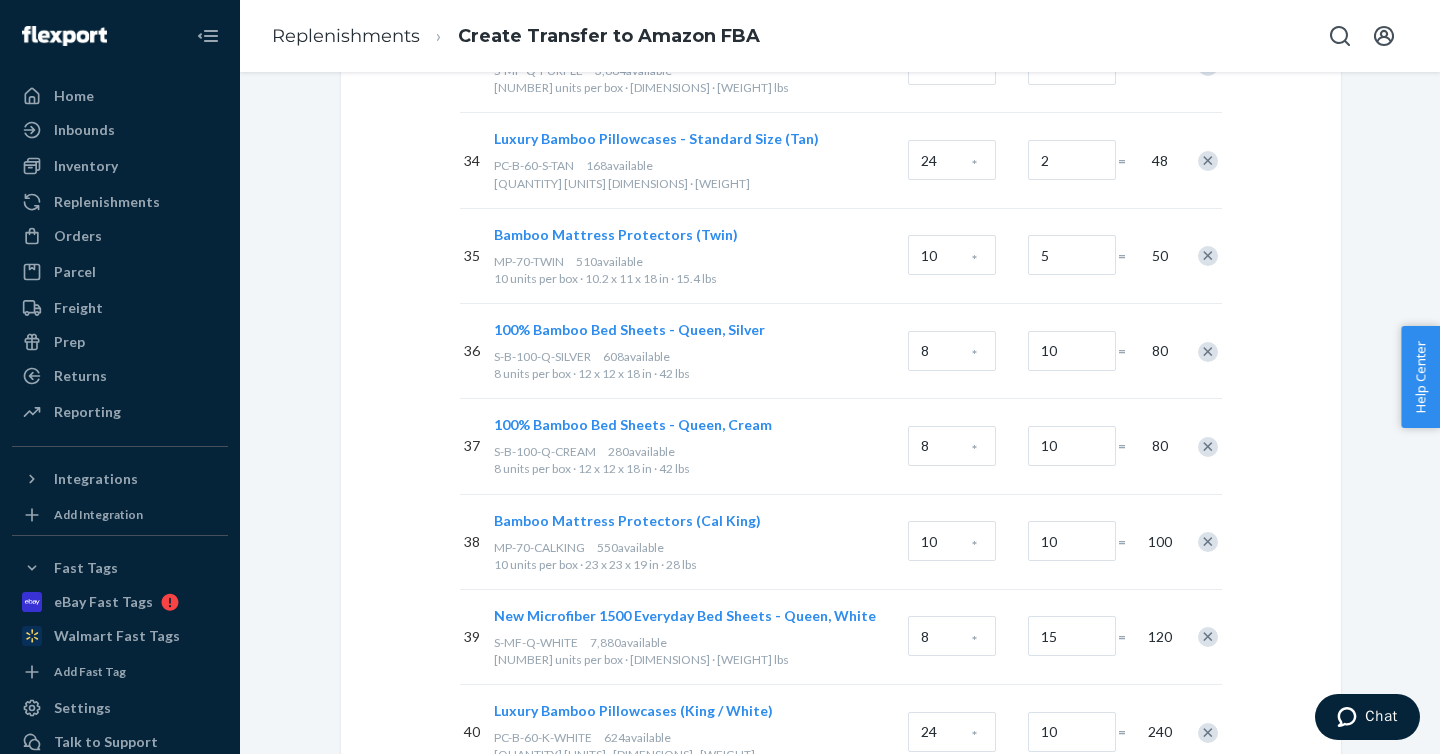 scroll, scrollTop: 3472, scrollLeft: 0, axis: vertical 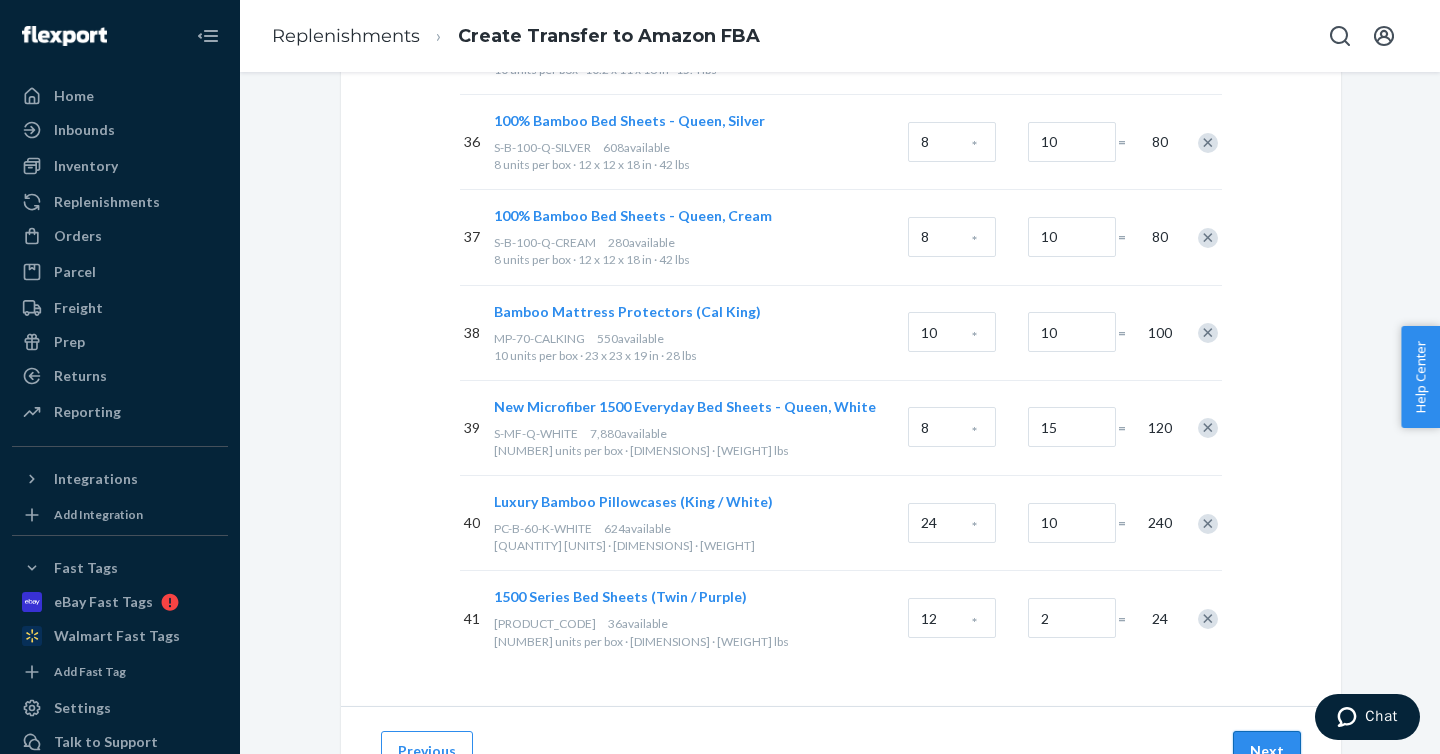click on "Next" at bounding box center (1267, 751) 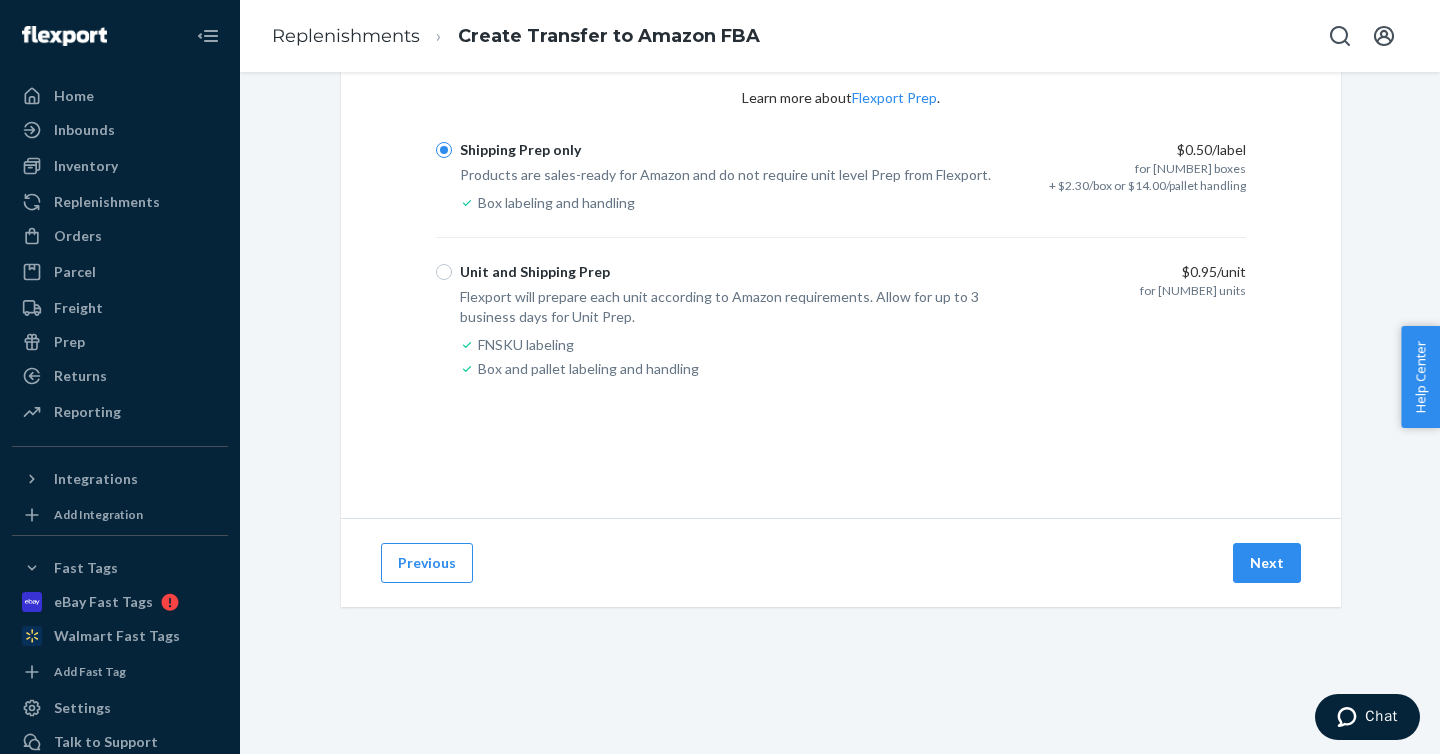 scroll, scrollTop: 96, scrollLeft: 0, axis: vertical 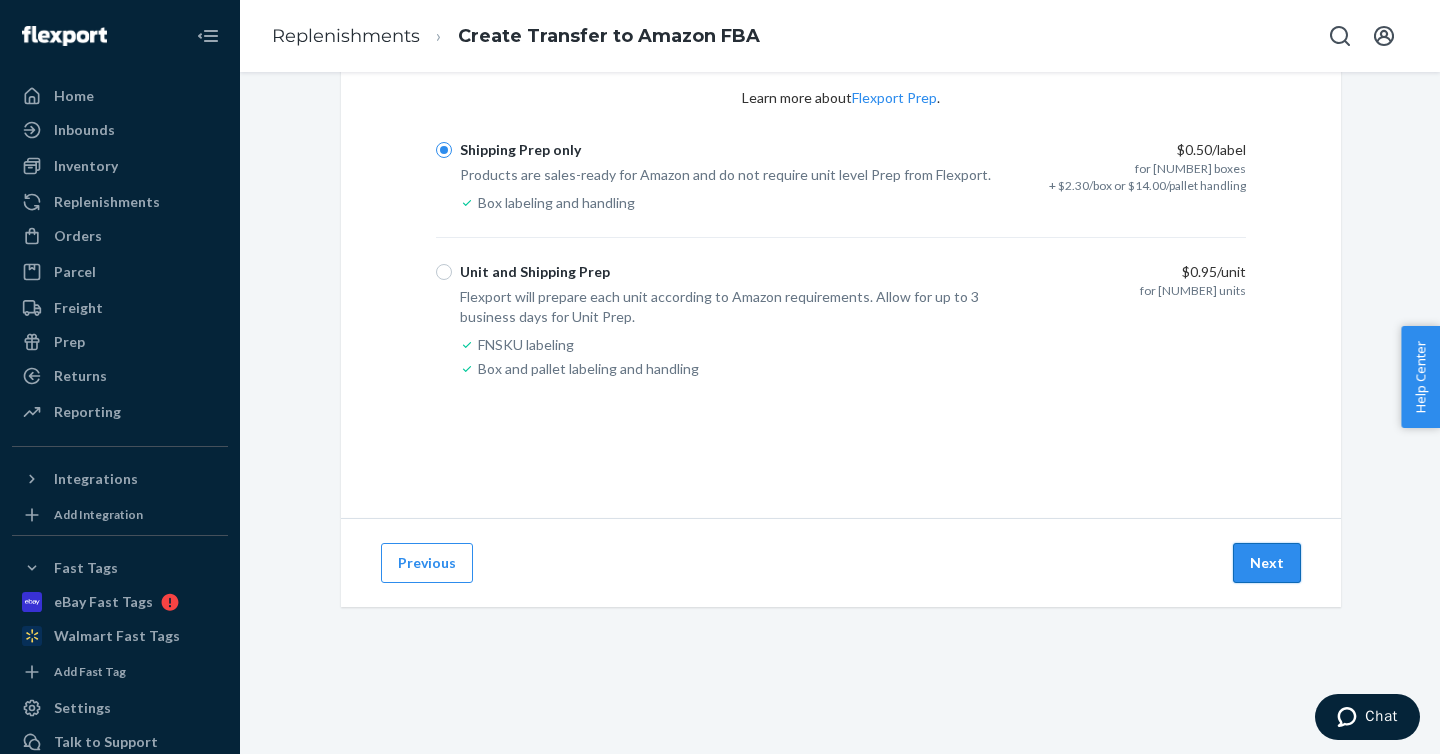 click on "Next" at bounding box center (1267, 563) 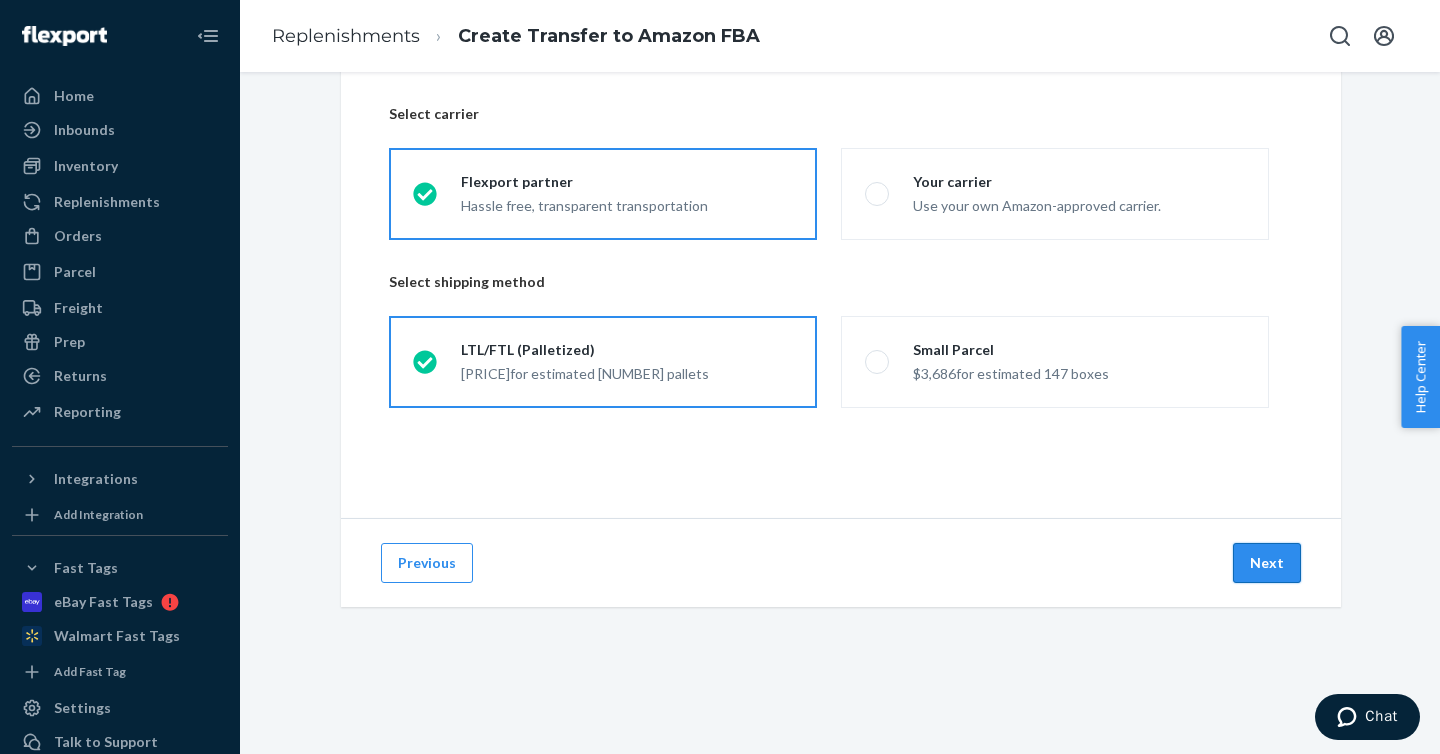 click on "Next" at bounding box center [1267, 563] 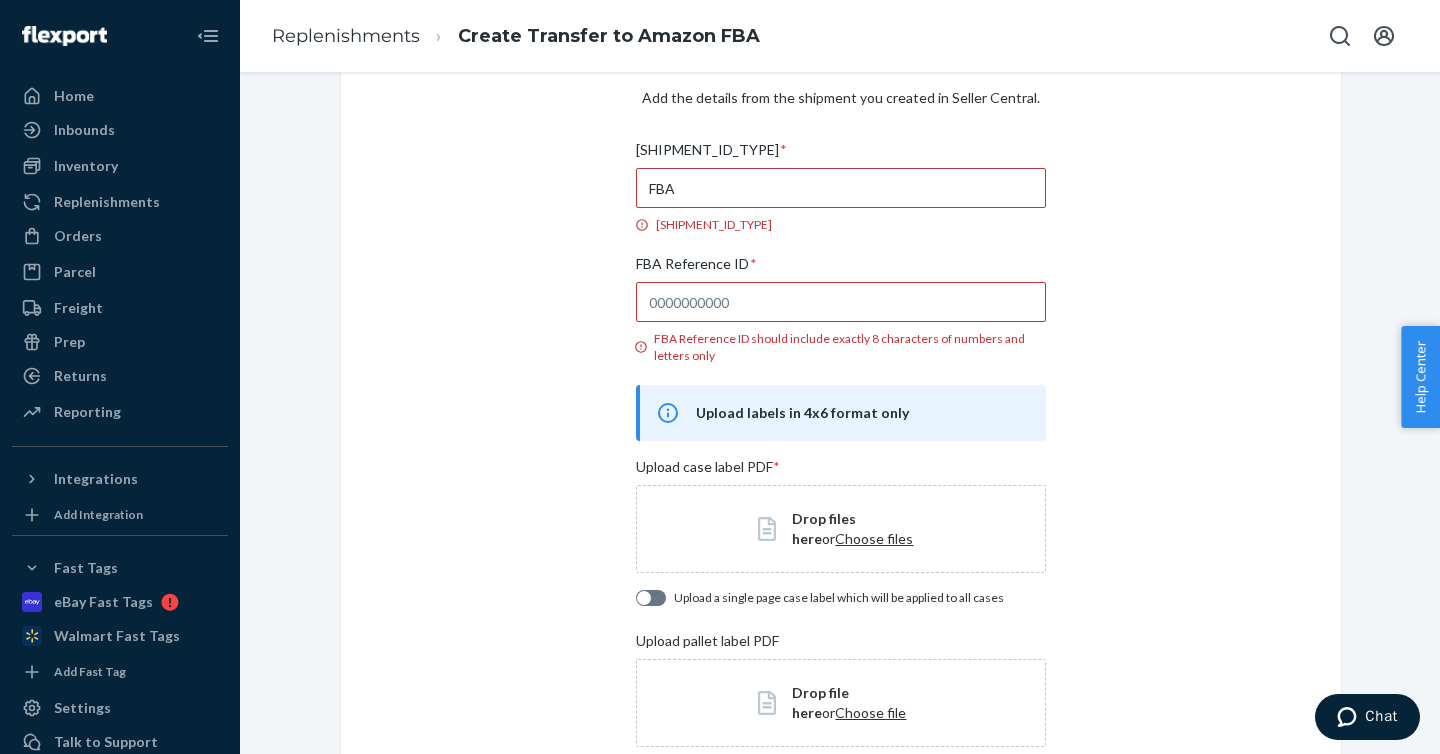click on "Choose files" at bounding box center [874, 538] 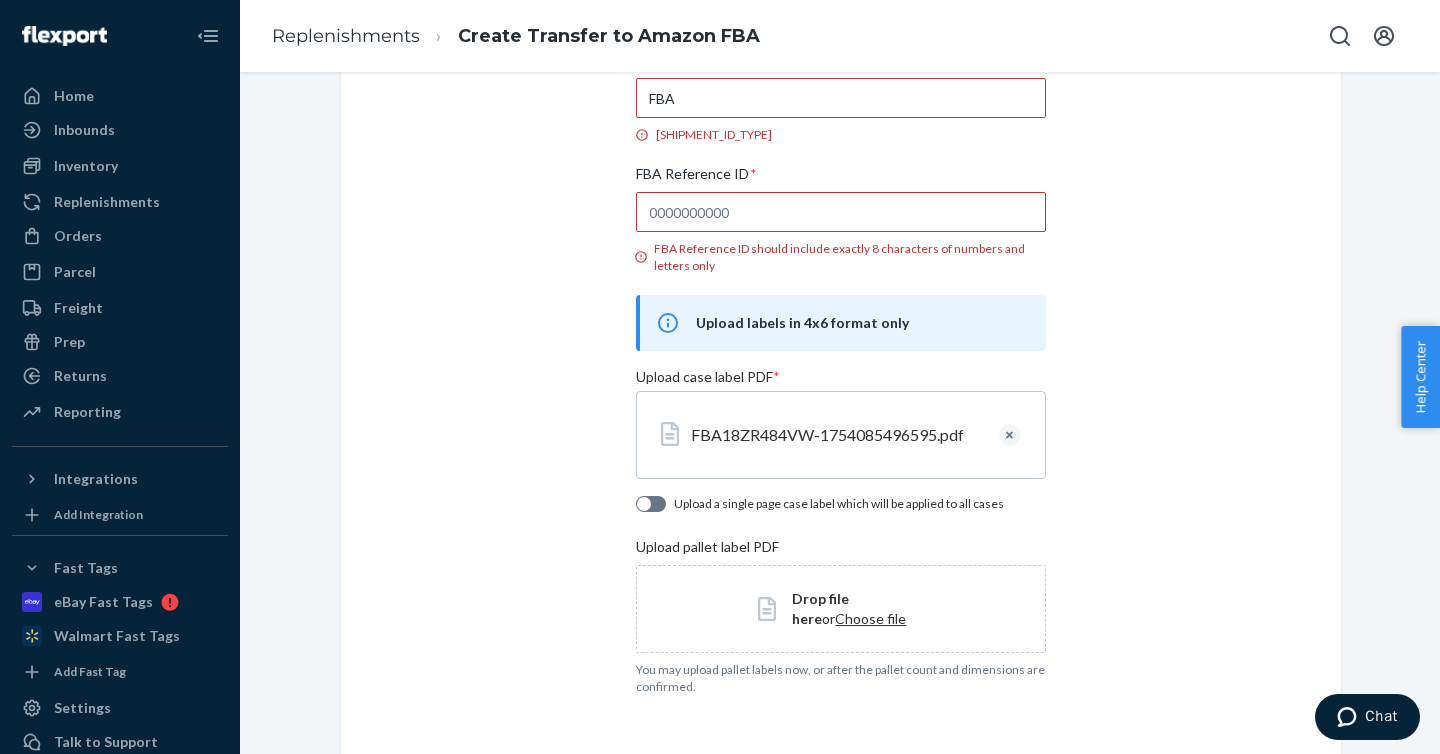 scroll, scrollTop: 198, scrollLeft: 0, axis: vertical 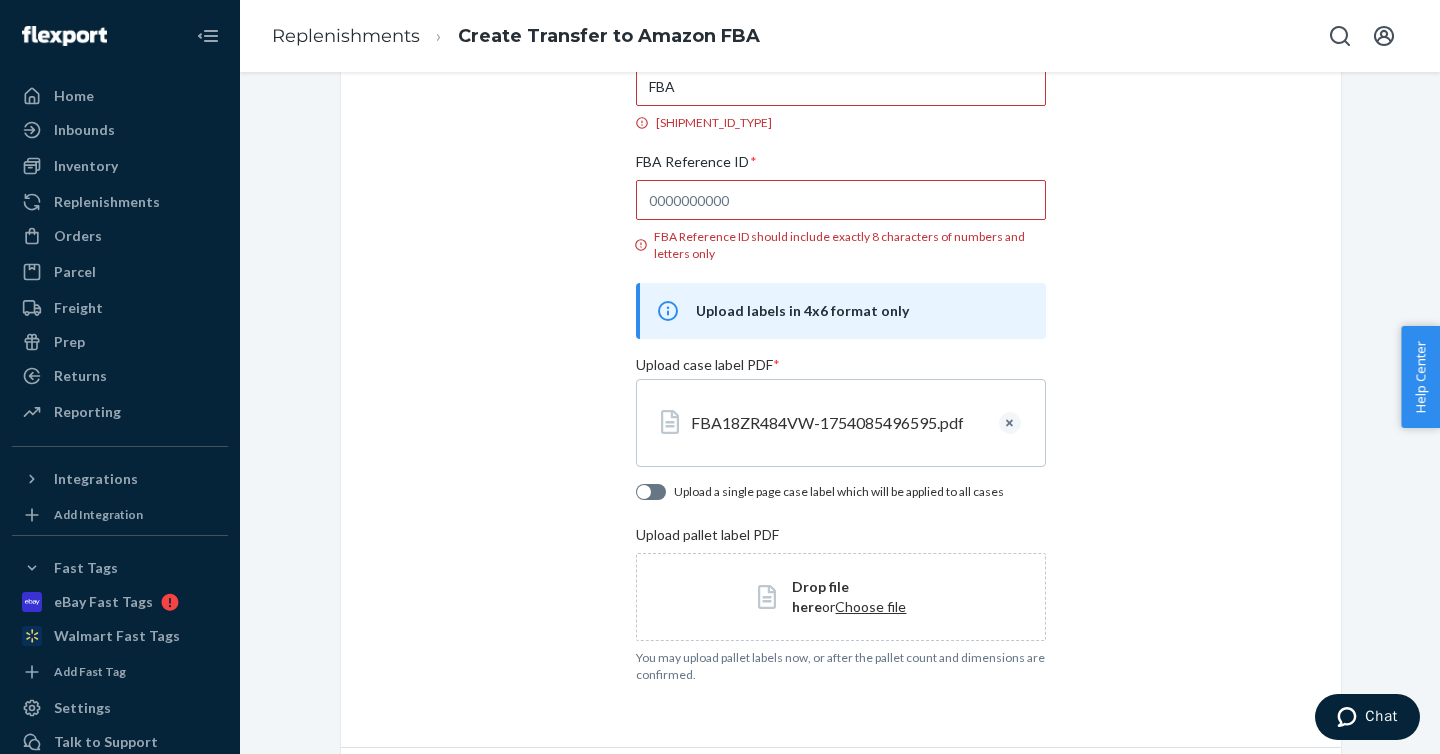click on "Choose file" at bounding box center (870, 606) 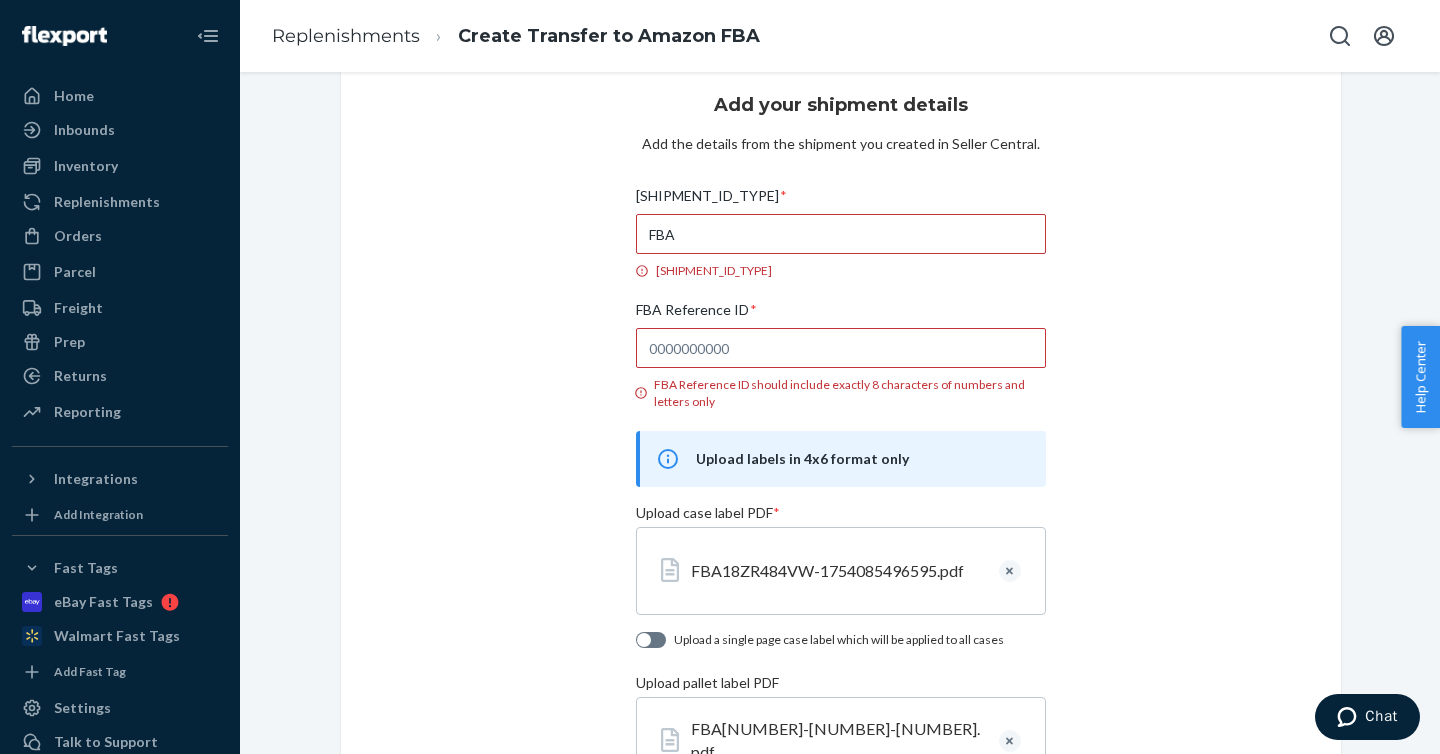 scroll, scrollTop: 0, scrollLeft: 0, axis: both 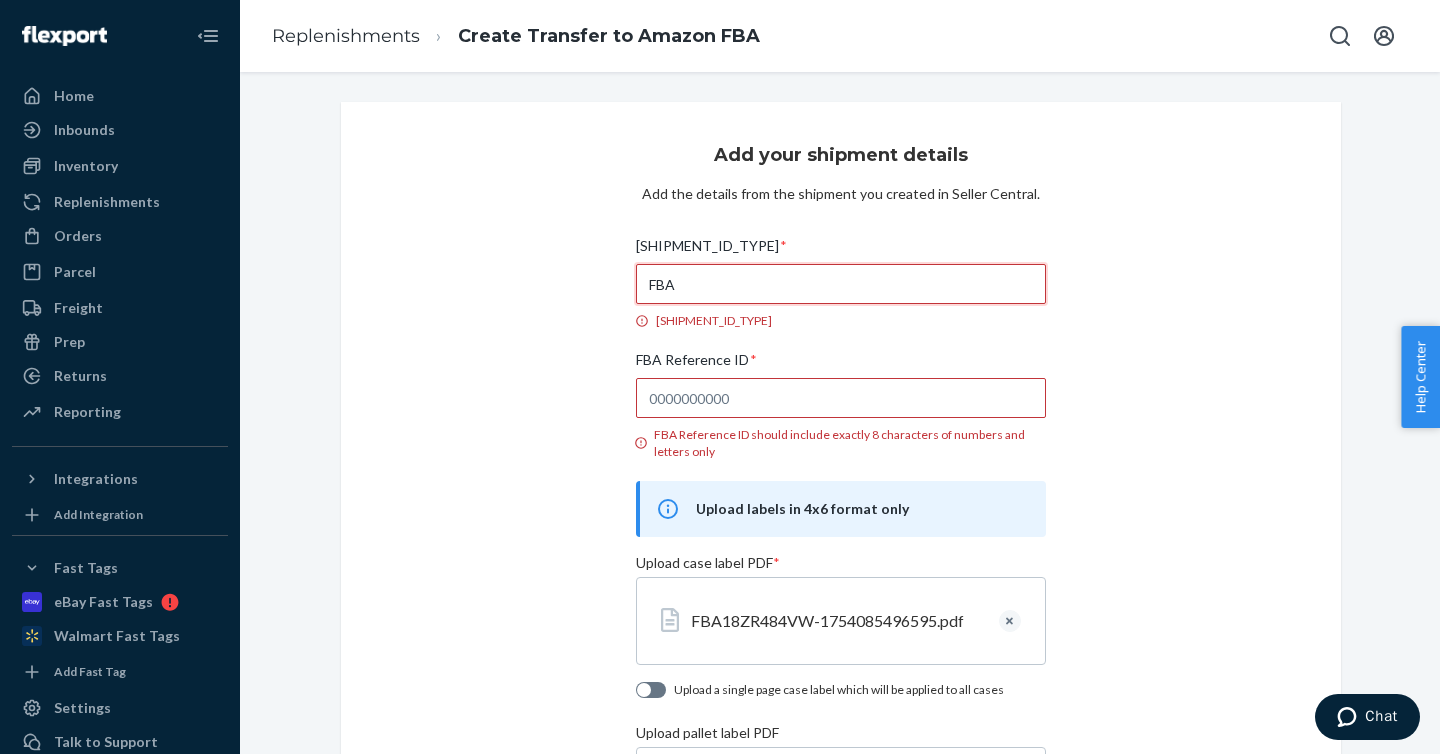 drag, startPoint x: 727, startPoint y: 287, endPoint x: 610, endPoint y: 286, distance: 117.00427 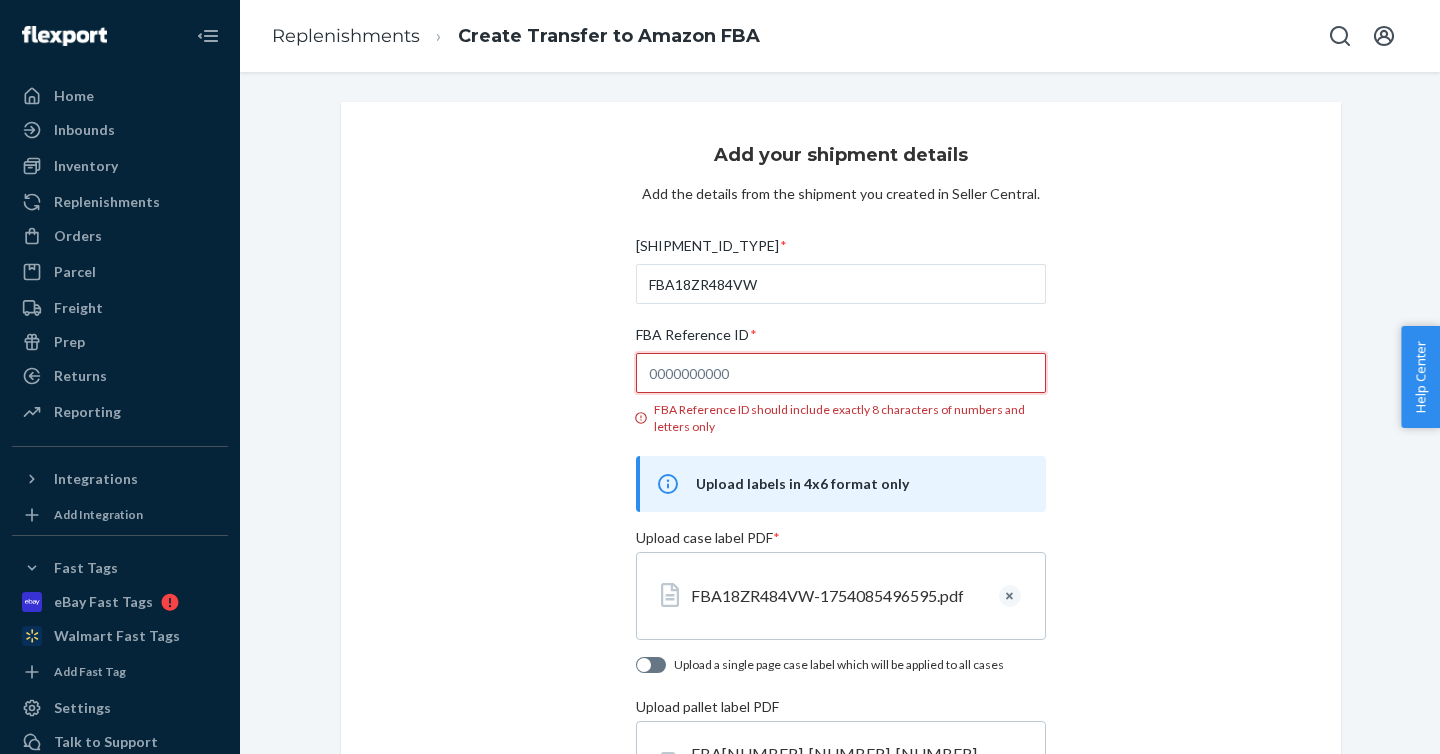 click on "[SHIPMENT_ID_TYPE]" at bounding box center (840, 373) 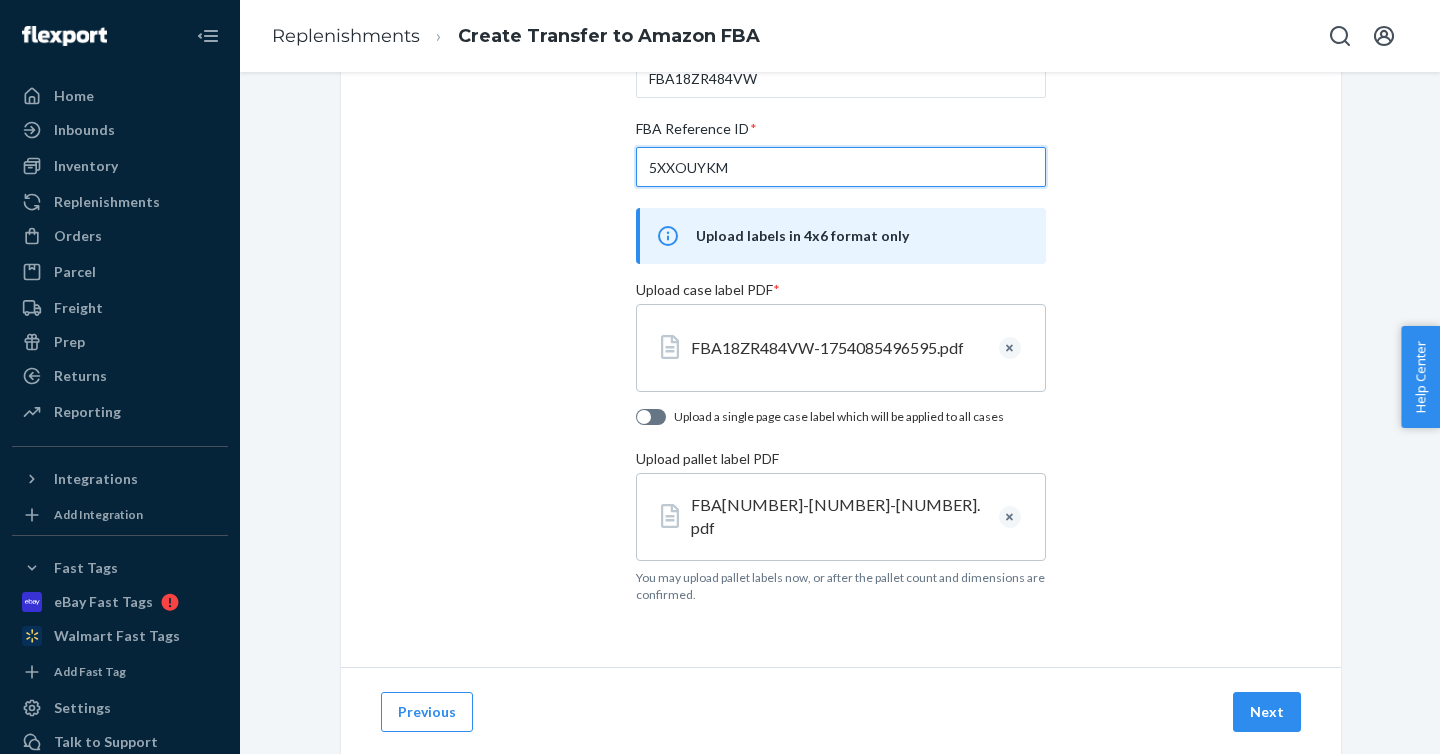 scroll, scrollTop: 208, scrollLeft: 0, axis: vertical 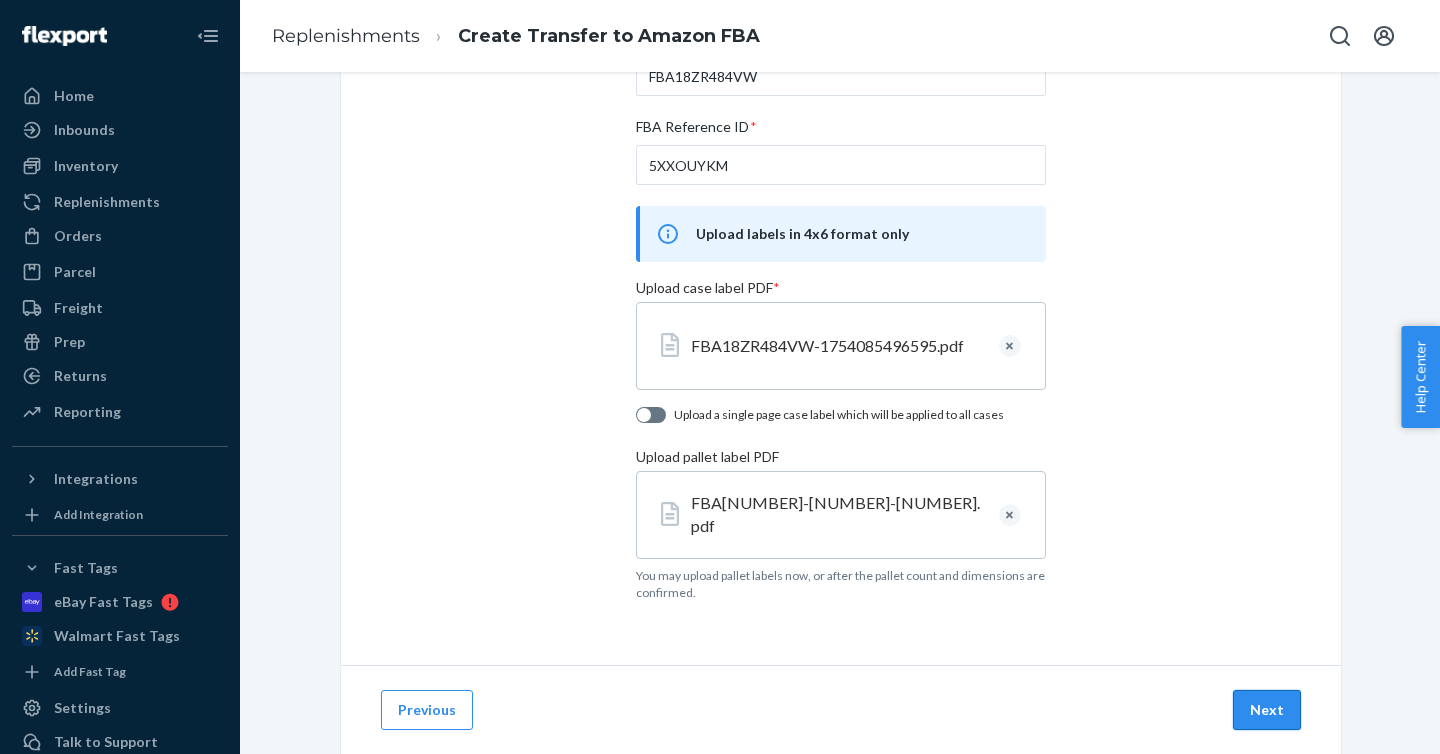 click on "Next" at bounding box center [1267, 710] 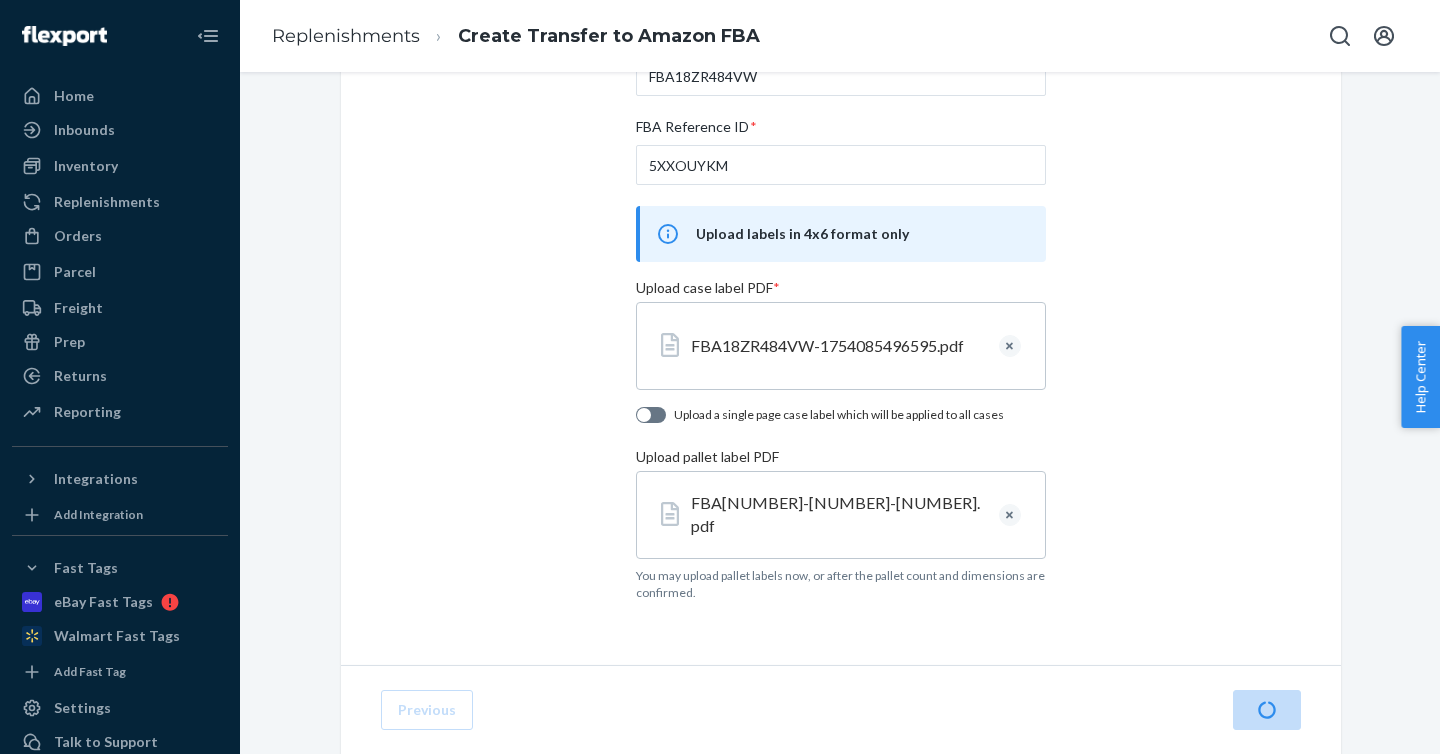 scroll, scrollTop: 96, scrollLeft: 0, axis: vertical 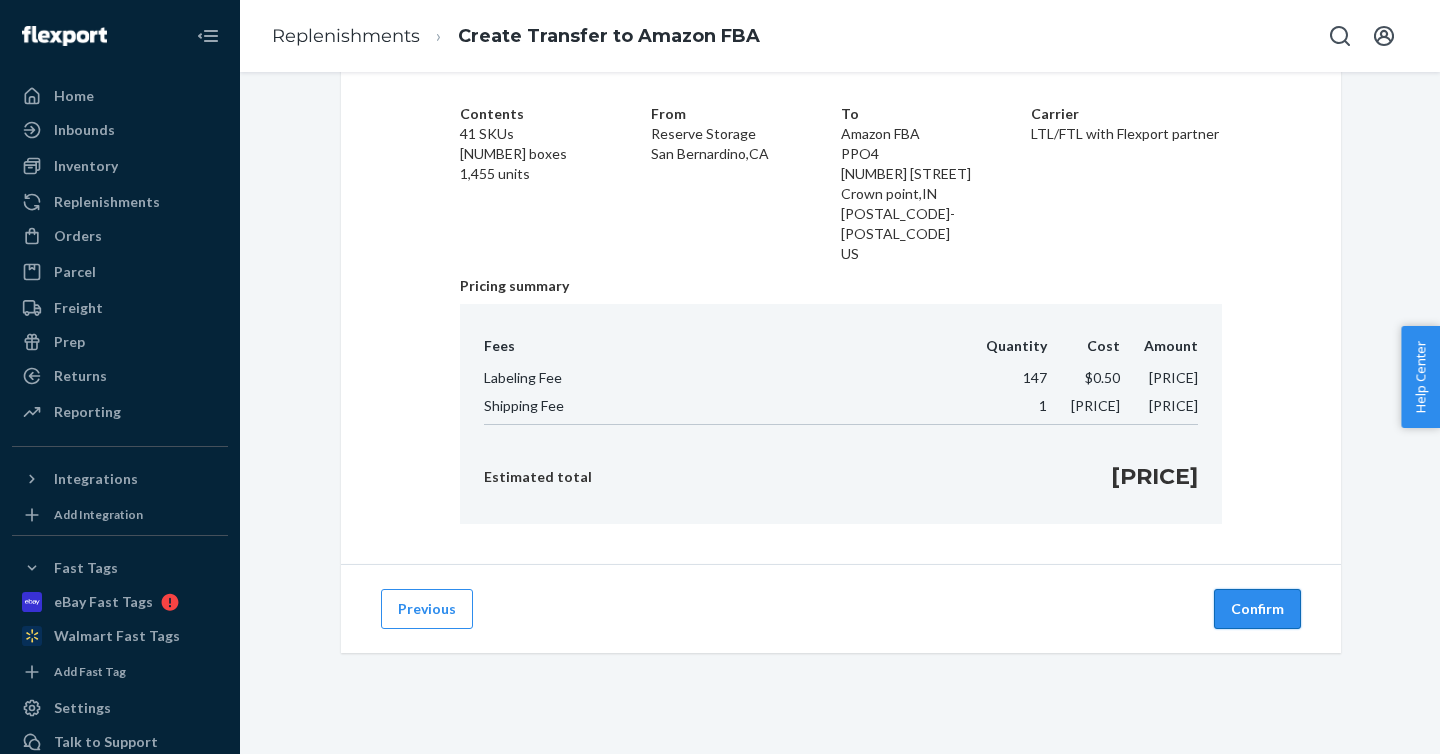 click on "Confirm" at bounding box center (1257, 609) 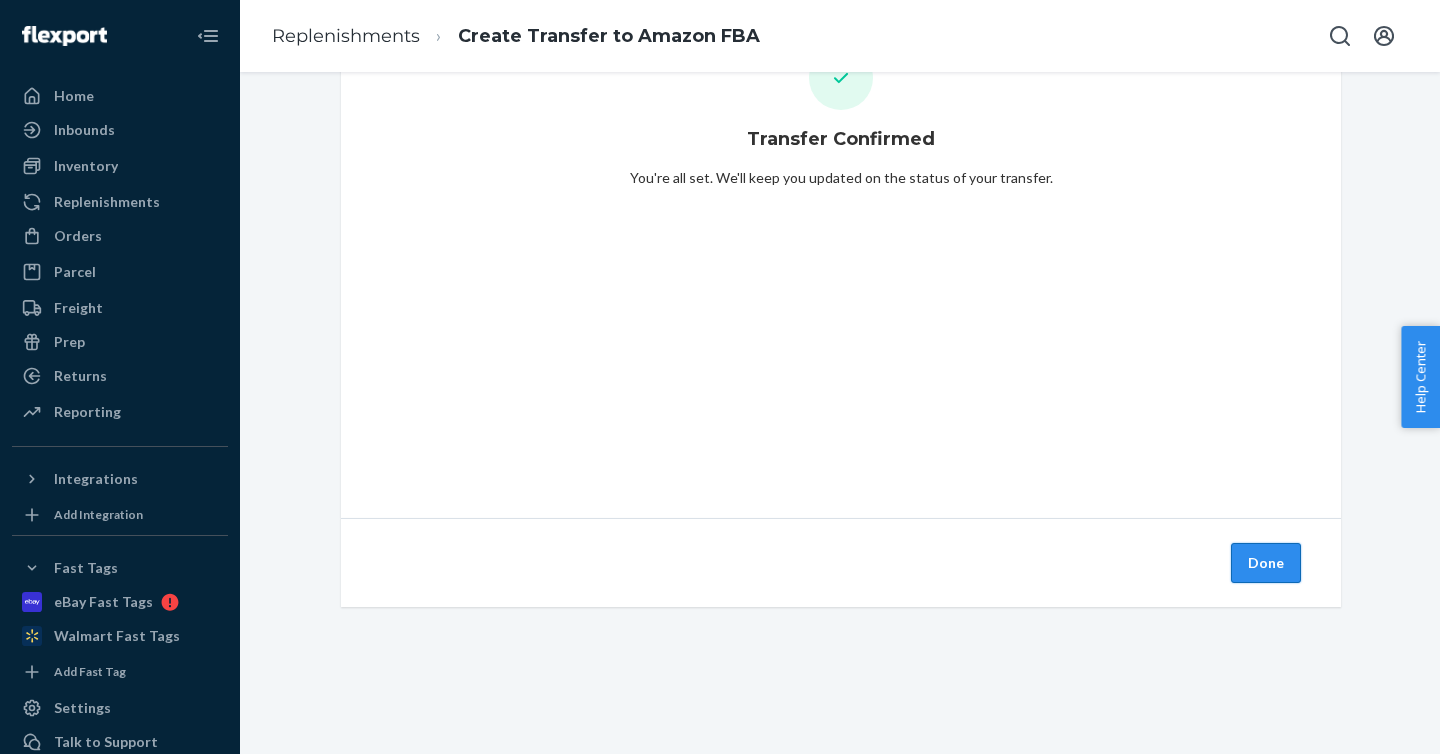 click on "Done" at bounding box center [1266, 563] 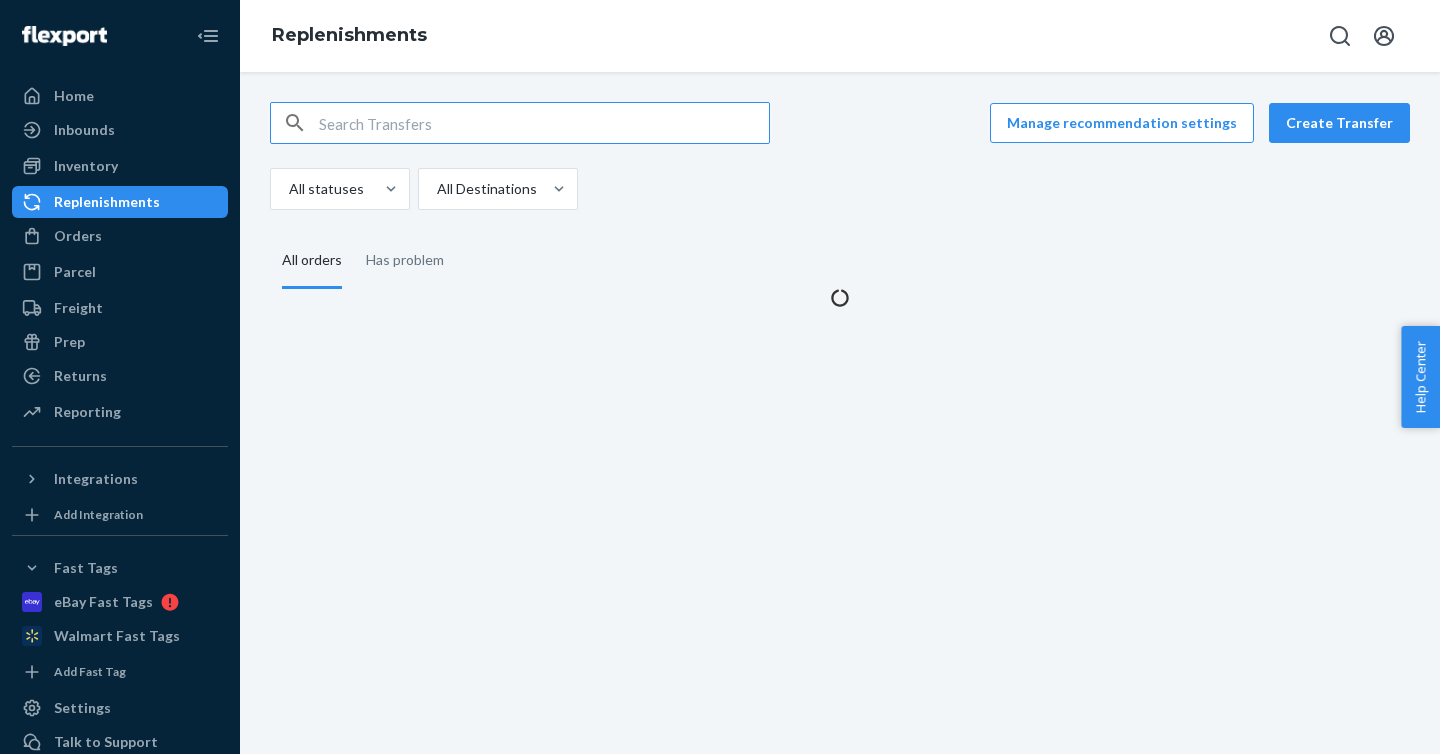 scroll, scrollTop: 0, scrollLeft: 0, axis: both 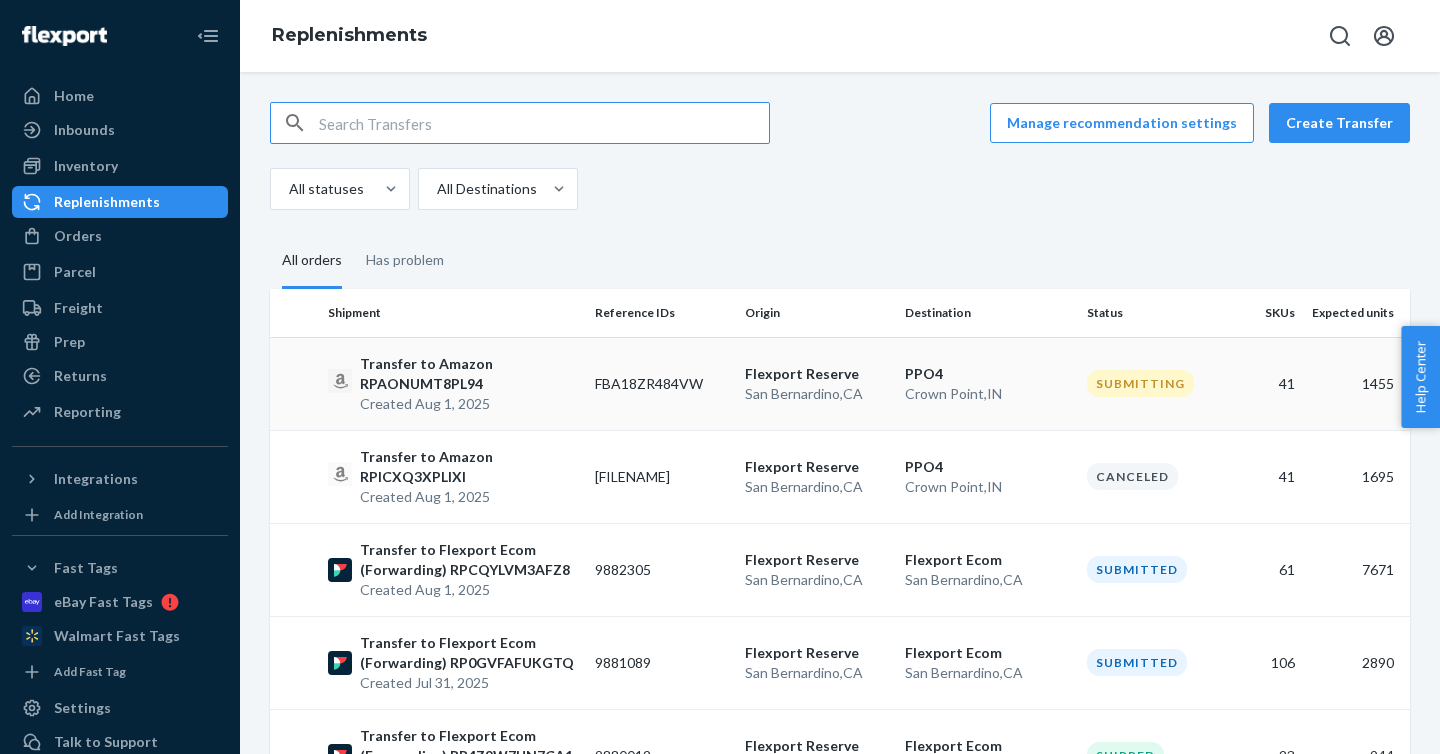 click on "Created Aug 1, 2025" at bounding box center [469, 404] 